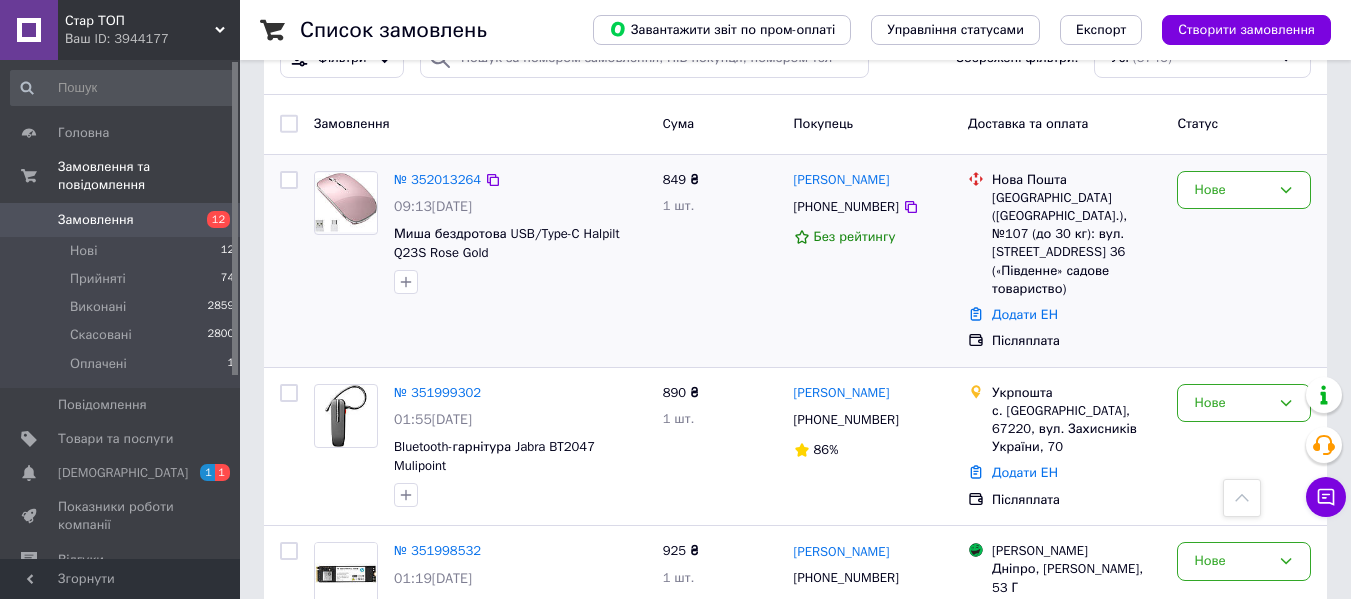 scroll, scrollTop: 0, scrollLeft: 0, axis: both 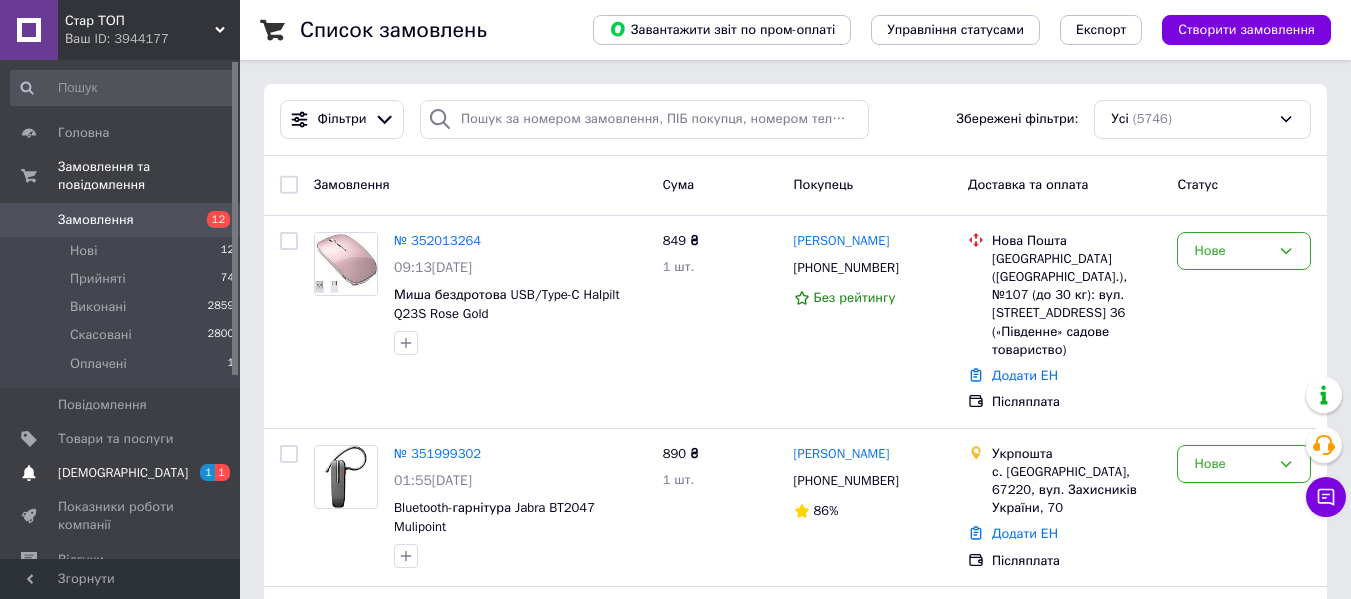 click on "[DEMOGRAPHIC_DATA]" at bounding box center [121, 473] 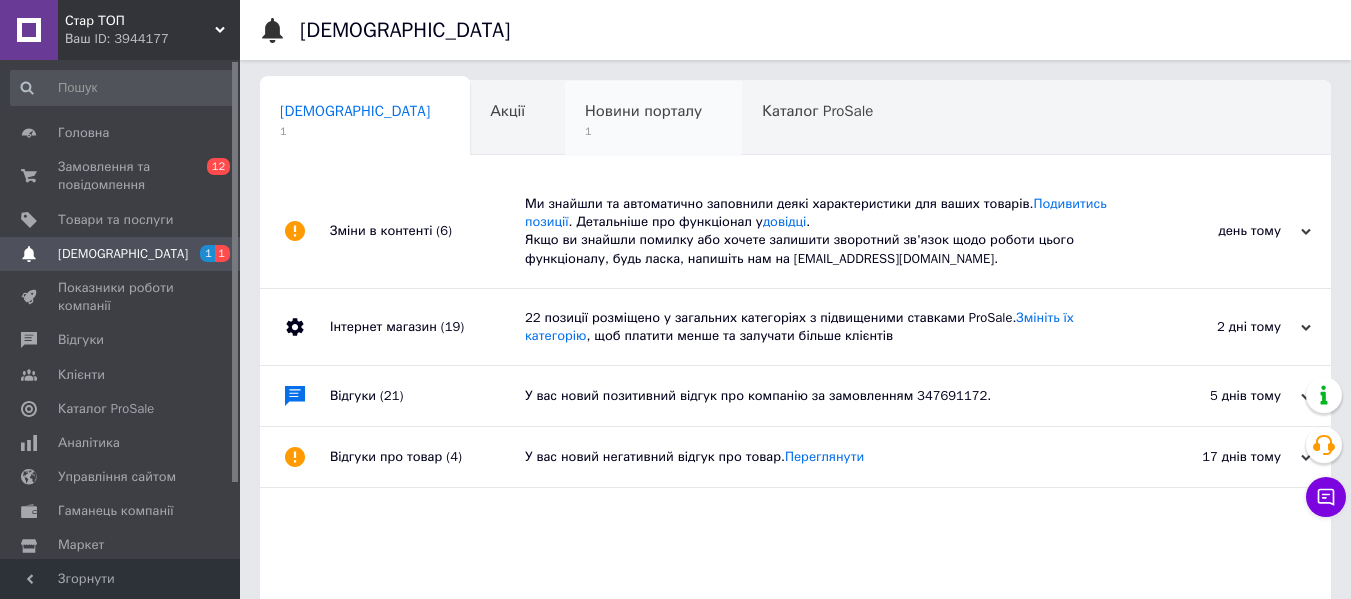 click on "Новини порталу" at bounding box center (643, 111) 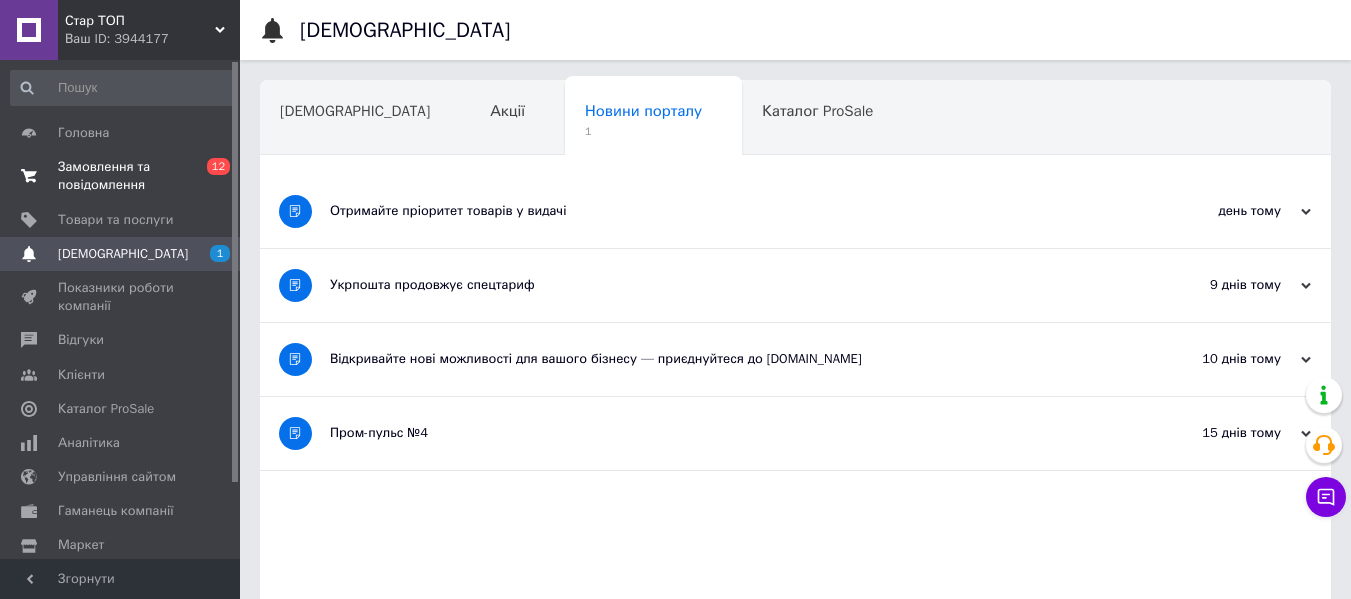 click on "Замовлення та повідомлення" at bounding box center [121, 176] 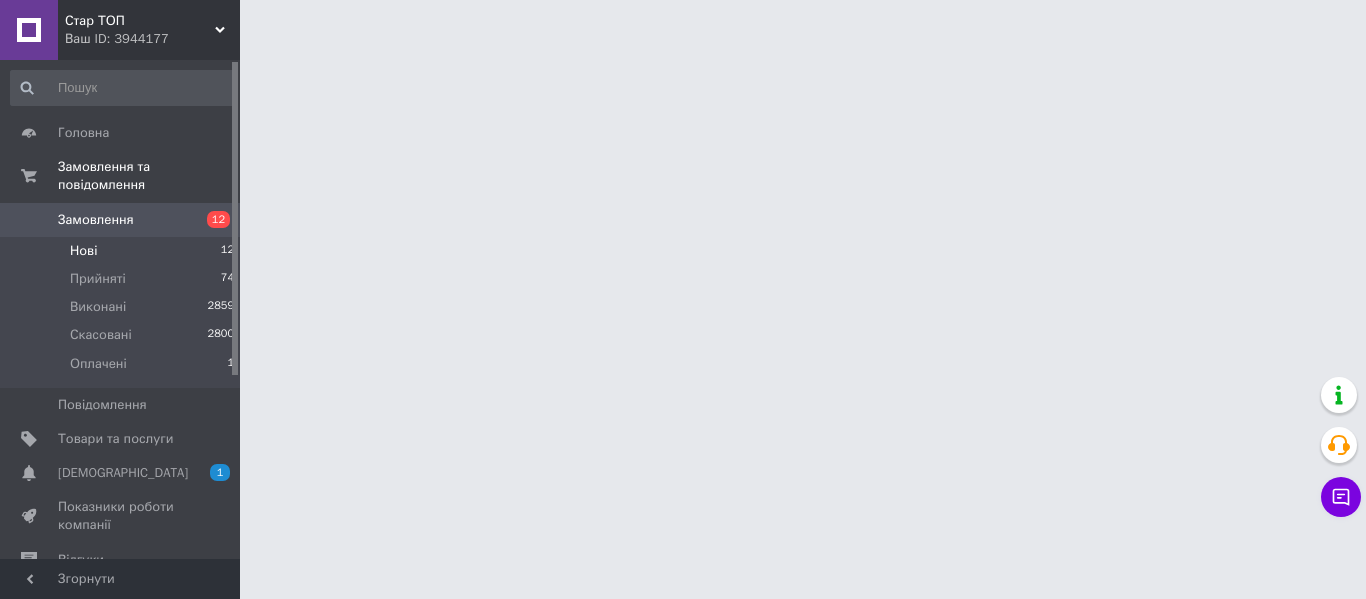 click on "Нові 12" at bounding box center (123, 251) 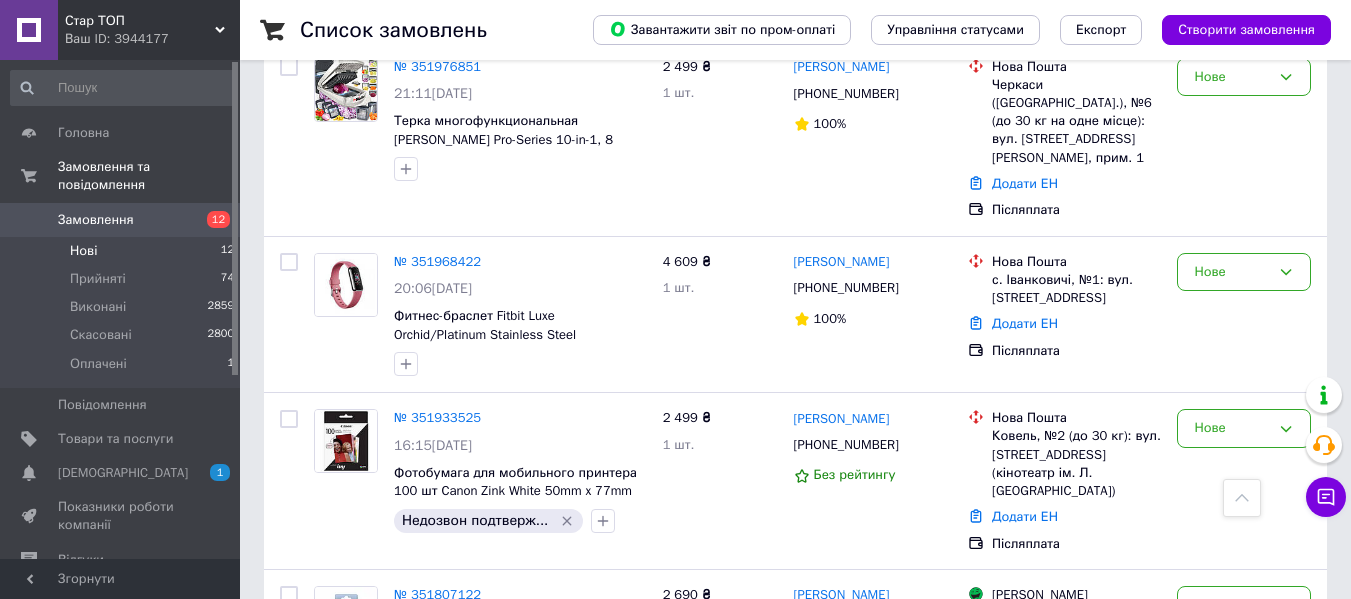 scroll, scrollTop: 1677, scrollLeft: 0, axis: vertical 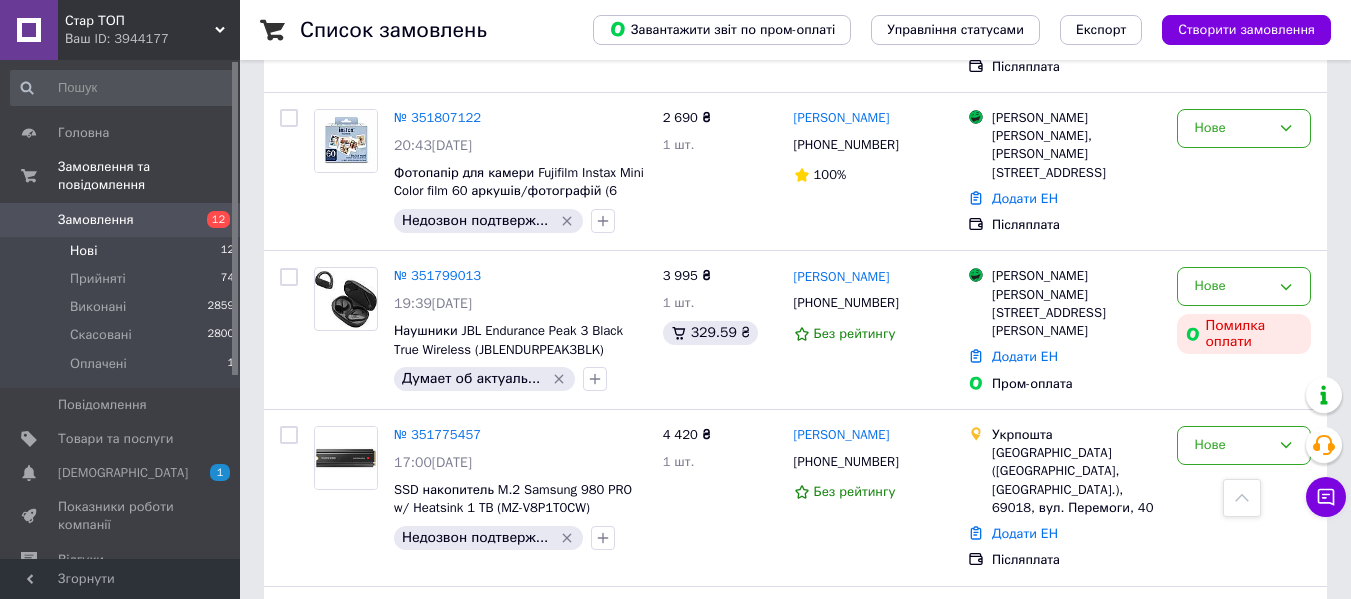 click on "Нові" at bounding box center [83, 251] 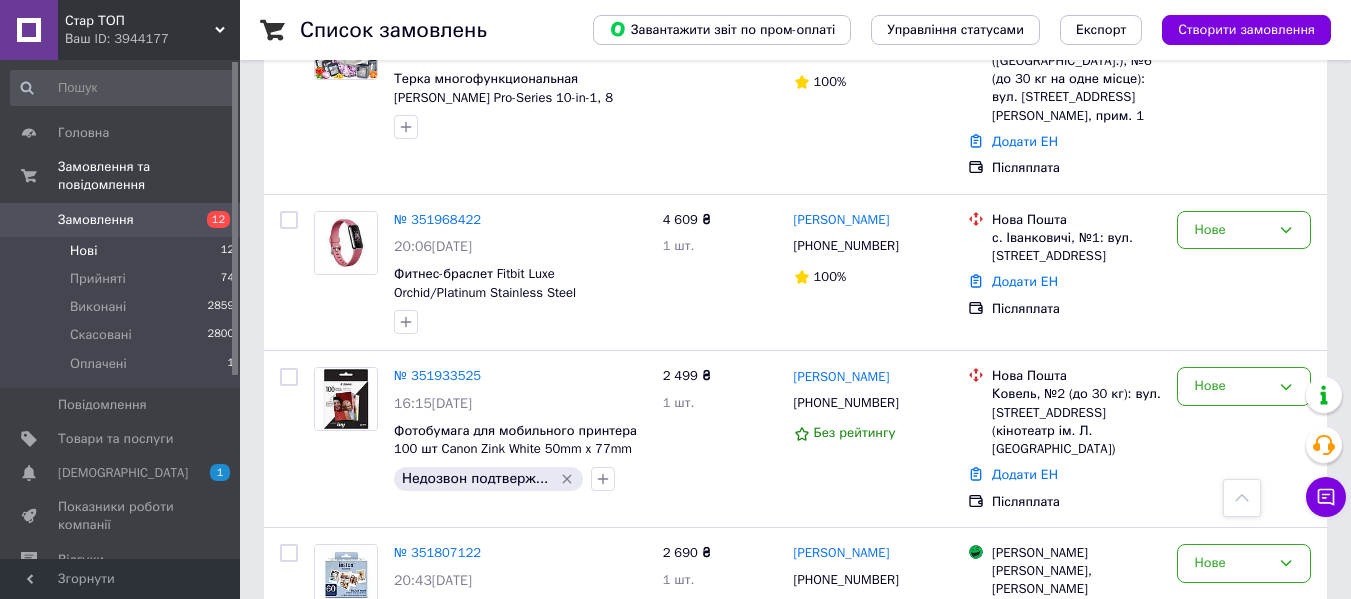 scroll, scrollTop: 1277, scrollLeft: 0, axis: vertical 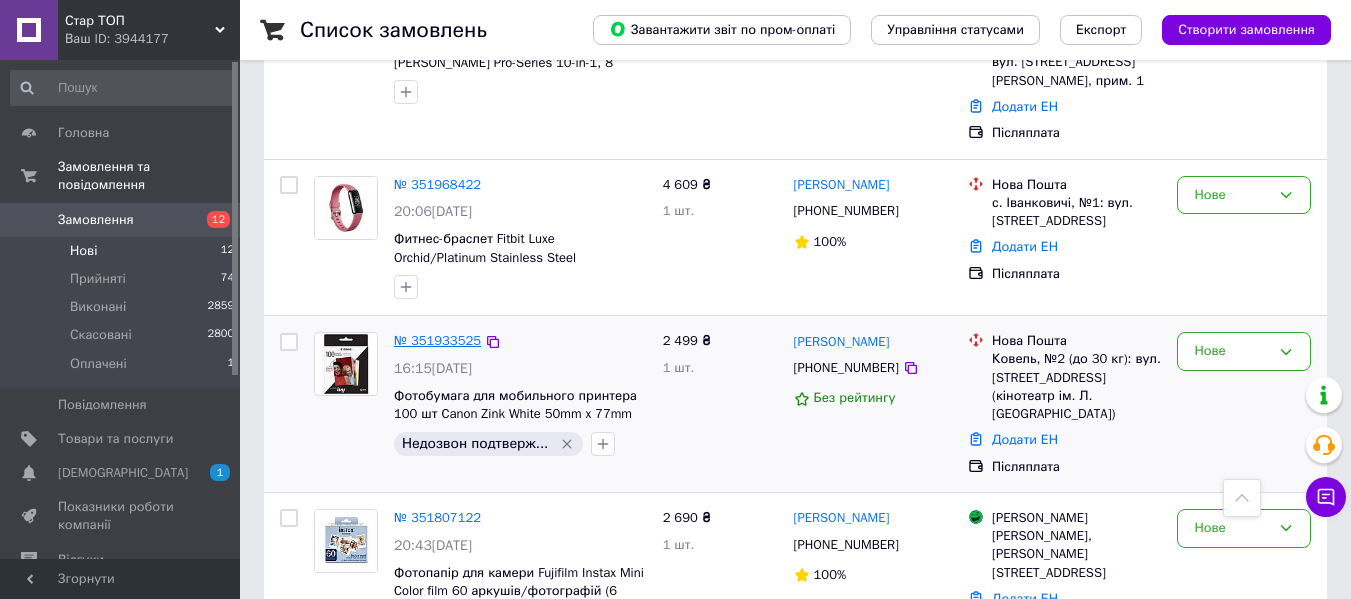 click on "№ 351933525" at bounding box center [437, 340] 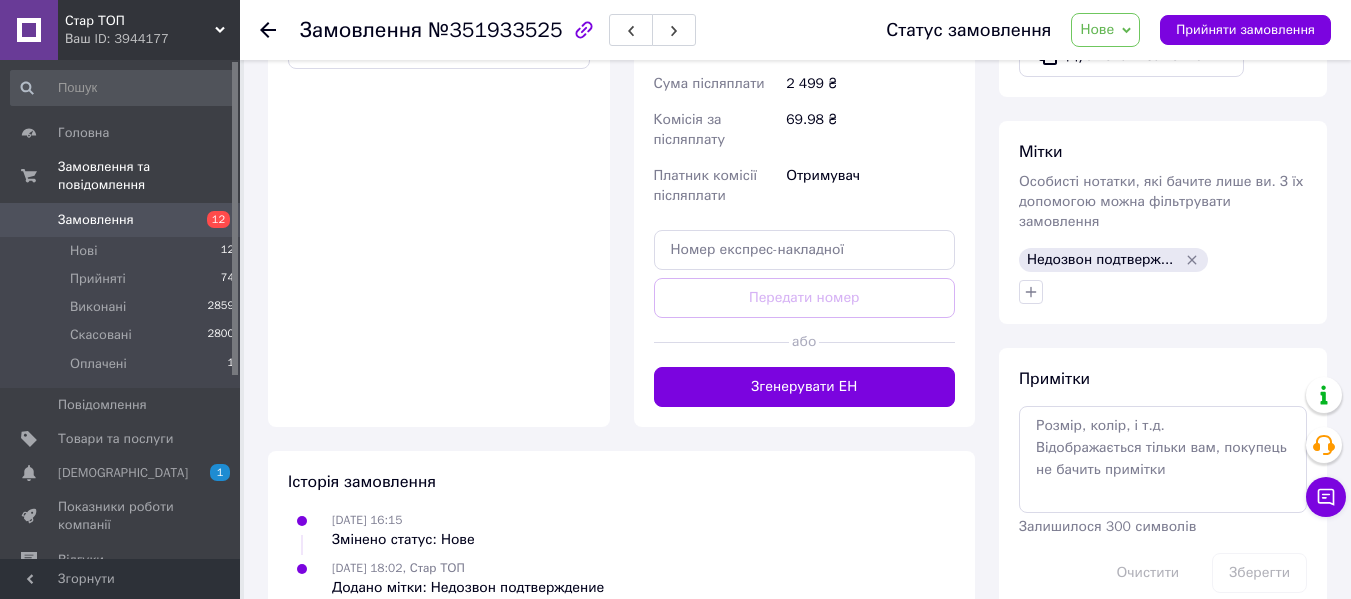 scroll, scrollTop: 655, scrollLeft: 0, axis: vertical 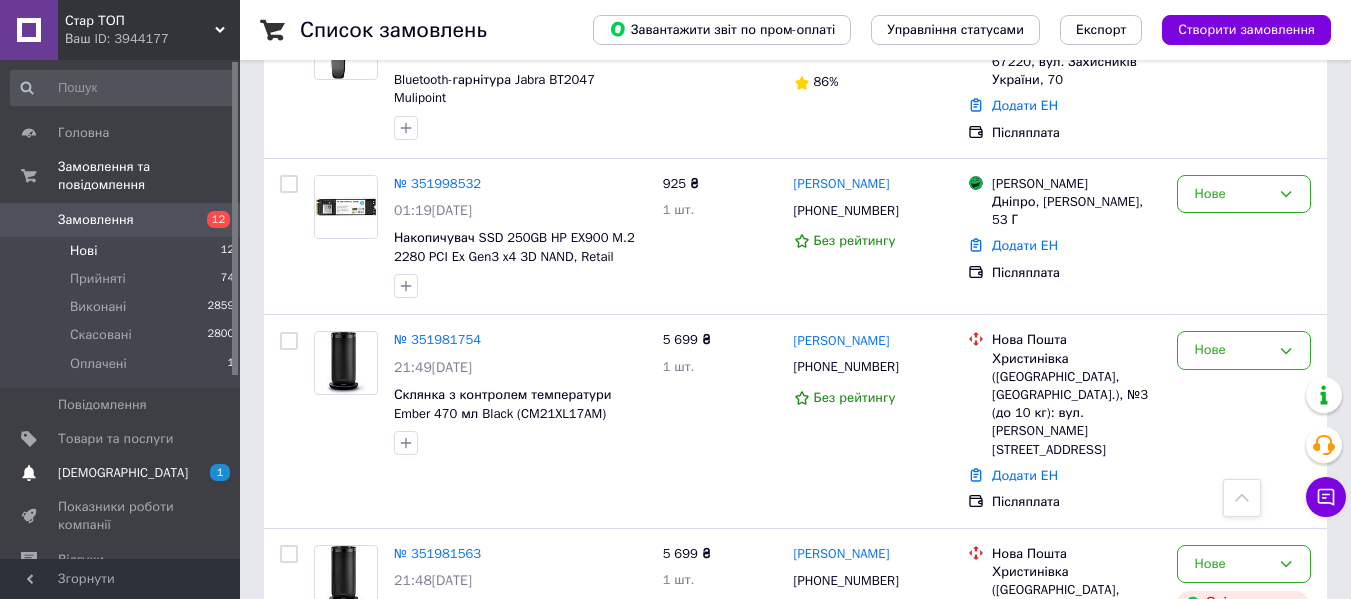 click on "[DEMOGRAPHIC_DATA]" at bounding box center [123, 473] 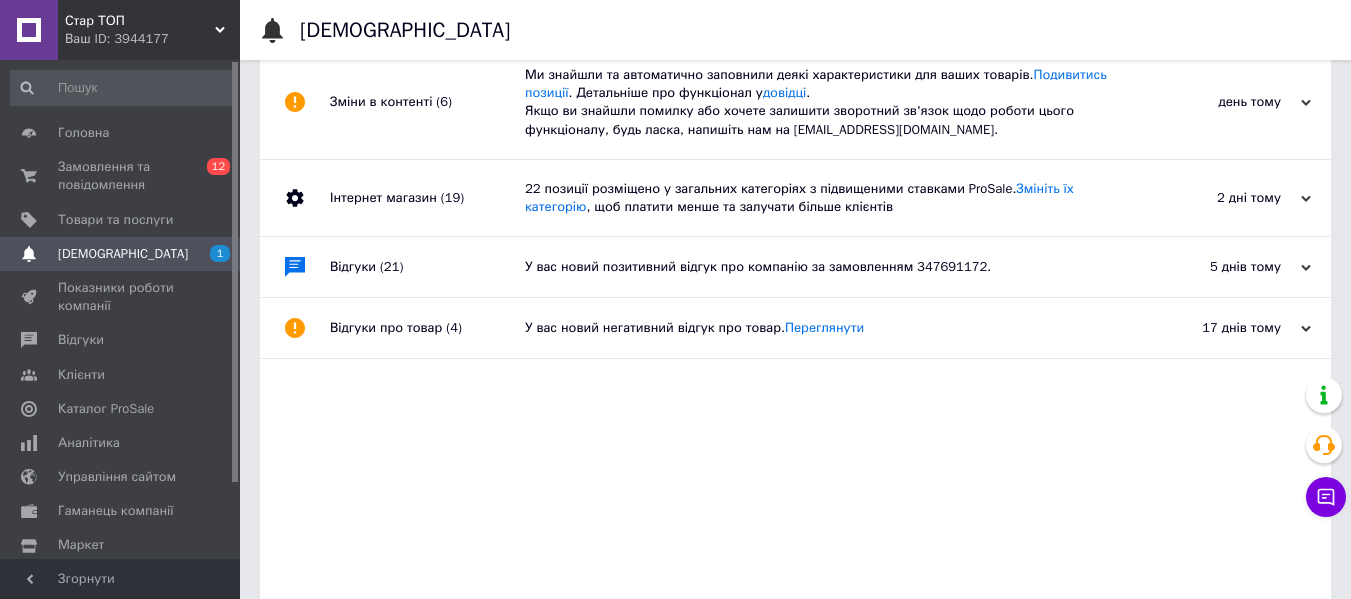 scroll, scrollTop: 206, scrollLeft: 0, axis: vertical 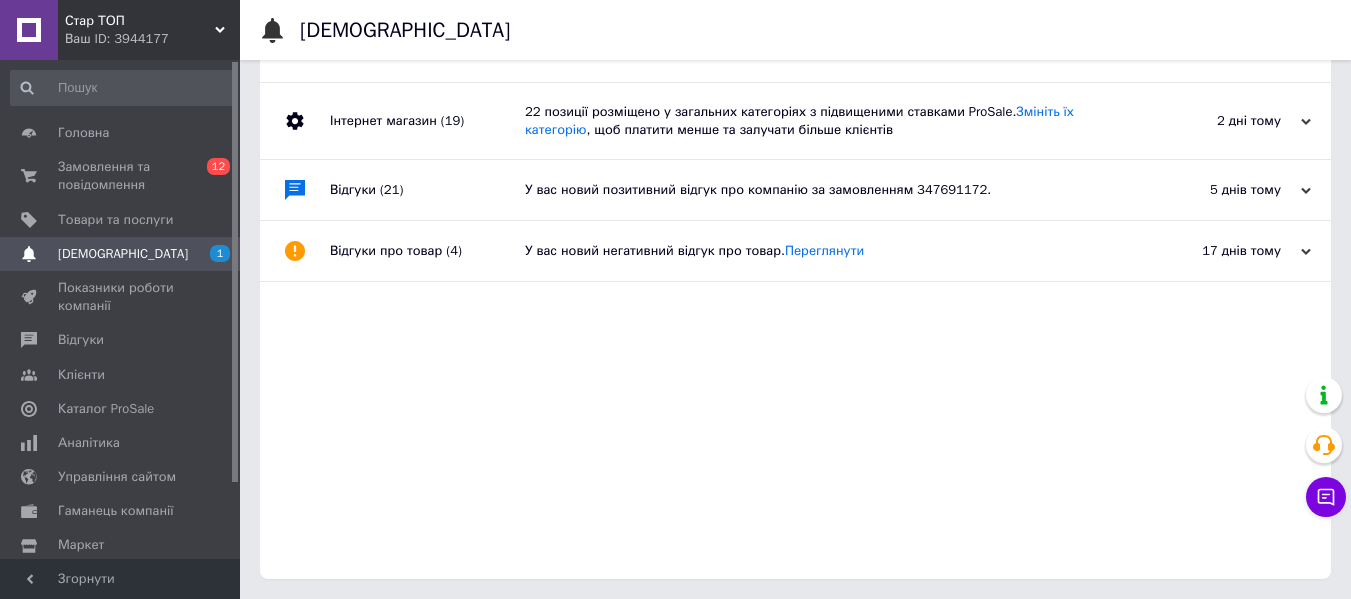 click on "5 днів тому" at bounding box center [1211, 190] 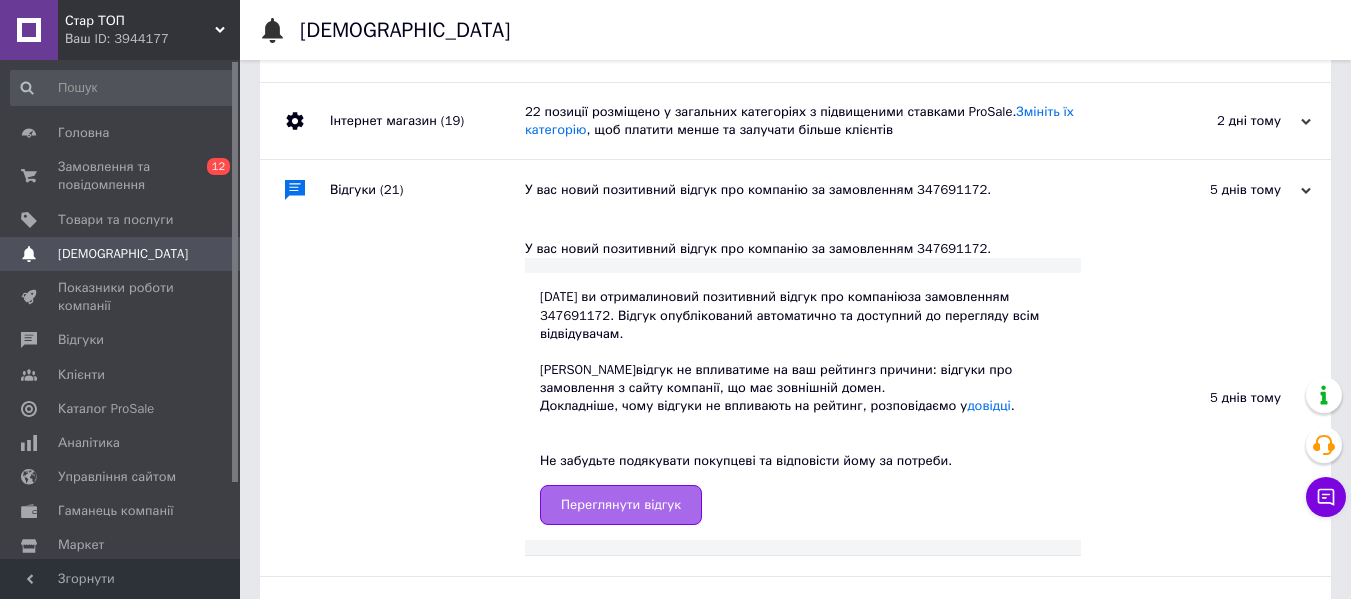 click on "Переглянути відгук" at bounding box center [621, 505] 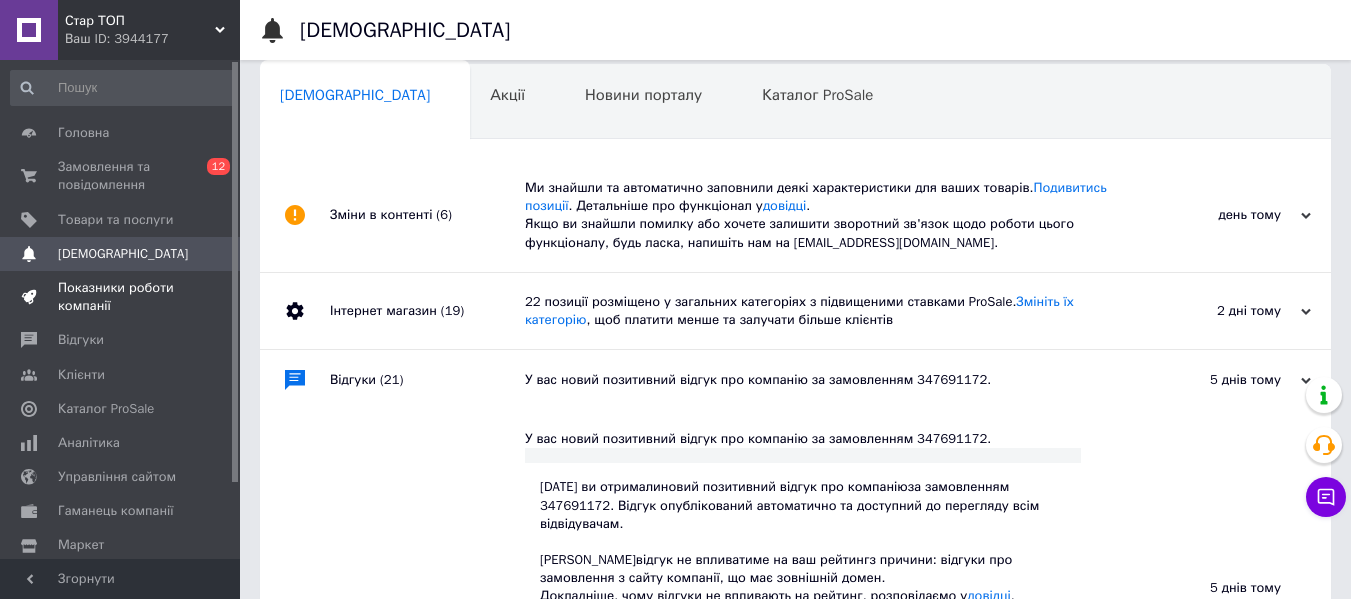 scroll, scrollTop: 0, scrollLeft: 0, axis: both 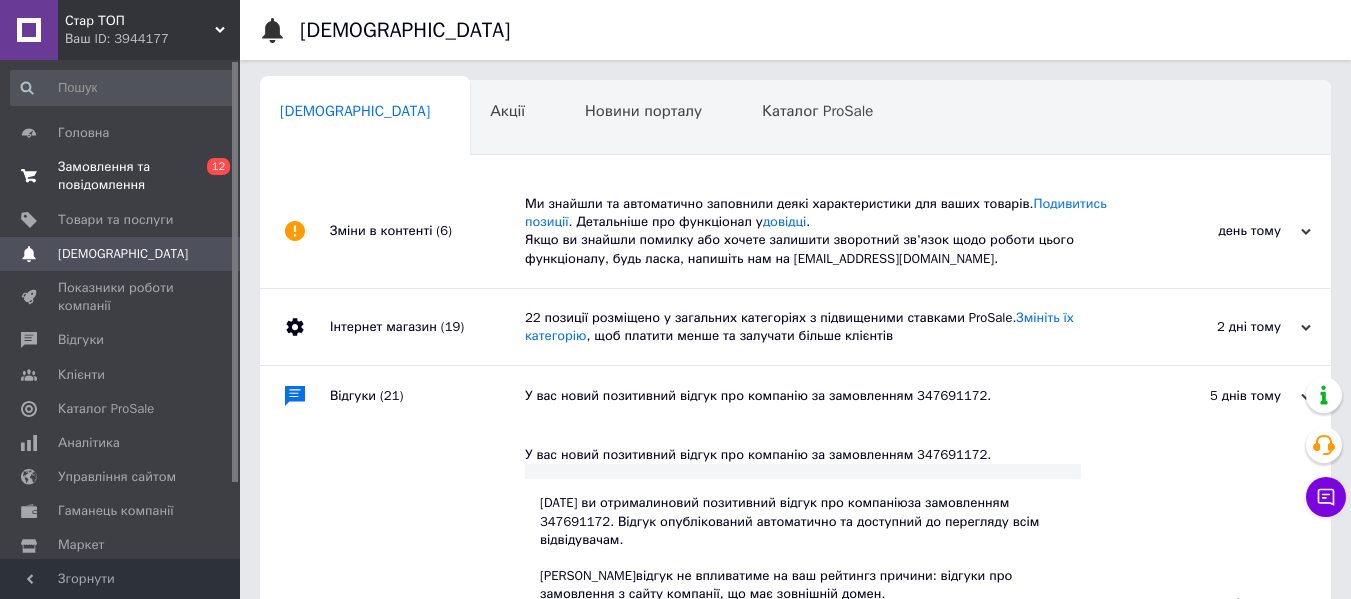 click on "Замовлення та повідомлення" at bounding box center [121, 176] 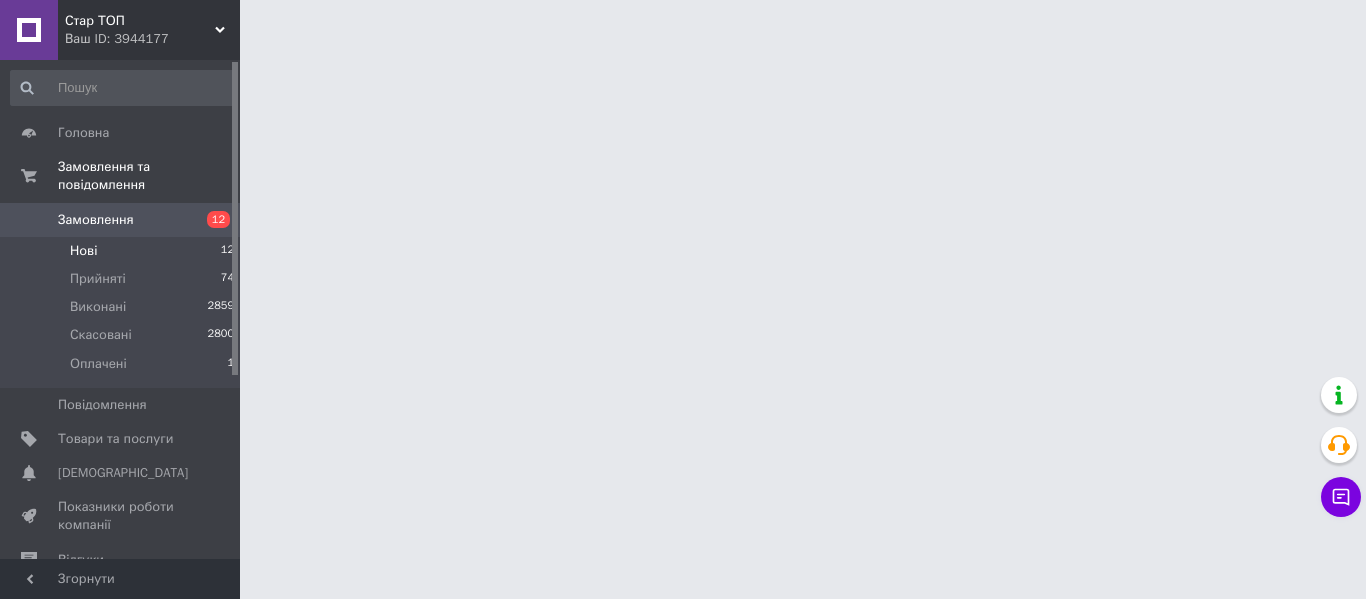 click on "Нові" at bounding box center (83, 251) 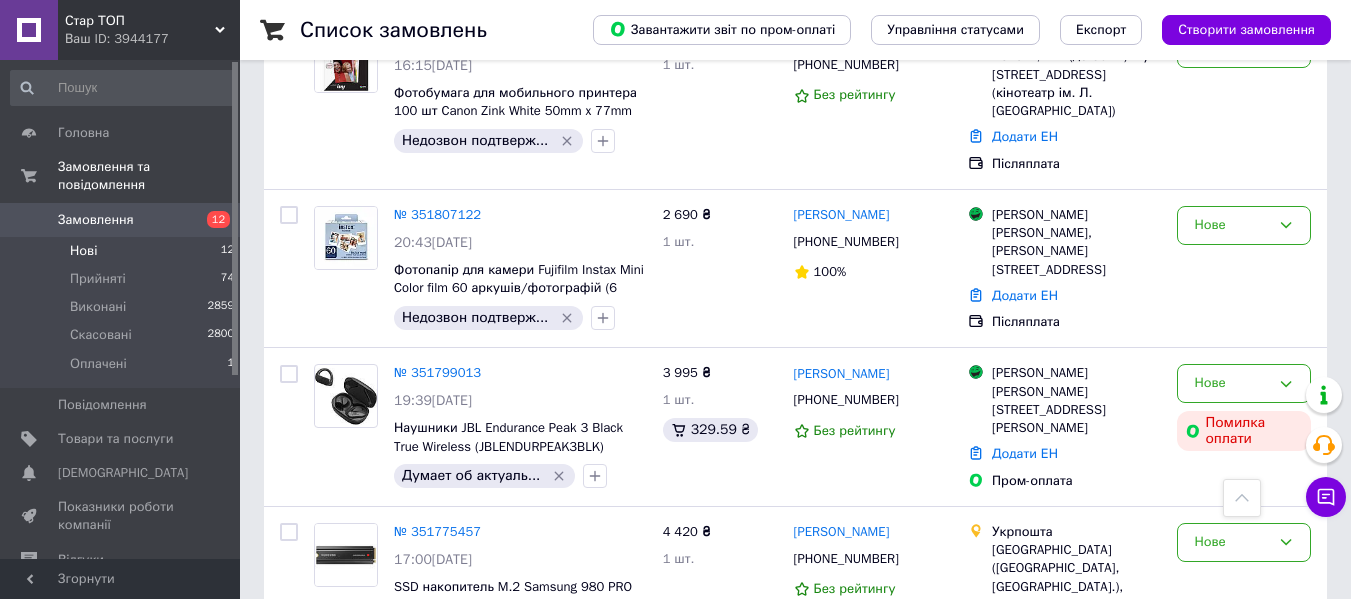 scroll, scrollTop: 1677, scrollLeft: 0, axis: vertical 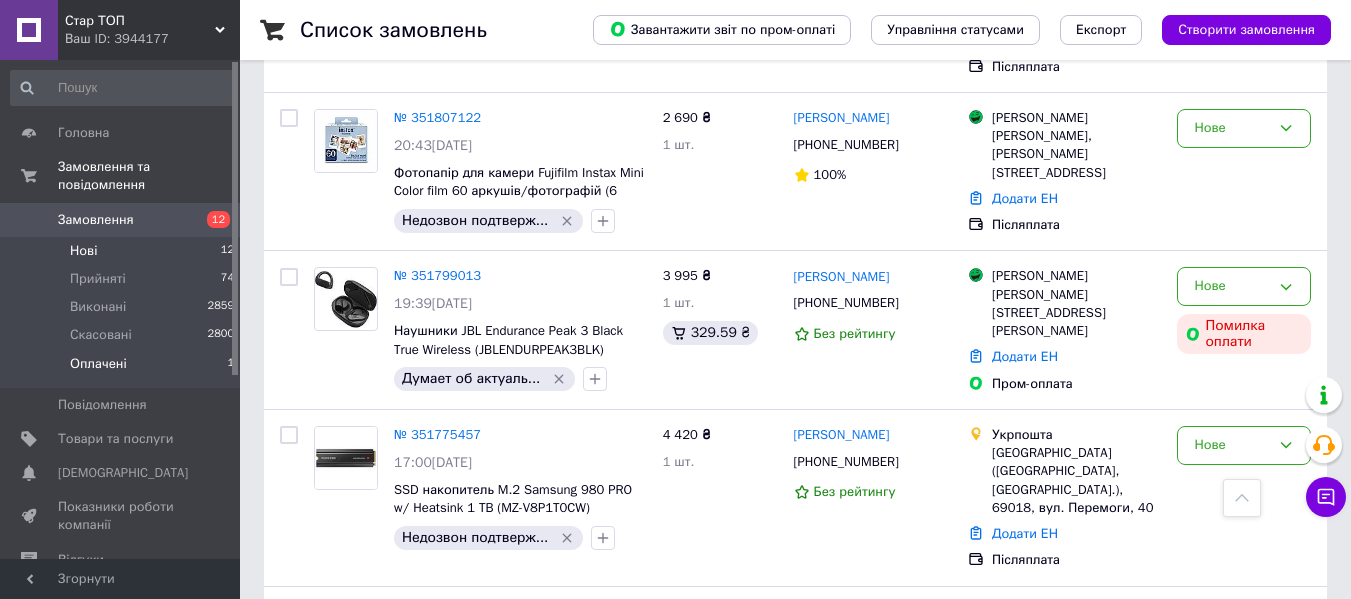 click on "Оплачені 1" at bounding box center [123, 369] 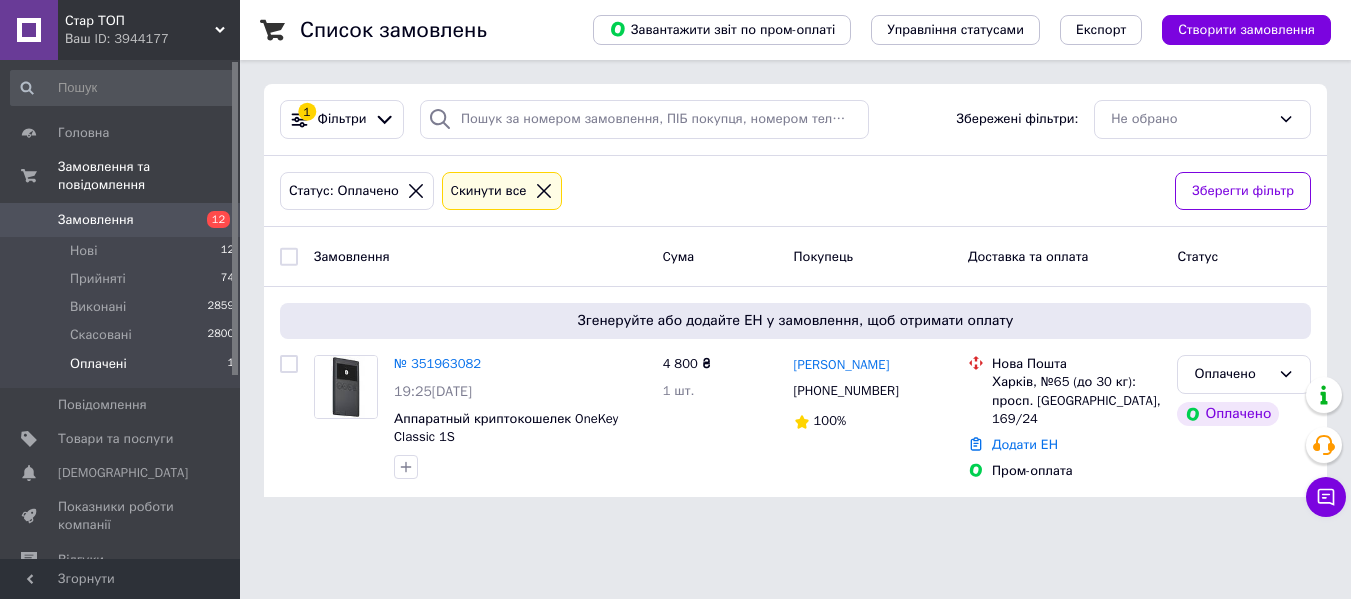 scroll, scrollTop: 0, scrollLeft: 0, axis: both 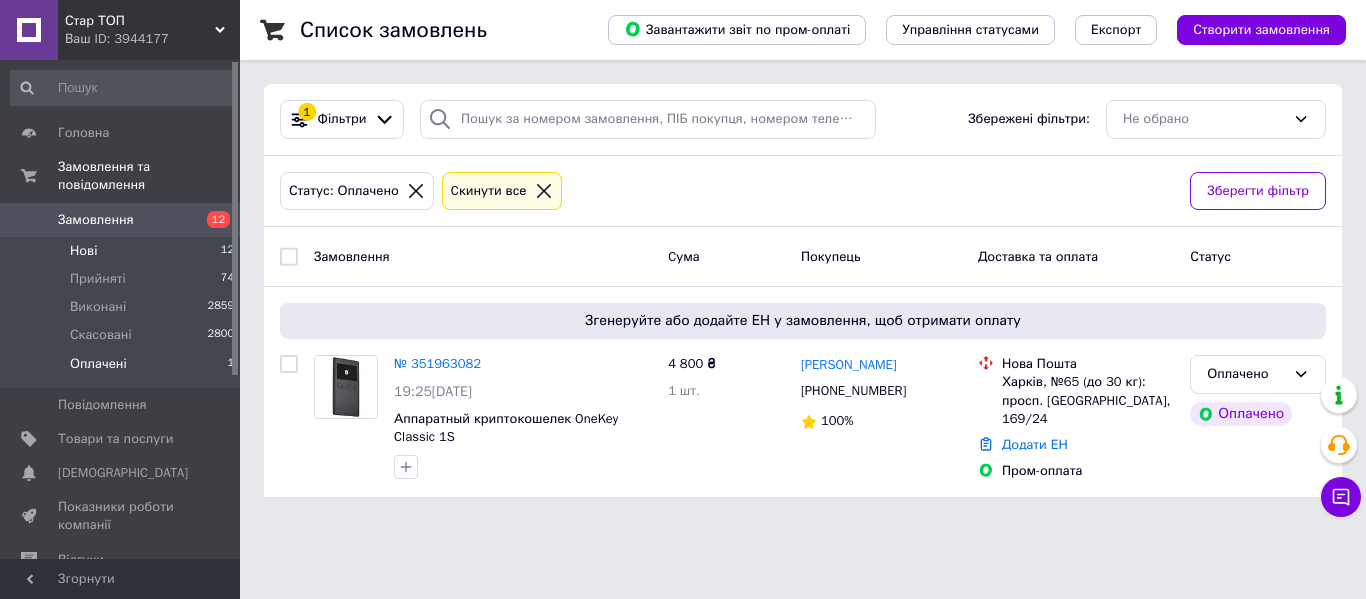 click on "Нові 12" at bounding box center (123, 251) 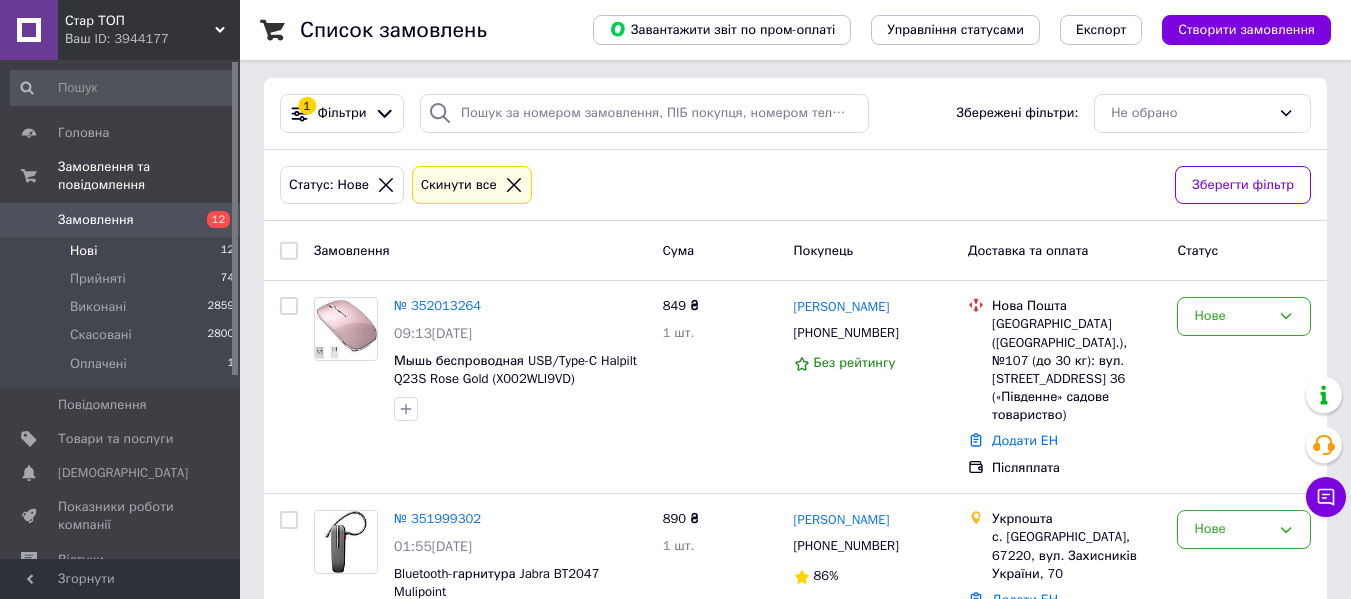 scroll, scrollTop: 0, scrollLeft: 0, axis: both 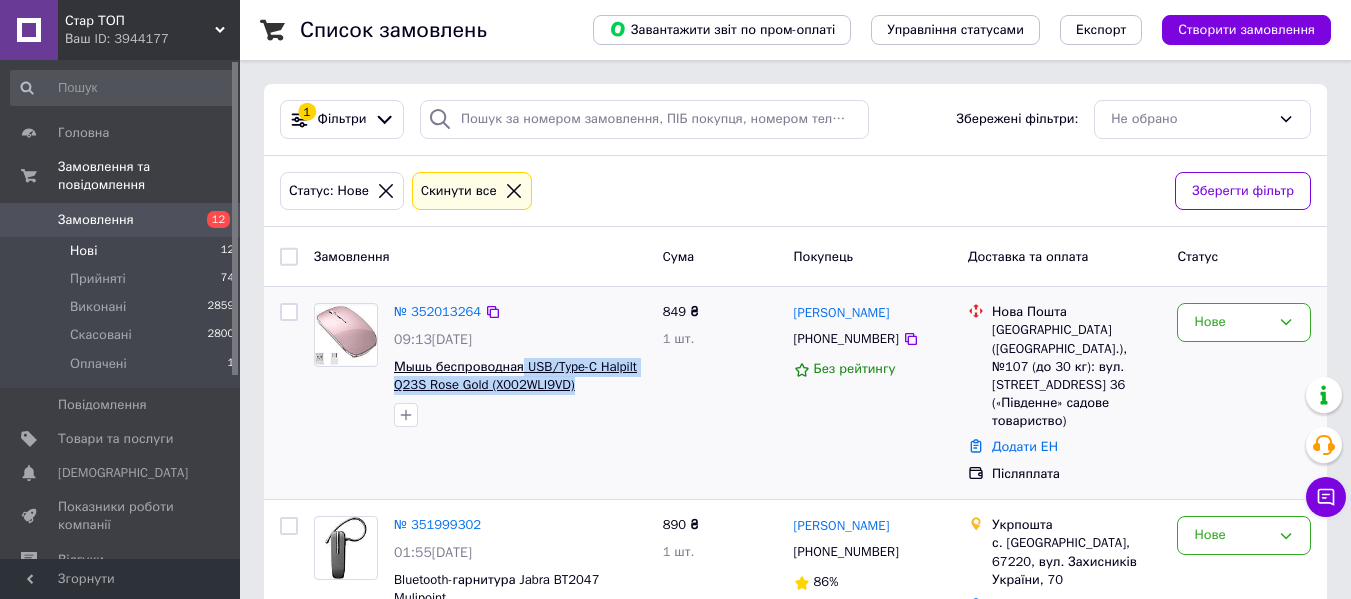 drag, startPoint x: 595, startPoint y: 387, endPoint x: 522, endPoint y: 364, distance: 76.537575 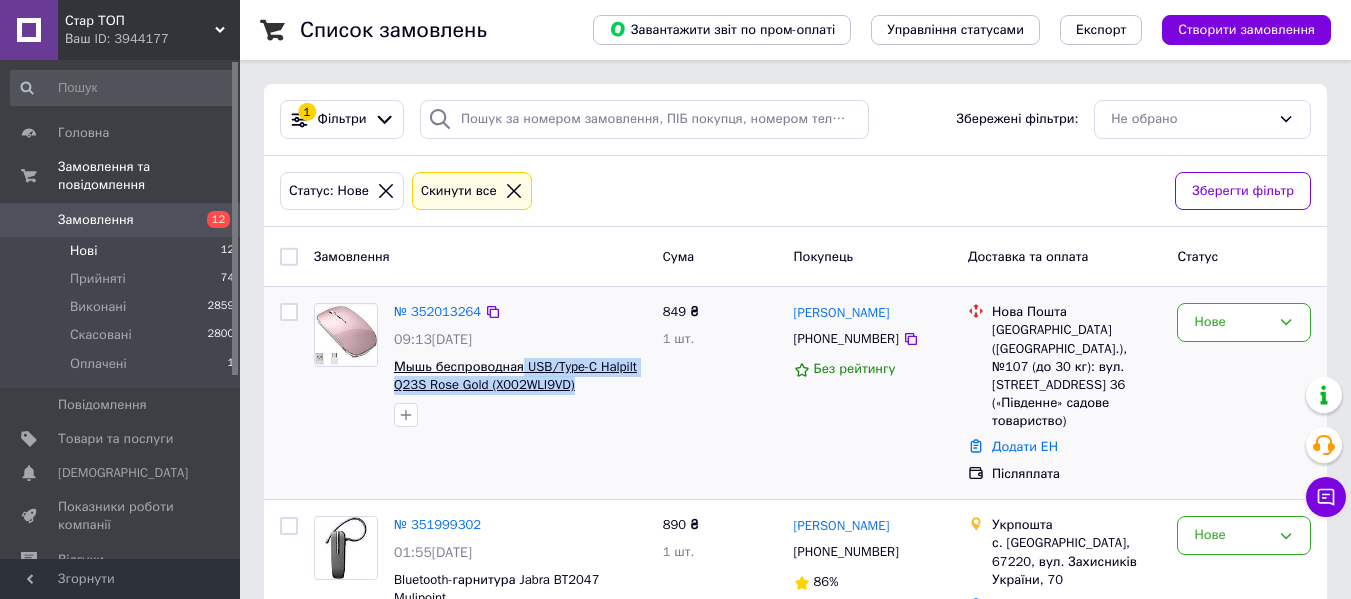 copy on "USB/Type-C Halpilt Q23S Rose Gold (X002WLI9VD)" 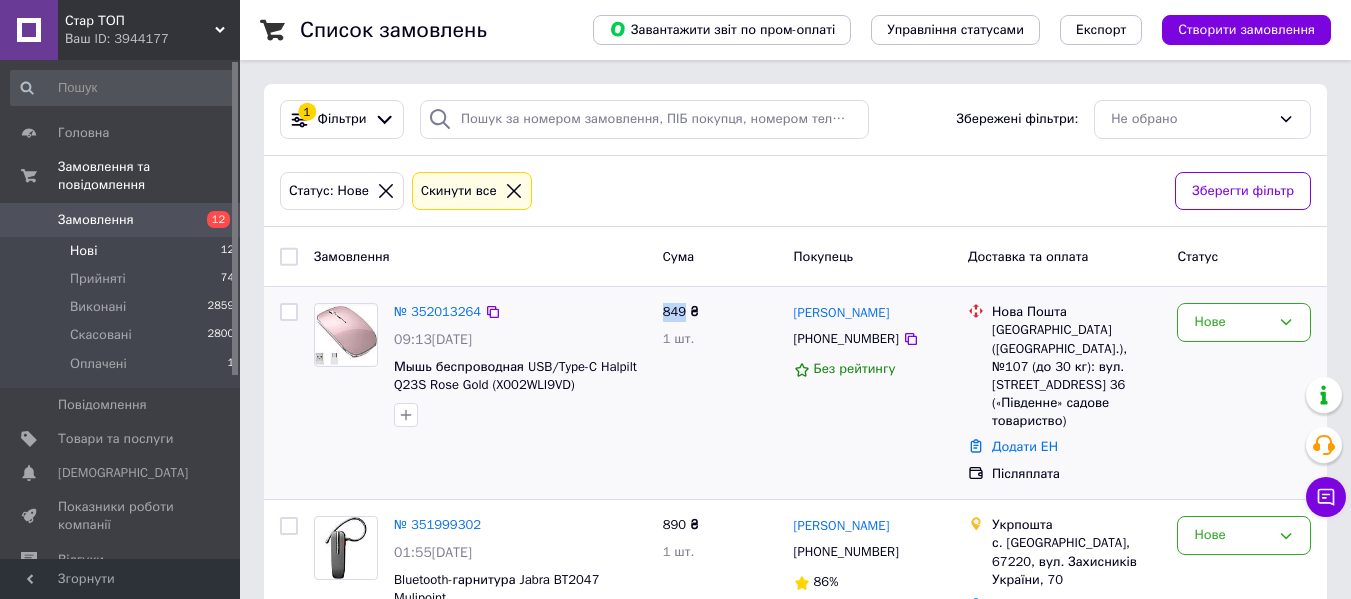 drag, startPoint x: 660, startPoint y: 318, endPoint x: 685, endPoint y: 318, distance: 25 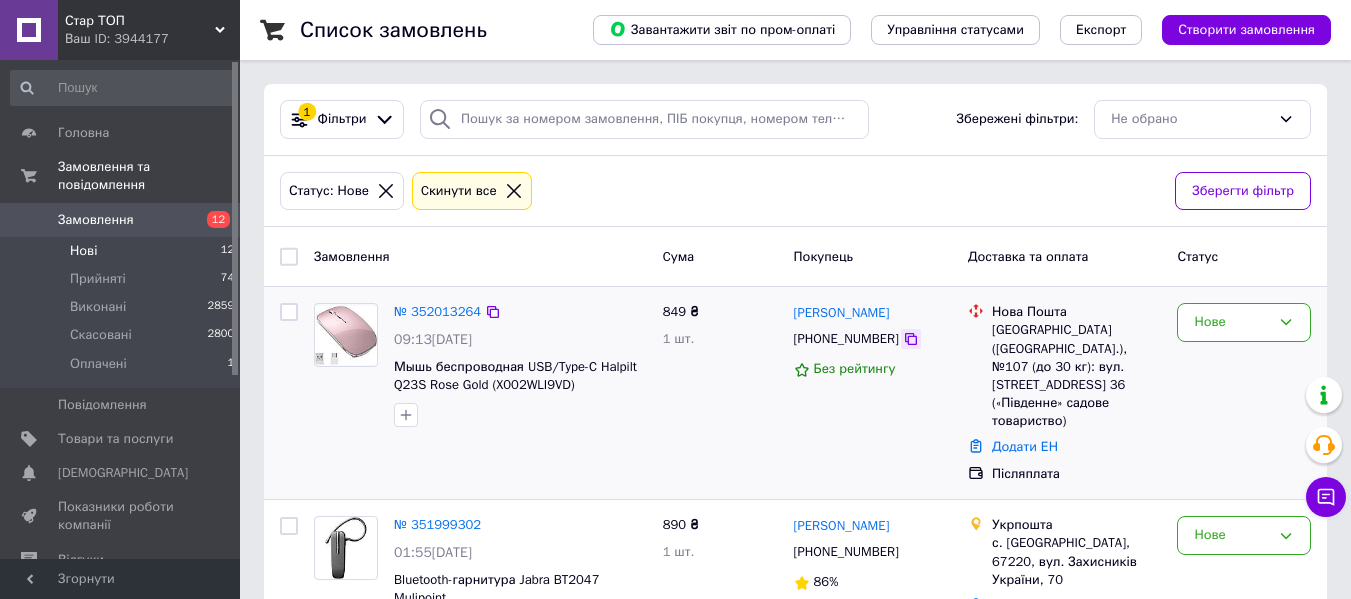 click 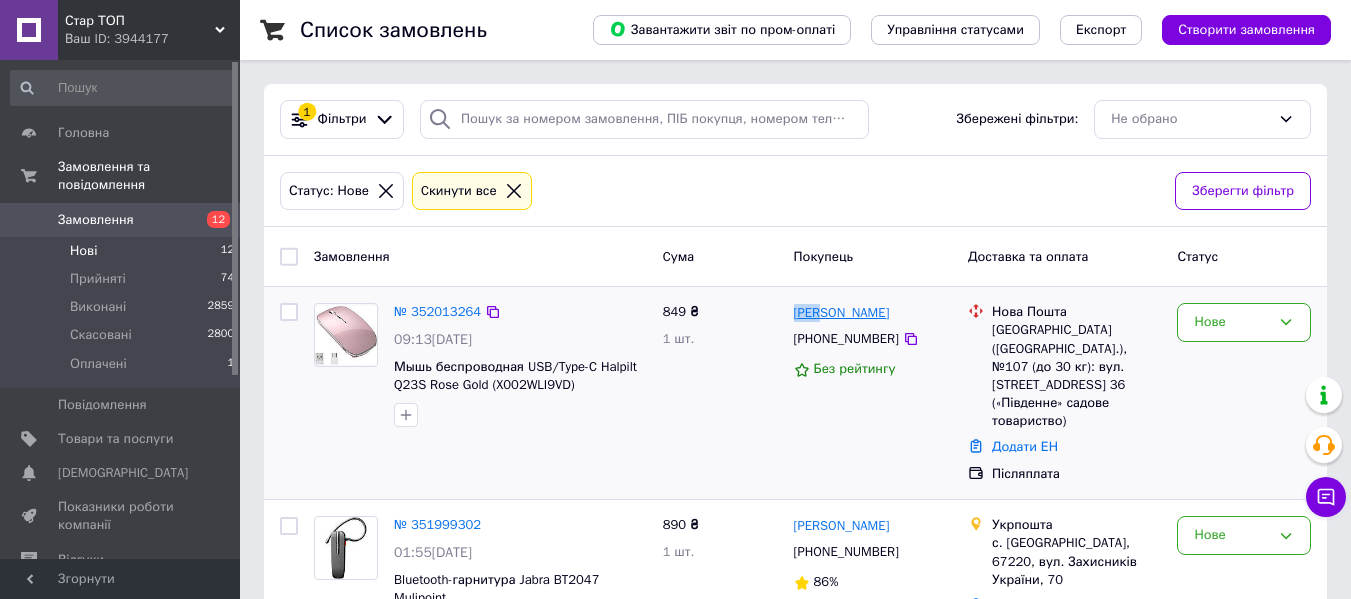 drag, startPoint x: 788, startPoint y: 315, endPoint x: 821, endPoint y: 318, distance: 33.13608 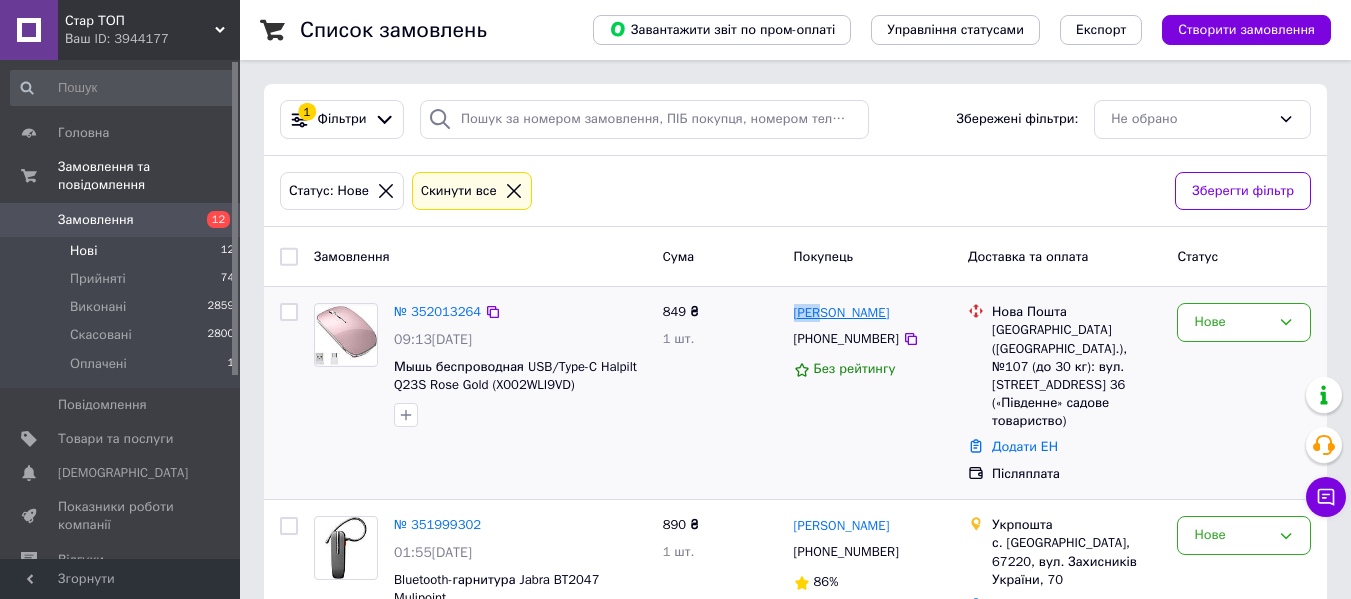 copy on "Сива" 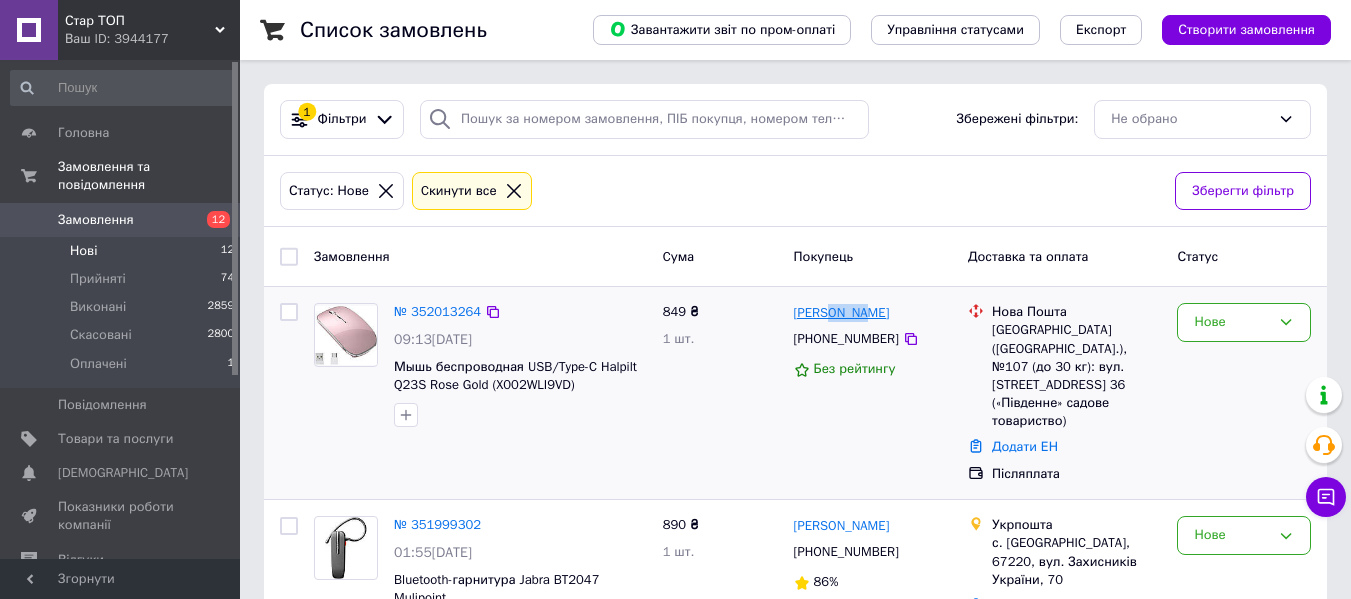 drag, startPoint x: 869, startPoint y: 312, endPoint x: 827, endPoint y: 323, distance: 43.416588 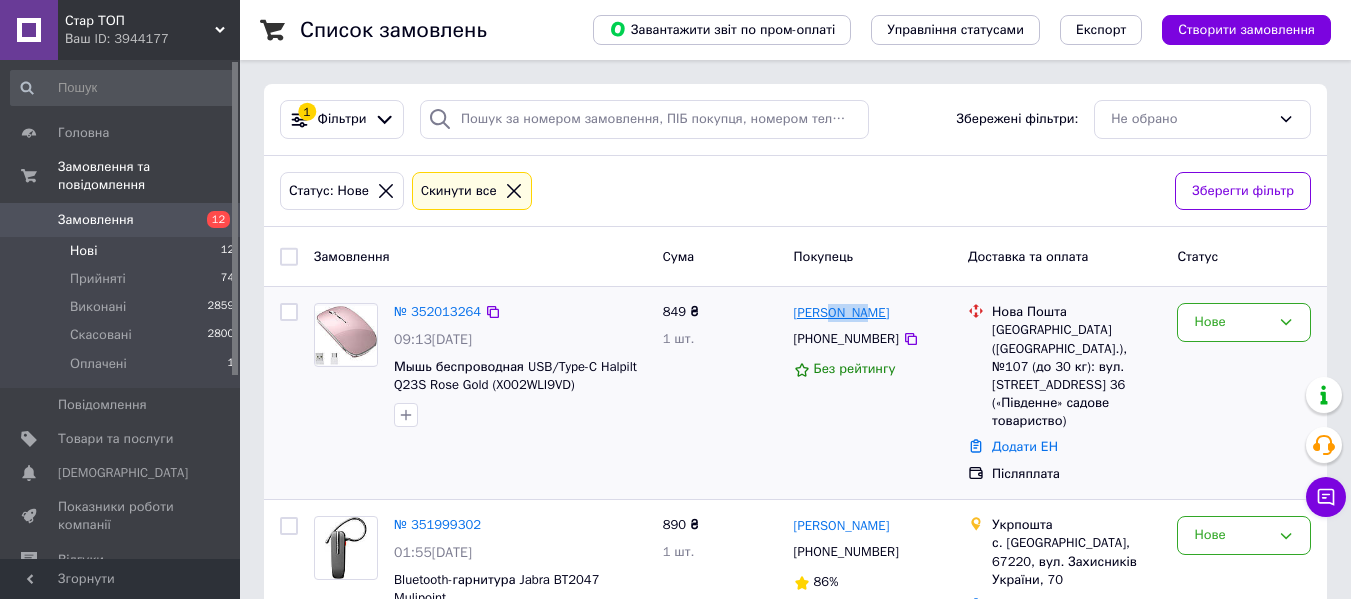 copy on "Софія" 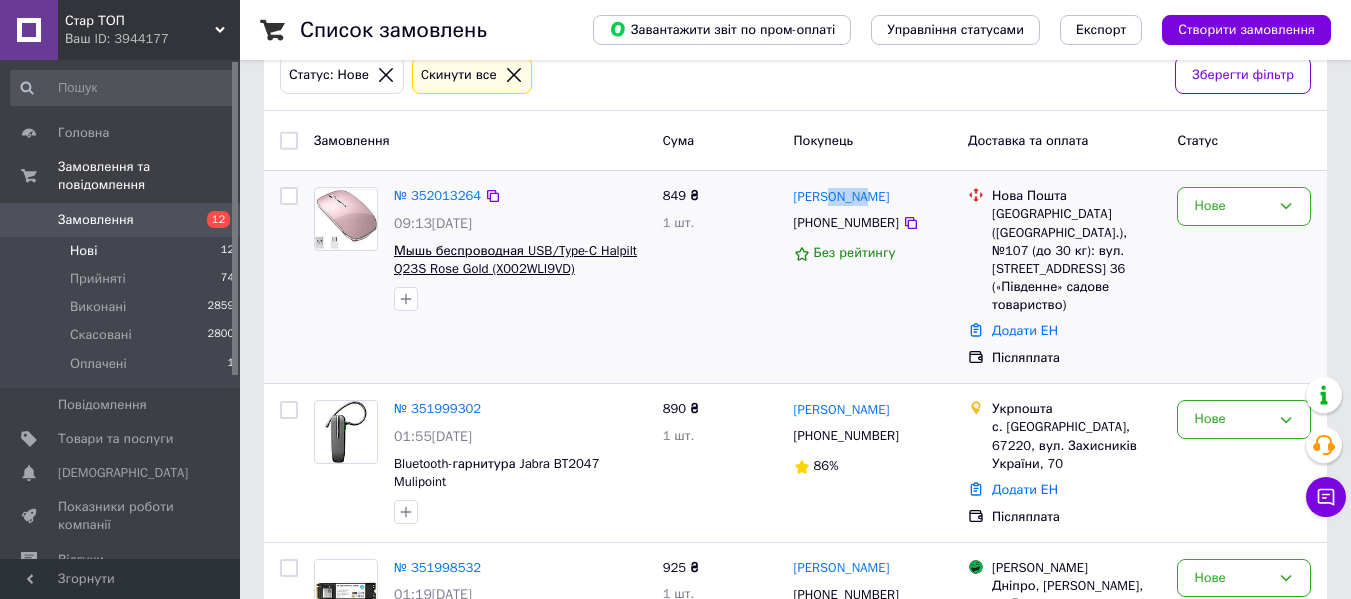 scroll, scrollTop: 100, scrollLeft: 0, axis: vertical 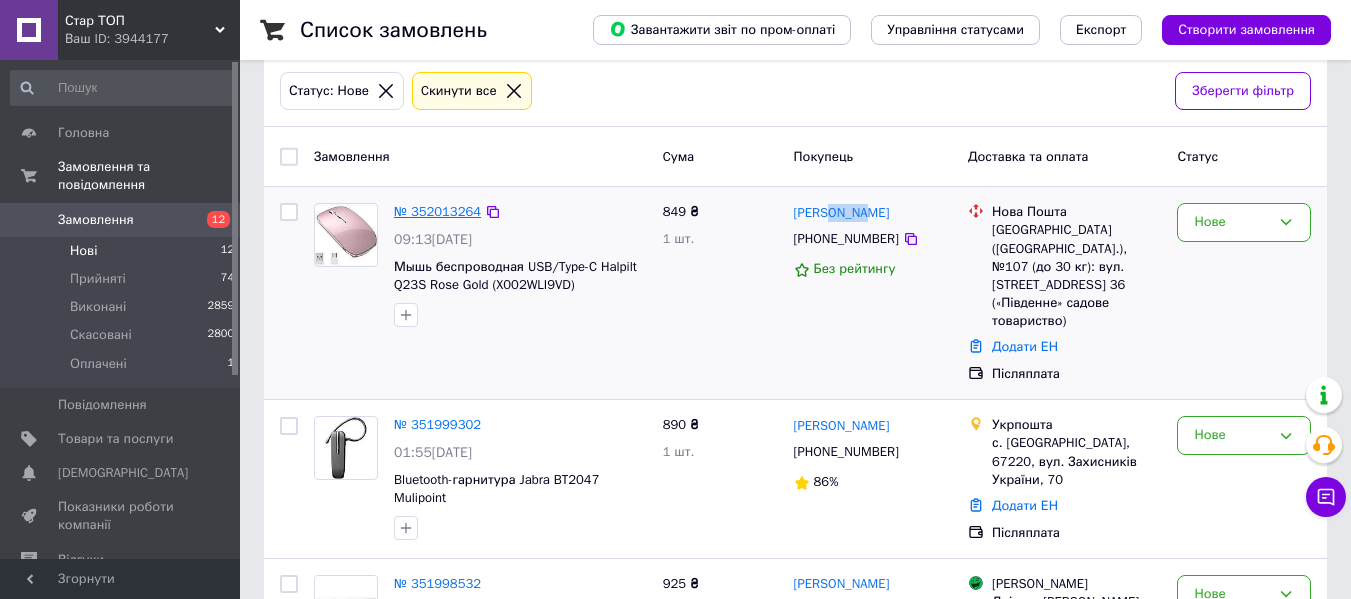 click on "№ 352013264" at bounding box center [437, 211] 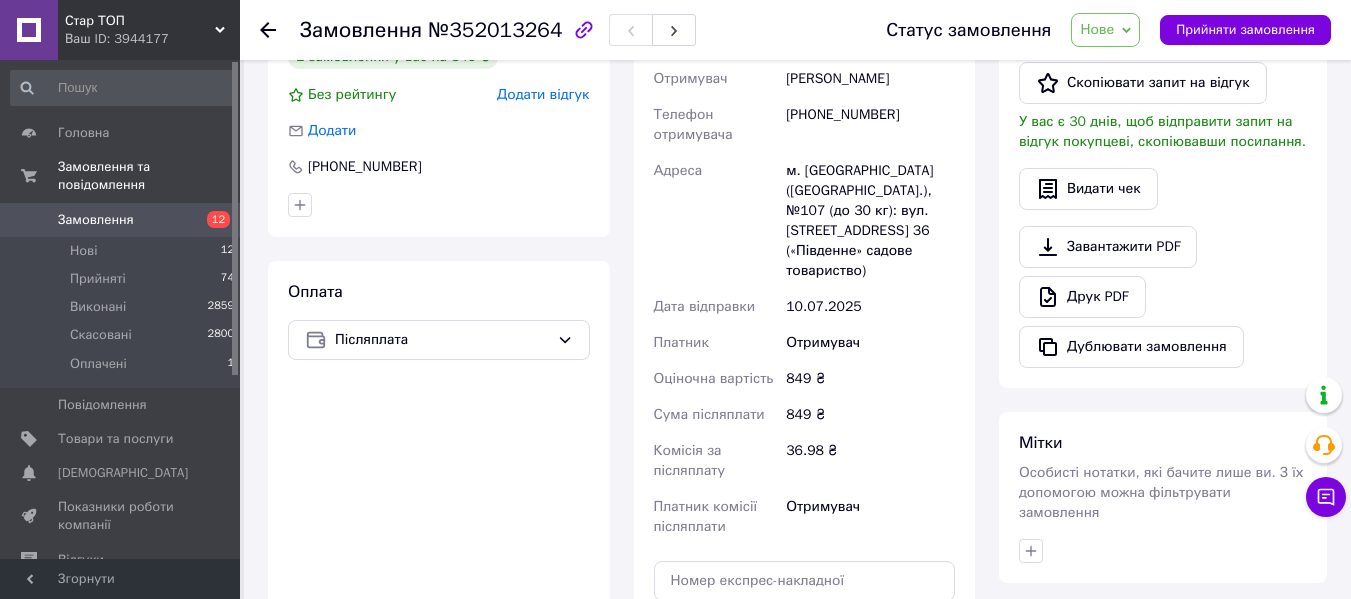 scroll, scrollTop: 400, scrollLeft: 0, axis: vertical 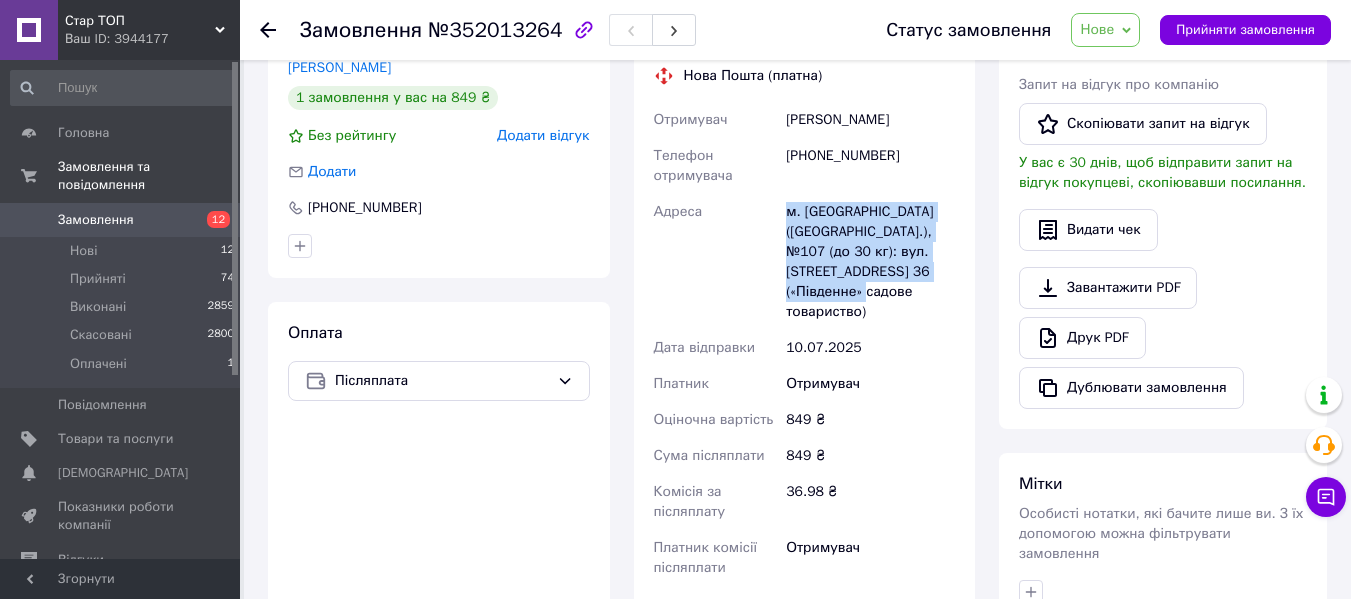 drag, startPoint x: 877, startPoint y: 296, endPoint x: 774, endPoint y: 217, distance: 129.80756 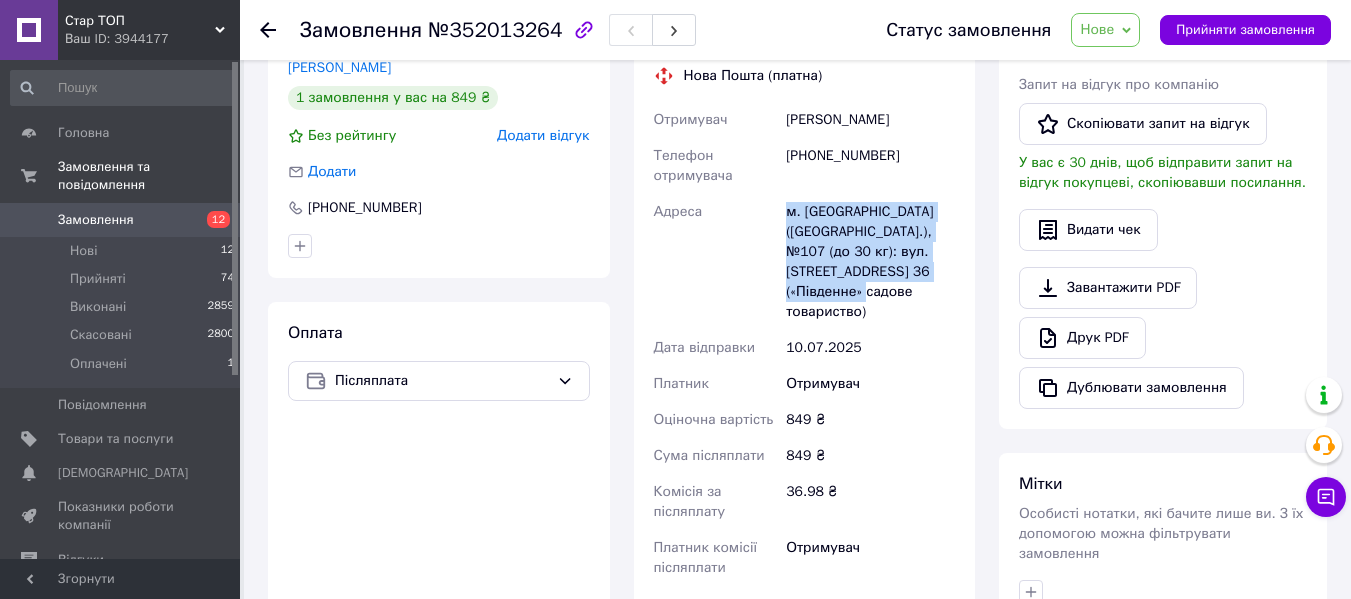 copy on "Адреса м. Київ (Київська обл.), №107 (до 30 кг): вул. Садова 164, буд. 36 («Південне» садове товариство)" 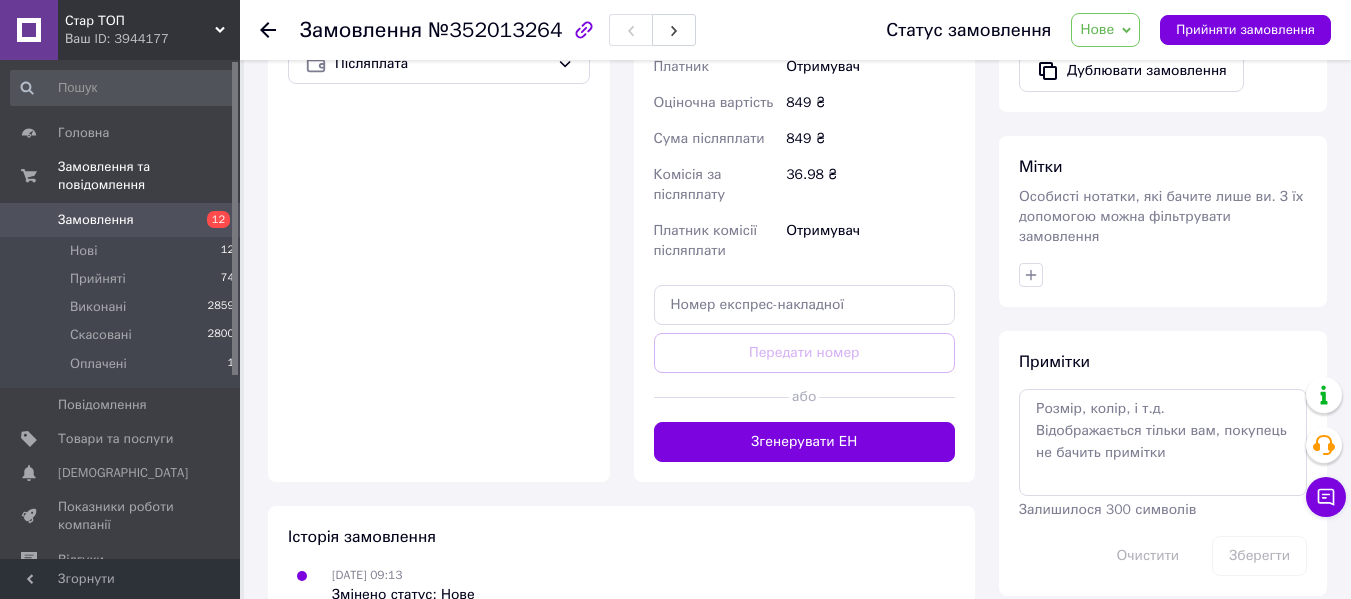 scroll, scrollTop: 747, scrollLeft: 0, axis: vertical 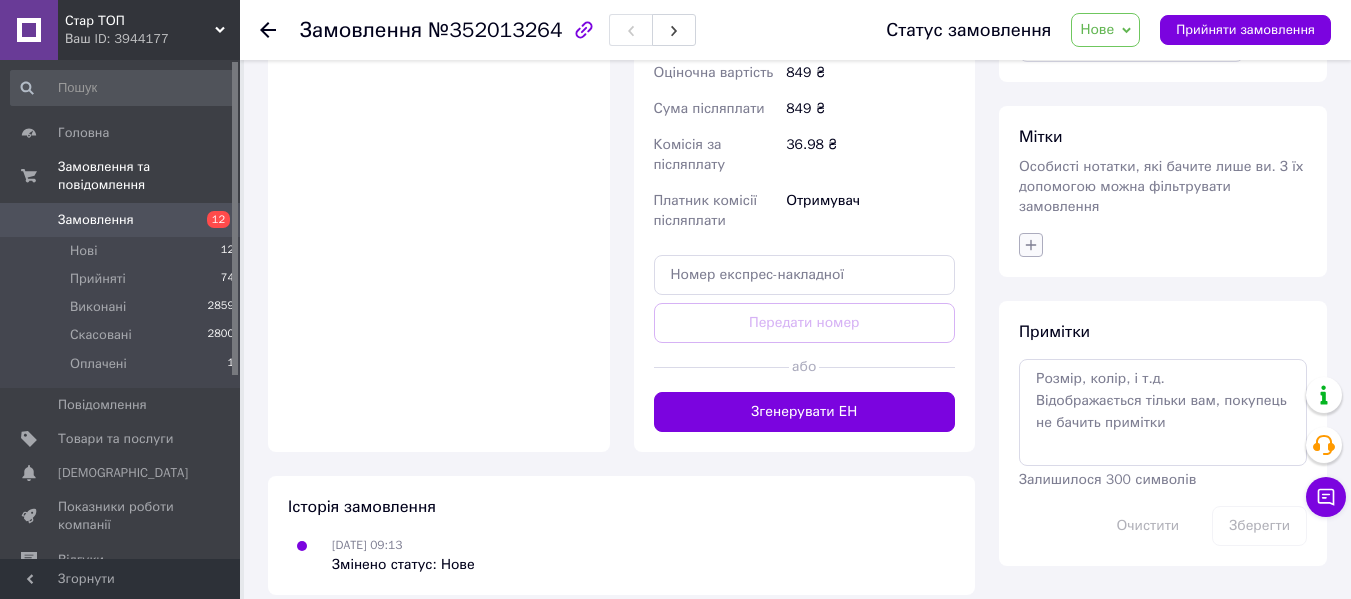 click 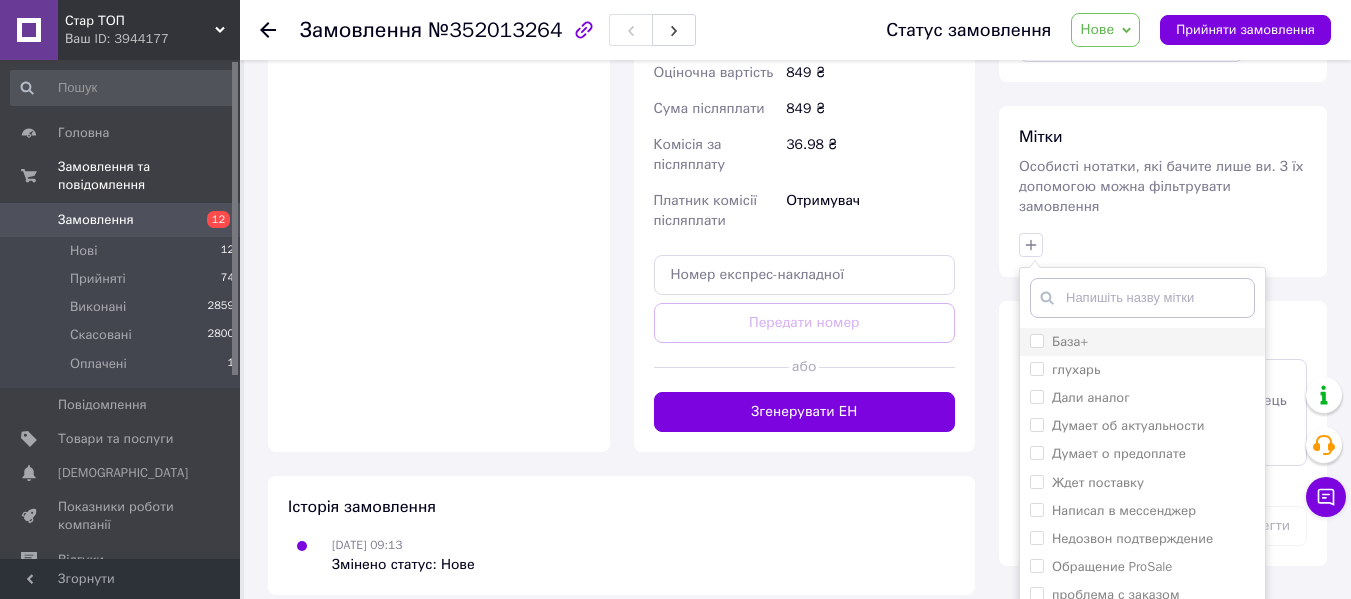 click on "База+" at bounding box center (1036, 340) 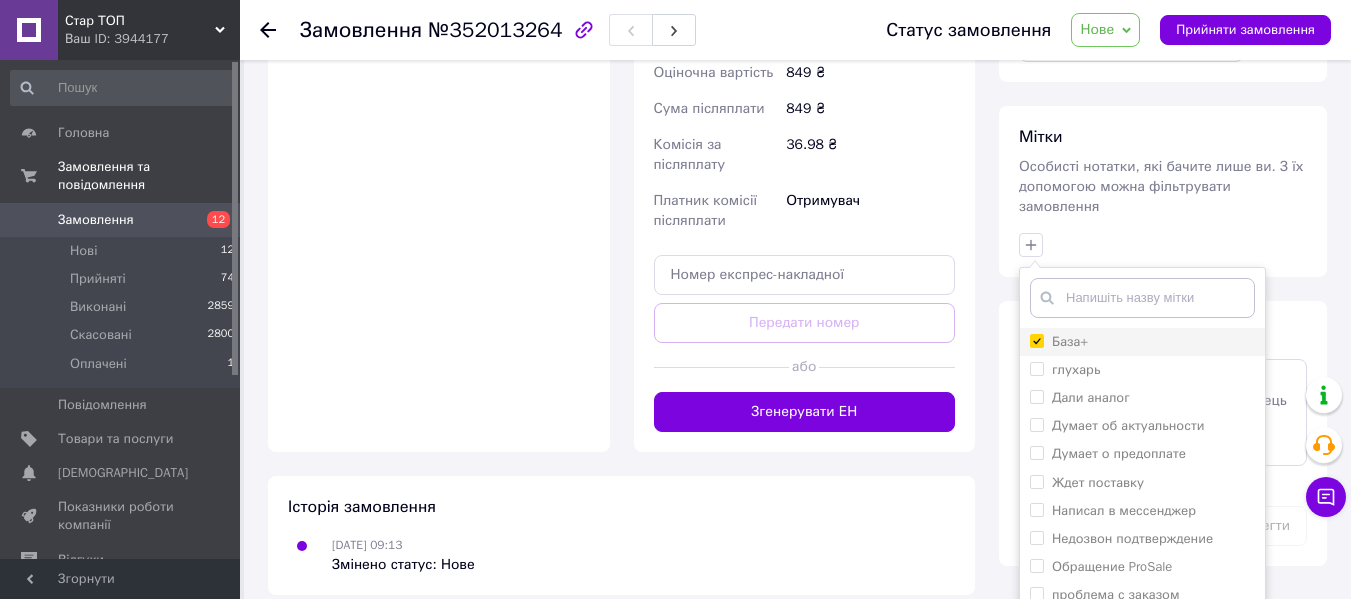 checkbox on "true" 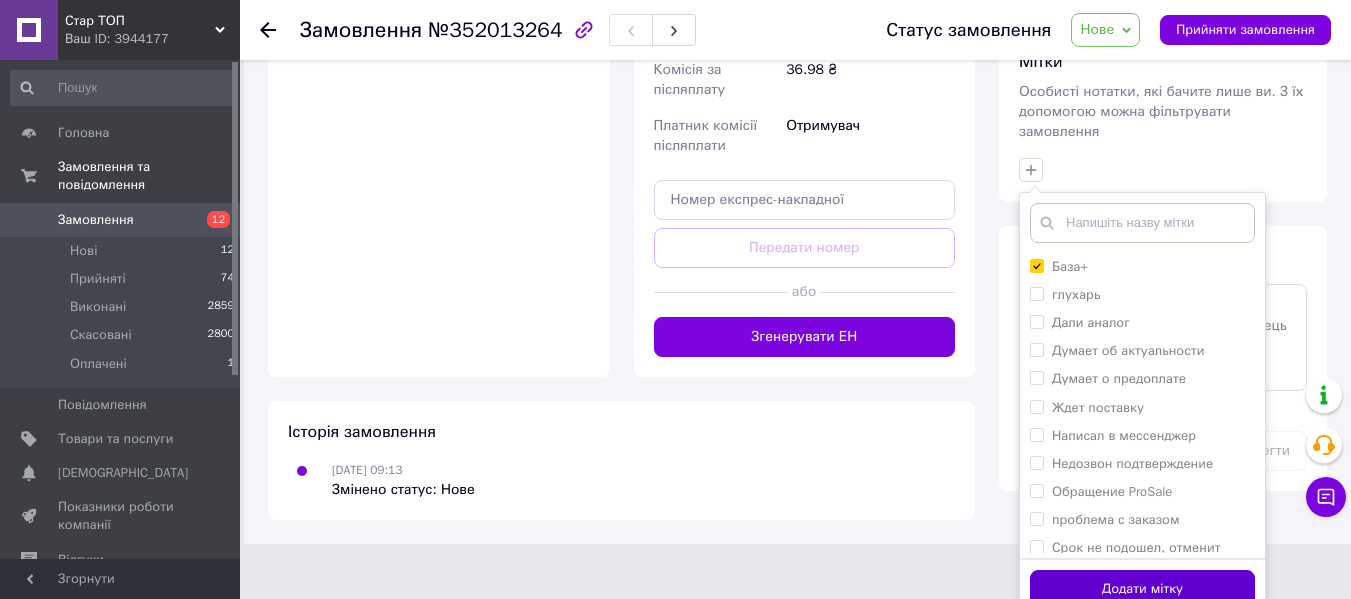 click on "Додати мітку" at bounding box center [1142, 589] 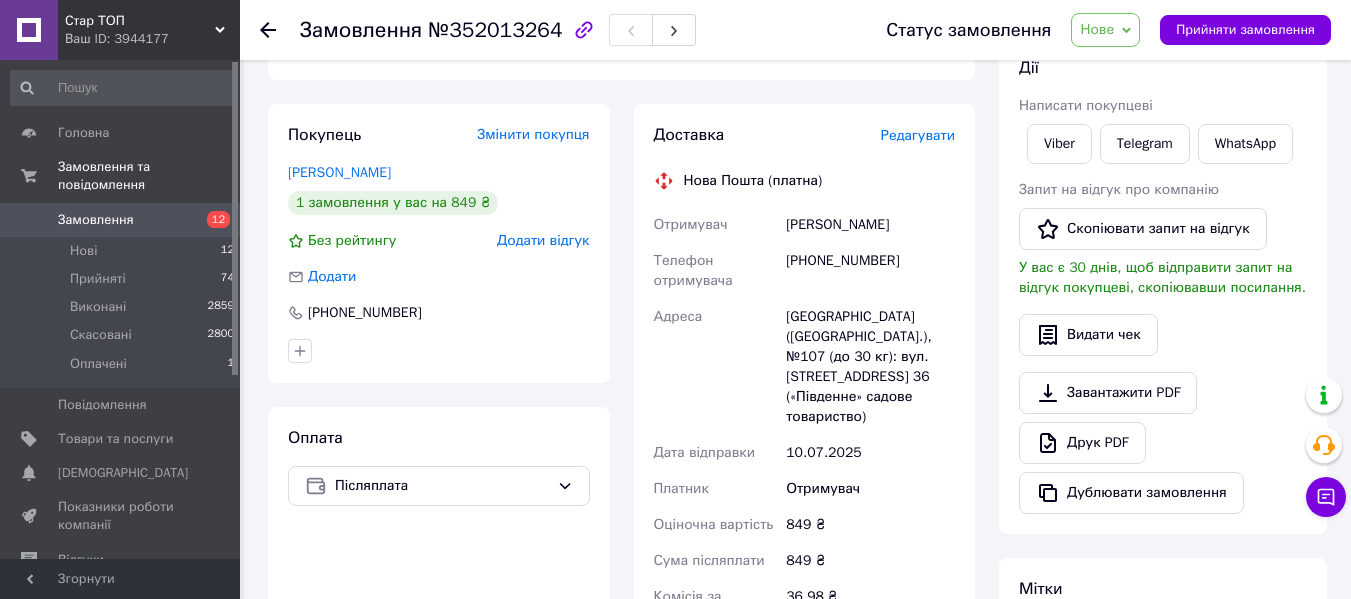 scroll, scrollTop: 0, scrollLeft: 0, axis: both 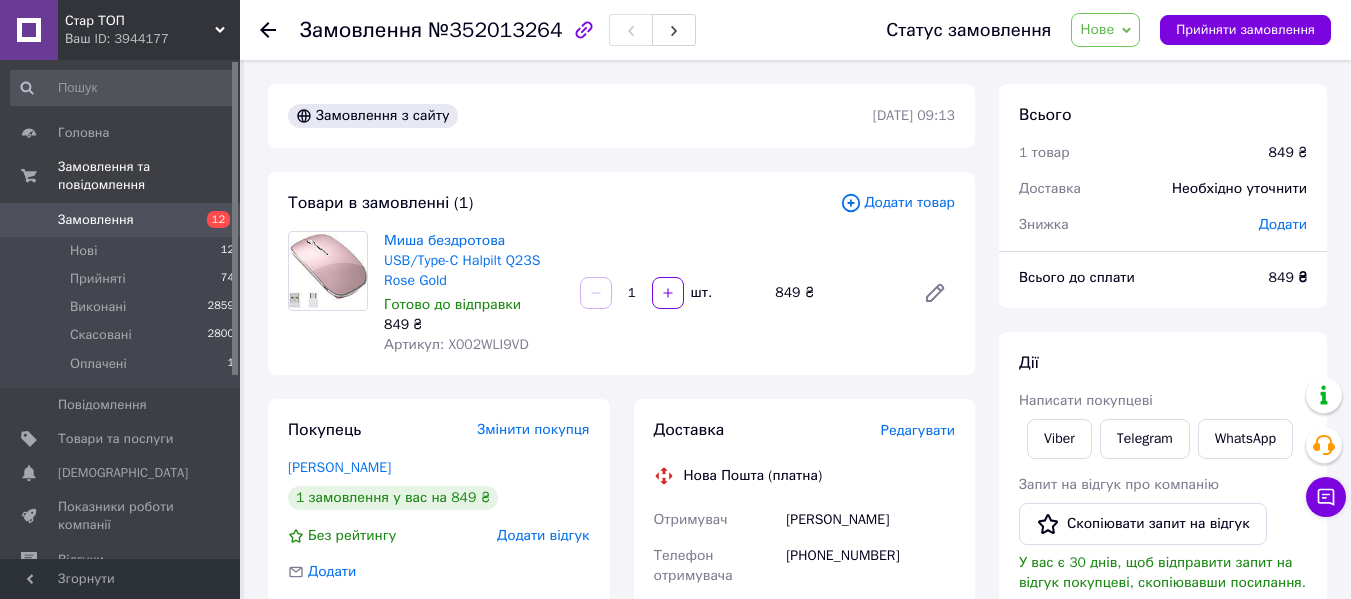 click on "Нове" at bounding box center (1105, 30) 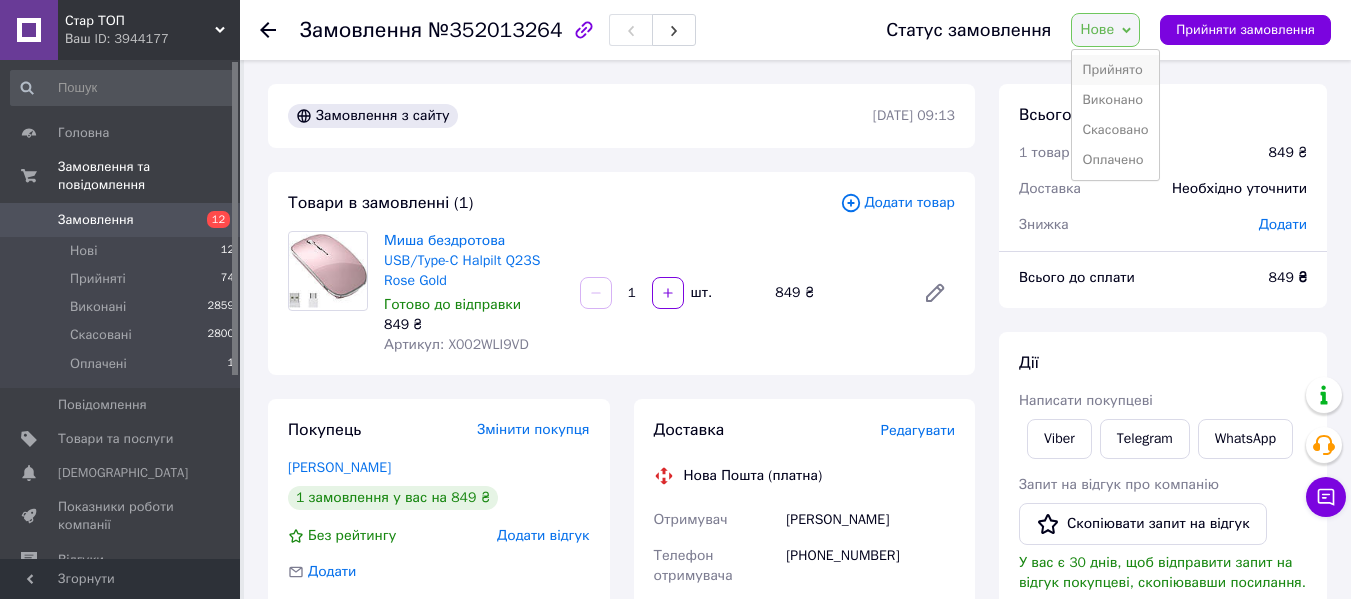 click on "Прийнято" at bounding box center [1115, 70] 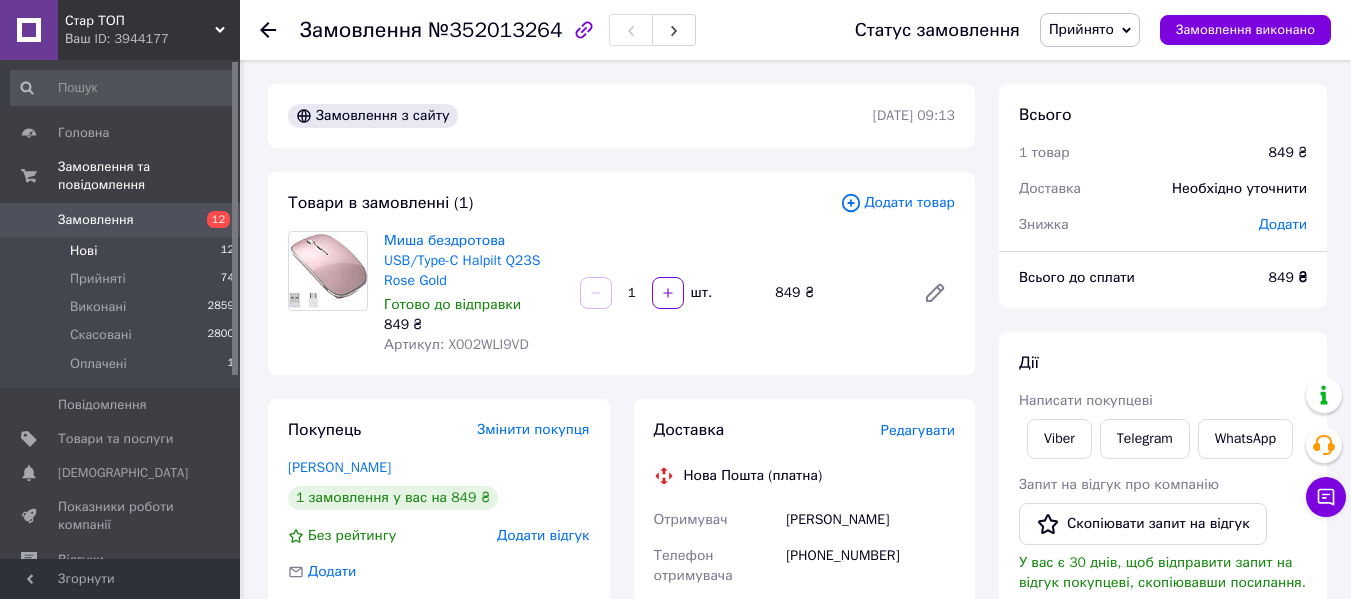 click on "Нові 12" at bounding box center [123, 251] 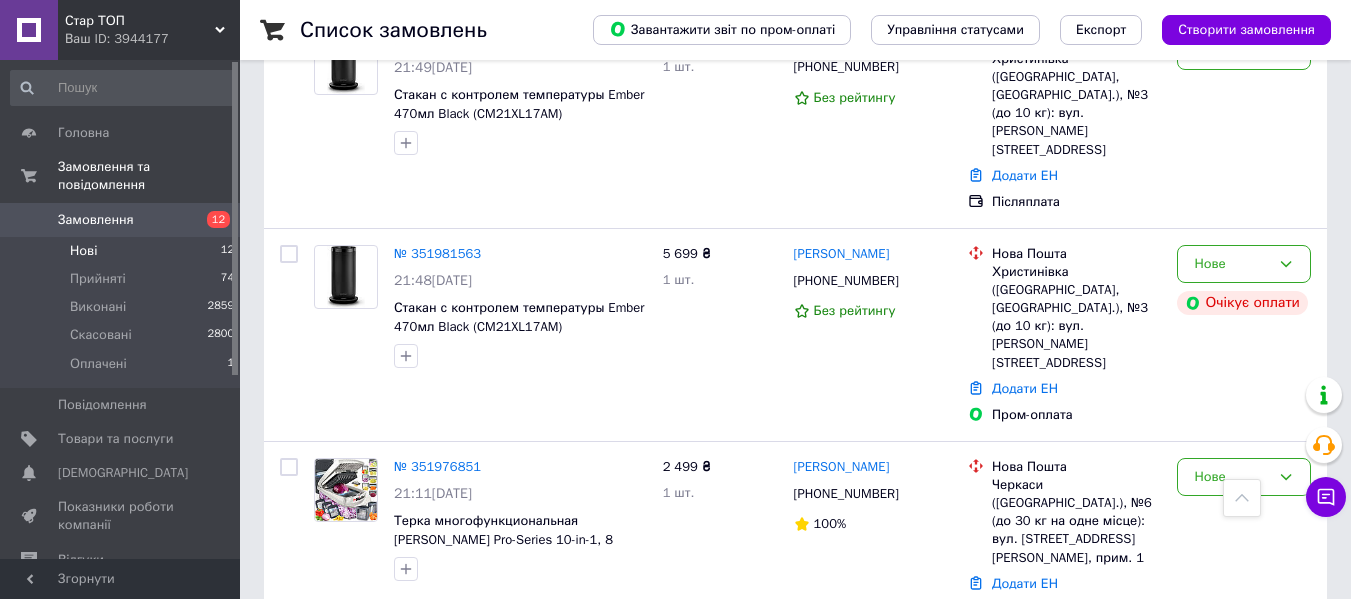 scroll, scrollTop: 900, scrollLeft: 0, axis: vertical 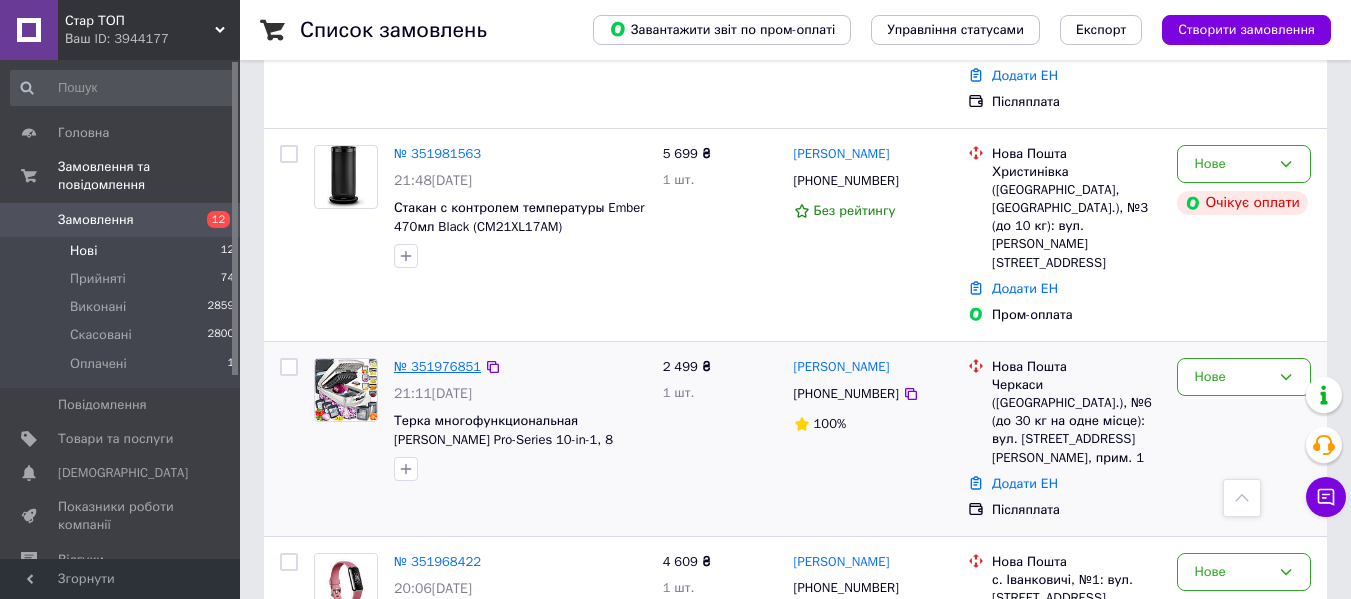 click on "№ 351976851" at bounding box center (437, 366) 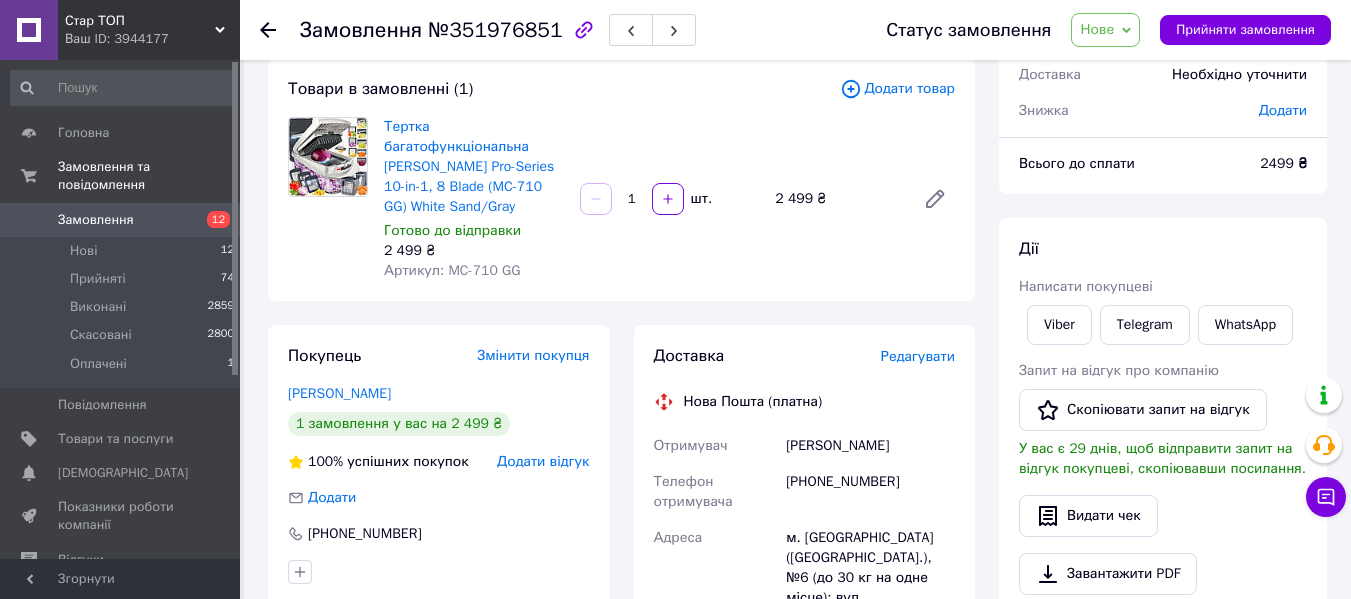 scroll, scrollTop: 67, scrollLeft: 0, axis: vertical 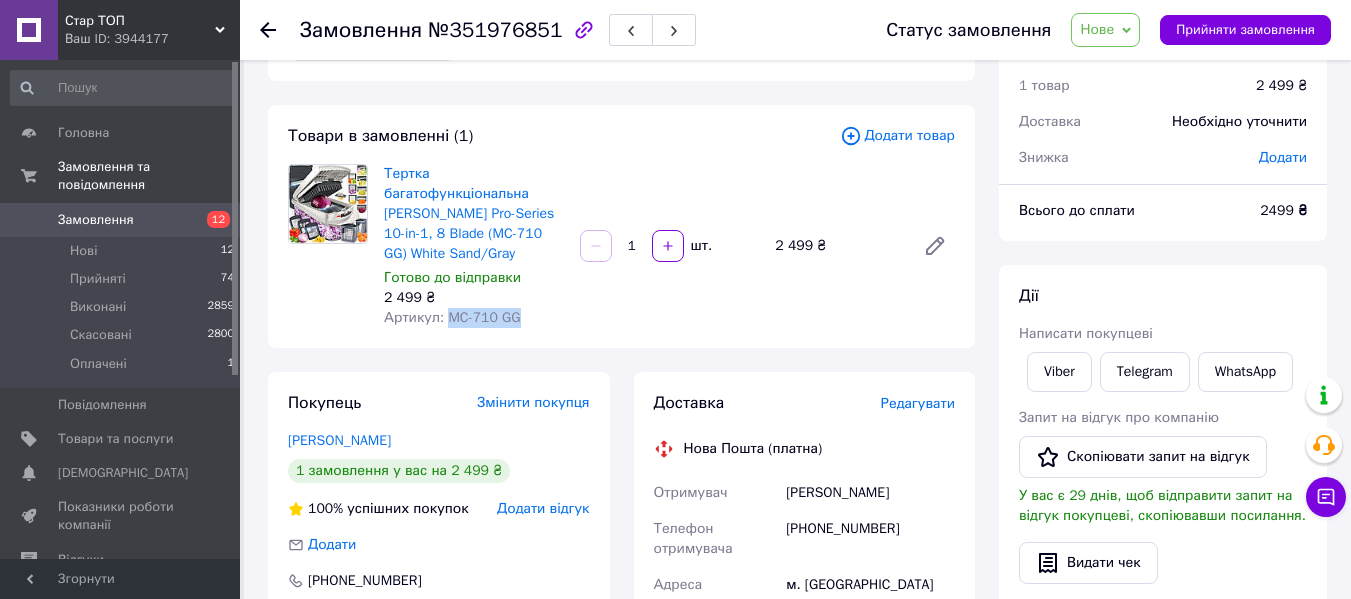 drag, startPoint x: 520, startPoint y: 320, endPoint x: 448, endPoint y: 321, distance: 72.00694 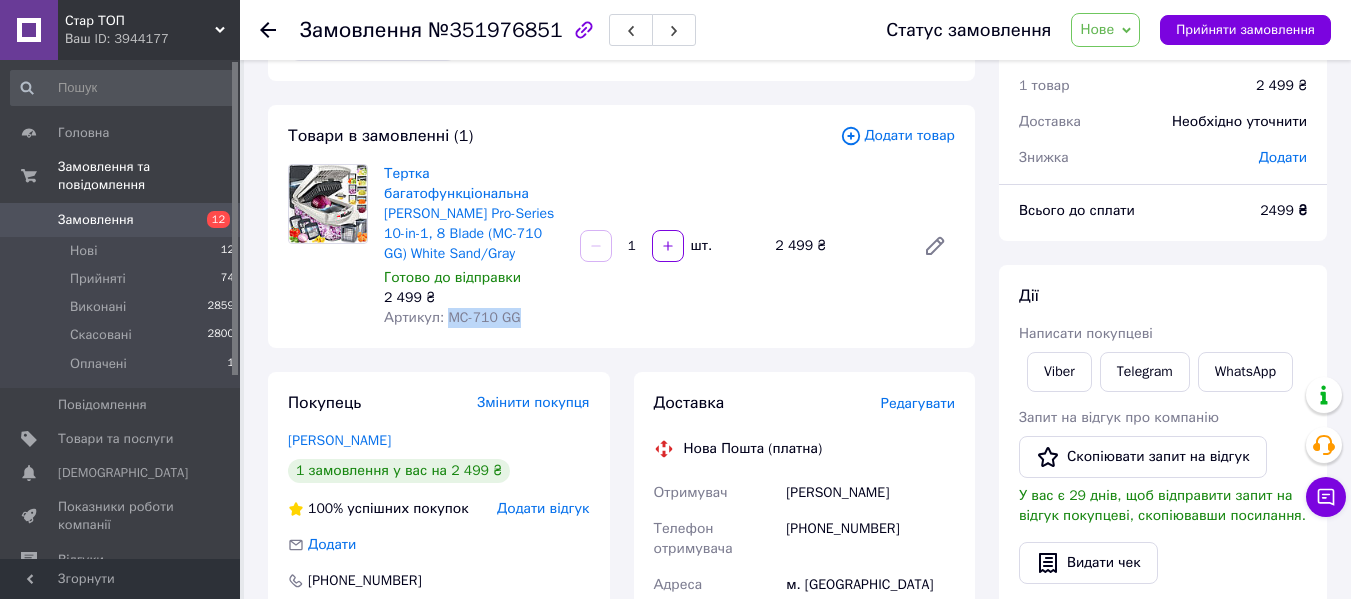 copy on "MC-710 GG" 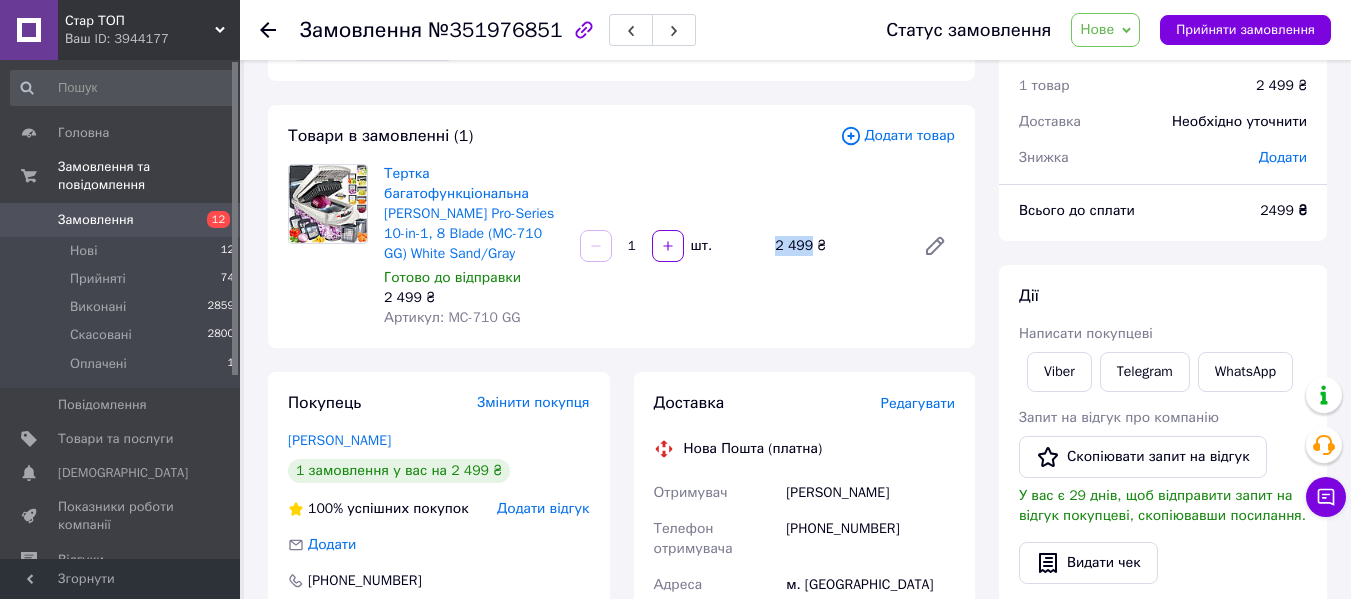 drag, startPoint x: 771, startPoint y: 245, endPoint x: 809, endPoint y: 243, distance: 38.052597 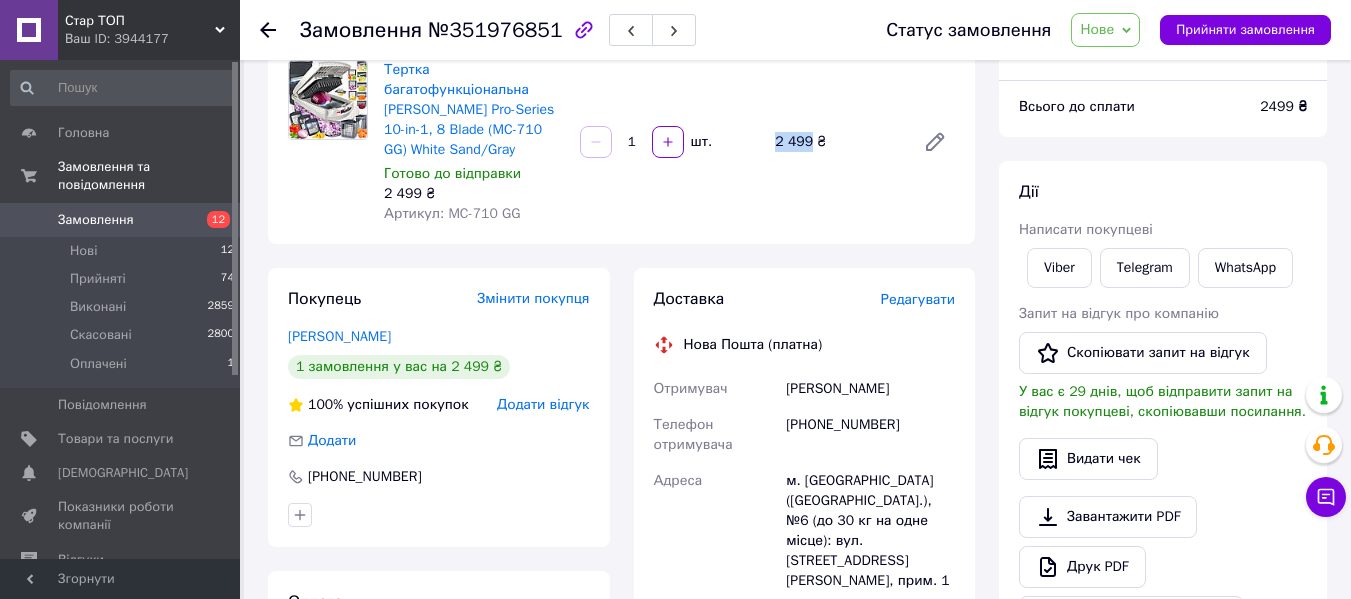 scroll, scrollTop: 367, scrollLeft: 0, axis: vertical 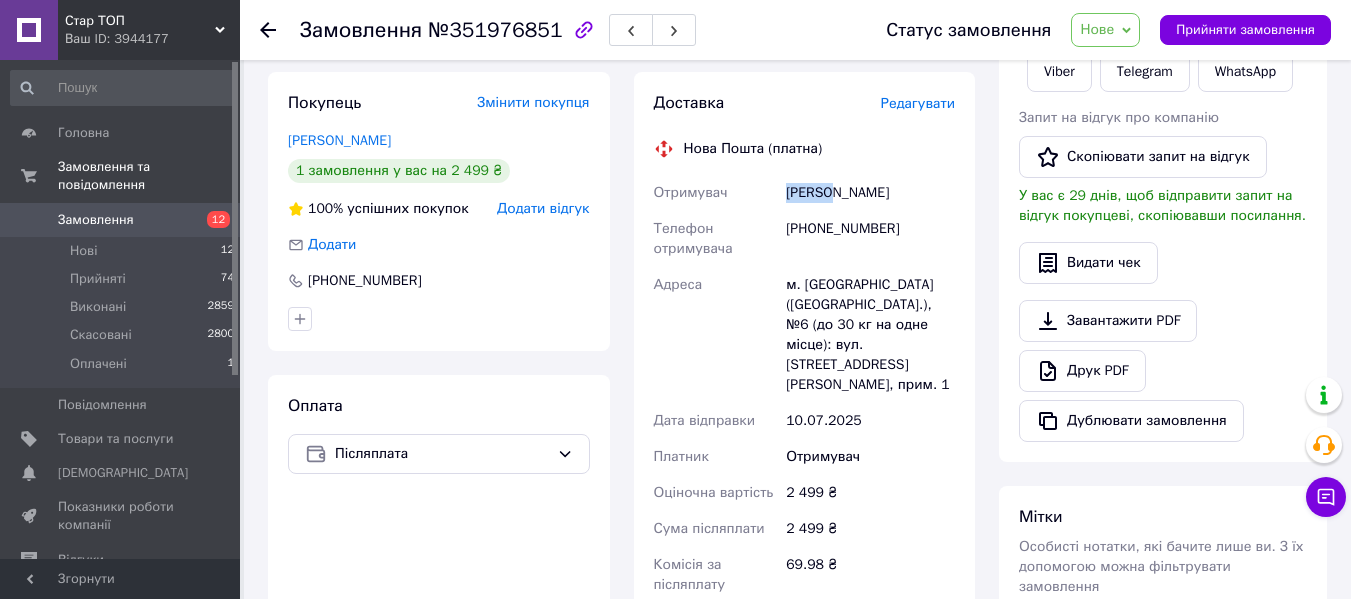 drag, startPoint x: 784, startPoint y: 194, endPoint x: 831, endPoint y: 204, distance: 48.052055 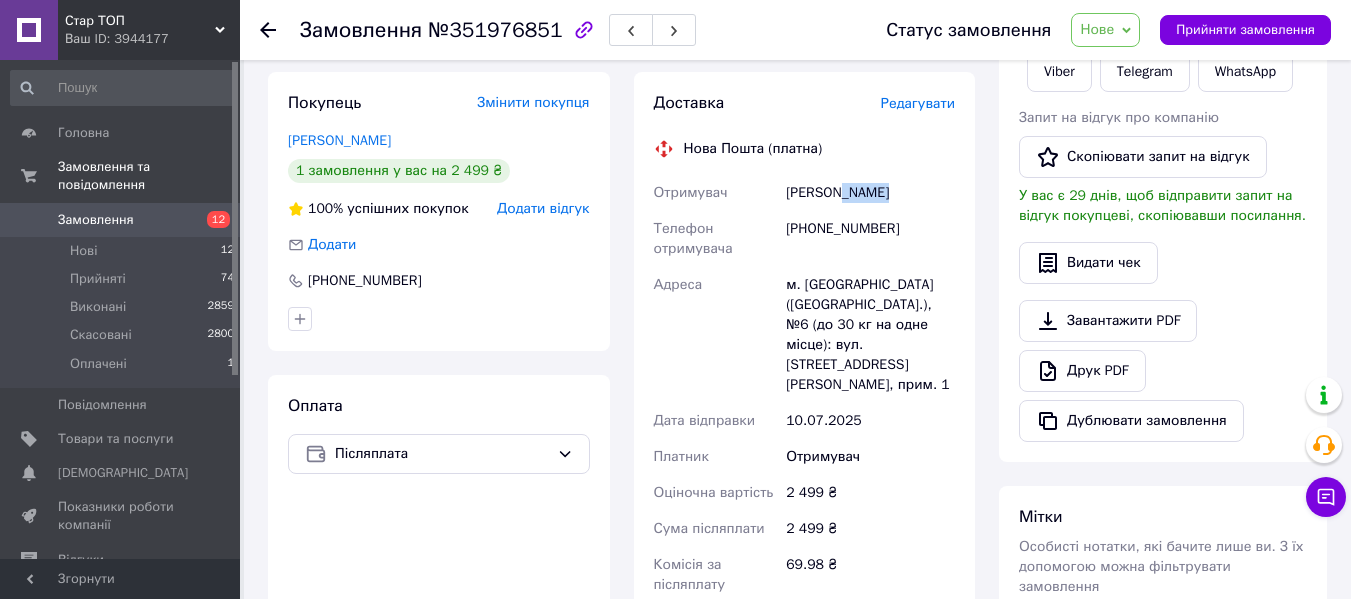 drag, startPoint x: 838, startPoint y: 189, endPoint x: 911, endPoint y: 187, distance: 73.02739 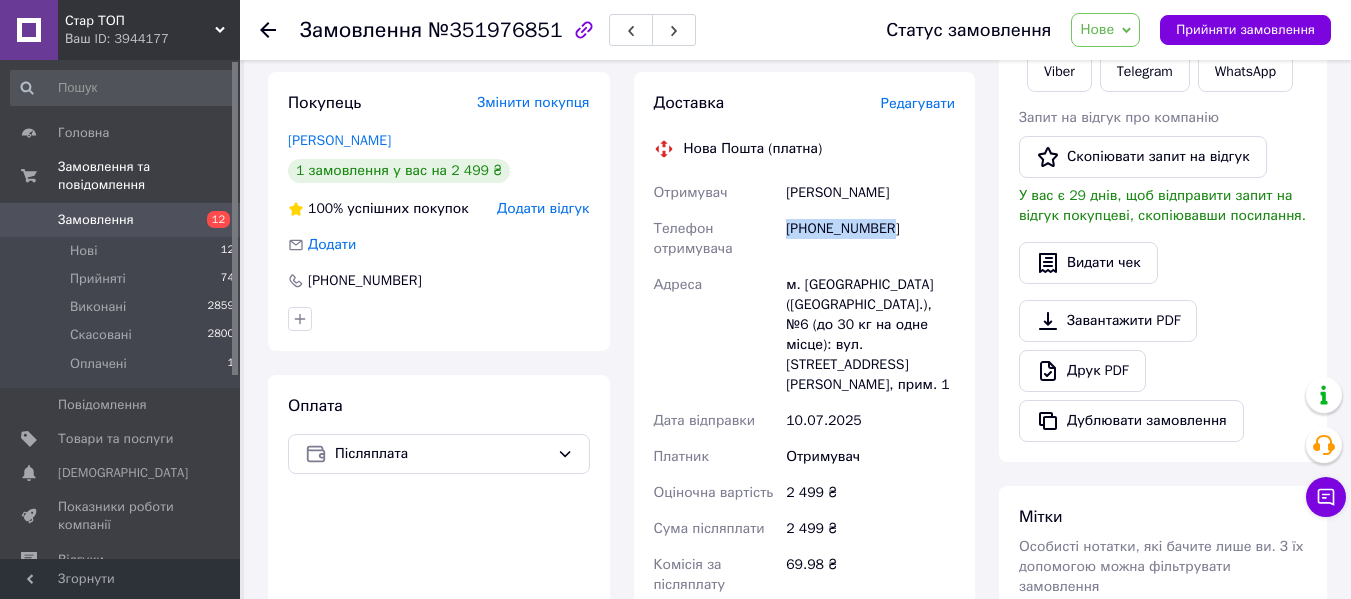 drag, startPoint x: 789, startPoint y: 224, endPoint x: 886, endPoint y: 230, distance: 97.18539 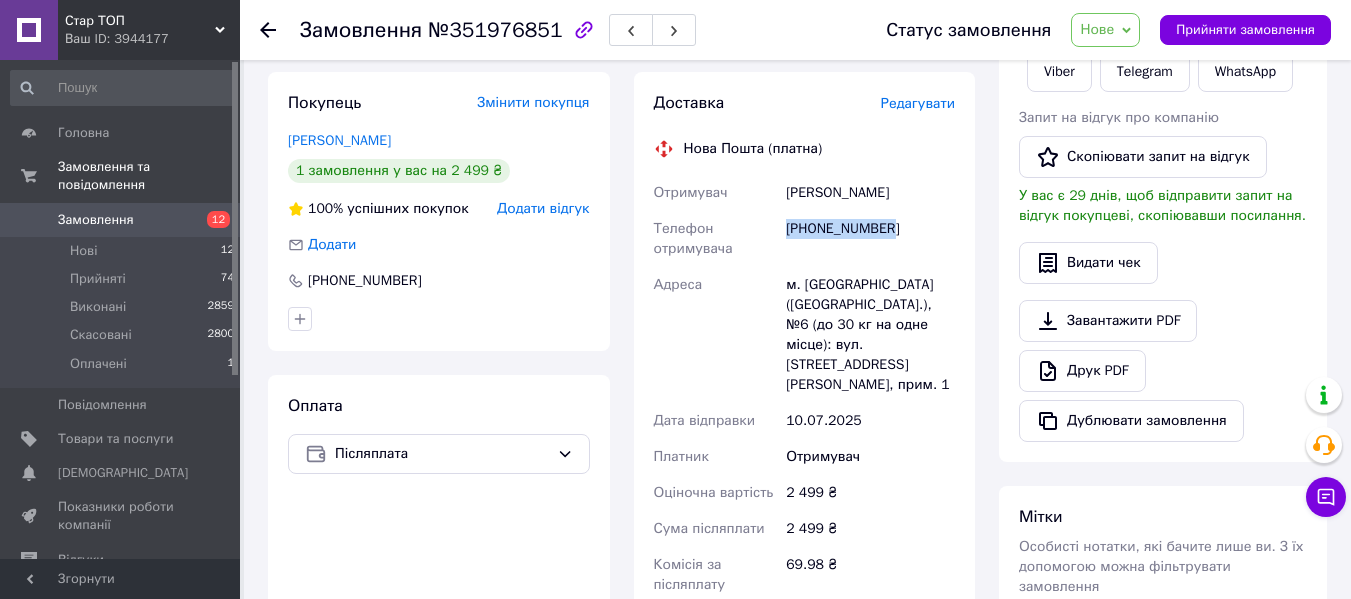 copy on "[PHONE_NUMBER]" 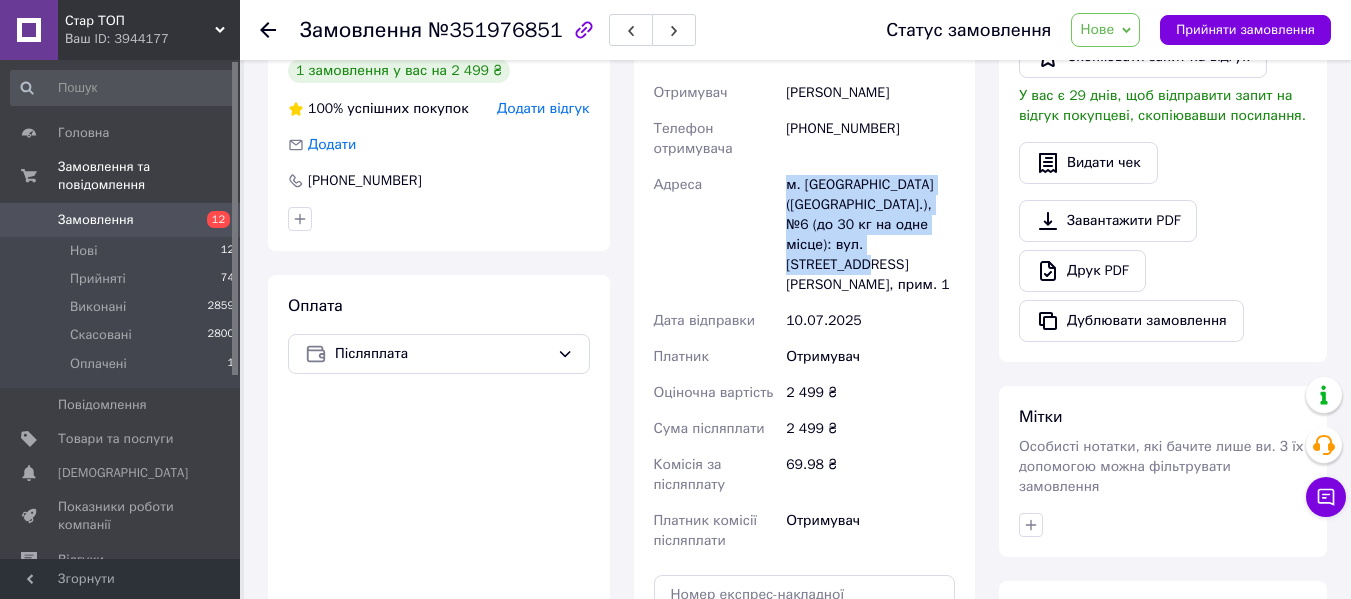drag, startPoint x: 917, startPoint y: 246, endPoint x: 770, endPoint y: 192, distance: 156.6046 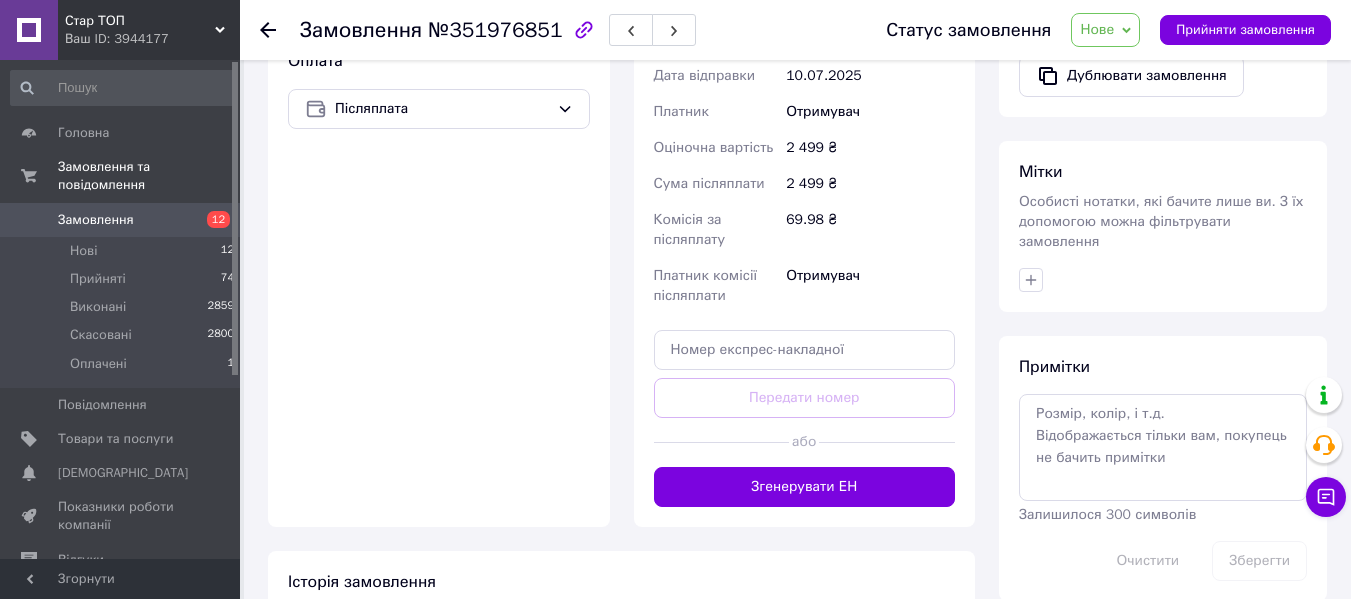 scroll, scrollTop: 767, scrollLeft: 0, axis: vertical 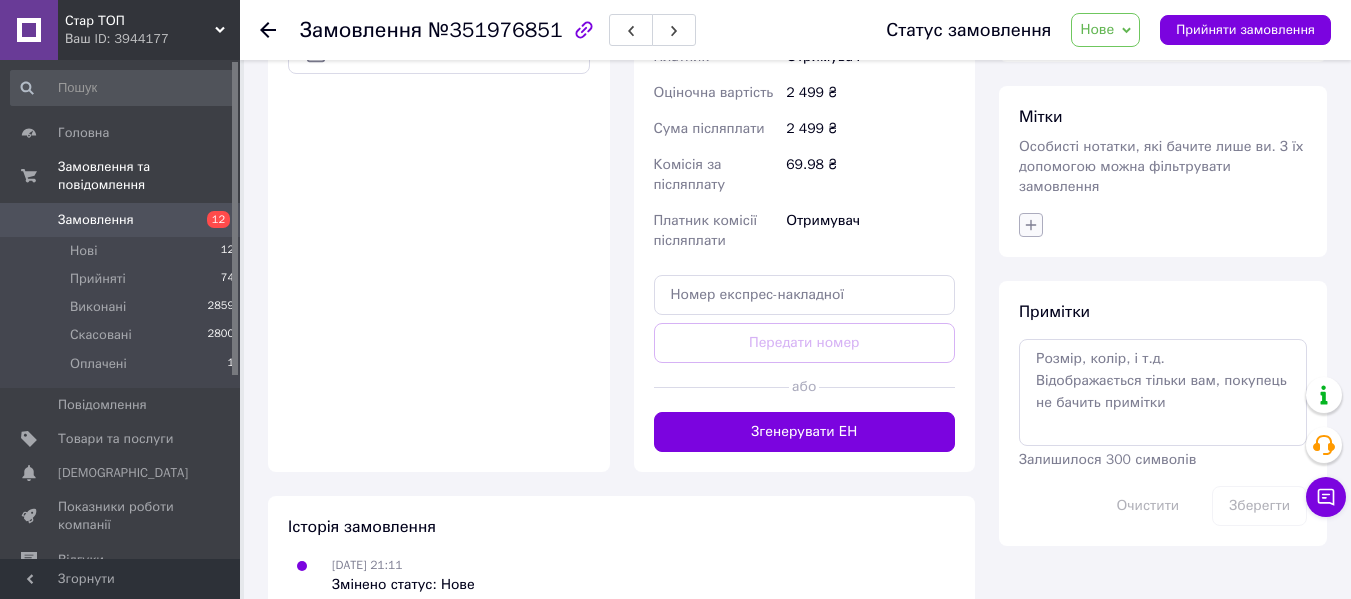 click 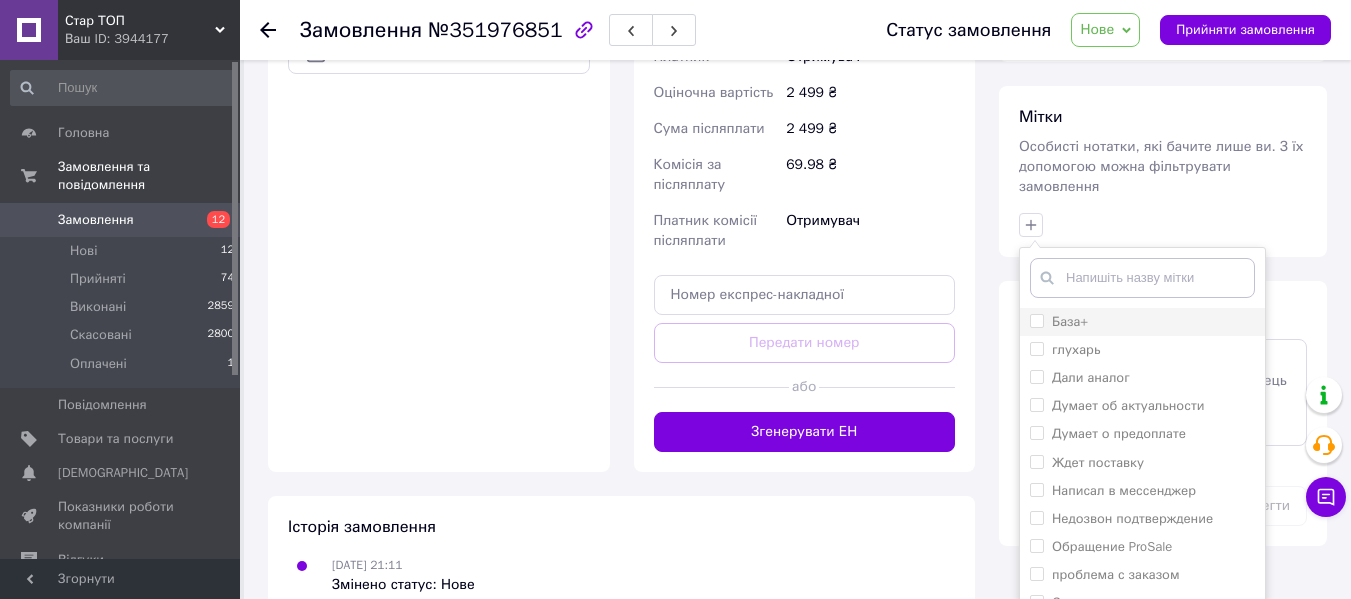 click on "База+" at bounding box center (1036, 320) 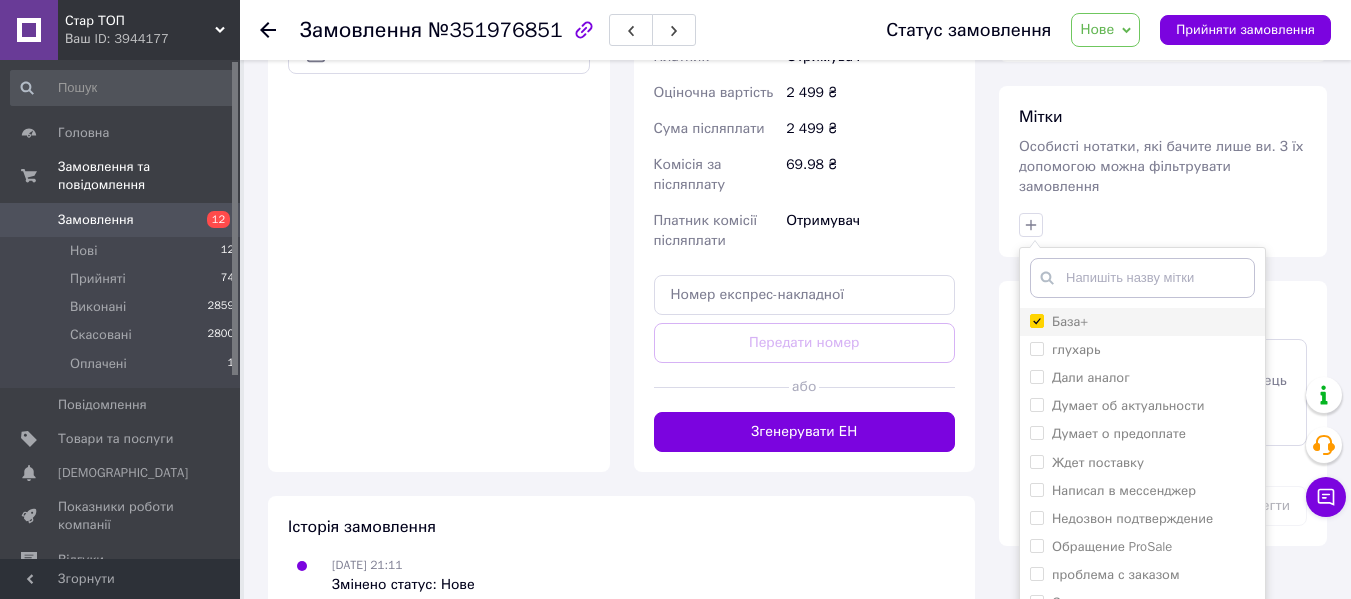 checkbox on "true" 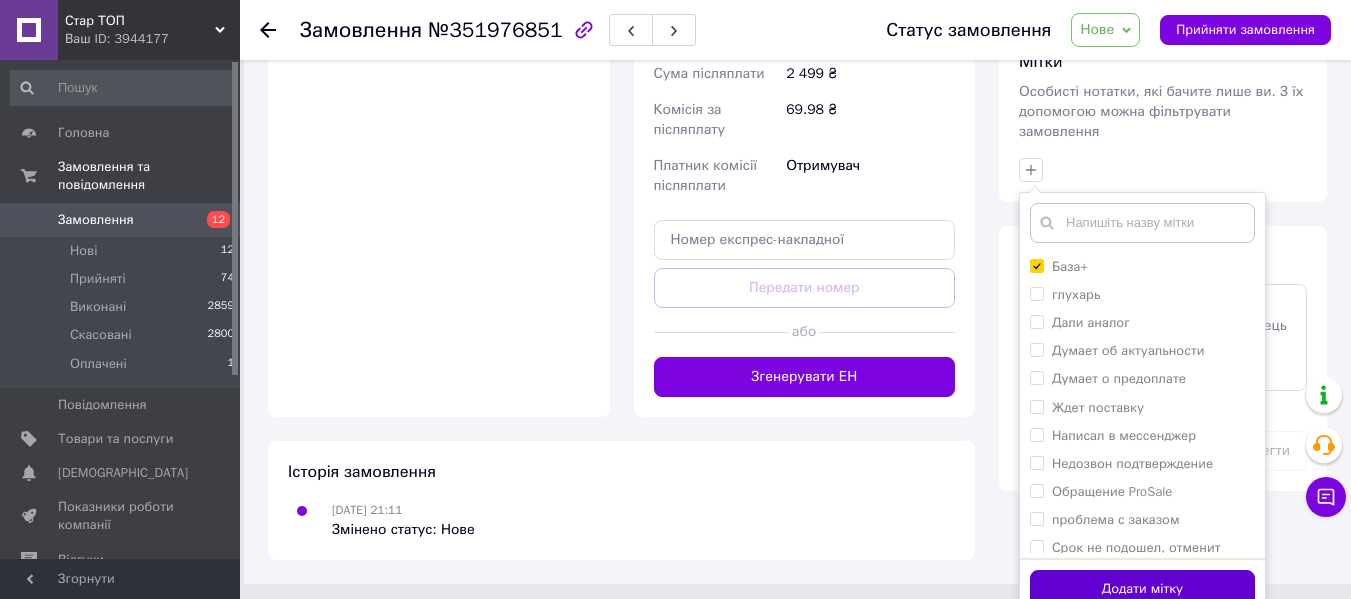 click on "Додати мітку" at bounding box center (1142, 589) 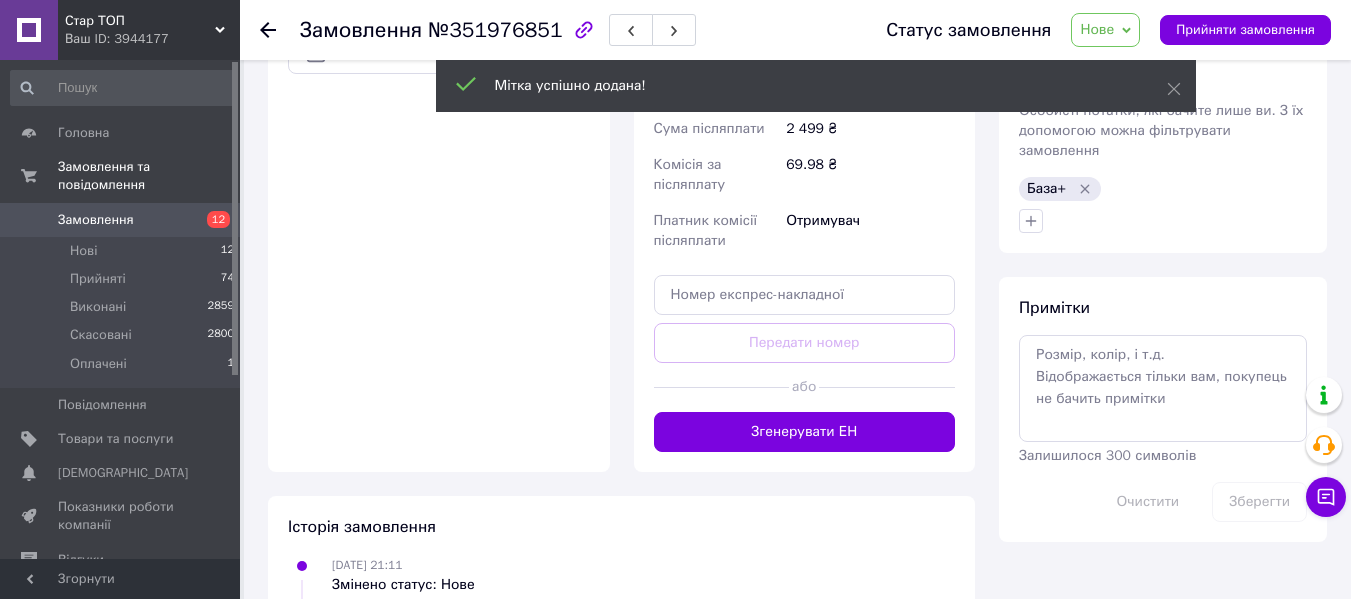 scroll, scrollTop: 815, scrollLeft: 0, axis: vertical 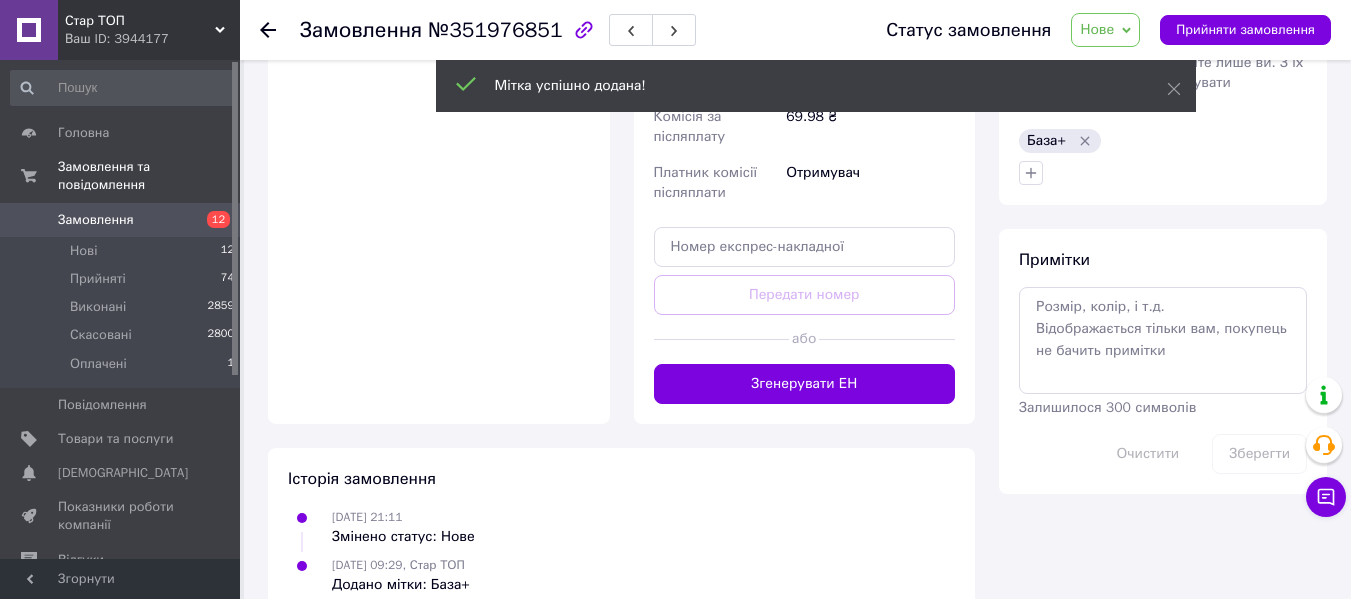 click on "Нове" at bounding box center [1105, 30] 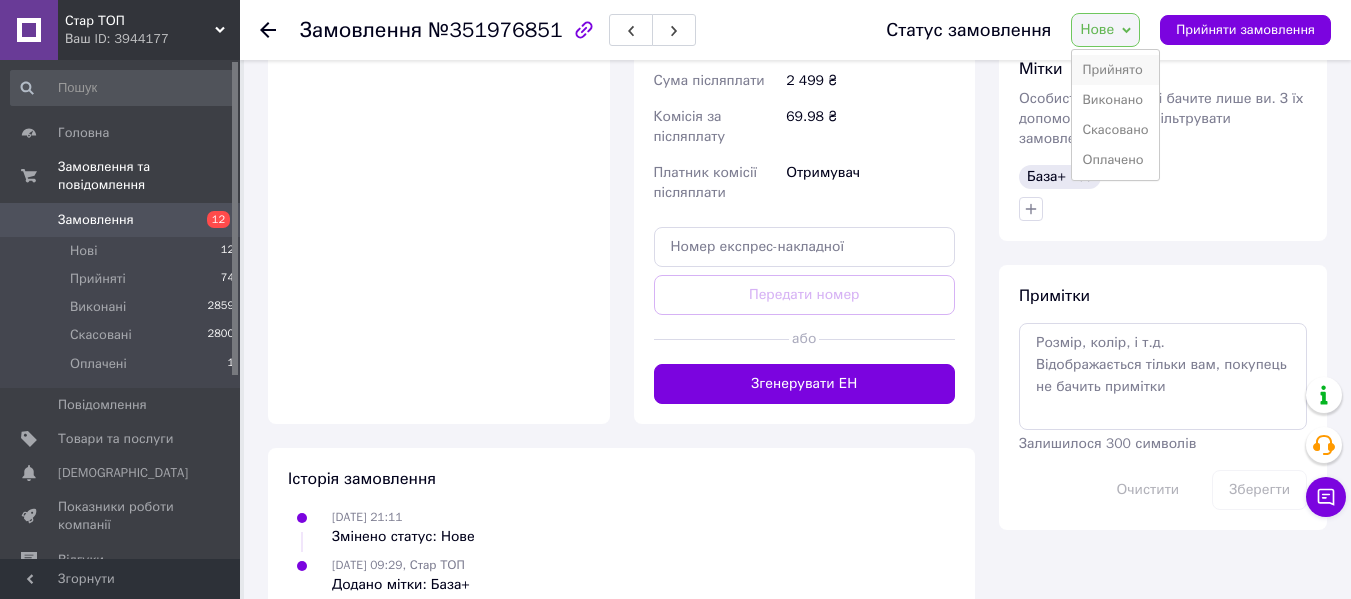 click on "Прийнято" at bounding box center (1115, 70) 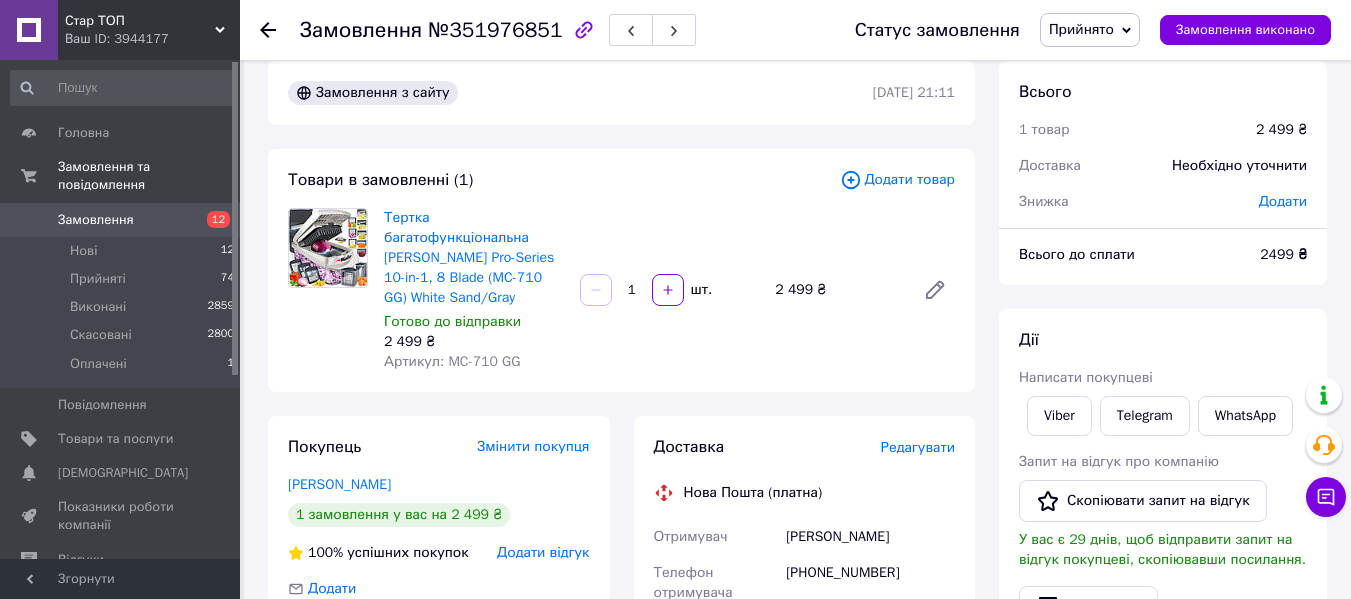 scroll, scrollTop: 0, scrollLeft: 0, axis: both 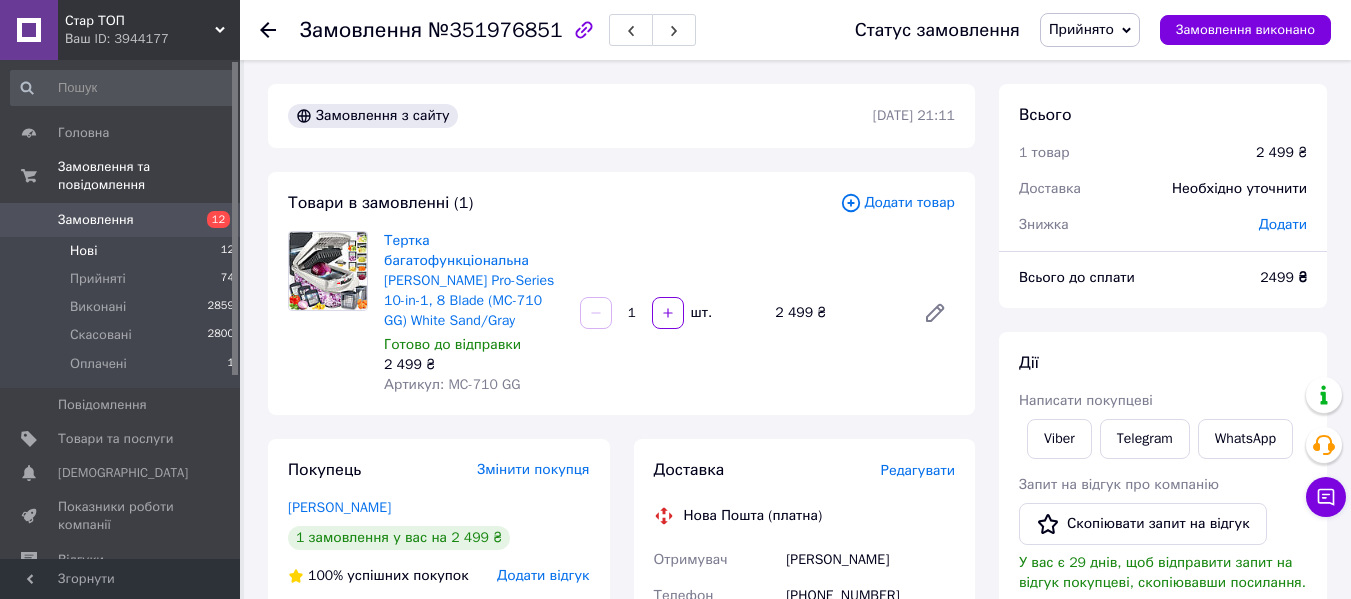 click on "Нові 12" at bounding box center (123, 251) 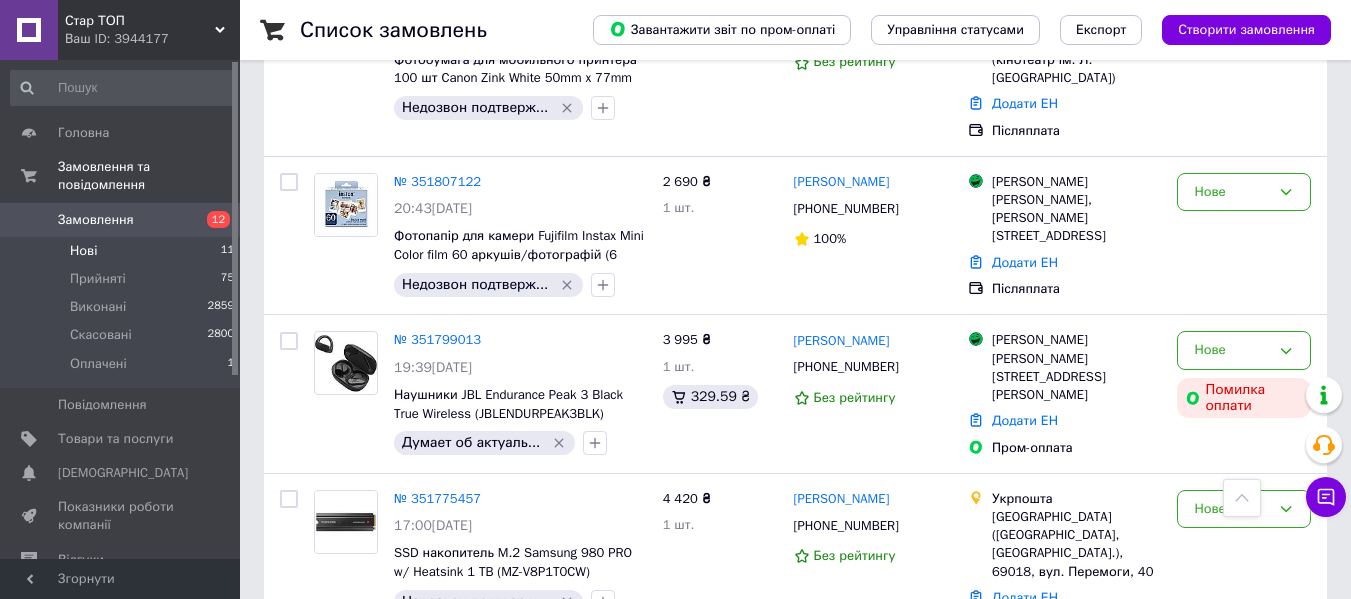 scroll, scrollTop: 1500, scrollLeft: 0, axis: vertical 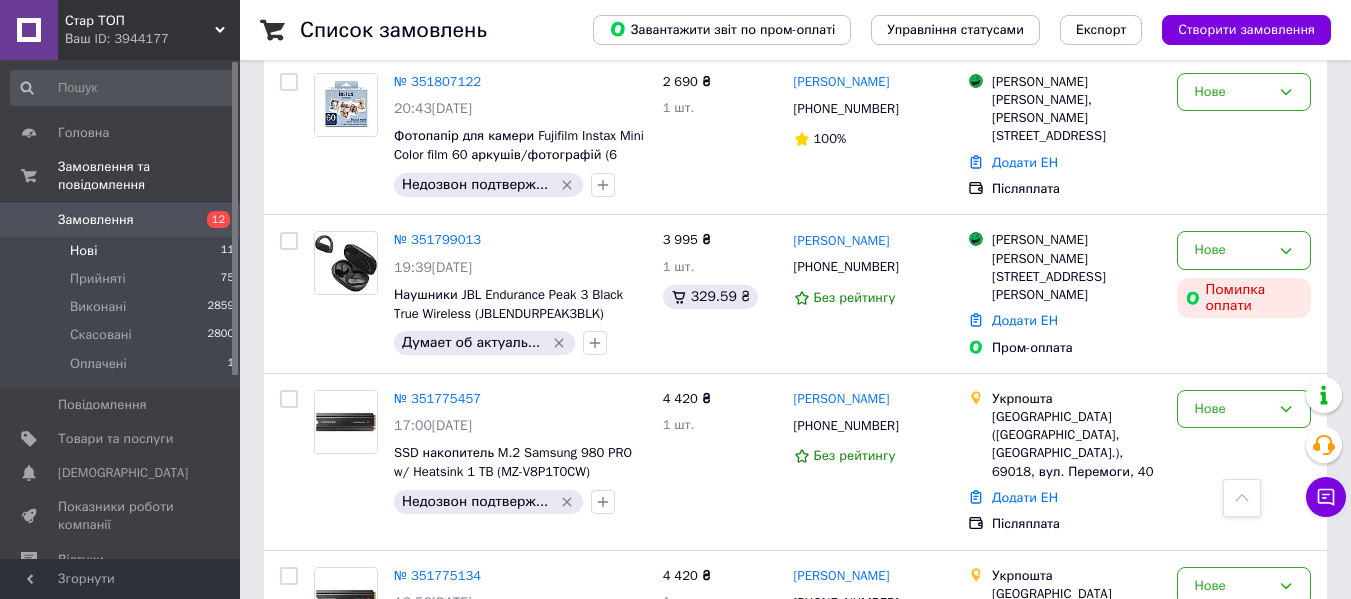 click on "Нові 11" at bounding box center (123, 251) 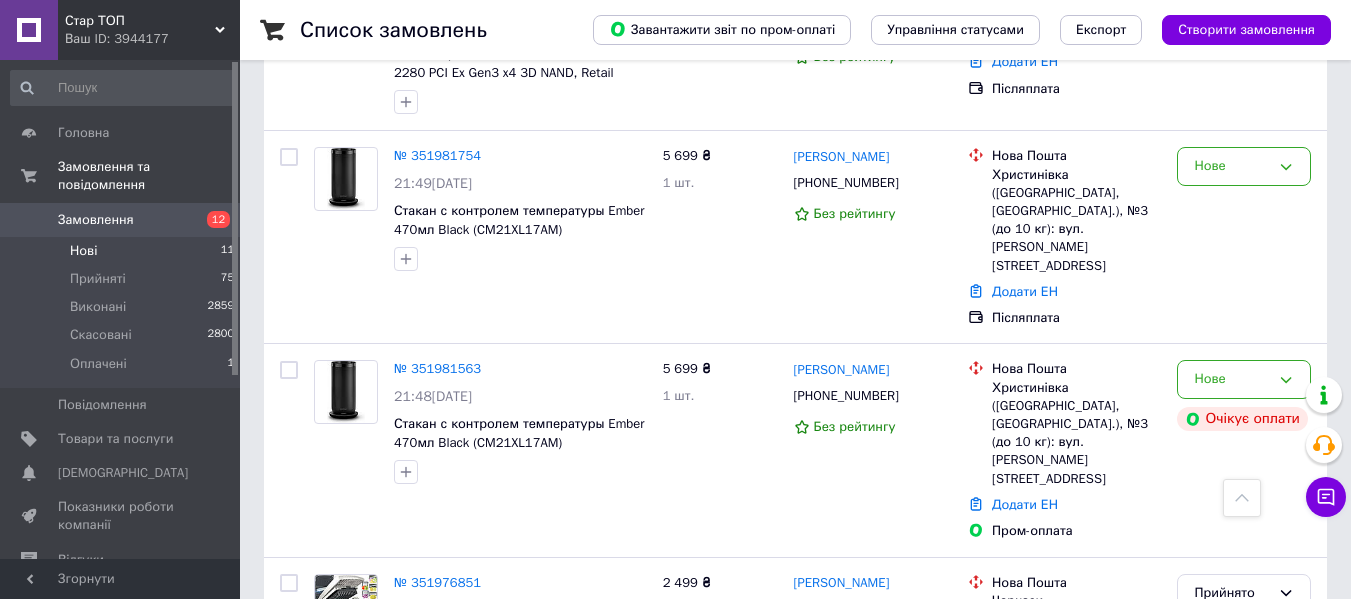 scroll, scrollTop: 600, scrollLeft: 0, axis: vertical 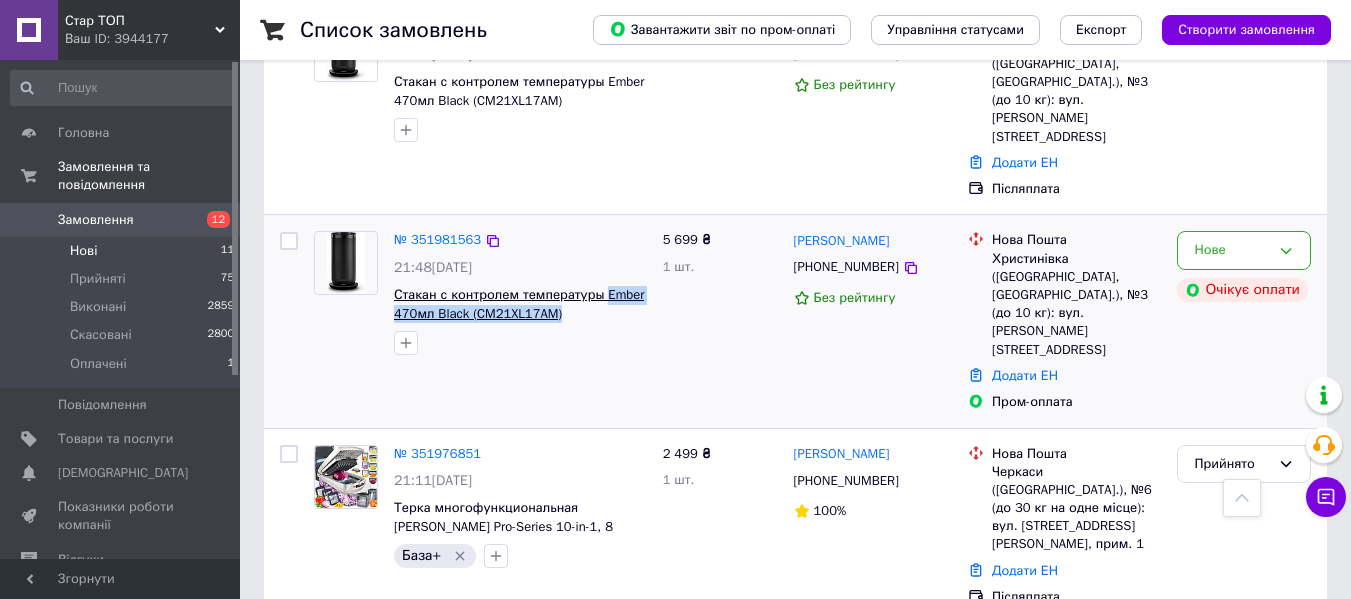 drag, startPoint x: 559, startPoint y: 280, endPoint x: 600, endPoint y: 258, distance: 46.52956 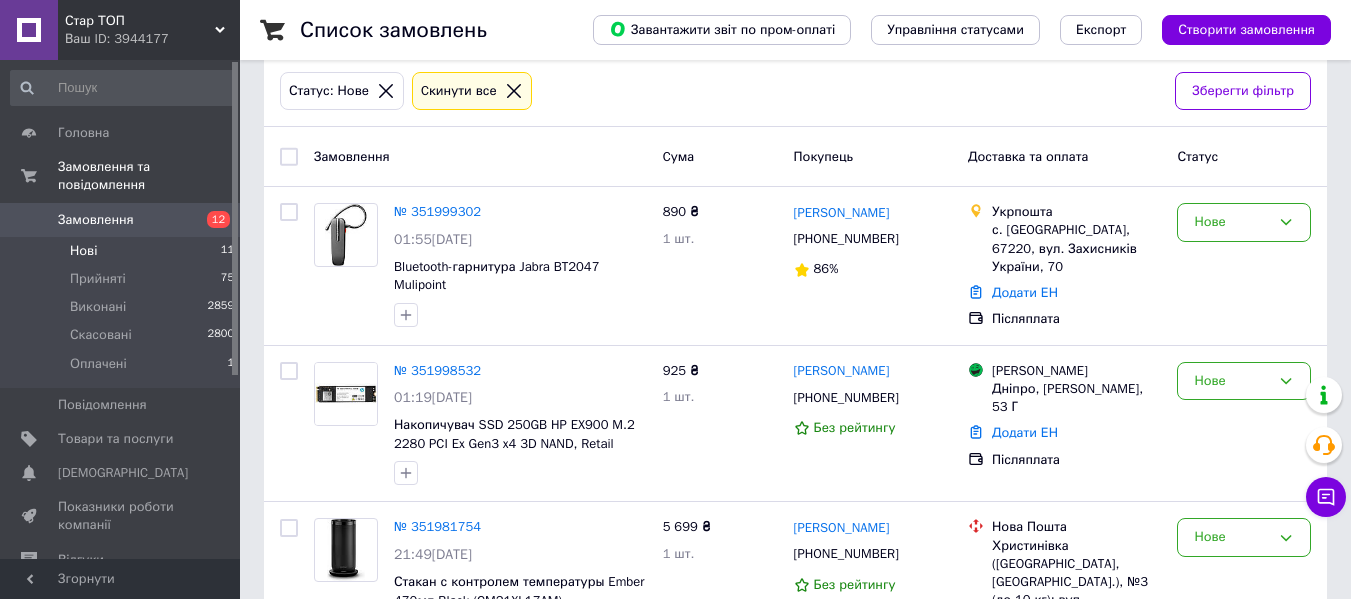 scroll, scrollTop: 0, scrollLeft: 0, axis: both 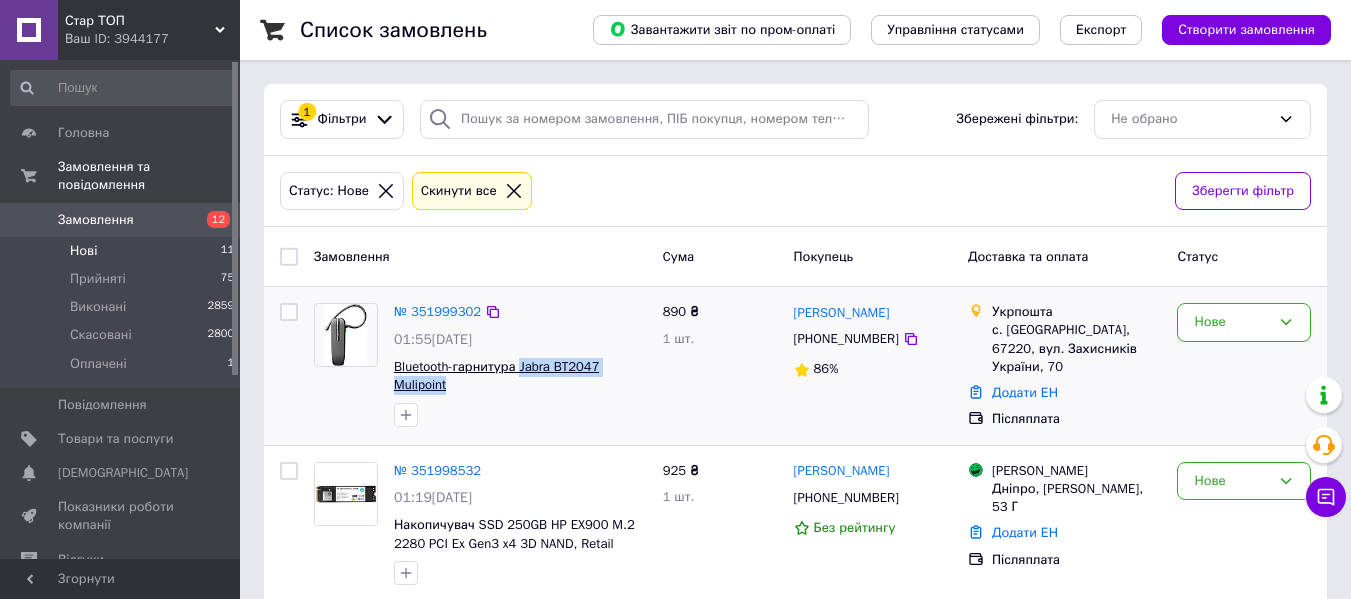 drag, startPoint x: 450, startPoint y: 393, endPoint x: 520, endPoint y: 370, distance: 73.68175 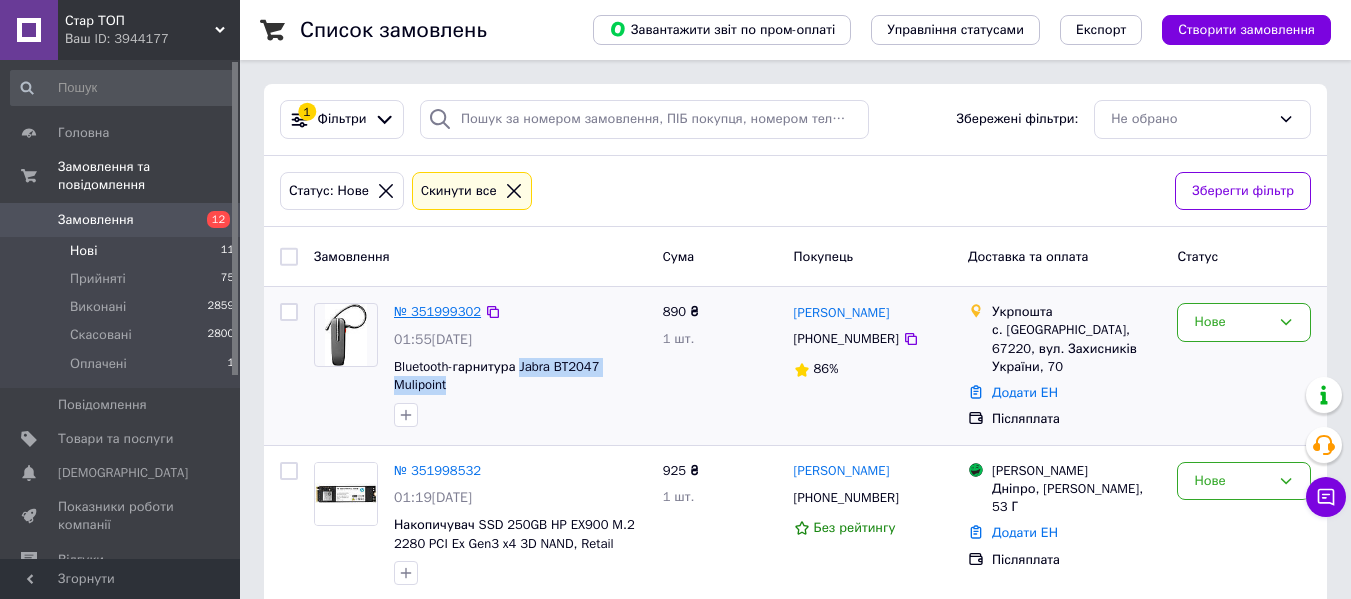 click on "№ 351999302" at bounding box center [437, 311] 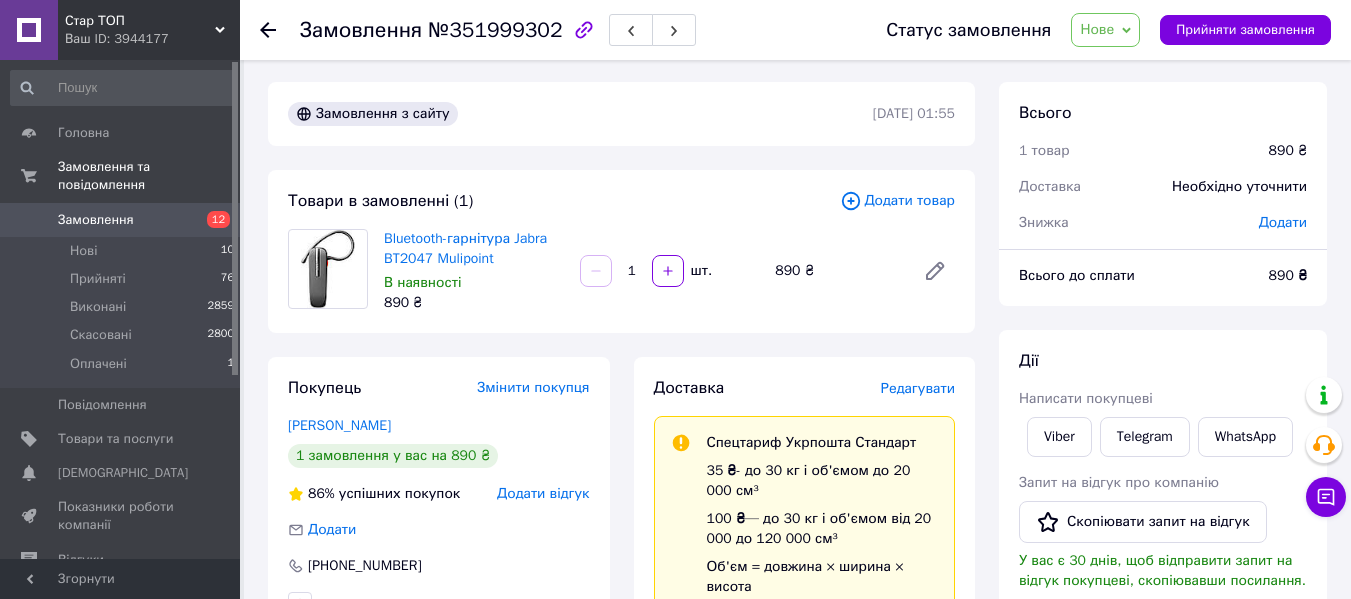 scroll, scrollTop: 0, scrollLeft: 0, axis: both 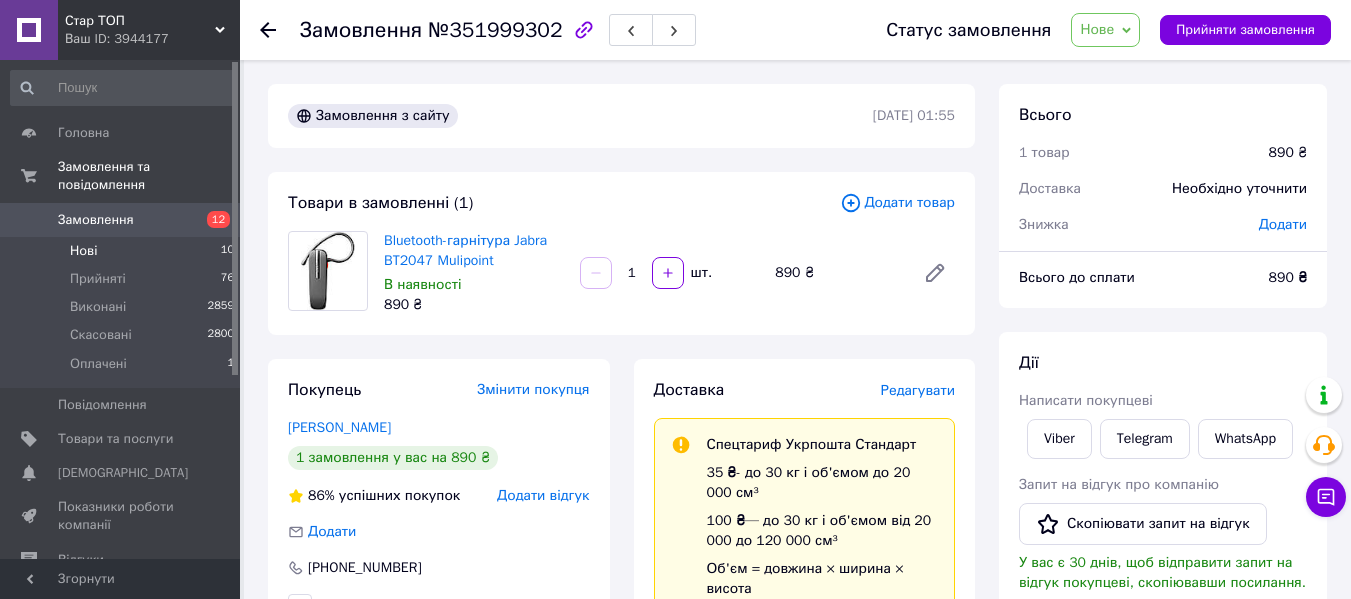 click on "Нові 10" at bounding box center [123, 251] 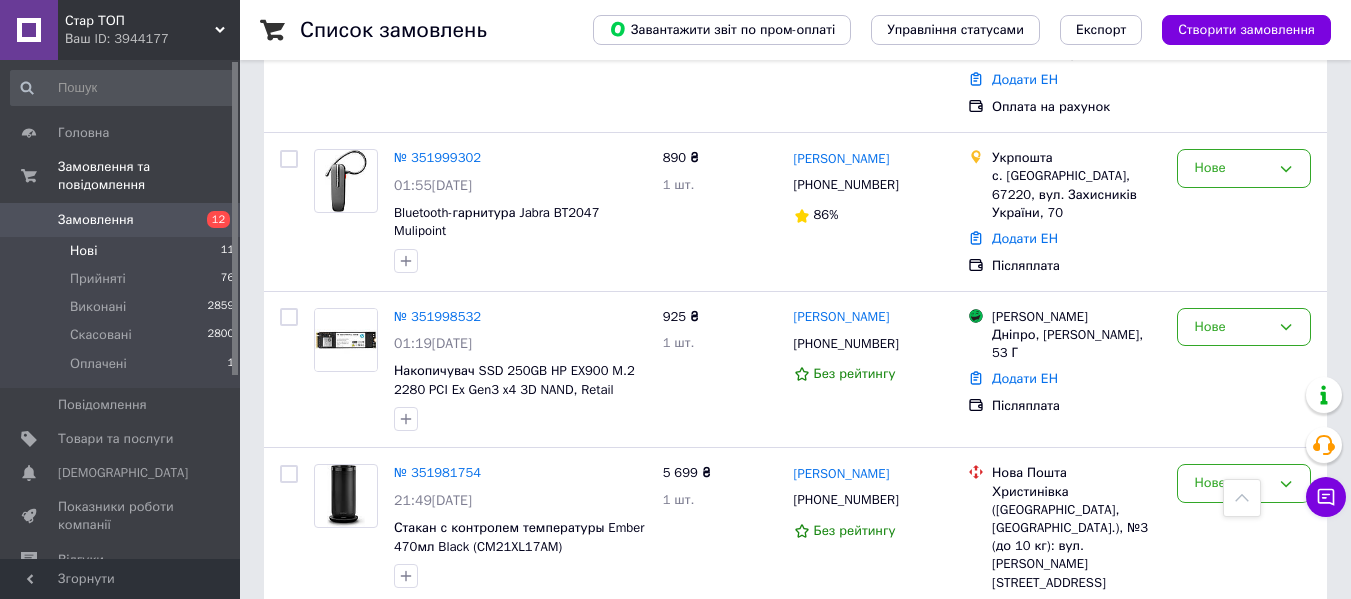 scroll, scrollTop: 319, scrollLeft: 0, axis: vertical 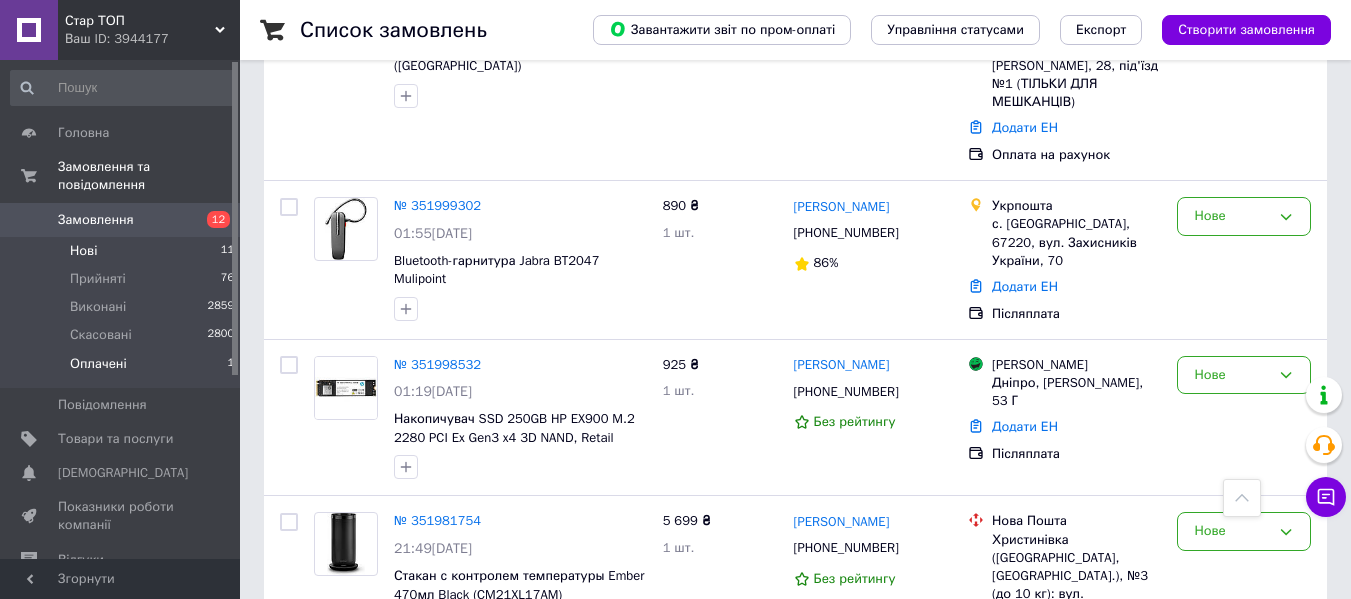 click on "Оплачені 1" at bounding box center [123, 369] 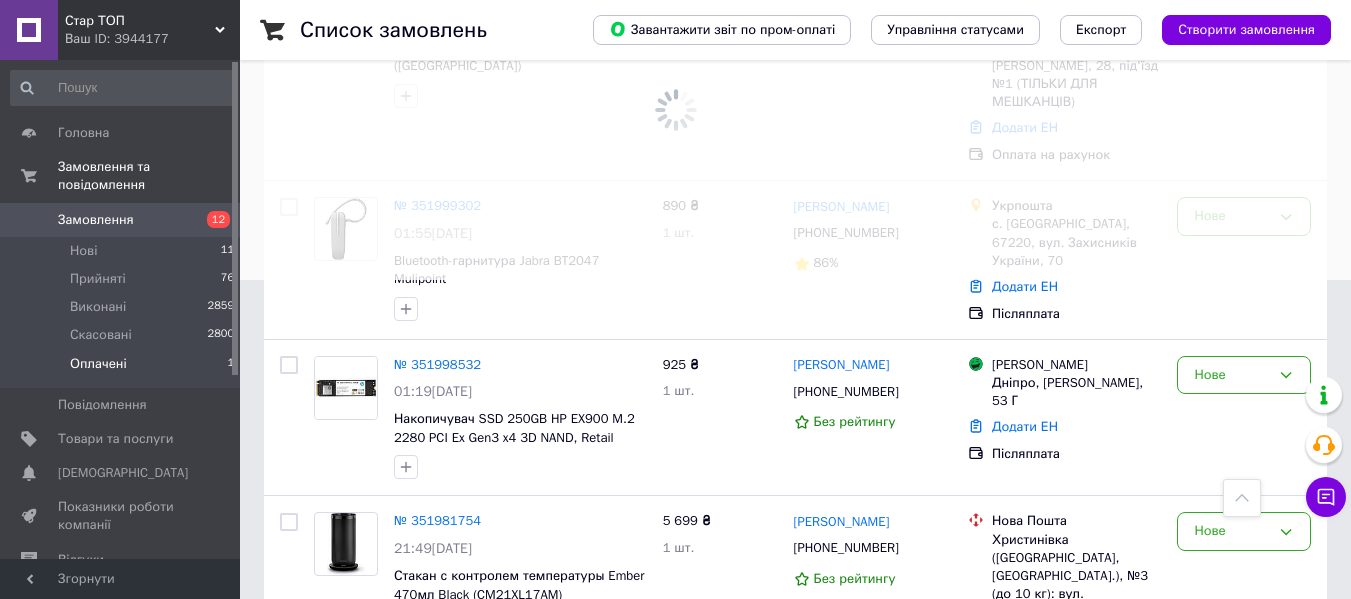 scroll, scrollTop: 0, scrollLeft: 0, axis: both 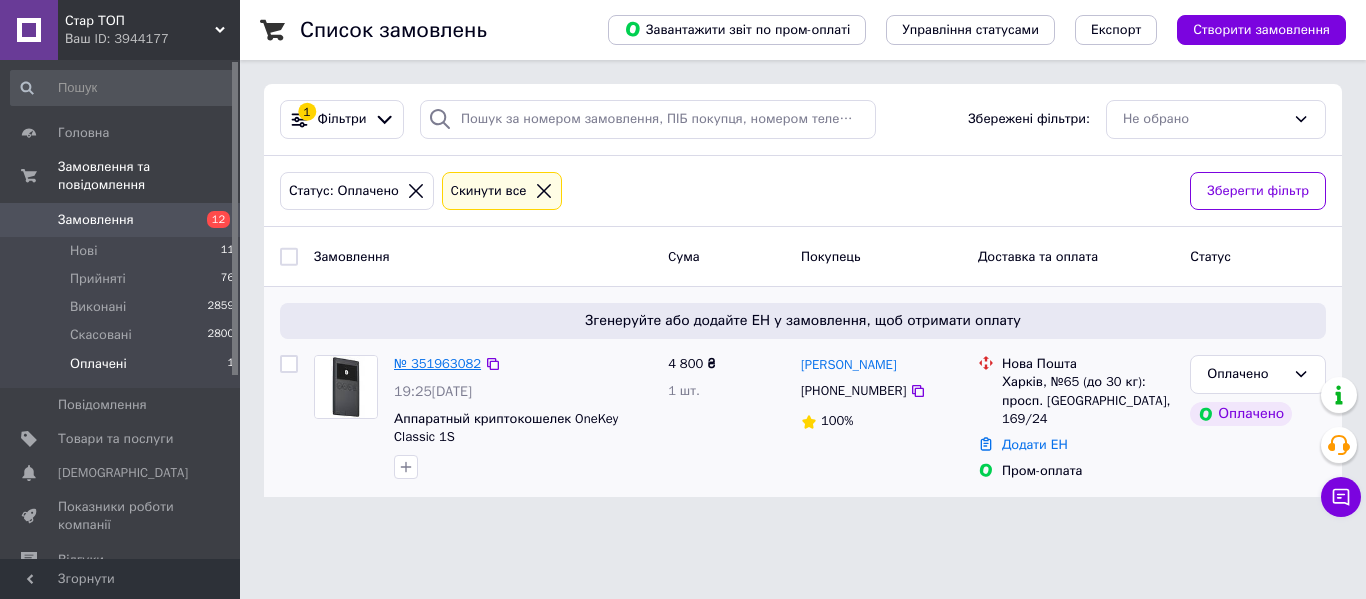 click on "№ 351963082" at bounding box center (437, 363) 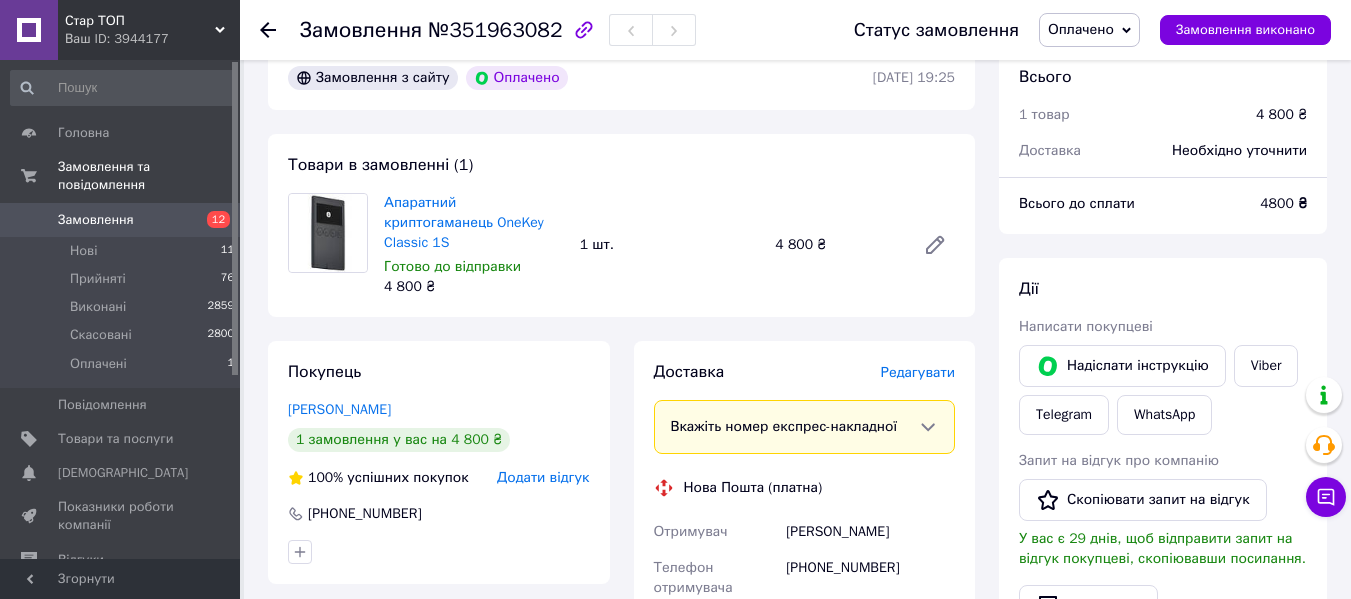scroll, scrollTop: 0, scrollLeft: 0, axis: both 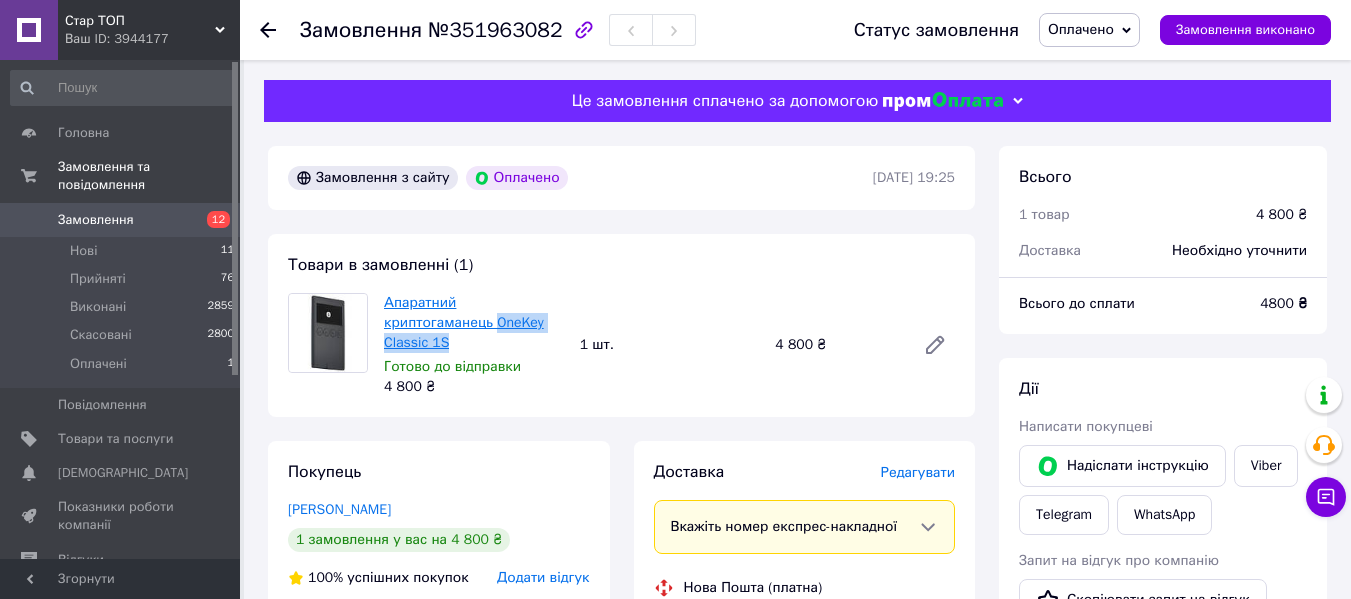 drag, startPoint x: 502, startPoint y: 332, endPoint x: 385, endPoint y: 326, distance: 117.15375 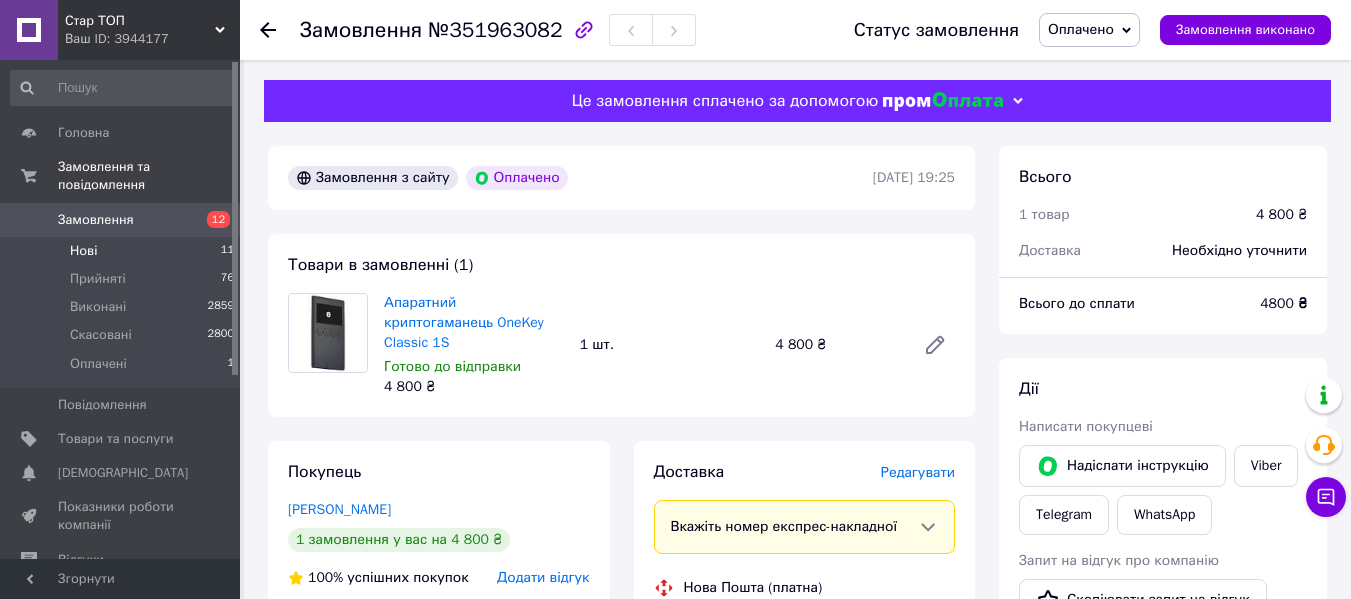 click on "Нові 11" at bounding box center [123, 251] 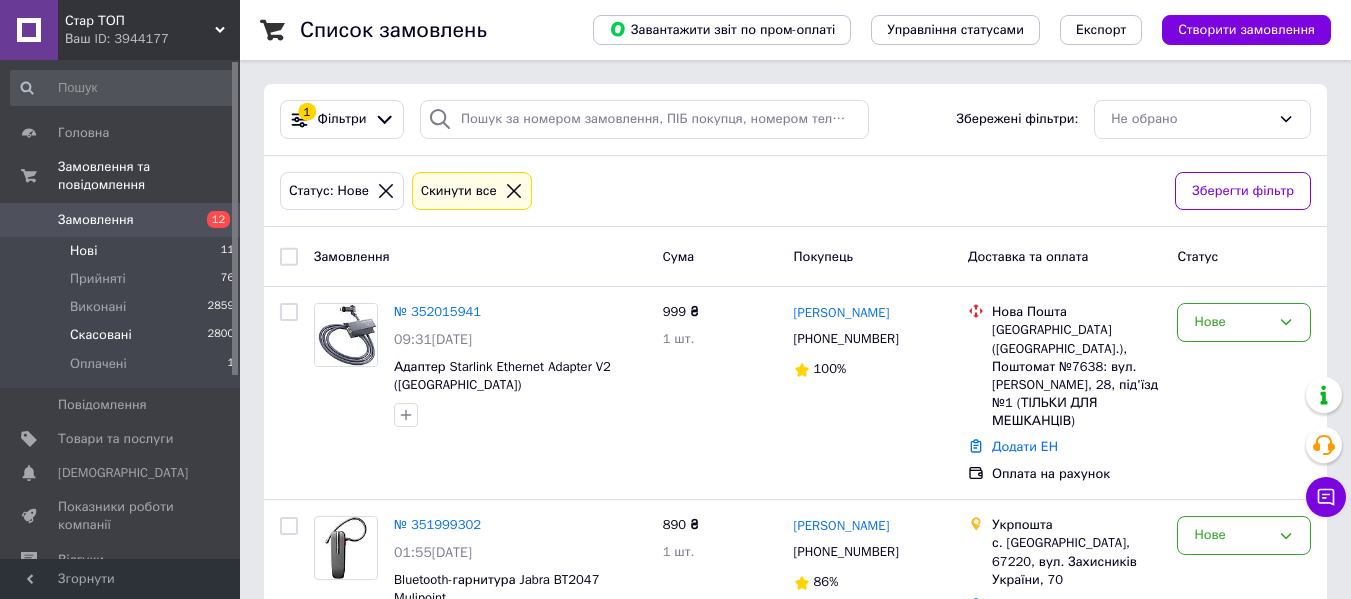 click on "Скасовані 2800" at bounding box center [123, 335] 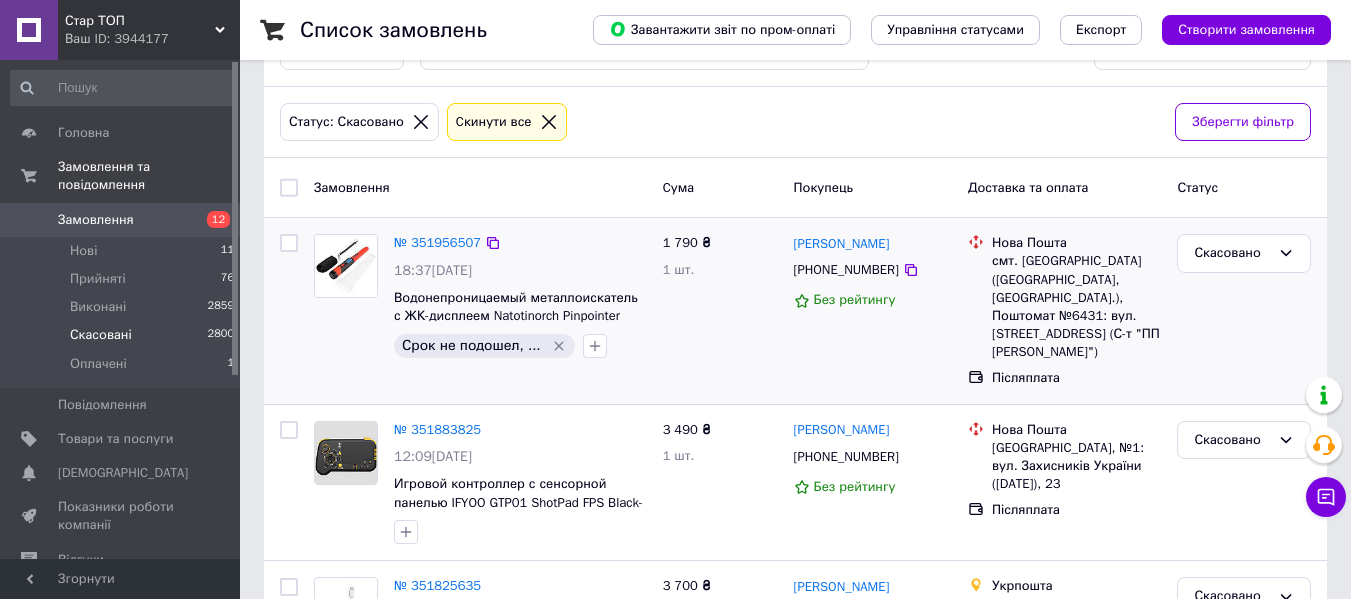 scroll, scrollTop: 0, scrollLeft: 0, axis: both 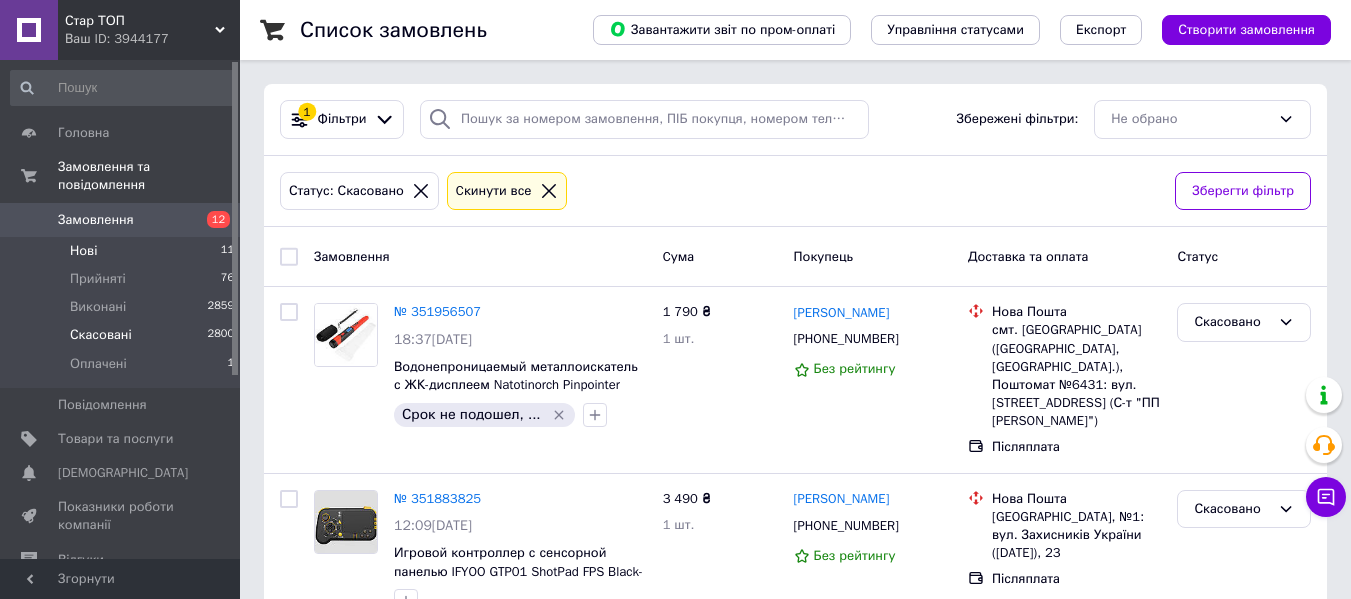 click on "11" at bounding box center [227, 251] 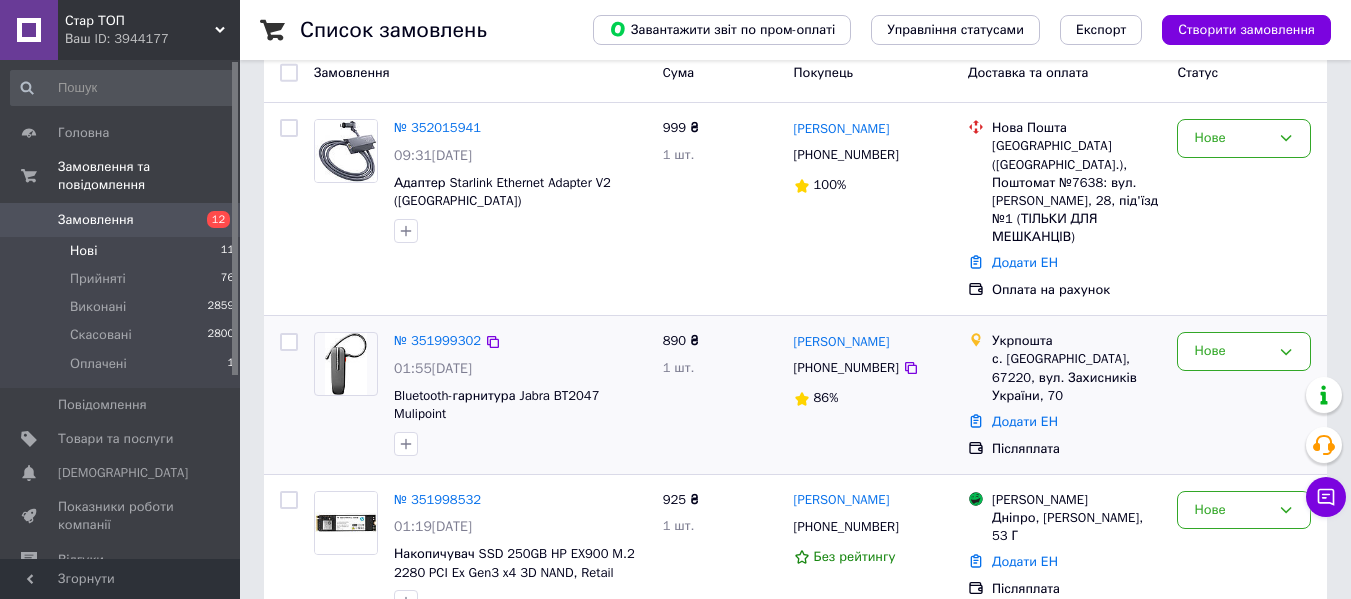 scroll, scrollTop: 219, scrollLeft: 0, axis: vertical 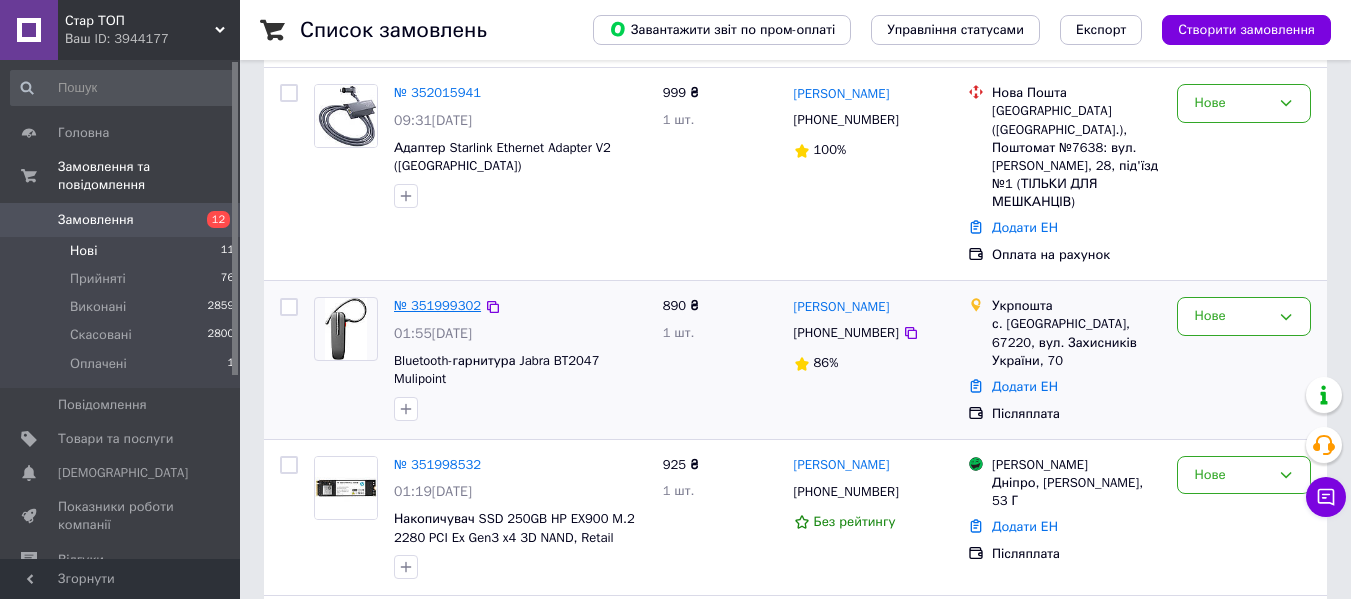click on "№ 351999302" at bounding box center (437, 305) 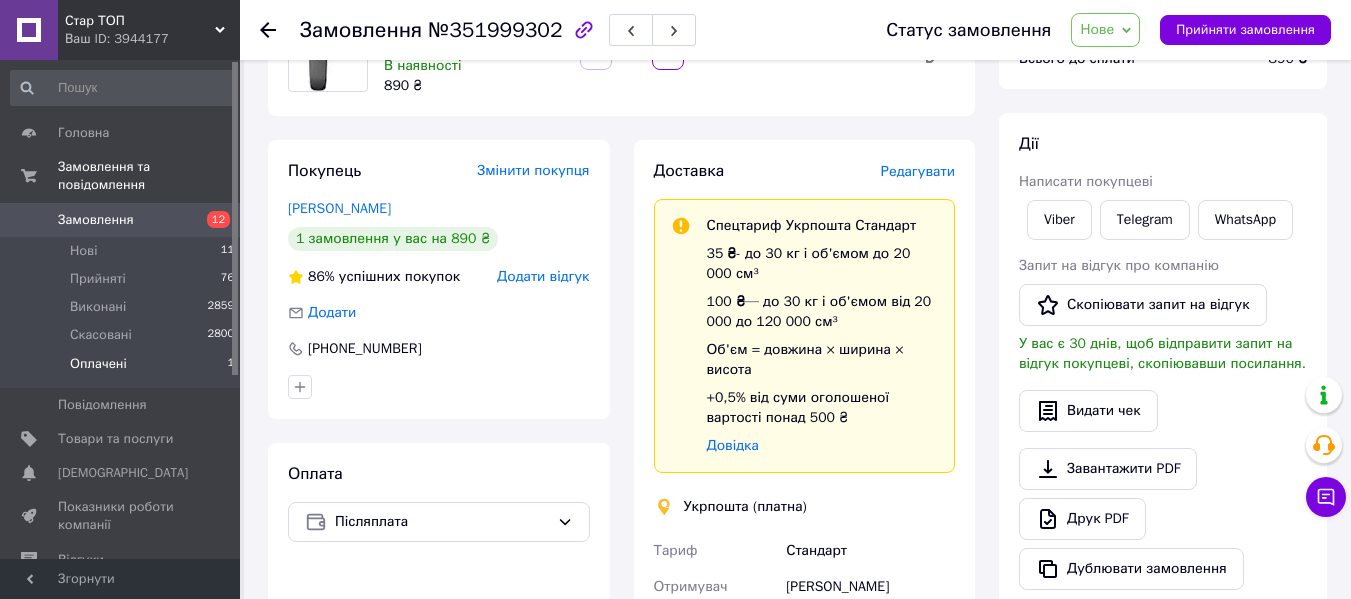click on "Оплачені 1" at bounding box center [123, 369] 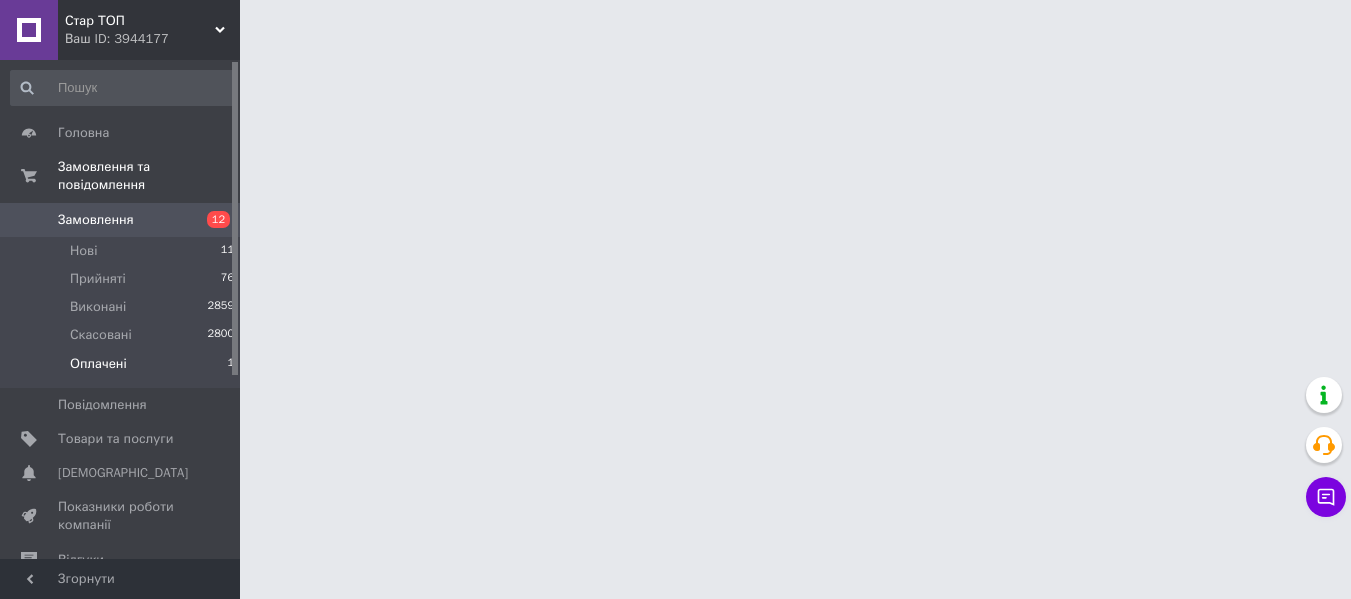 scroll, scrollTop: 0, scrollLeft: 0, axis: both 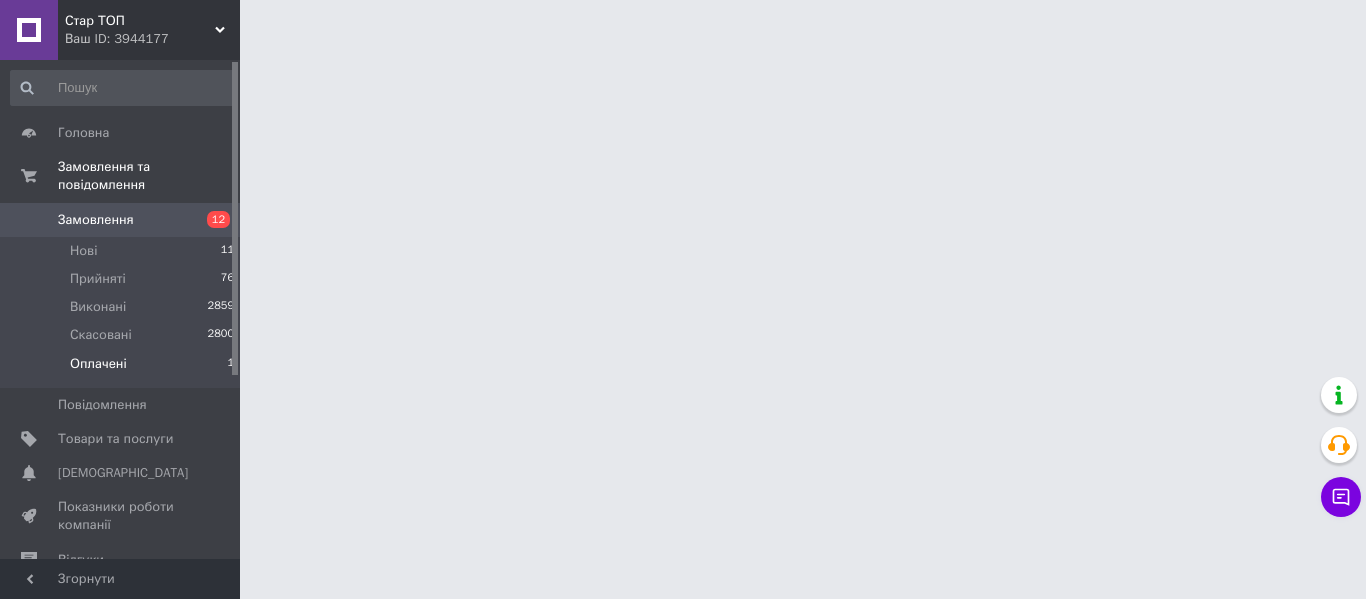 click on "Оплачені 1" at bounding box center (123, 369) 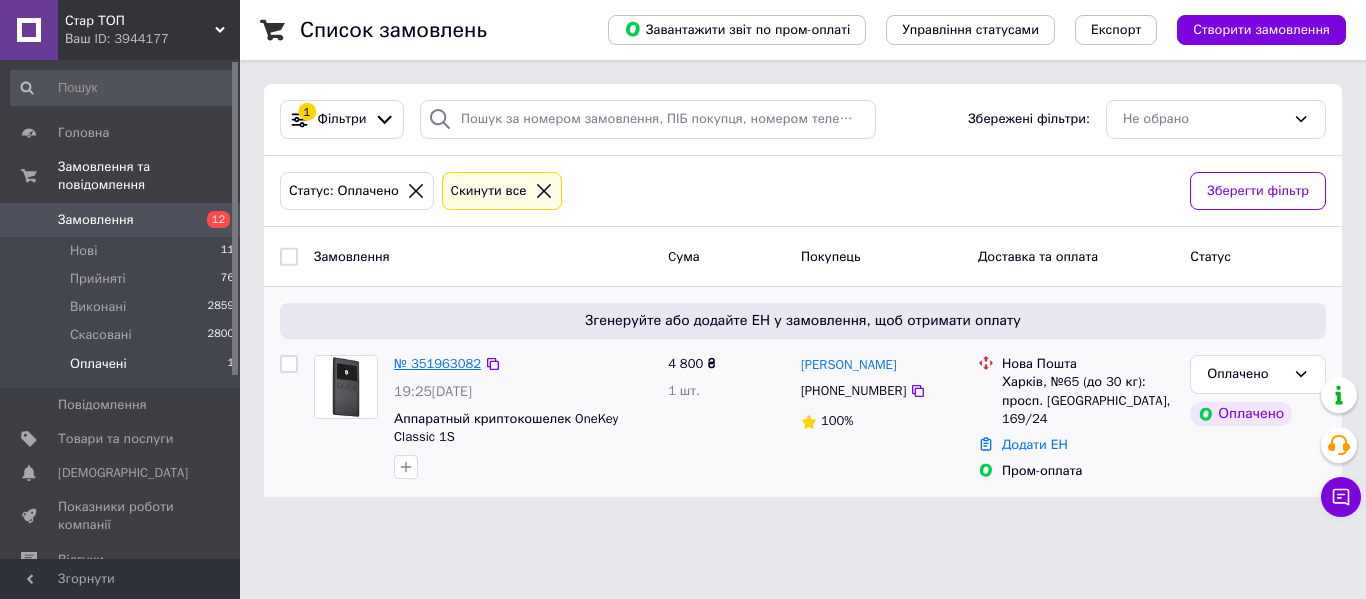 click on "№ 351963082" at bounding box center (437, 363) 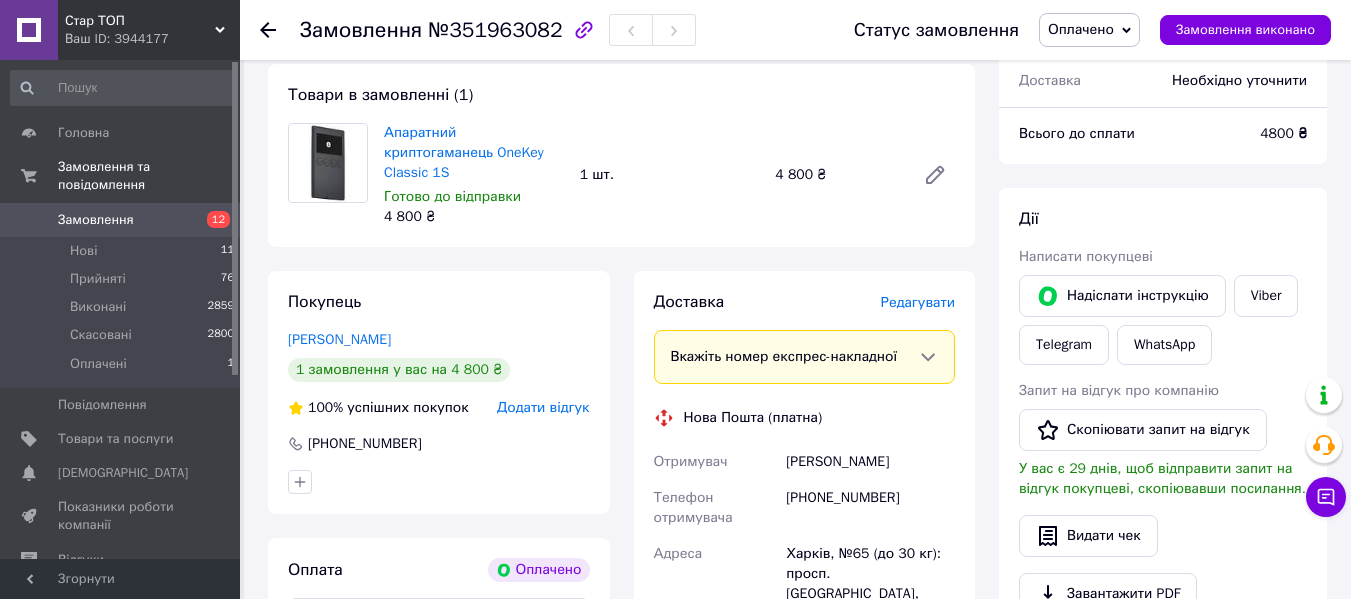 scroll, scrollTop: 0, scrollLeft: 0, axis: both 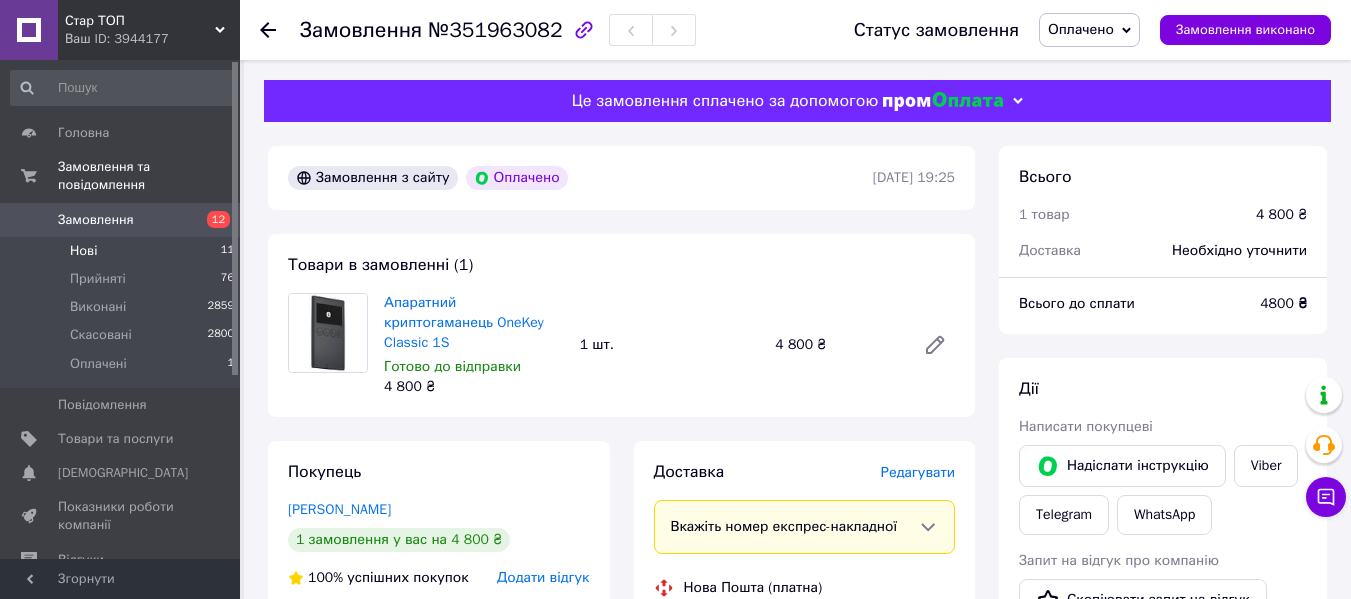 click on "11" at bounding box center [227, 251] 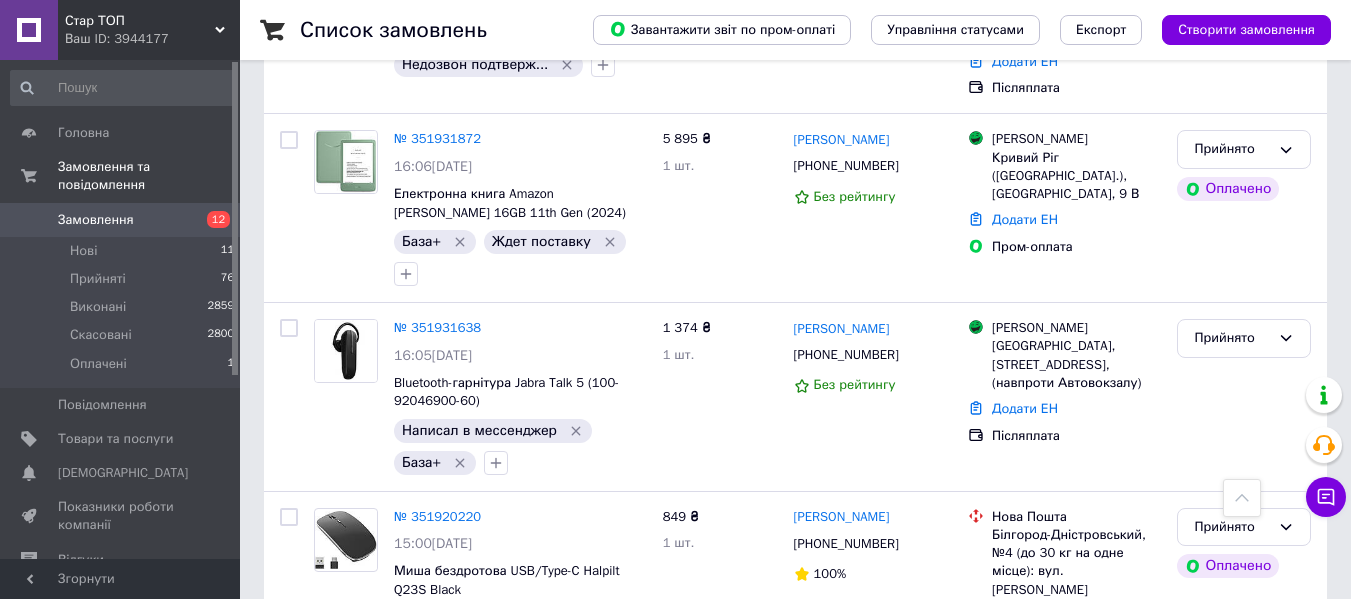 scroll, scrollTop: 2200, scrollLeft: 0, axis: vertical 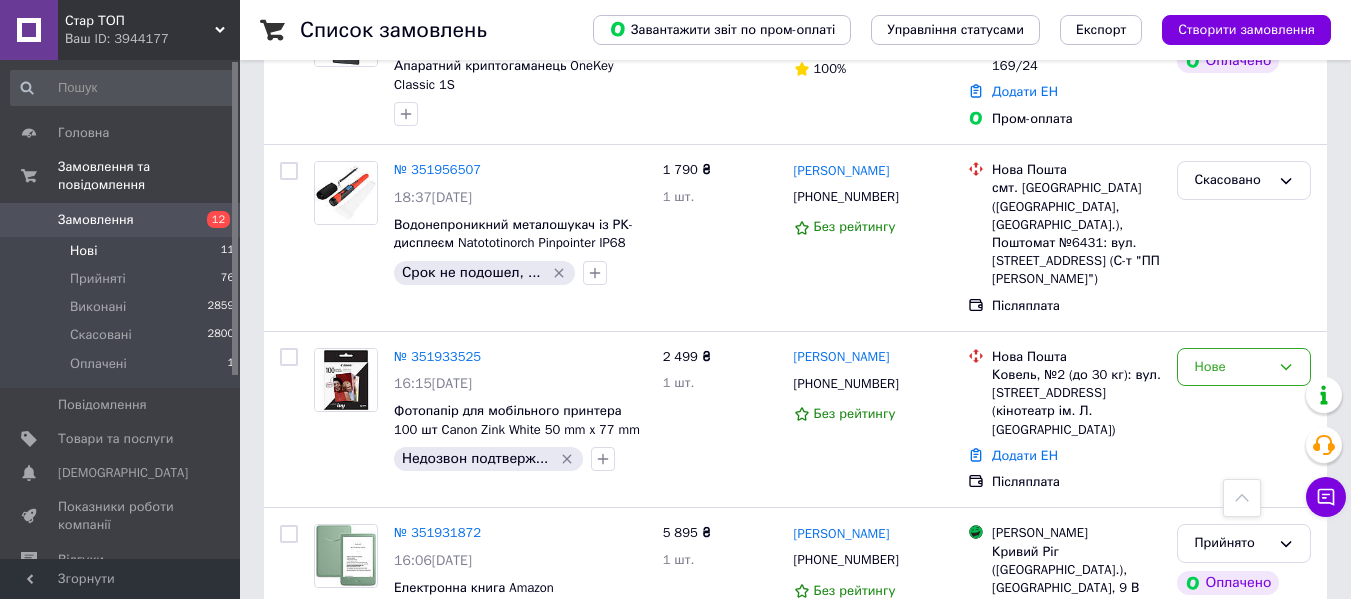 click on "Нові 11" at bounding box center (123, 251) 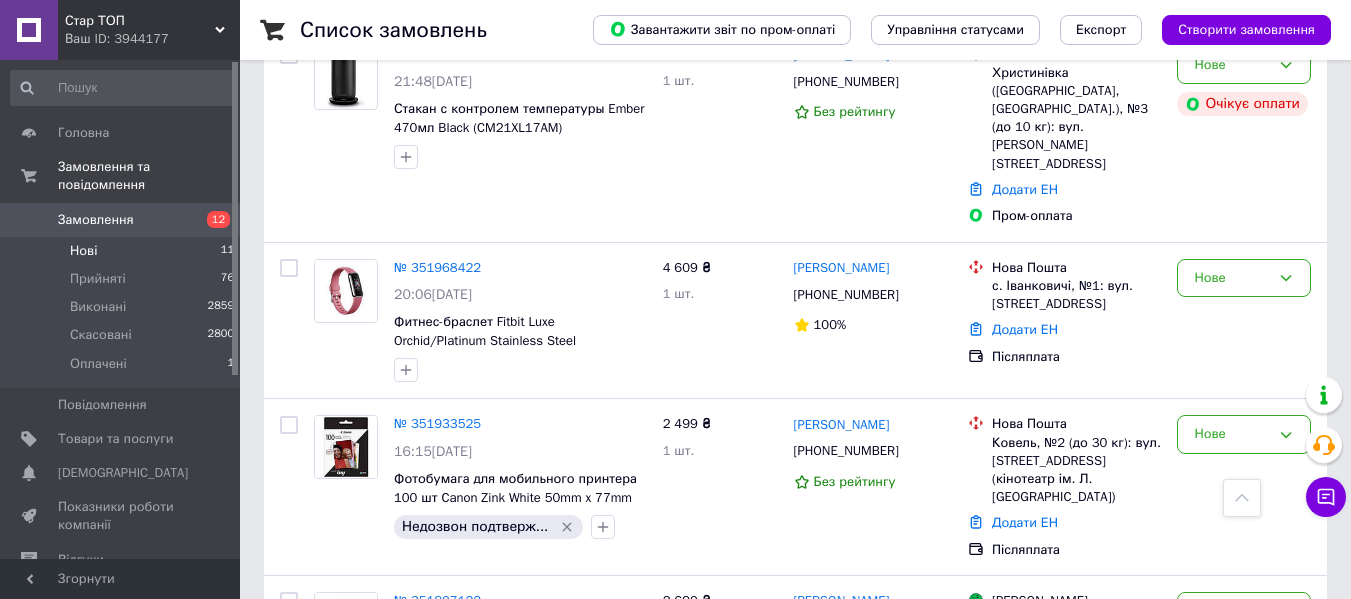 scroll, scrollTop: 1000, scrollLeft: 0, axis: vertical 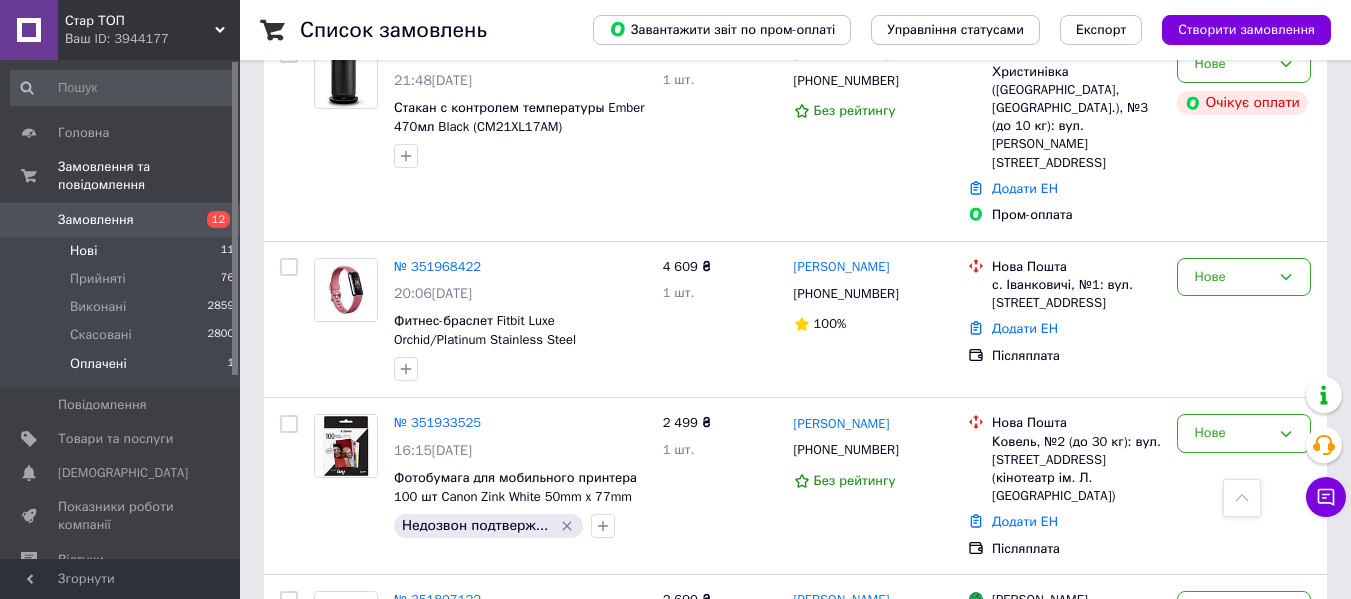 click on "Оплачені 1" at bounding box center [123, 369] 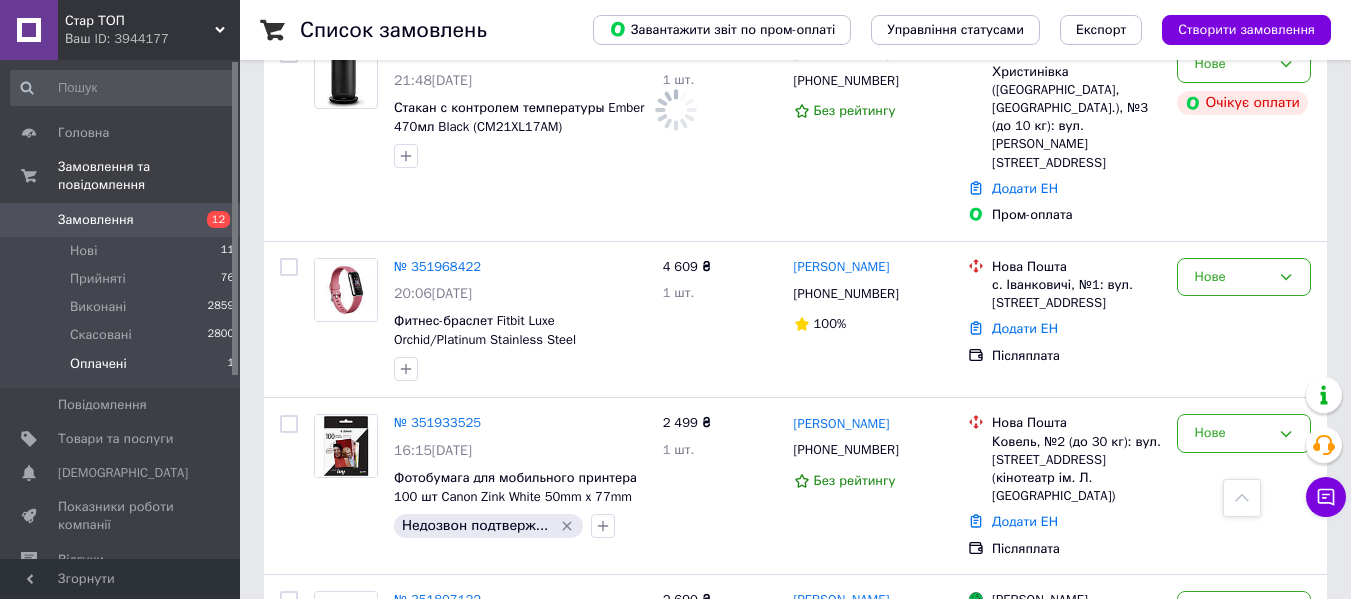 scroll, scrollTop: 0, scrollLeft: 0, axis: both 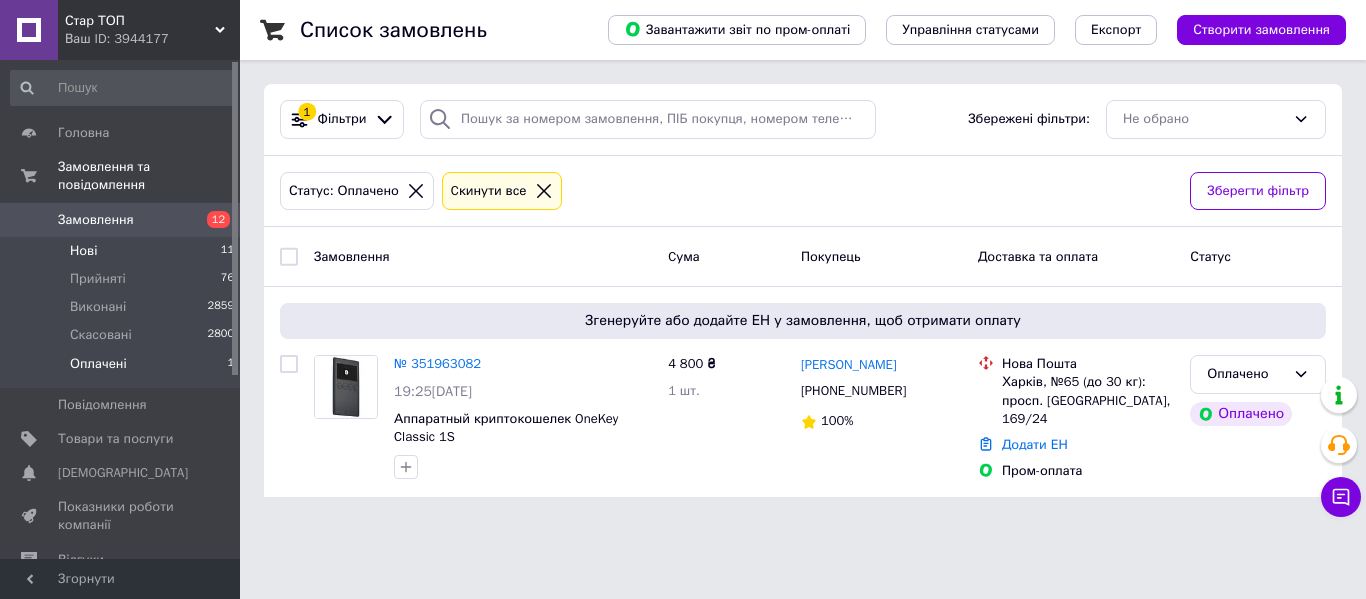 click on "Нові 11" at bounding box center [123, 251] 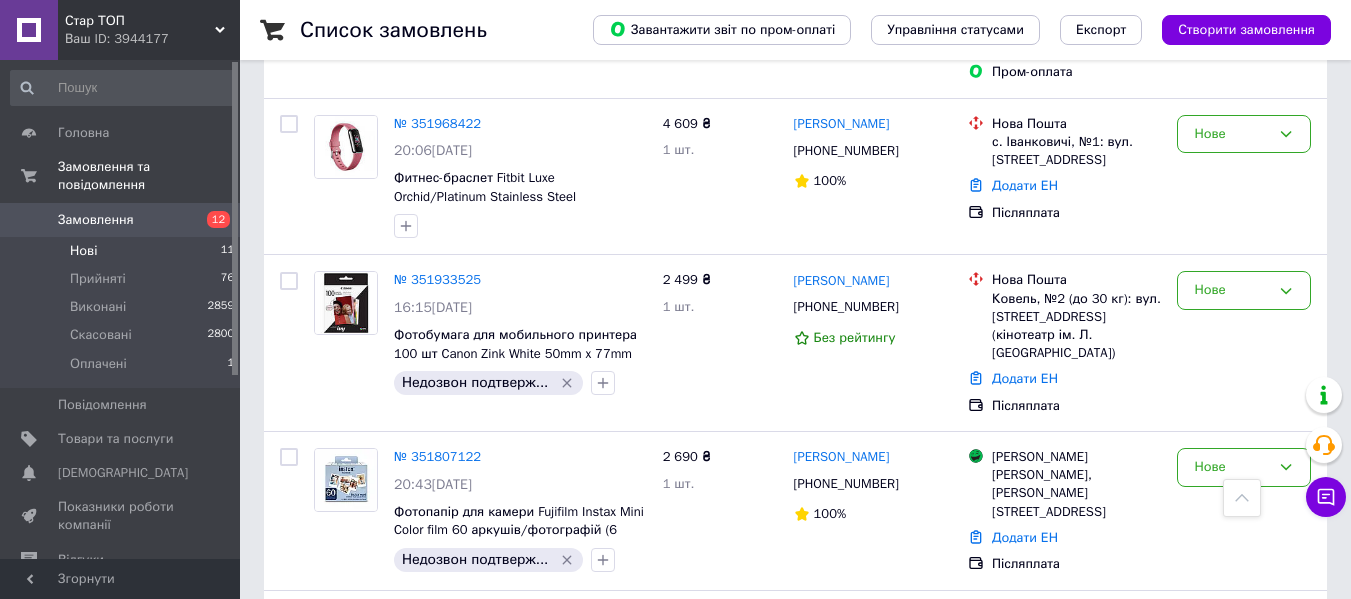 scroll, scrollTop: 1519, scrollLeft: 0, axis: vertical 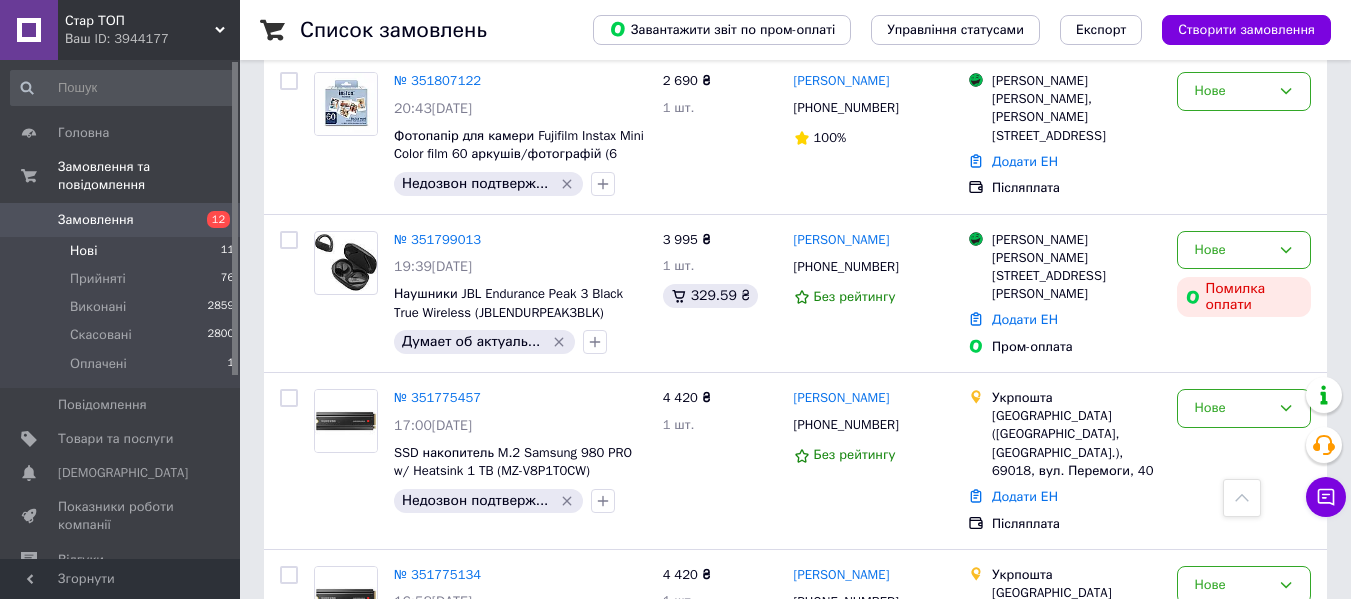 click on "Нові 11" at bounding box center (123, 251) 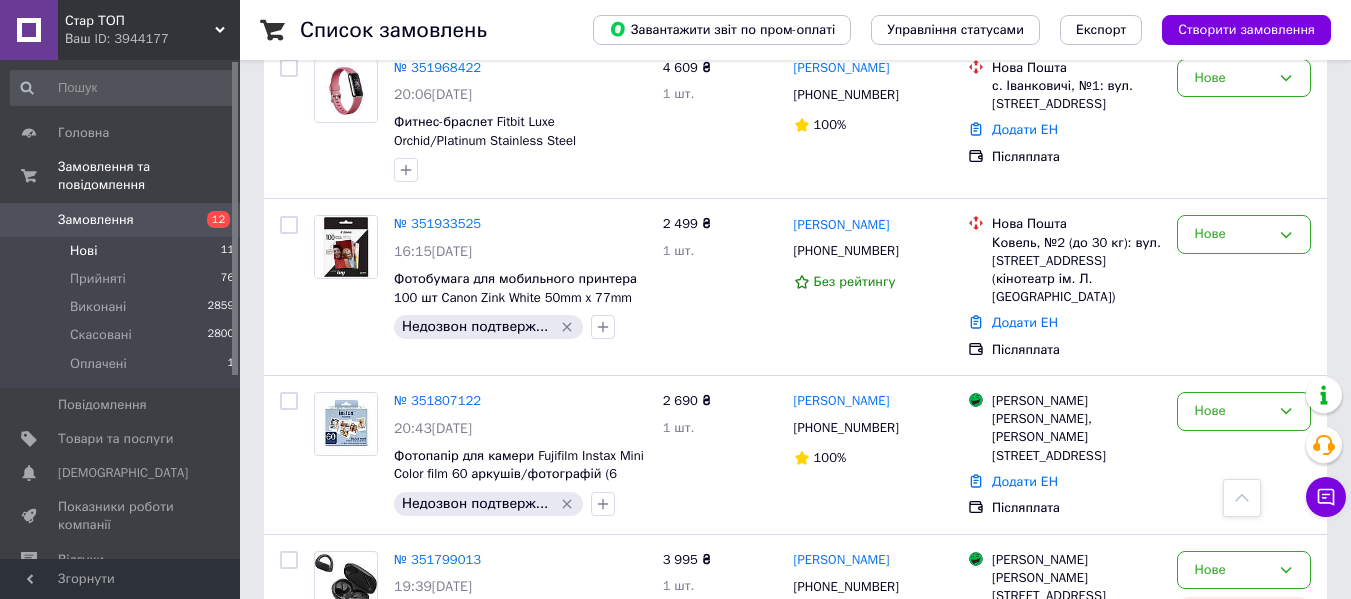 scroll, scrollTop: 1519, scrollLeft: 0, axis: vertical 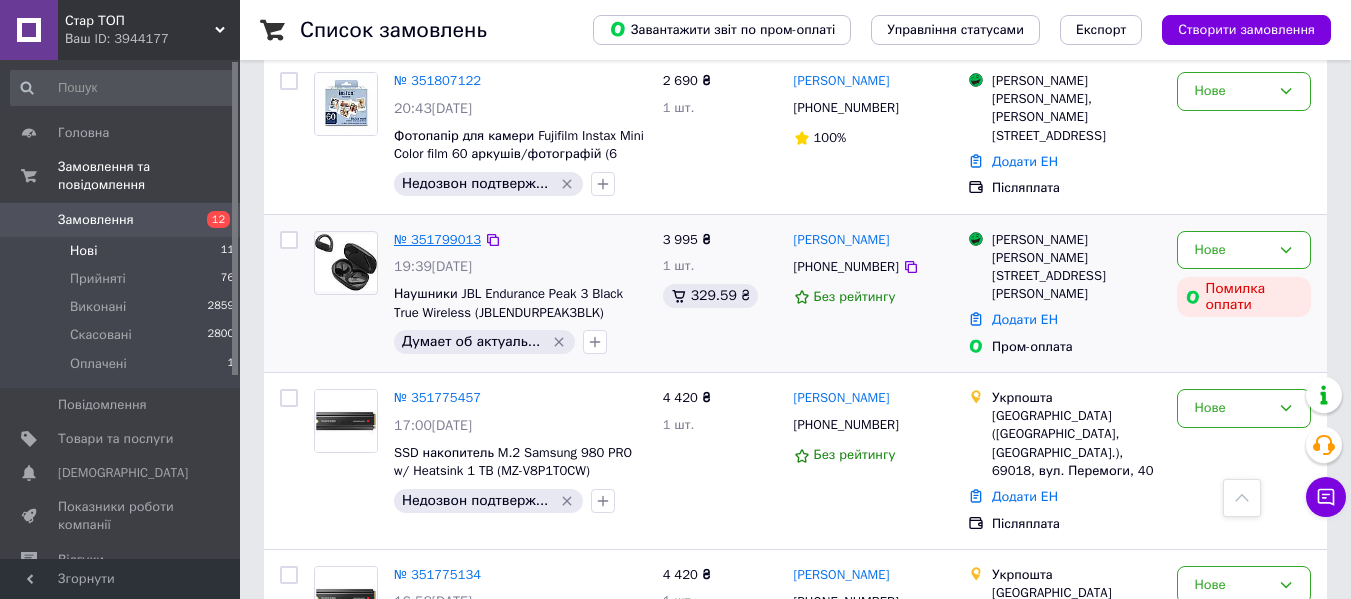 click on "№ 351799013" at bounding box center [437, 239] 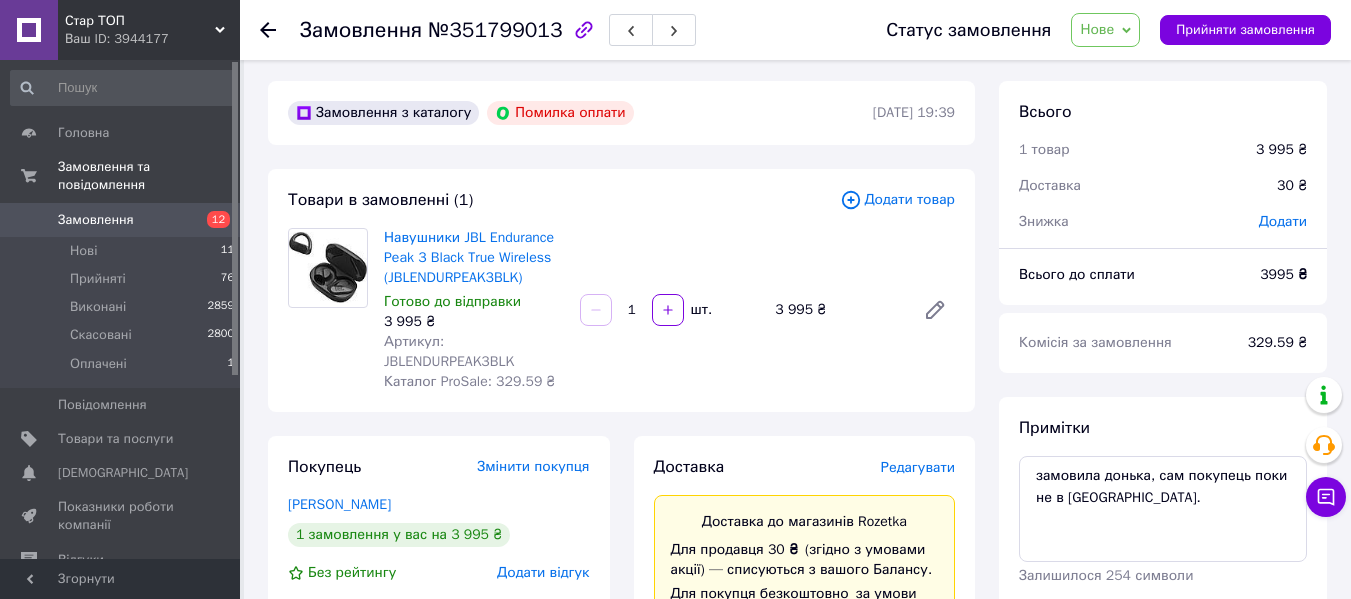 scroll, scrollTop: 0, scrollLeft: 0, axis: both 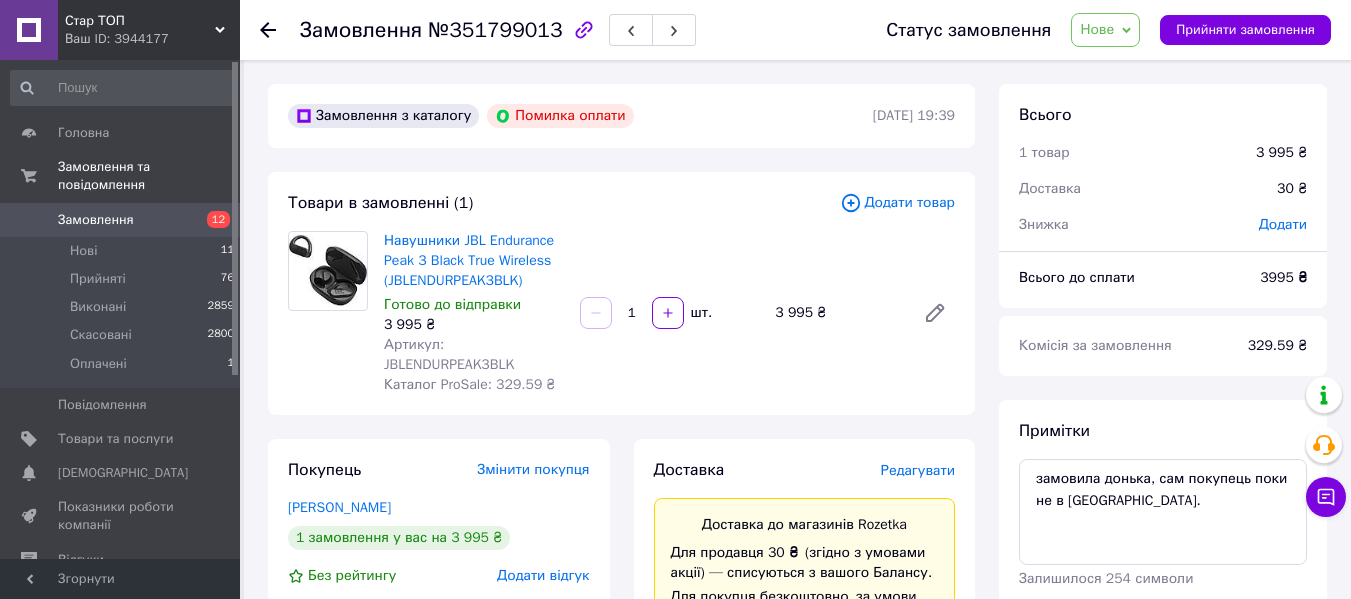 click 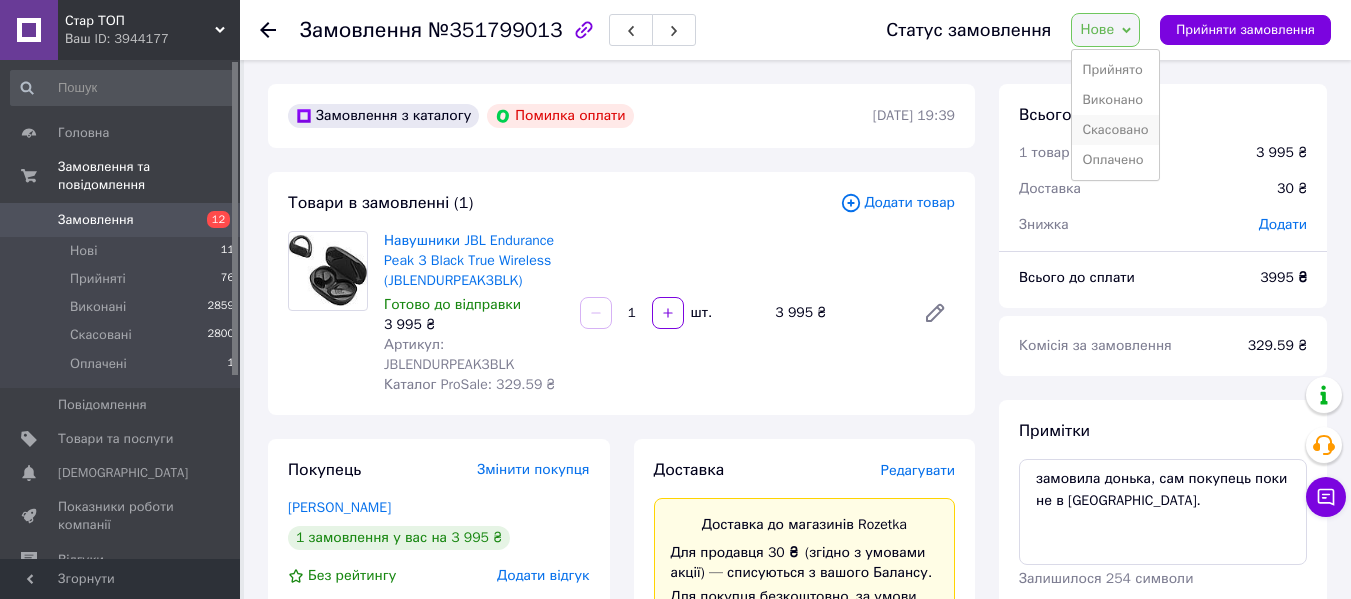 click on "Скасовано" at bounding box center (1115, 130) 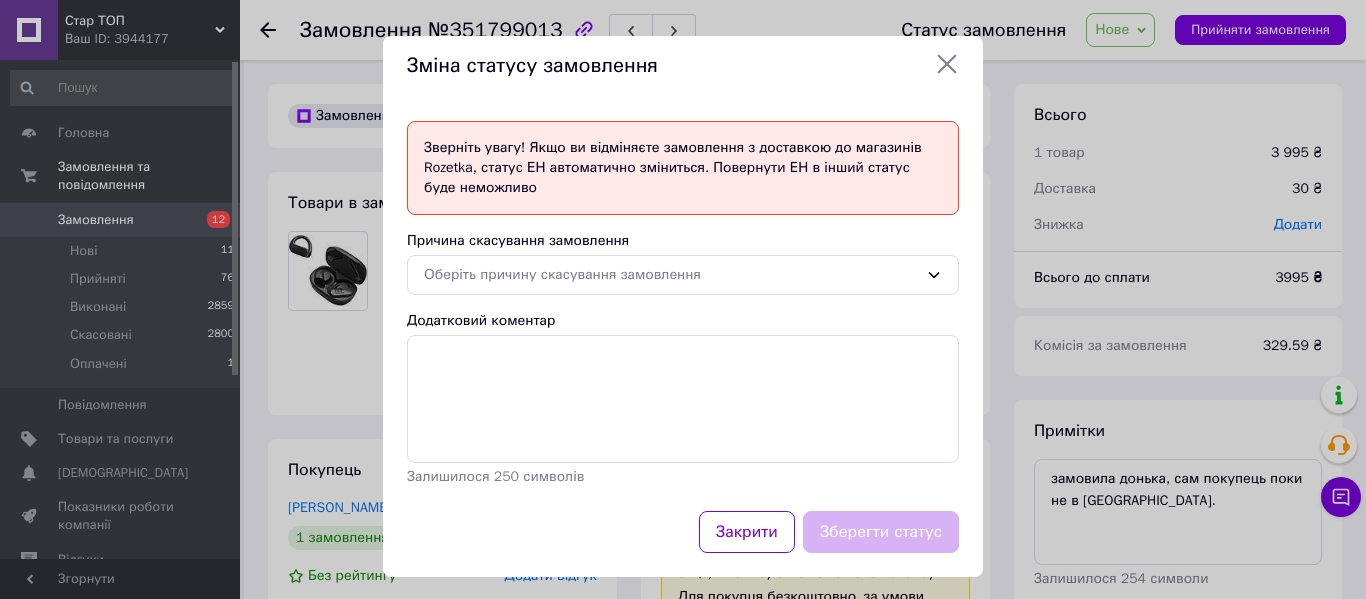 click 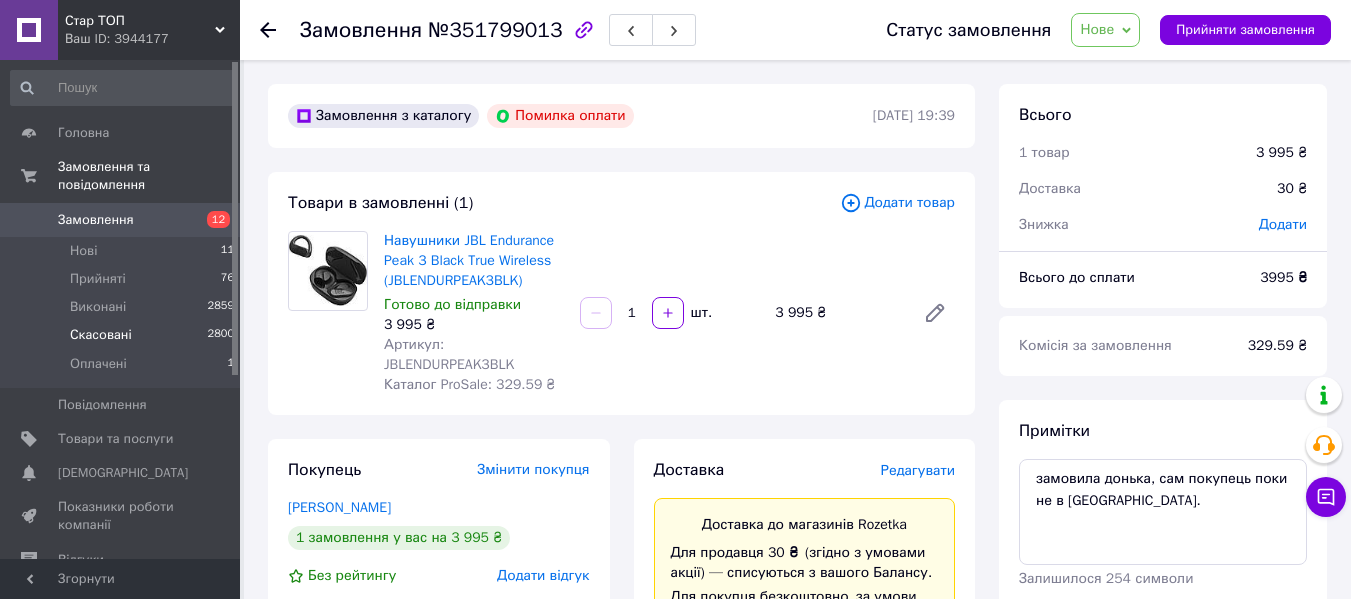 click on "Скасовані" at bounding box center (101, 335) 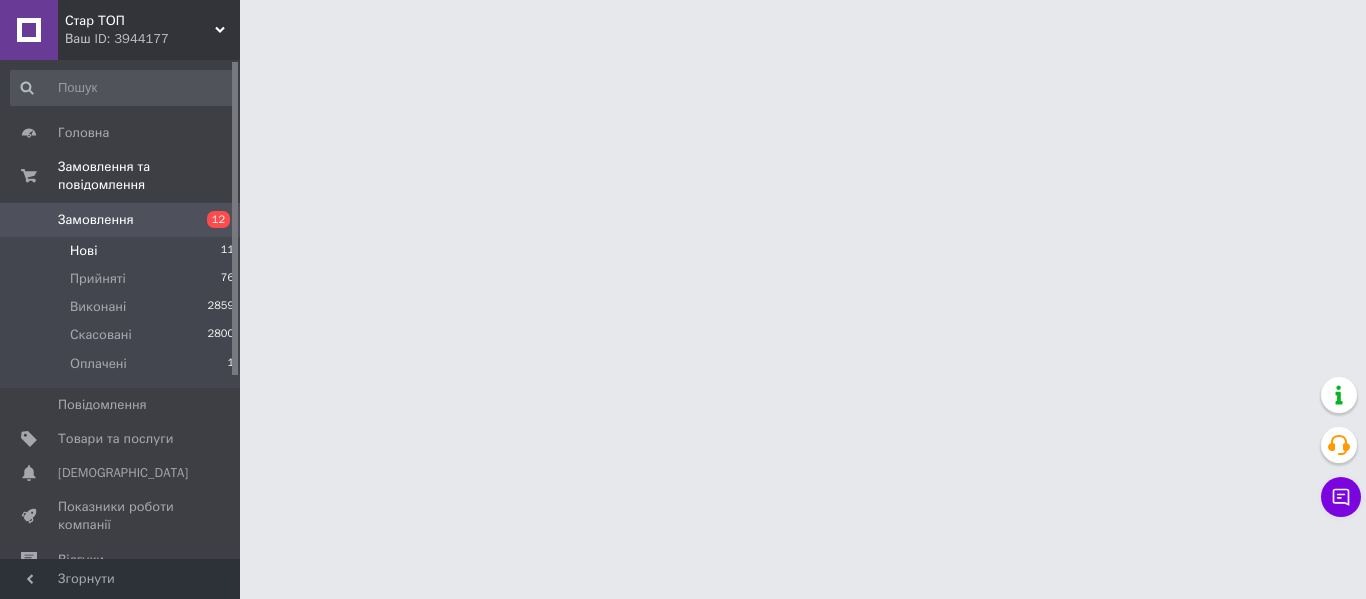 click on "Нові 11" at bounding box center (123, 251) 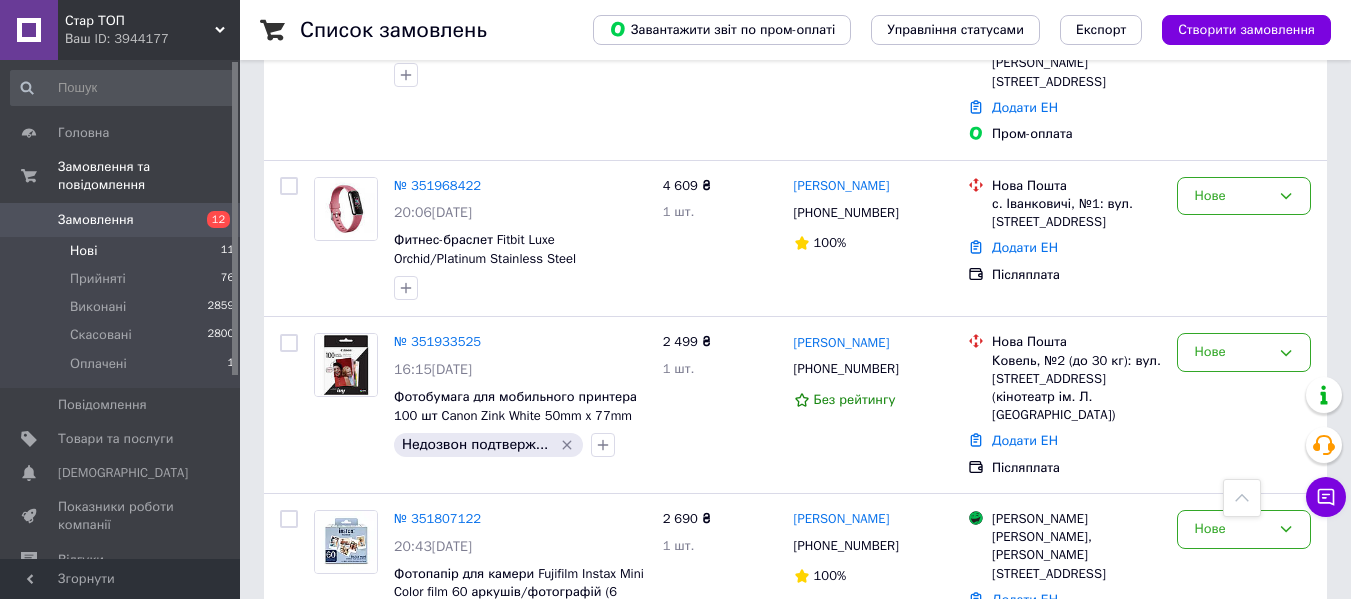 scroll, scrollTop: 1401, scrollLeft: 0, axis: vertical 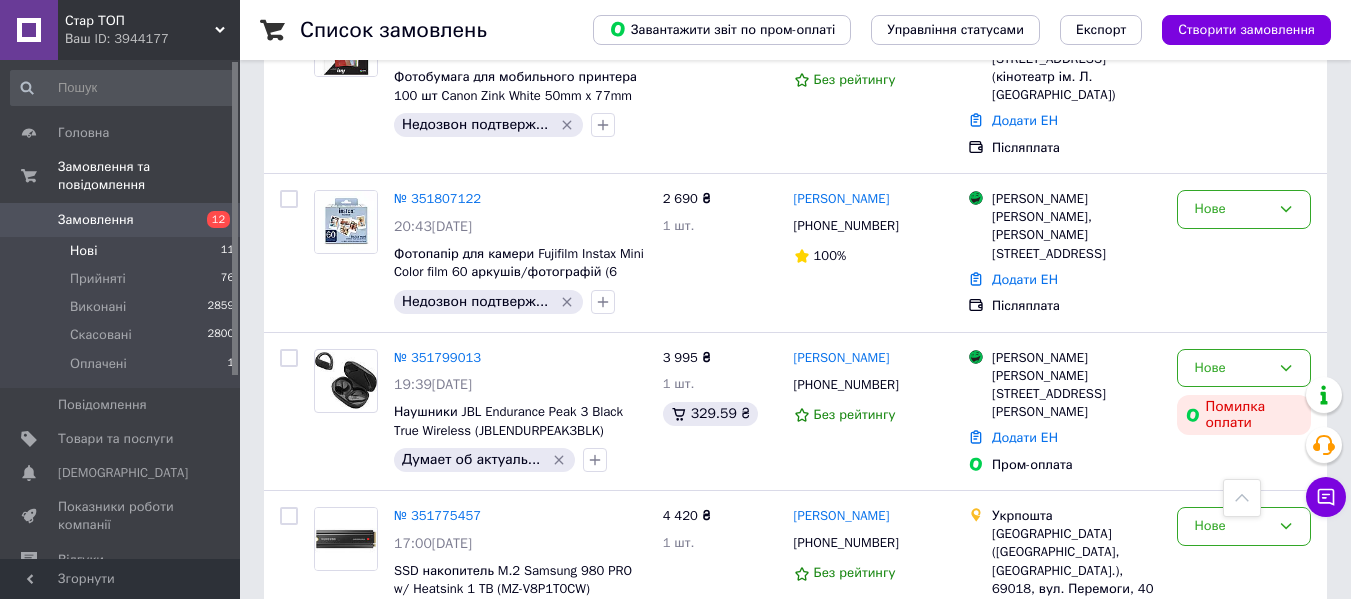 click on "Нові 11" at bounding box center (123, 251) 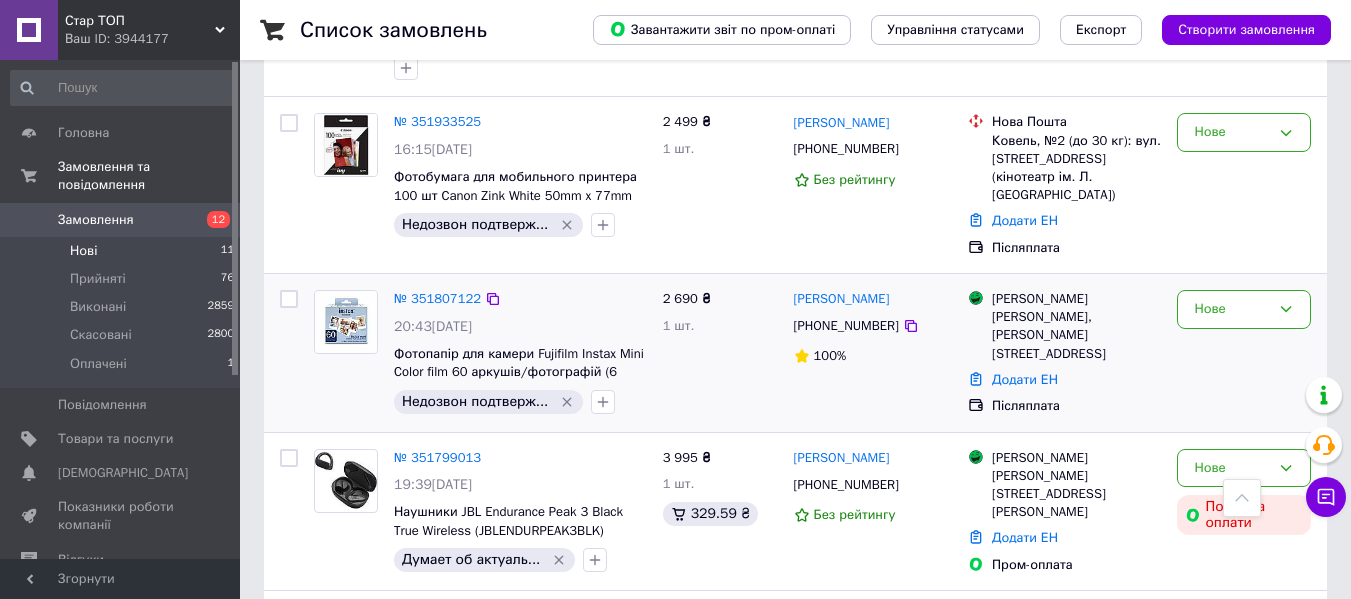 scroll, scrollTop: 1519, scrollLeft: 0, axis: vertical 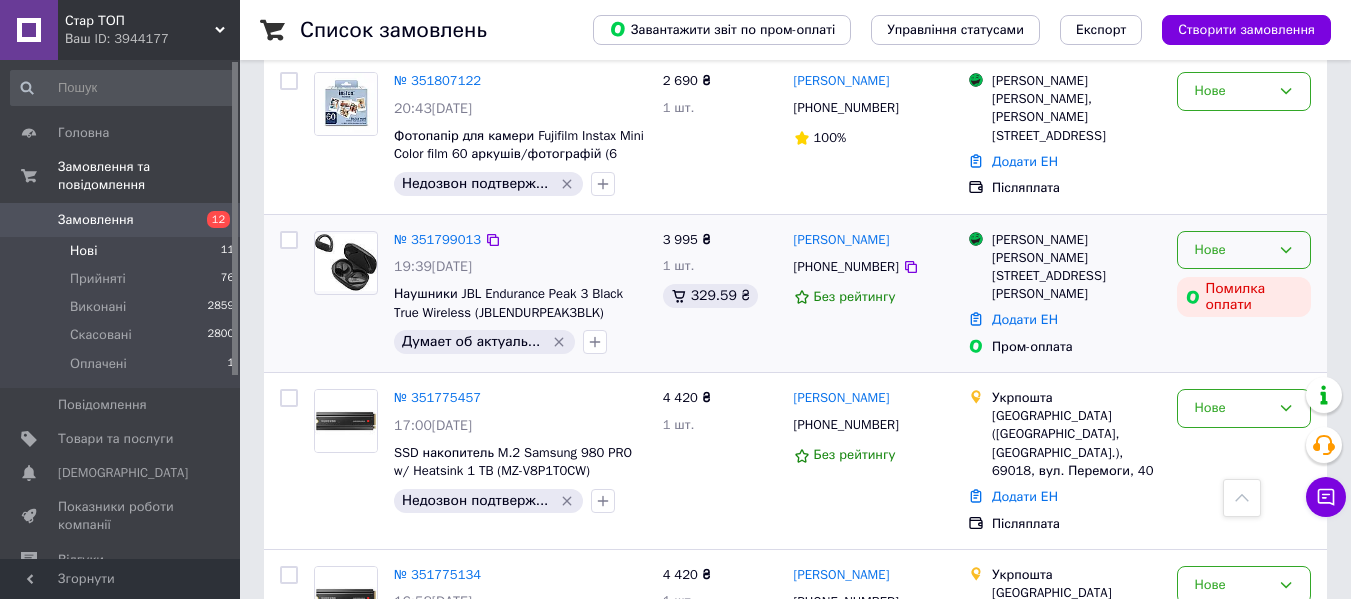 click on "Нове" at bounding box center (1244, 250) 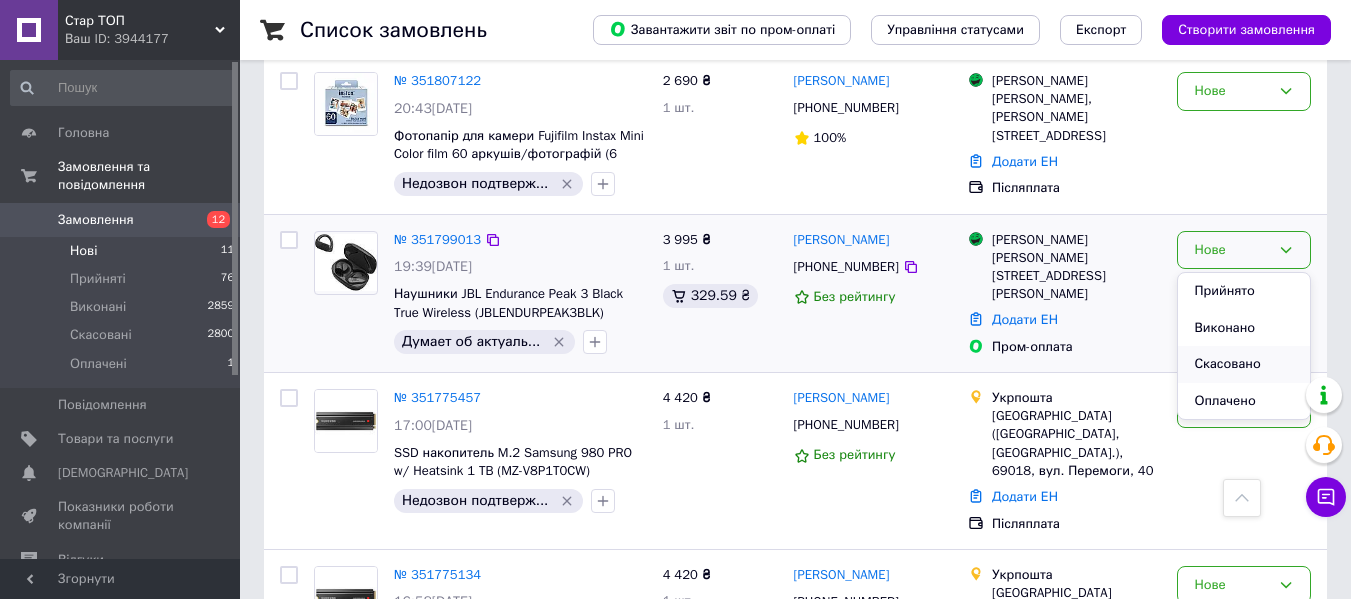 click on "Скасовано" at bounding box center [1244, 364] 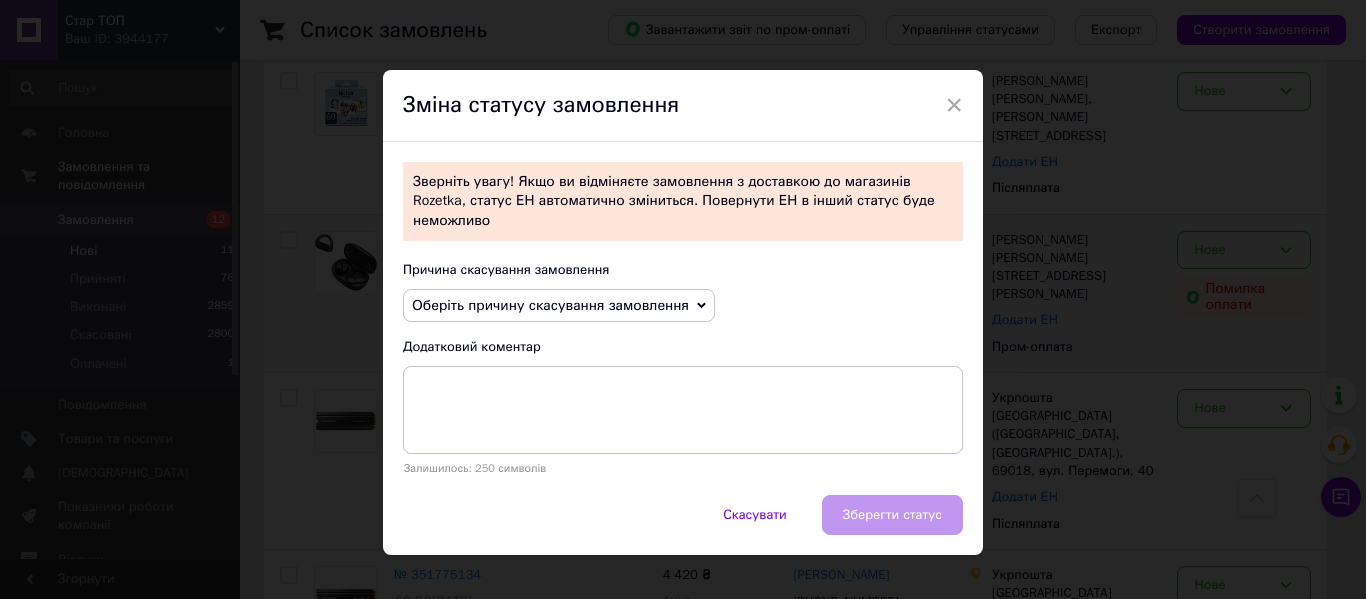 click on "Оберіть причину скасування замовлення" at bounding box center (559, 306) 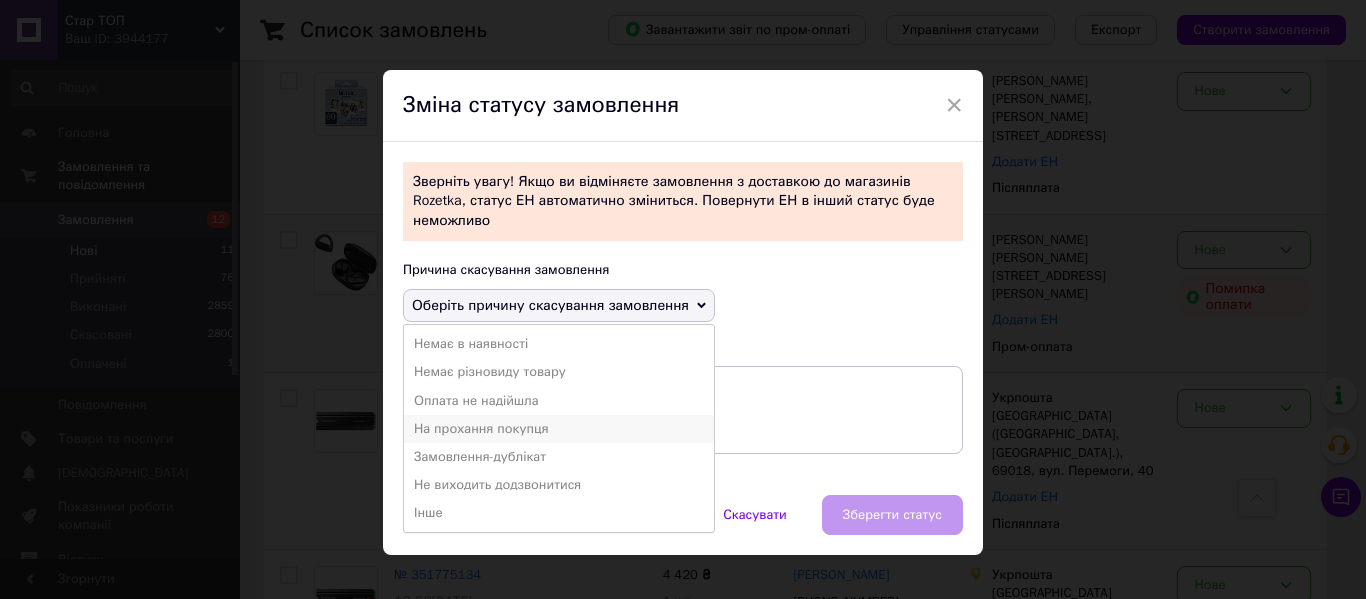 click on "На прохання покупця" at bounding box center [559, 429] 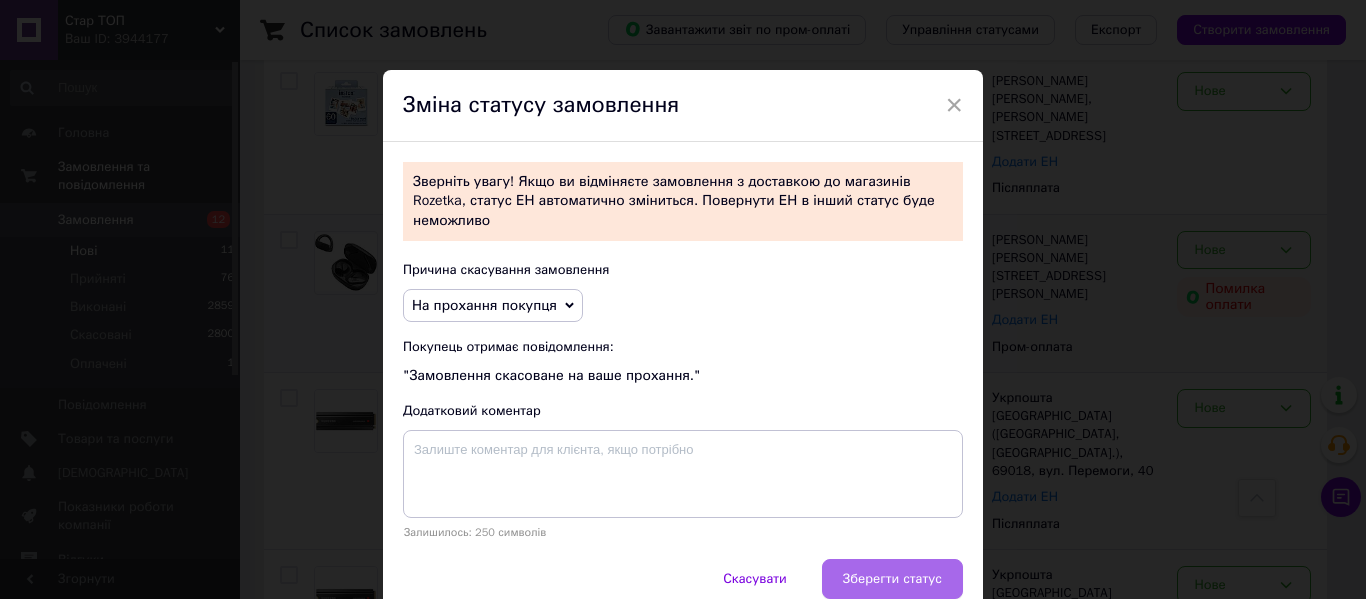 click on "Зберегти статус" at bounding box center [892, 579] 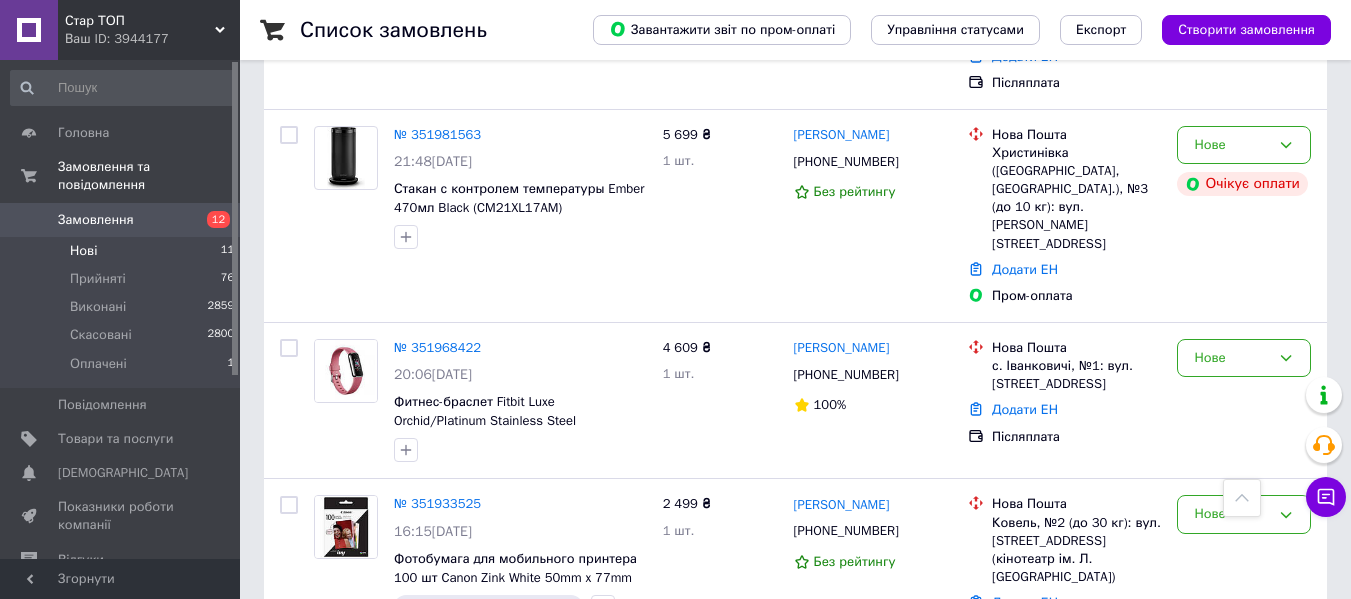 scroll, scrollTop: 519, scrollLeft: 0, axis: vertical 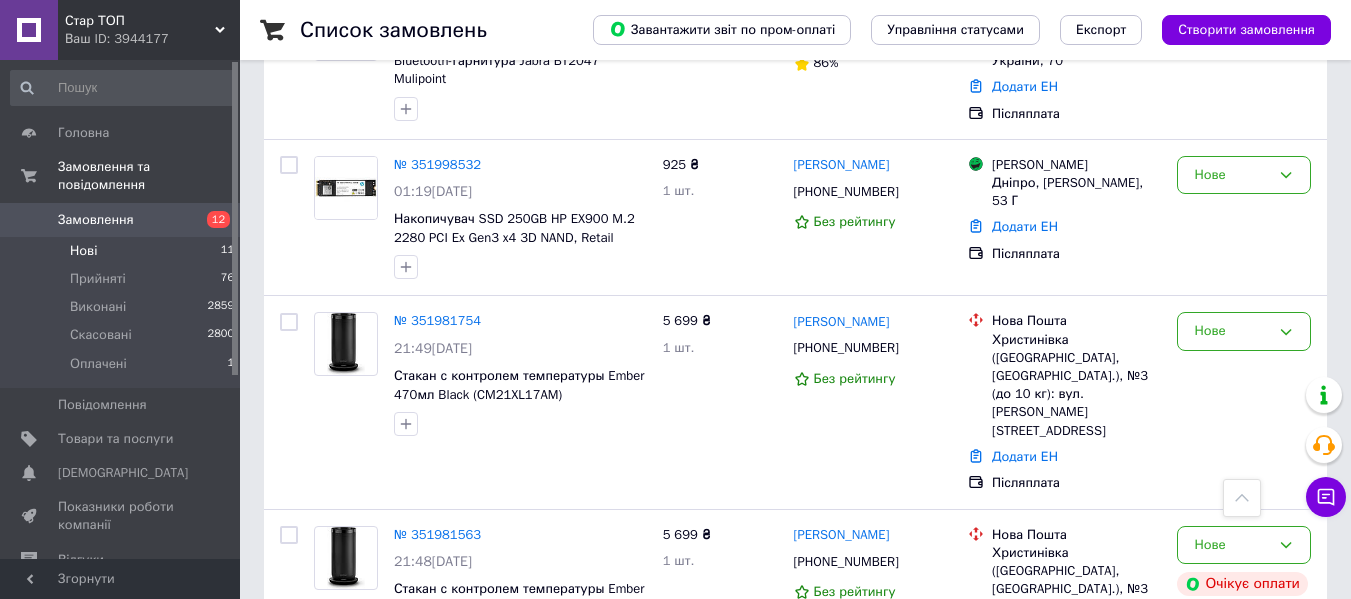 click on "Нові 11" at bounding box center (123, 251) 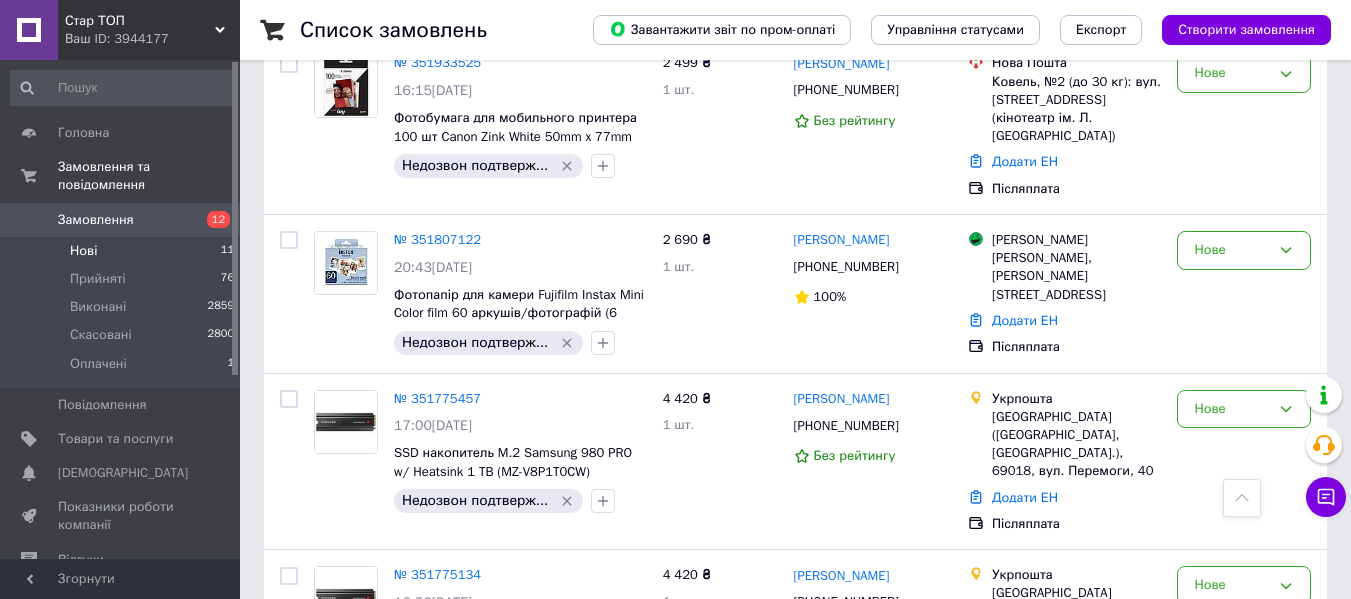 scroll, scrollTop: 1362, scrollLeft: 0, axis: vertical 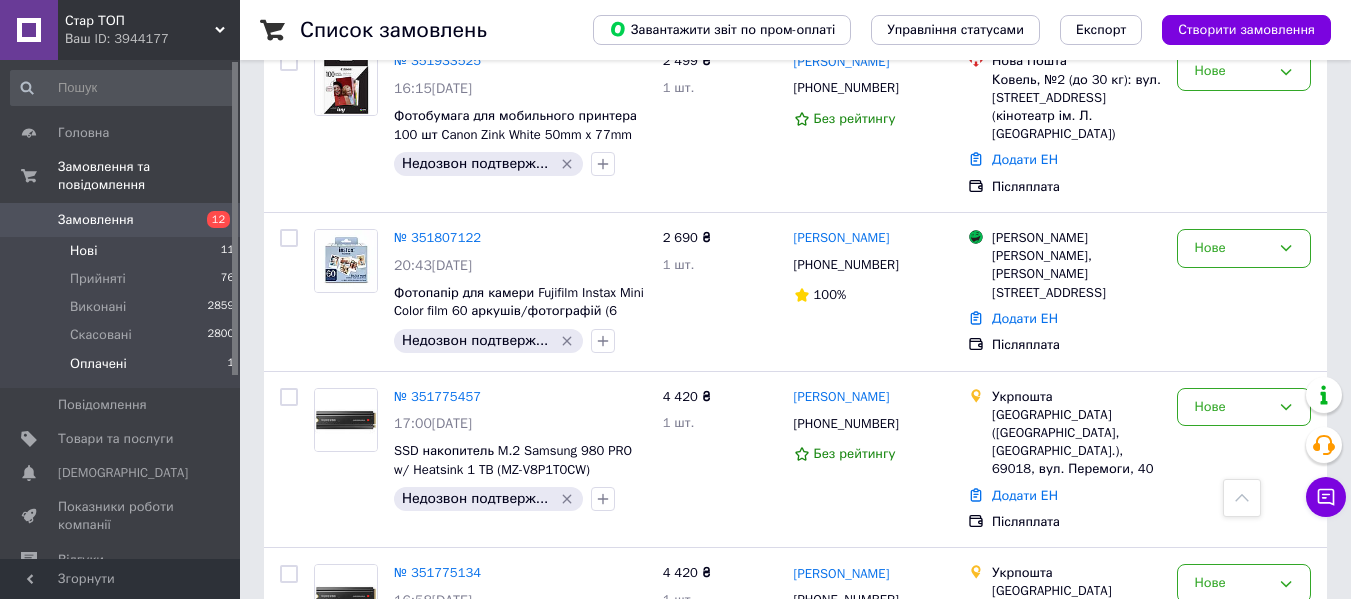 click on "Оплачені 1" at bounding box center [123, 369] 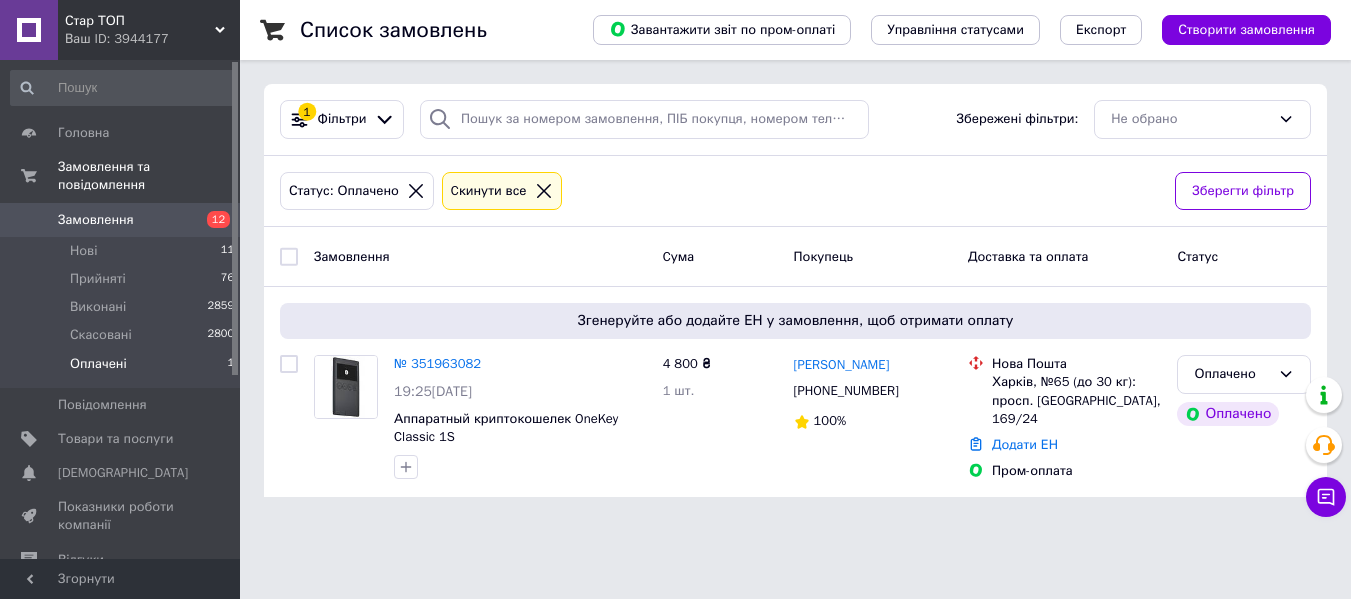 scroll, scrollTop: 0, scrollLeft: 0, axis: both 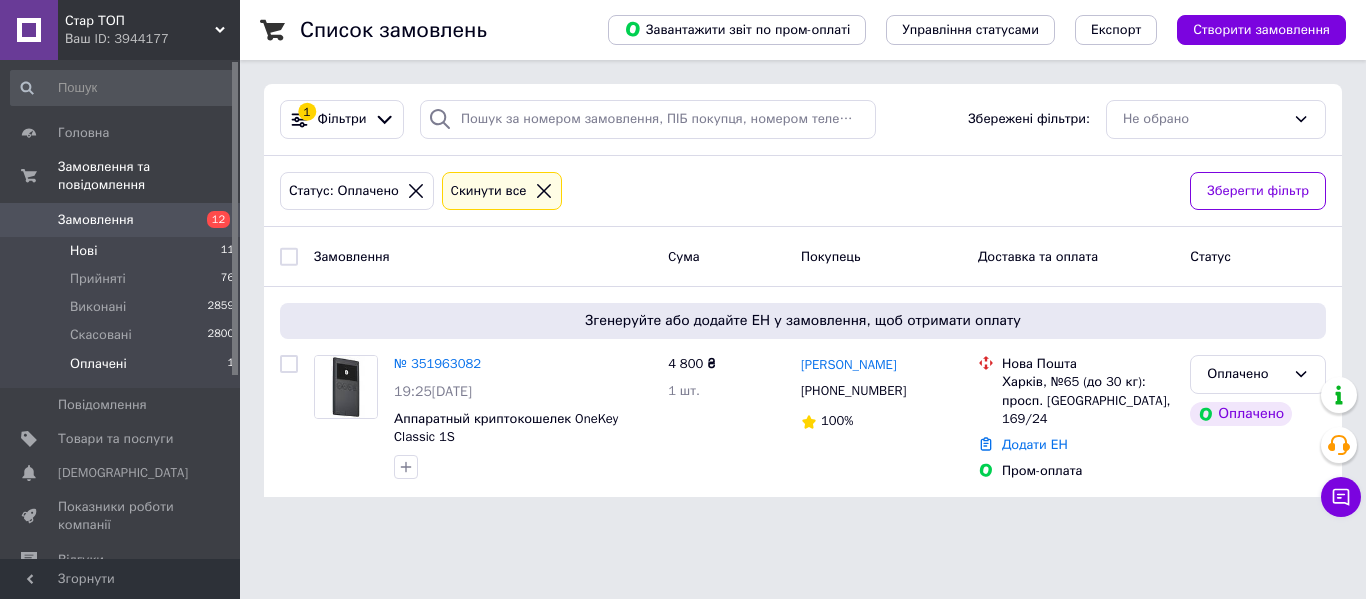 click on "Нові 11" at bounding box center [123, 251] 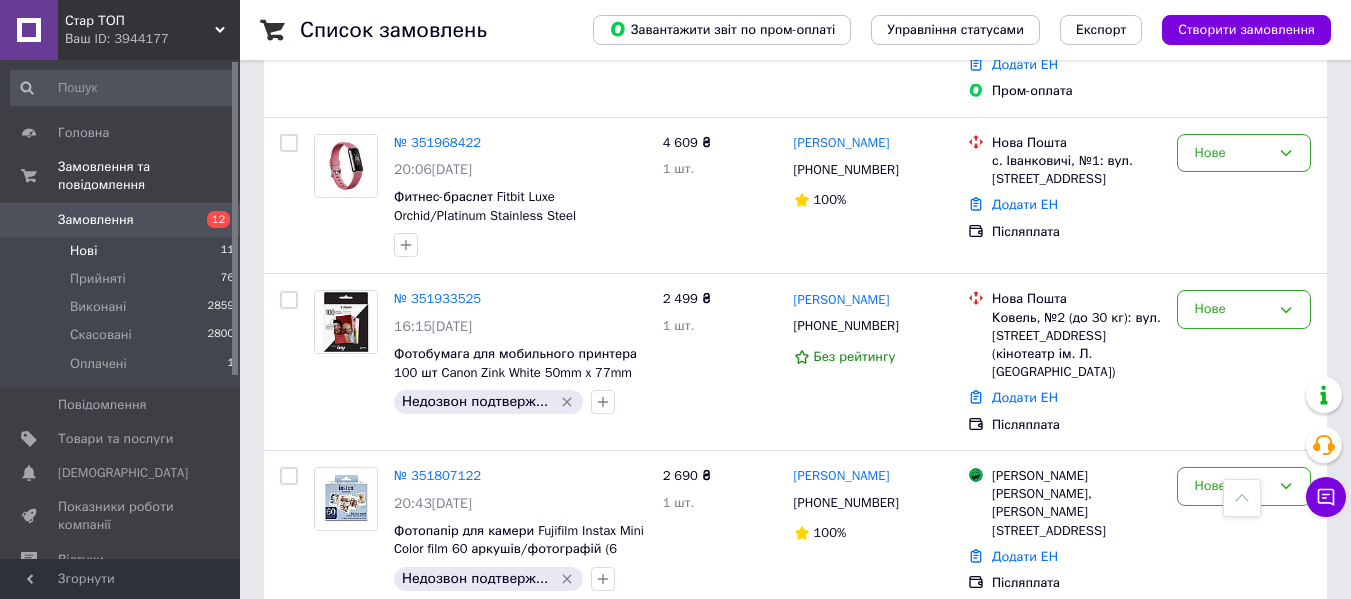 scroll, scrollTop: 1062, scrollLeft: 0, axis: vertical 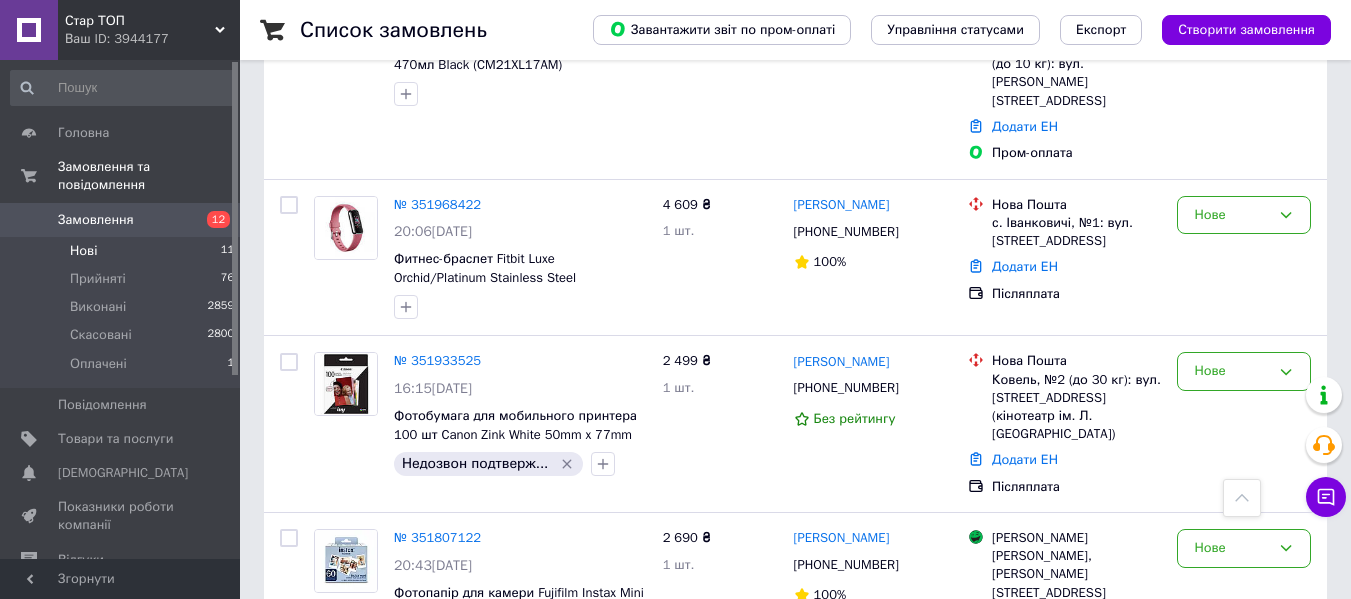 click on "Нові 11" at bounding box center [123, 251] 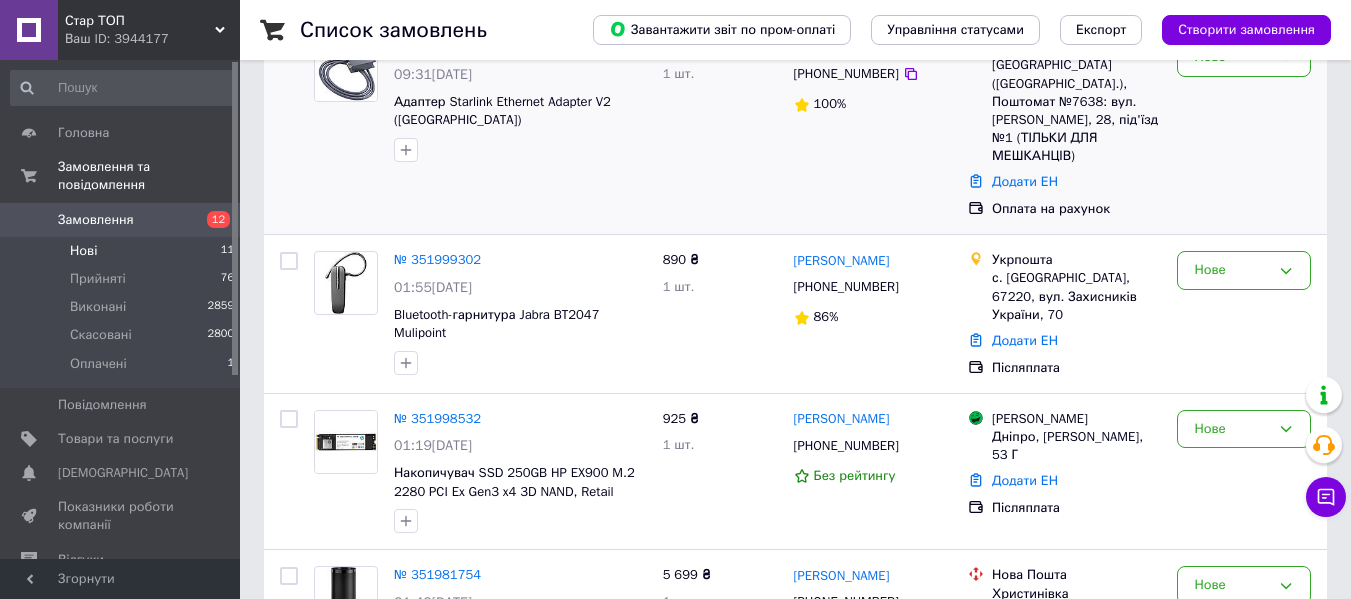 scroll, scrollTop: 300, scrollLeft: 0, axis: vertical 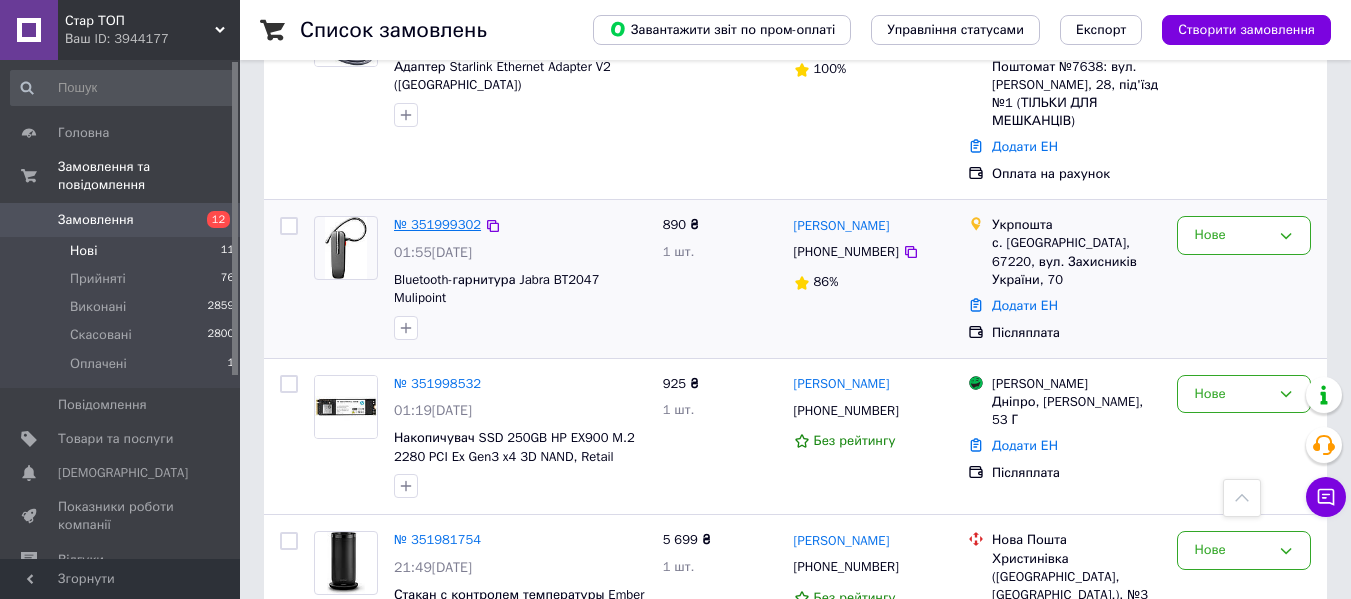 click on "№ 351999302" at bounding box center [437, 224] 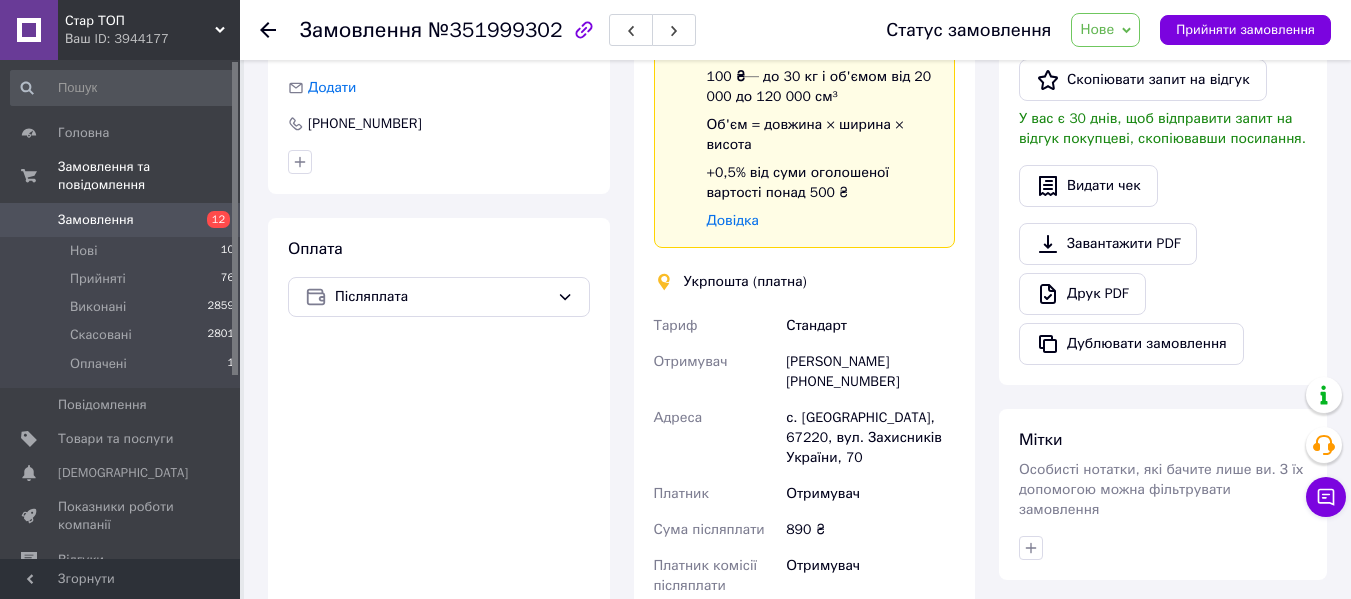 scroll, scrollTop: 500, scrollLeft: 0, axis: vertical 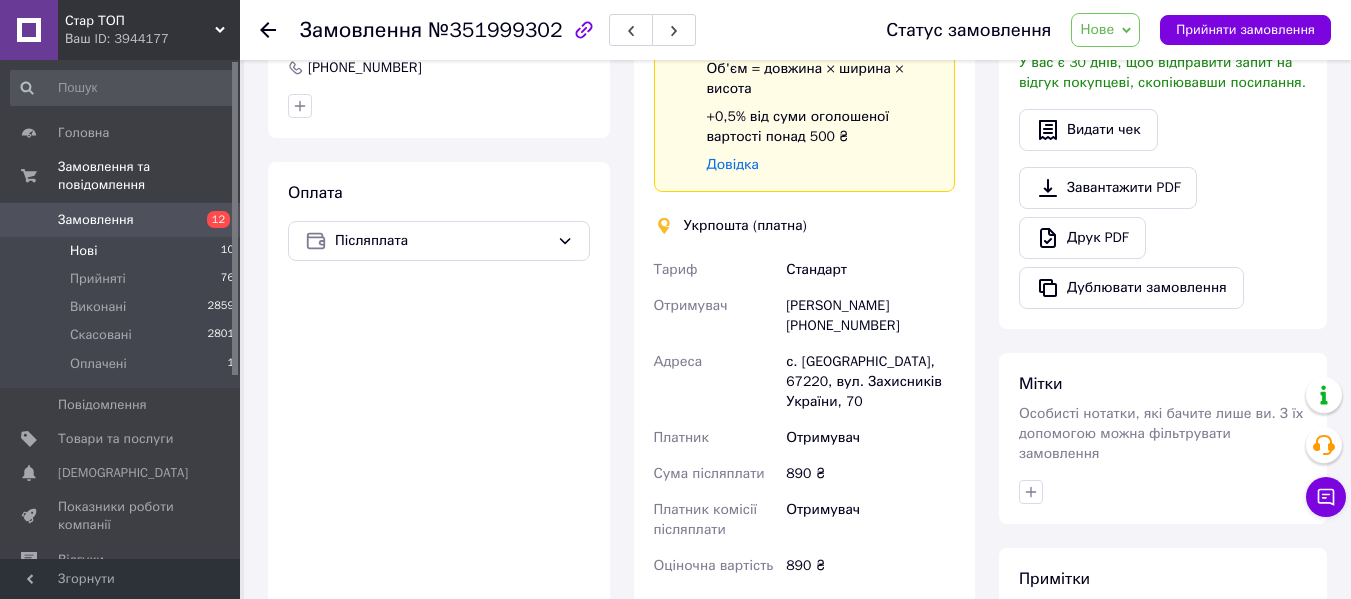 click on "Нові 10" at bounding box center [123, 251] 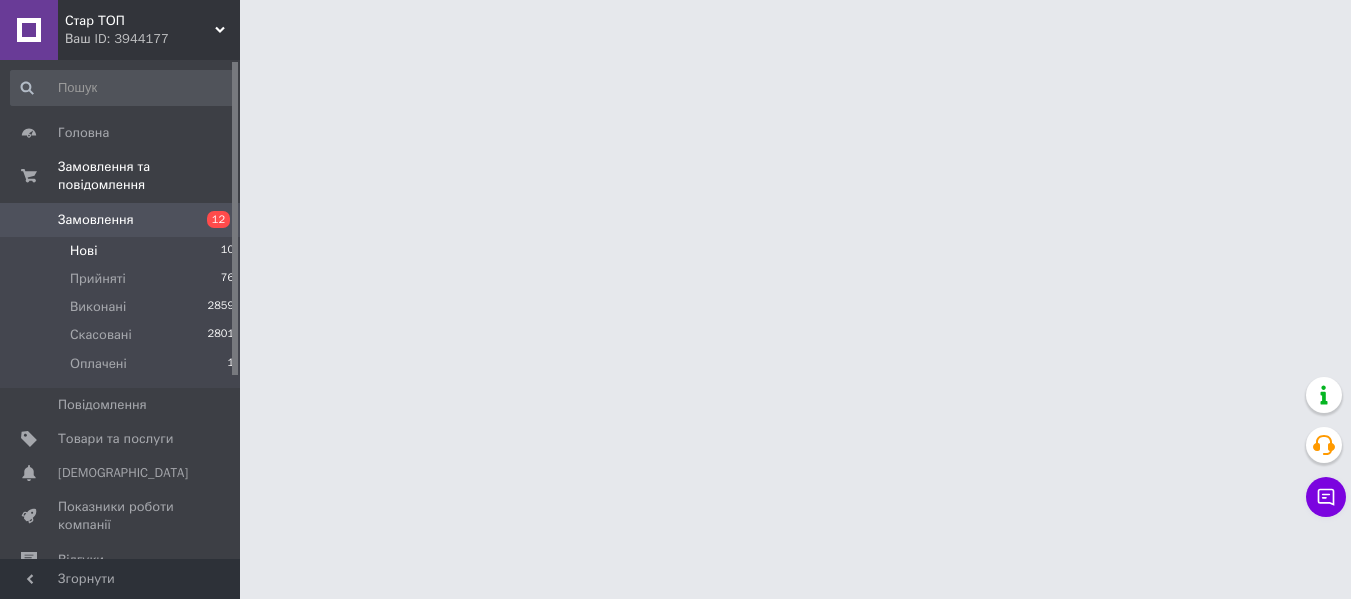 scroll, scrollTop: 0, scrollLeft: 0, axis: both 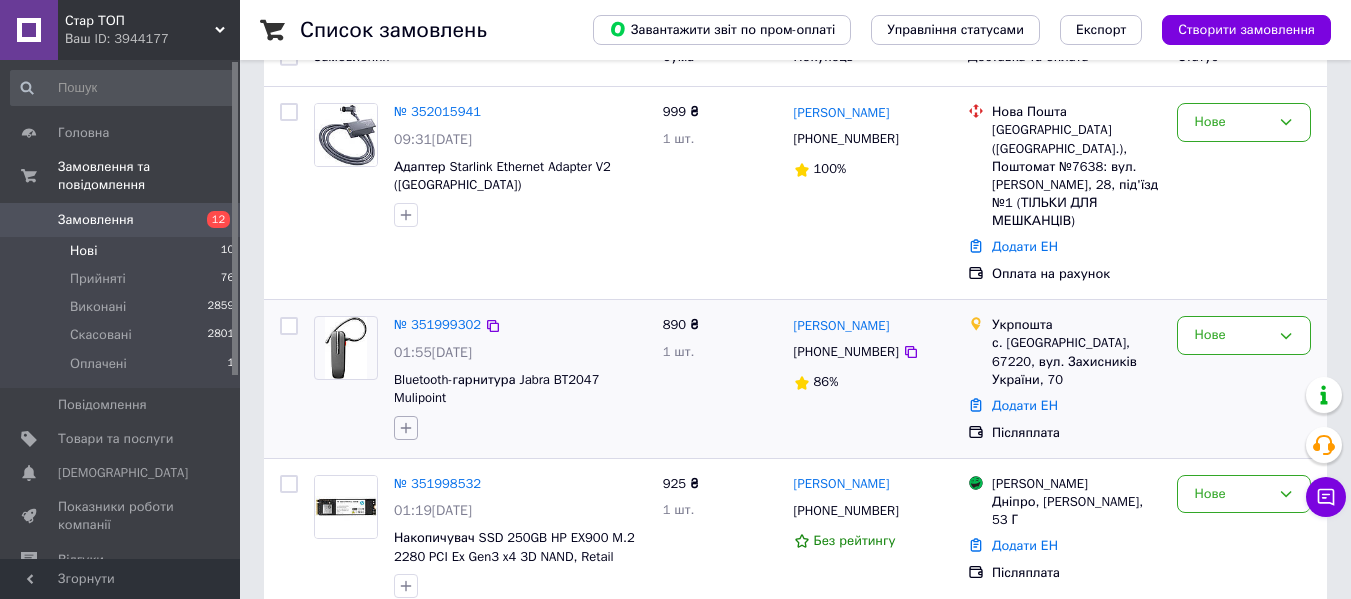 click 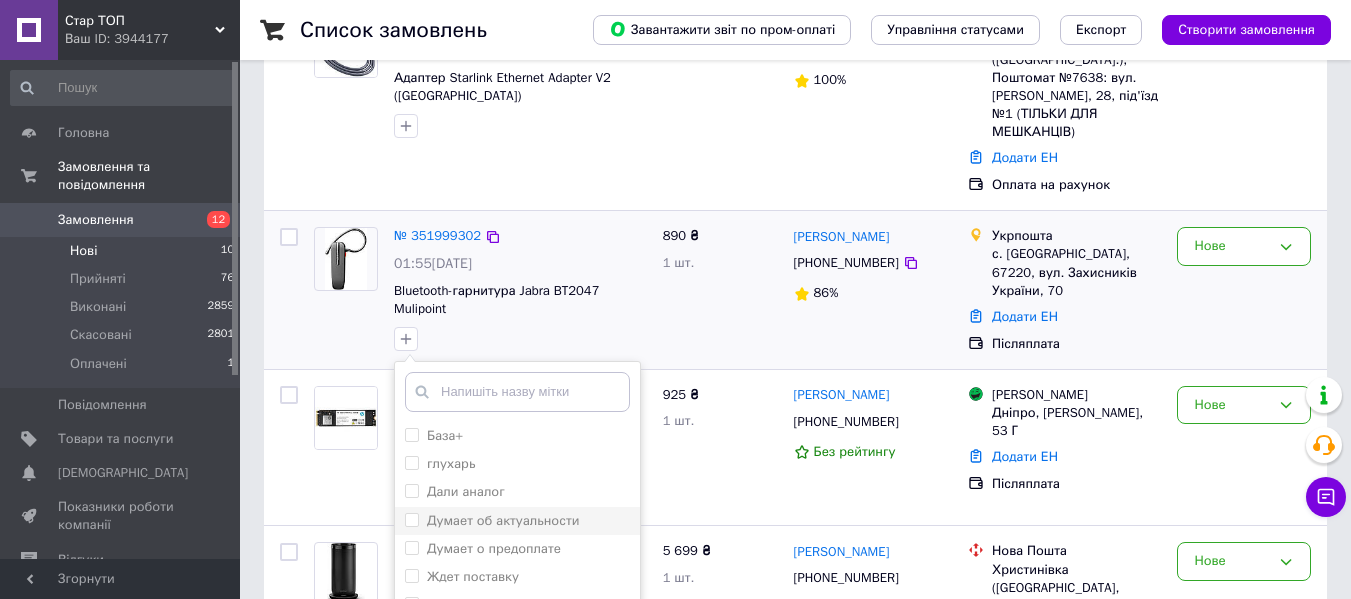 scroll, scrollTop: 400, scrollLeft: 0, axis: vertical 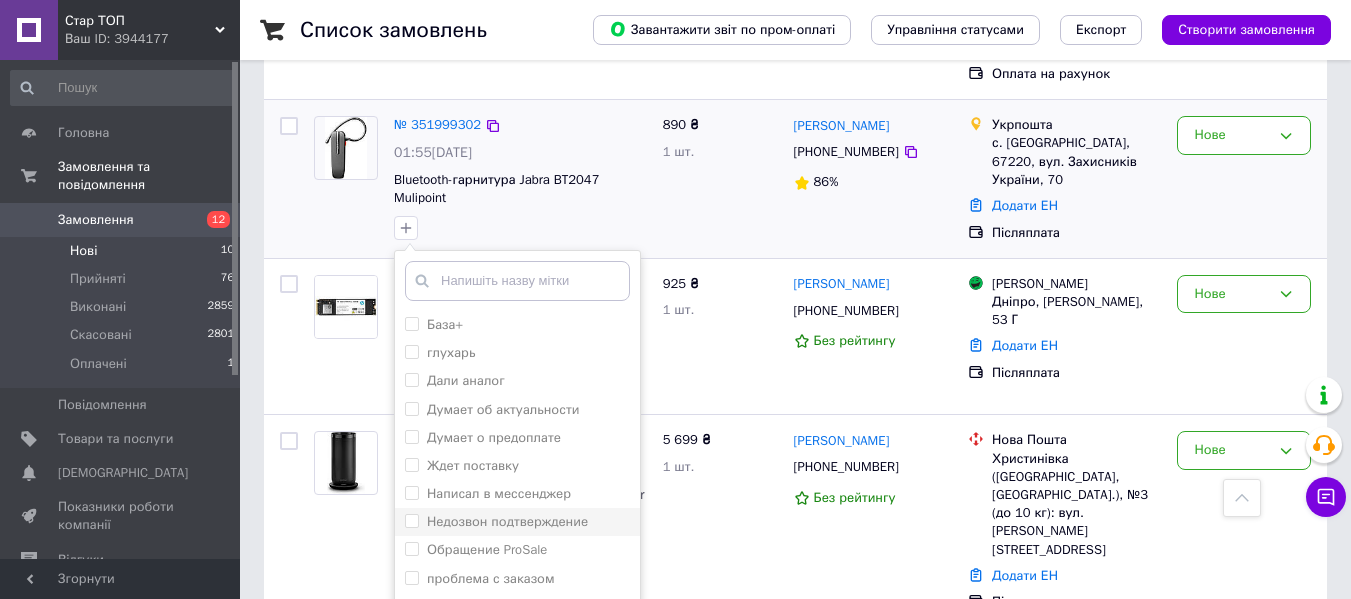 click on "Недозвон подтверждение" at bounding box center [507, 521] 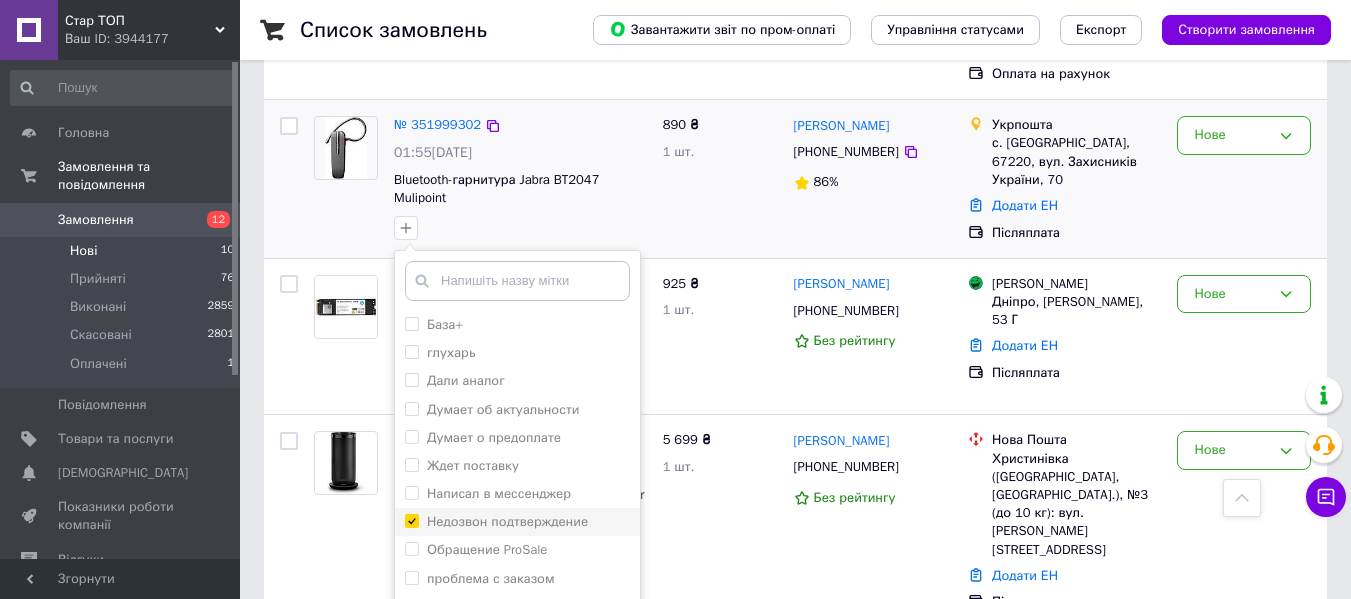 checkbox on "true" 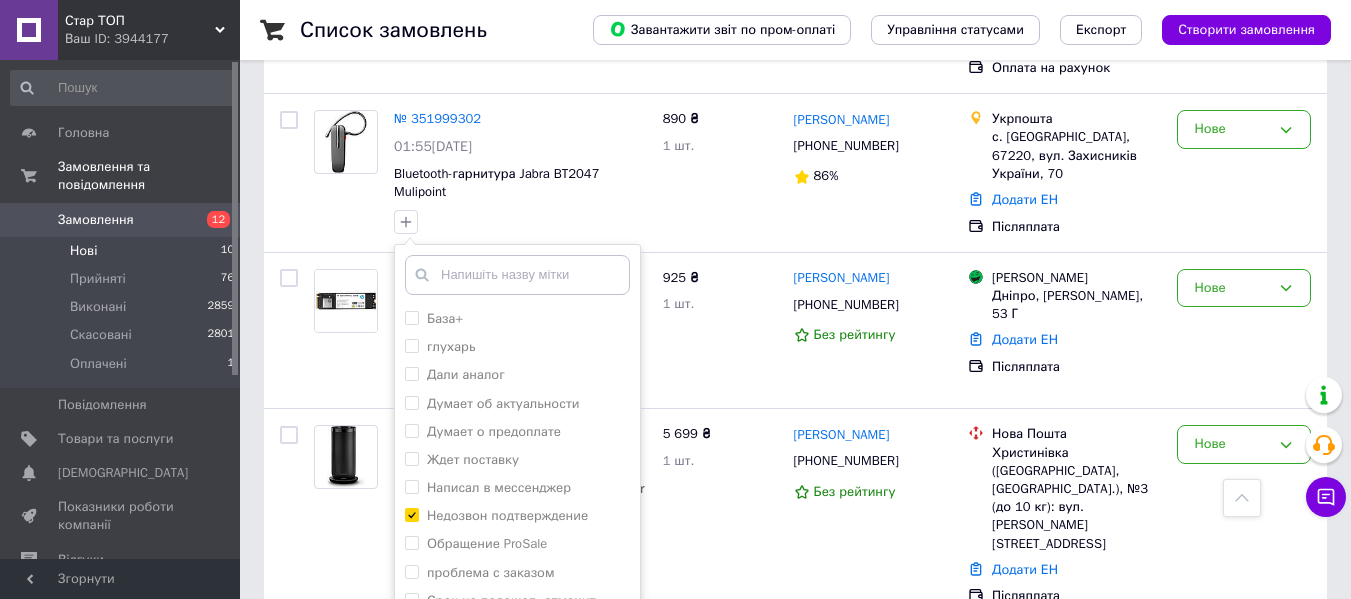 scroll, scrollTop: 600, scrollLeft: 0, axis: vertical 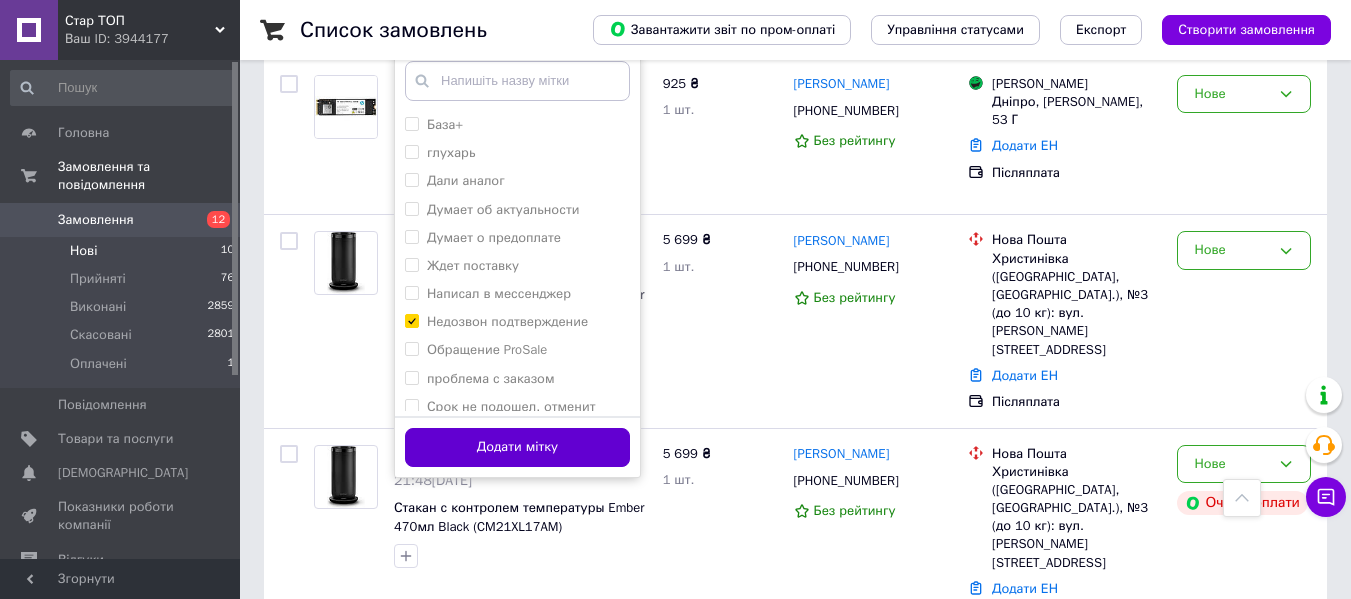 click on "Додати мітку" at bounding box center [517, 447] 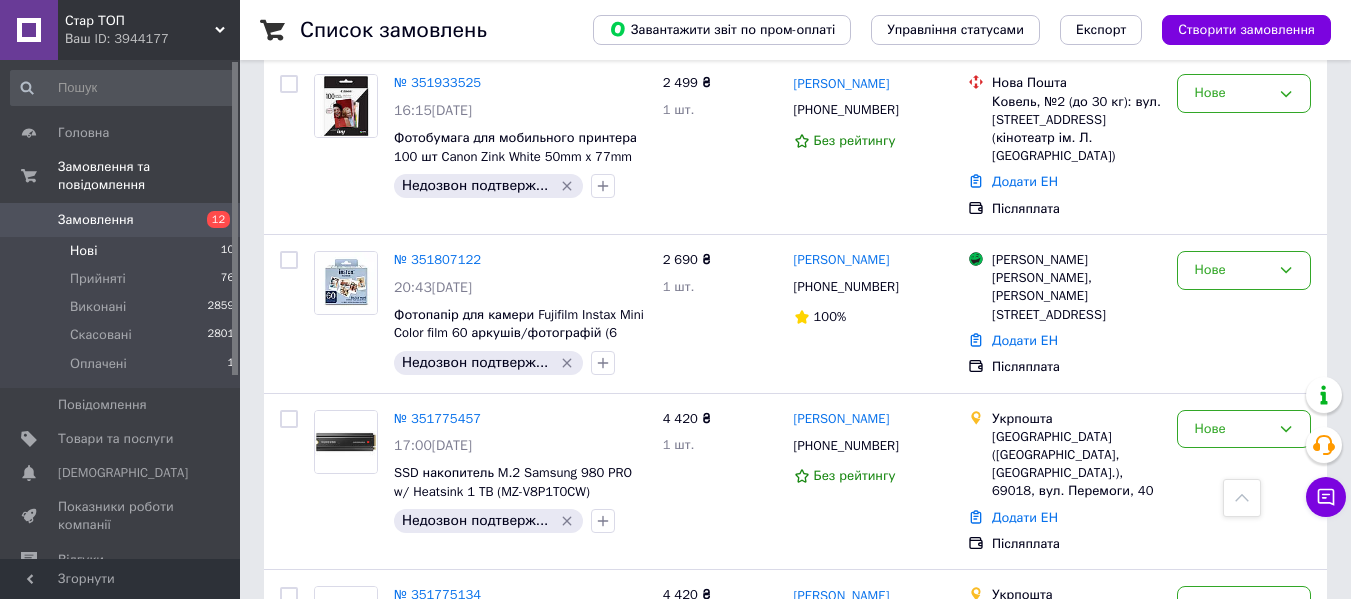 scroll, scrollTop: 1362, scrollLeft: 0, axis: vertical 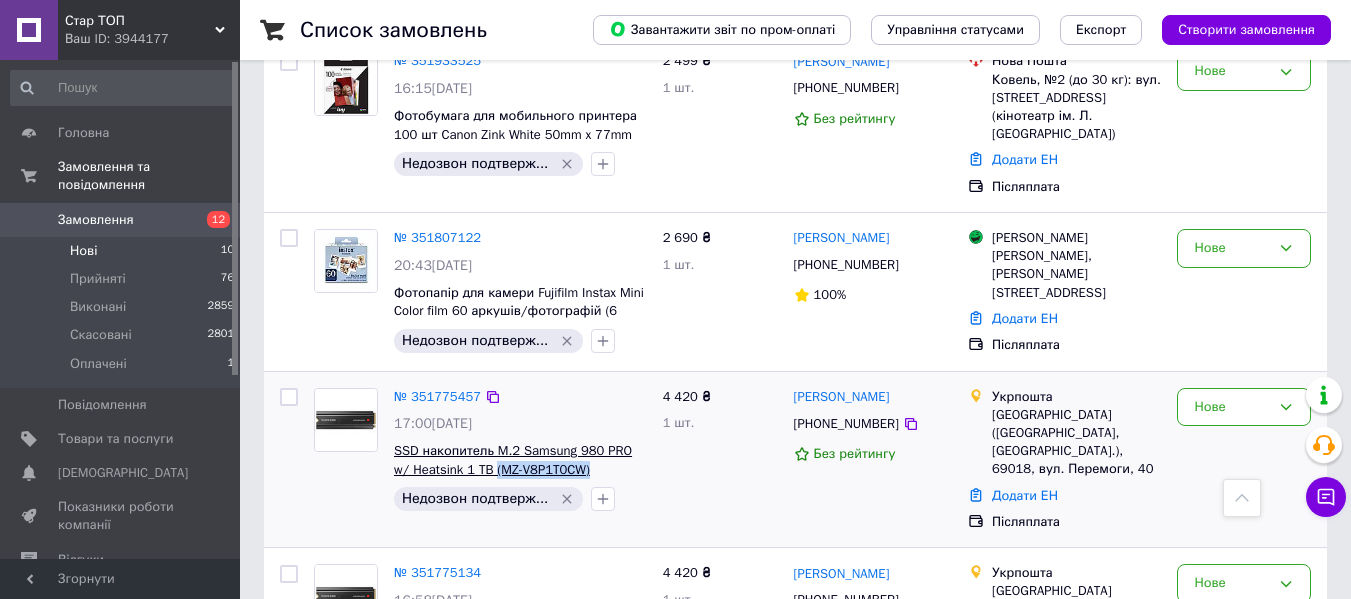 drag, startPoint x: 575, startPoint y: 360, endPoint x: 475, endPoint y: 362, distance: 100.02 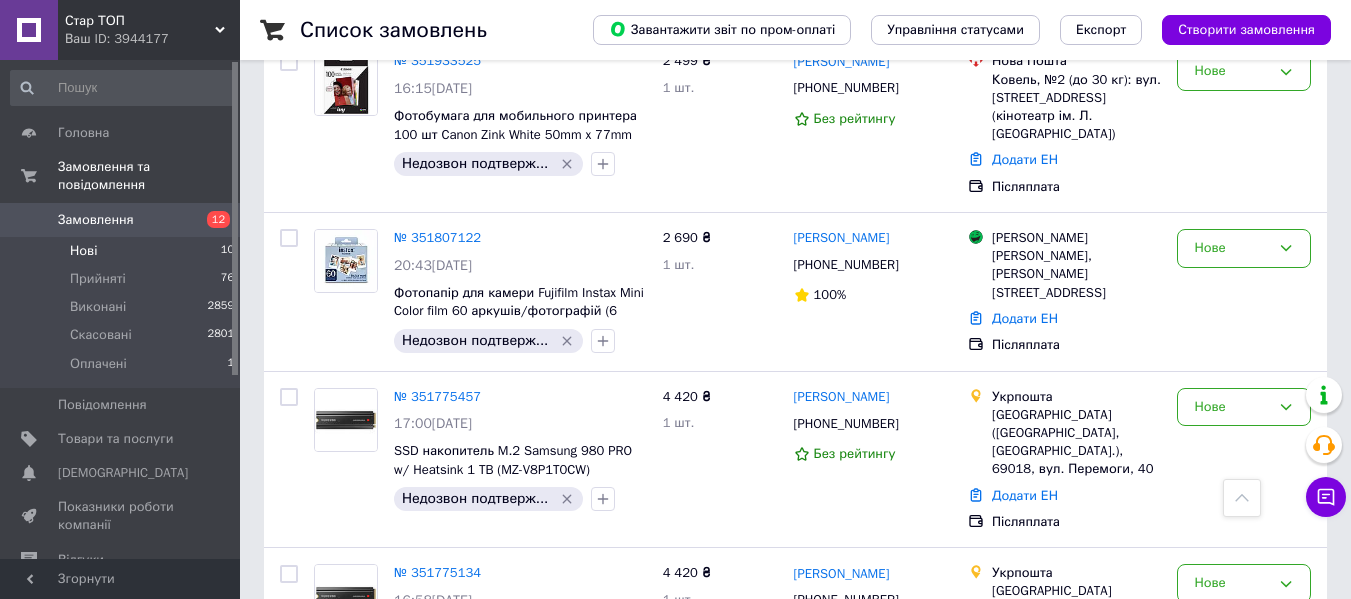 click on "Нові 10" at bounding box center [123, 251] 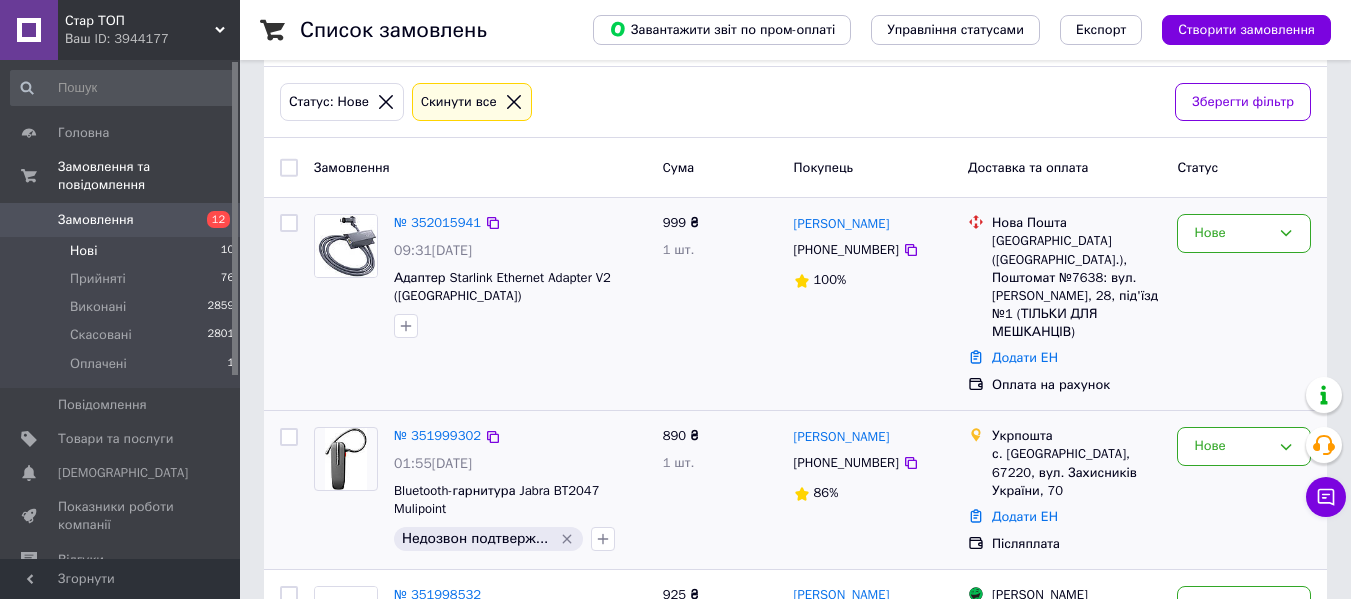 scroll, scrollTop: 11, scrollLeft: 0, axis: vertical 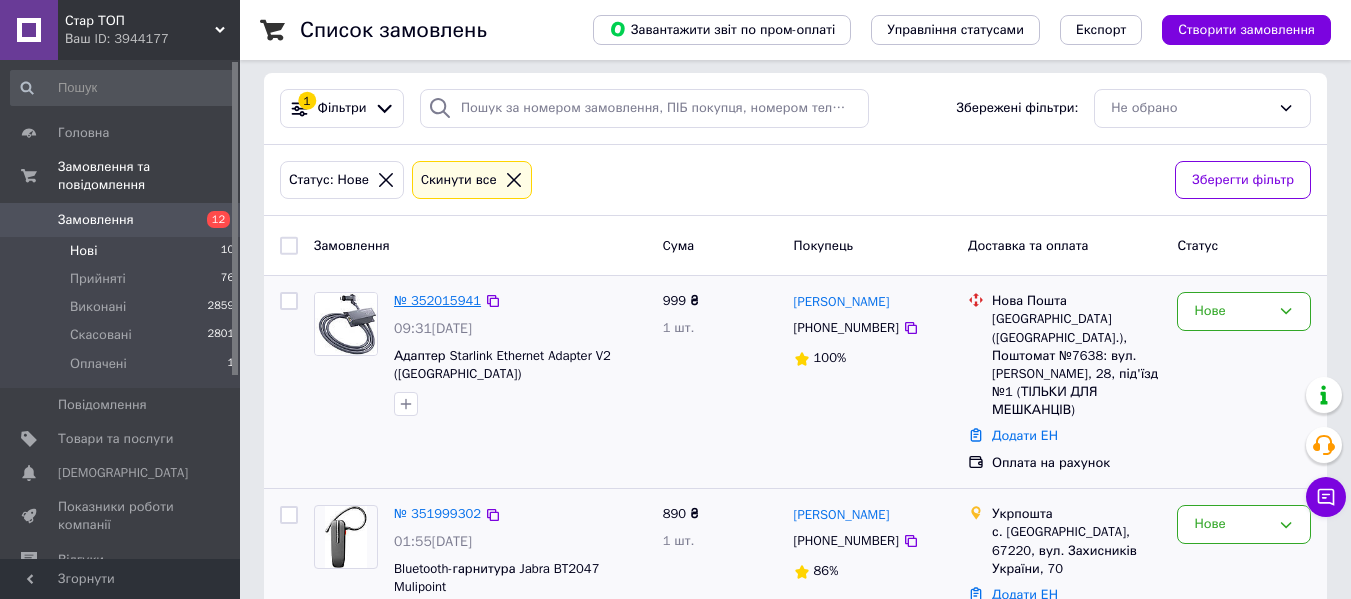 click on "№ 352015941" at bounding box center (437, 300) 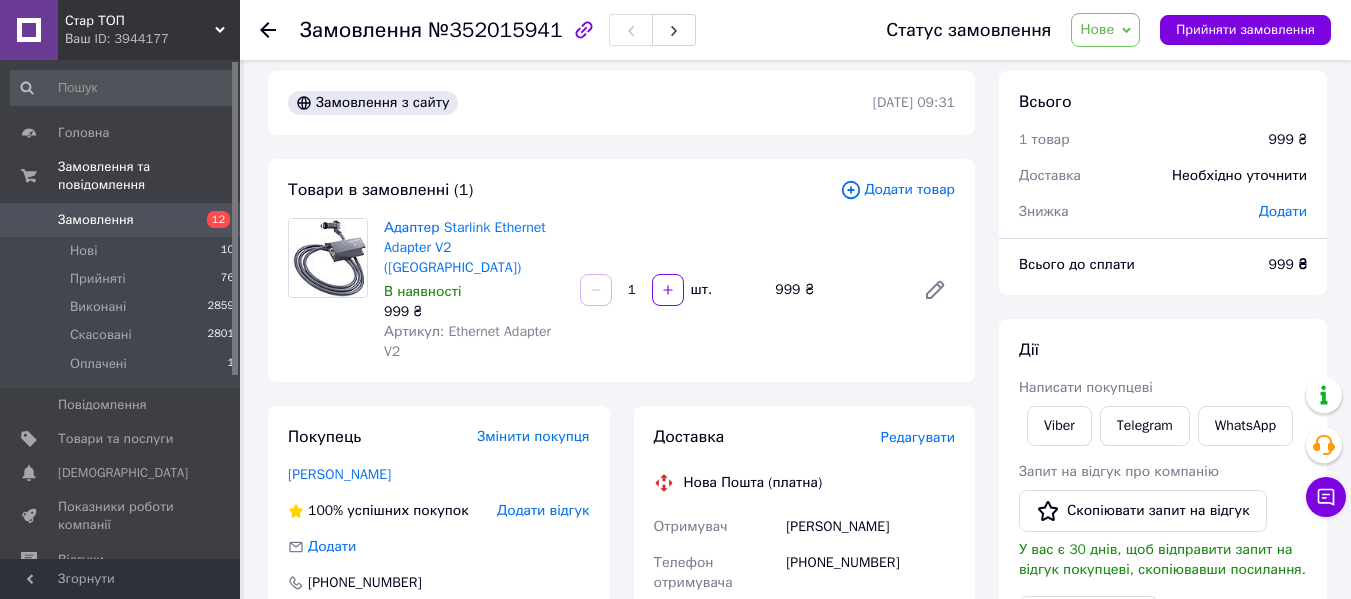 scroll, scrollTop: 11, scrollLeft: 0, axis: vertical 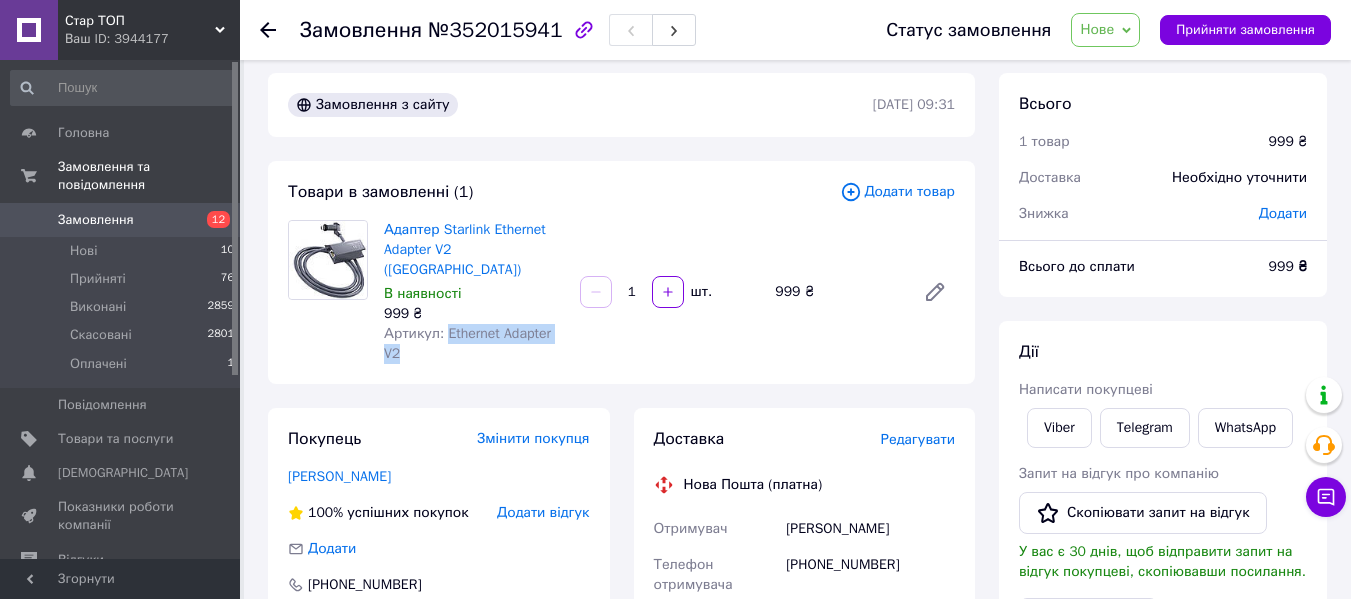 drag, startPoint x: 426, startPoint y: 339, endPoint x: 445, endPoint y: 311, distance: 33.83785 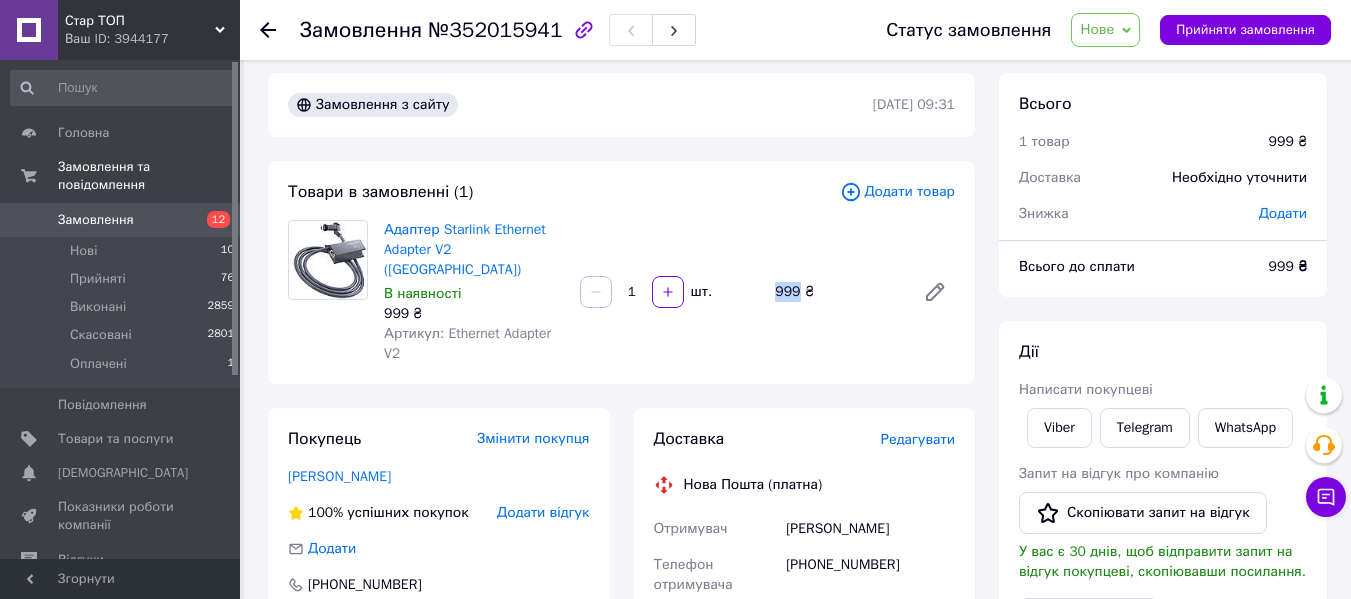 drag, startPoint x: 774, startPoint y: 283, endPoint x: 793, endPoint y: 280, distance: 19.235384 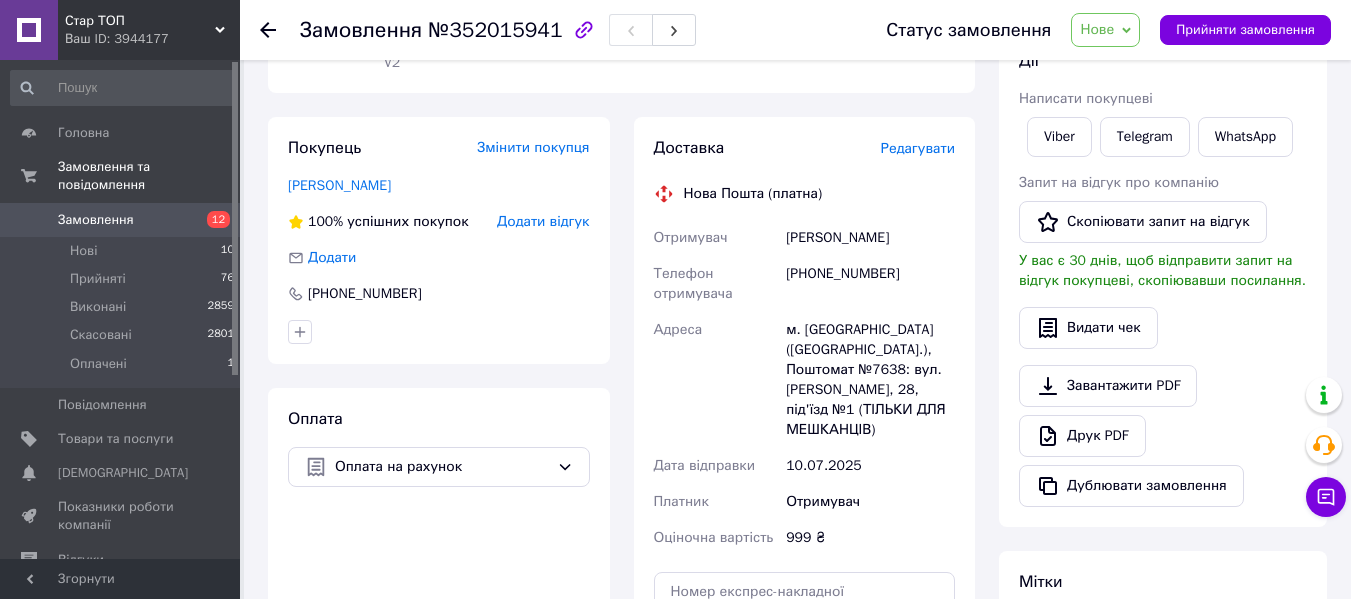 scroll, scrollTop: 311, scrollLeft: 0, axis: vertical 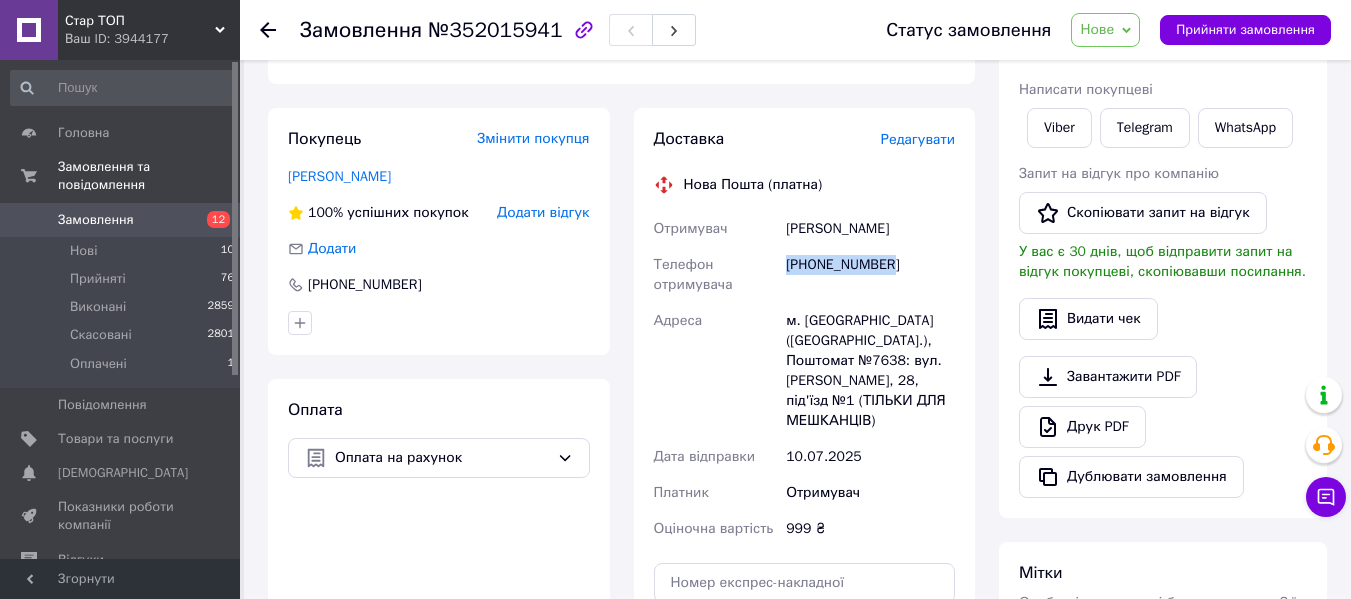 drag, startPoint x: 889, startPoint y: 243, endPoint x: 789, endPoint y: 246, distance: 100.04499 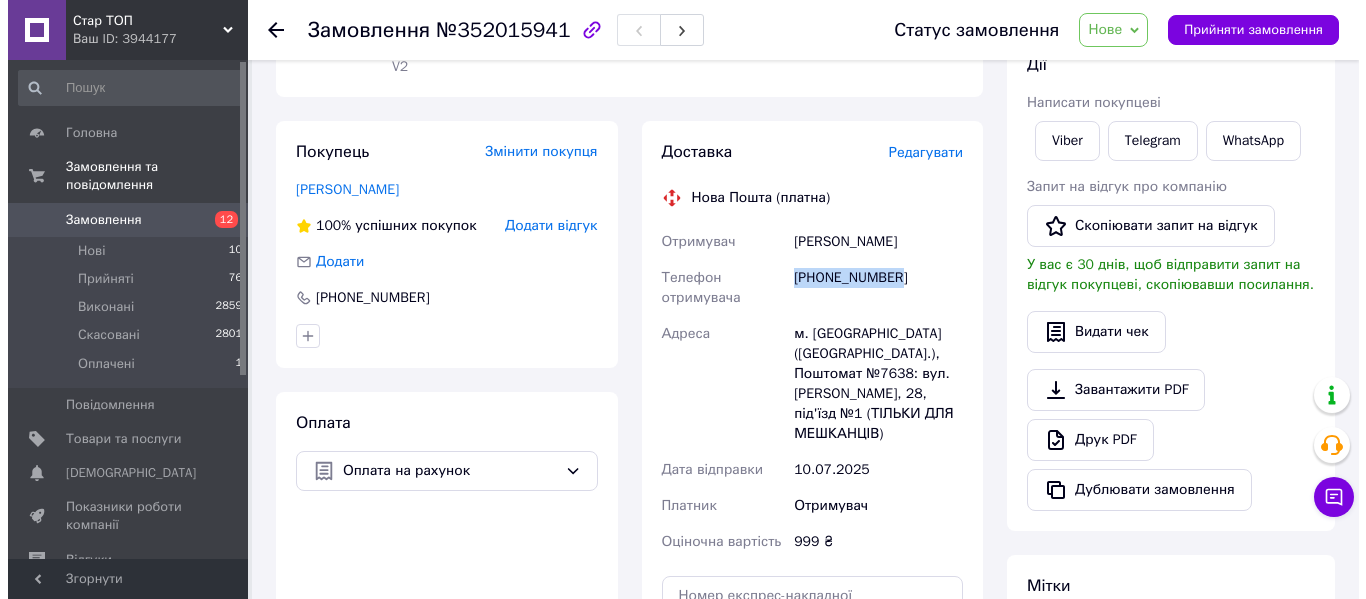 scroll, scrollTop: 300, scrollLeft: 0, axis: vertical 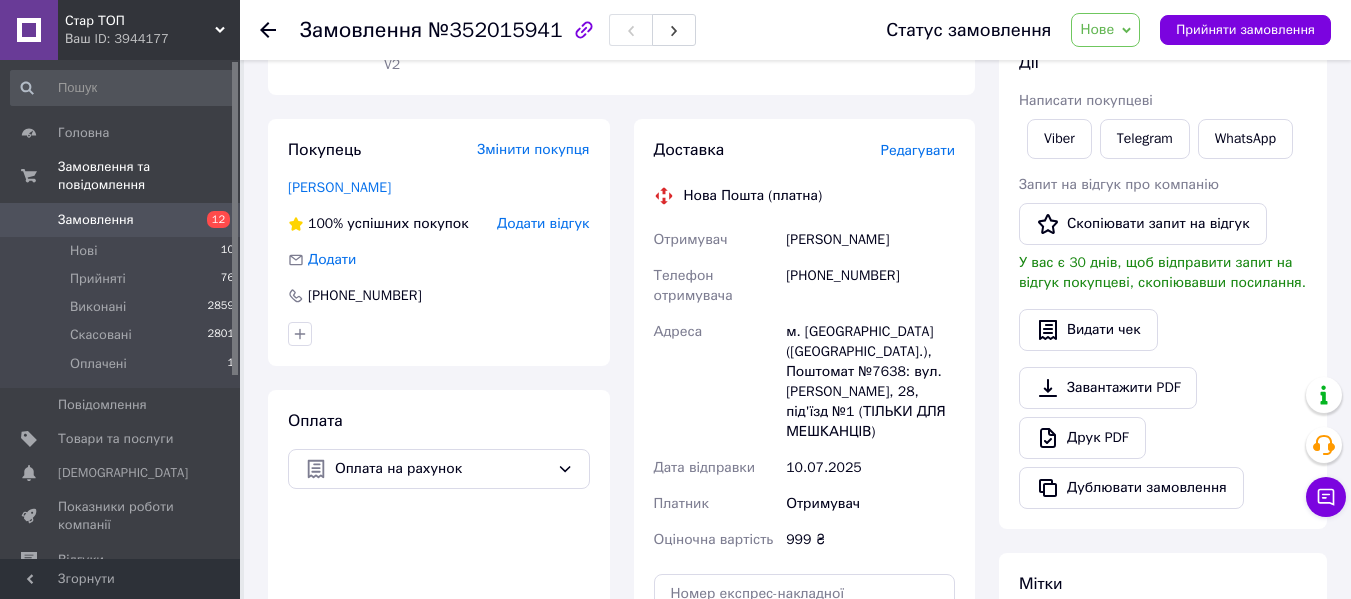 click on "Редагувати" at bounding box center [918, 150] 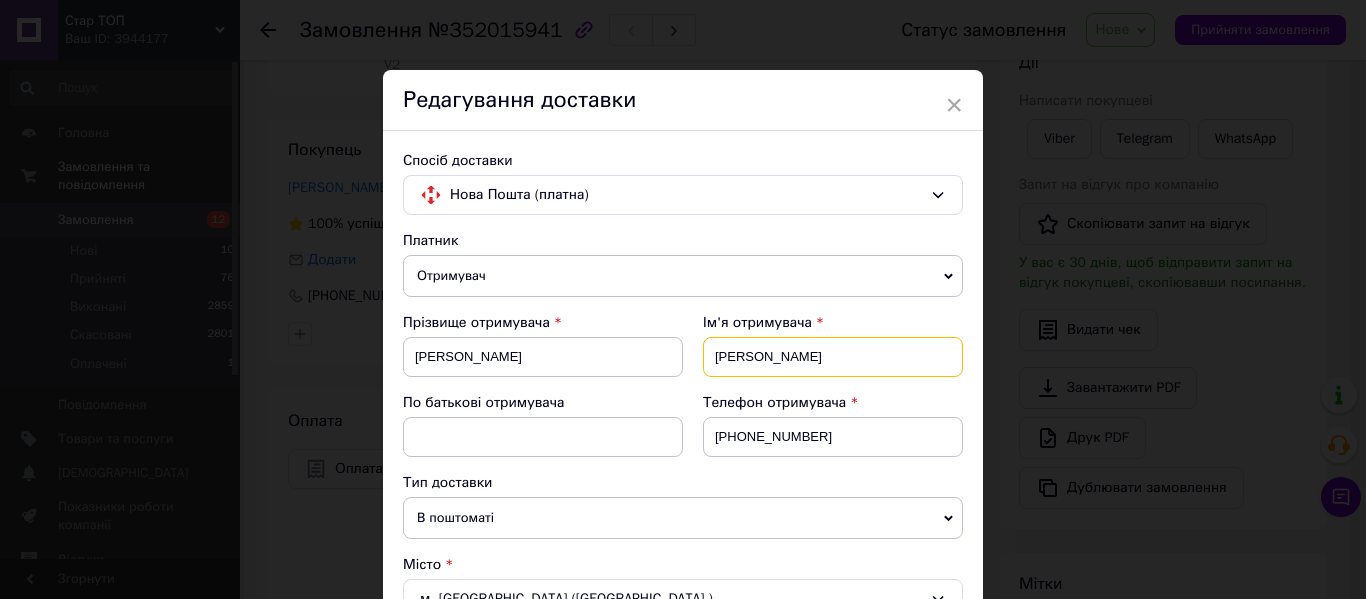 drag, startPoint x: 800, startPoint y: 355, endPoint x: 693, endPoint y: 354, distance: 107.00467 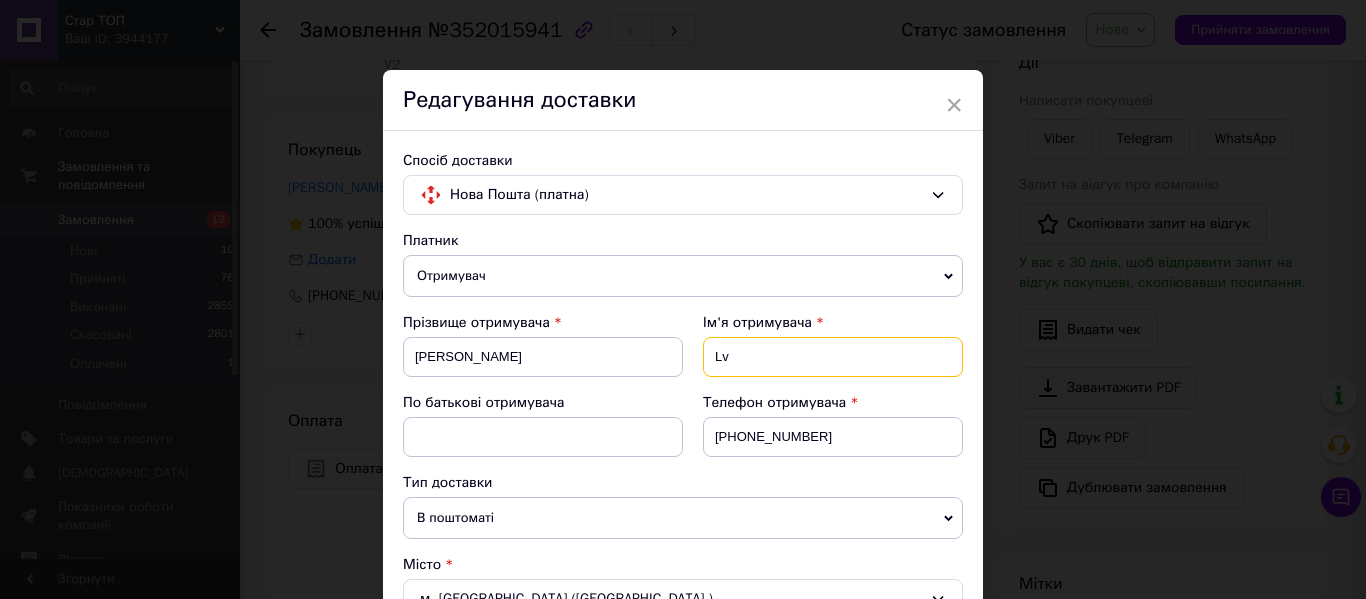type on "L" 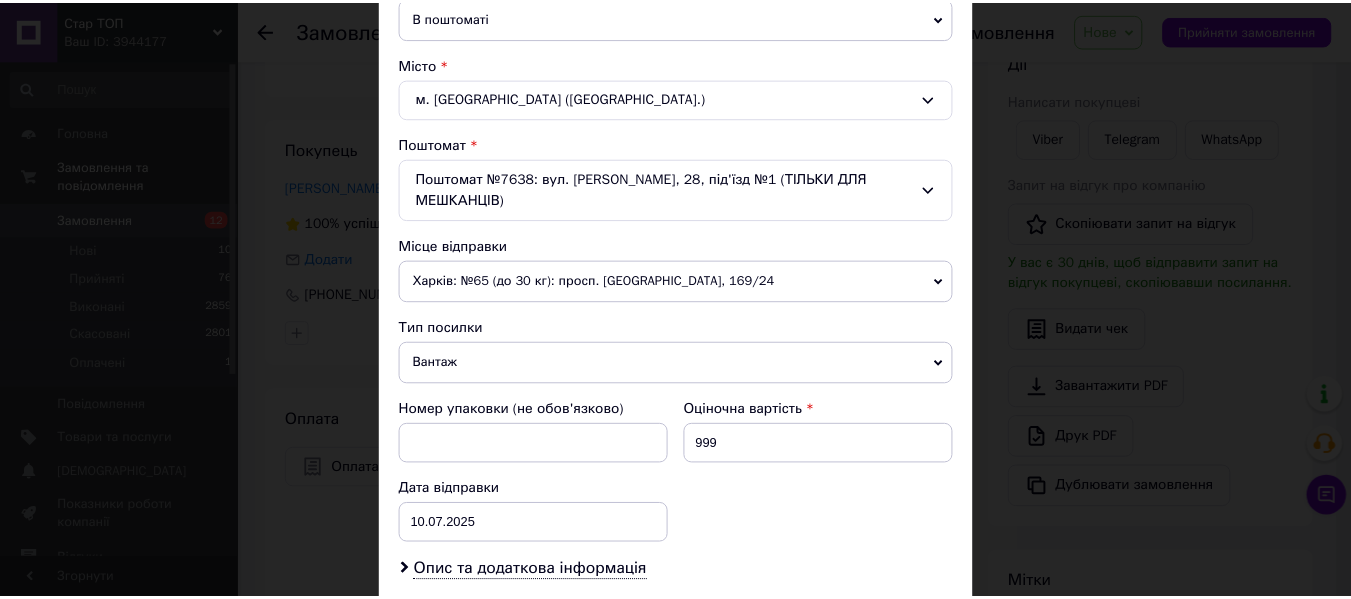scroll, scrollTop: 787, scrollLeft: 0, axis: vertical 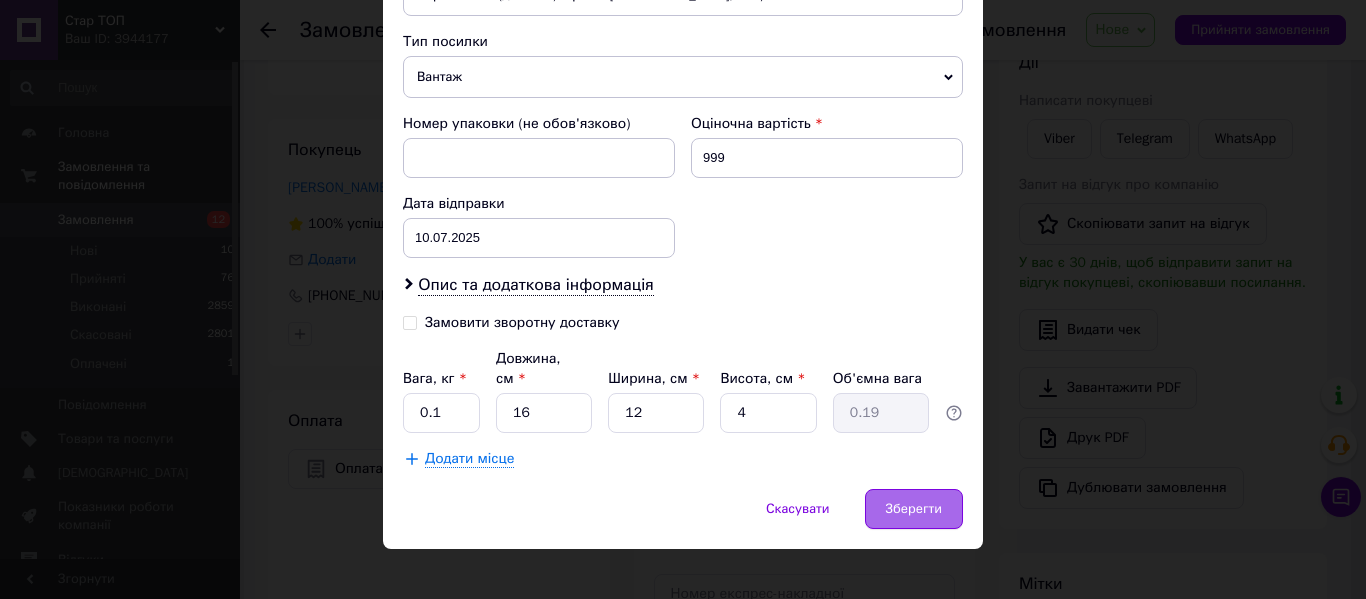 type on "Дмитро" 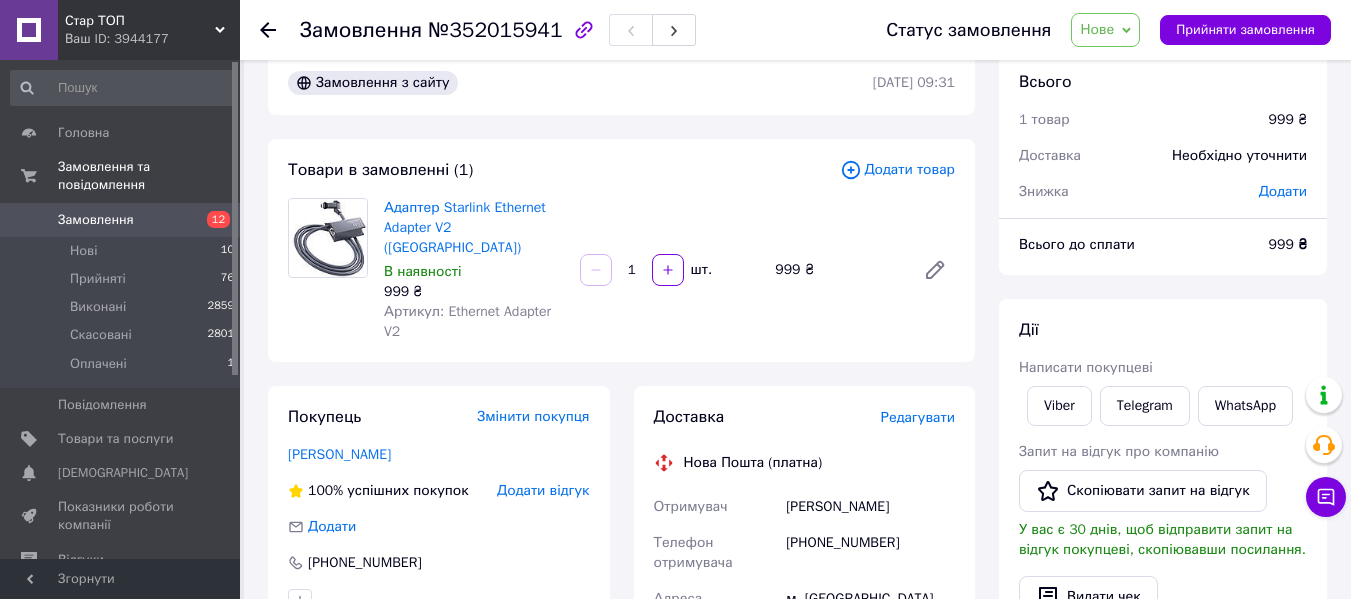 scroll, scrollTop: 0, scrollLeft: 0, axis: both 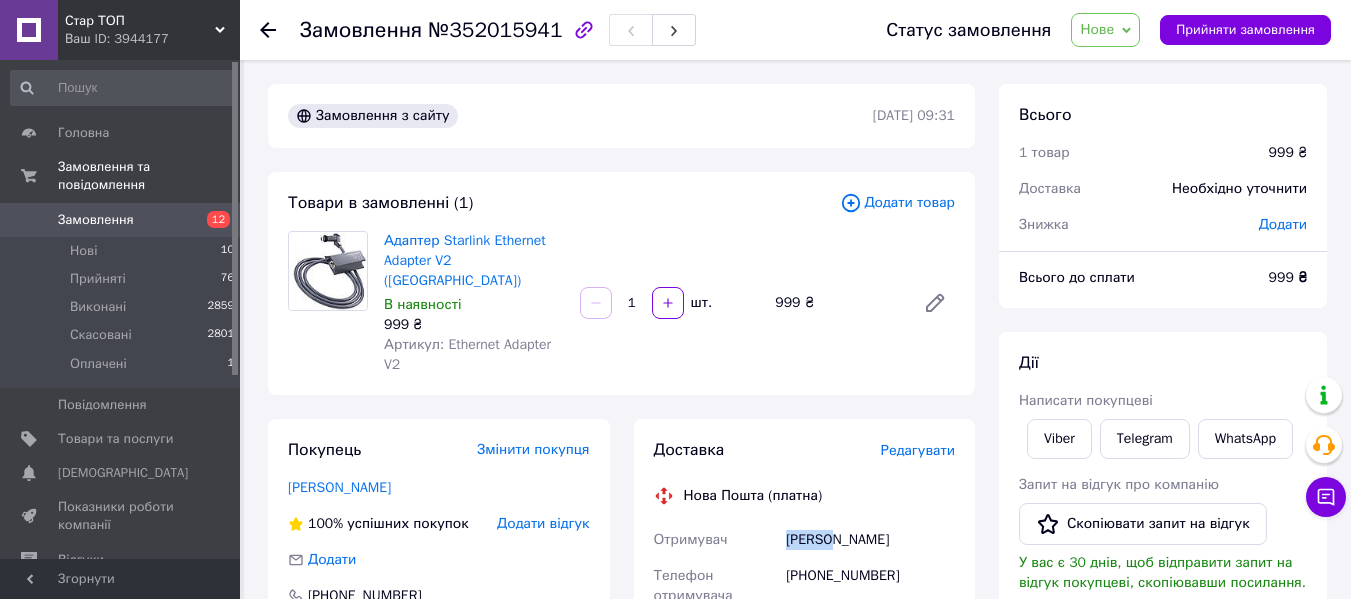 drag, startPoint x: 783, startPoint y: 518, endPoint x: 837, endPoint y: 522, distance: 54.147945 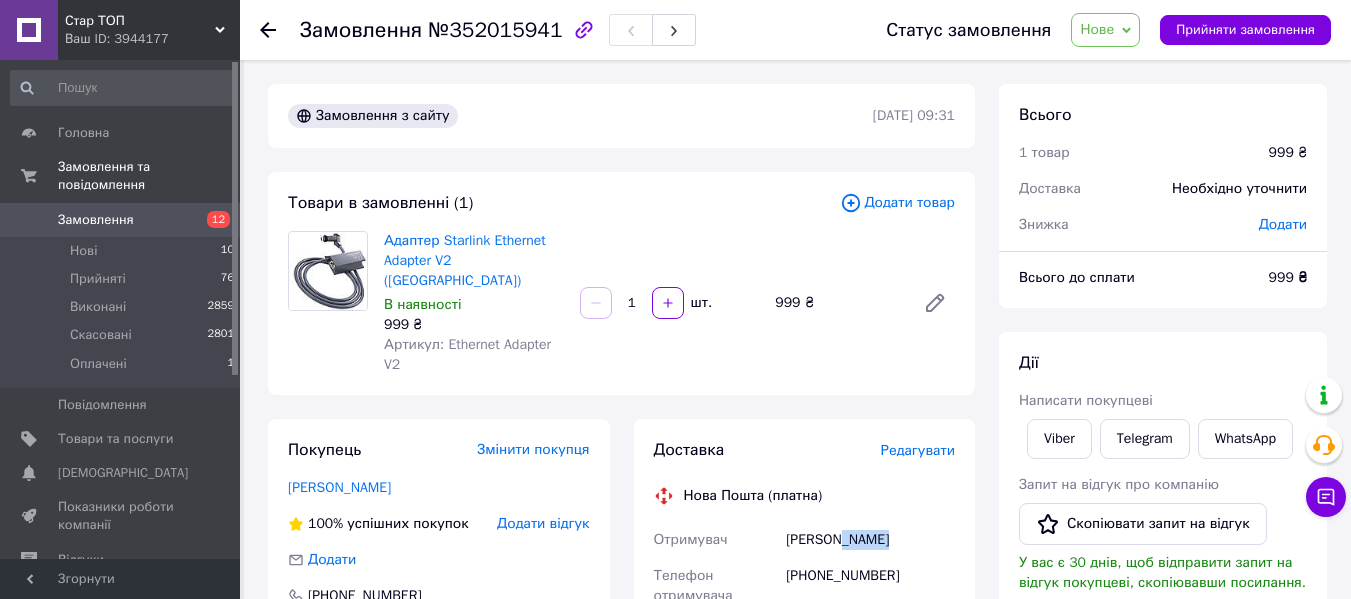 drag, startPoint x: 843, startPoint y: 522, endPoint x: 890, endPoint y: 525, distance: 47.095646 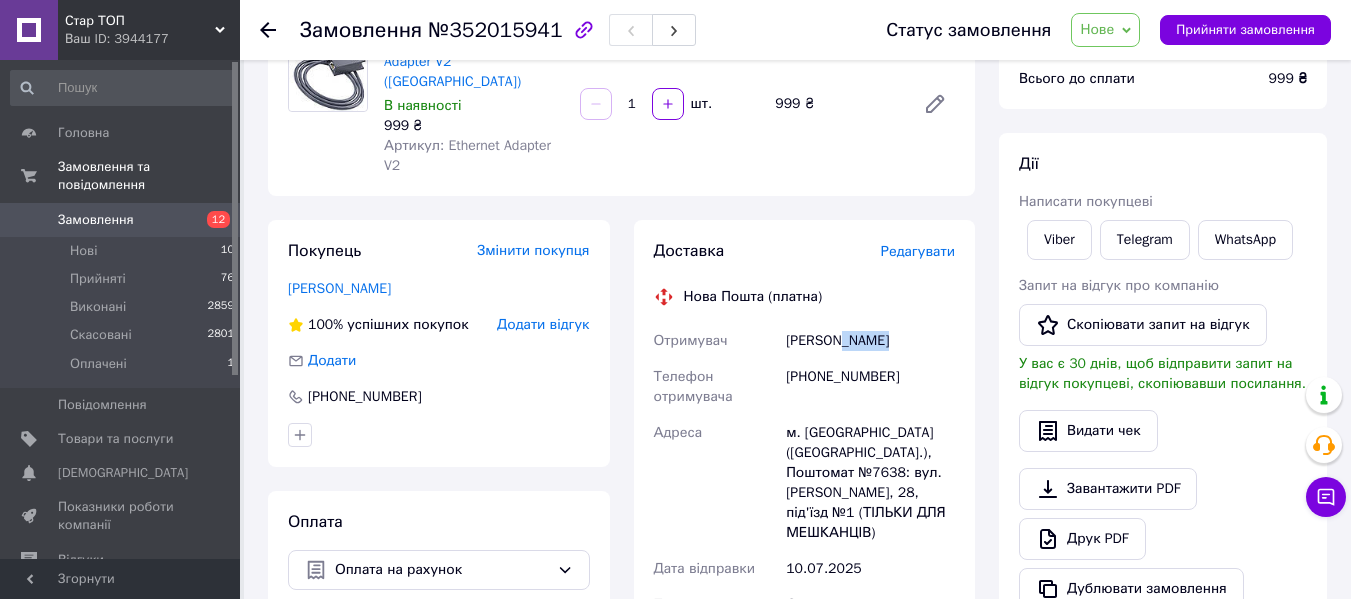 scroll, scrollTop: 200, scrollLeft: 0, axis: vertical 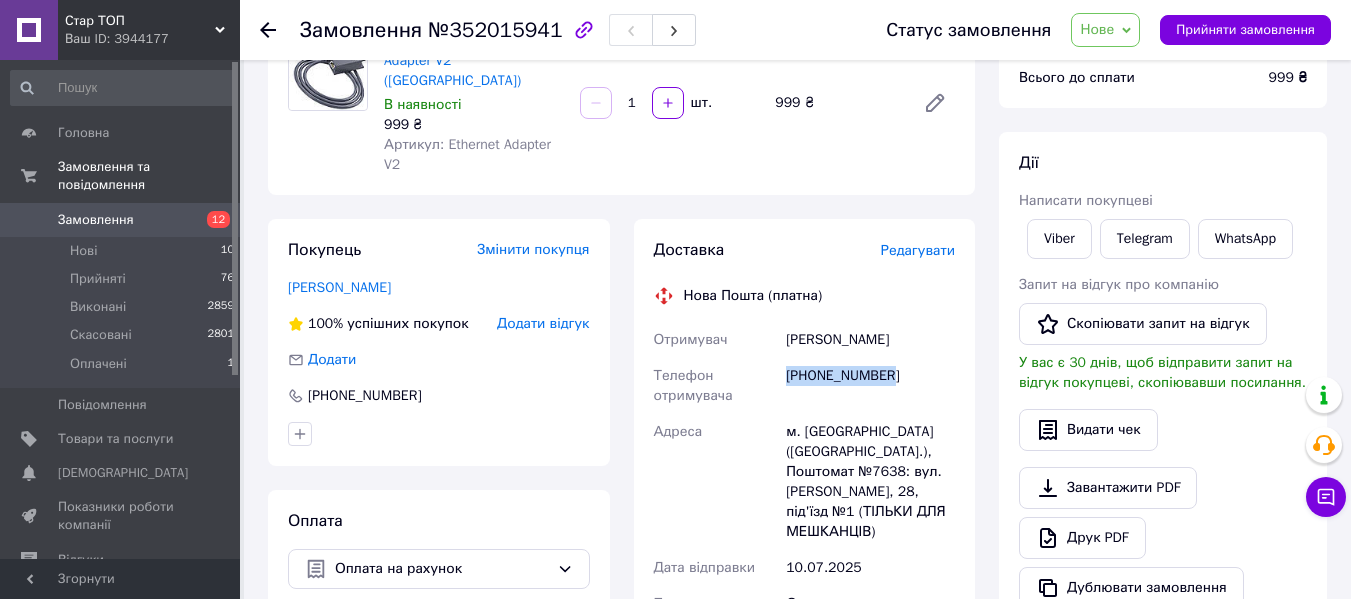 drag, startPoint x: 889, startPoint y: 364, endPoint x: 779, endPoint y: 379, distance: 111.01801 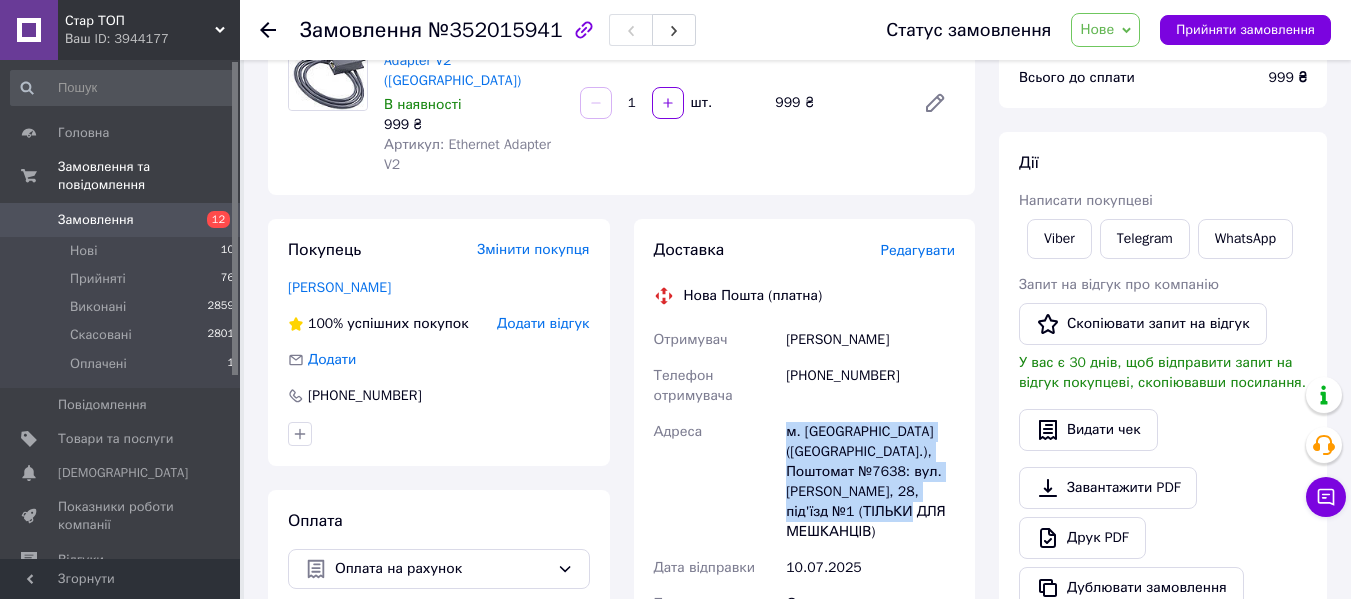 drag, startPoint x: 894, startPoint y: 495, endPoint x: 788, endPoint y: 410, distance: 135.87126 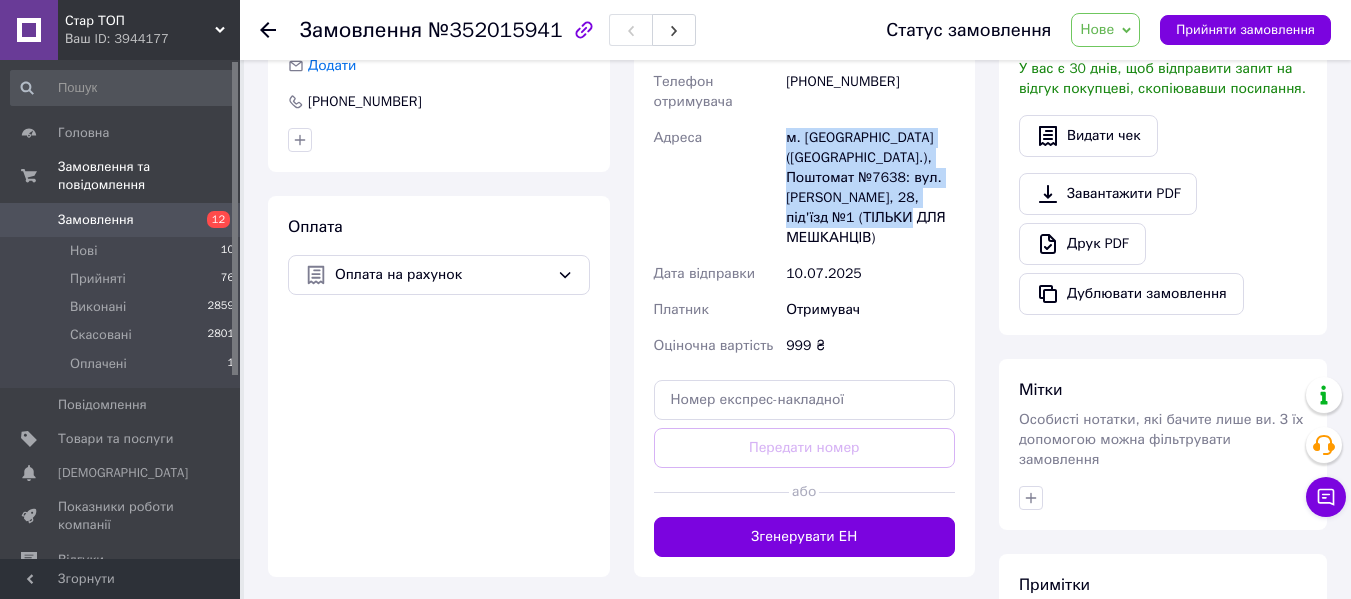 scroll, scrollTop: 600, scrollLeft: 0, axis: vertical 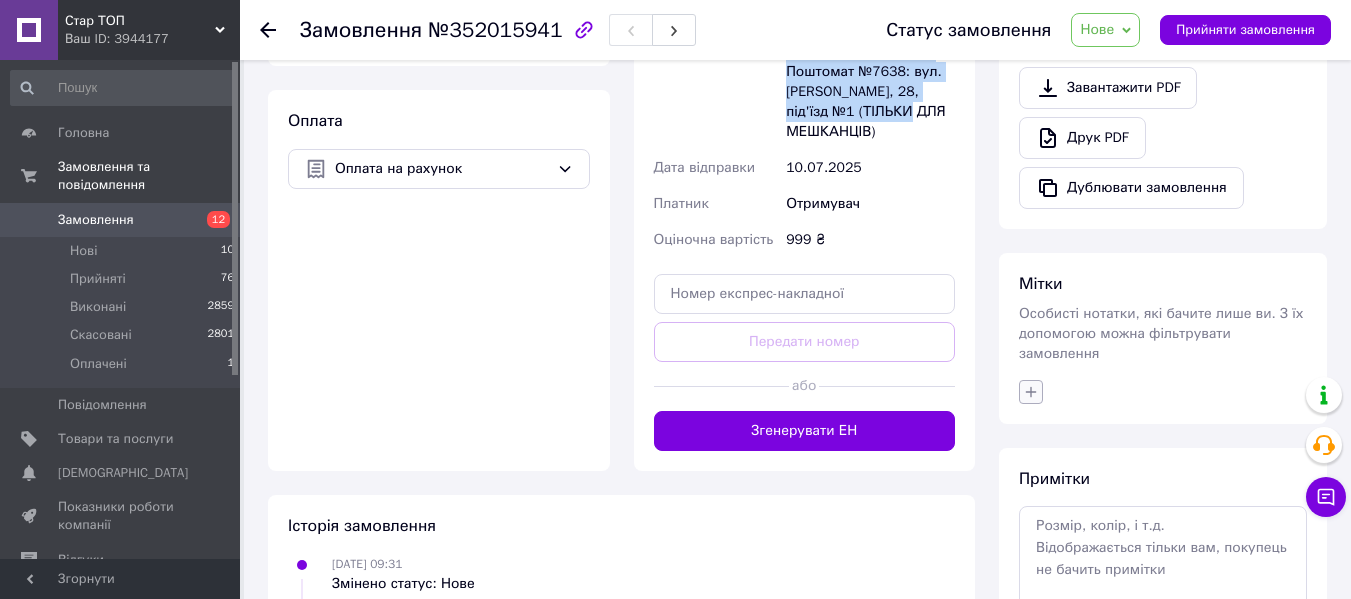 click at bounding box center [1031, 392] 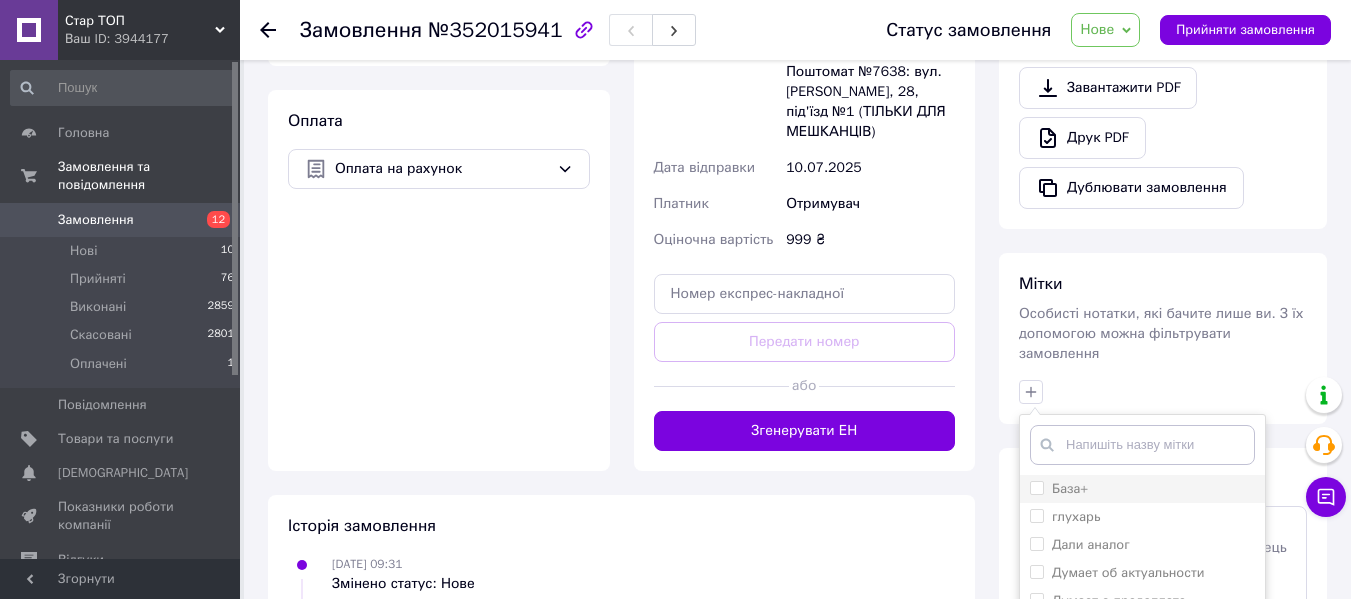 click on "База+" at bounding box center (1036, 487) 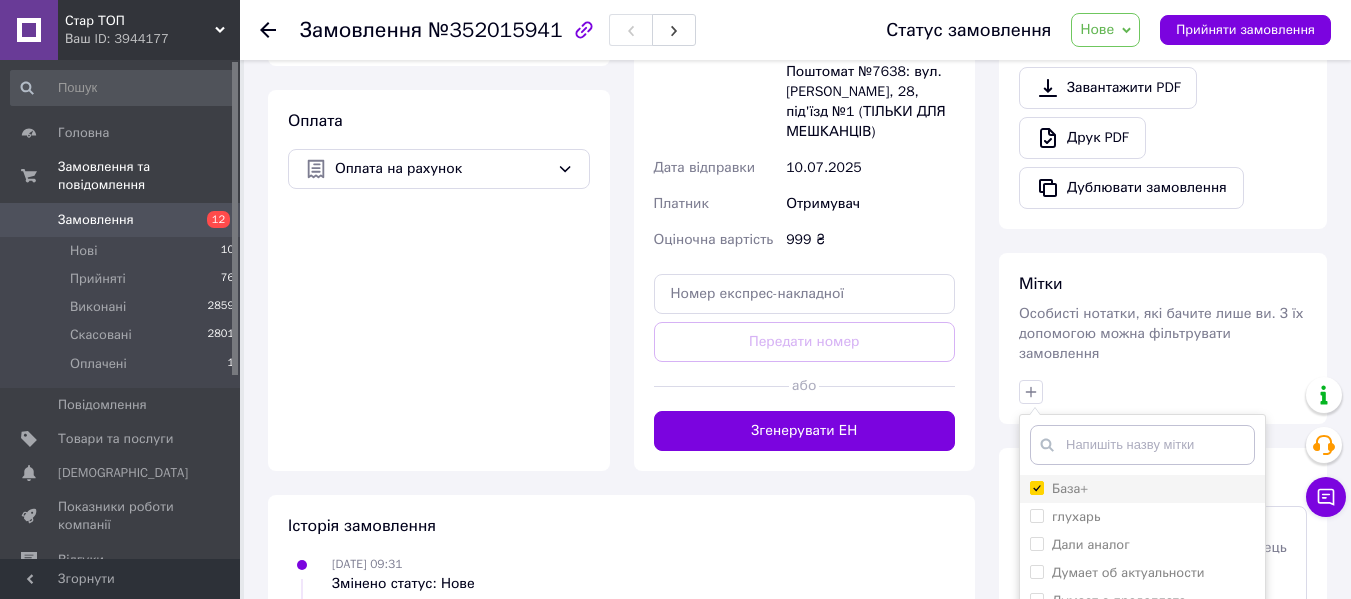 checkbox on "true" 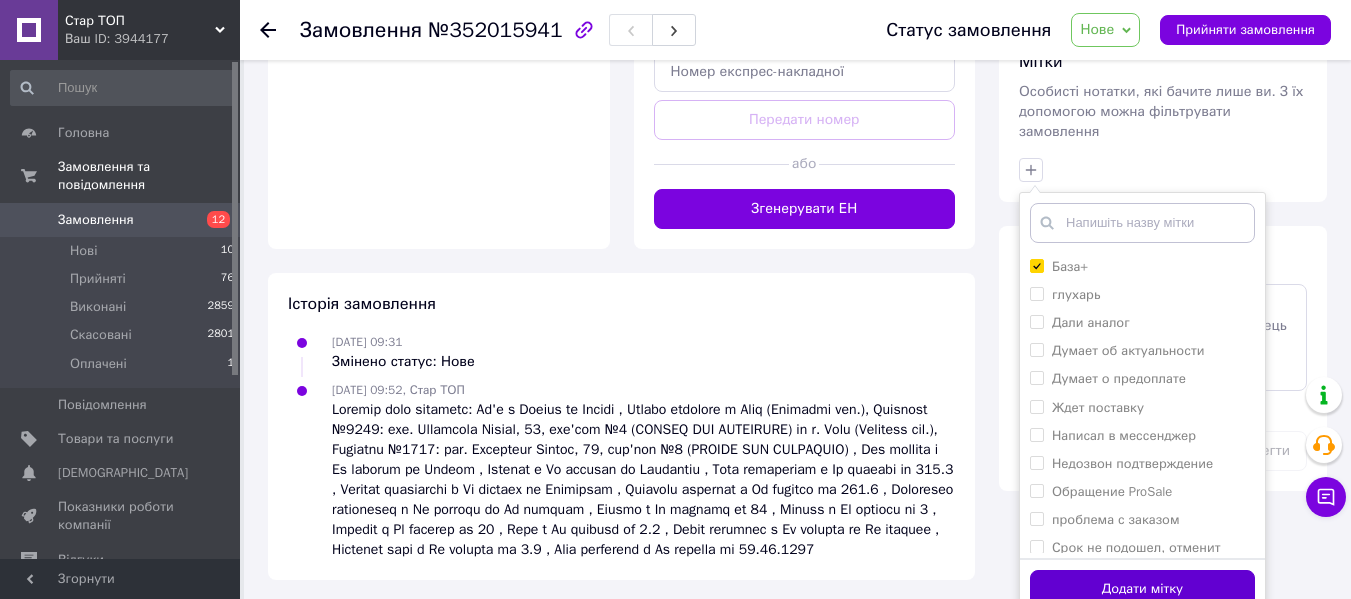 click on "Додати мітку" at bounding box center [1142, 589] 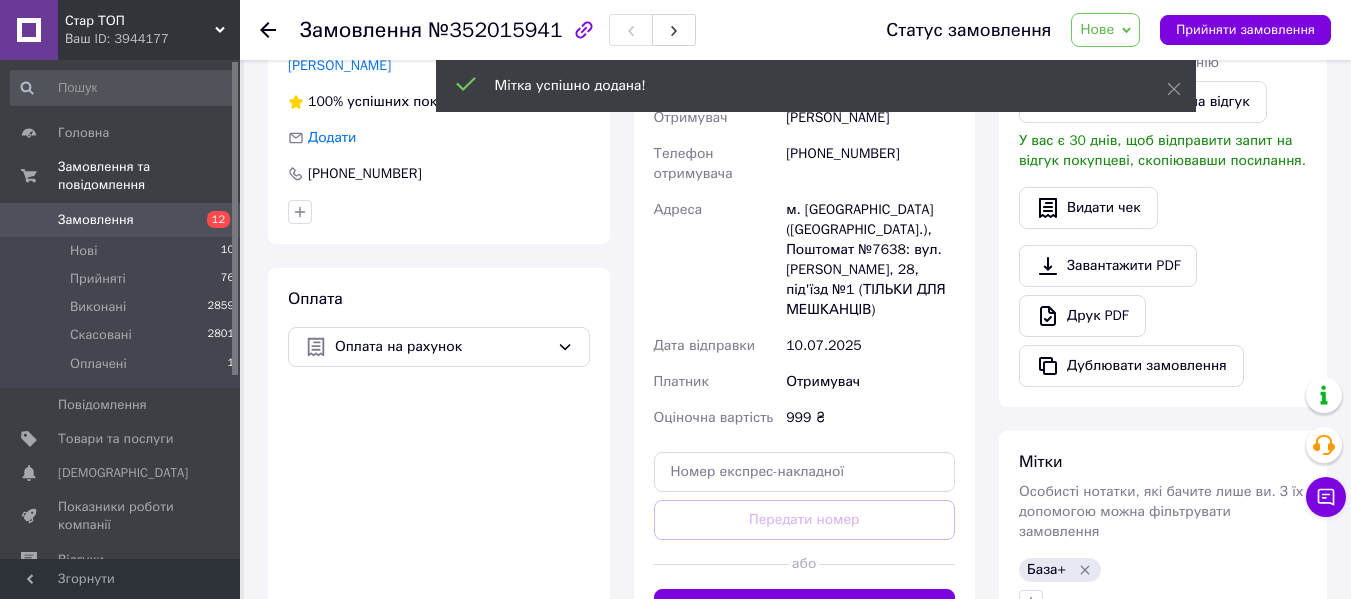 scroll, scrollTop: 0, scrollLeft: 0, axis: both 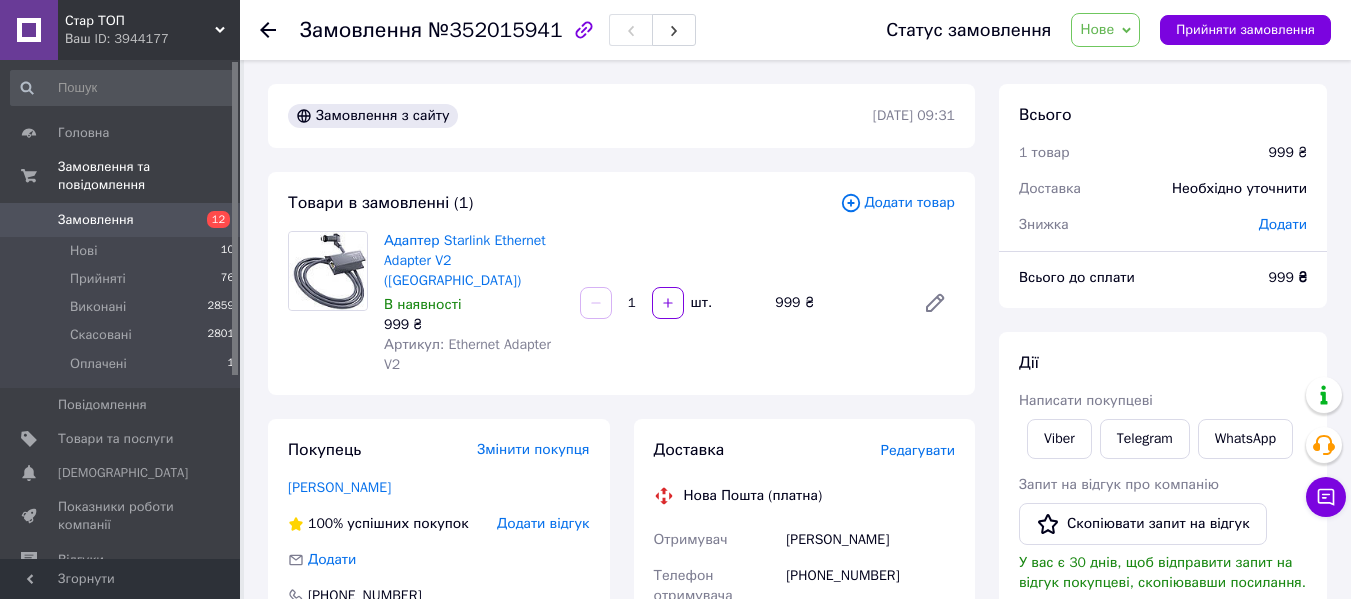 click 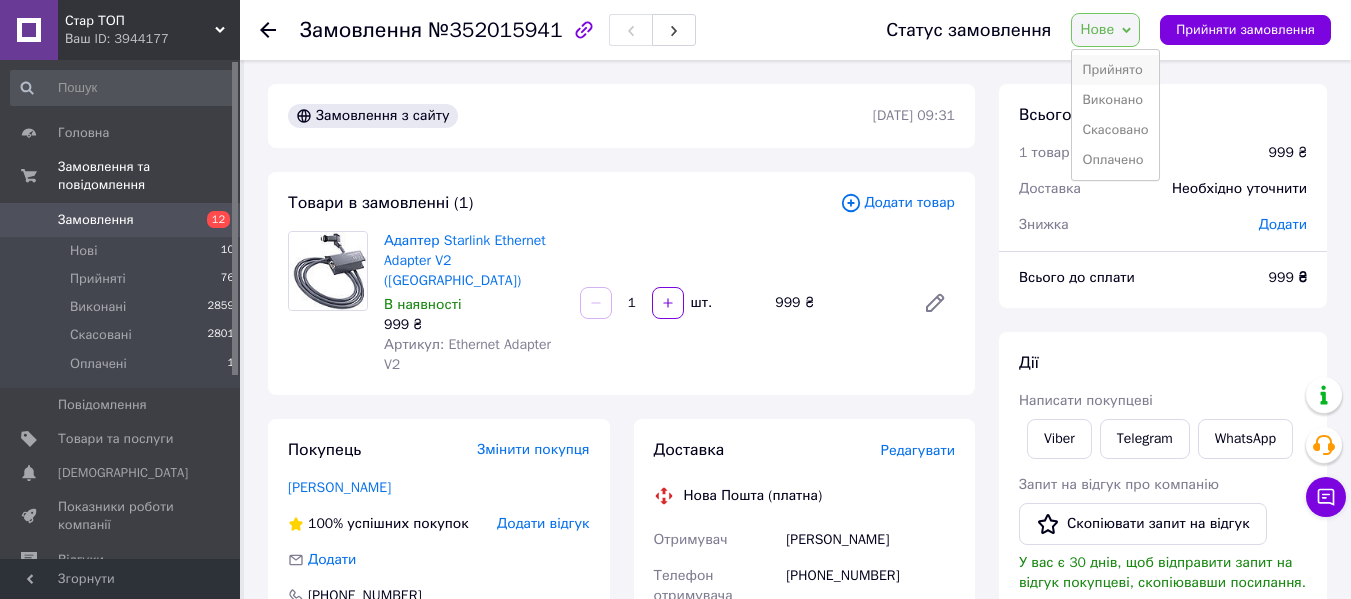 click on "Прийнято" at bounding box center (1115, 70) 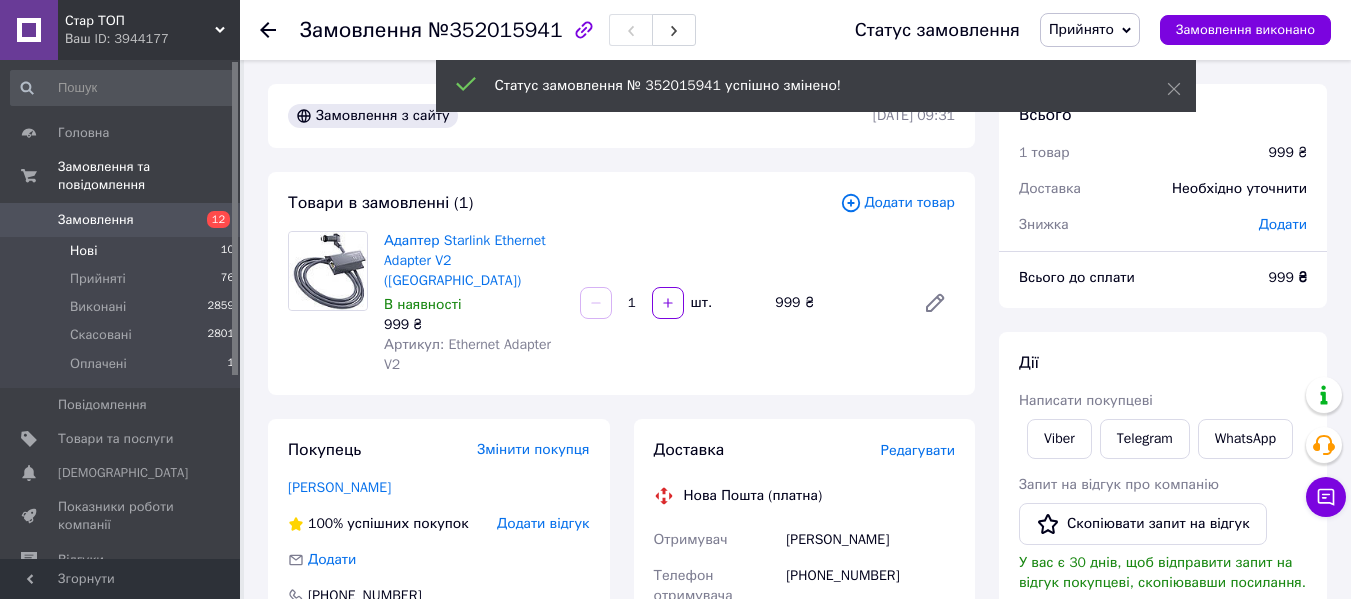 click on "Нові 10" at bounding box center (123, 251) 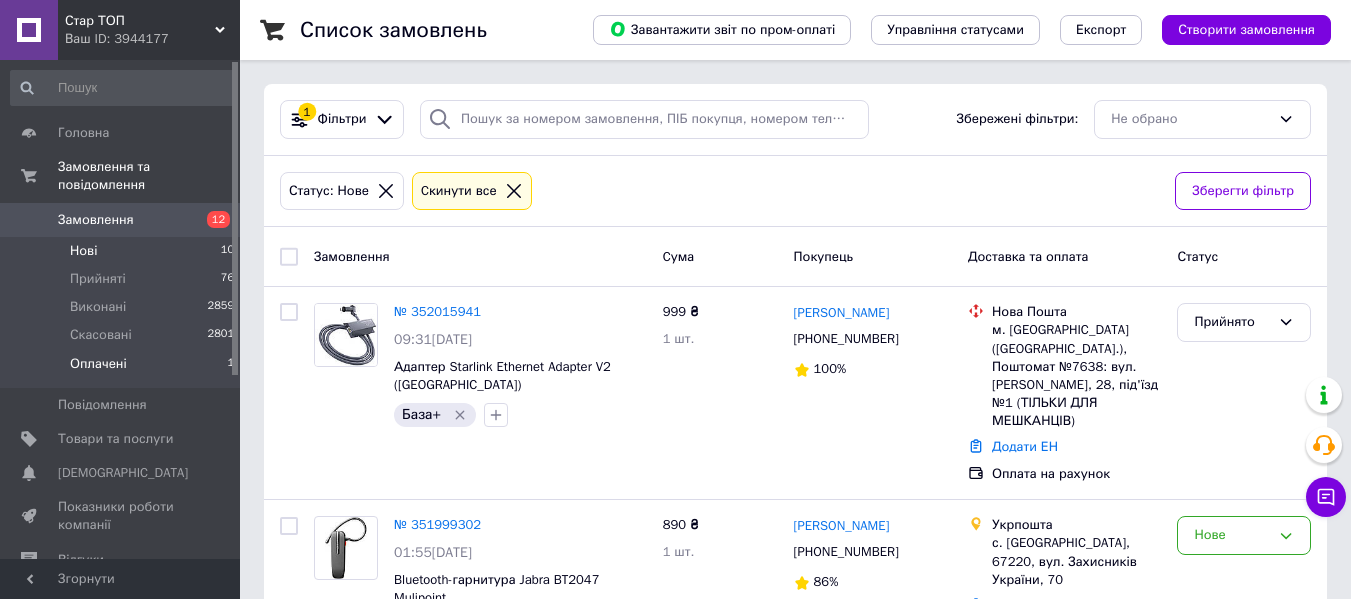 click on "Оплачені" at bounding box center [98, 364] 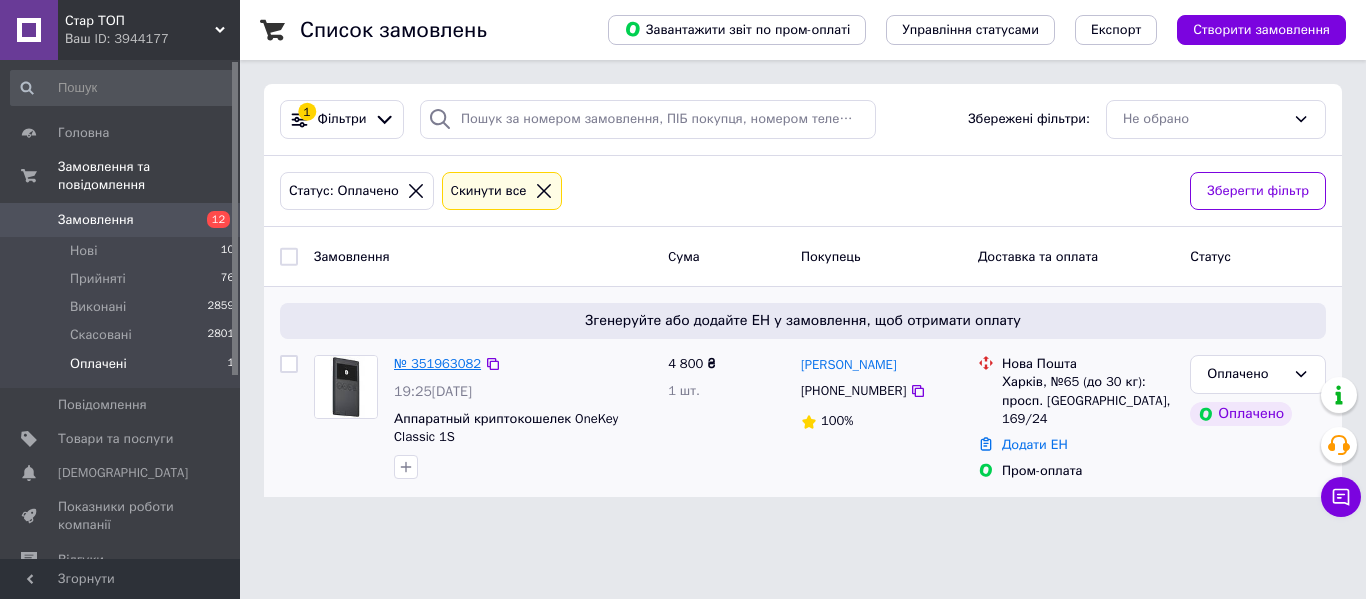 click on "№ 351963082" at bounding box center [437, 363] 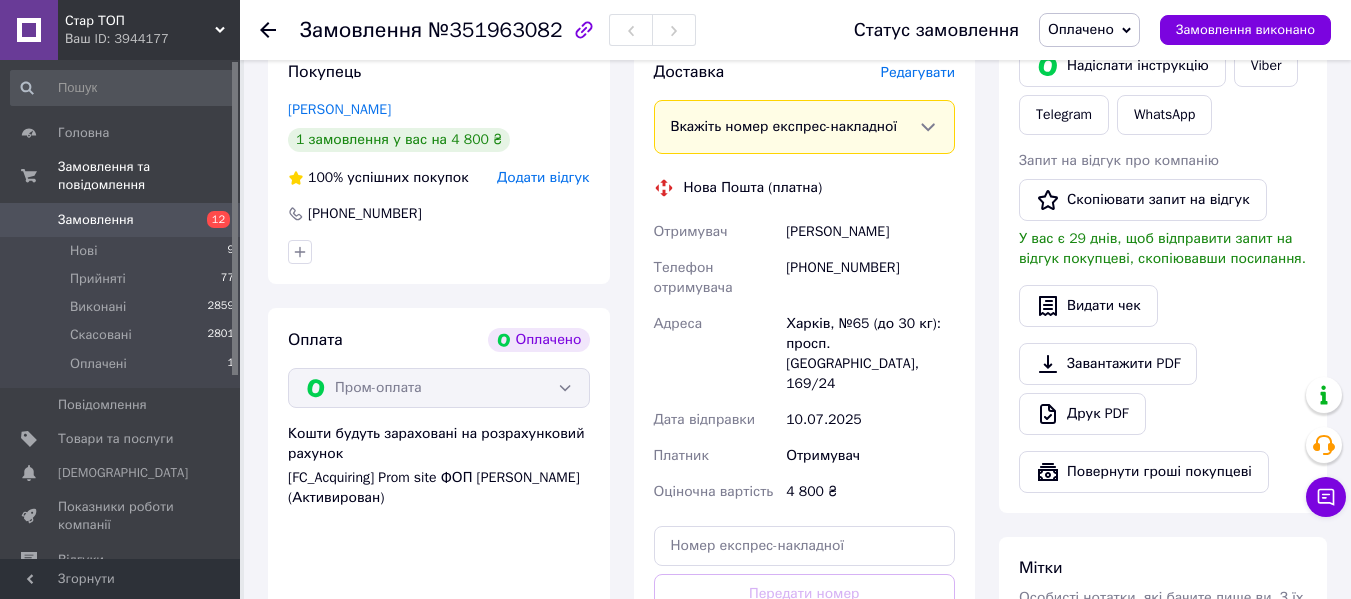 scroll, scrollTop: 300, scrollLeft: 0, axis: vertical 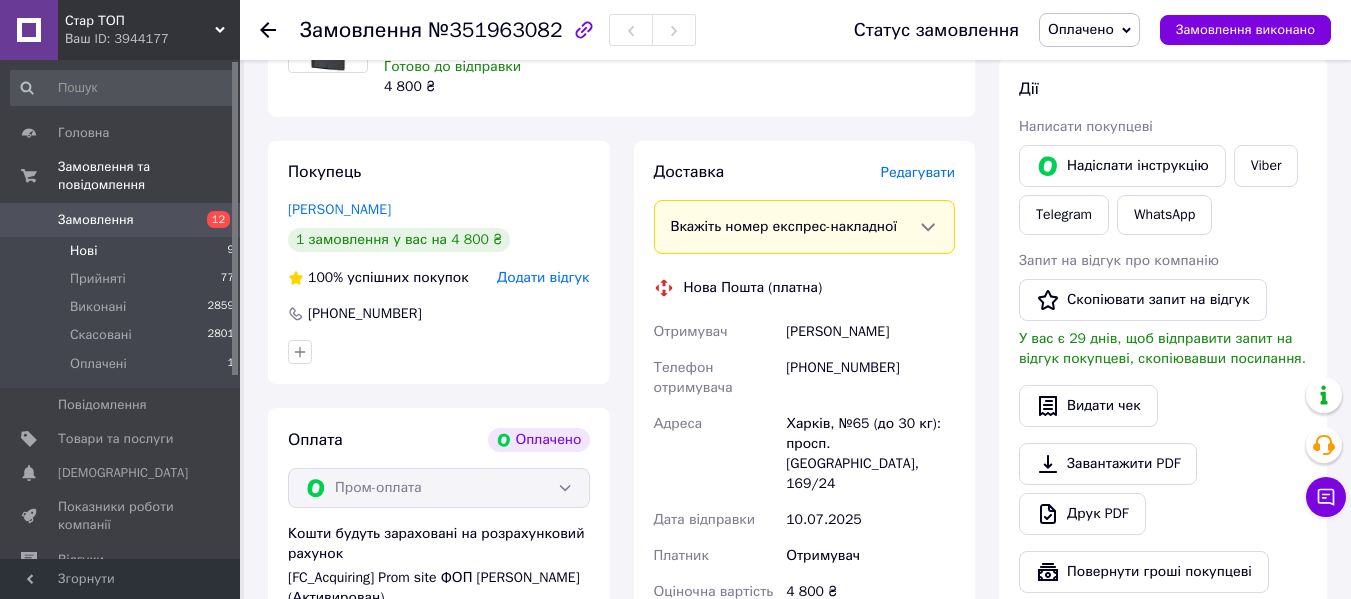 click on "Нові 9" at bounding box center [123, 251] 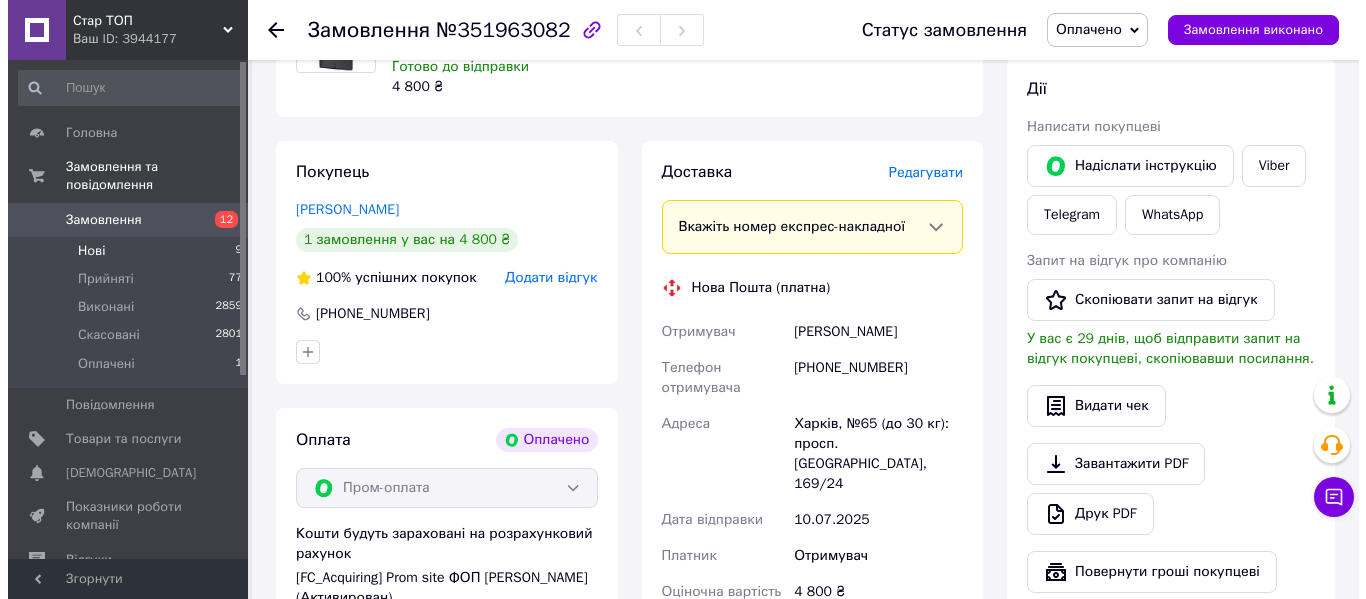 scroll, scrollTop: 0, scrollLeft: 0, axis: both 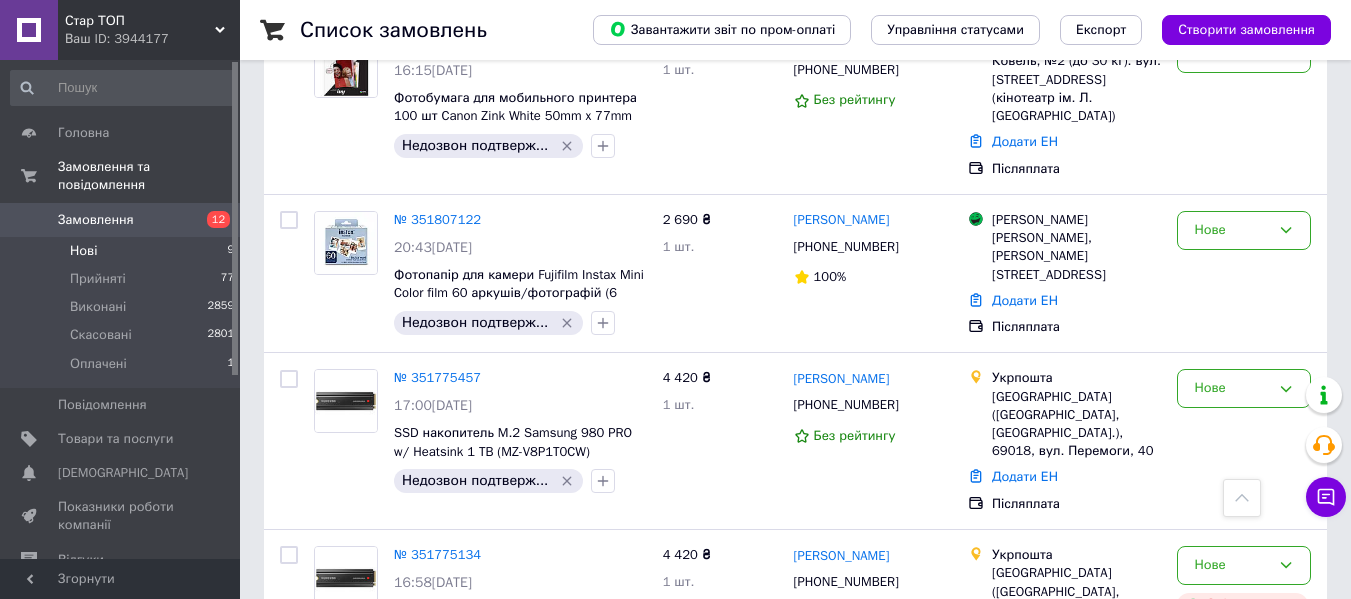click on "Нові 9" at bounding box center (123, 251) 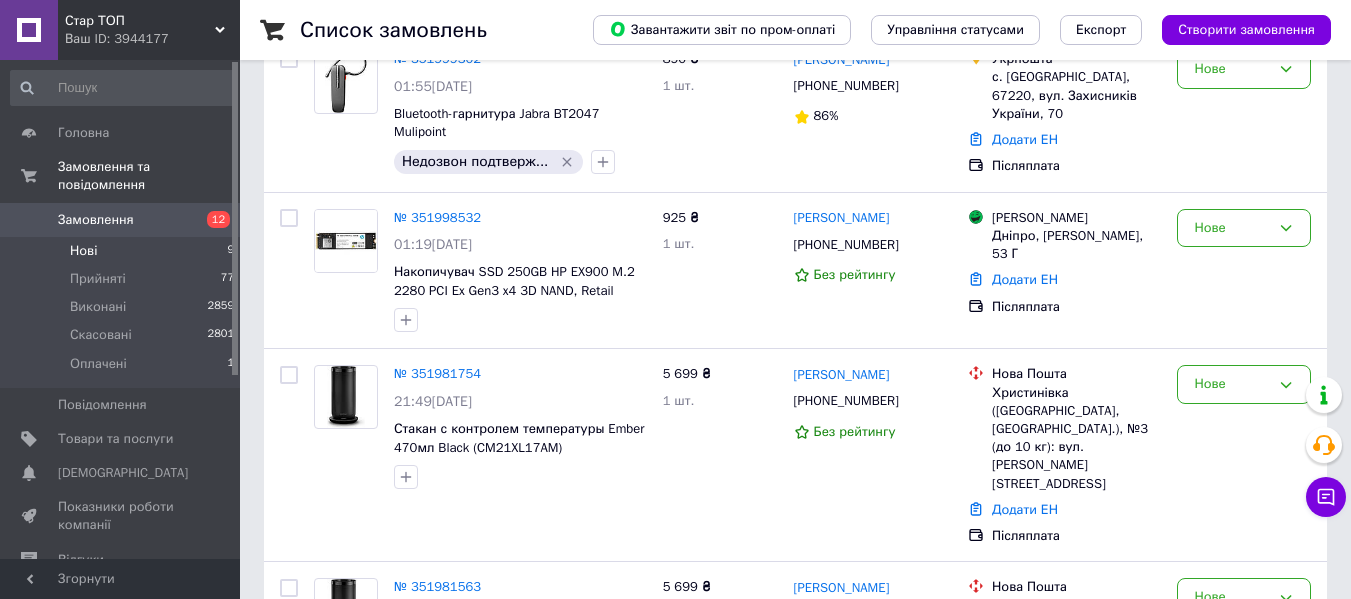 scroll, scrollTop: 300, scrollLeft: 0, axis: vertical 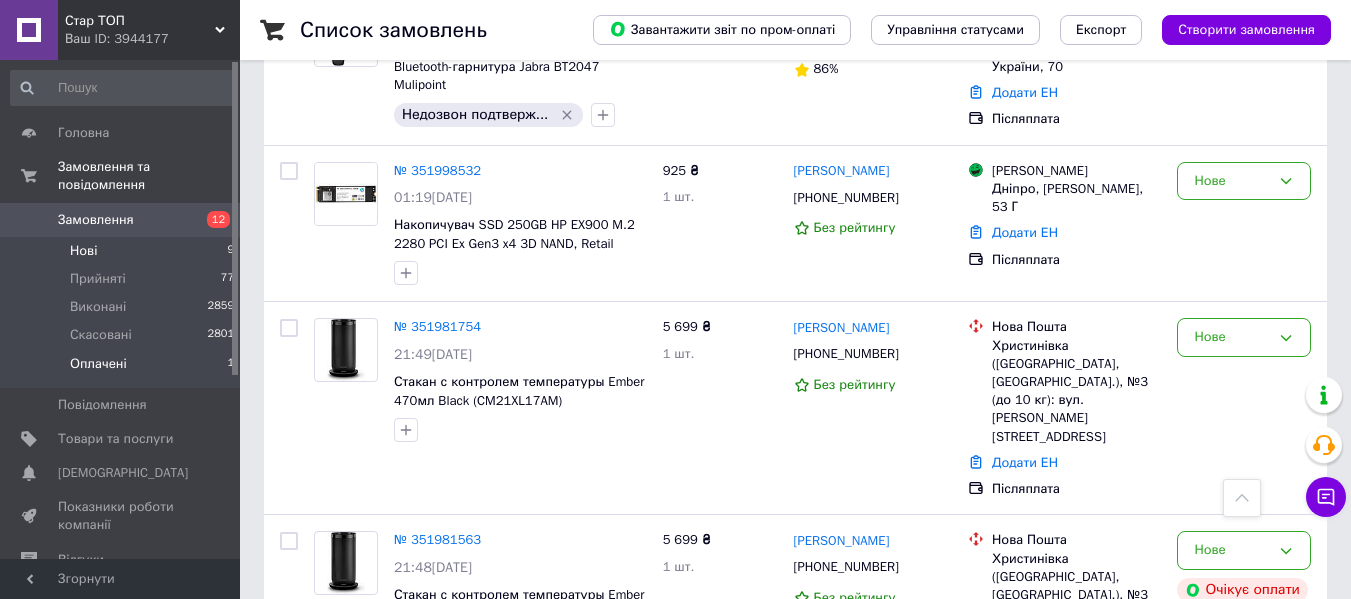 click on "Оплачені 1" at bounding box center (123, 369) 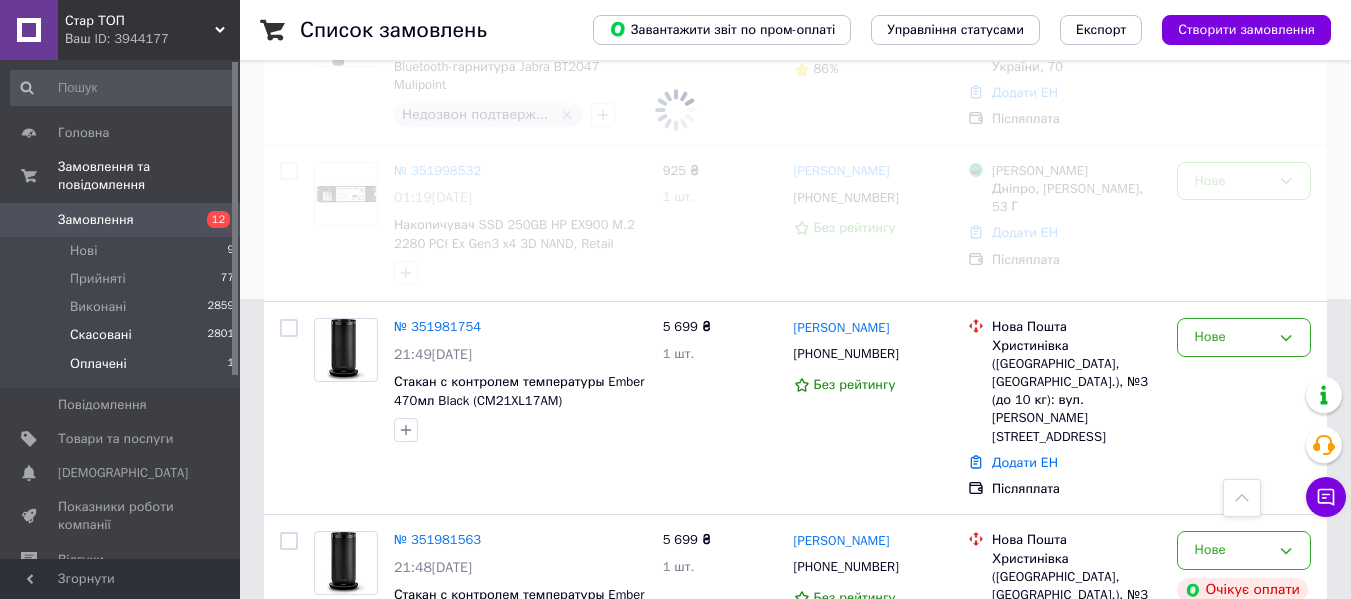 scroll, scrollTop: 0, scrollLeft: 0, axis: both 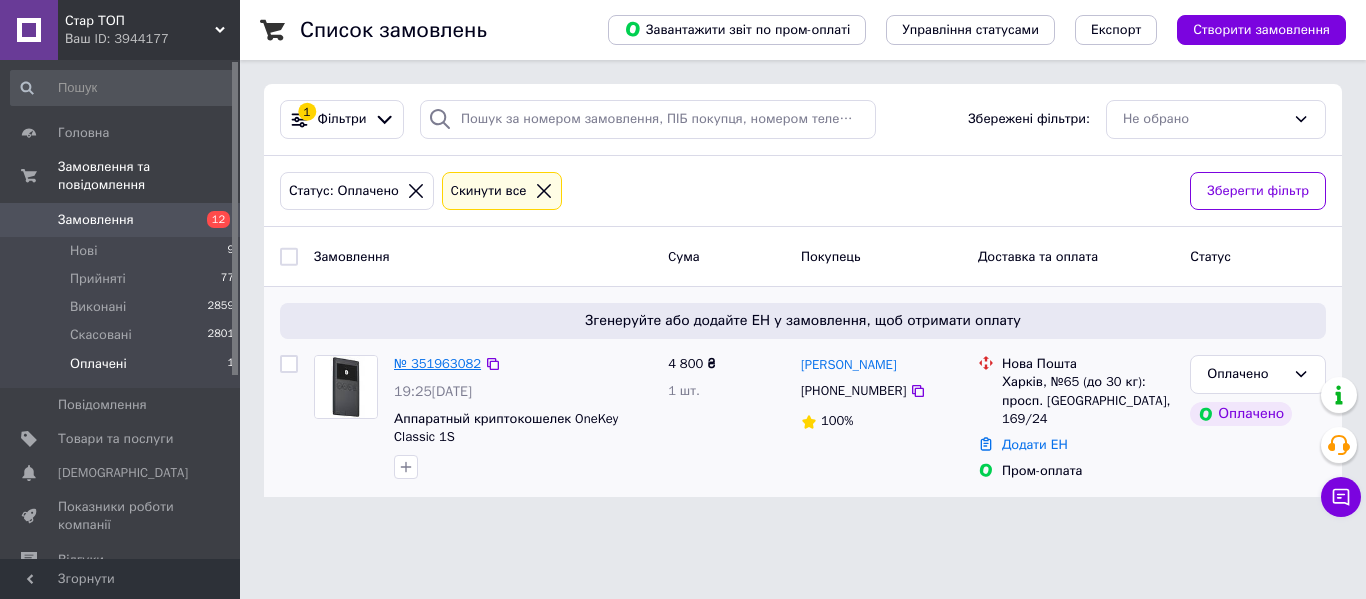 click on "№ 351963082" at bounding box center (437, 363) 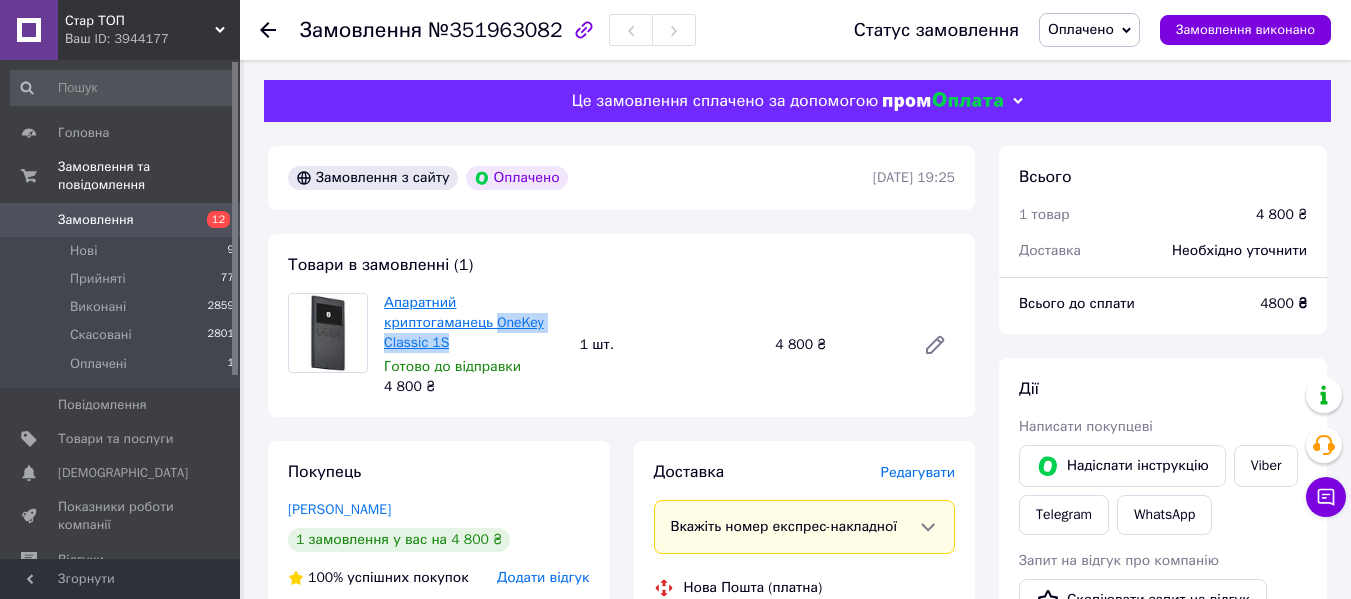 drag, startPoint x: 500, startPoint y: 329, endPoint x: 386, endPoint y: 324, distance: 114.1096 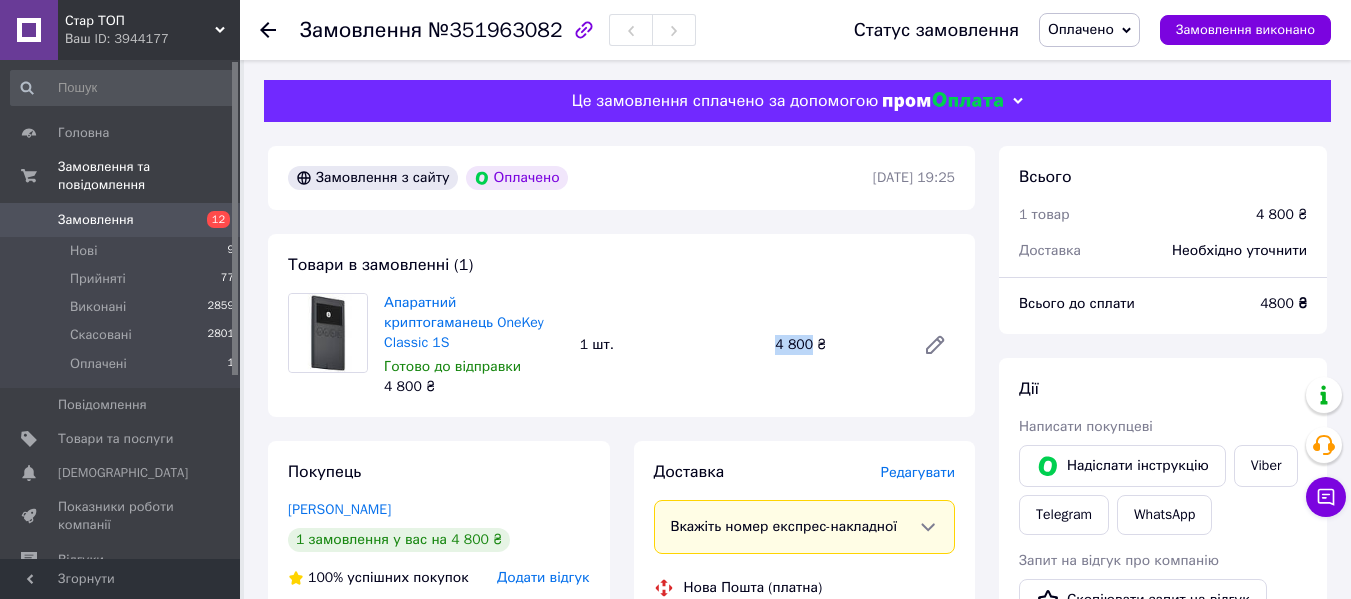 drag, startPoint x: 767, startPoint y: 335, endPoint x: 806, endPoint y: 342, distance: 39.623226 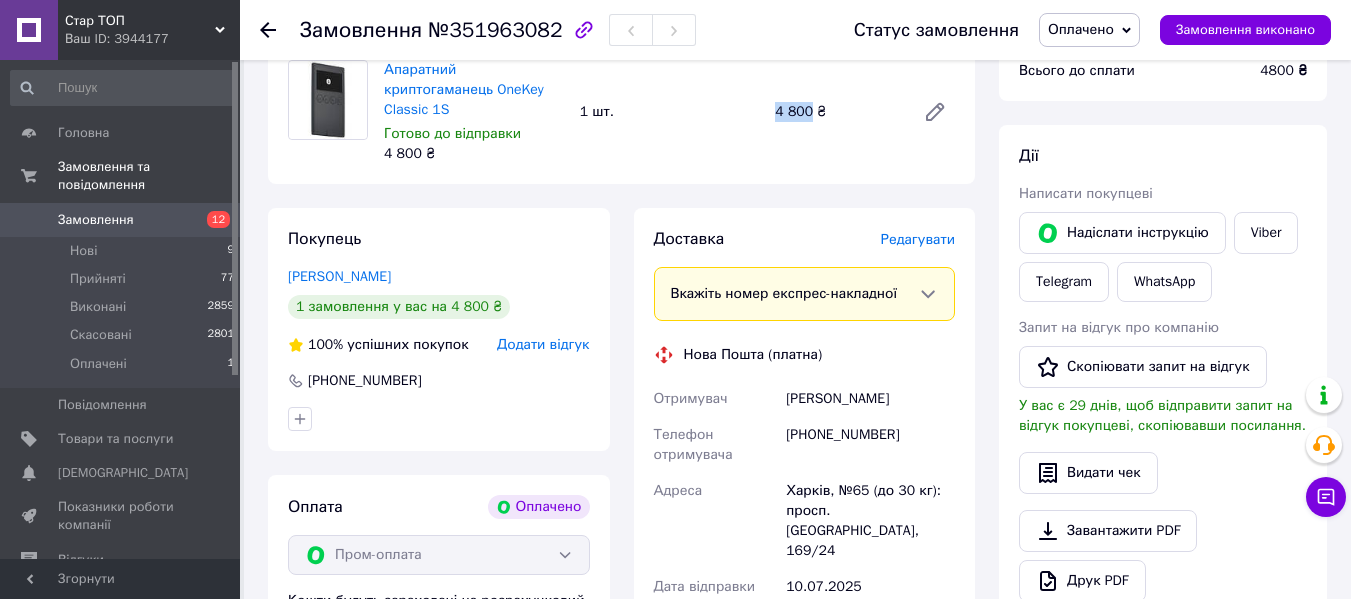 scroll, scrollTop: 200, scrollLeft: 0, axis: vertical 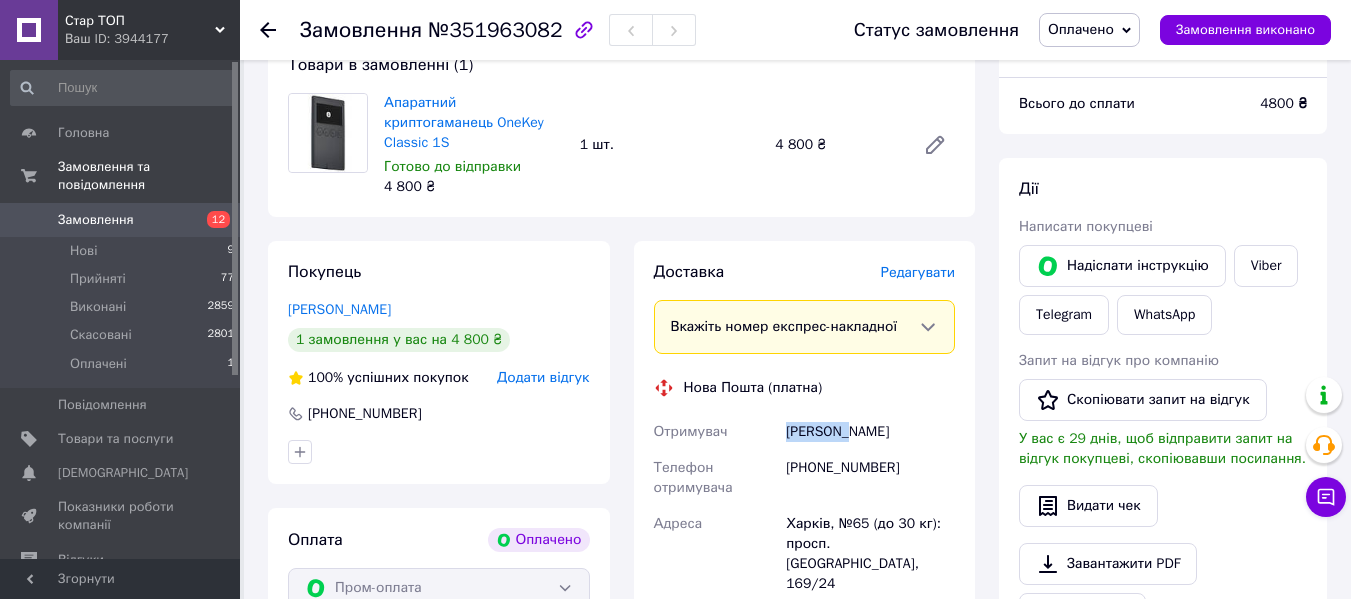 drag, startPoint x: 784, startPoint y: 408, endPoint x: 845, endPoint y: 418, distance: 61.81424 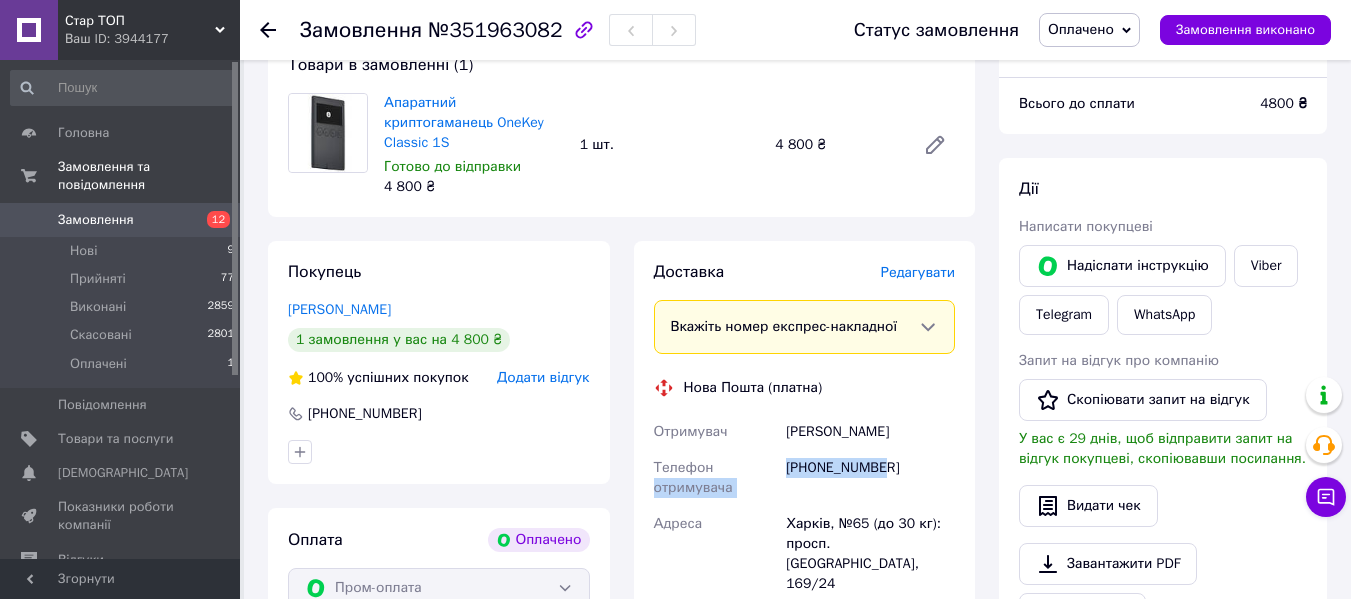 drag, startPoint x: 778, startPoint y: 445, endPoint x: 880, endPoint y: 454, distance: 102.396286 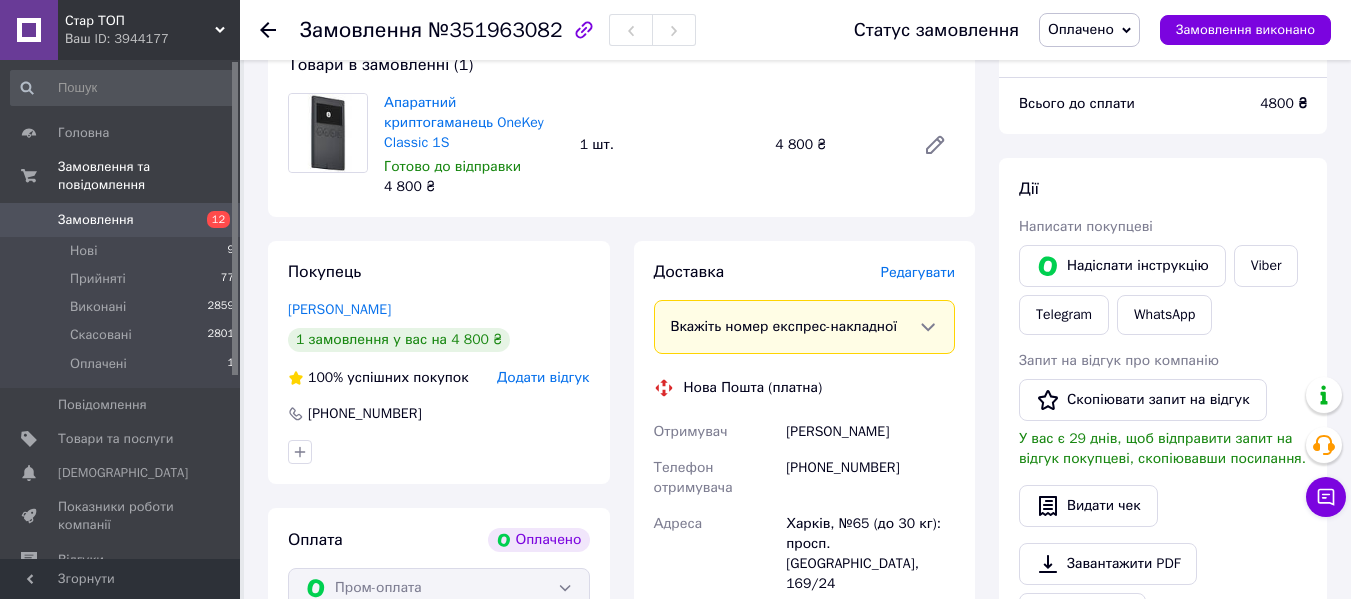 click on "[PHONE_NUMBER]" at bounding box center (870, 478) 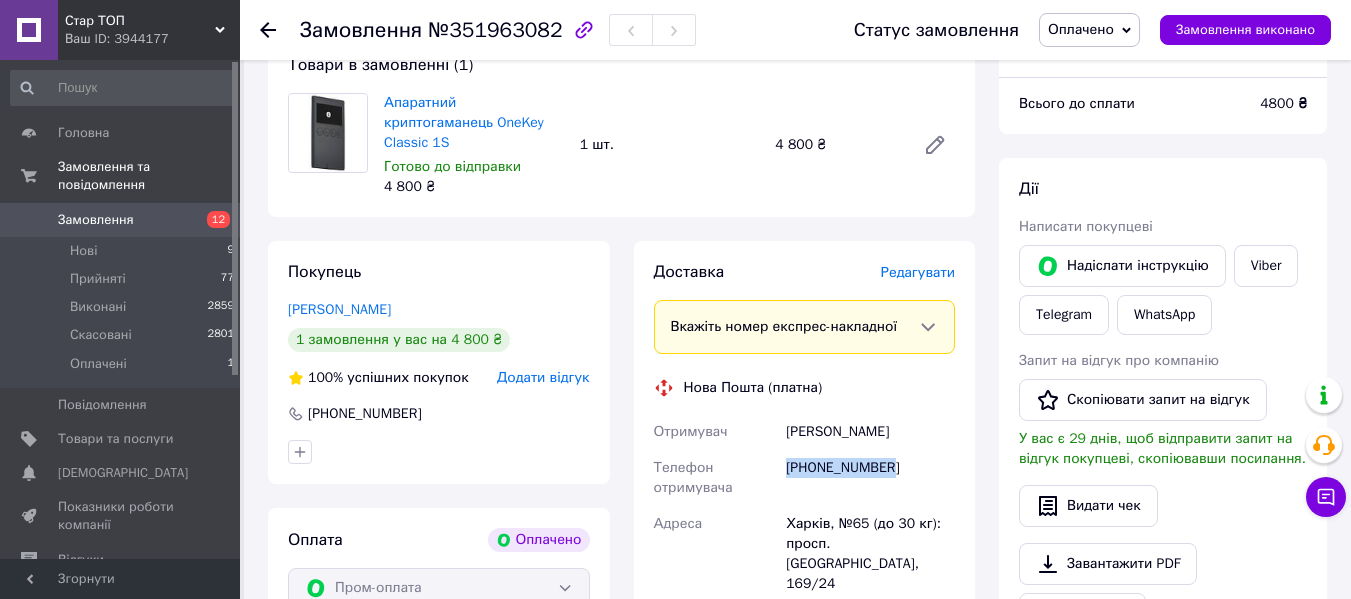 drag, startPoint x: 889, startPoint y: 450, endPoint x: 788, endPoint y: 461, distance: 101.597244 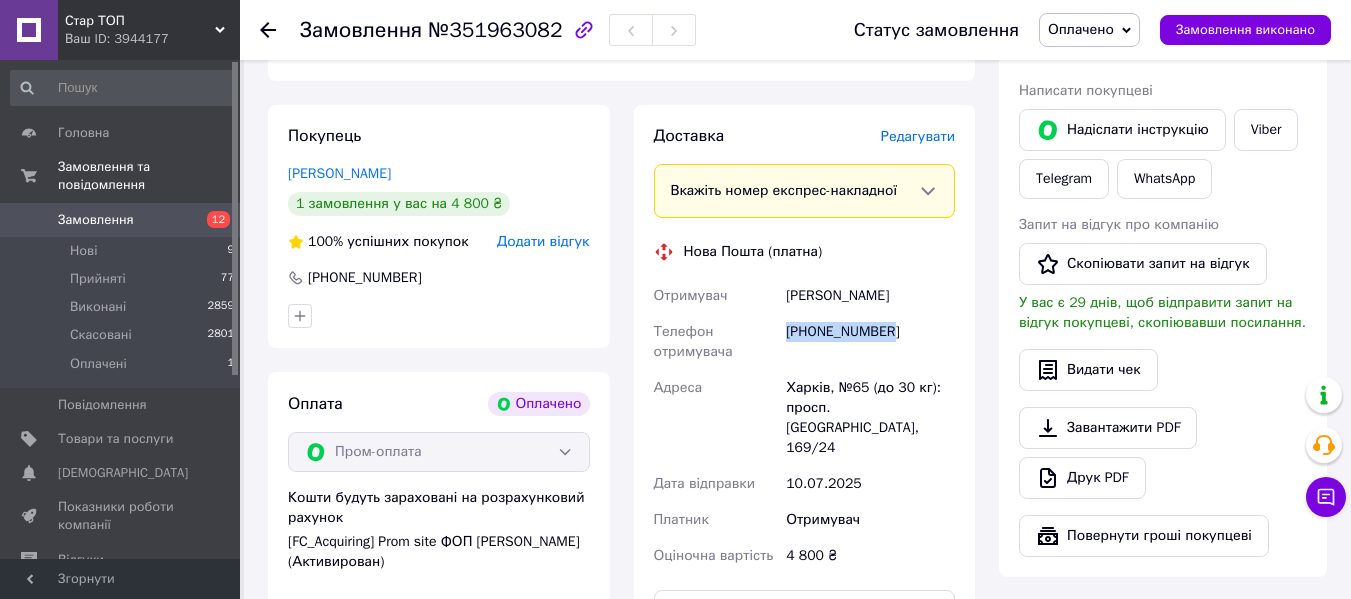 scroll, scrollTop: 400, scrollLeft: 0, axis: vertical 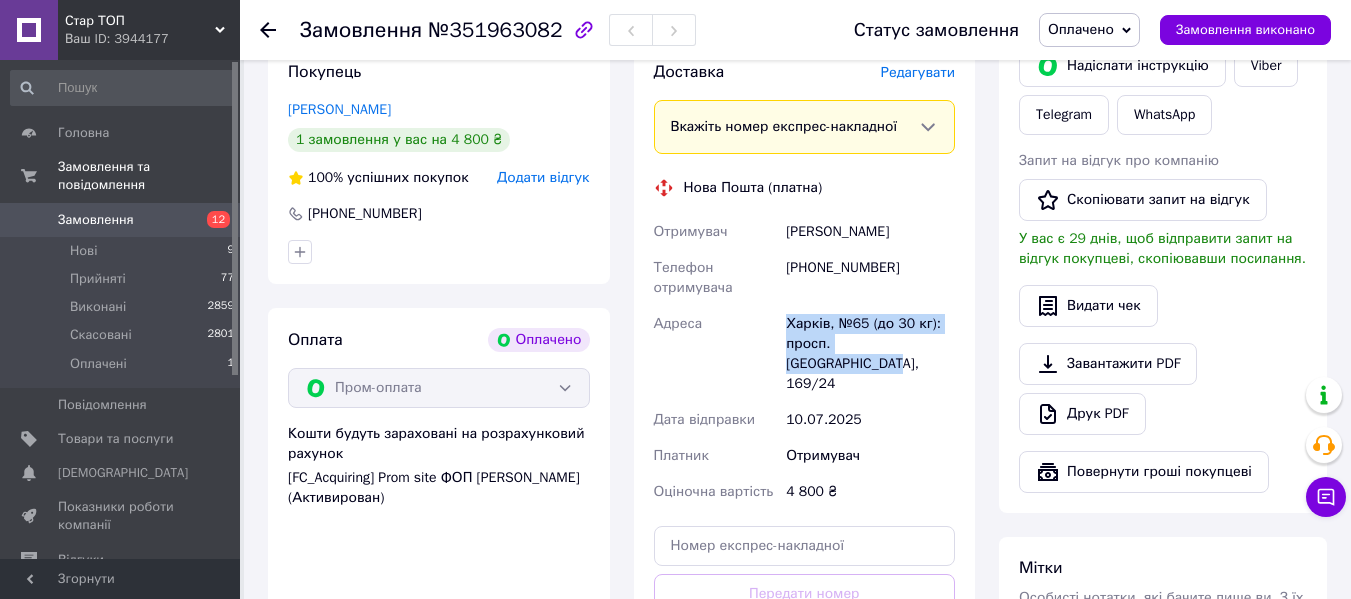 drag, startPoint x: 942, startPoint y: 323, endPoint x: 781, endPoint y: 311, distance: 161.44658 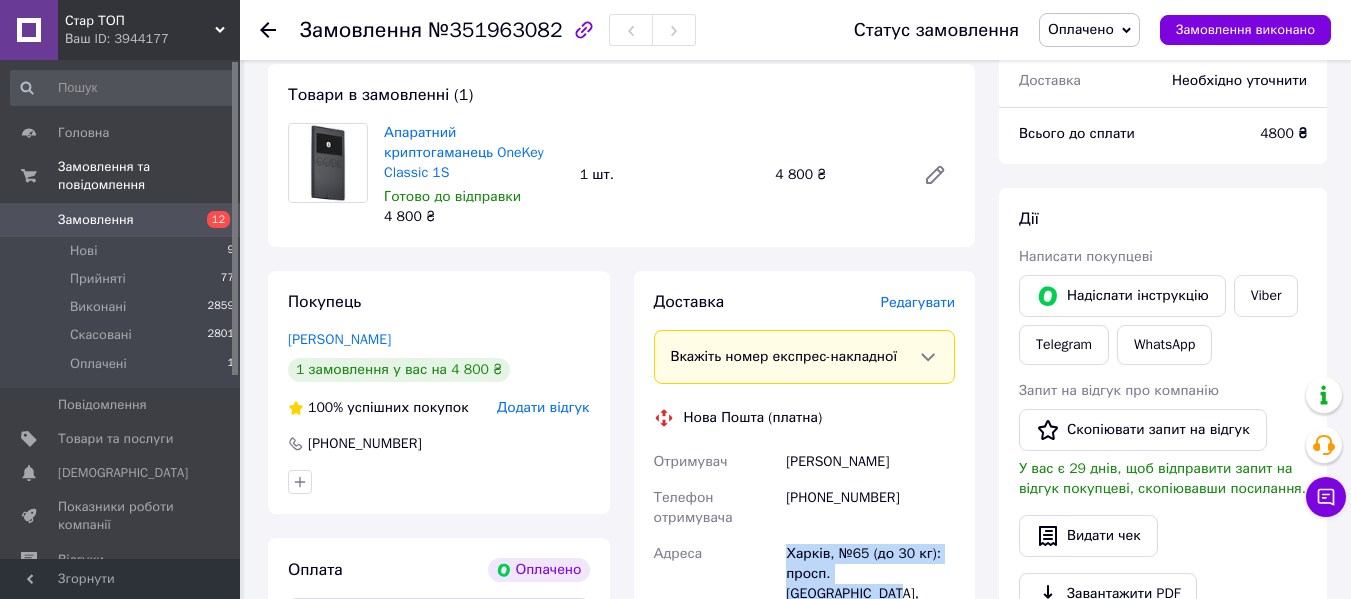 scroll, scrollTop: 100, scrollLeft: 0, axis: vertical 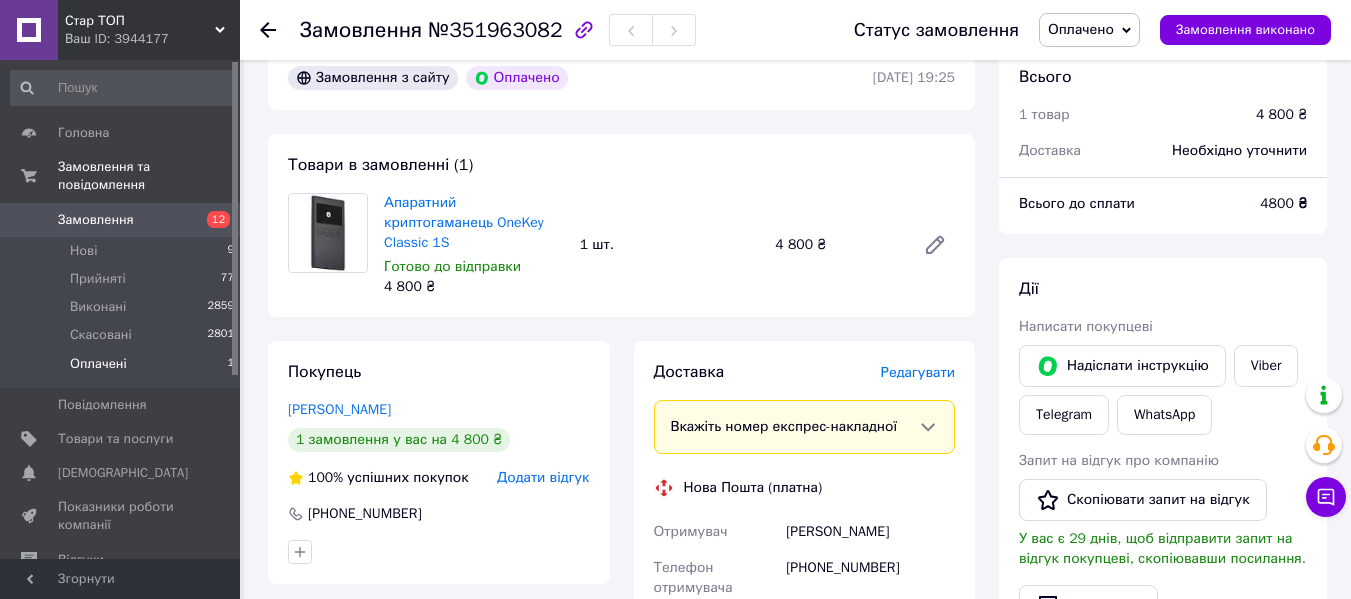 click on "Оплачені 1" at bounding box center (123, 369) 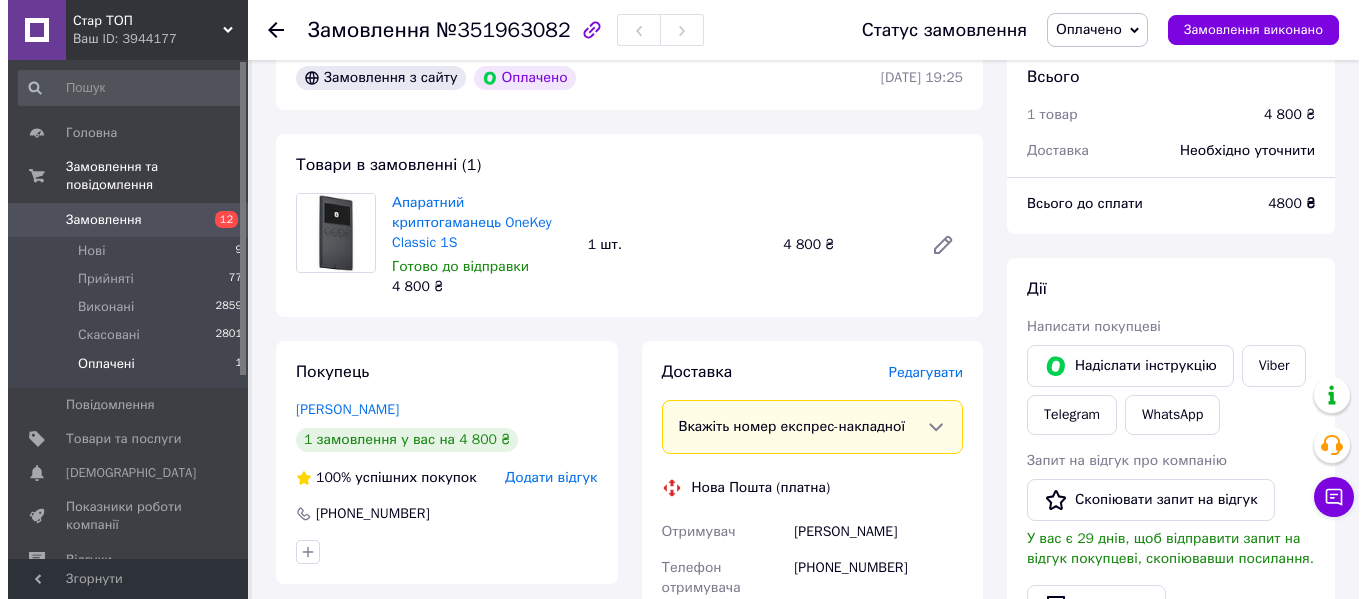 scroll, scrollTop: 0, scrollLeft: 0, axis: both 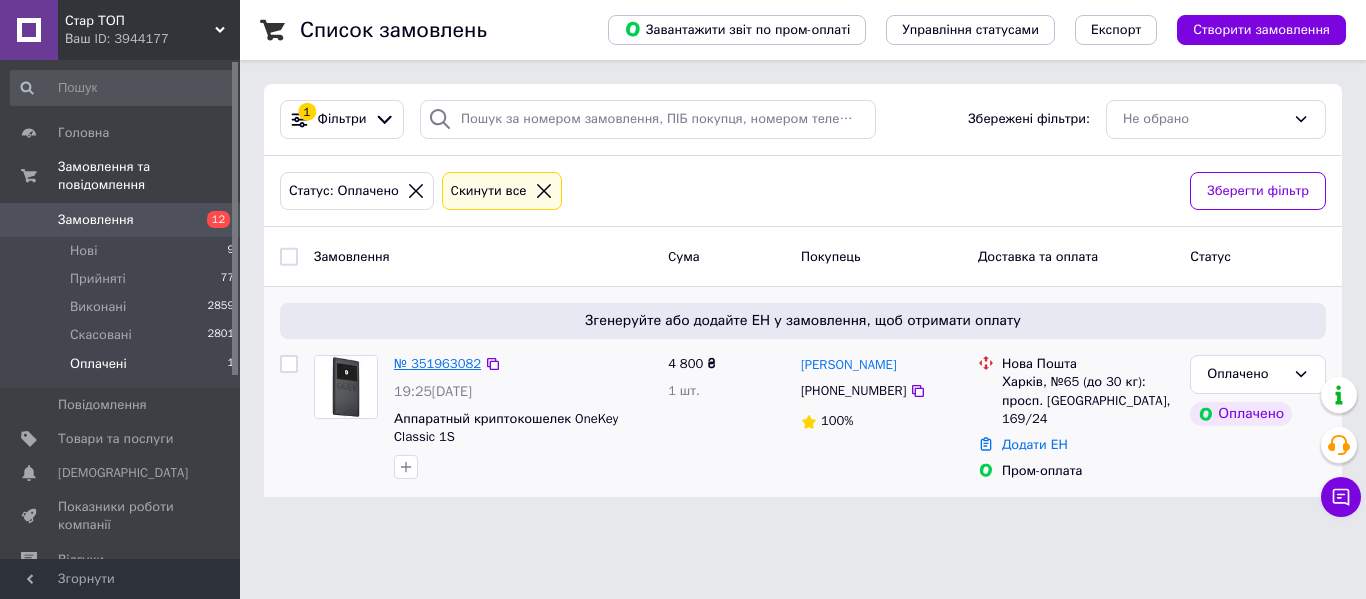 click on "№ 351963082" at bounding box center [437, 363] 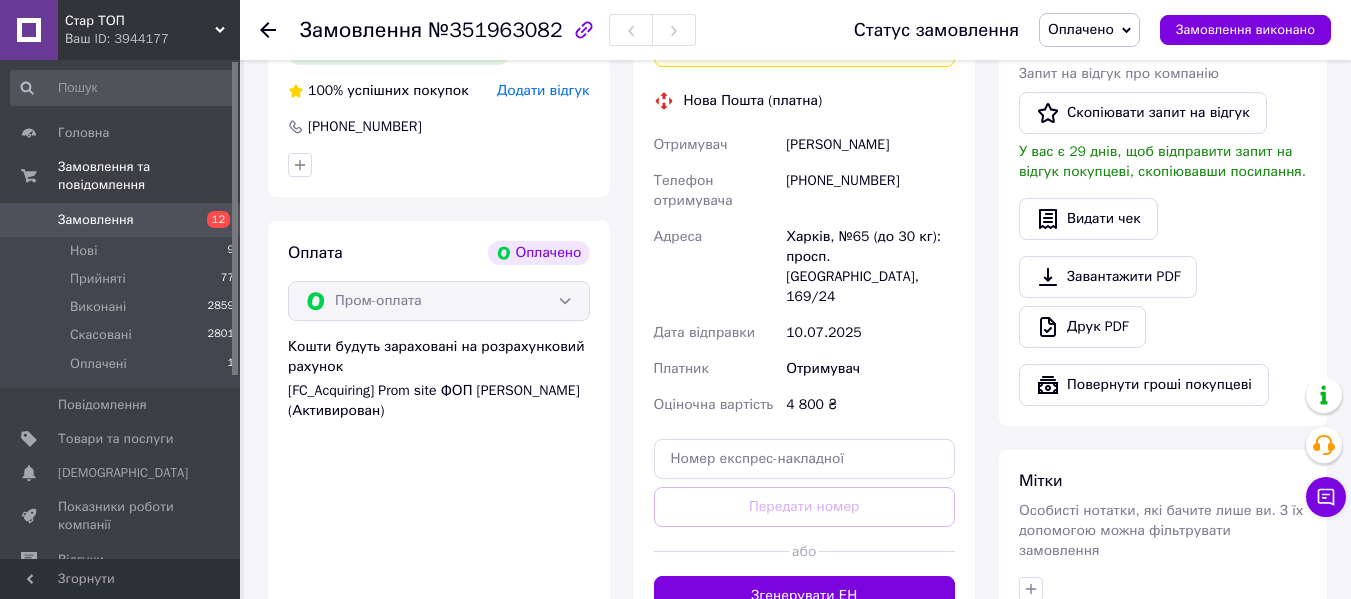 scroll, scrollTop: 600, scrollLeft: 0, axis: vertical 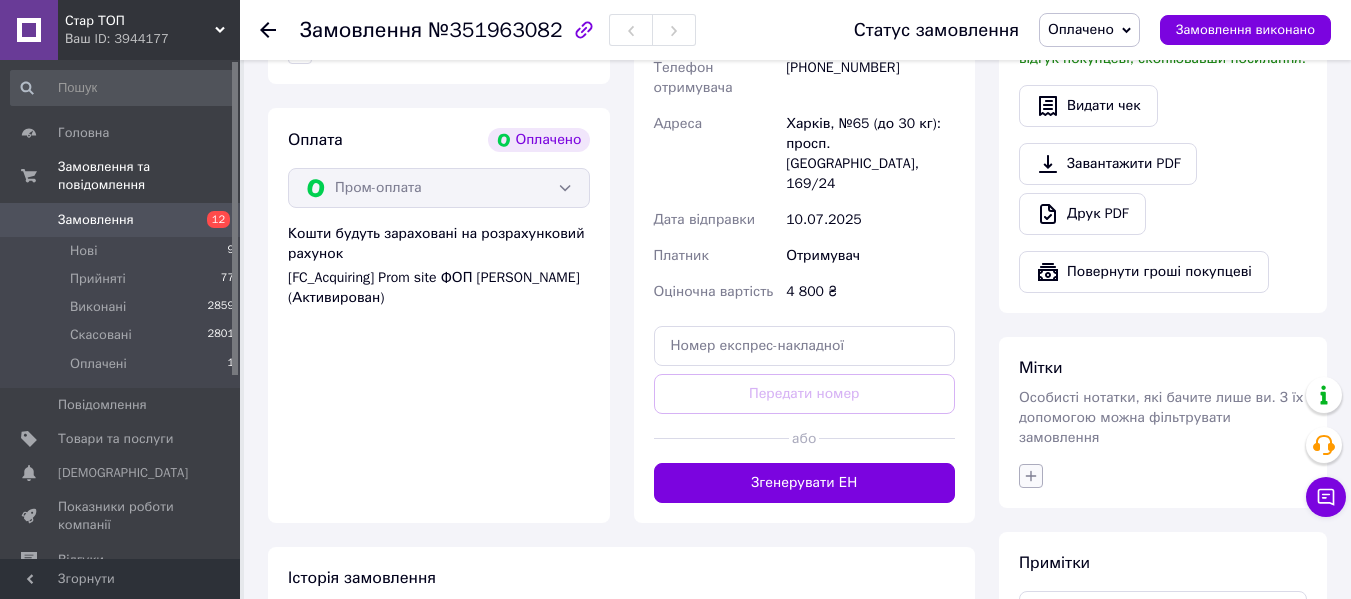 click 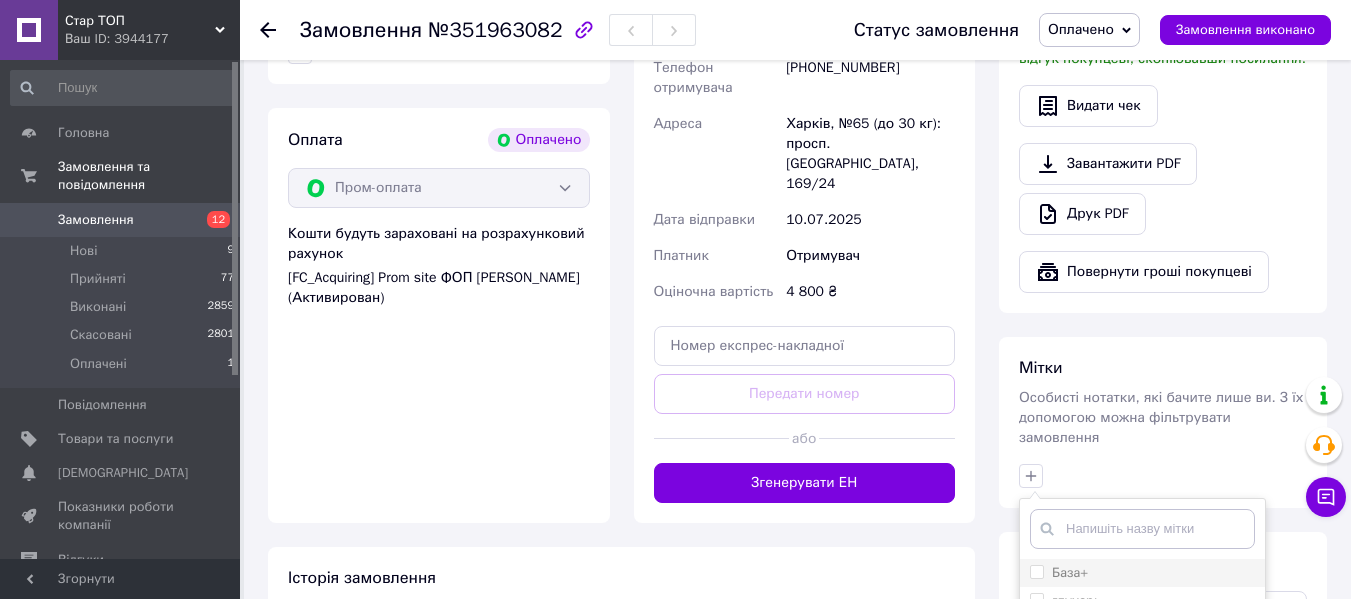 click on "База+" at bounding box center (1036, 571) 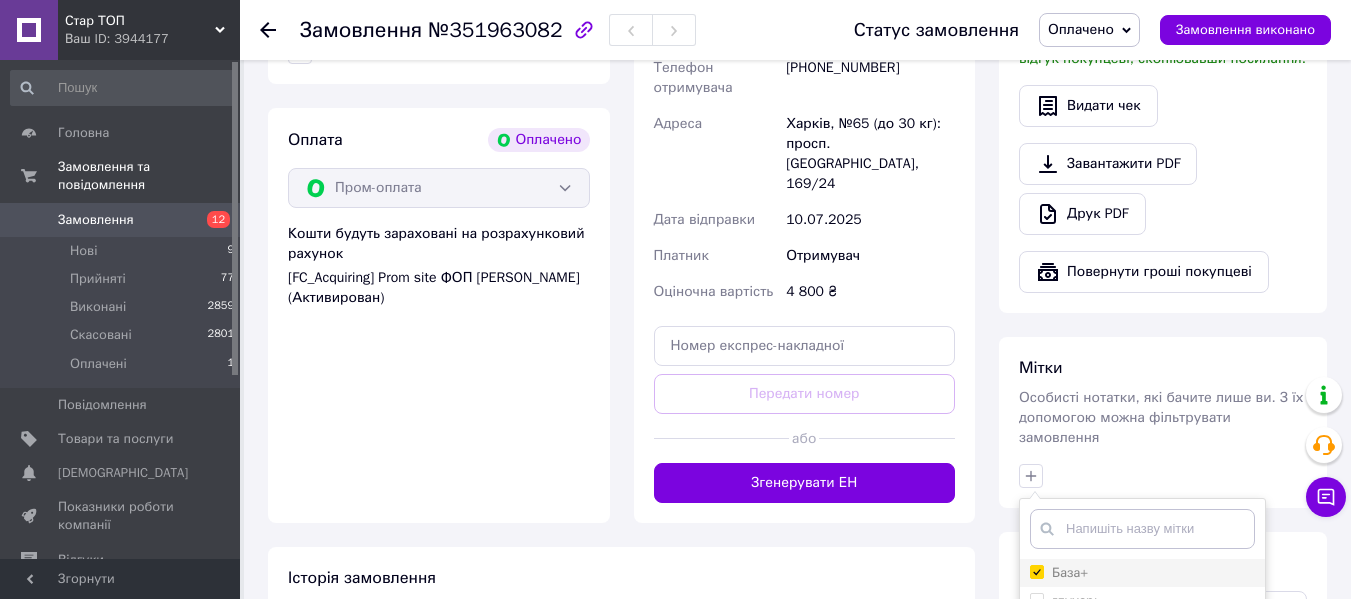 checkbox on "true" 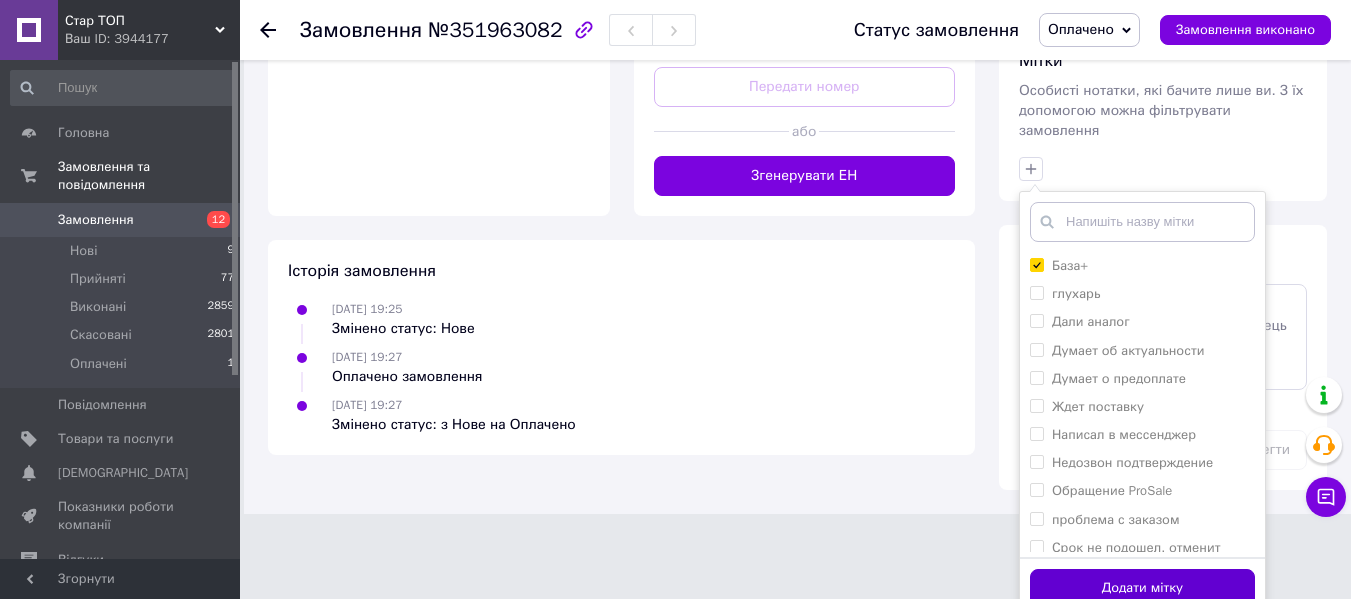 click on "Додати мітку" at bounding box center [1142, 588] 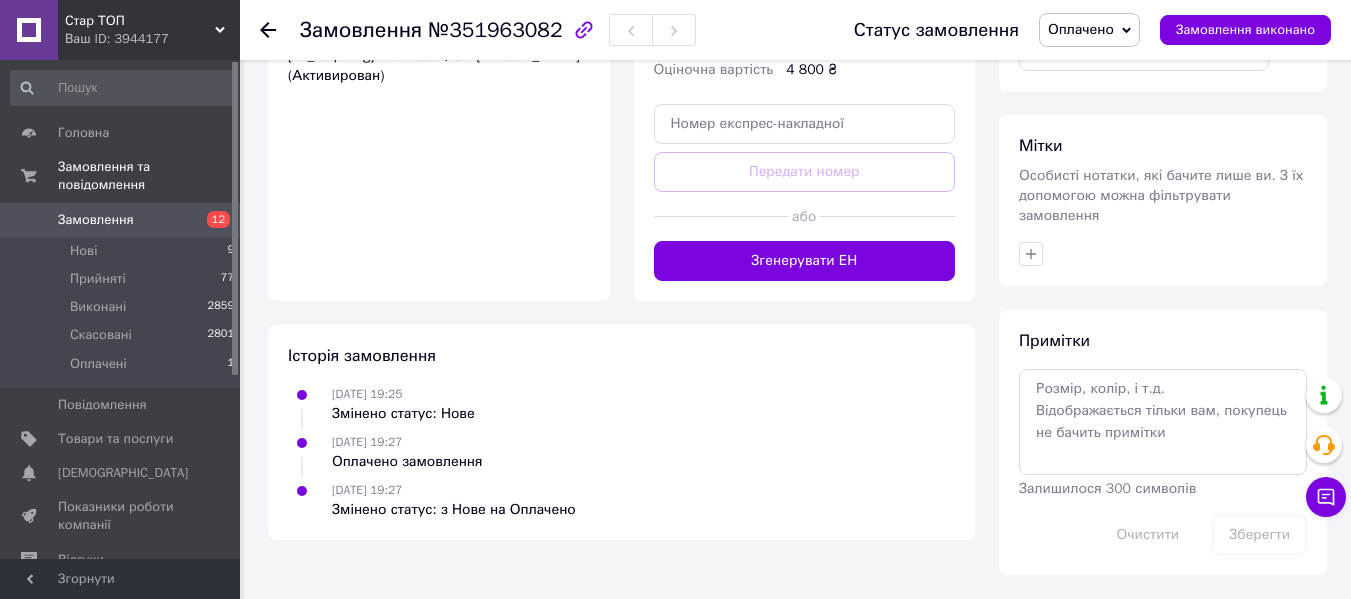 scroll, scrollTop: 802, scrollLeft: 0, axis: vertical 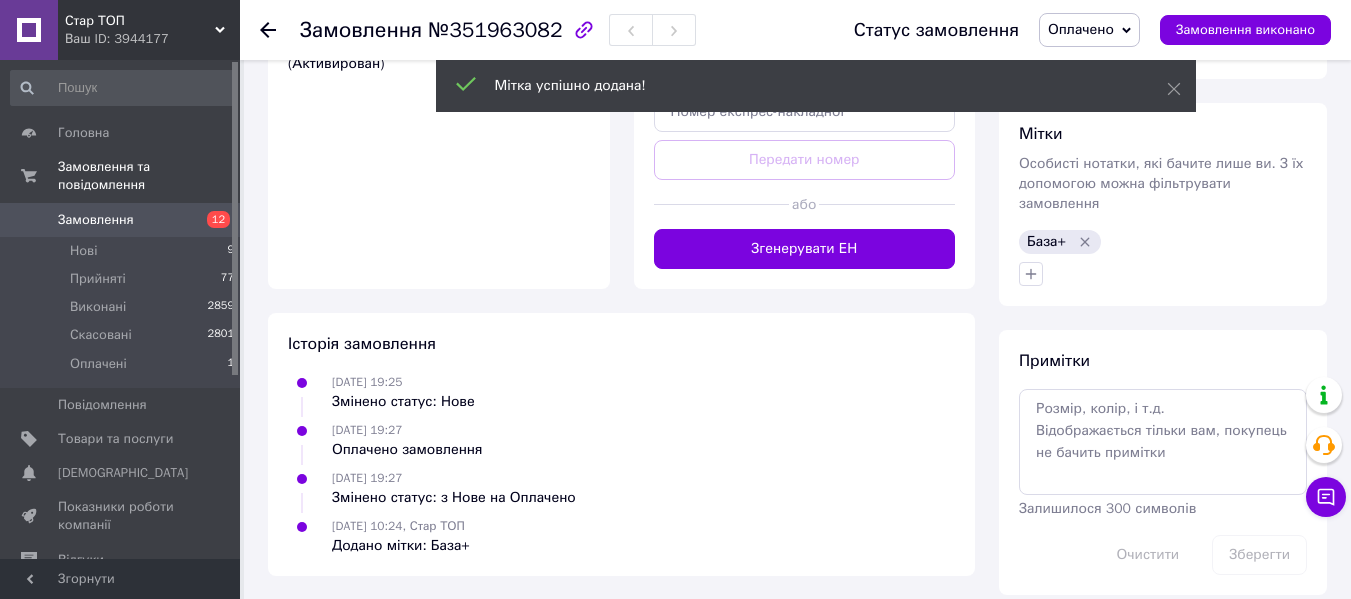 click on "Оплачено" at bounding box center [1089, 30] 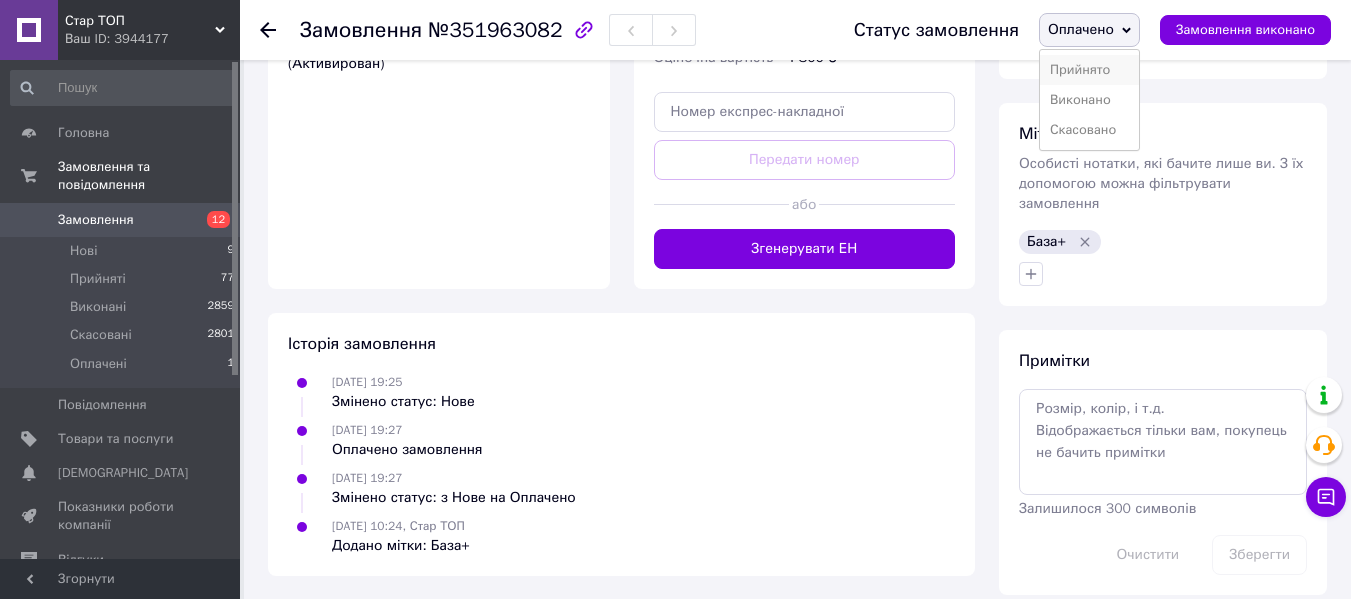 click on "Прийнято" at bounding box center [1089, 70] 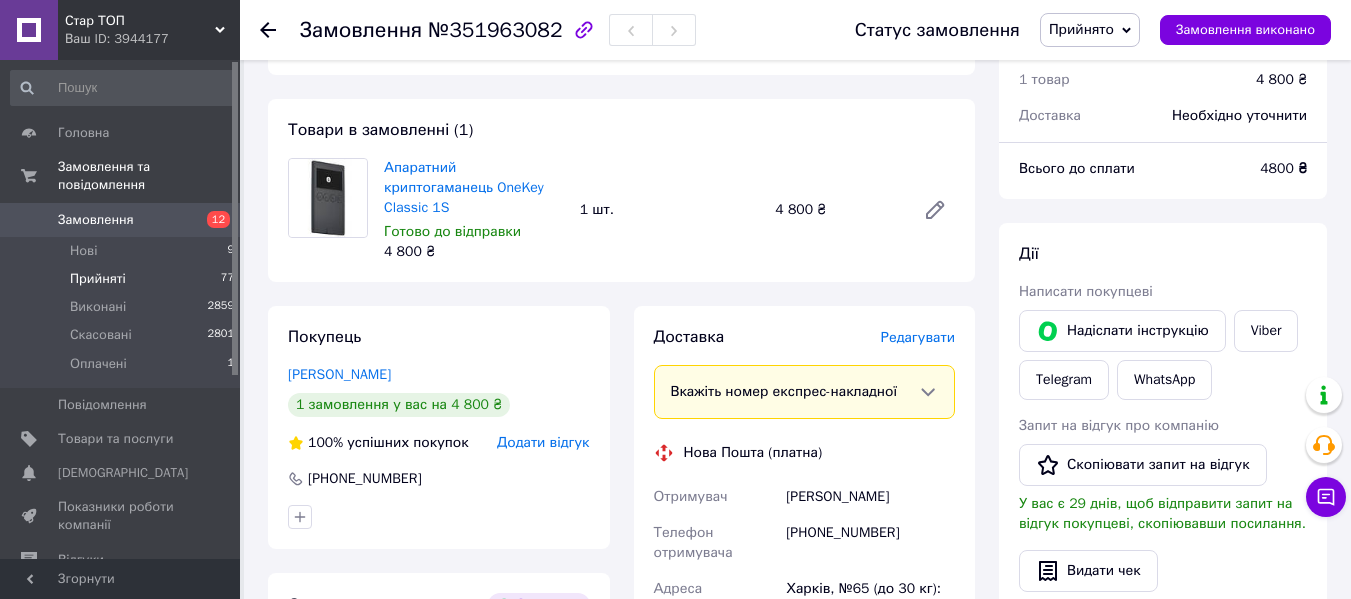 scroll, scrollTop: 134, scrollLeft: 0, axis: vertical 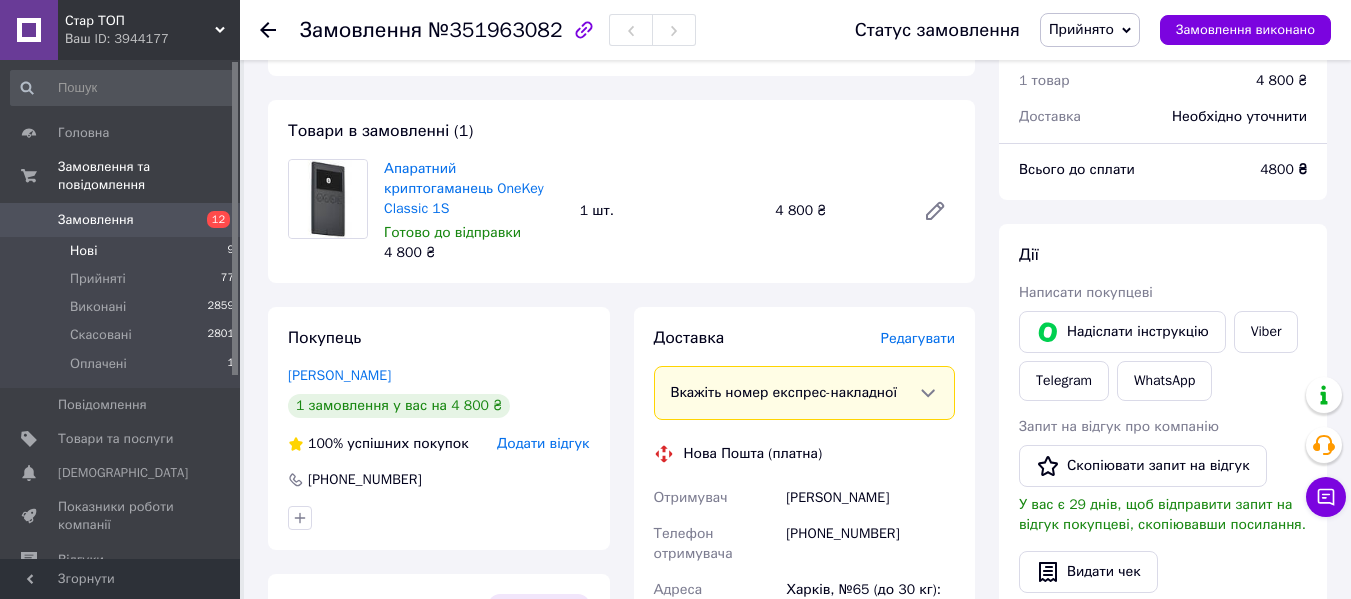 click on "Нові" at bounding box center (83, 251) 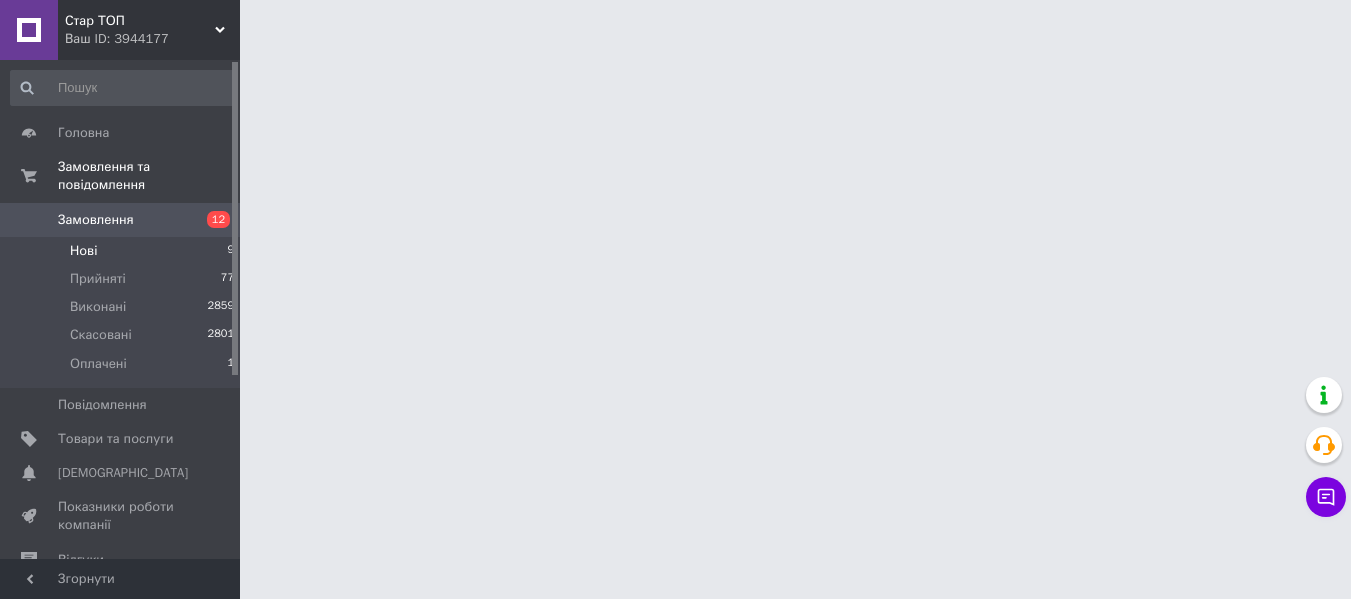 scroll, scrollTop: 0, scrollLeft: 0, axis: both 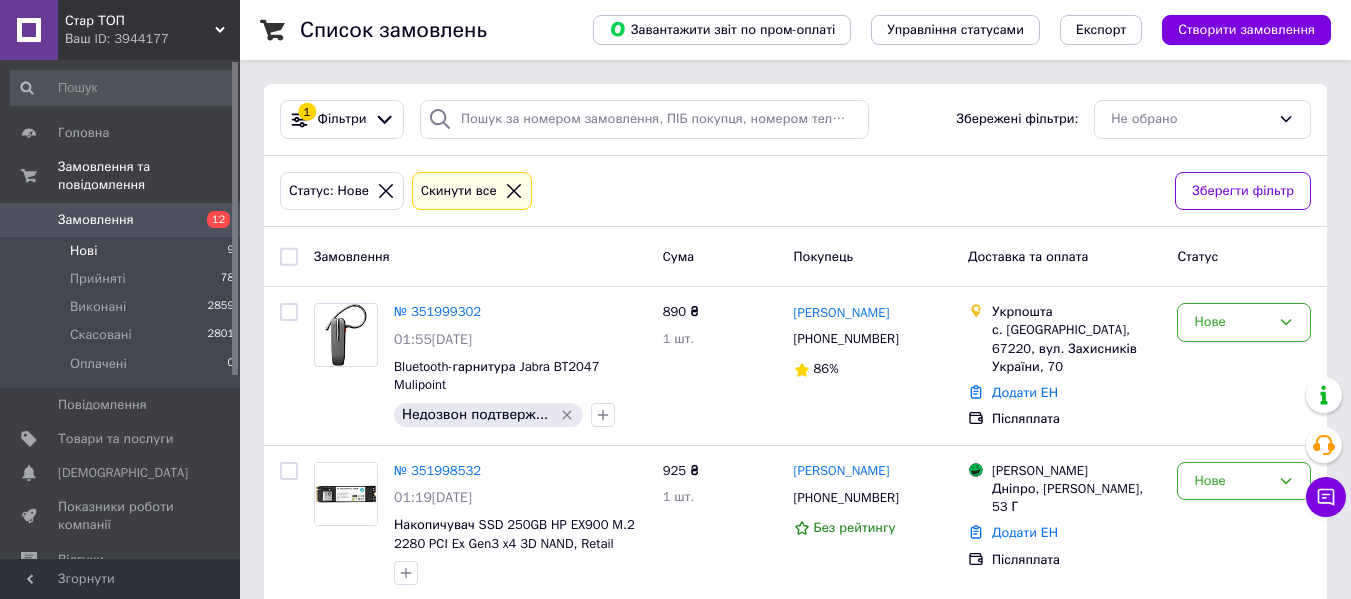 click on "Нові 9" at bounding box center (123, 251) 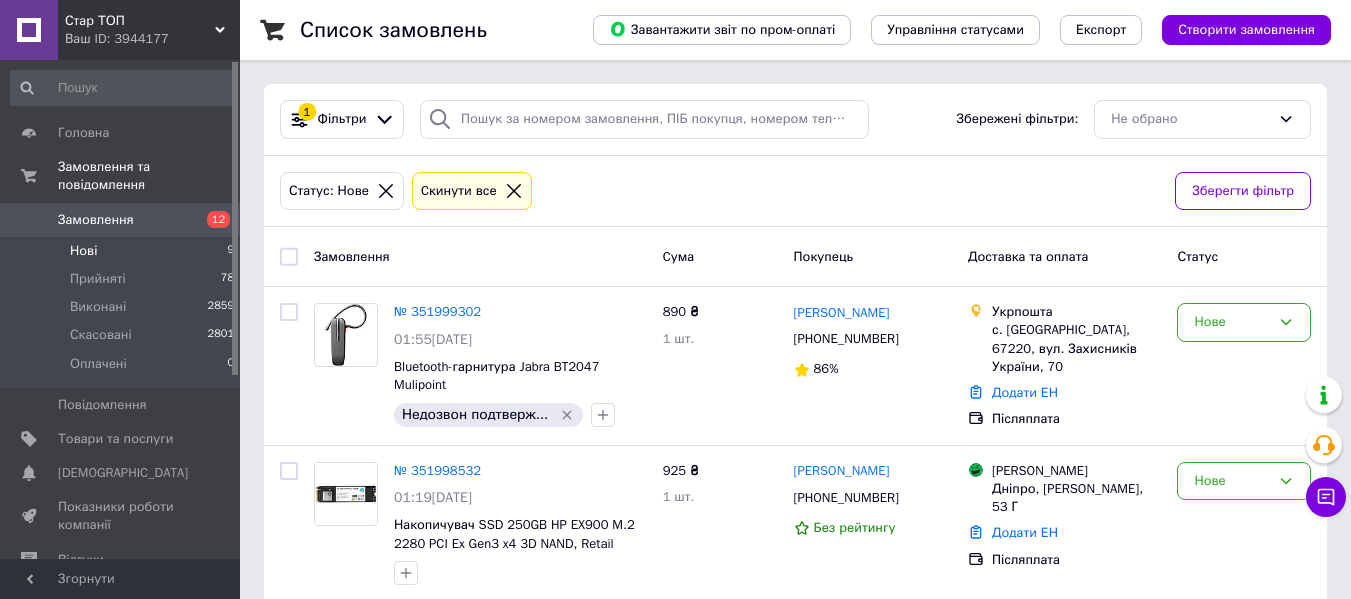 click on "Нові 9" at bounding box center (123, 251) 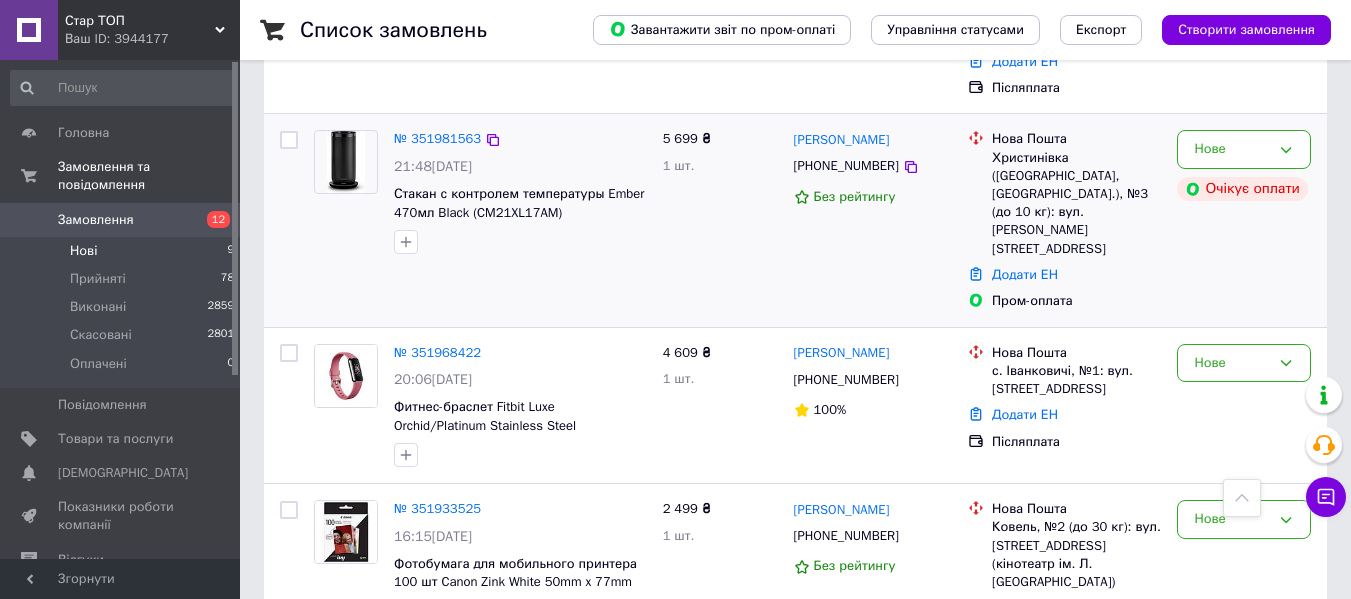 scroll, scrollTop: 501, scrollLeft: 0, axis: vertical 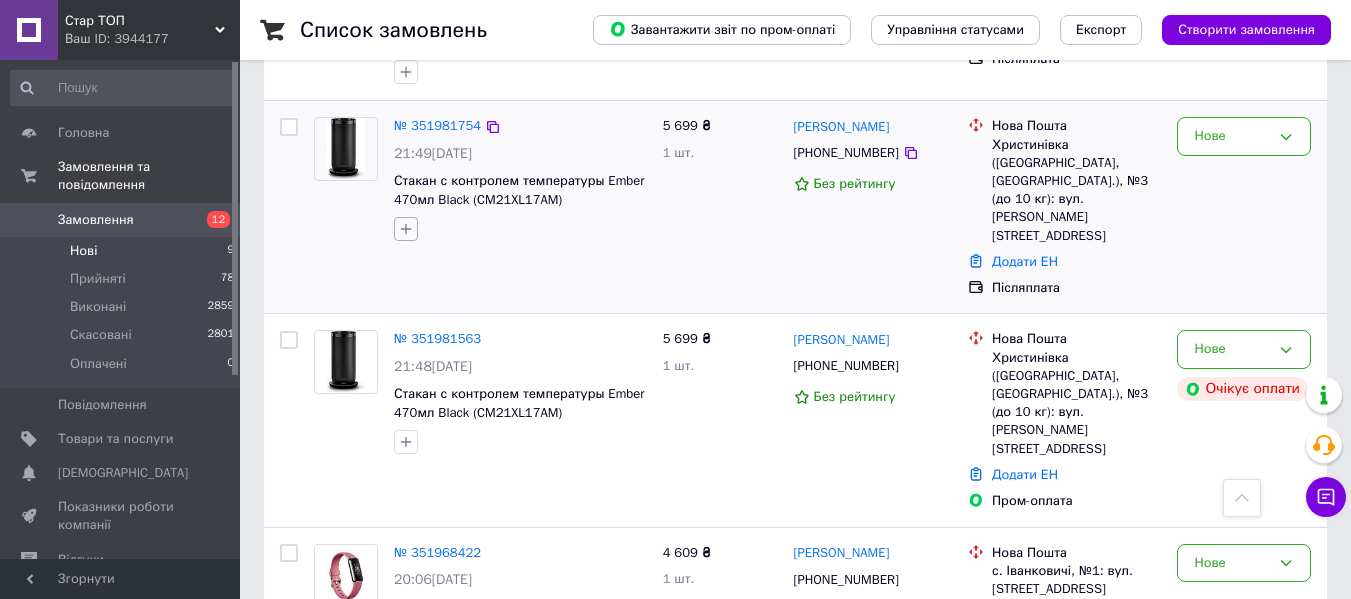 click 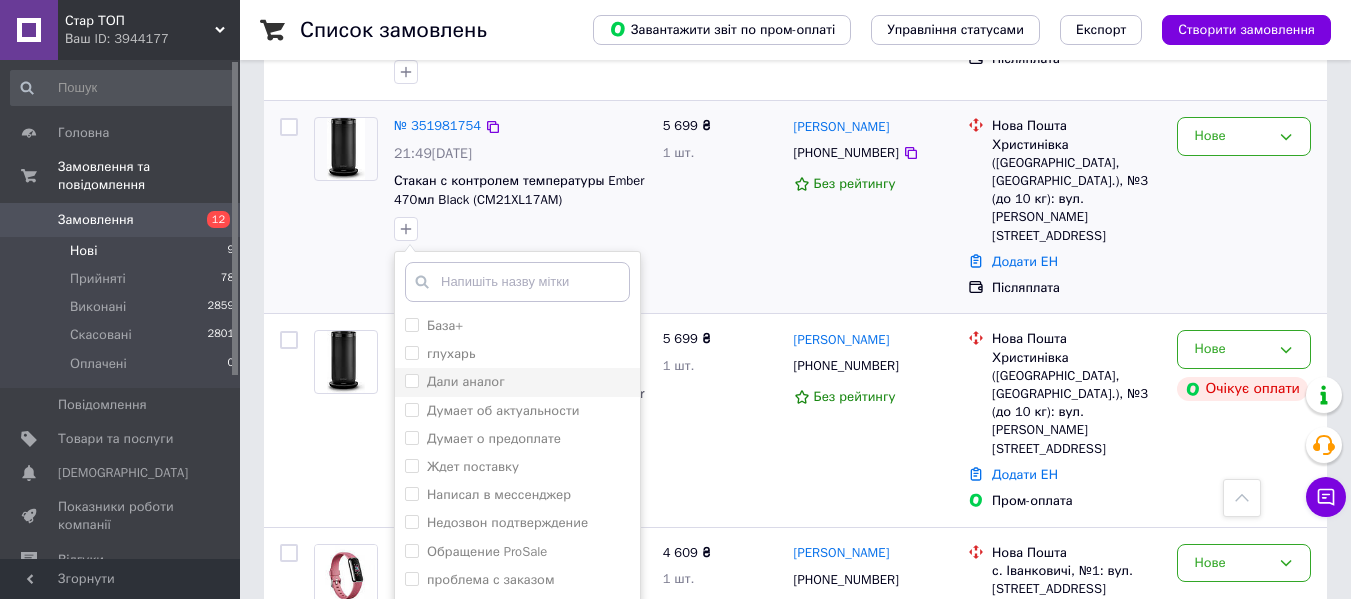 scroll, scrollTop: 10, scrollLeft: 0, axis: vertical 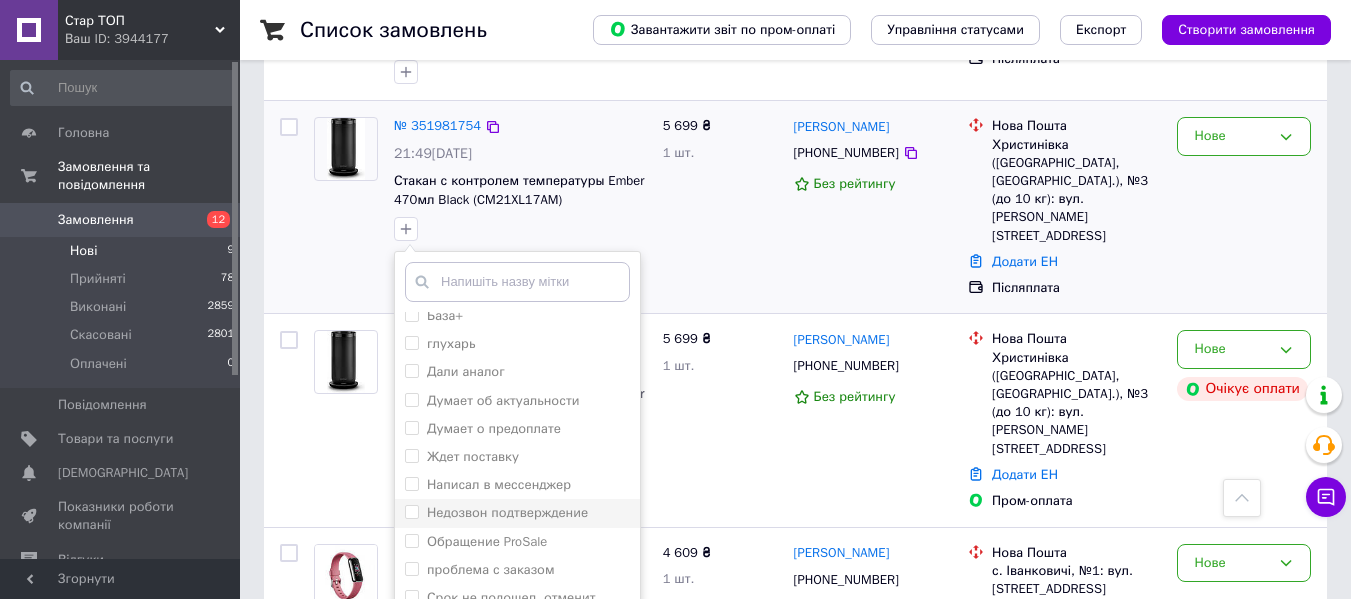 click on "Недозвон подтверждение" at bounding box center [507, 512] 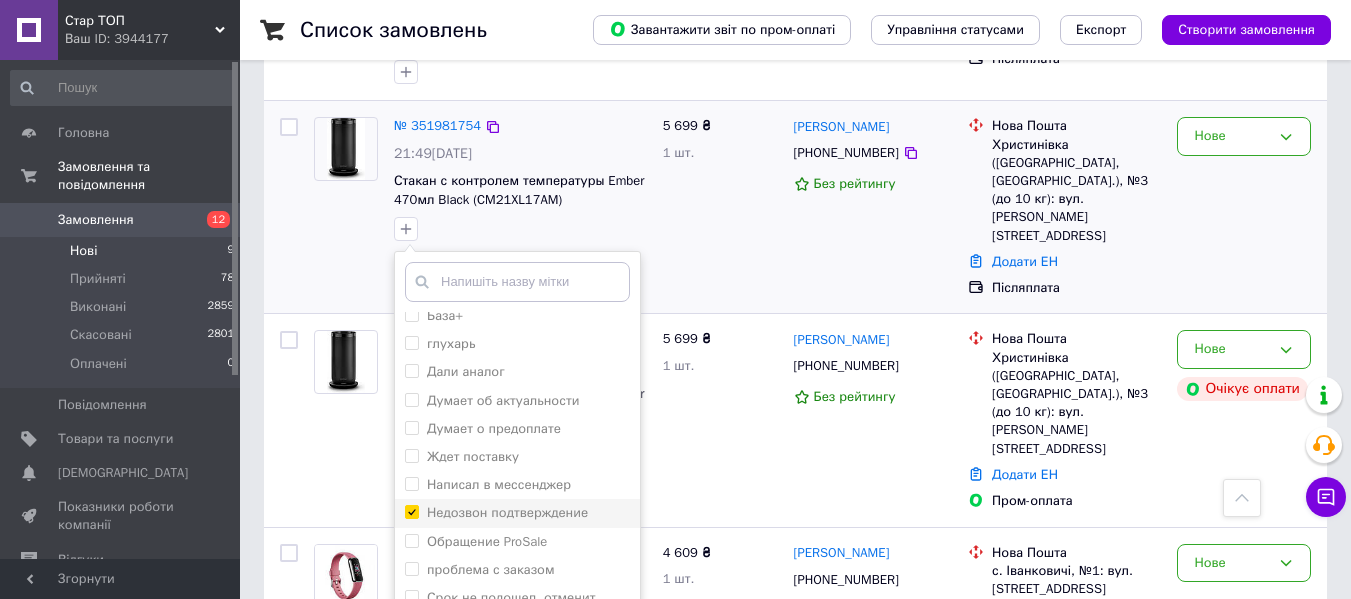 checkbox on "true" 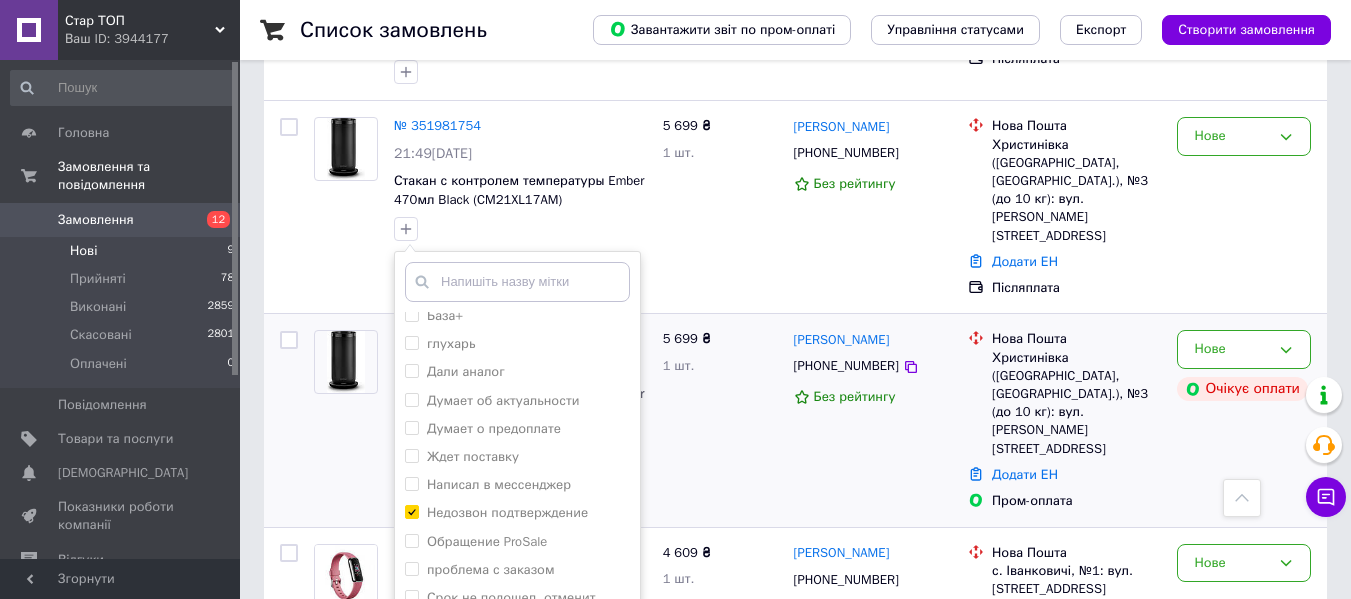 scroll, scrollTop: 801, scrollLeft: 0, axis: vertical 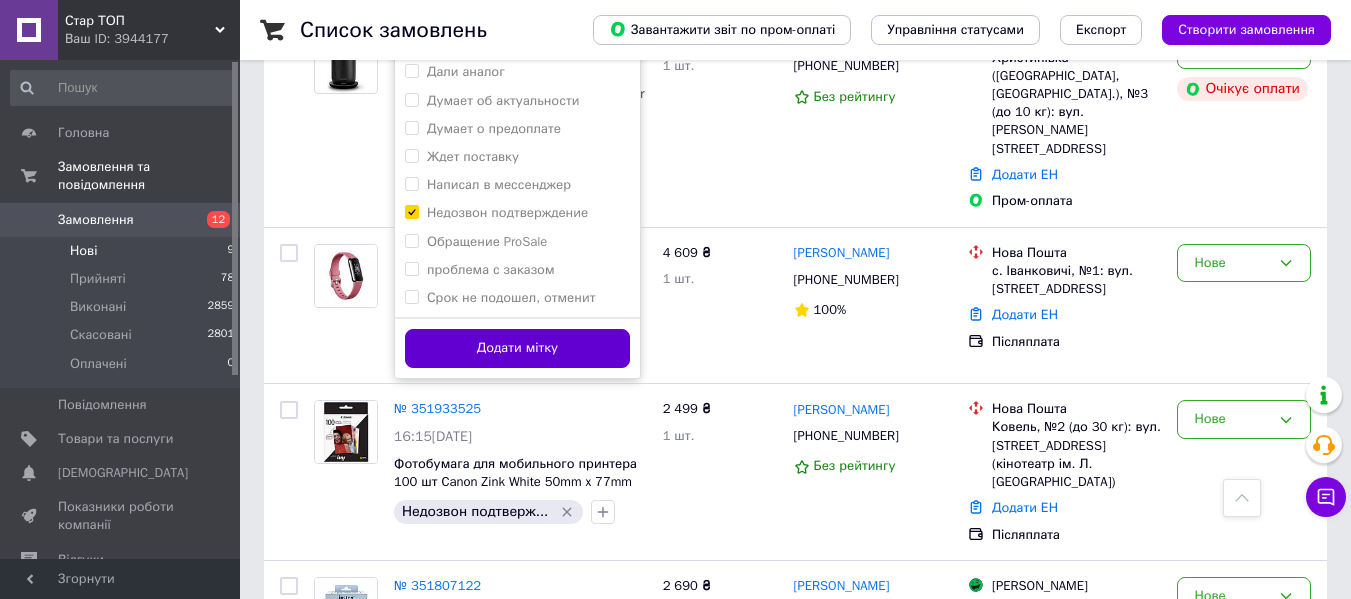 click on "Додати мітку" at bounding box center (517, 348) 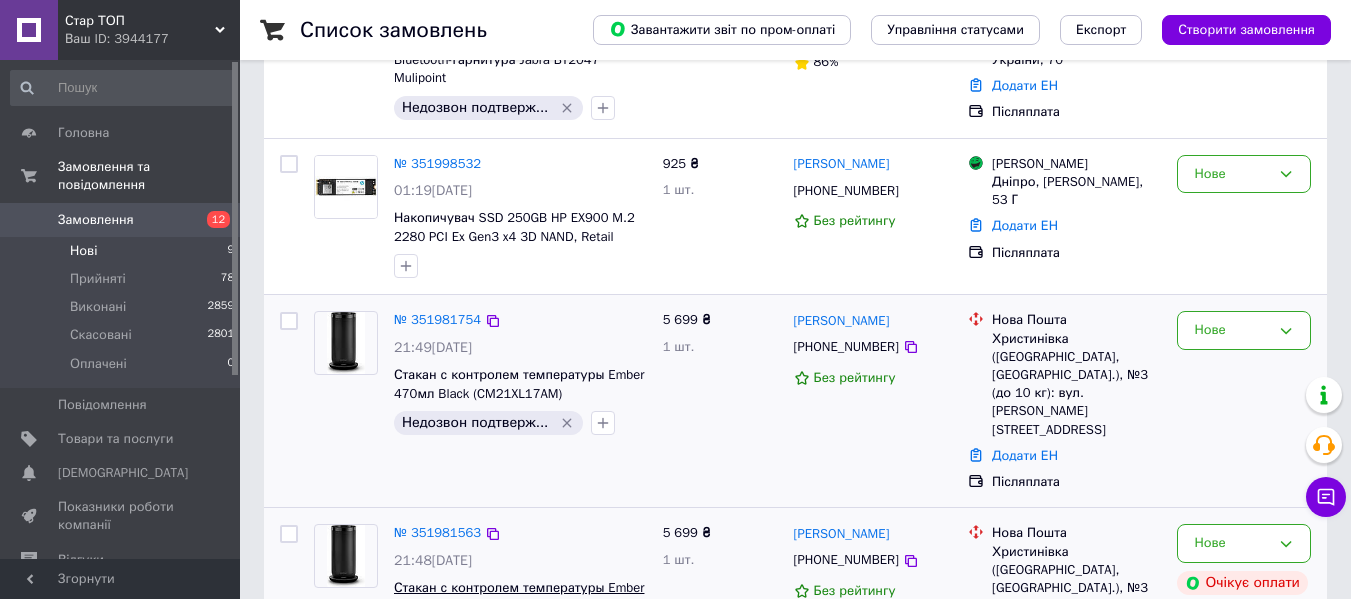 scroll, scrollTop: 401, scrollLeft: 0, axis: vertical 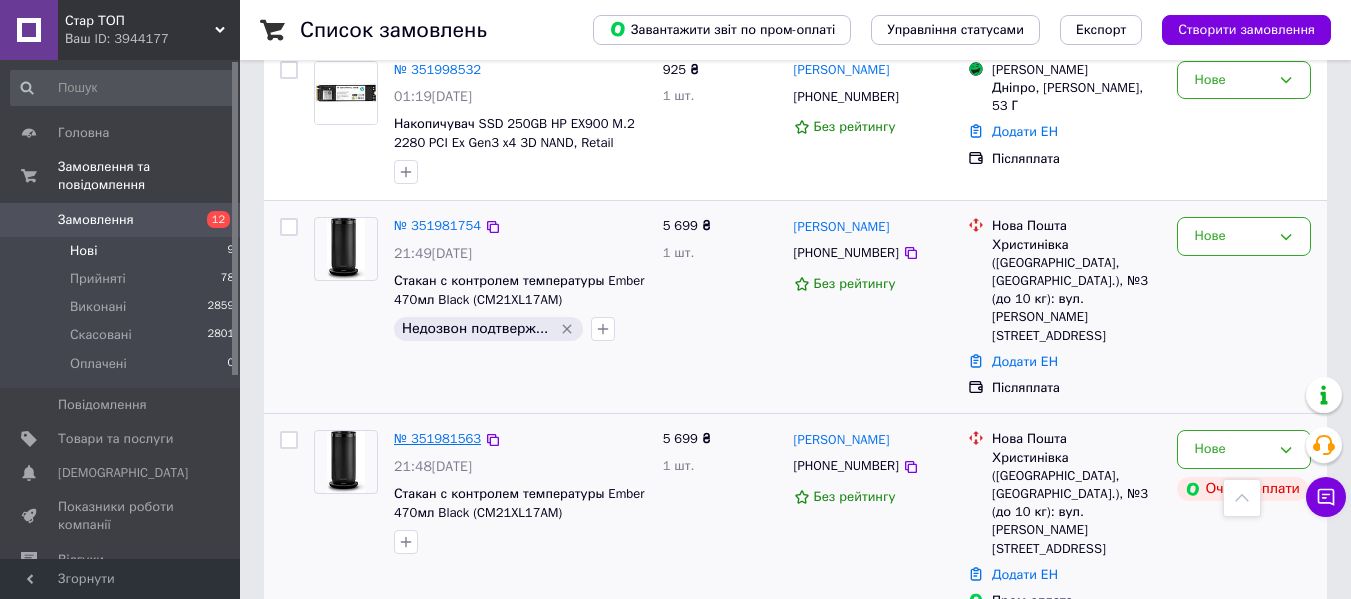 click on "№ 351981563" at bounding box center (437, 438) 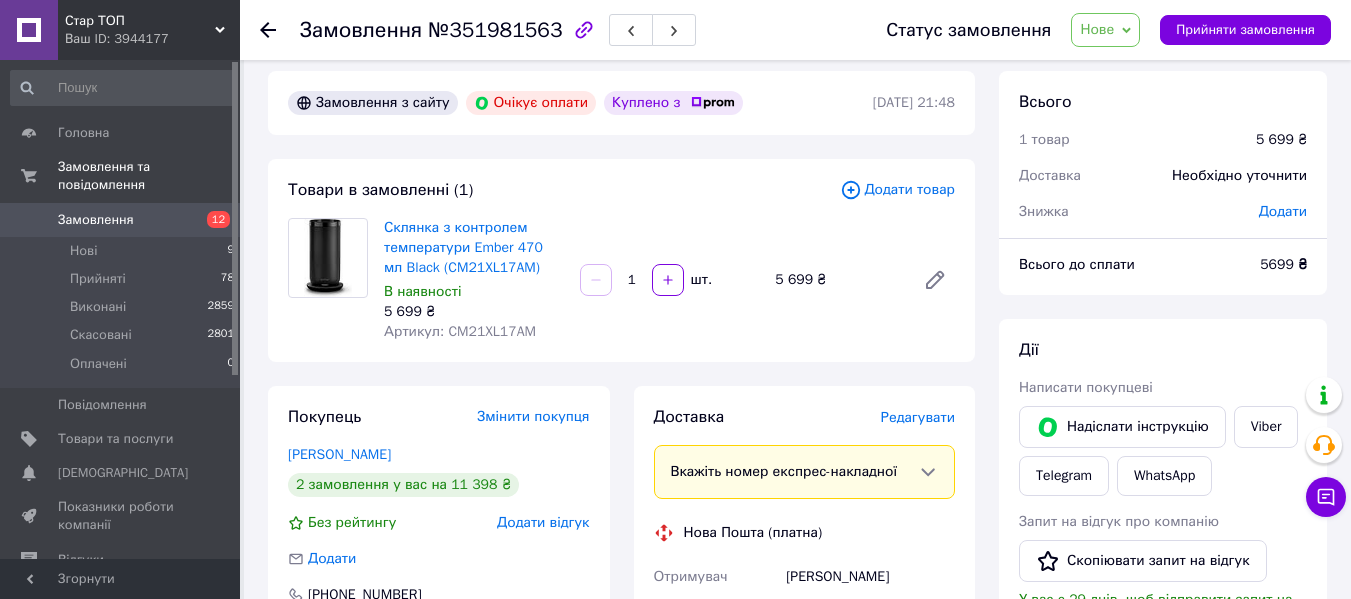 scroll, scrollTop: 1, scrollLeft: 0, axis: vertical 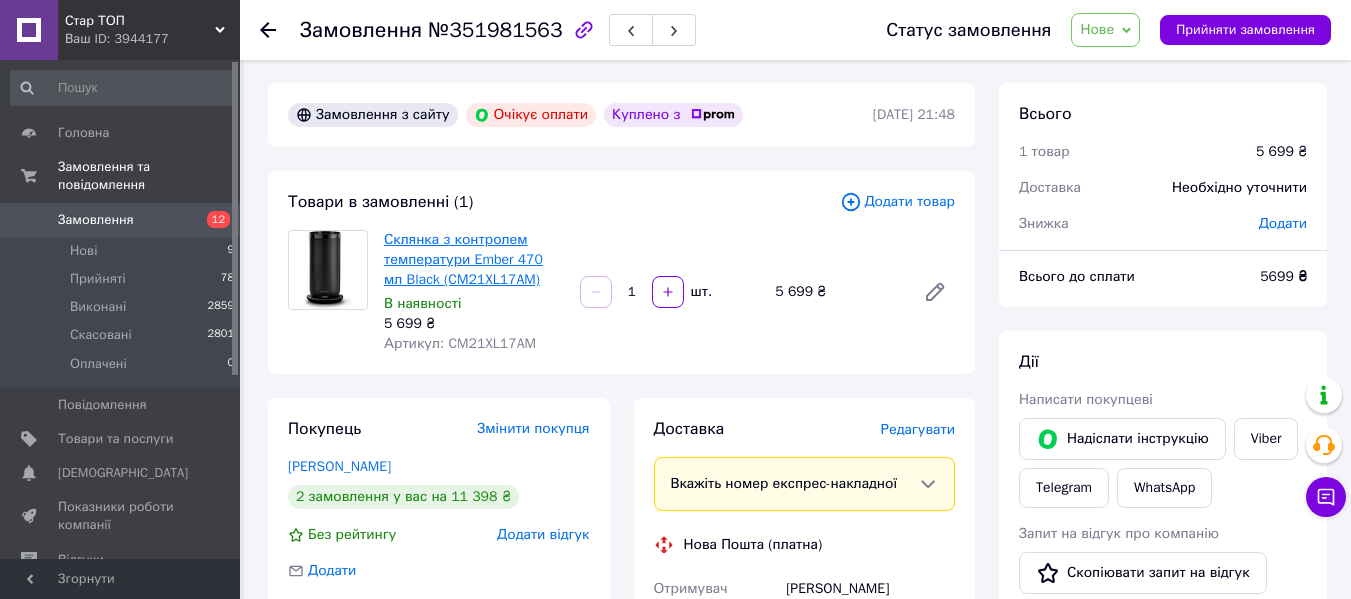 click on "Склянка з контролем температури Ember 470 мл Black (CM21XL17AM)" at bounding box center (463, 259) 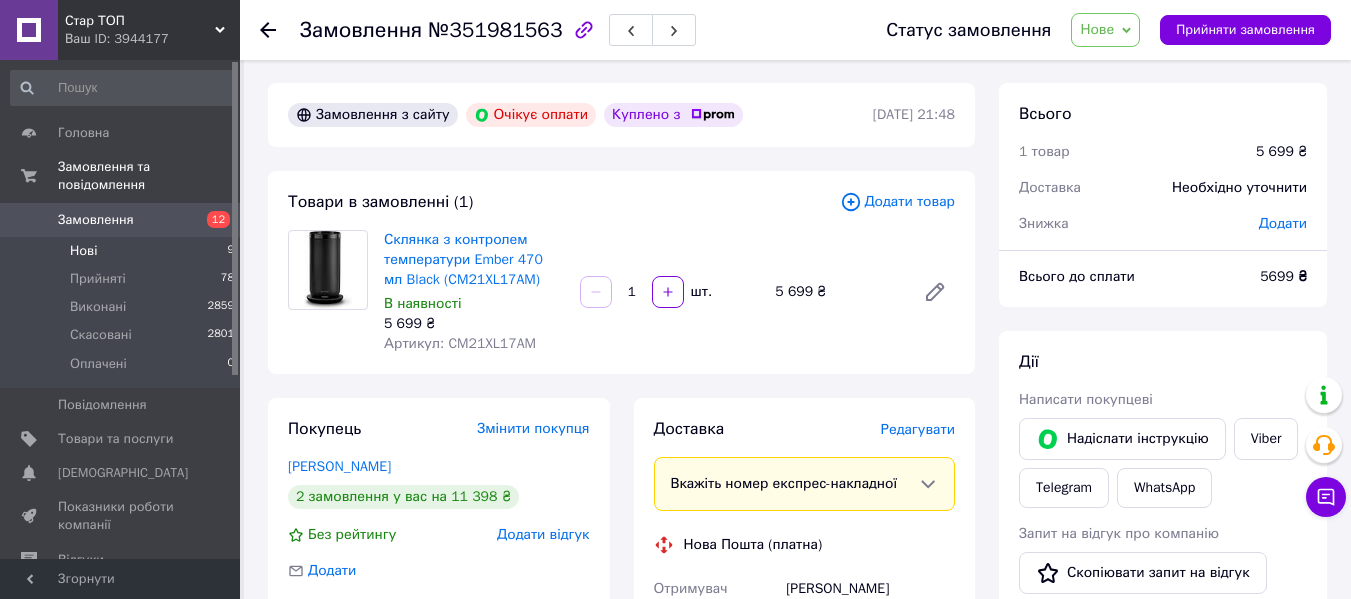 click on "Нові 9" at bounding box center (123, 251) 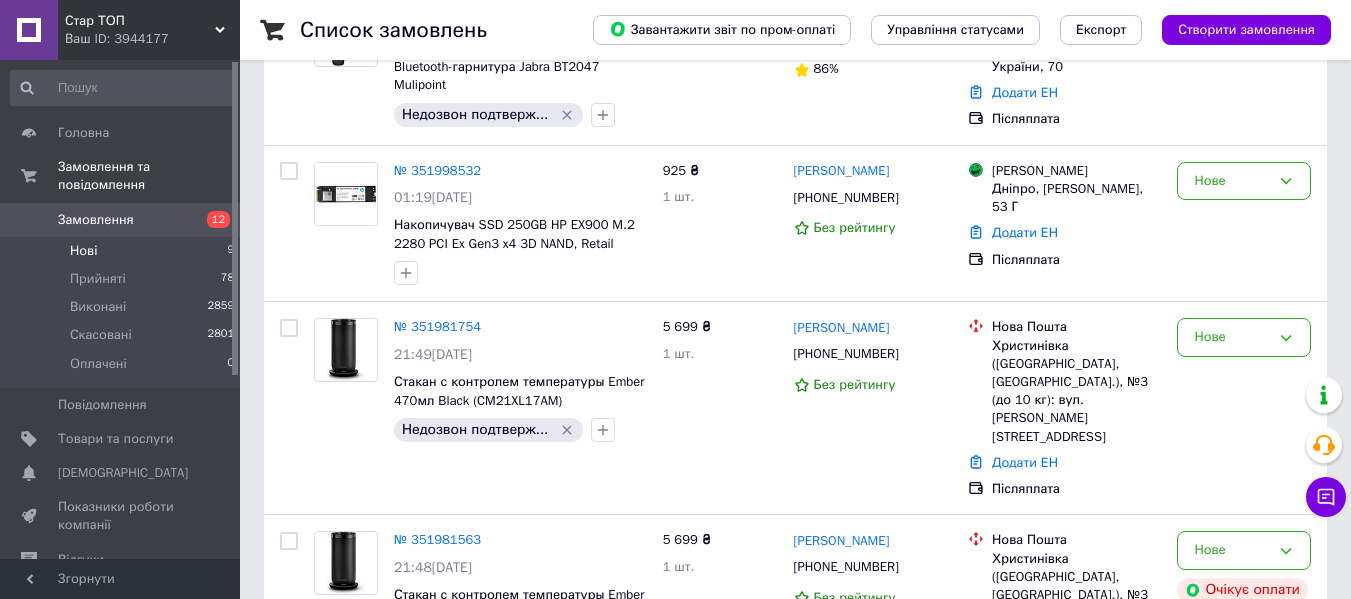 scroll, scrollTop: 500, scrollLeft: 0, axis: vertical 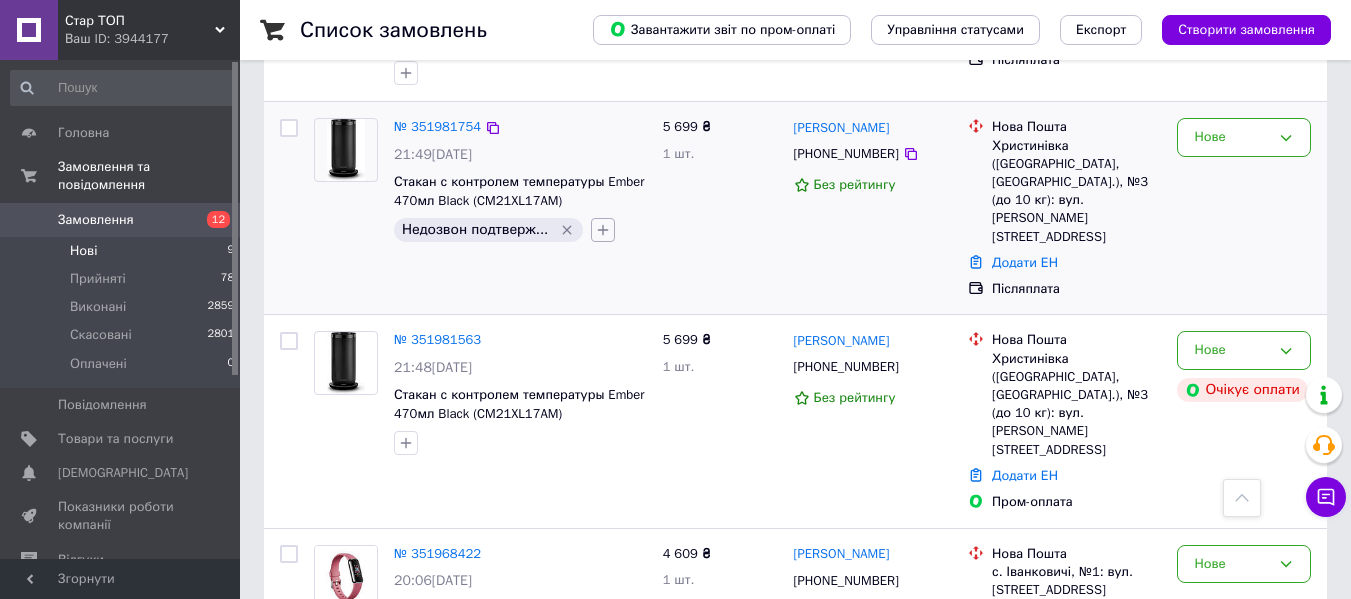 click 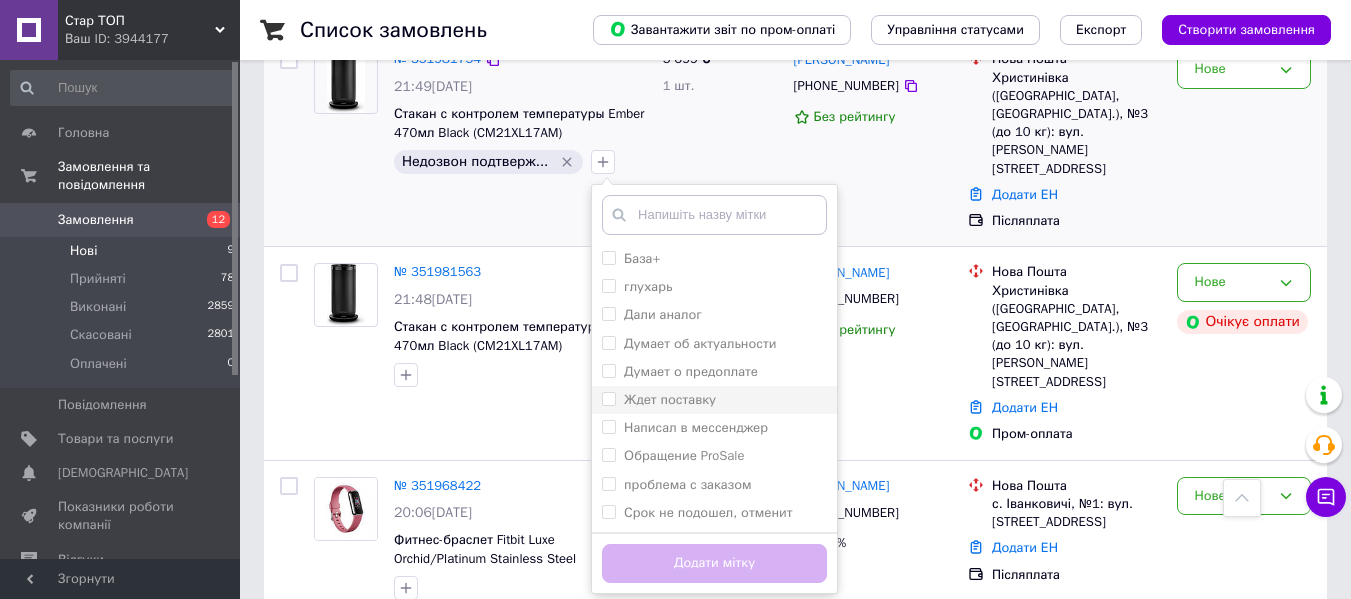 scroll, scrollTop: 600, scrollLeft: 0, axis: vertical 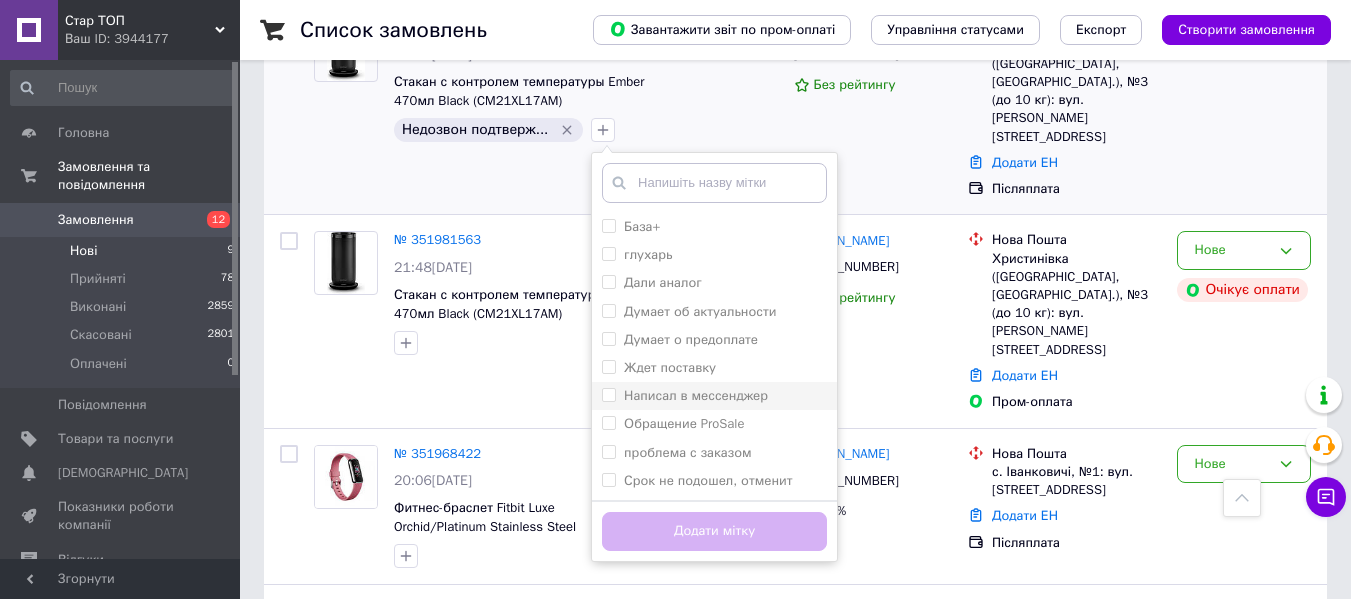 click on "Написал в мессенджер" at bounding box center (696, 395) 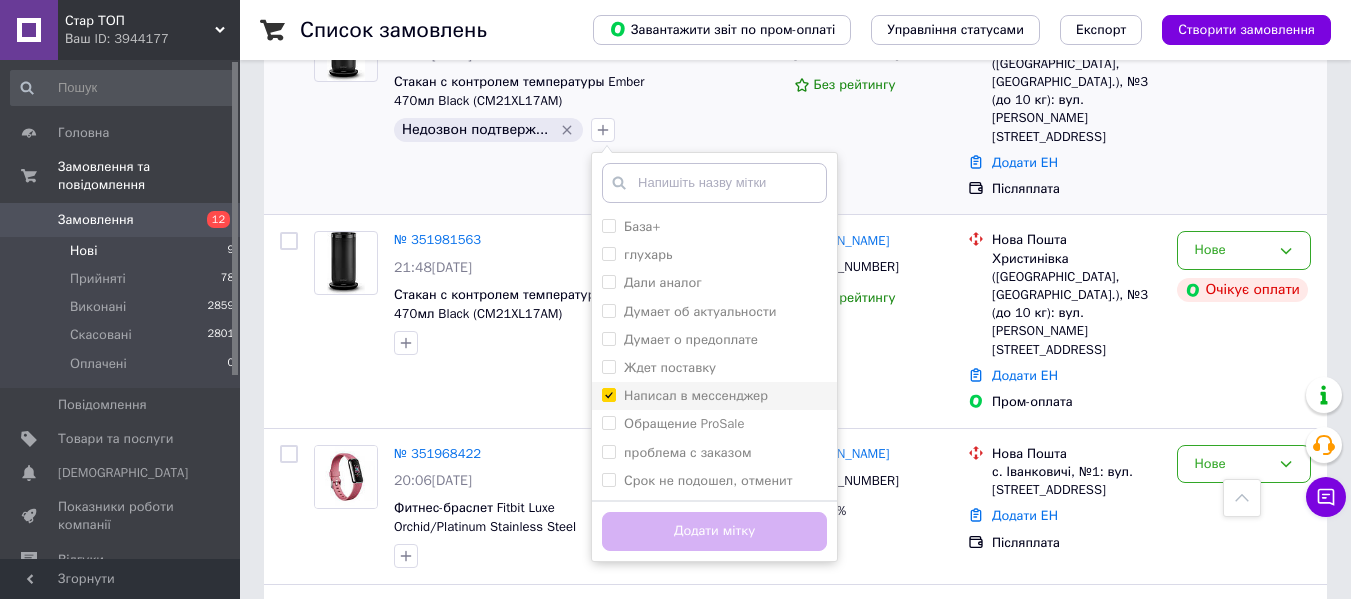 checkbox on "true" 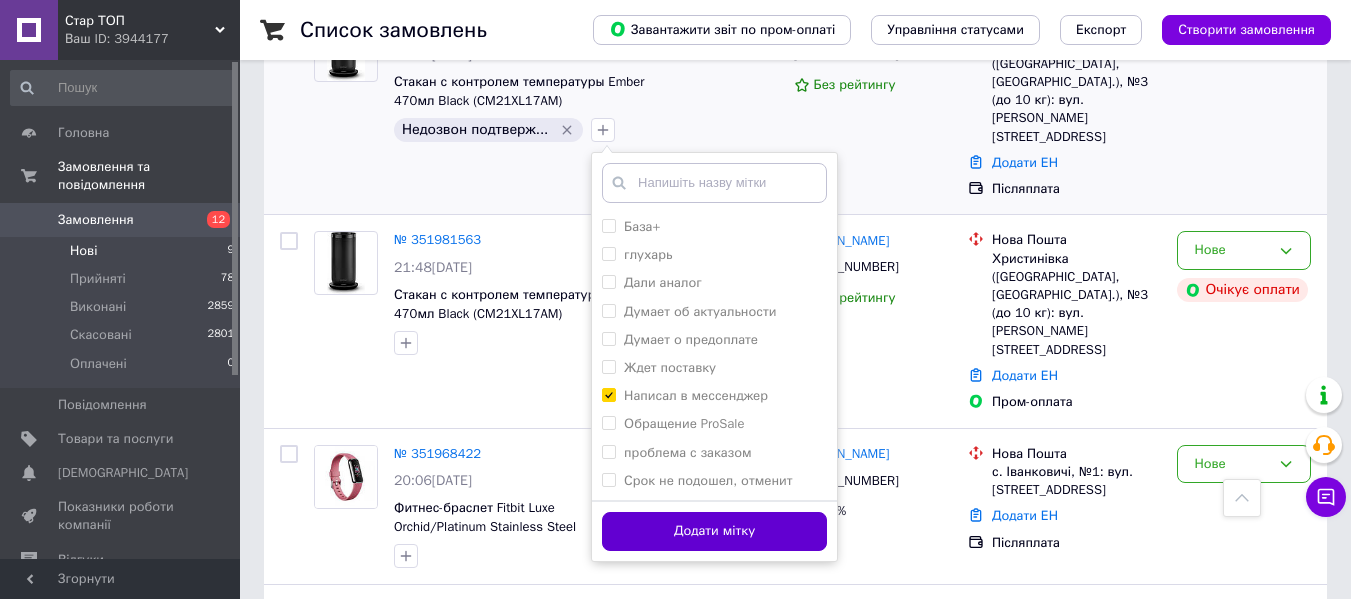 click on "Додати мітку" at bounding box center [714, 531] 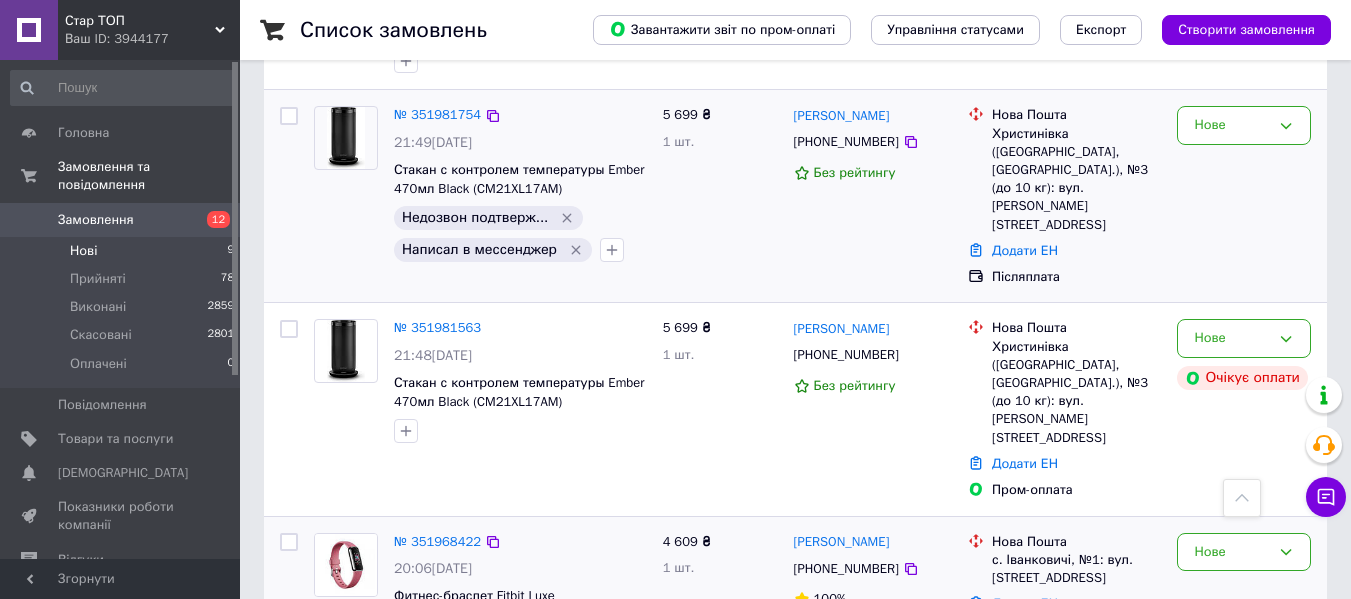 scroll, scrollTop: 500, scrollLeft: 0, axis: vertical 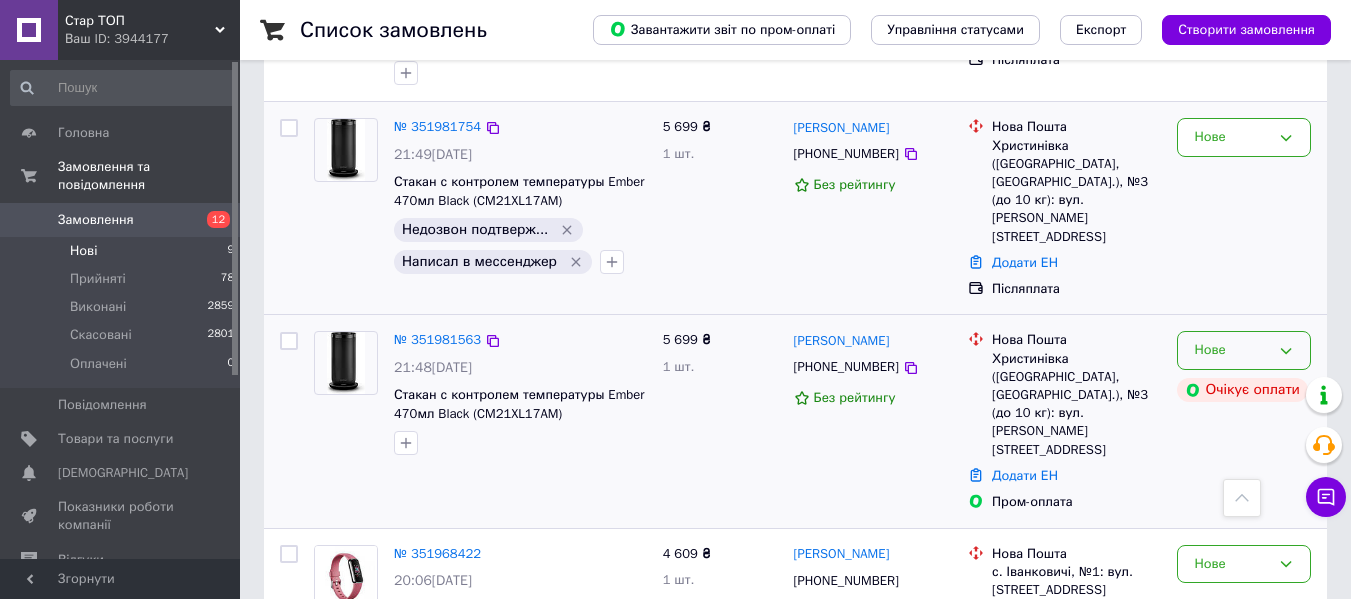 click 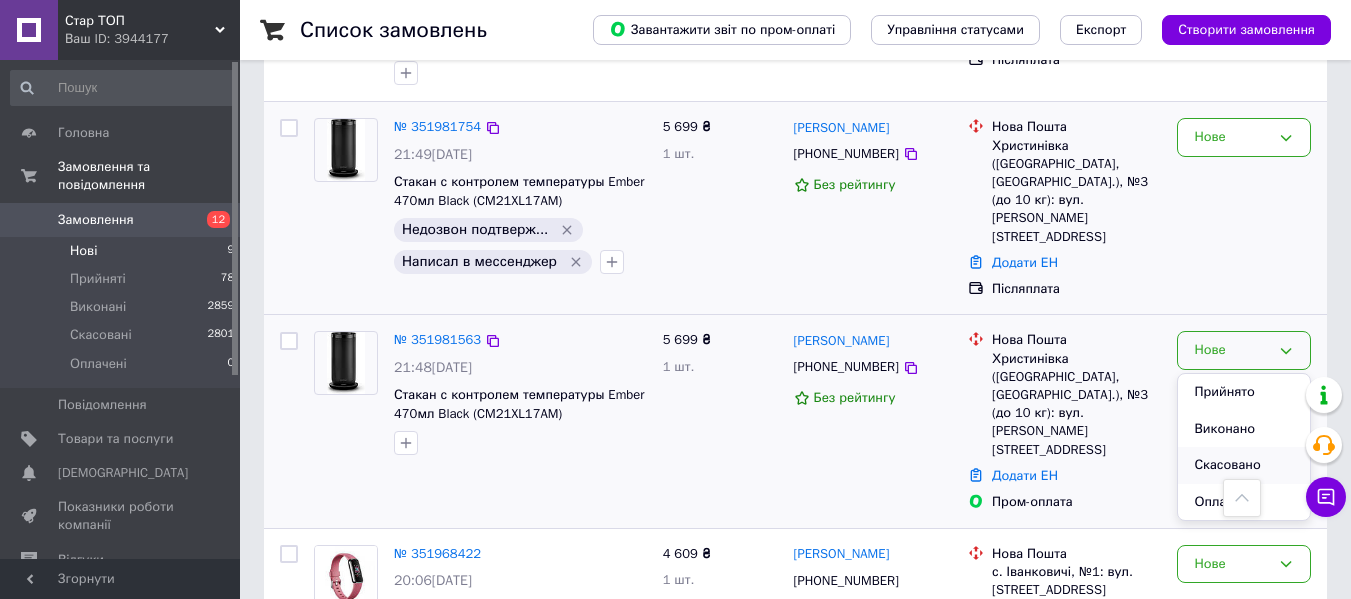 click on "Скасовано" at bounding box center [1244, 465] 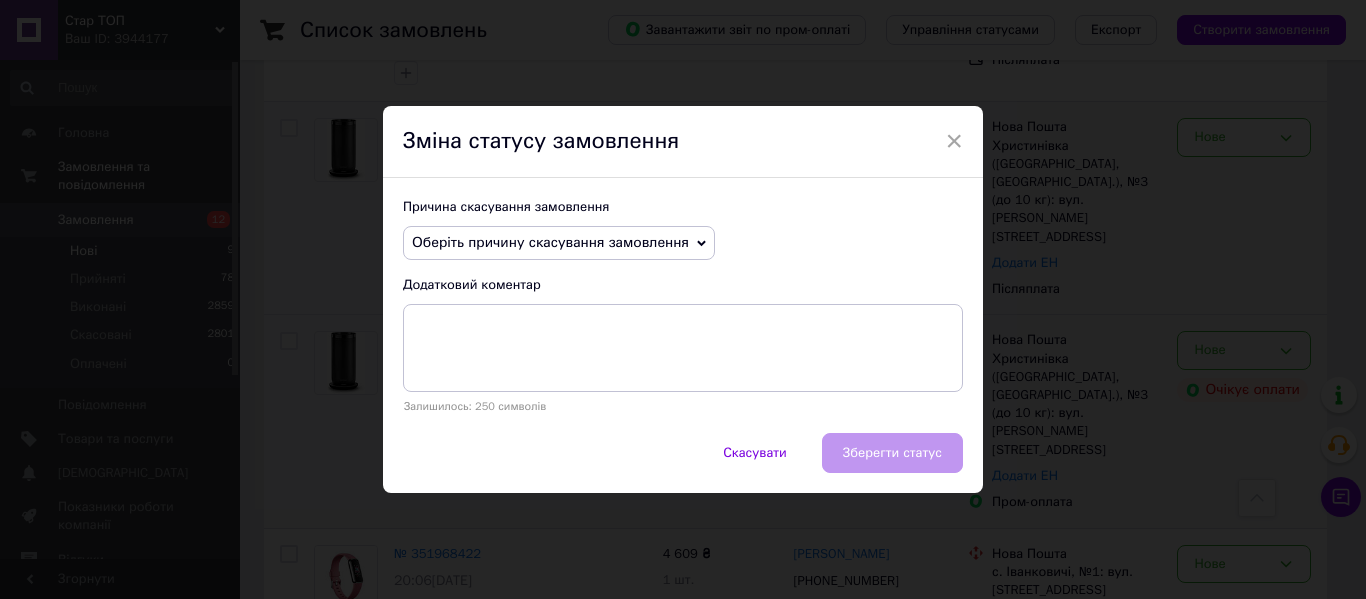 click 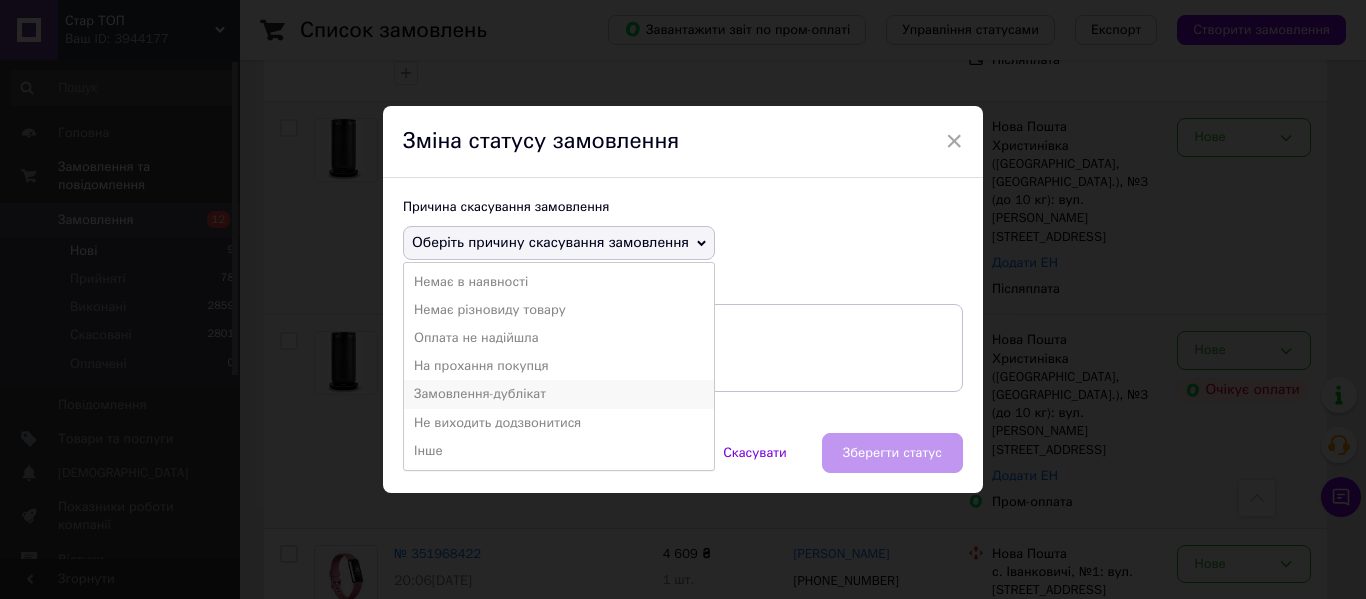 click on "Замовлення-дублікат" at bounding box center [559, 394] 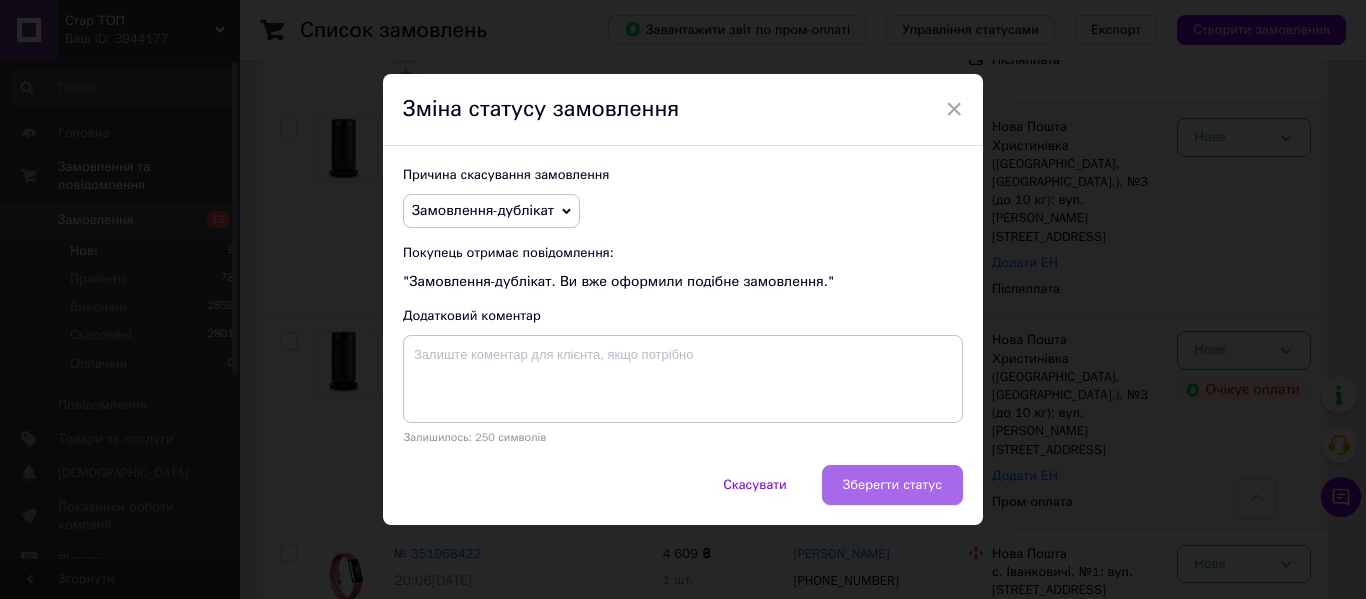 click on "Зберегти статус" at bounding box center [892, 485] 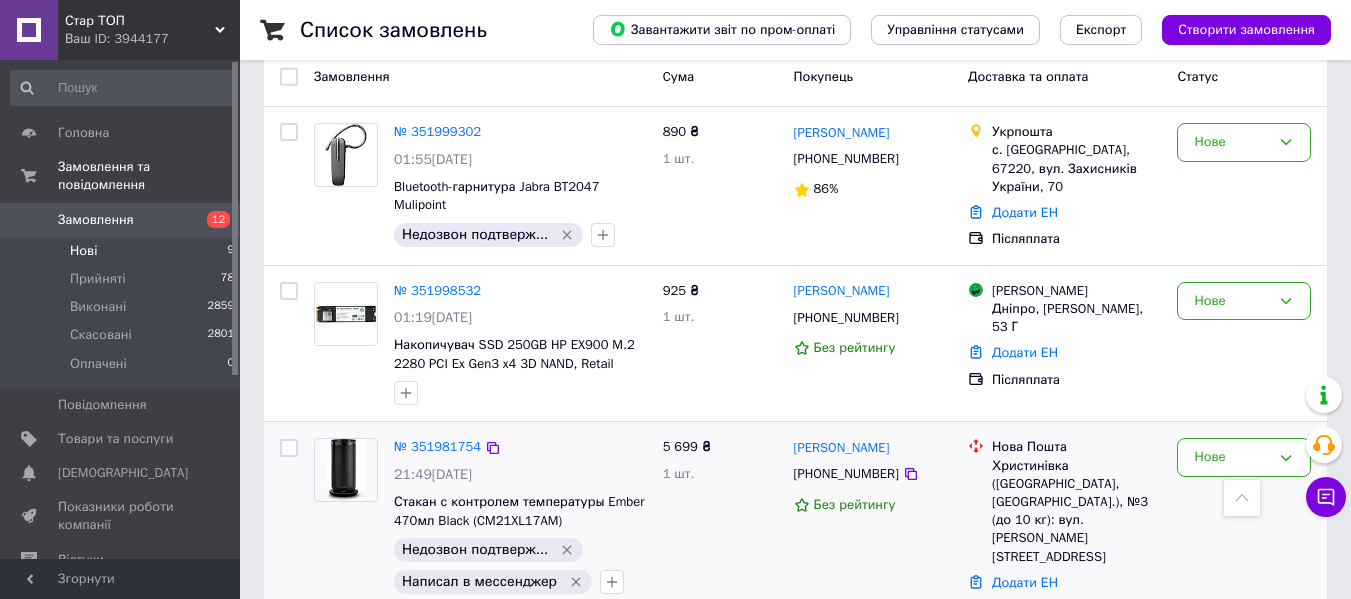 scroll, scrollTop: 159, scrollLeft: 0, axis: vertical 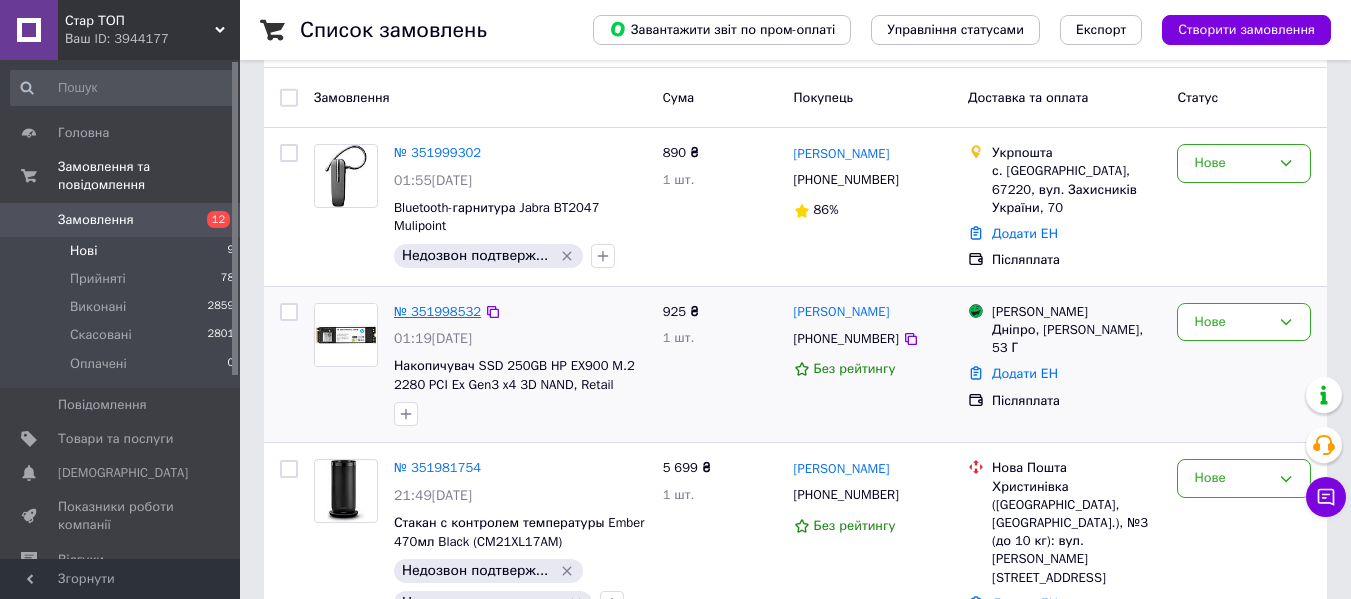 click on "№ 351998532" at bounding box center (437, 311) 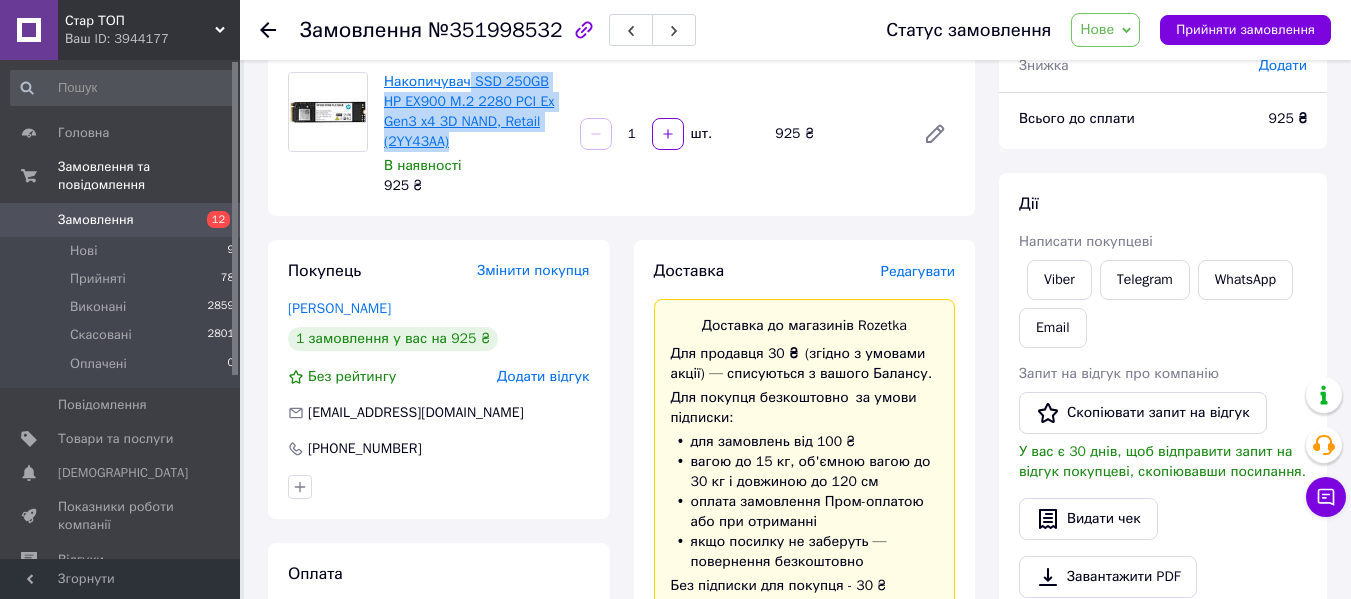 drag, startPoint x: 454, startPoint y: 141, endPoint x: 471, endPoint y: 86, distance: 57.567352 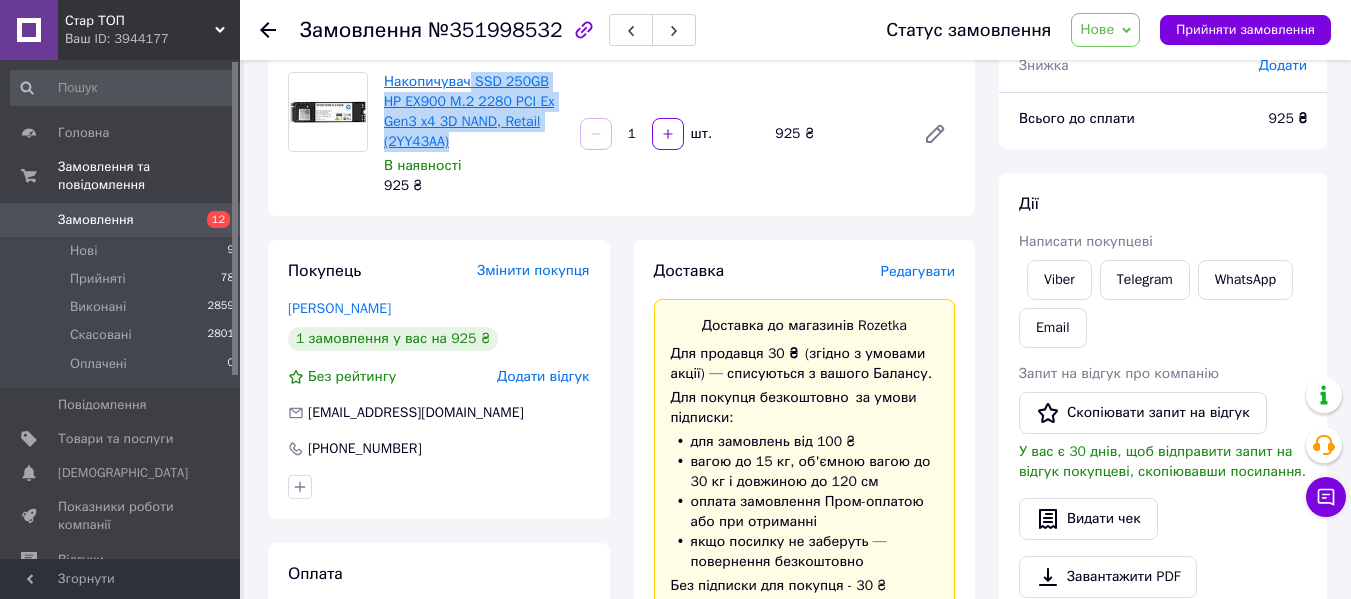 click on "Накопичувач SSD 250GB HP EX900 M.2 2280 PCI Ex Gen3 x4 3D NAND, Retail (2YY43AA)" at bounding box center [469, 111] 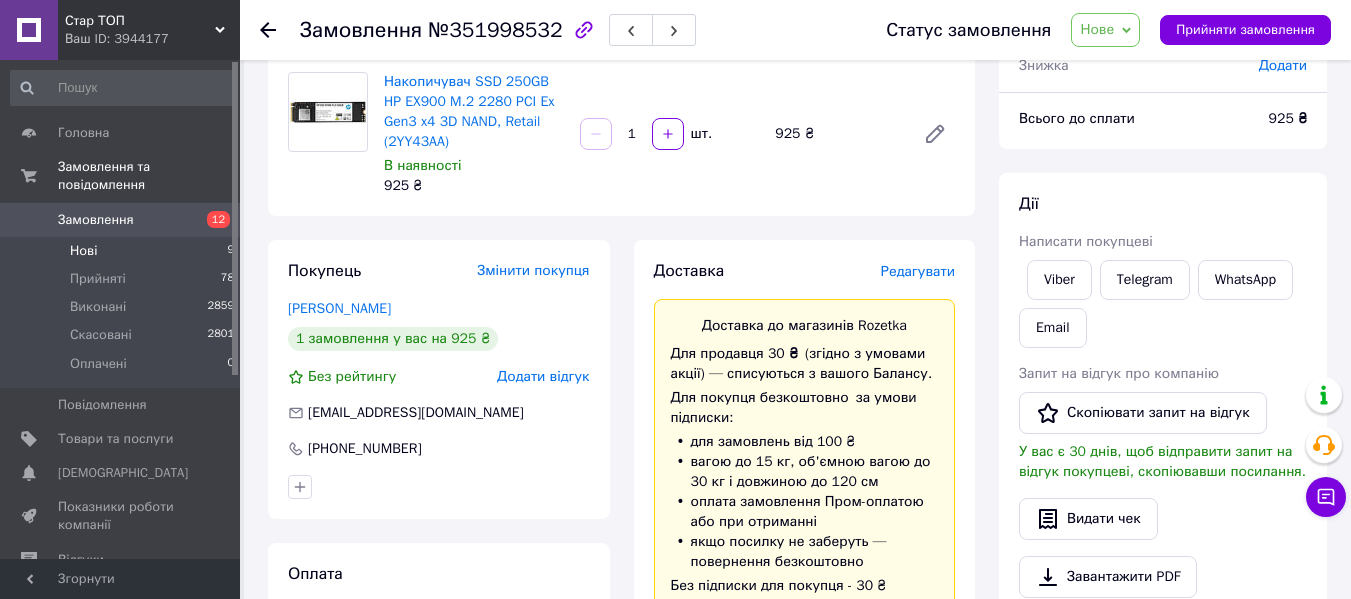 click on "Нові 9" at bounding box center [123, 251] 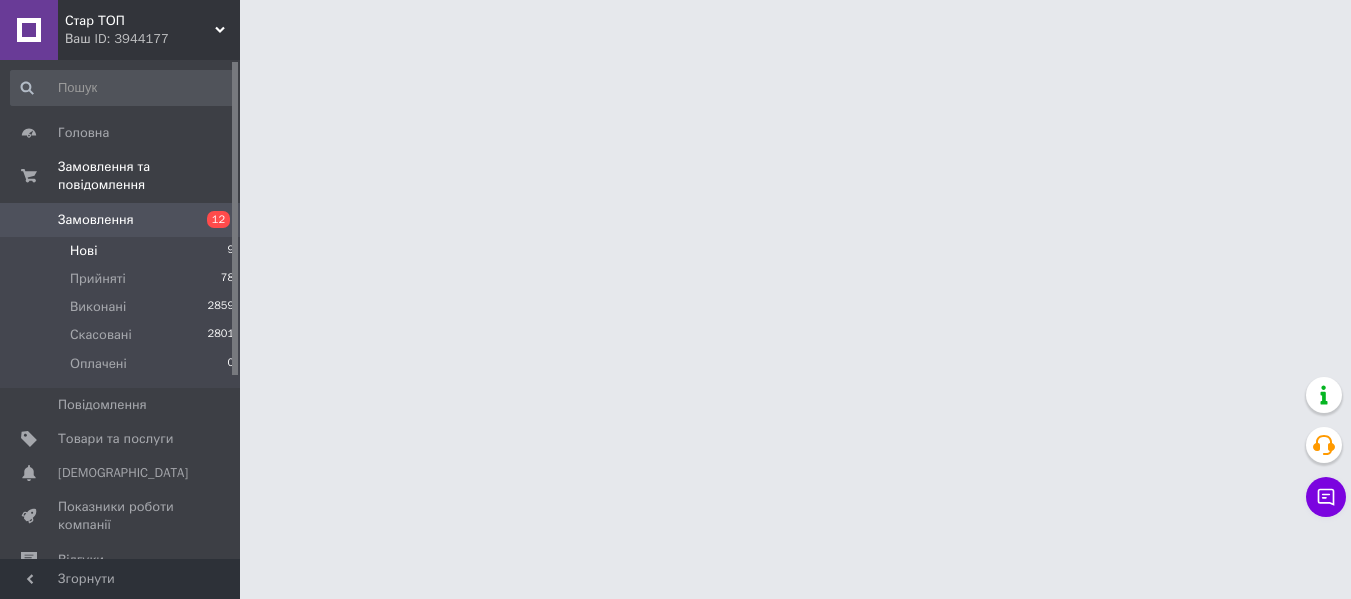 scroll, scrollTop: 0, scrollLeft: 0, axis: both 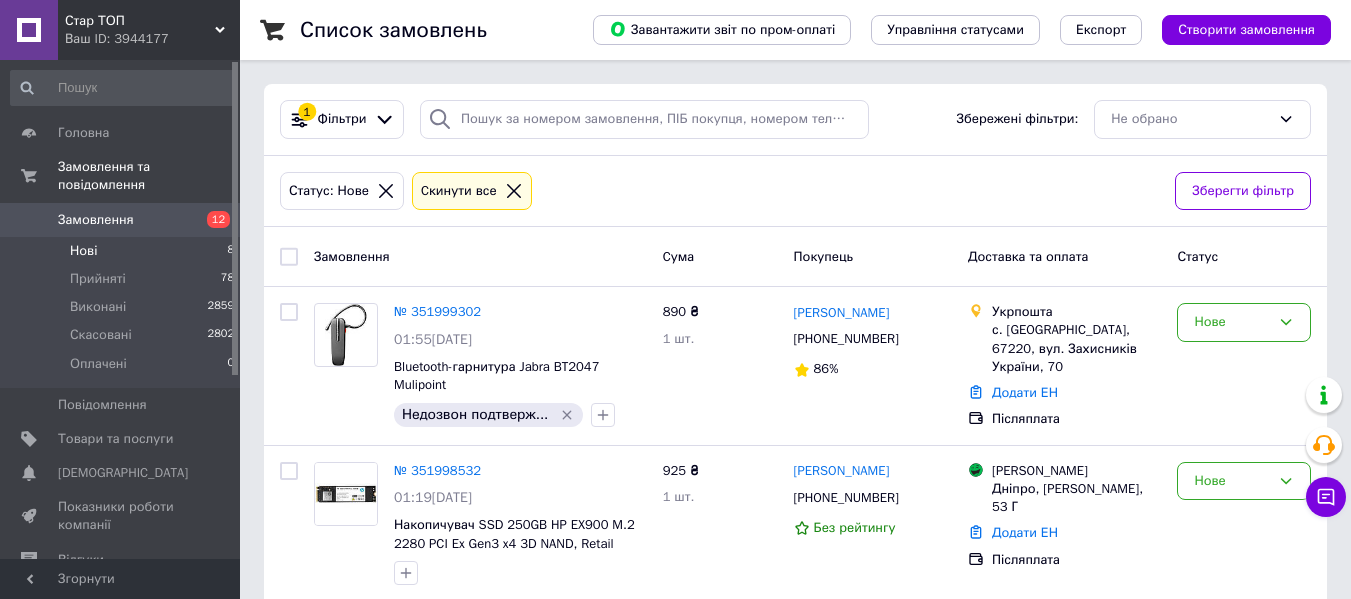 click on "Нові 8" at bounding box center (123, 251) 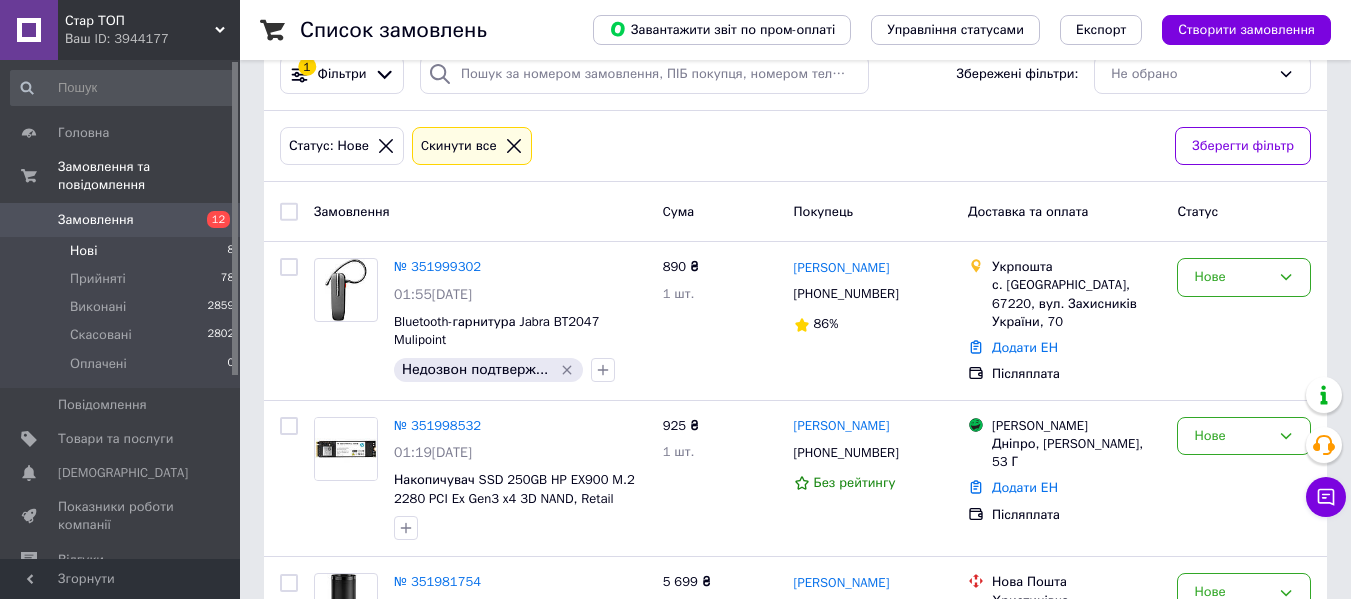 scroll, scrollTop: 2, scrollLeft: 0, axis: vertical 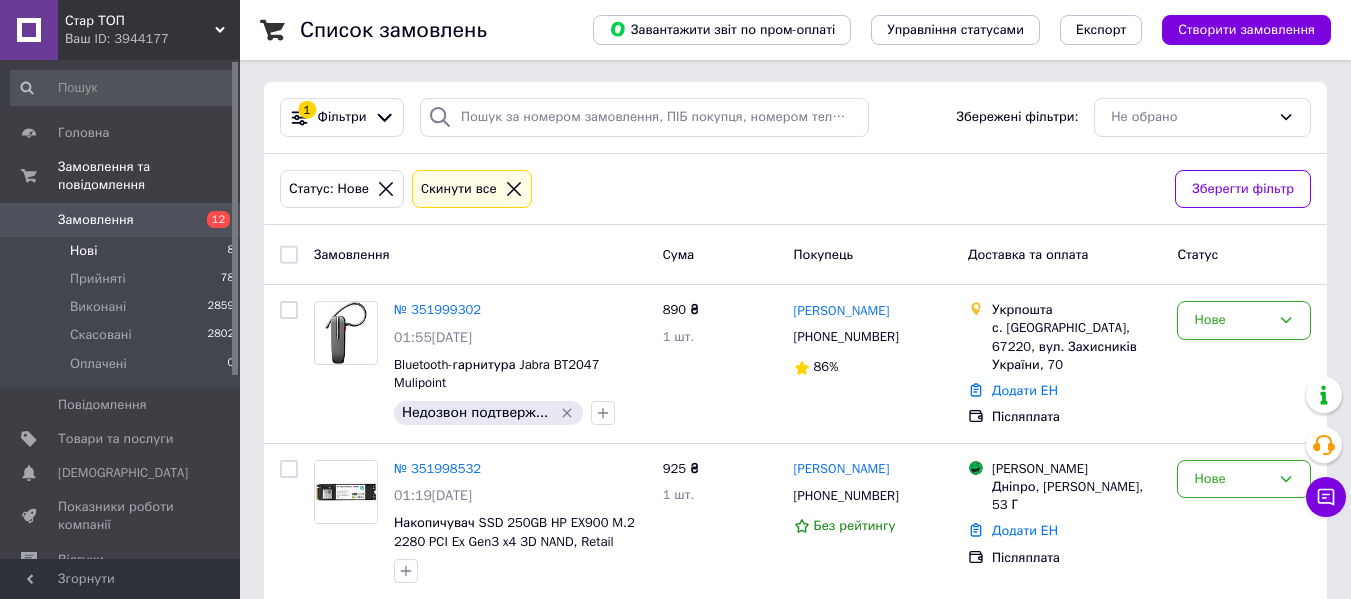click on "Нові 8" at bounding box center (123, 251) 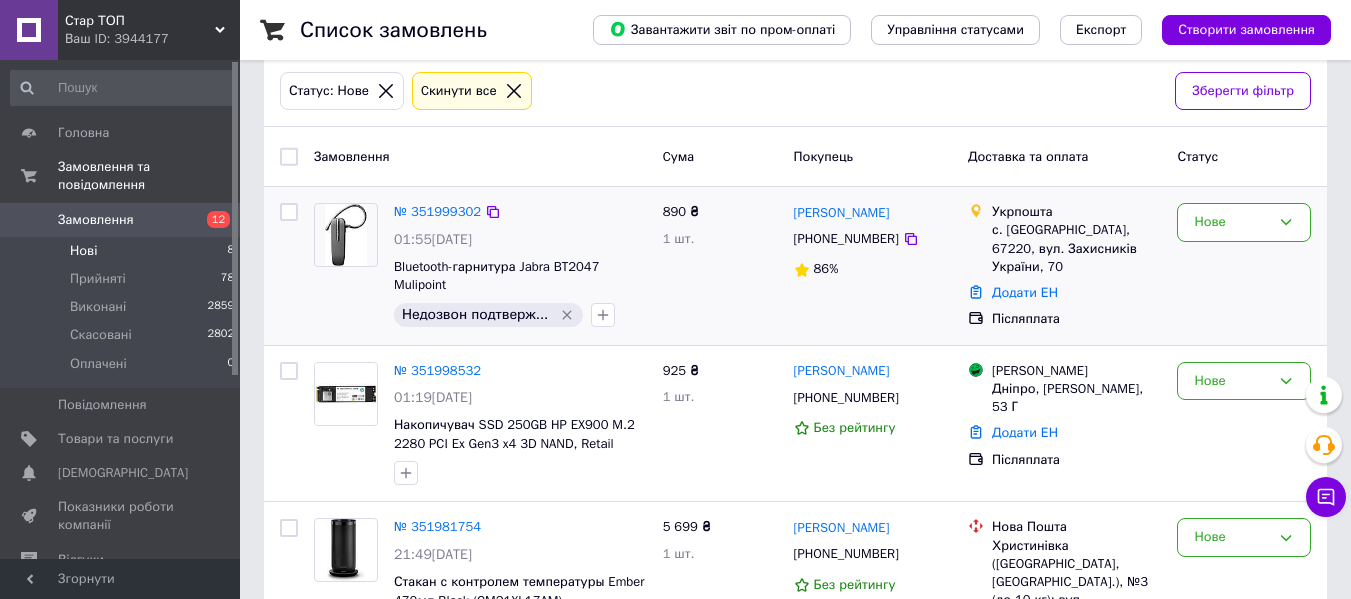 scroll, scrollTop: 200, scrollLeft: 0, axis: vertical 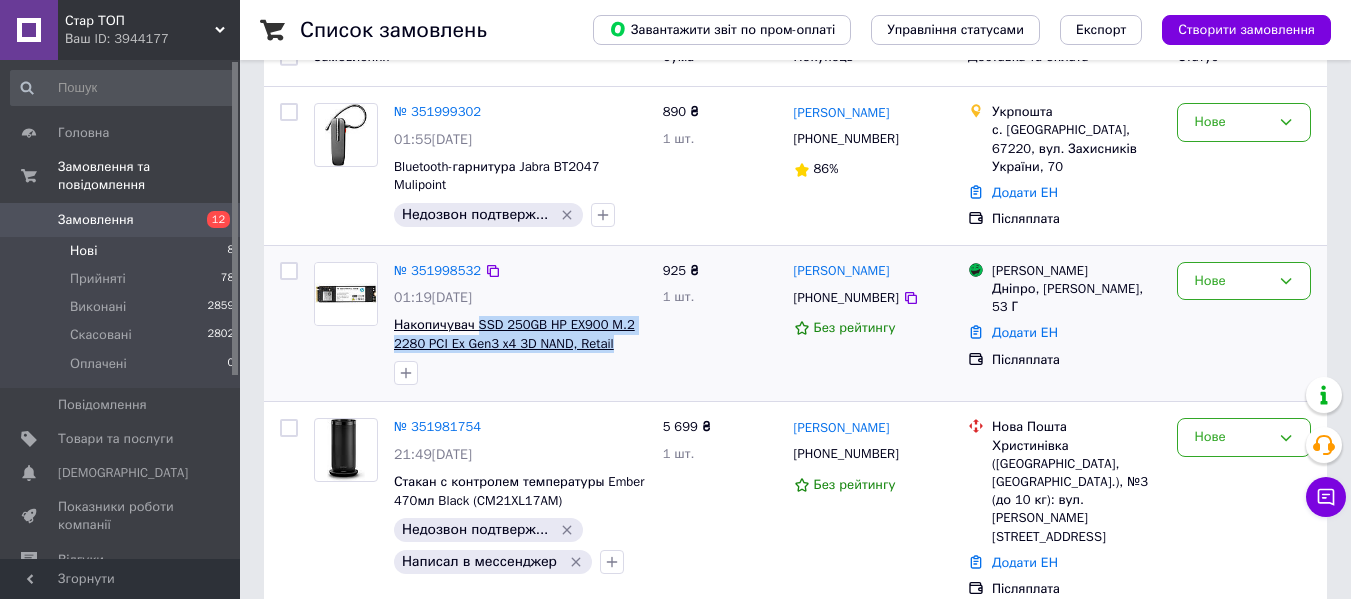 drag, startPoint x: 621, startPoint y: 341, endPoint x: 479, endPoint y: 315, distance: 144.36066 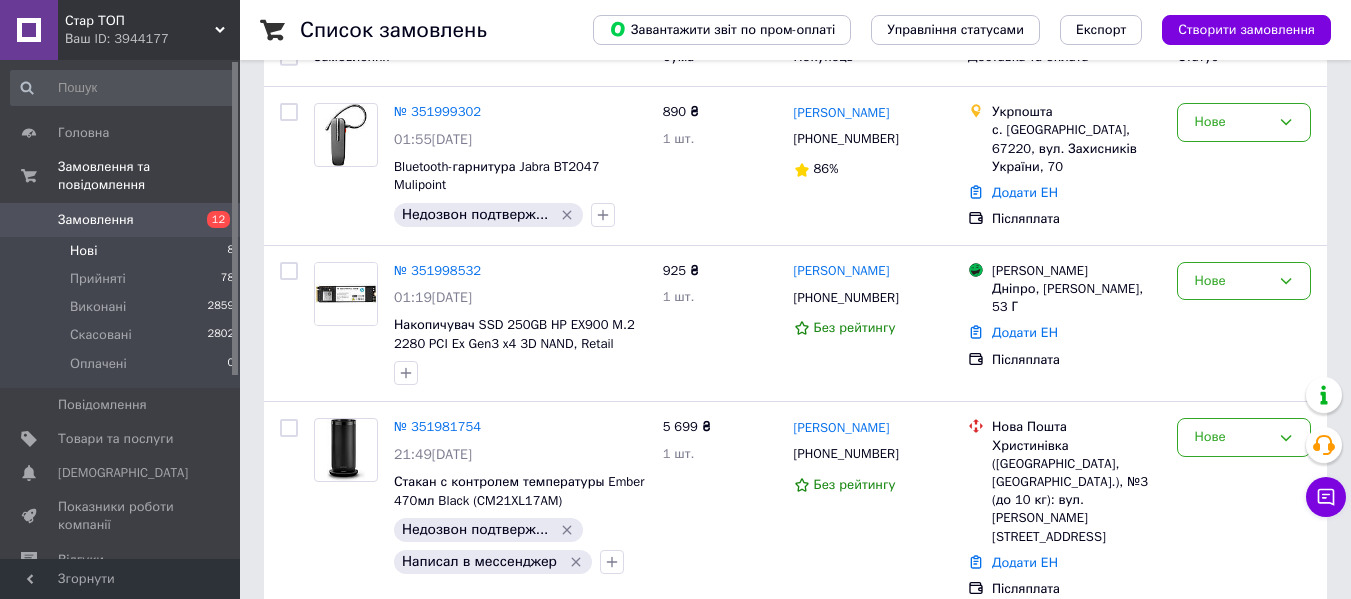 click on "Нові 8" at bounding box center [123, 251] 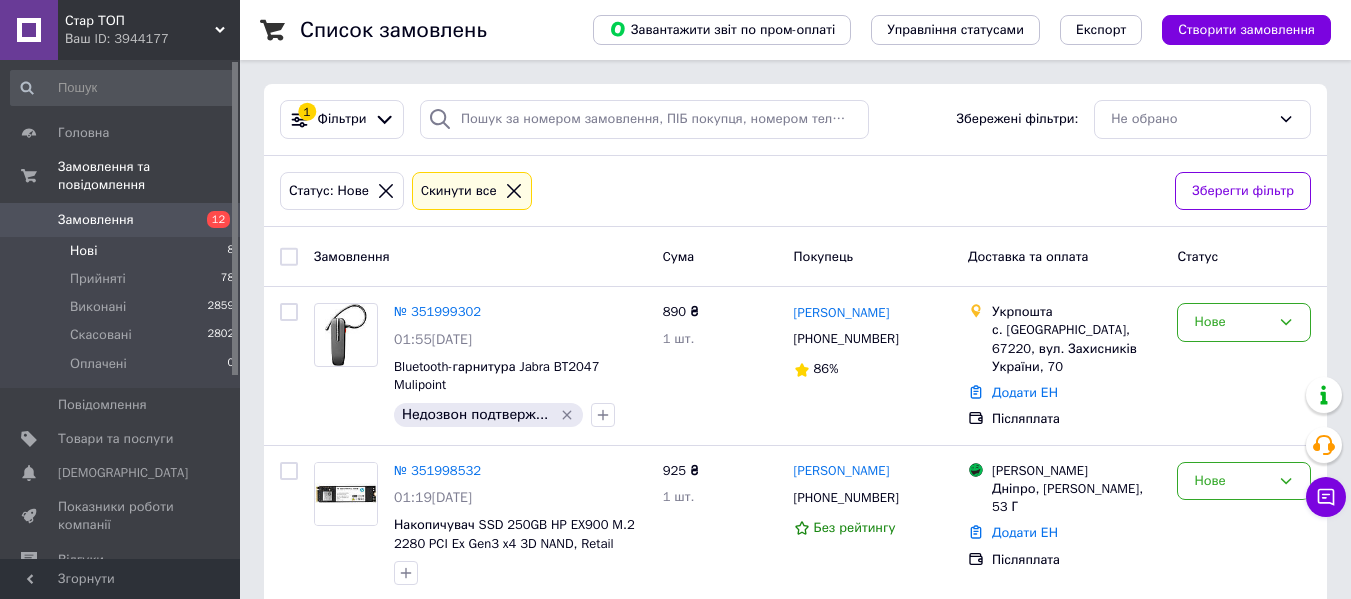 click on "Нові 8" at bounding box center [123, 251] 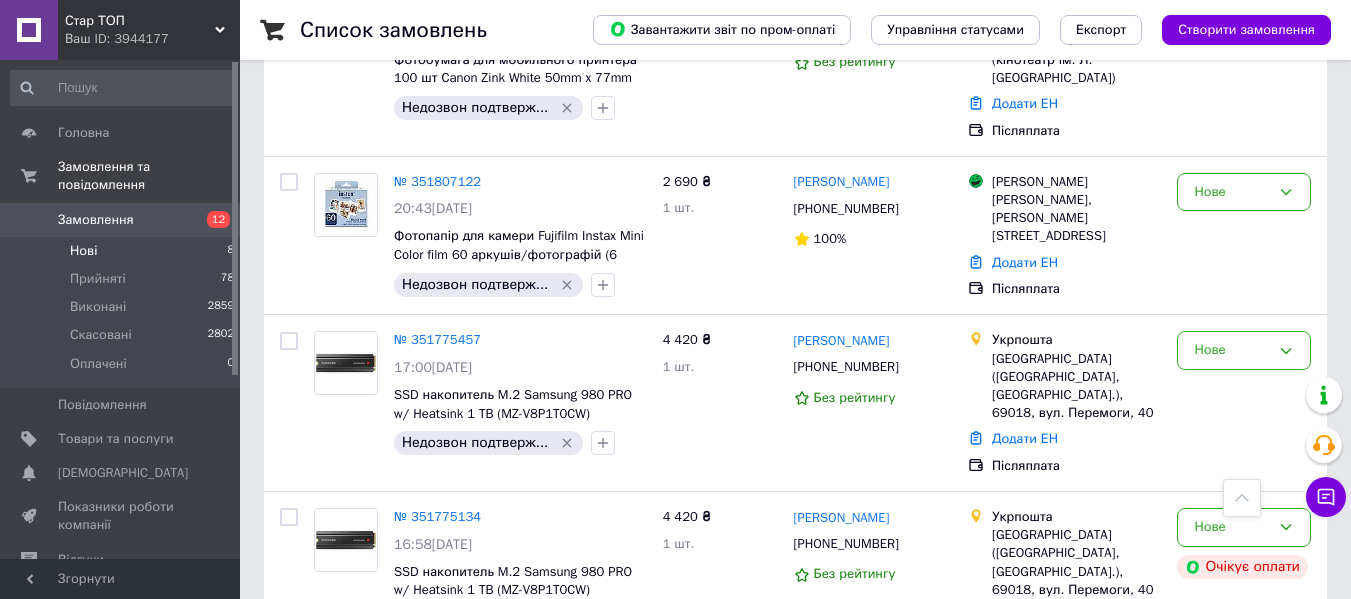 scroll, scrollTop: 1002, scrollLeft: 0, axis: vertical 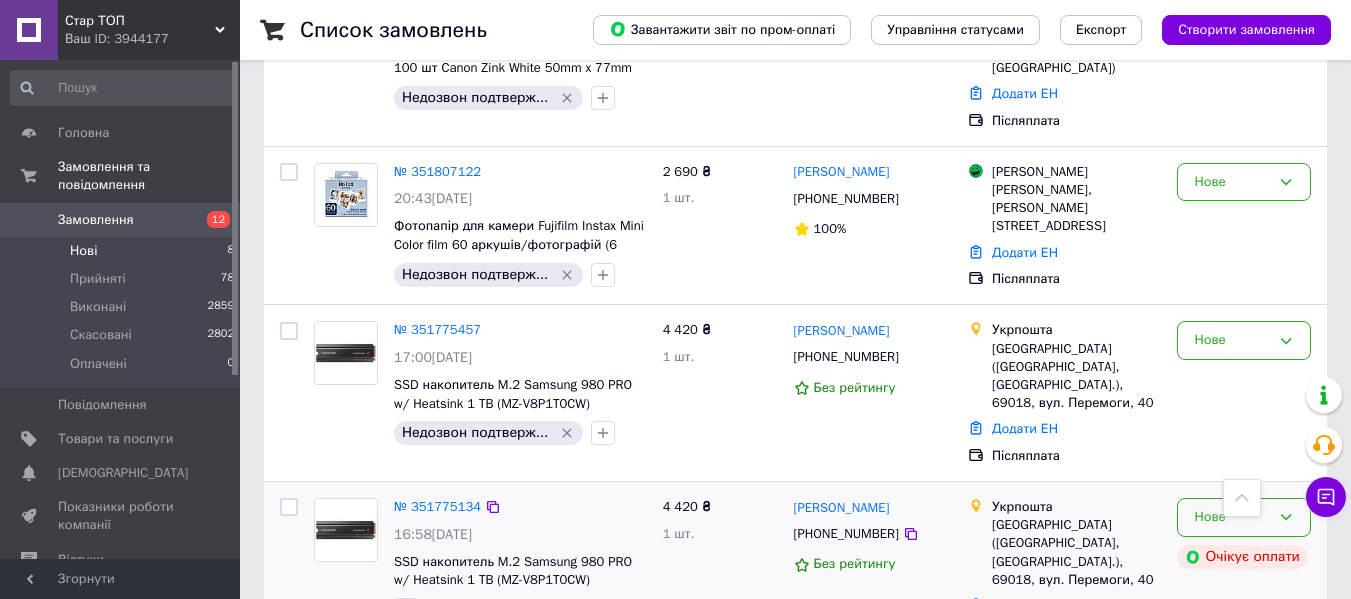click 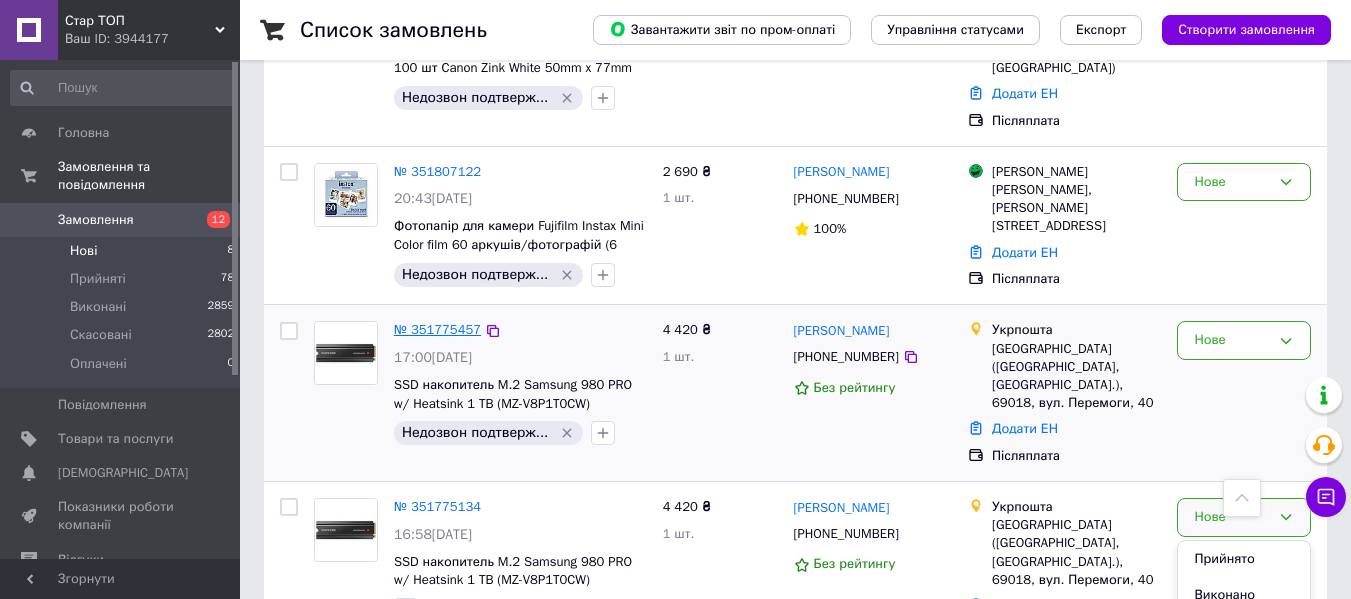 click on "№ 351775457" at bounding box center [437, 329] 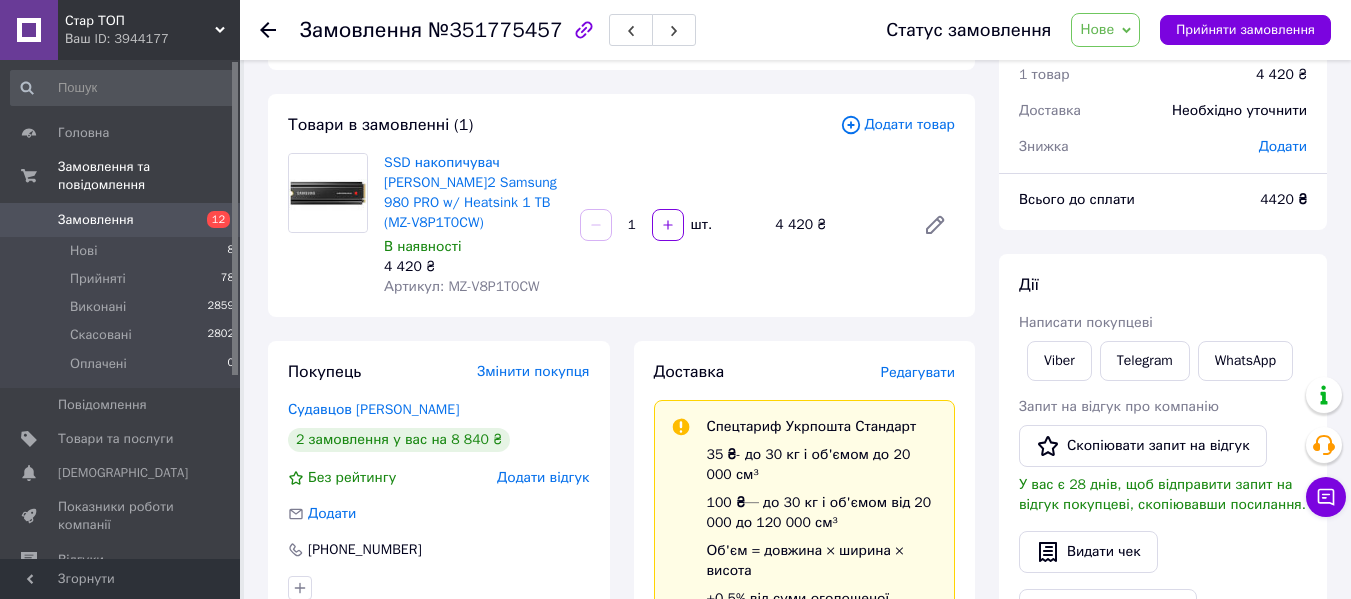 scroll, scrollTop: 73, scrollLeft: 0, axis: vertical 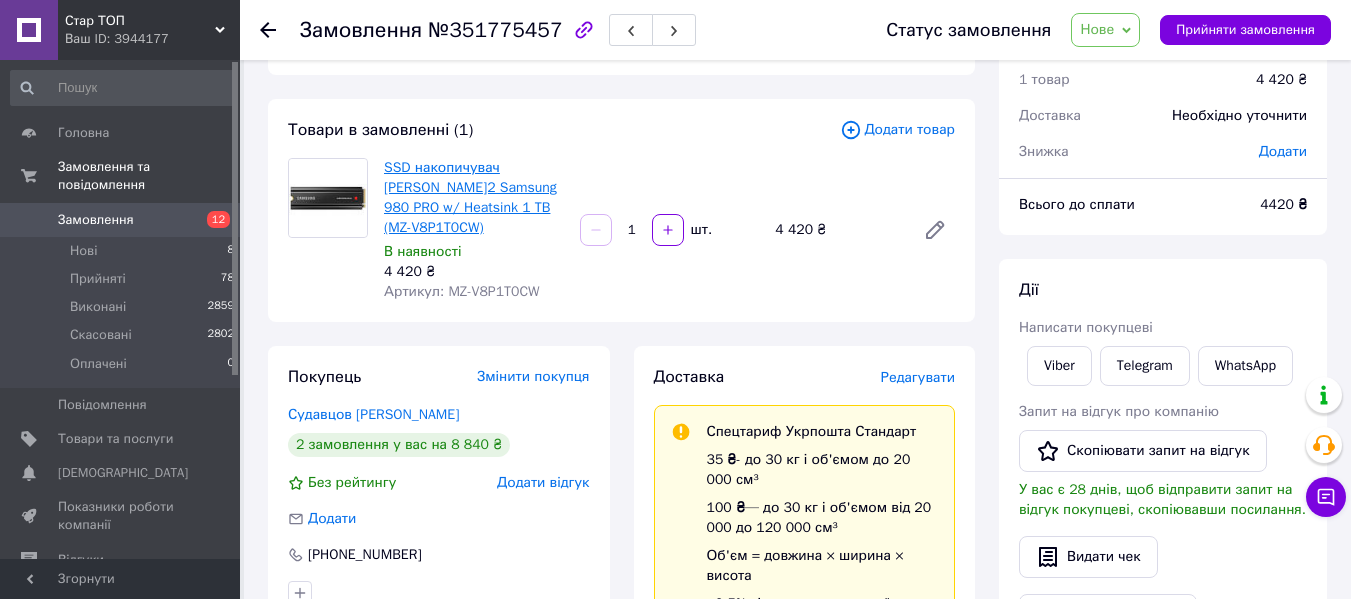 click on "SSD накопичувач M.2 Samsung 980 PRO w/ Heatsink 1 TB (MZ-V8P1T0CW)" at bounding box center (470, 197) 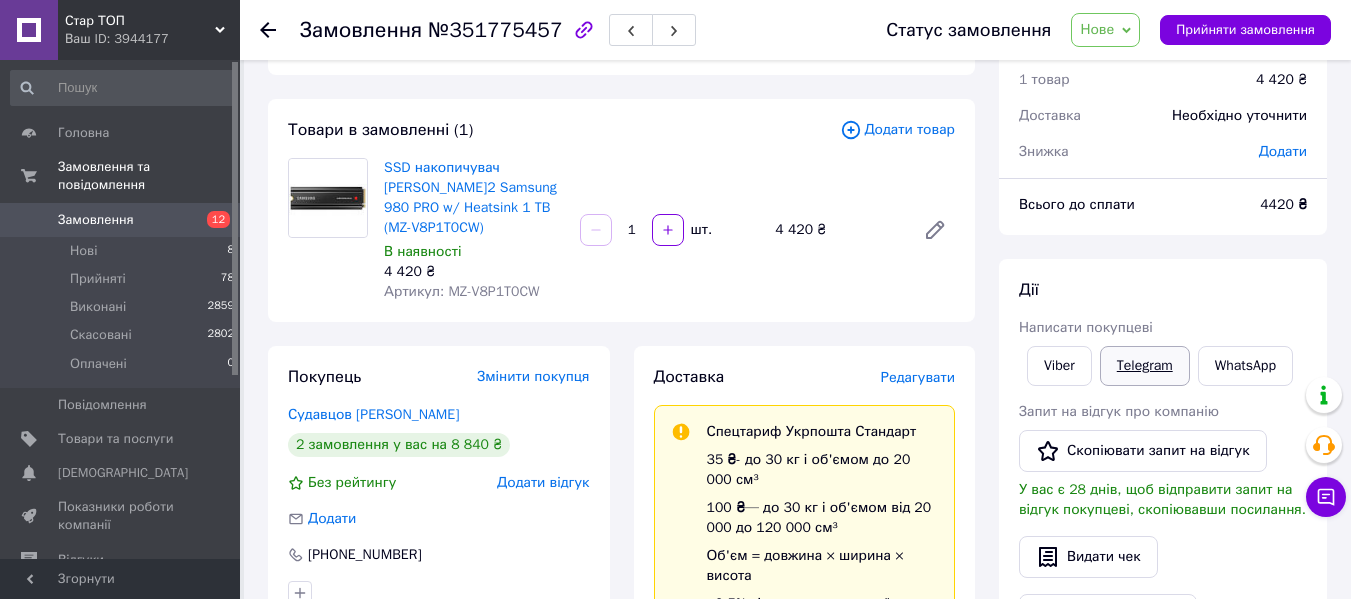 click on "Telegram" at bounding box center (1145, 366) 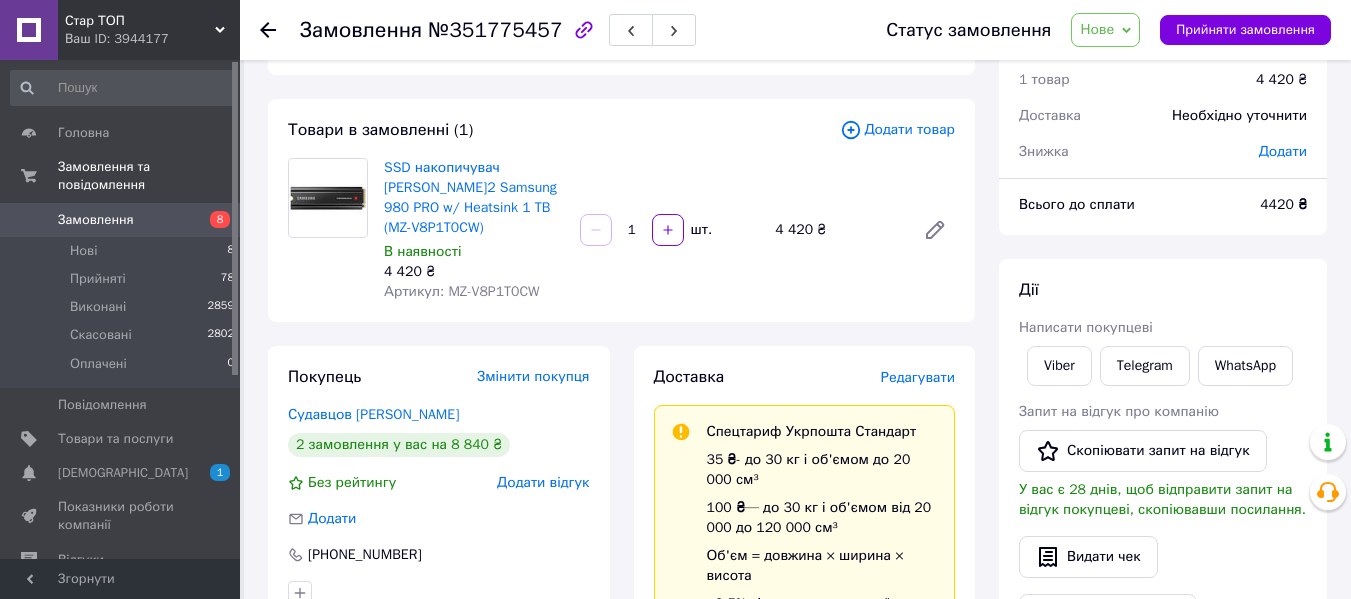 scroll, scrollTop: 73, scrollLeft: 0, axis: vertical 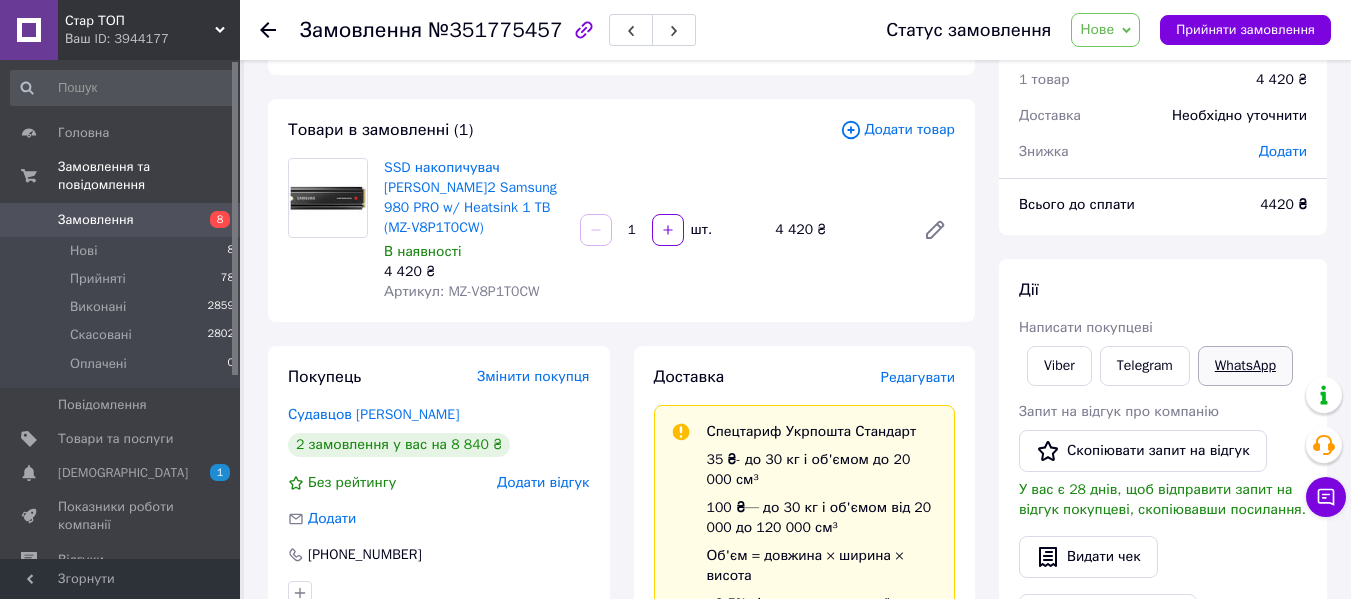 click on "WhatsApp" at bounding box center [1245, 366] 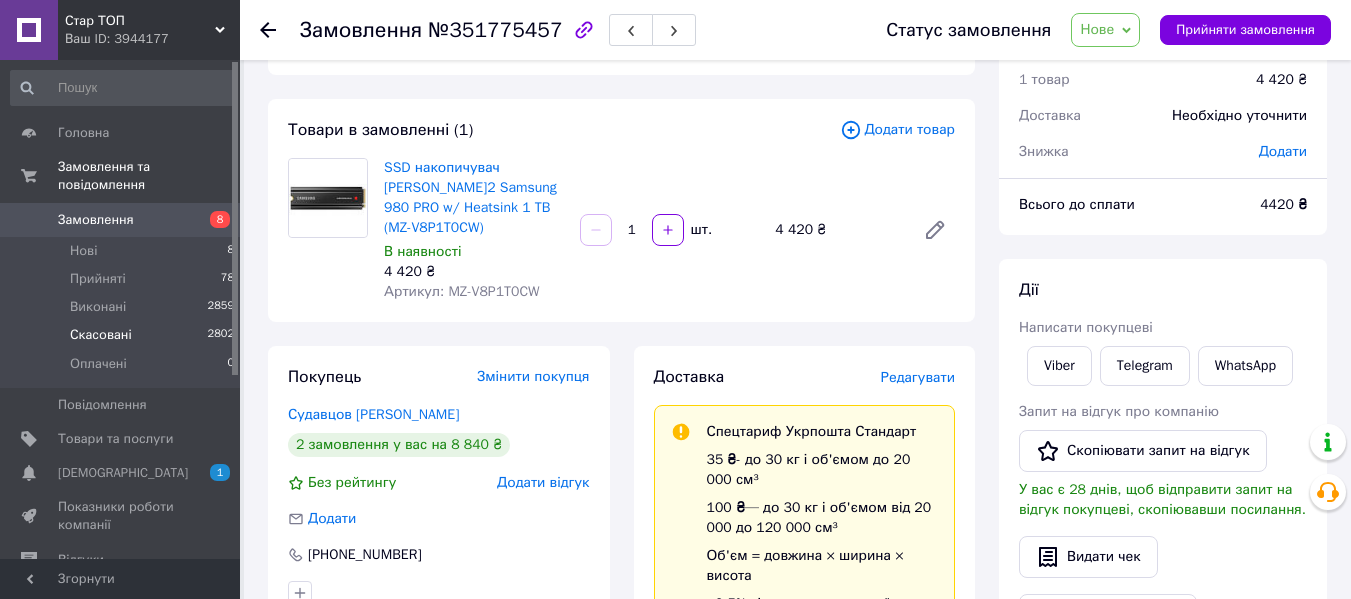 scroll, scrollTop: 73, scrollLeft: 0, axis: vertical 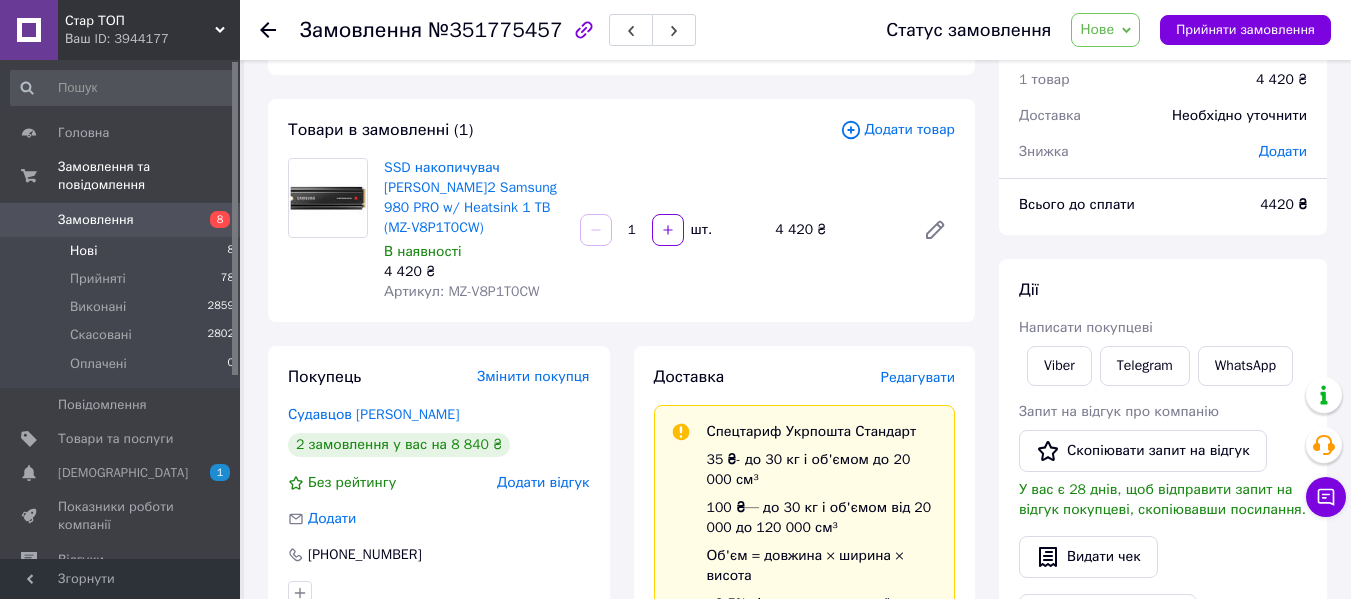 click on "Нові 8" at bounding box center [123, 251] 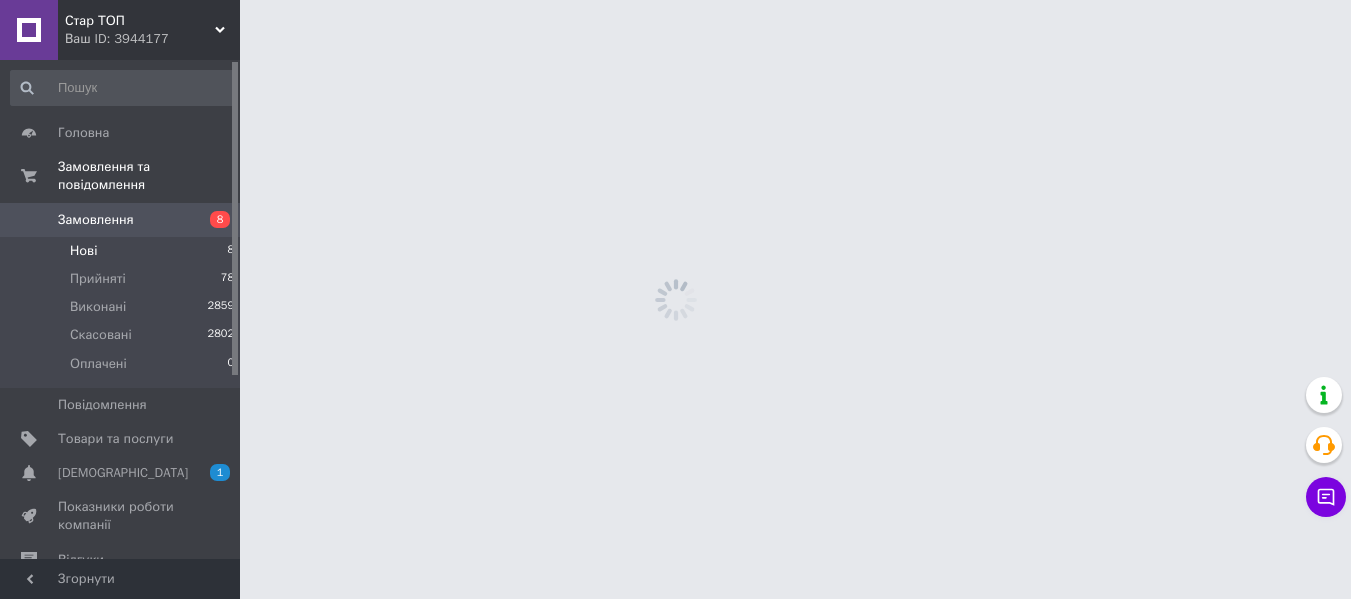 scroll, scrollTop: 0, scrollLeft: 0, axis: both 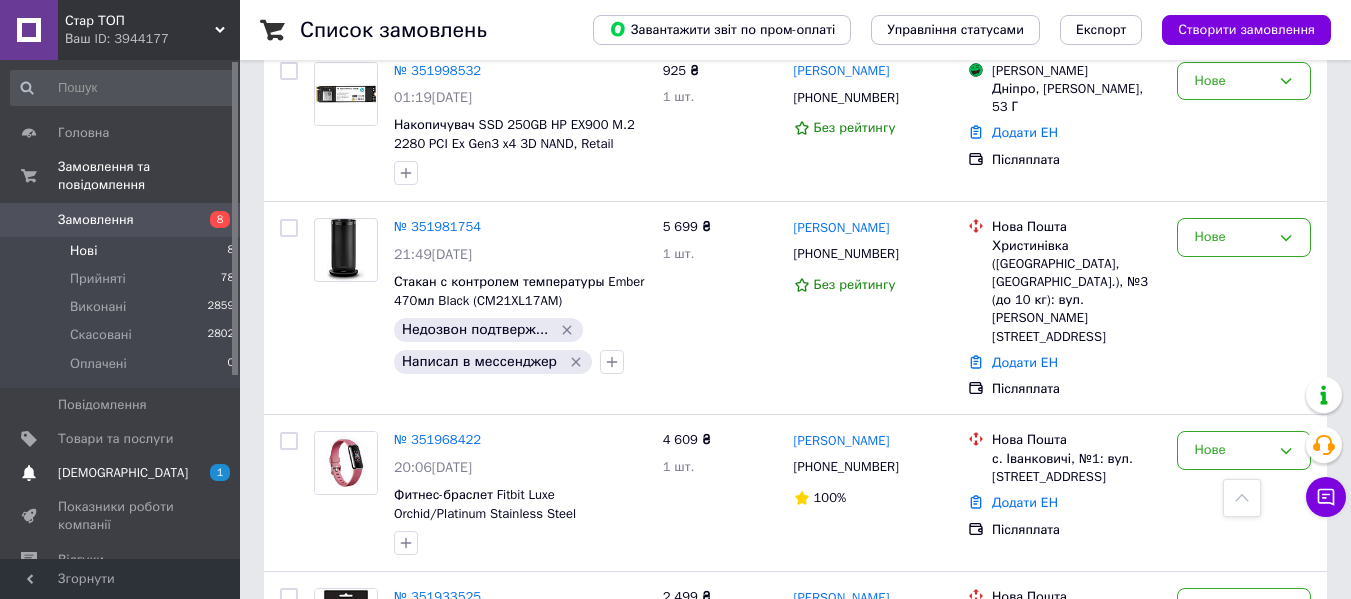 click on "[DEMOGRAPHIC_DATA]" at bounding box center [123, 473] 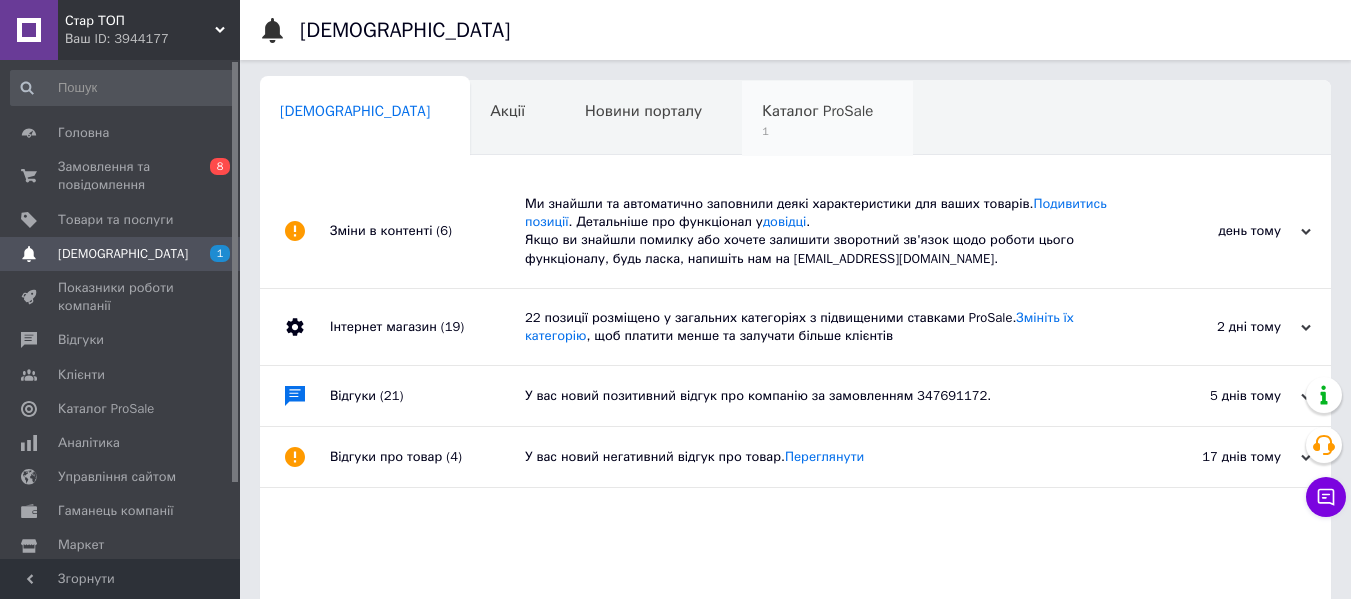 click on "Каталог ProSale" at bounding box center (817, 111) 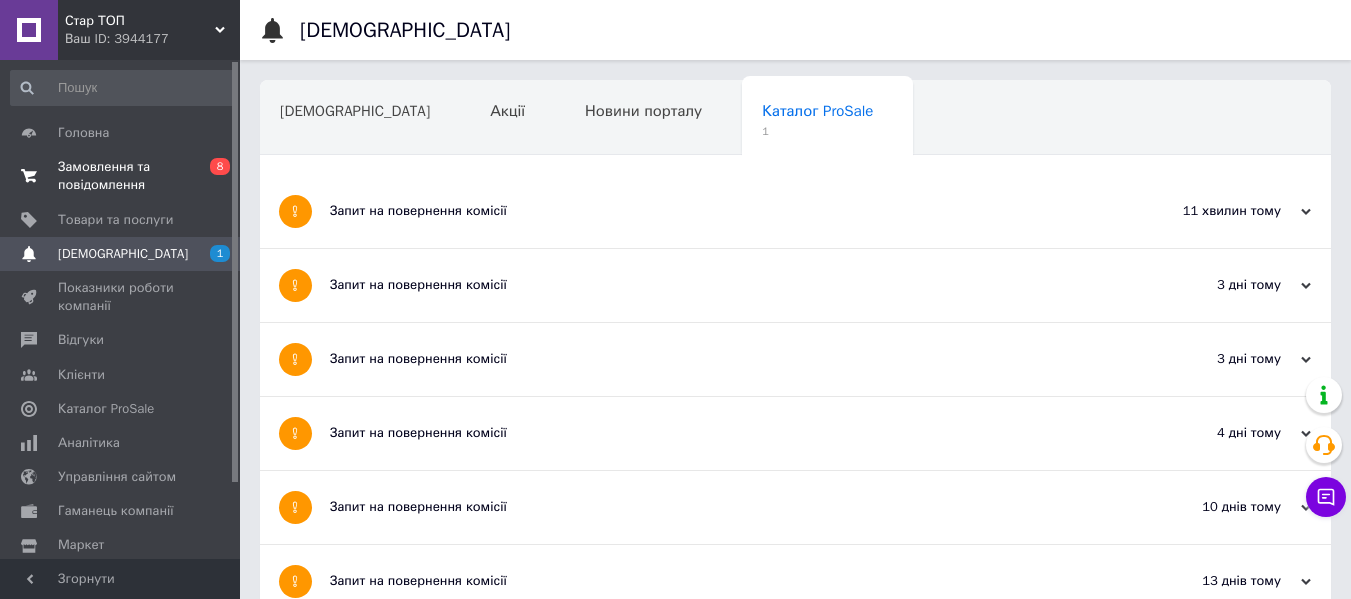 click on "Замовлення та повідомлення" at bounding box center [121, 176] 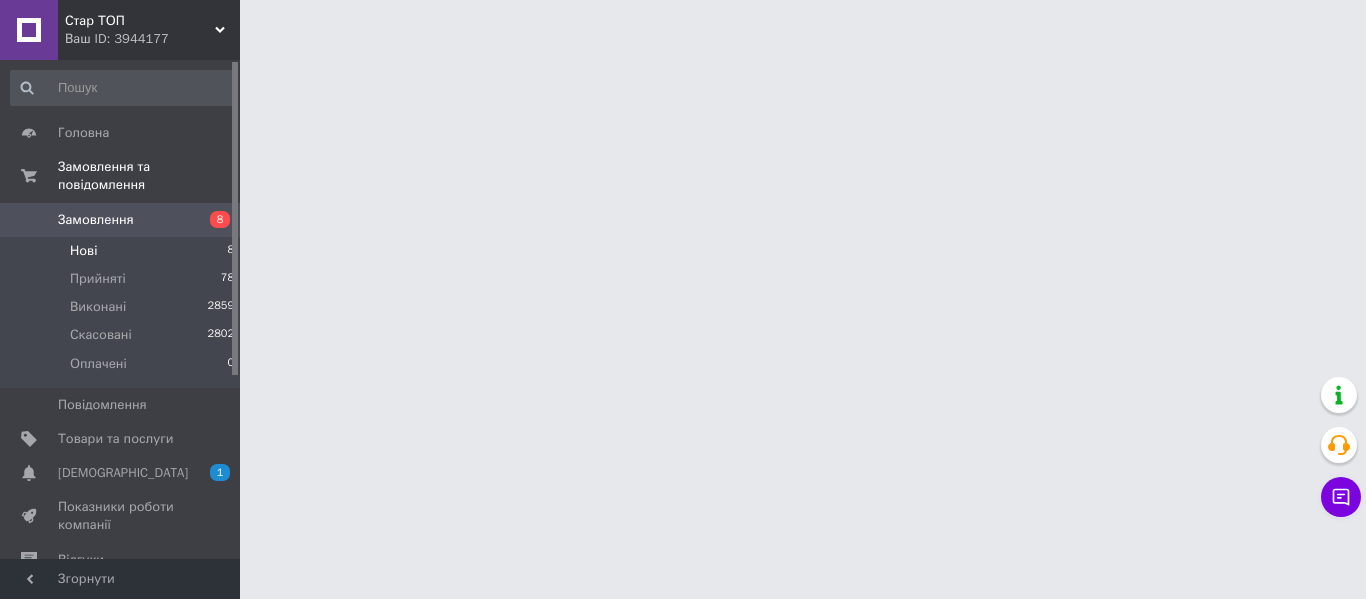 click on "Нові 8" at bounding box center [123, 251] 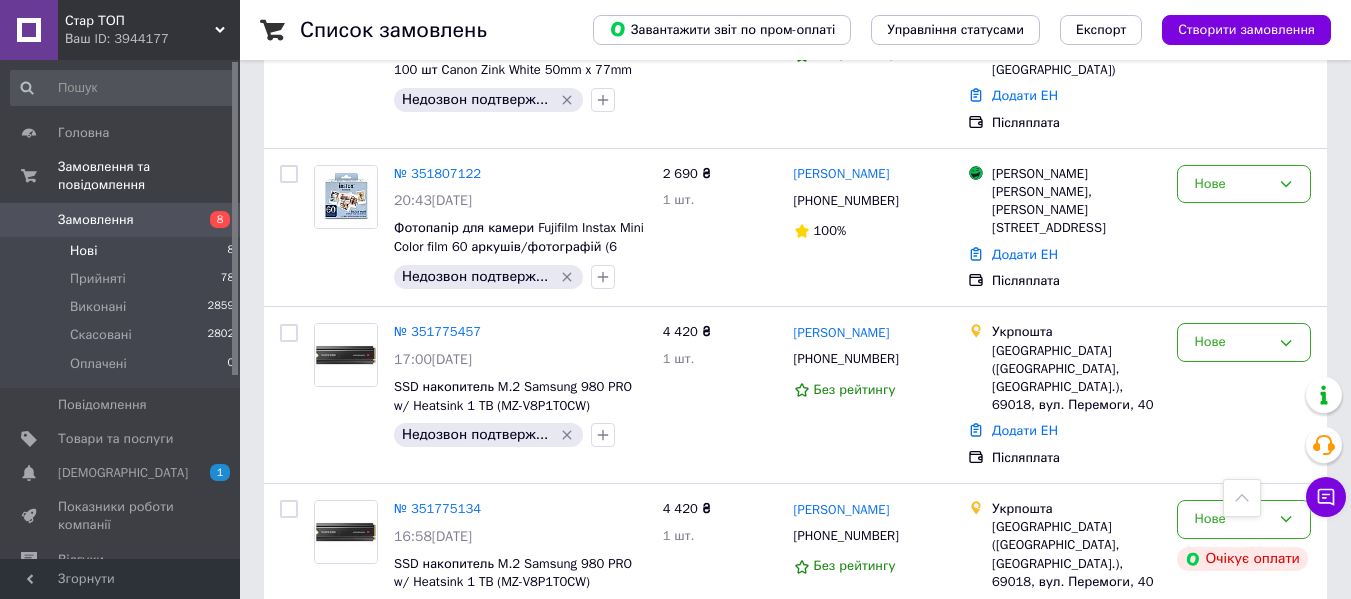 scroll, scrollTop: 1002, scrollLeft: 0, axis: vertical 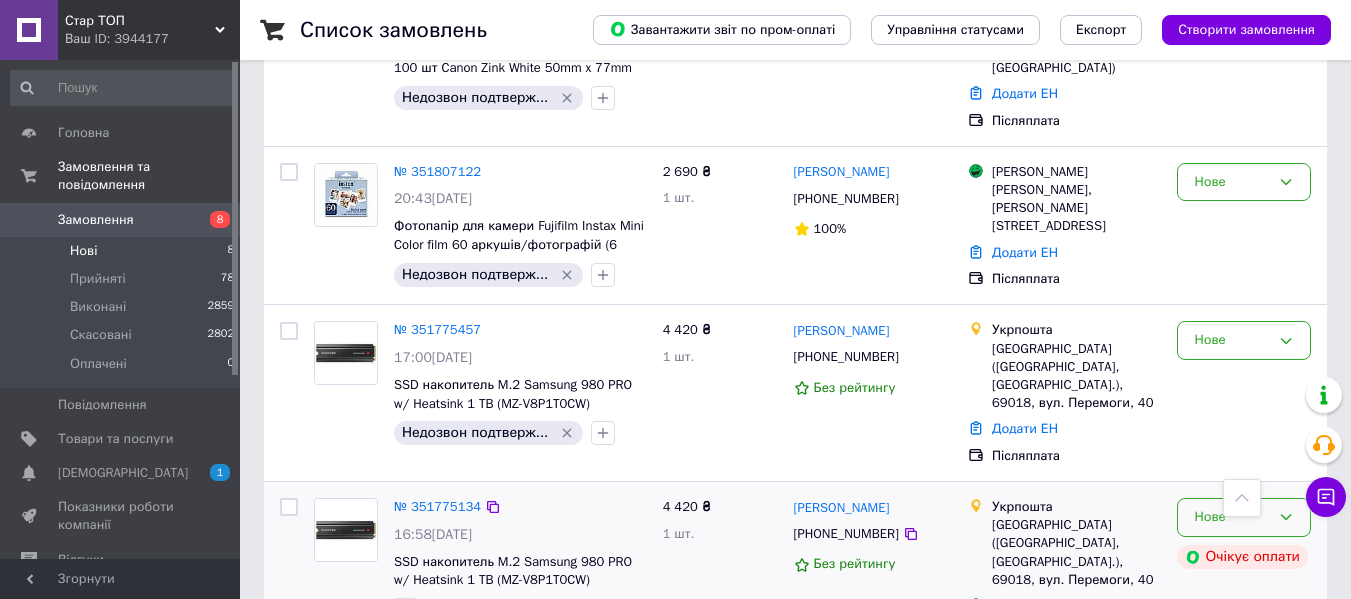 click on "Нове" at bounding box center (1244, 517) 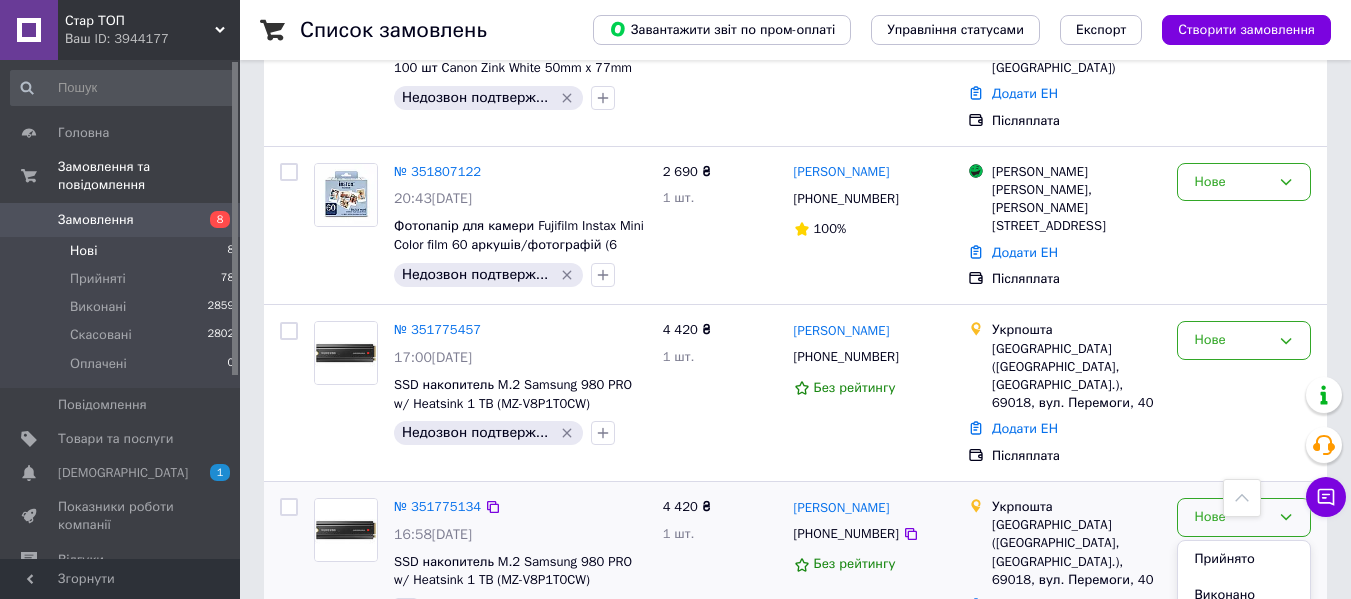 click on "Скасовано" at bounding box center [1244, 632] 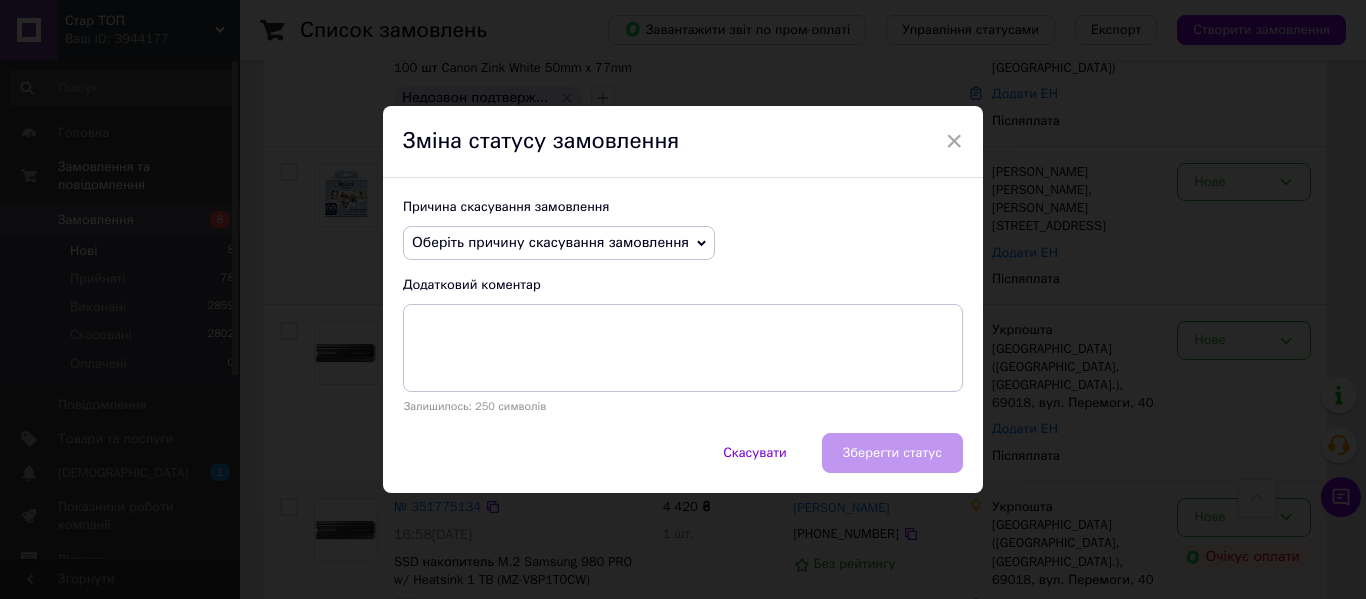 click 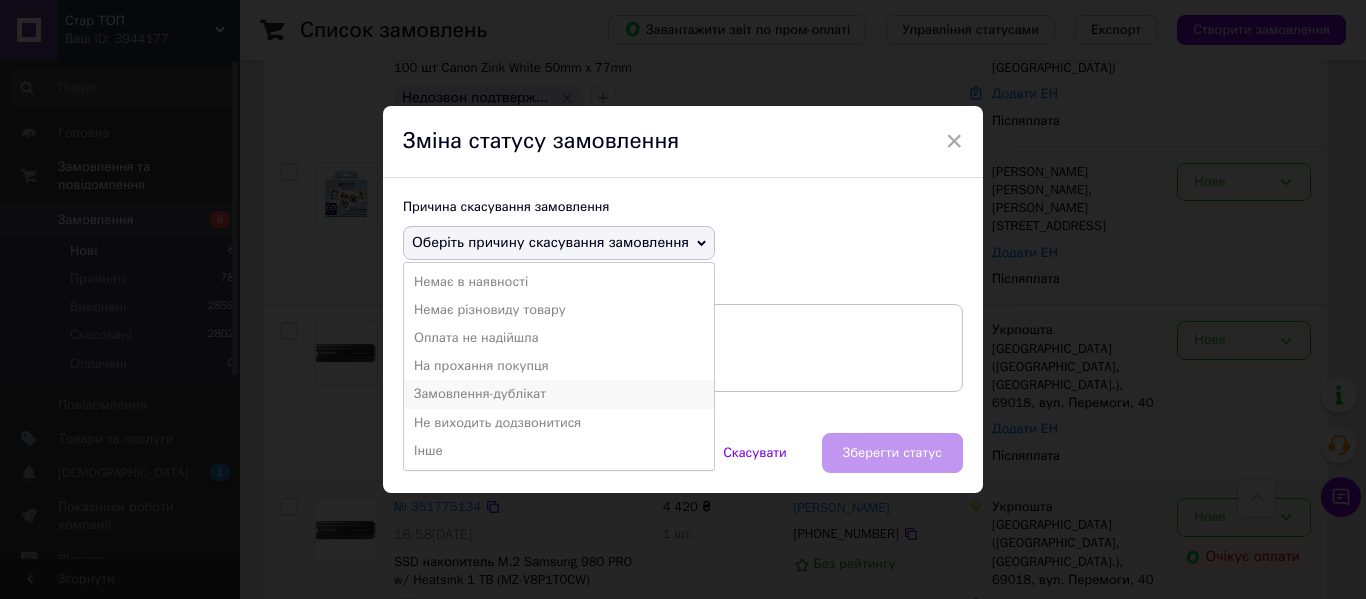 click on "Замовлення-дублікат" at bounding box center [559, 394] 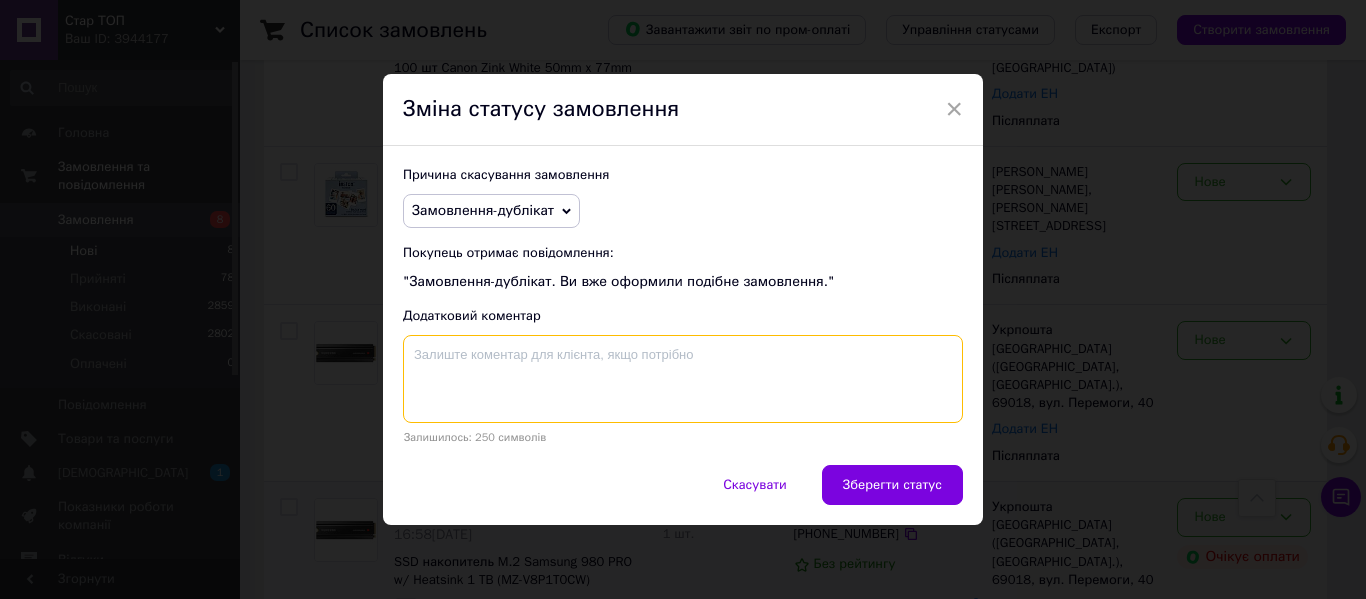 click at bounding box center [683, 379] 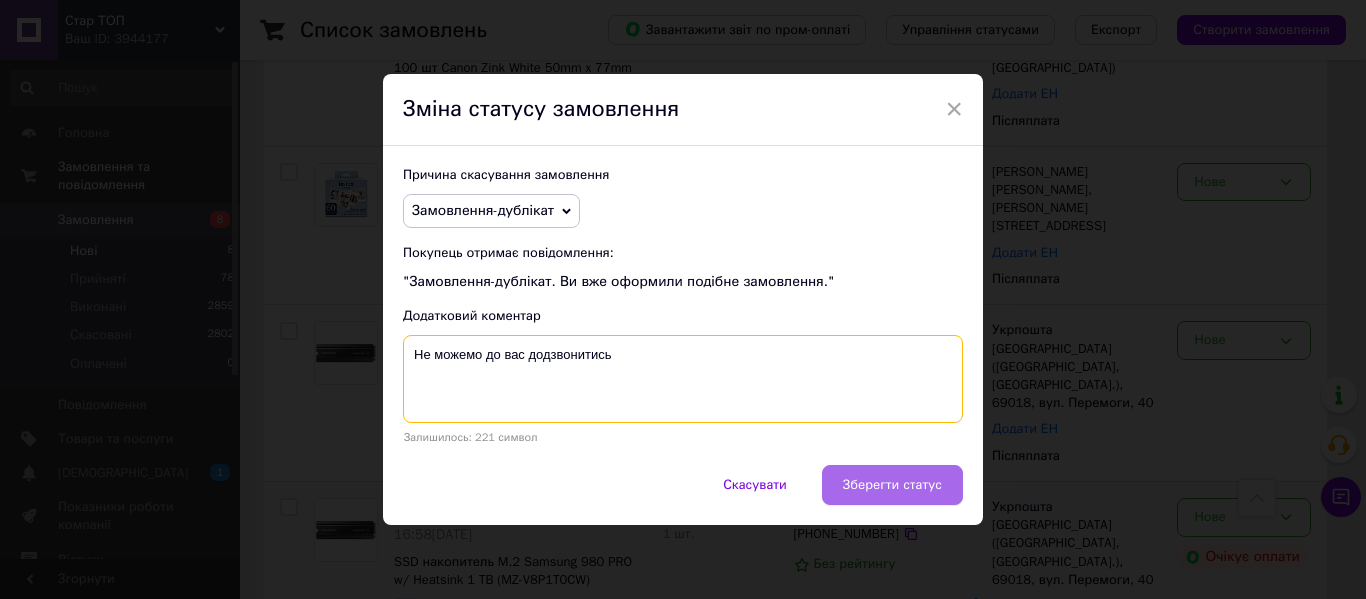 type on "Не можемо до вас додзвонитись" 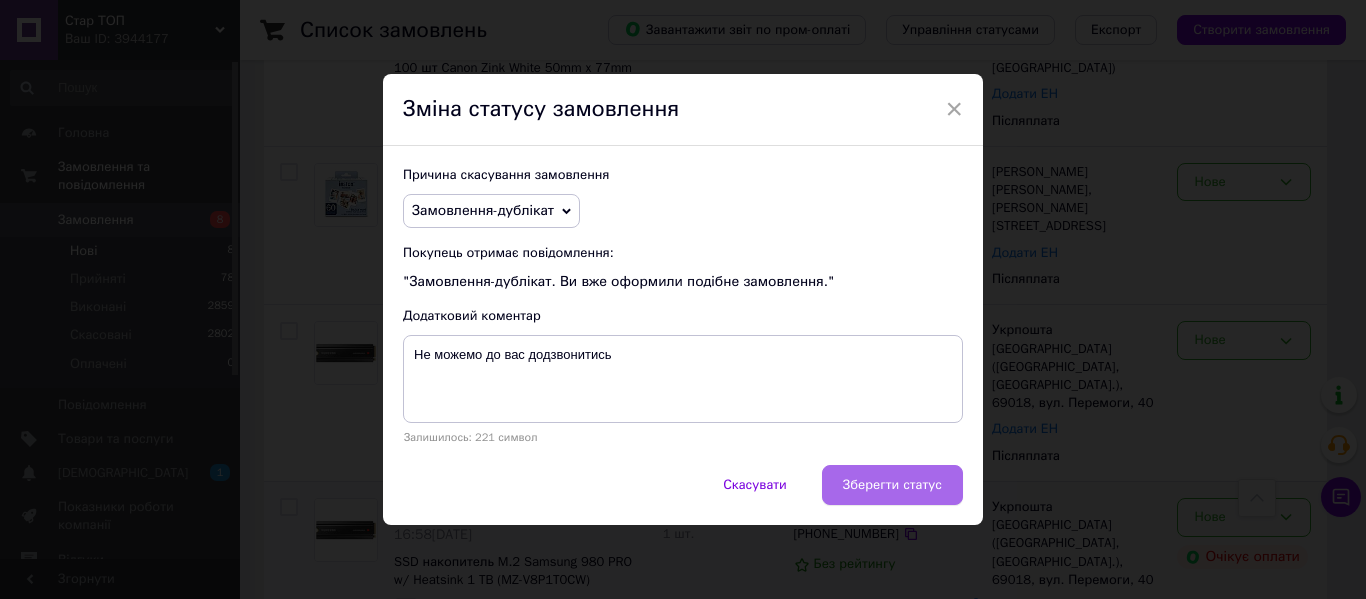 click on "Зберегти статус" at bounding box center [892, 485] 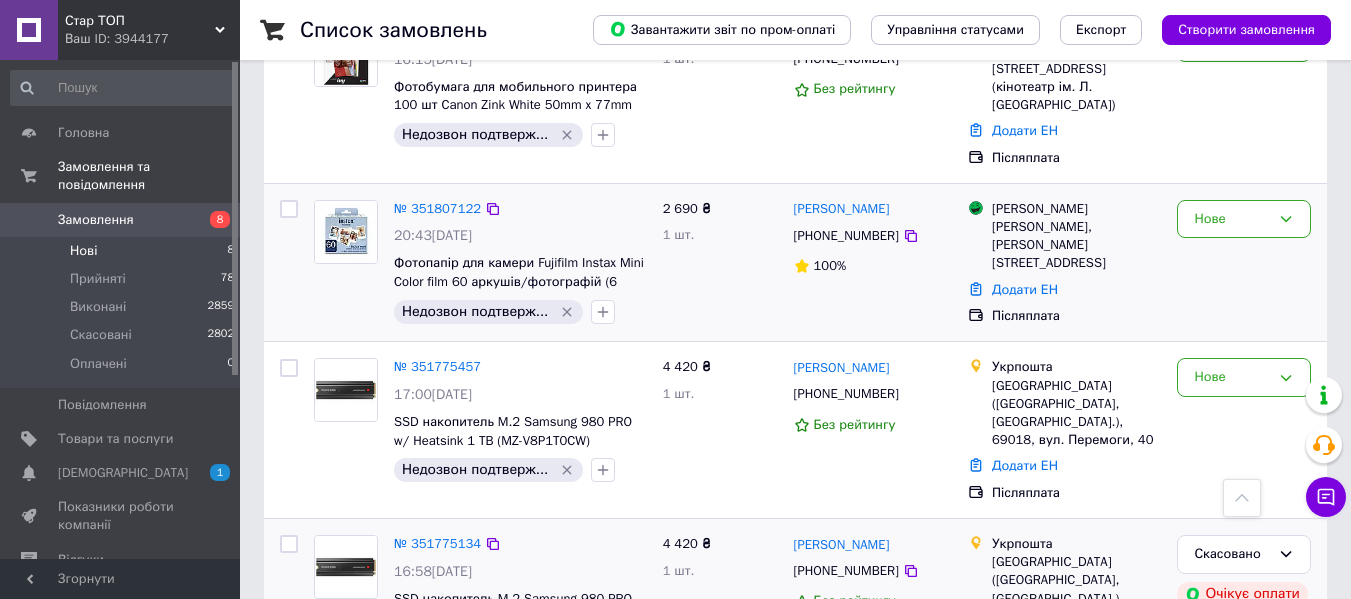 scroll, scrollTop: 1001, scrollLeft: 0, axis: vertical 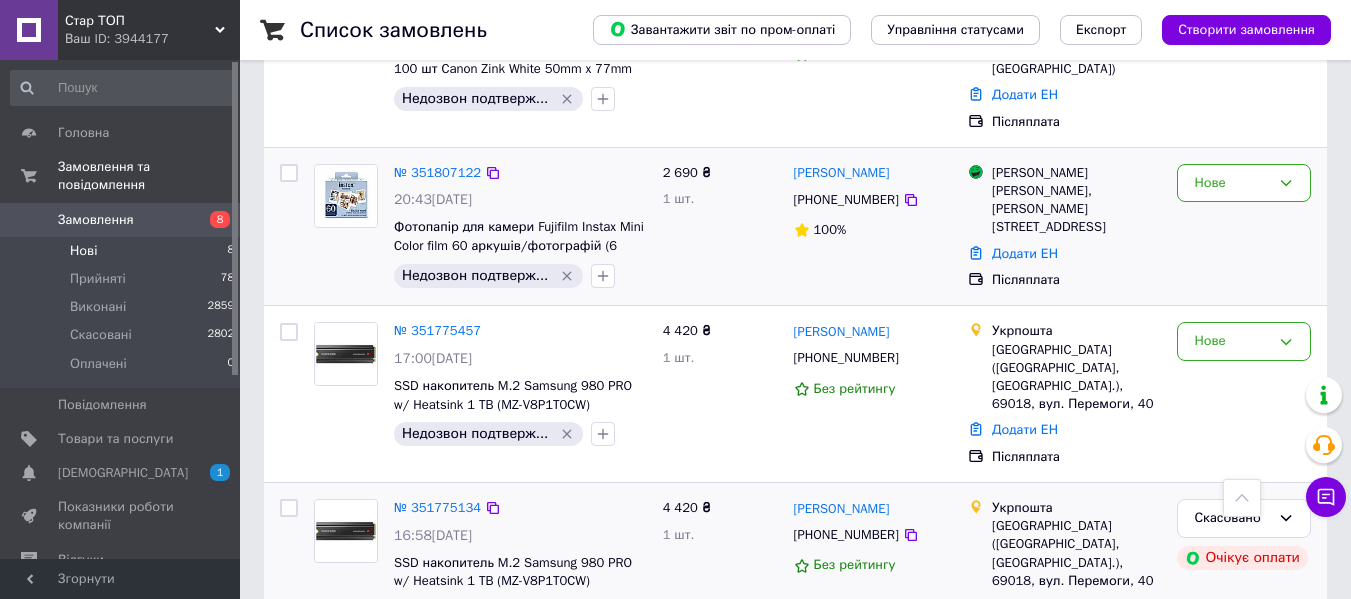 click at bounding box center [603, 276] 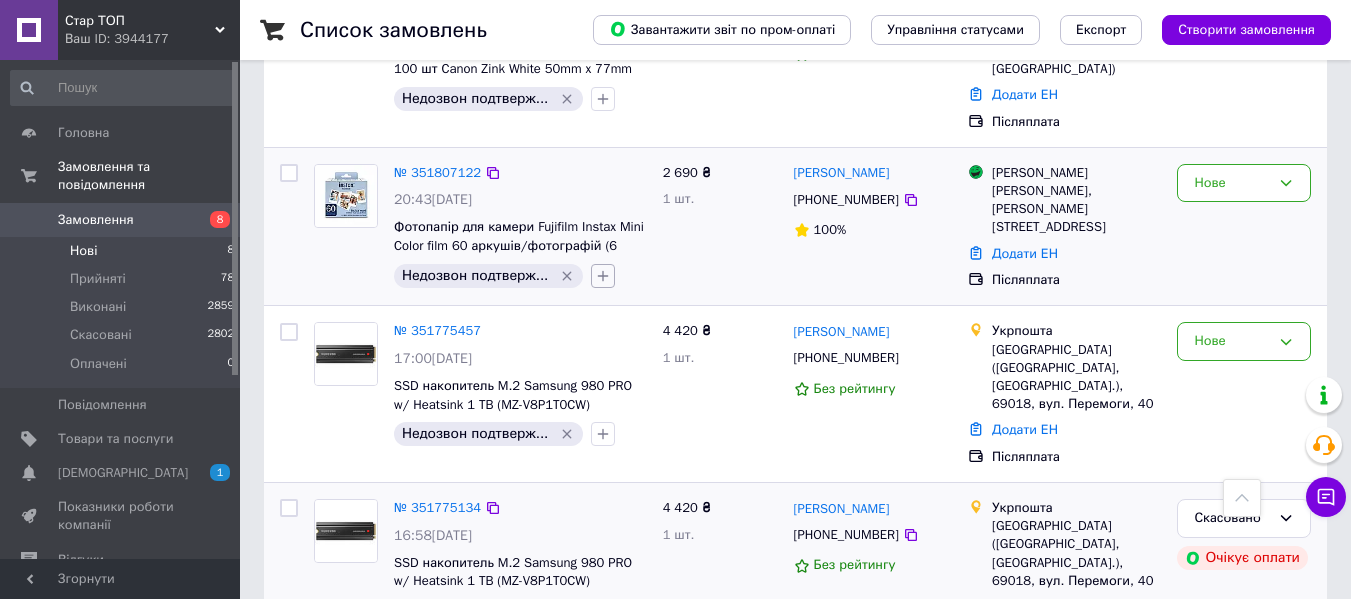 click 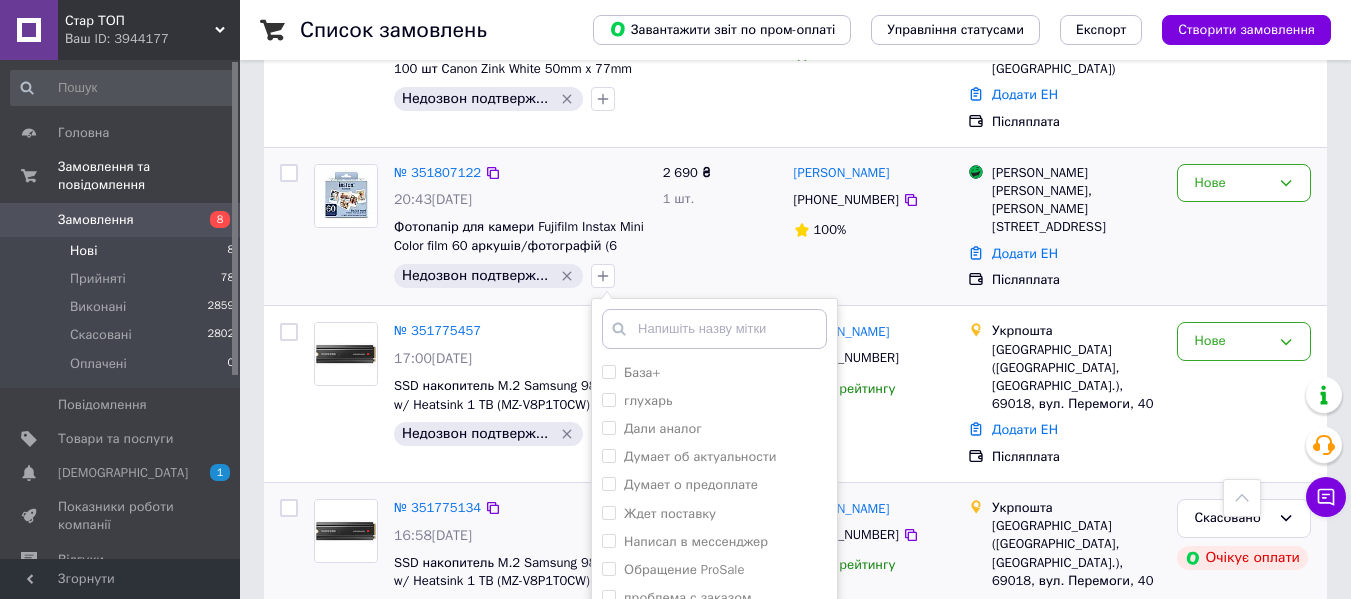 scroll, scrollTop: 1065, scrollLeft: 0, axis: vertical 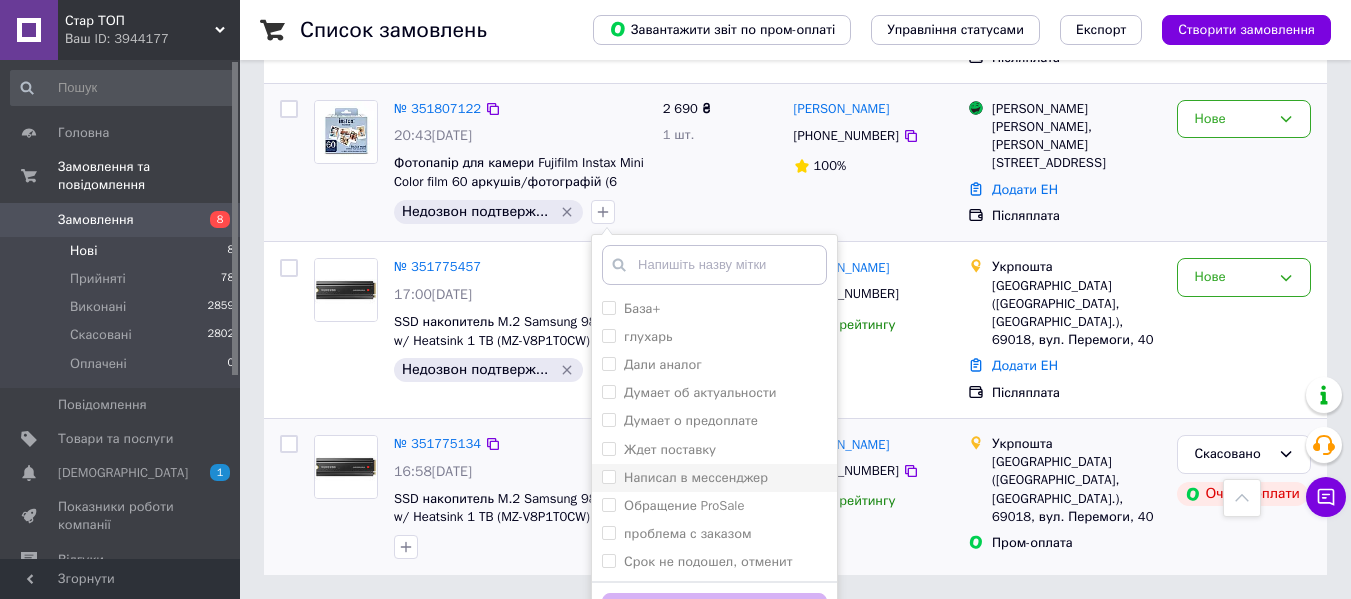 click on "Написал в мессенджер" at bounding box center (696, 477) 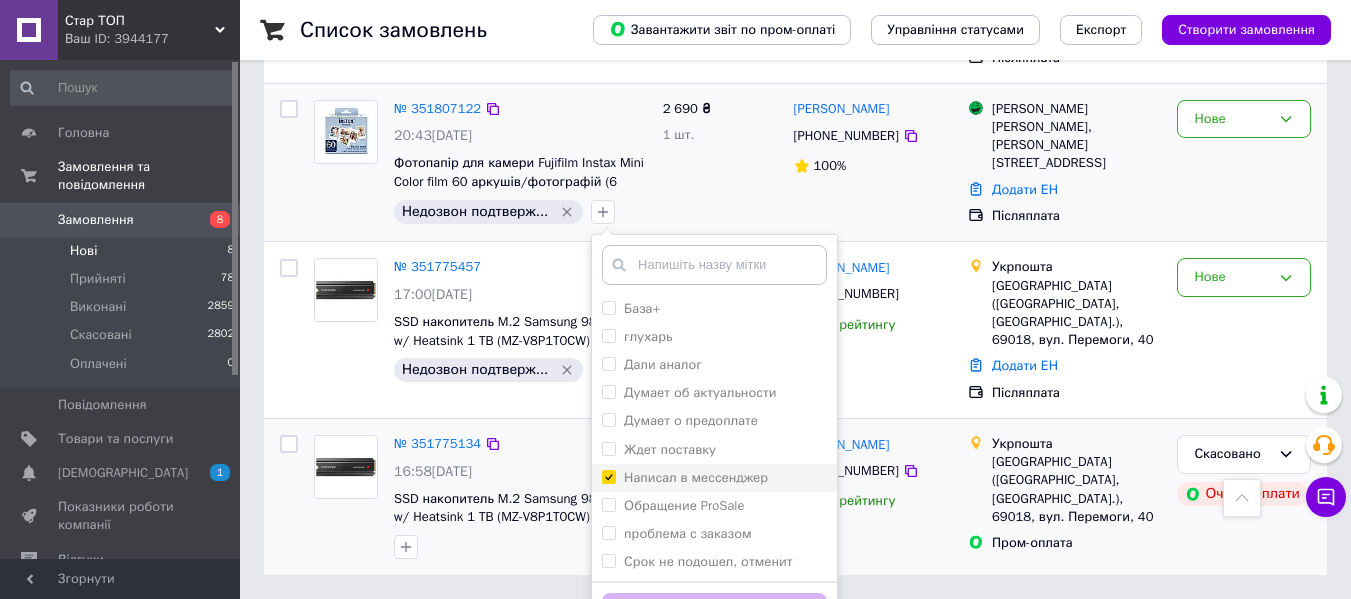 checkbox on "true" 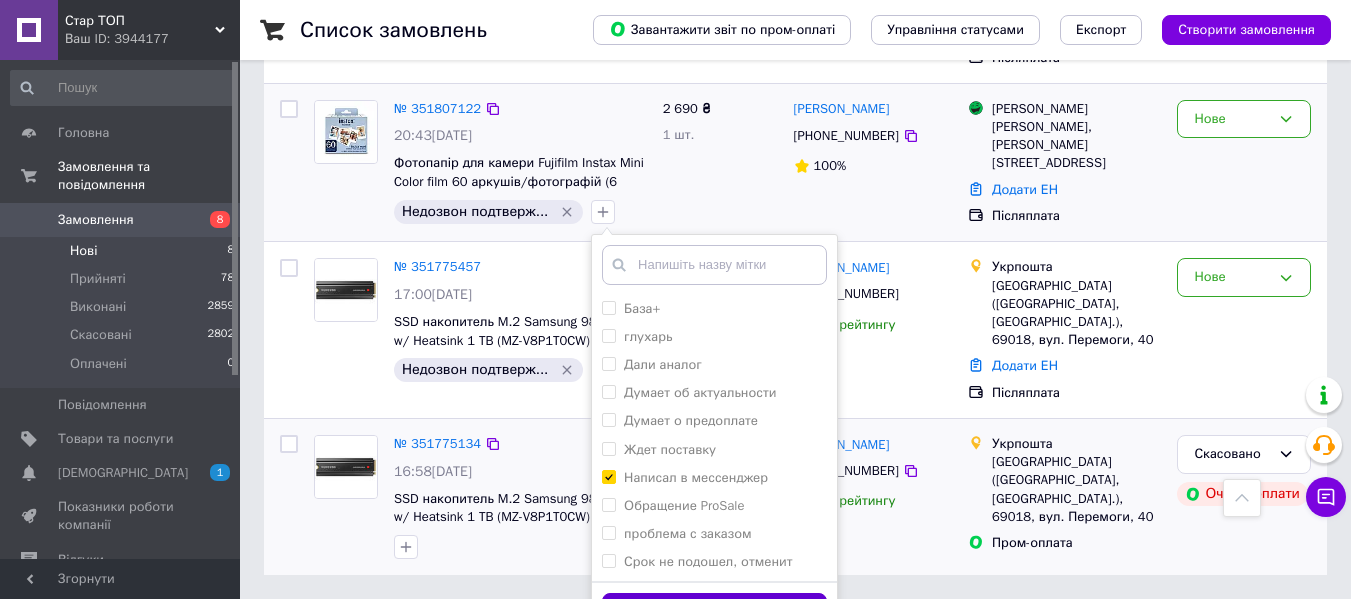 click on "Додати мітку" at bounding box center [714, 612] 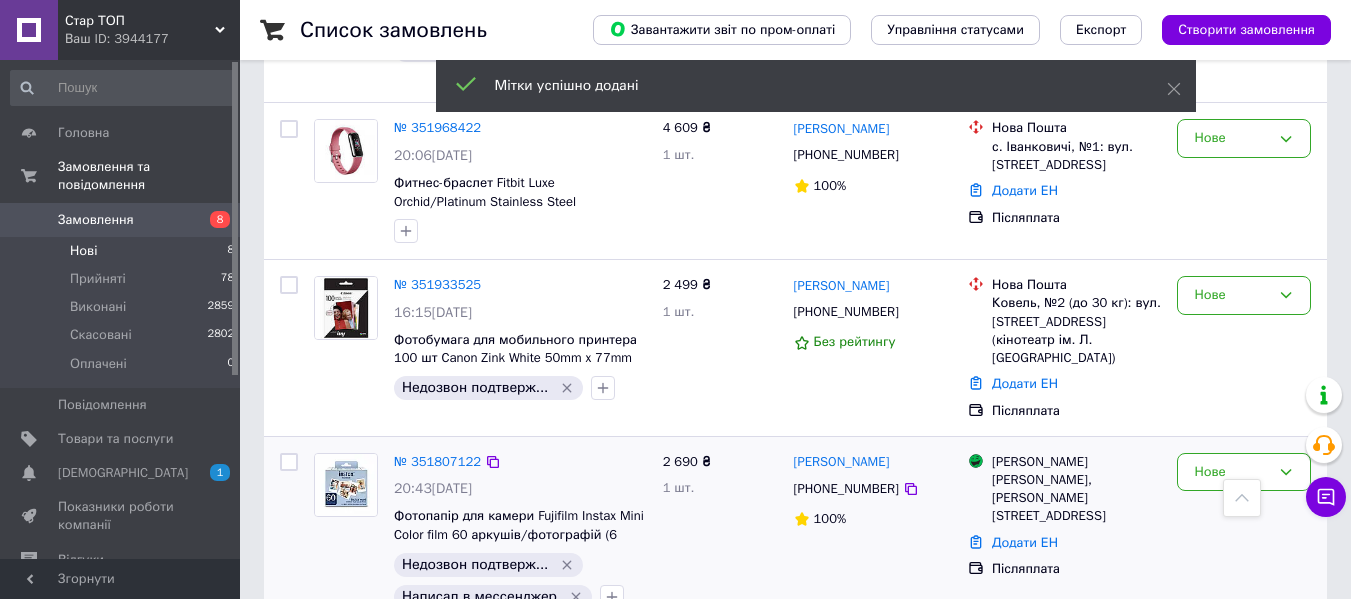scroll, scrollTop: 701, scrollLeft: 0, axis: vertical 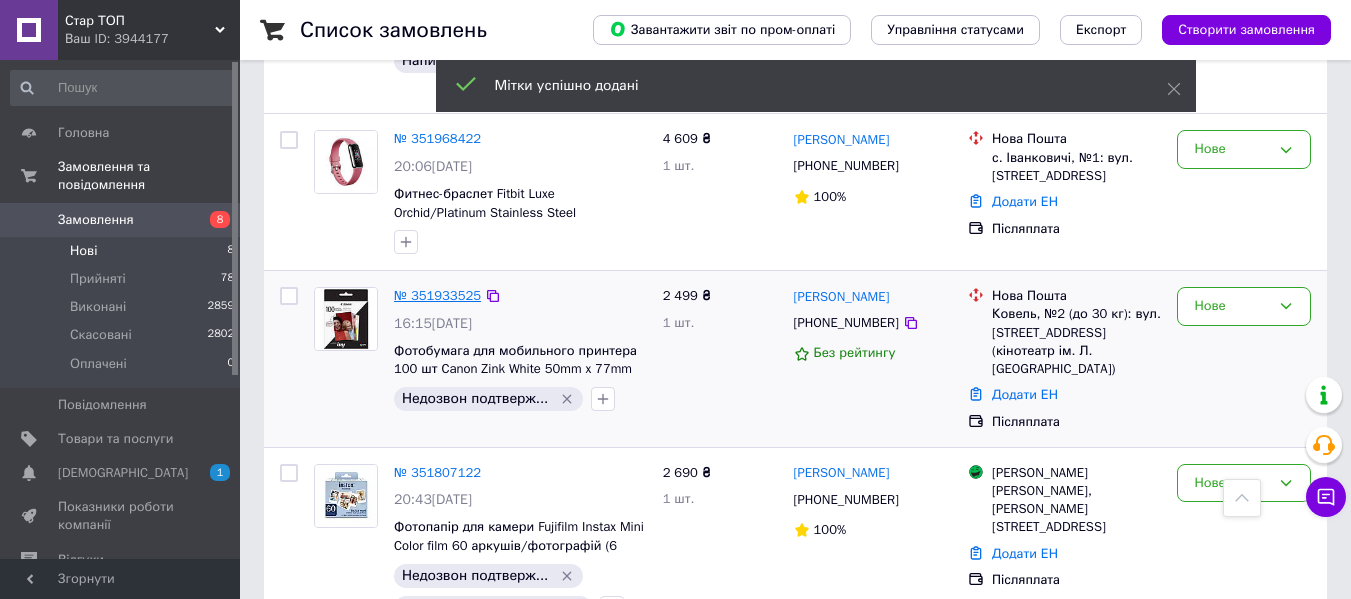 click on "№ 351933525" at bounding box center [437, 295] 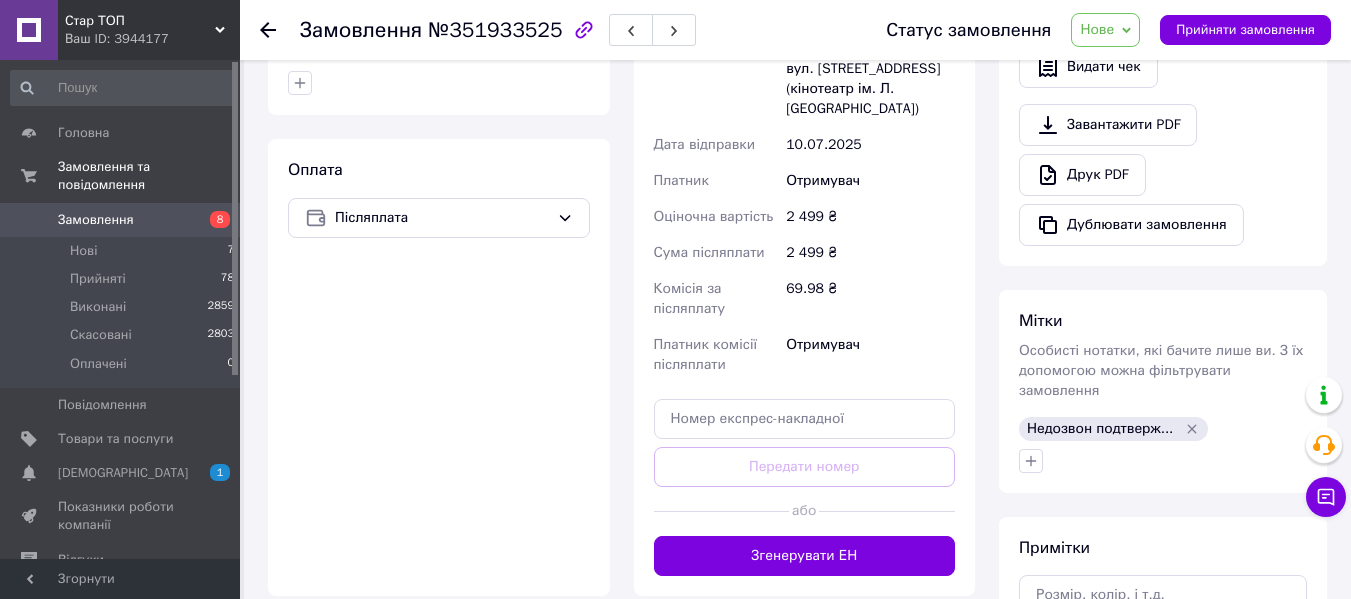 scroll, scrollTop: 555, scrollLeft: 0, axis: vertical 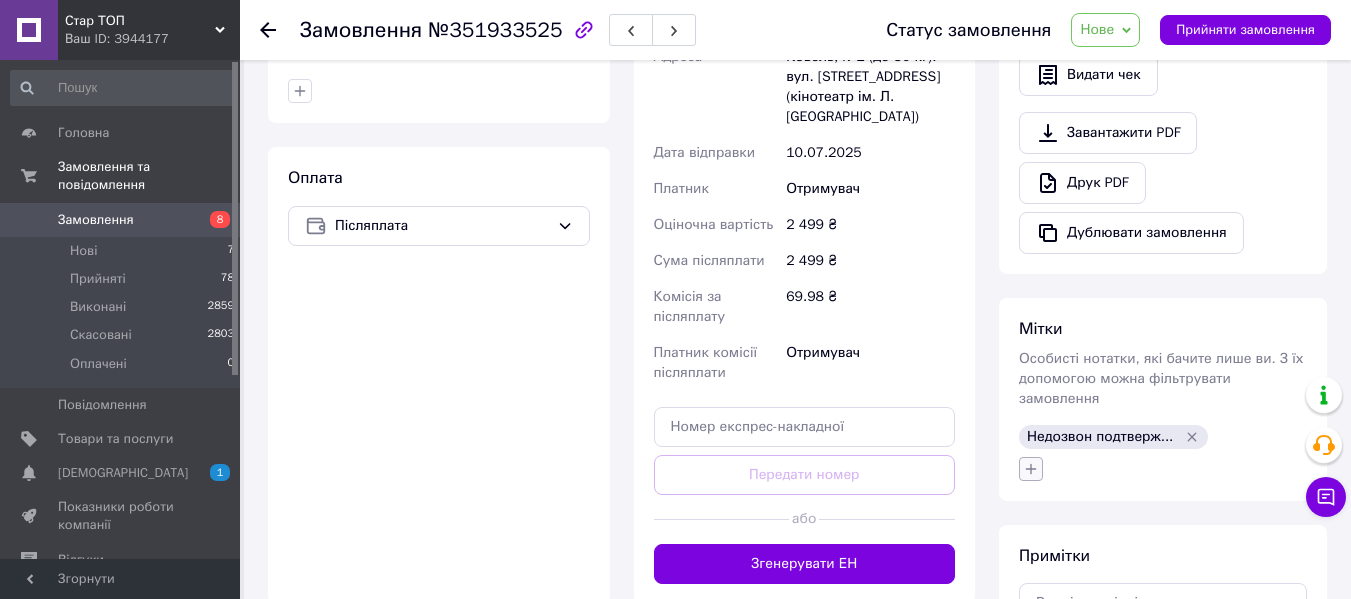 click 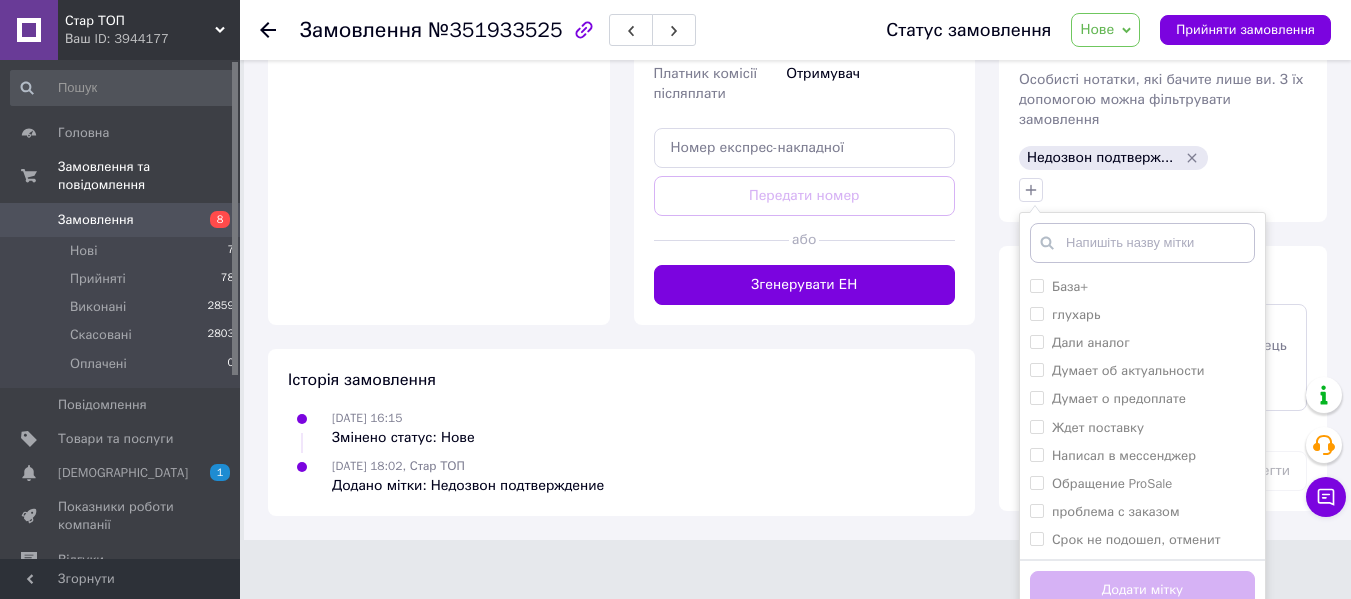 scroll, scrollTop: 836, scrollLeft: 0, axis: vertical 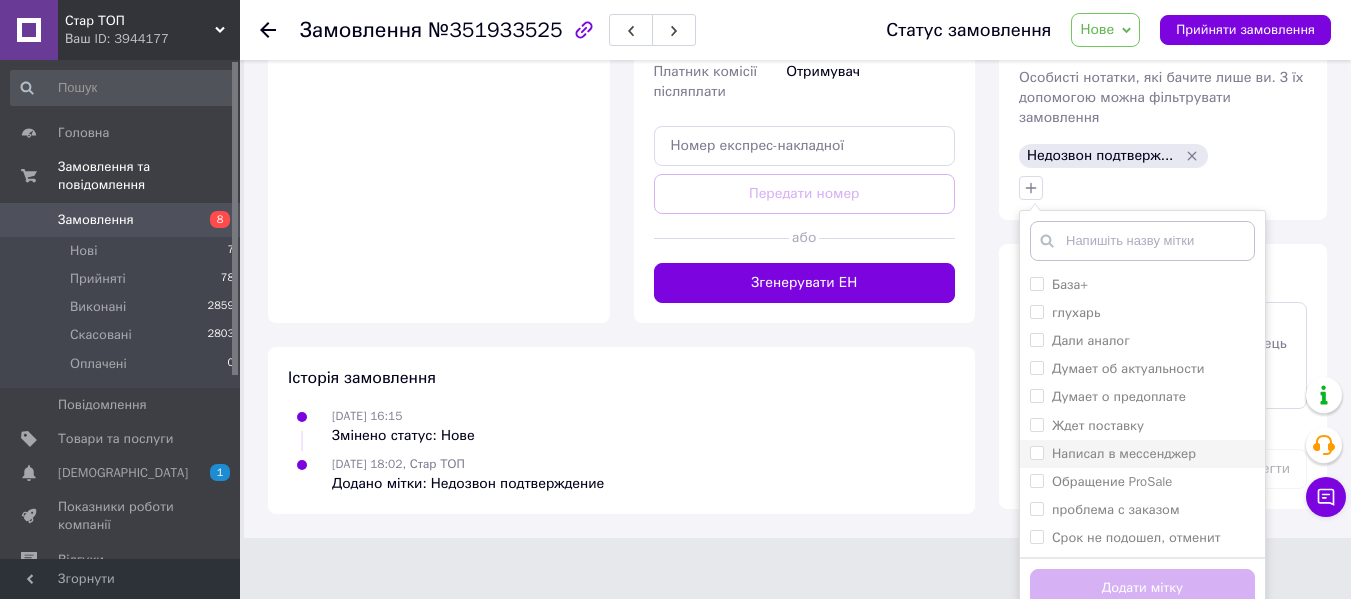 click on "Написал в мессенджер" at bounding box center [1124, 453] 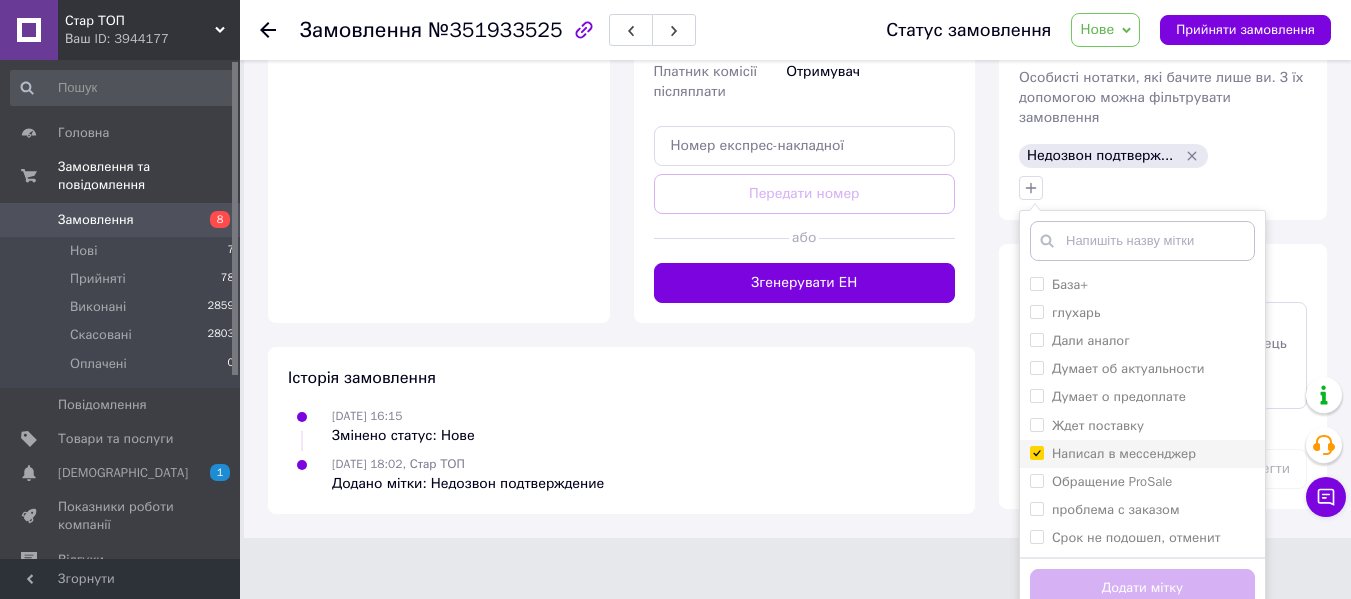 checkbox on "true" 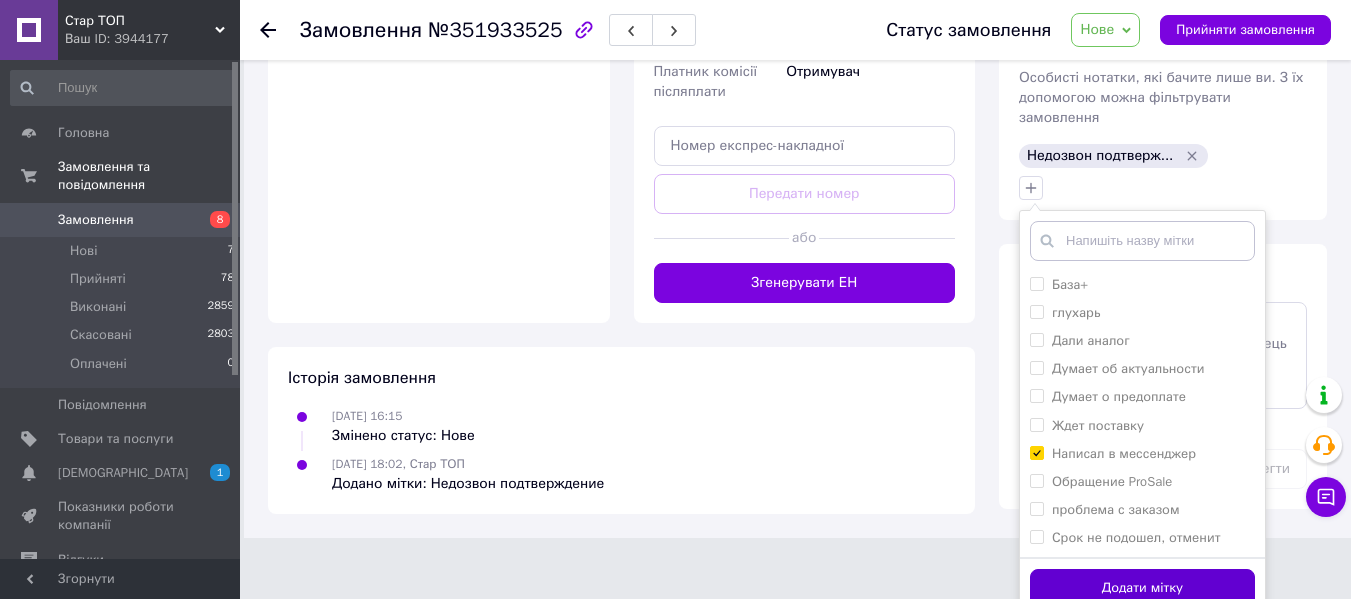 drag, startPoint x: 1187, startPoint y: 574, endPoint x: 1173, endPoint y: 566, distance: 16.124516 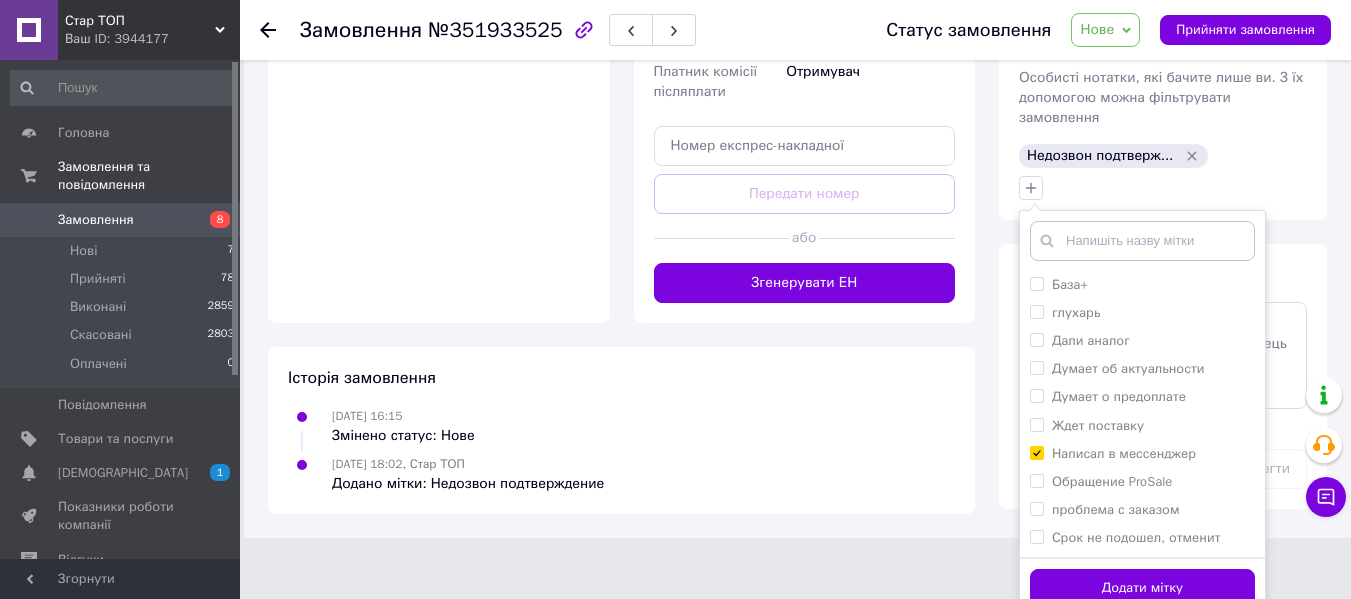 click on "Додати мітку" at bounding box center [1142, 588] 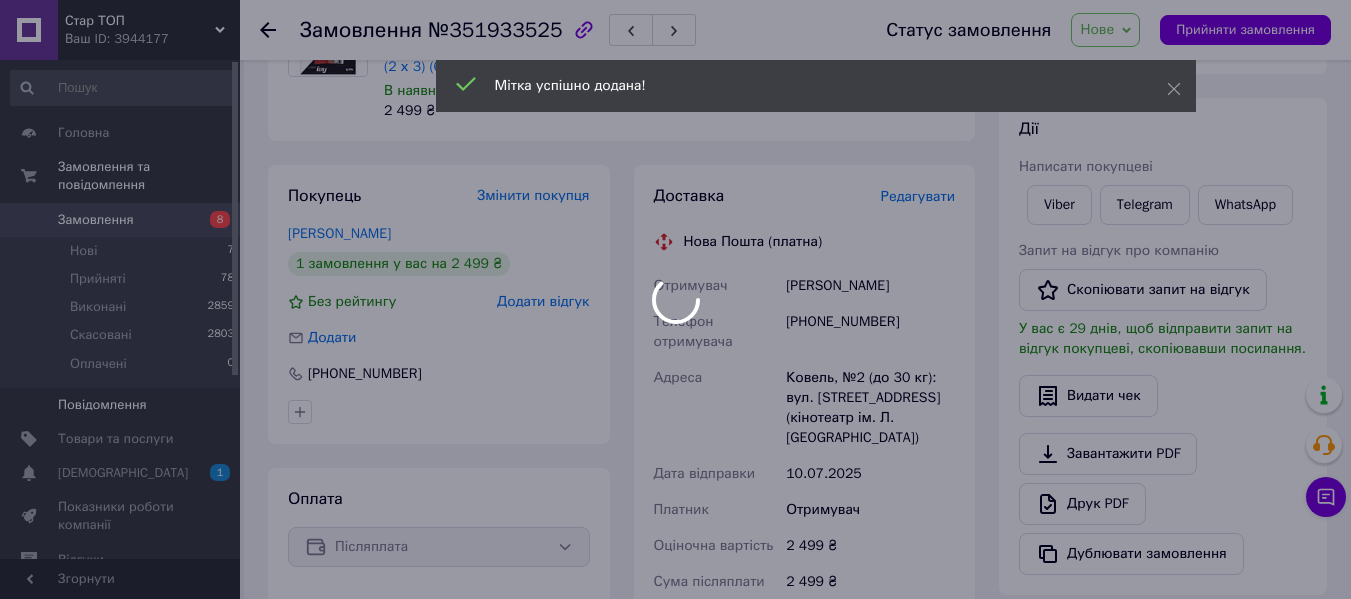 scroll, scrollTop: 155, scrollLeft: 0, axis: vertical 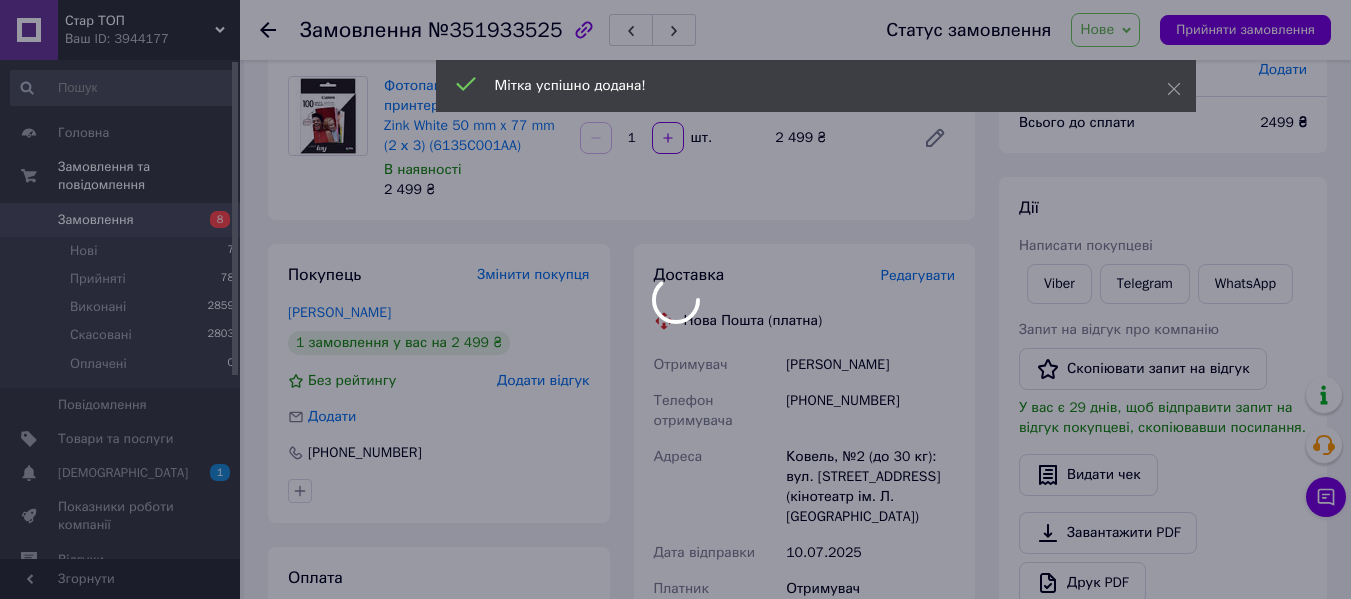 click on "Нові" at bounding box center [83, 251] 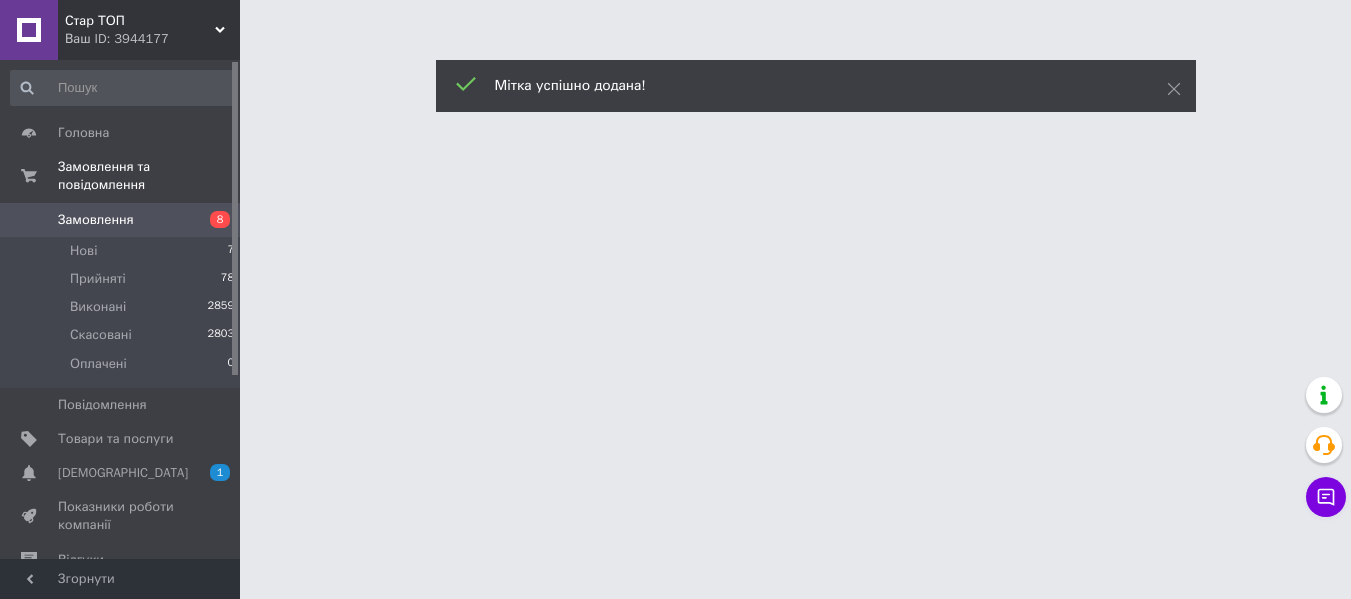 scroll, scrollTop: 0, scrollLeft: 0, axis: both 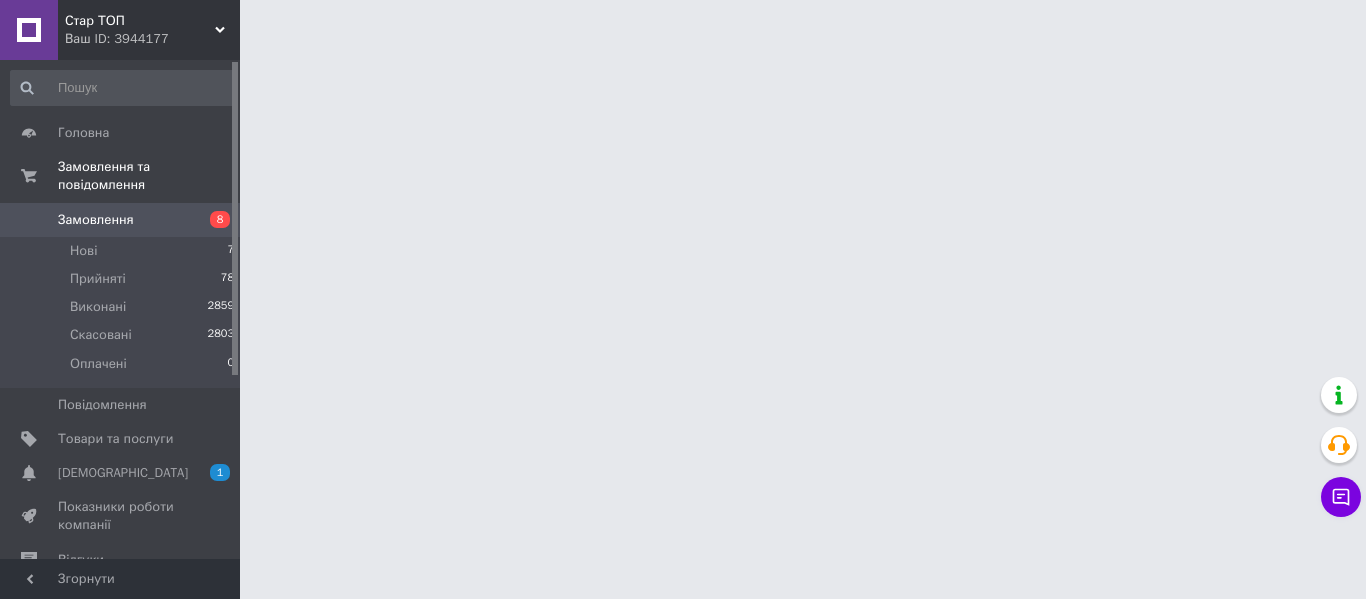 click on "Нові" at bounding box center [83, 251] 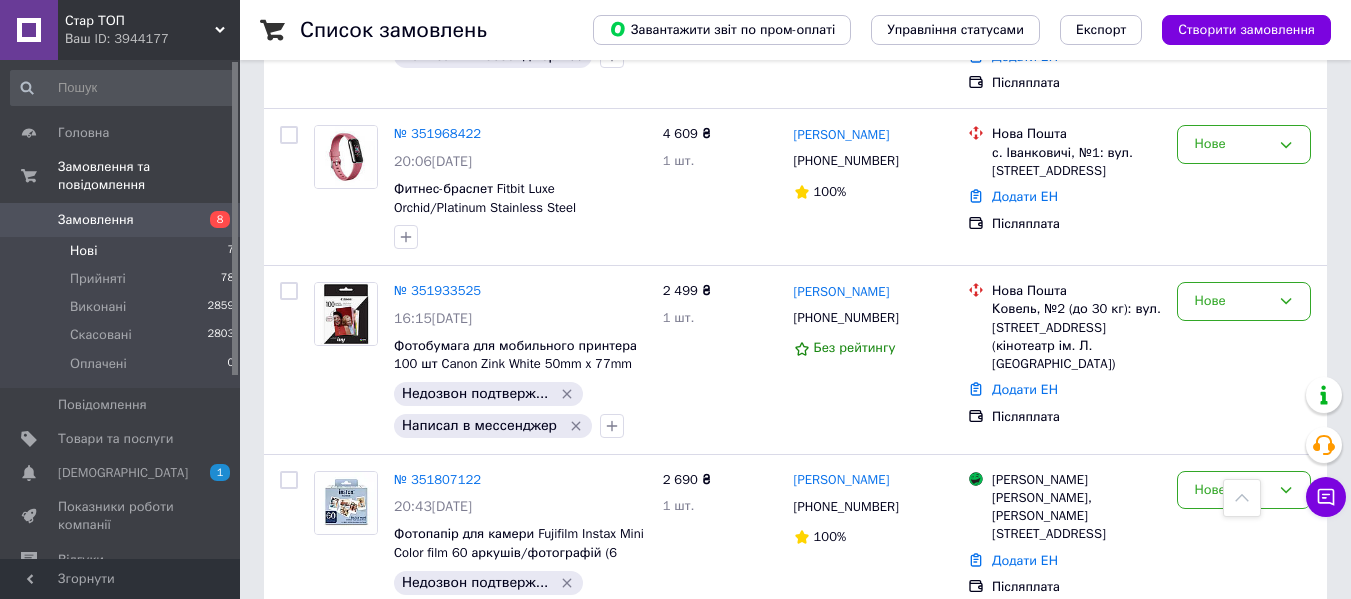 scroll, scrollTop: 606, scrollLeft: 0, axis: vertical 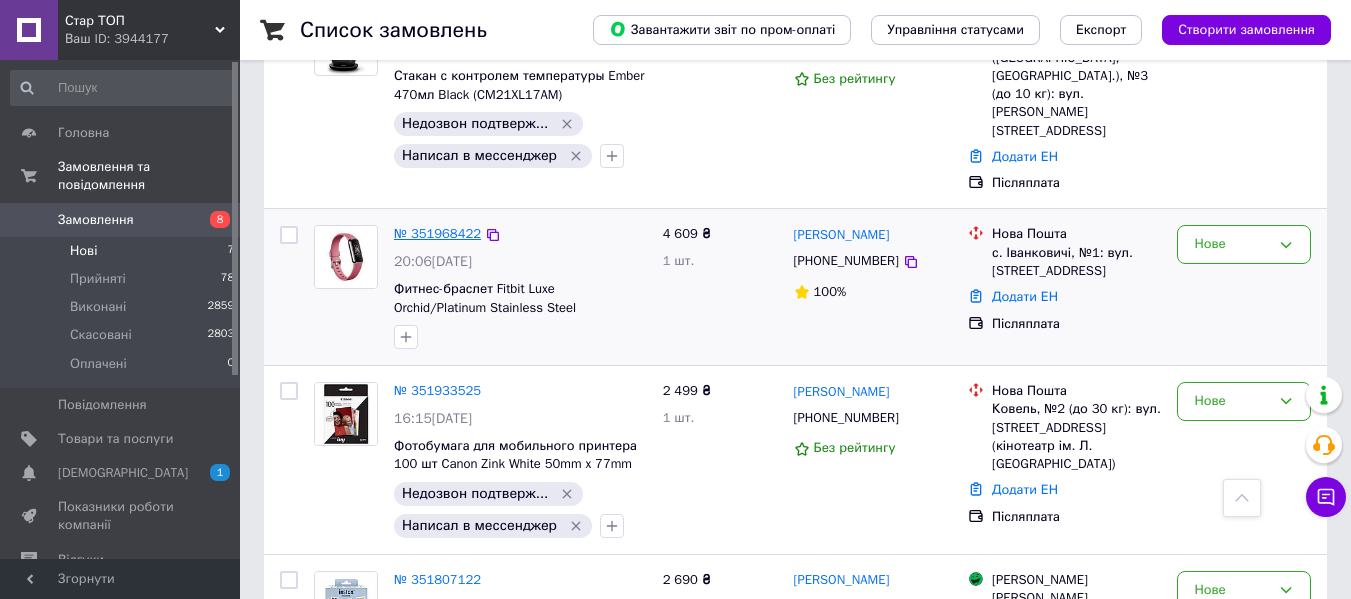 click on "№ 351968422" at bounding box center (437, 233) 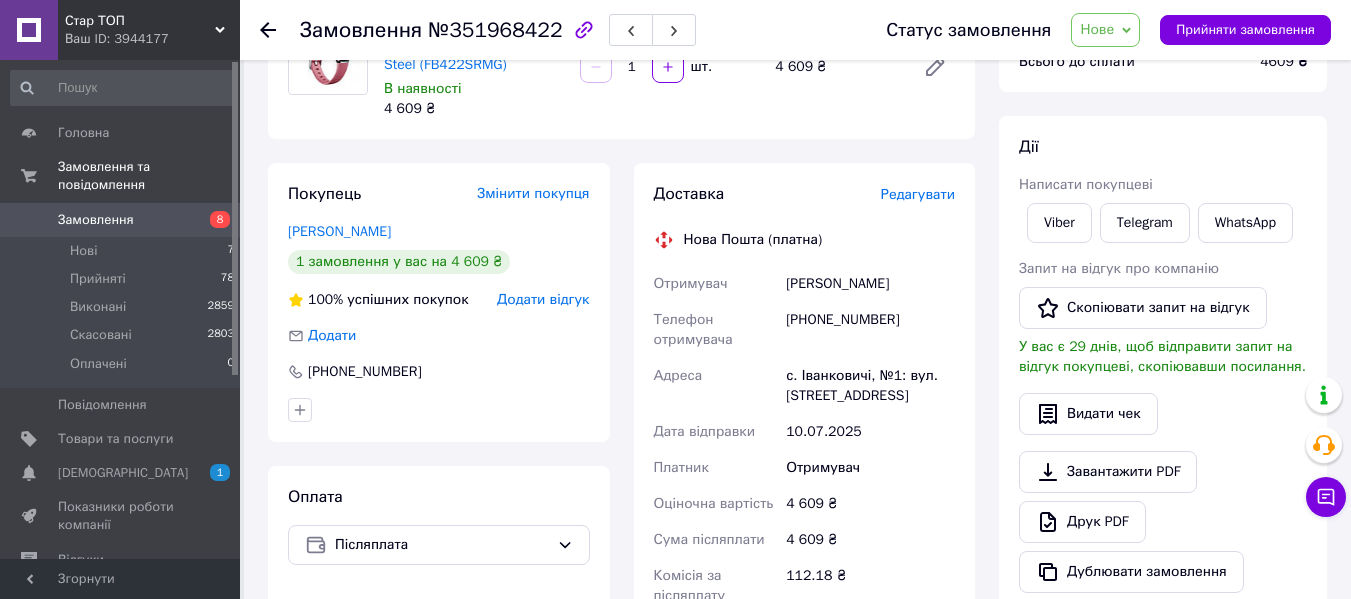 scroll, scrollTop: 54, scrollLeft: 0, axis: vertical 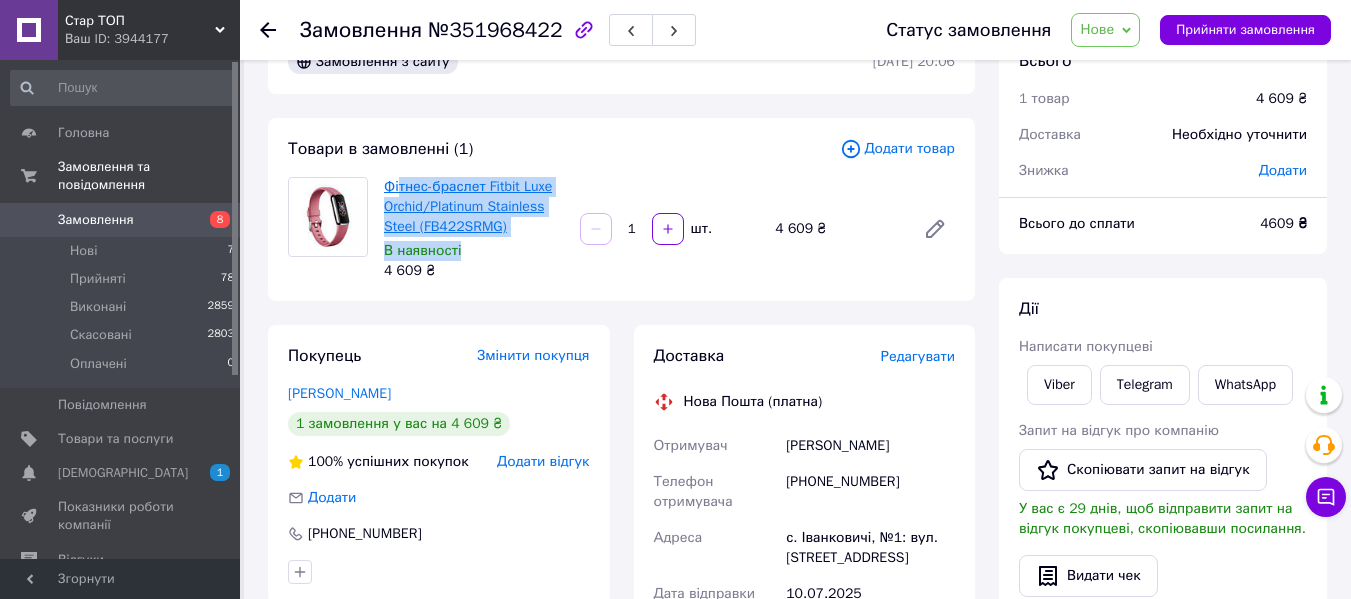 drag, startPoint x: 506, startPoint y: 237, endPoint x: 396, endPoint y: 196, distance: 117.3925 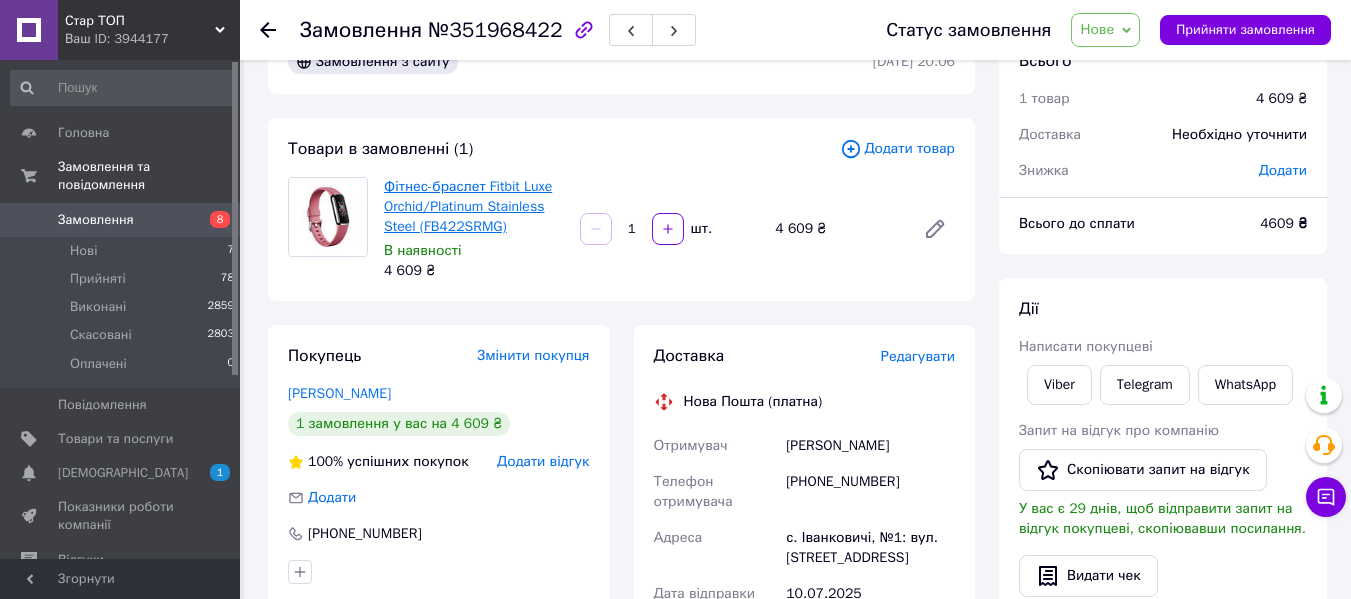 drag, startPoint x: 584, startPoint y: 286, endPoint x: 483, endPoint y: 220, distance: 120.65239 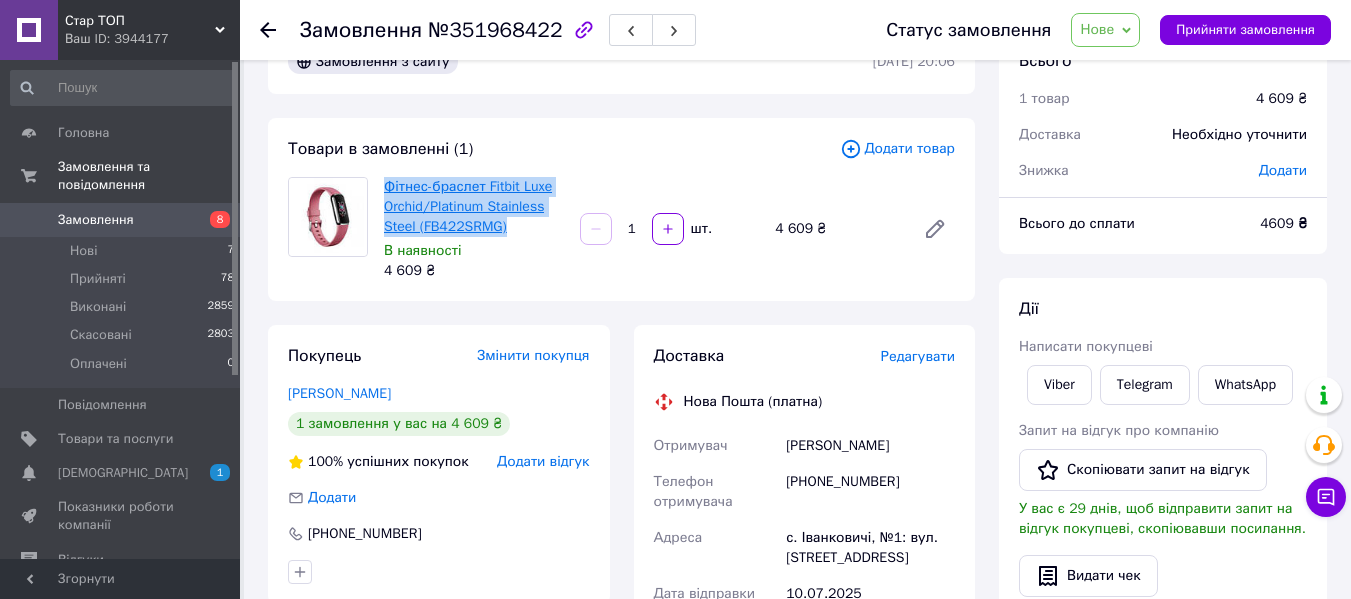 drag, startPoint x: 507, startPoint y: 229, endPoint x: 384, endPoint y: 191, distance: 128.73616 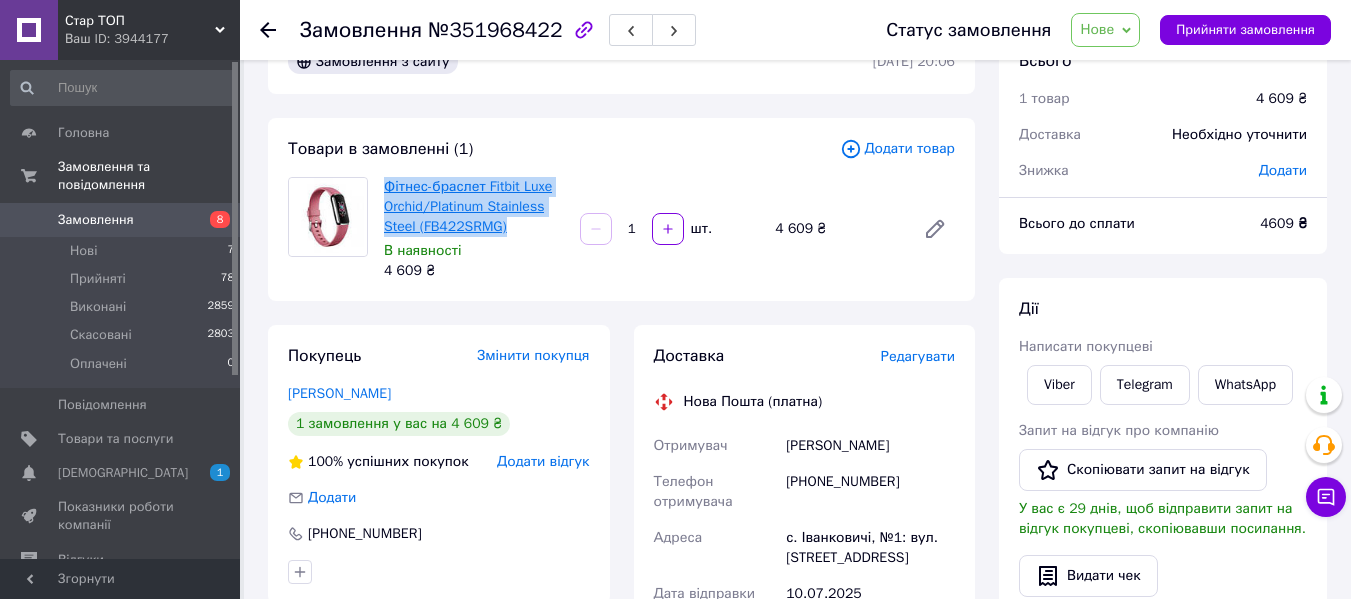copy on "Фітнес-браслет Fitbit Luxe Orchid/Platinum Stainless Steel (FB422SRMG)" 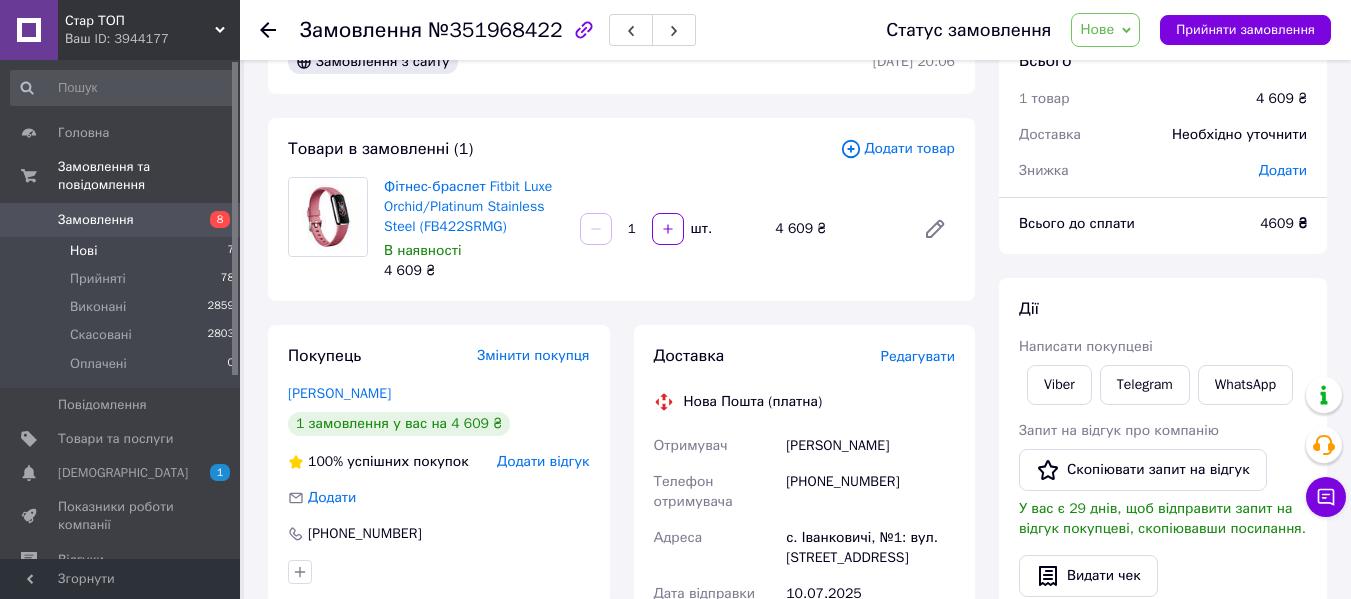 click on "Нові 7" at bounding box center [123, 251] 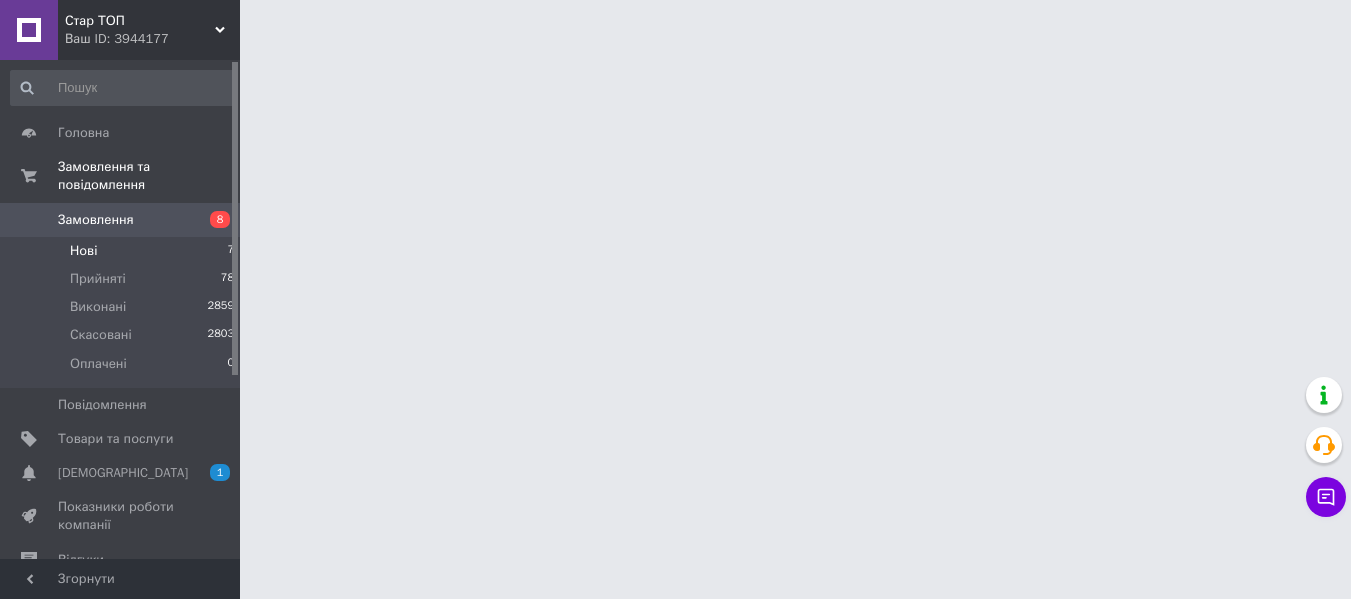 scroll, scrollTop: 0, scrollLeft: 0, axis: both 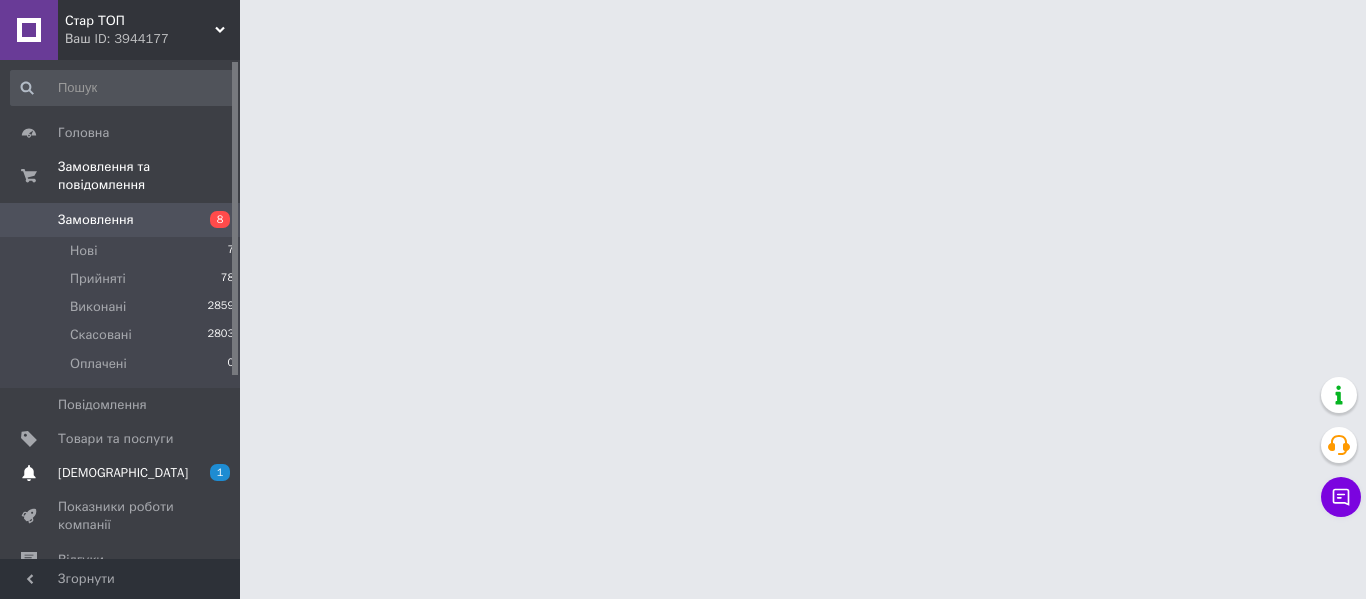 click on "[DEMOGRAPHIC_DATA]" at bounding box center [123, 473] 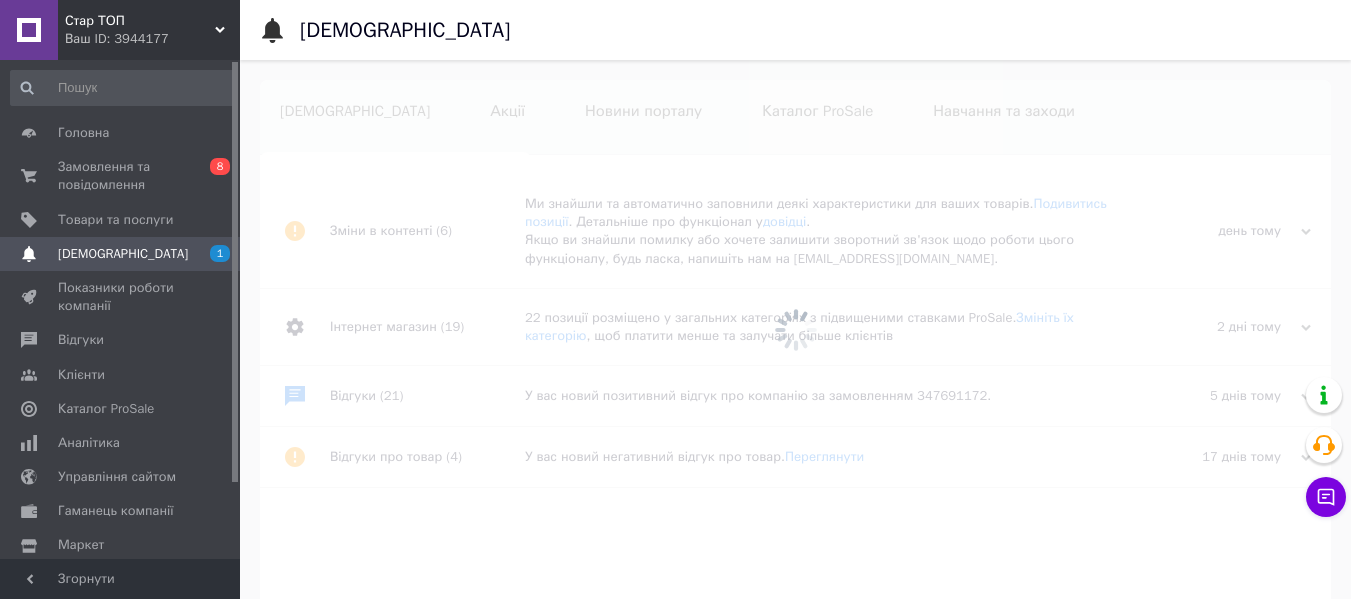 scroll, scrollTop: 0, scrollLeft: 142, axis: horizontal 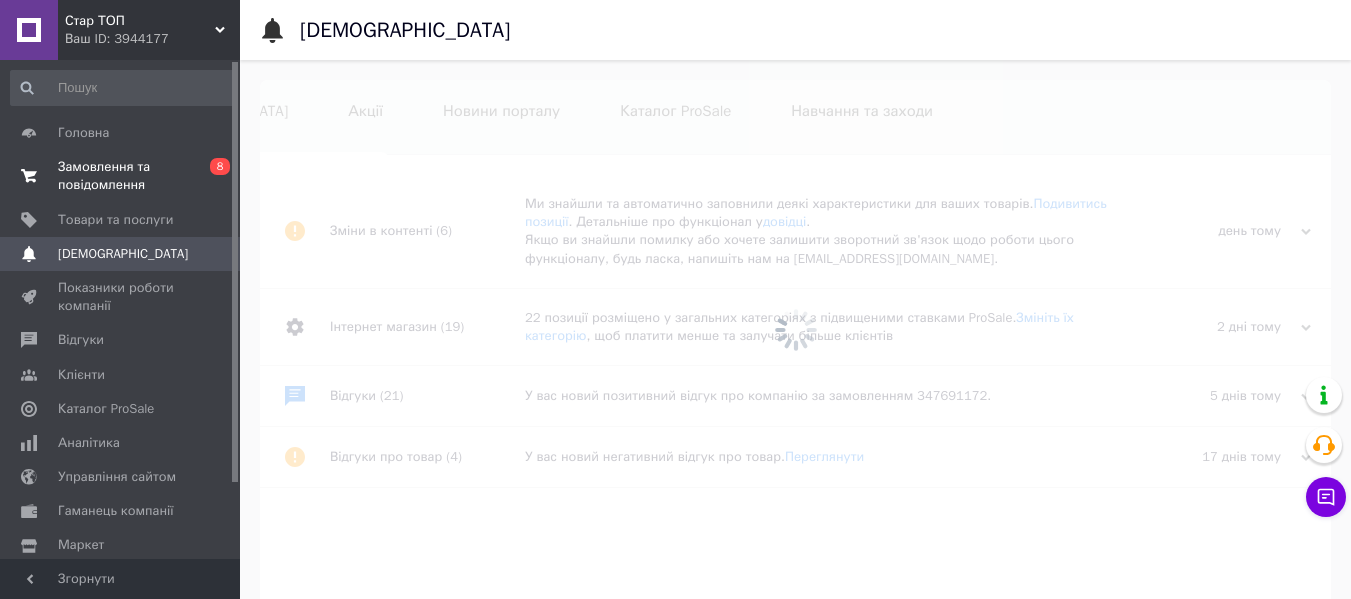 click on "Замовлення та повідомлення" at bounding box center (121, 176) 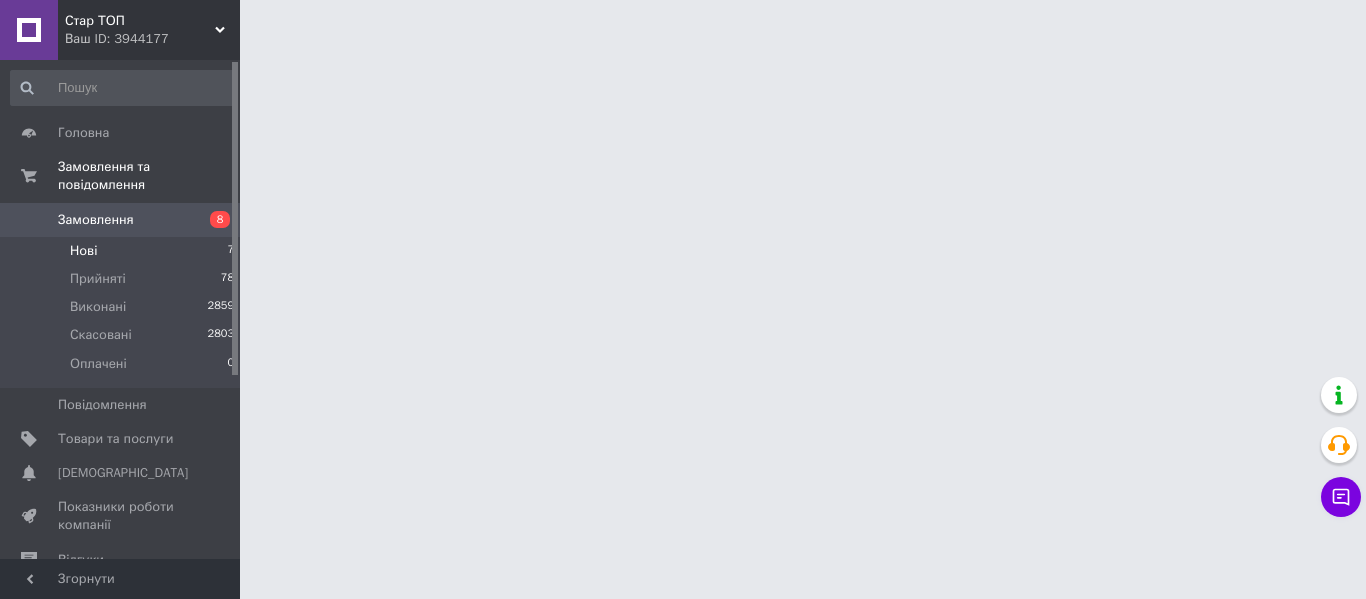 click on "Нові 7" at bounding box center [123, 251] 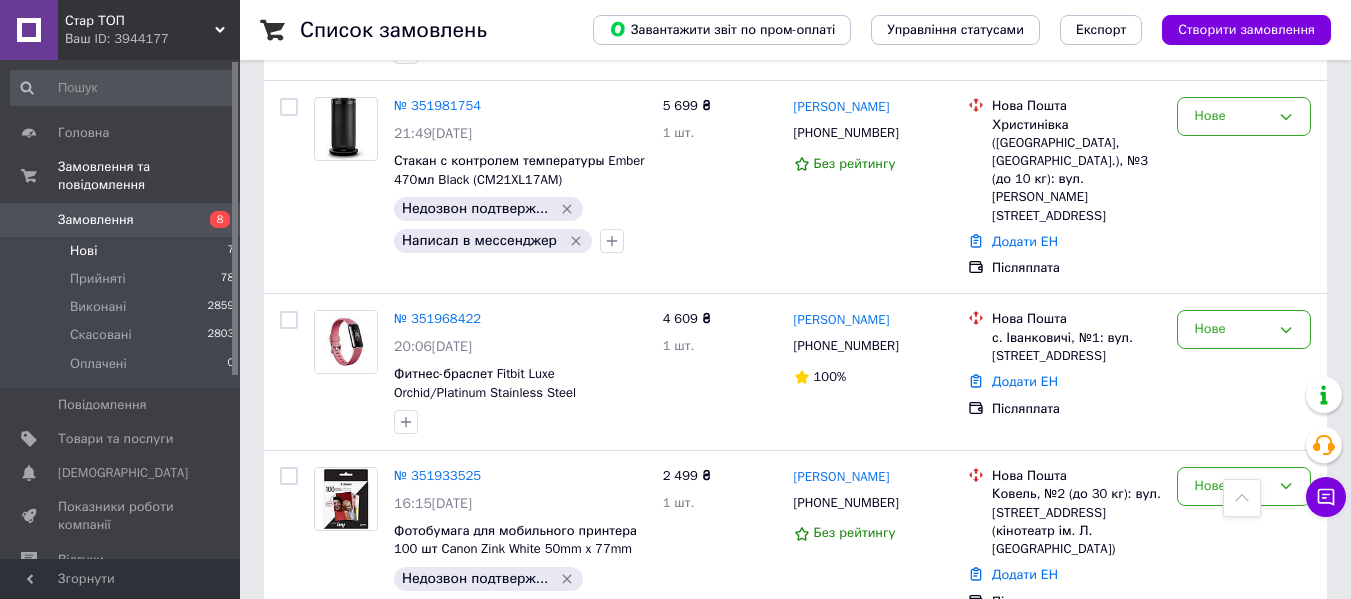 scroll, scrollTop: 500, scrollLeft: 0, axis: vertical 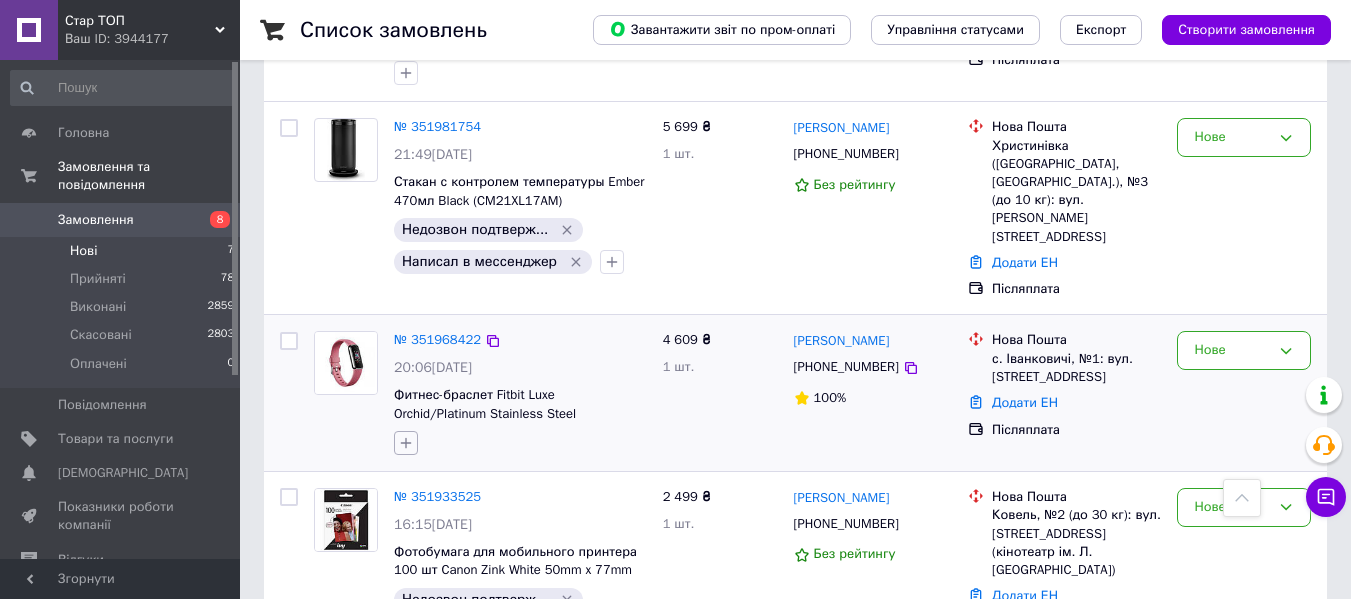click 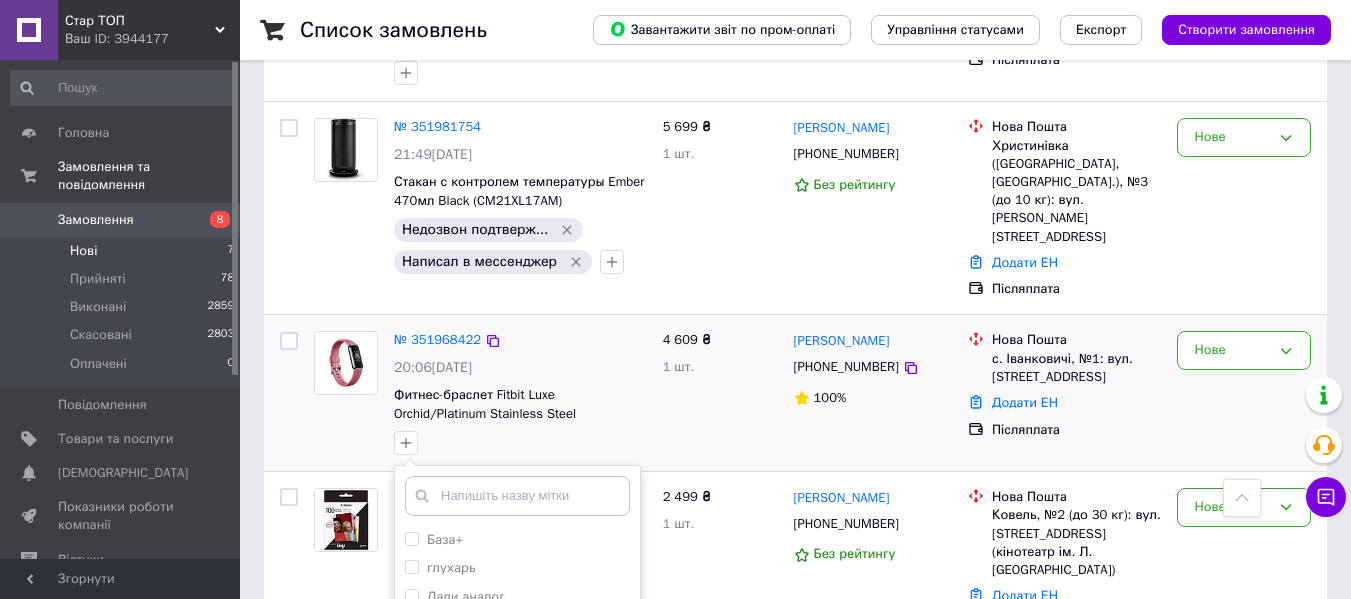 scroll, scrollTop: 800, scrollLeft: 0, axis: vertical 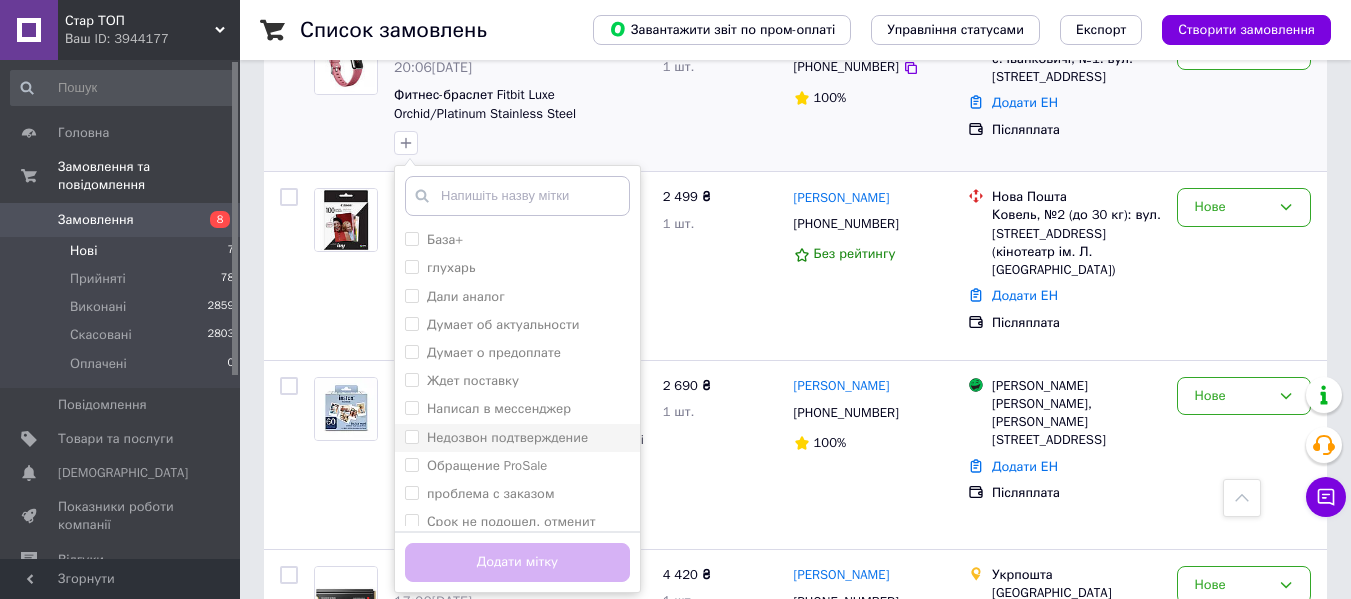 click on "Недозвон подтверждение" at bounding box center (507, 437) 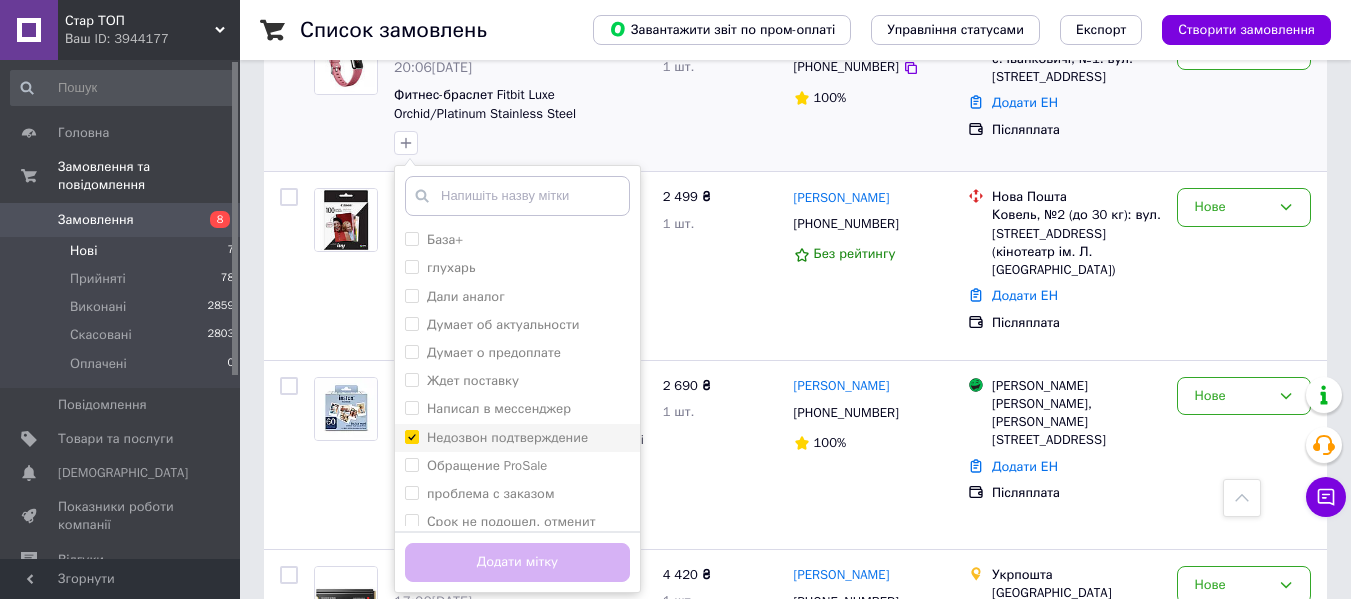checkbox on "true" 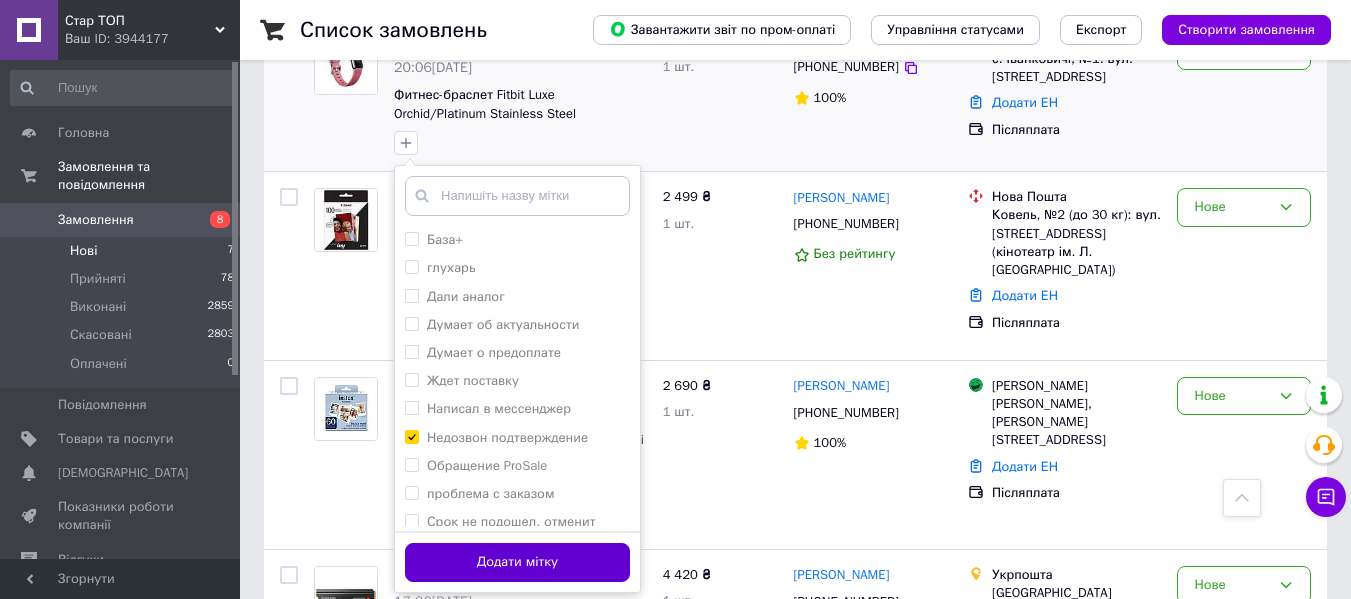 click on "Додати мітку" at bounding box center (517, 562) 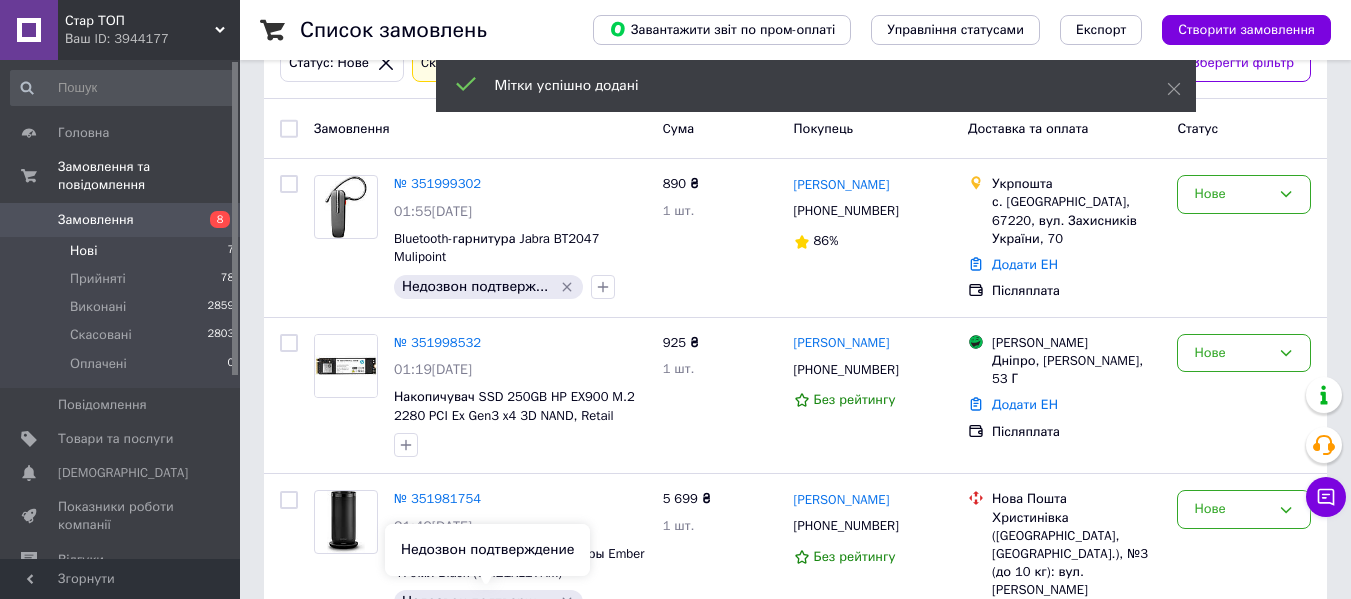 scroll, scrollTop: 100, scrollLeft: 0, axis: vertical 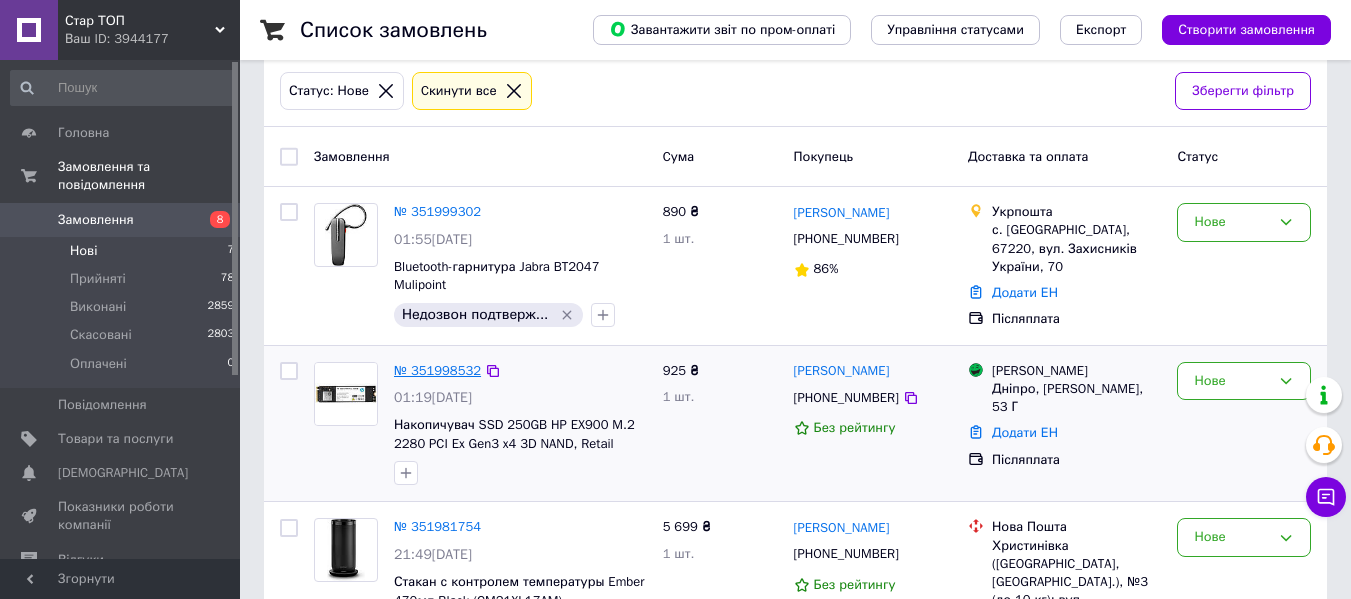 click on "№ 351998532" at bounding box center [437, 370] 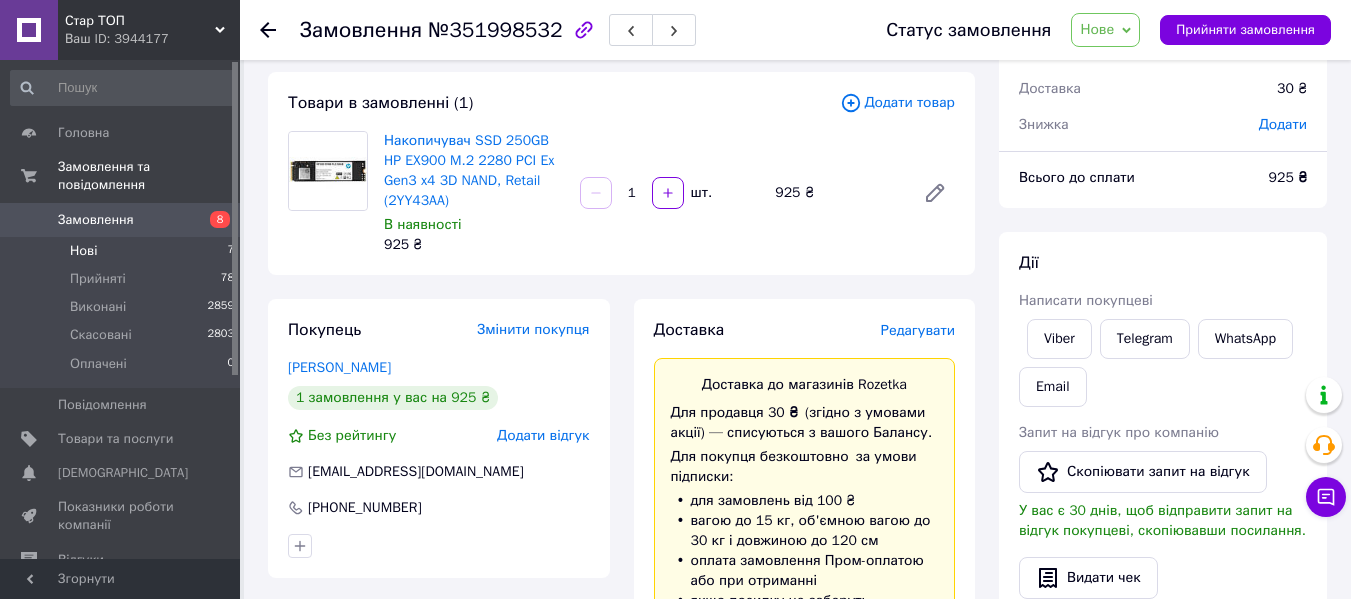 click on "Нові 7" at bounding box center [123, 251] 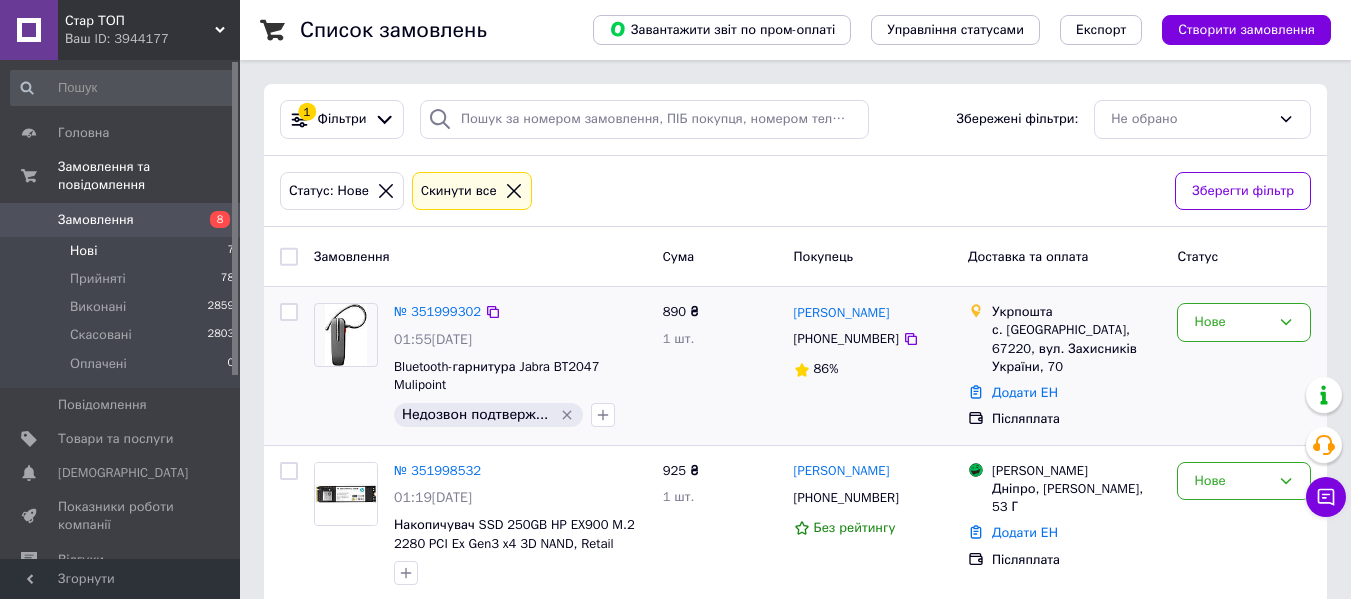 scroll, scrollTop: 200, scrollLeft: 0, axis: vertical 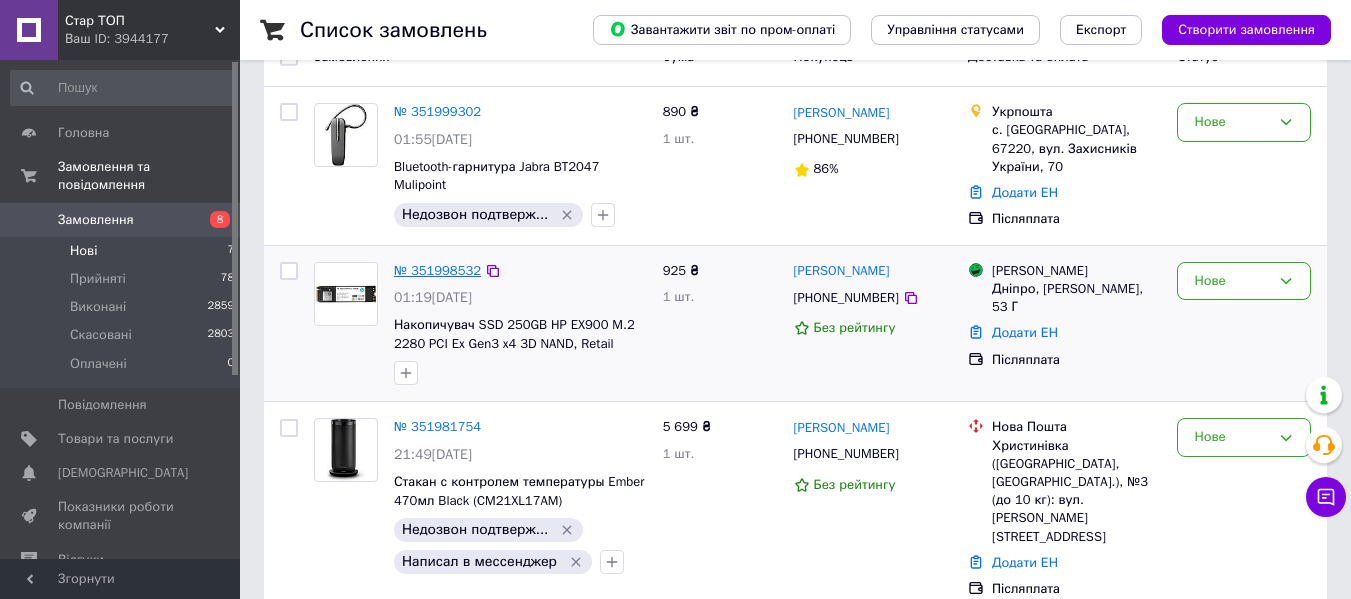 click on "№ 351998532" at bounding box center [437, 270] 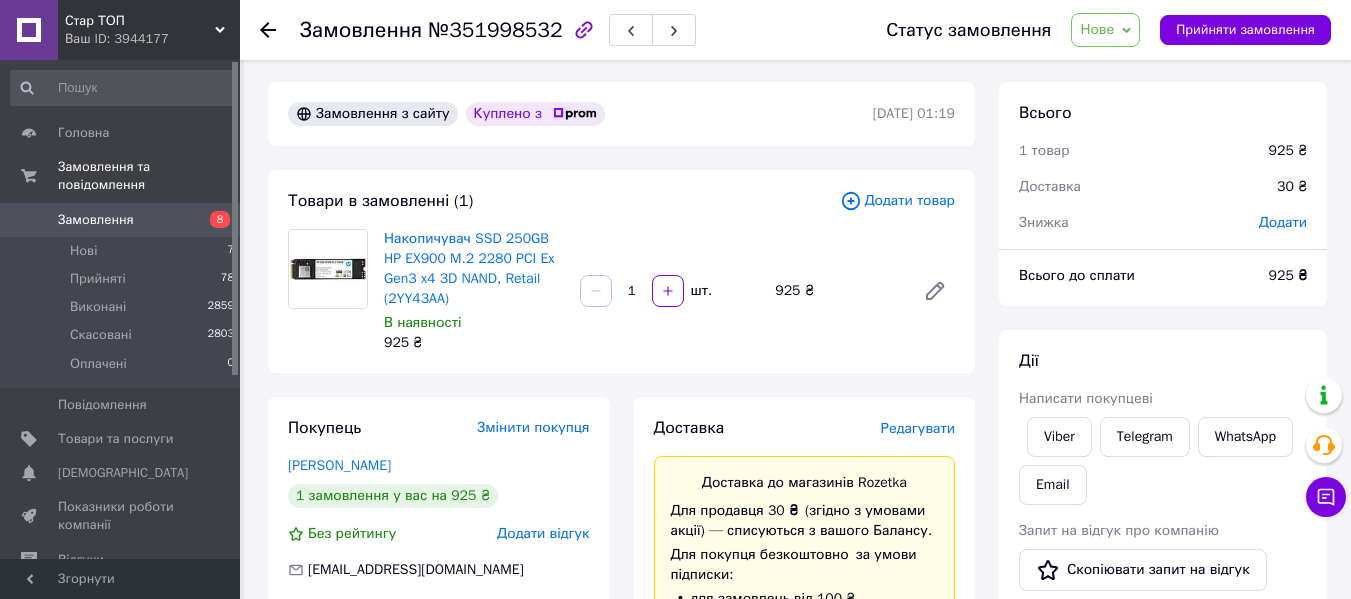 scroll, scrollTop: 0, scrollLeft: 0, axis: both 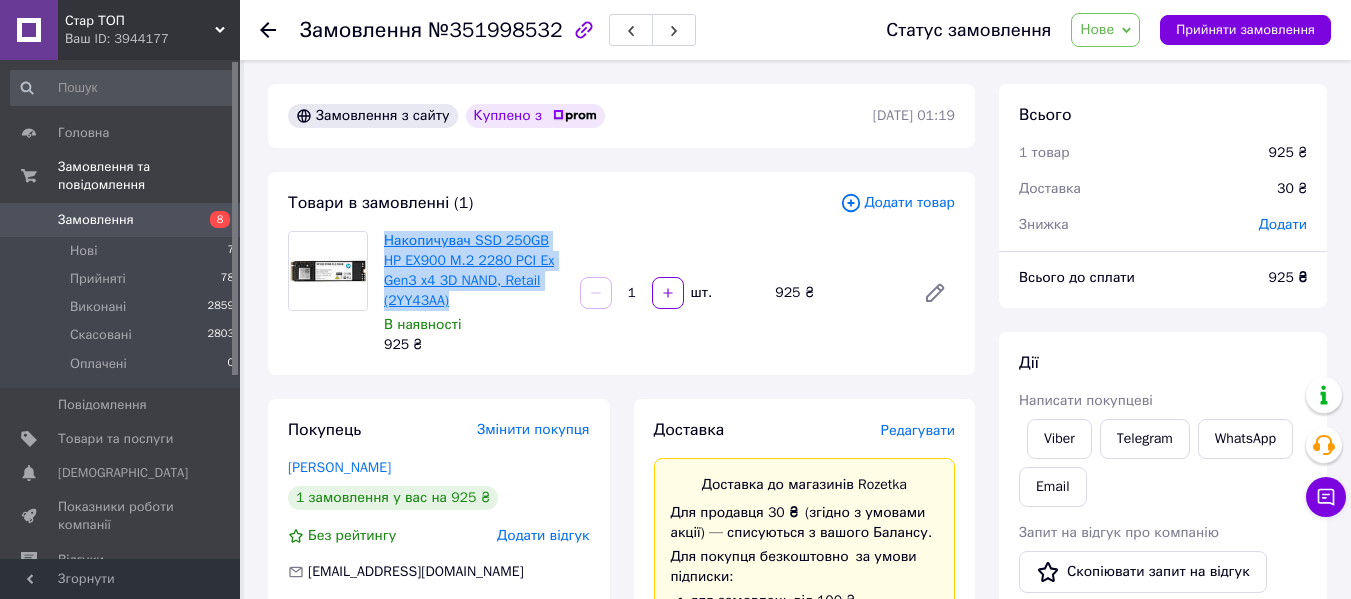 drag, startPoint x: 475, startPoint y: 301, endPoint x: 386, endPoint y: 248, distance: 103.58572 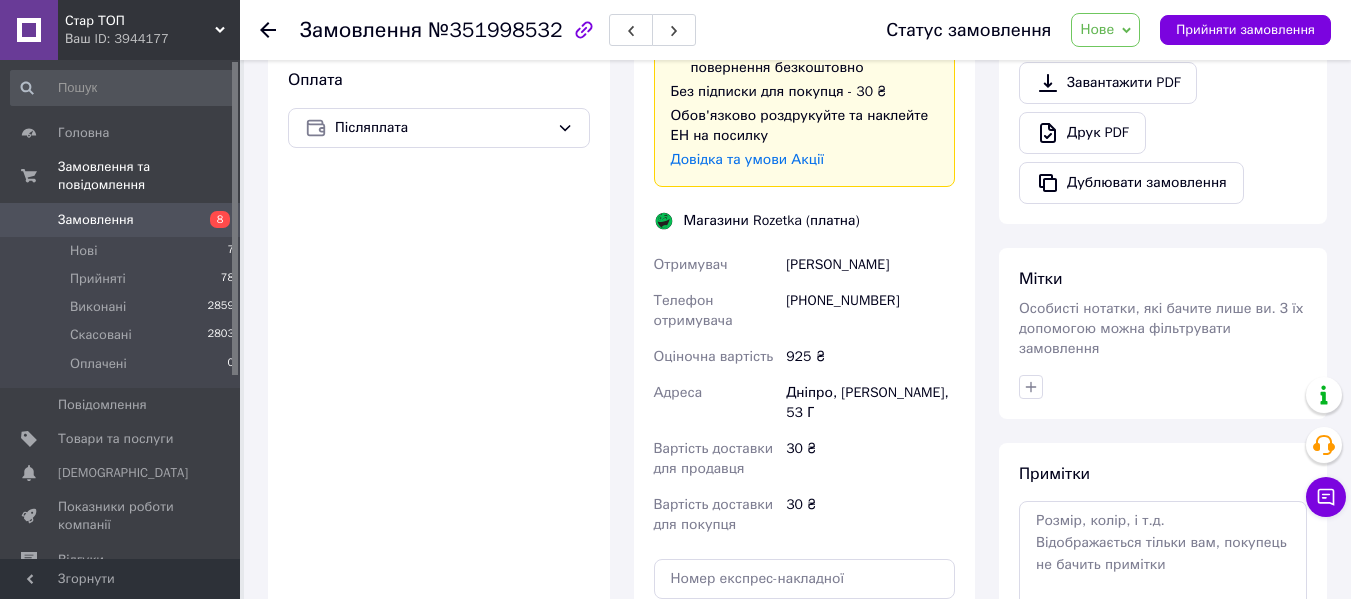 scroll, scrollTop: 700, scrollLeft: 0, axis: vertical 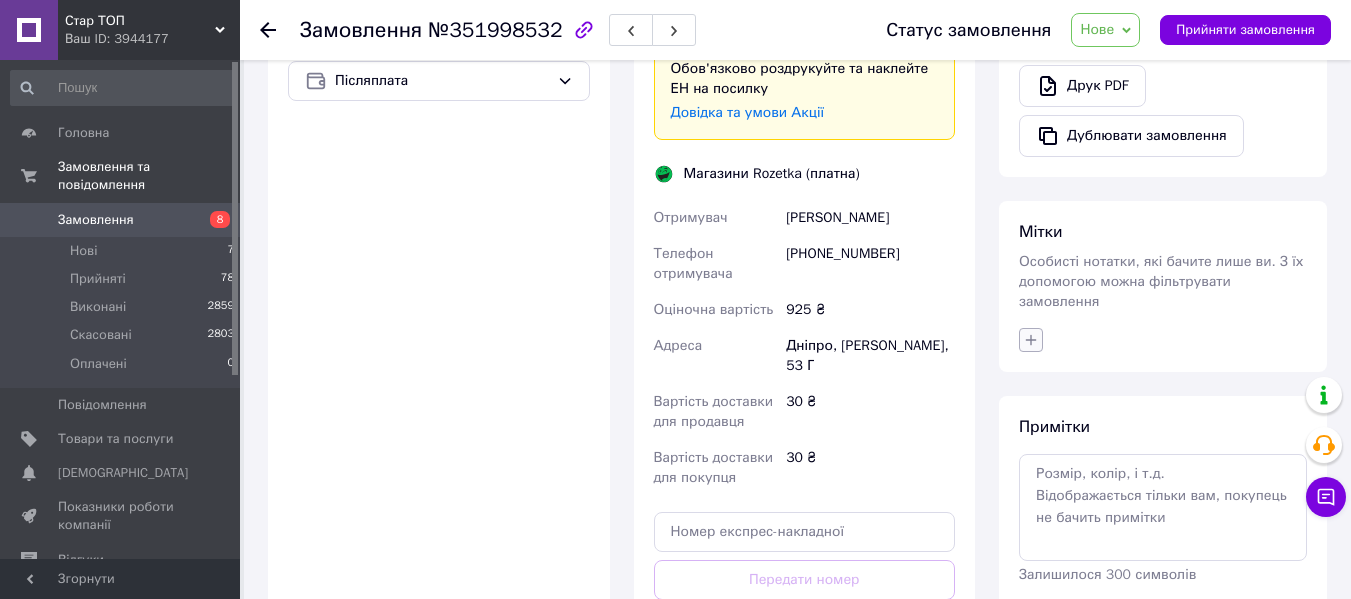 click 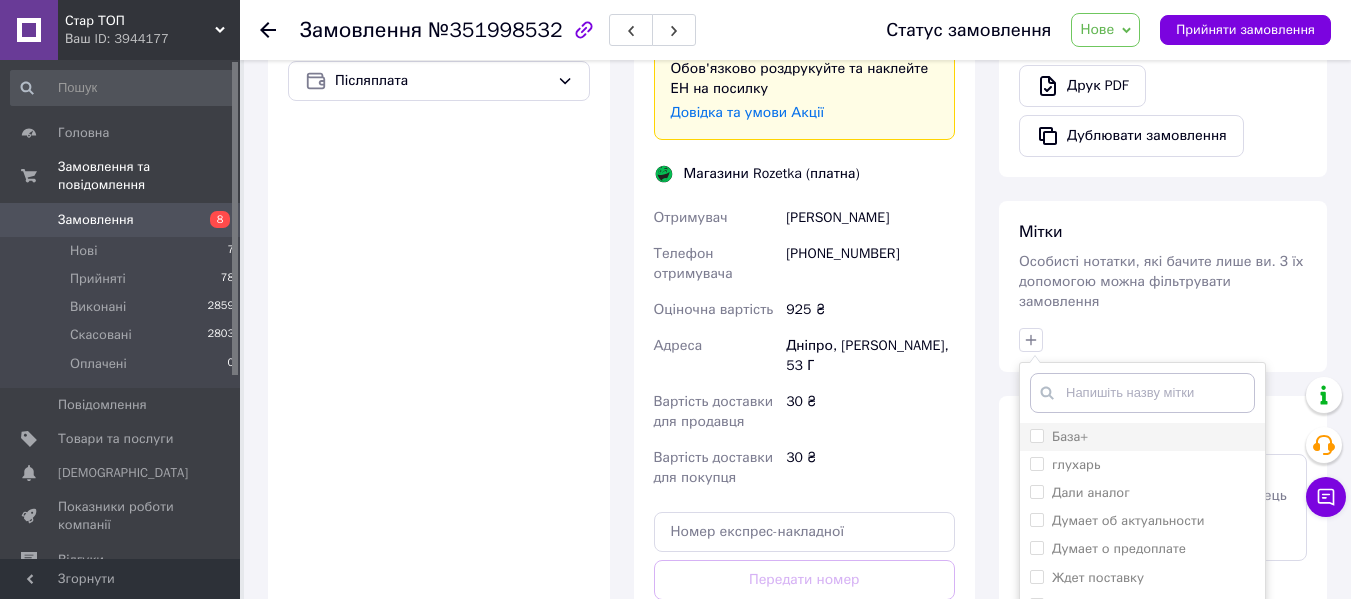 click on "База+" at bounding box center [1036, 435] 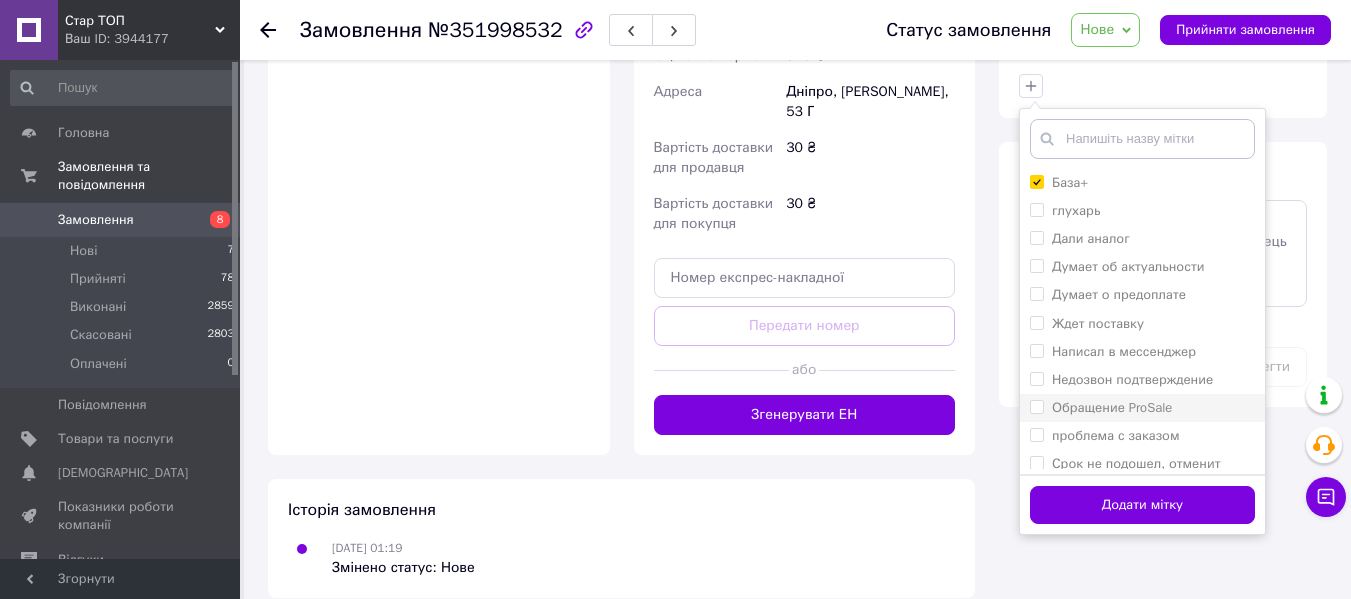 scroll, scrollTop: 957, scrollLeft: 0, axis: vertical 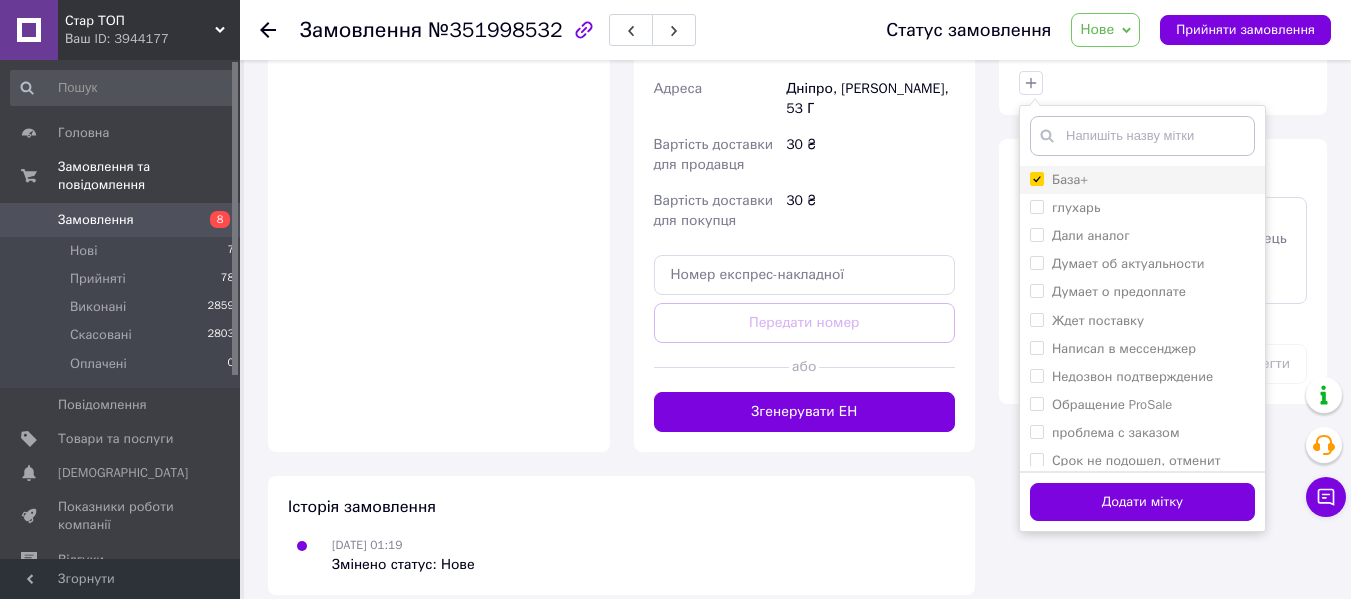 click on "База+" at bounding box center (1036, 178) 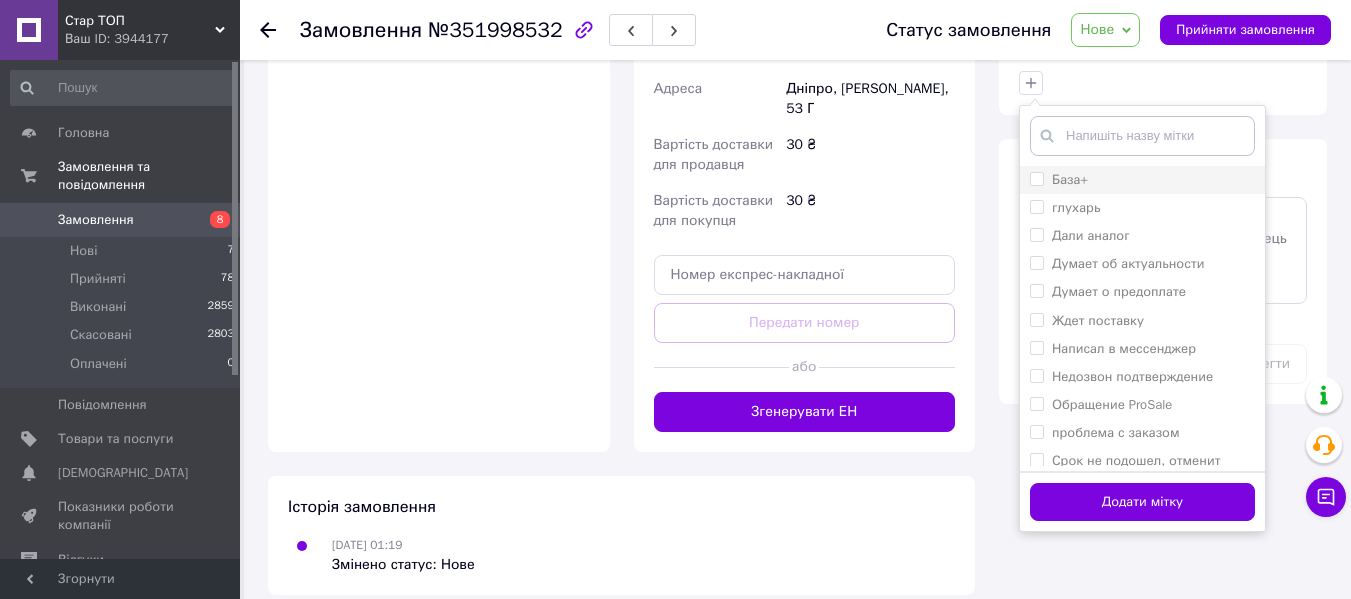 checkbox on "false" 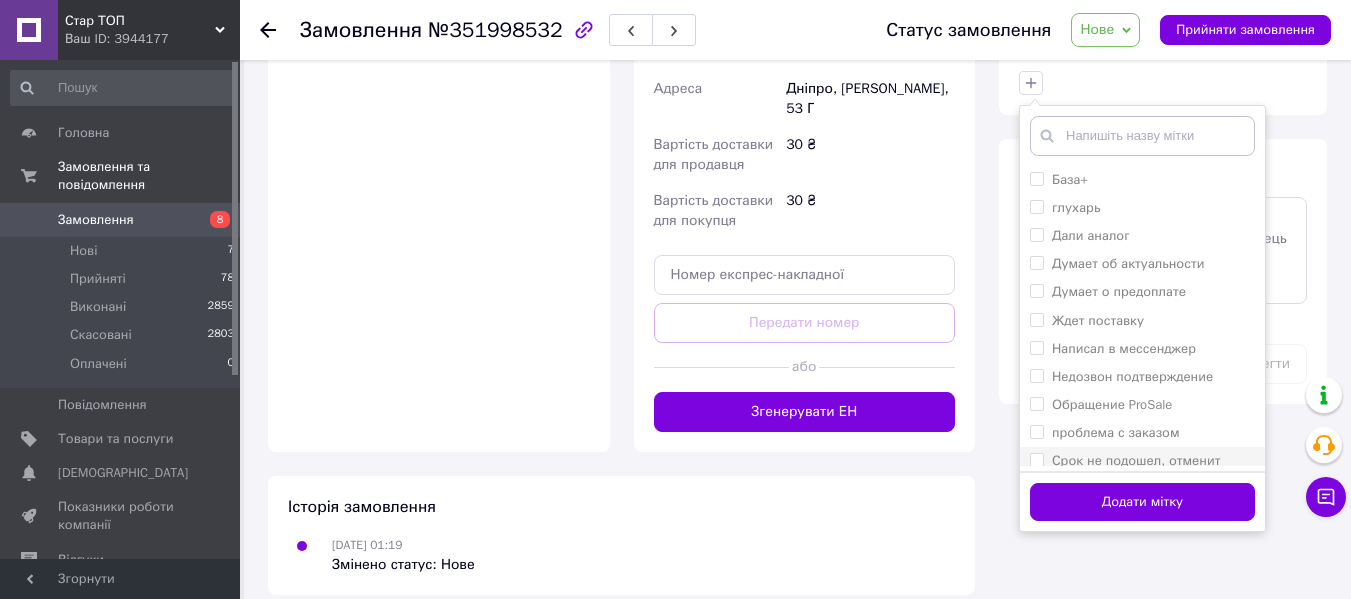 click on "Срок не подошел, отменит" at bounding box center [1136, 460] 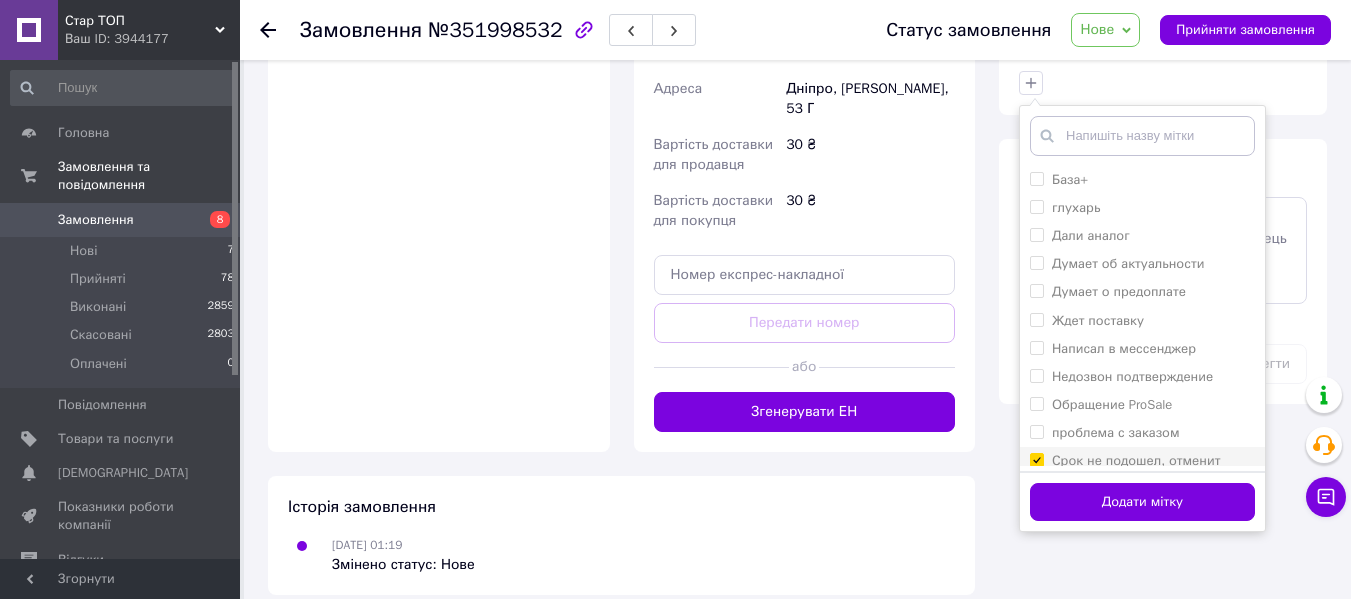 checkbox on "true" 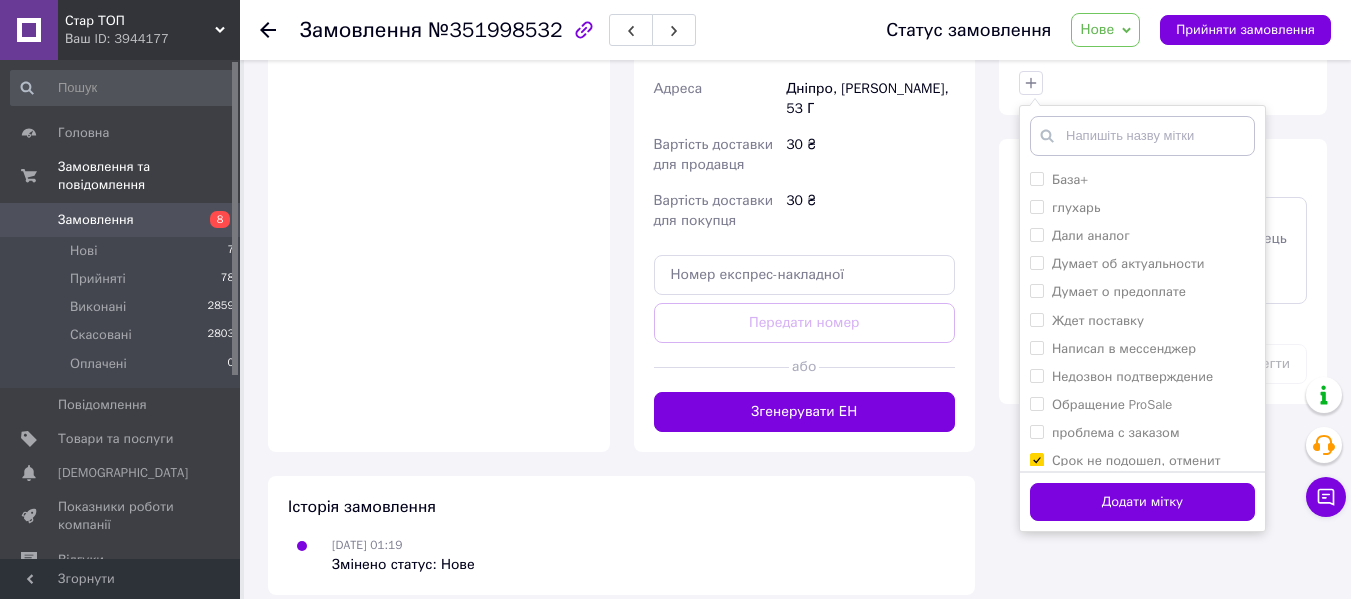 click on "Додати мітку" at bounding box center [1142, 502] 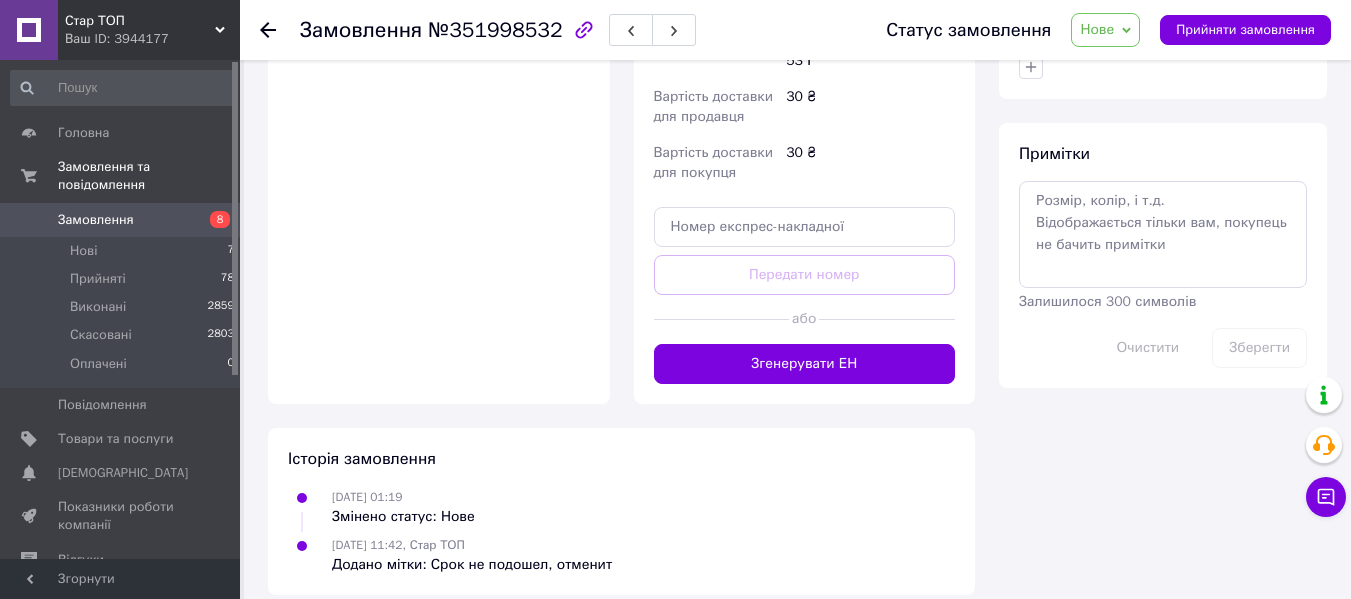 scroll, scrollTop: 505, scrollLeft: 0, axis: vertical 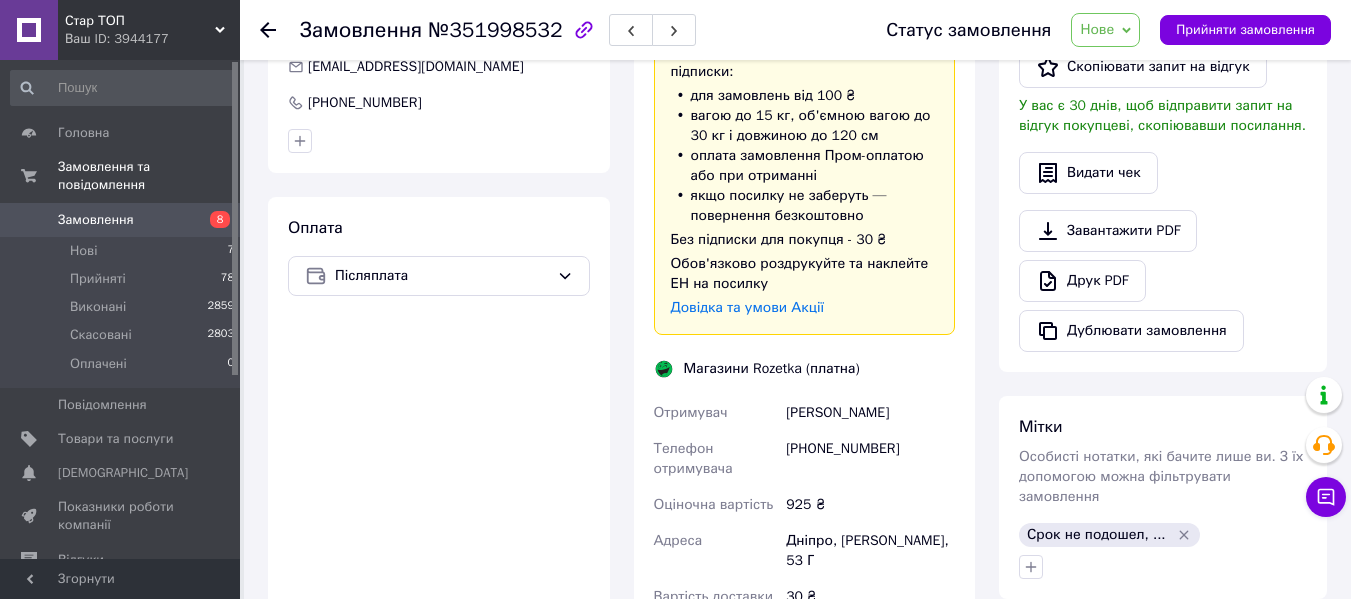 click on "Нове" at bounding box center (1105, 30) 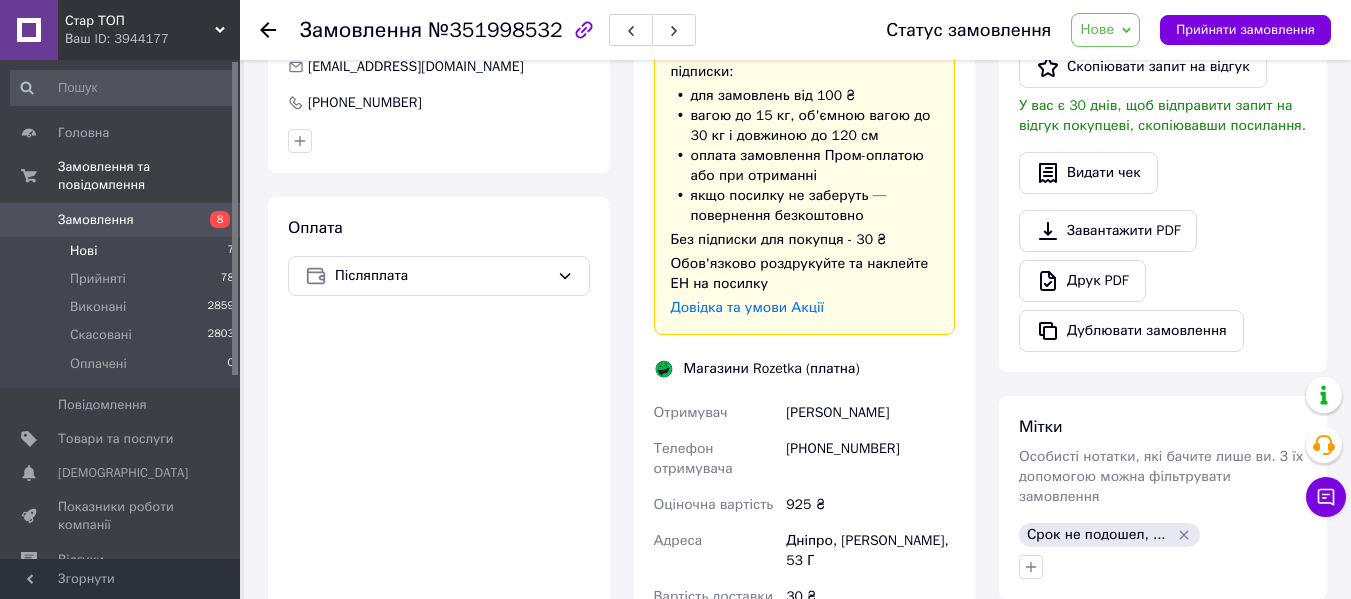 click on "Нові" at bounding box center [83, 251] 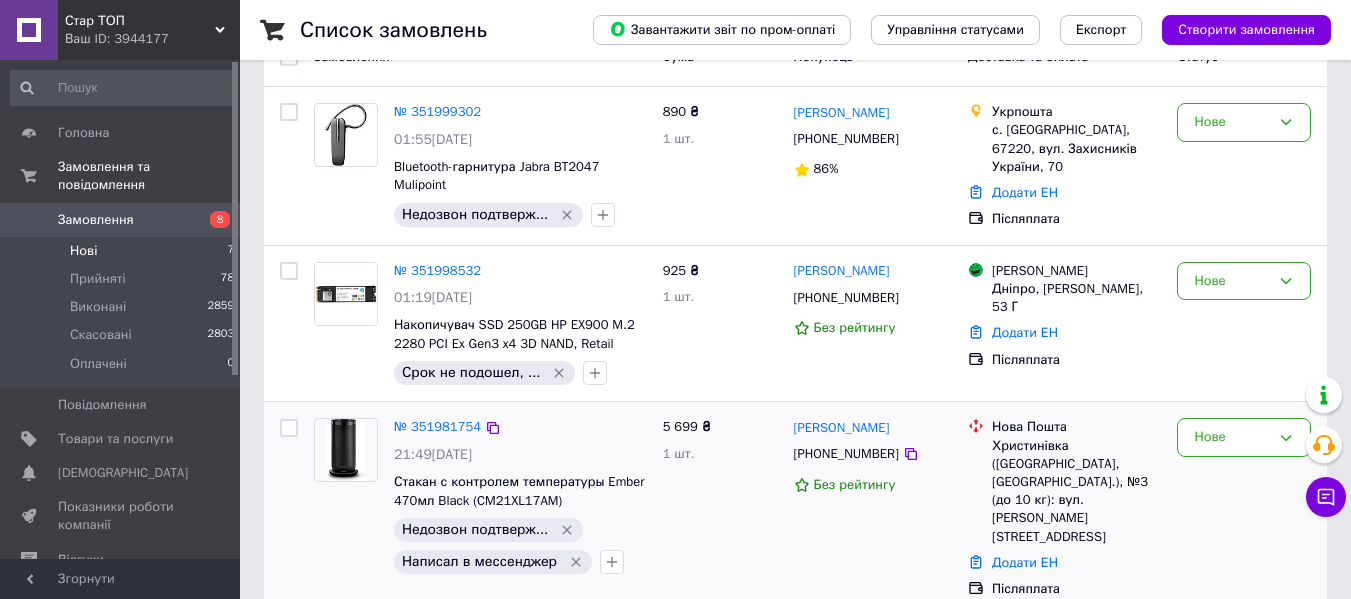 scroll, scrollTop: 300, scrollLeft: 0, axis: vertical 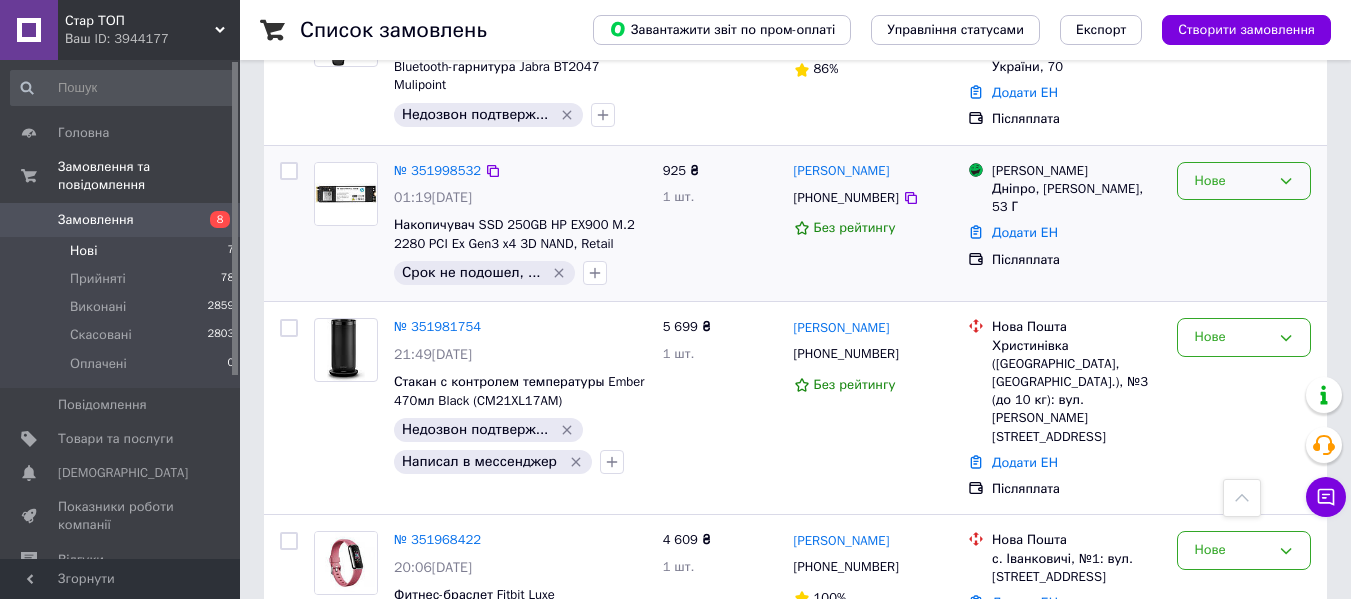 click 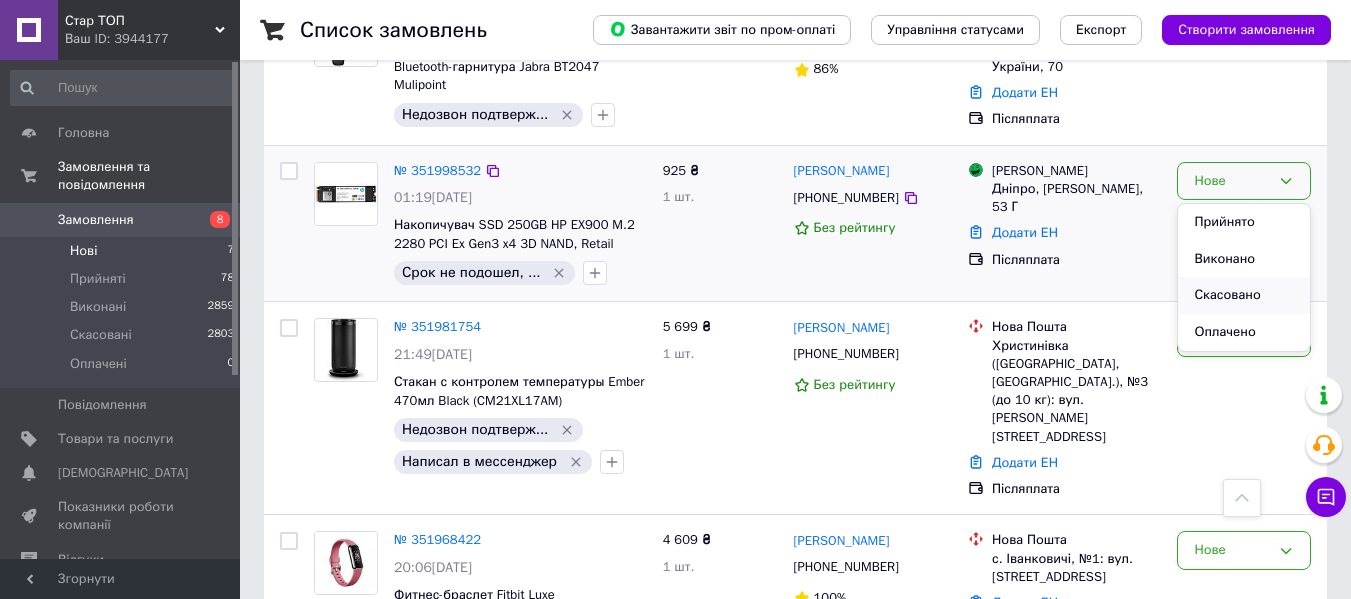 click on "Скасовано" at bounding box center (1244, 295) 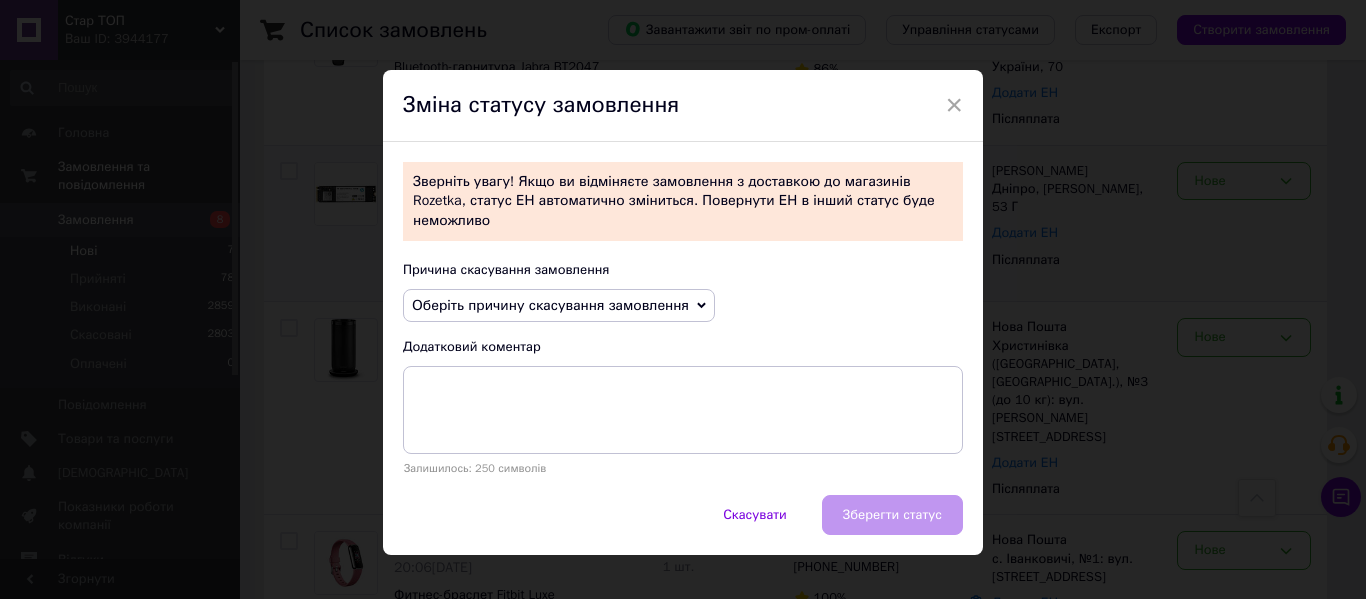 click 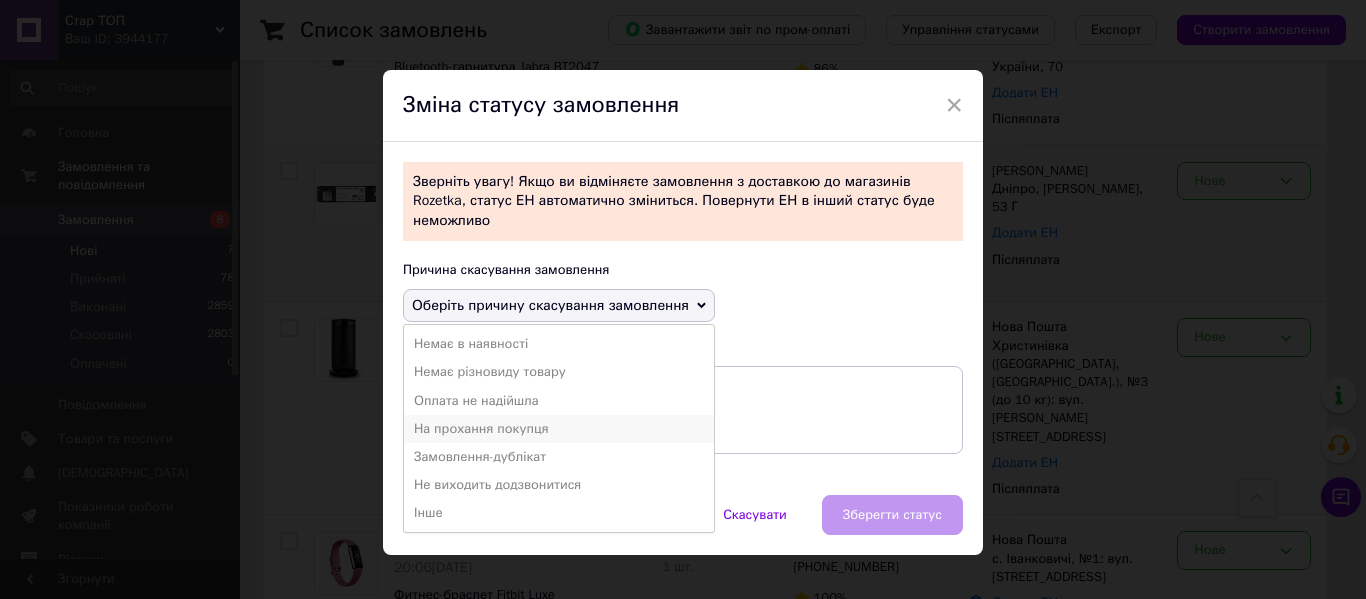 click on "На прохання покупця" at bounding box center (559, 429) 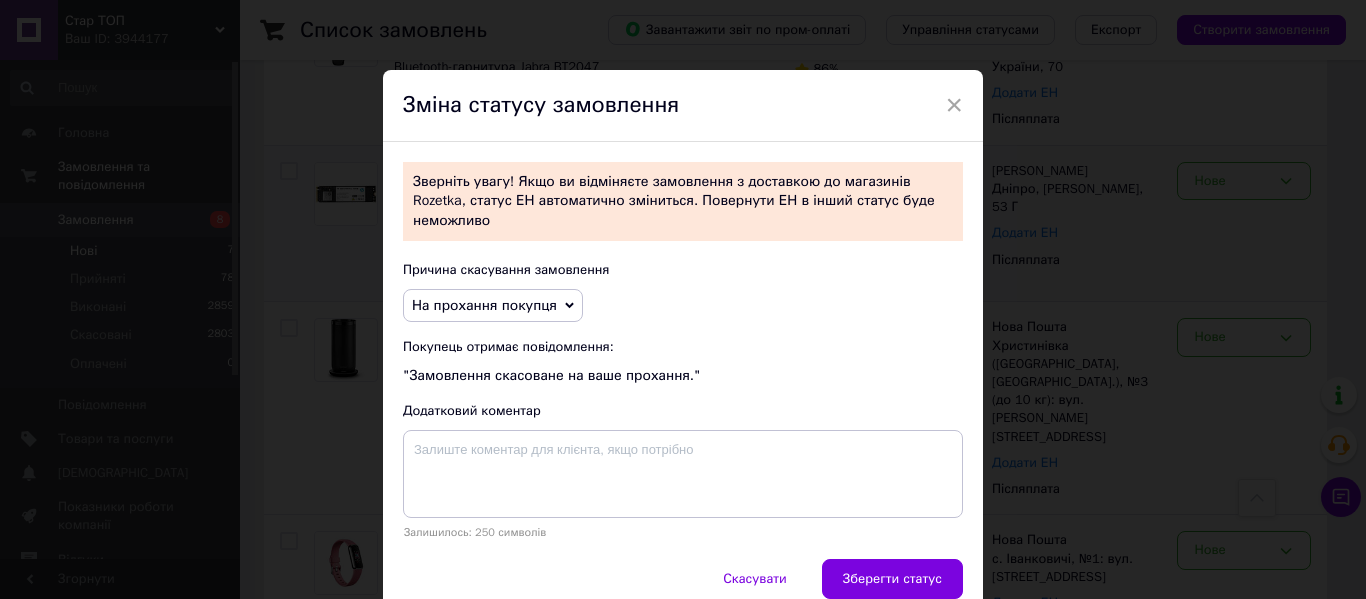 click on "Зберегти статус" at bounding box center [892, 579] 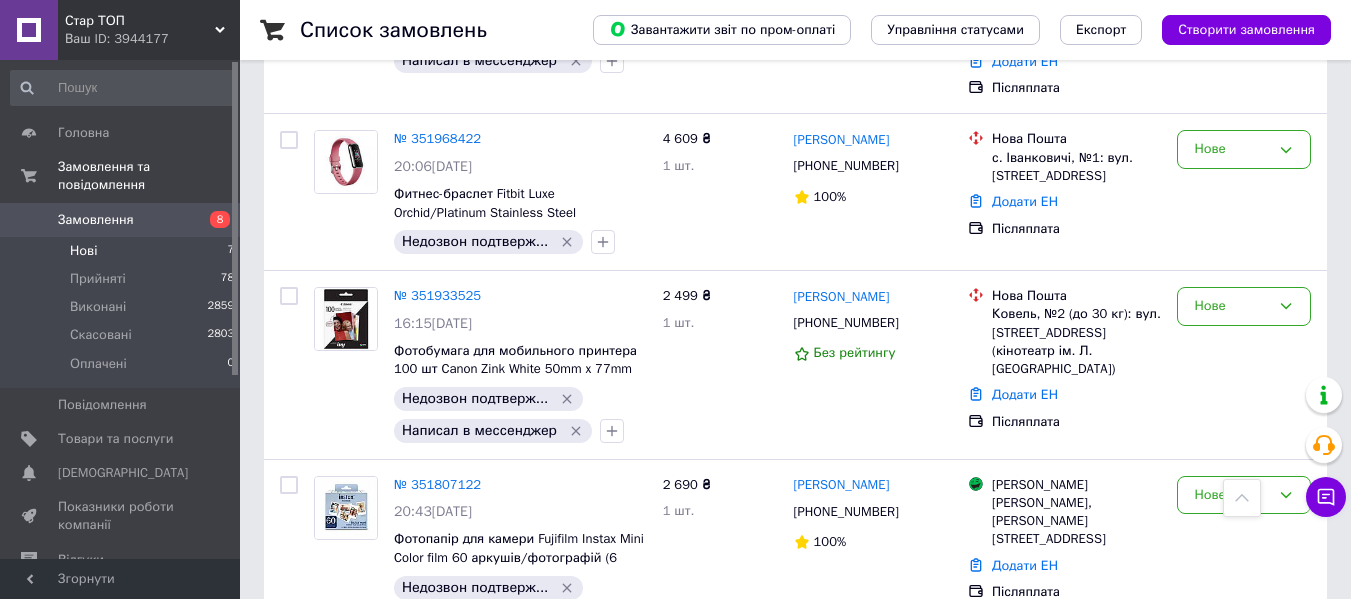 scroll, scrollTop: 406, scrollLeft: 0, axis: vertical 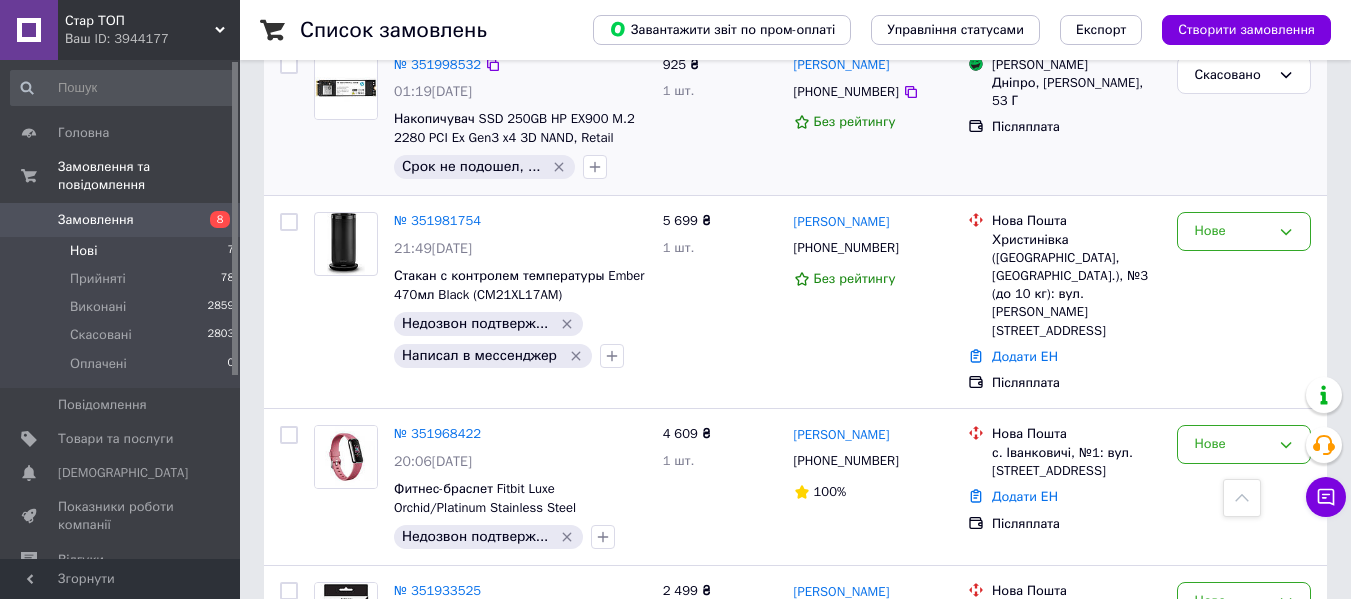 click on "7" at bounding box center [230, 251] 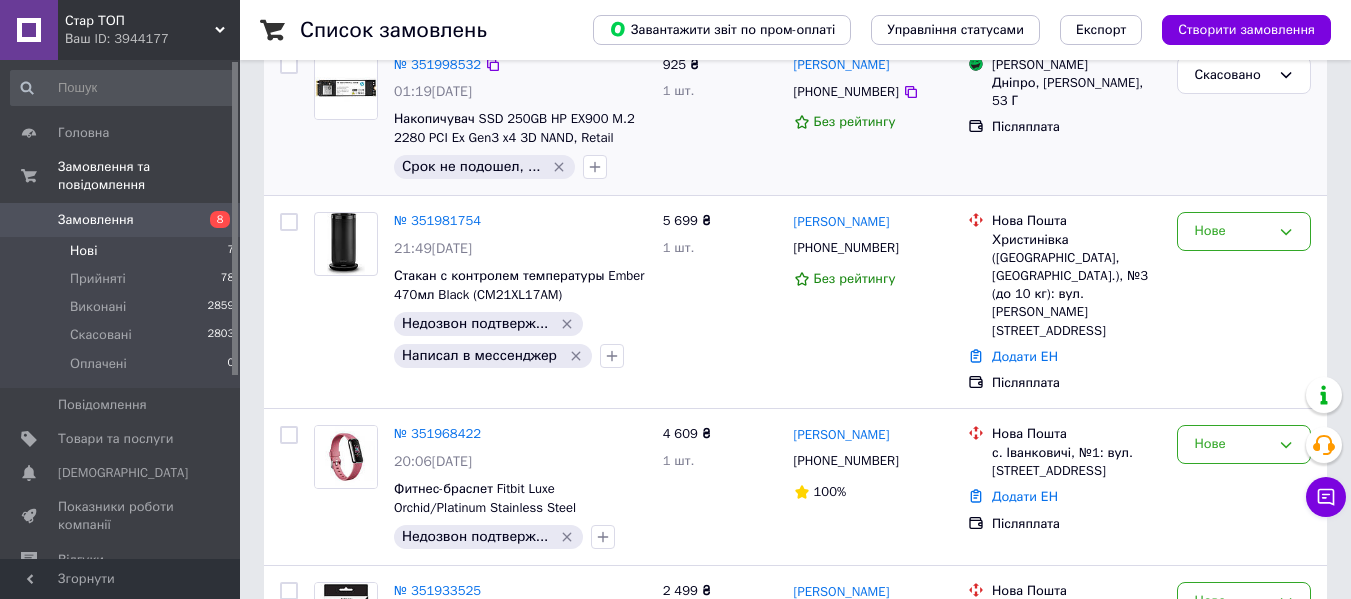 scroll, scrollTop: 0, scrollLeft: 0, axis: both 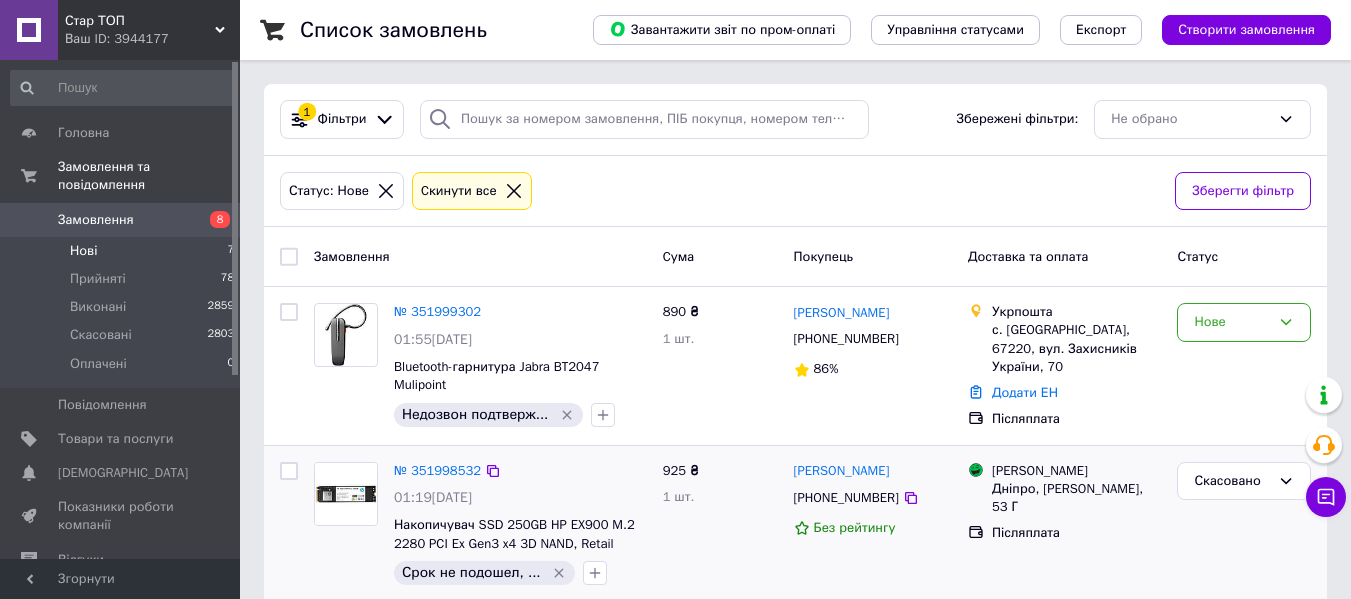 click on "Нові 7" at bounding box center (123, 251) 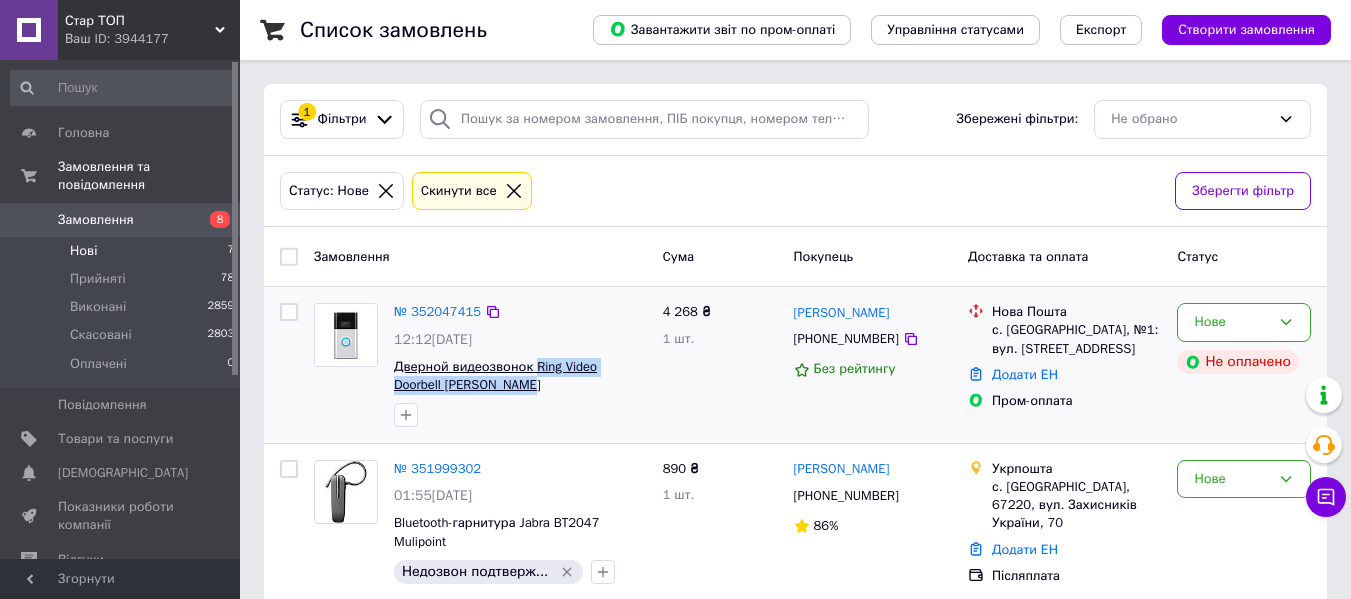 drag, startPoint x: 531, startPoint y: 389, endPoint x: 534, endPoint y: 364, distance: 25.179358 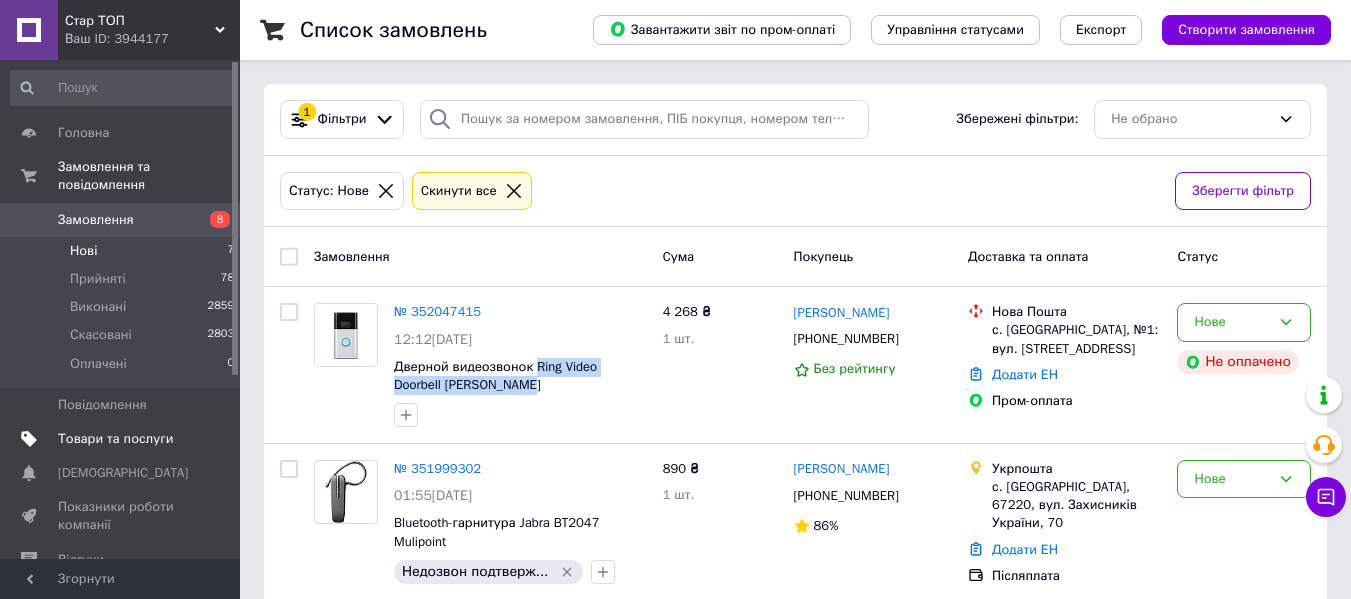 click on "Товари та послуги" at bounding box center [115, 439] 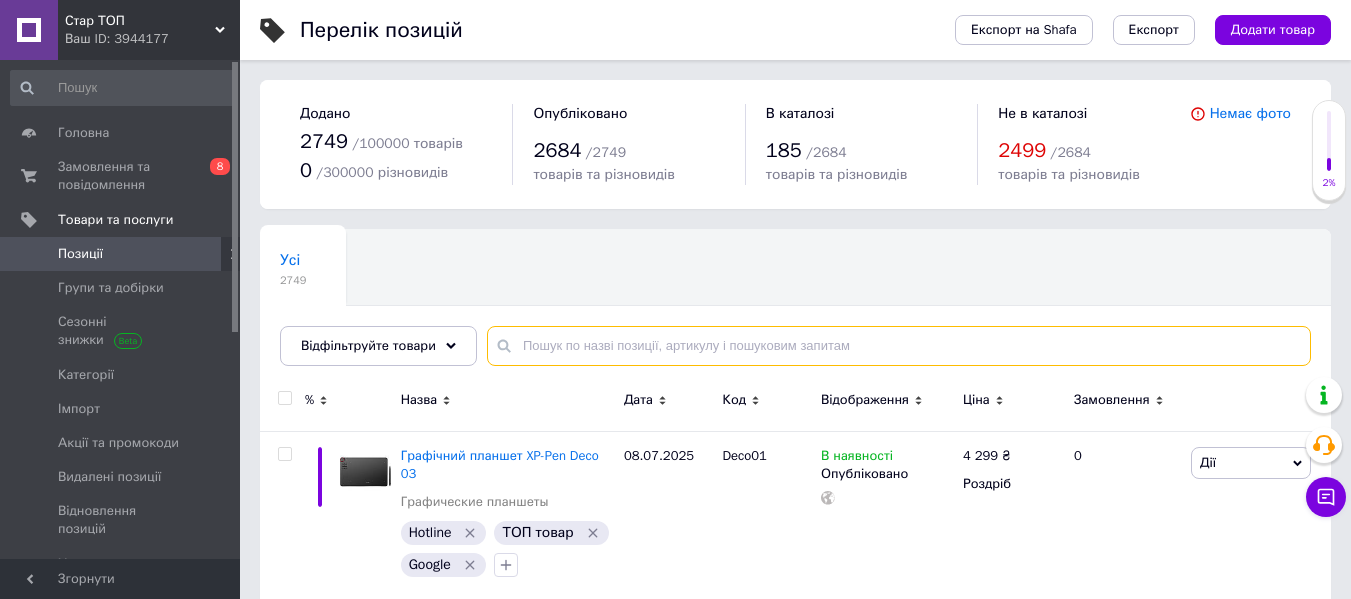 click at bounding box center (899, 346) 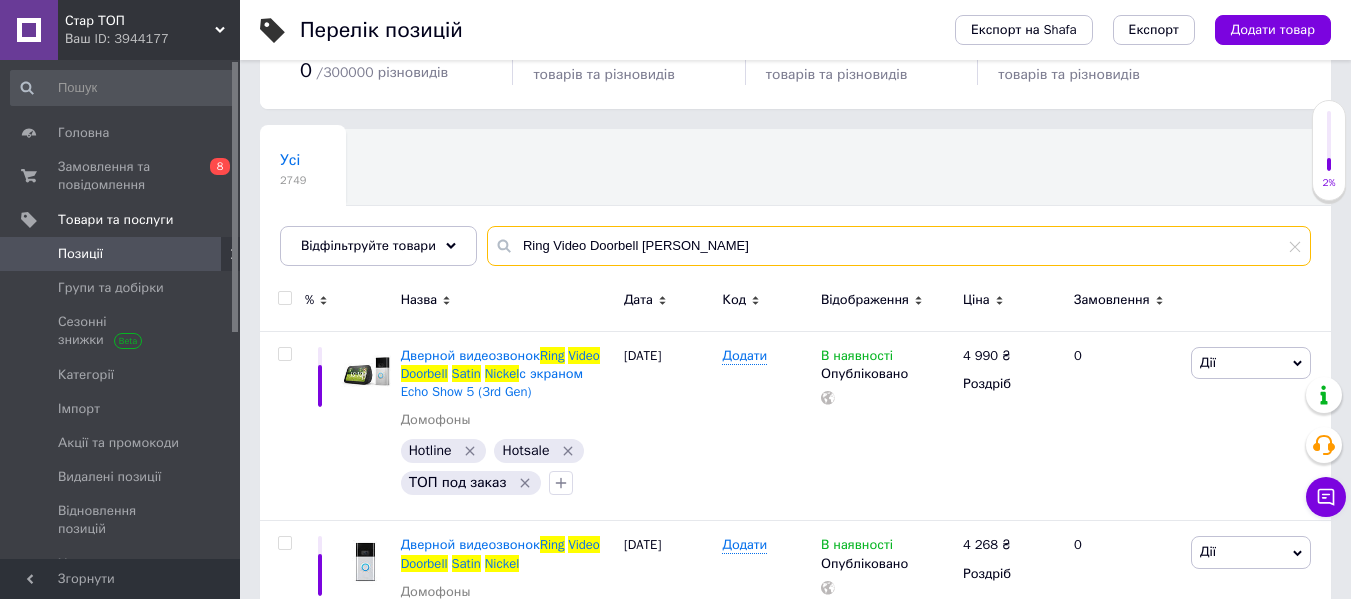 scroll, scrollTop: 181, scrollLeft: 0, axis: vertical 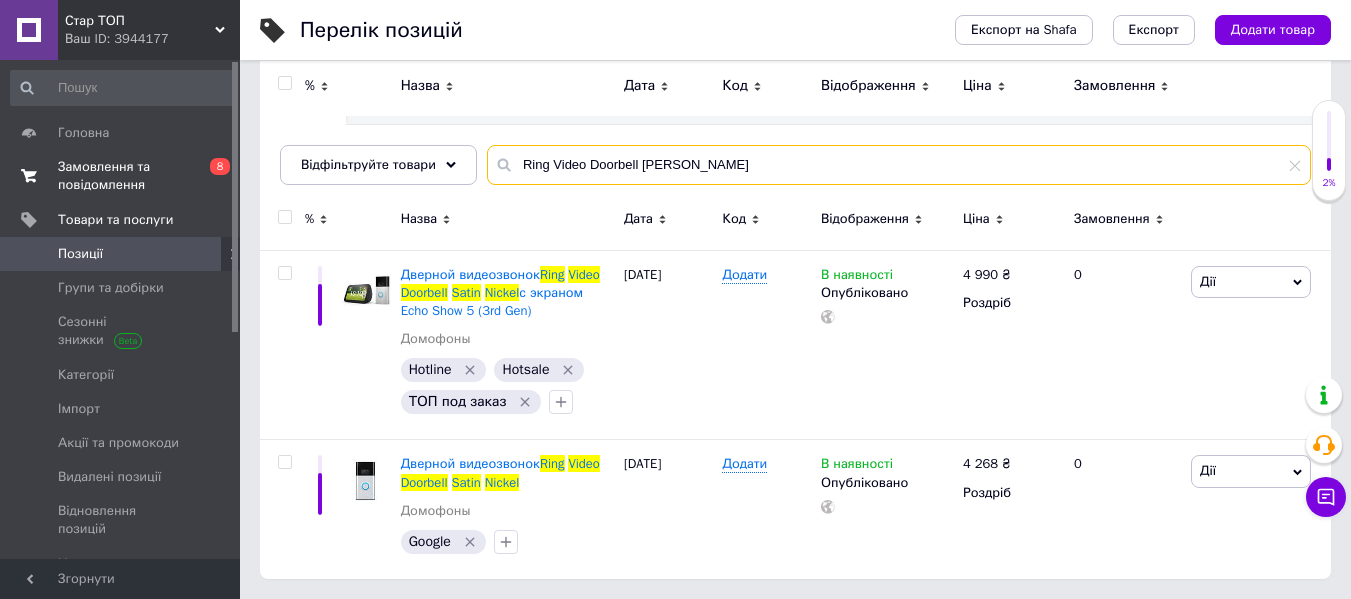 type on "Ring Video Doorbell Satin Nickel" 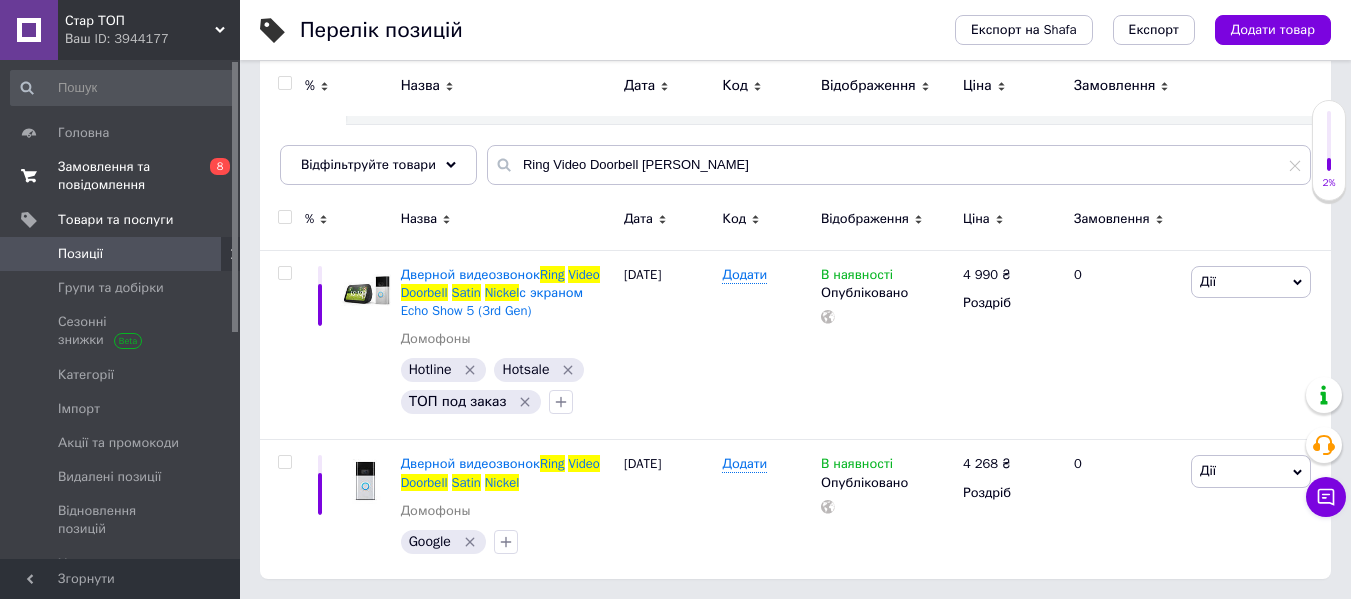 click on "Замовлення та повідомлення" at bounding box center [121, 176] 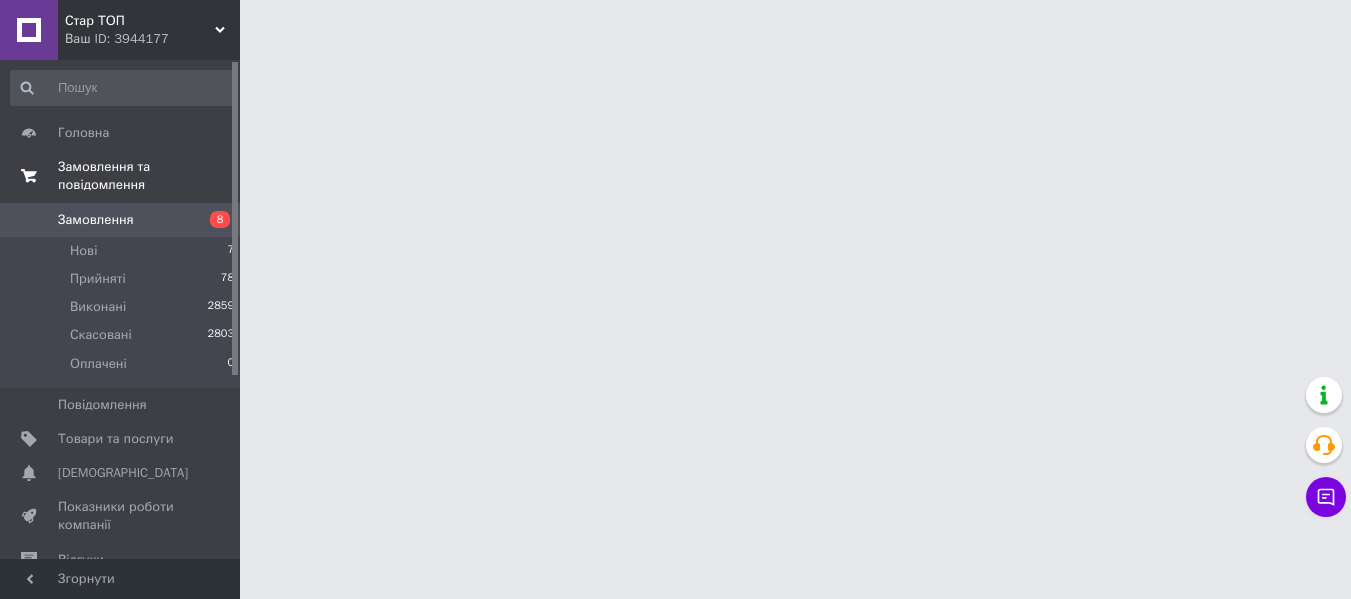 scroll, scrollTop: 0, scrollLeft: 0, axis: both 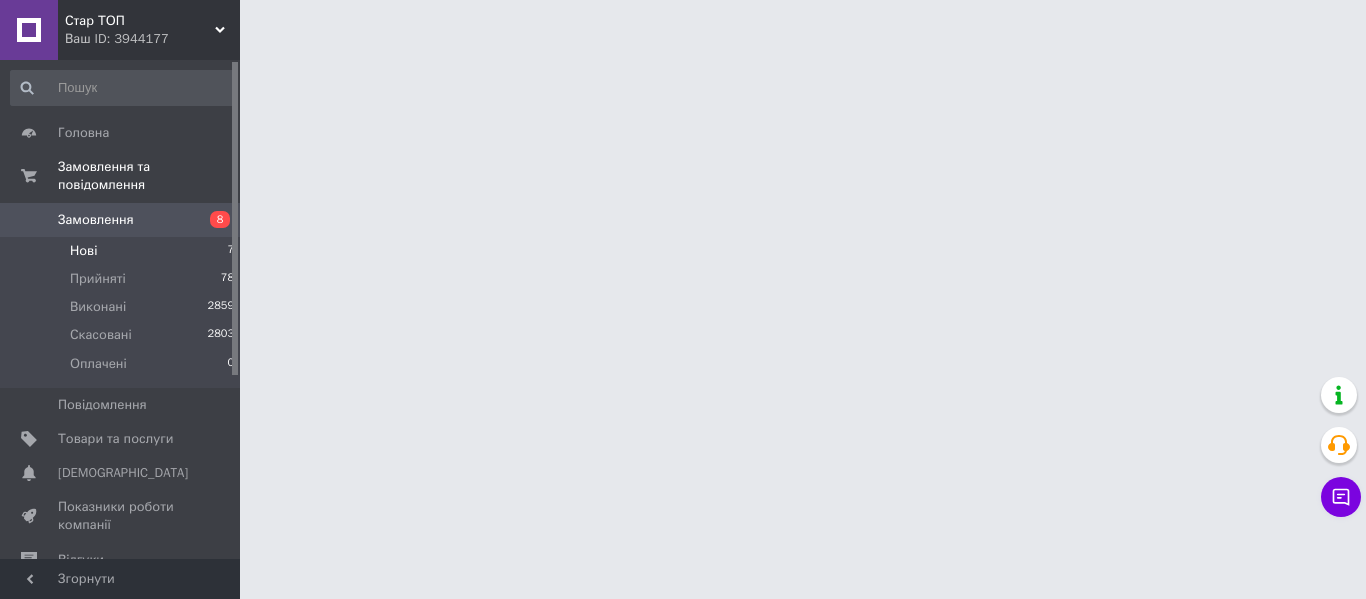 click on "Нові 7" at bounding box center [123, 251] 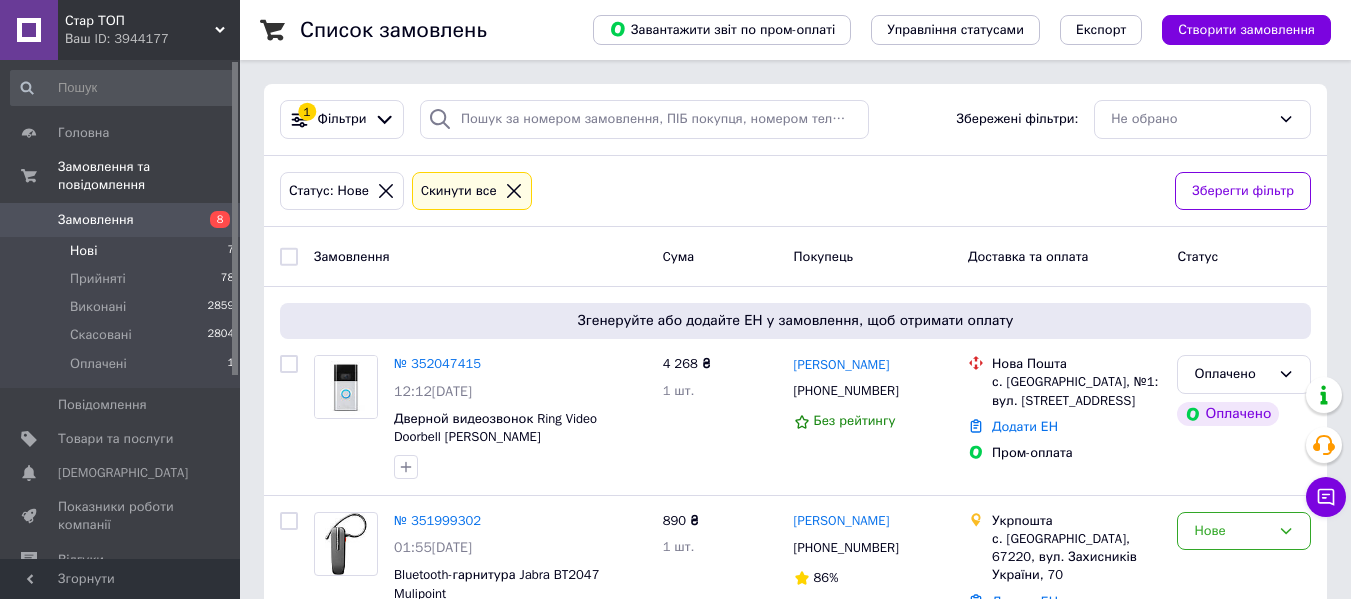 click 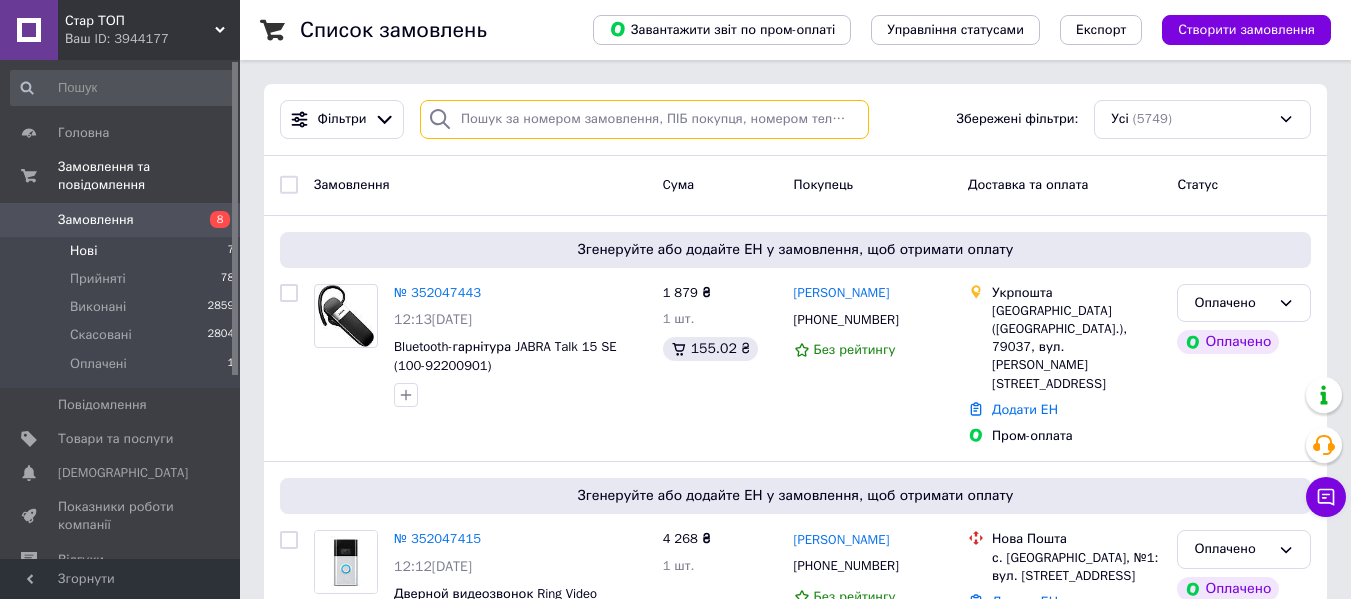 click at bounding box center [644, 119] 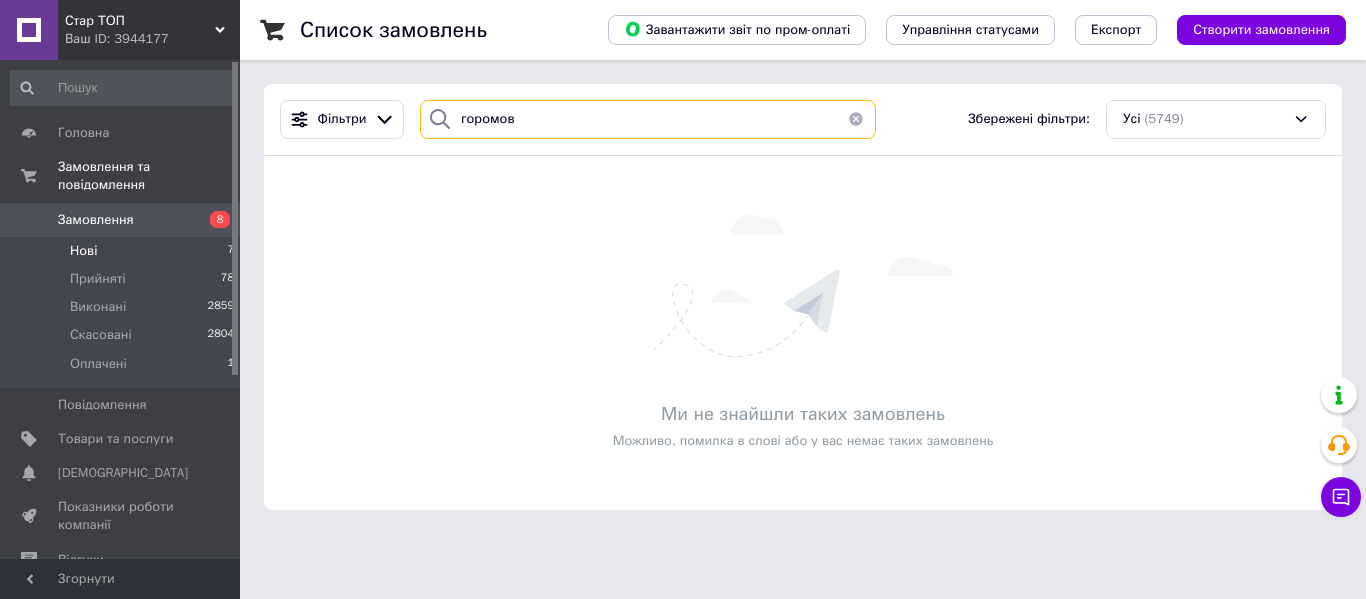 click on "горомов" at bounding box center (648, 119) 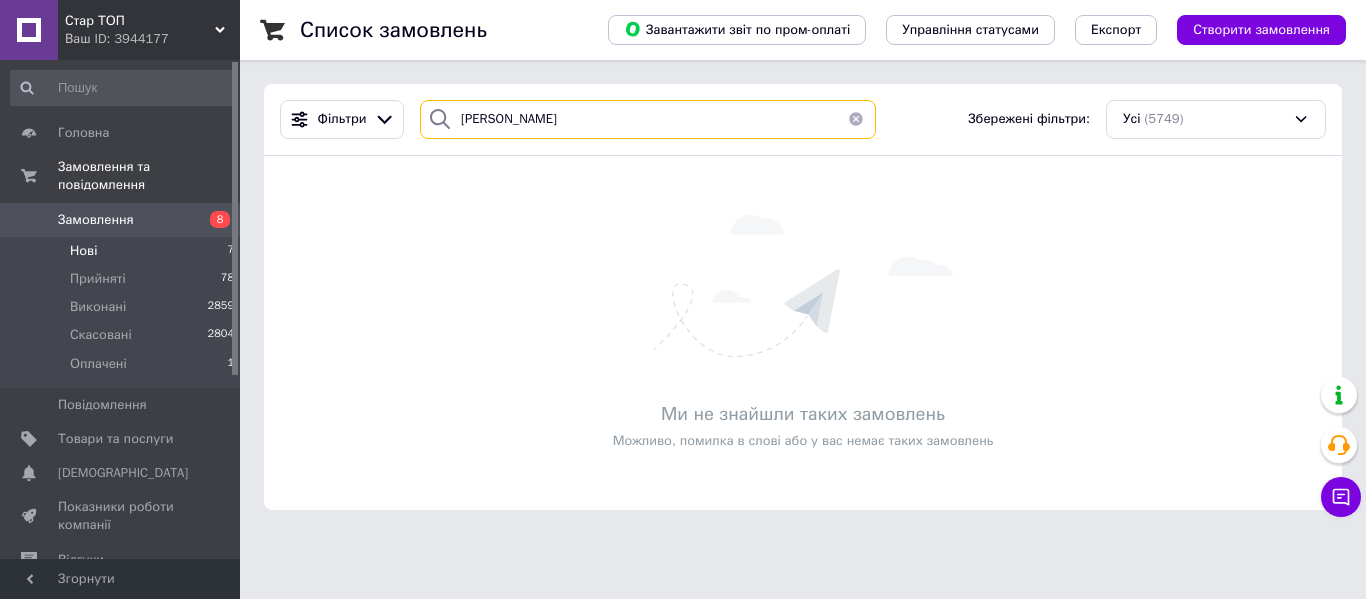 type on "громов" 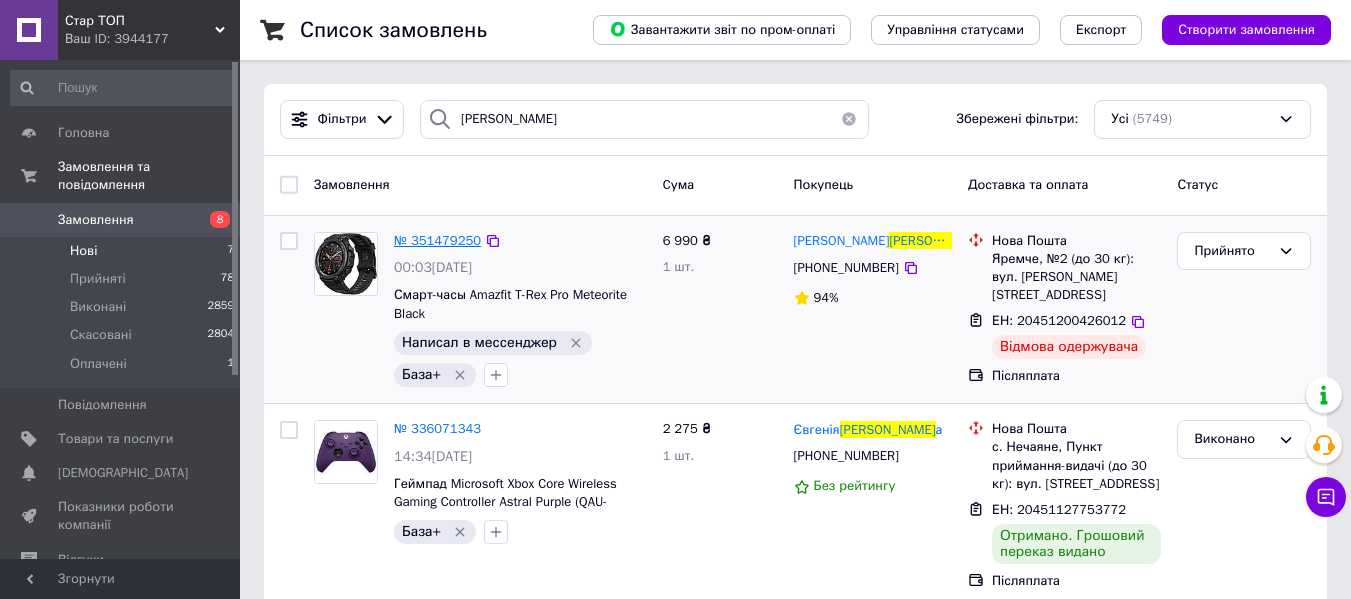 click on "№ 351479250" at bounding box center [437, 240] 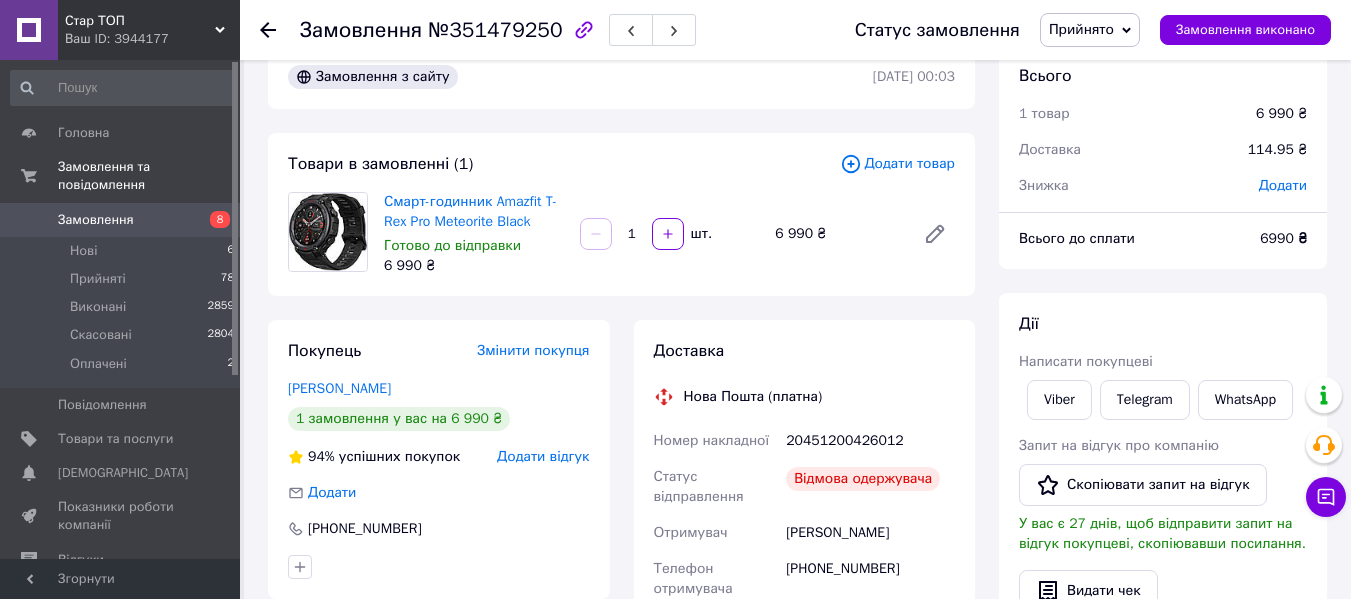 scroll, scrollTop: 0, scrollLeft: 0, axis: both 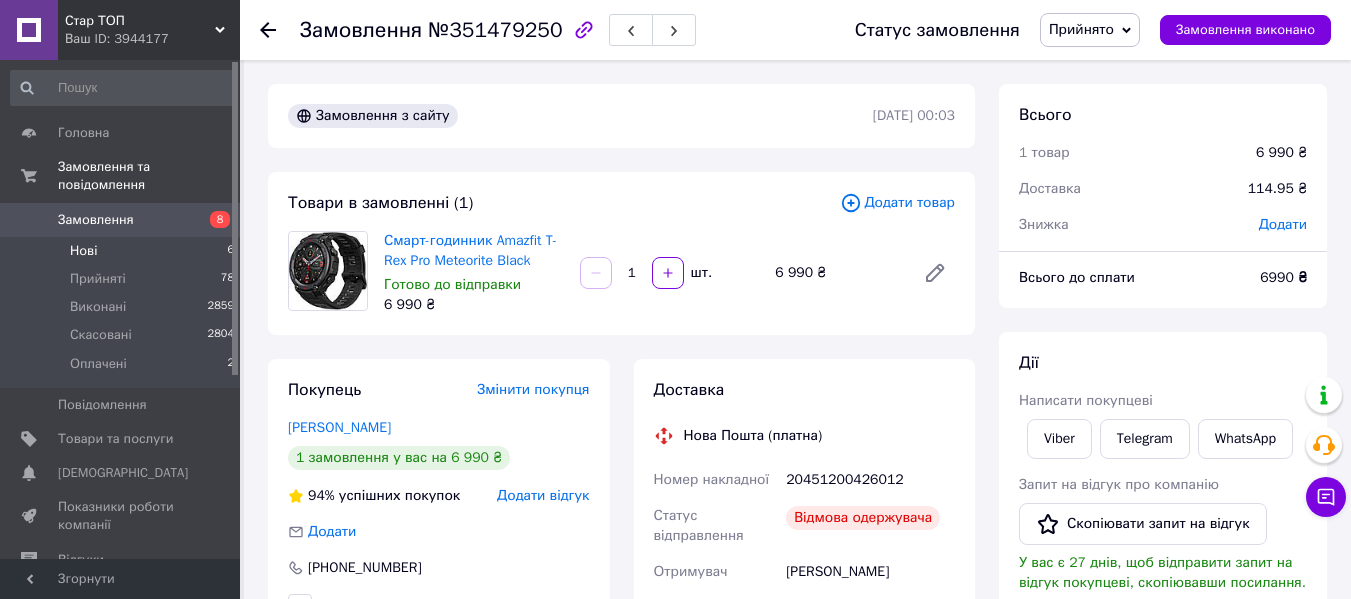 click on "Нові 6" at bounding box center (123, 251) 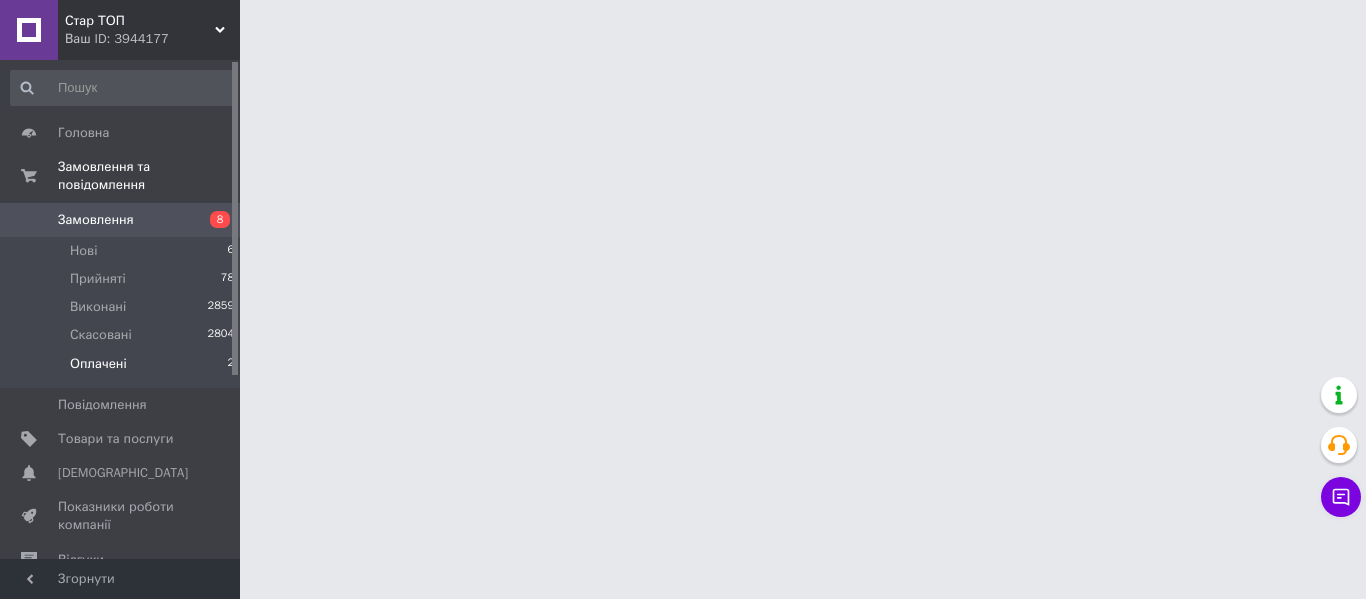 click on "Оплачені 2" at bounding box center [123, 369] 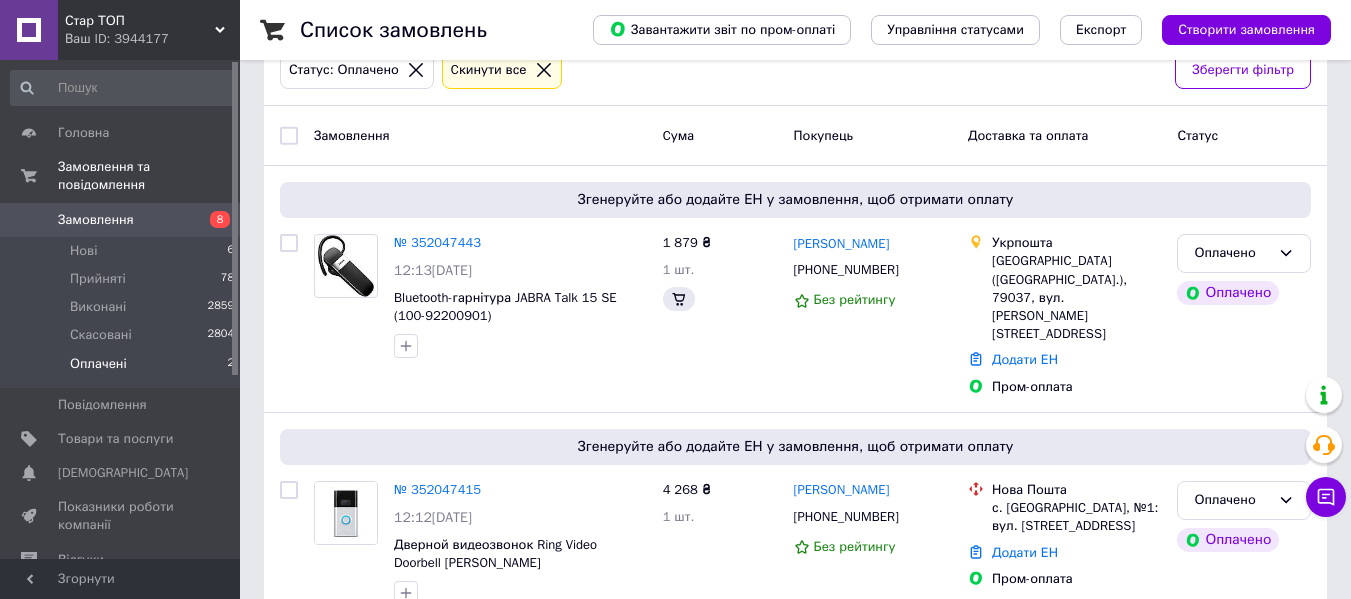 scroll, scrollTop: 130, scrollLeft: 0, axis: vertical 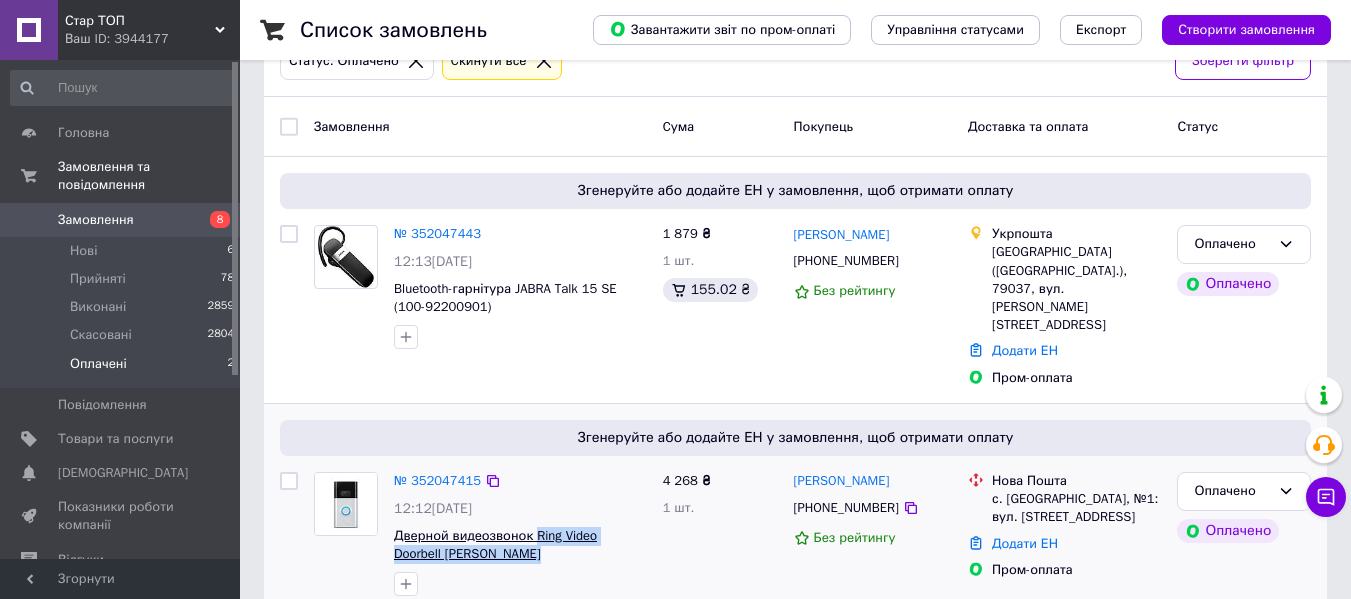drag, startPoint x: 525, startPoint y: 528, endPoint x: 532, endPoint y: 493, distance: 35.69314 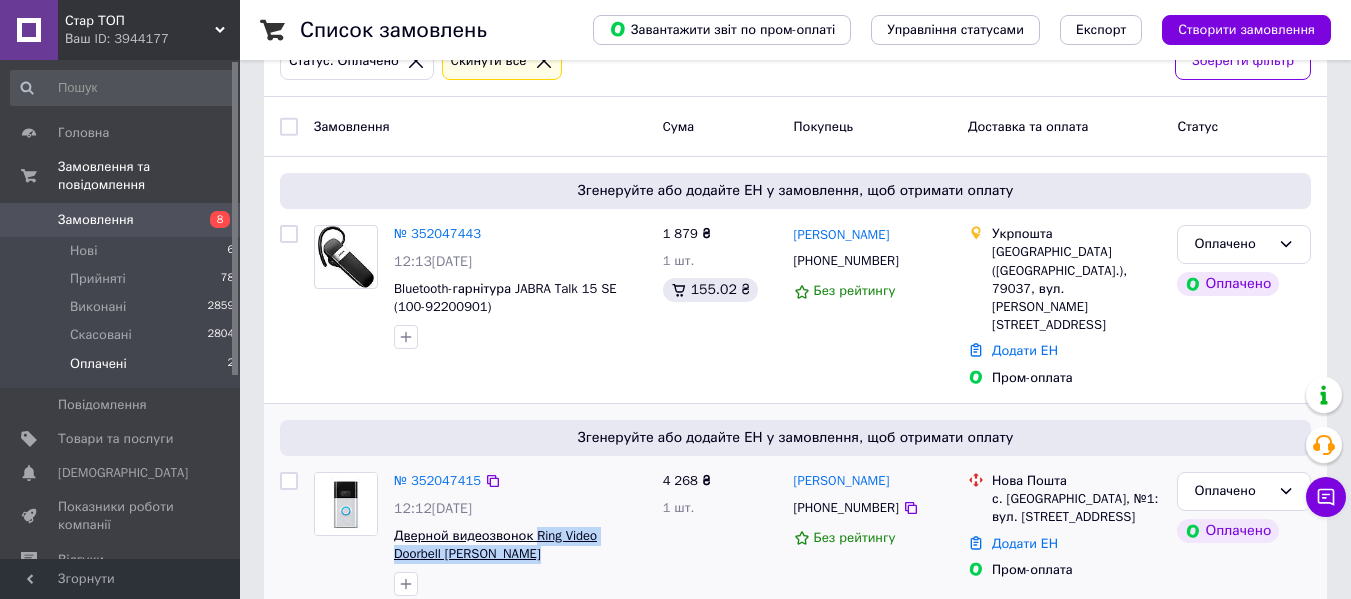 copy on "Ring Video Doorbell Satin Nickel" 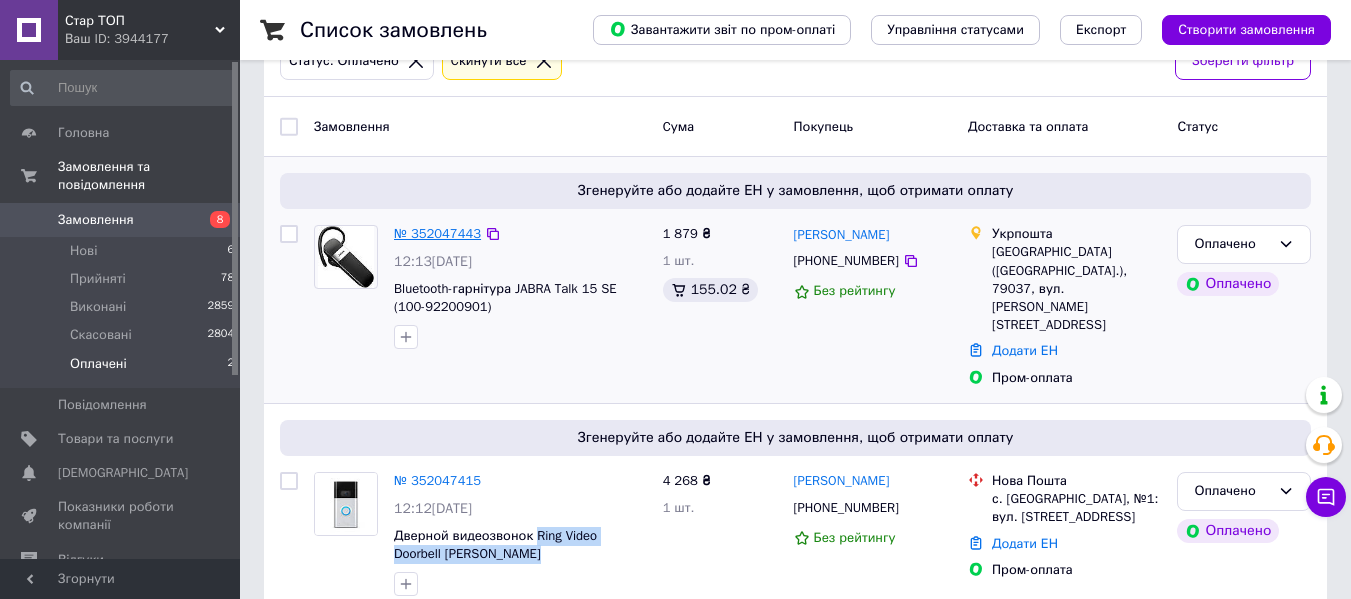 click on "№ 352047443" at bounding box center [437, 233] 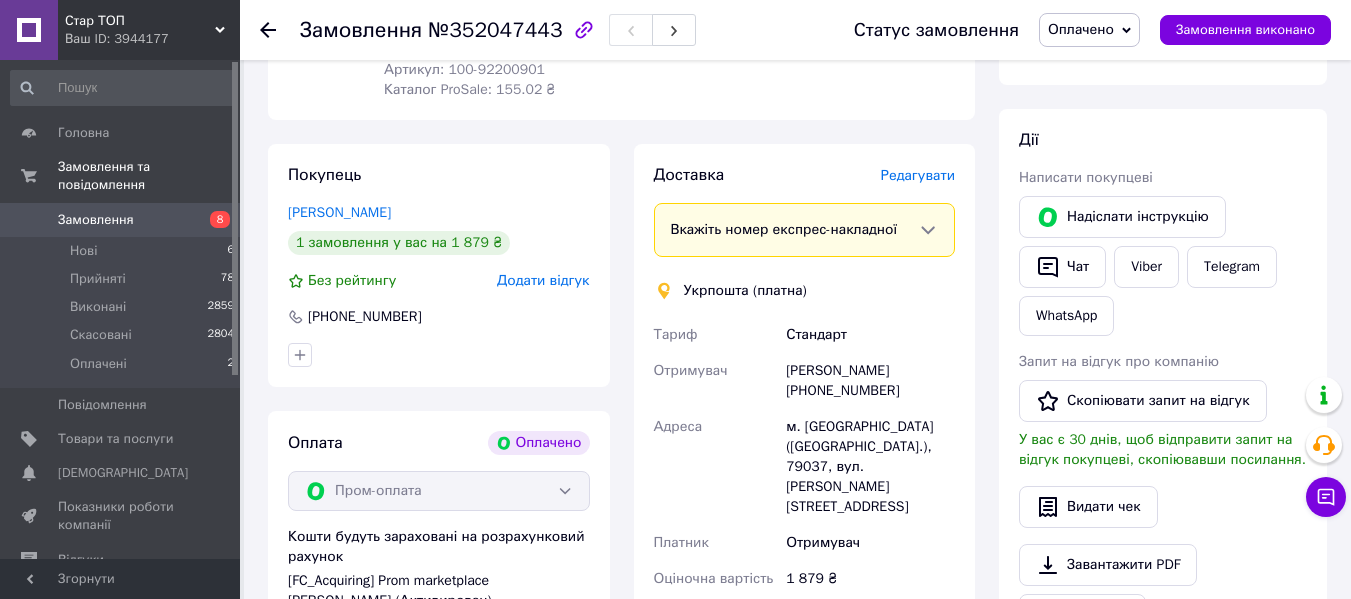 scroll, scrollTop: 330, scrollLeft: 0, axis: vertical 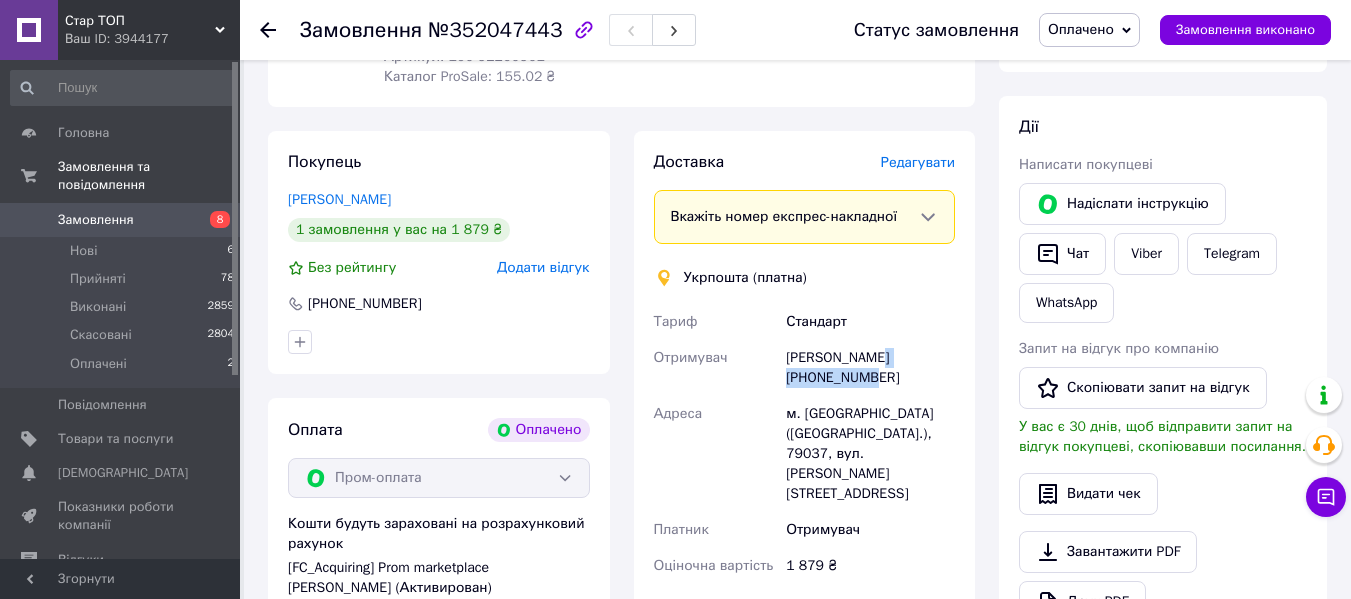drag, startPoint x: 895, startPoint y: 379, endPoint x: 785, endPoint y: 381, distance: 110.01818 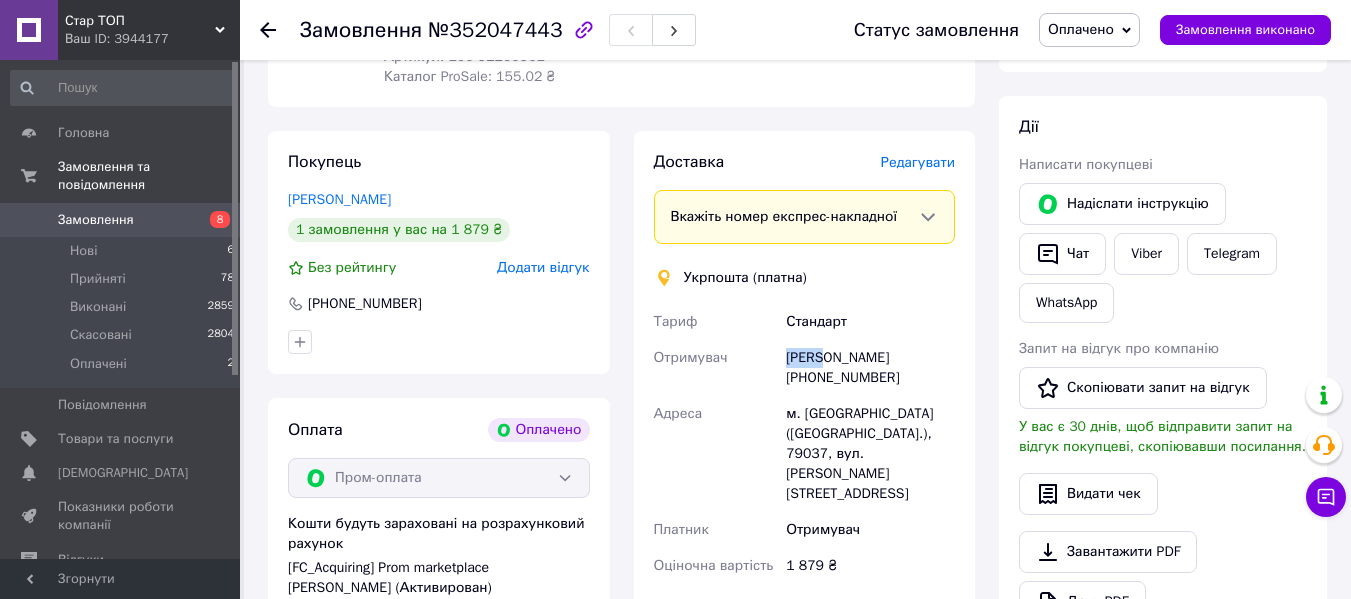drag, startPoint x: 785, startPoint y: 356, endPoint x: 822, endPoint y: 362, distance: 37.48333 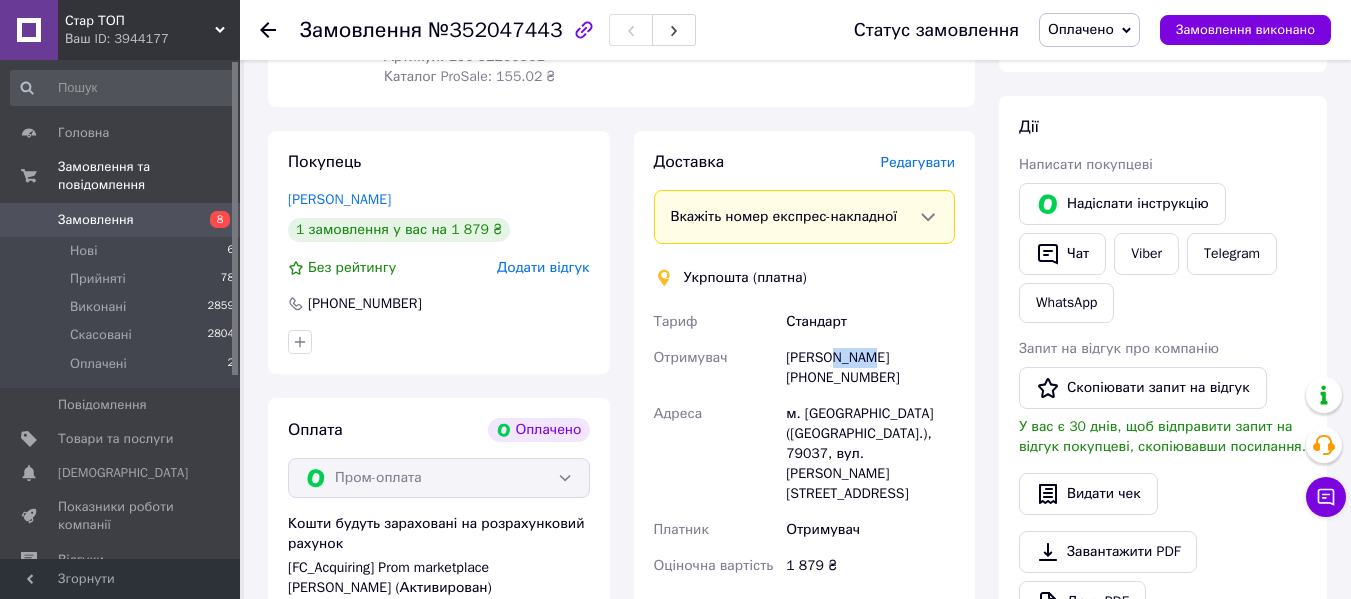 drag, startPoint x: 872, startPoint y: 360, endPoint x: 829, endPoint y: 350, distance: 44.14748 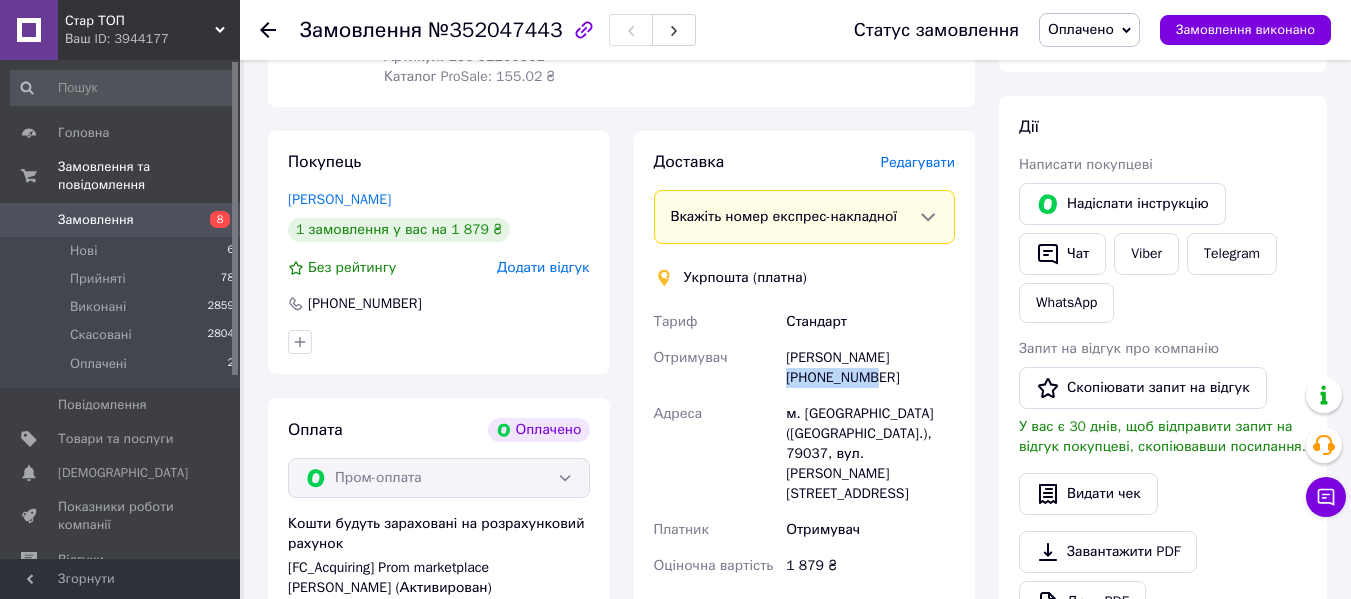 drag, startPoint x: 890, startPoint y: 377, endPoint x: 799, endPoint y: 377, distance: 91 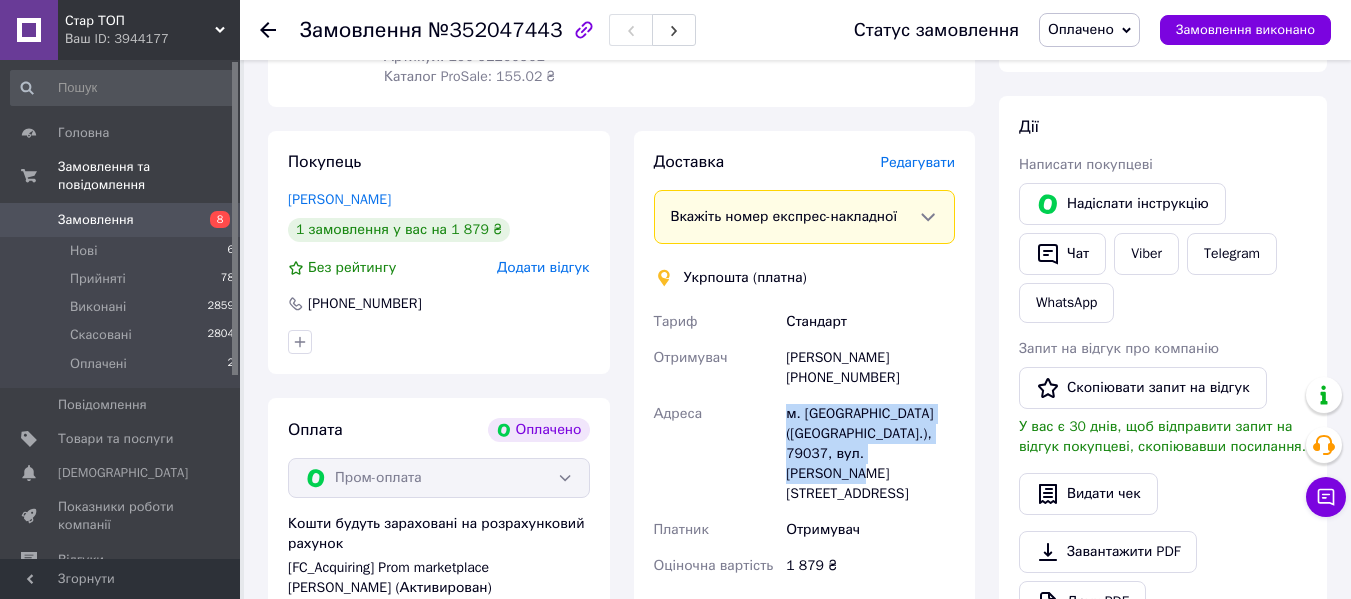 drag, startPoint x: 918, startPoint y: 452, endPoint x: 767, endPoint y: 419, distance: 154.5639 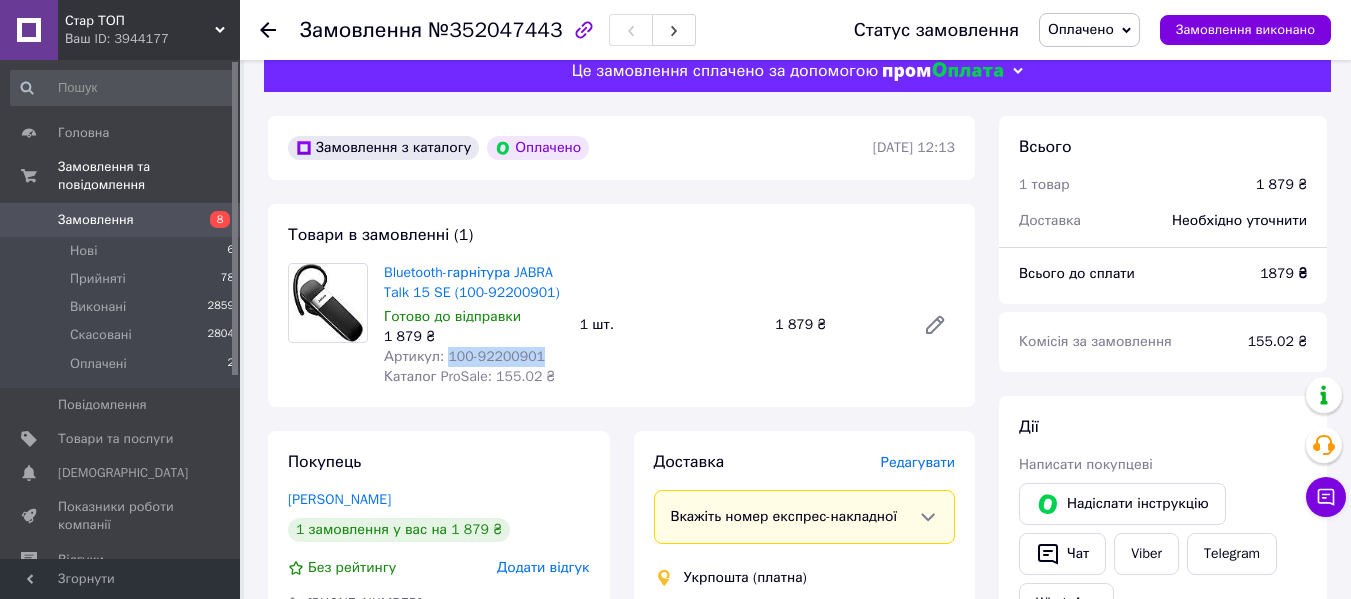 drag, startPoint x: 534, startPoint y: 357, endPoint x: 444, endPoint y: 356, distance: 90.005554 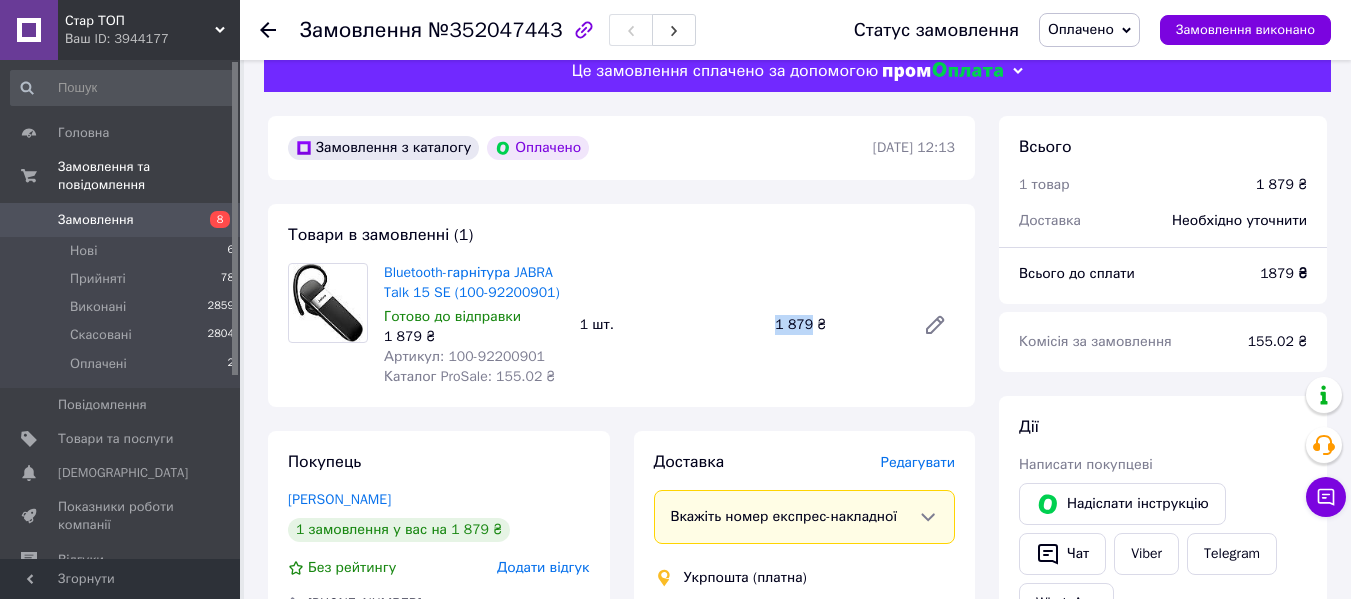 drag, startPoint x: 770, startPoint y: 324, endPoint x: 807, endPoint y: 329, distance: 37.336308 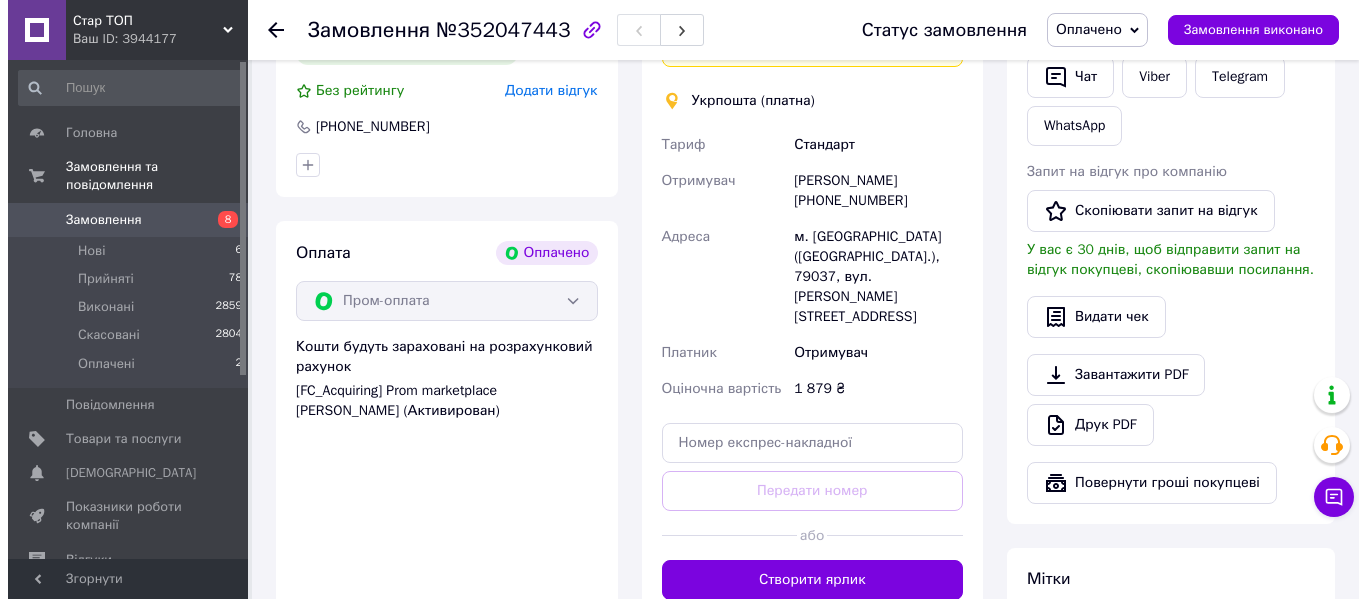 scroll, scrollTop: 320, scrollLeft: 0, axis: vertical 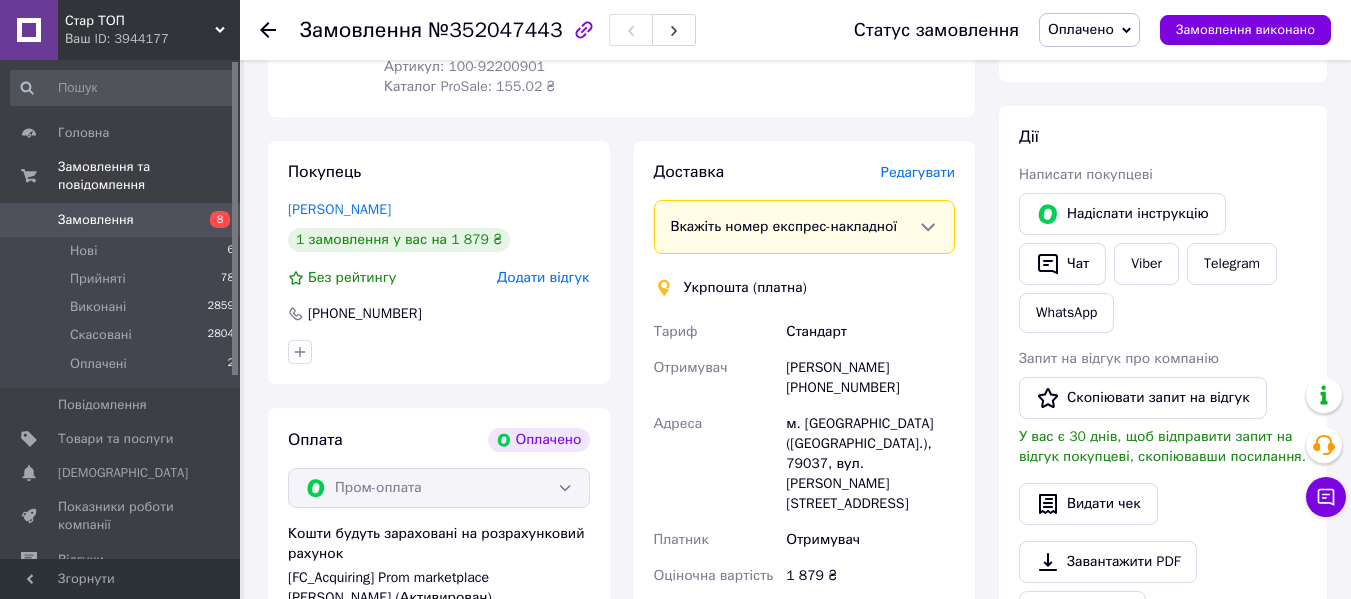 click on "Редагувати" at bounding box center [918, 172] 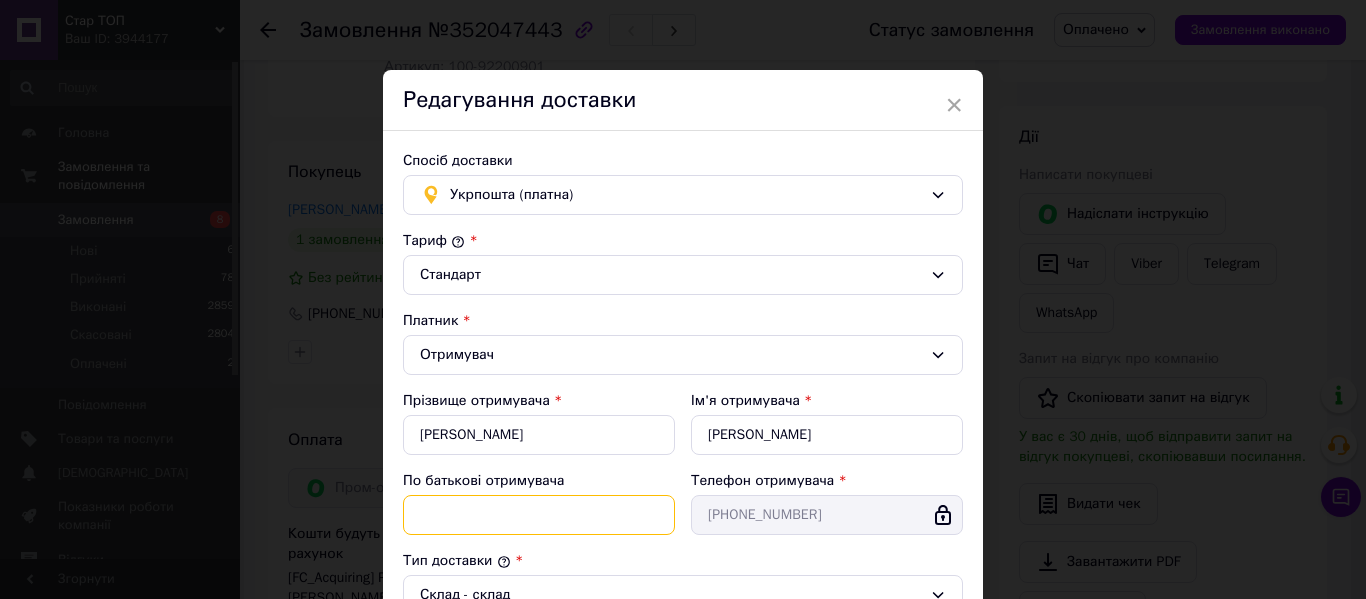 click on "По батькові отримувача" at bounding box center (539, 515) 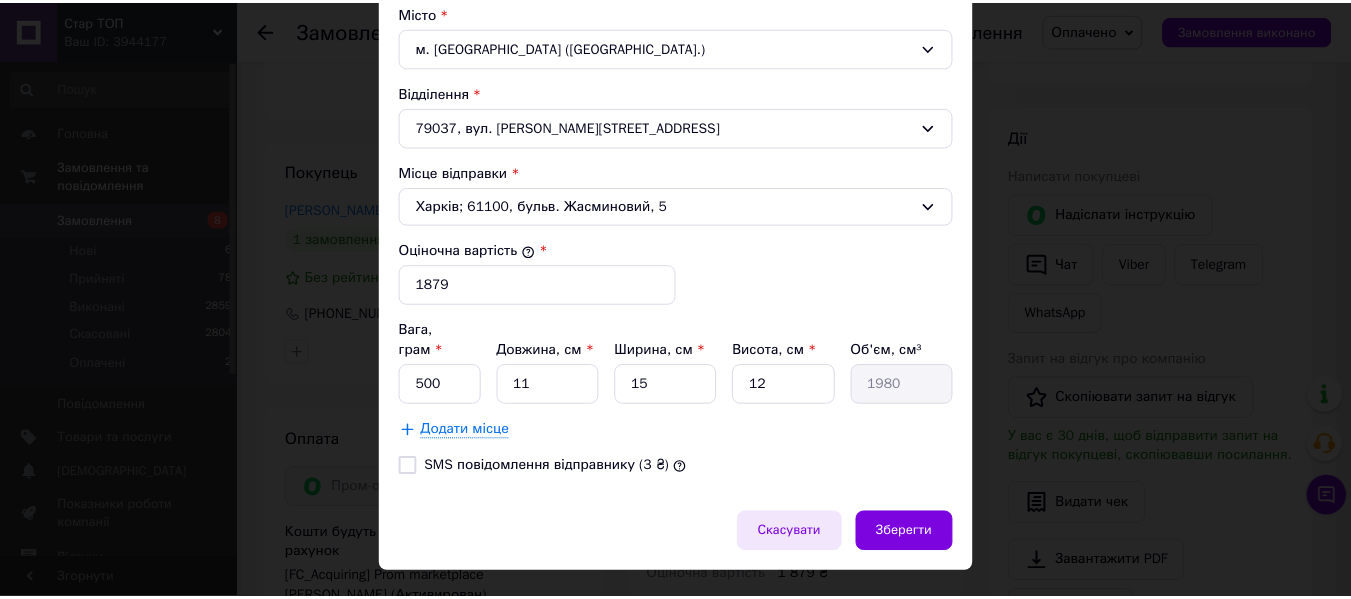 scroll, scrollTop: 652, scrollLeft: 0, axis: vertical 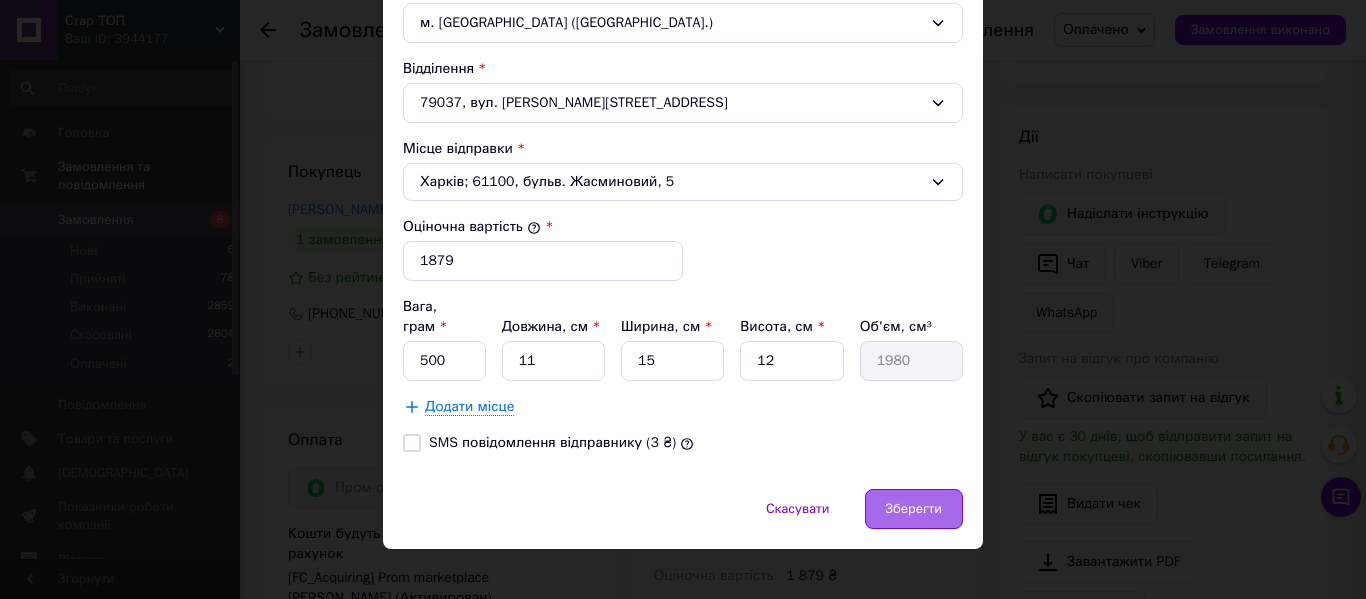 type on "Борисівна" 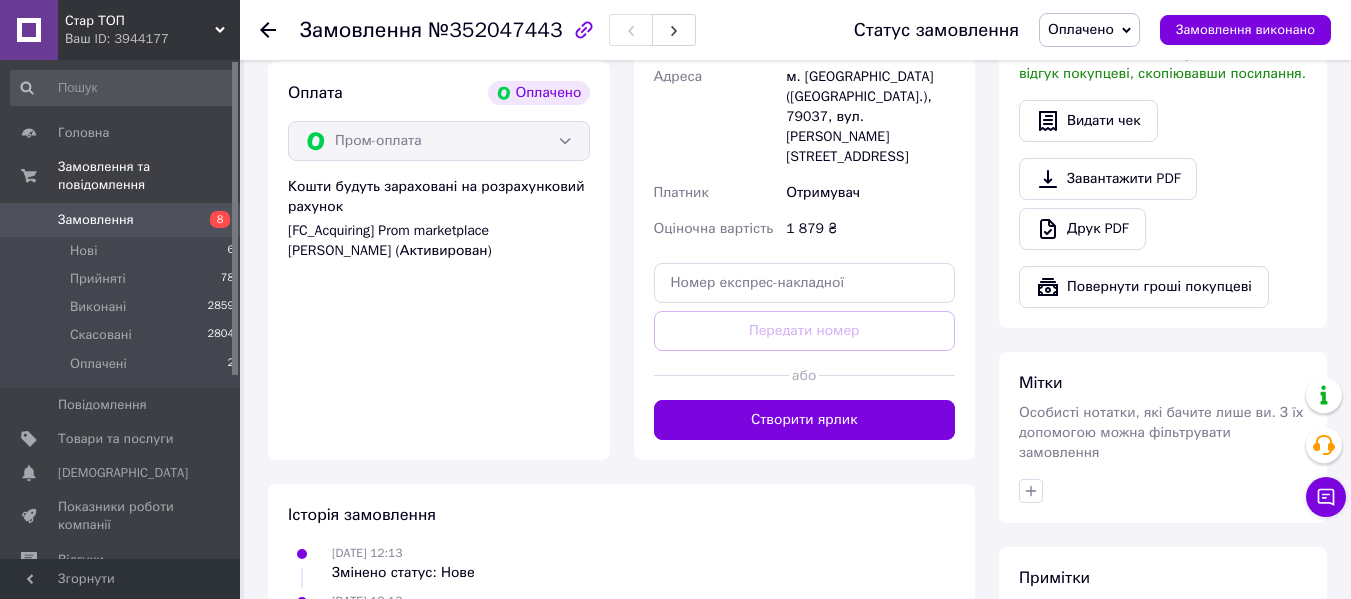 scroll, scrollTop: 884, scrollLeft: 0, axis: vertical 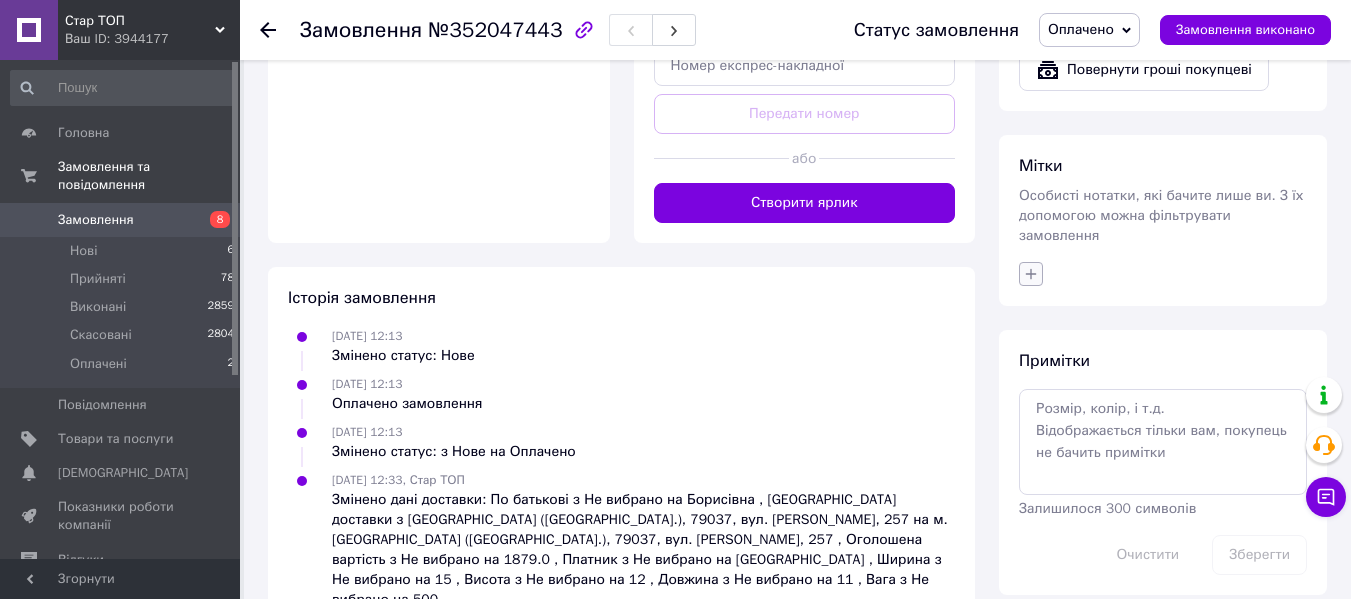 click 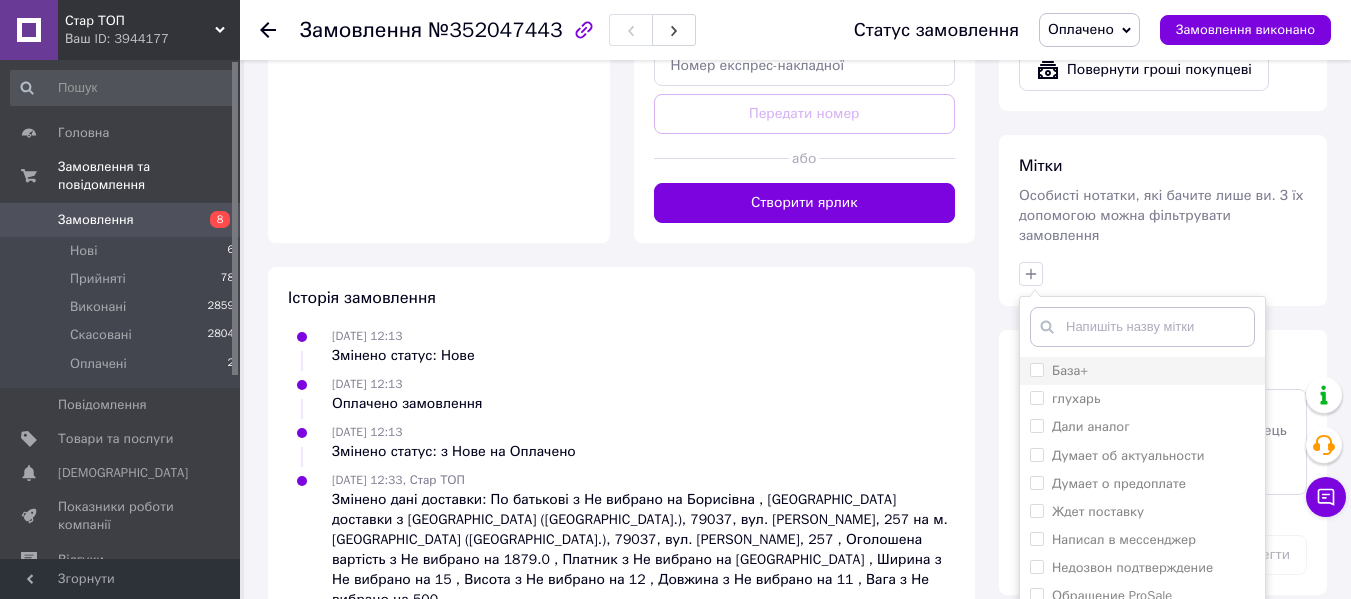 click on "База+" at bounding box center (1059, 371) 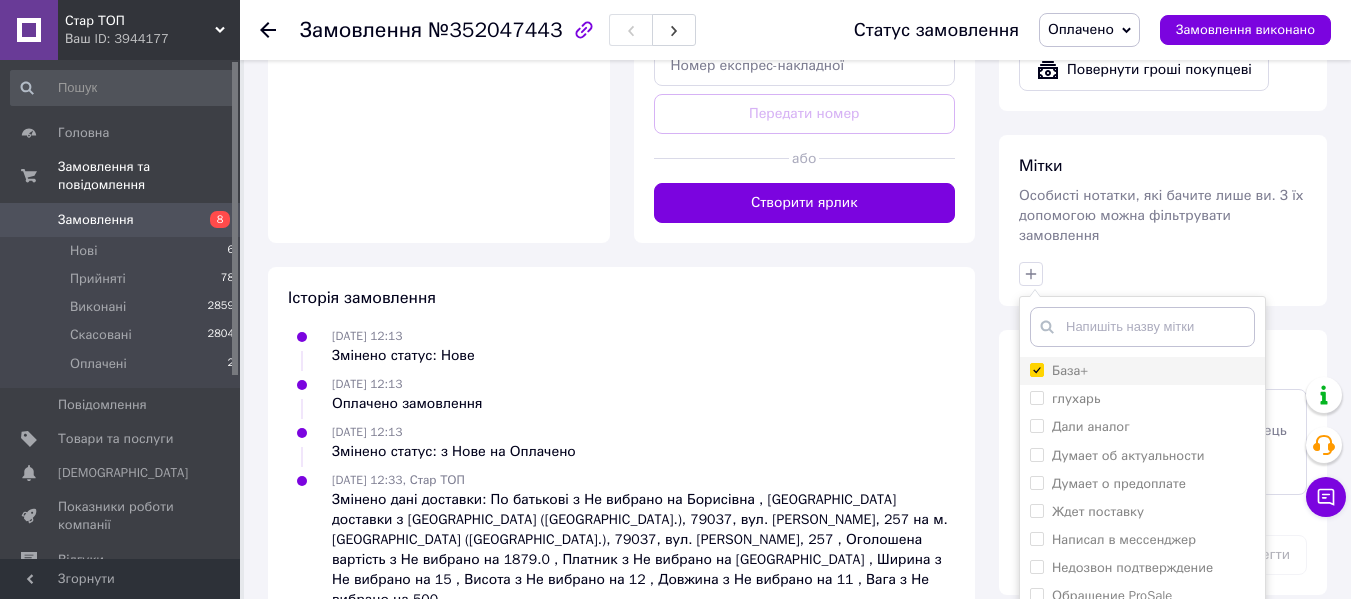click on "База+" at bounding box center [1036, 369] 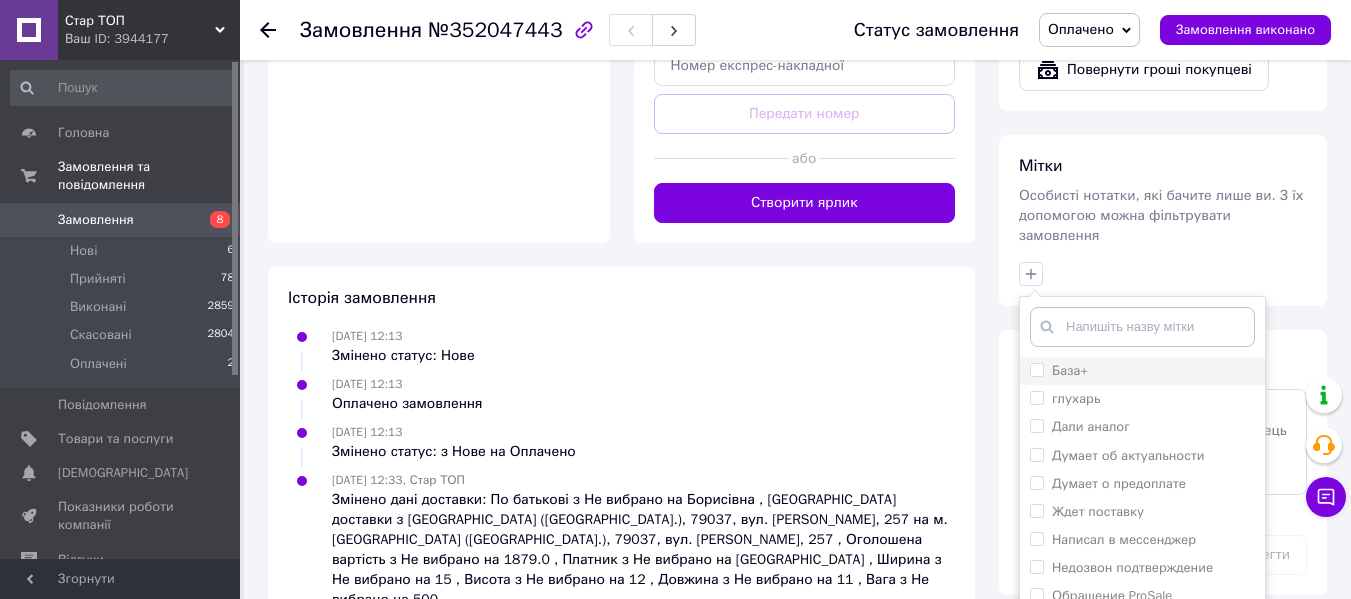 click on "База+" at bounding box center (1070, 370) 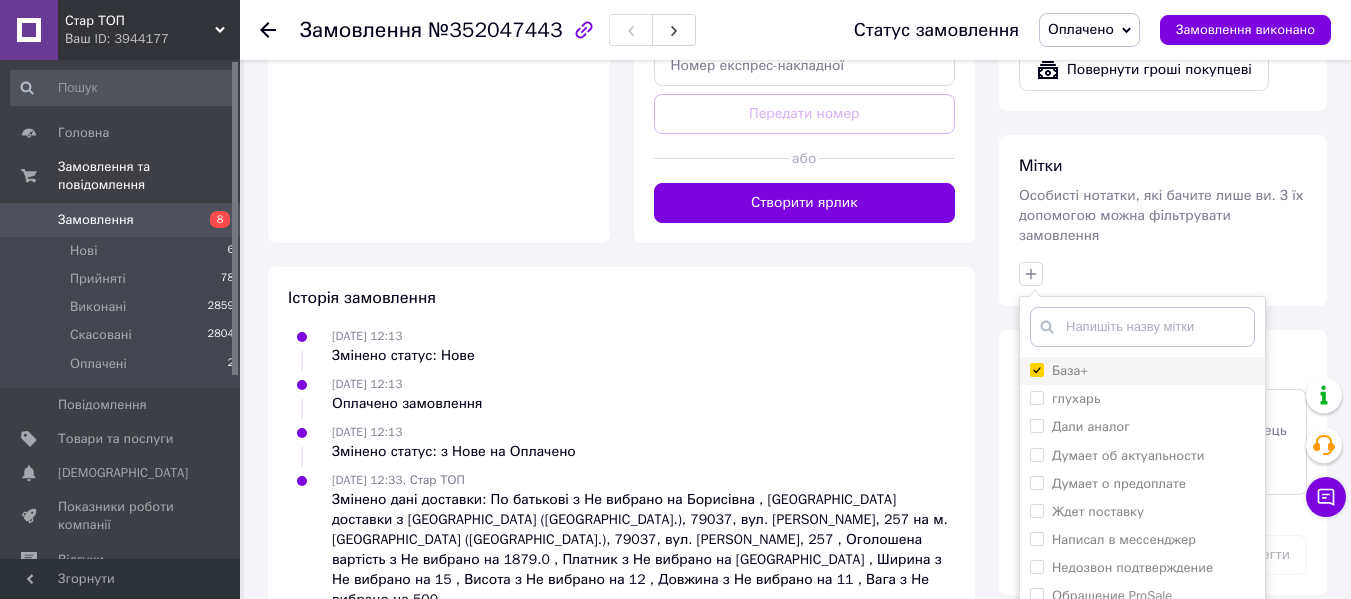 checkbox on "true" 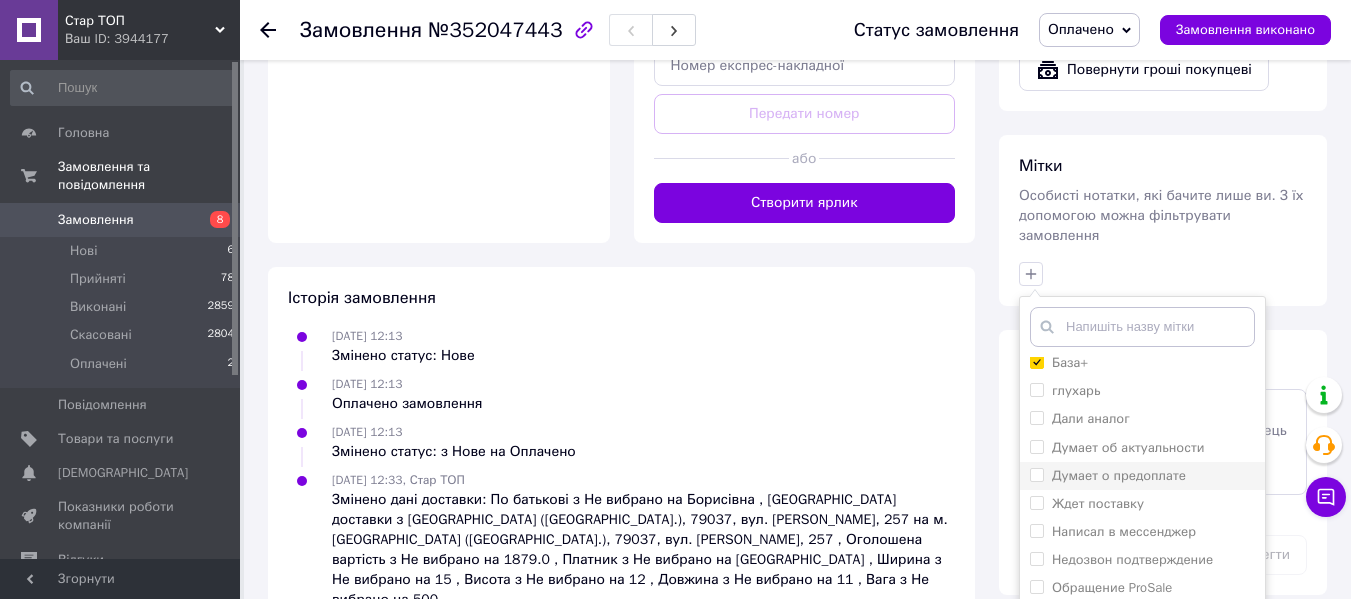 scroll, scrollTop: 10, scrollLeft: 0, axis: vertical 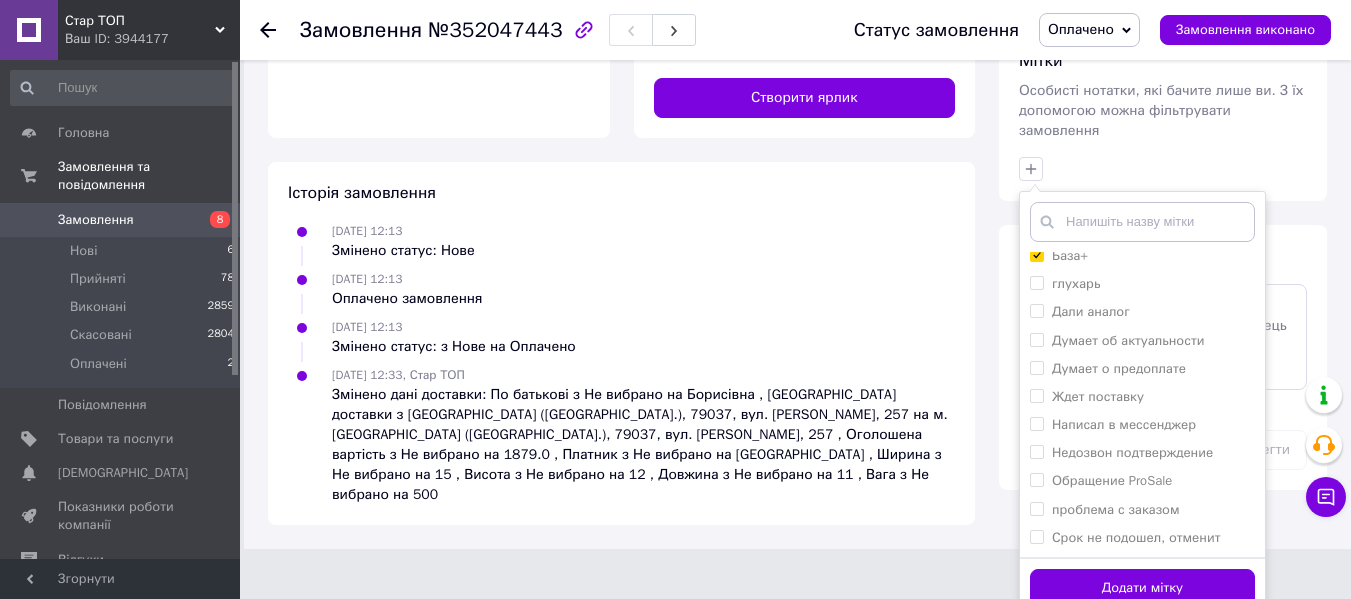 click on "Додати мітку" at bounding box center (1142, 588) 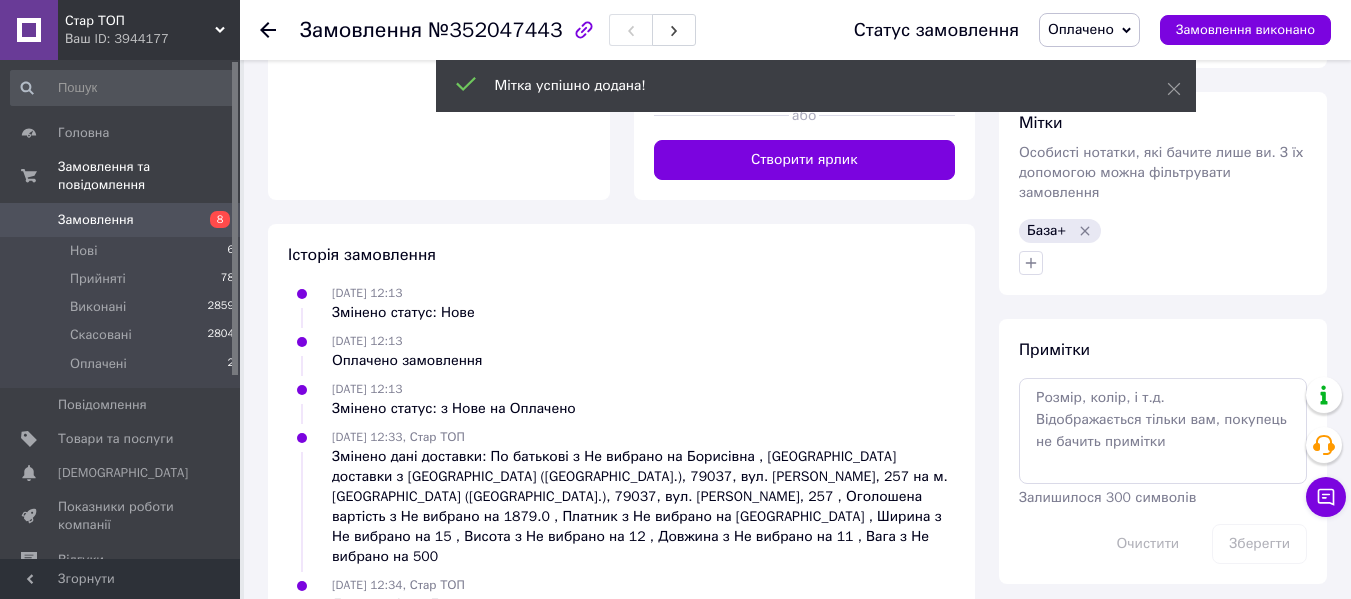 scroll, scrollTop: 327, scrollLeft: 0, axis: vertical 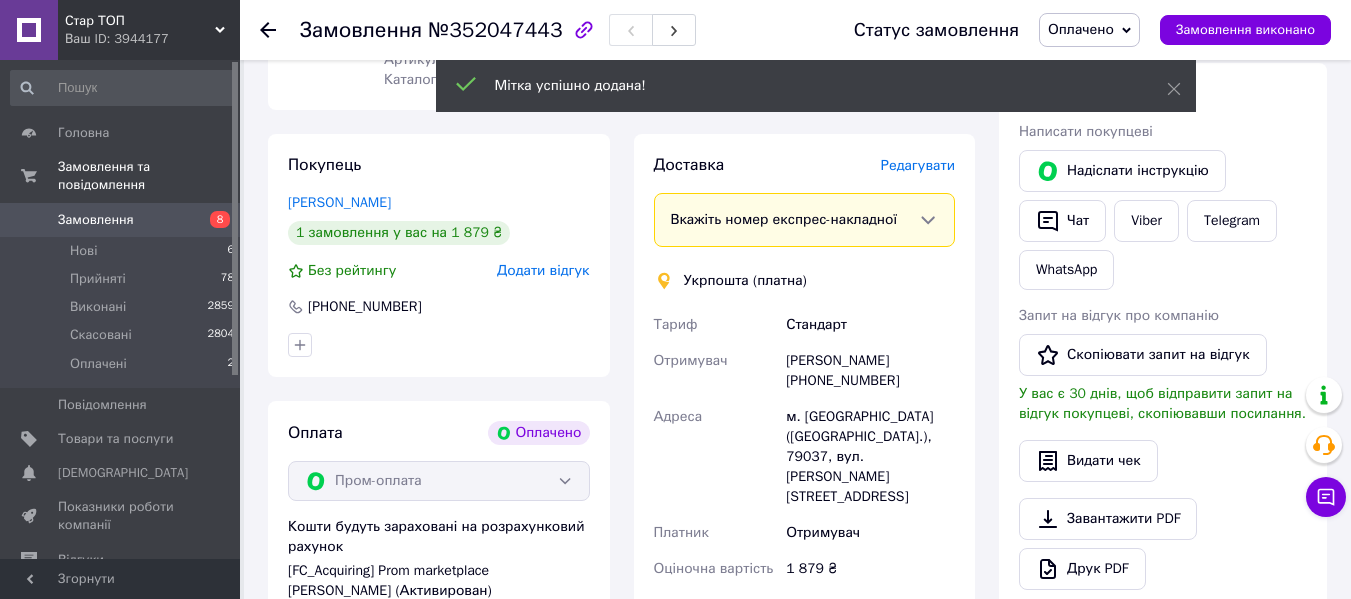 click 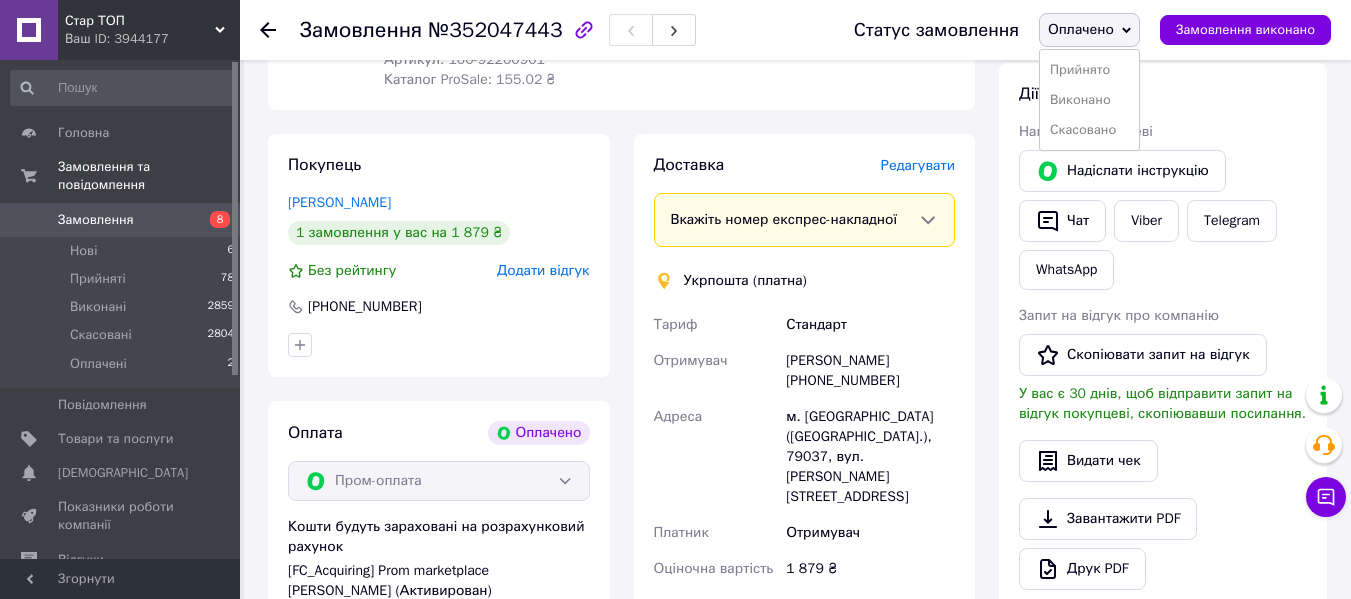 click on "Прийнято" at bounding box center [1089, 70] 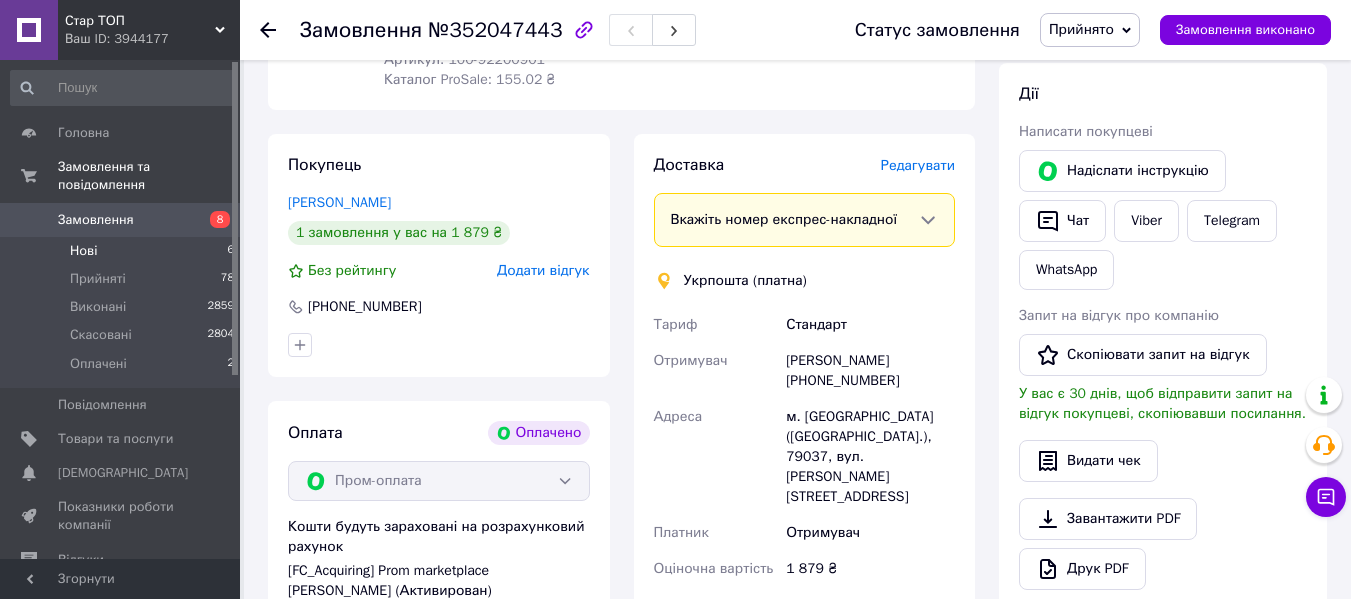 click on "Нові 6" at bounding box center [123, 251] 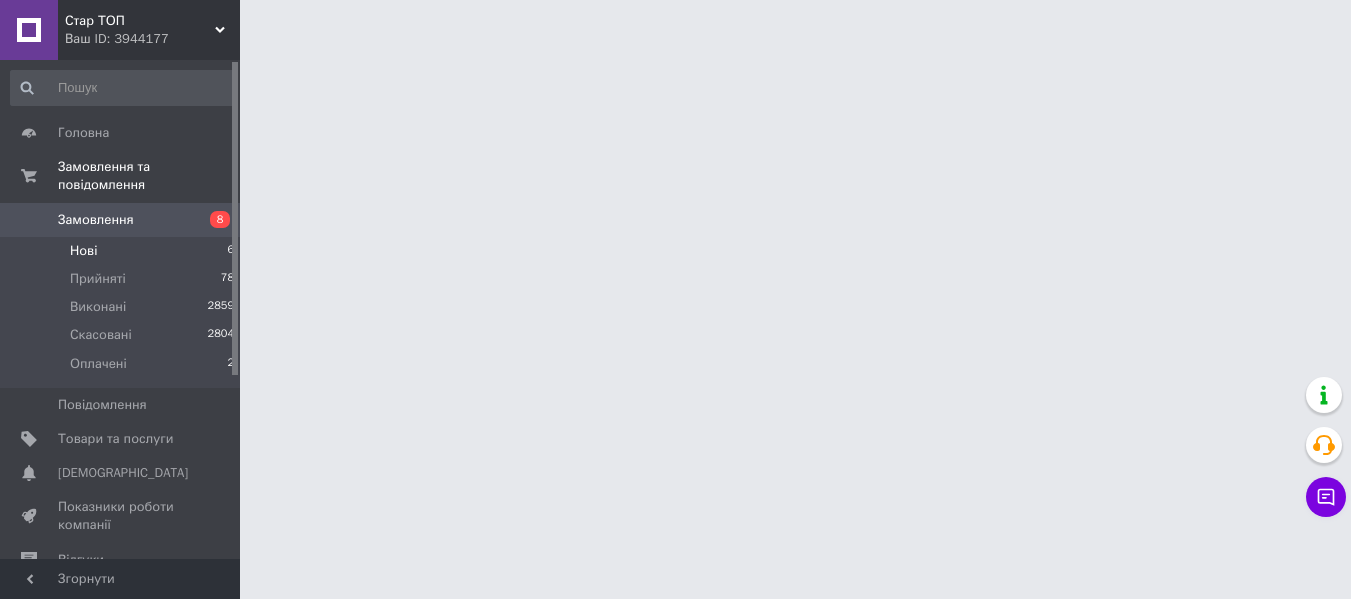 scroll, scrollTop: 0, scrollLeft: 0, axis: both 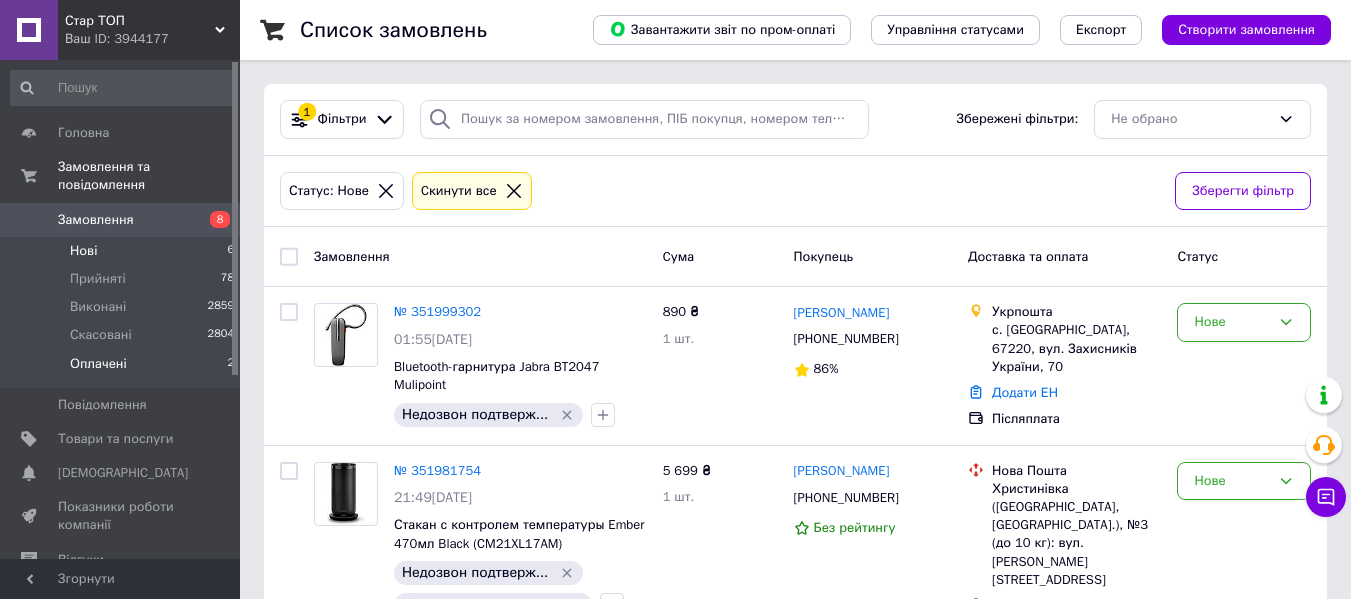 click on "Оплачені 2" at bounding box center (123, 369) 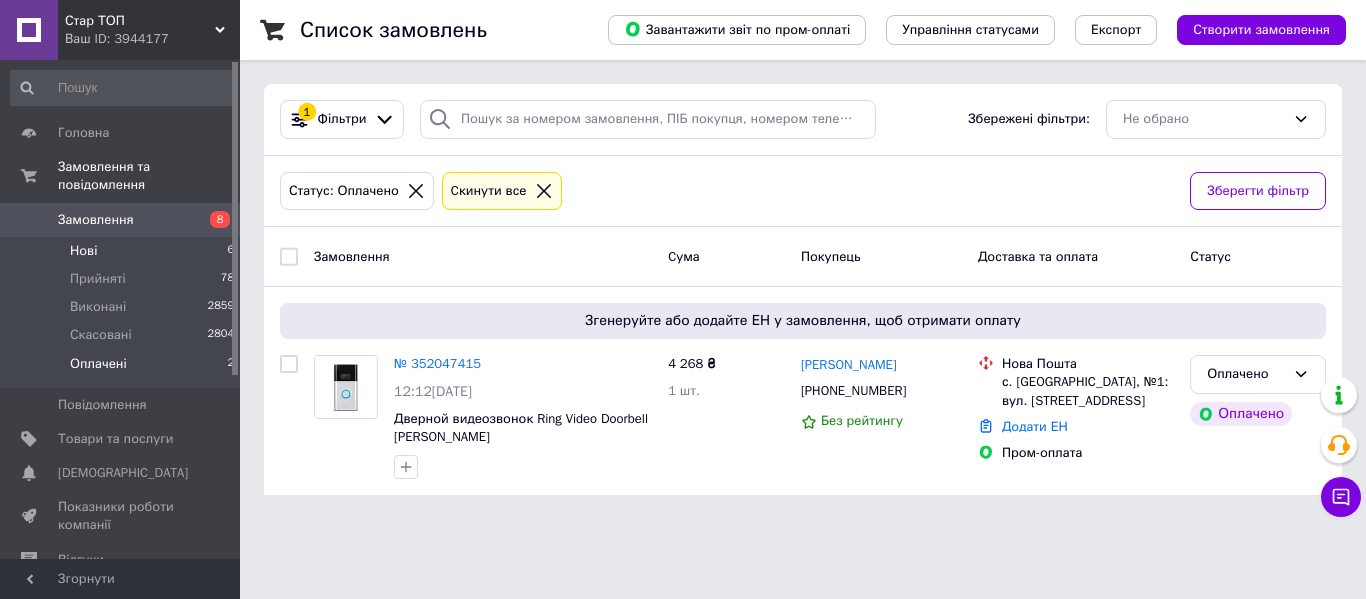 click on "Нові 6" at bounding box center [123, 251] 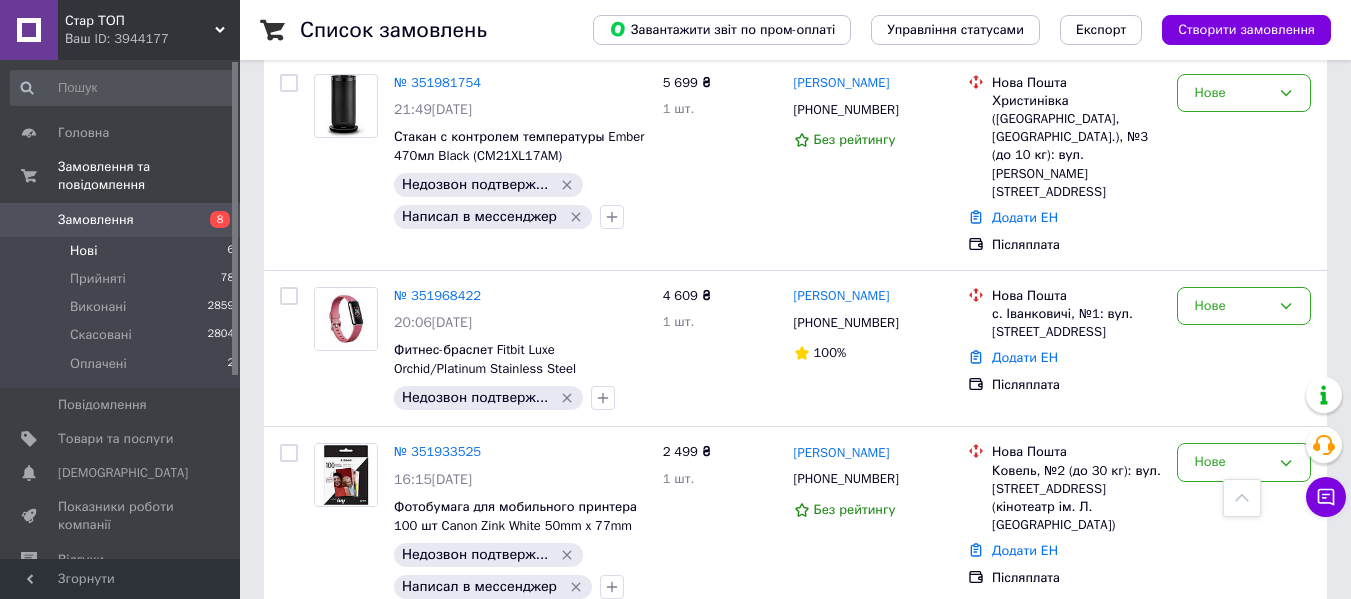 scroll, scrollTop: 100, scrollLeft: 0, axis: vertical 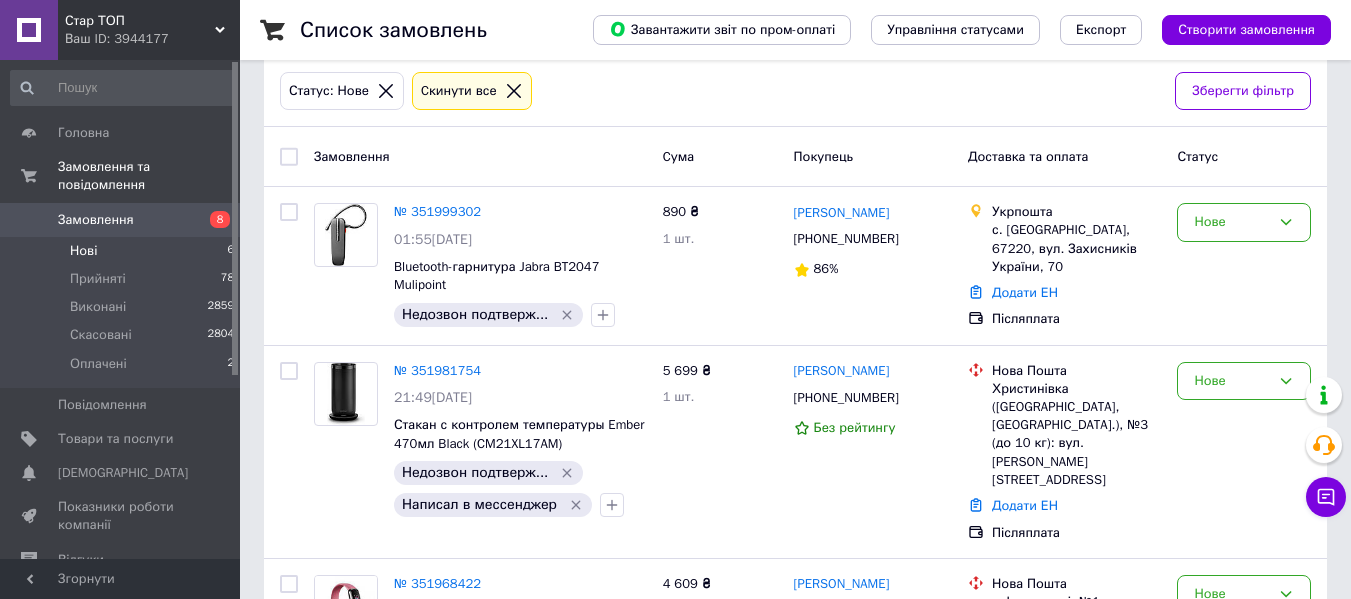 click on "Нові" at bounding box center (83, 251) 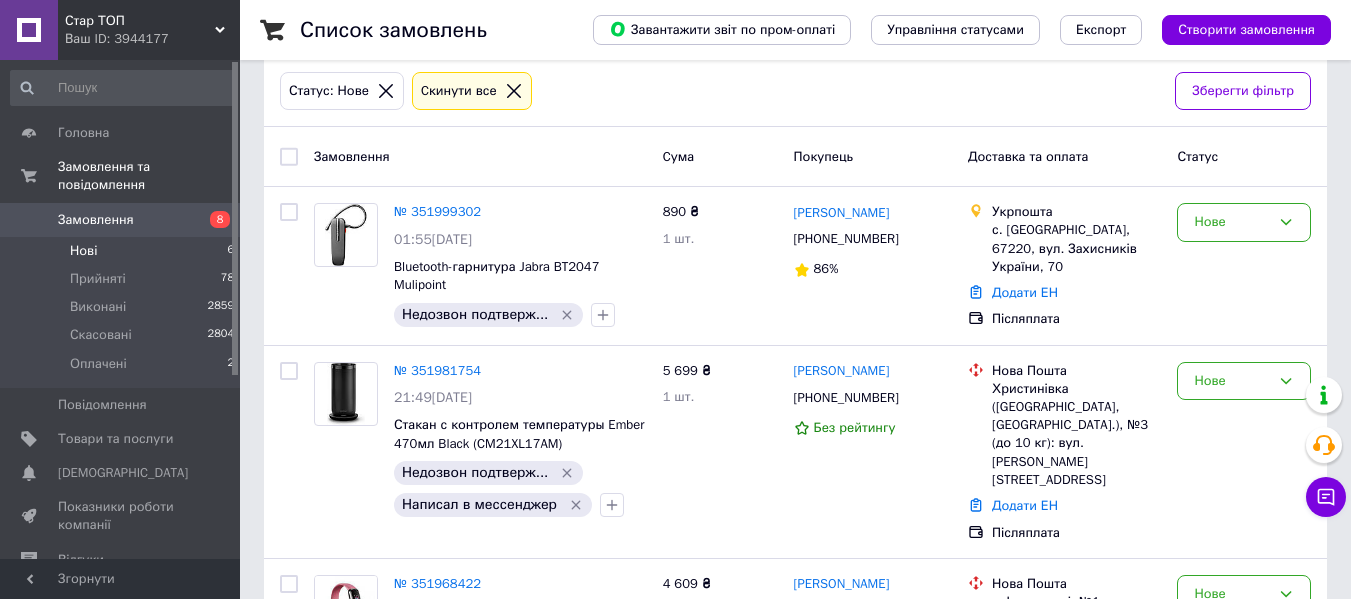 scroll, scrollTop: 0, scrollLeft: 0, axis: both 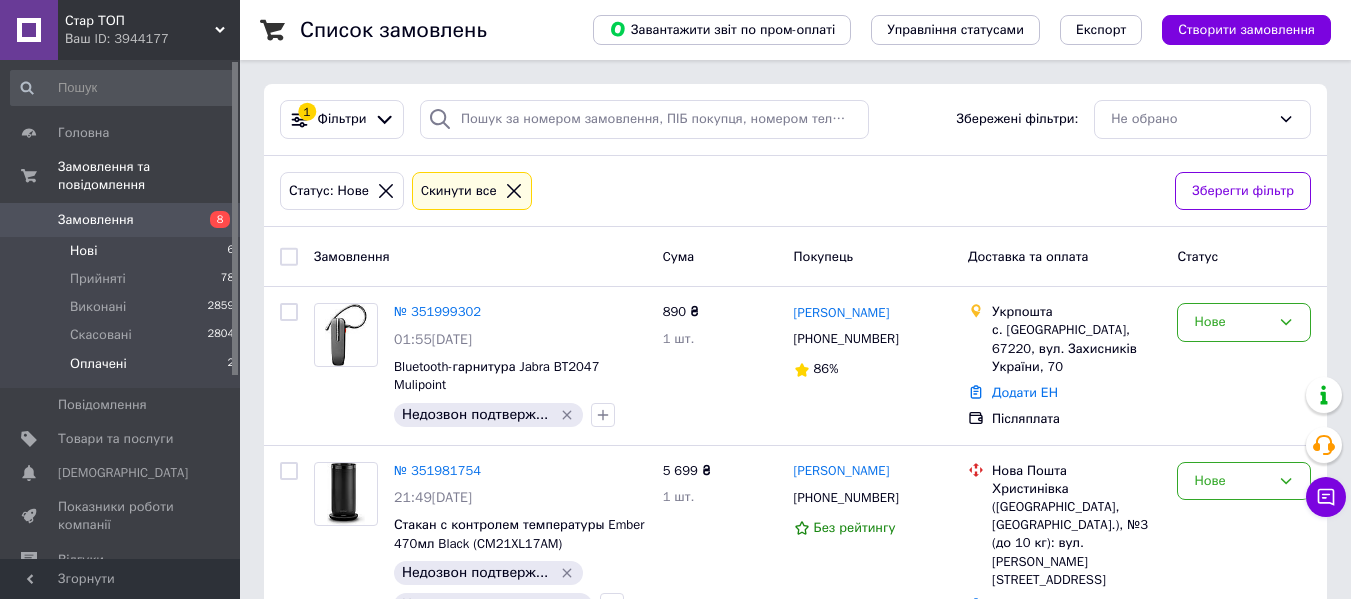 click on "Оплачені" at bounding box center (98, 364) 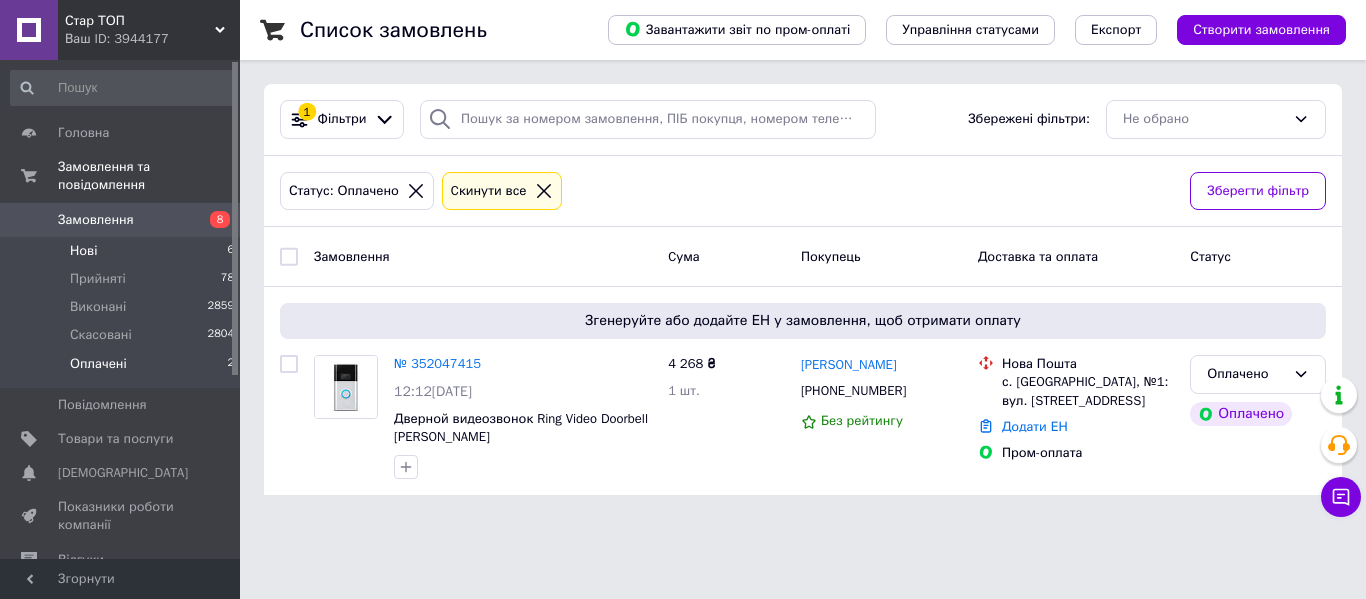 click on "Нові 6" at bounding box center (123, 251) 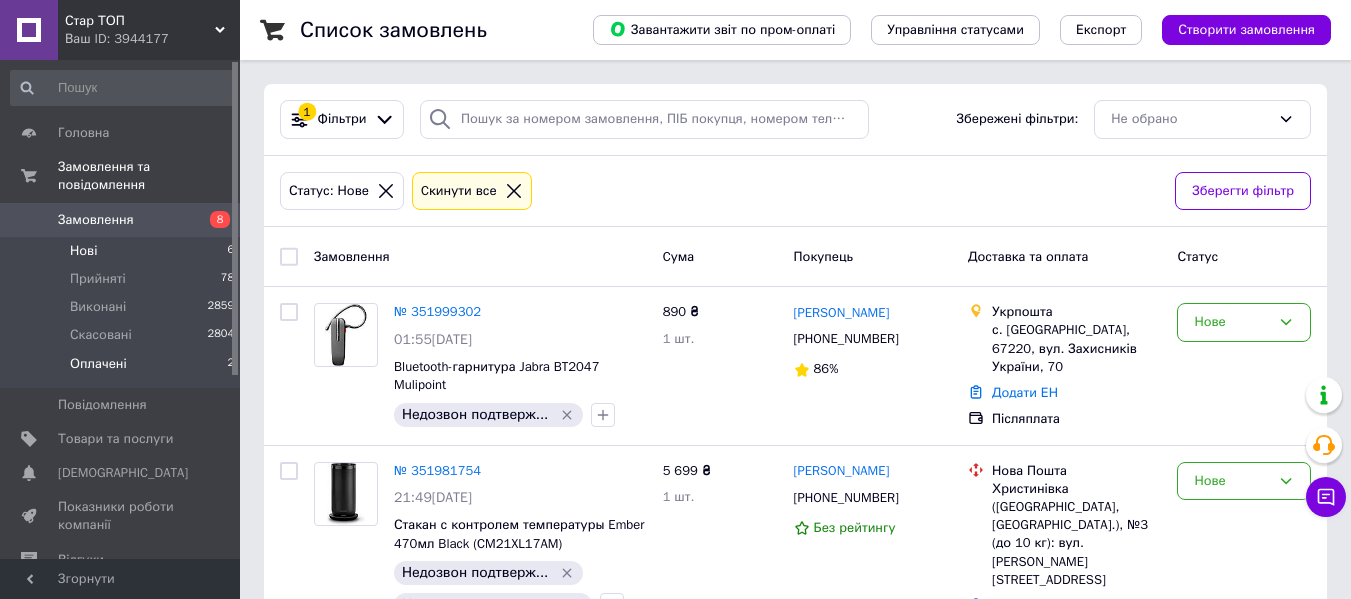 click on "Оплачені 2" at bounding box center [123, 369] 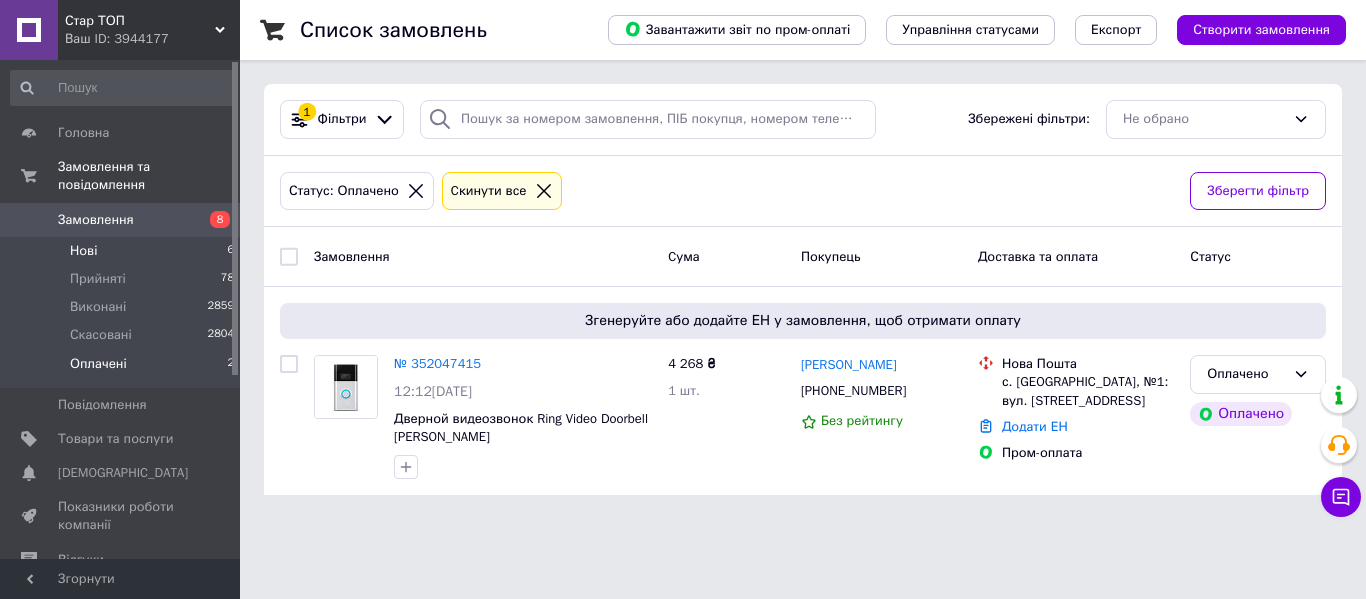 click on "Нові 6" at bounding box center [123, 251] 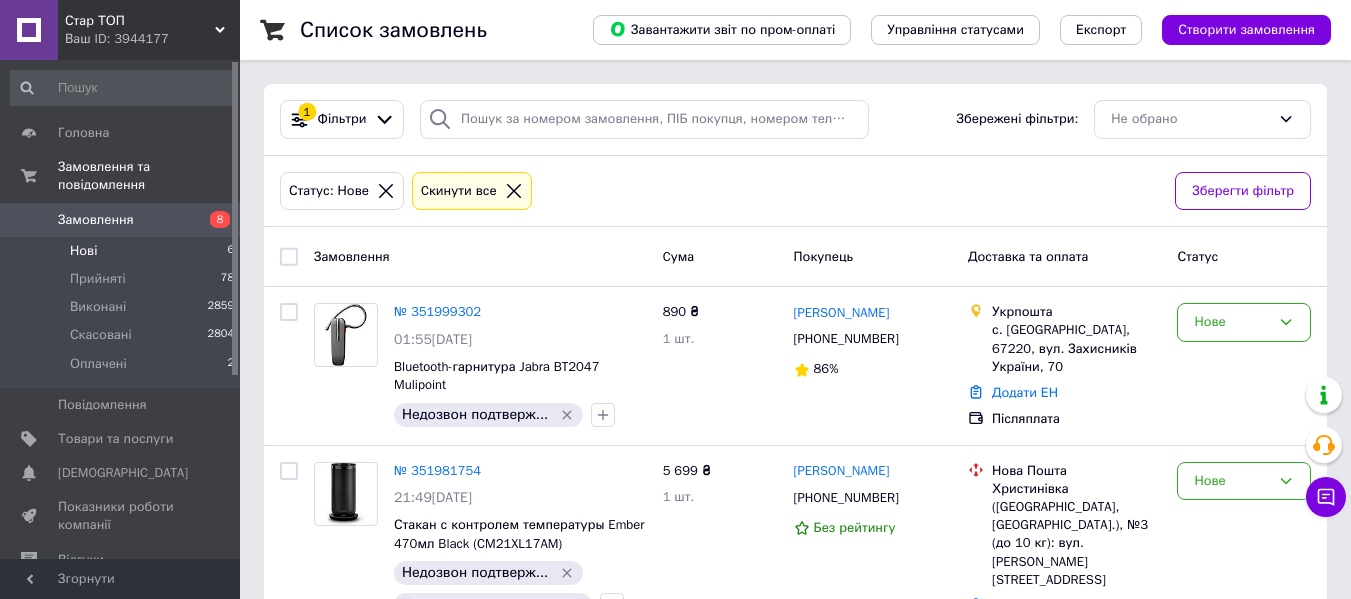 click on "Нові 6" at bounding box center (123, 251) 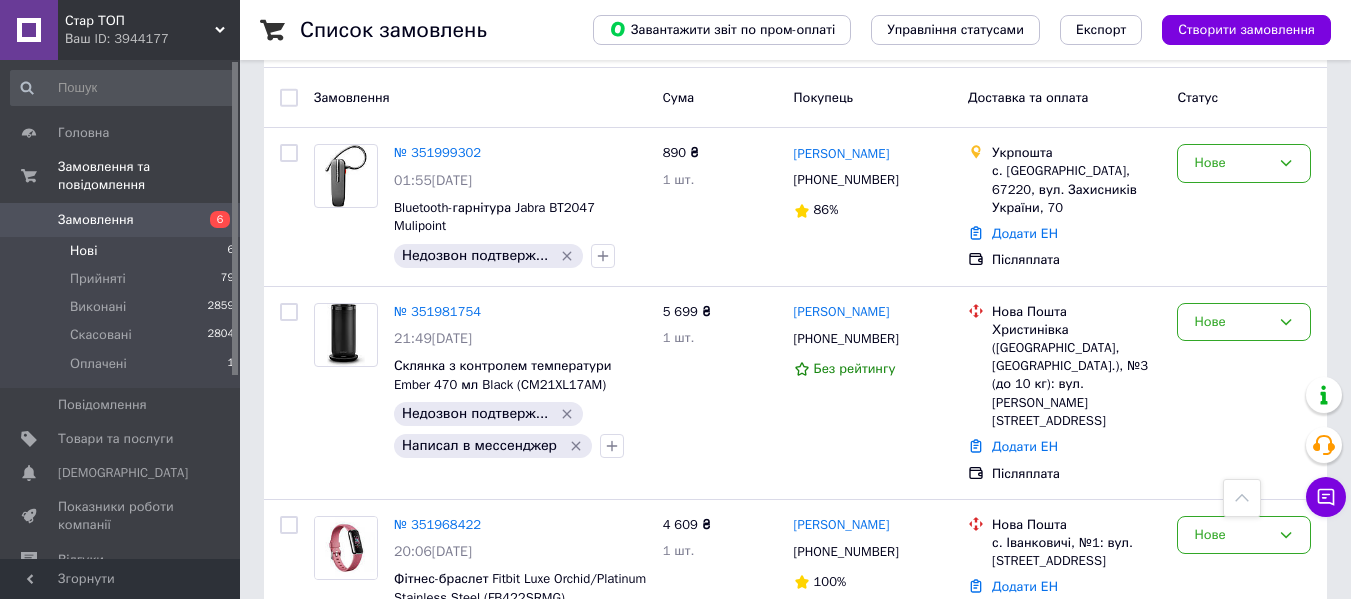 scroll, scrollTop: 0, scrollLeft: 0, axis: both 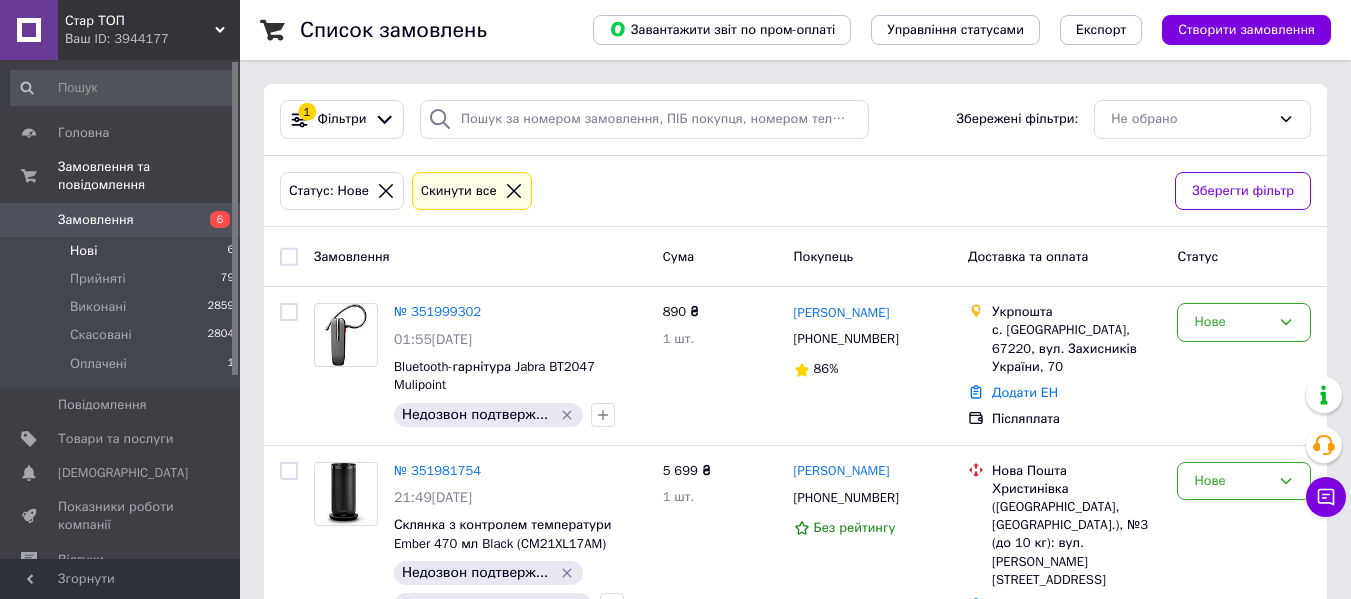 click on "Нові 6" at bounding box center [123, 251] 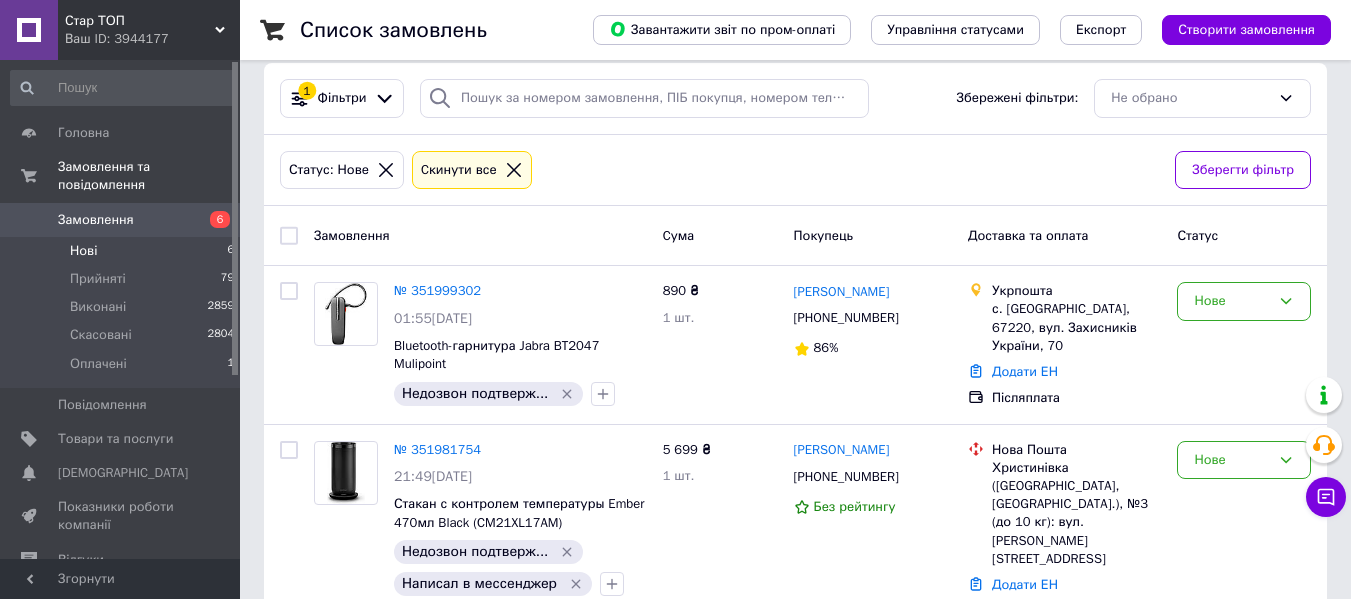 scroll, scrollTop: 0, scrollLeft: 0, axis: both 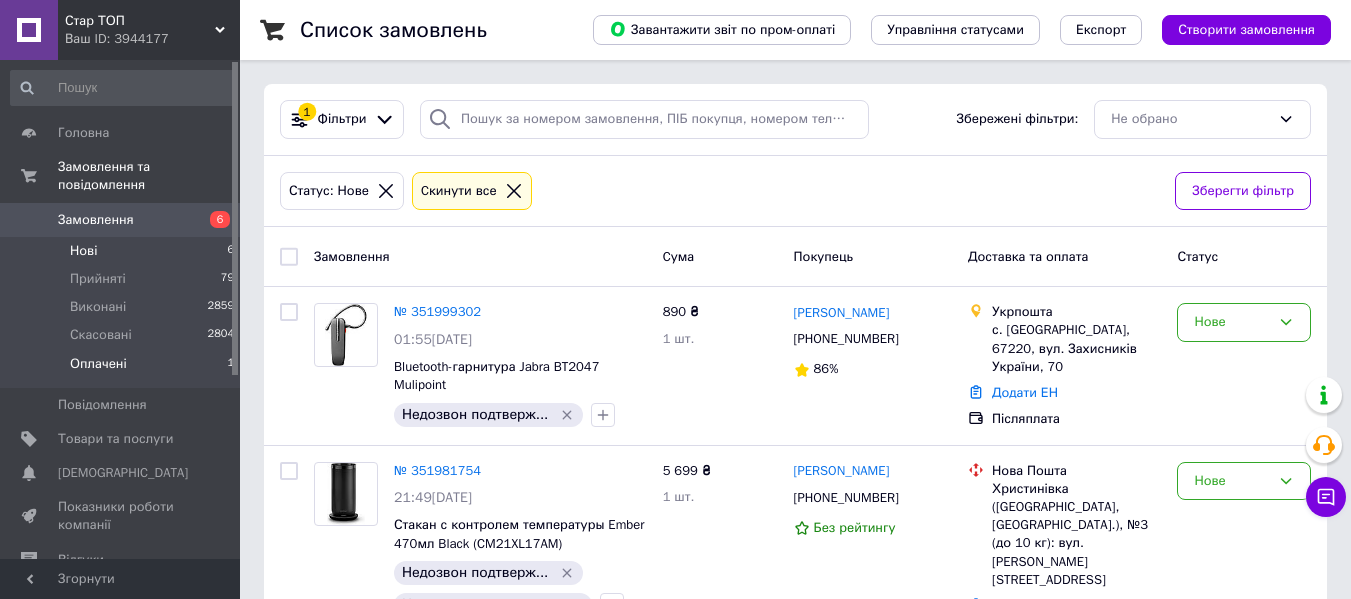 click on "Оплачені 1" at bounding box center [123, 369] 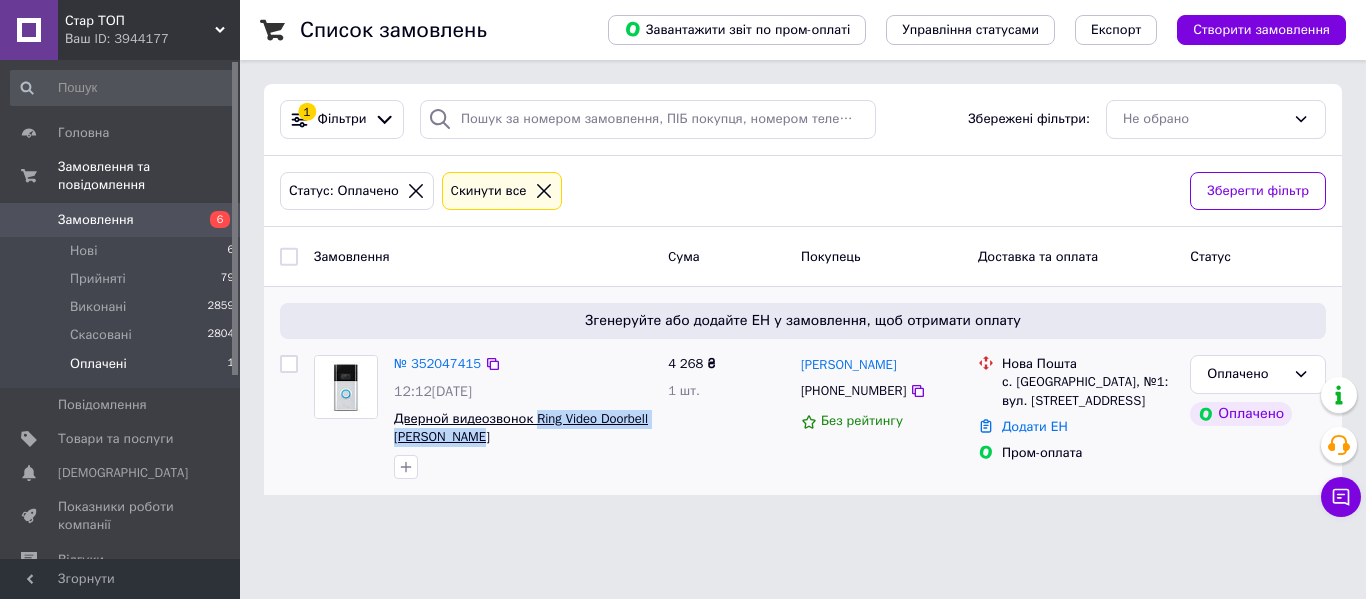 drag, startPoint x: 469, startPoint y: 437, endPoint x: 535, endPoint y: 421, distance: 67.911705 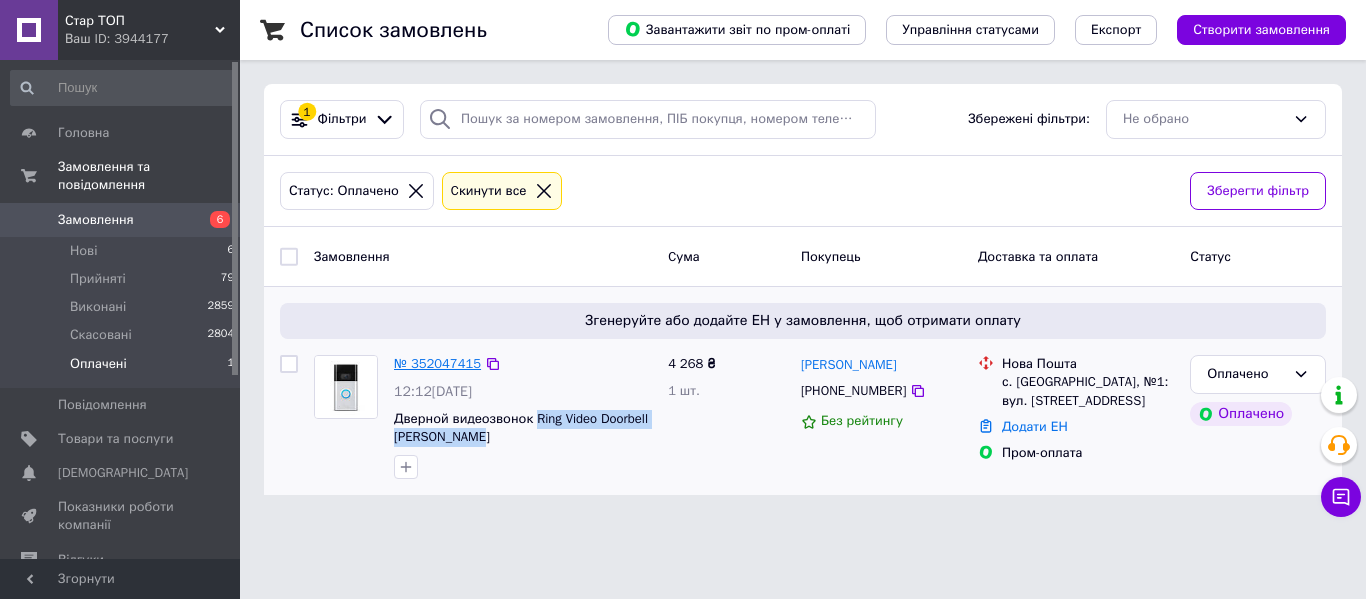 click on "№ 352047415" at bounding box center (437, 363) 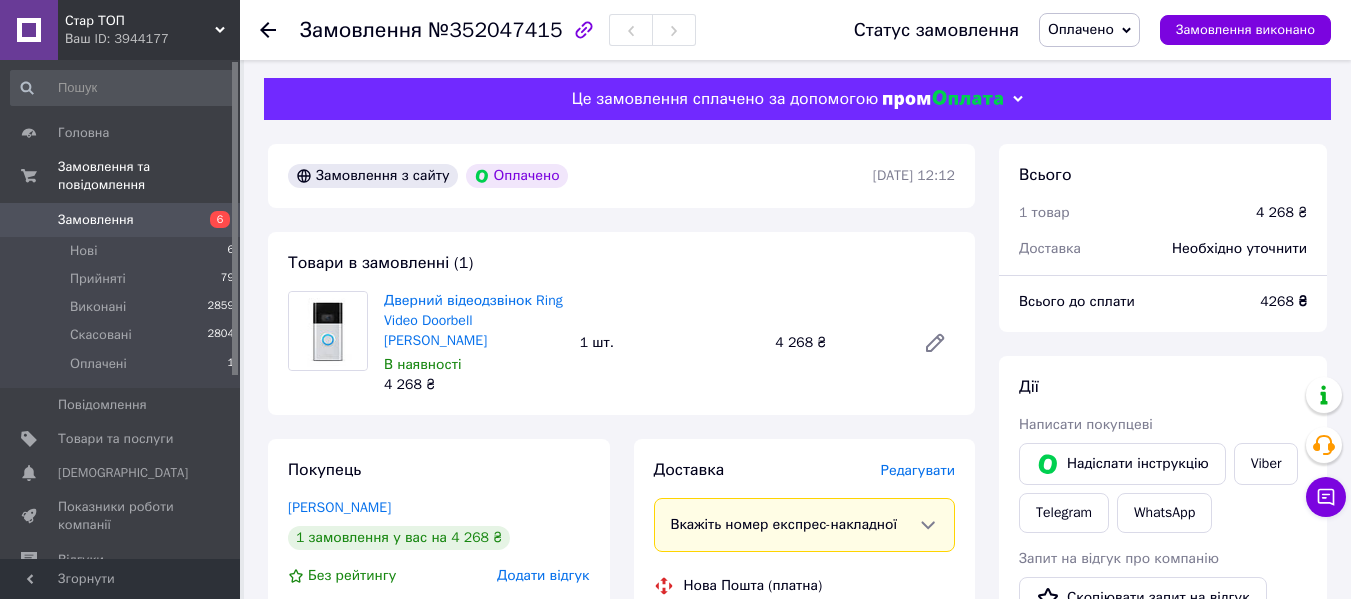scroll, scrollTop: 0, scrollLeft: 0, axis: both 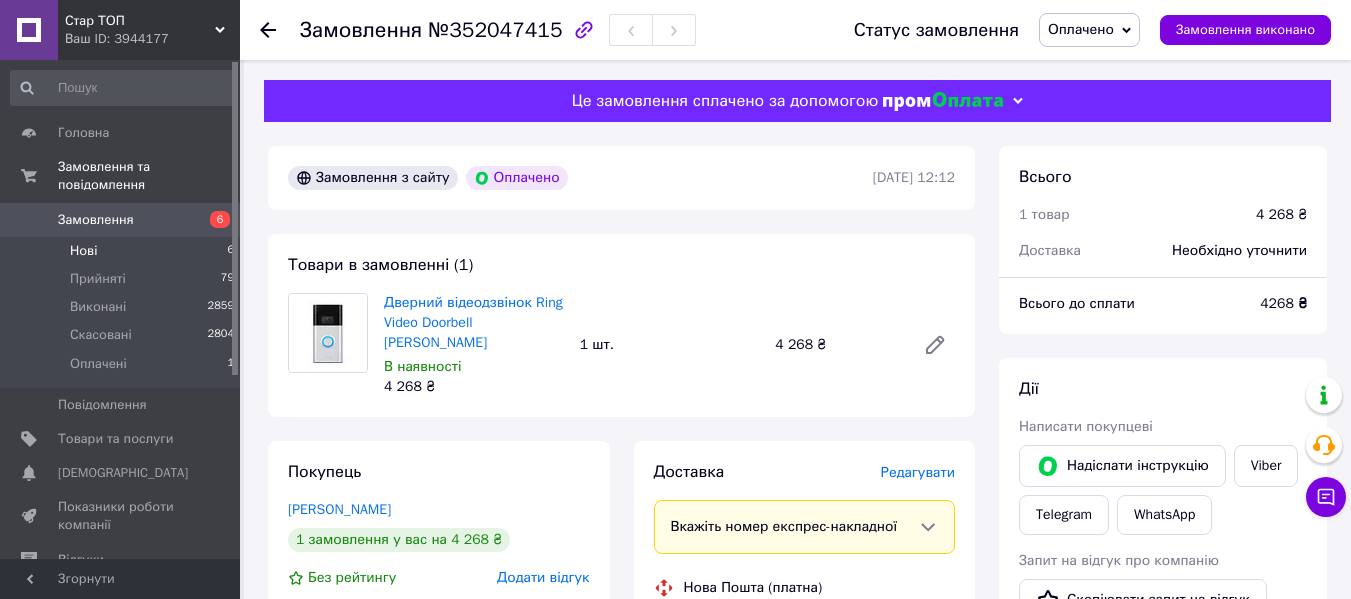 click on "Нові 6" at bounding box center (123, 251) 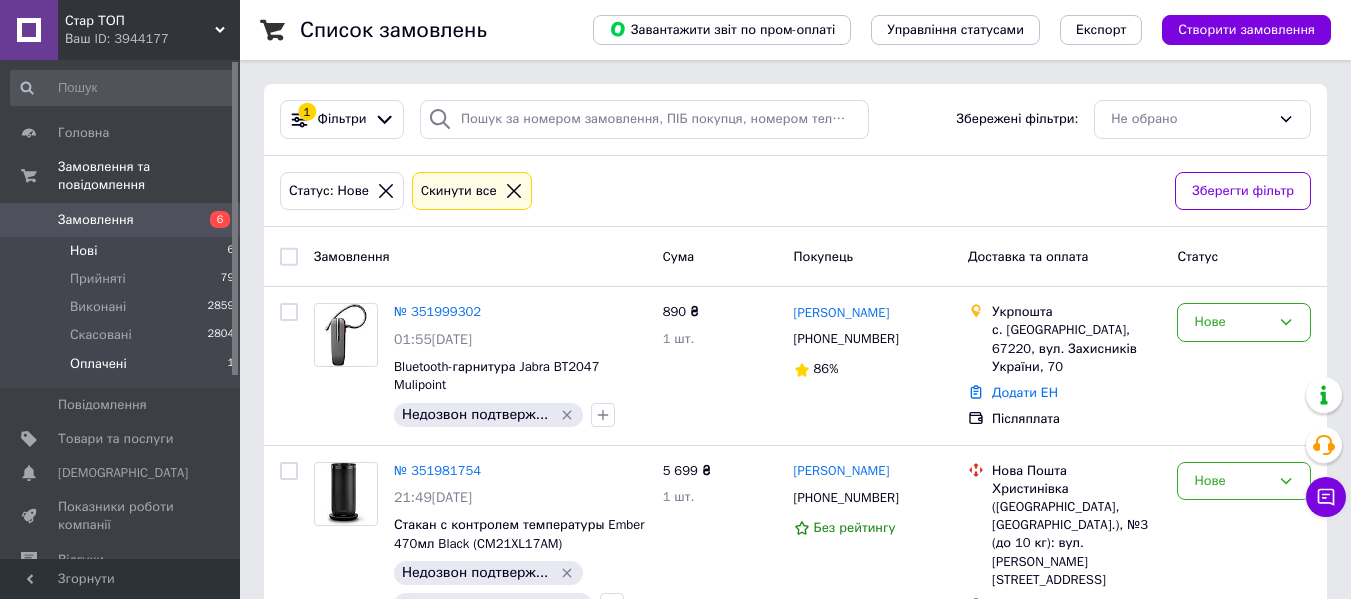 click on "Оплачені 1" at bounding box center (123, 369) 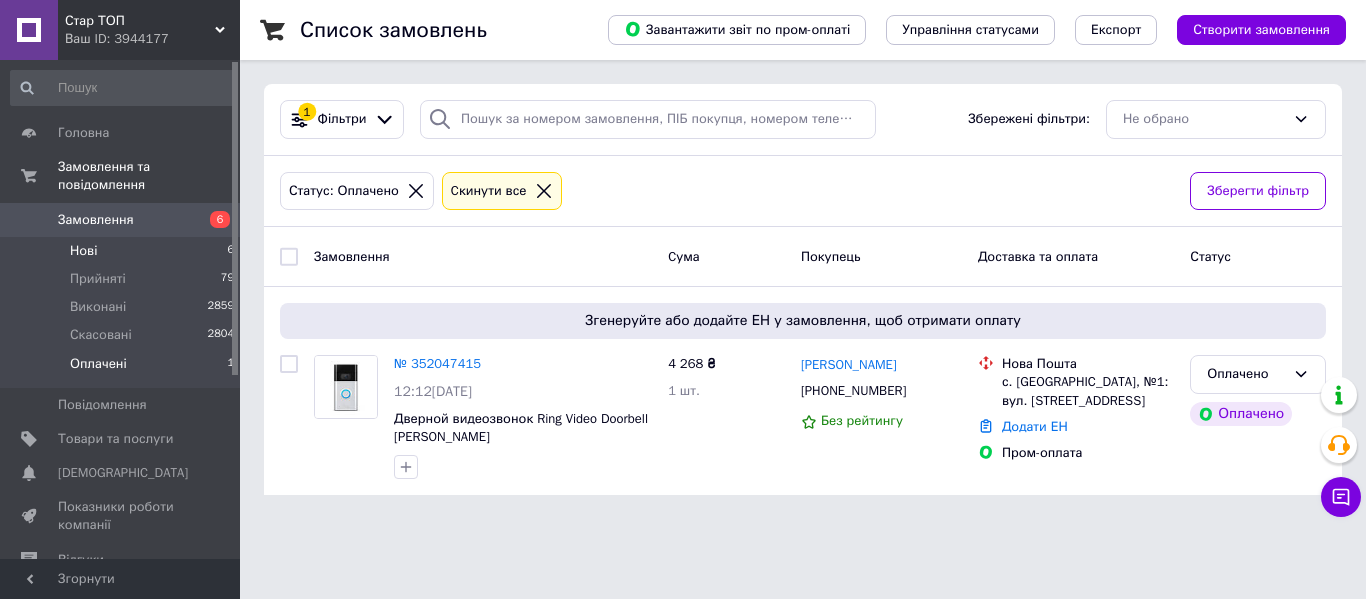 click on "Нові 6" at bounding box center (123, 251) 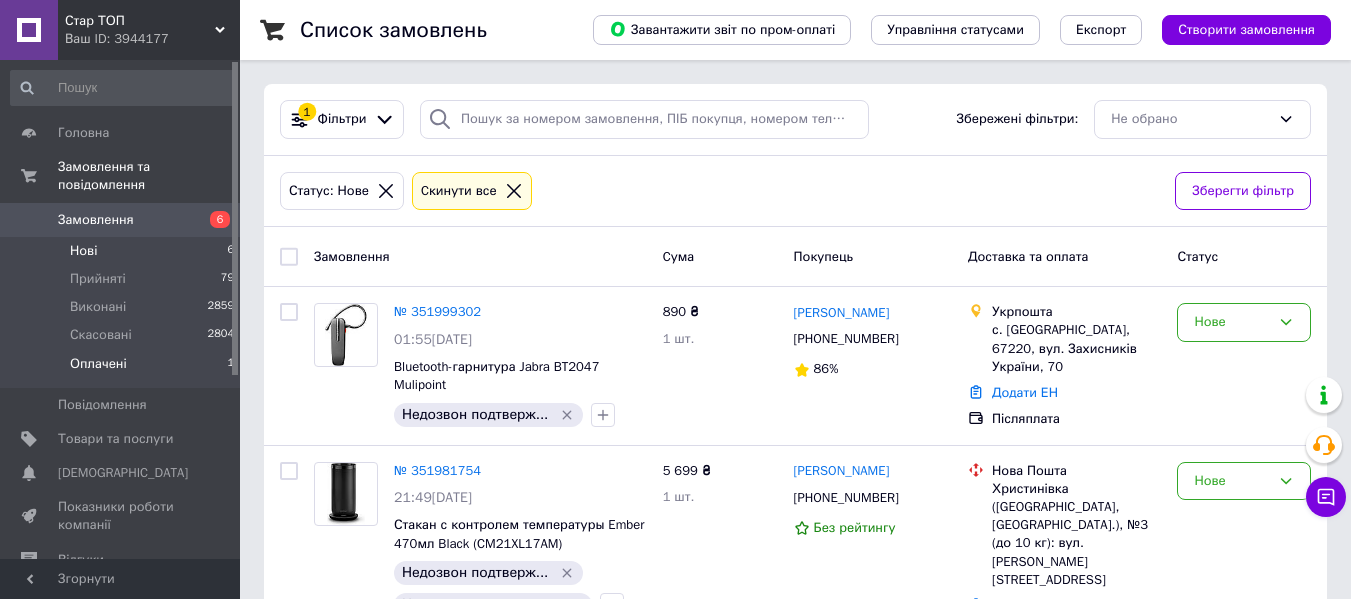 click on "Оплачені 1" at bounding box center [123, 369] 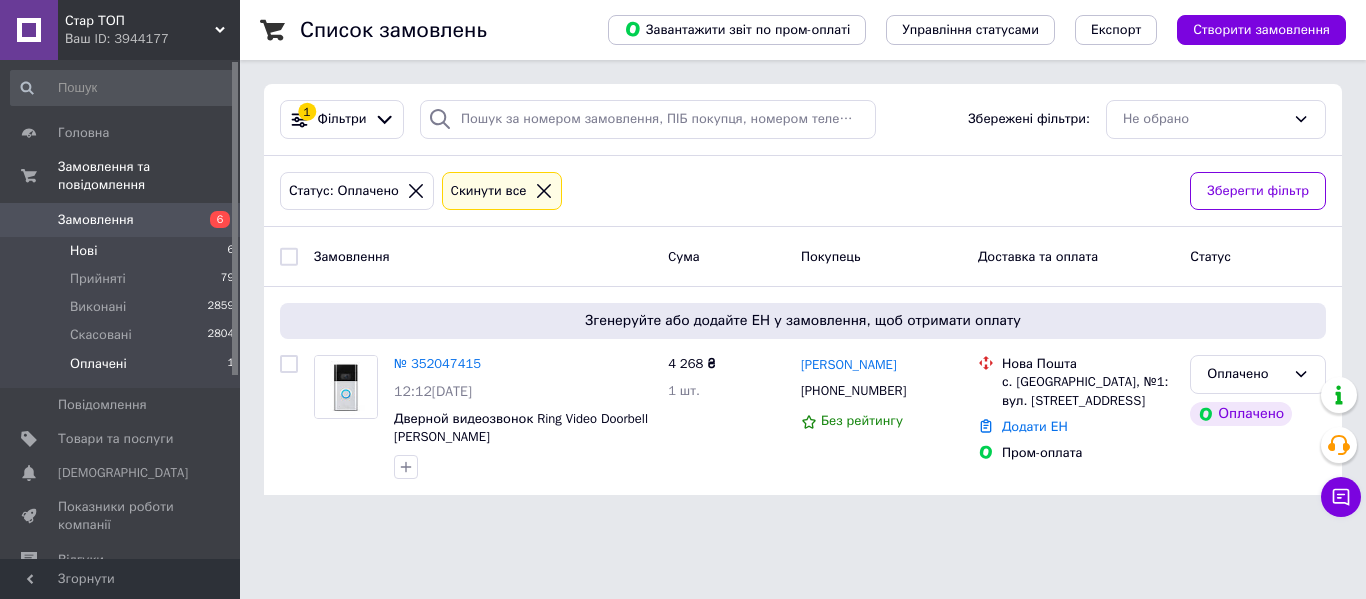 click on "Нові 6" at bounding box center (123, 251) 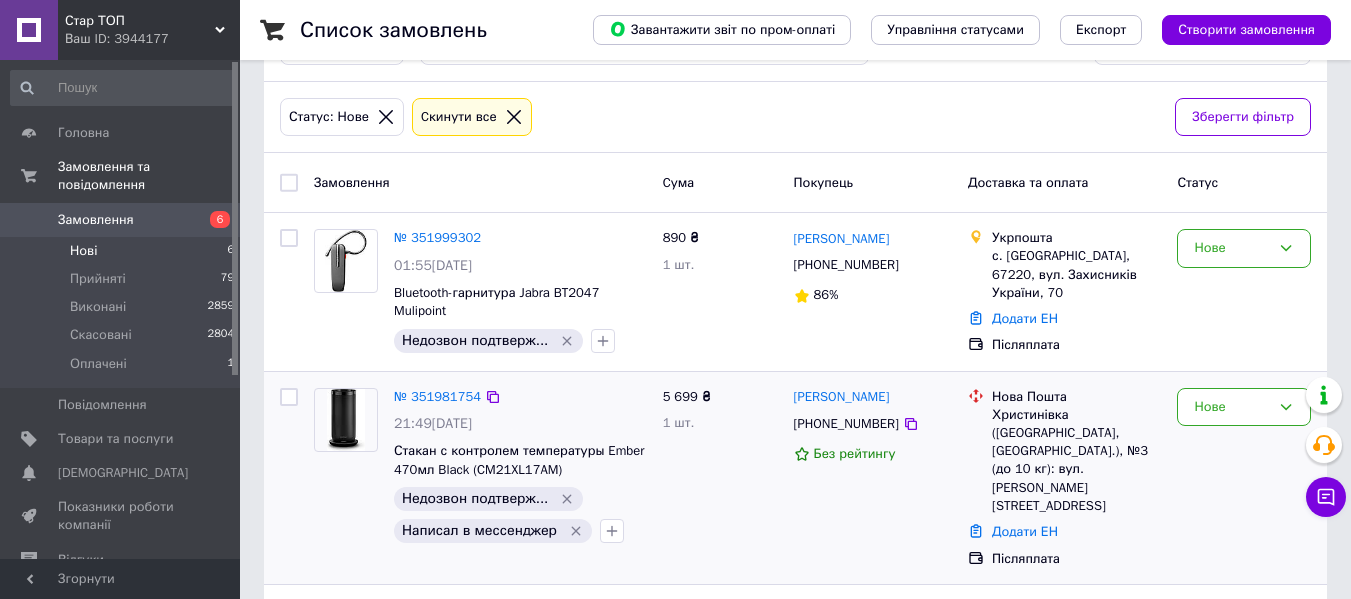 scroll, scrollTop: 0, scrollLeft: 0, axis: both 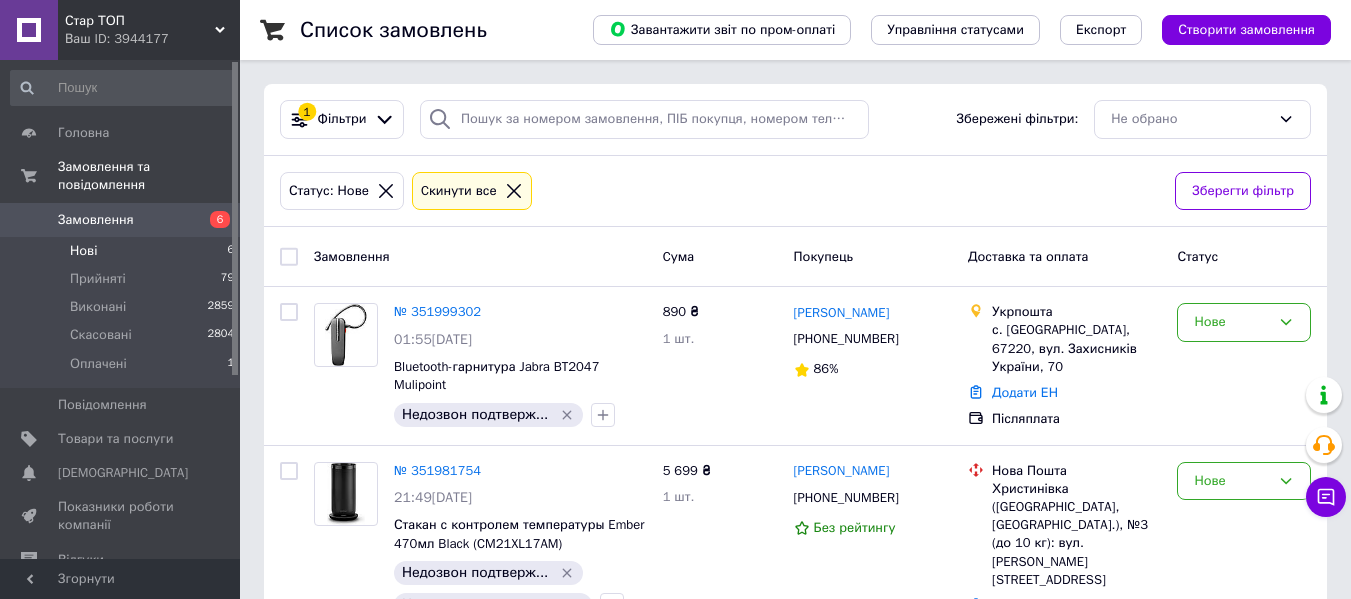 click on "Нові 6" at bounding box center [123, 251] 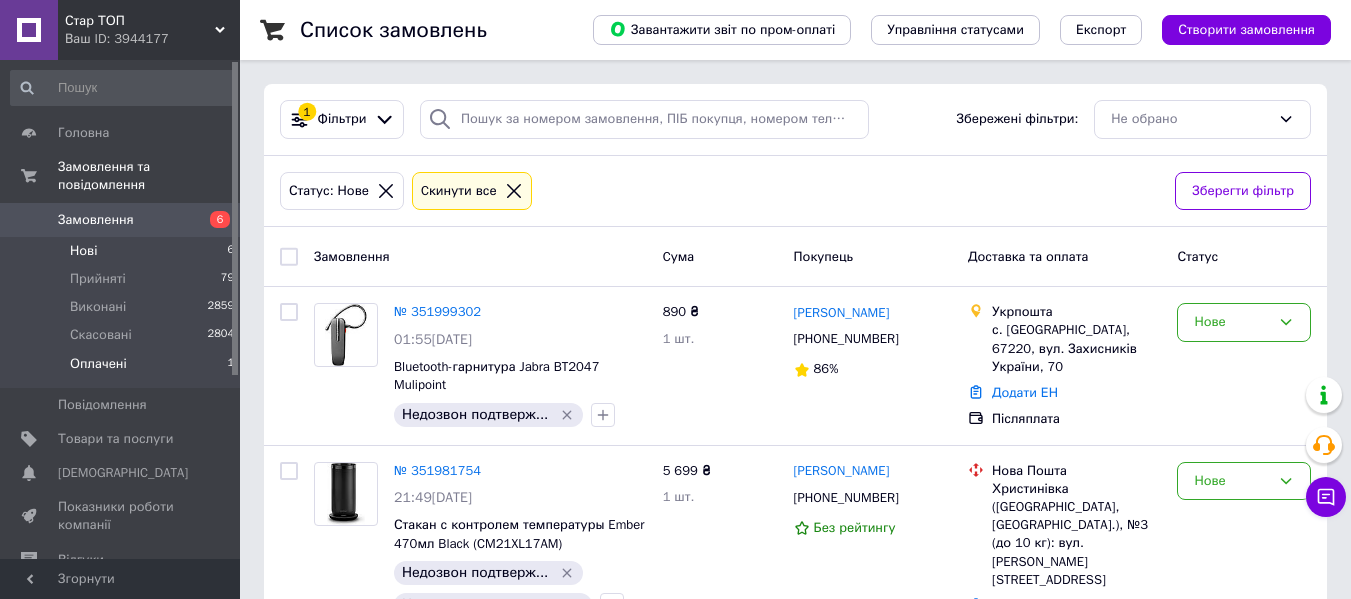 click on "Оплачені 1" at bounding box center [123, 369] 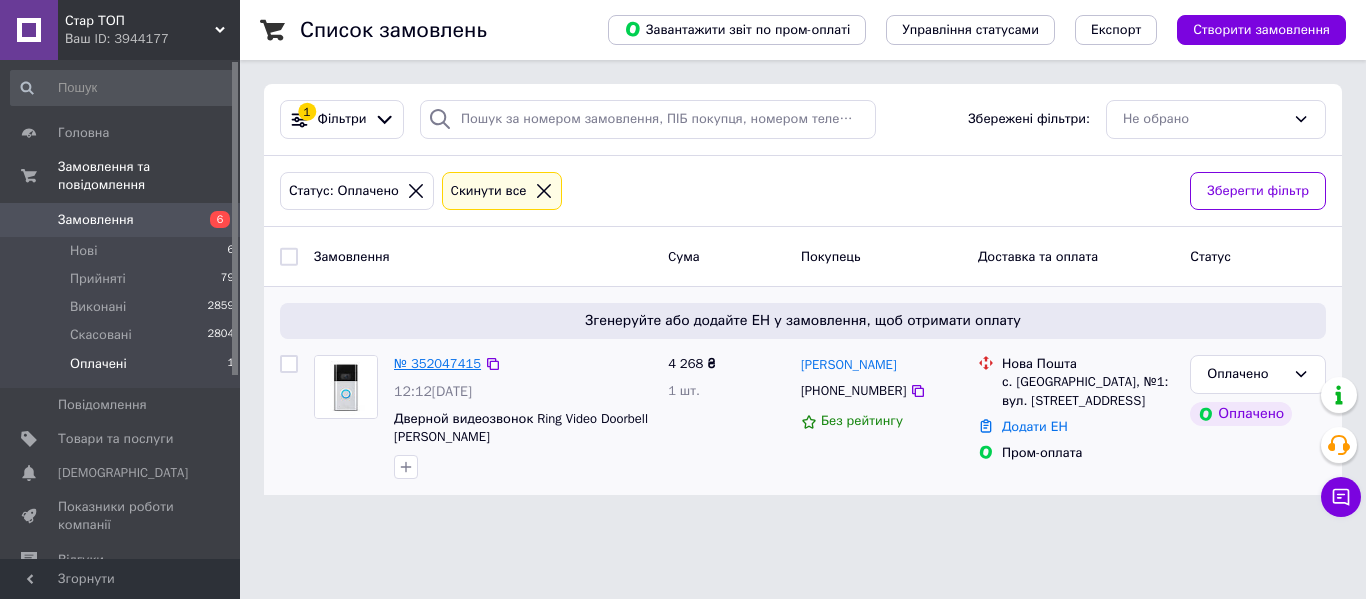click on "№ 352047415" at bounding box center (437, 363) 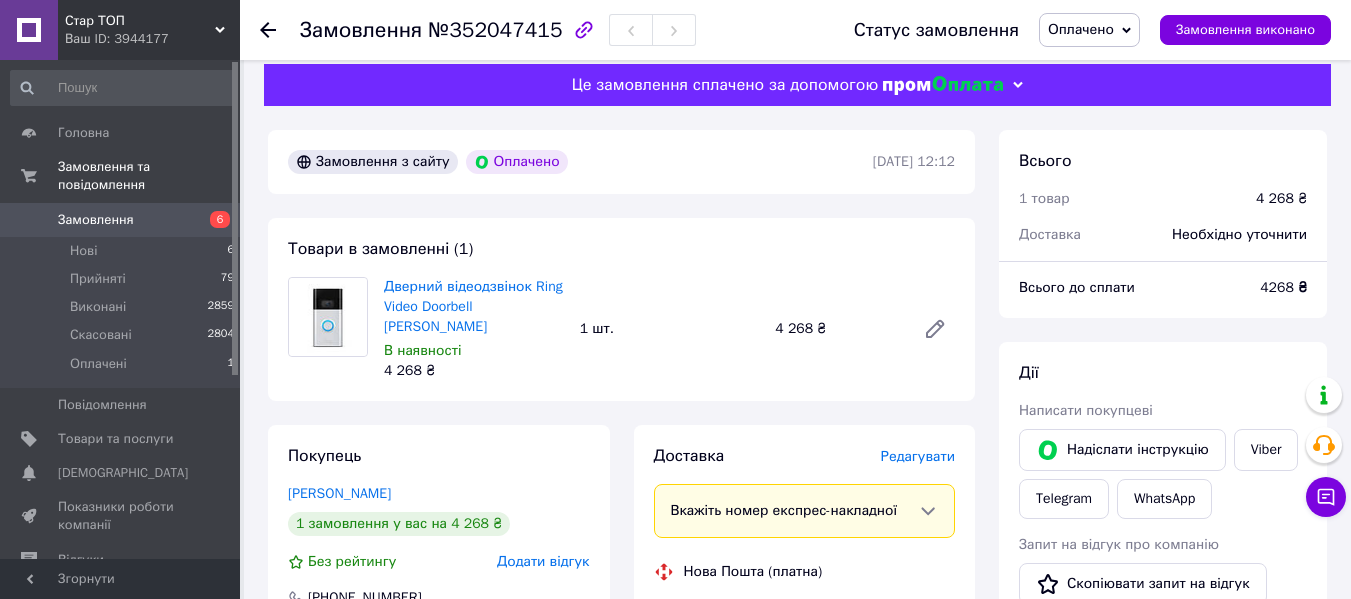 scroll, scrollTop: 0, scrollLeft: 0, axis: both 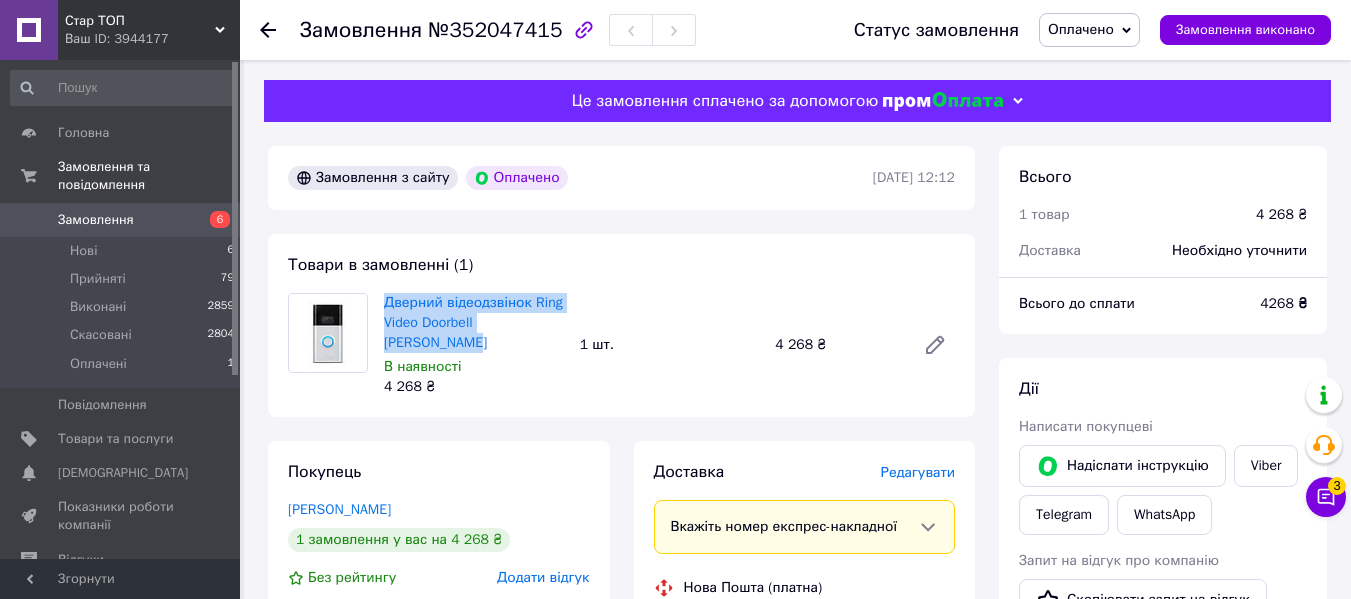 drag, startPoint x: 559, startPoint y: 324, endPoint x: 380, endPoint y: 295, distance: 181.33394 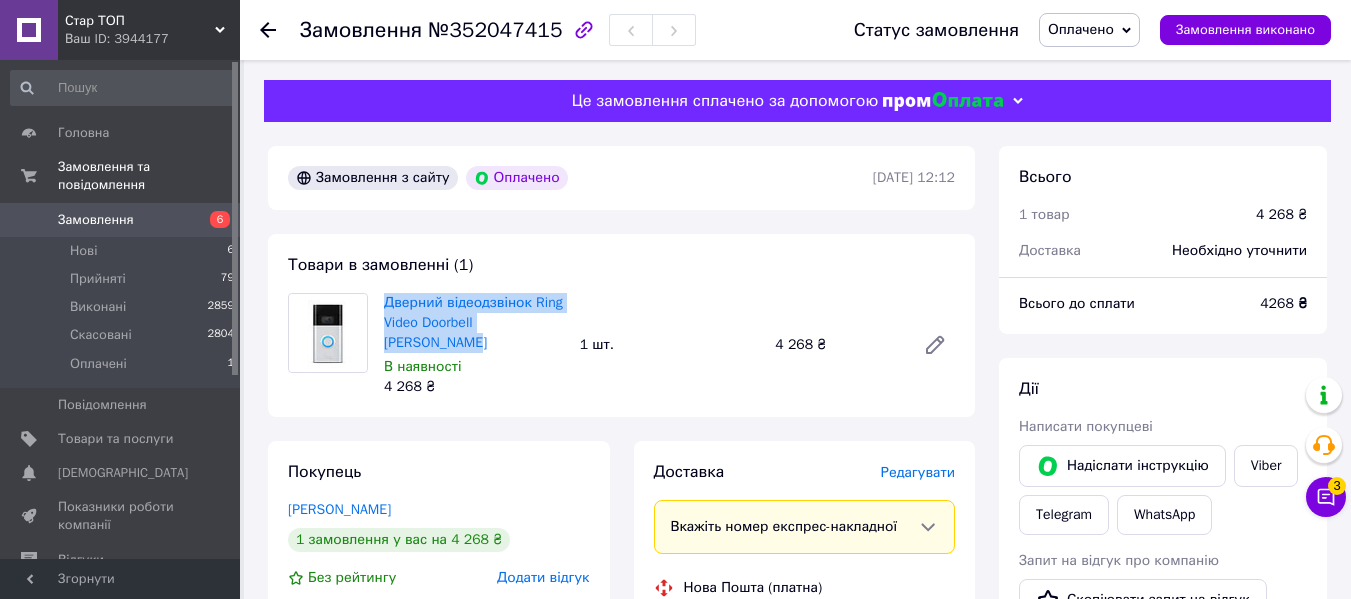click on "Дверний відеодзвінок Ring Video Doorbell Satin Nickel В наявності 4 268 ₴" at bounding box center (474, 345) 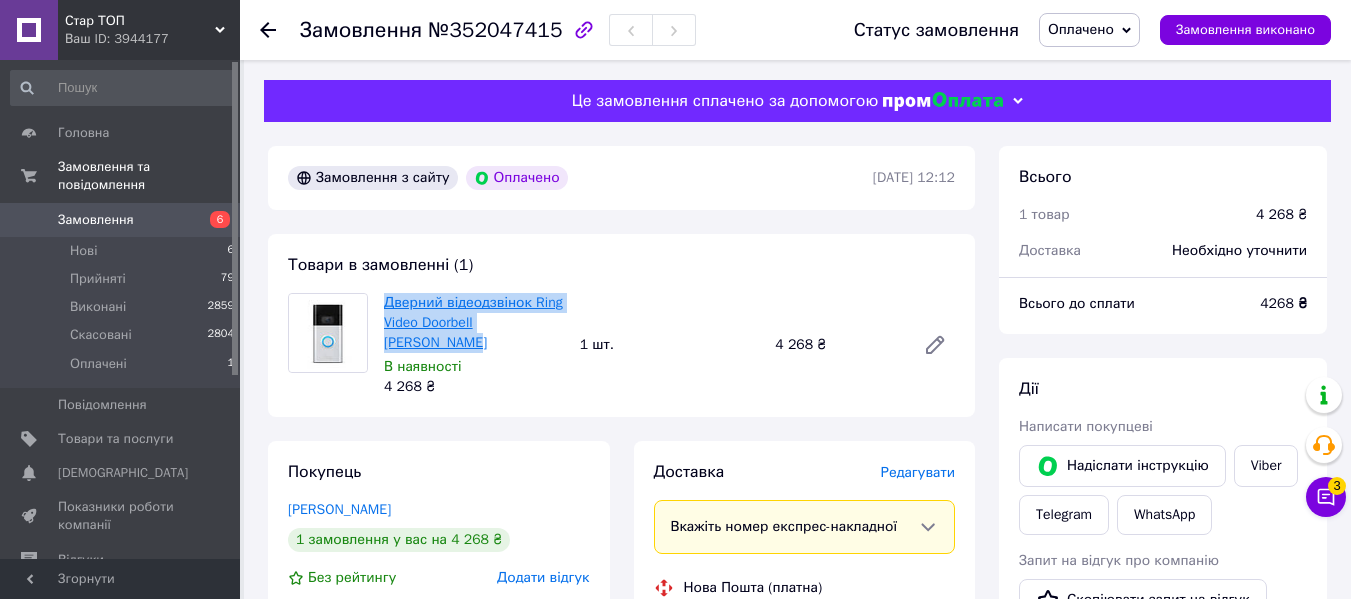 copy on "Дверний відеодзвінок Ring Video Doorbell [PERSON_NAME]" 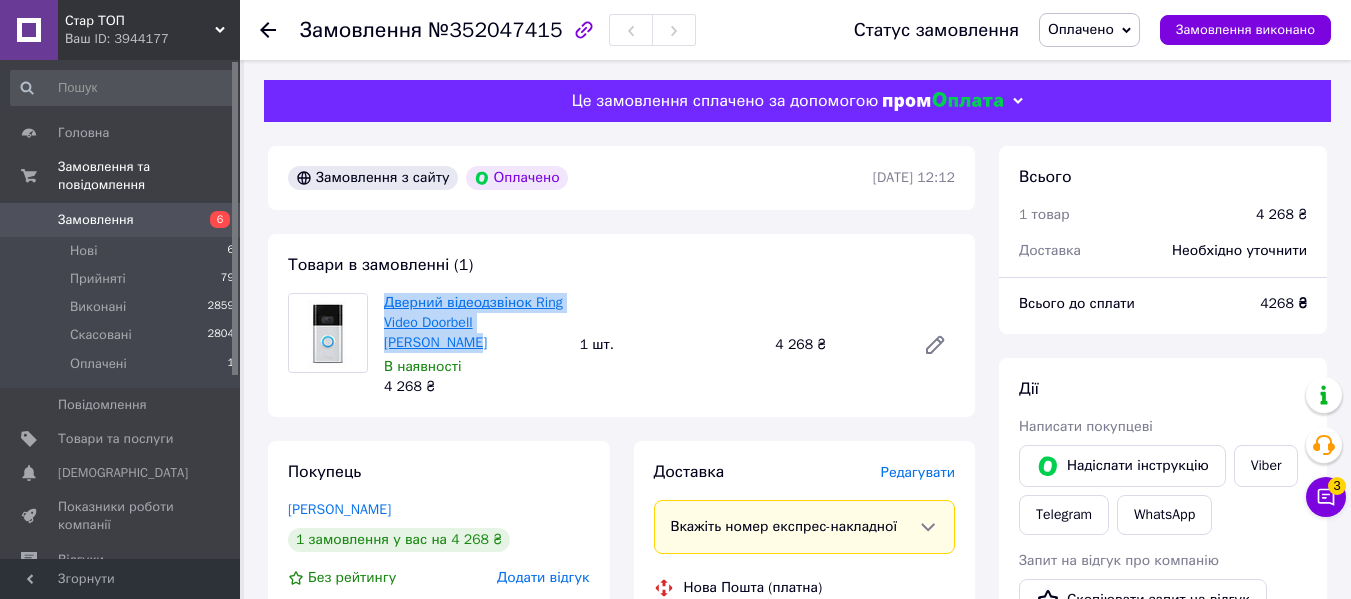 copy on "Дверний відеодзвінок Ring Video Doorbell [PERSON_NAME]" 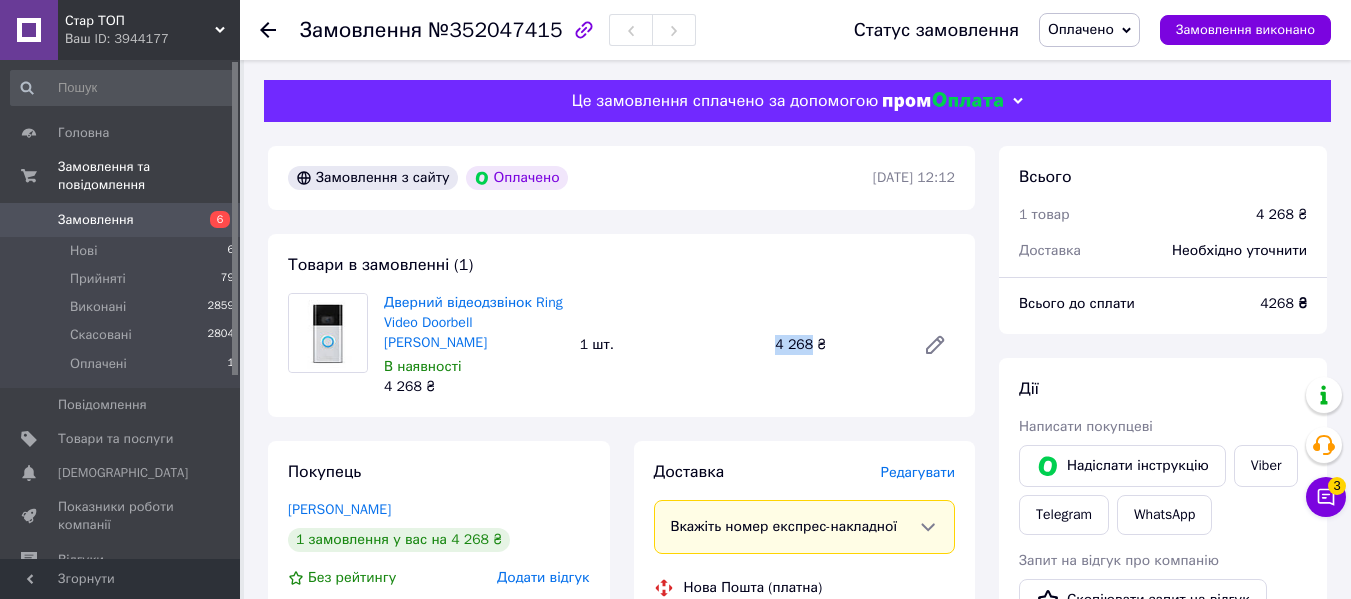 drag, startPoint x: 770, startPoint y: 333, endPoint x: 807, endPoint y: 335, distance: 37.054016 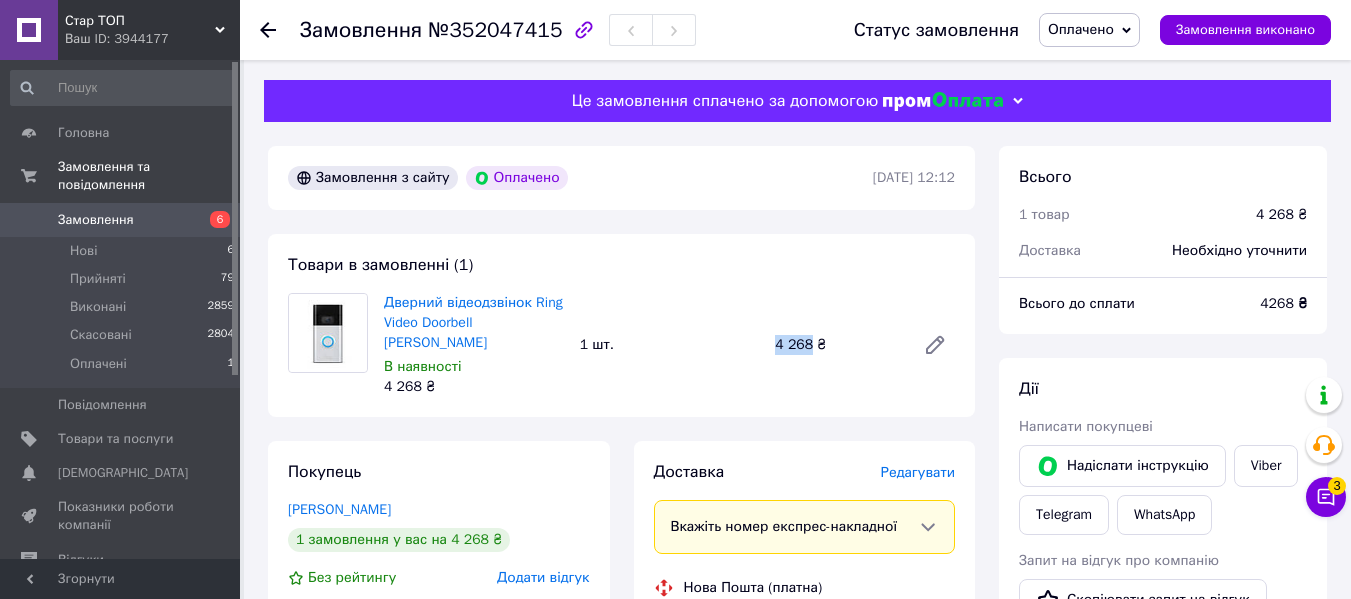 click on "4 268 ₴" at bounding box center [837, 345] 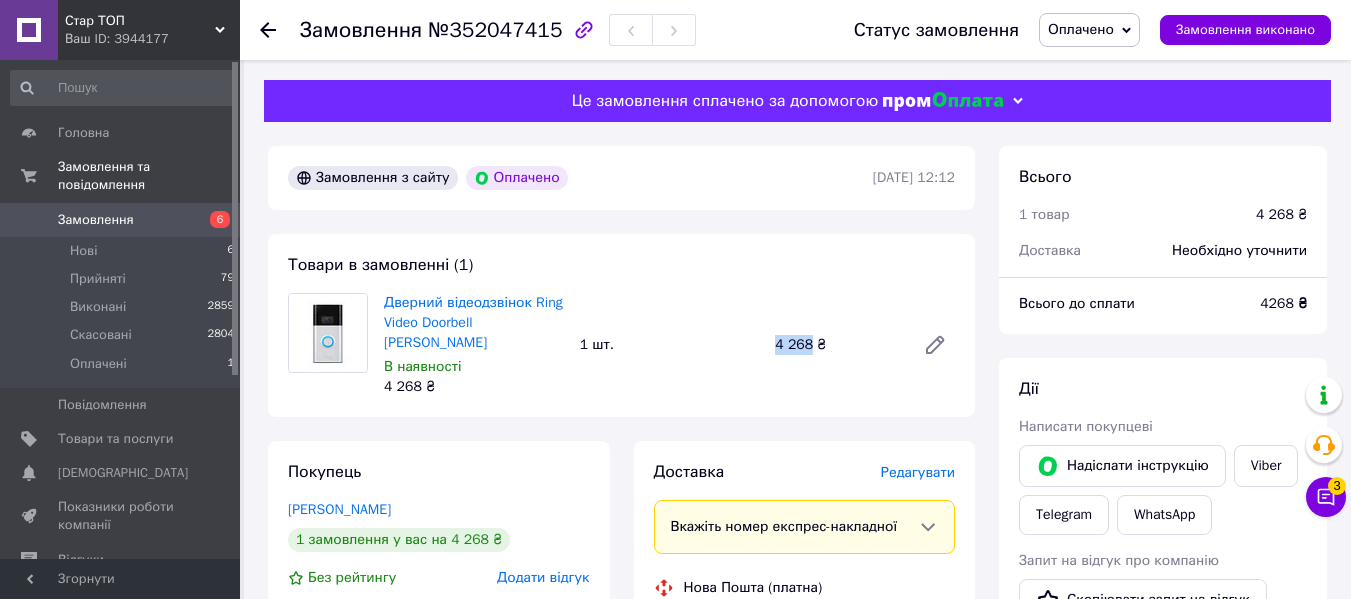 copy on "4 268" 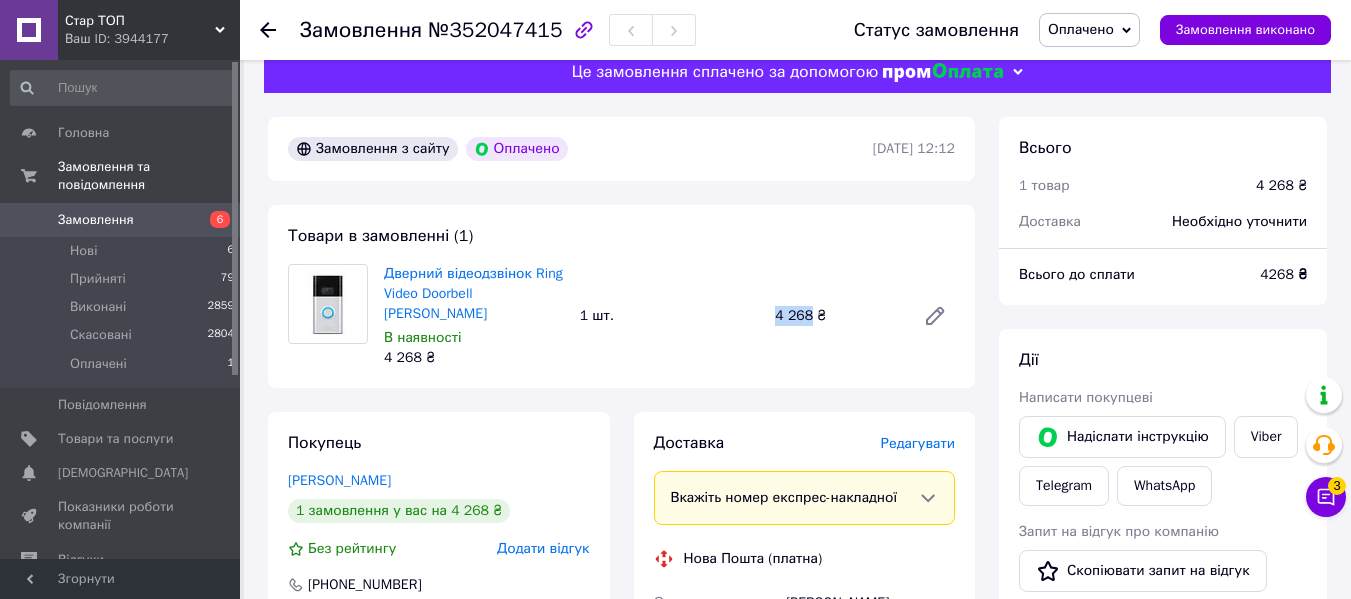 scroll, scrollTop: 300, scrollLeft: 0, axis: vertical 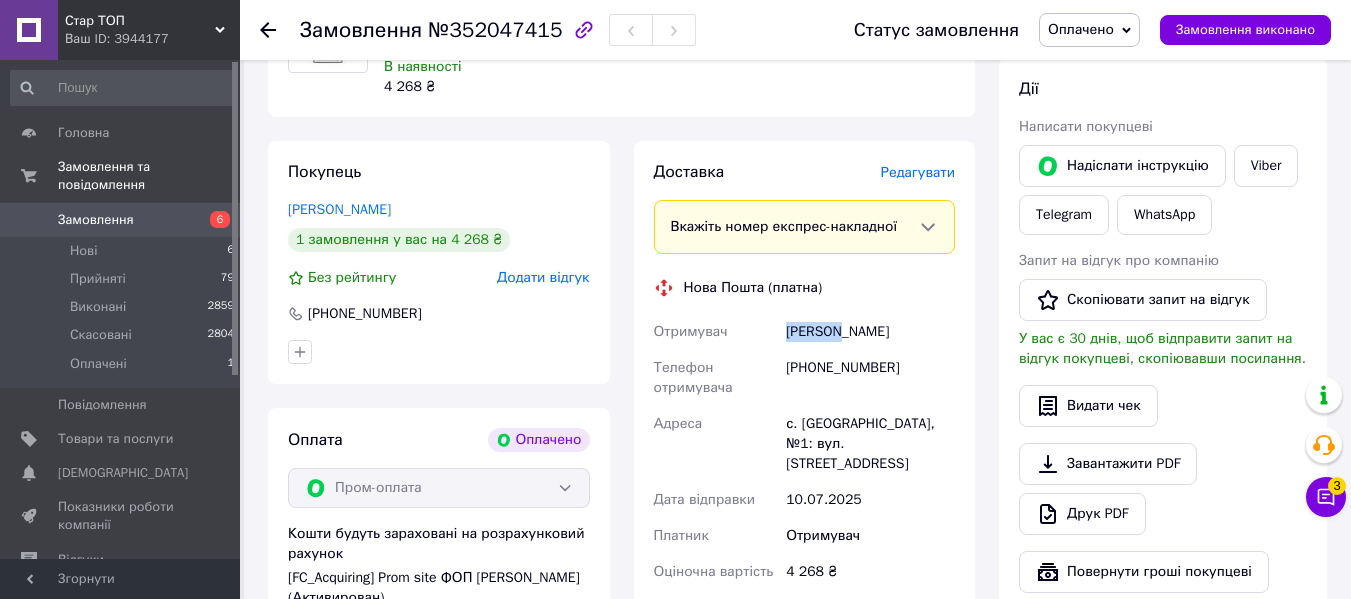 drag, startPoint x: 784, startPoint y: 311, endPoint x: 839, endPoint y: 324, distance: 56.515484 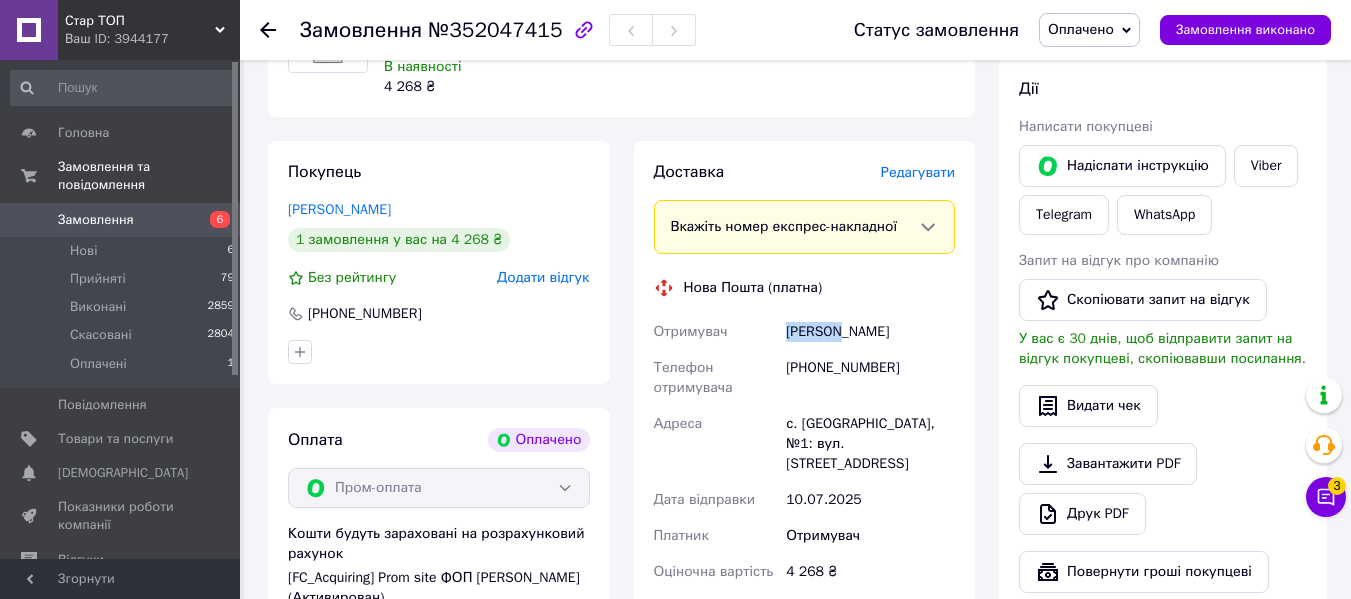 drag, startPoint x: 845, startPoint y: 305, endPoint x: 893, endPoint y: 314, distance: 48.83646 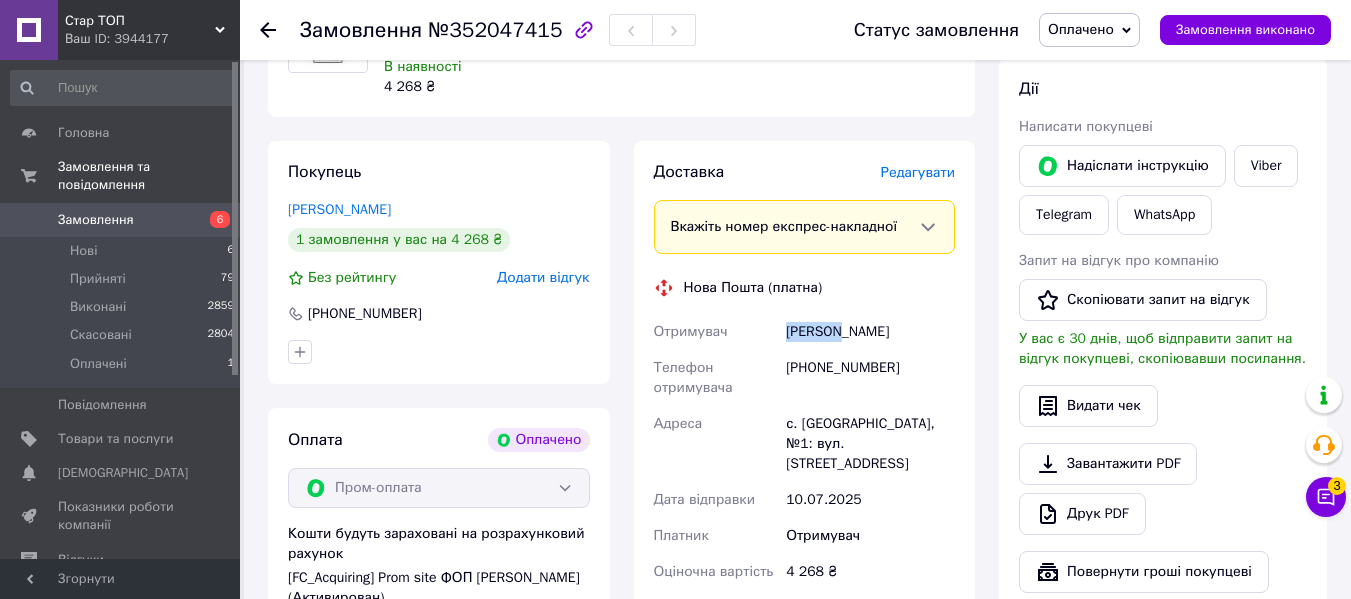 click on "Соболев Дмитро" at bounding box center (870, 332) 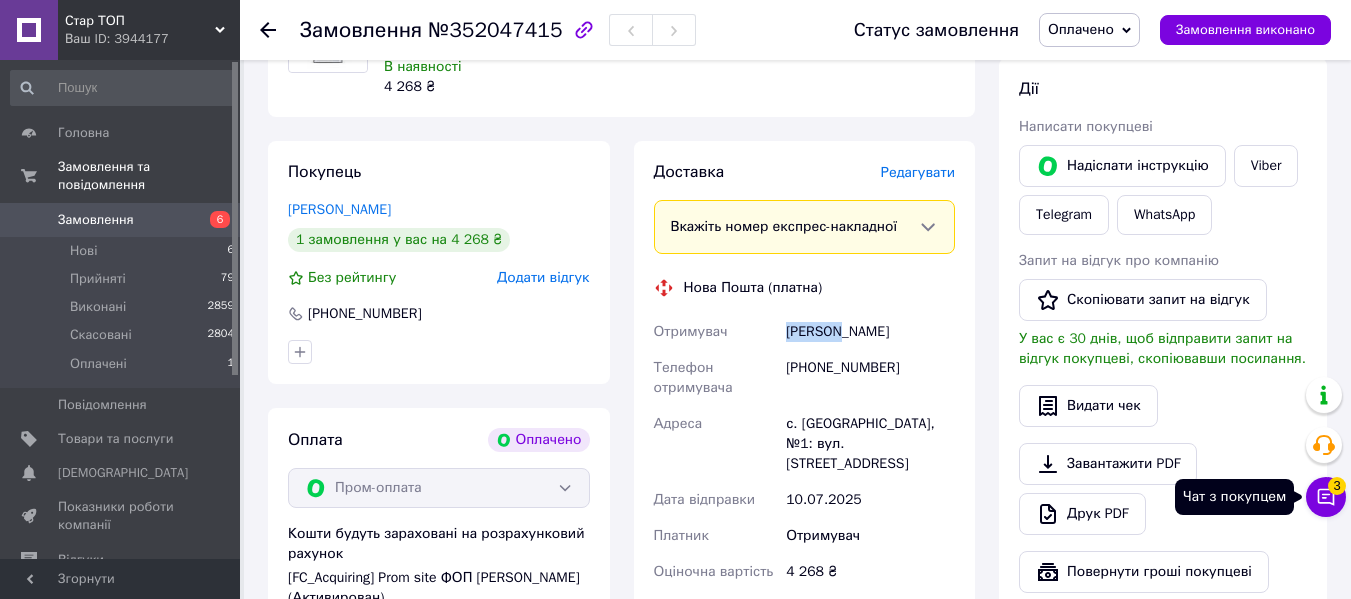 click 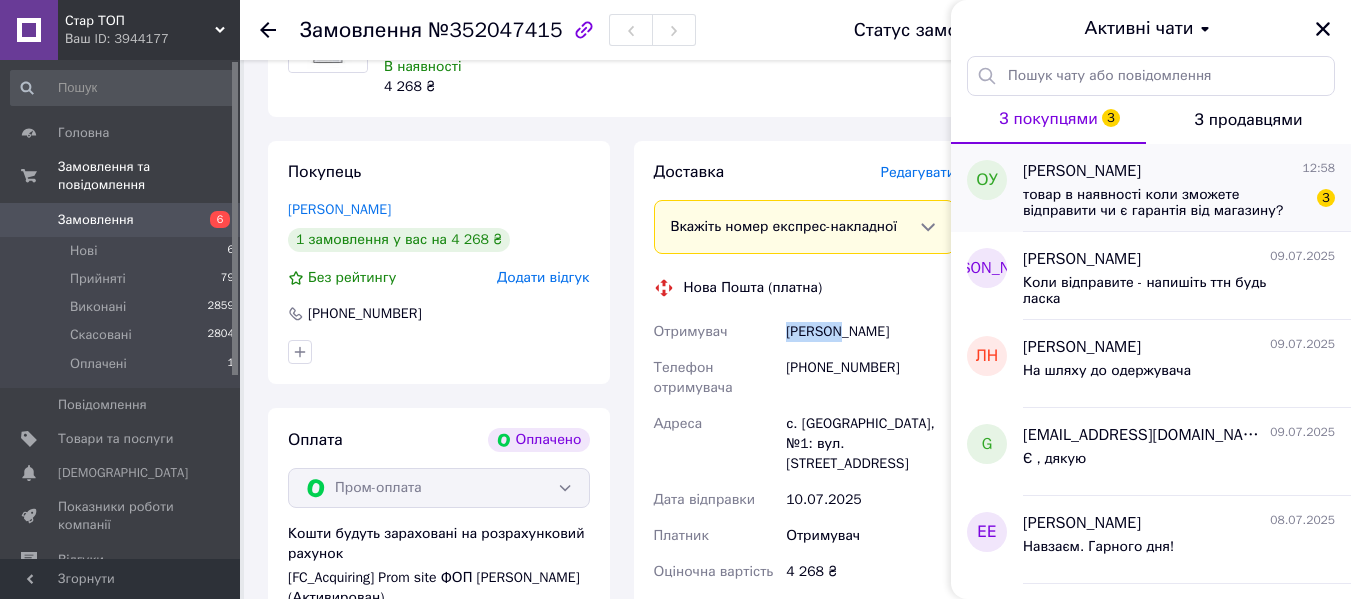 click on "товар  в  наявності  коли  зможете  відправити чи є  гарантія  від  магазину?" at bounding box center (1165, 203) 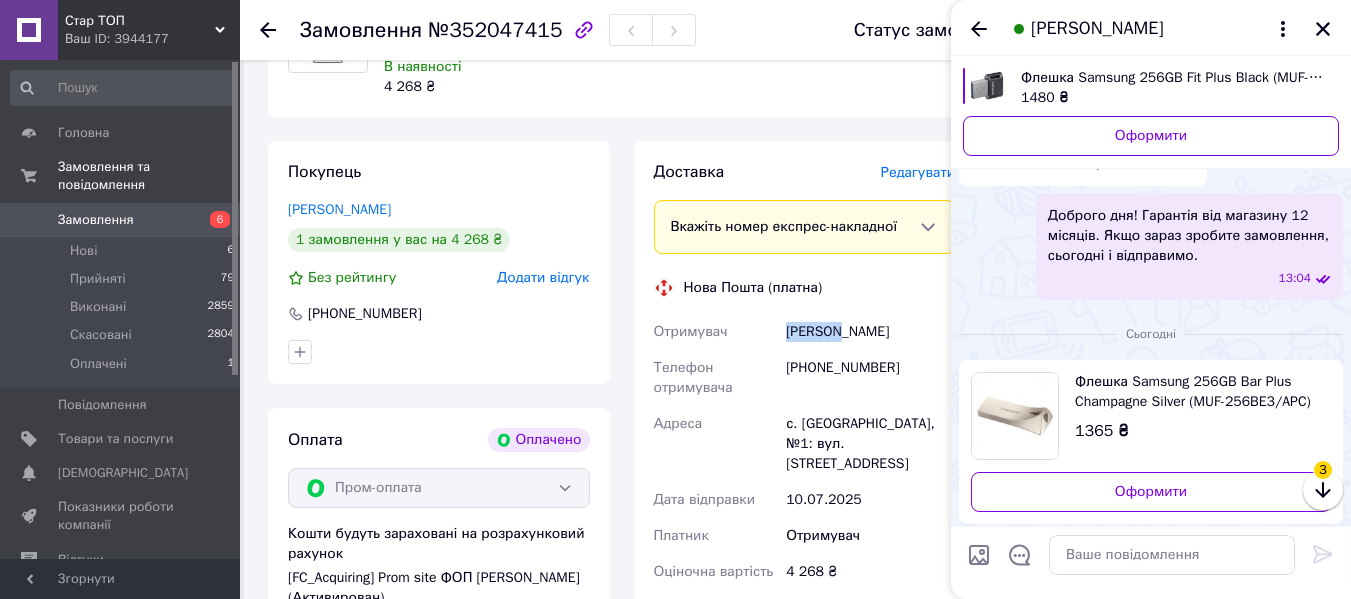 scroll, scrollTop: 382, scrollLeft: 0, axis: vertical 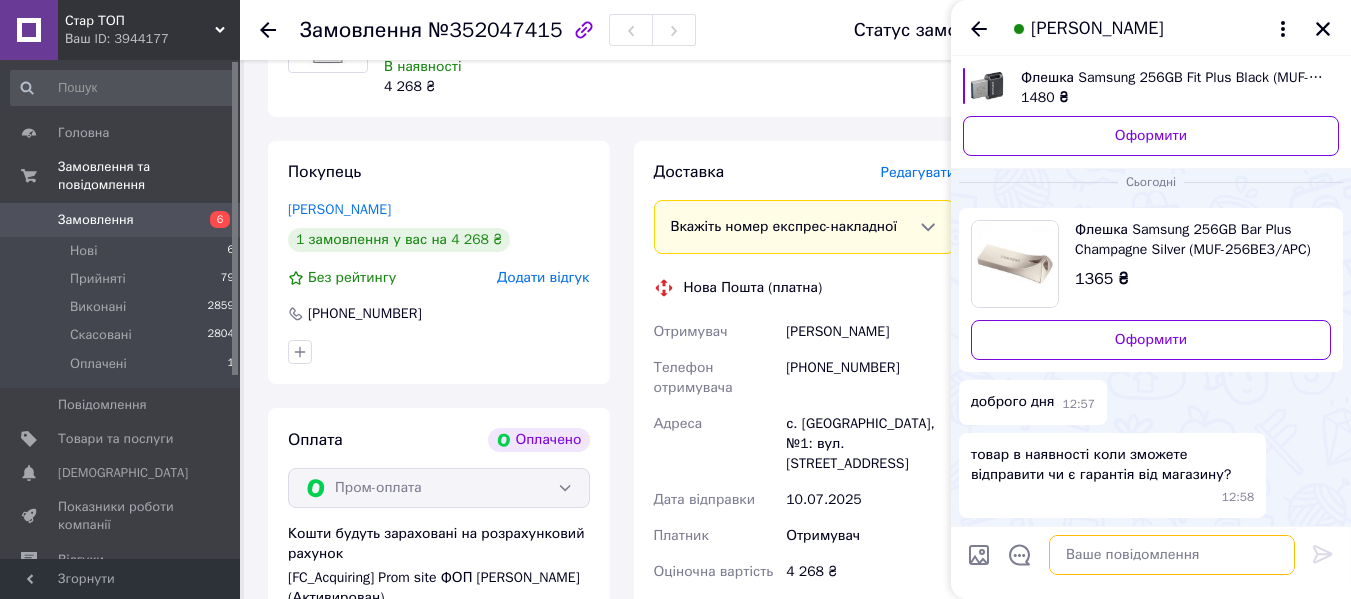click at bounding box center (1172, 555) 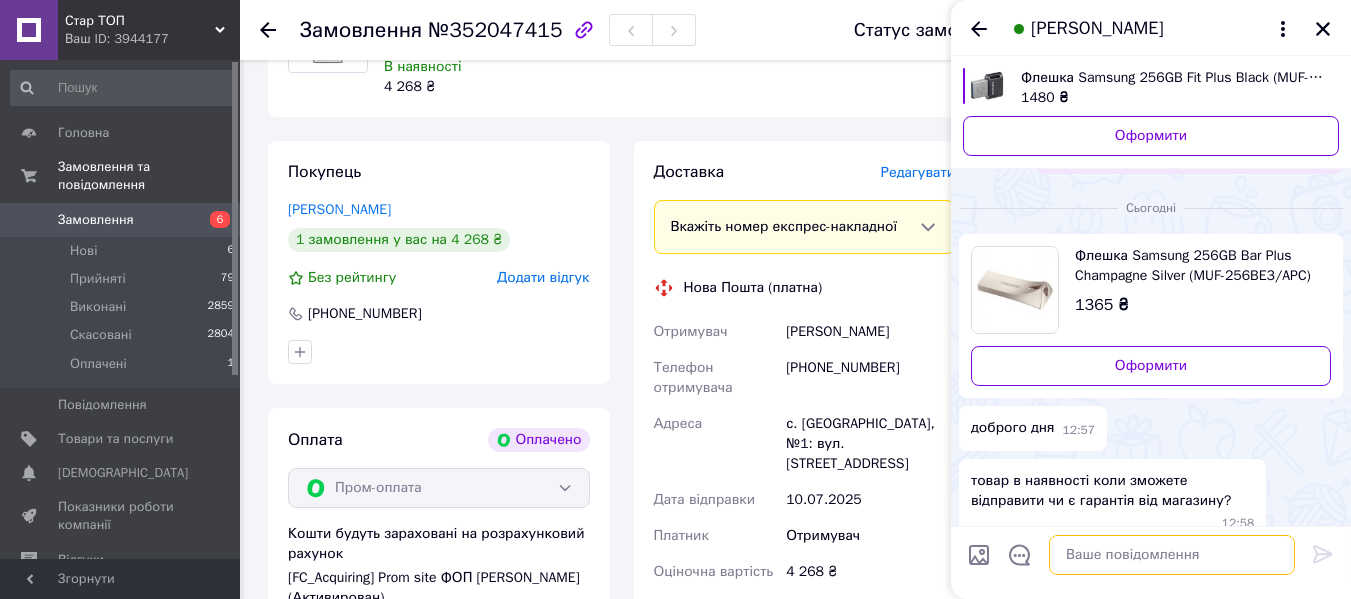 scroll, scrollTop: 382, scrollLeft: 0, axis: vertical 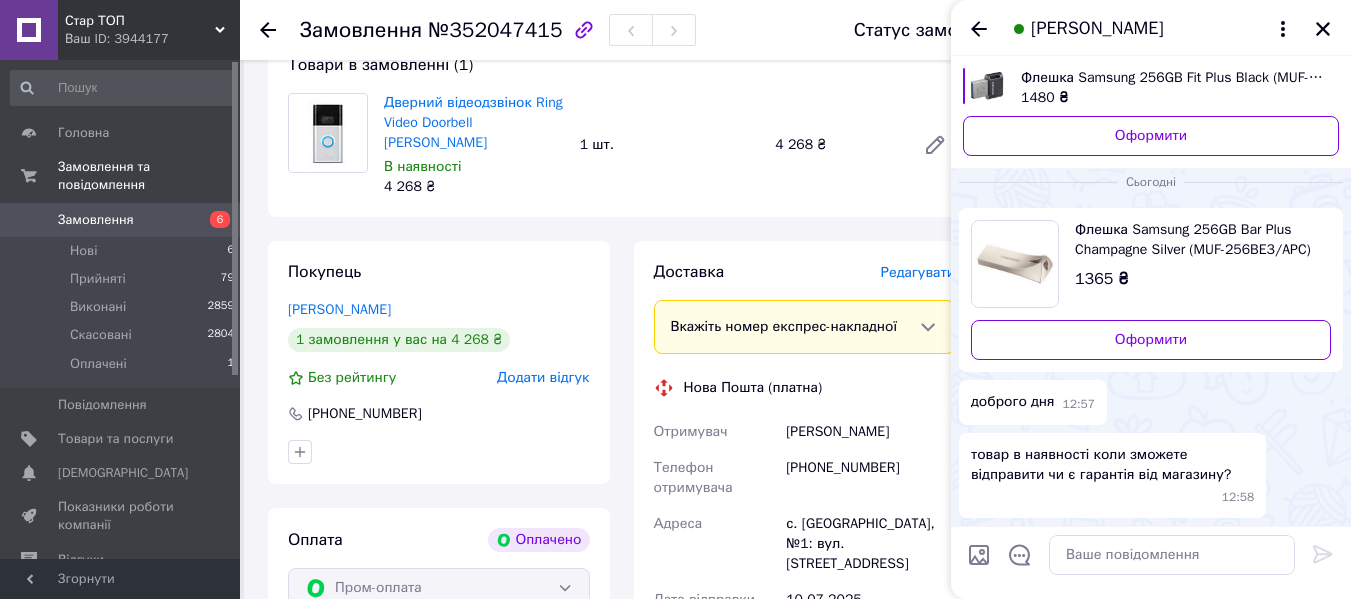 click on "Флешка Samsung 256GB Bar Plus Champagne Silver (MUF-256BE3/APC)" at bounding box center (1195, 240) 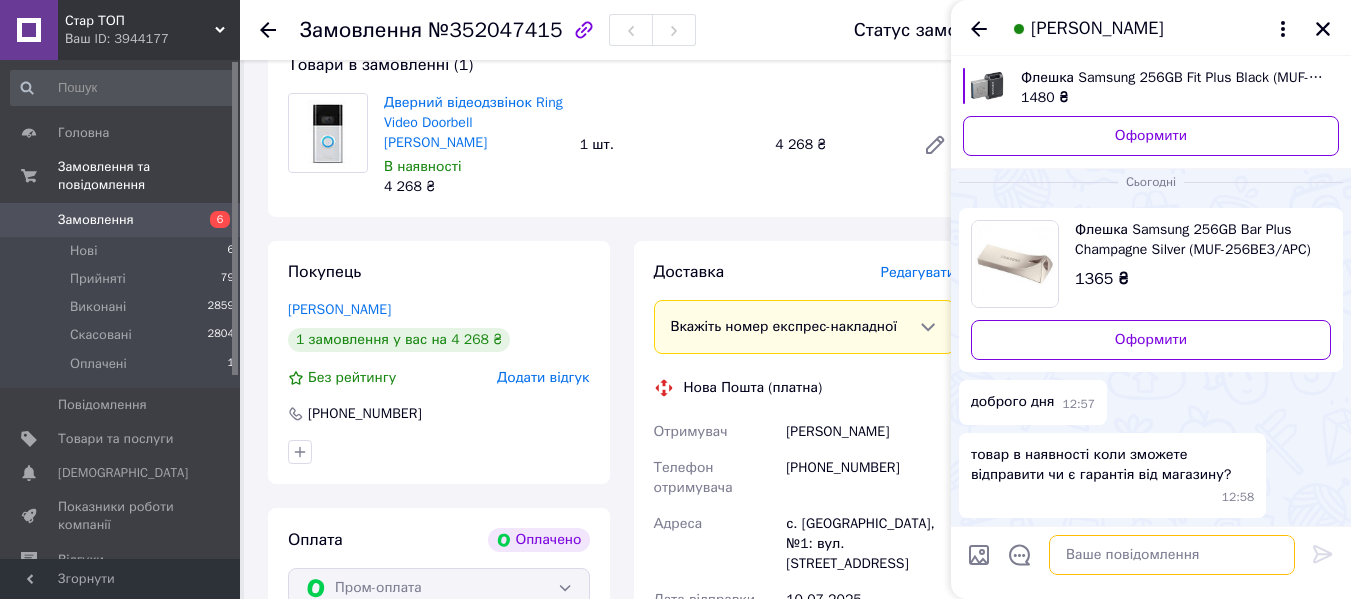 click at bounding box center (1172, 555) 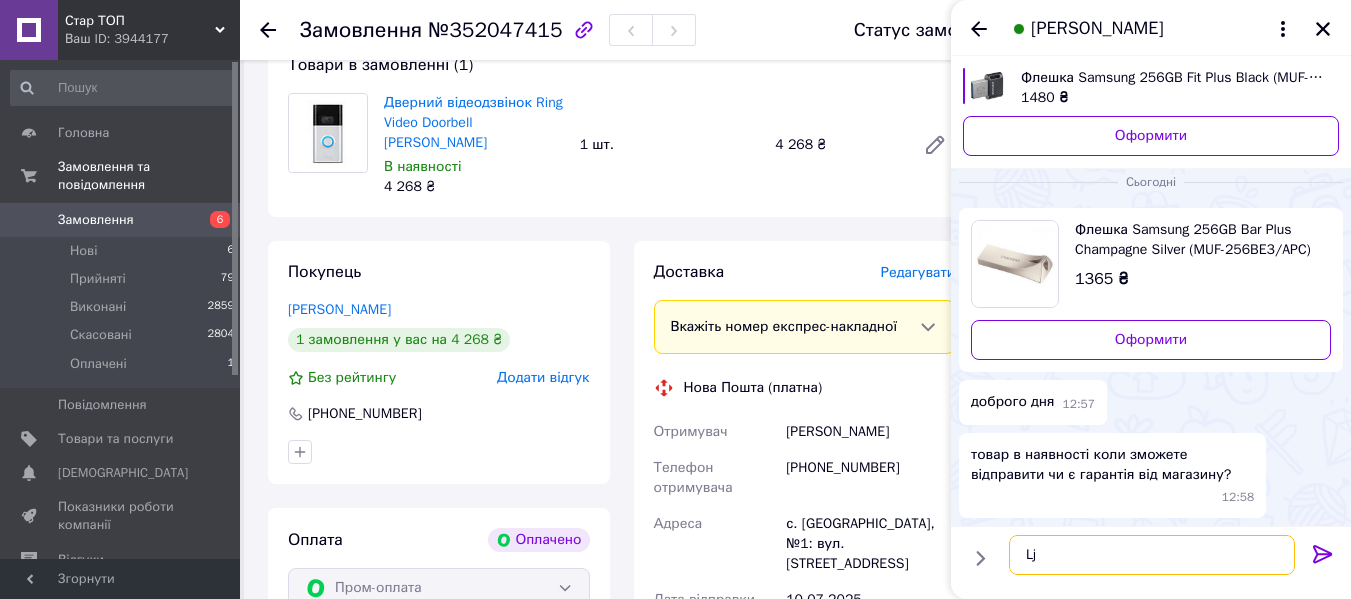type on "L" 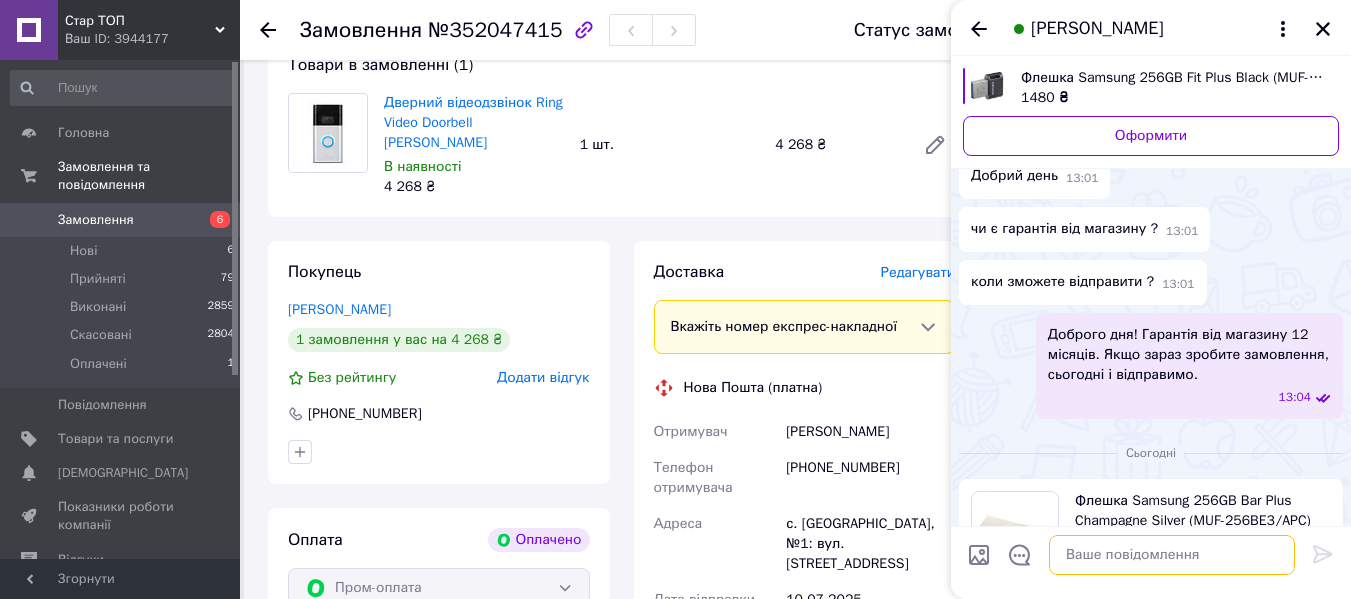 scroll, scrollTop: 82, scrollLeft: 0, axis: vertical 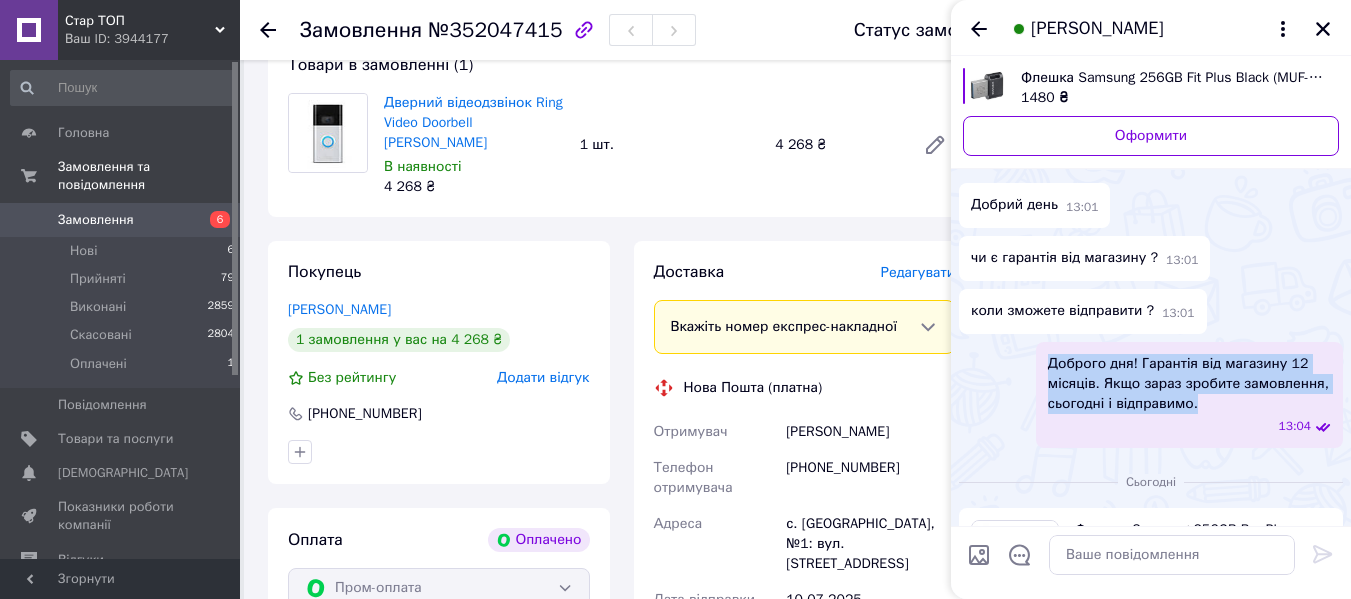 drag, startPoint x: 1043, startPoint y: 359, endPoint x: 1198, endPoint y: 414, distance: 164.46884 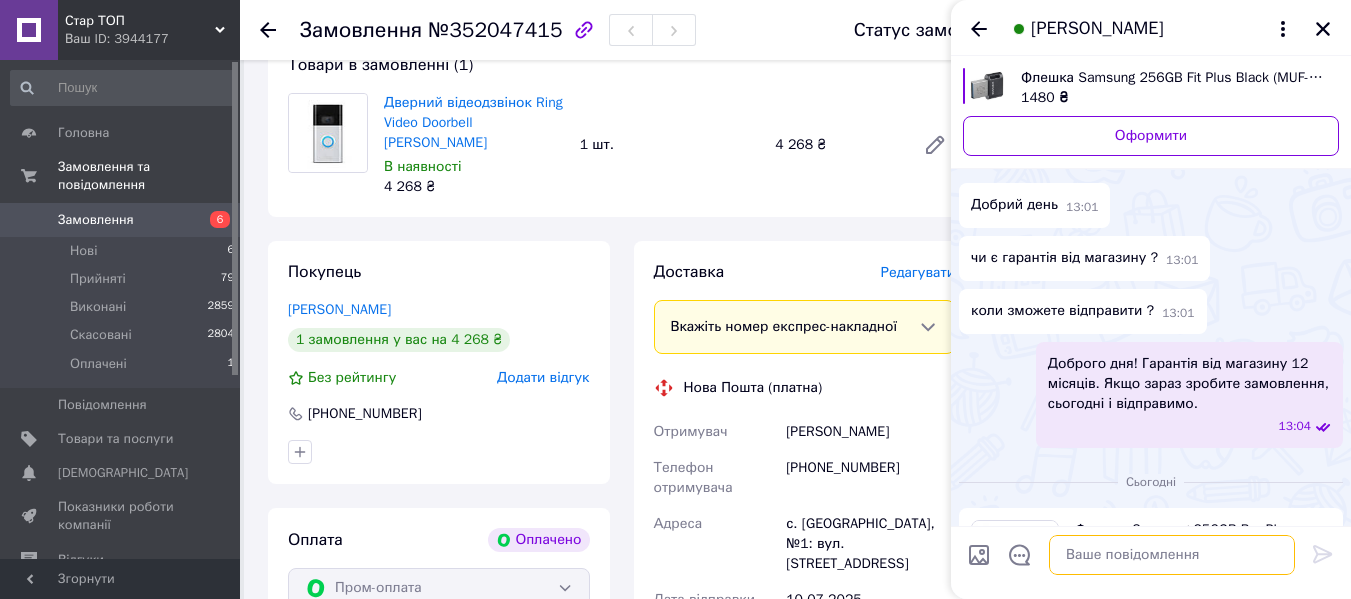 click at bounding box center [1172, 555] 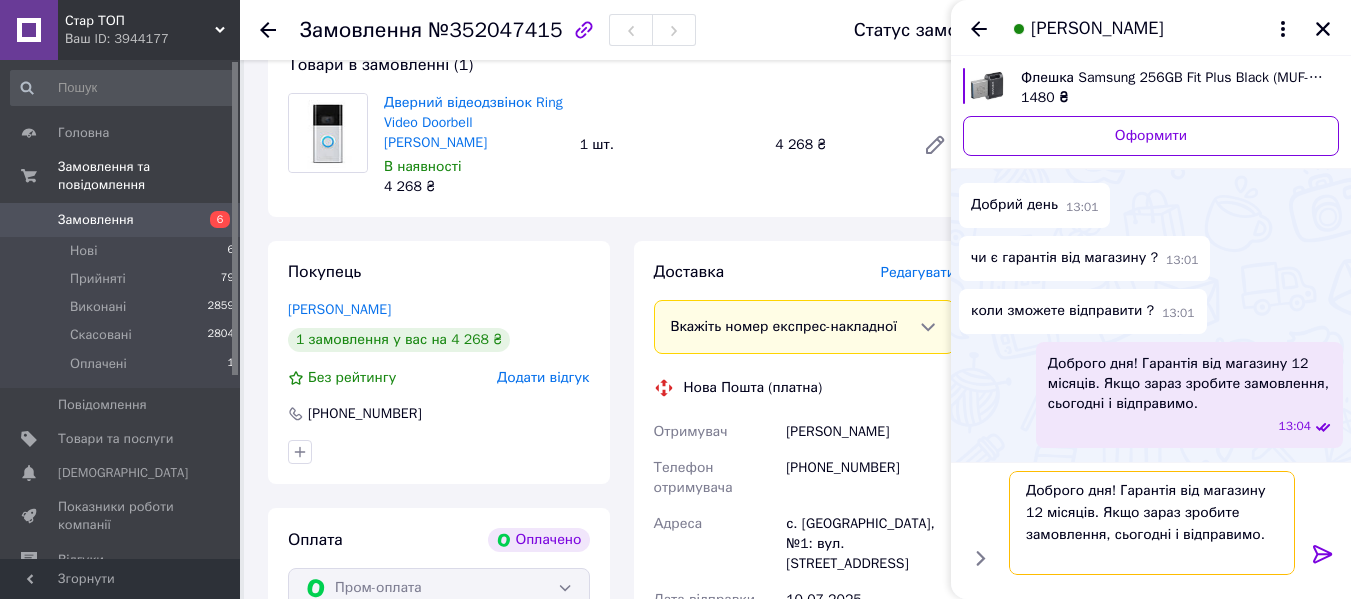 type on "Доброго дня! Гарантія від магазину 12 місяців. Якщо зараз зробите замовлення, сьогодні і відправимо." 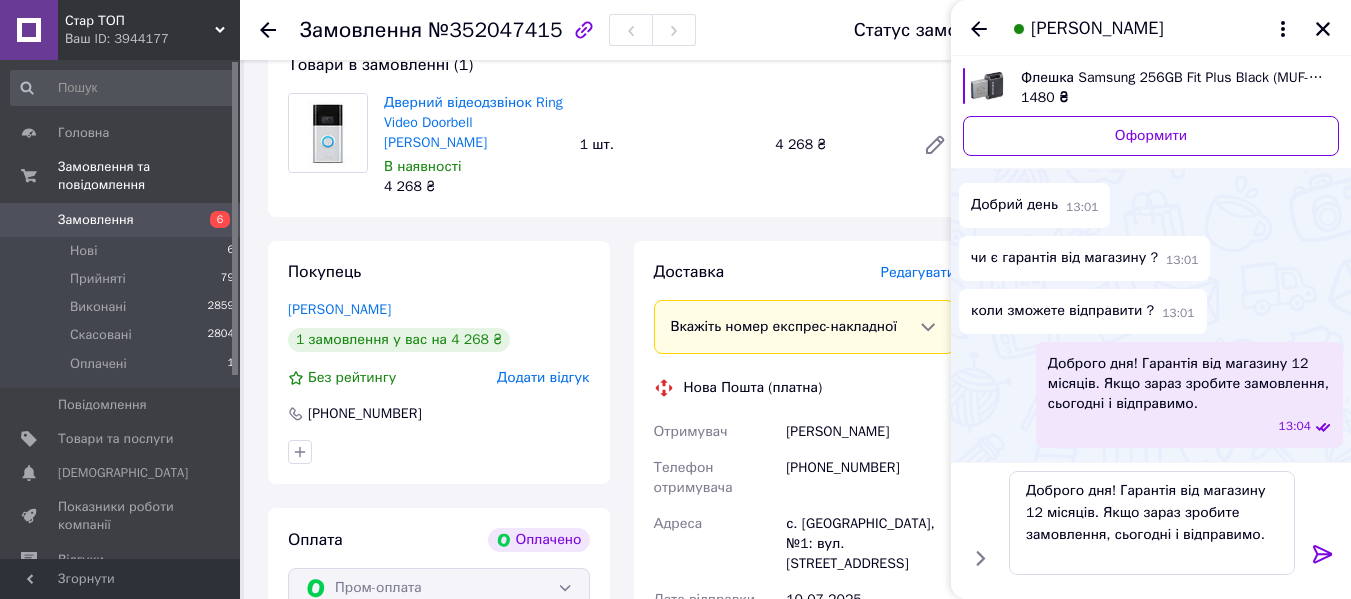 click 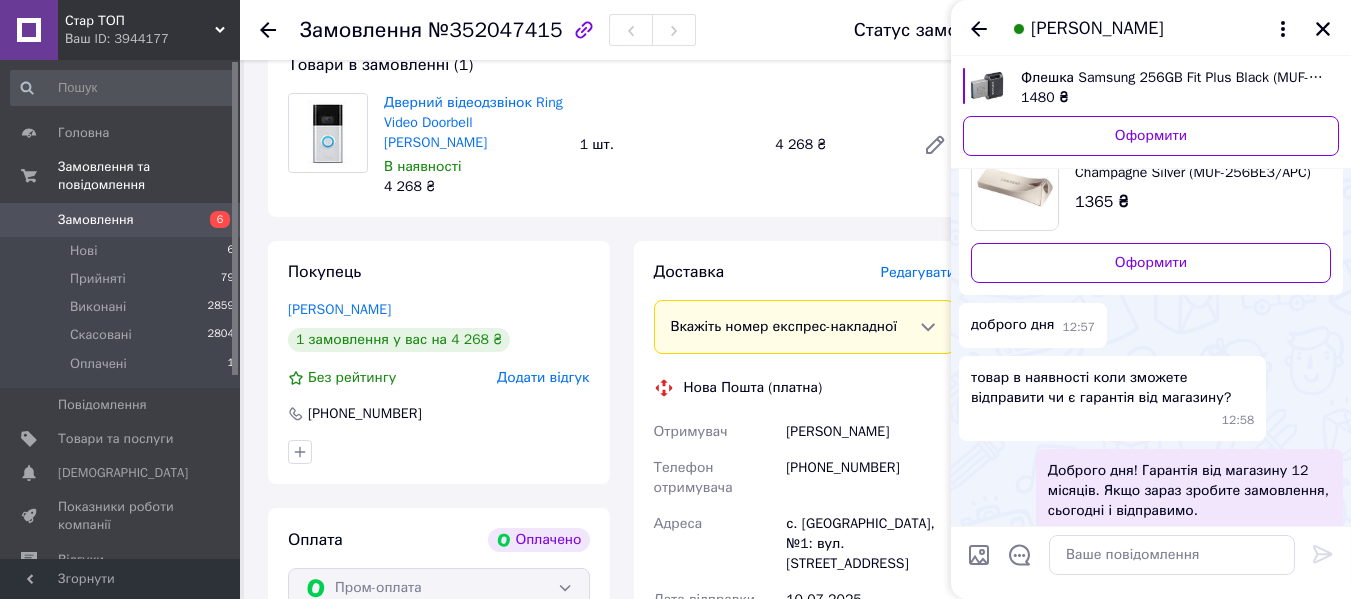 scroll, scrollTop: 459, scrollLeft: 0, axis: vertical 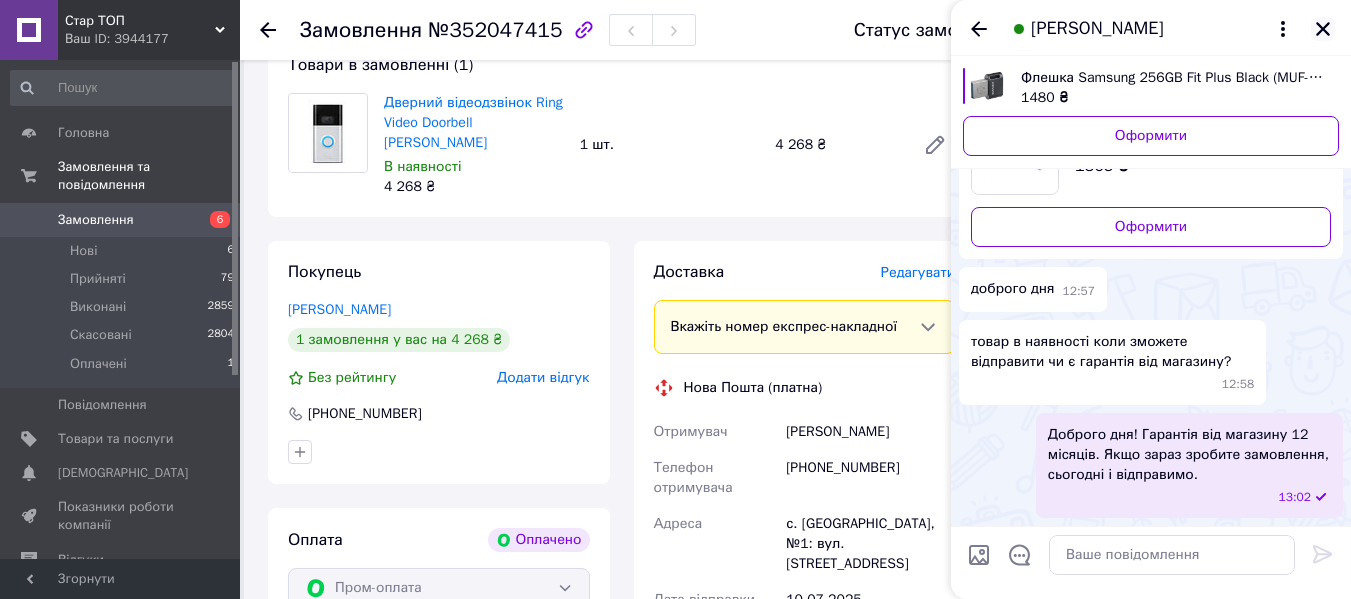 click 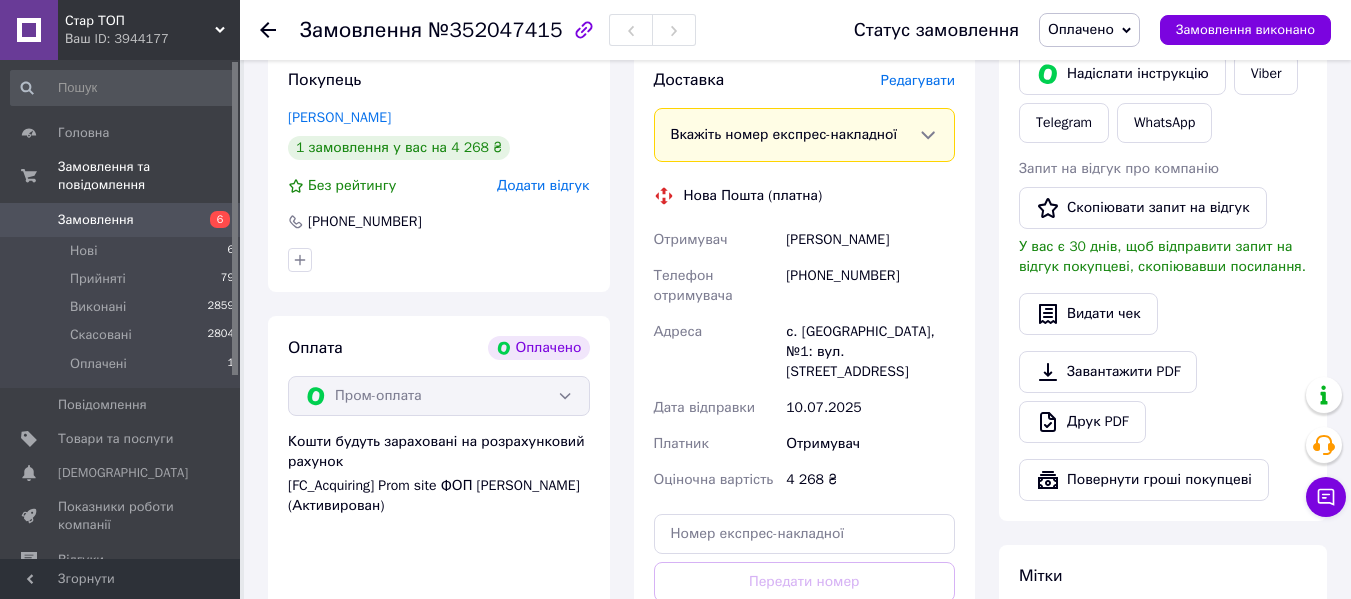 scroll, scrollTop: 400, scrollLeft: 0, axis: vertical 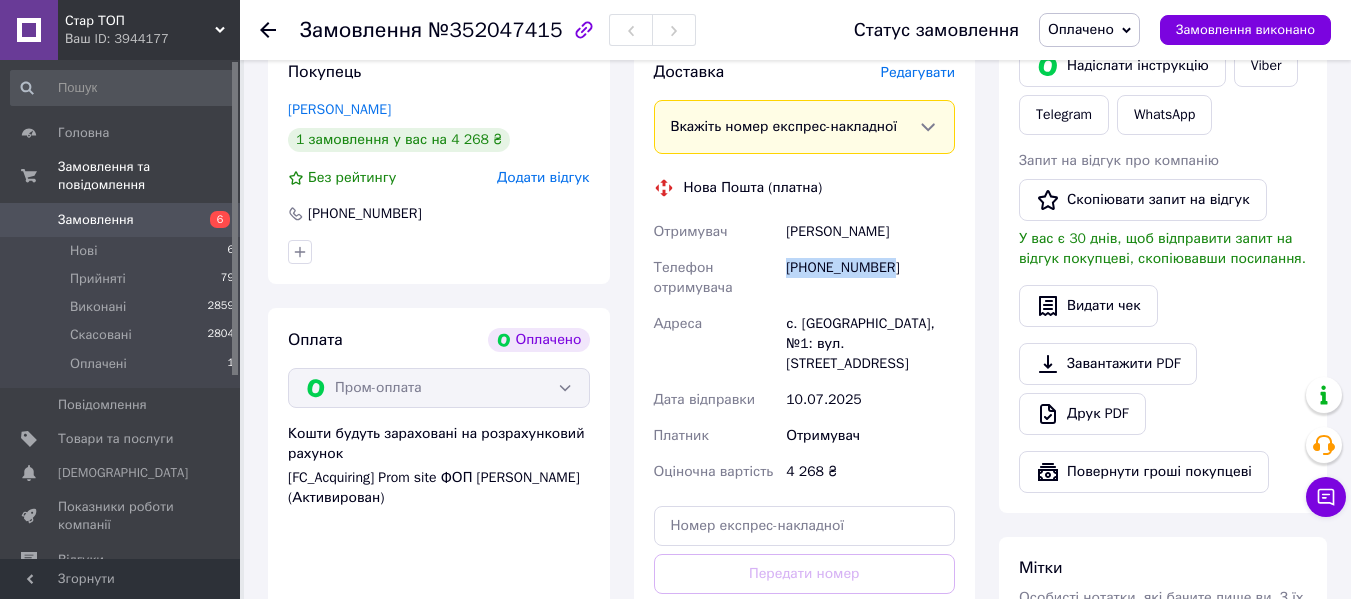 drag, startPoint x: 867, startPoint y: 239, endPoint x: 788, endPoint y: 250, distance: 79.762146 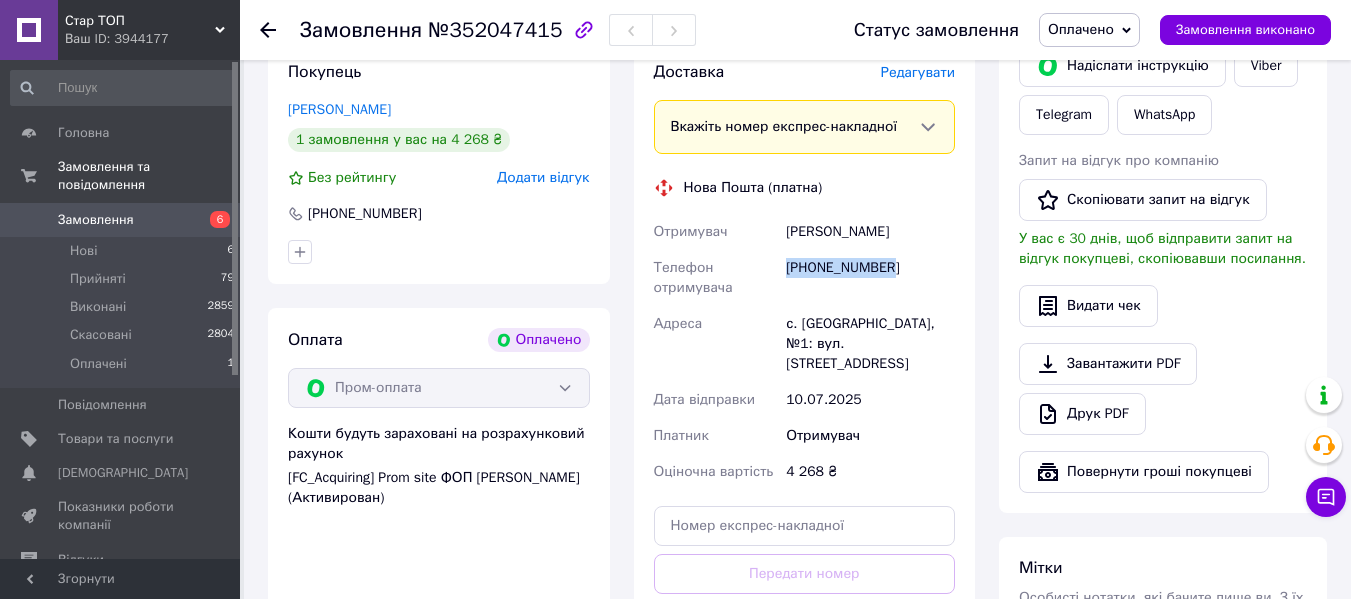 copy on "[PHONE_NUMBER]" 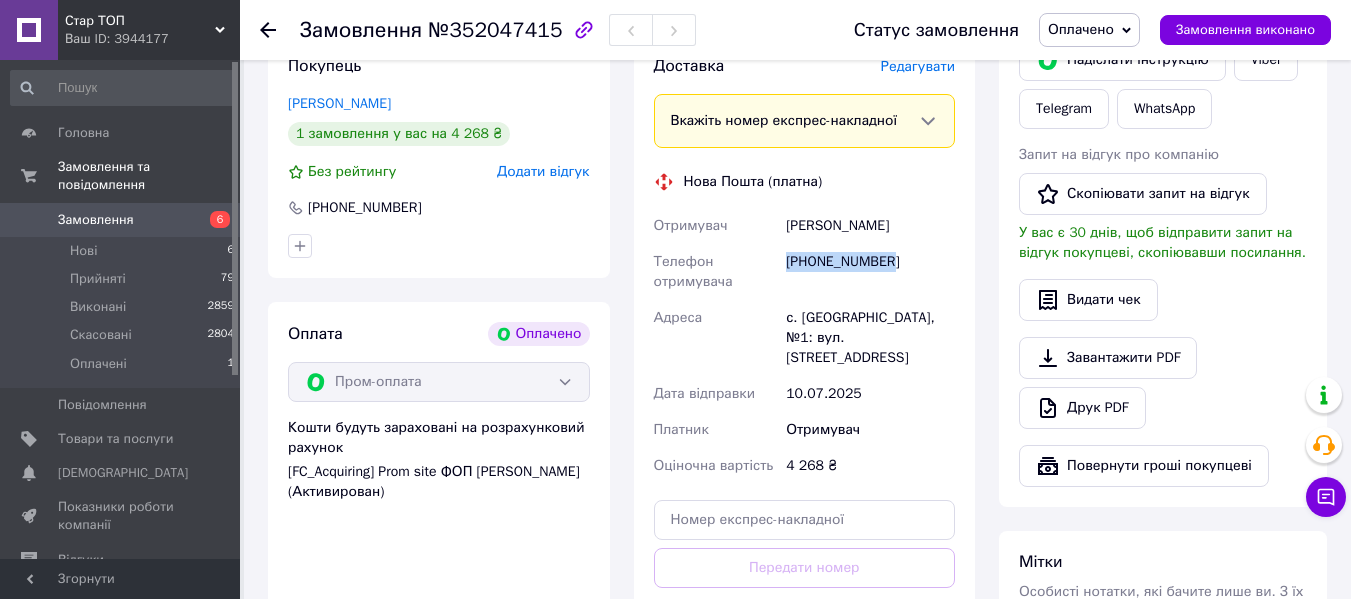 scroll, scrollTop: 400, scrollLeft: 0, axis: vertical 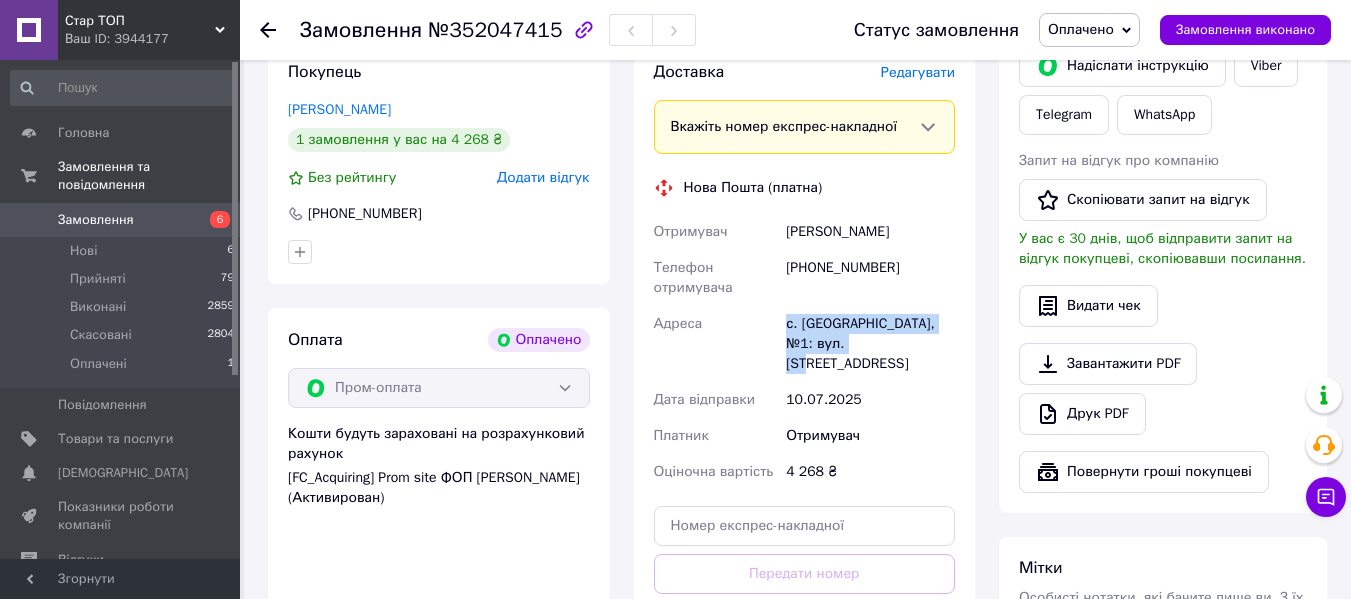 drag, startPoint x: 891, startPoint y: 324, endPoint x: 779, endPoint y: 299, distance: 114.75626 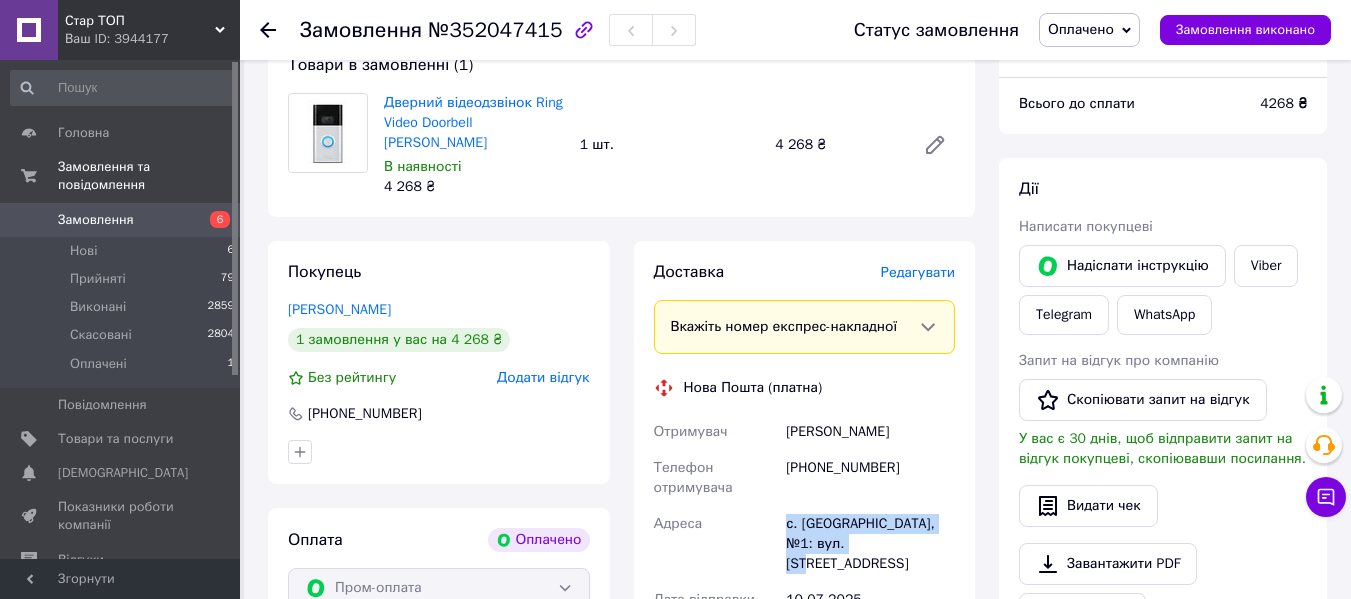 scroll, scrollTop: 400, scrollLeft: 0, axis: vertical 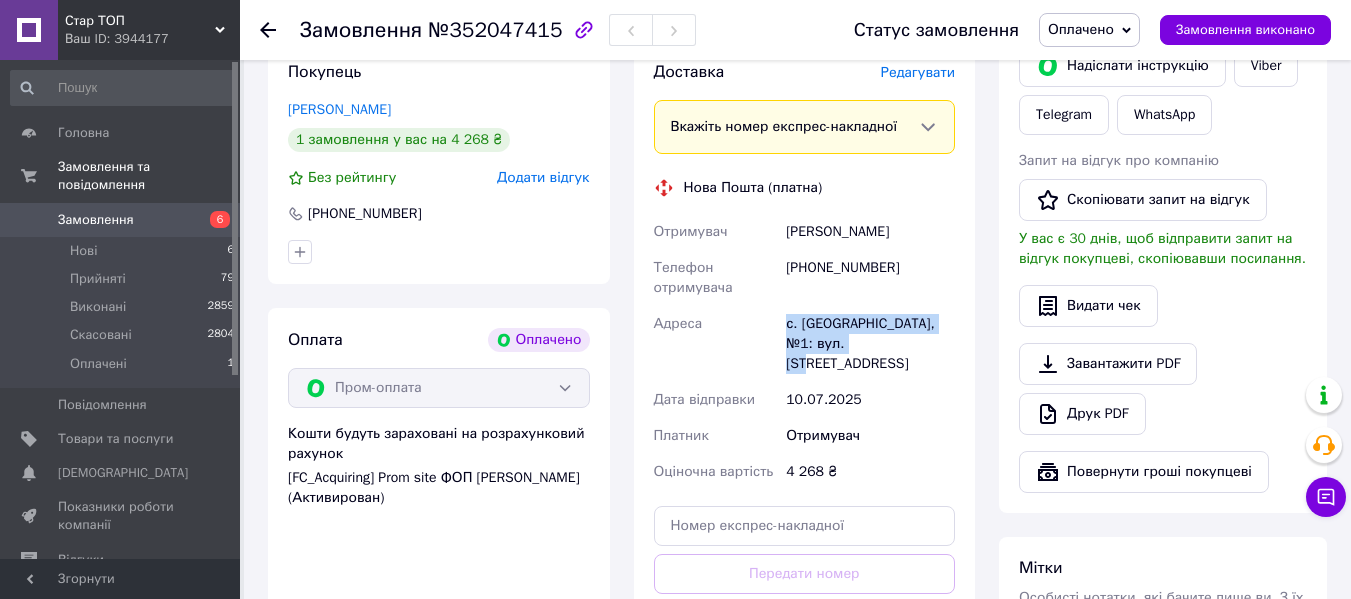 copy on "Адреса с. Пухівка, №1: вул. Набережна, 5а" 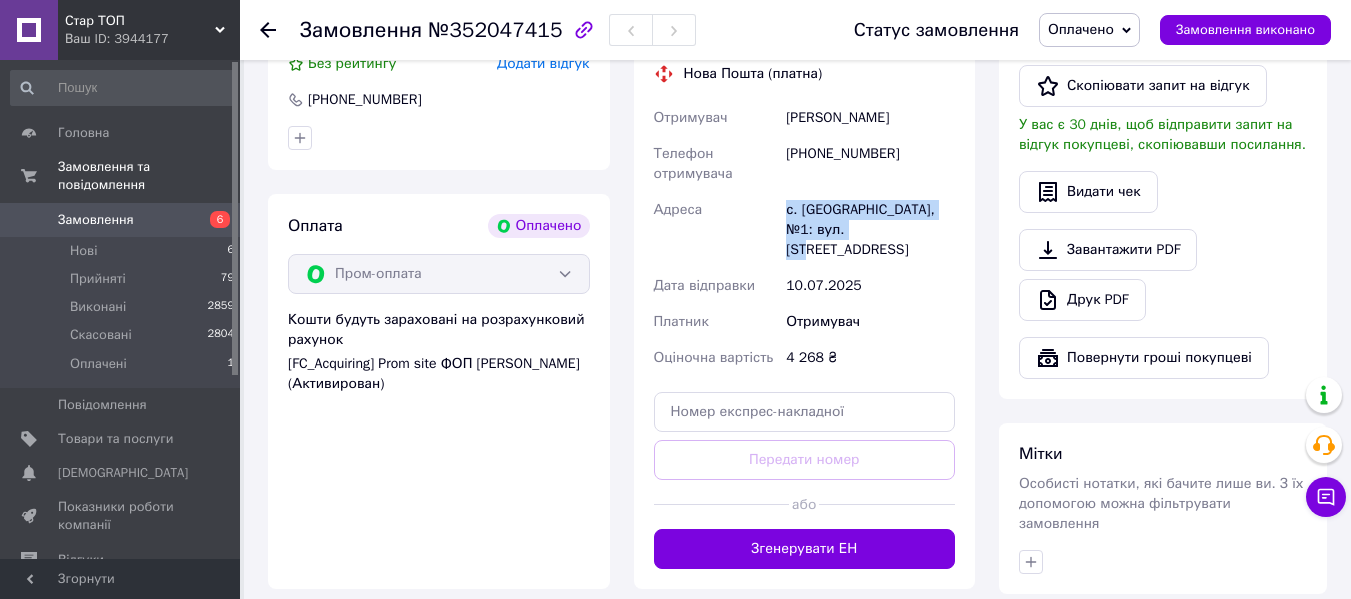 scroll, scrollTop: 802, scrollLeft: 0, axis: vertical 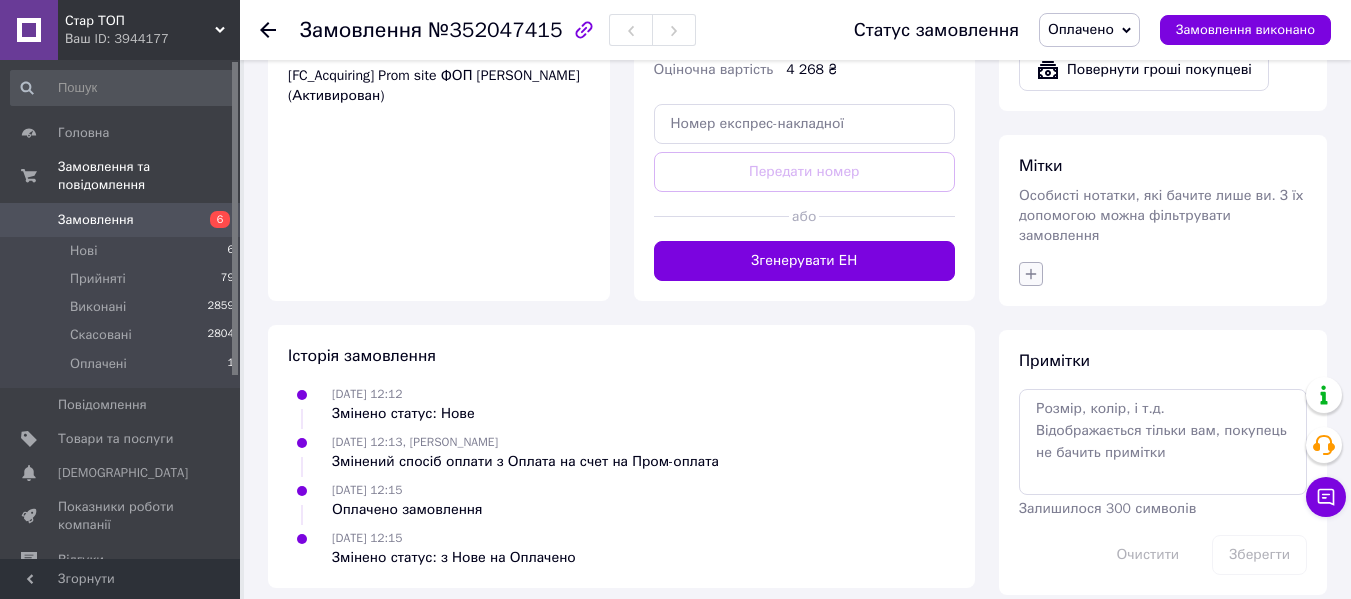 click at bounding box center [1031, 274] 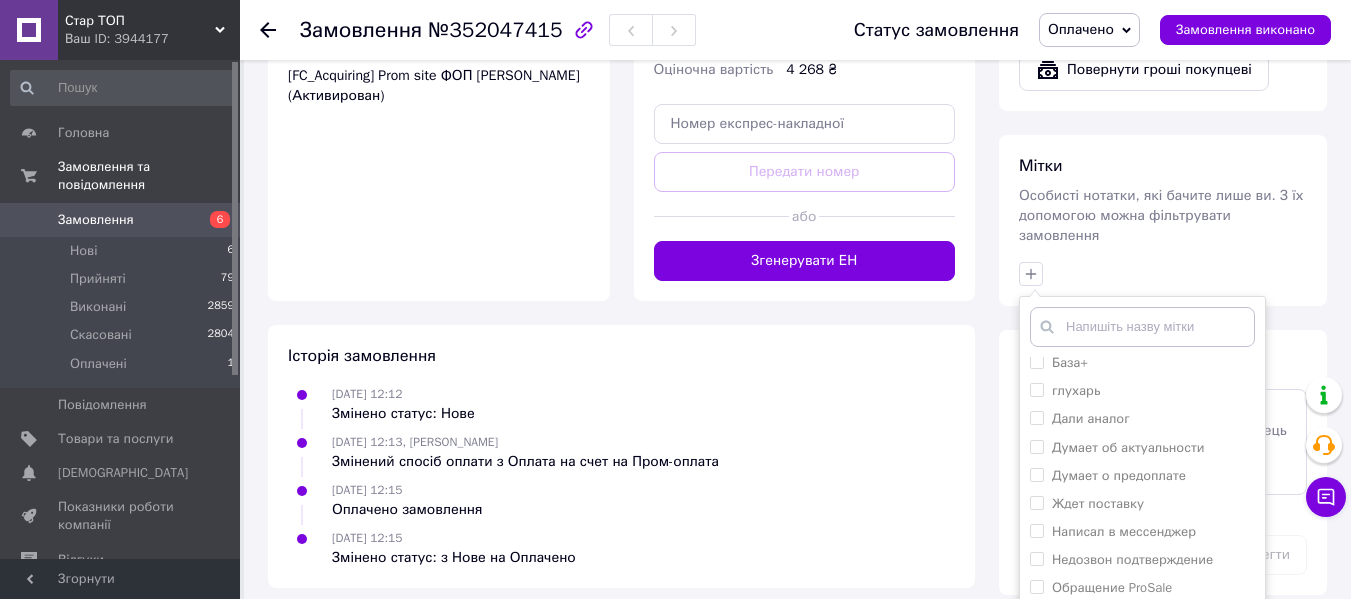 scroll, scrollTop: 10, scrollLeft: 0, axis: vertical 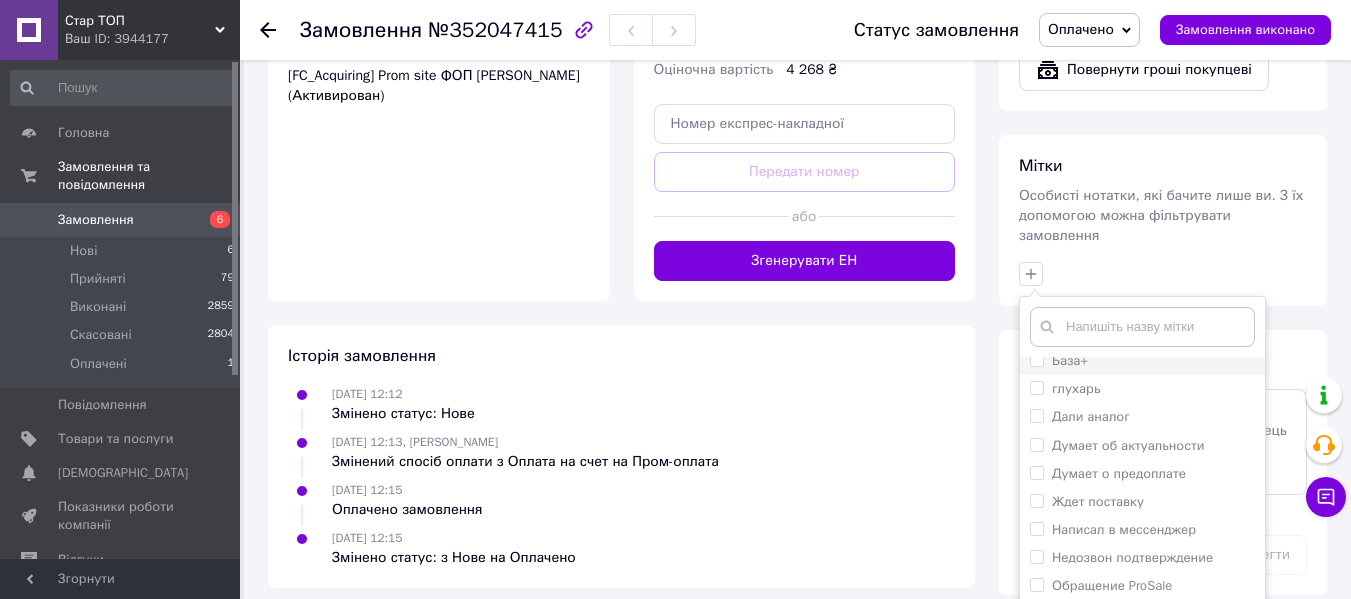 click on "База+" at bounding box center [1142, 361] 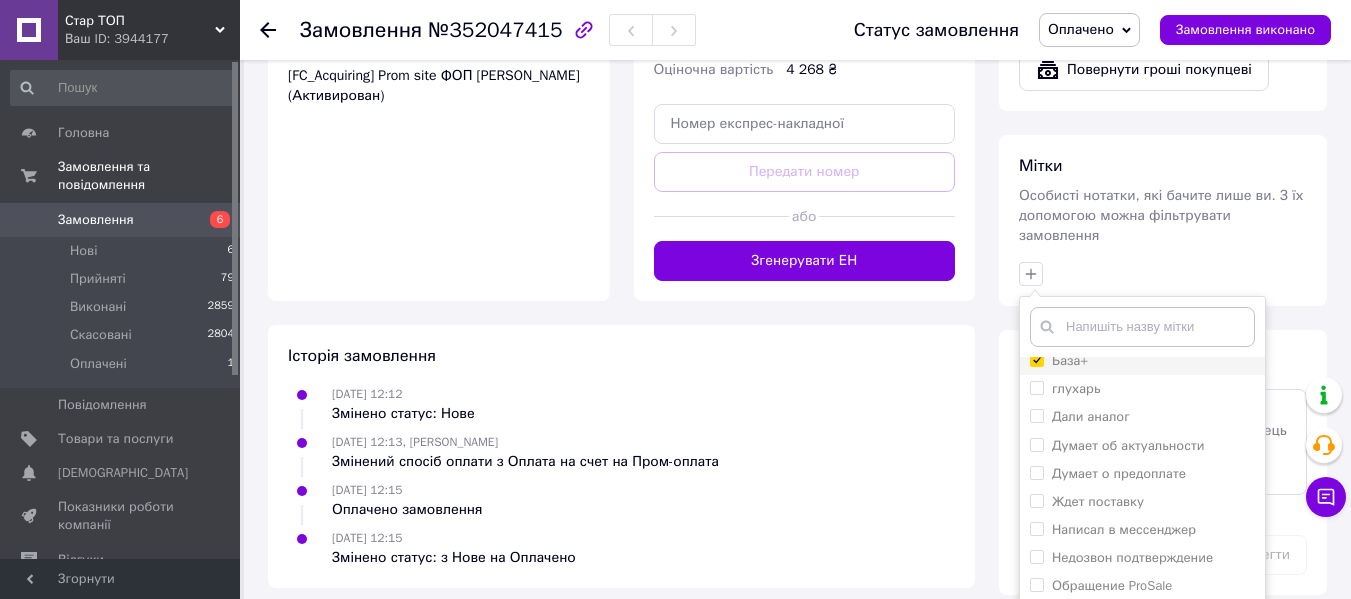 checkbox on "true" 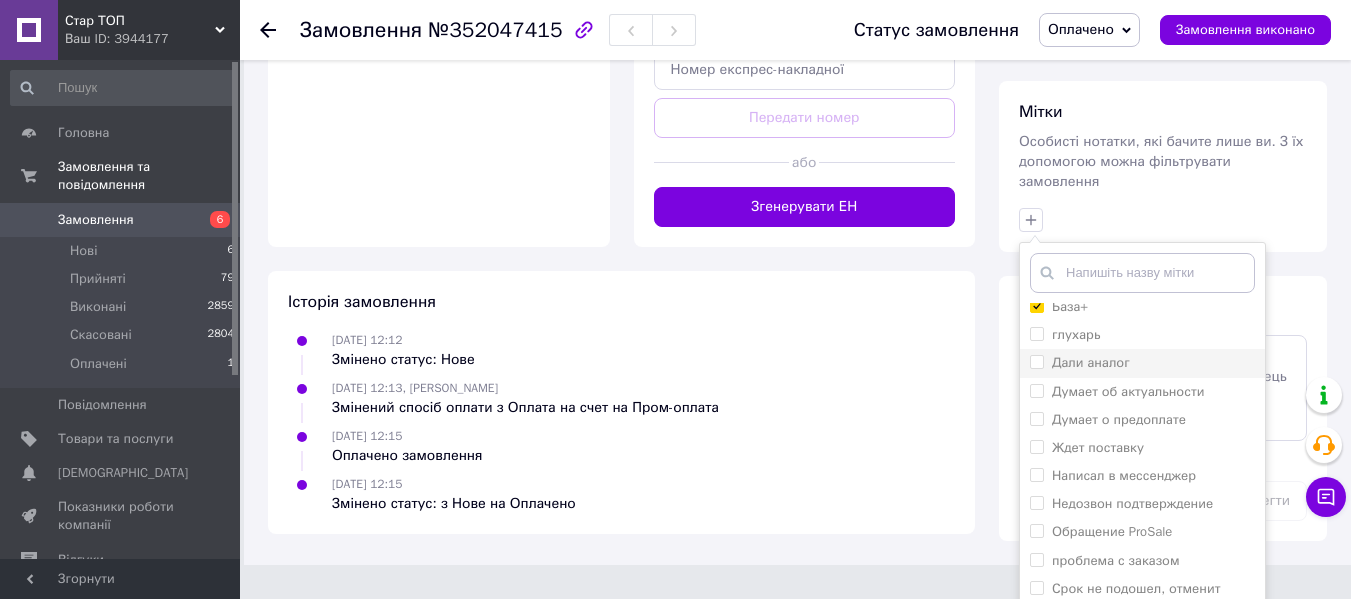 scroll, scrollTop: 907, scrollLeft: 0, axis: vertical 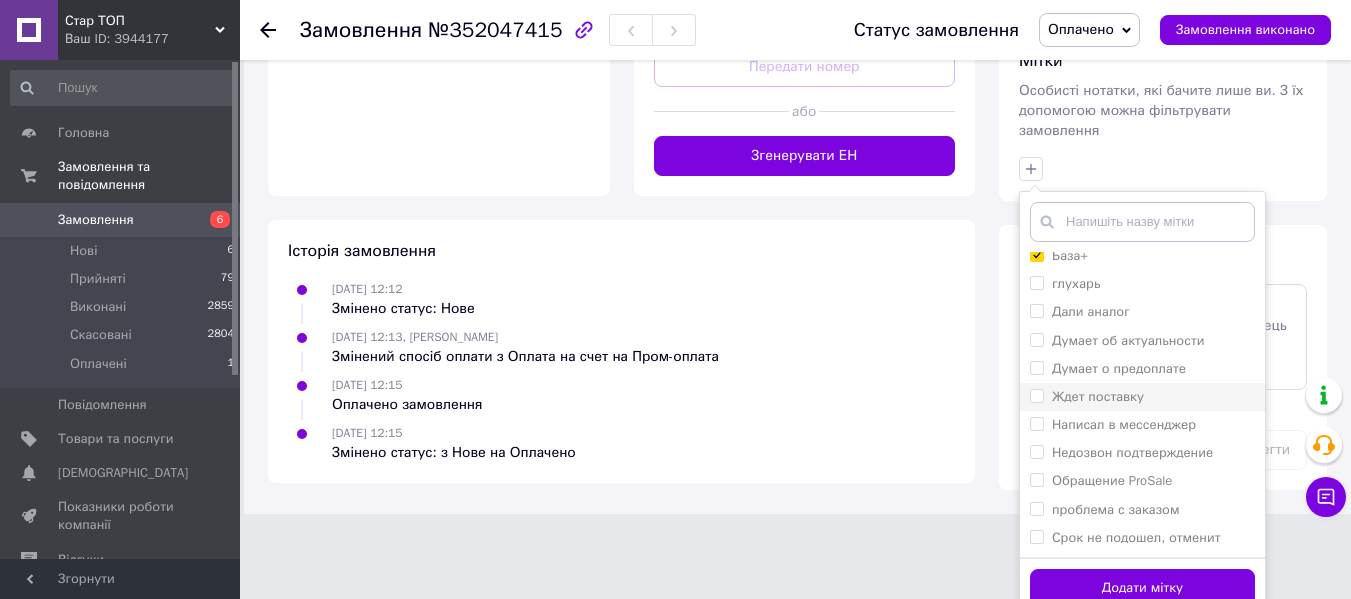 click on "Ждет поставку" at bounding box center [1098, 396] 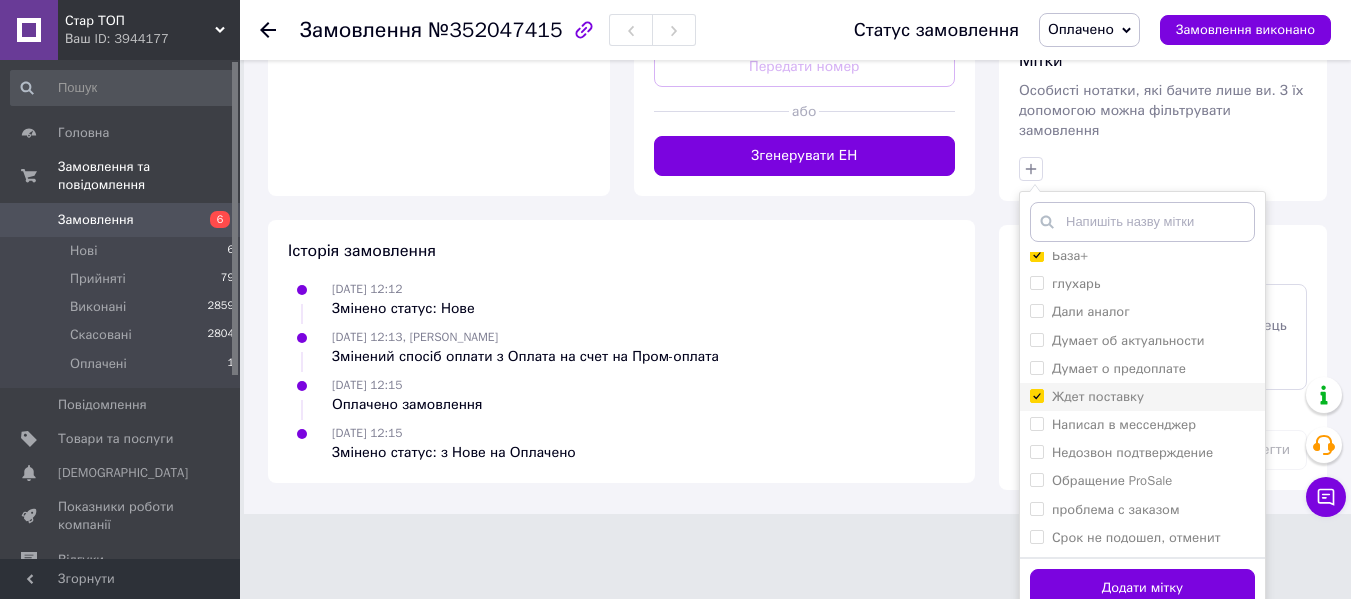 checkbox on "true" 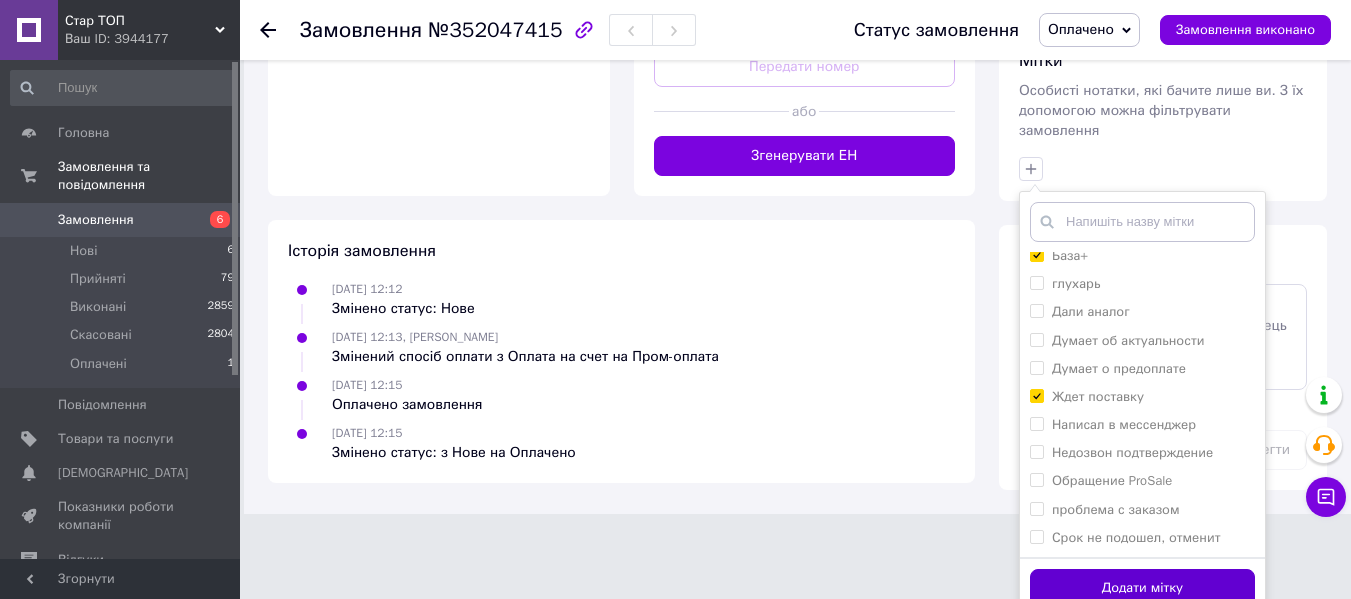 drag, startPoint x: 1171, startPoint y: 573, endPoint x: 1157, endPoint y: 528, distance: 47.127487 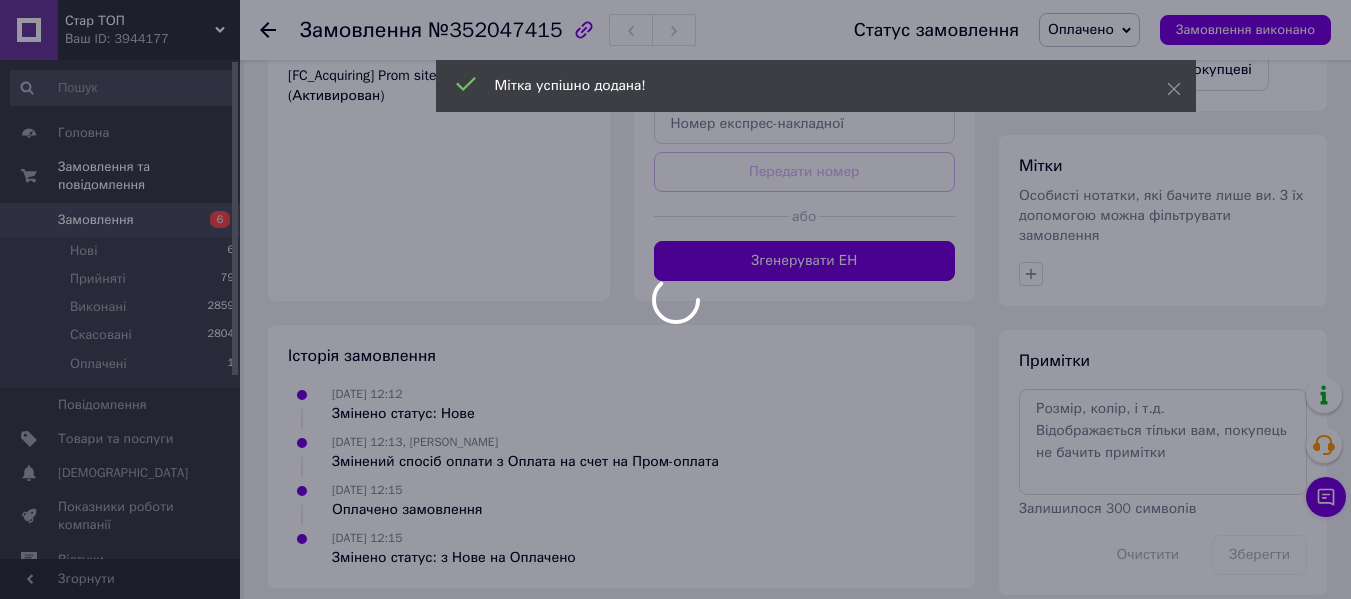 scroll, scrollTop: 823, scrollLeft: 0, axis: vertical 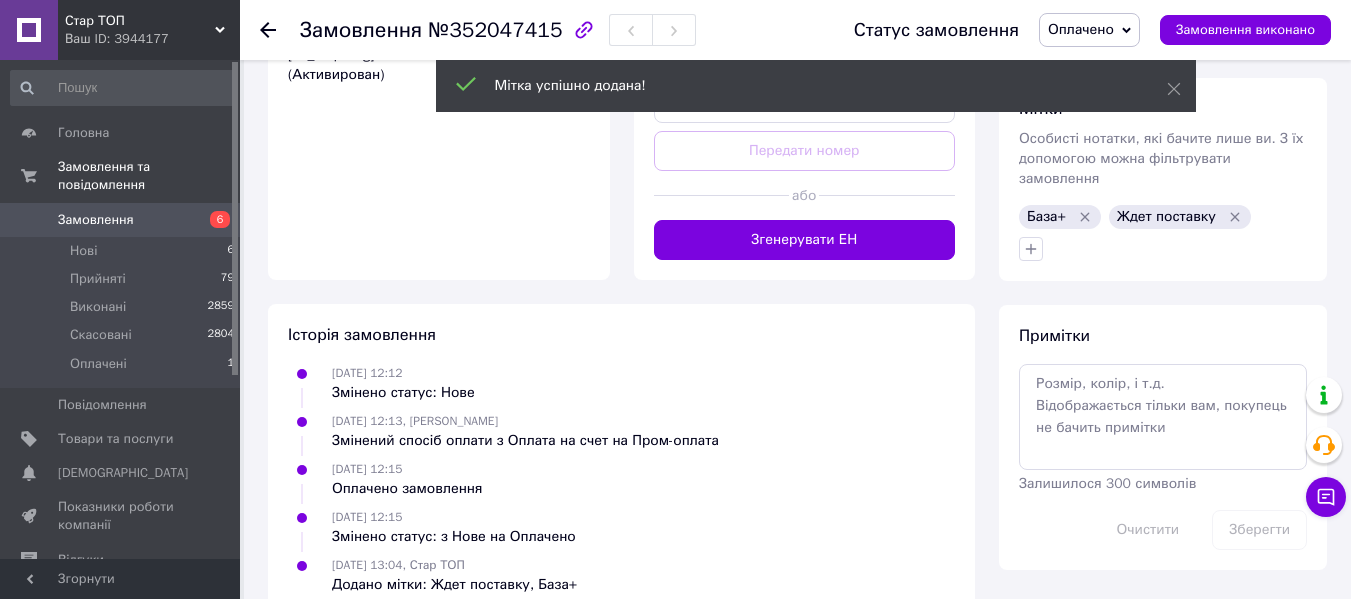 click on "Оплачено" at bounding box center [1089, 30] 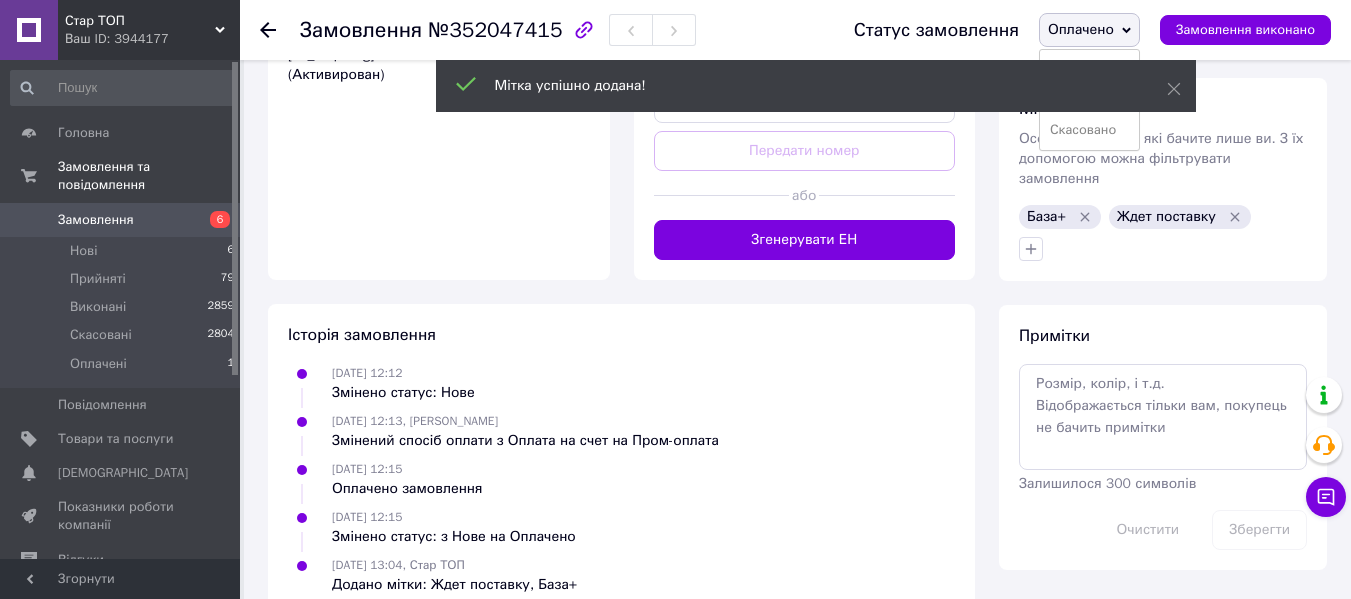scroll, scrollTop: 834, scrollLeft: 0, axis: vertical 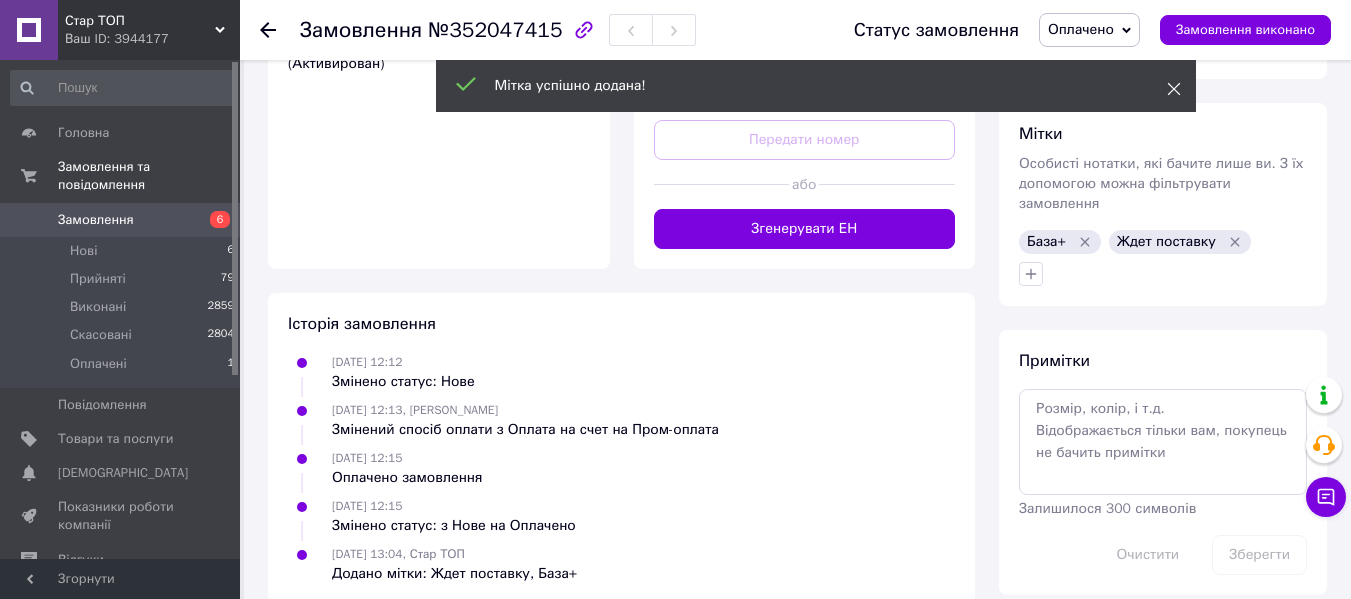 click 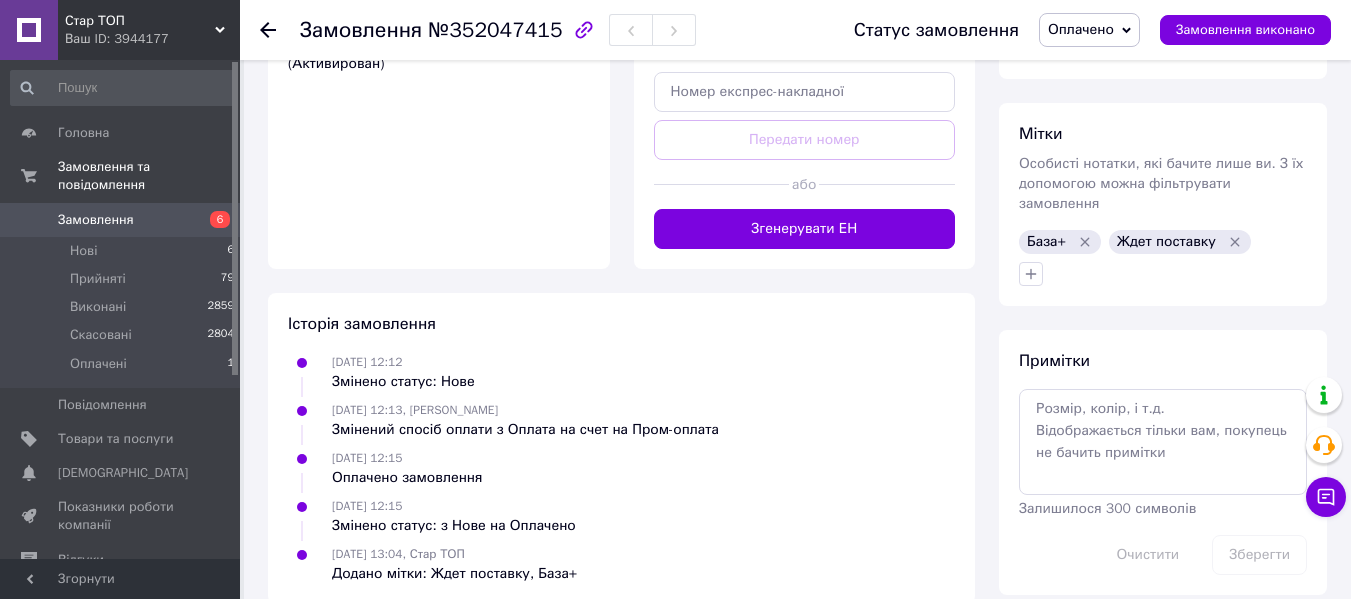 click on "Оплачено" at bounding box center [1089, 30] 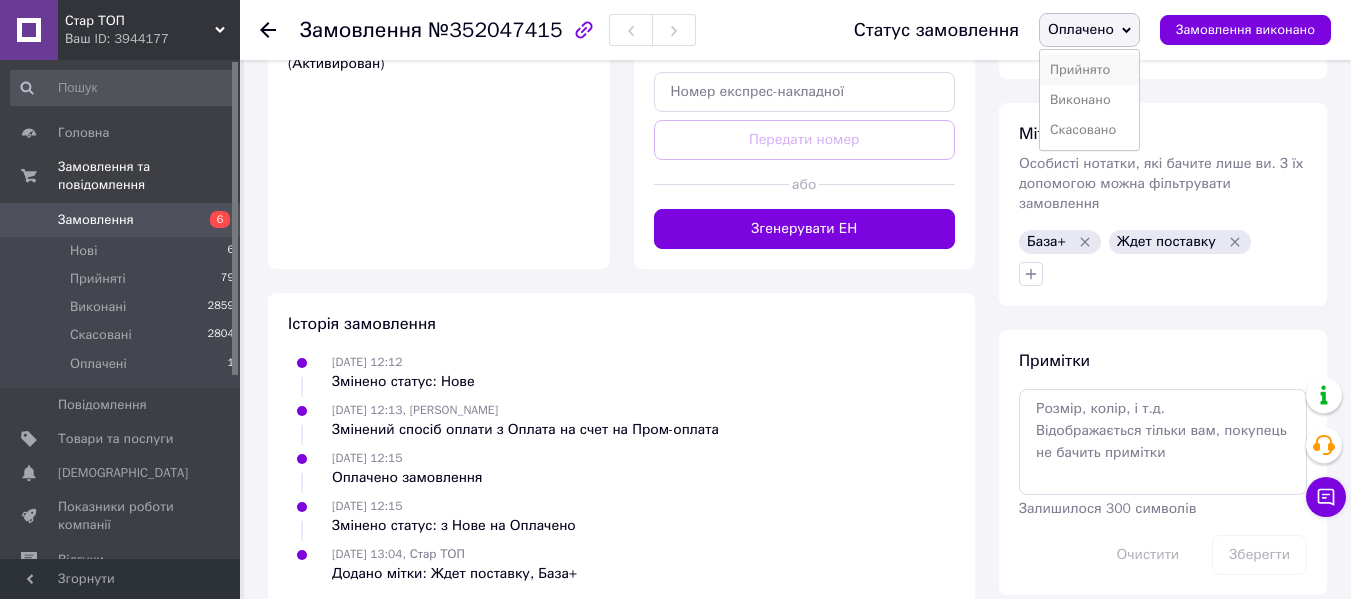 click on "Прийнято" at bounding box center [1089, 70] 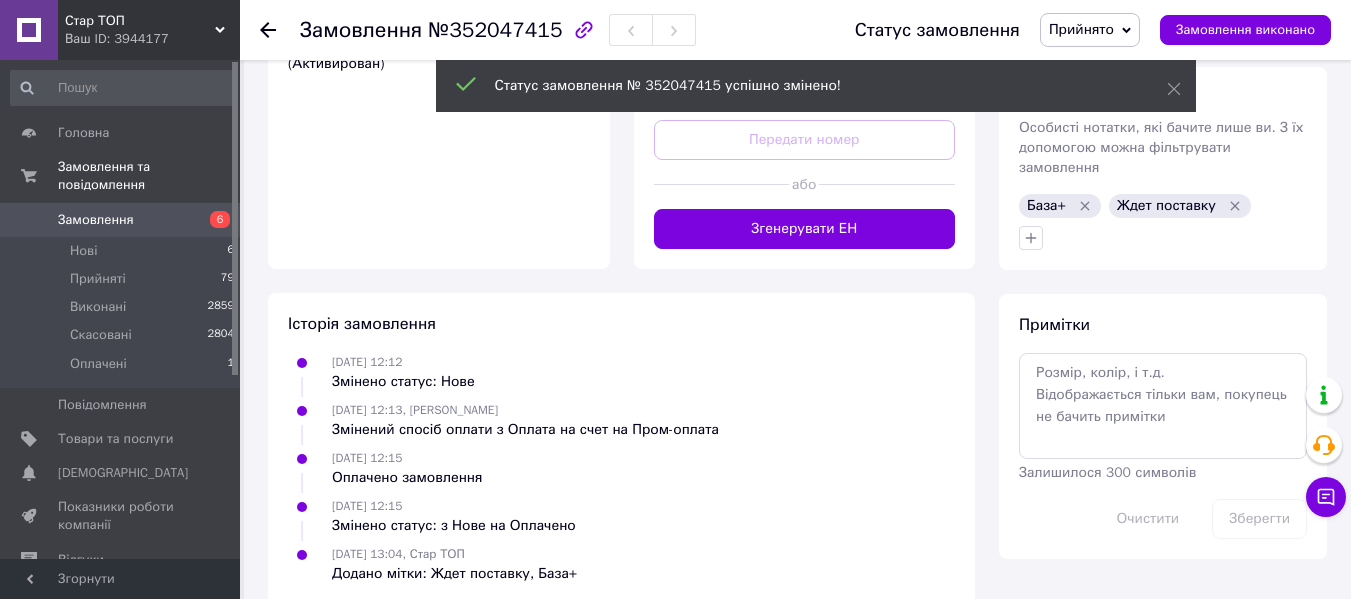 scroll, scrollTop: 823, scrollLeft: 0, axis: vertical 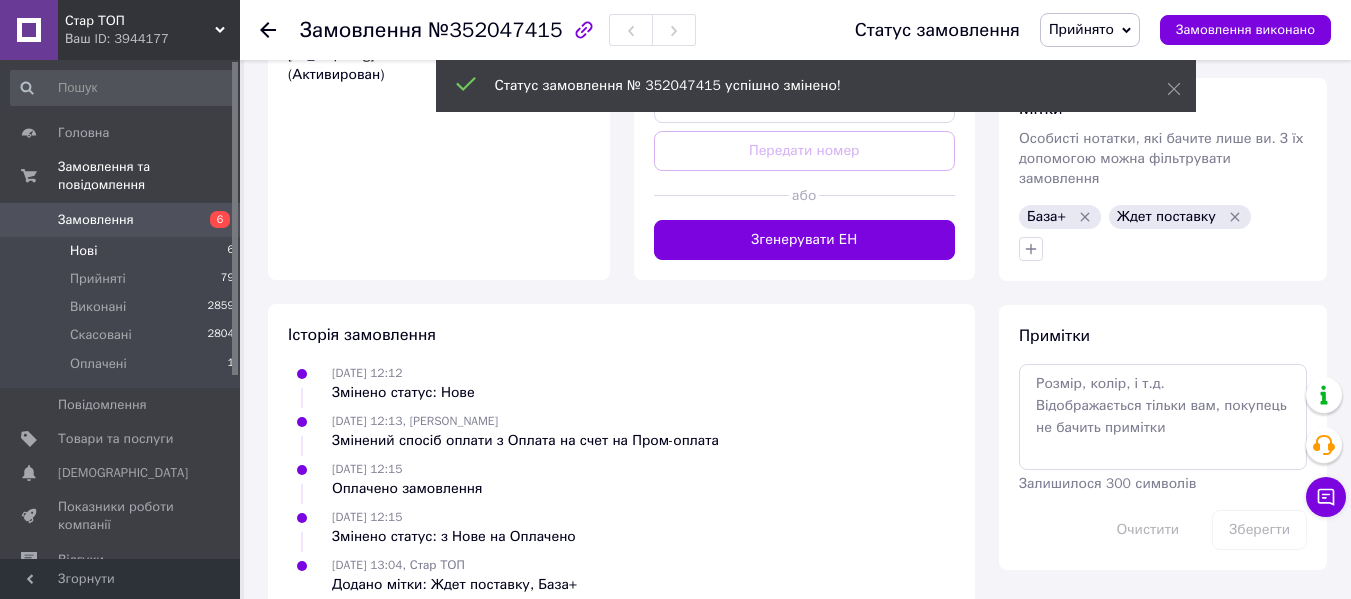 click on "Нові 6" at bounding box center [123, 251] 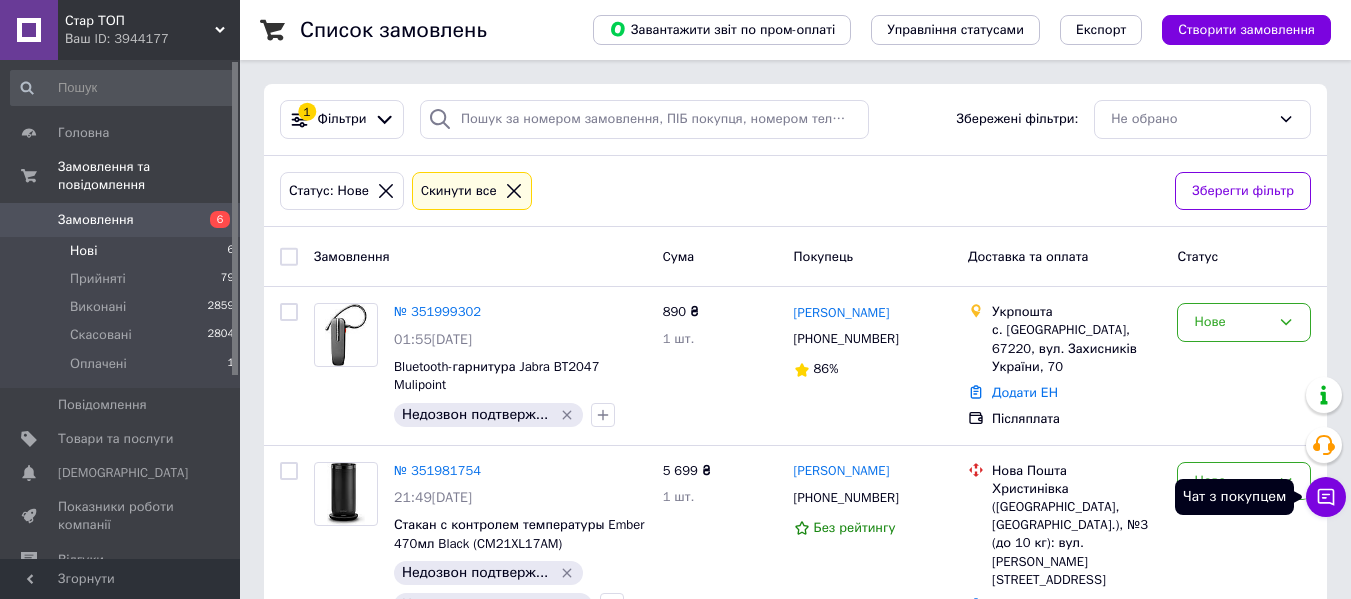 click 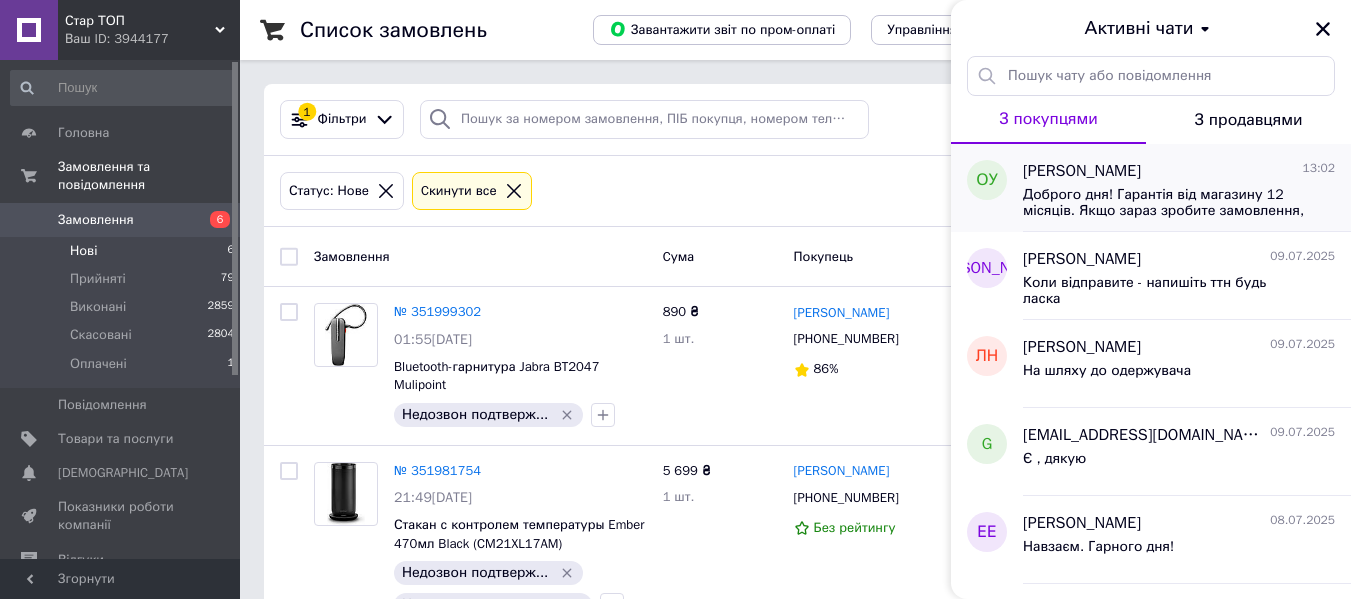 click on "[PERSON_NAME]" at bounding box center (1082, 171) 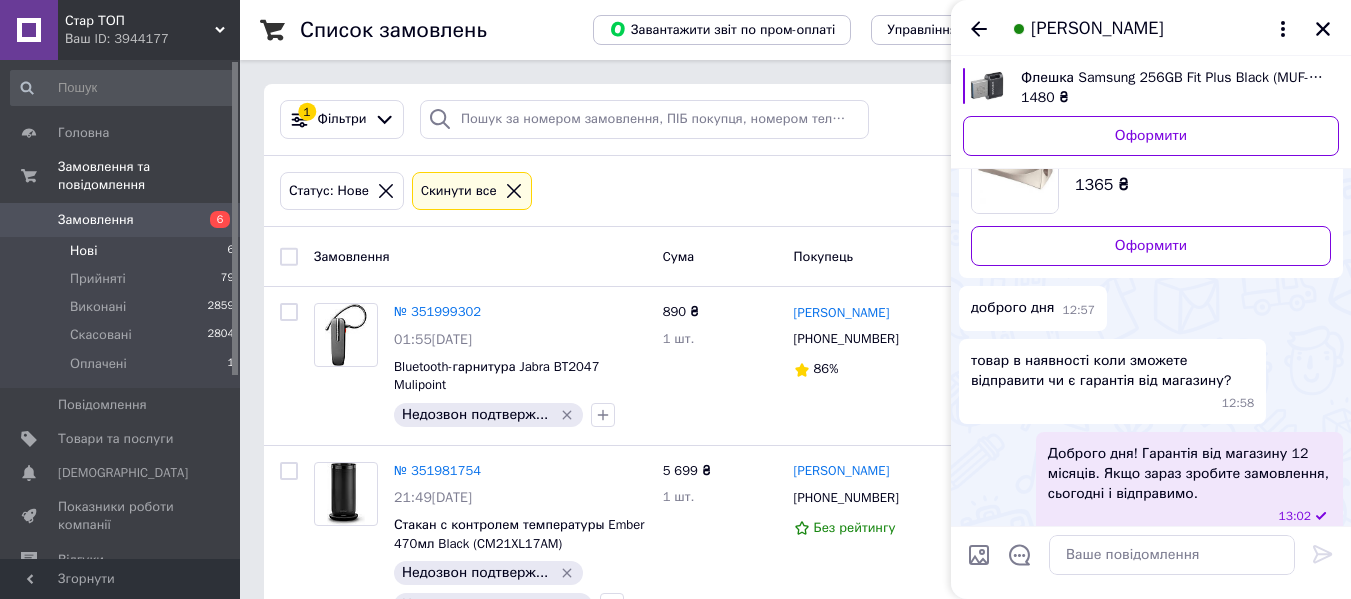 scroll, scrollTop: 459, scrollLeft: 0, axis: vertical 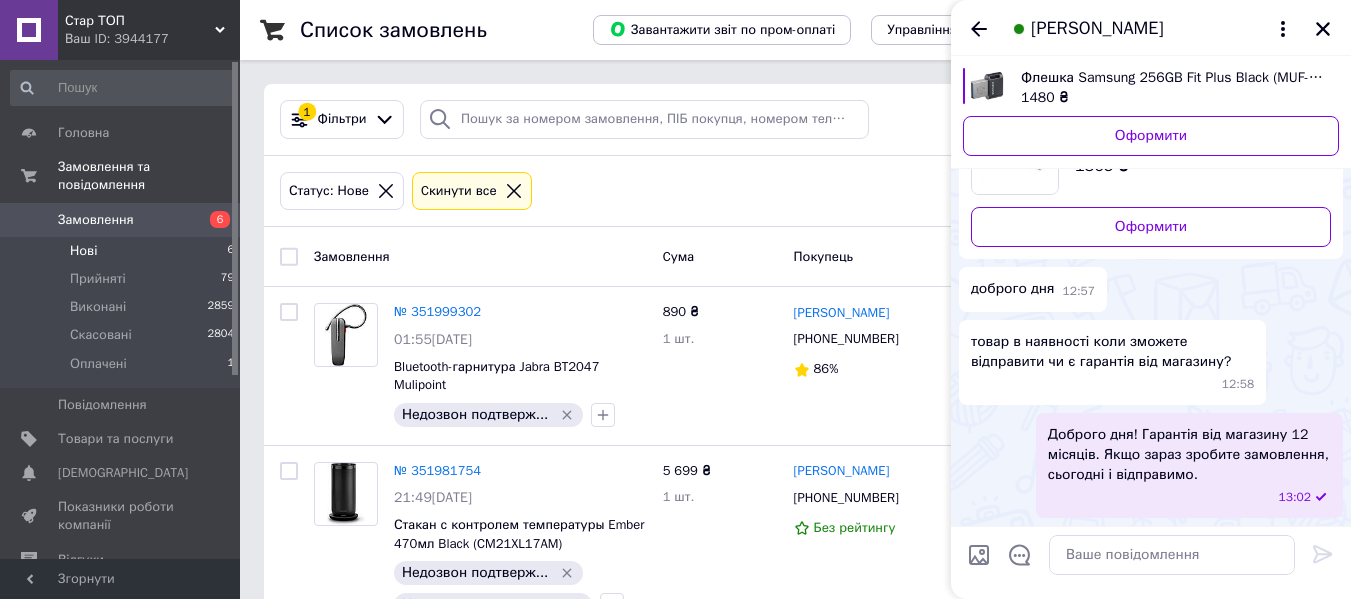 click on "Нові 6" at bounding box center [123, 251] 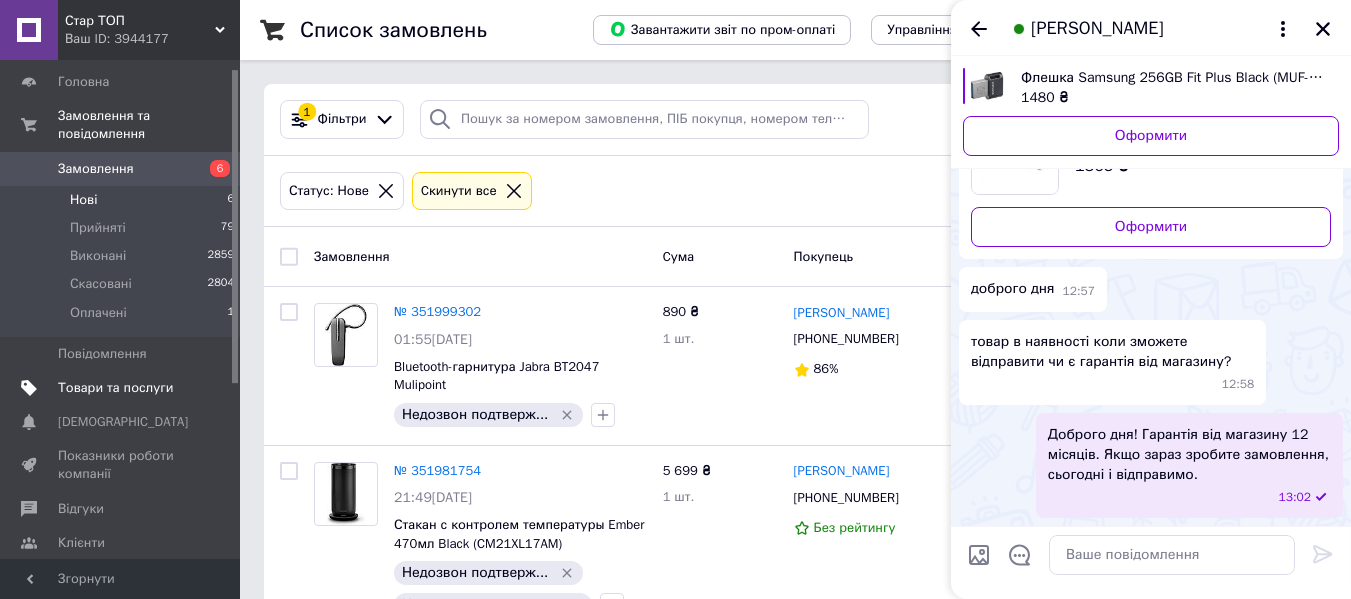 scroll, scrollTop: 100, scrollLeft: 0, axis: vertical 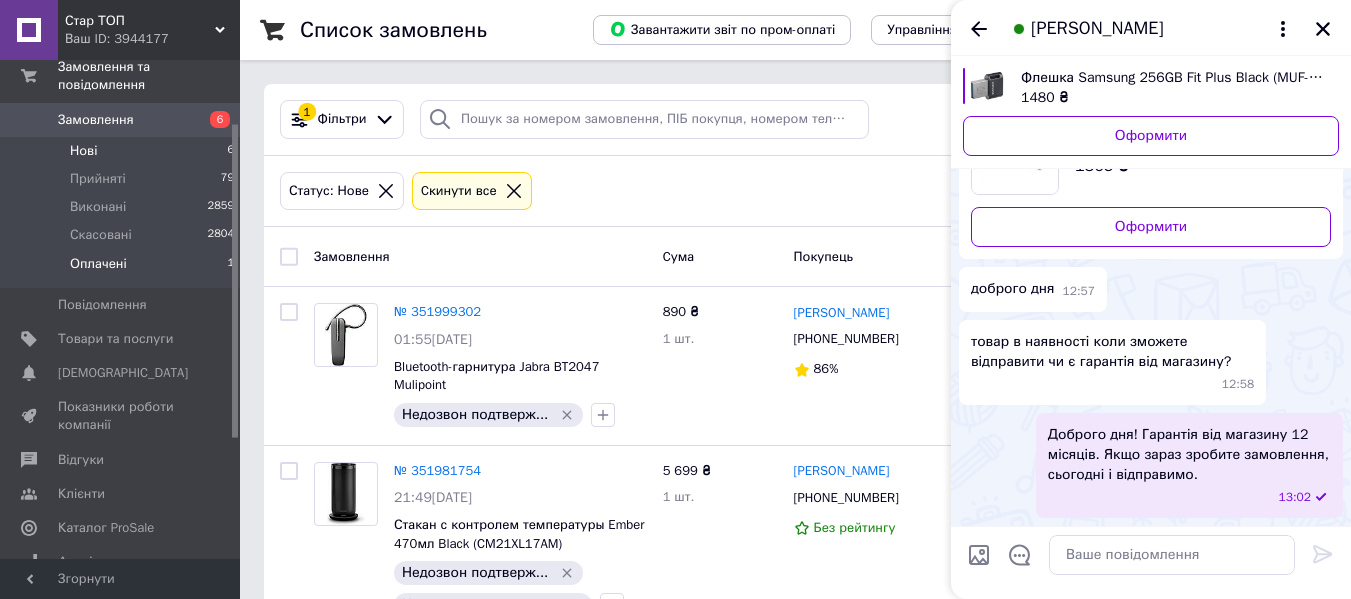 click on "Оплачені" at bounding box center (98, 264) 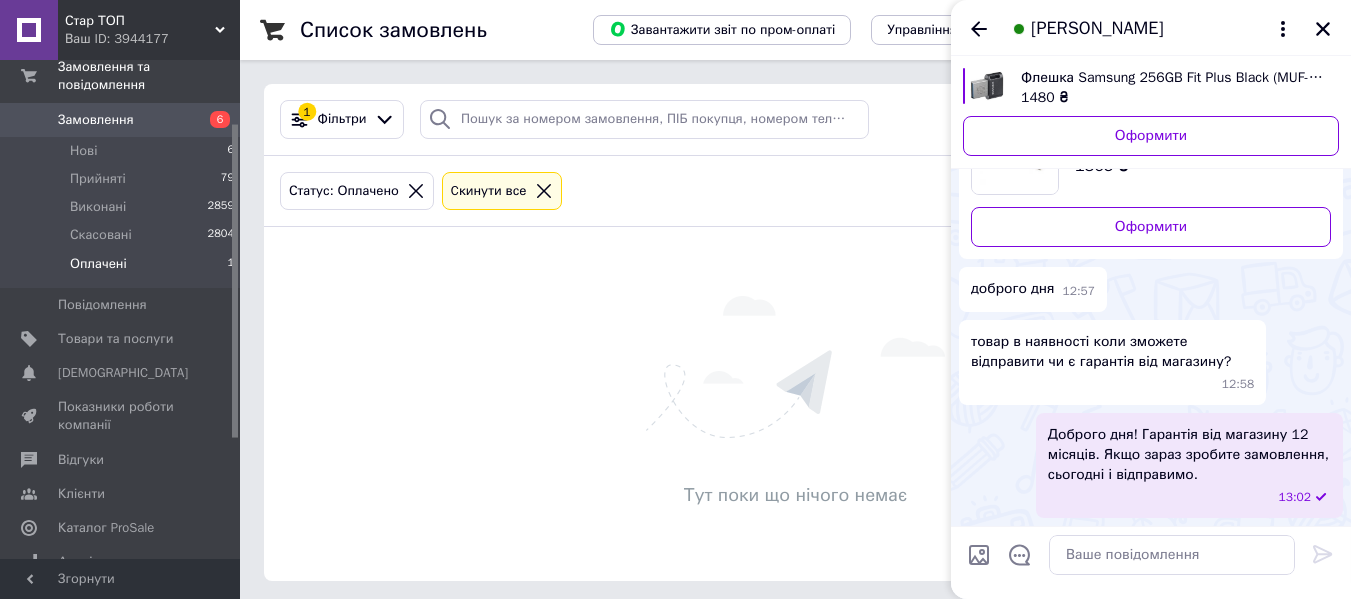 click at bounding box center (1323, 29) 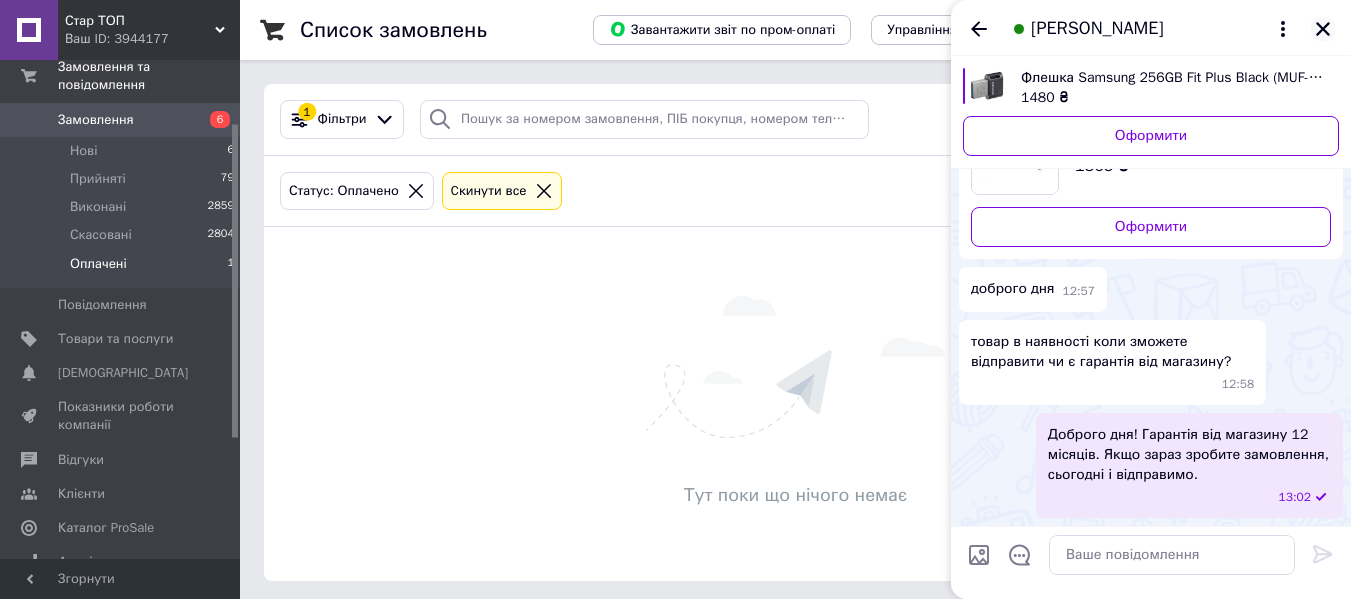 click 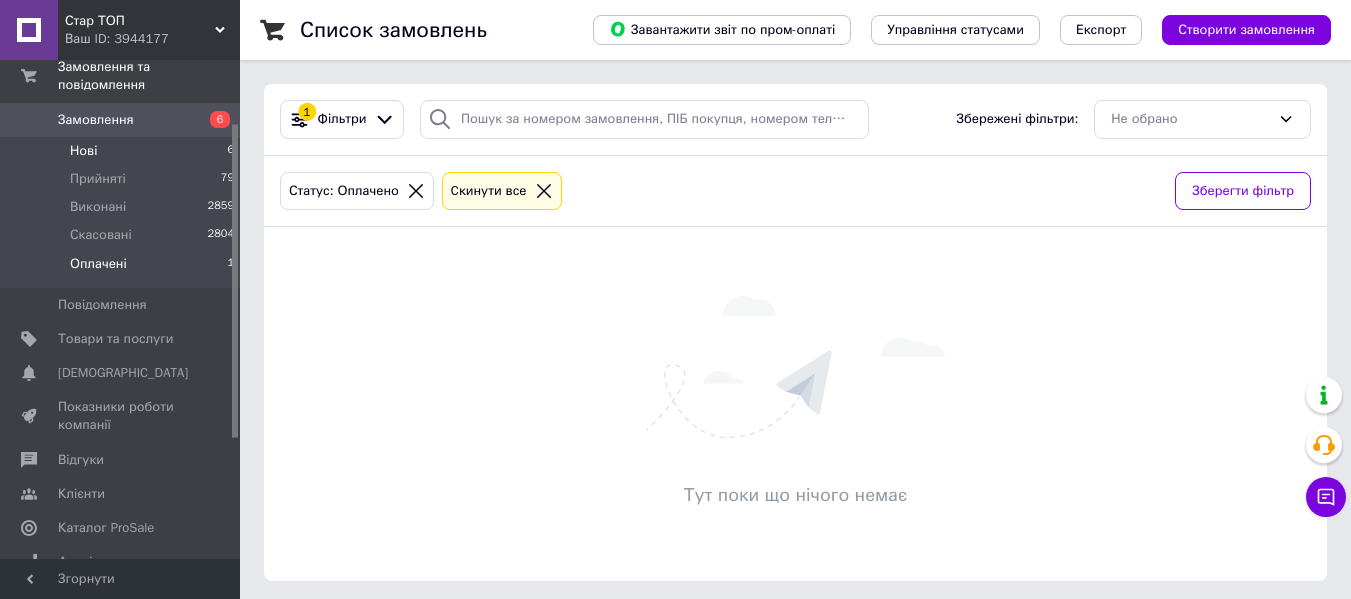 click on "Нові 6" at bounding box center [123, 151] 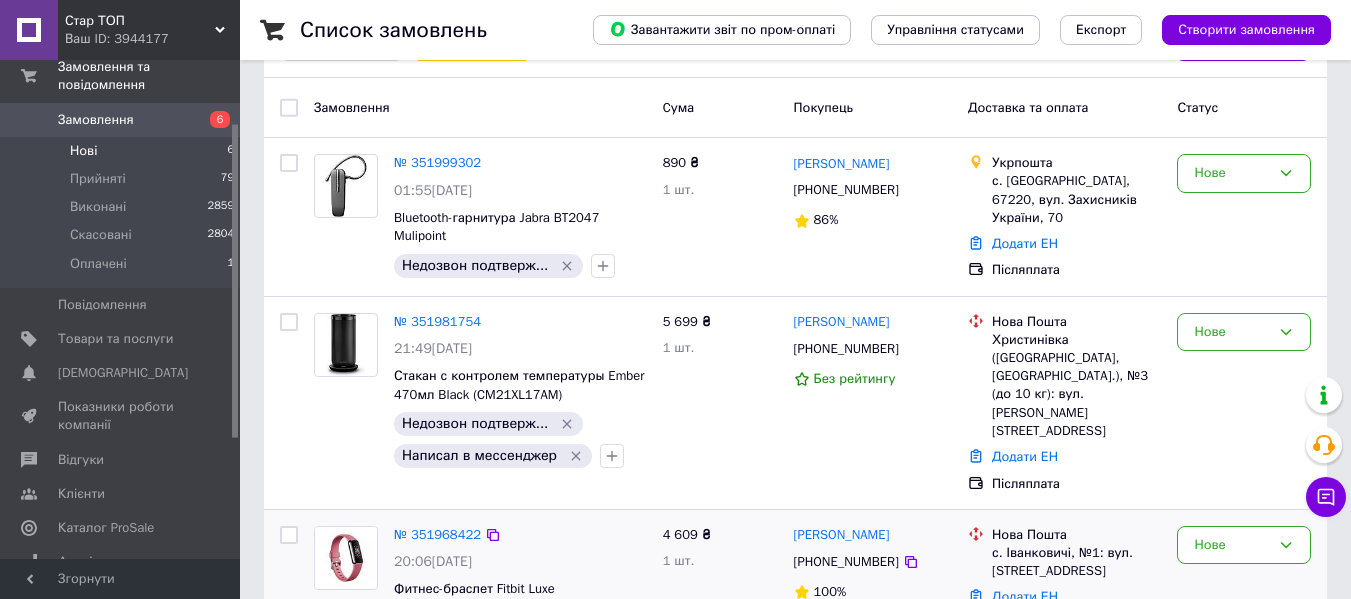 scroll, scrollTop: 49, scrollLeft: 0, axis: vertical 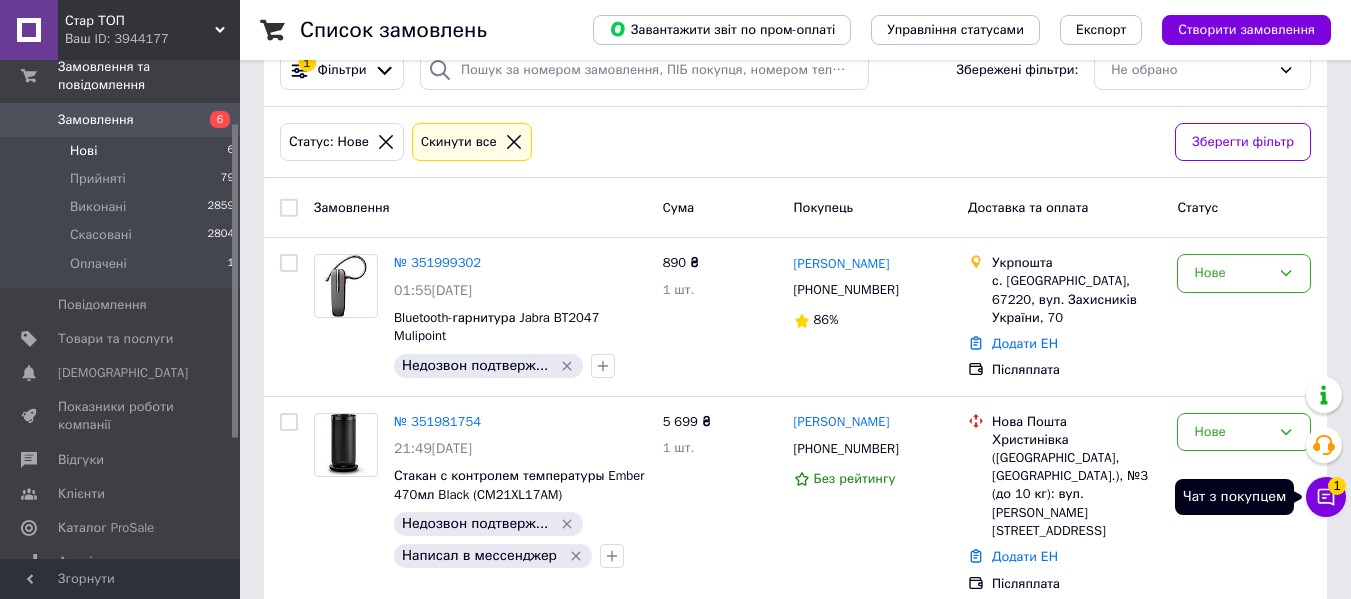 click 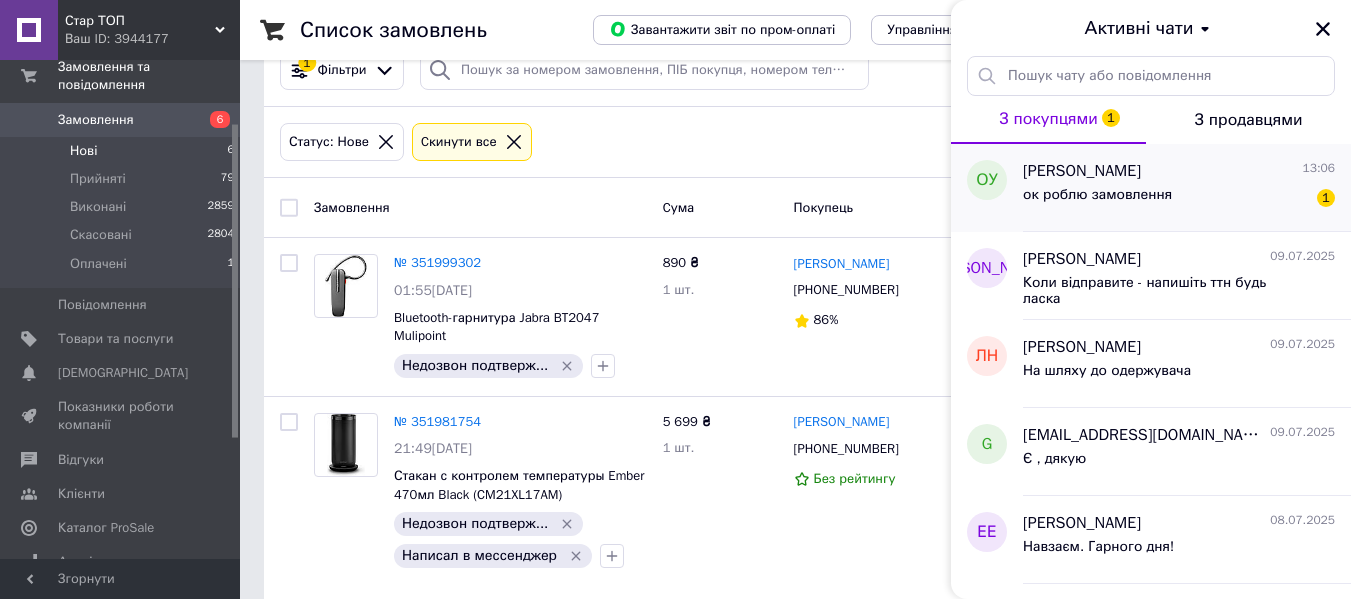 click on "ок  роблю  замовлення" at bounding box center (1097, 195) 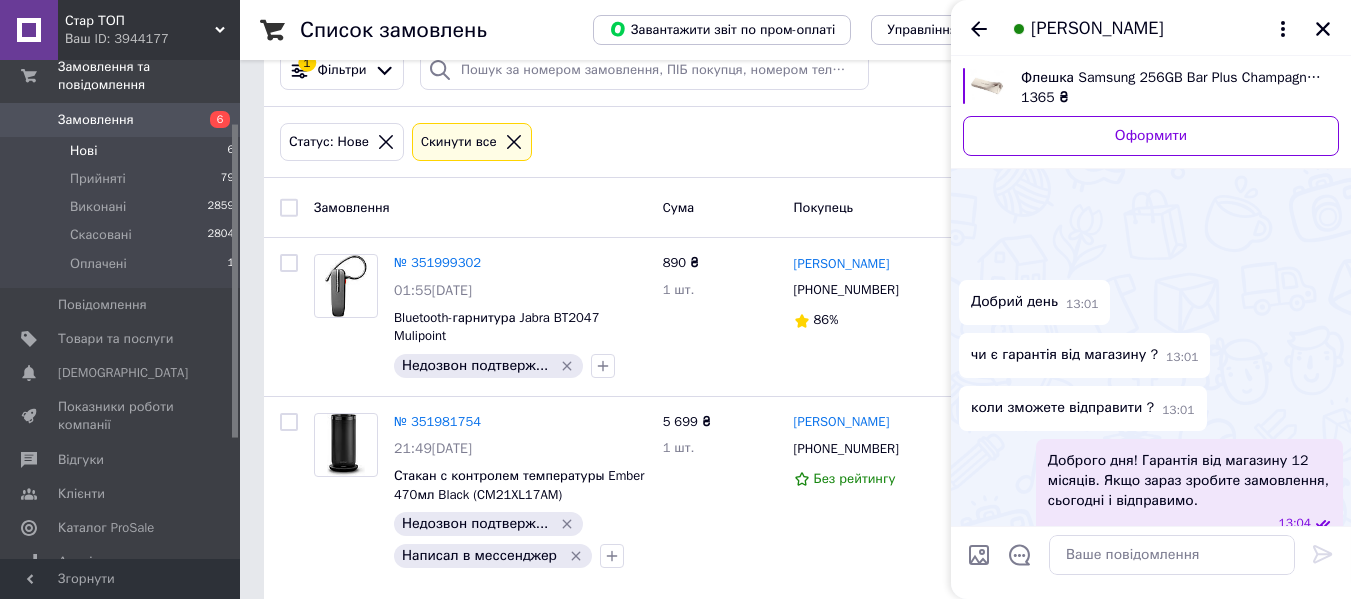 scroll, scrollTop: 599, scrollLeft: 0, axis: vertical 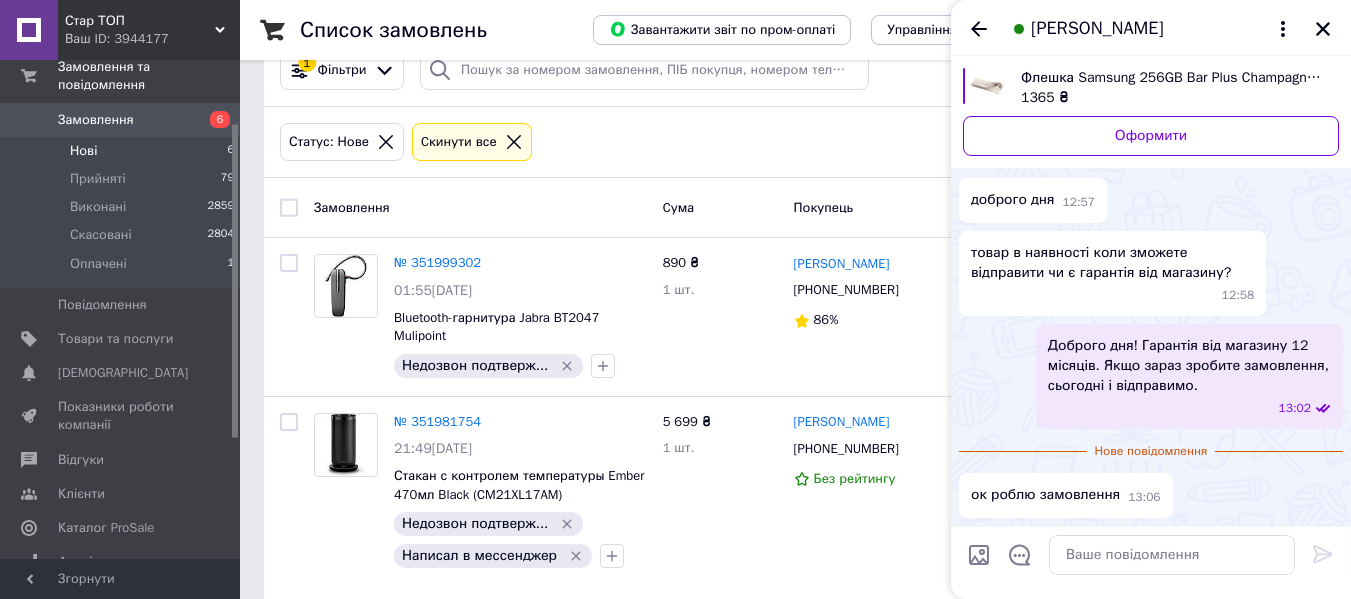 click on "Нові 6" at bounding box center (123, 151) 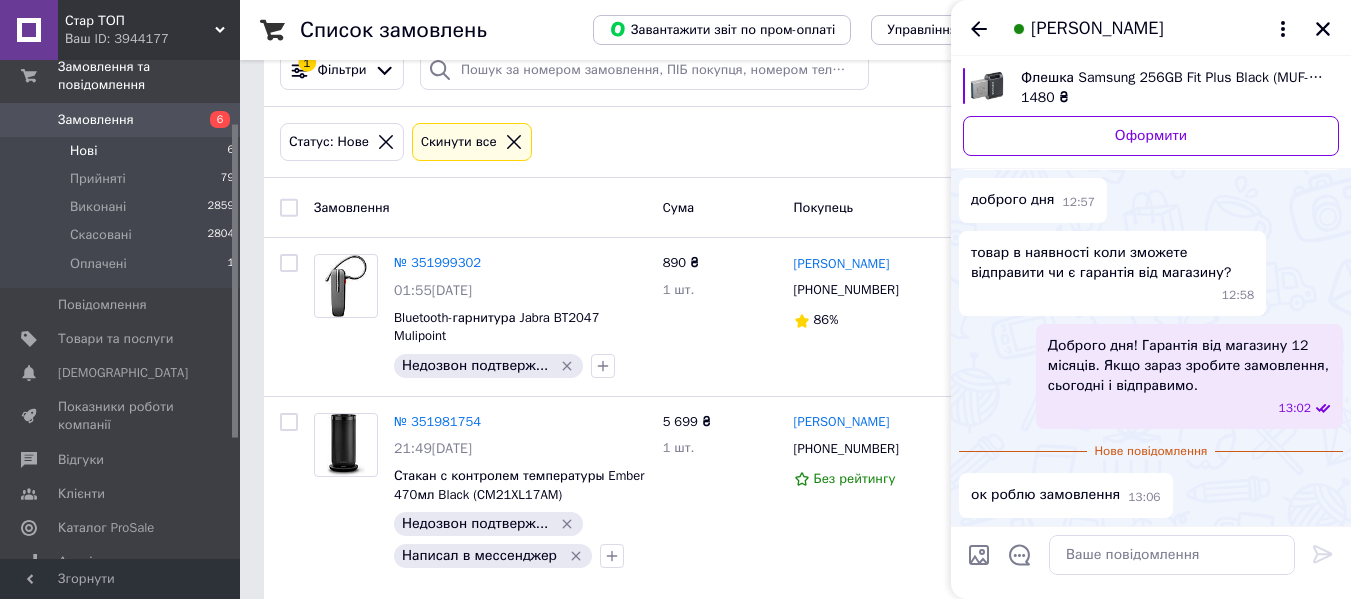 scroll, scrollTop: 0, scrollLeft: 0, axis: both 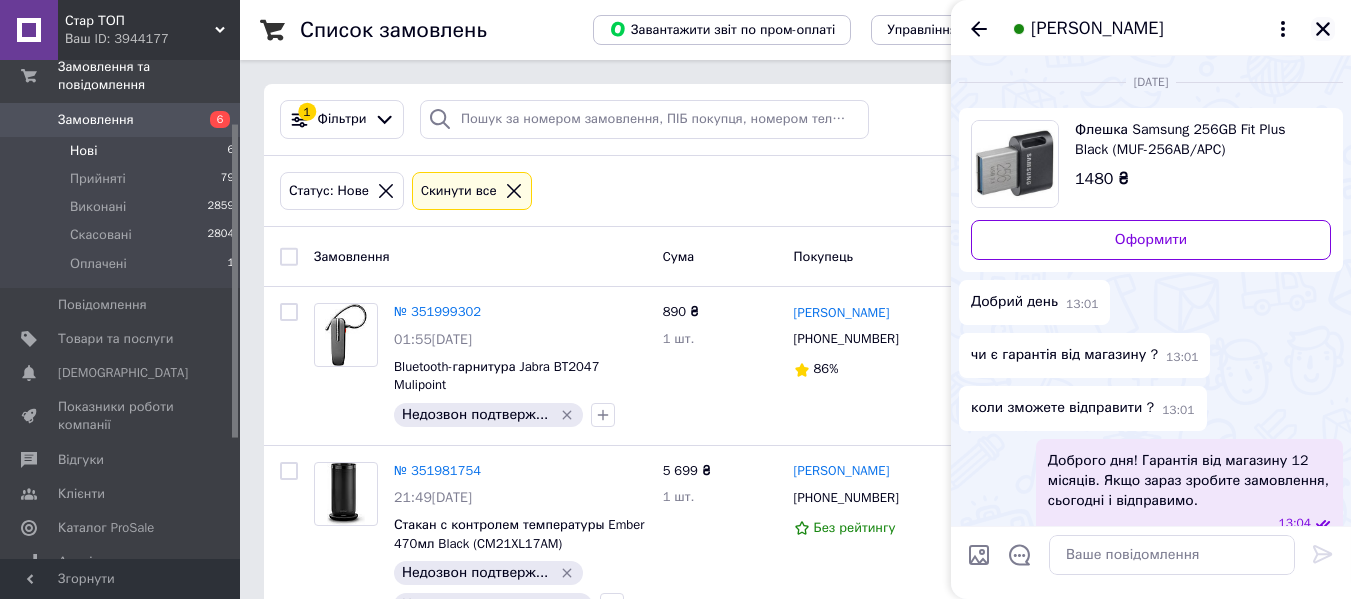 click 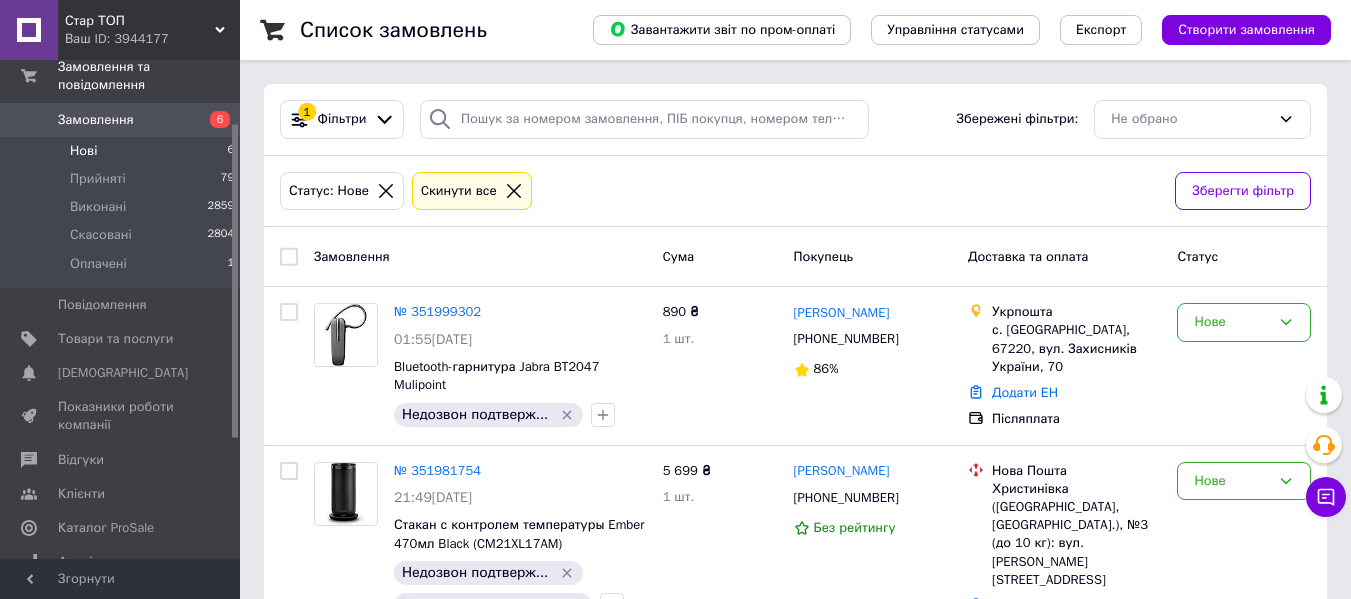 click on "Нові 6" at bounding box center (123, 151) 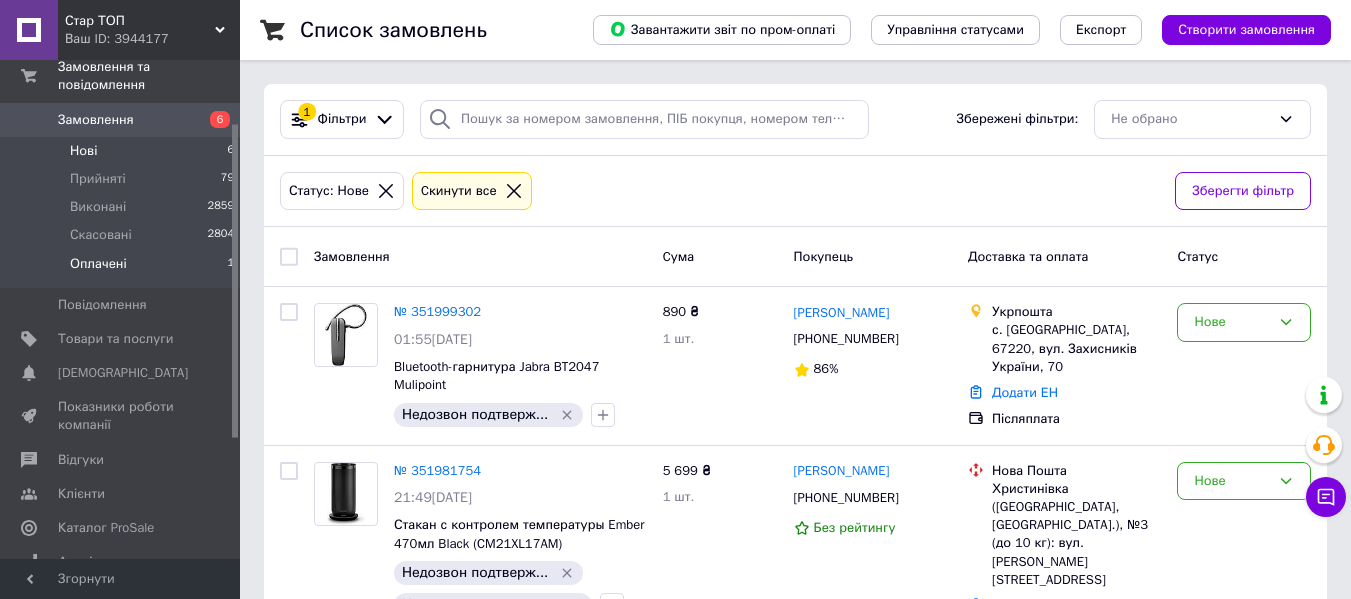 click on "Оплачені 1" at bounding box center (123, 269) 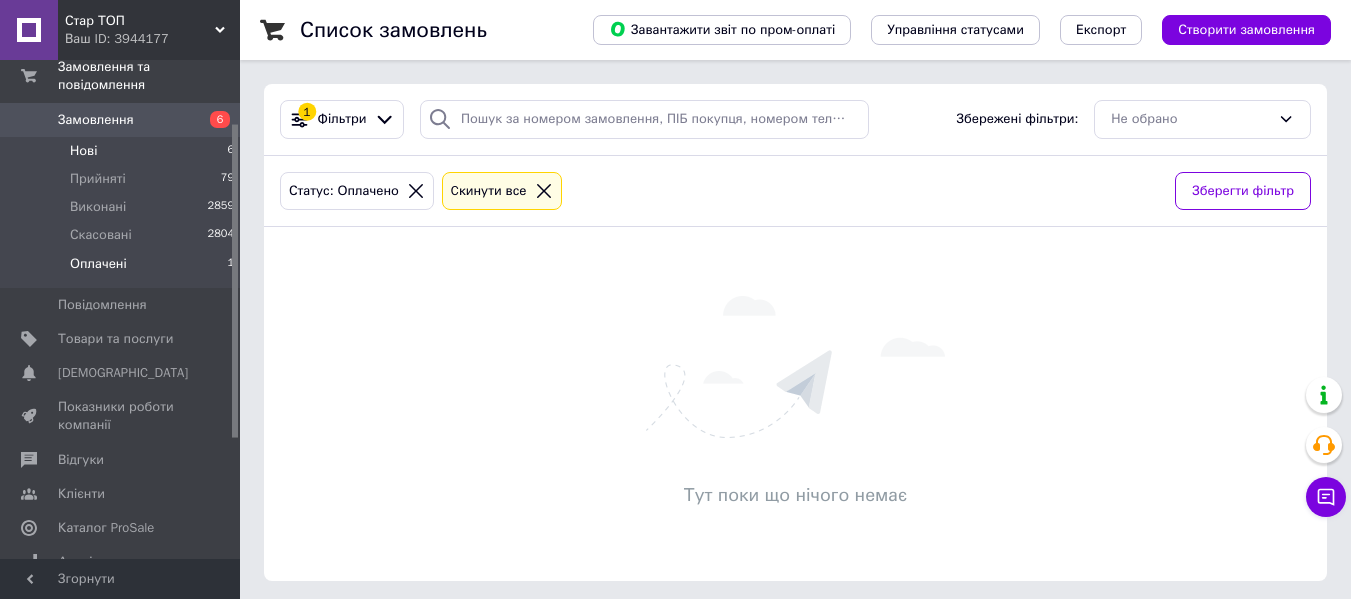 click on "Нові 6" at bounding box center [123, 151] 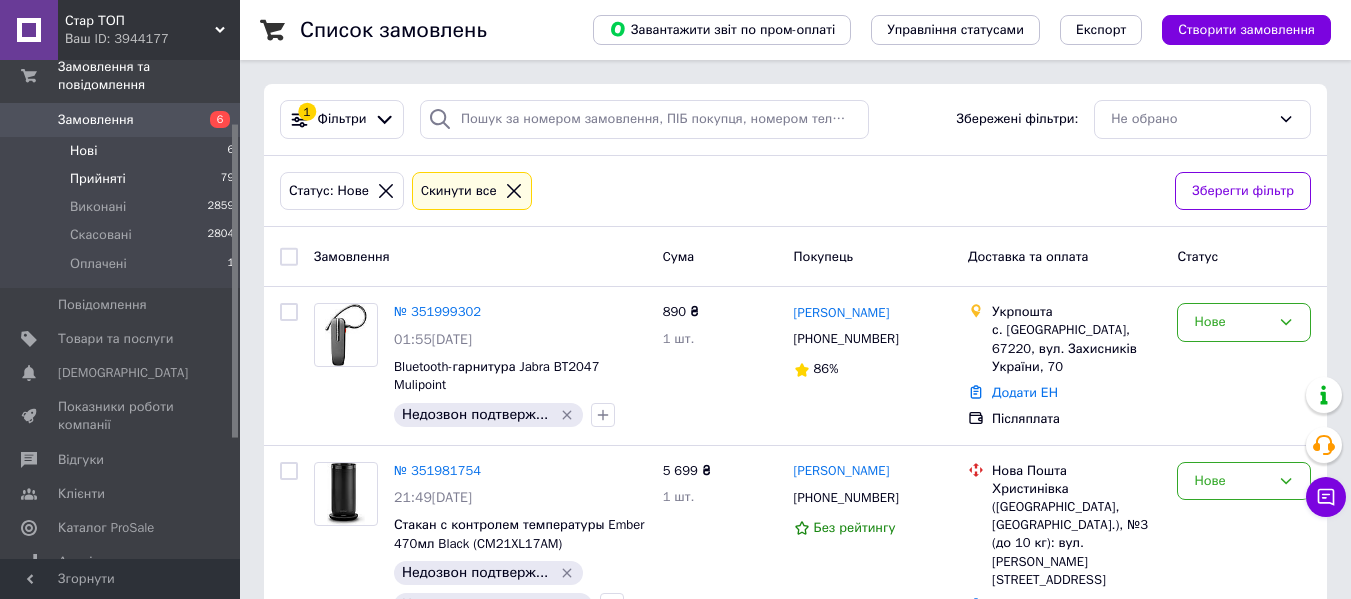 click on "Прийняті 79" at bounding box center (123, 179) 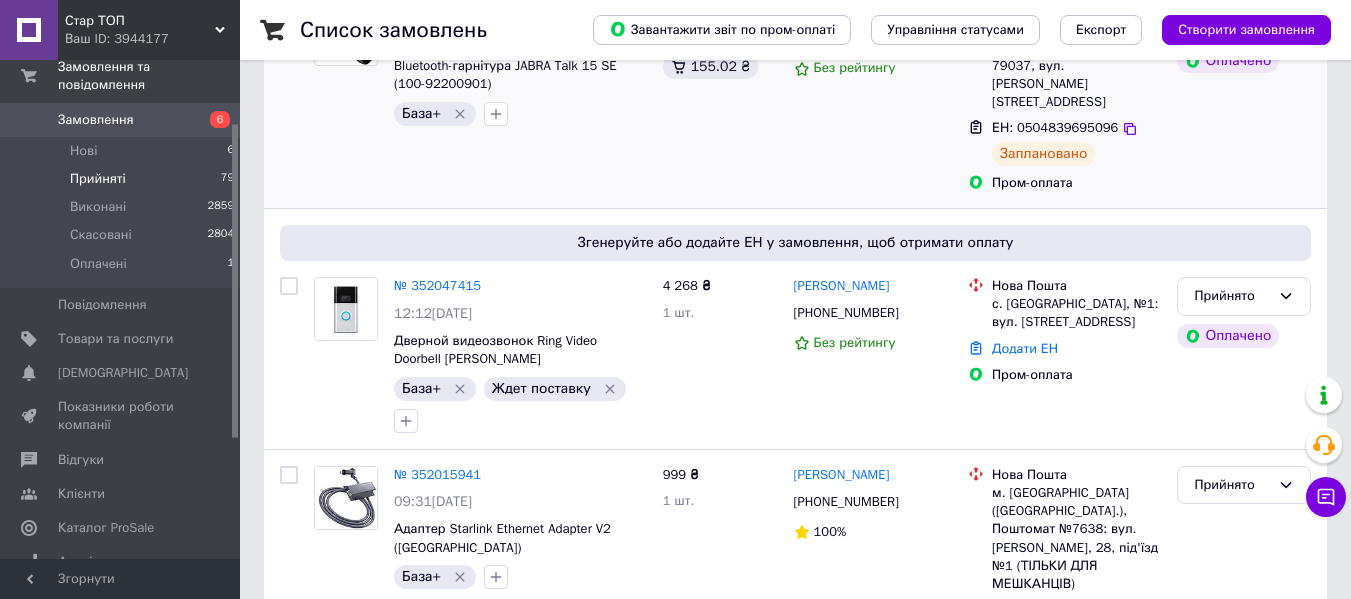 scroll, scrollTop: 400, scrollLeft: 0, axis: vertical 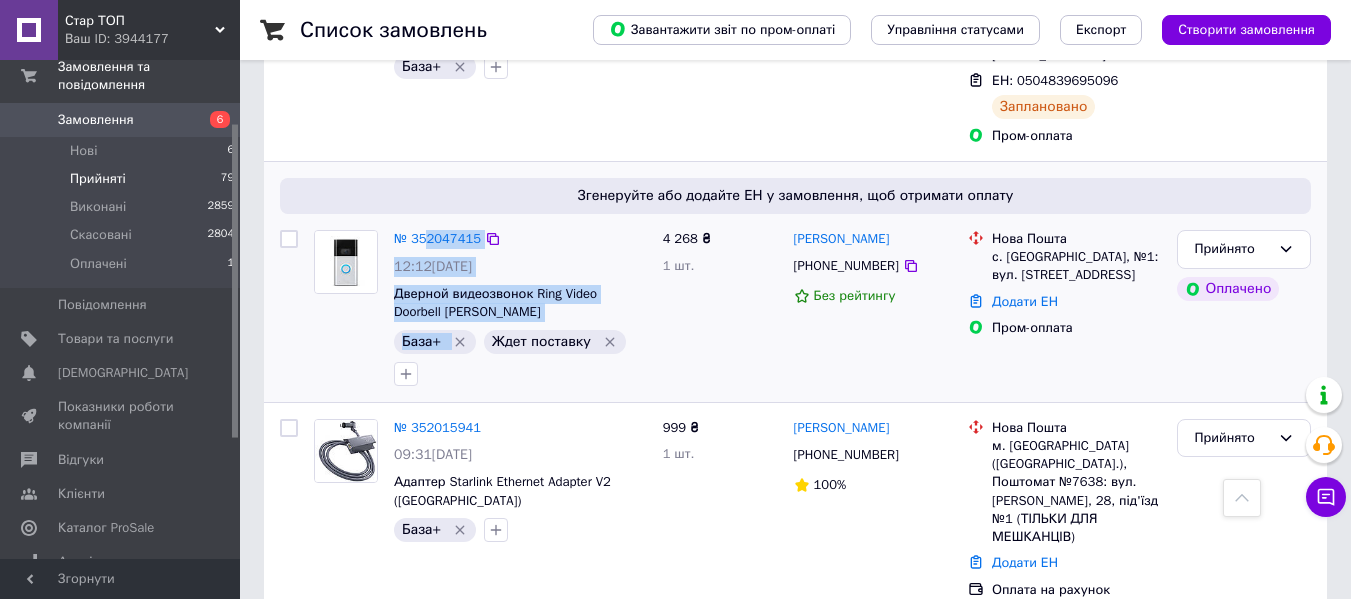 drag, startPoint x: 532, startPoint y: 286, endPoint x: 427, endPoint y: 213, distance: 127.88276 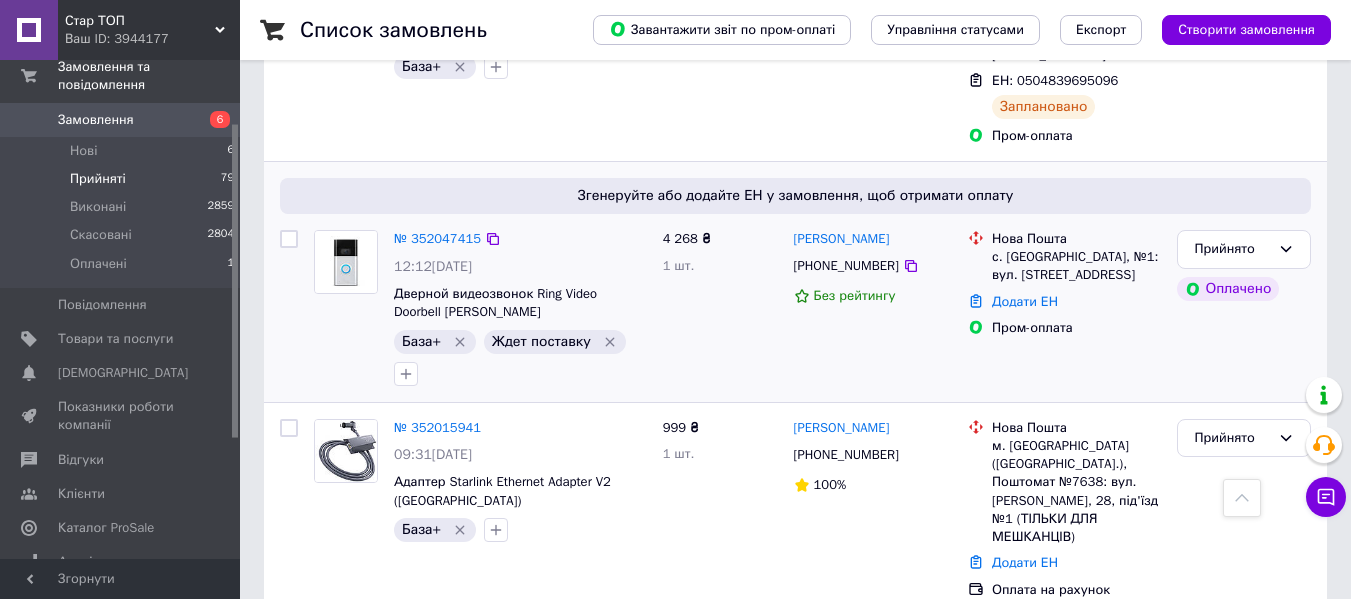 click on "4 268 ₴ 1 шт." at bounding box center (720, 308) 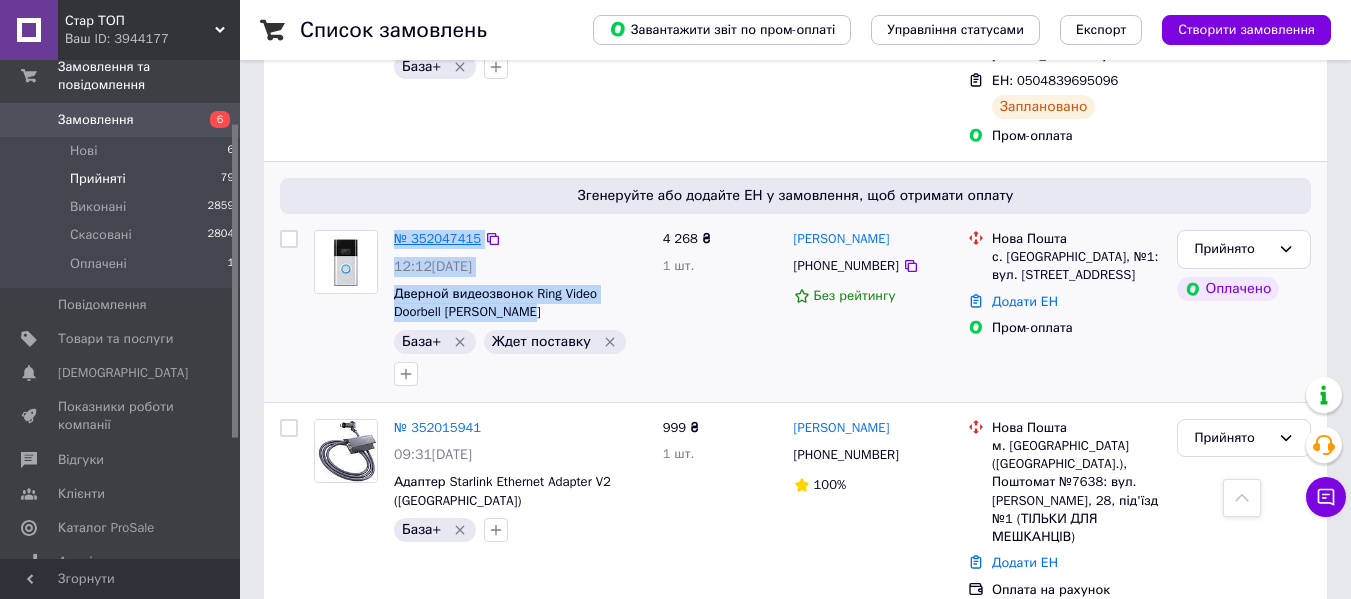 drag, startPoint x: 543, startPoint y: 275, endPoint x: 395, endPoint y: 208, distance: 162.45923 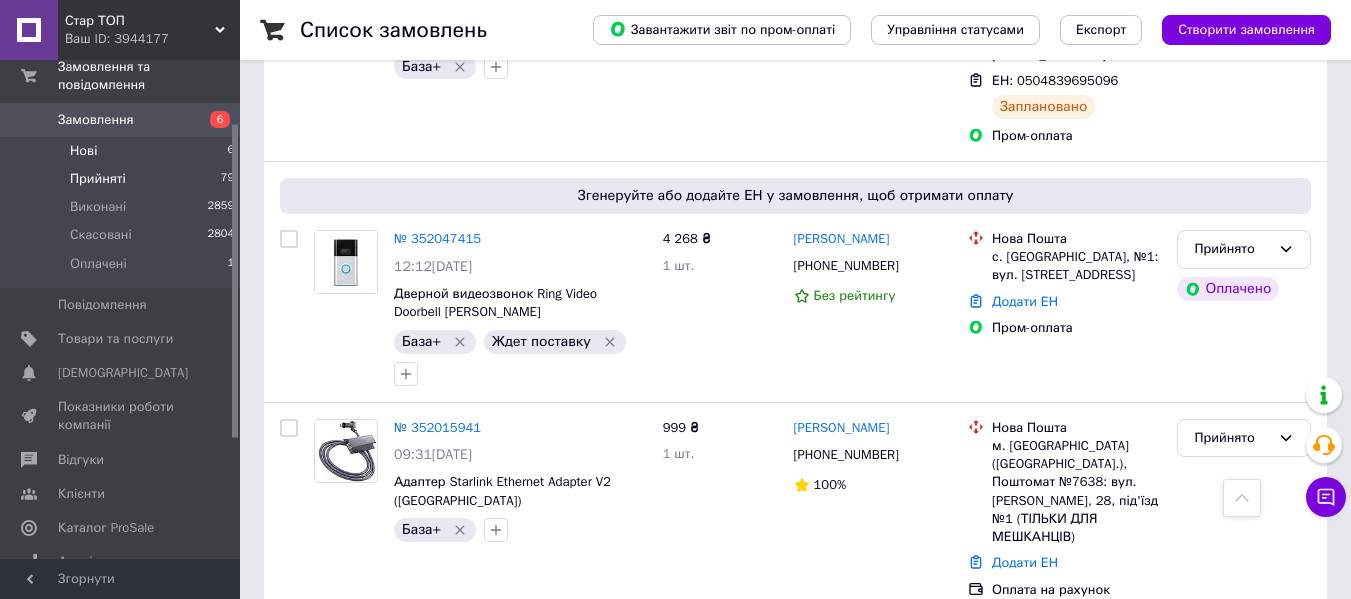 click on "Нові 6" at bounding box center (123, 151) 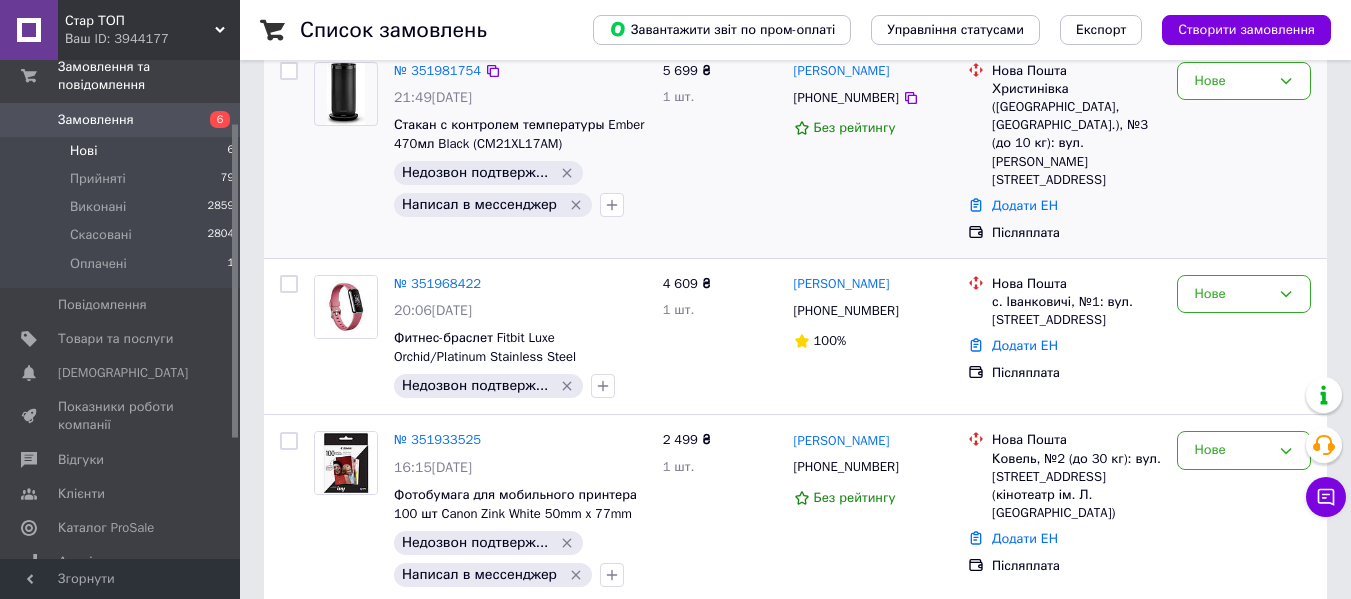 scroll, scrollTop: 0, scrollLeft: 0, axis: both 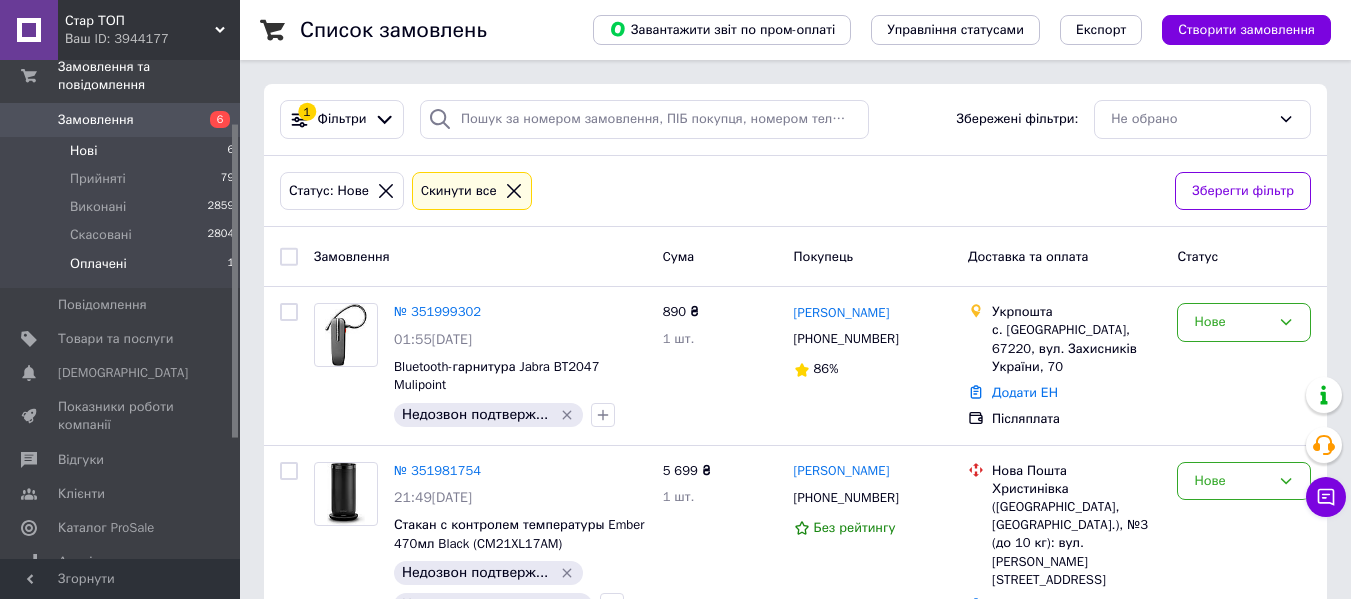 click on "Оплачені 1" at bounding box center [123, 269] 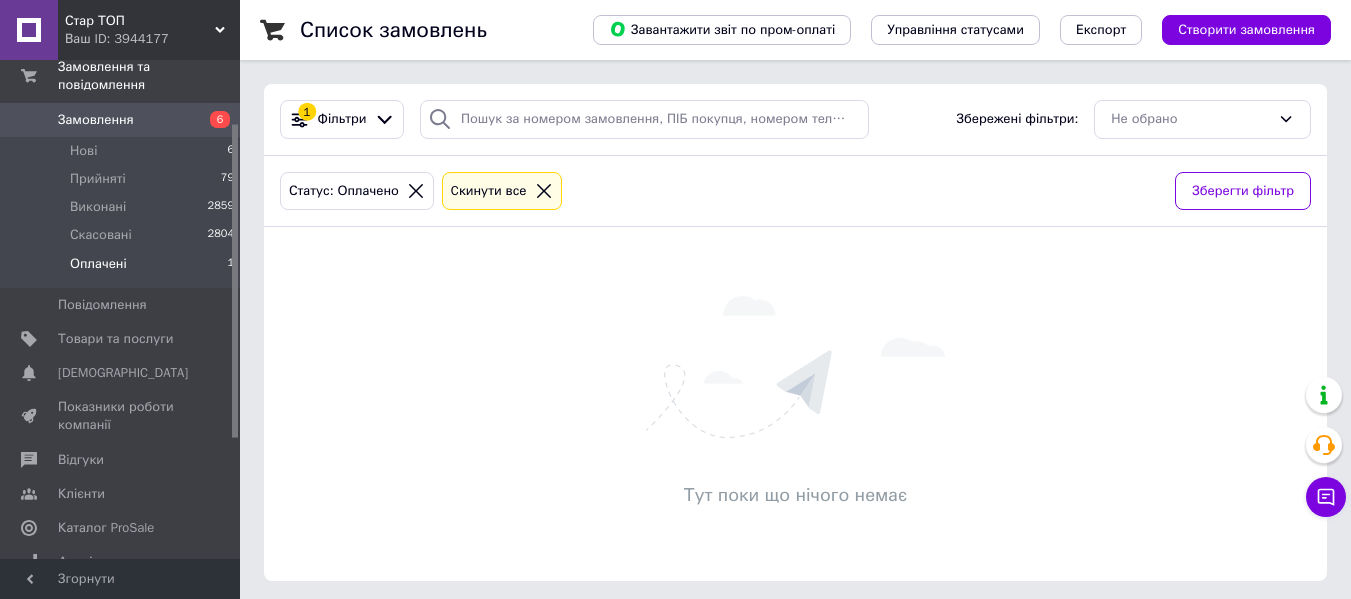 click 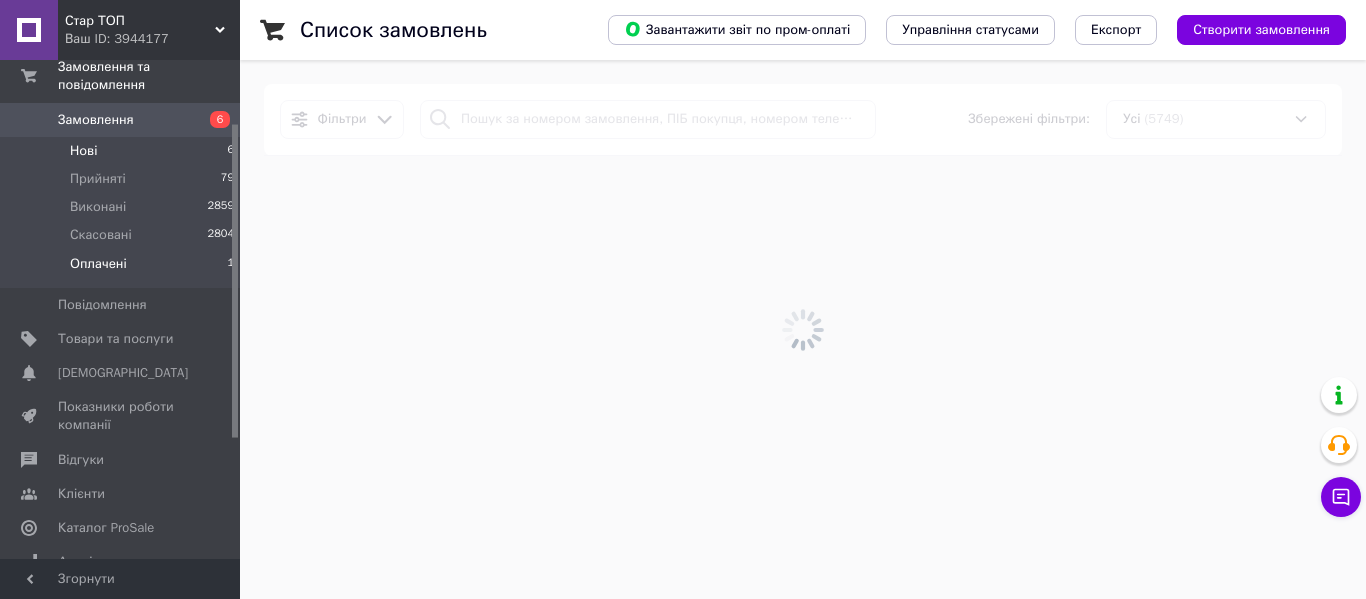 click on "Нові 6" at bounding box center [123, 151] 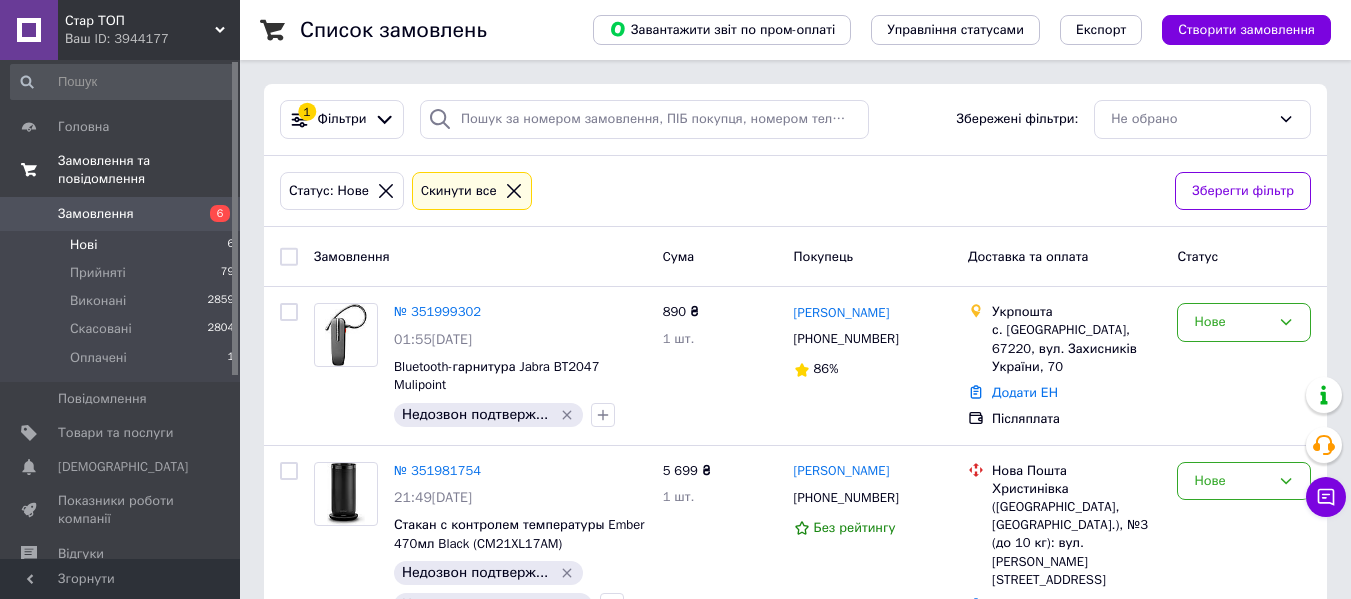 scroll, scrollTop: 0, scrollLeft: 0, axis: both 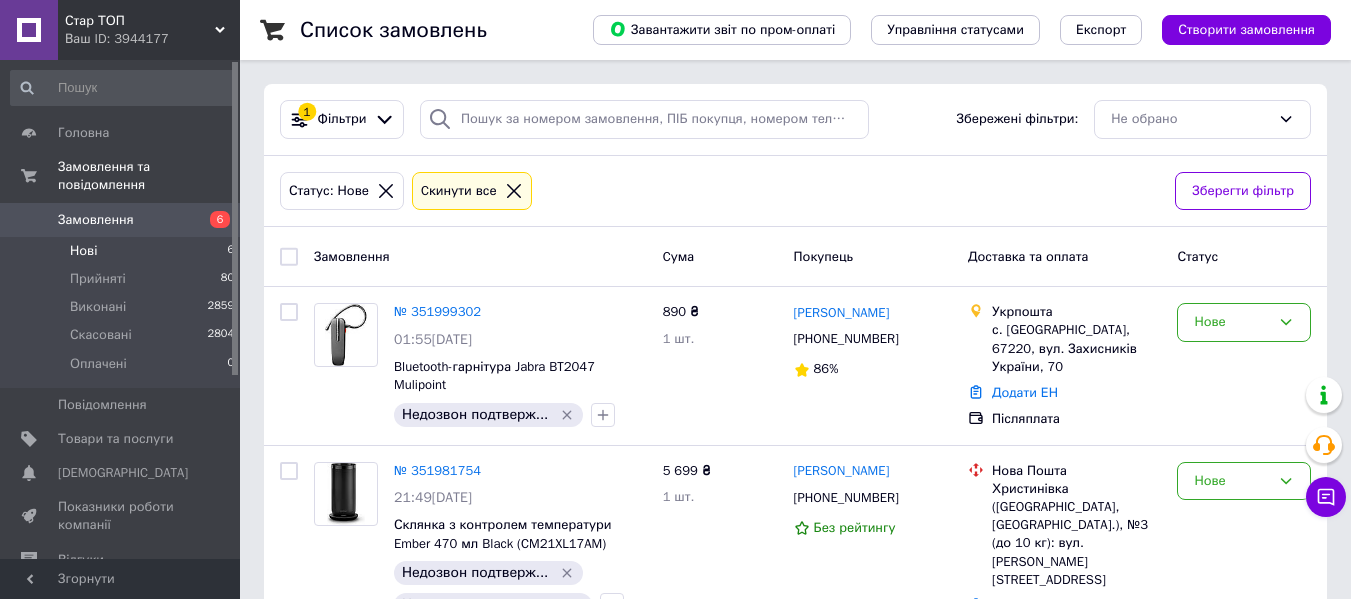 click on "Нові 6" at bounding box center [123, 251] 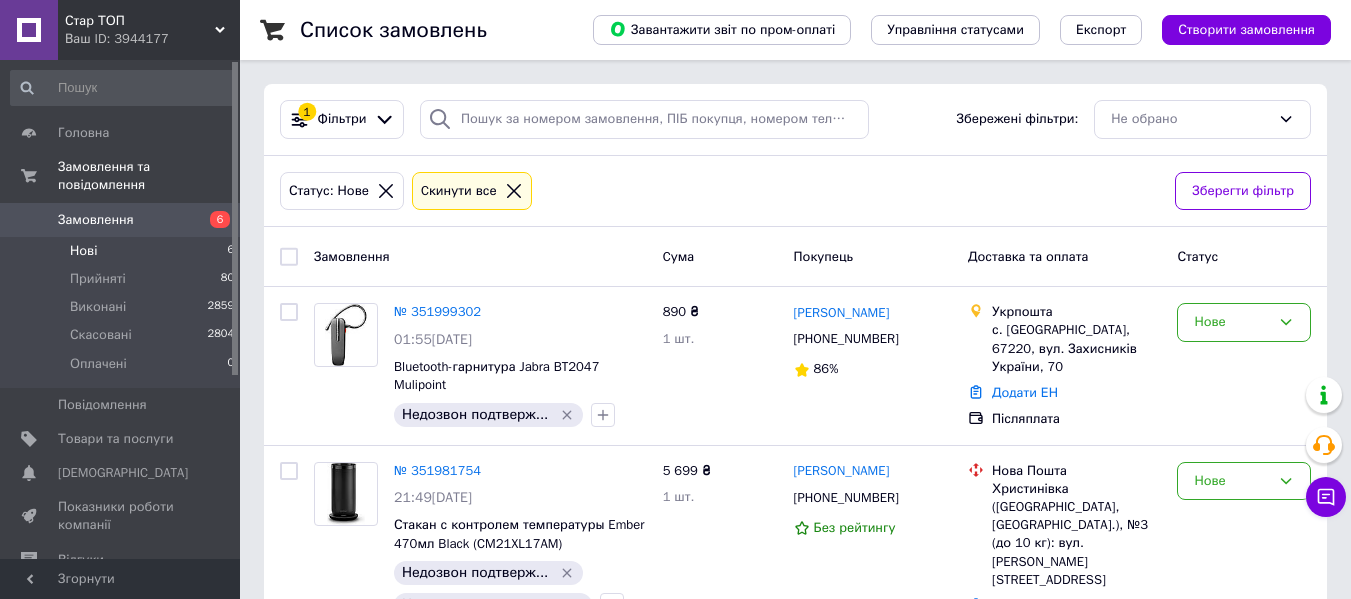click on "Нові 6" at bounding box center [123, 251] 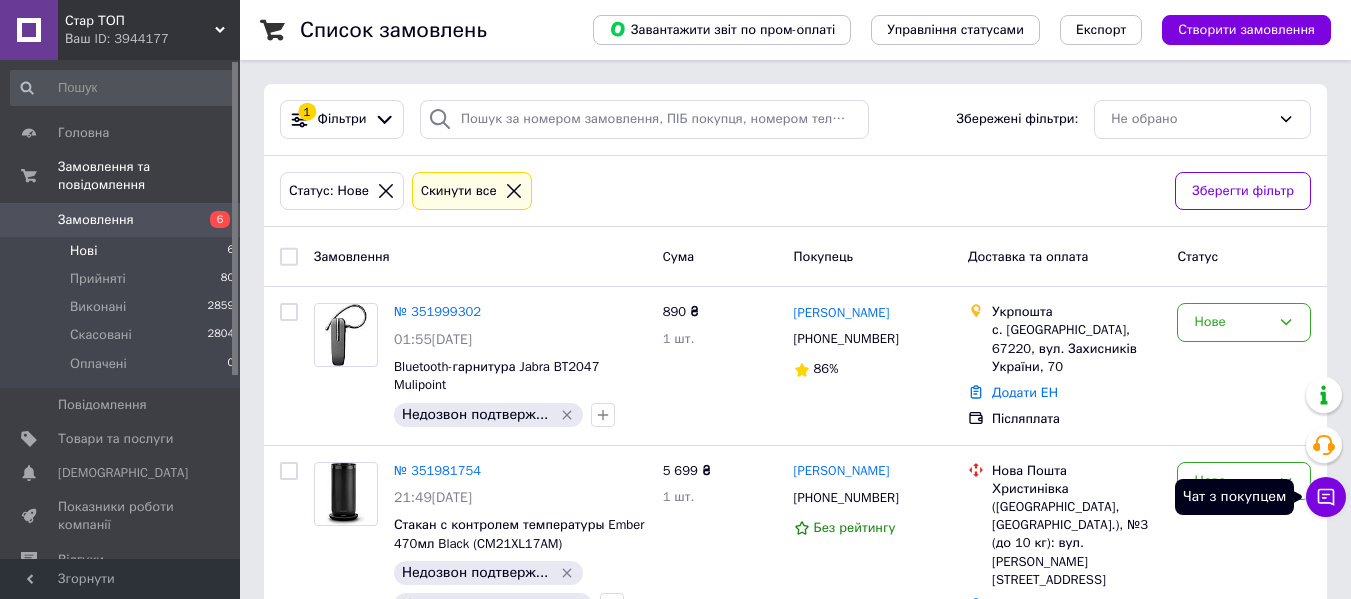 click 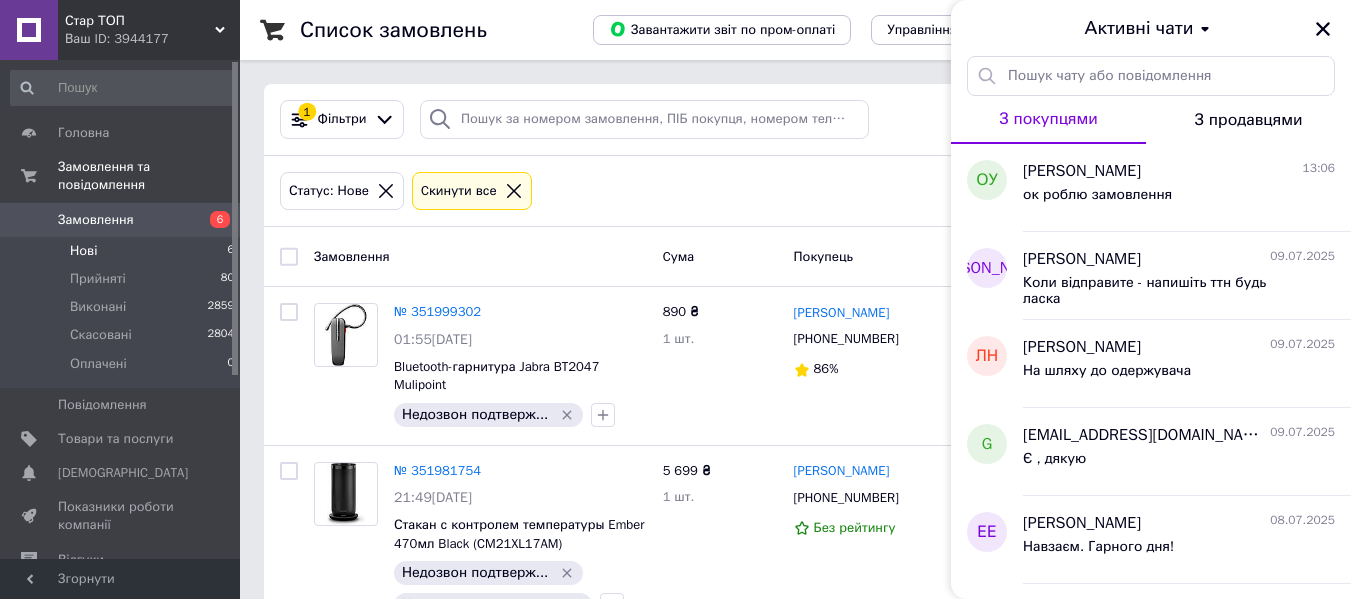 click on "Нові 6" at bounding box center (123, 251) 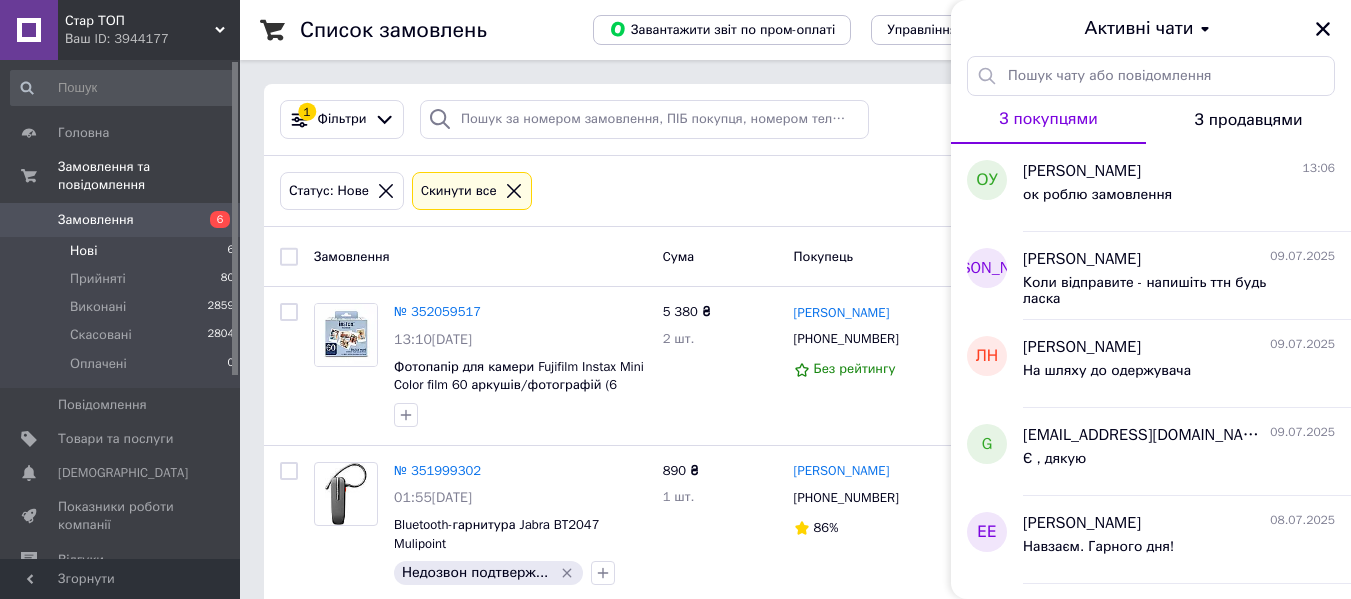 click on "Активні чати" at bounding box center [1151, 28] 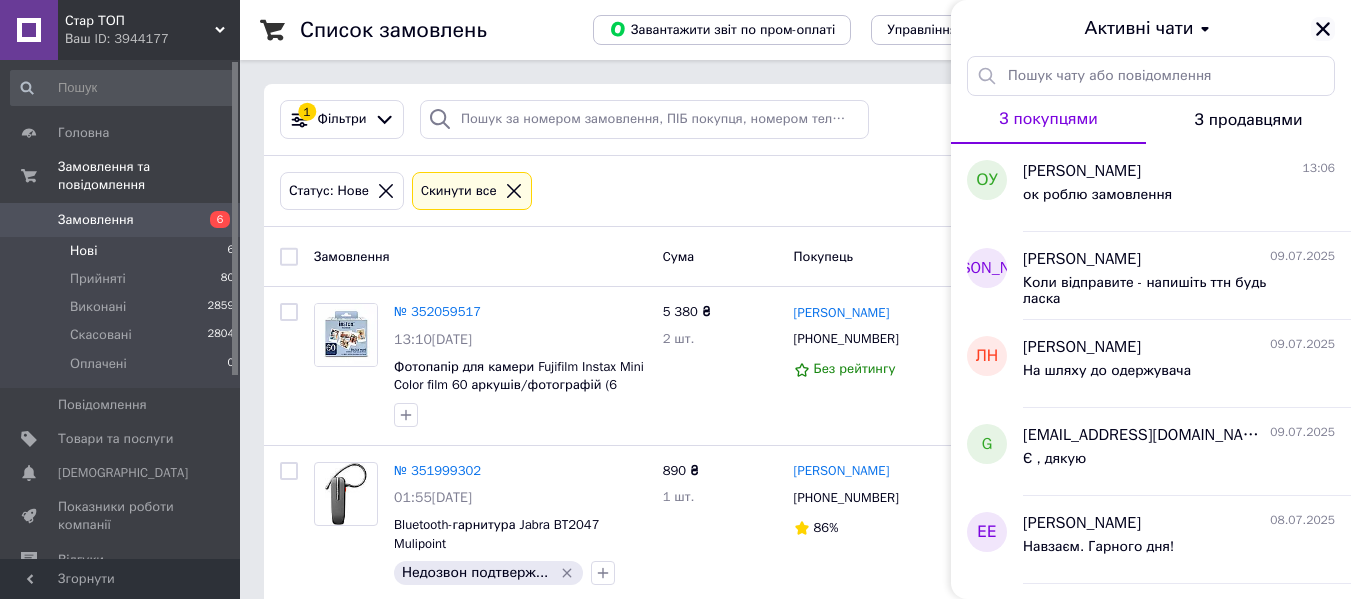 click 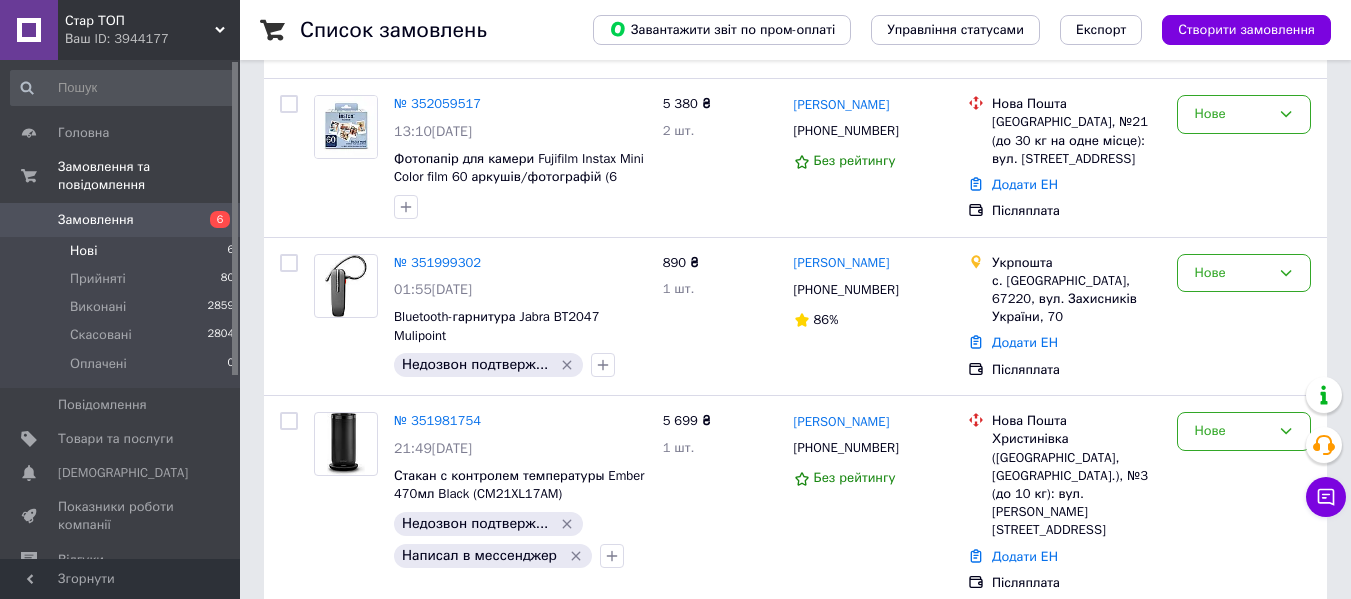 scroll, scrollTop: 0, scrollLeft: 0, axis: both 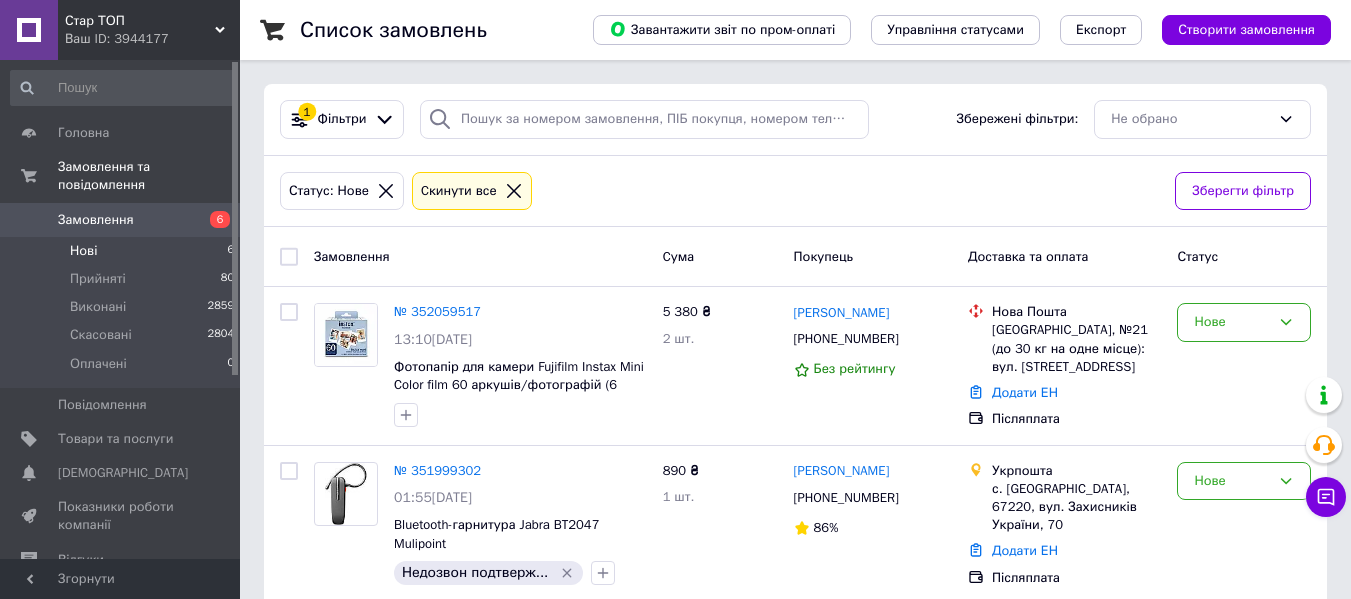 click on "Нові" at bounding box center (83, 251) 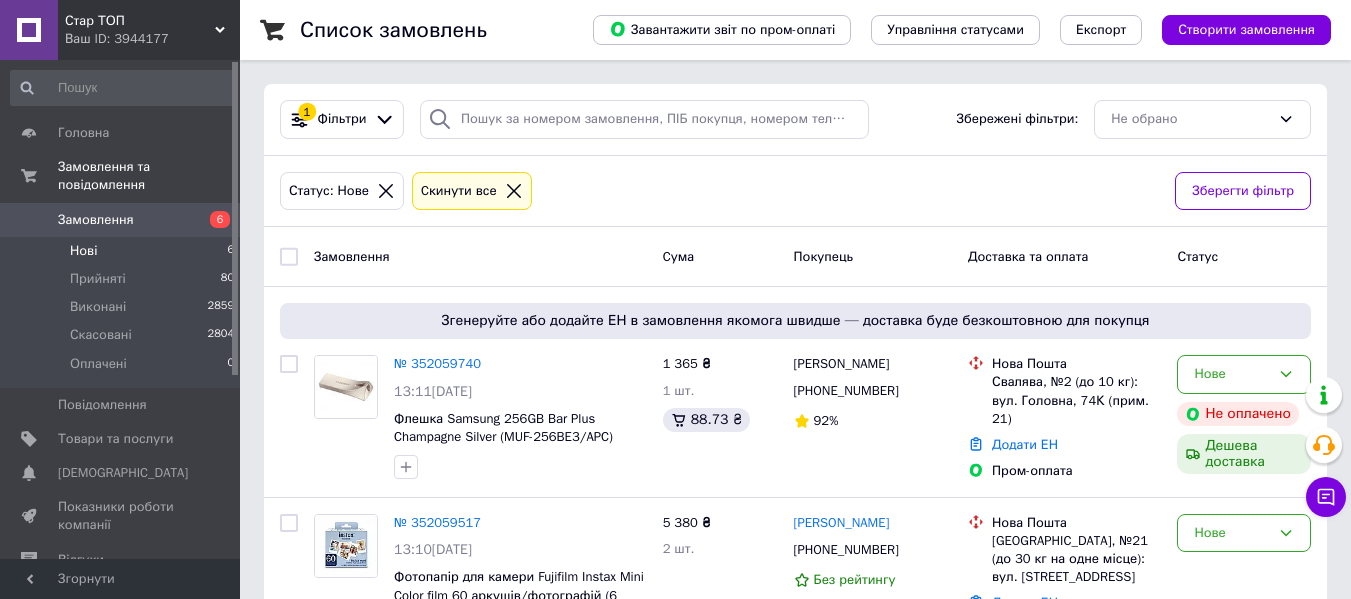 scroll, scrollTop: 200, scrollLeft: 0, axis: vertical 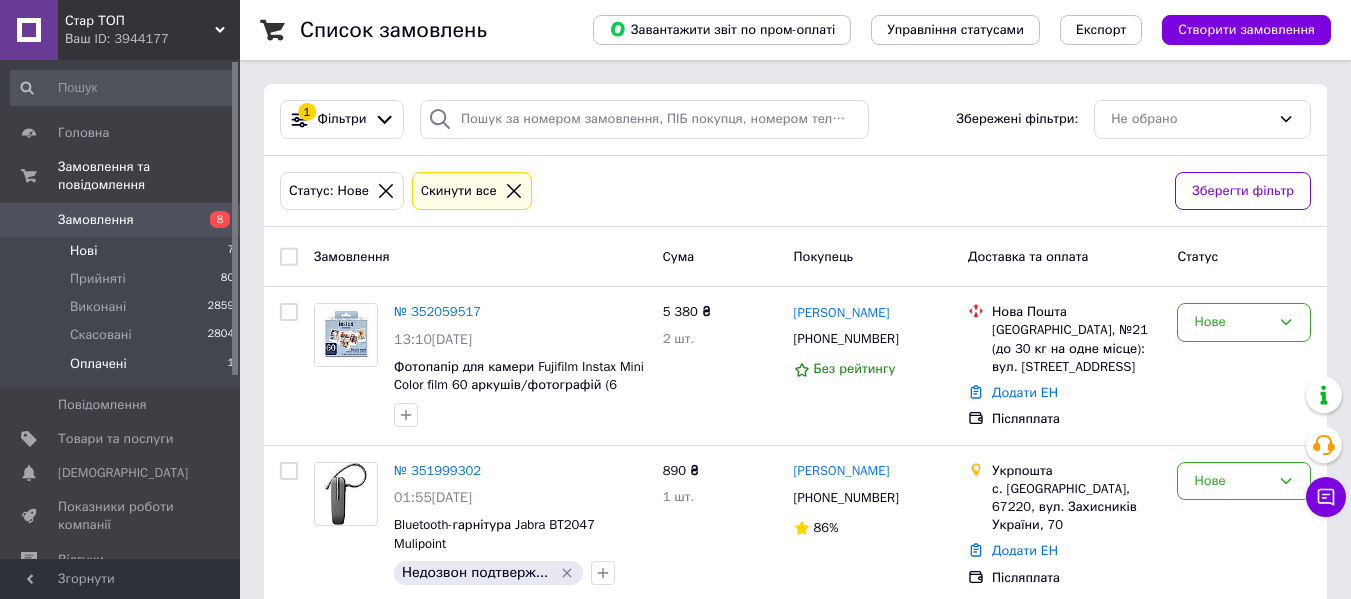 click on "Оплачені 1" at bounding box center (123, 369) 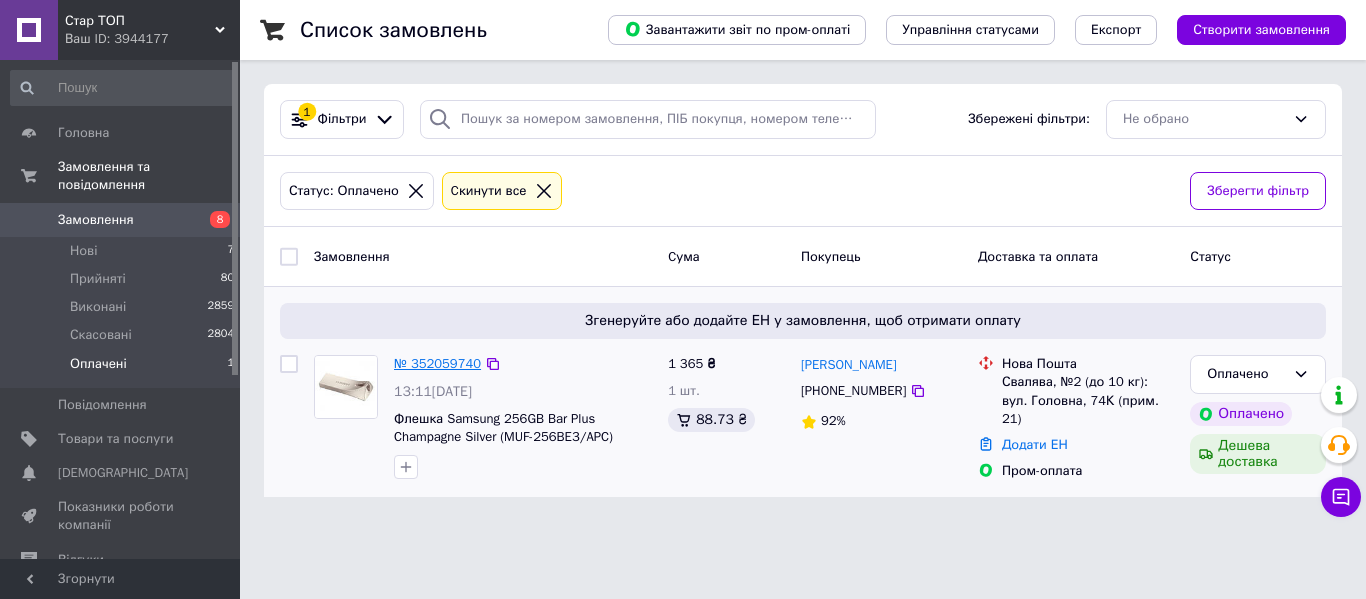 click on "№ 352059740" at bounding box center (437, 363) 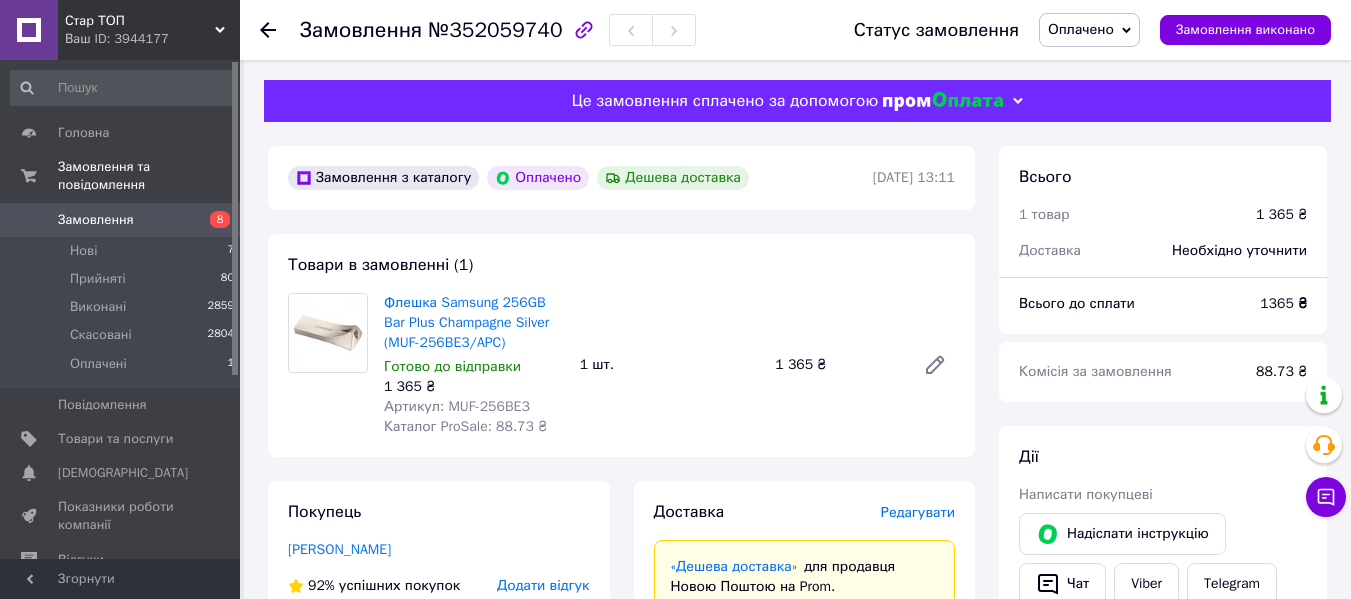 scroll, scrollTop: 100, scrollLeft: 0, axis: vertical 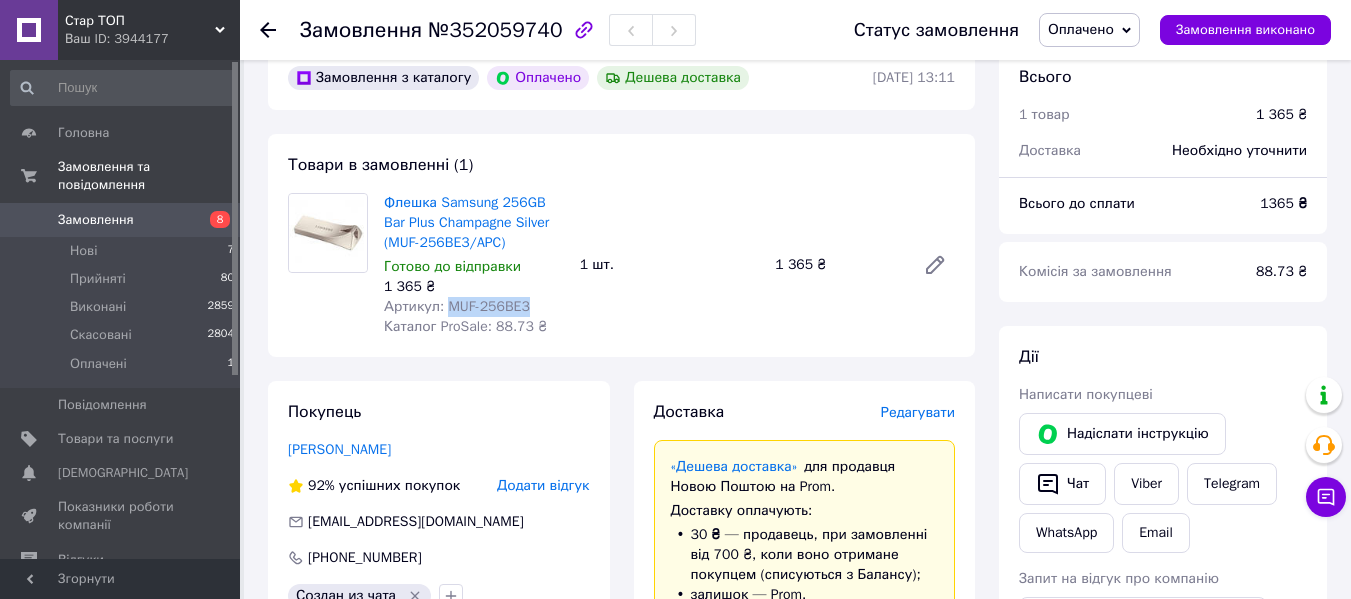 drag, startPoint x: 525, startPoint y: 308, endPoint x: 448, endPoint y: 310, distance: 77.02597 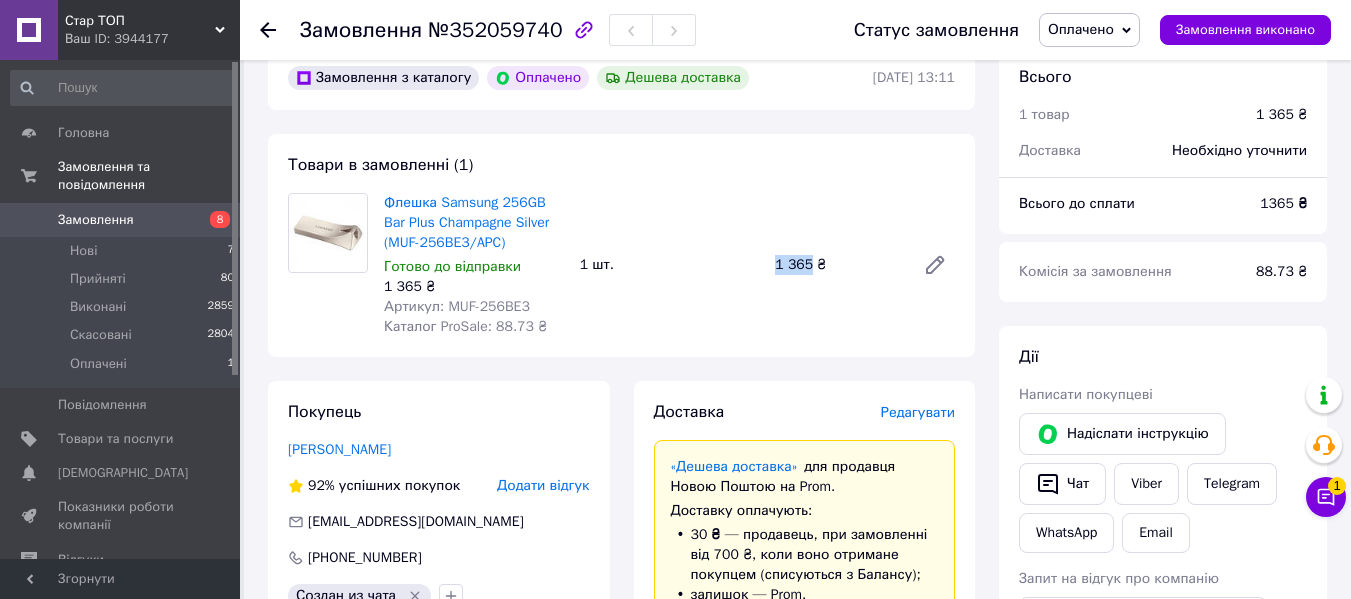 drag, startPoint x: 776, startPoint y: 262, endPoint x: 808, endPoint y: 266, distance: 32.24903 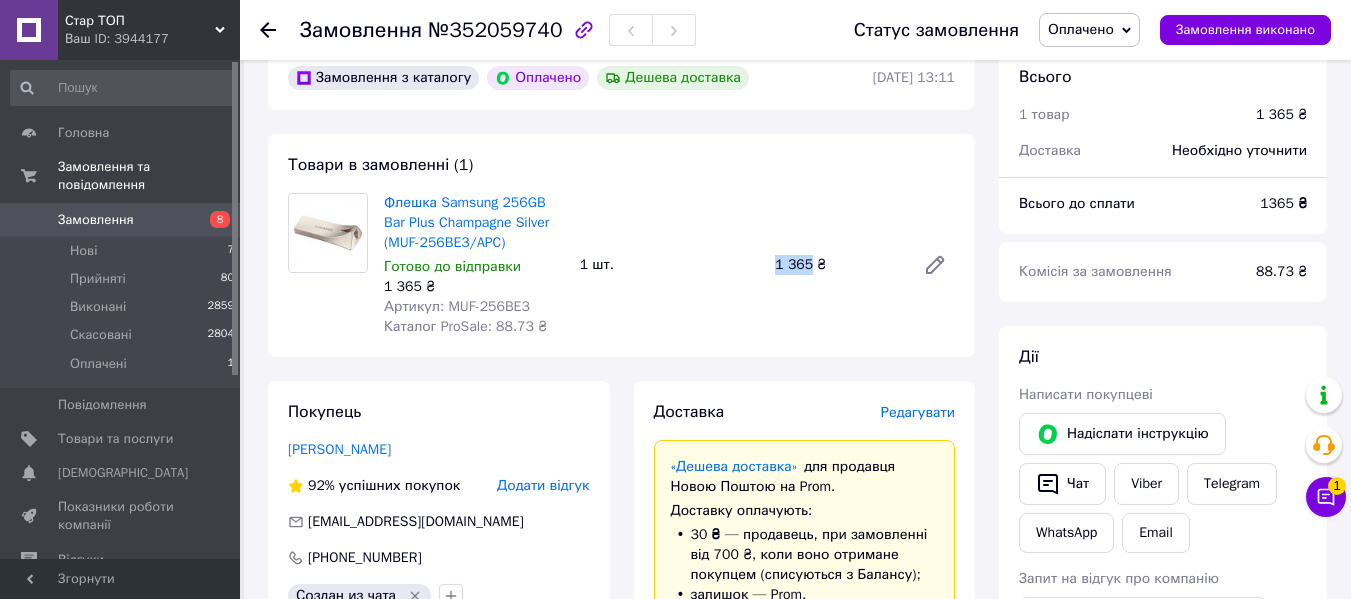 click on "1 365 ₴" at bounding box center (837, 265) 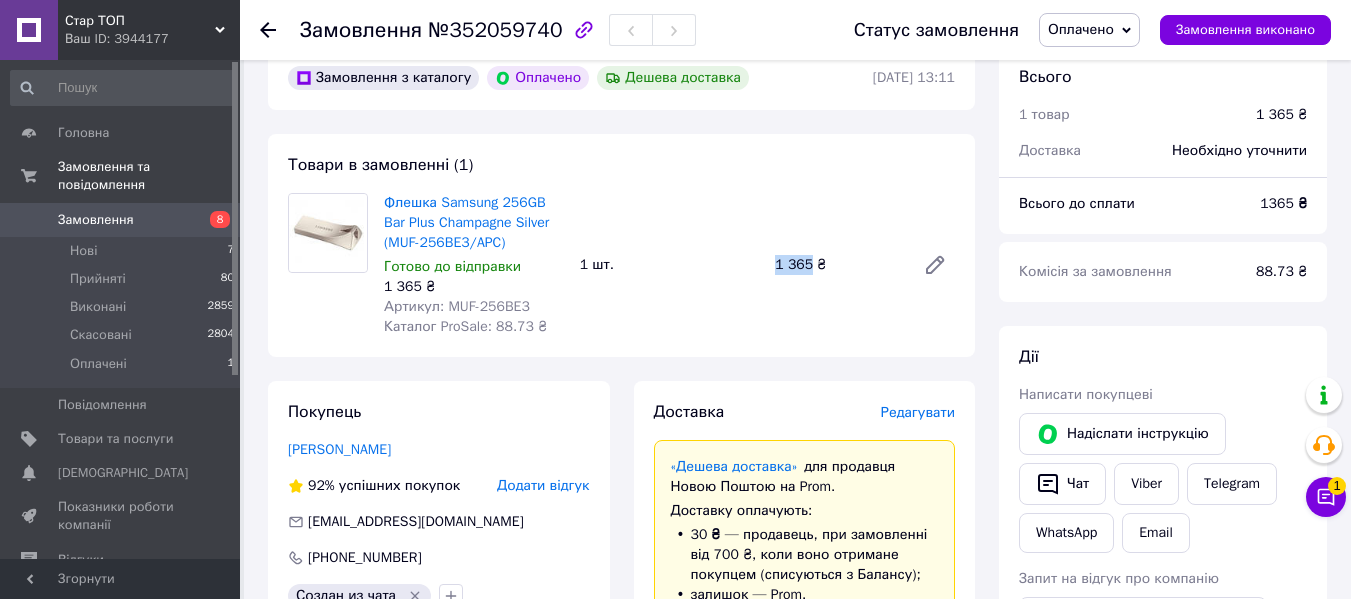 copy on "1 365" 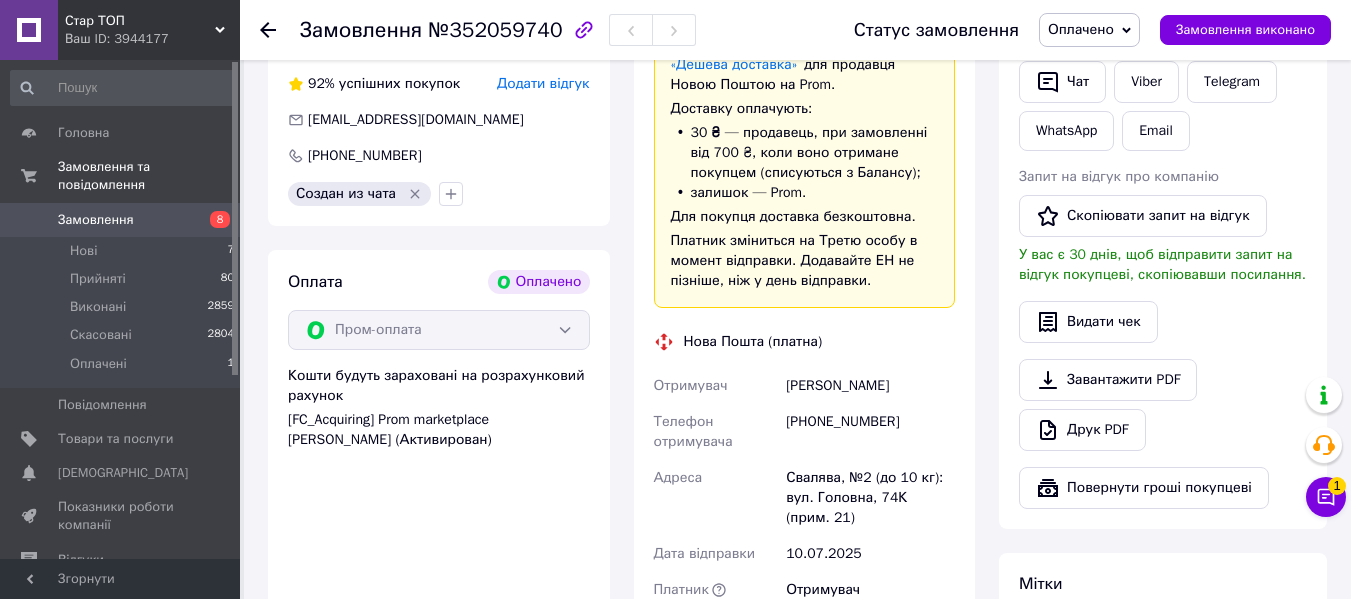 scroll, scrollTop: 600, scrollLeft: 0, axis: vertical 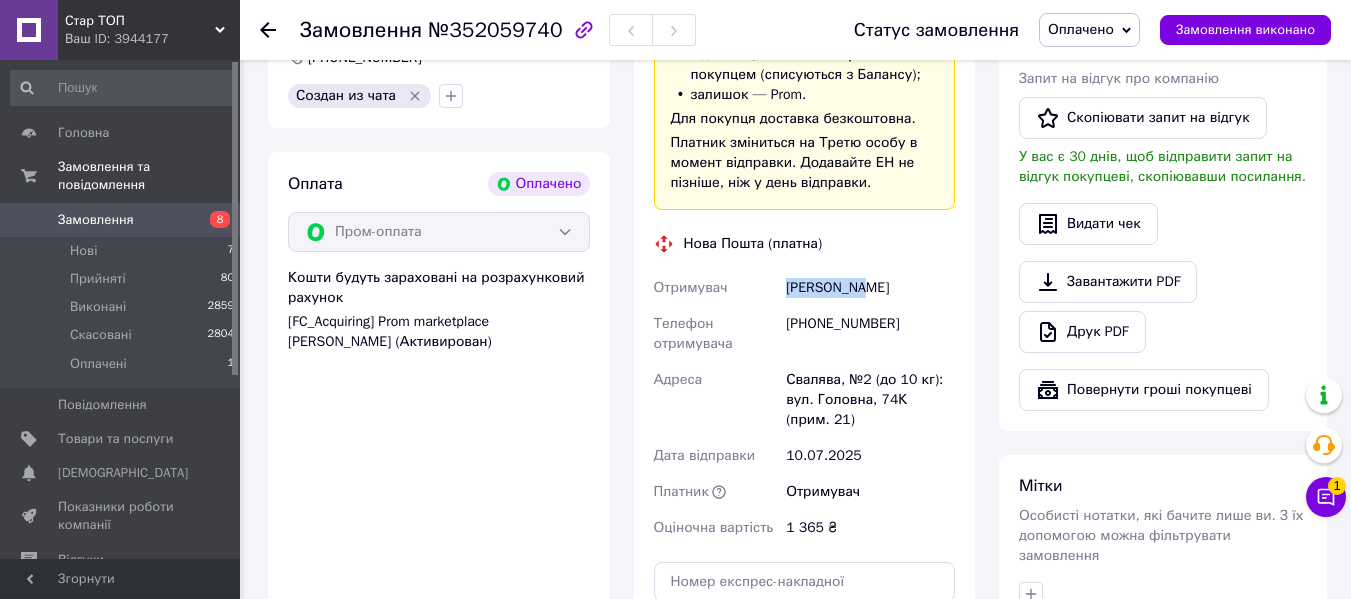 drag, startPoint x: 781, startPoint y: 284, endPoint x: 864, endPoint y: 295, distance: 83.725746 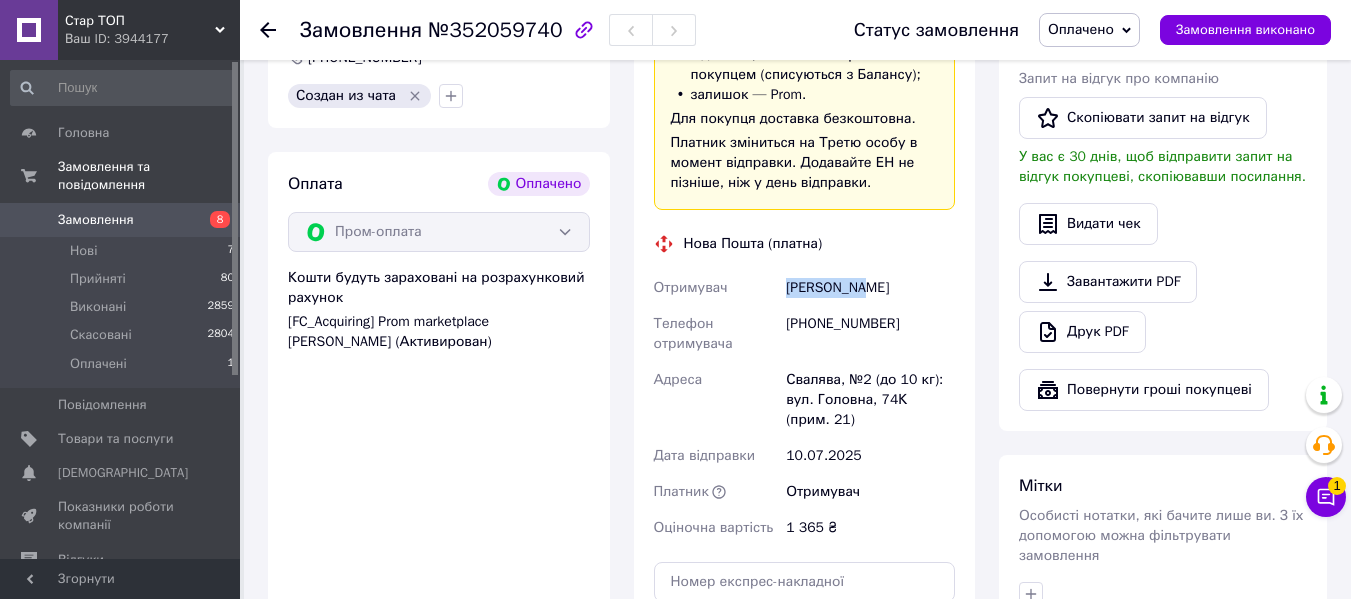 click on "Отримувач [PERSON_NAME] Телефон отримувача [PHONE_NUMBER] [PERSON_NAME], №2 (до 10 кг): вул. [STREET_ADDRESS] (прим. 21) Дата відправки [DATE] Платник   Отримувач Оціночна вартість 1 365 ₴" at bounding box center (805, 408) 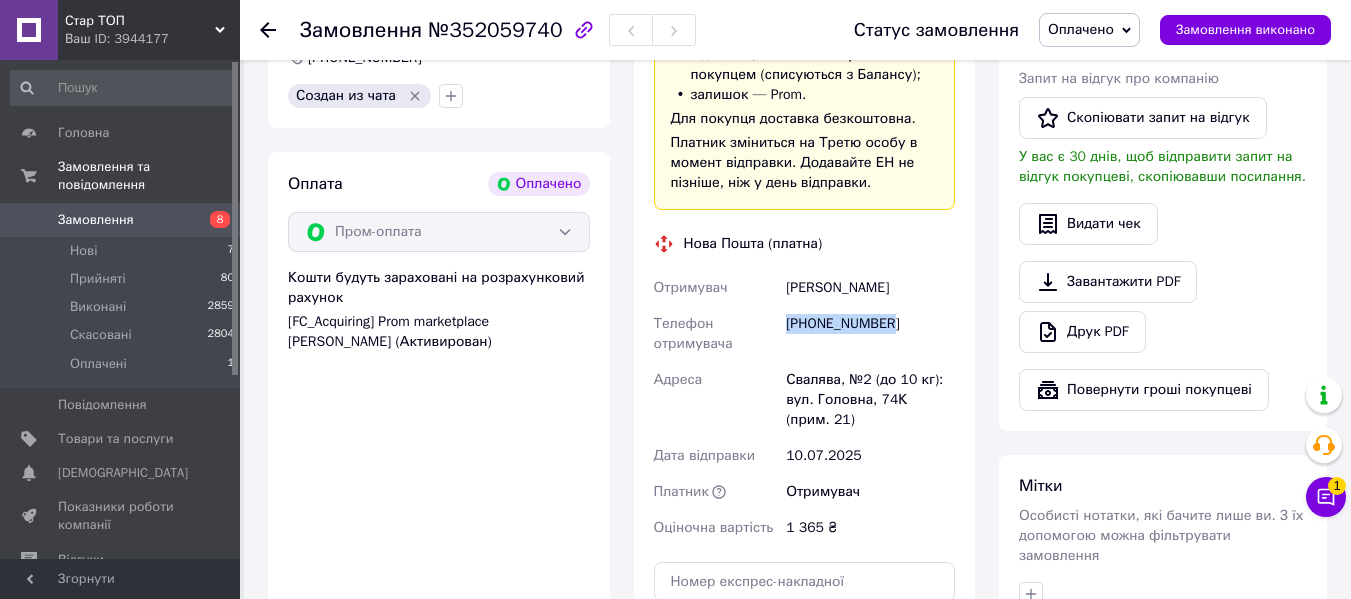 drag, startPoint x: 789, startPoint y: 321, endPoint x: 889, endPoint y: 322, distance: 100.005 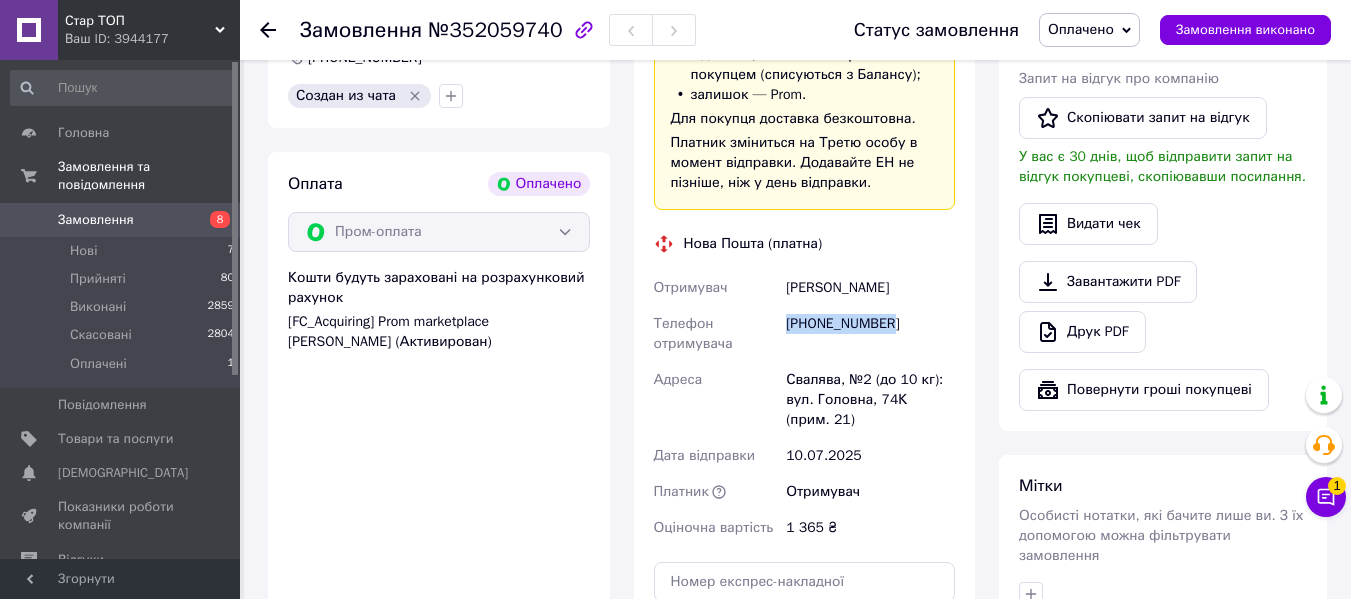 copy on "[PHONE_NUMBER]" 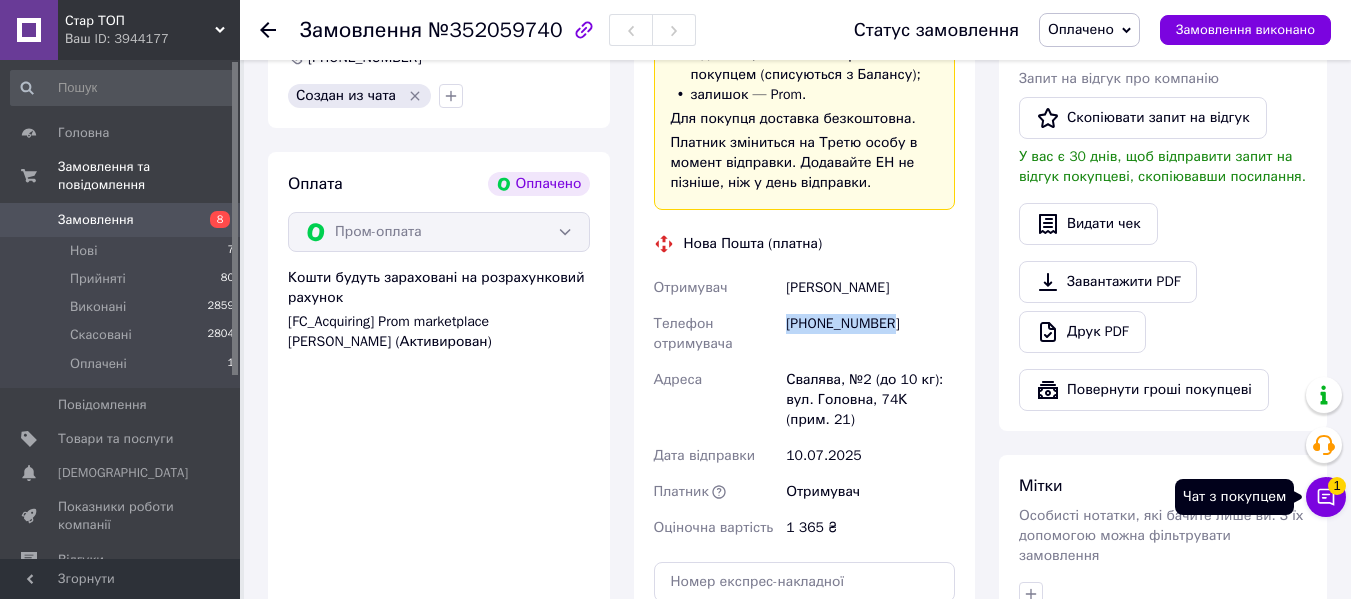 click 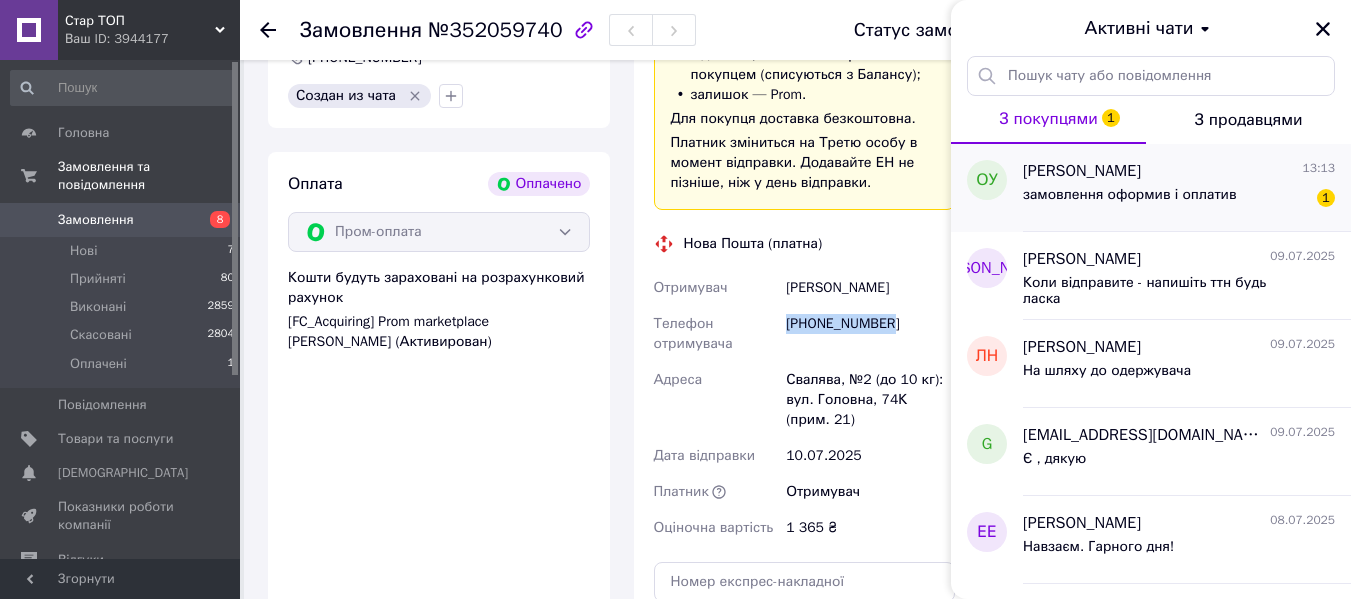 click on "замовлення  оформив і оплатив 1" at bounding box center [1179, 199] 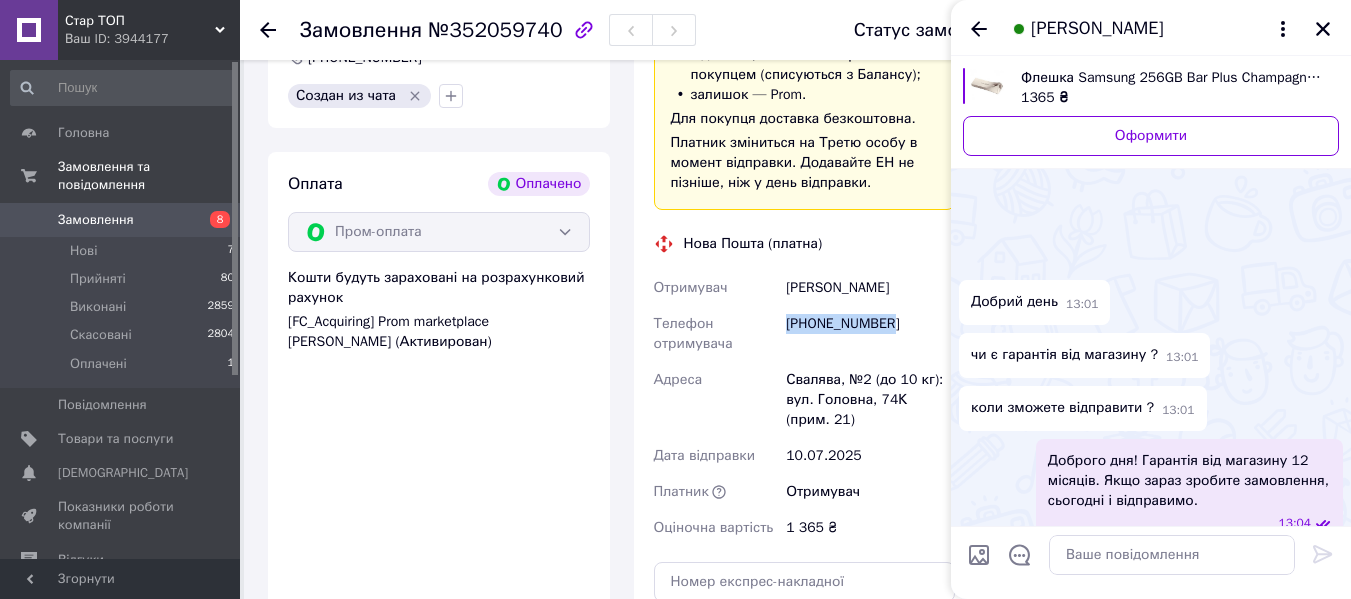 scroll, scrollTop: 652, scrollLeft: 0, axis: vertical 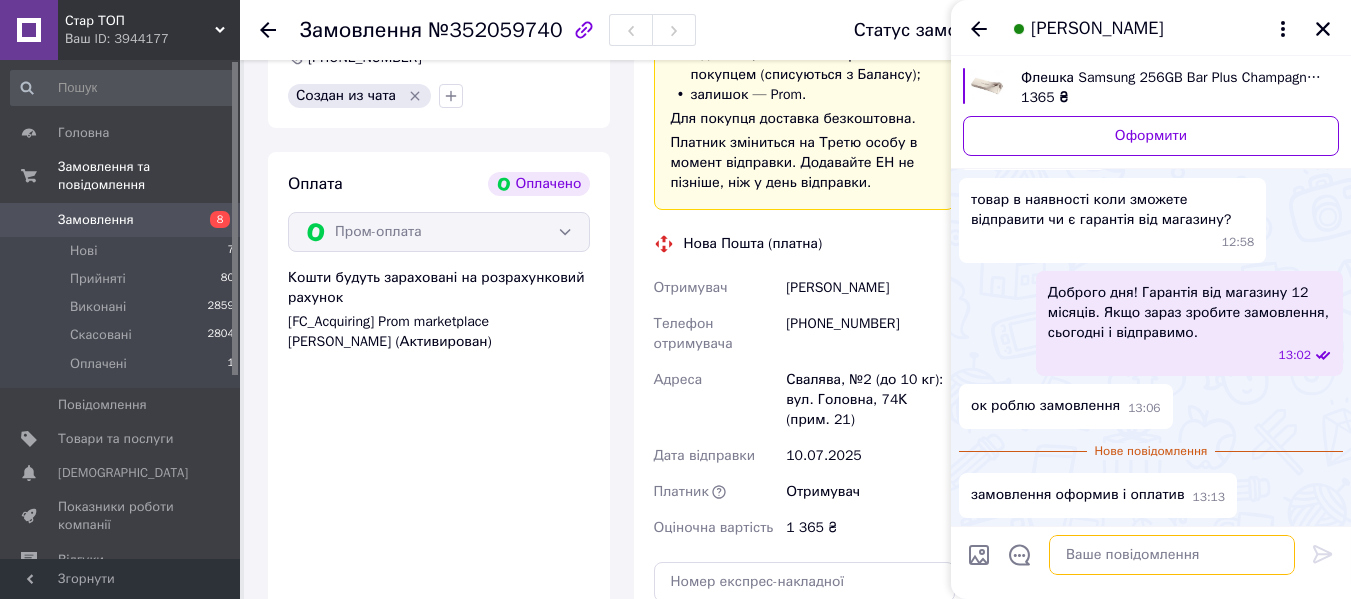 click at bounding box center [1172, 555] 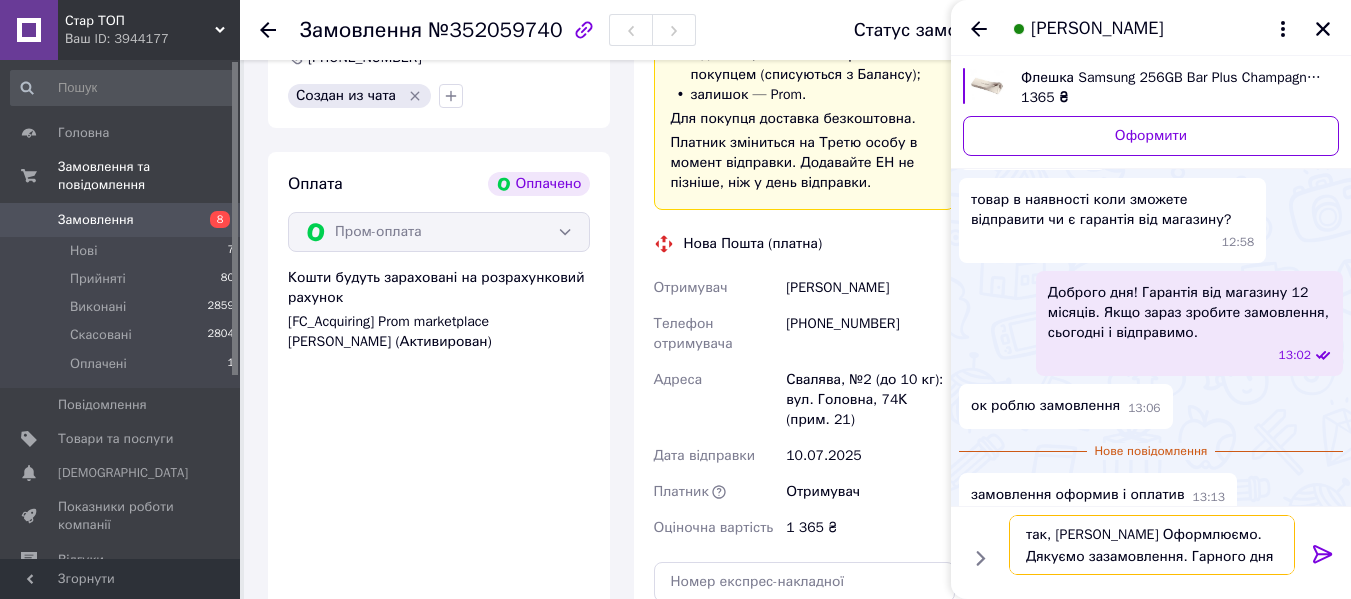 type on "так, [PERSON_NAME] Оформлюємо. Дякуємо зазамовлення. Гарного дня!" 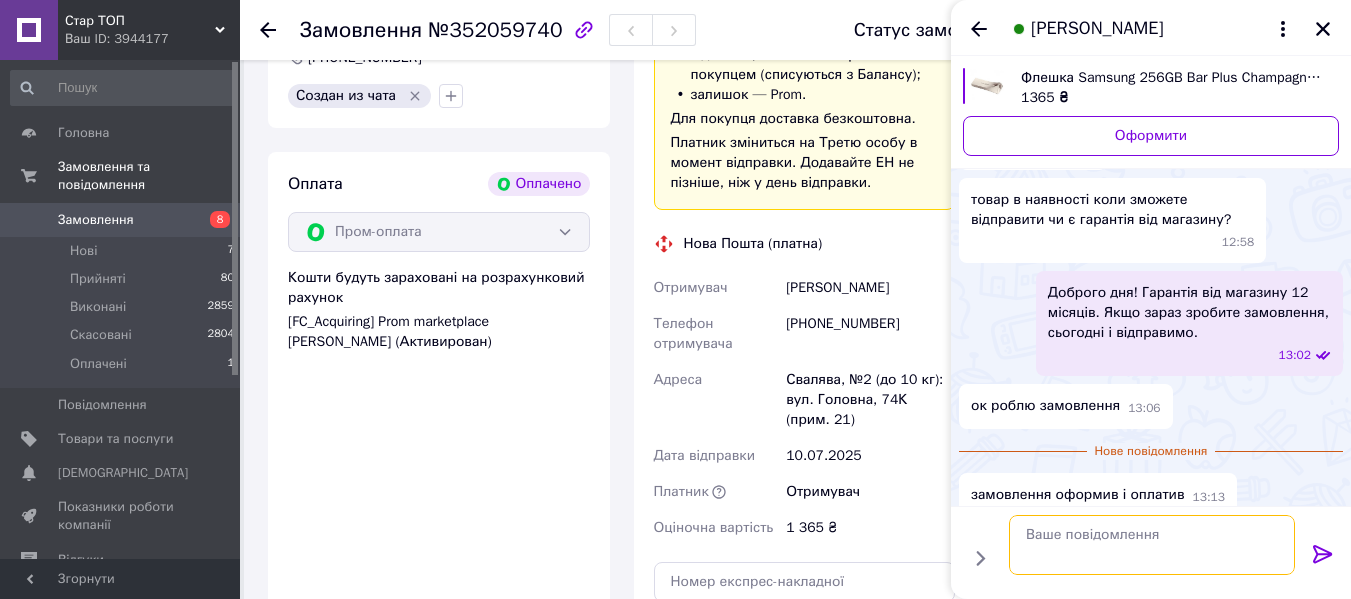scroll, scrollTop: 607, scrollLeft: 0, axis: vertical 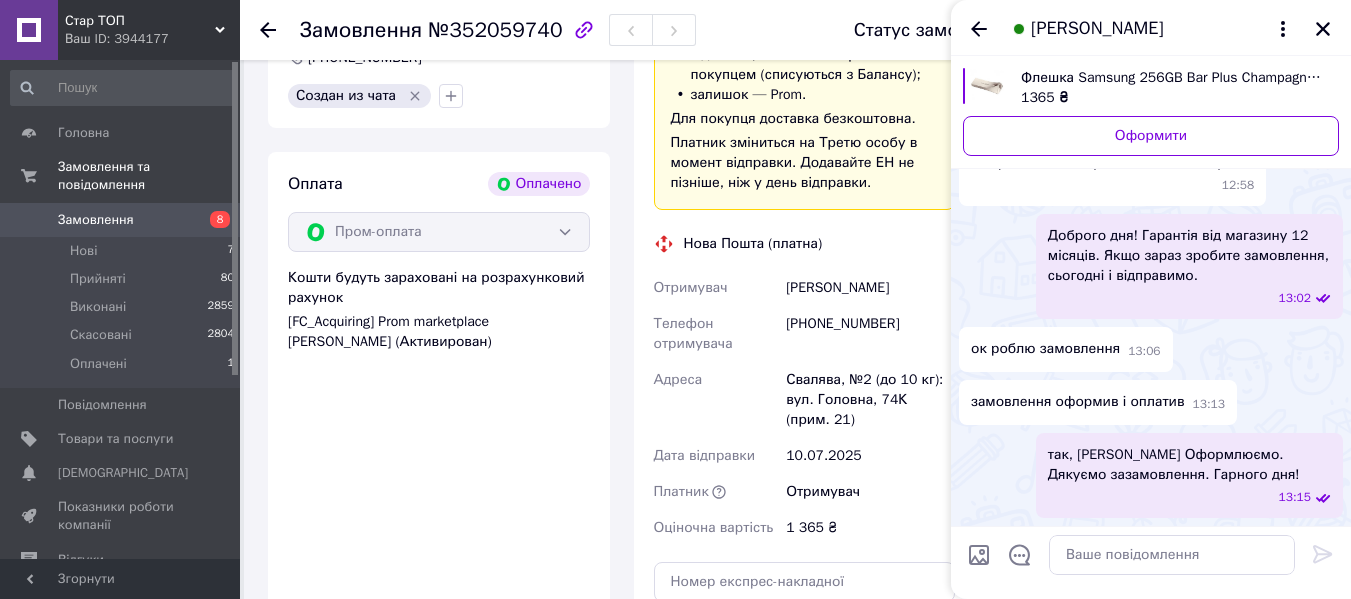 drag, startPoint x: 1131, startPoint y: 487, endPoint x: 1206, endPoint y: 467, distance: 77.62087 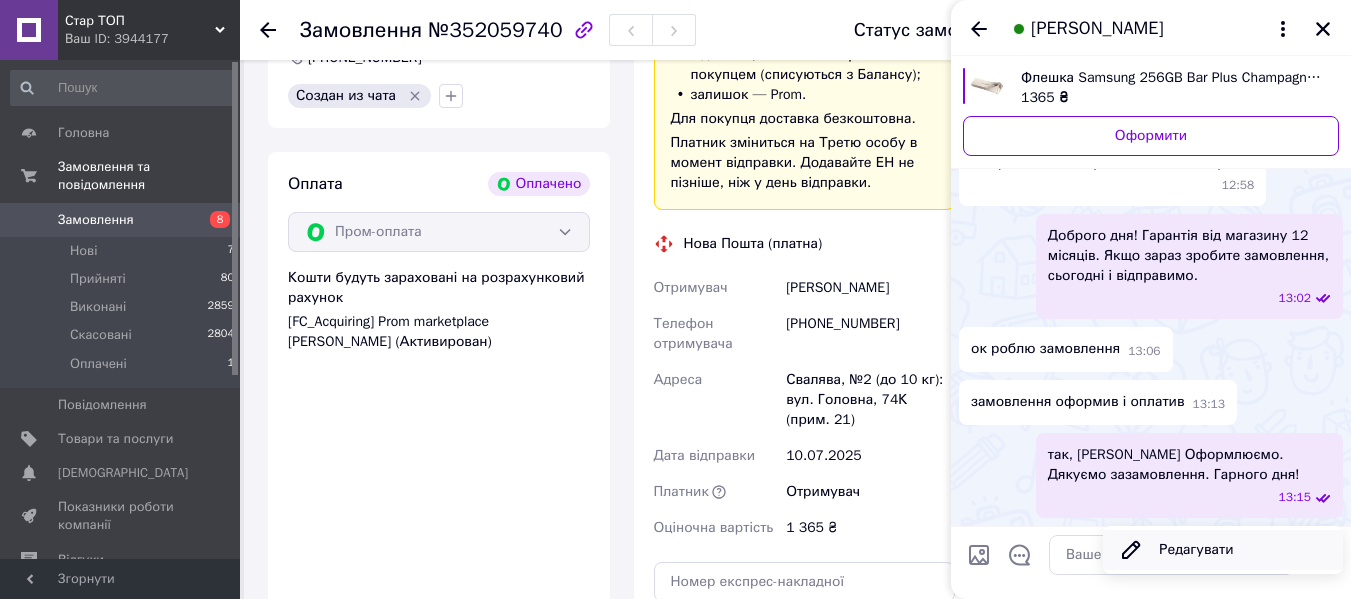 click on "Редагувати" at bounding box center [1223, 550] 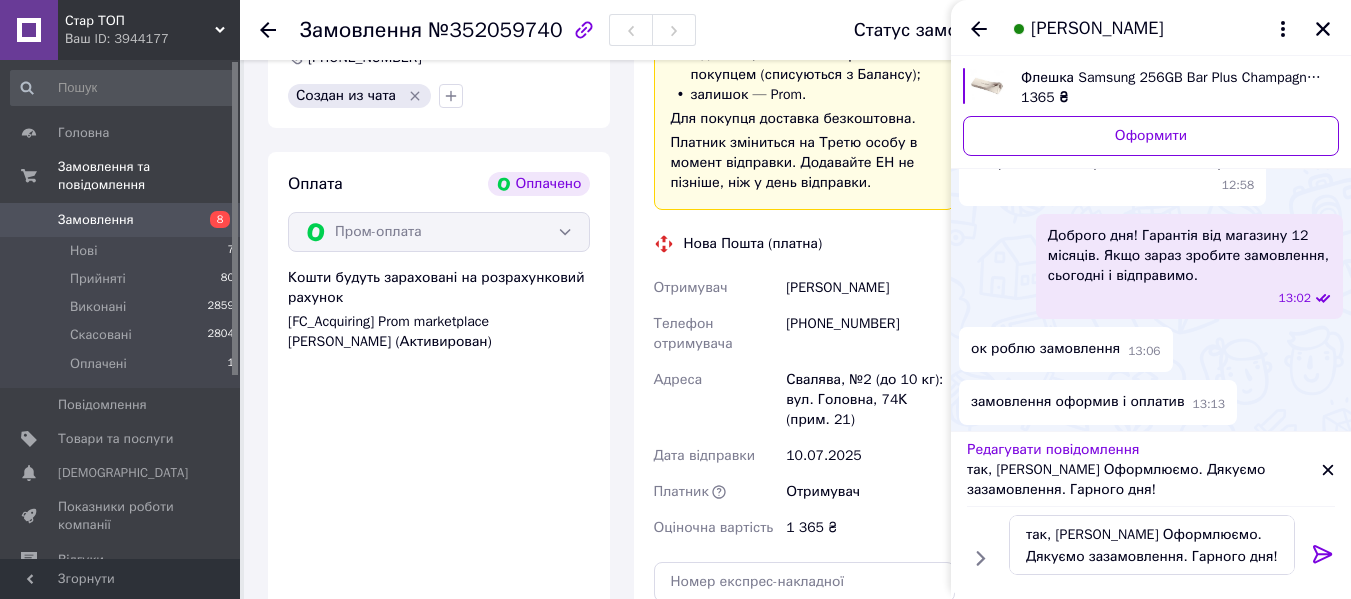 click on "так, [PERSON_NAME] Оформлюємо. Дякуємо зазамовлення. Гарного дня!" at bounding box center (1144, 480) 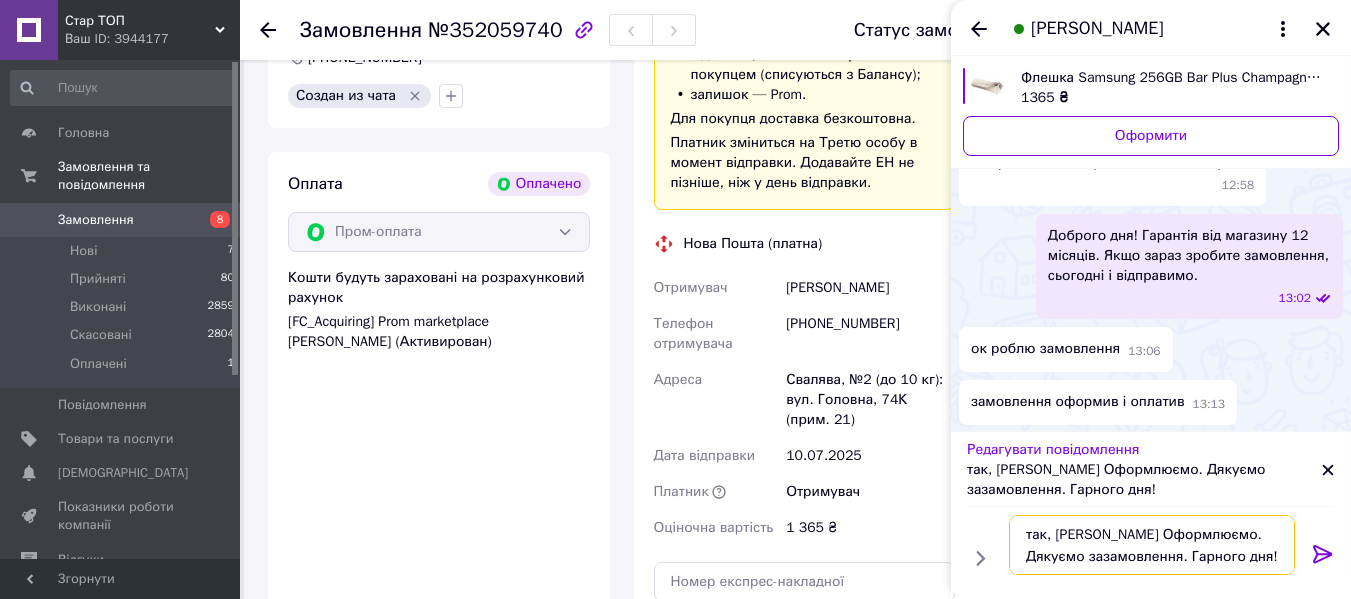 click on "так, [PERSON_NAME] Оформлюємо. Дякуємо зазамовлення. Гарного дня!" at bounding box center (1152, 545) 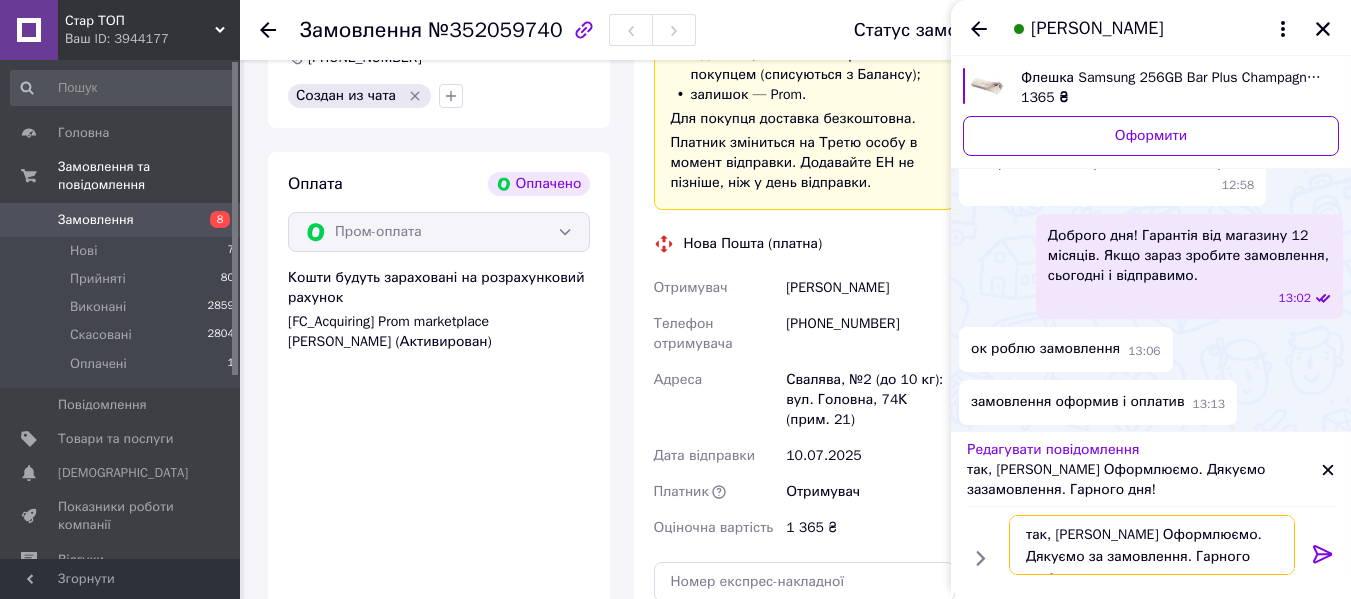type on "так, [PERSON_NAME] Оформлюємо. Дякуємо за замовлення. Гарного дня!" 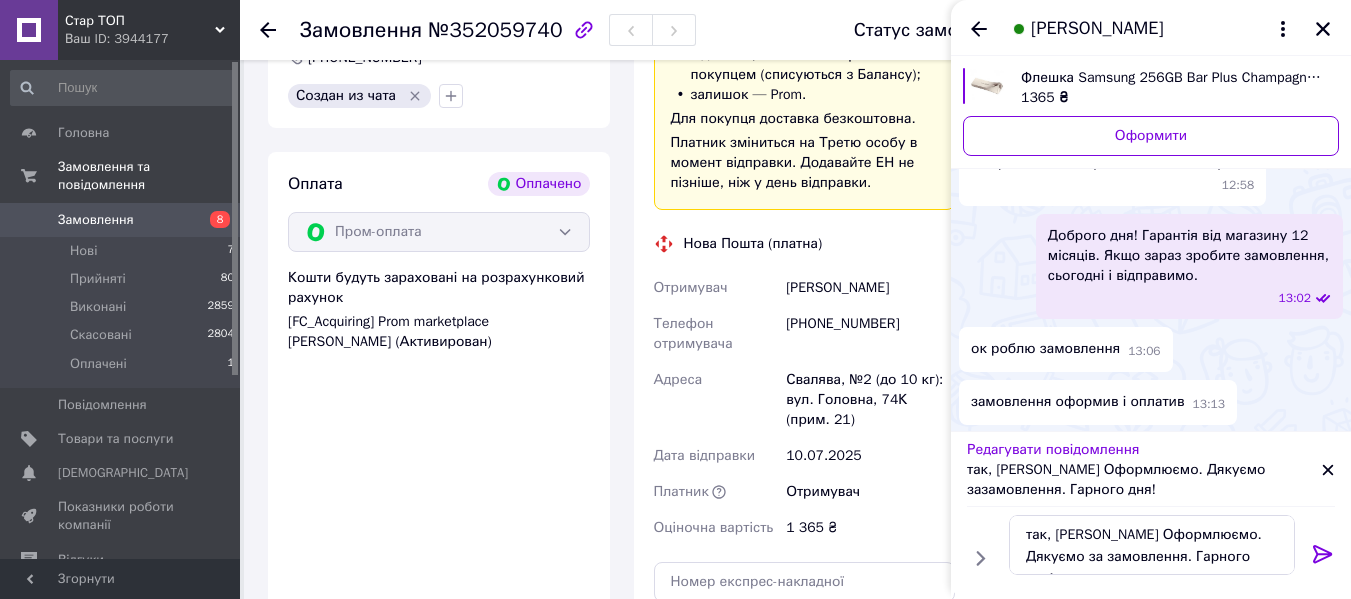 click 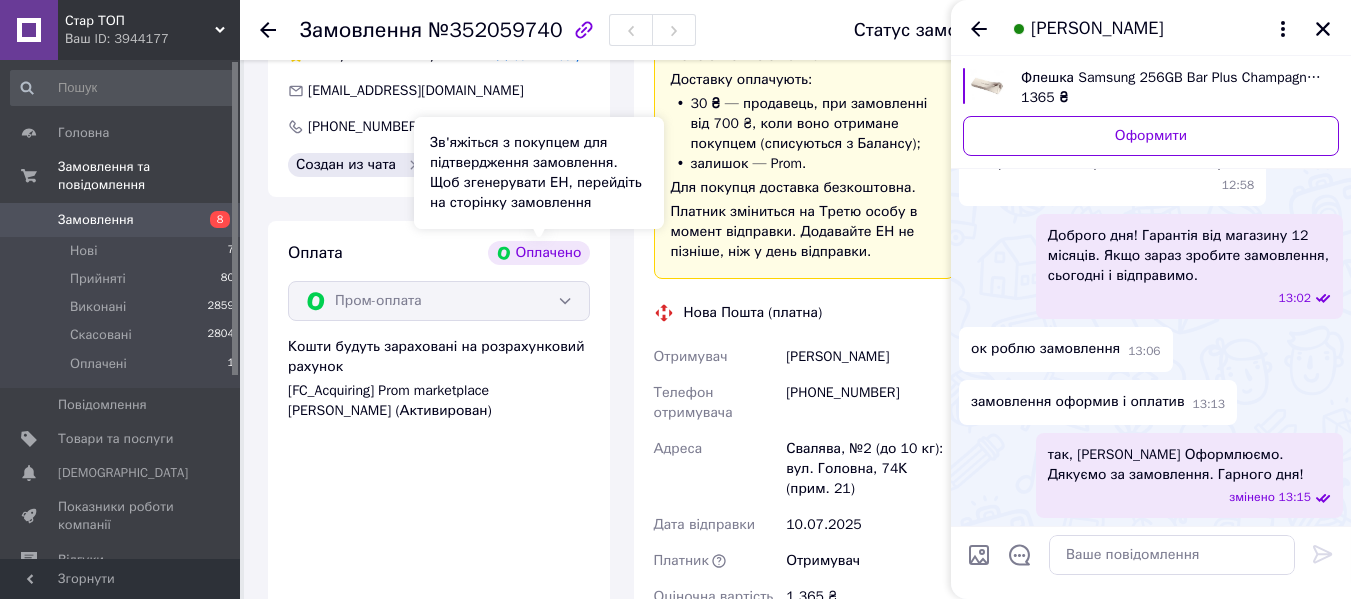 scroll, scrollTop: 500, scrollLeft: 0, axis: vertical 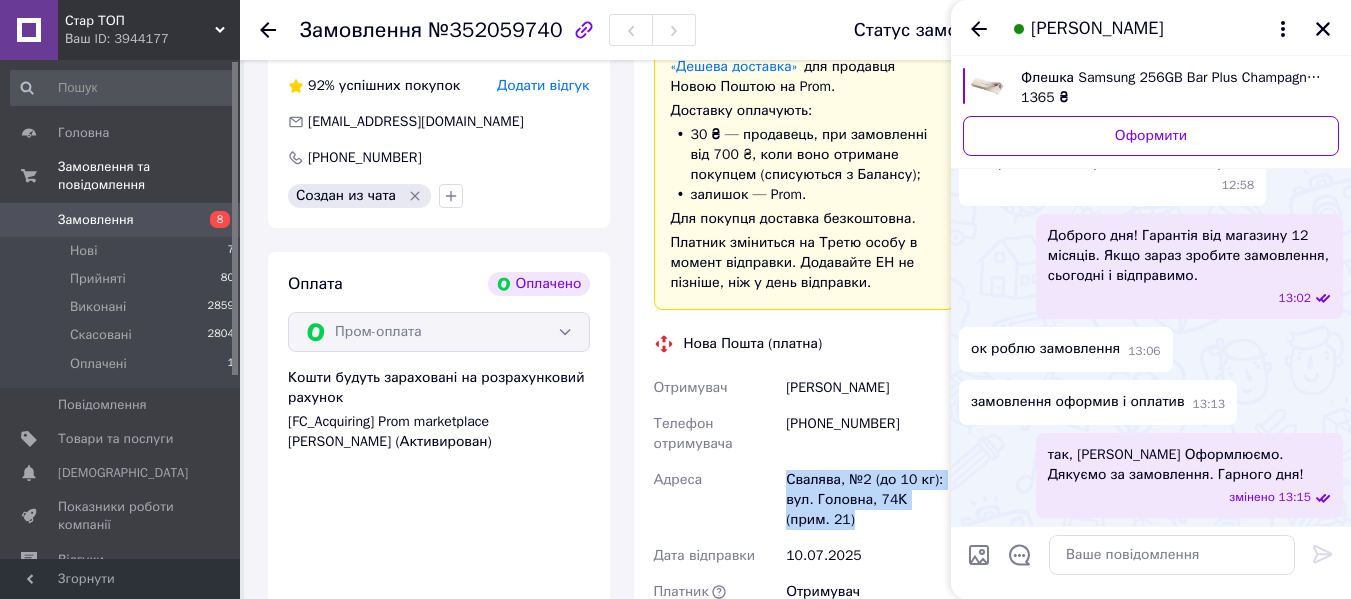 drag, startPoint x: 822, startPoint y: 518, endPoint x: 752, endPoint y: 481, distance: 79.17702 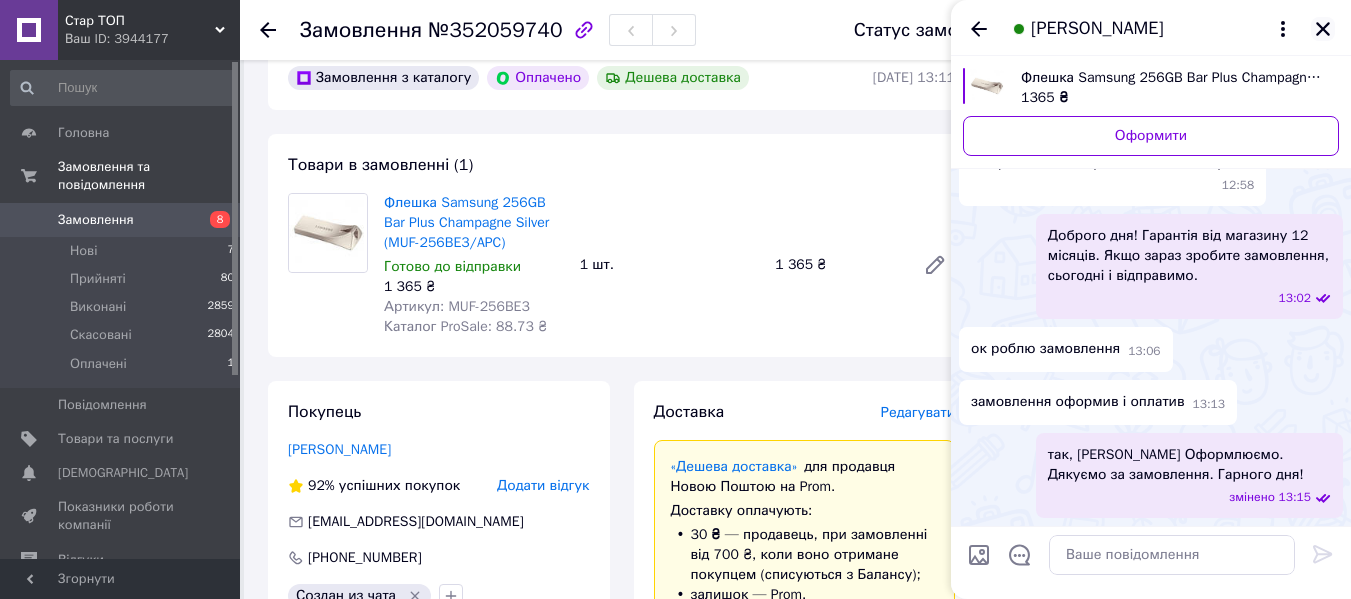 click 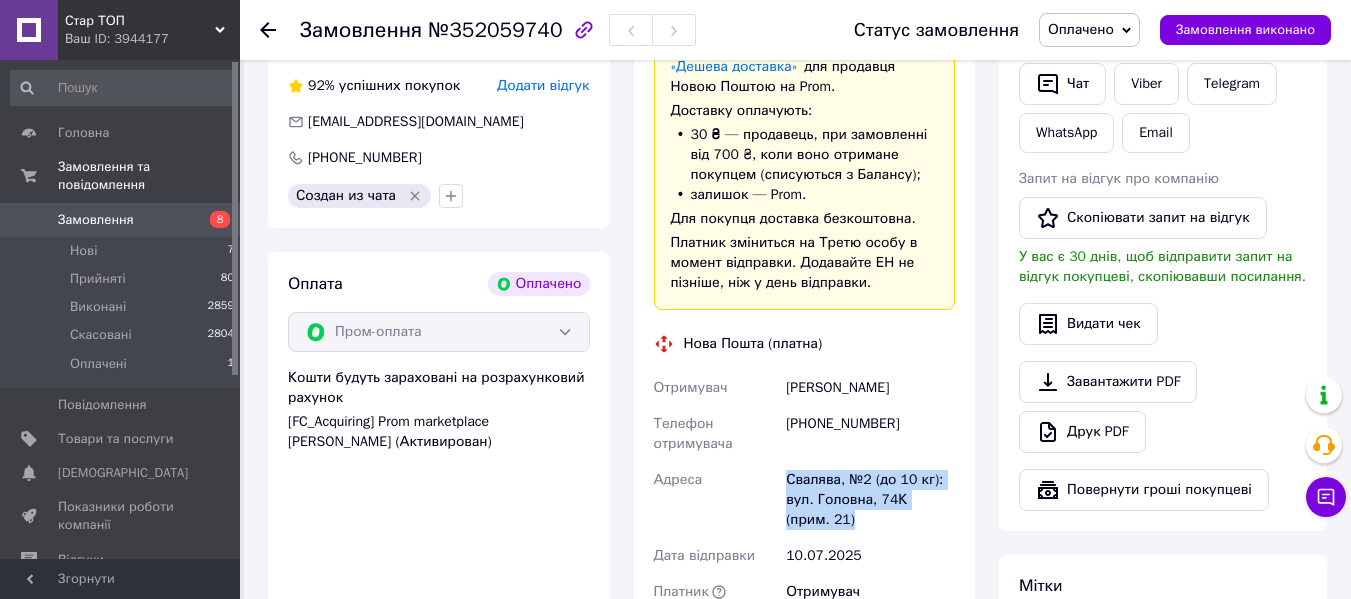 scroll, scrollTop: 800, scrollLeft: 0, axis: vertical 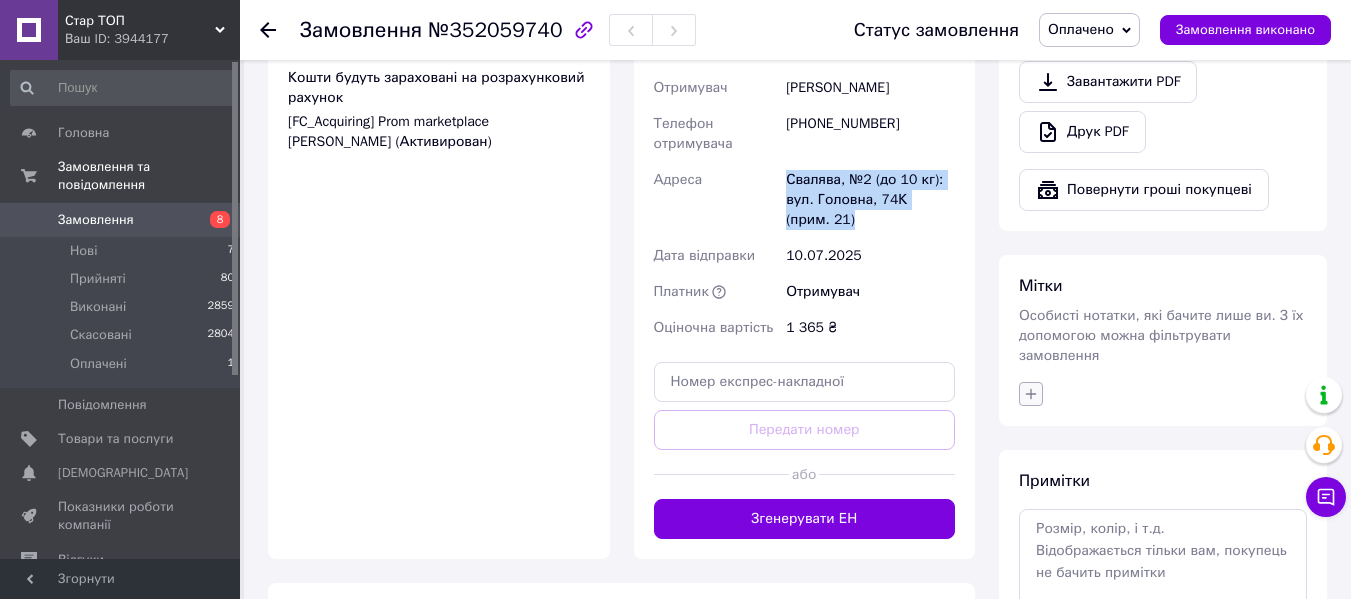 click 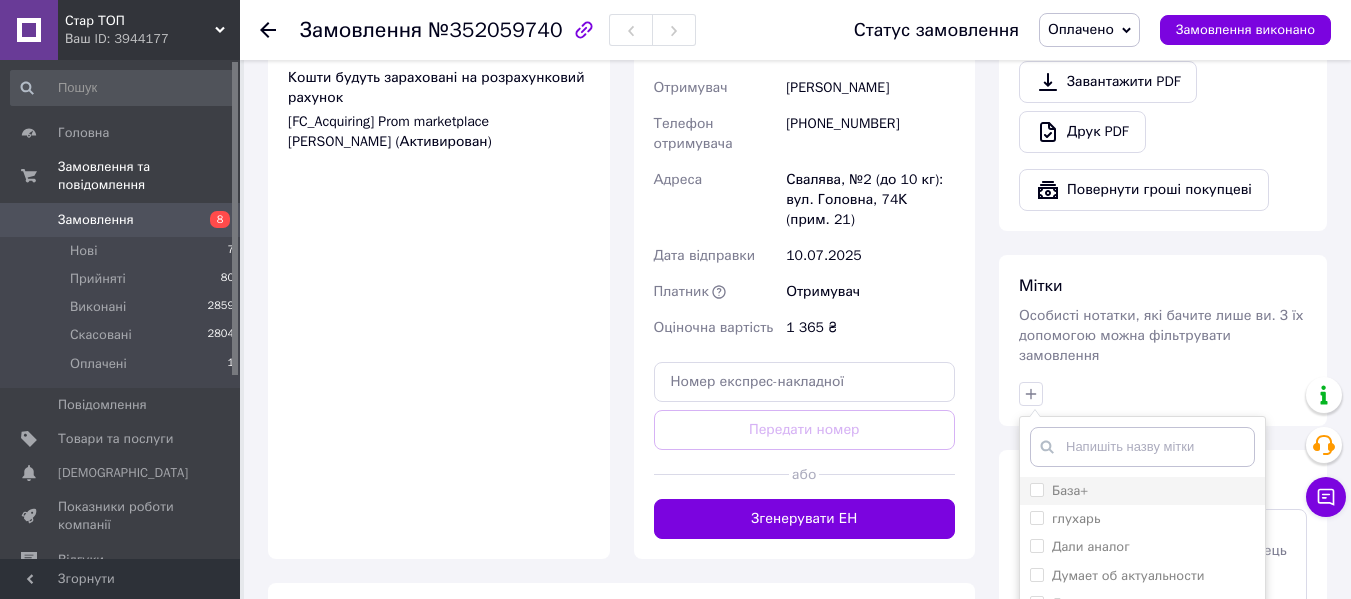 click on "База+" at bounding box center [1036, 489] 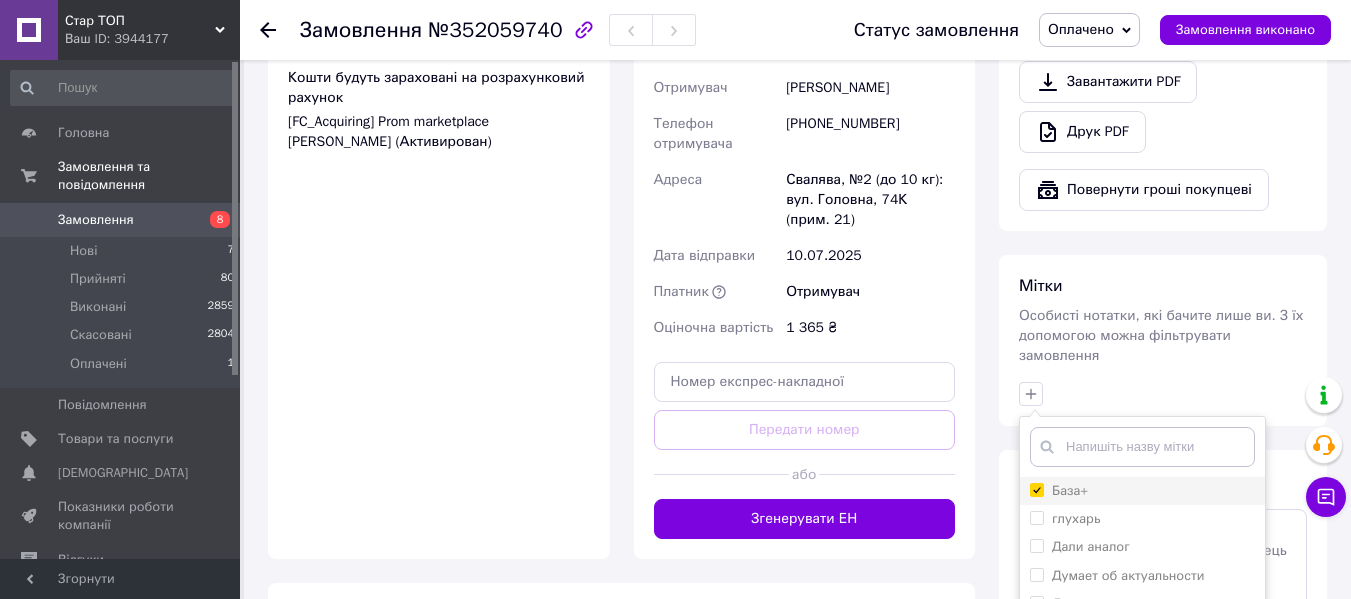 checkbox on "true" 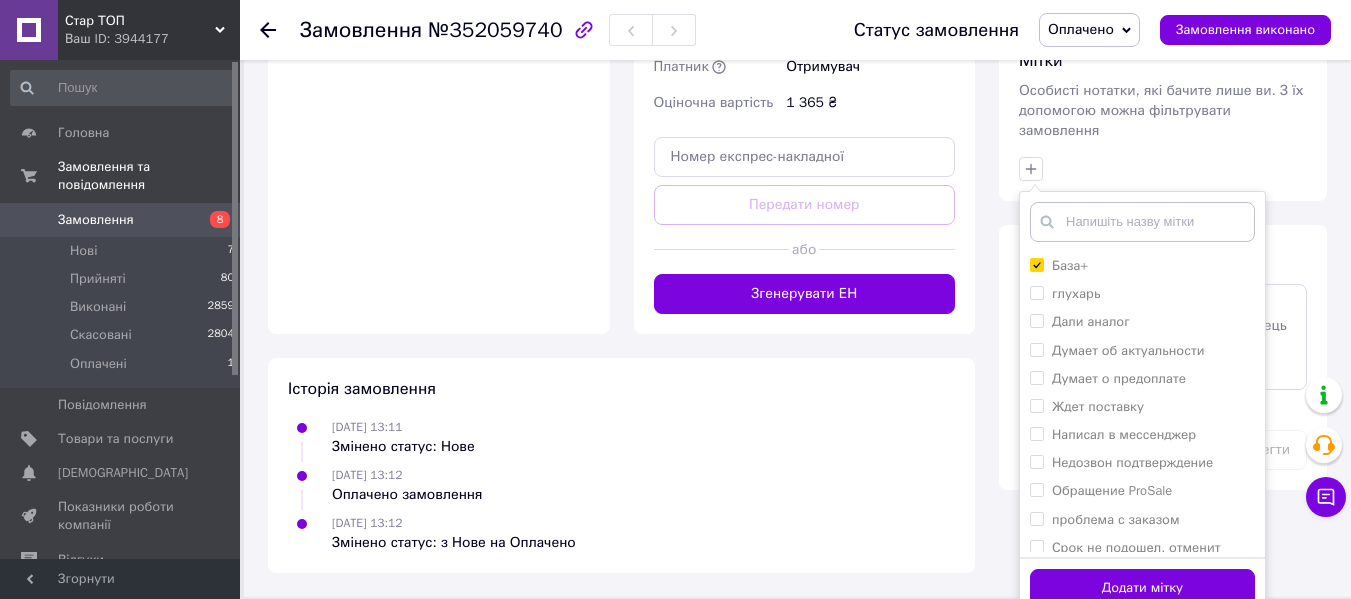 drag, startPoint x: 1156, startPoint y: 570, endPoint x: 1155, endPoint y: 554, distance: 16.03122 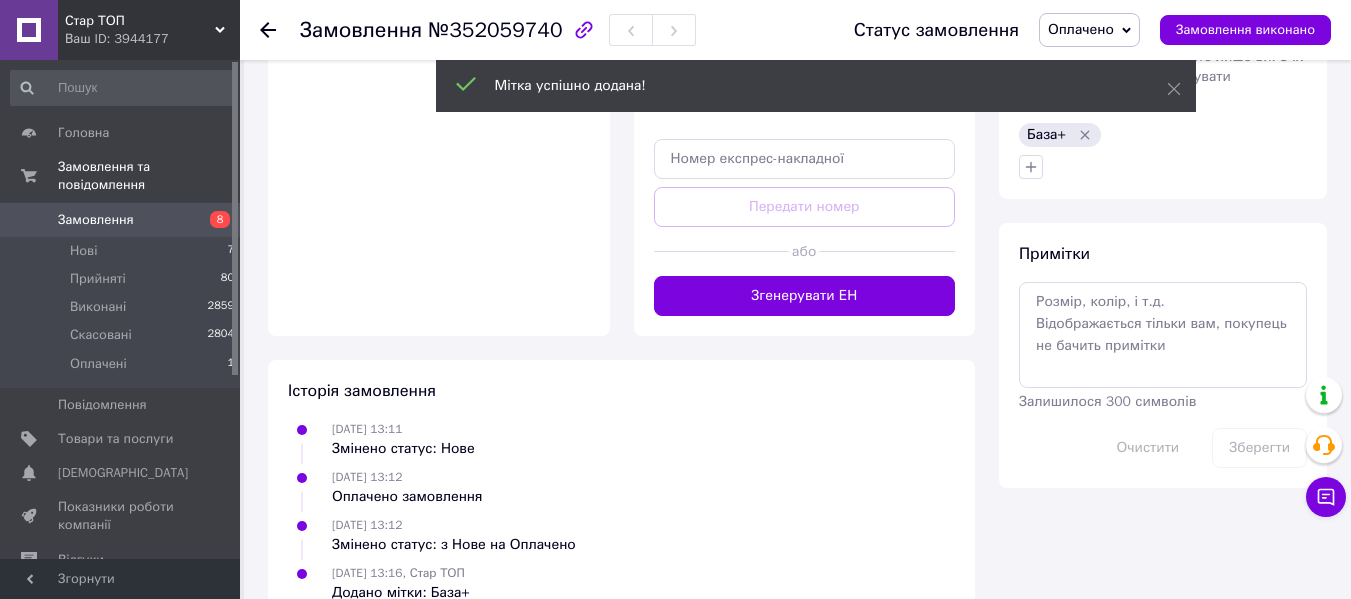 scroll, scrollTop: 1057, scrollLeft: 0, axis: vertical 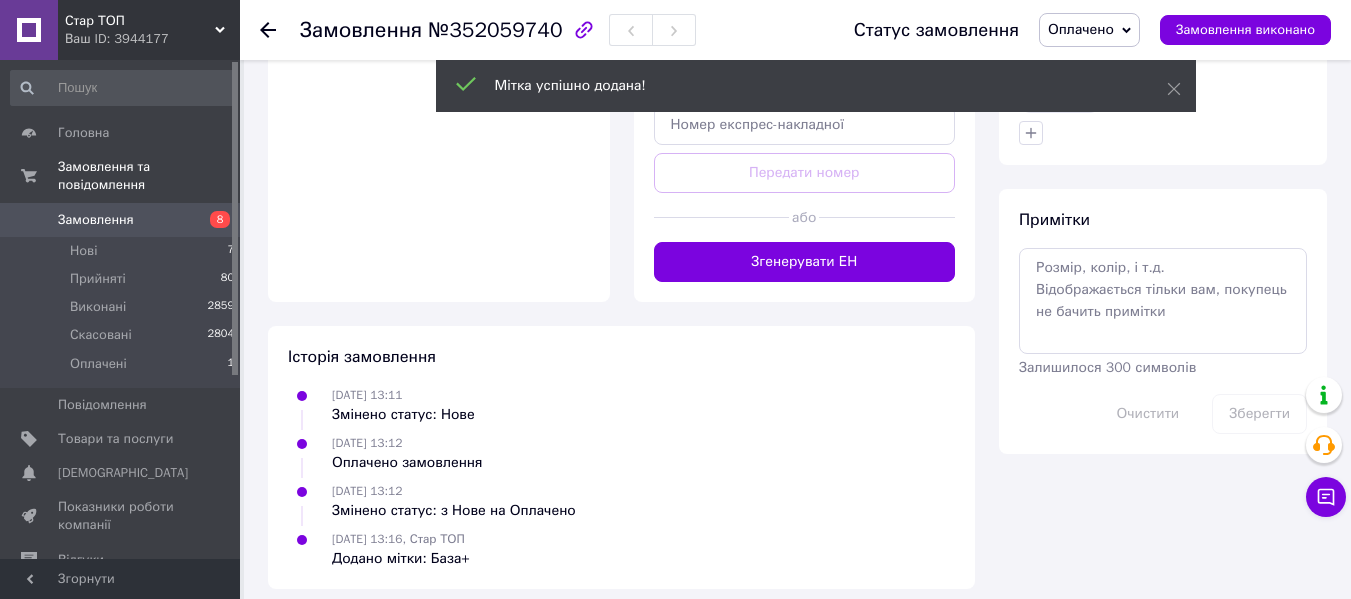 click on "Оплачено" at bounding box center [1089, 30] 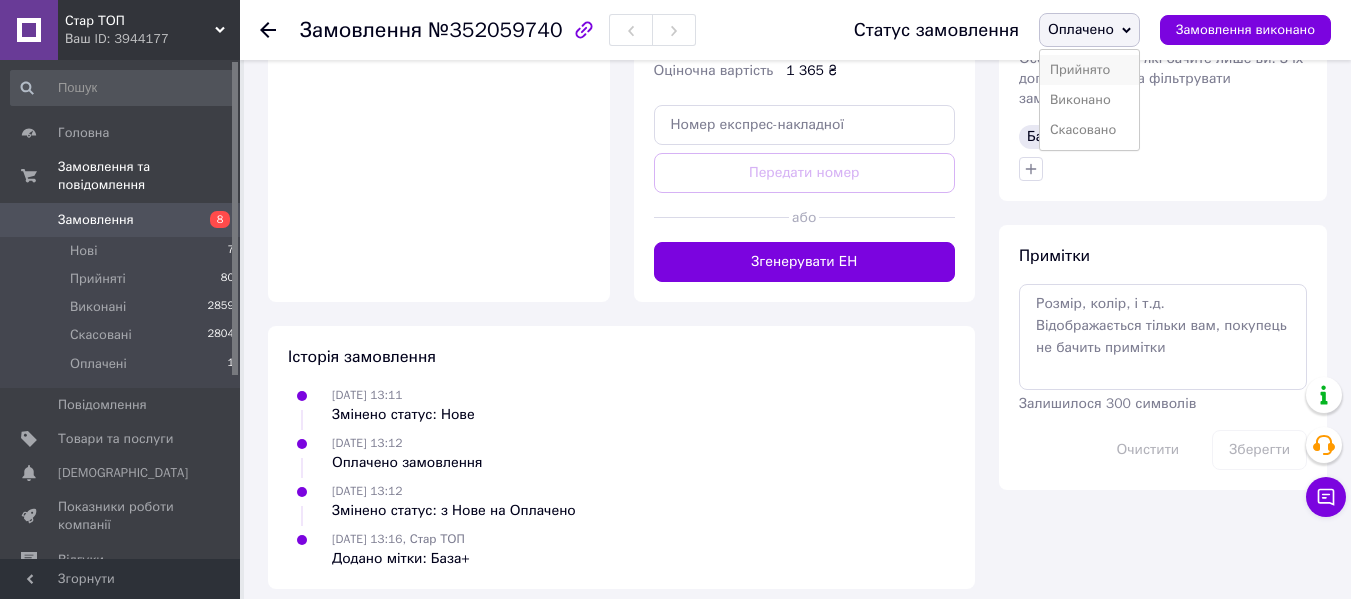 click on "Прийнято" at bounding box center [1089, 70] 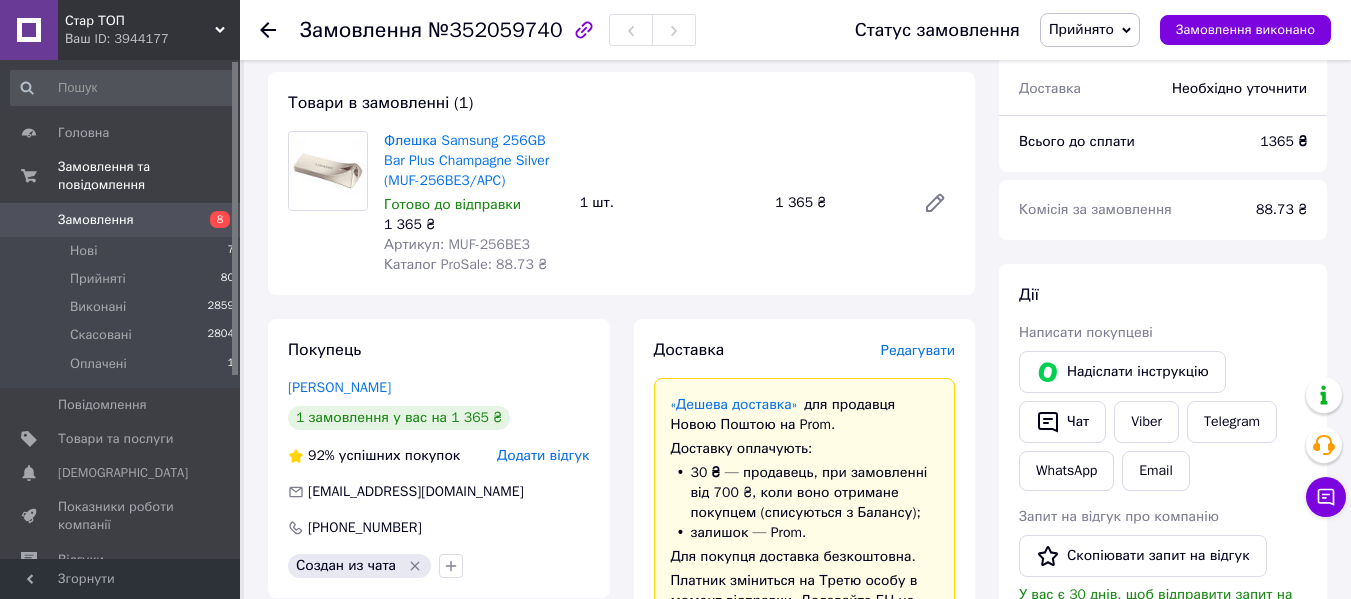 scroll, scrollTop: 157, scrollLeft: 0, axis: vertical 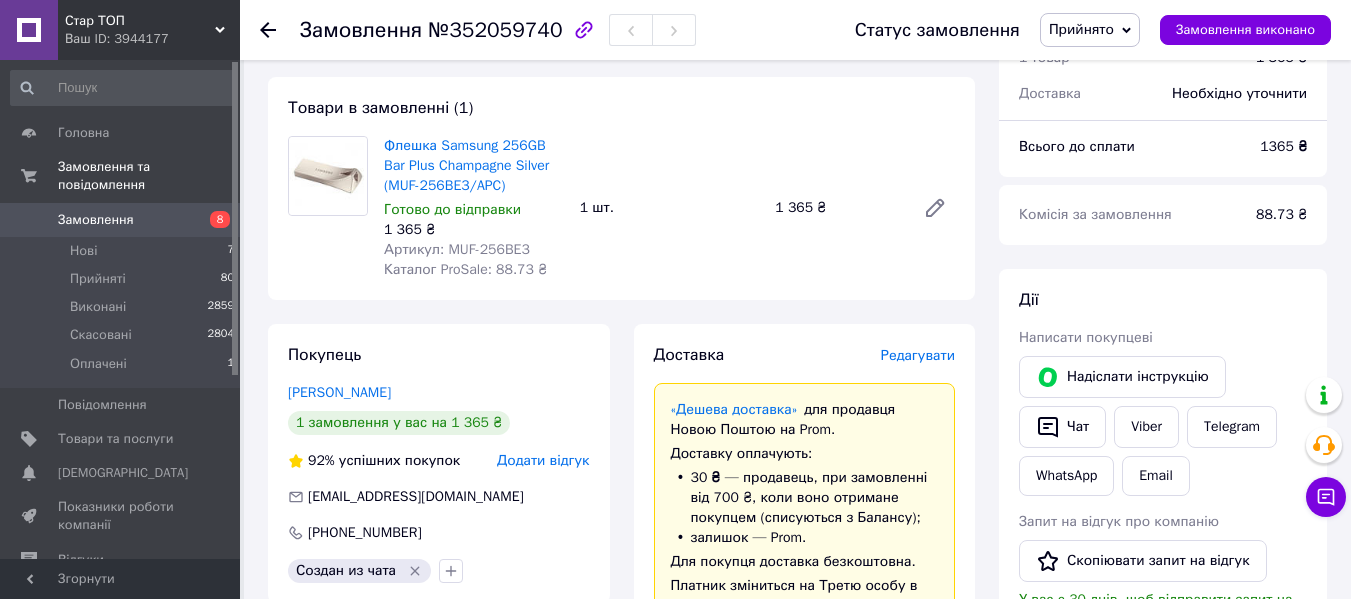 click on "Артикул: MUF-256BE3" at bounding box center (474, 250) 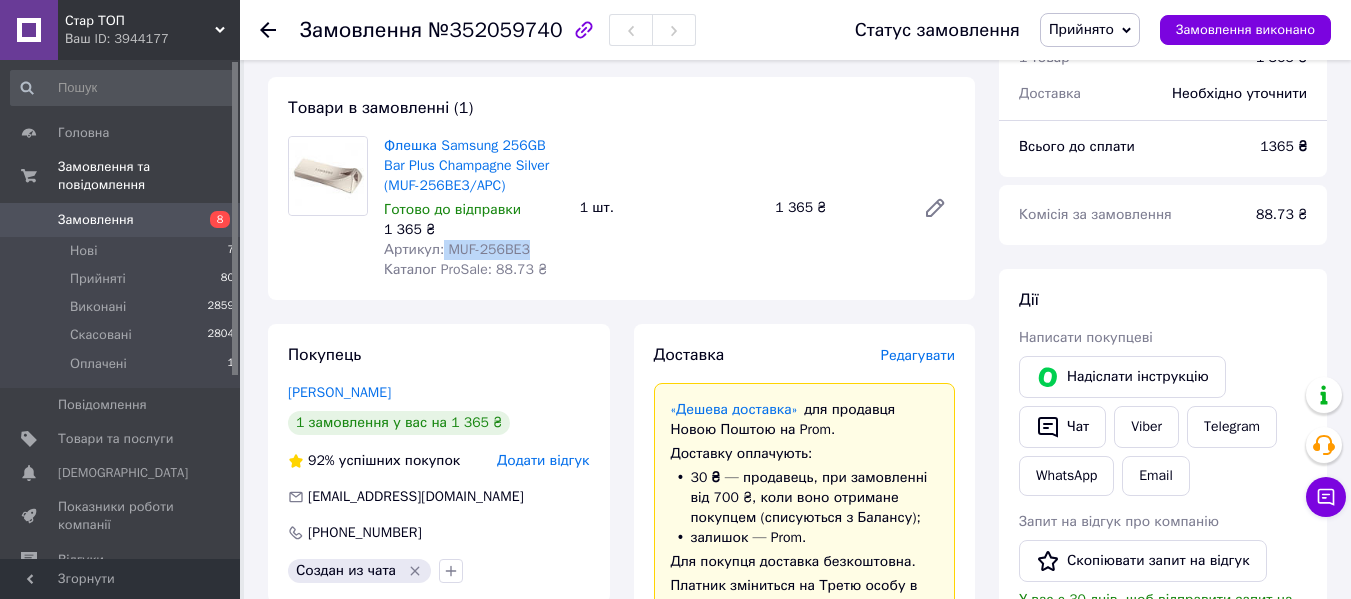 drag, startPoint x: 527, startPoint y: 245, endPoint x: 441, endPoint y: 249, distance: 86.09297 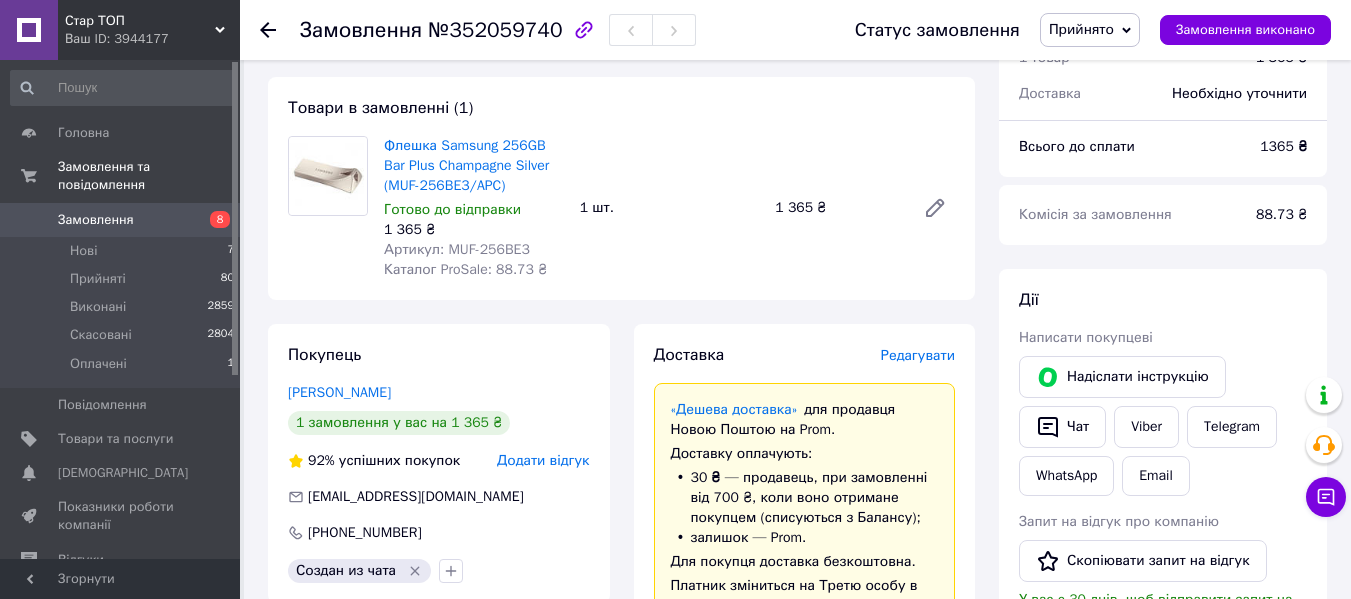 click on "1 365 ₴" at bounding box center (474, 230) 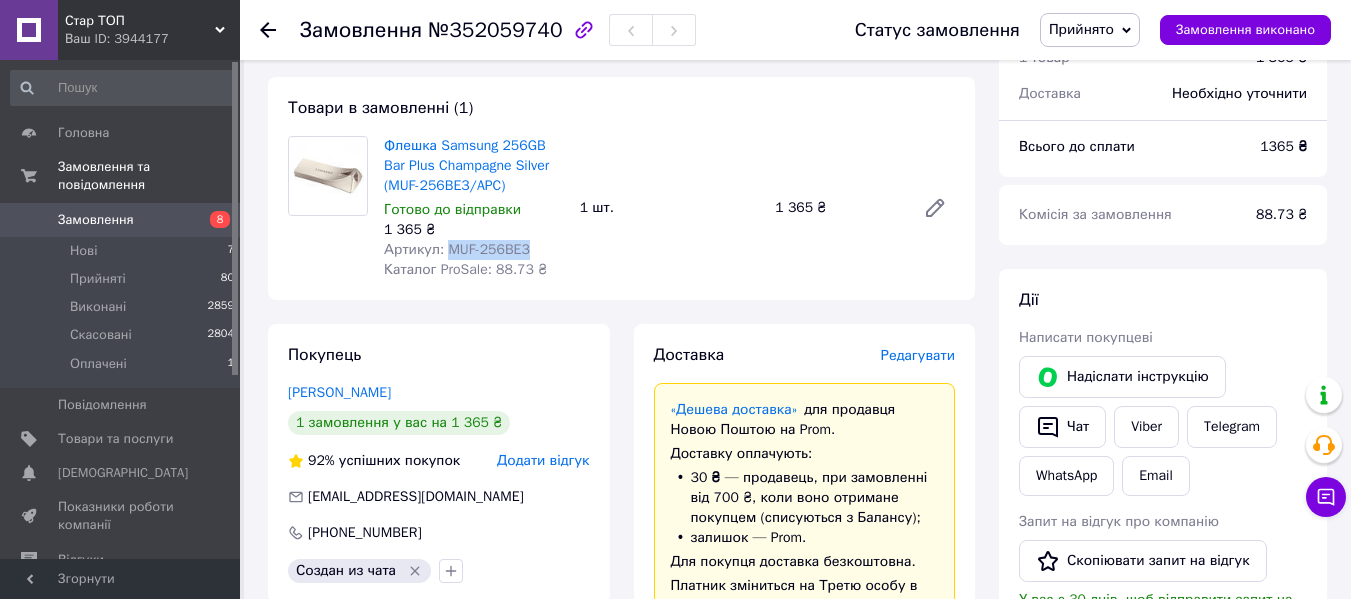 drag, startPoint x: 526, startPoint y: 247, endPoint x: 443, endPoint y: 255, distance: 83.38465 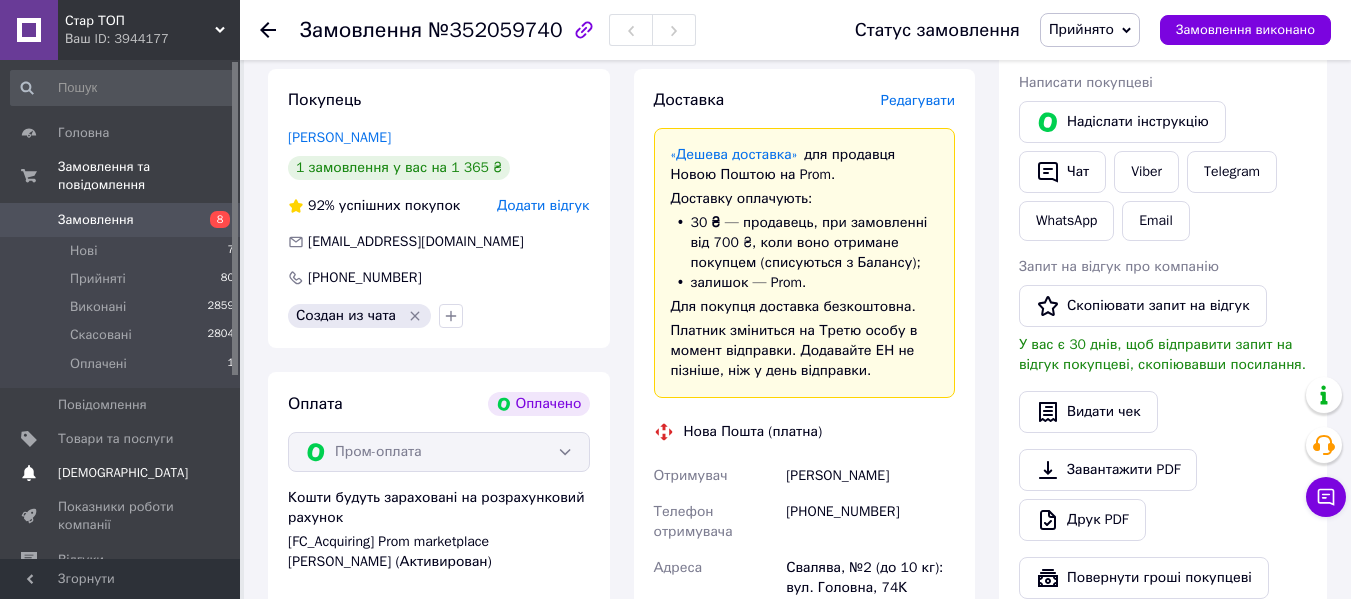 scroll, scrollTop: 457, scrollLeft: 0, axis: vertical 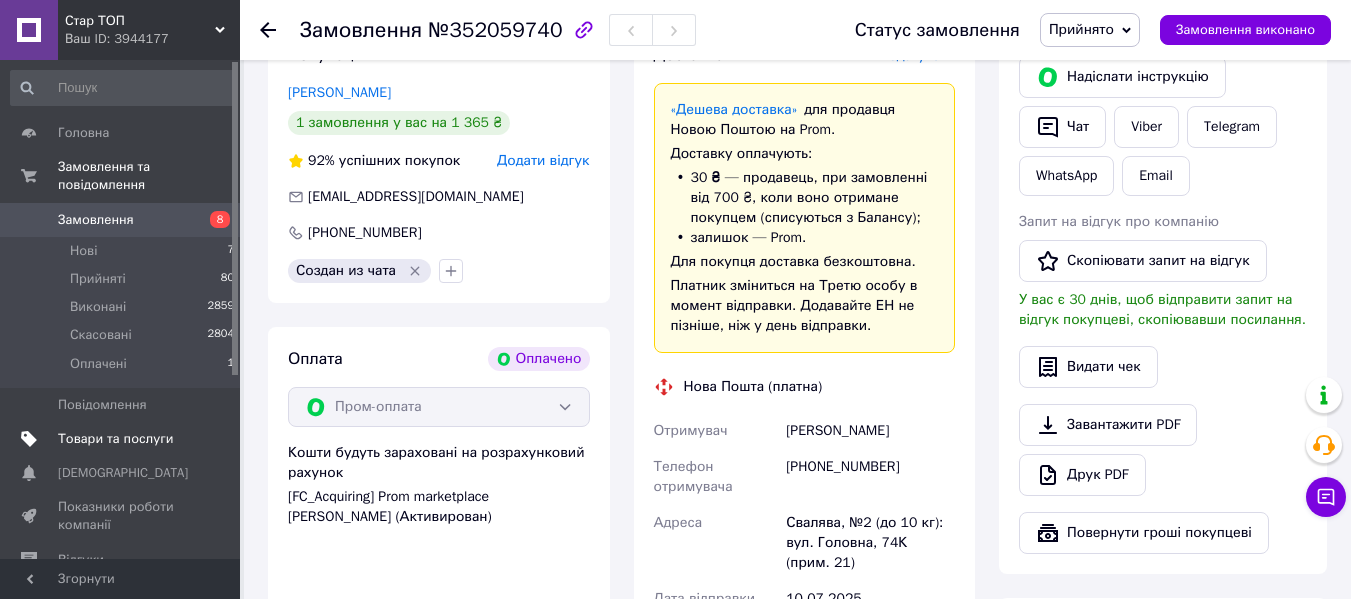 click on "Товари та послуги" at bounding box center (123, 439) 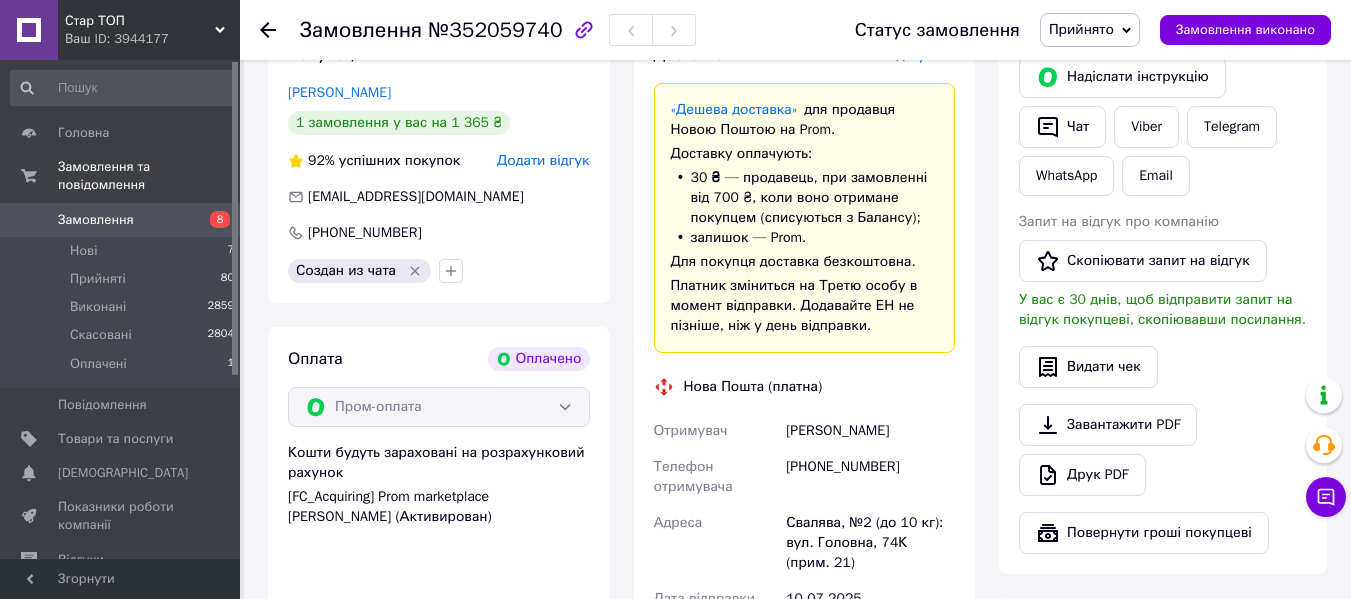 scroll, scrollTop: 0, scrollLeft: 0, axis: both 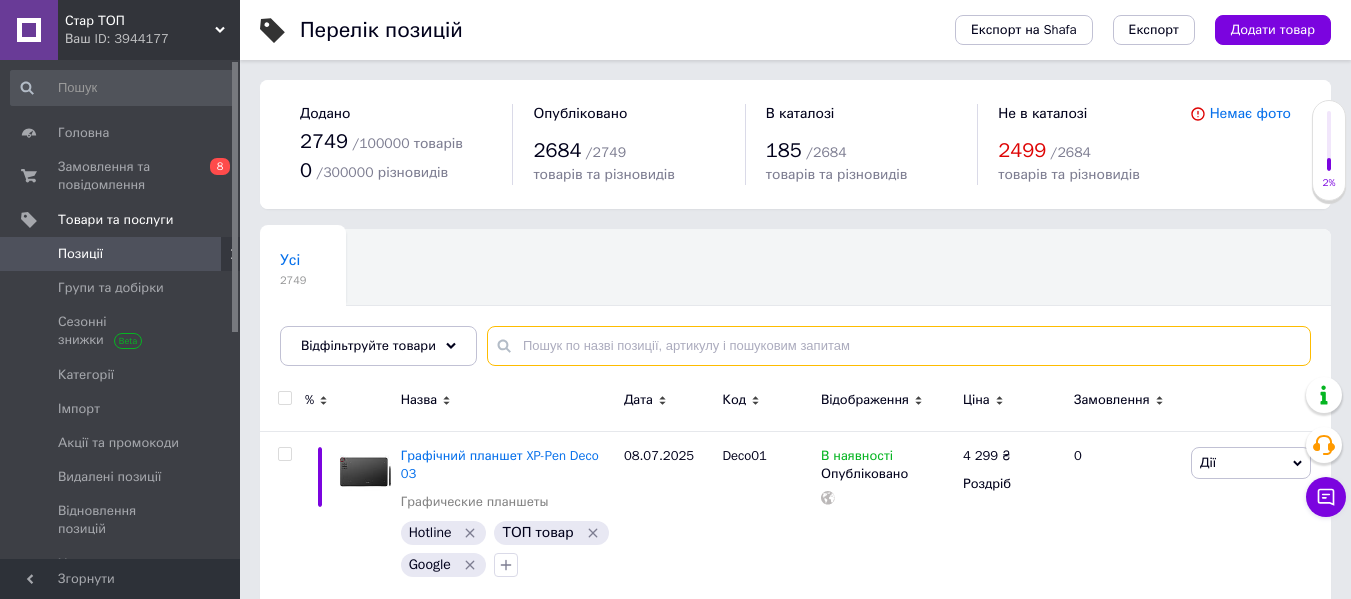 click at bounding box center (899, 346) 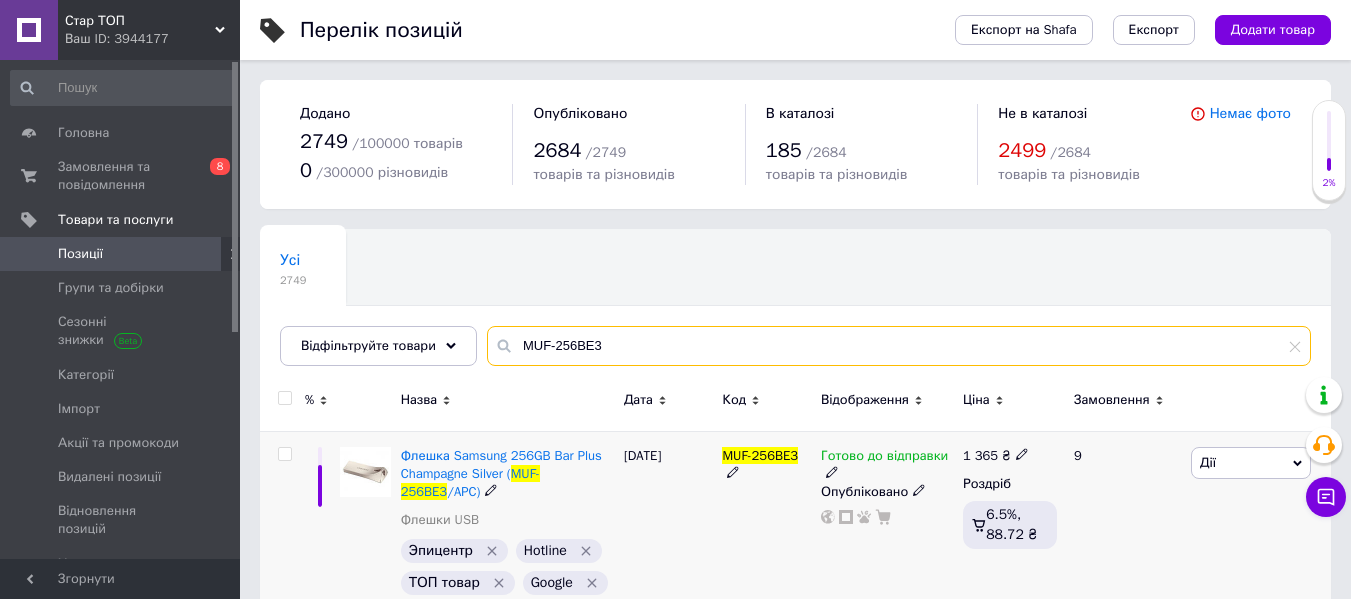 type on "MUF-256BE3" 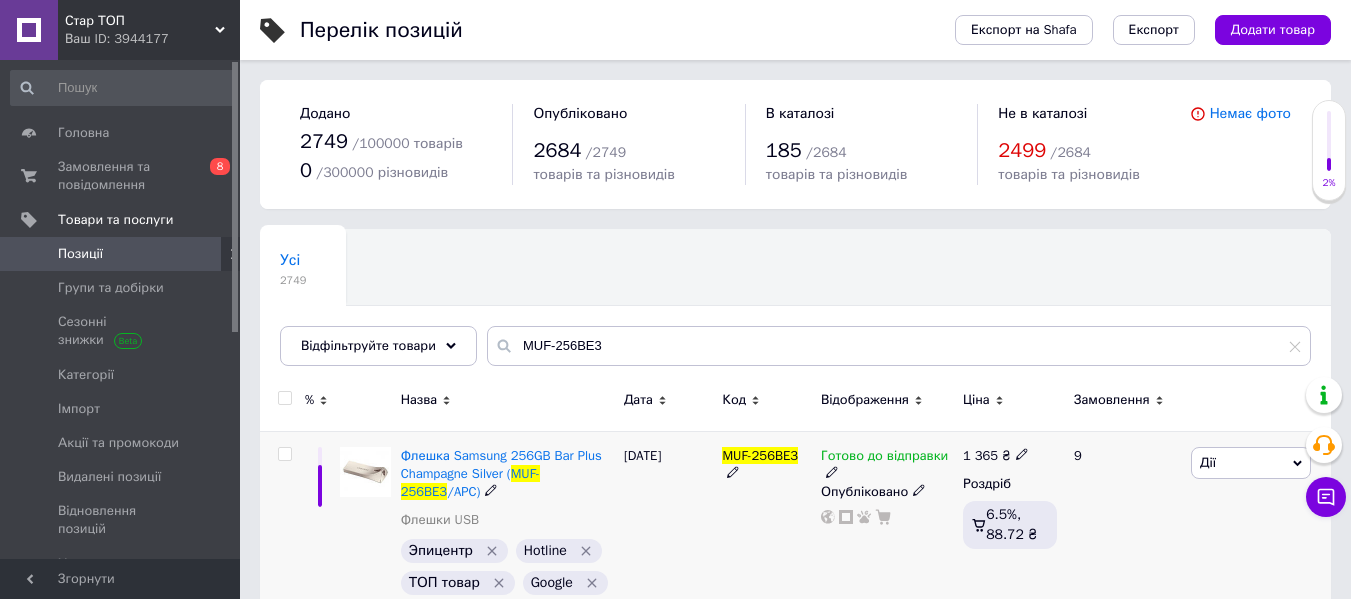 click 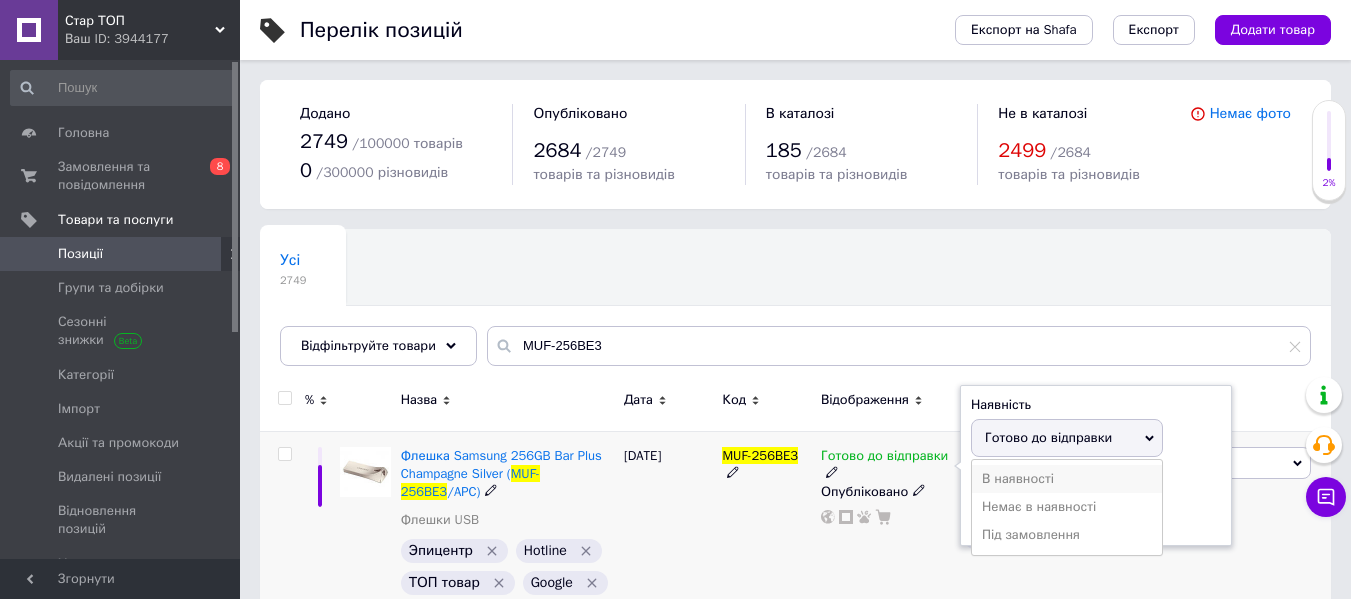 click on "В наявності" at bounding box center [1067, 479] 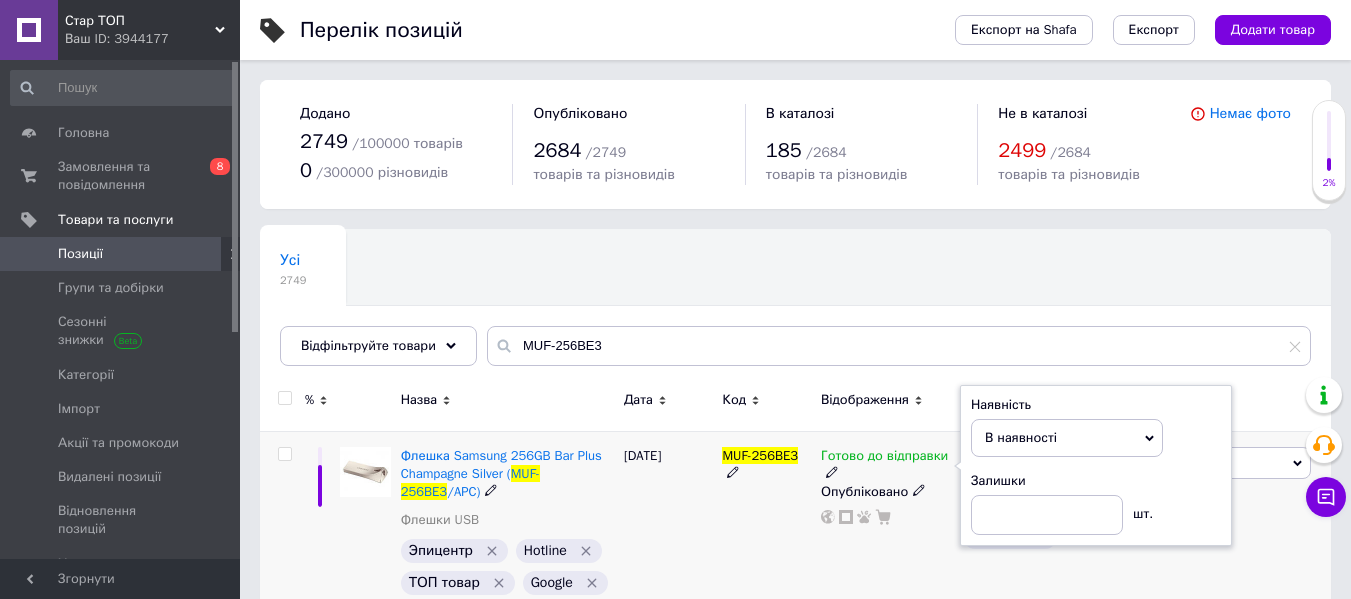 click on "[PERSON_NAME] Підняти на початок групи Копіювати Знижка Подарунок Супутні Приховати Ярлик Додати на вітрину Додати в кампанію Каталог ProSale Видалити" at bounding box center [1258, 541] 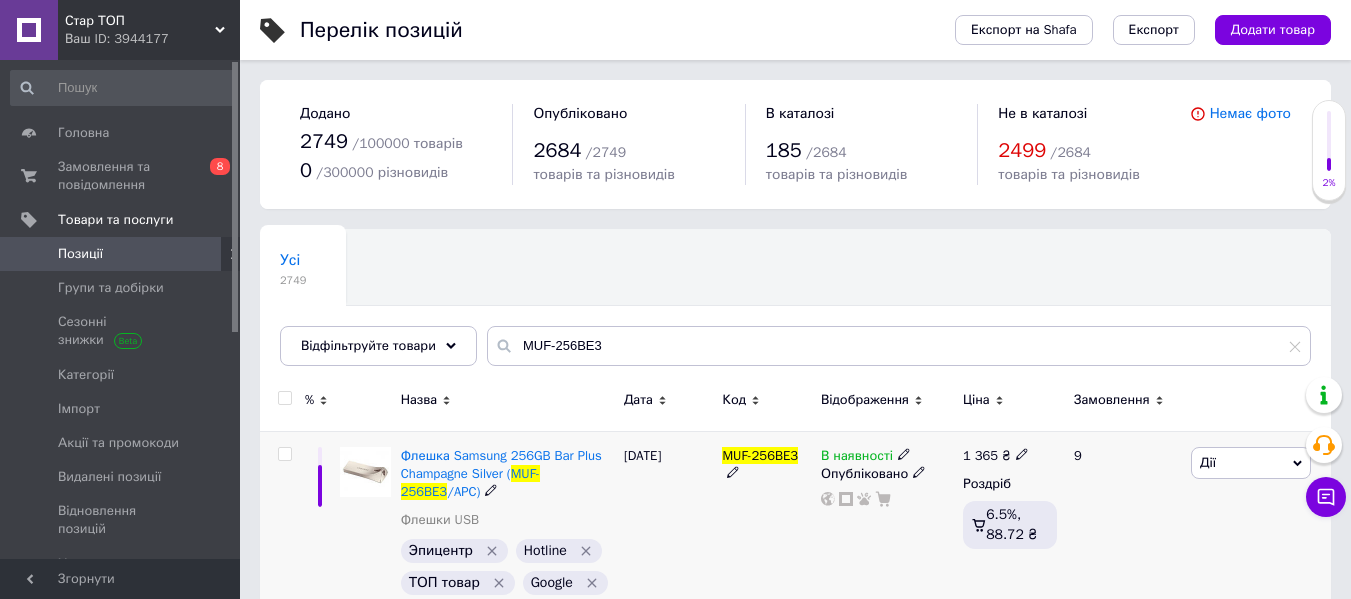 click on "[PERSON_NAME] Підняти на початок групи Копіювати Знижка Подарунок Супутні Приховати Ярлик Додати на вітрину Додати в кампанію Каталог ProSale Видалити" at bounding box center [1258, 541] 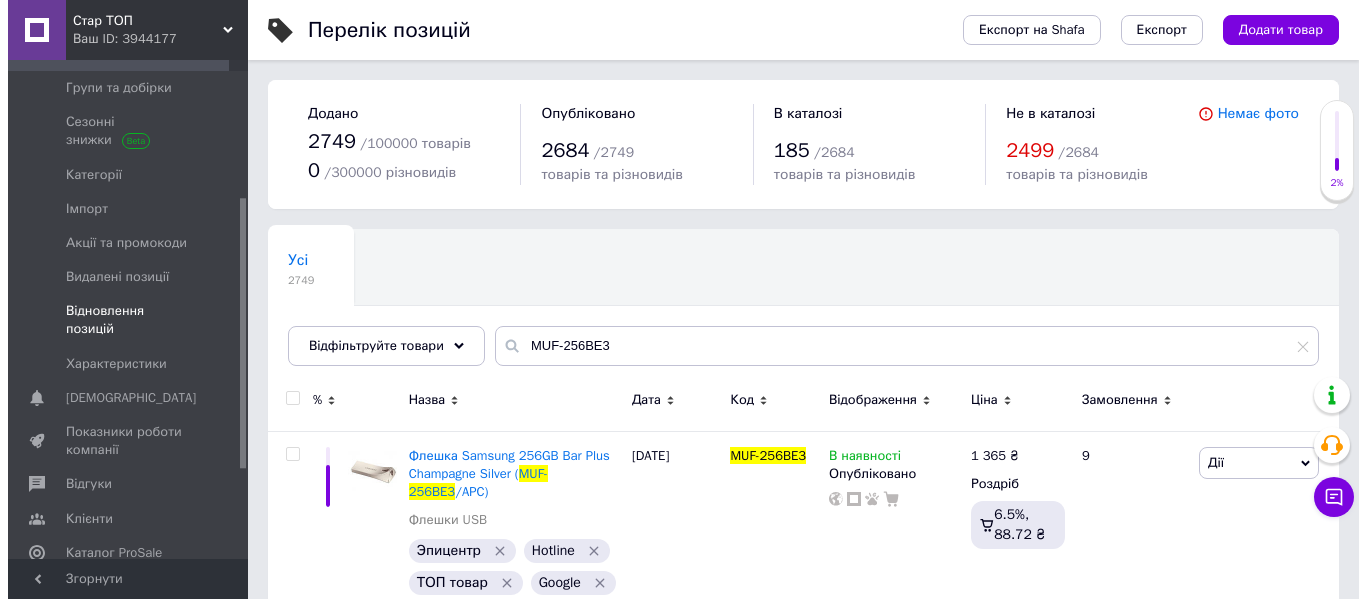 scroll, scrollTop: 300, scrollLeft: 0, axis: vertical 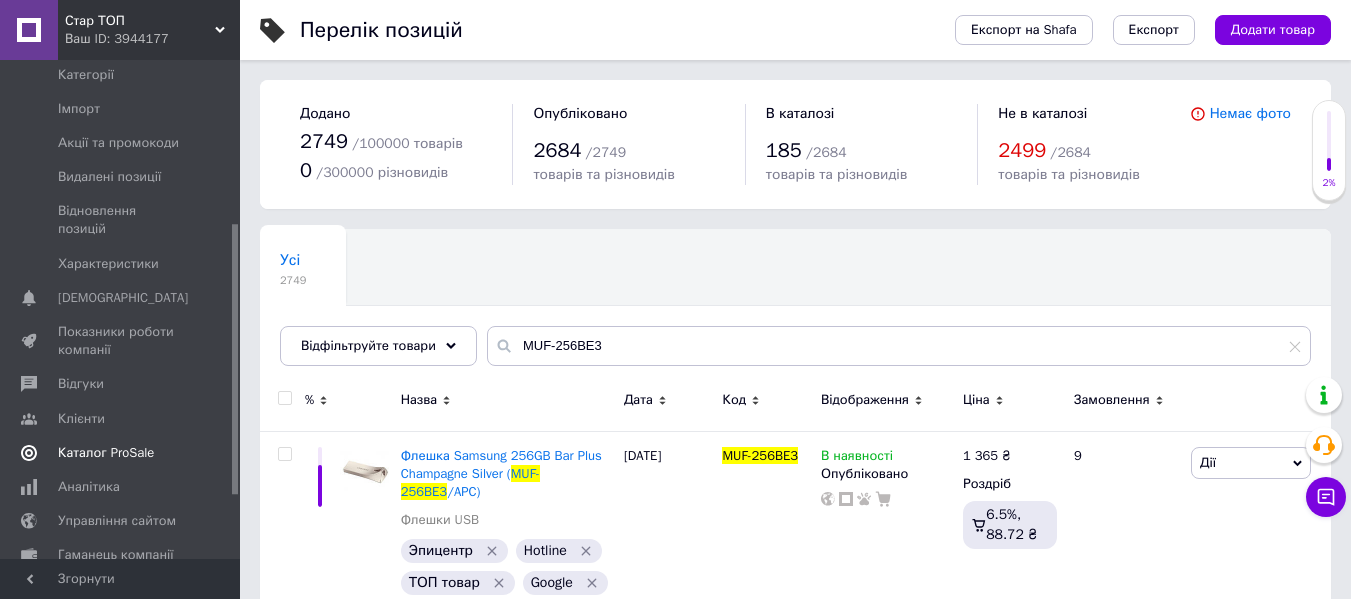 click on "Каталог ProSale" at bounding box center [106, 453] 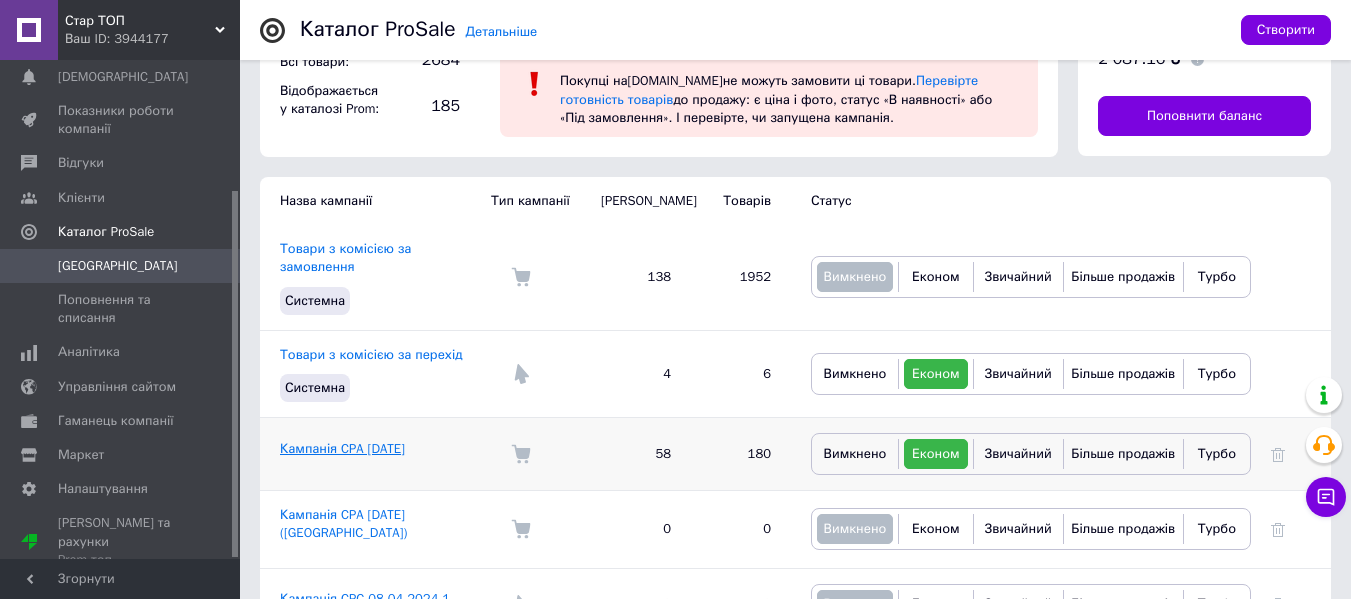 scroll, scrollTop: 100, scrollLeft: 0, axis: vertical 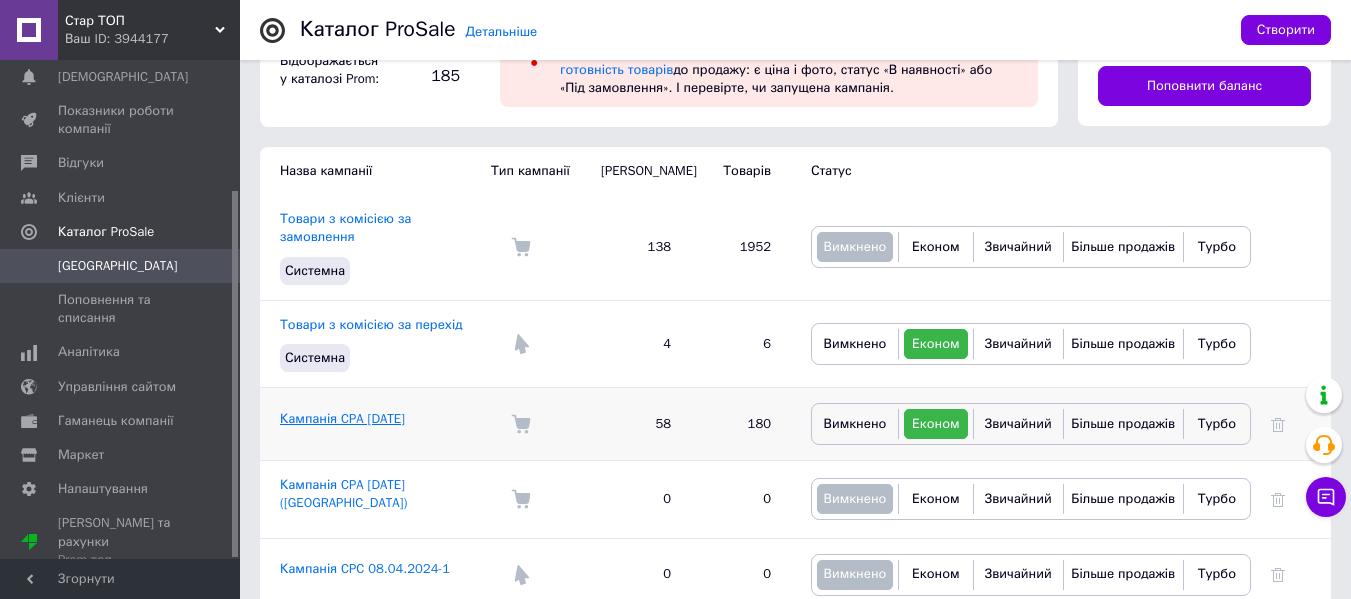 click on "Кампанія CPA [DATE]" at bounding box center (342, 418) 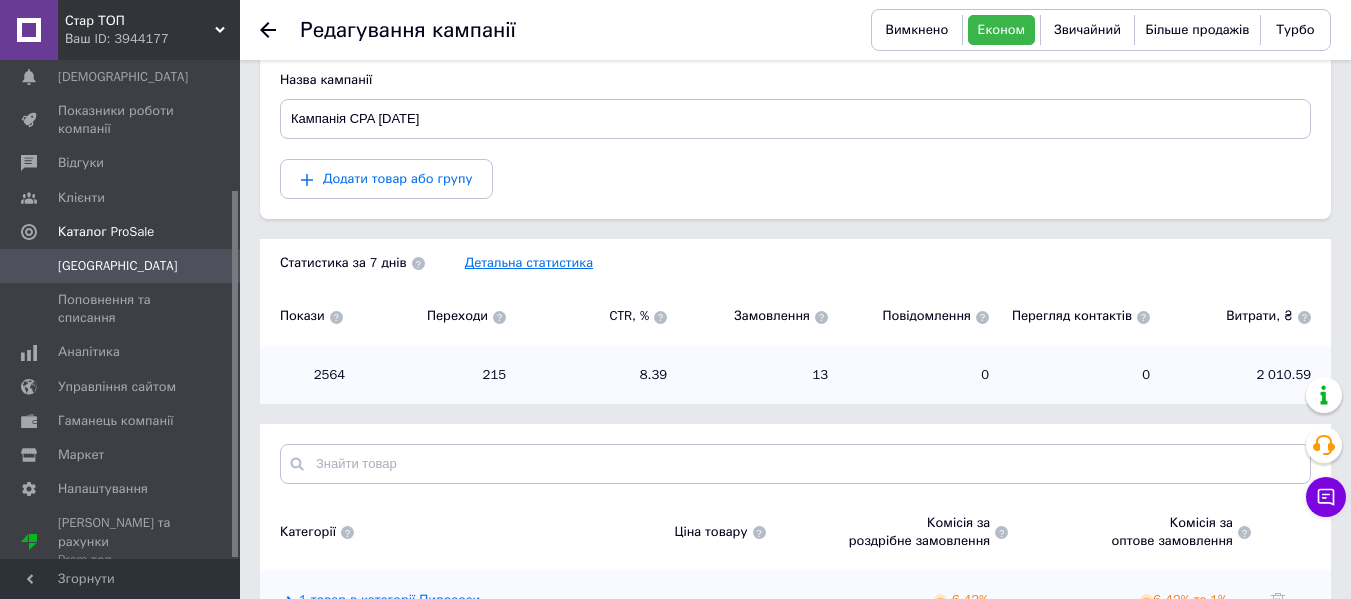 scroll, scrollTop: 300, scrollLeft: 0, axis: vertical 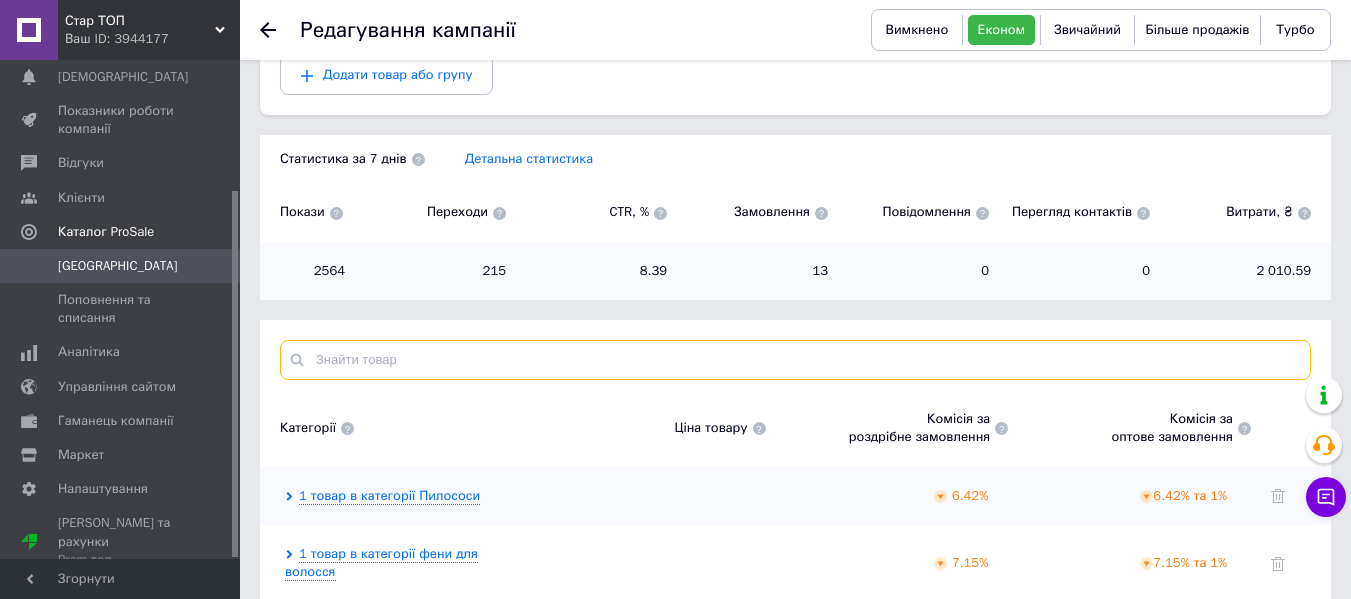 click at bounding box center [795, 360] 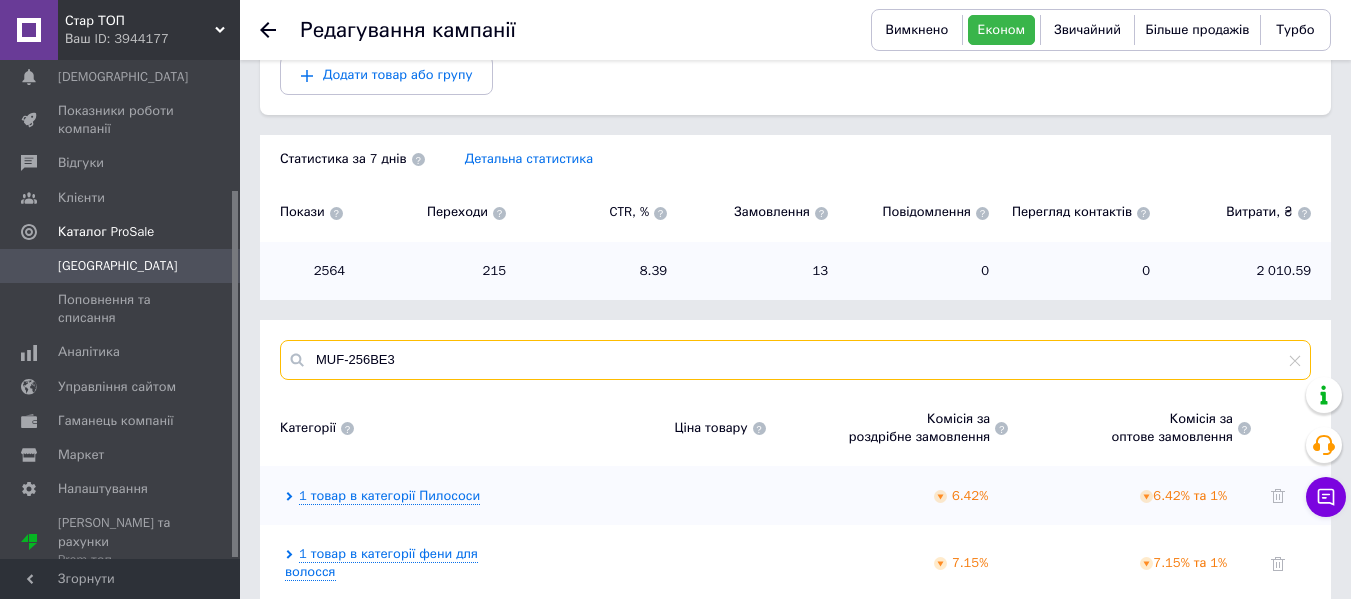 type on "MUF-256BE3" 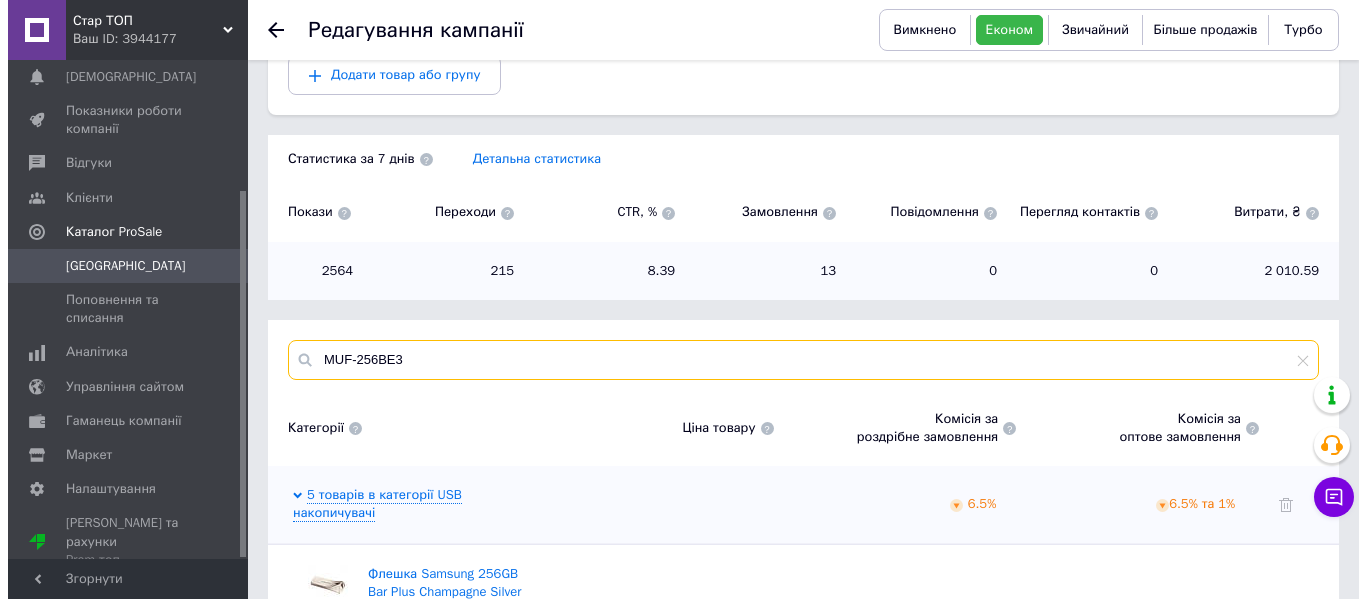 scroll, scrollTop: 465, scrollLeft: 0, axis: vertical 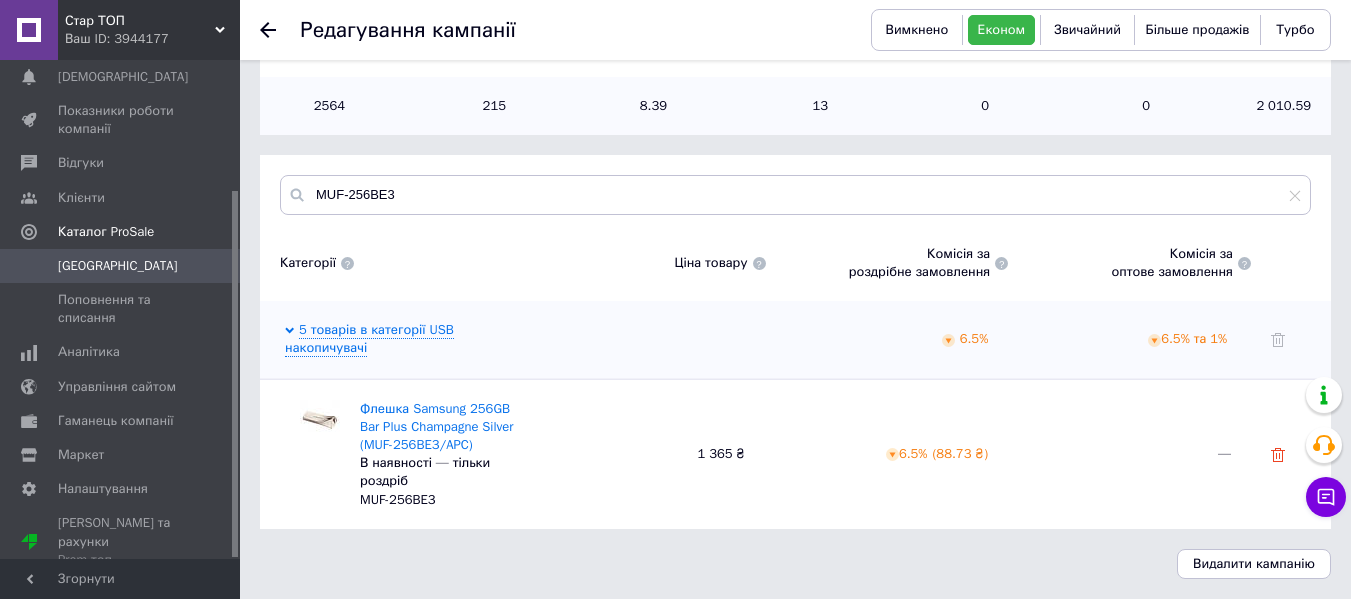 click 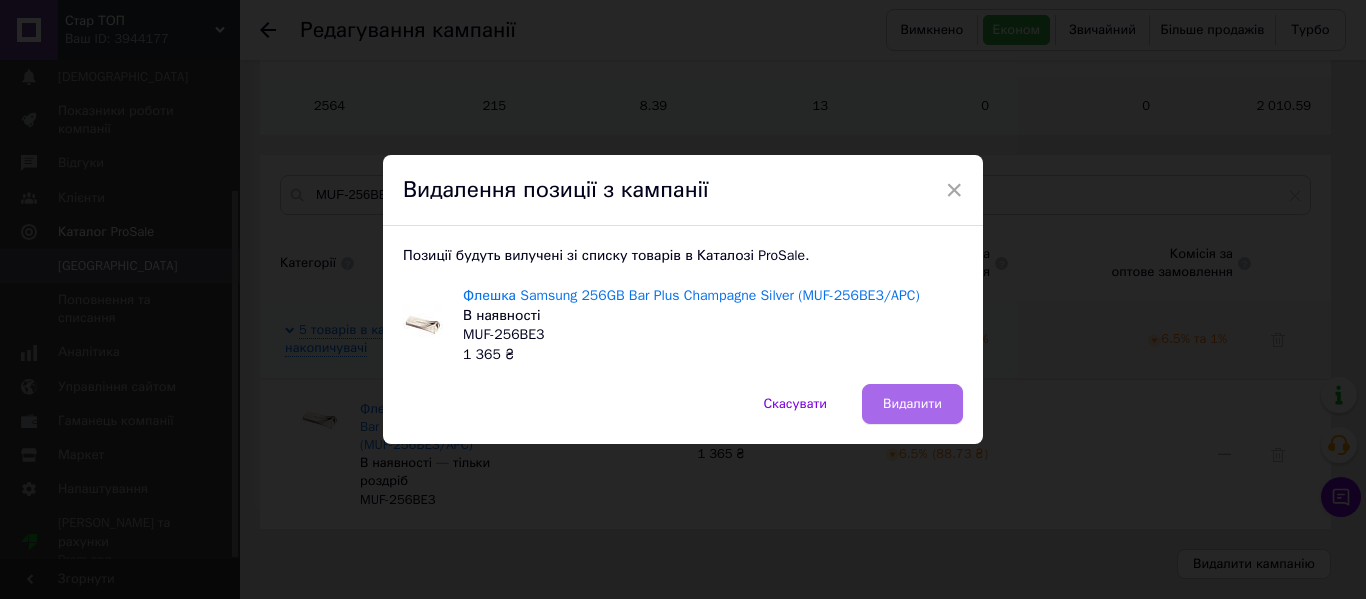 click on "Видалити" at bounding box center (912, 404) 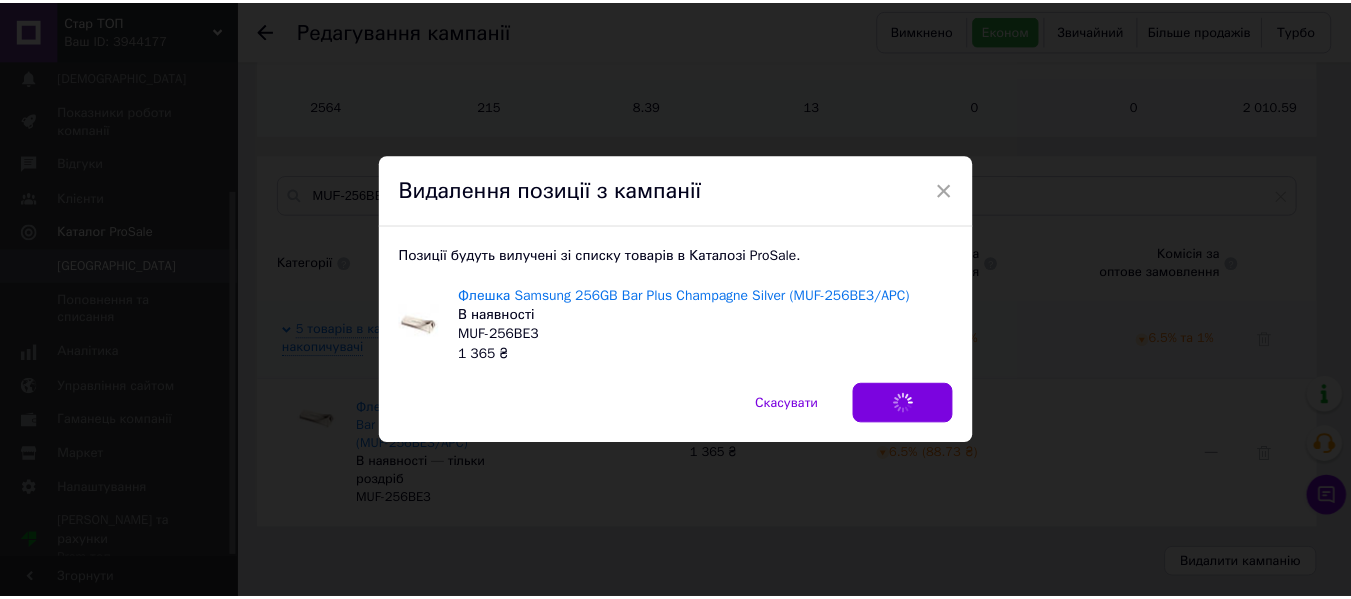 scroll, scrollTop: 296, scrollLeft: 0, axis: vertical 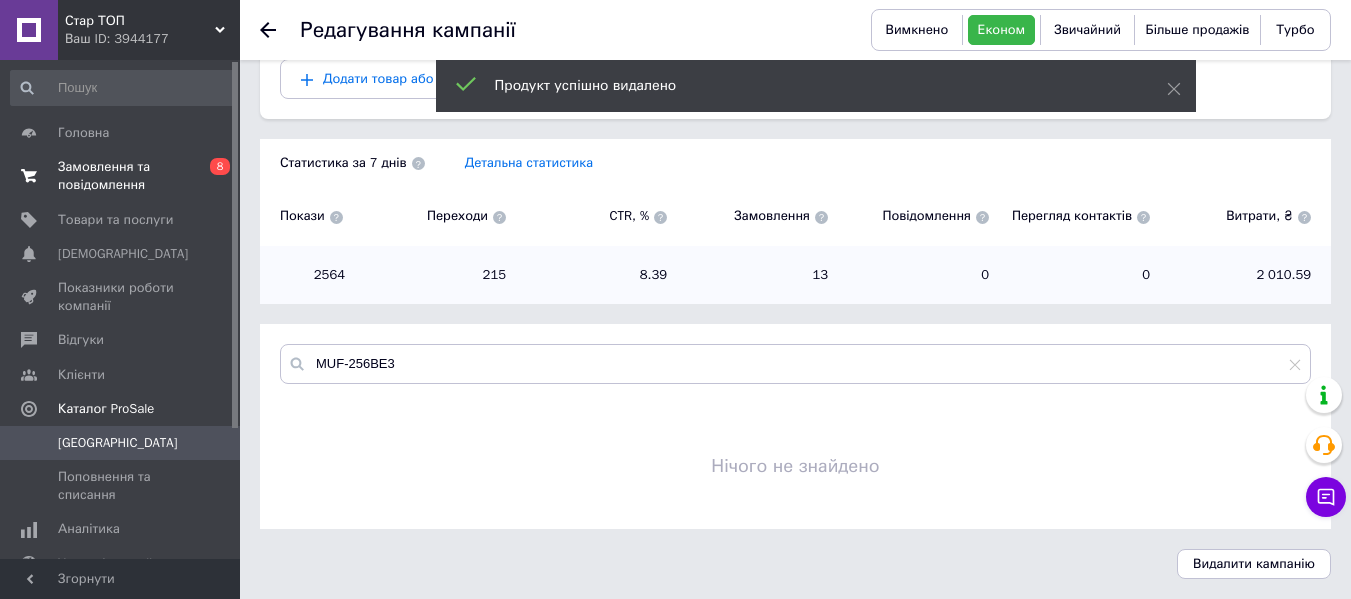 click on "Замовлення та повідомлення" at bounding box center [121, 176] 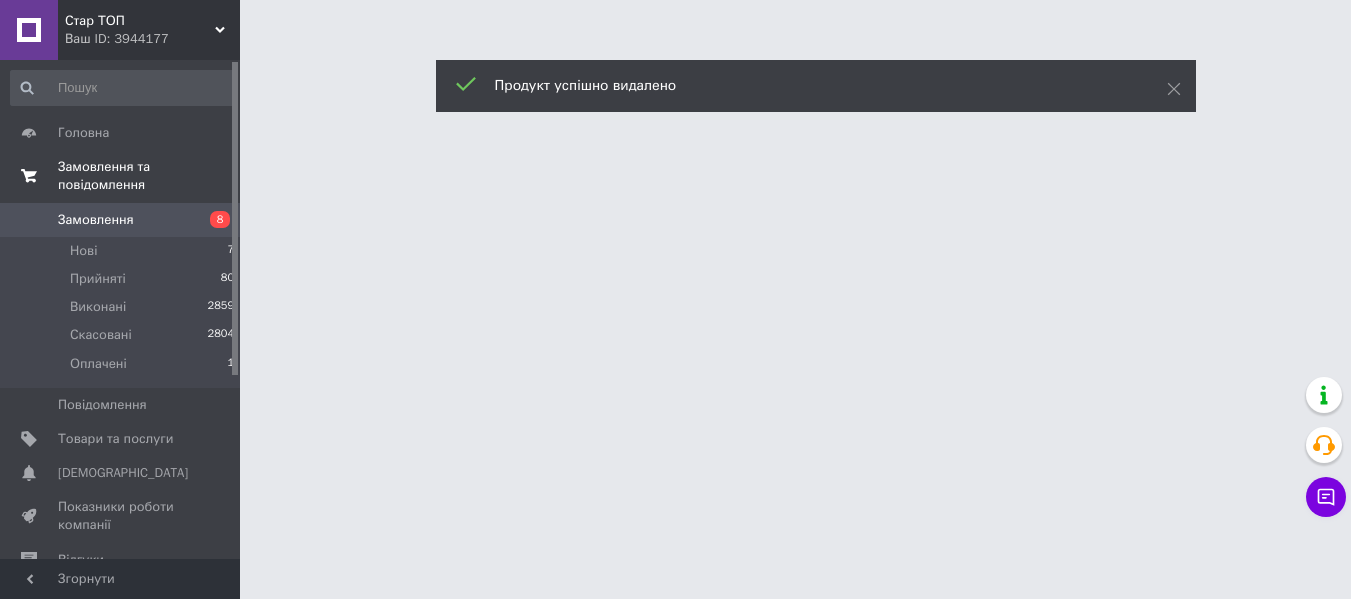 scroll, scrollTop: 0, scrollLeft: 0, axis: both 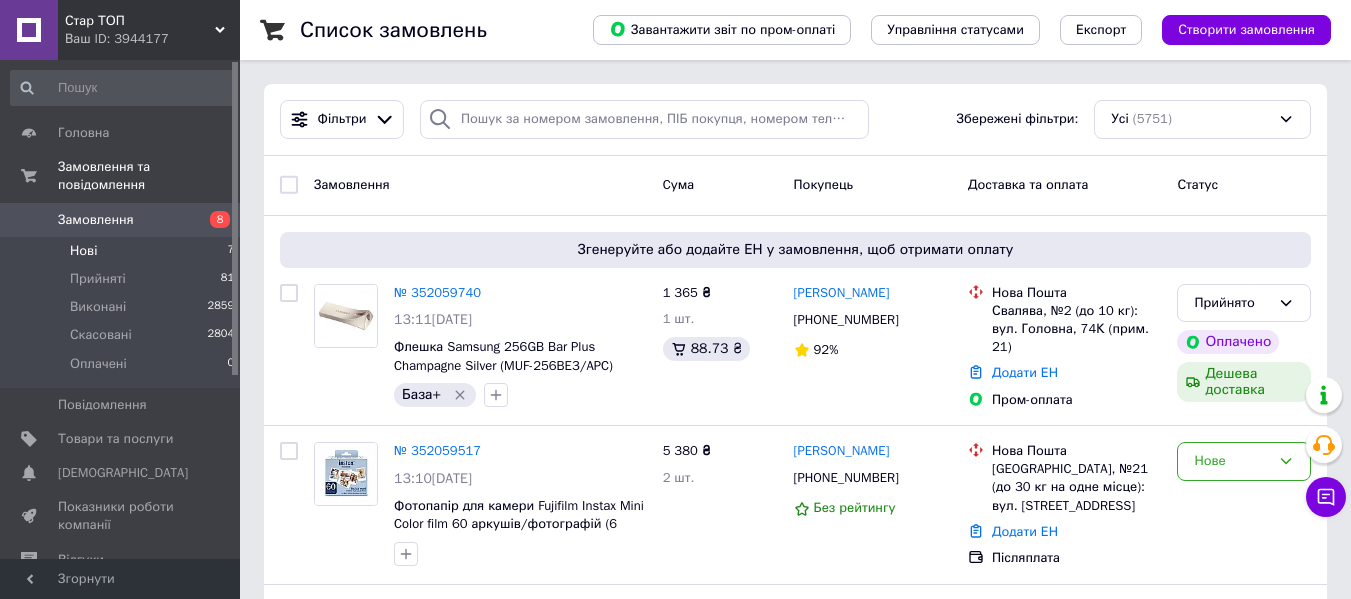 click on "Нові 7" at bounding box center (123, 251) 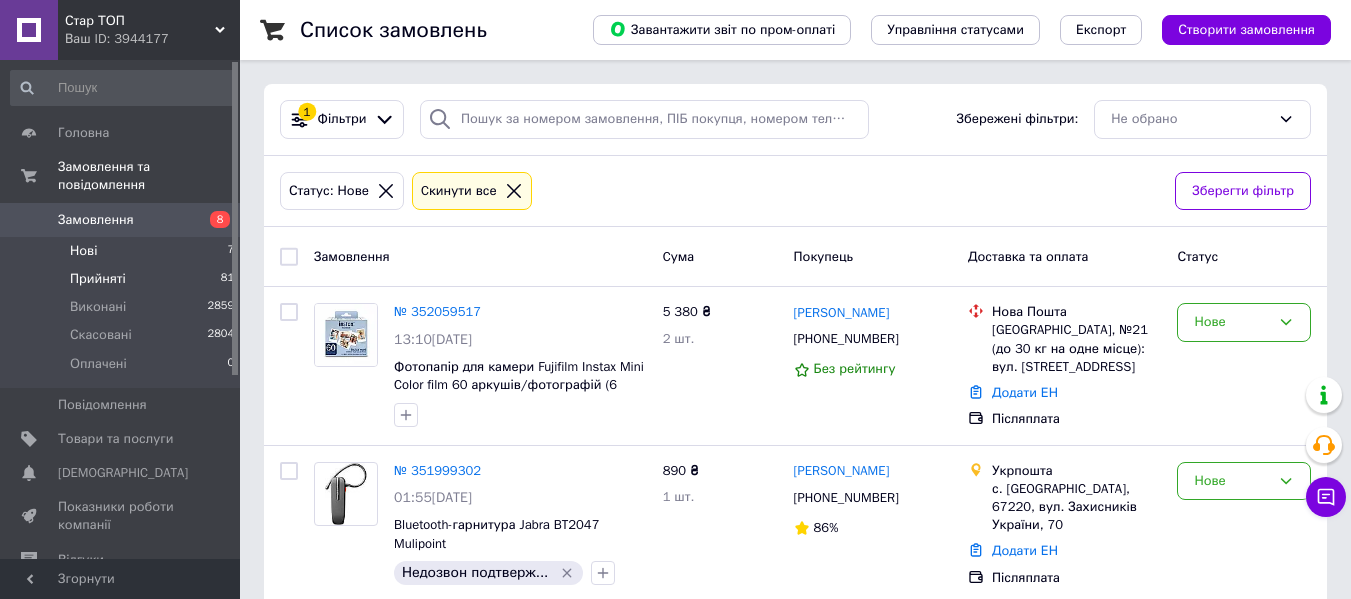 click on "Прийняті 81" at bounding box center (123, 279) 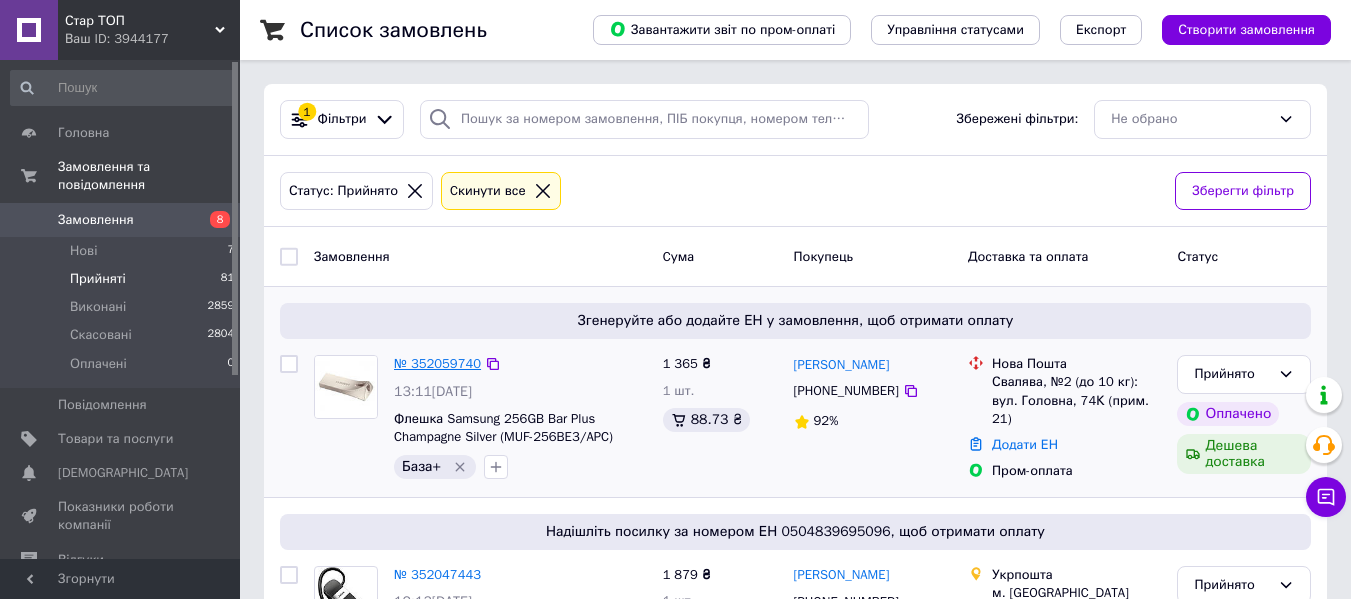 click on "№ 352059740" at bounding box center [437, 363] 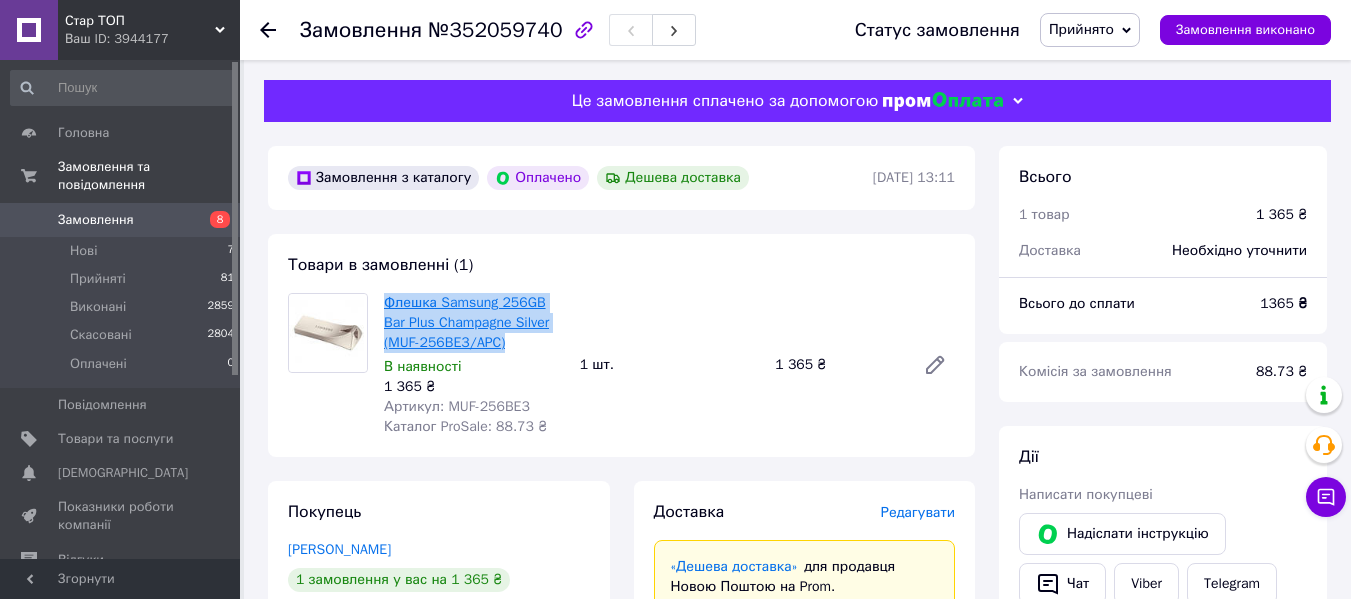 drag, startPoint x: 510, startPoint y: 345, endPoint x: 387, endPoint y: 305, distance: 129.34064 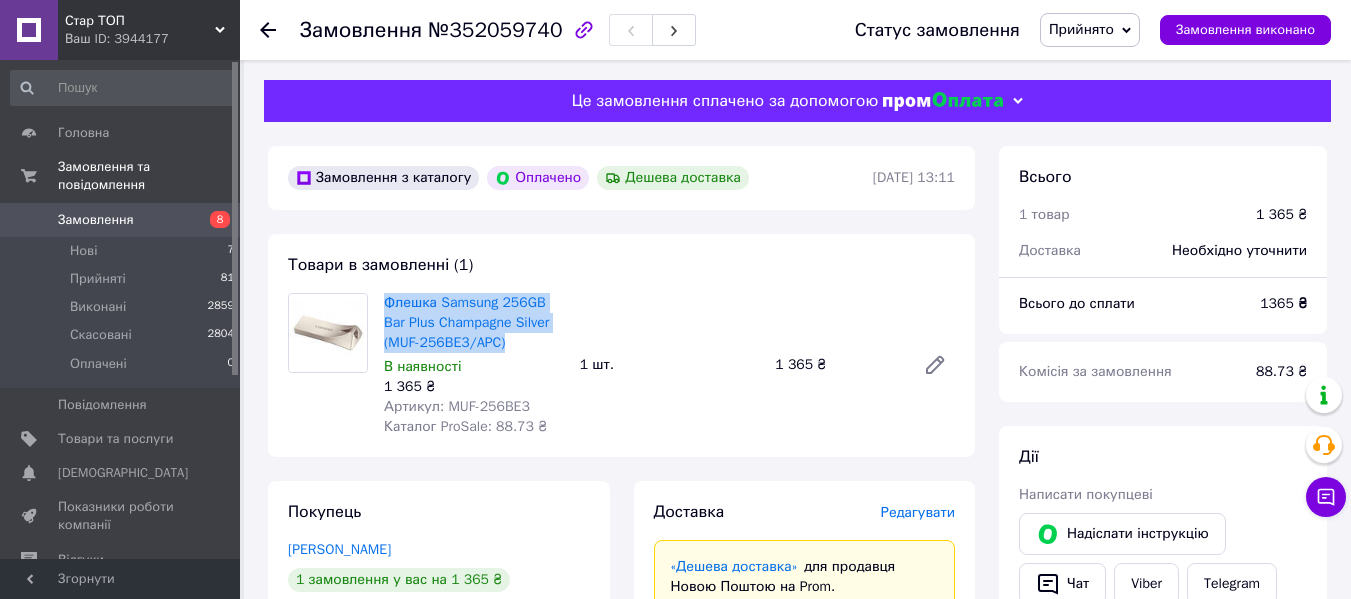 copy on "Флешка Samsung 256GB Bar Plus Champagne Silver (MUF-256BE3/APC)" 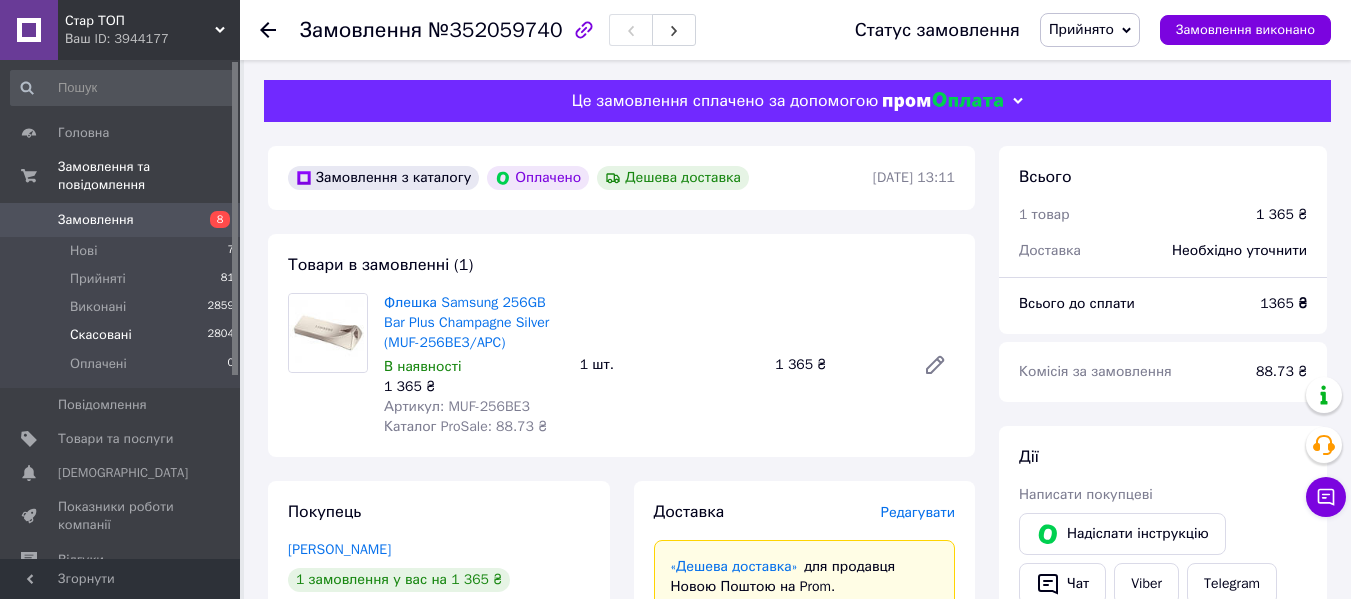 click on "Скасовані 2804" at bounding box center (123, 335) 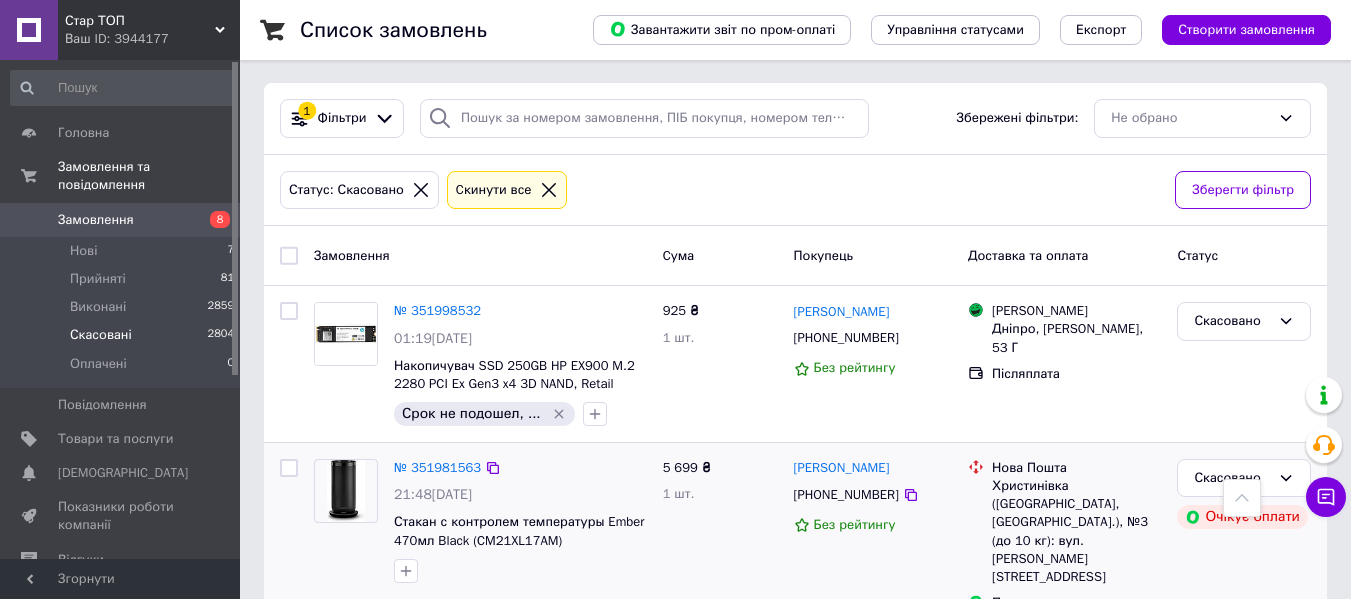 scroll, scrollTop: 0, scrollLeft: 0, axis: both 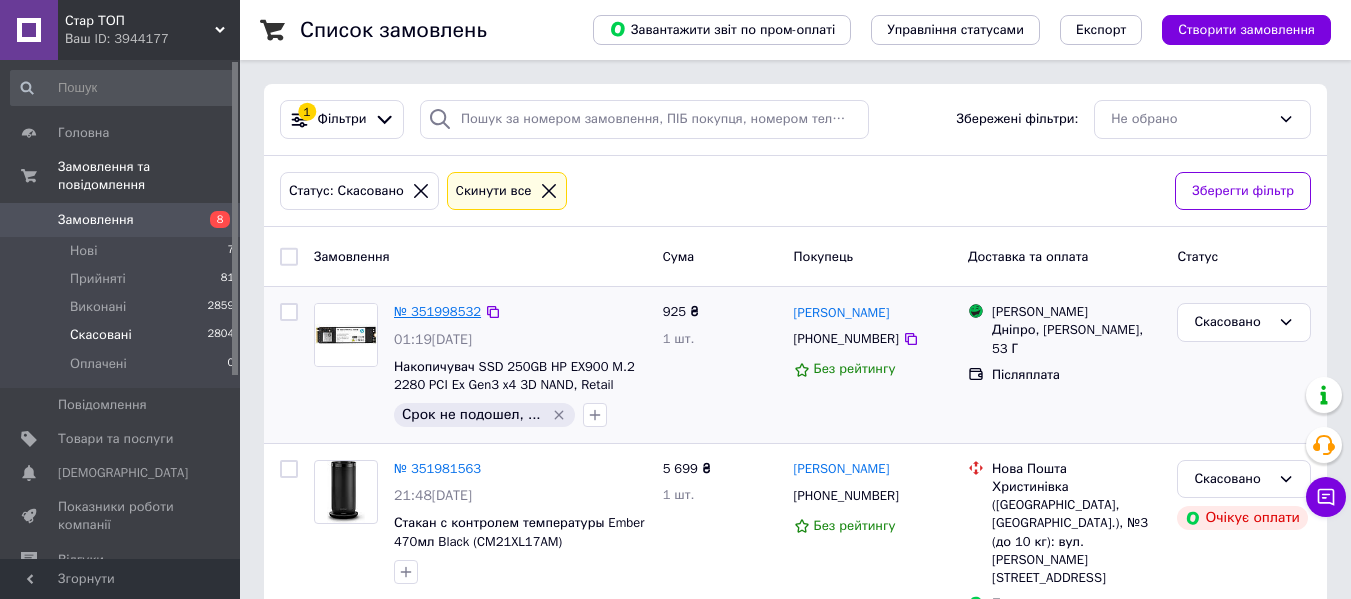 click on "№ 351998532" at bounding box center (437, 311) 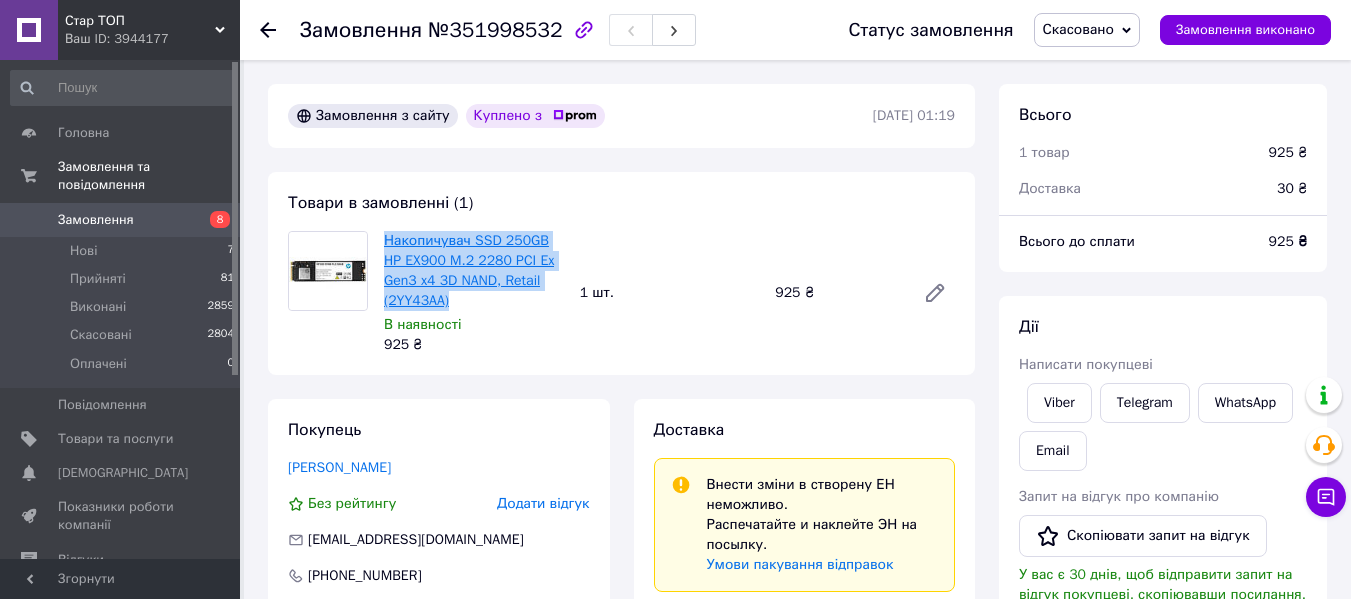 drag, startPoint x: 522, startPoint y: 303, endPoint x: 385, endPoint y: 238, distance: 151.63773 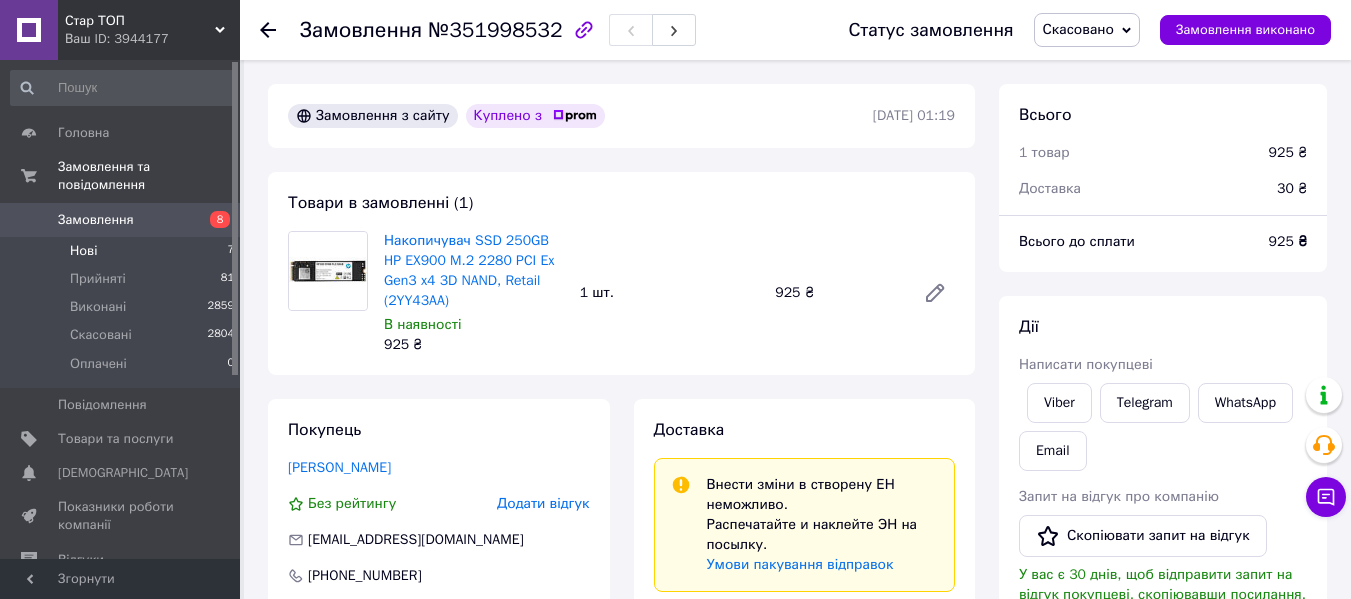 click on "Нові 7" at bounding box center [123, 251] 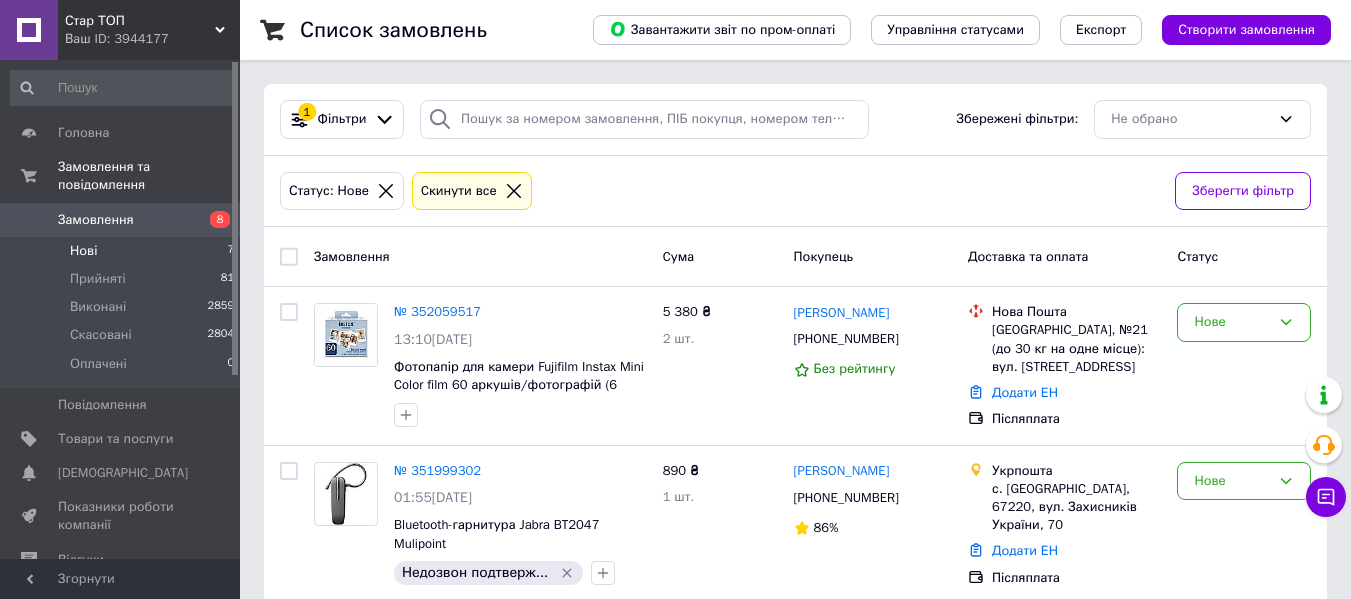 click on "Нові 7" at bounding box center (123, 251) 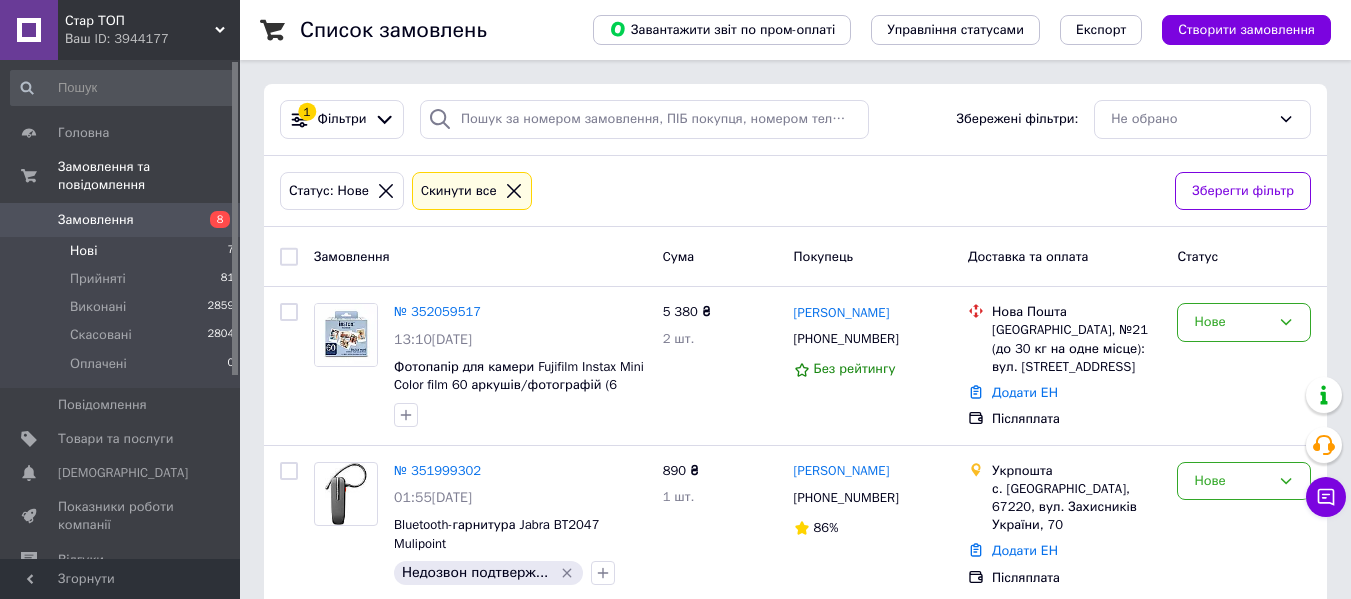 click on "Нові" at bounding box center [83, 251] 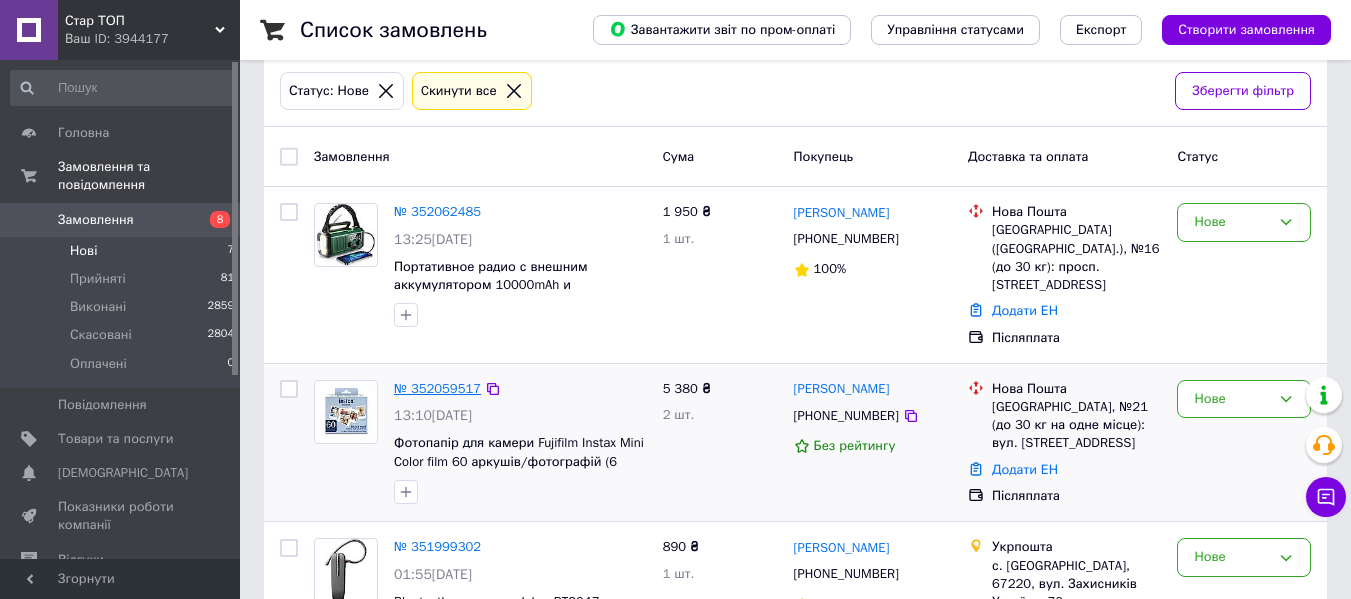 scroll, scrollTop: 200, scrollLeft: 0, axis: vertical 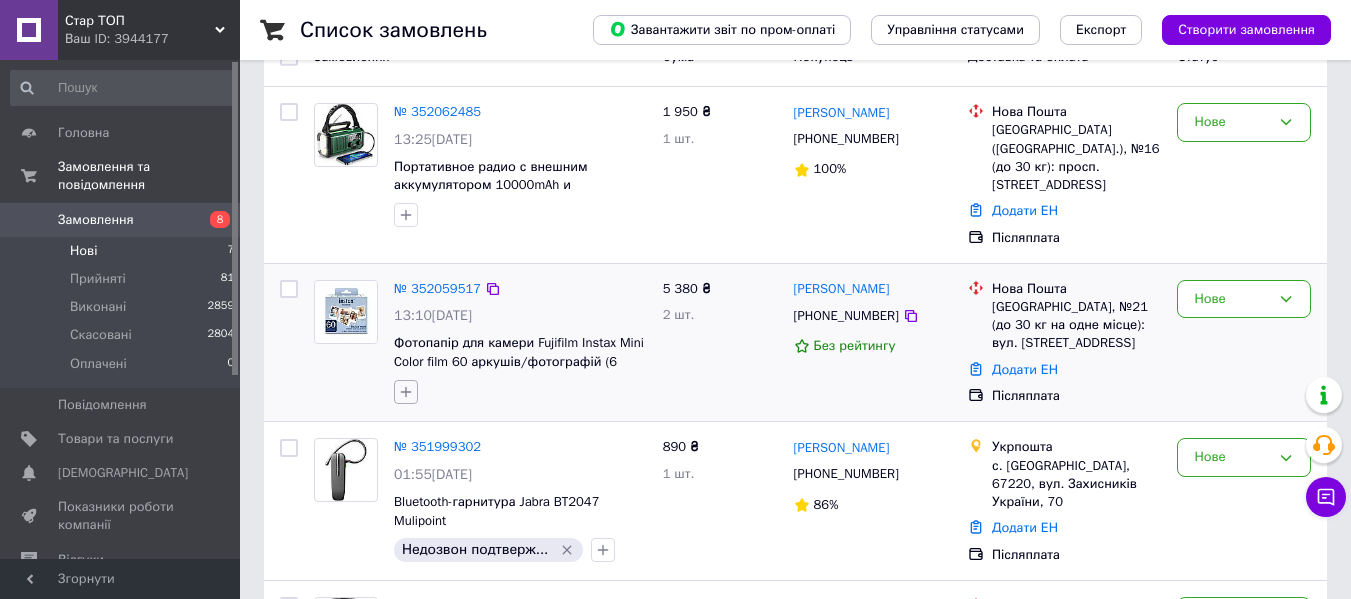 click 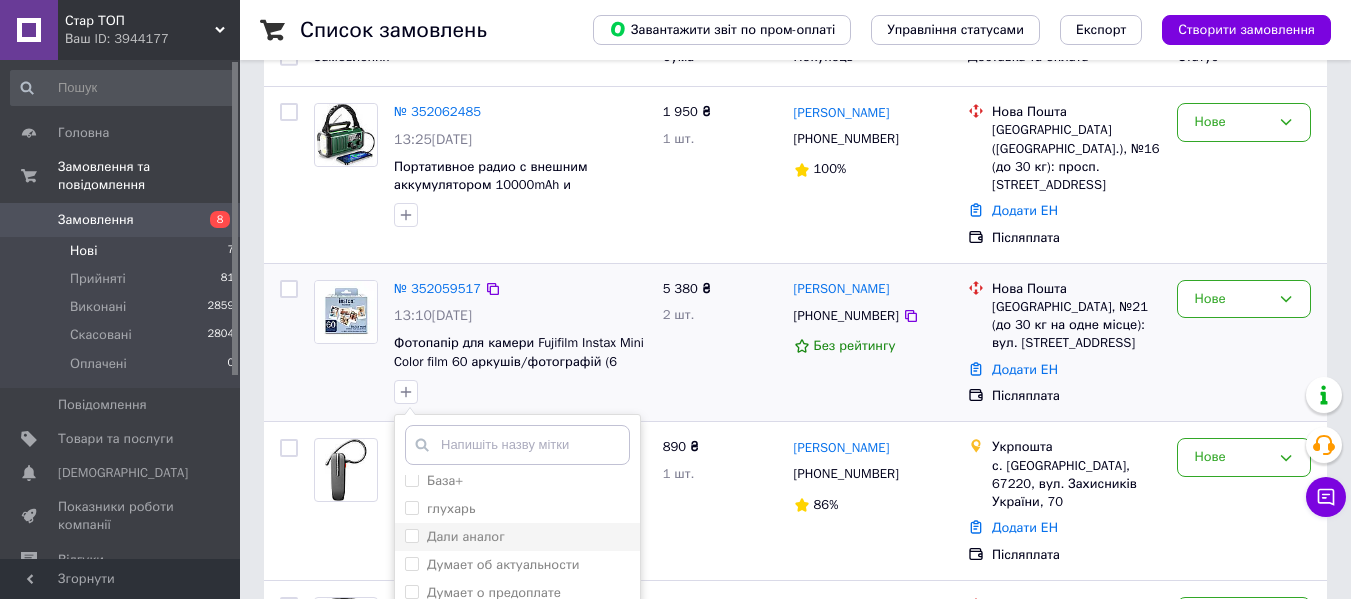 scroll, scrollTop: 10, scrollLeft: 0, axis: vertical 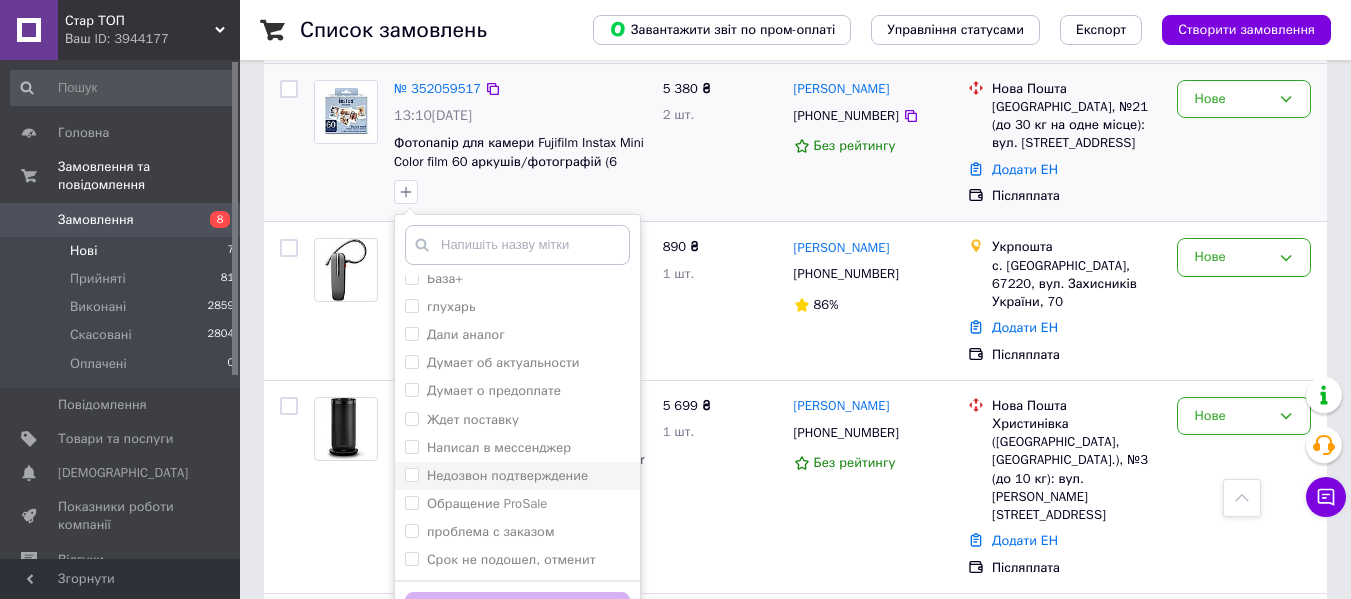 click on "Недозвон подтверждение" at bounding box center (507, 475) 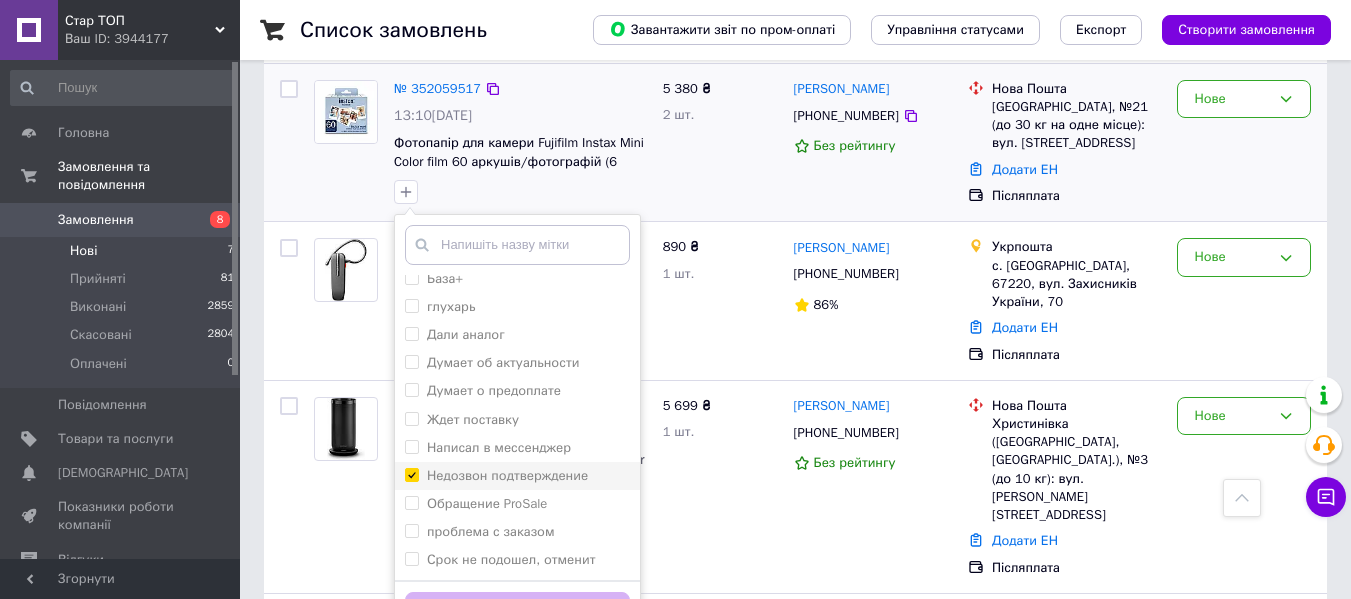 checkbox on "true" 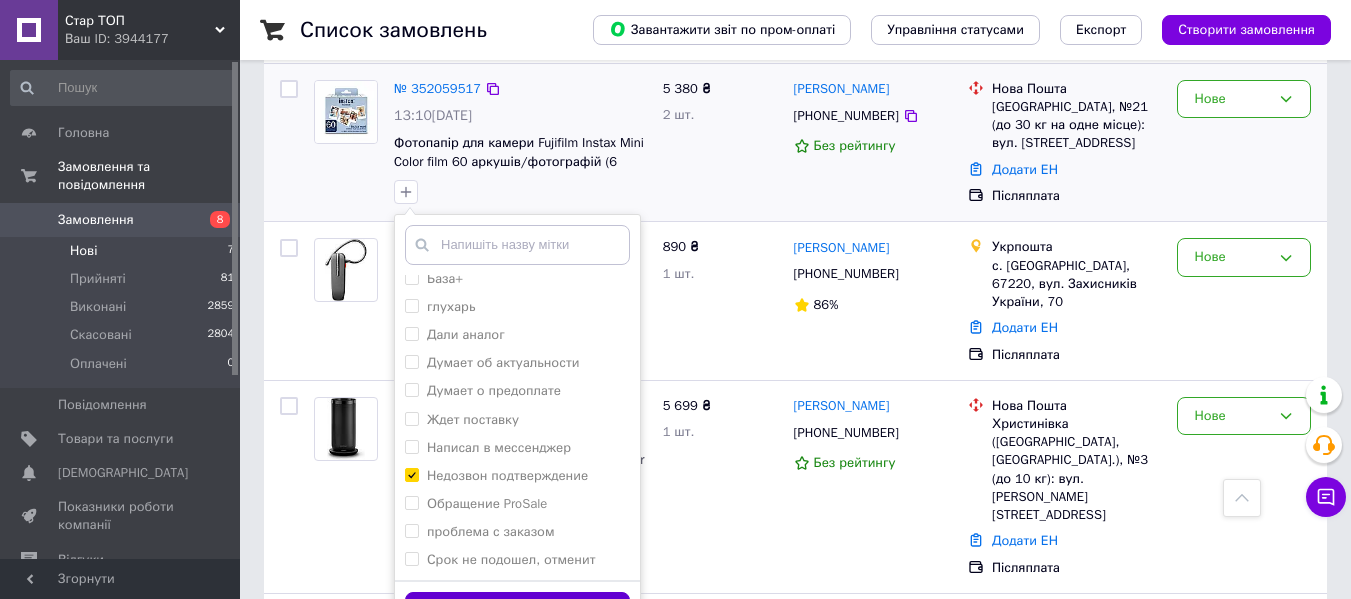 click on "Додати мітку" at bounding box center (517, 611) 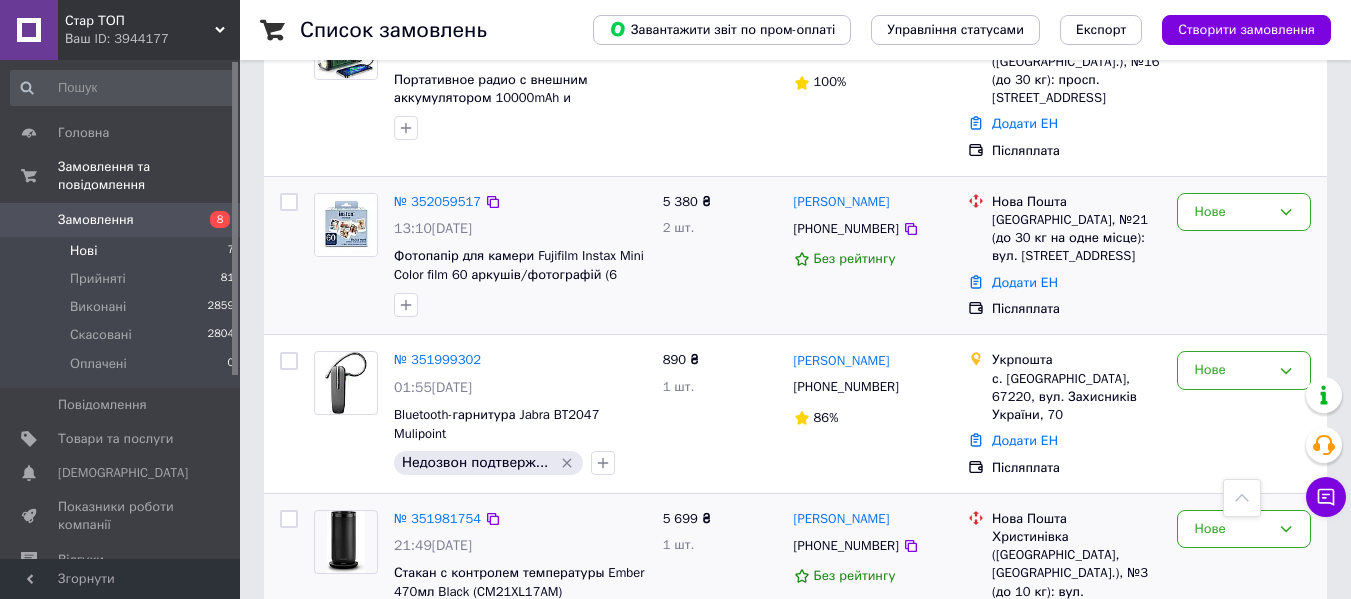 scroll, scrollTop: 0, scrollLeft: 0, axis: both 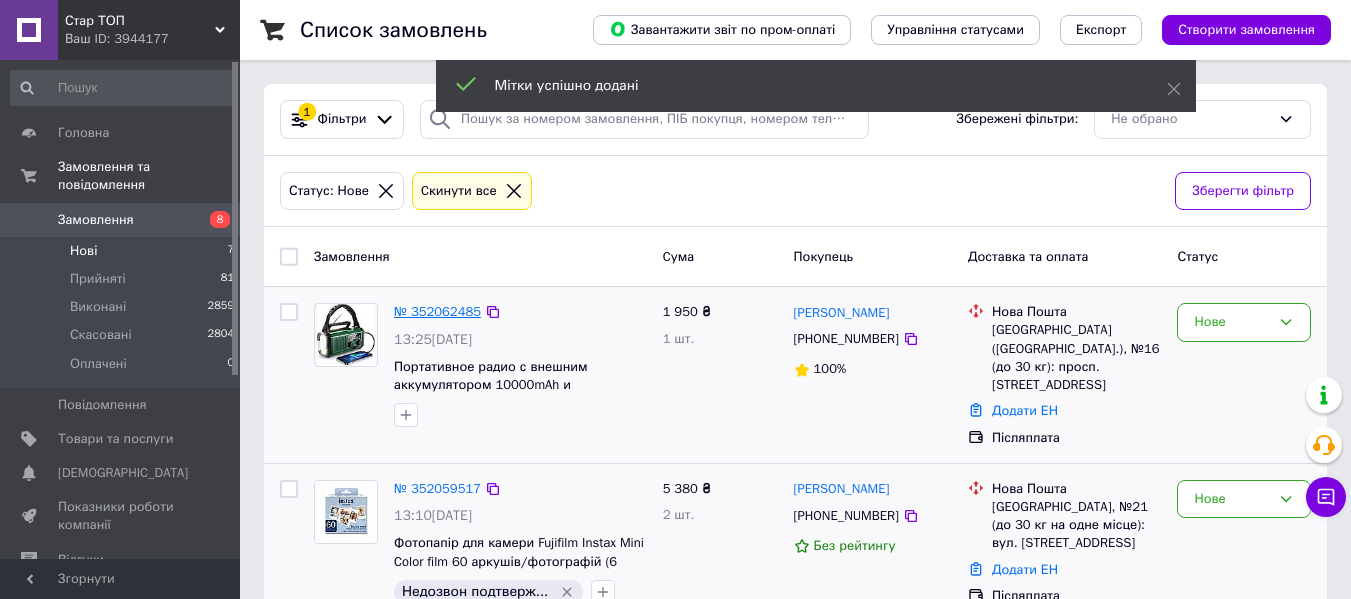 click on "№ 352062485" at bounding box center (437, 311) 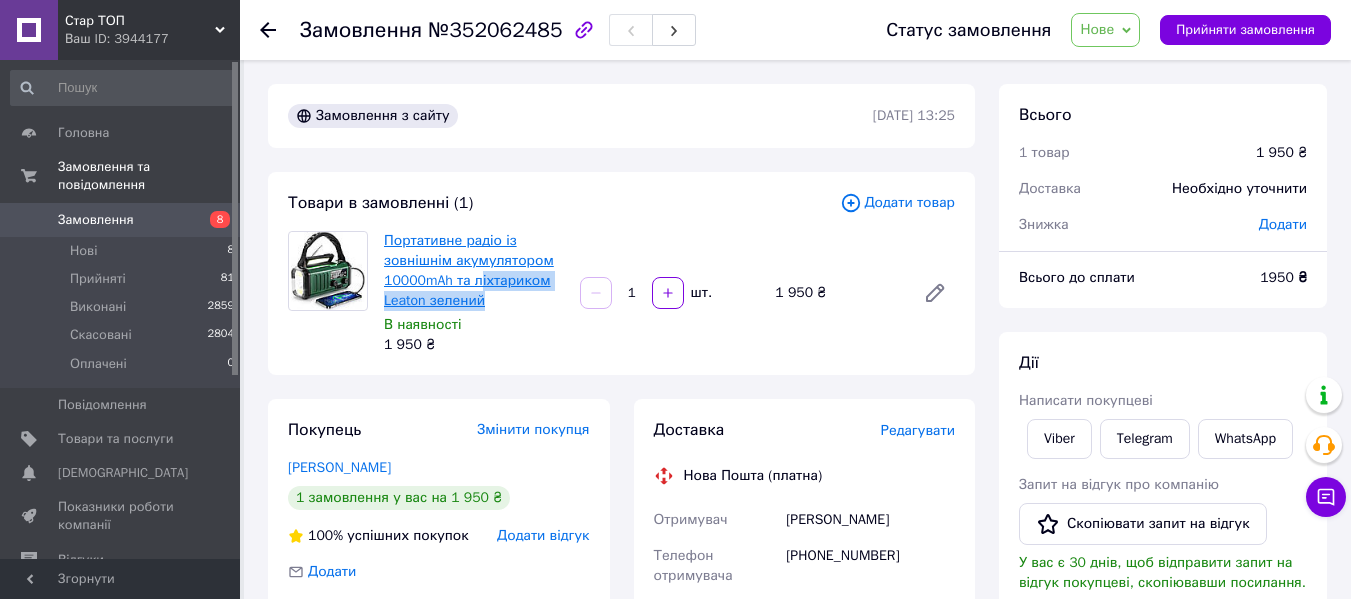 drag, startPoint x: 490, startPoint y: 299, endPoint x: 476, endPoint y: 280, distance: 23.600847 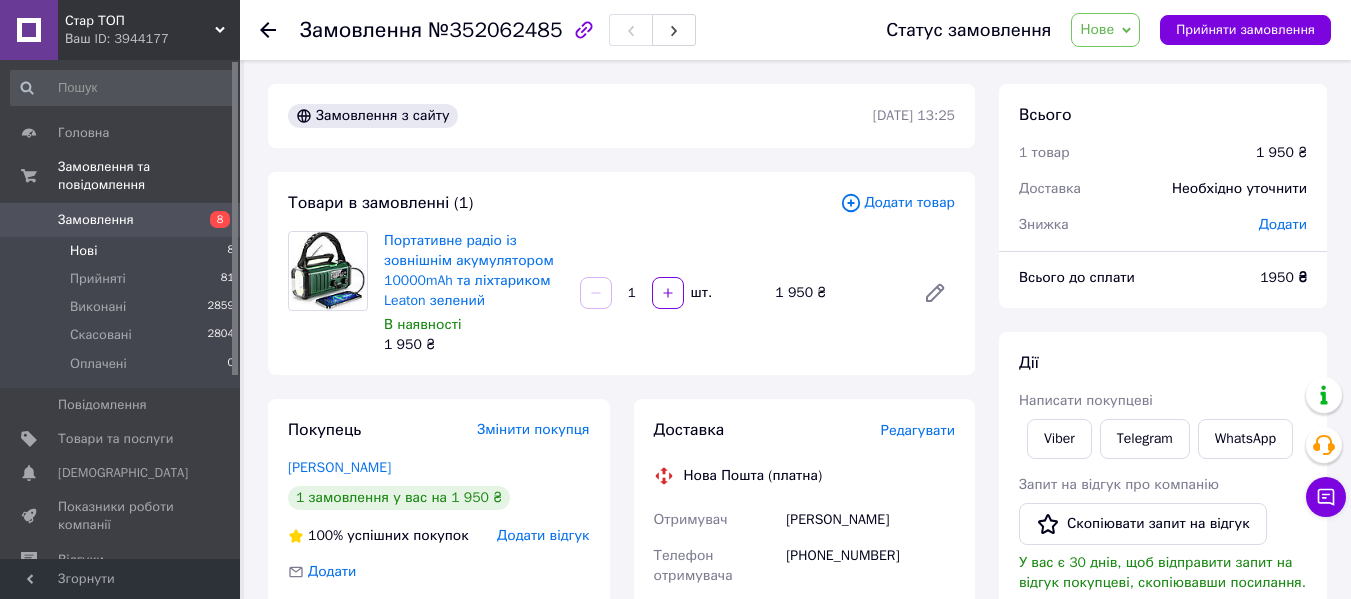 click on "Нові 8" at bounding box center [123, 251] 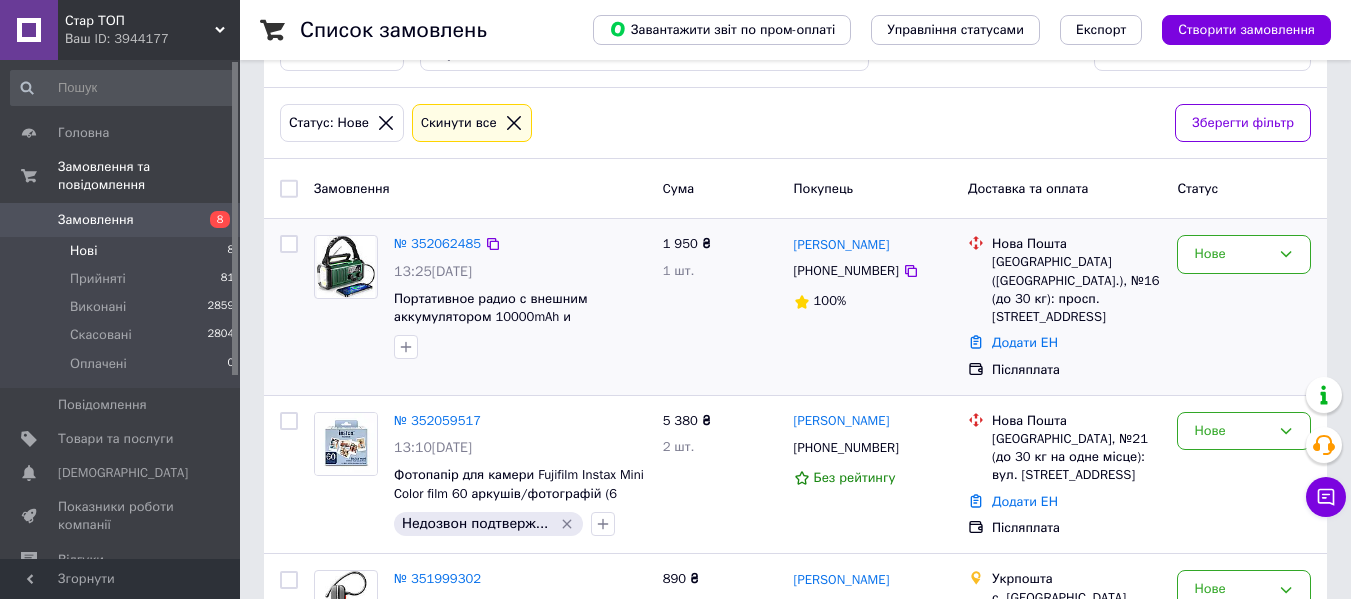 scroll, scrollTop: 100, scrollLeft: 0, axis: vertical 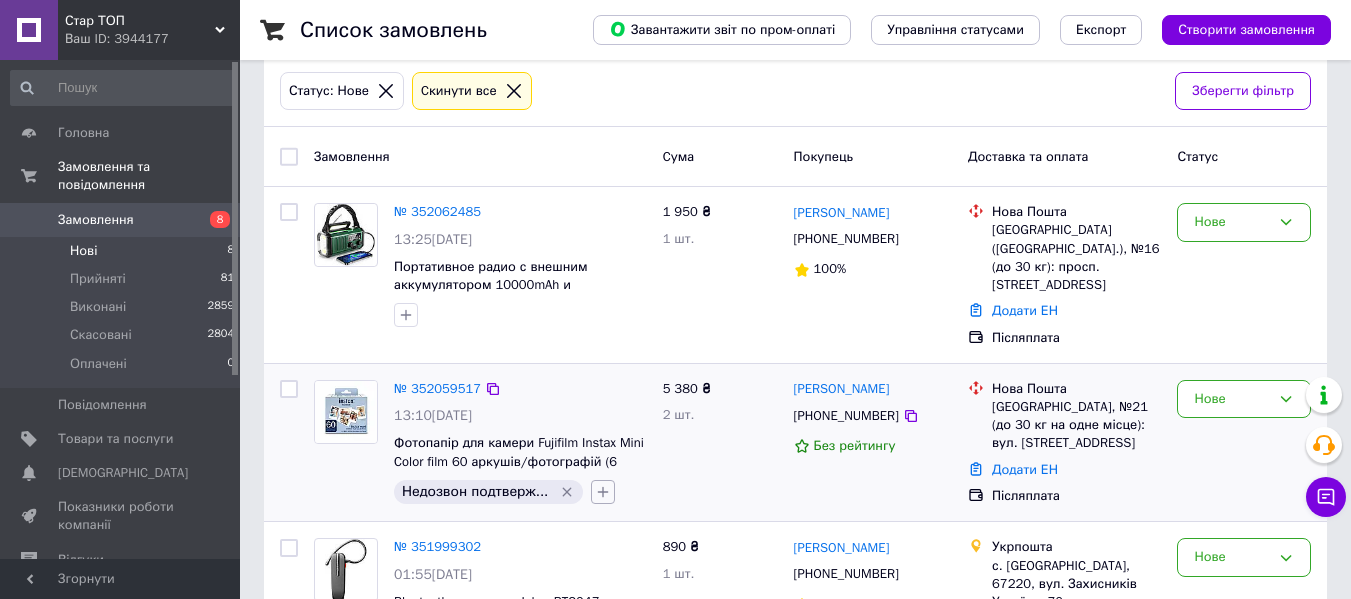 click 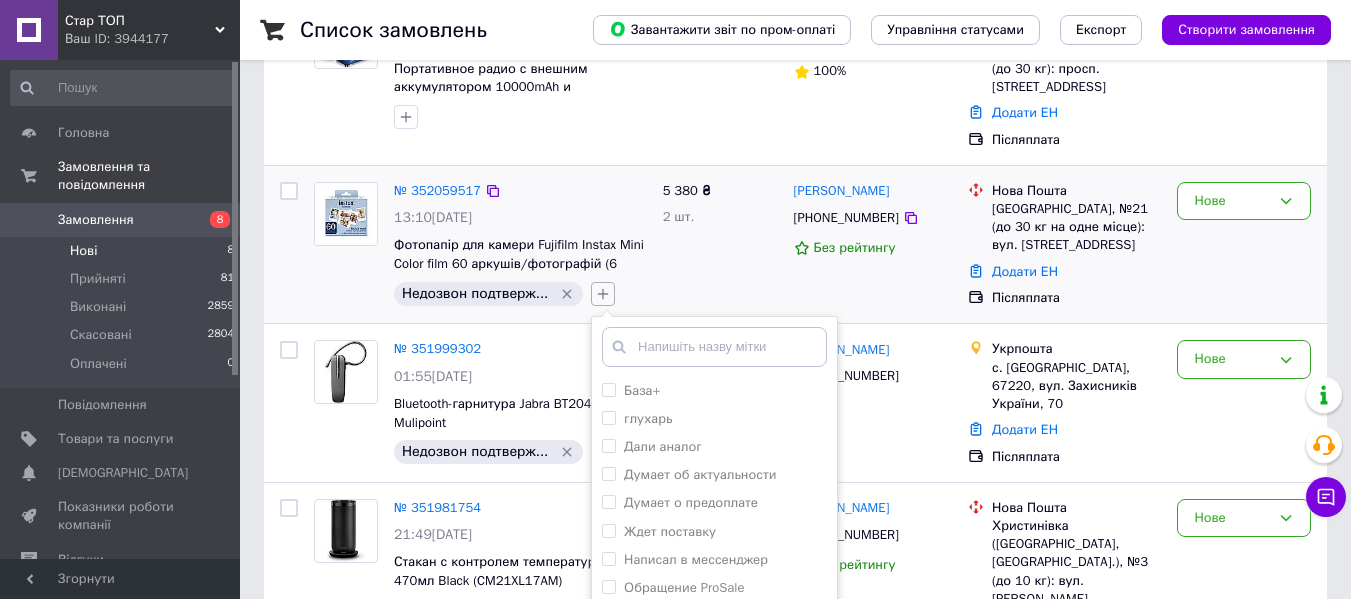 scroll, scrollTop: 400, scrollLeft: 0, axis: vertical 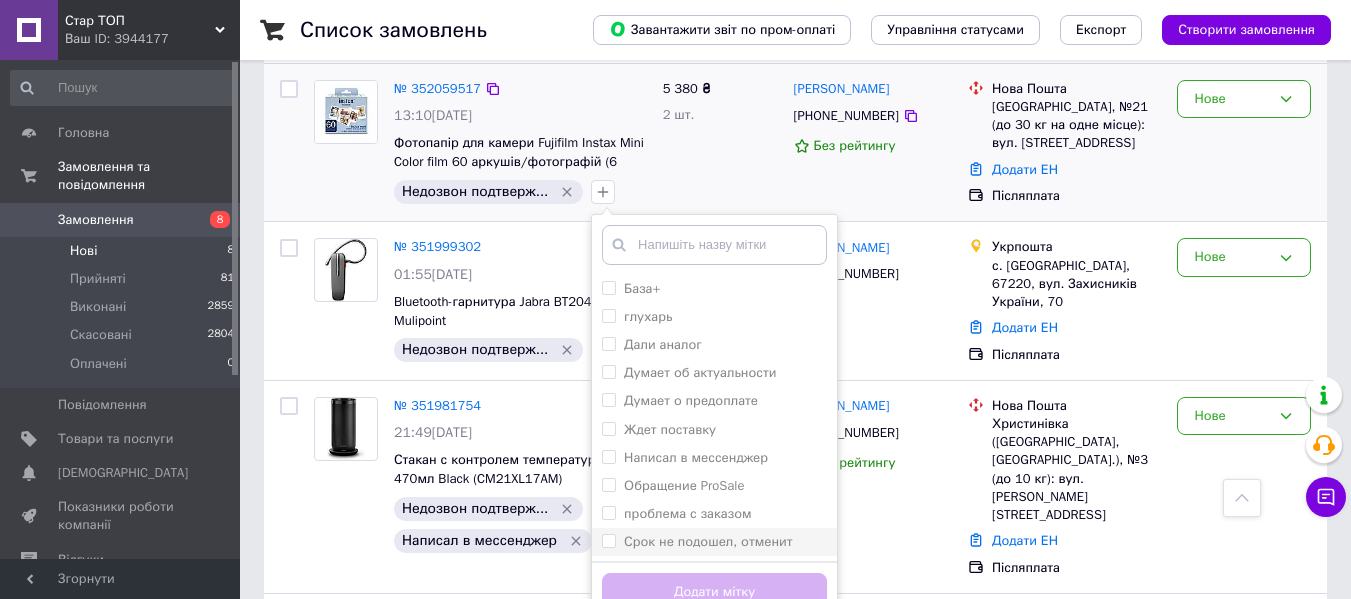 click on "Срок не подошел, отменит" at bounding box center [708, 541] 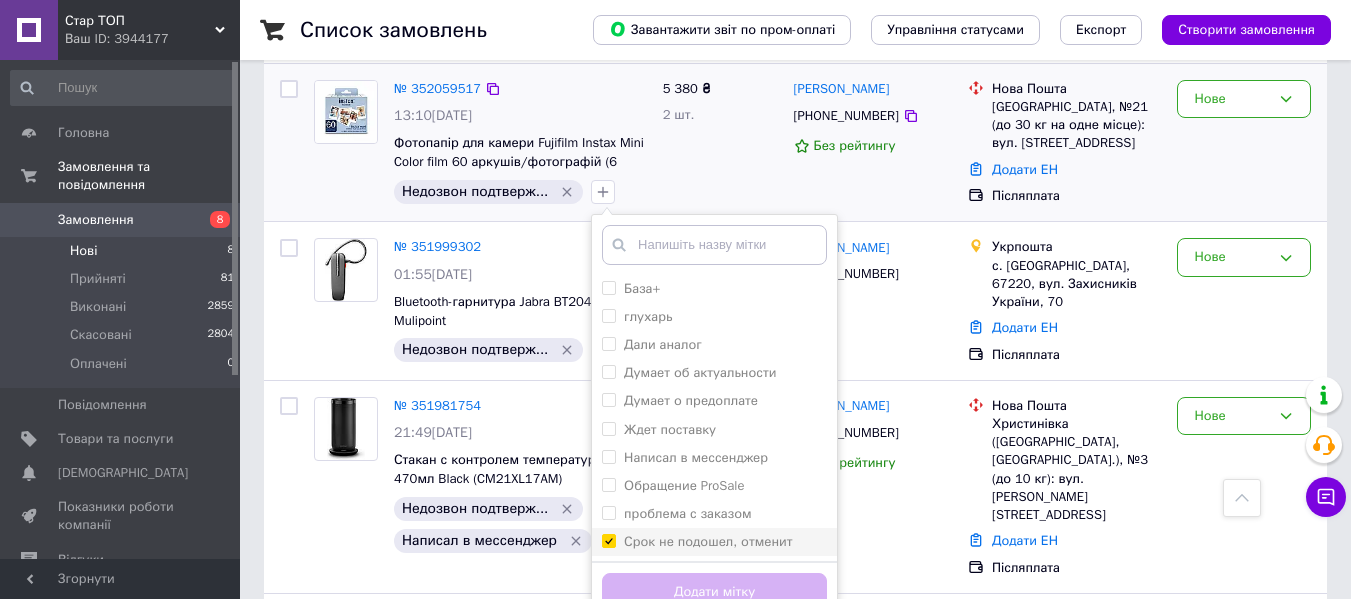 checkbox on "true" 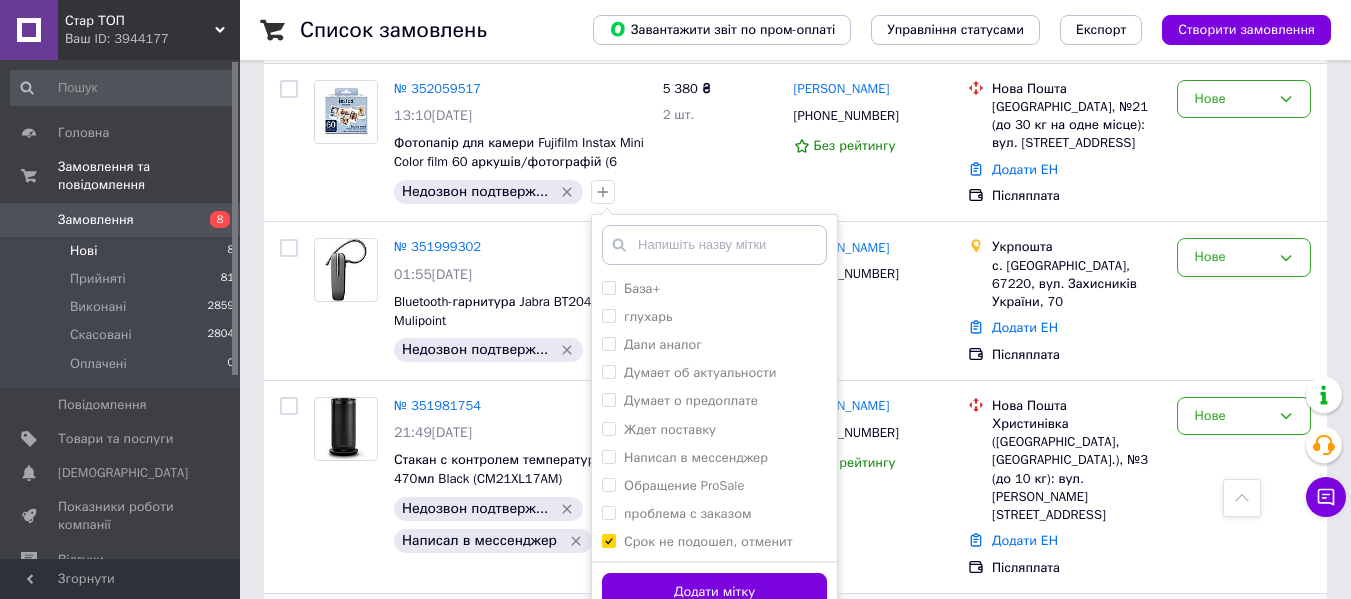 click on "Додати мітку" at bounding box center [714, 592] 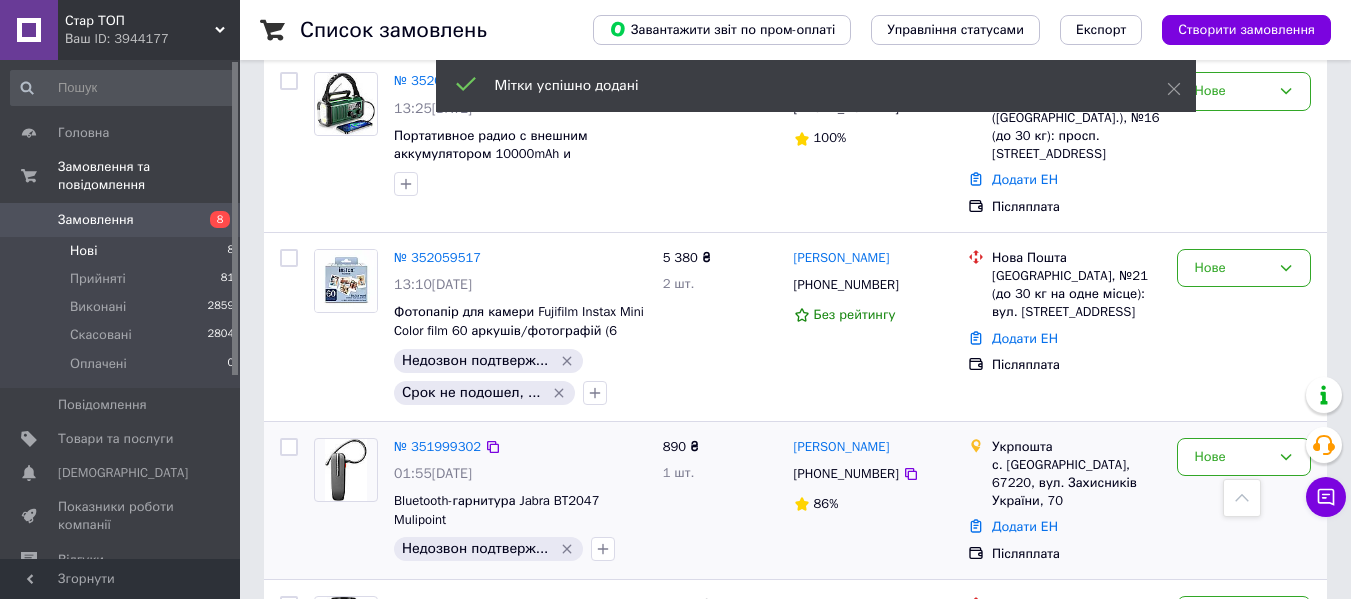 scroll, scrollTop: 200, scrollLeft: 0, axis: vertical 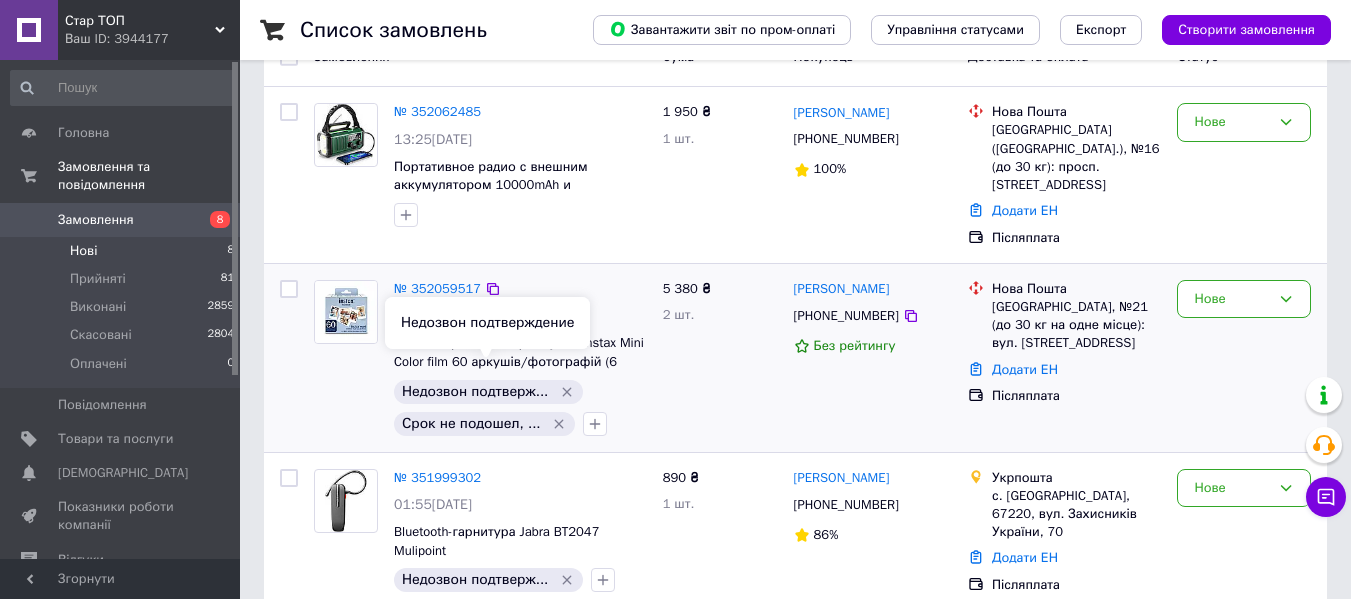 click 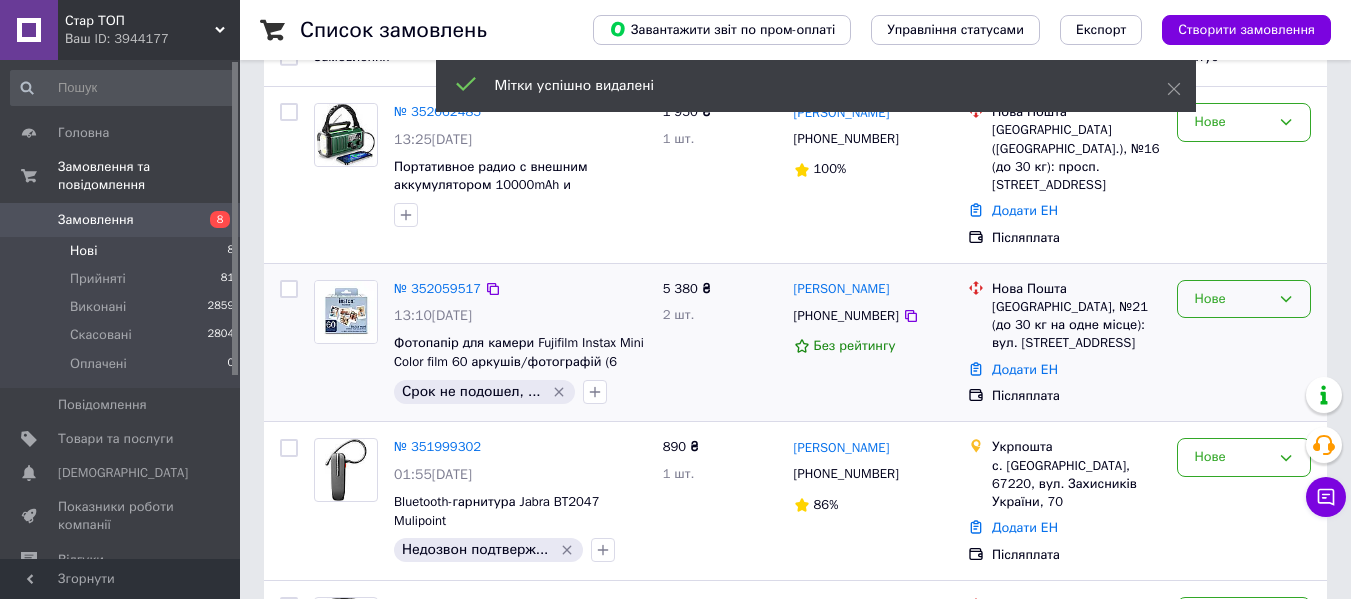 click 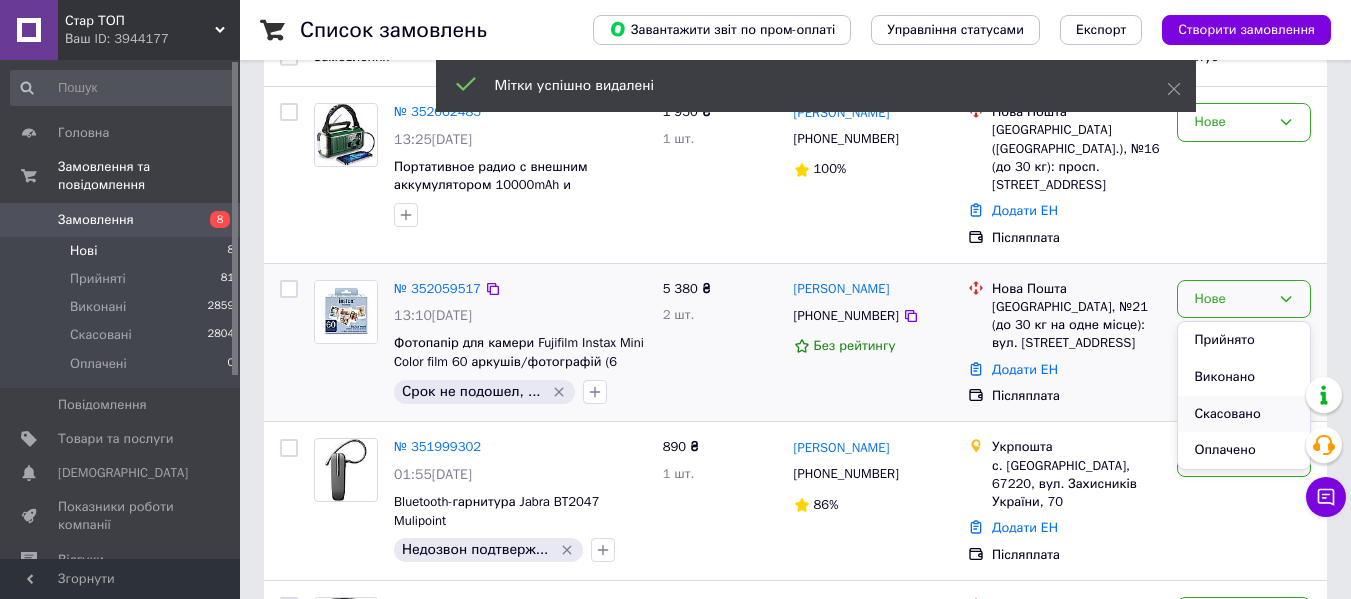 click on "Скасовано" at bounding box center [1244, 414] 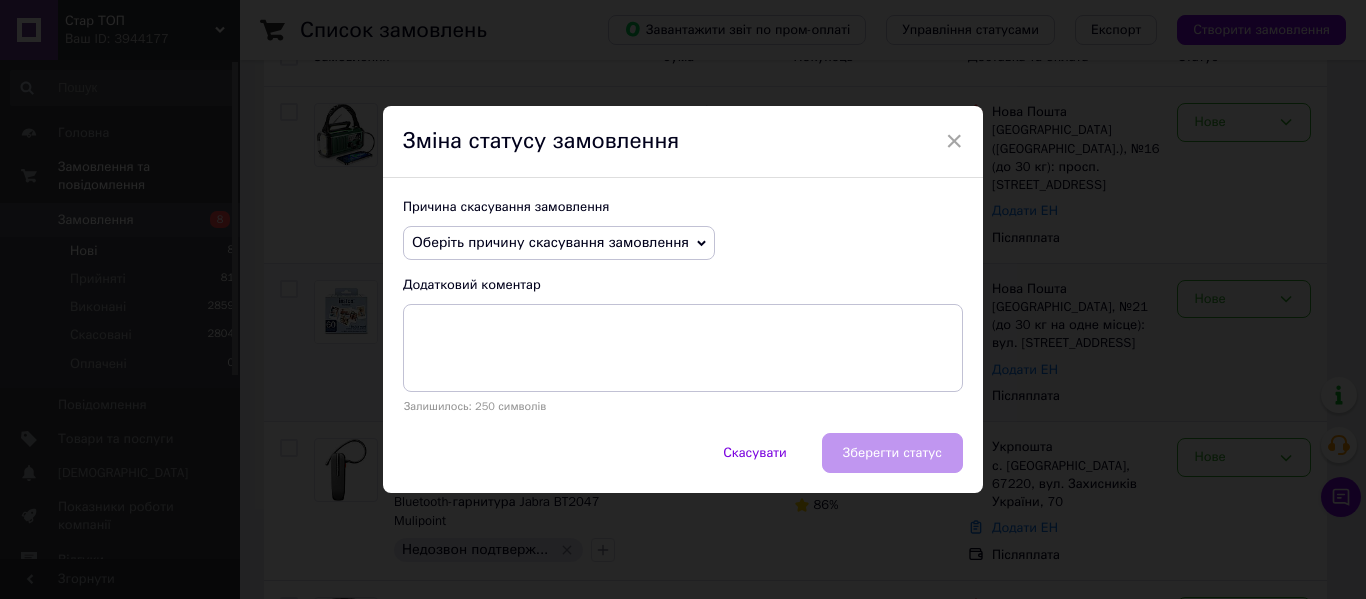 click 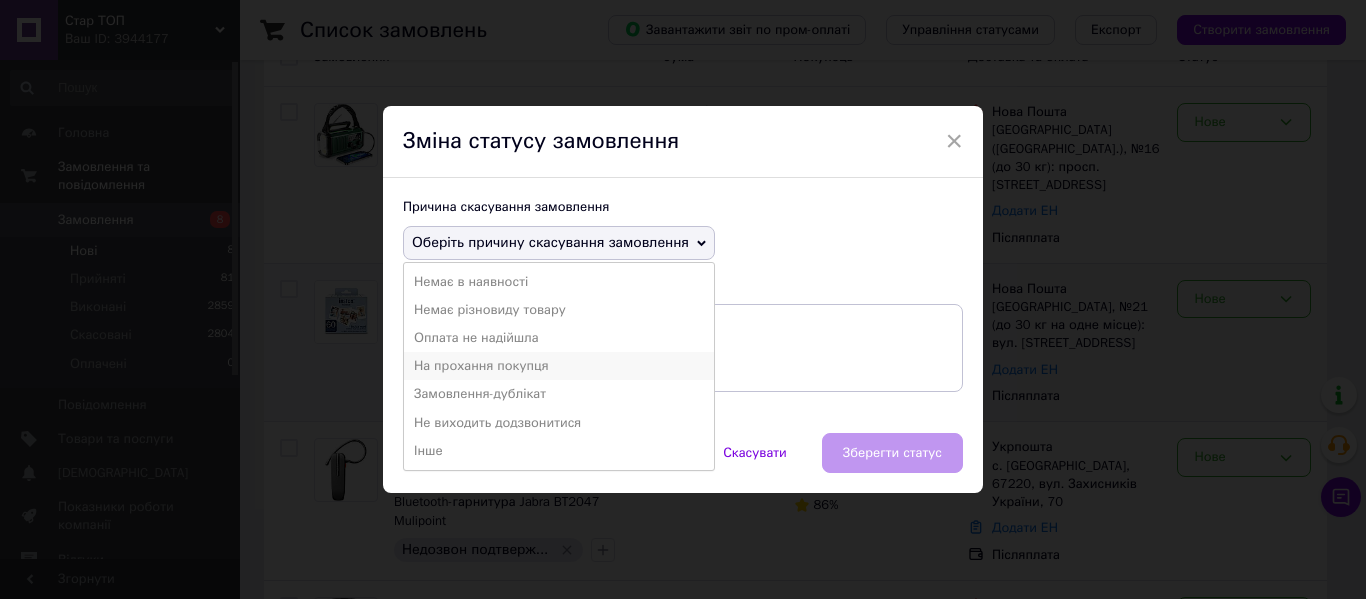 click on "На прохання покупця" at bounding box center (559, 366) 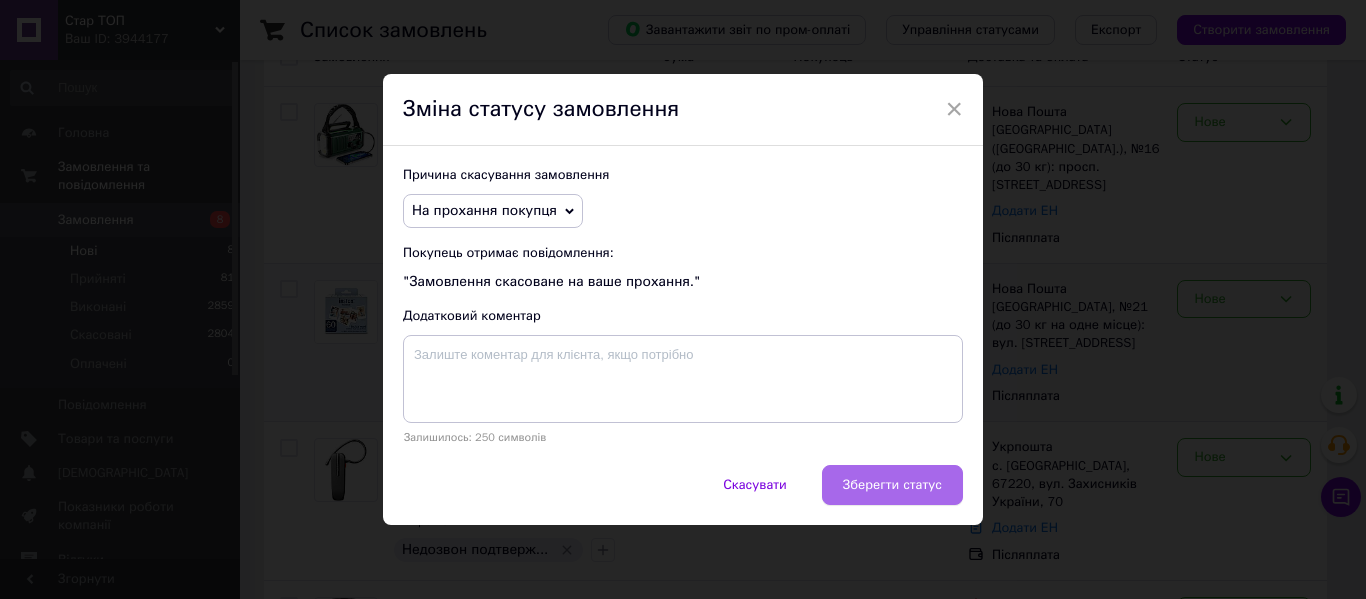 click on "Зберегти статус" at bounding box center [892, 485] 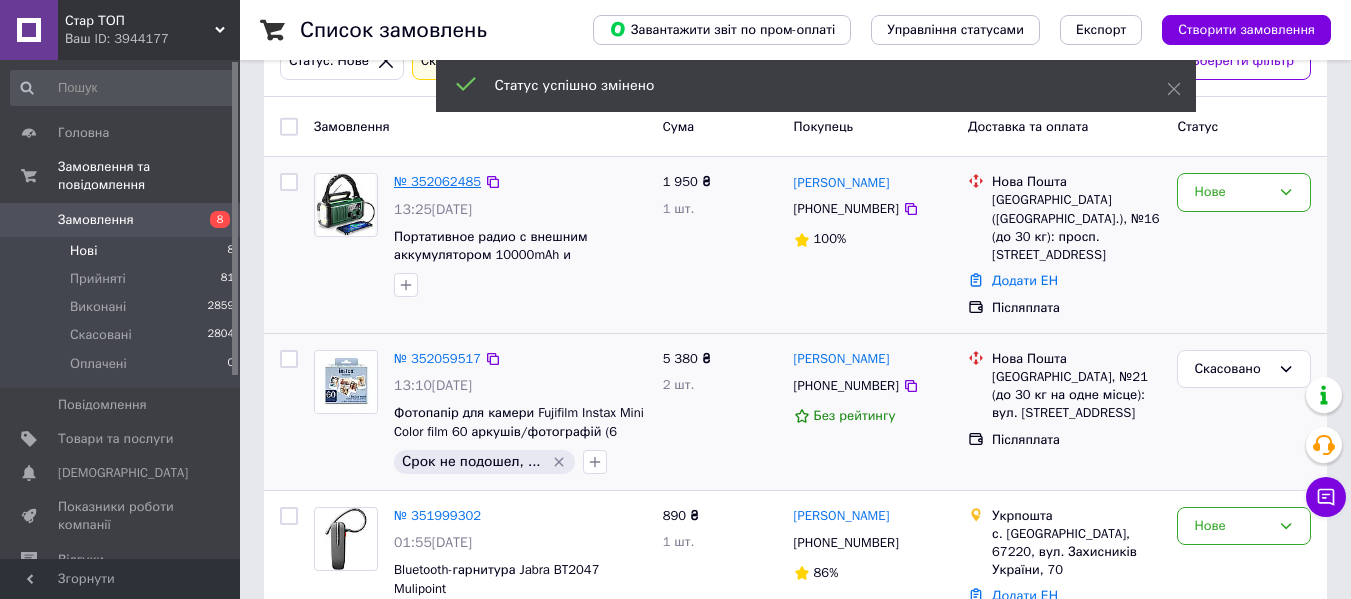 scroll, scrollTop: 100, scrollLeft: 0, axis: vertical 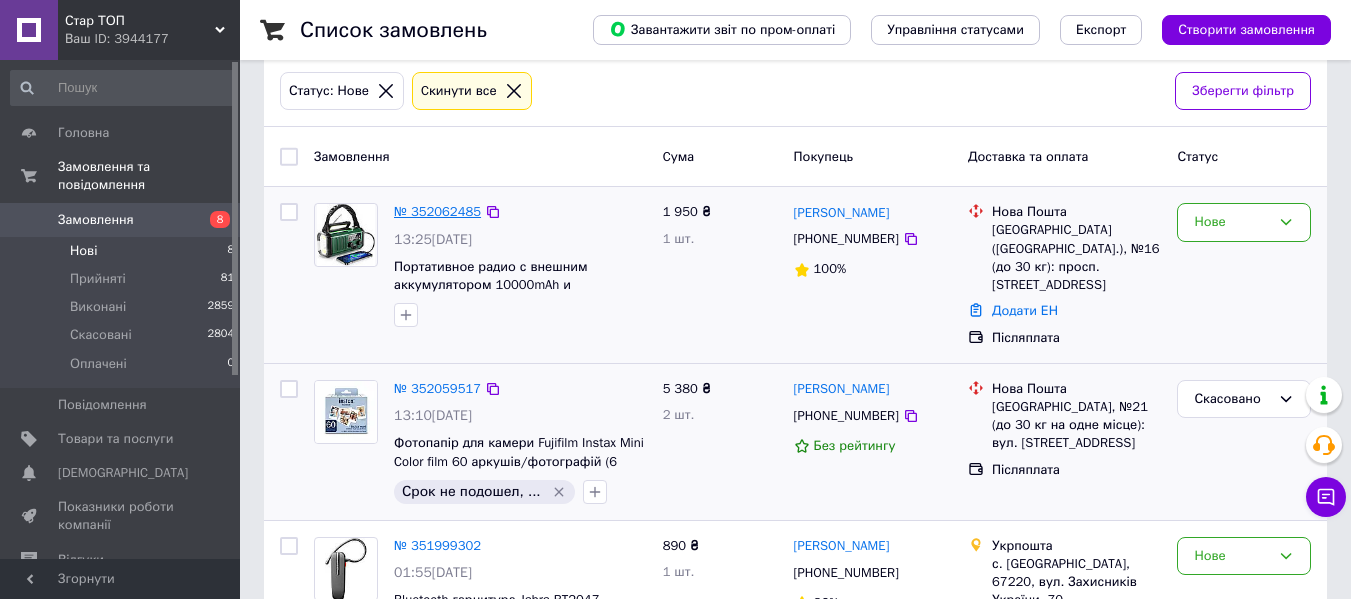 click on "№ 352062485" at bounding box center [437, 211] 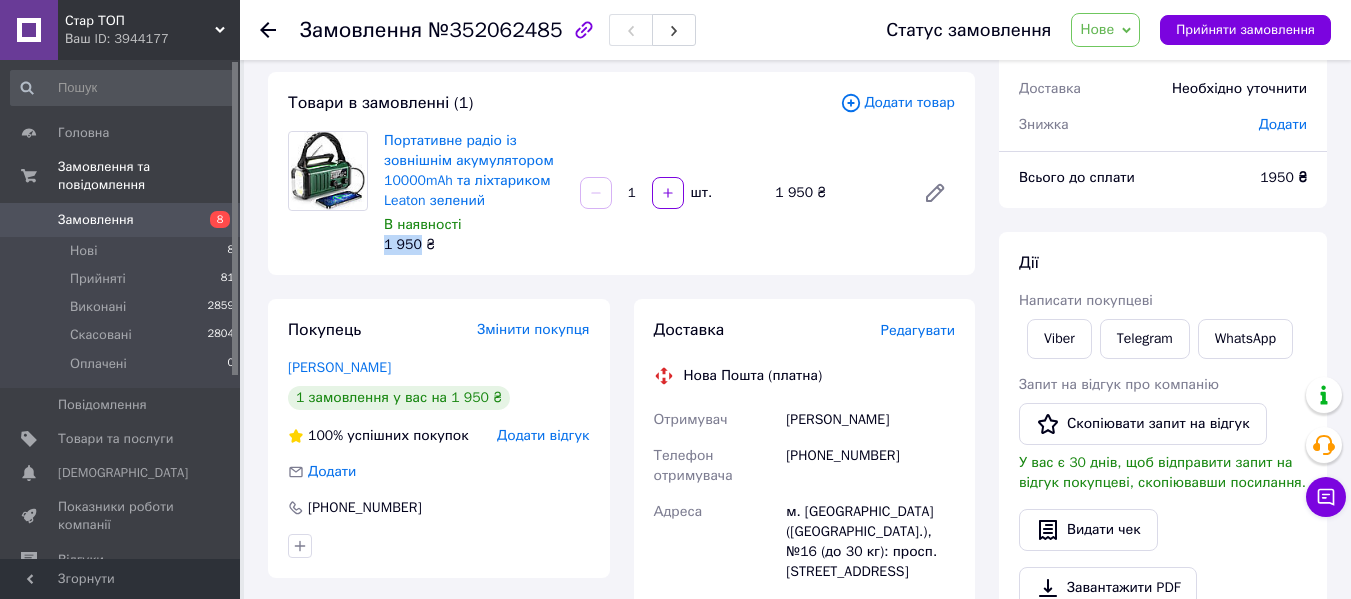 drag, startPoint x: 384, startPoint y: 242, endPoint x: 416, endPoint y: 248, distance: 32.55764 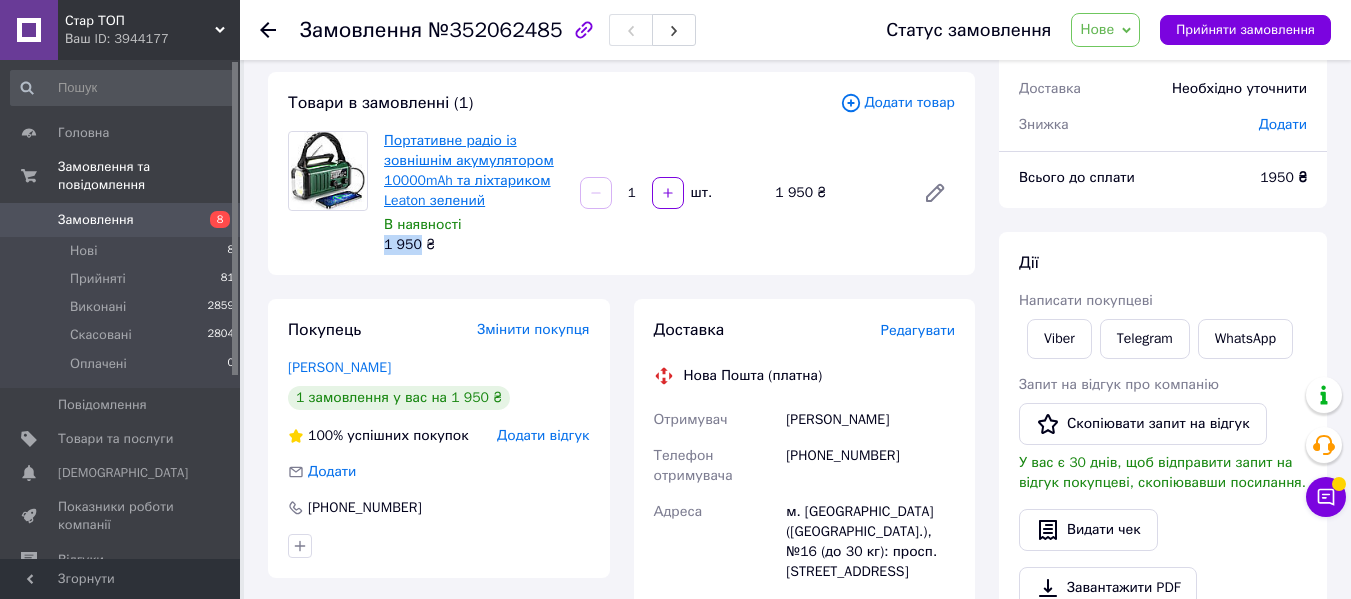 click on "Портативне радіо із зовнішнім акумулятором 10000mAh та ліхтариком Leaton зелений" at bounding box center (469, 170) 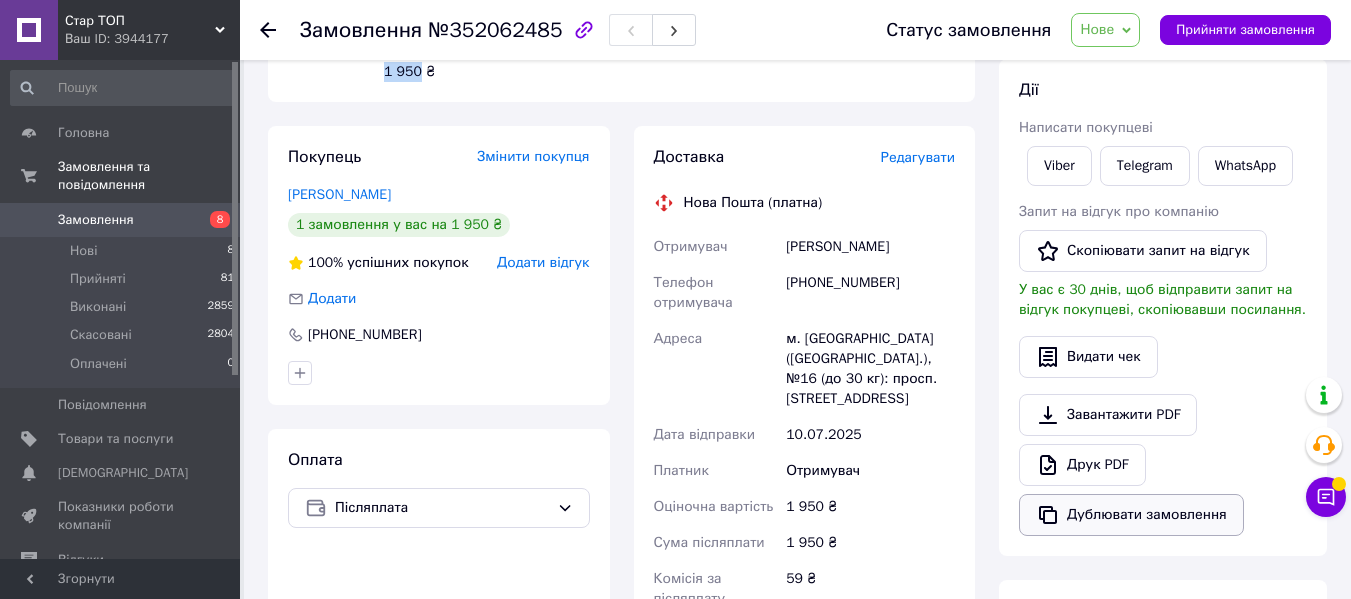 scroll, scrollTop: 0, scrollLeft: 0, axis: both 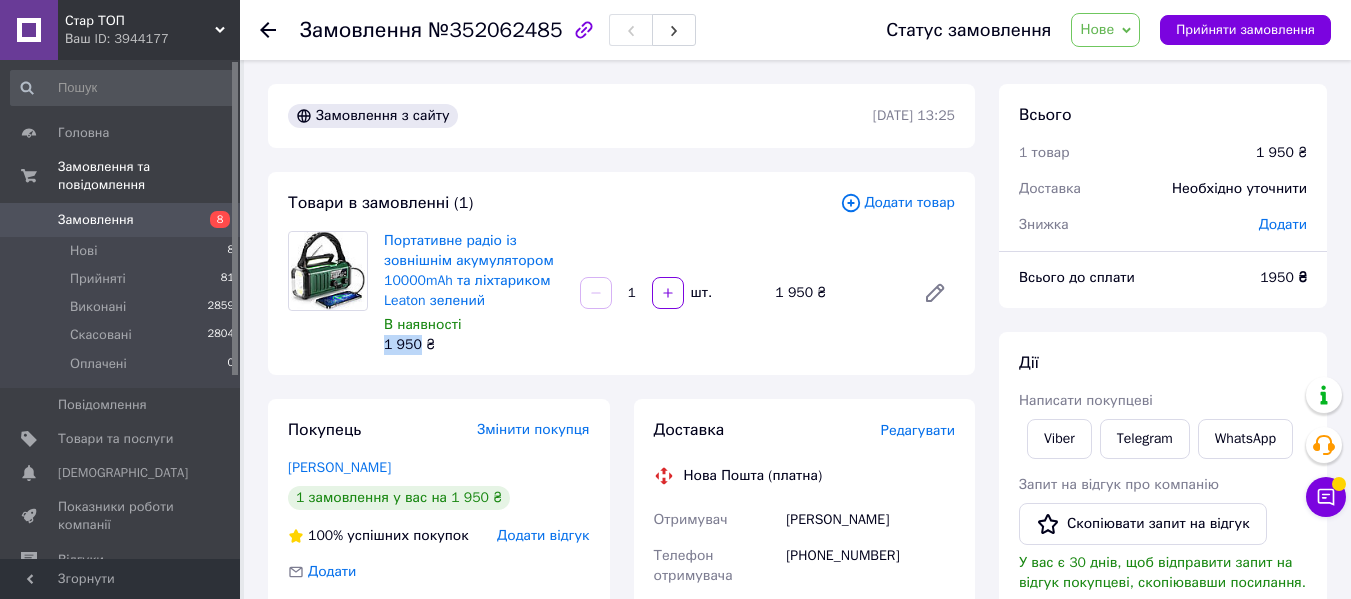 click on "Нове" at bounding box center [1105, 30] 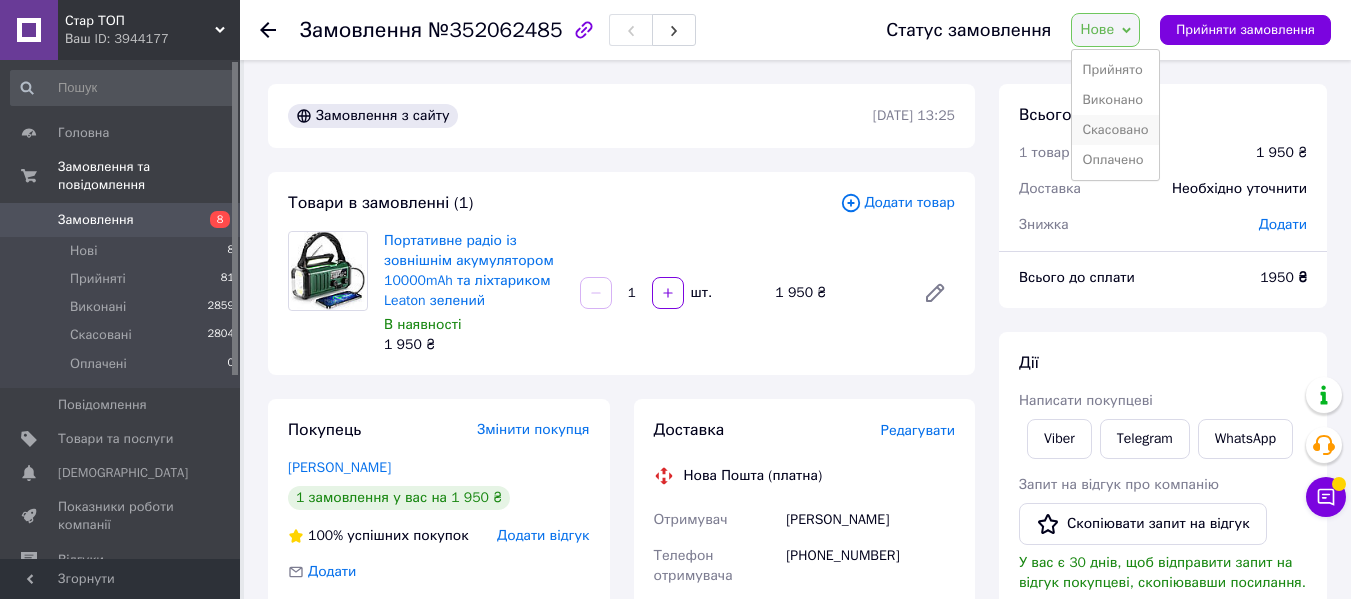 click on "Скасовано" at bounding box center (1115, 130) 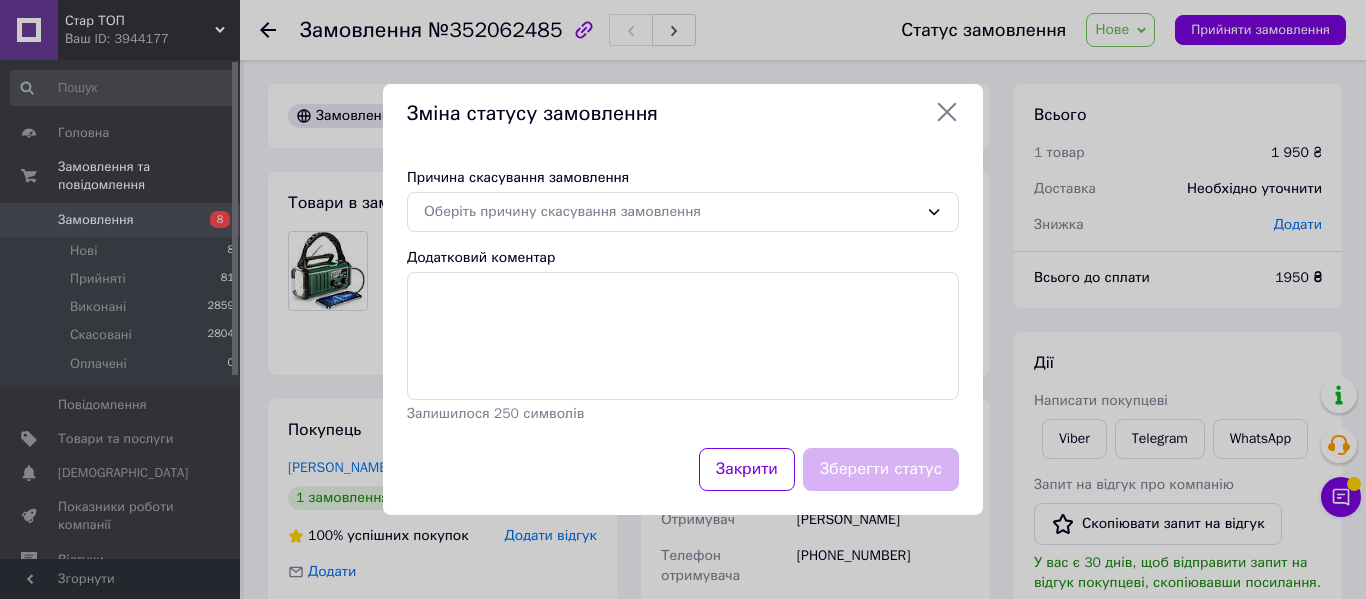 click 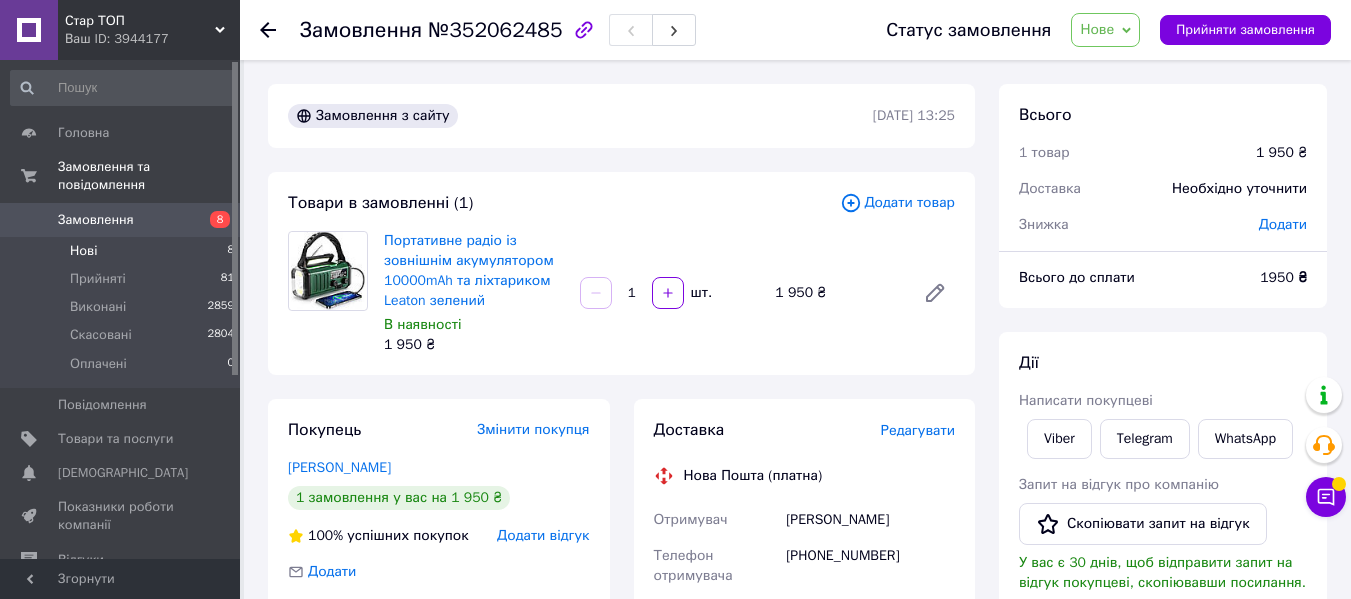 click on "Нові 8" at bounding box center (123, 251) 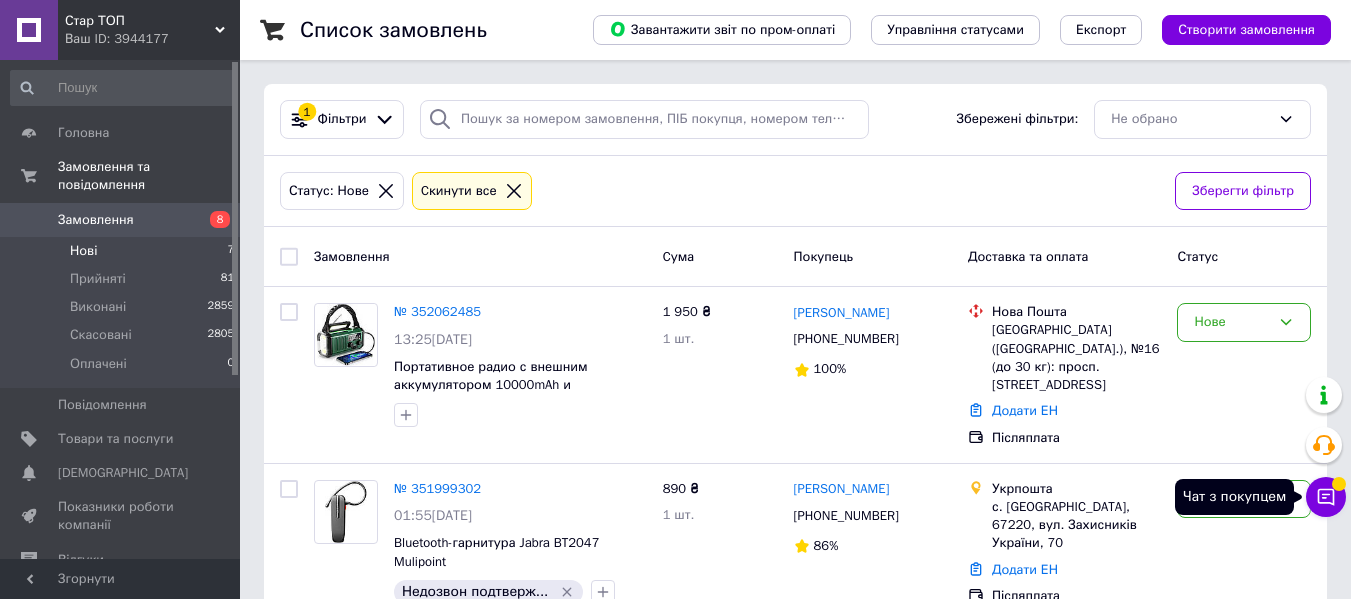 click on "Чат з покупцем" at bounding box center [1326, 497] 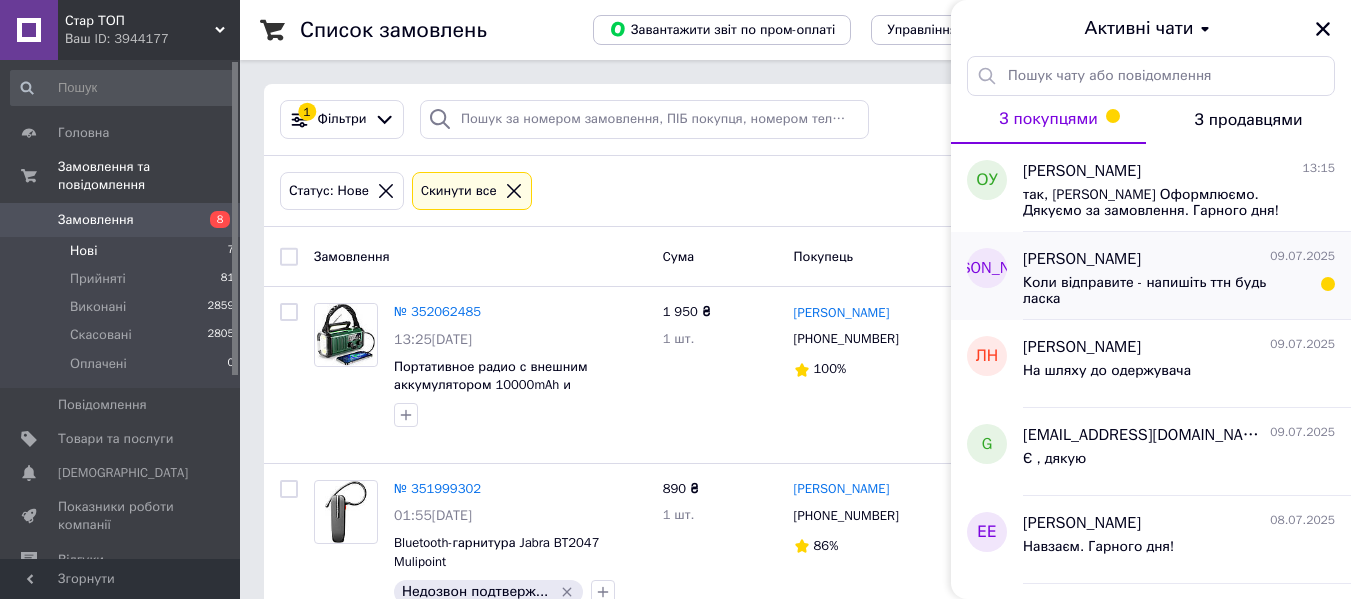 click on "Коли відправите - напишіть ттн будь ласка" at bounding box center [1165, 291] 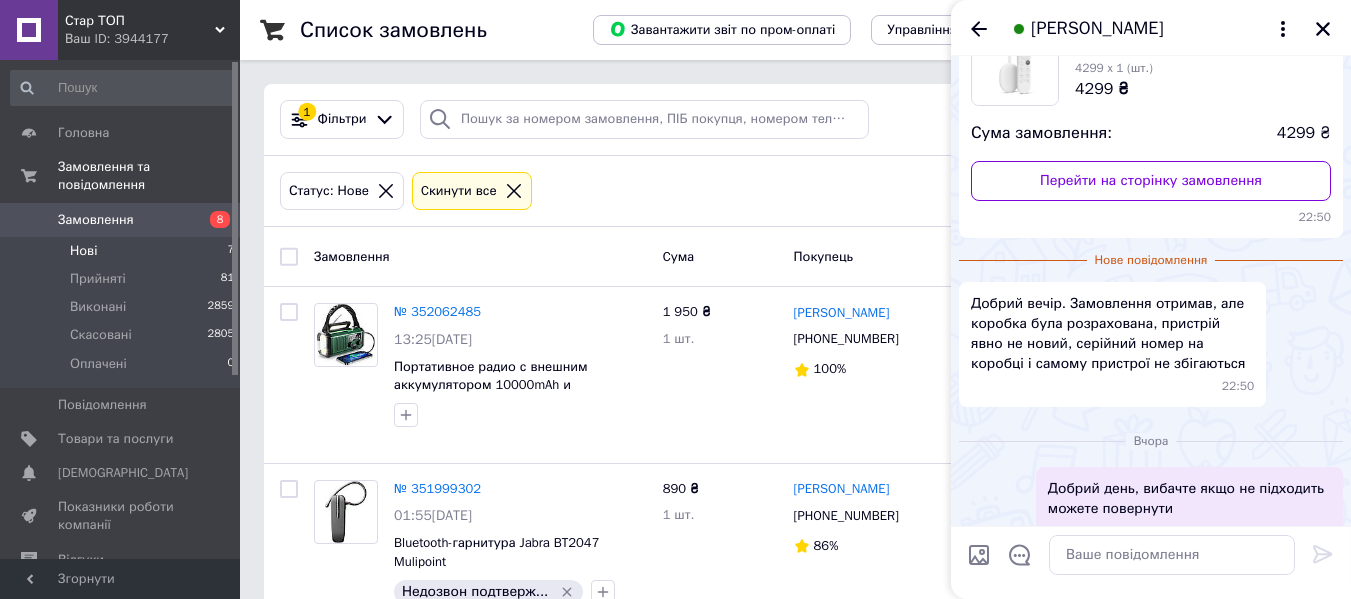 scroll, scrollTop: 0, scrollLeft: 0, axis: both 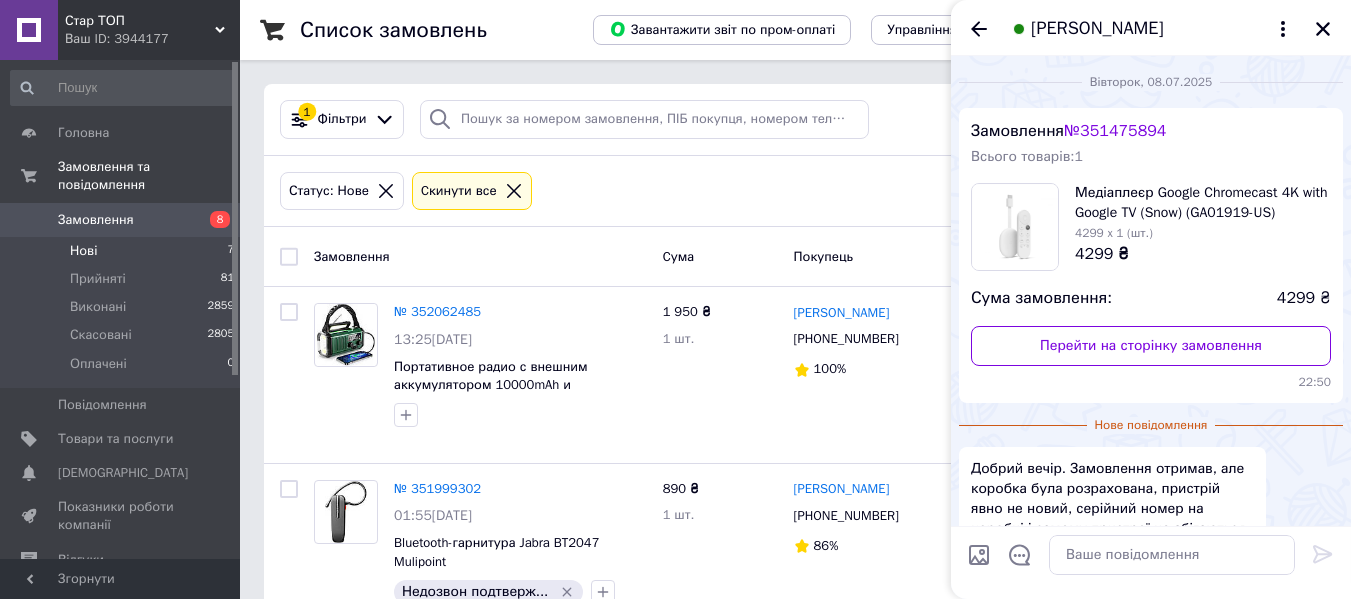 click on "Нові 7" at bounding box center (123, 251) 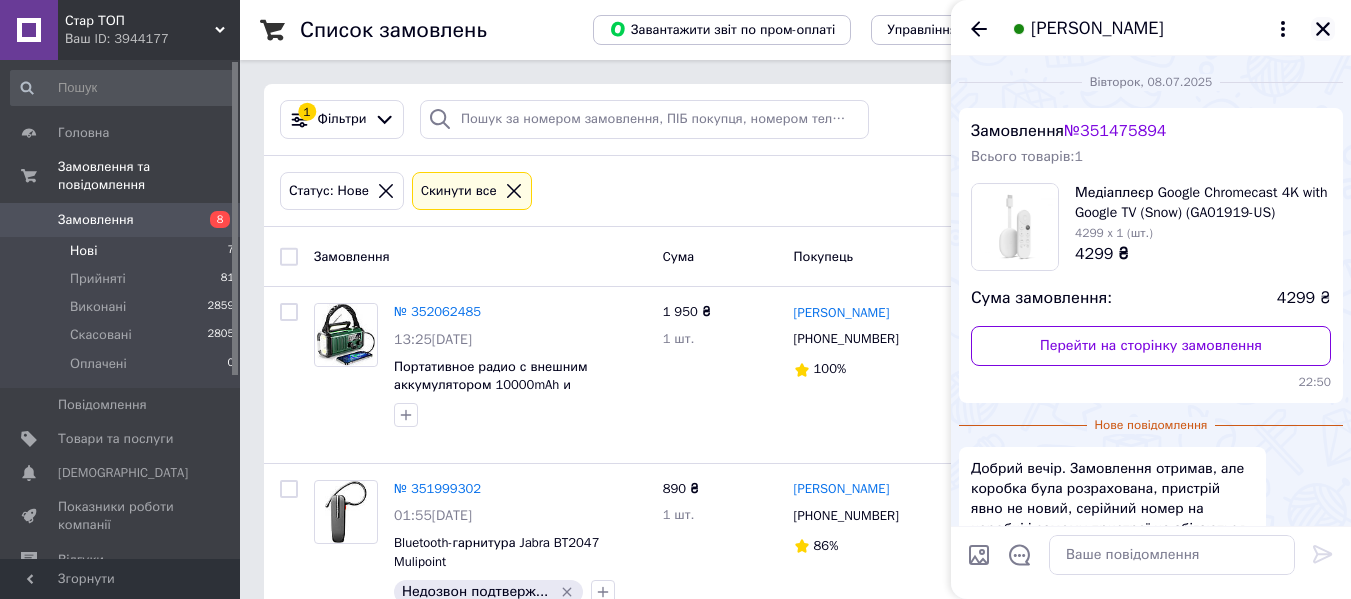 click 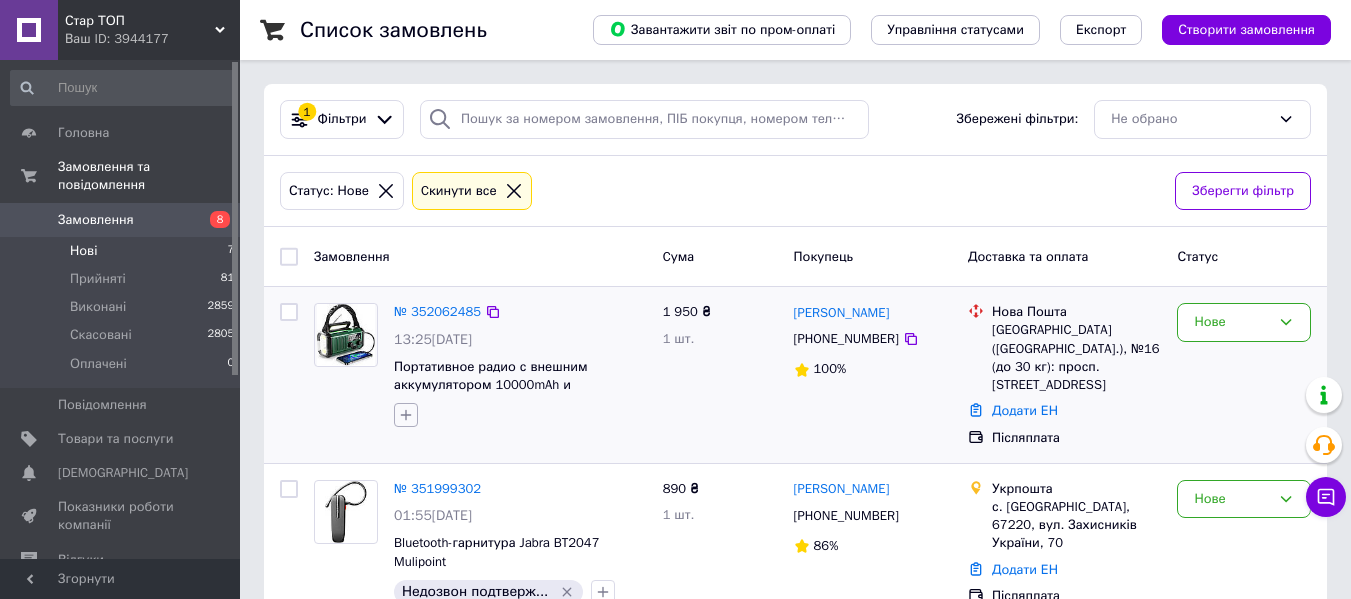 click 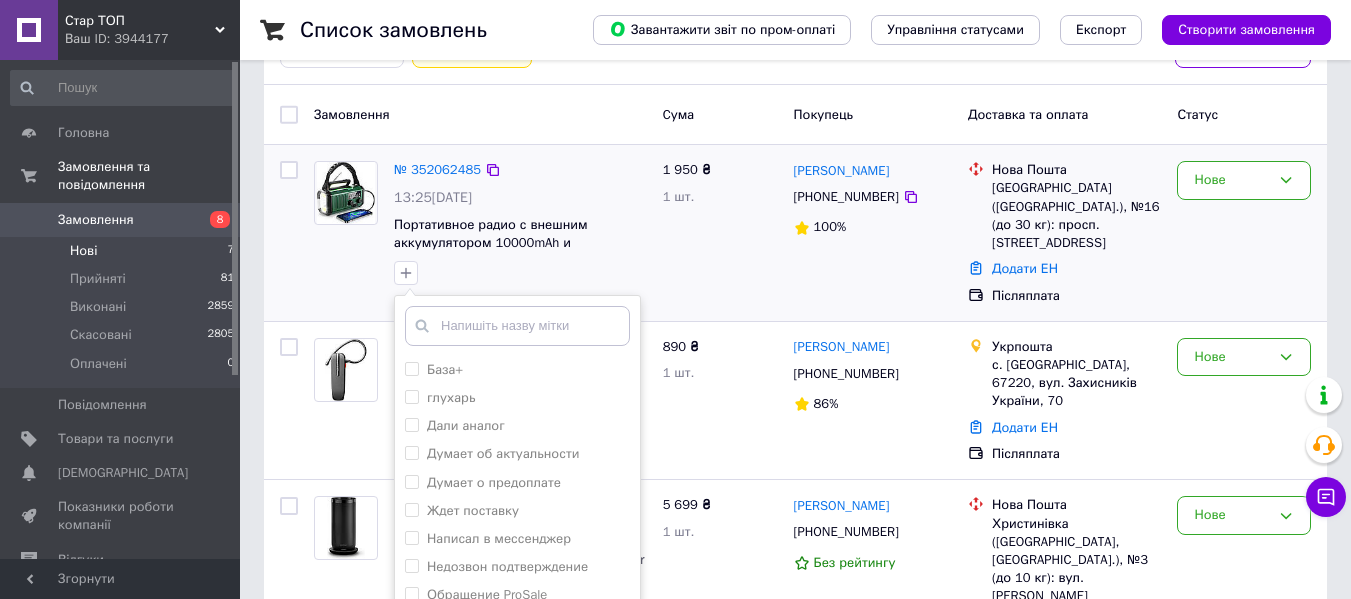 scroll, scrollTop: 400, scrollLeft: 0, axis: vertical 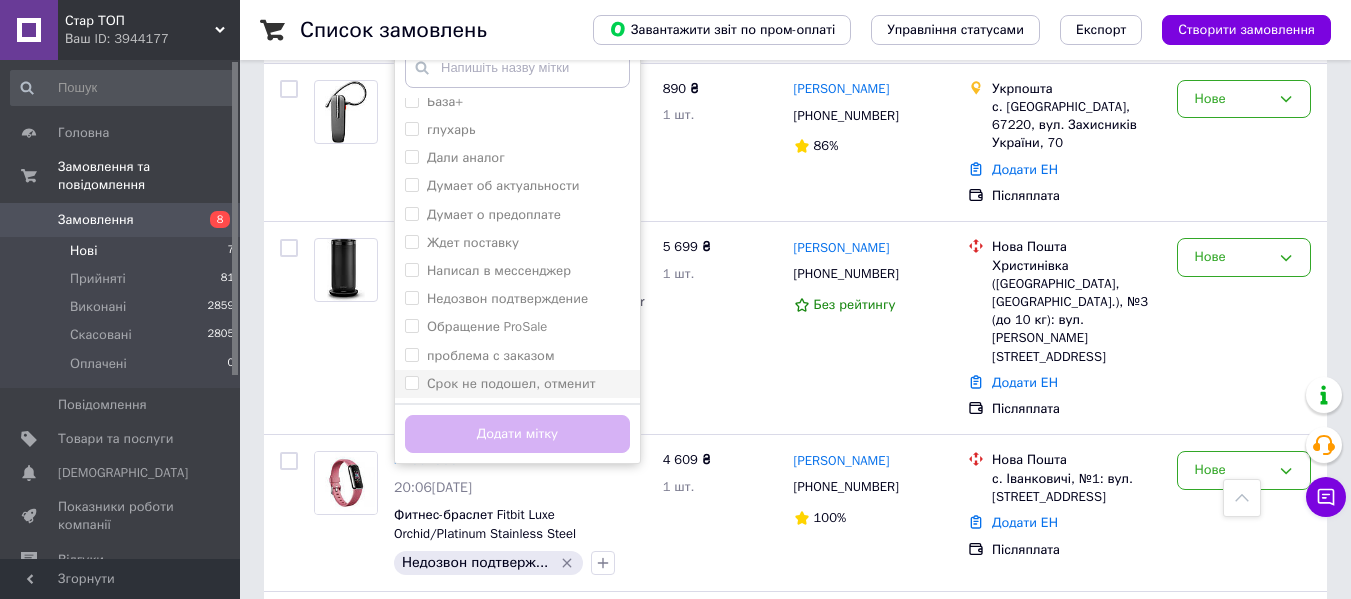 click on "Срок не подошел, отменит" at bounding box center (511, 383) 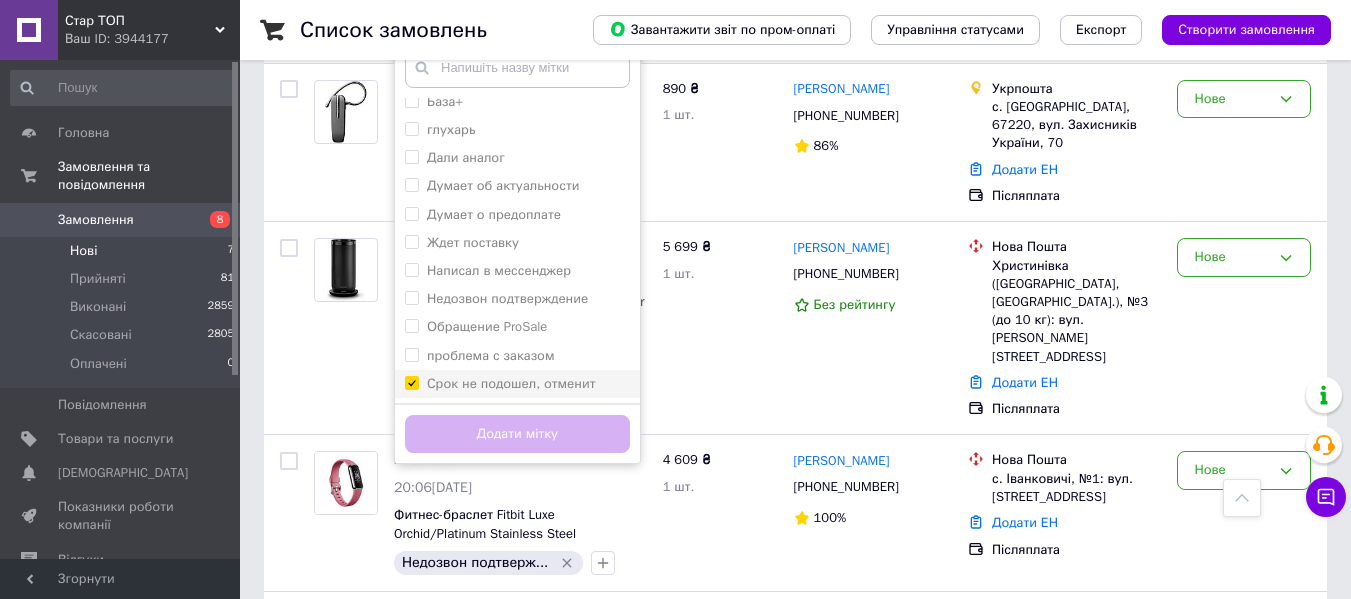 checkbox on "true" 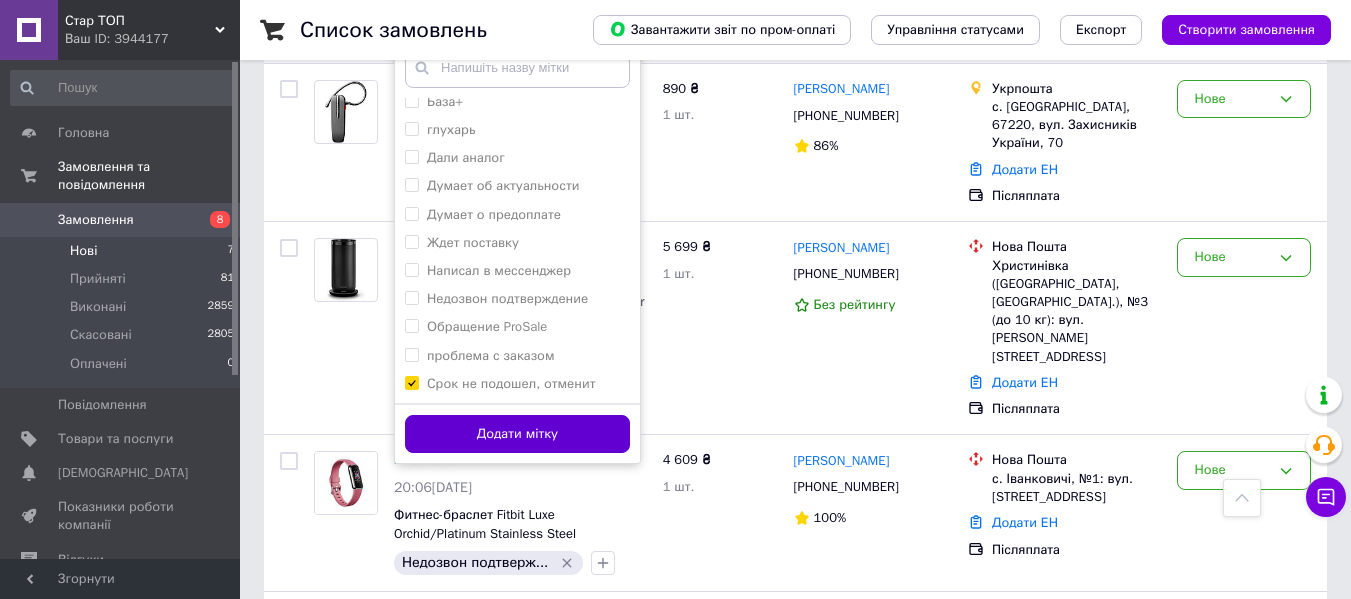 click on "Додати мітку" at bounding box center [517, 434] 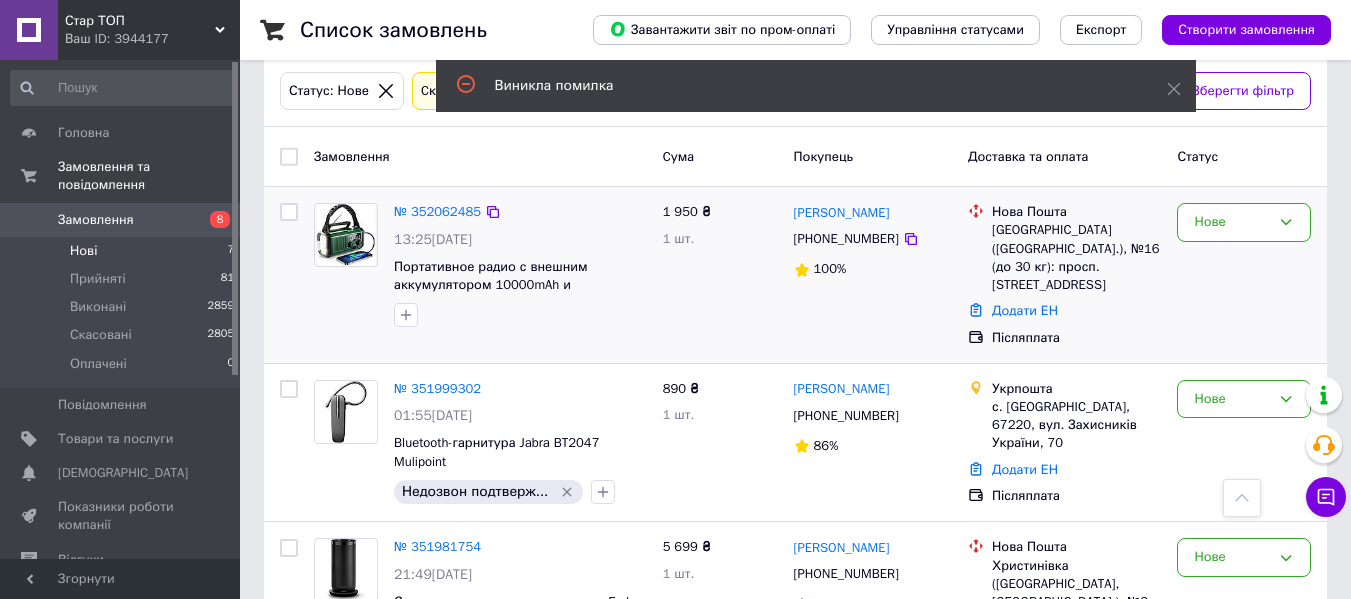 scroll, scrollTop: 0, scrollLeft: 0, axis: both 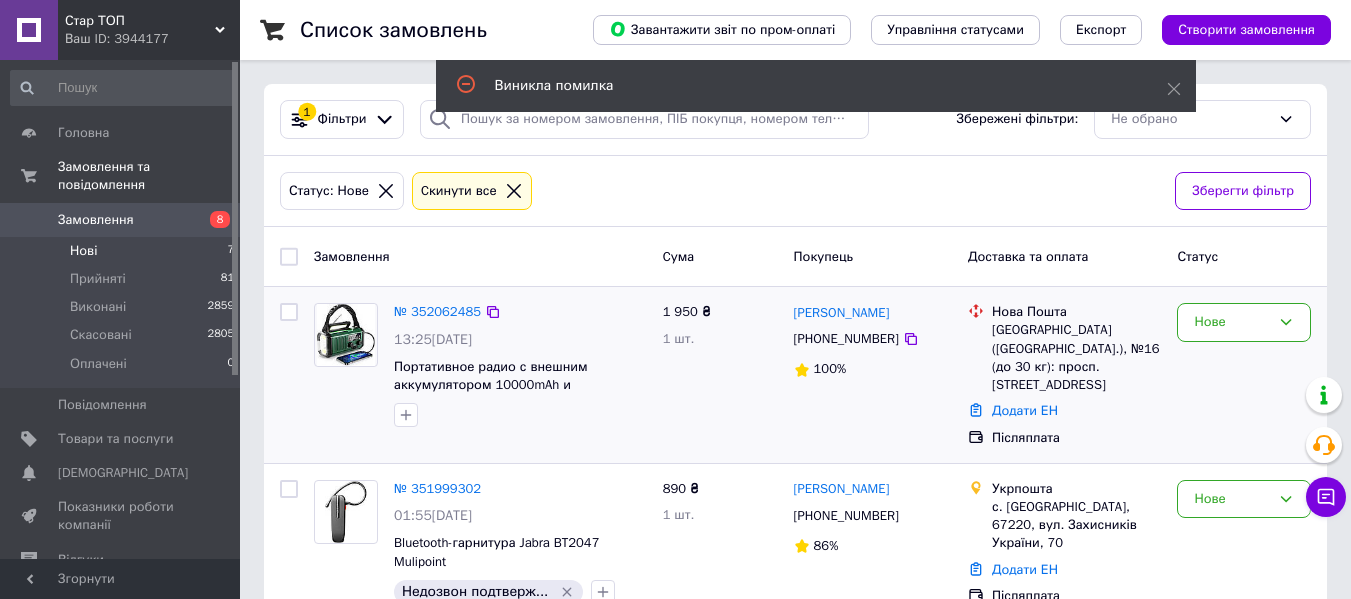 click on "Нові 7" at bounding box center [123, 251] 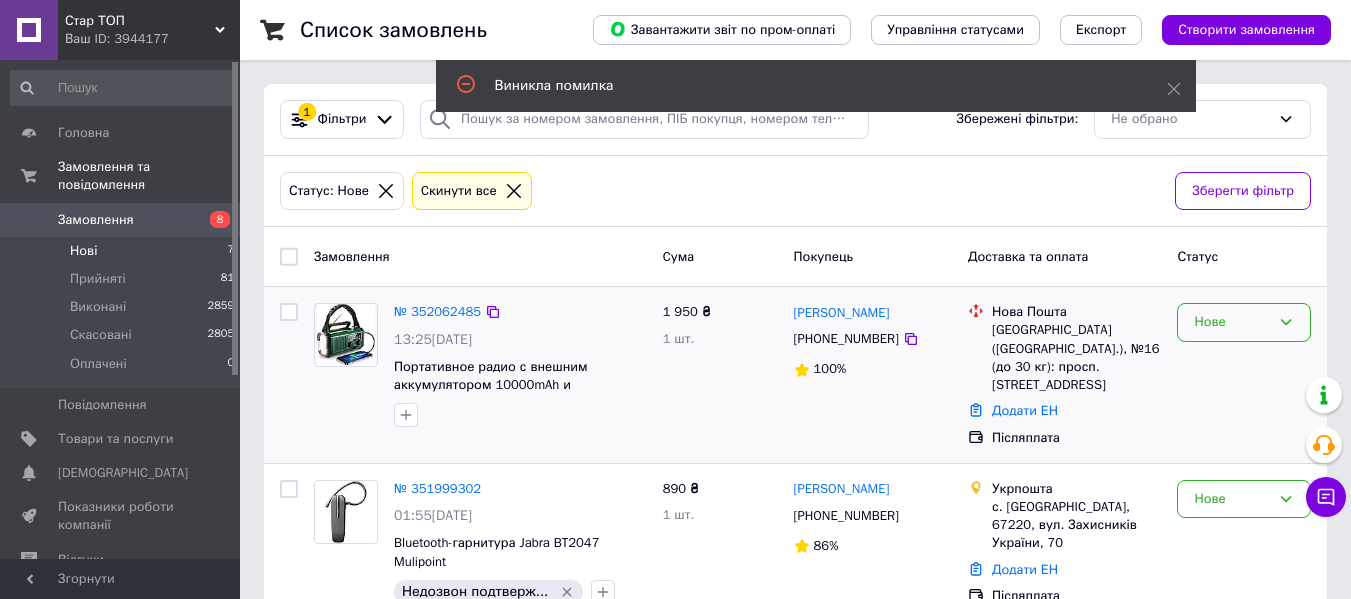 click 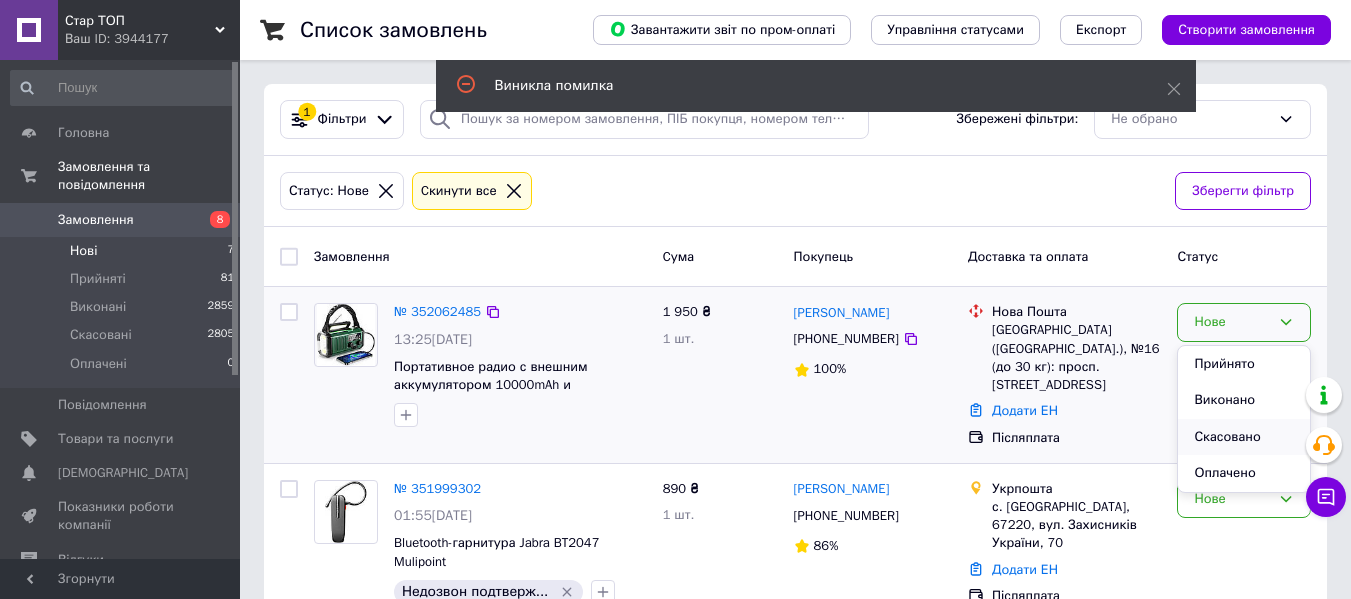 click on "Скасовано" at bounding box center [1244, 437] 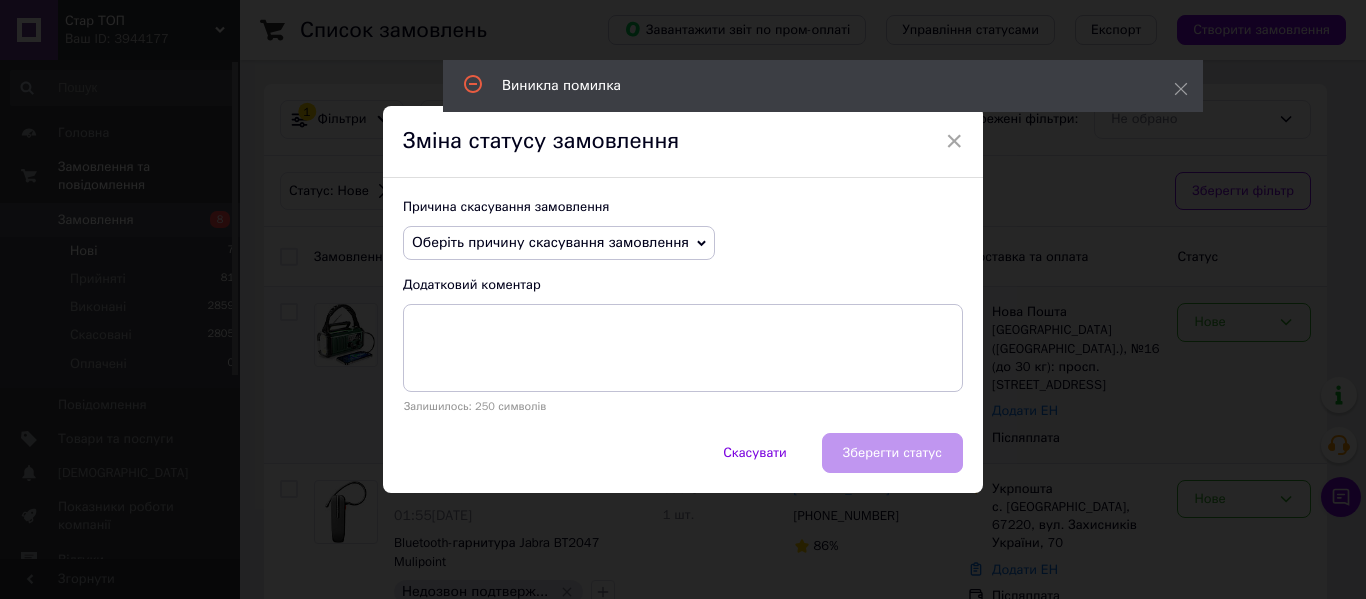 click 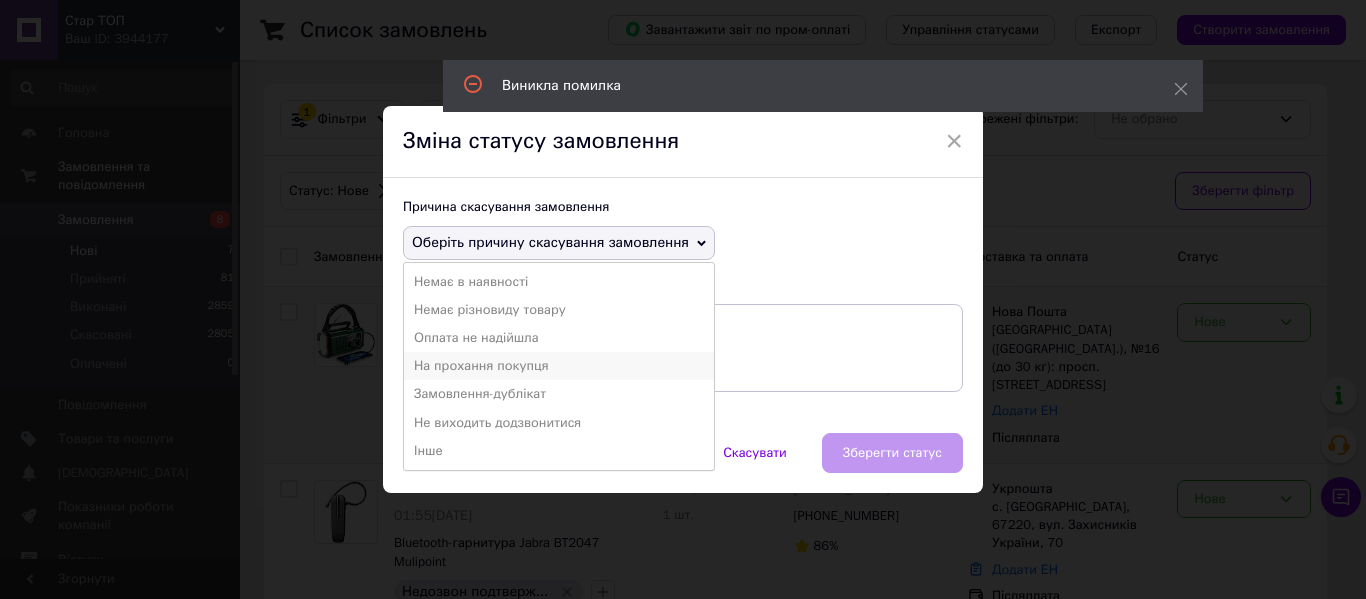 click on "На прохання покупця" at bounding box center (559, 366) 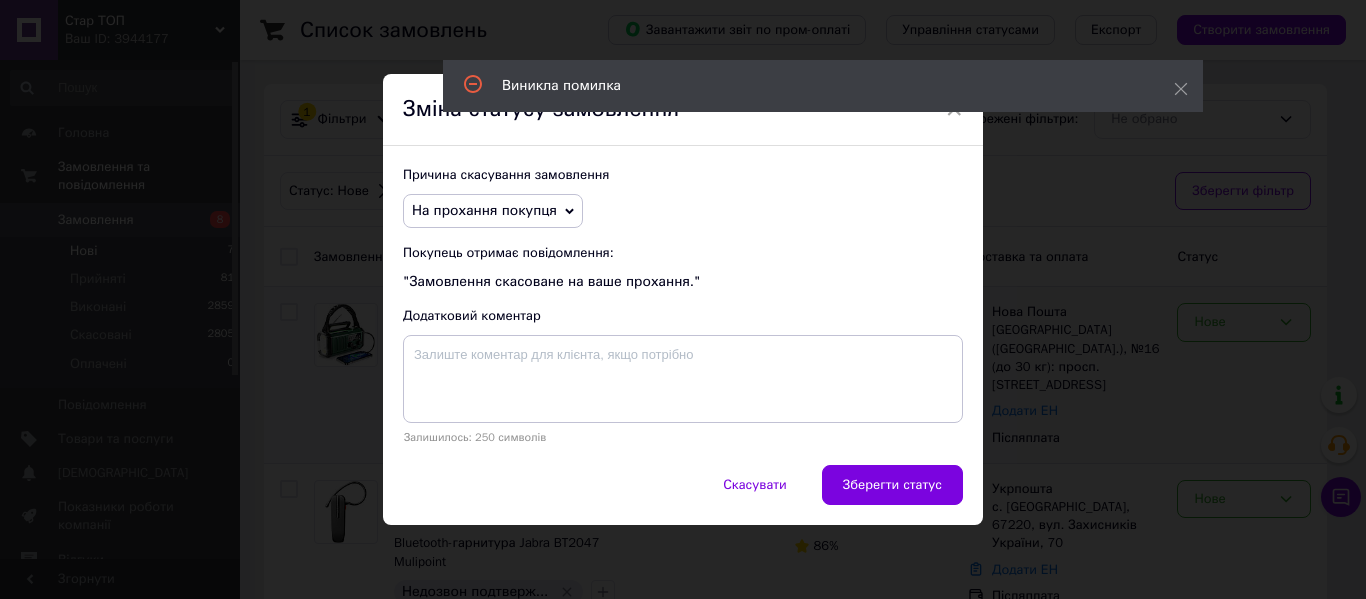 click on "Зберегти статус" at bounding box center [892, 485] 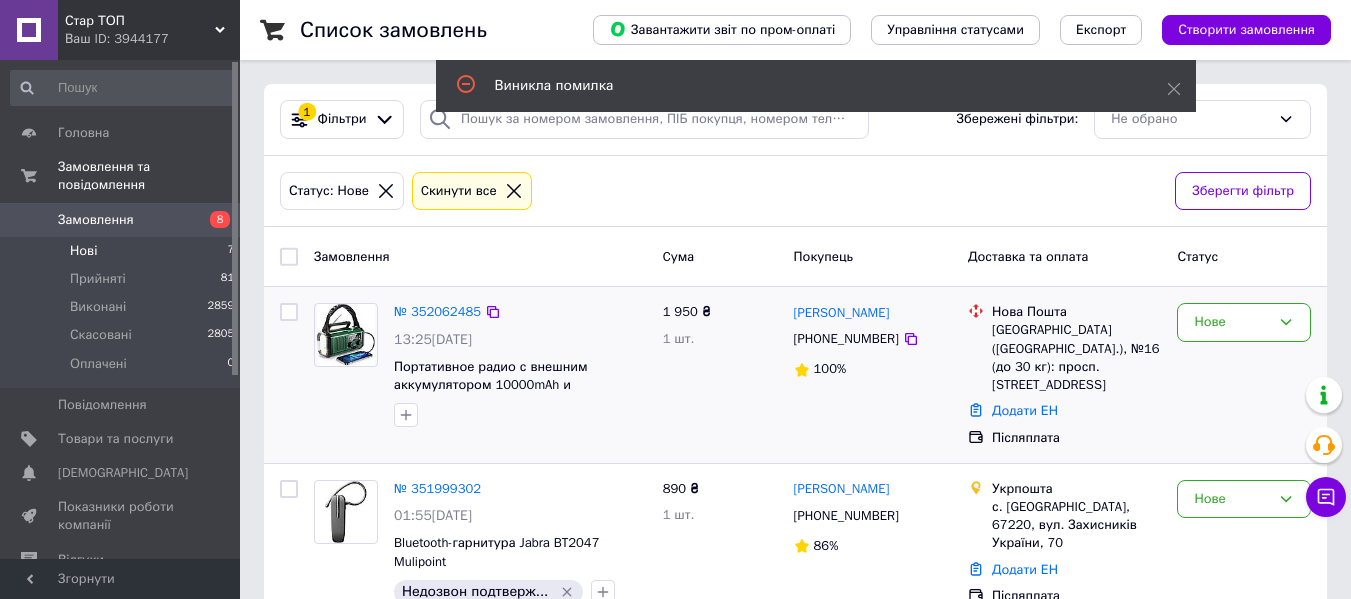 click on "Нові" at bounding box center [83, 251] 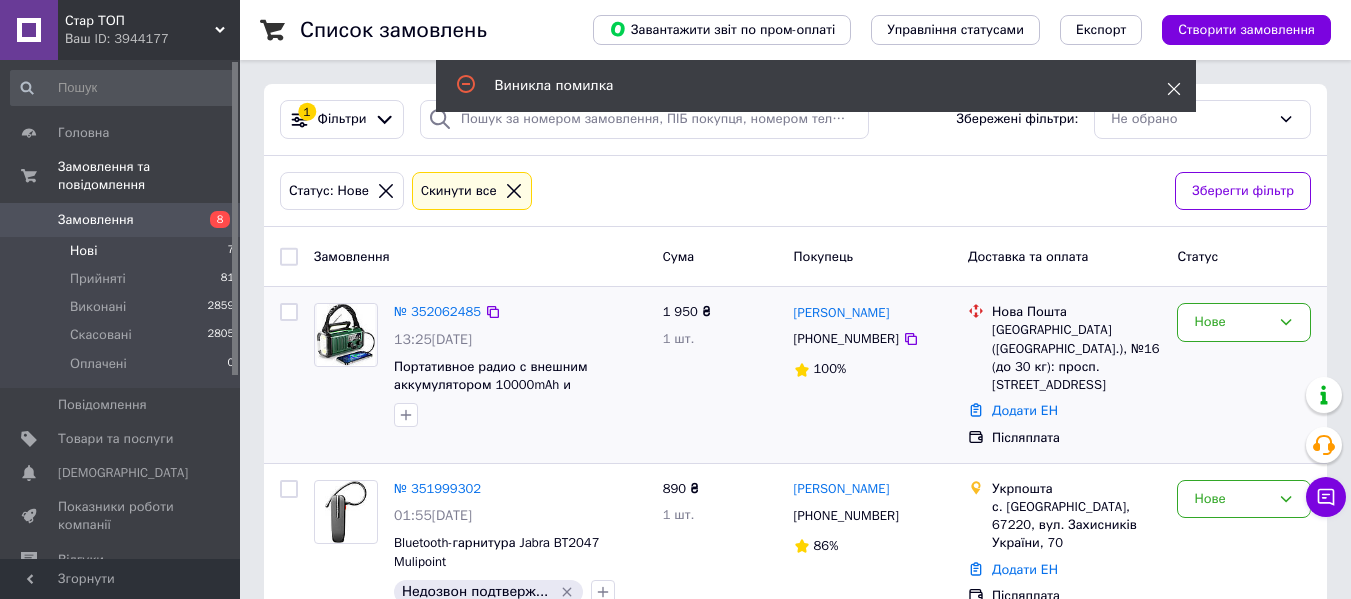 click 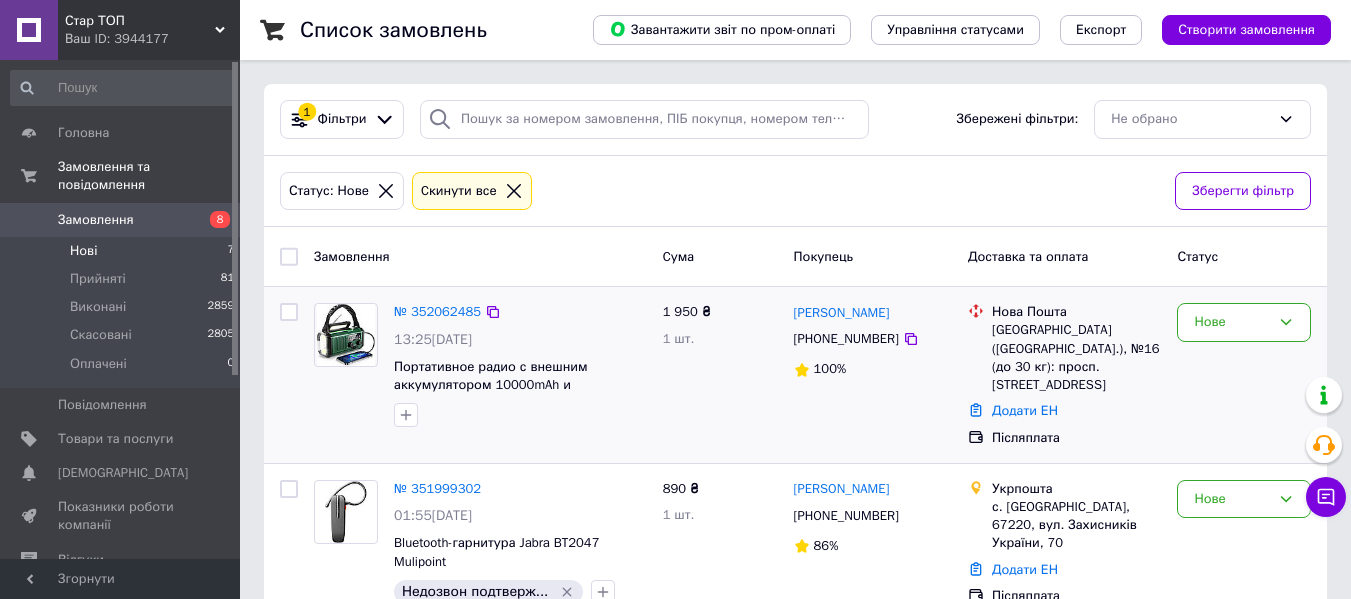 click on "Нові 7" at bounding box center [123, 251] 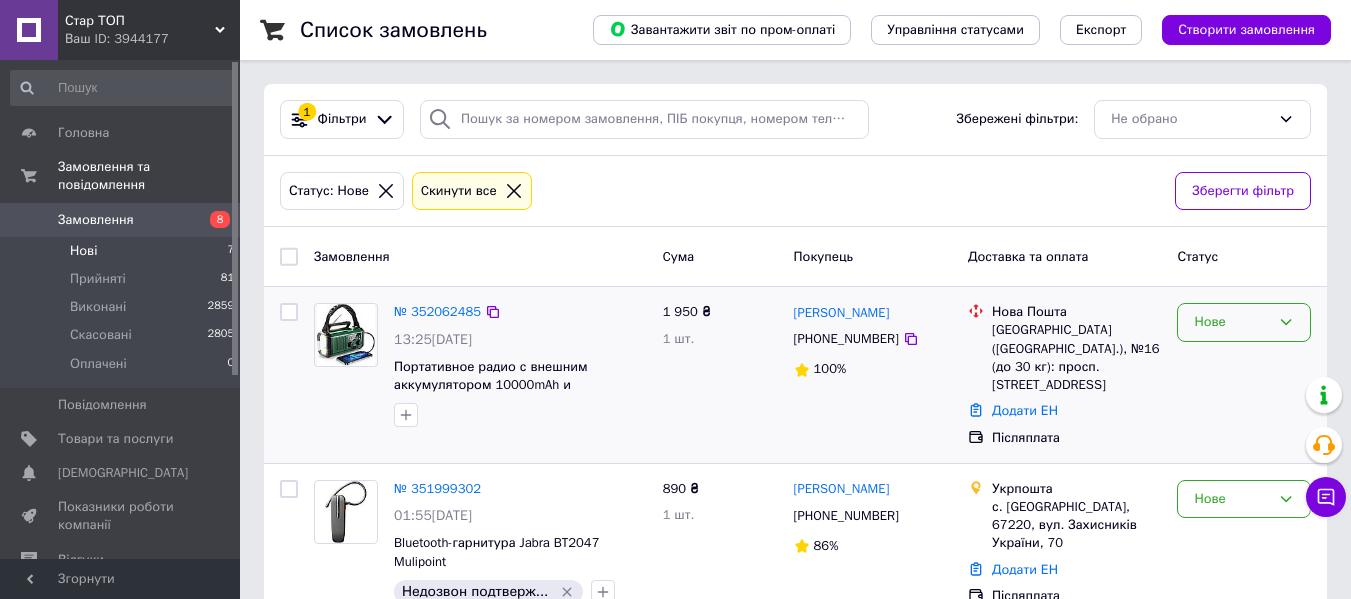 click on "Нове" at bounding box center (1244, 322) 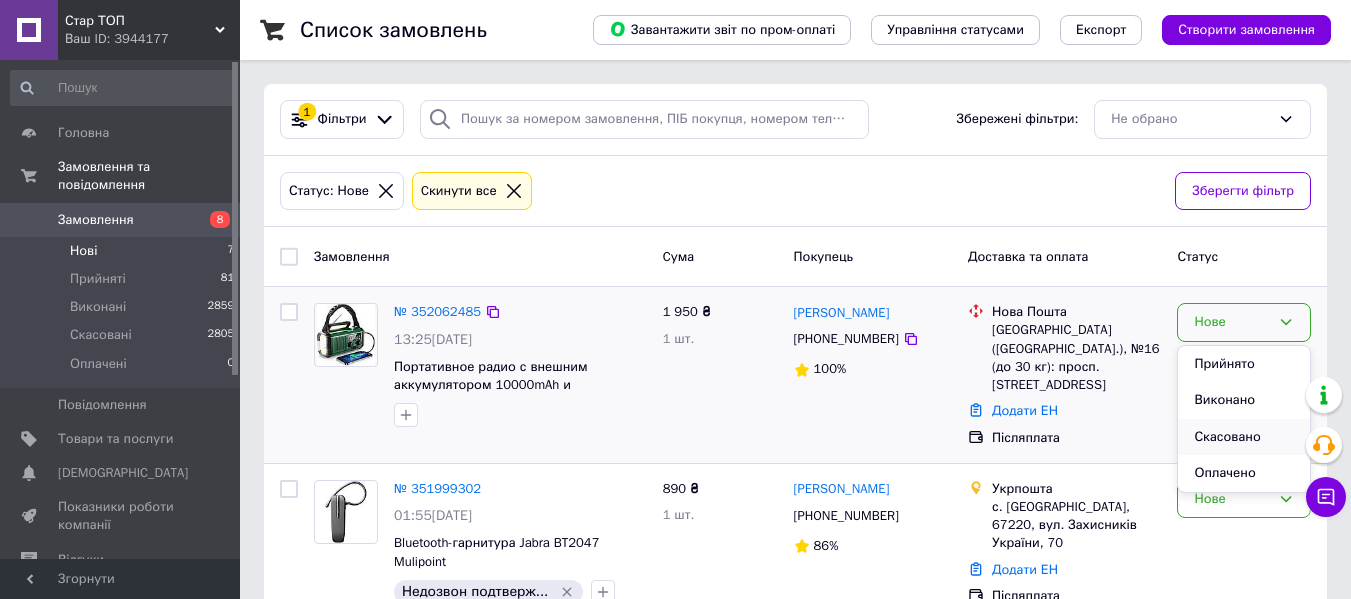 click on "Скасовано" at bounding box center (1244, 437) 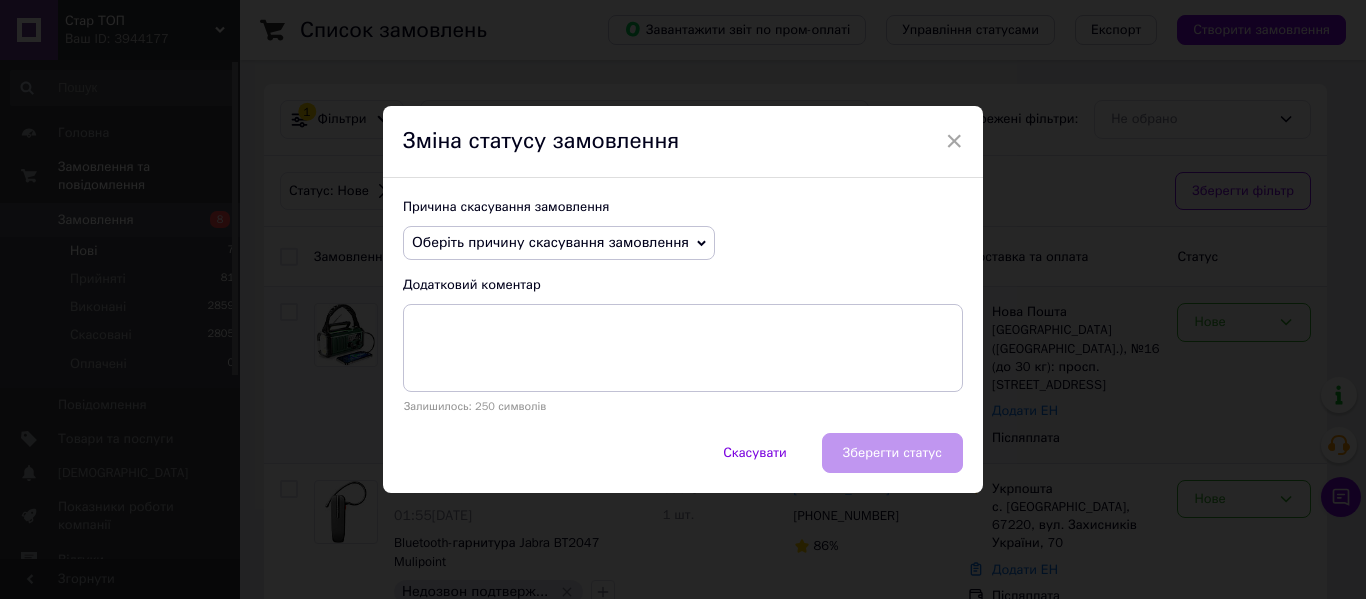 click 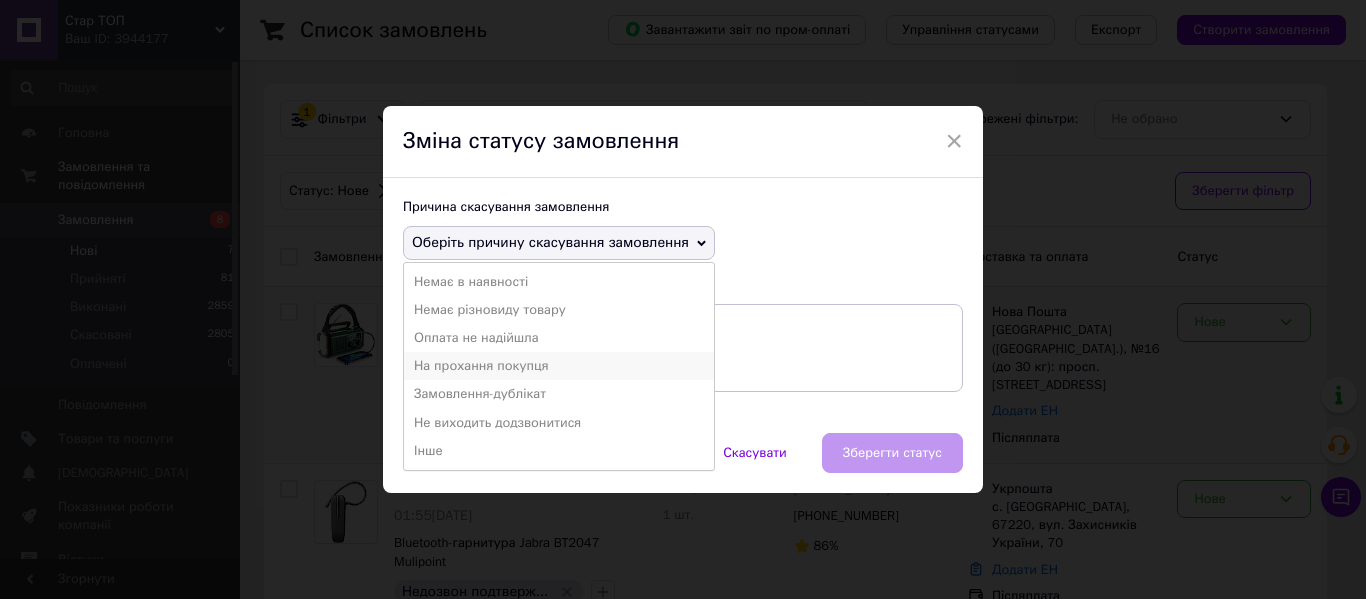 click on "На прохання покупця" at bounding box center (559, 366) 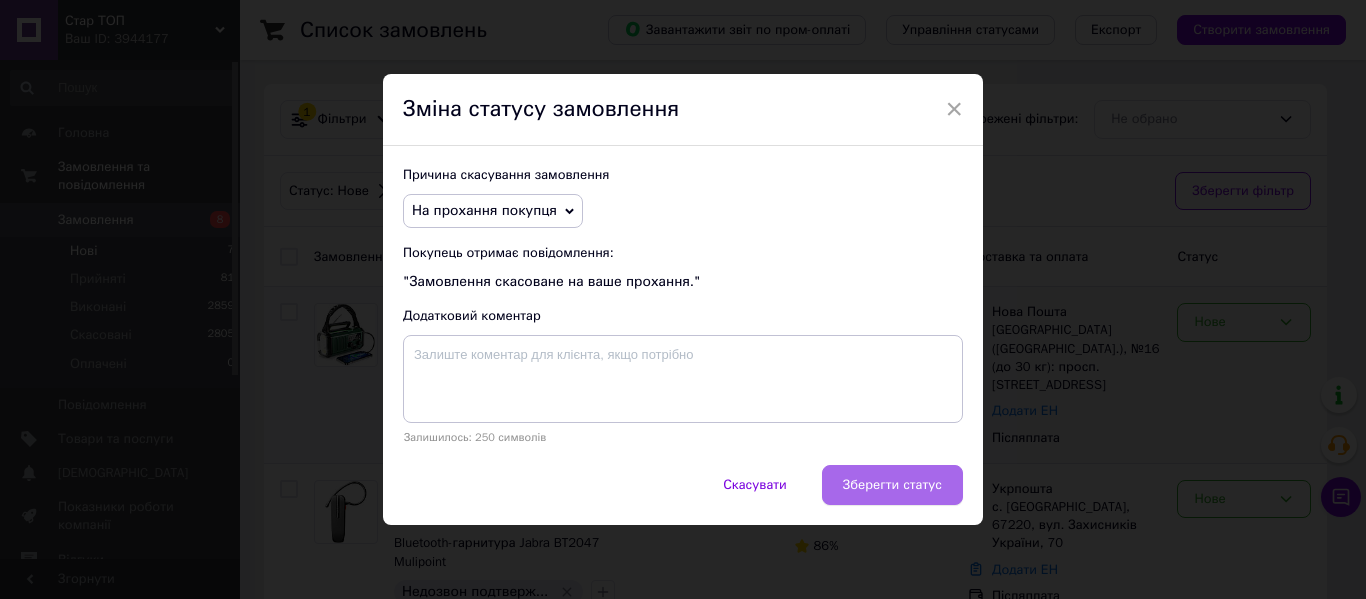 click on "Зберегти статус" at bounding box center [892, 485] 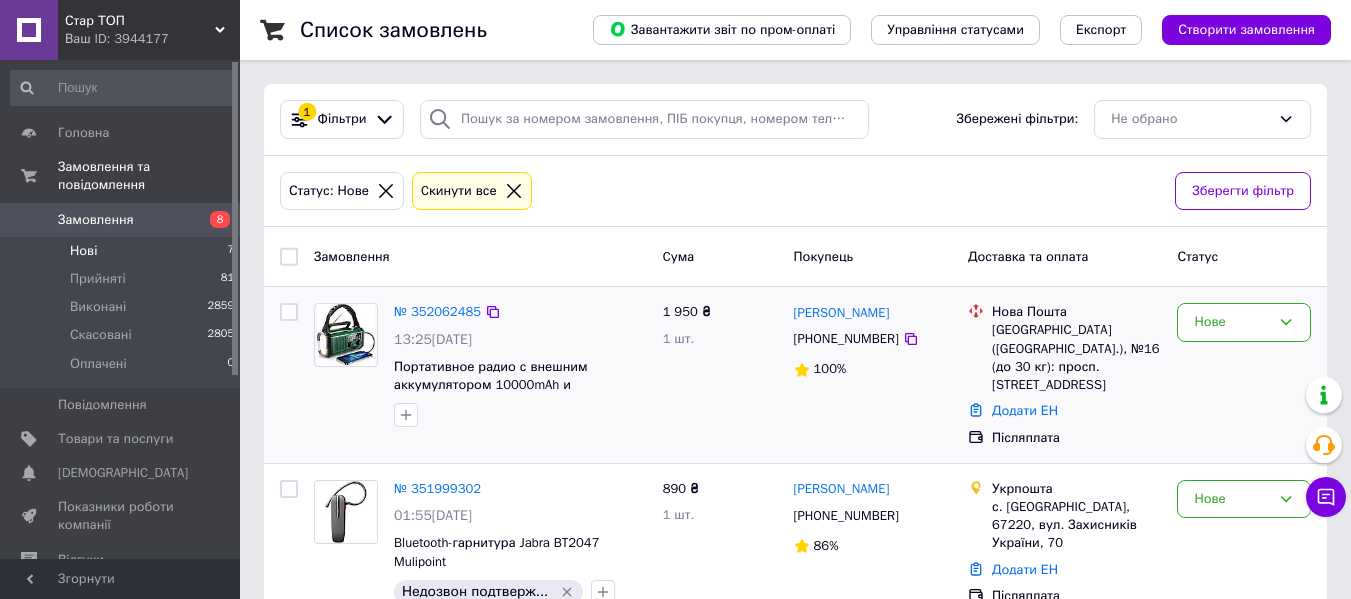 click on "Нові 7" at bounding box center (123, 251) 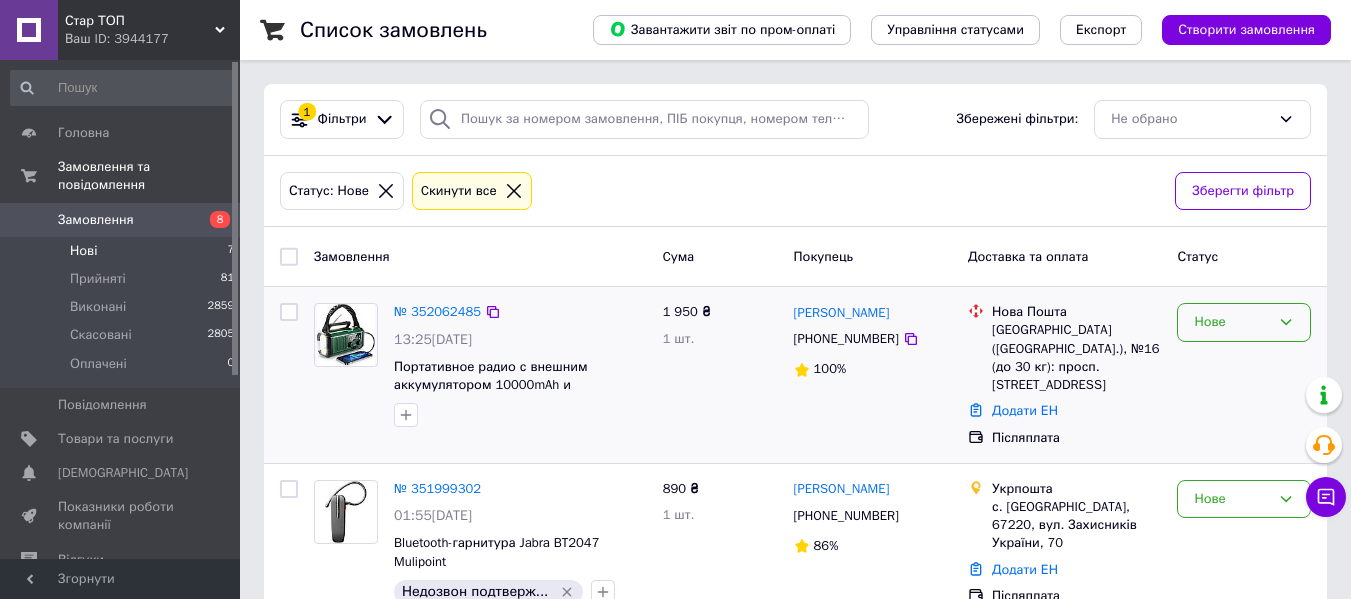click 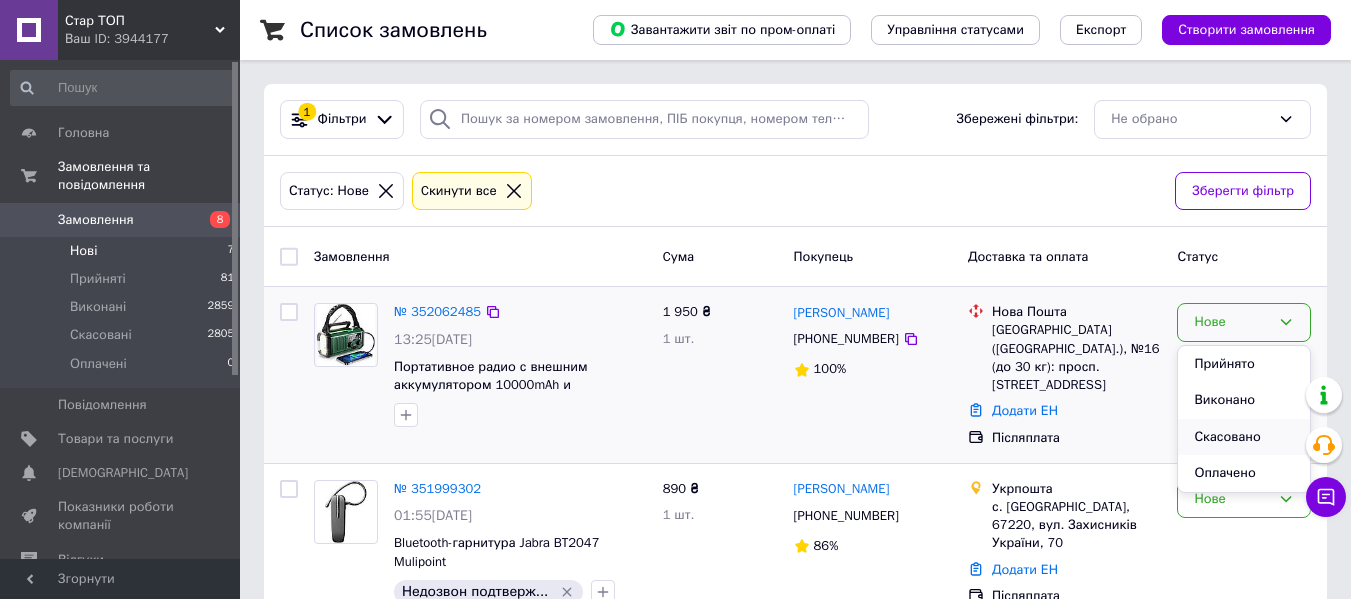 click on "Скасовано" at bounding box center (1244, 437) 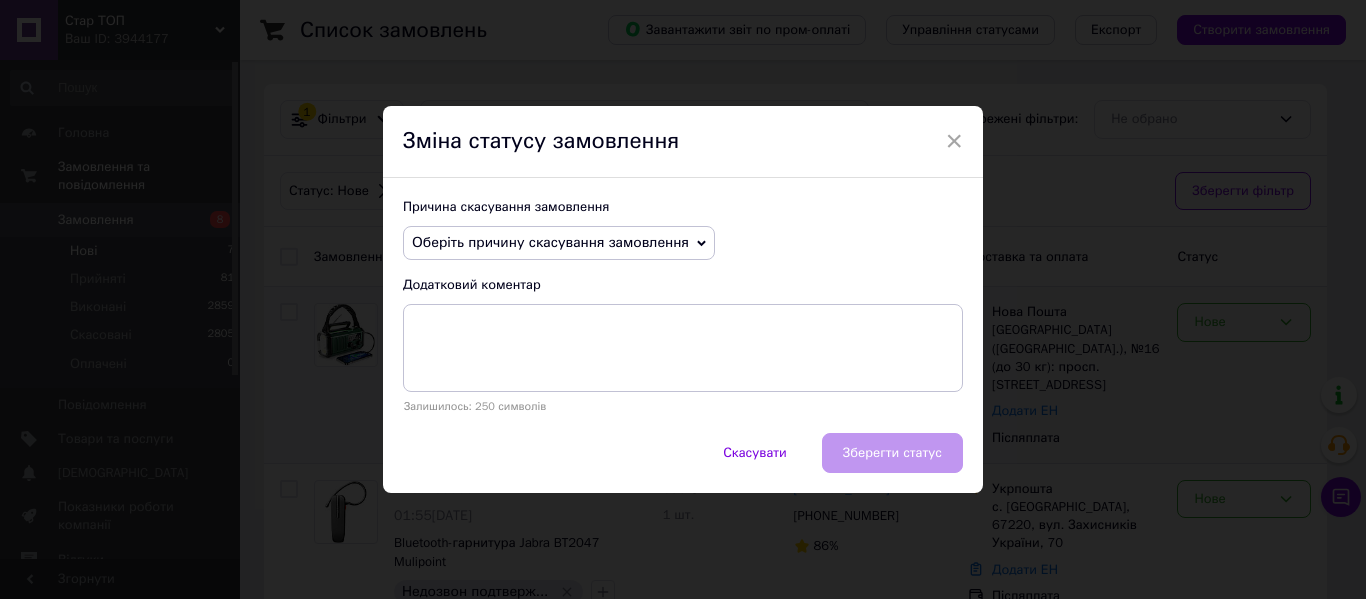 click 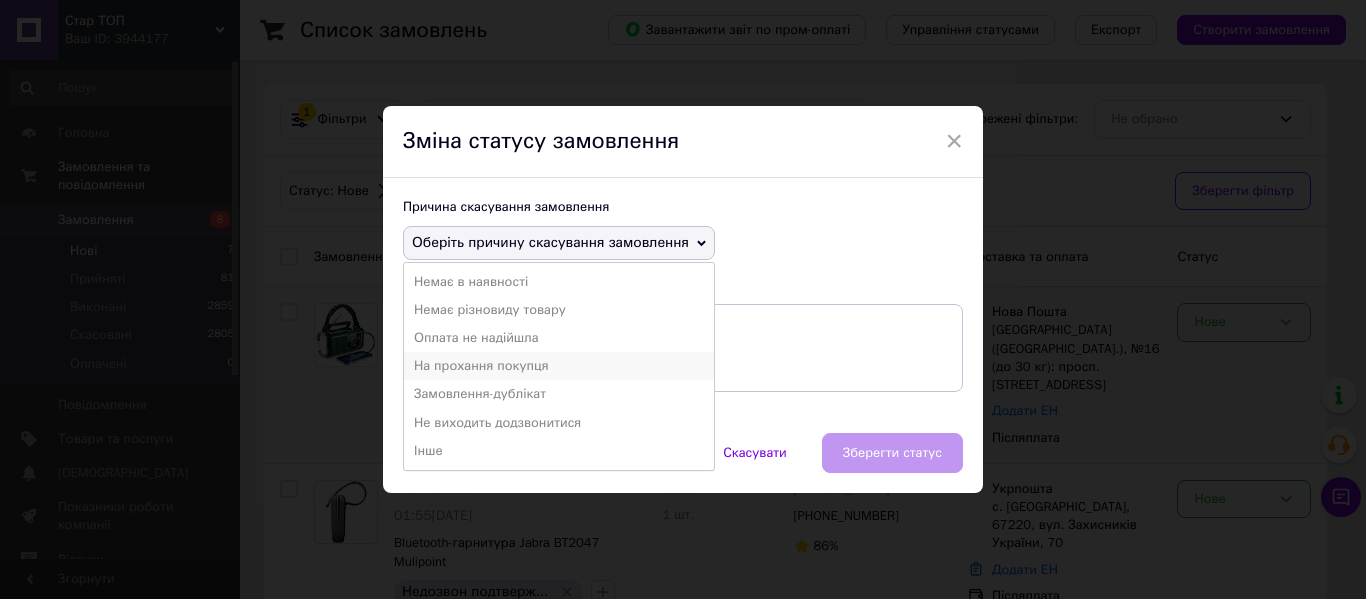 click on "На прохання покупця" at bounding box center [559, 366] 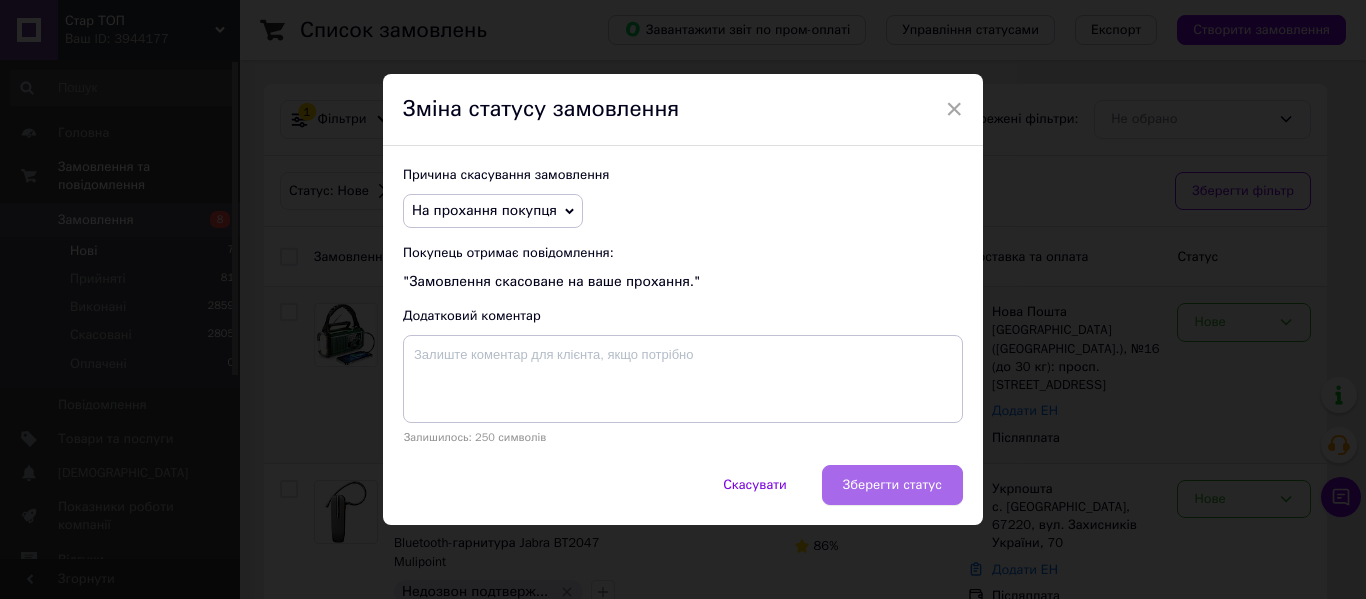 click on "Зберегти статус" at bounding box center [892, 485] 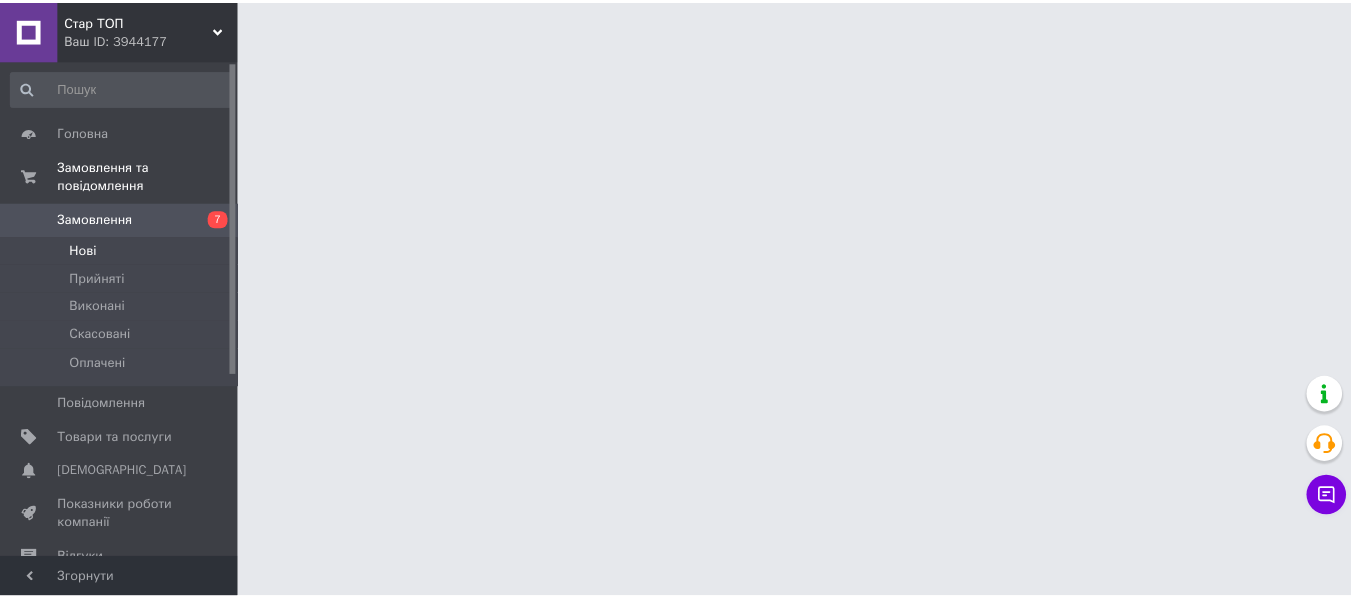 scroll, scrollTop: 0, scrollLeft: 0, axis: both 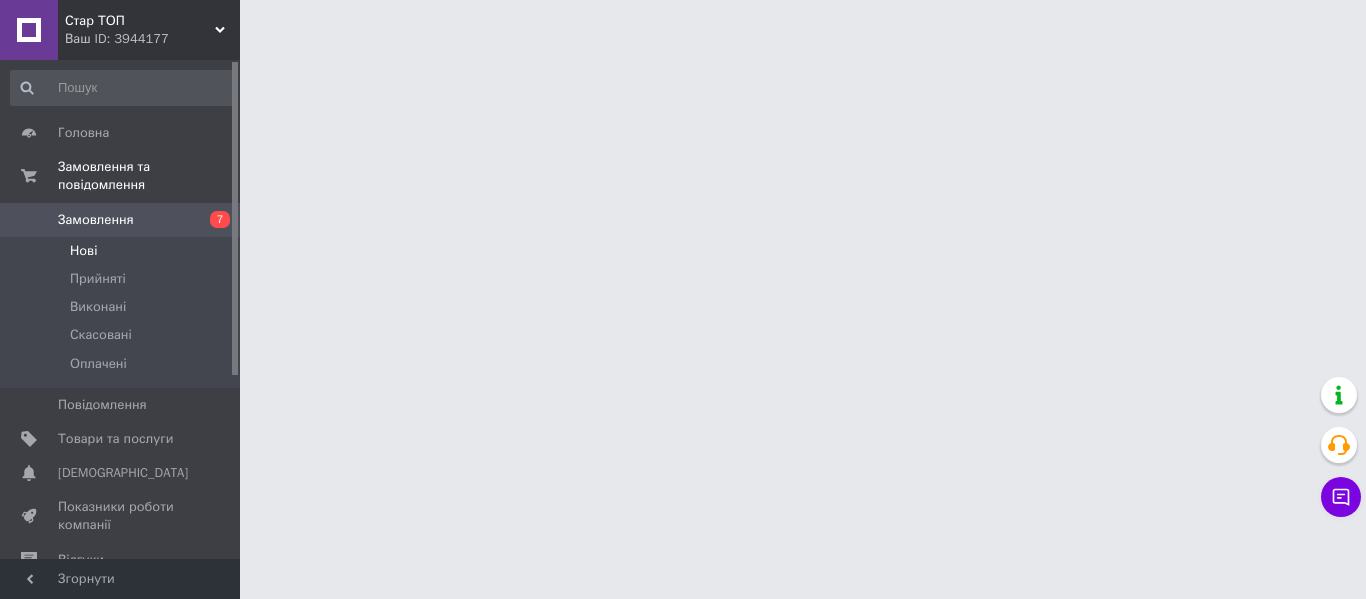 click on "Нові" at bounding box center (123, 251) 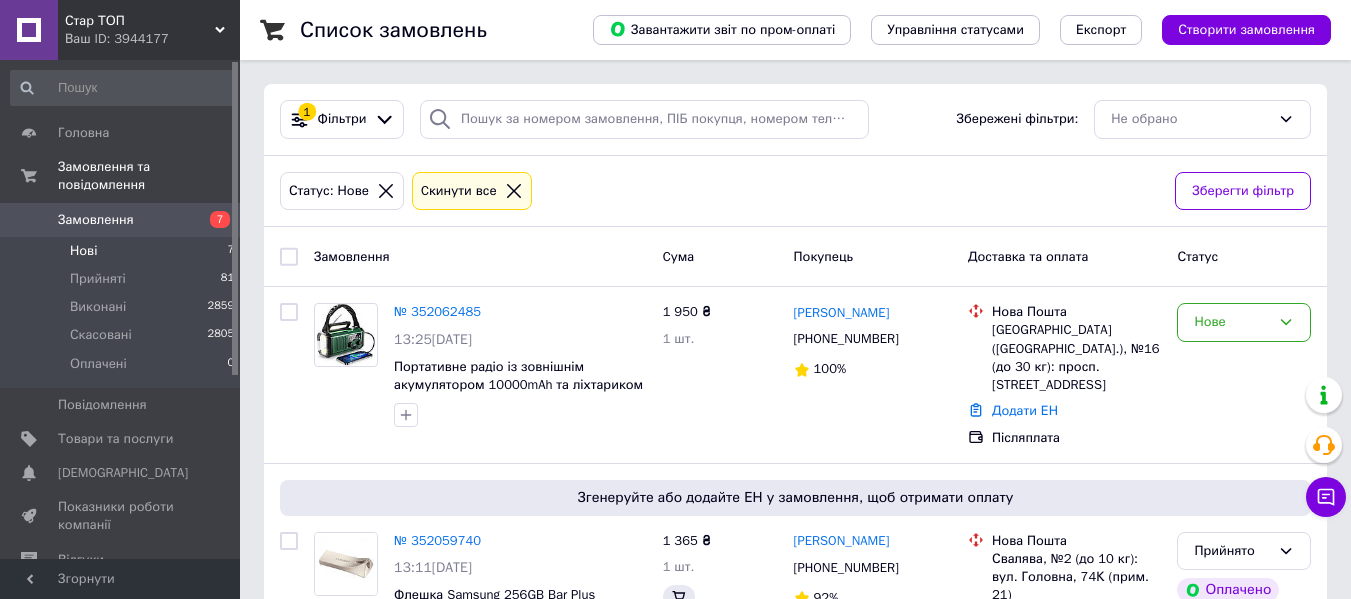 click on "Нові 7" at bounding box center [123, 251] 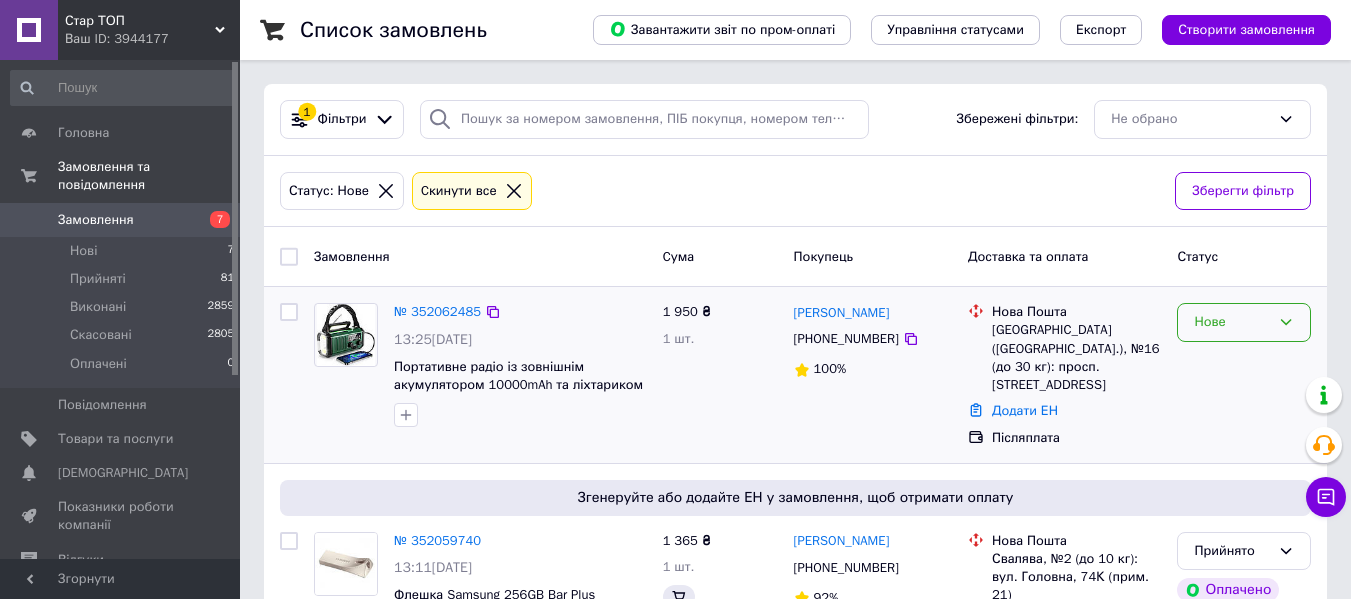 click on "Нове" at bounding box center (1244, 322) 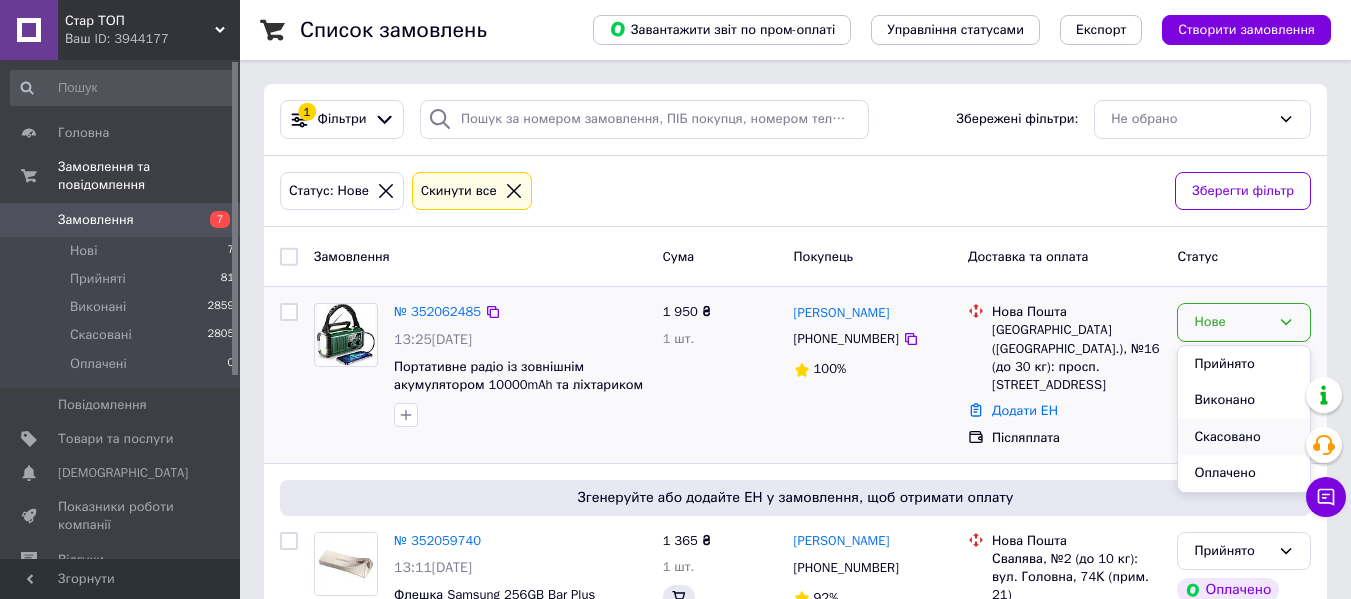 click on "Скасовано" at bounding box center [1244, 437] 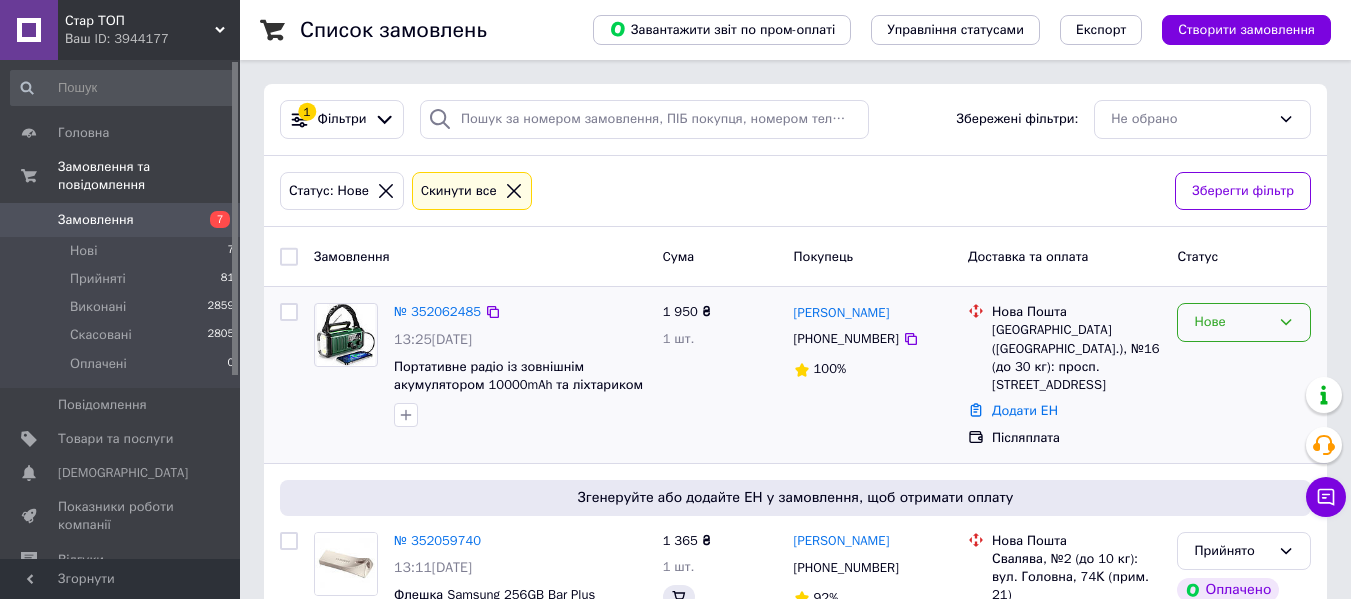 click 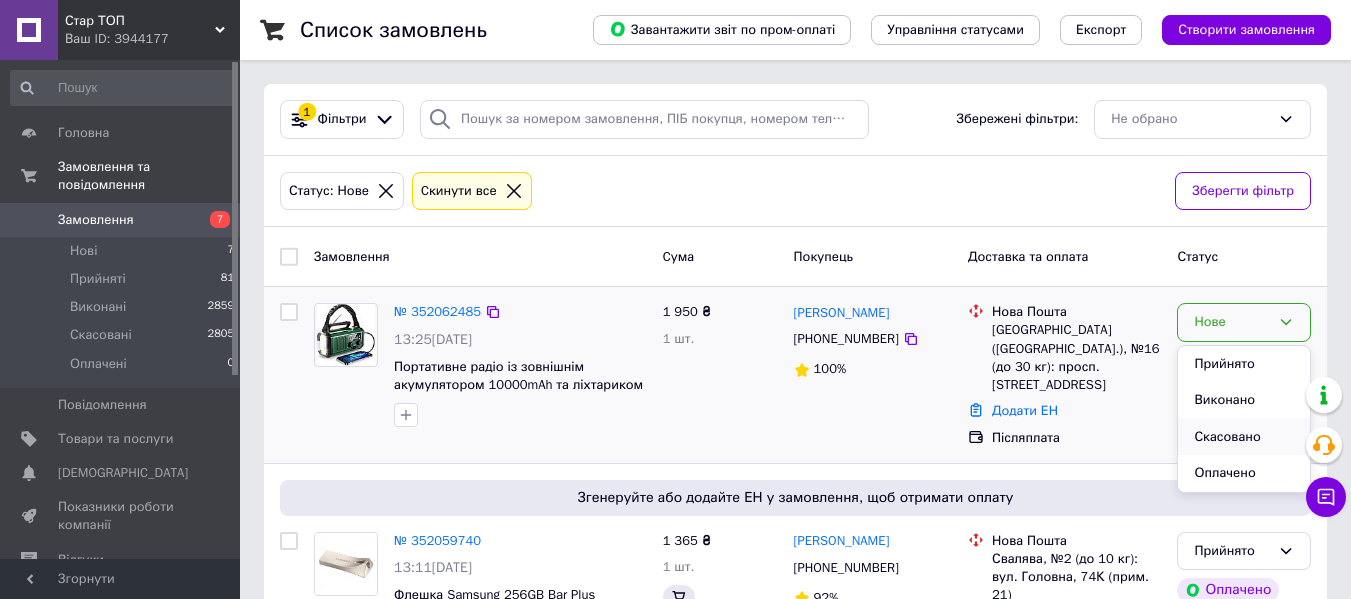 click on "Скасовано" at bounding box center [1244, 437] 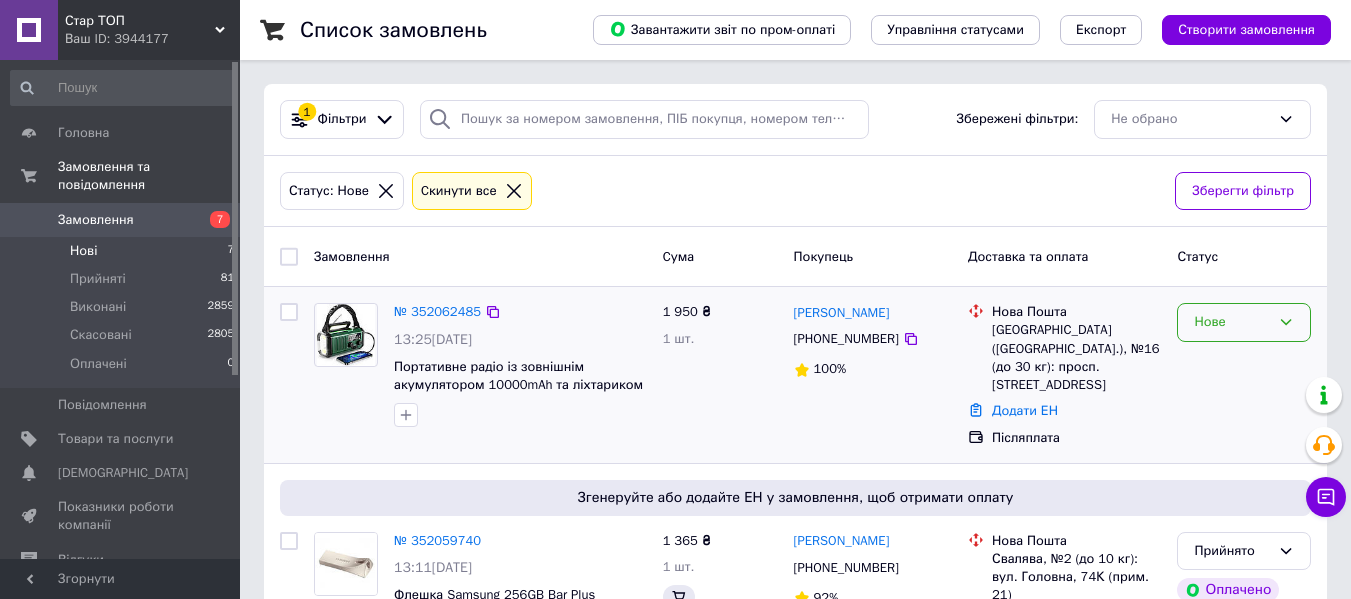 click on "Нові 7" at bounding box center [123, 251] 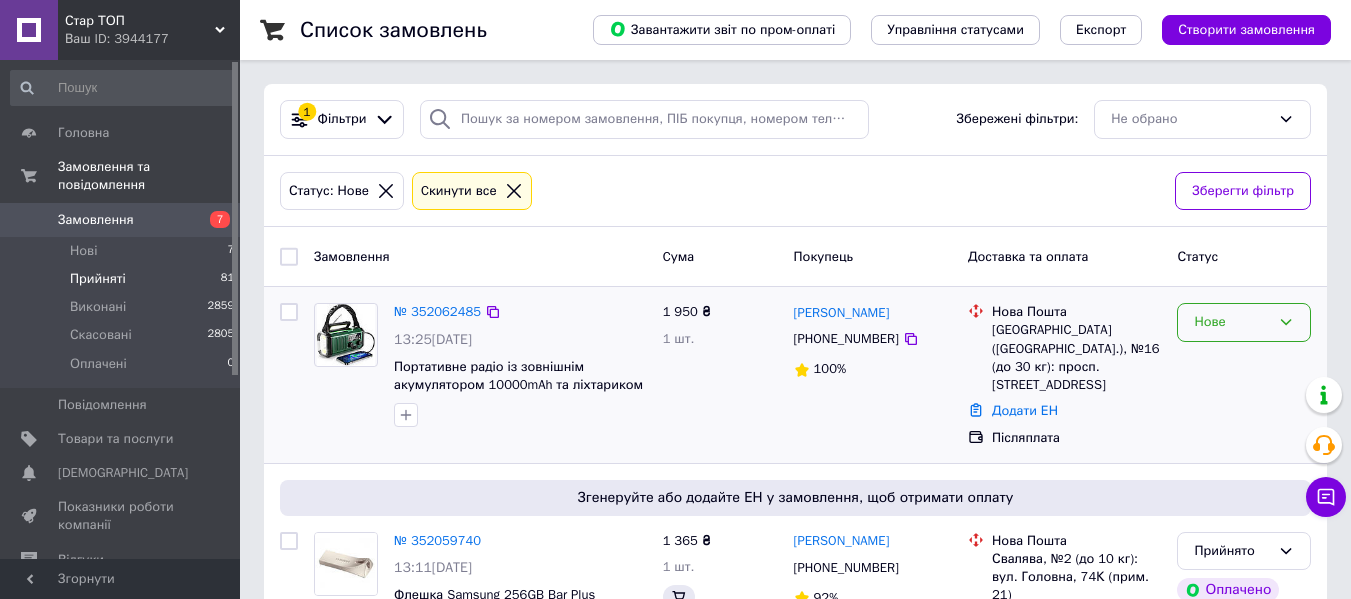 click on "Прийняті 81" at bounding box center (123, 279) 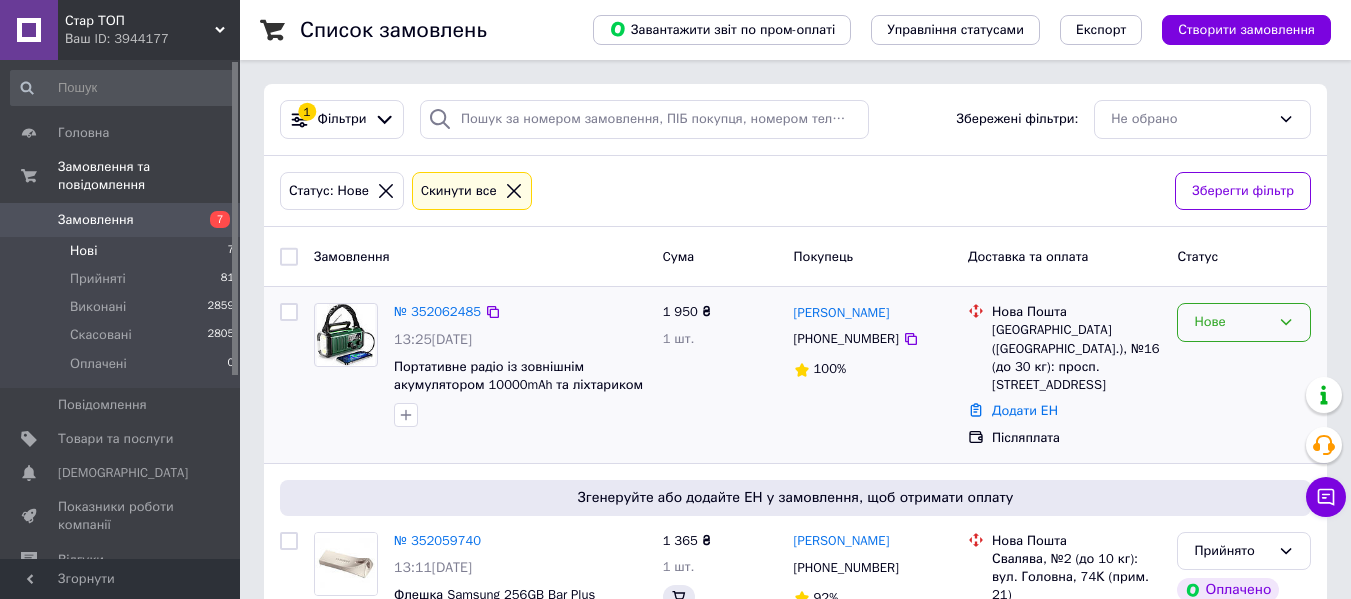click on "Нові 7" at bounding box center (123, 251) 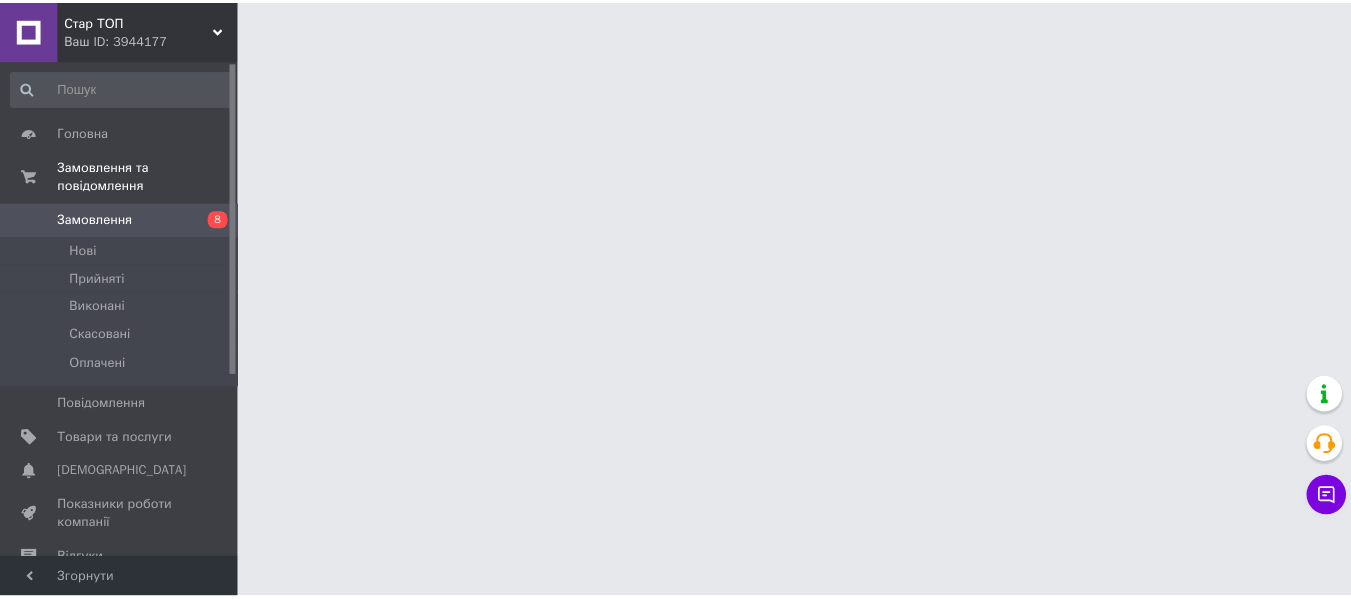 scroll, scrollTop: 0, scrollLeft: 0, axis: both 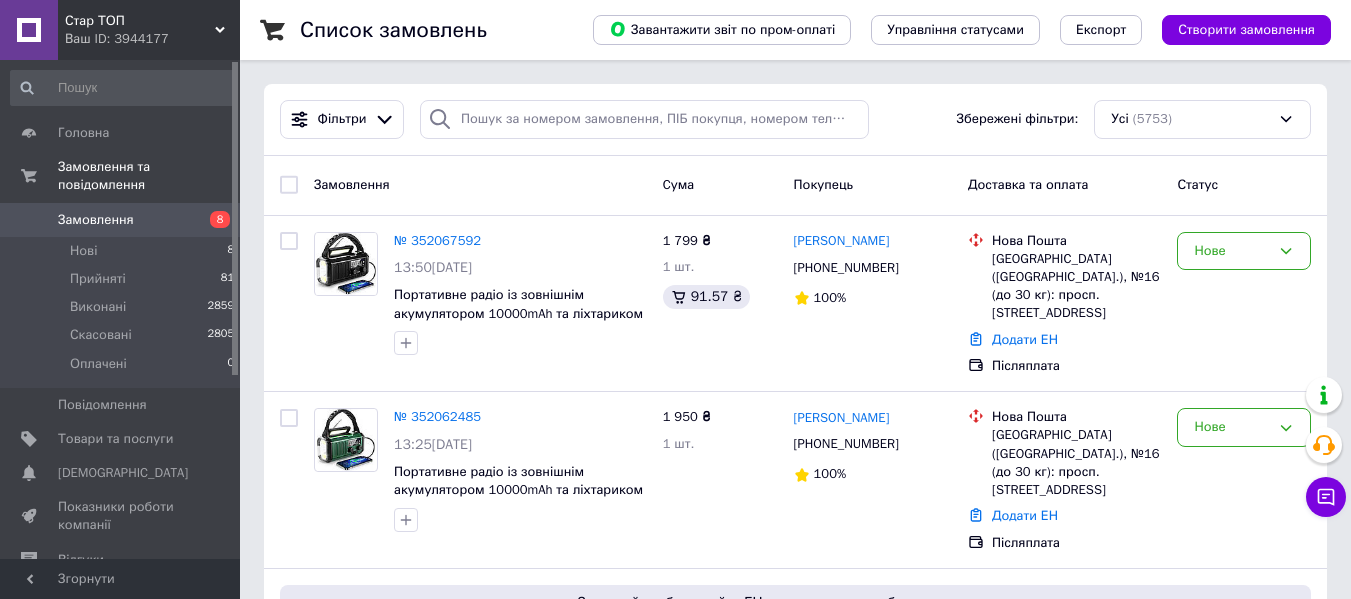 click on "№ 352067592" at bounding box center (437, 240) 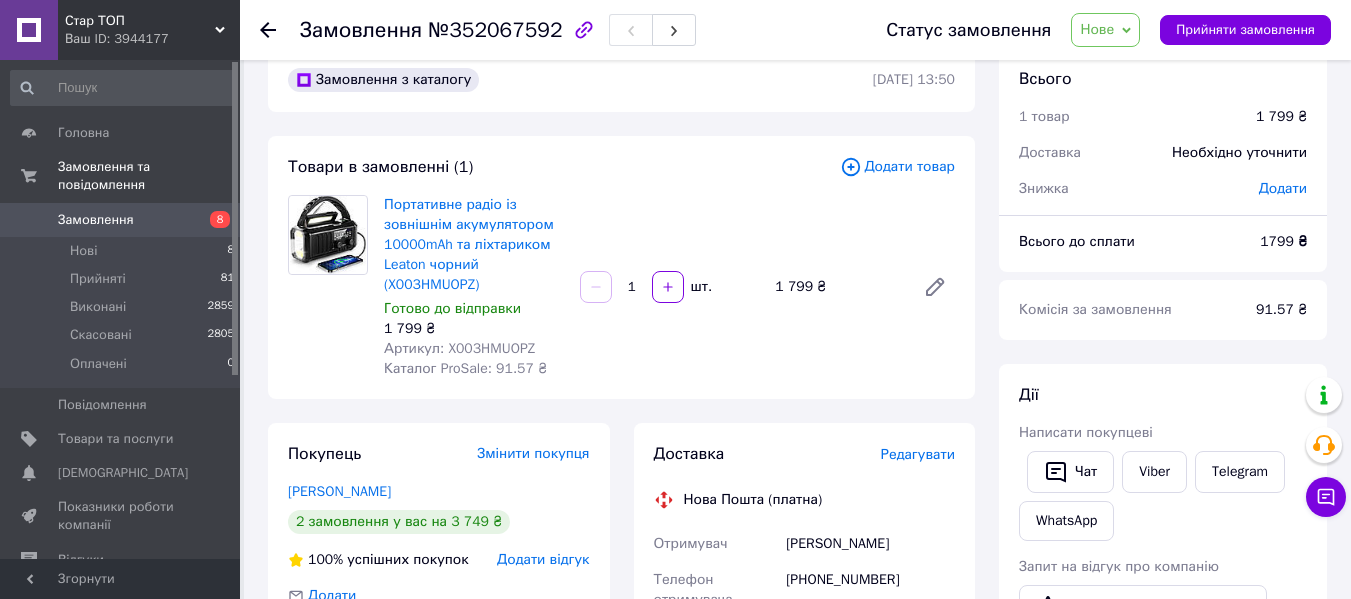 scroll, scrollTop: 0, scrollLeft: 0, axis: both 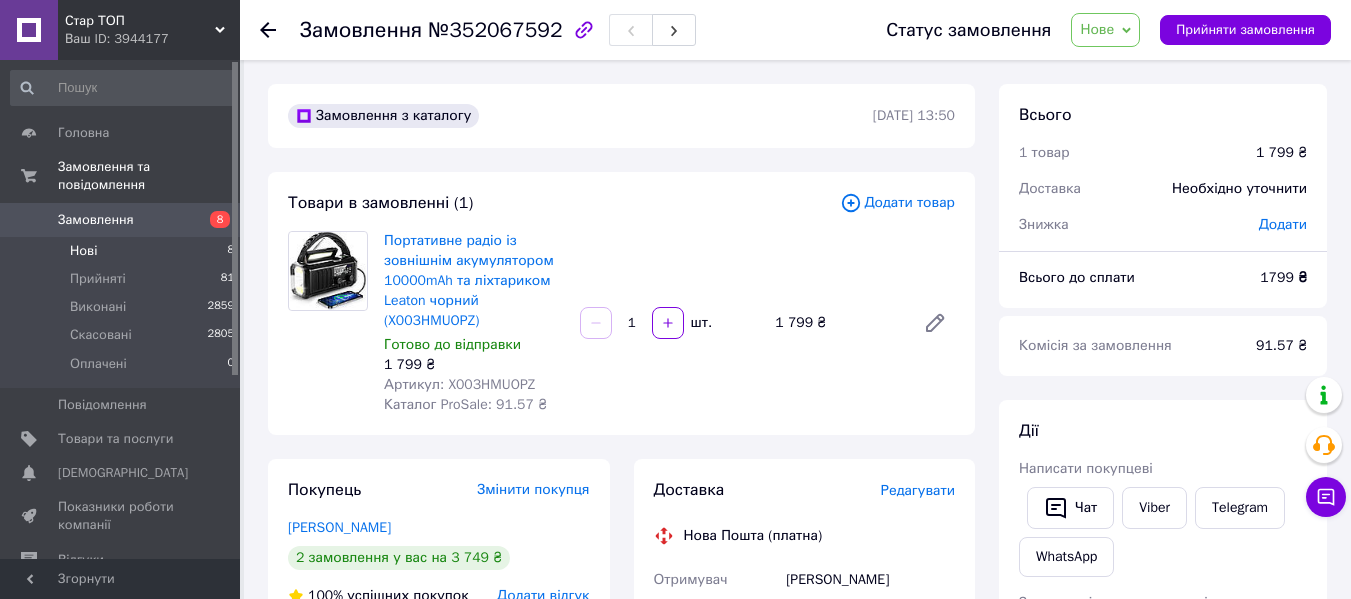 click on "Нові 8" at bounding box center (123, 251) 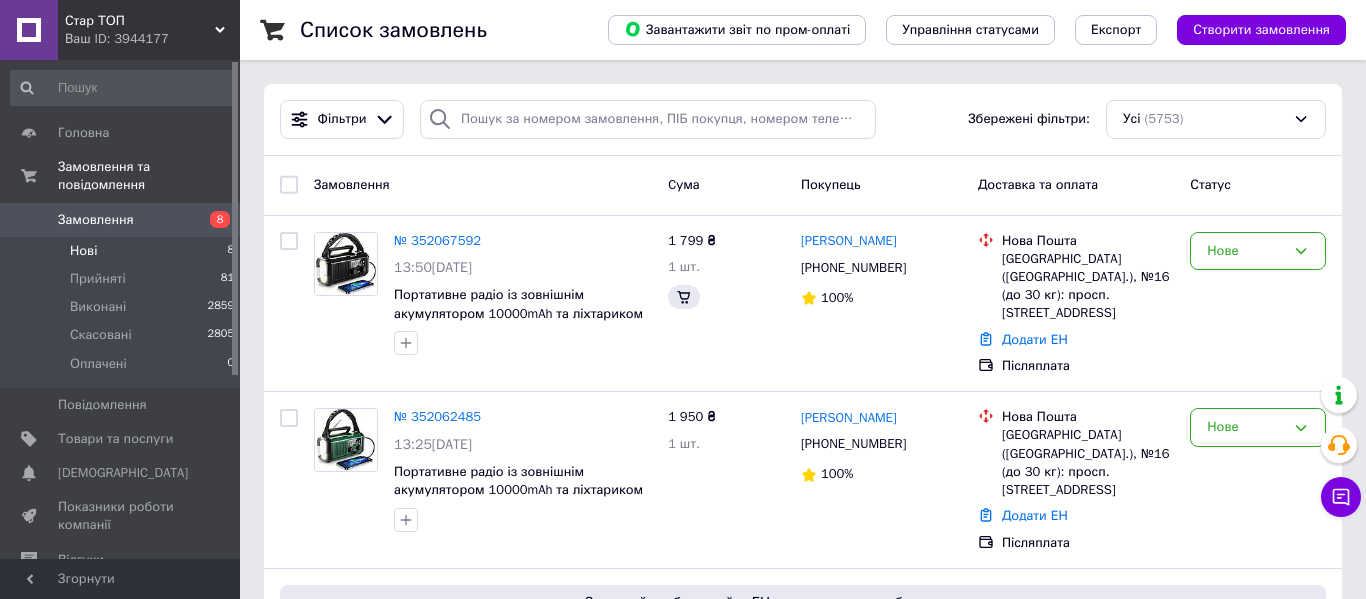 click on "Нові 8" at bounding box center [123, 251] 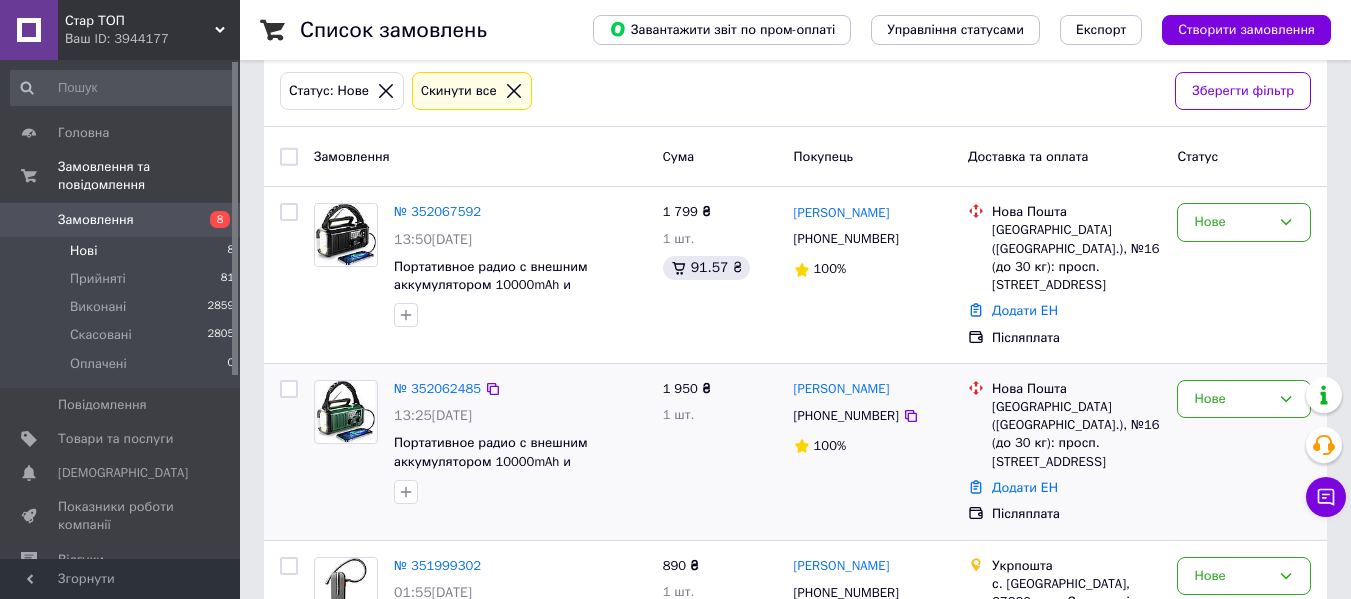 scroll, scrollTop: 200, scrollLeft: 0, axis: vertical 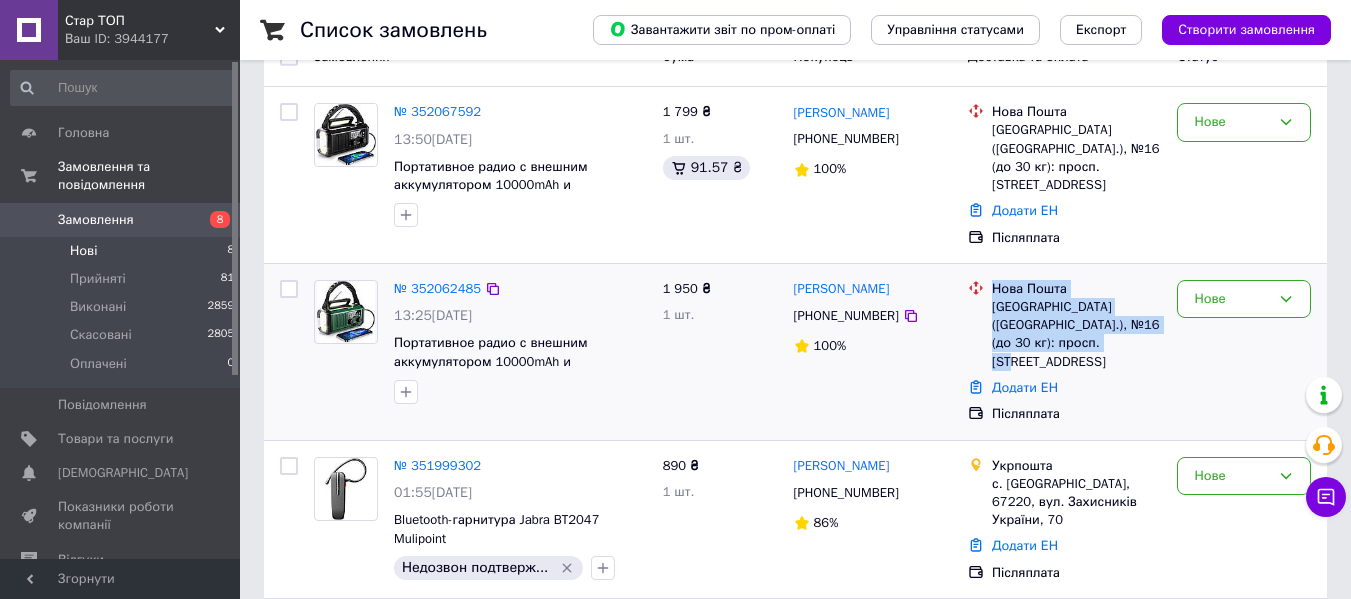 drag, startPoint x: 1070, startPoint y: 323, endPoint x: 990, endPoint y: 269, distance: 96.519424 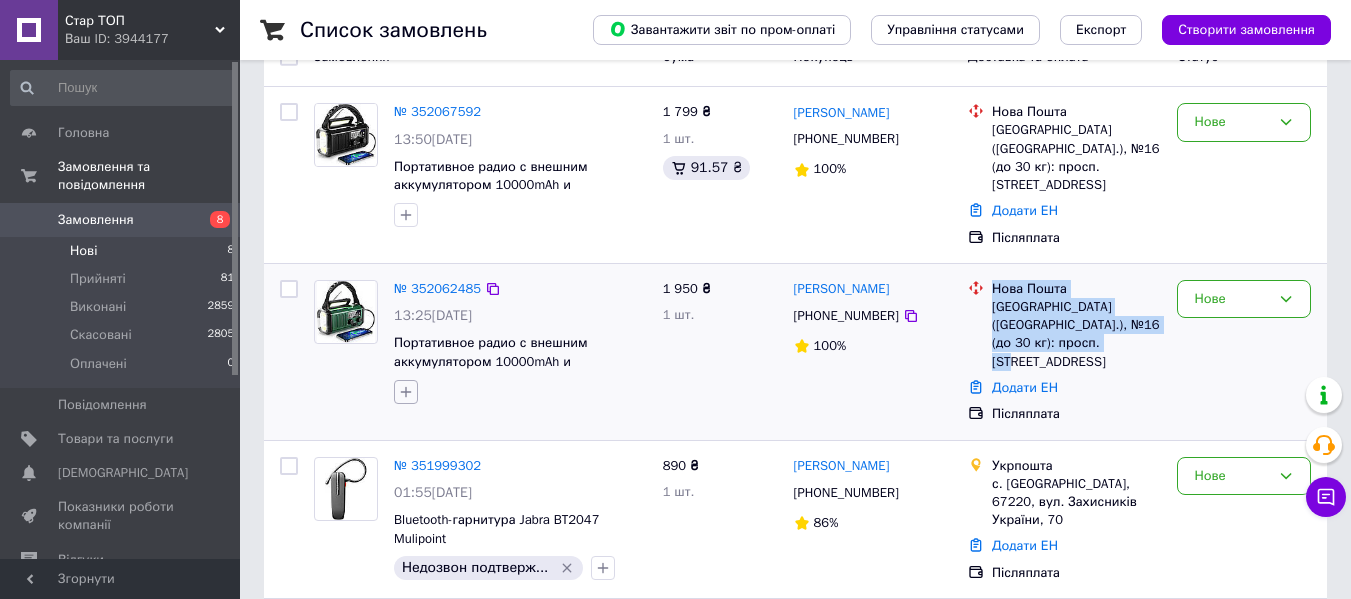 click 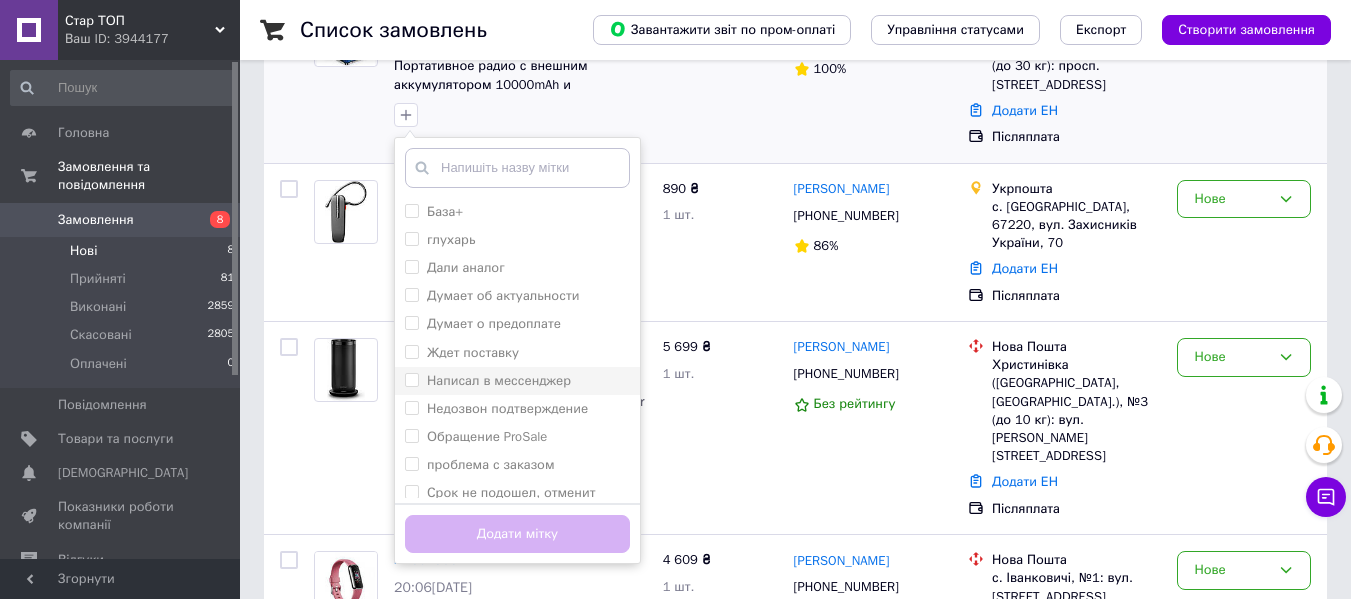 scroll, scrollTop: 500, scrollLeft: 0, axis: vertical 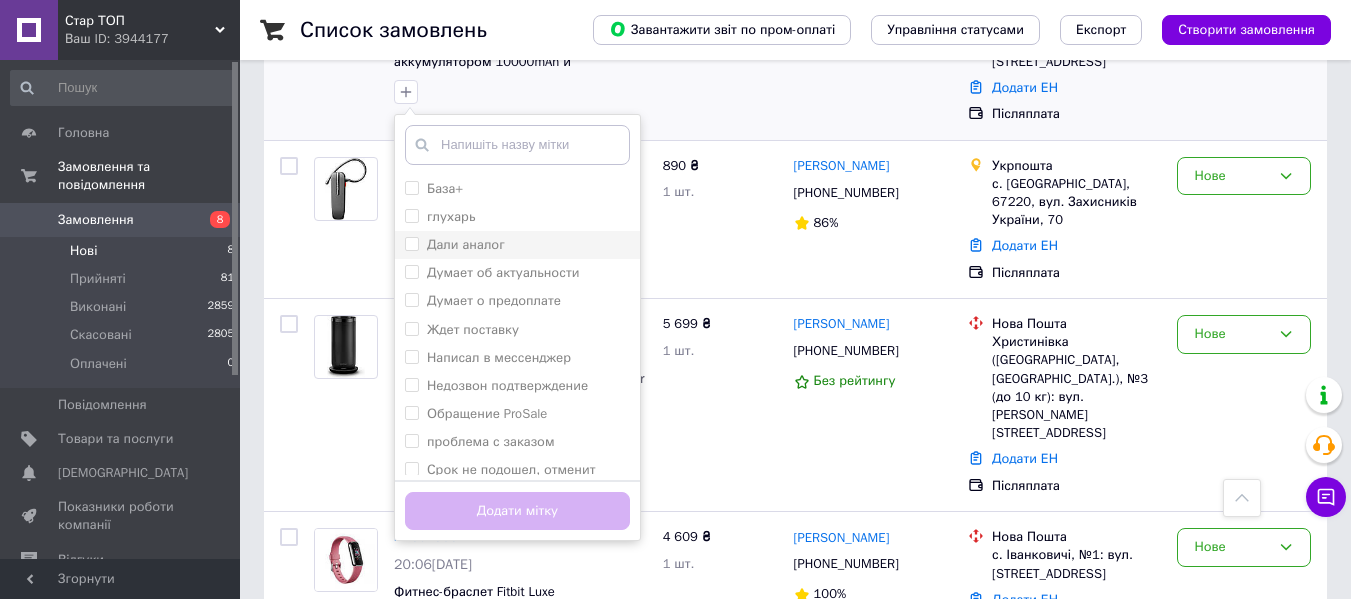 click on "Дали аналог" at bounding box center (466, 244) 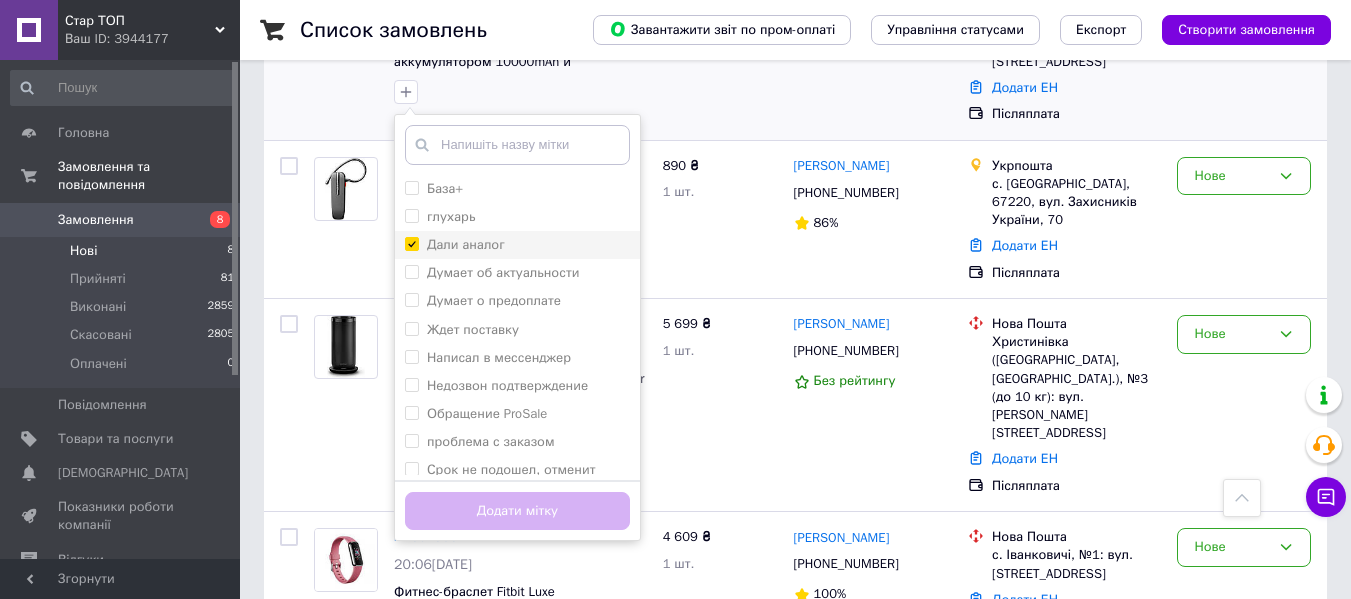 checkbox on "true" 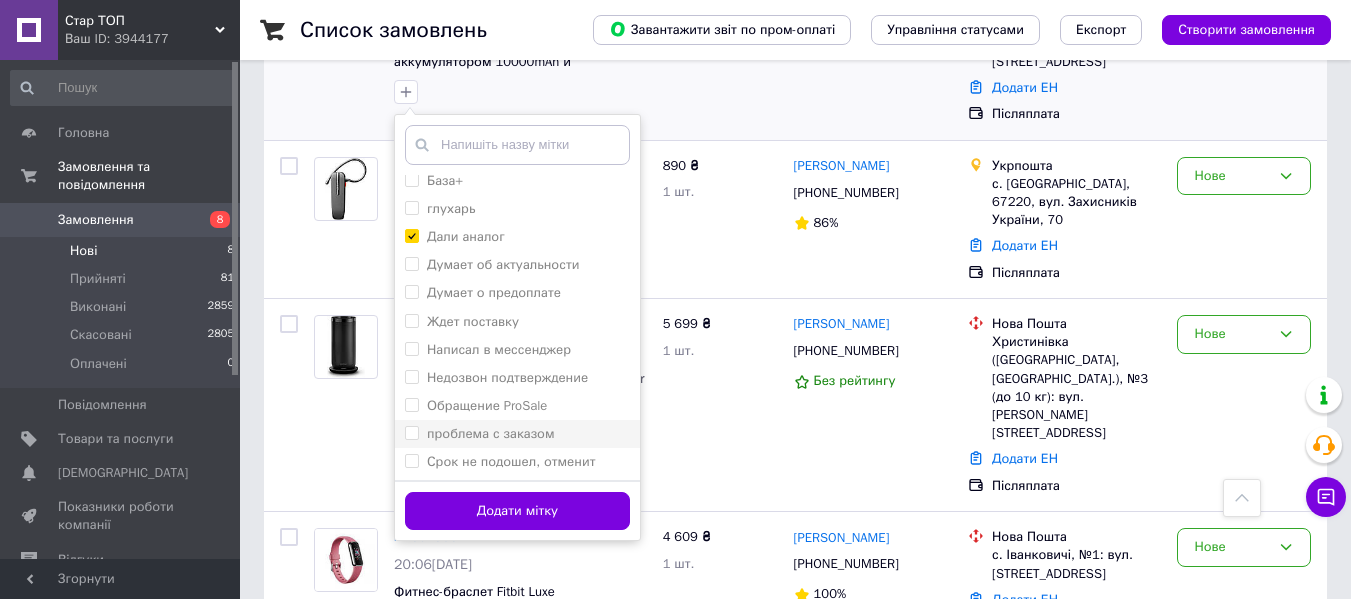 scroll, scrollTop: 10, scrollLeft: 0, axis: vertical 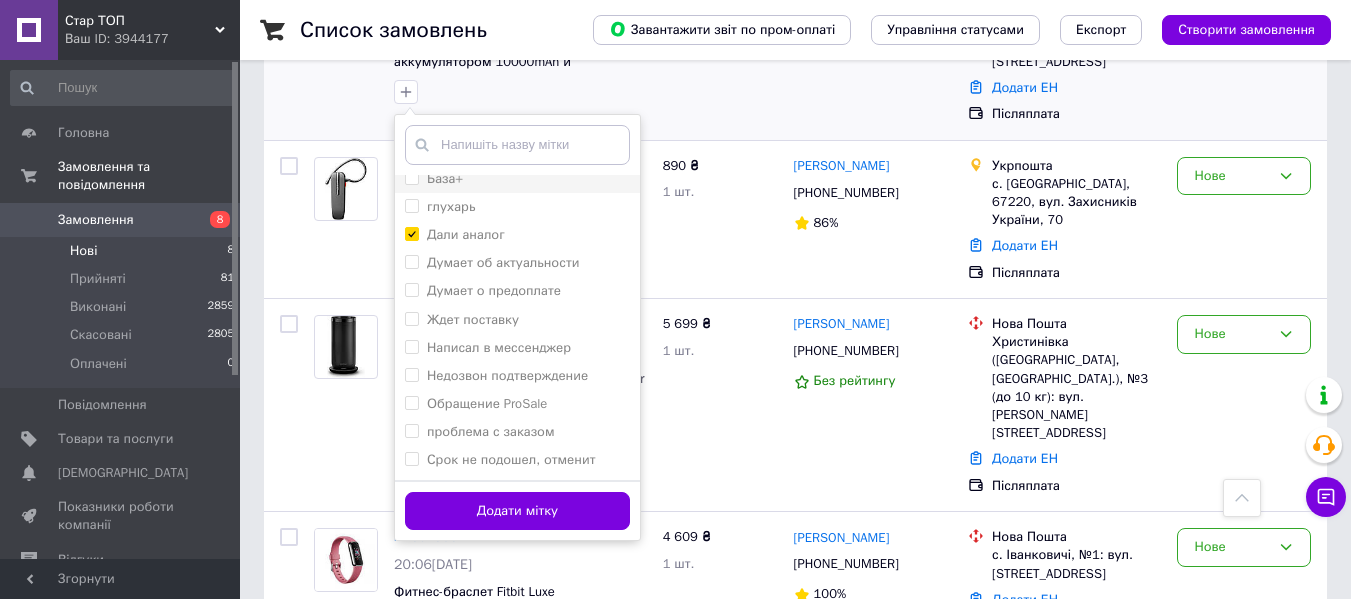 click on "База+" at bounding box center (445, 178) 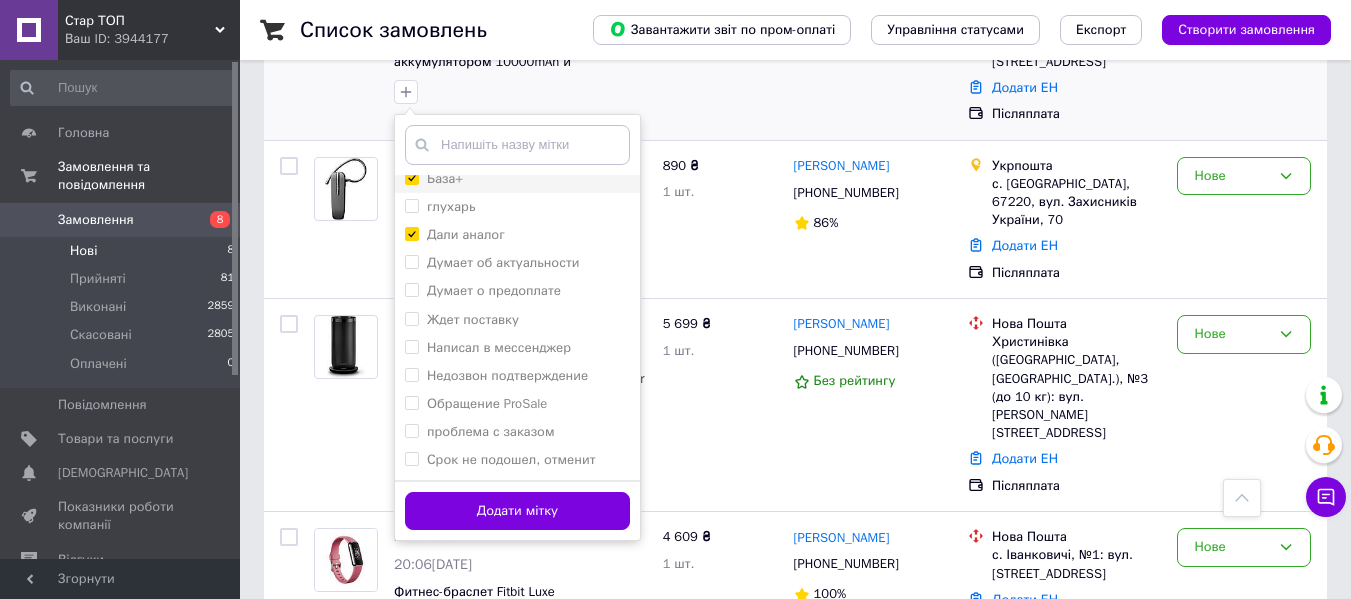 checkbox on "true" 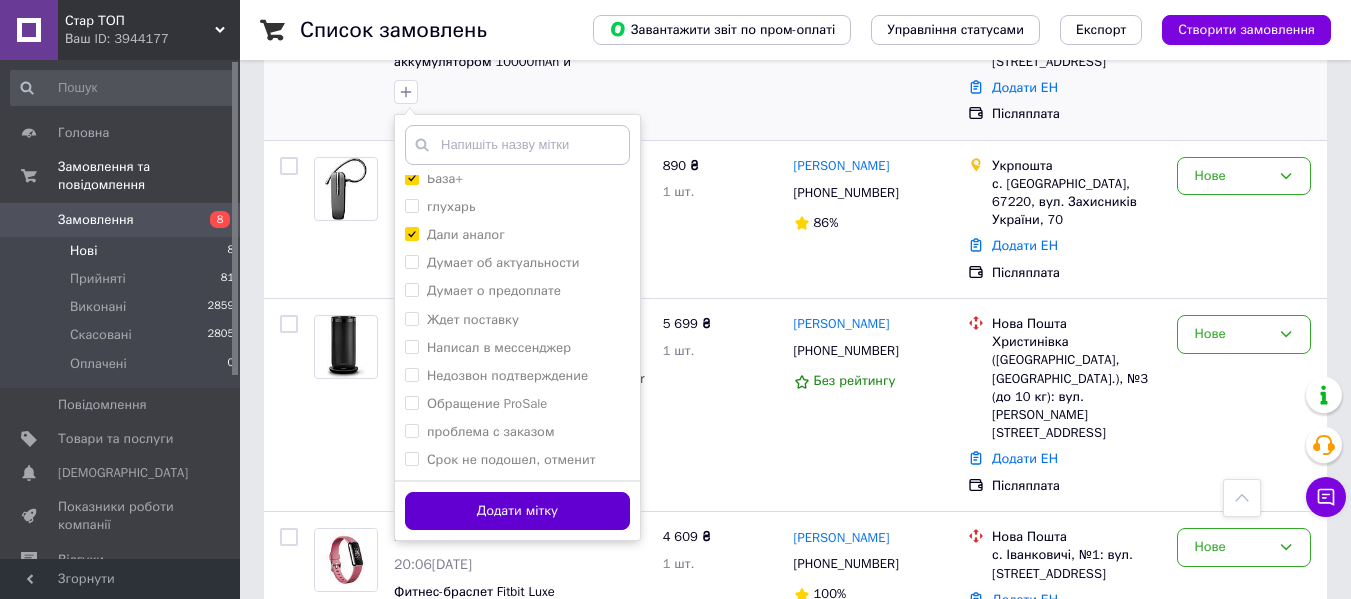 click on "Додати мітку" at bounding box center (517, 511) 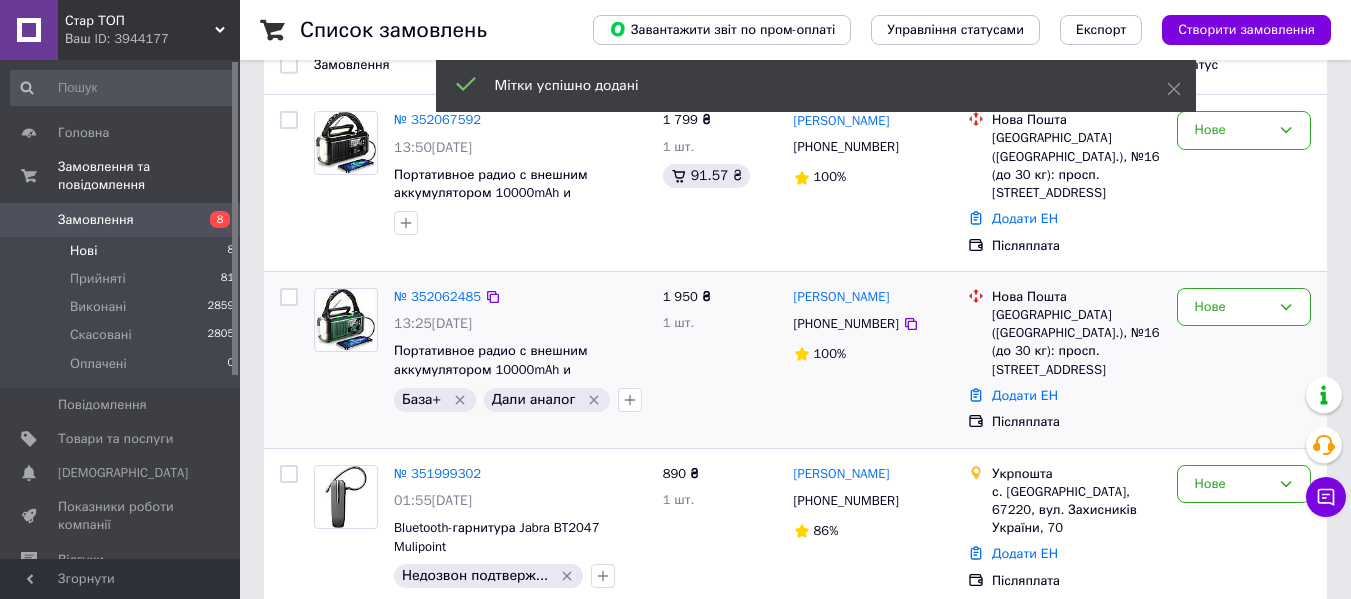 scroll, scrollTop: 200, scrollLeft: 0, axis: vertical 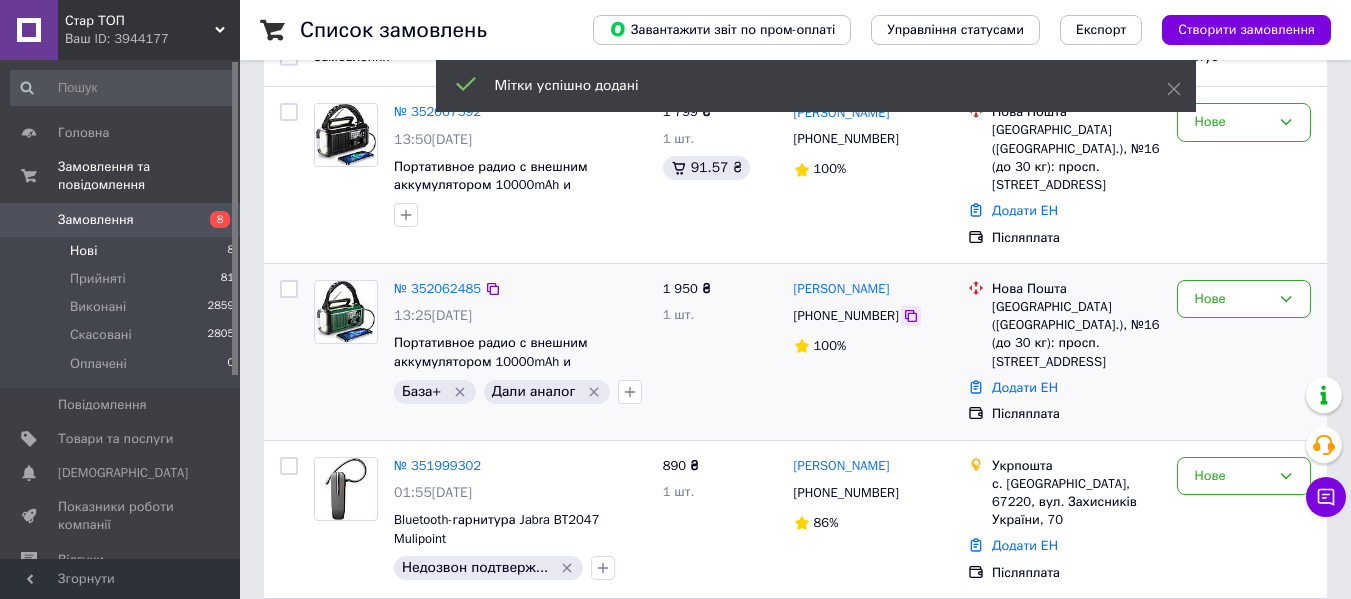 click 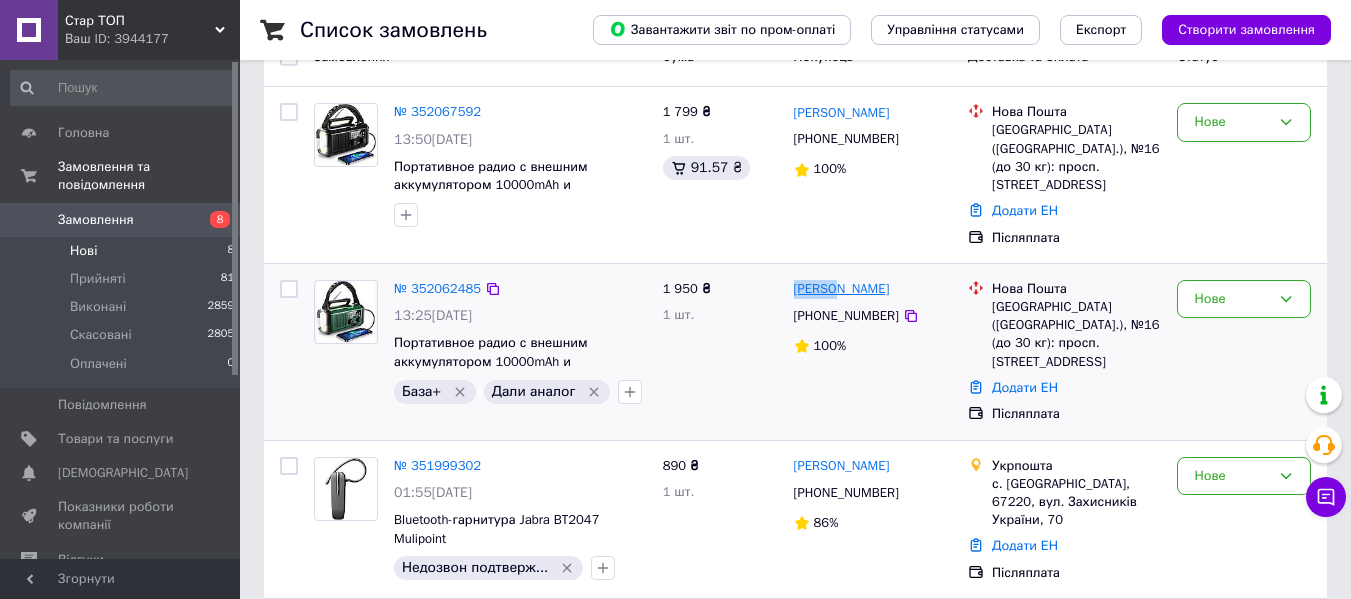 drag, startPoint x: 788, startPoint y: 277, endPoint x: 832, endPoint y: 280, distance: 44.102154 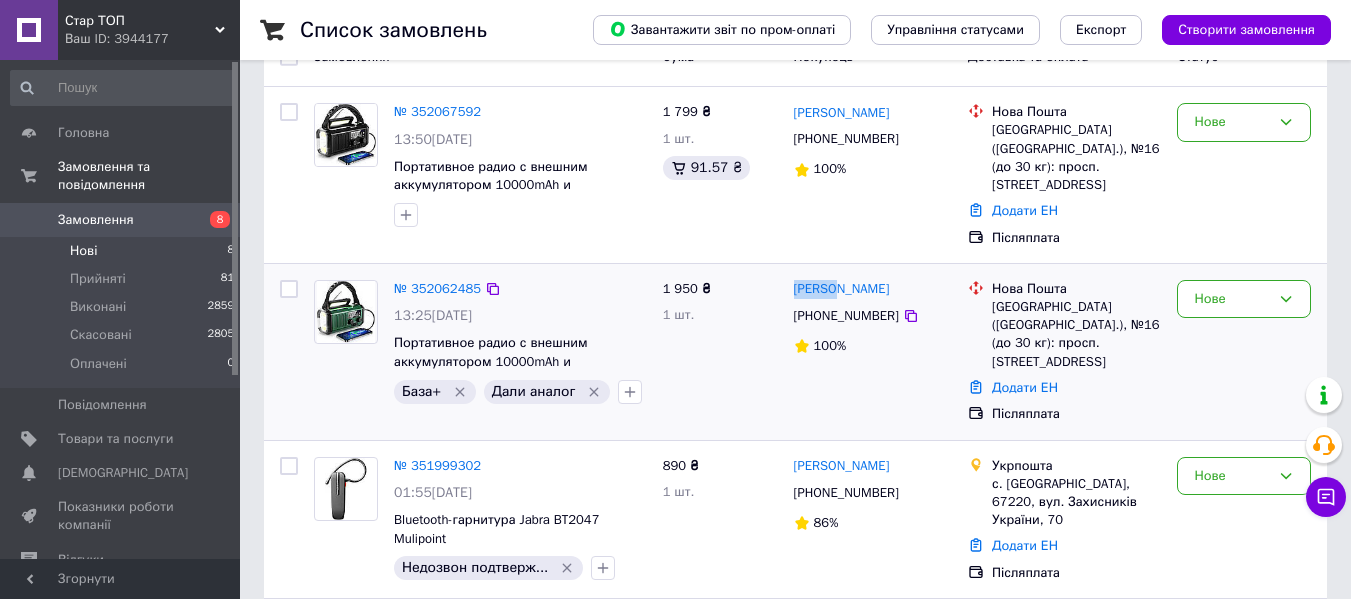 copy on "[PERSON_NAME]" 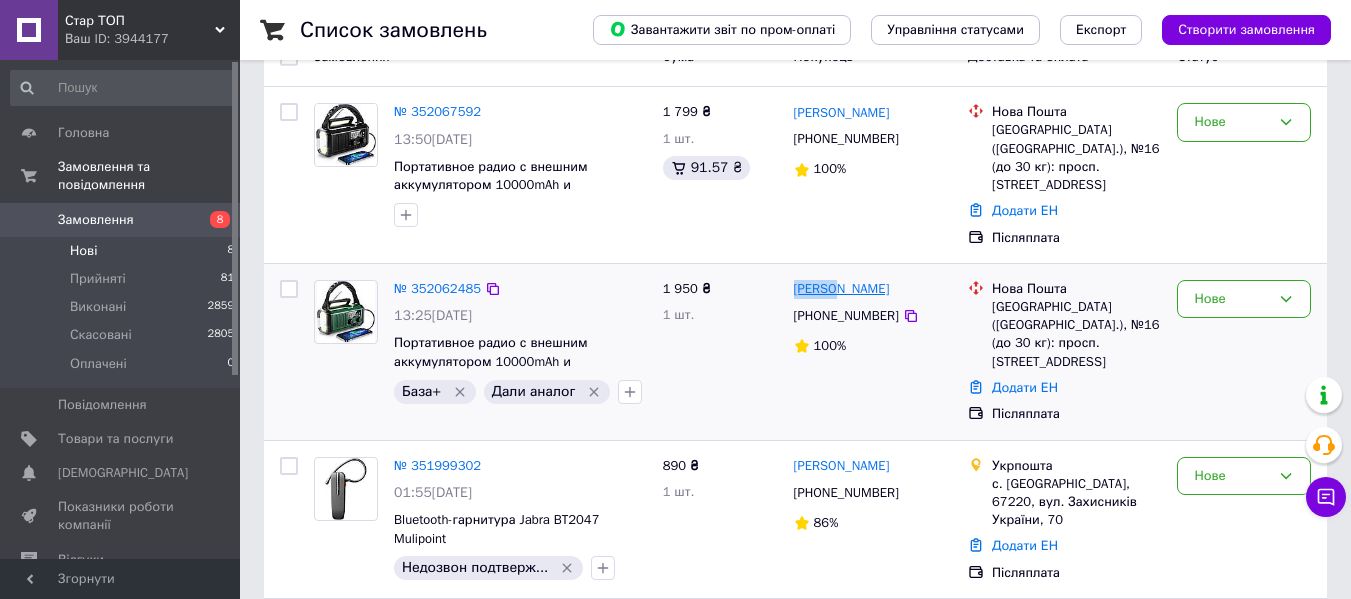 drag, startPoint x: 926, startPoint y: 271, endPoint x: 841, endPoint y: 269, distance: 85.02353 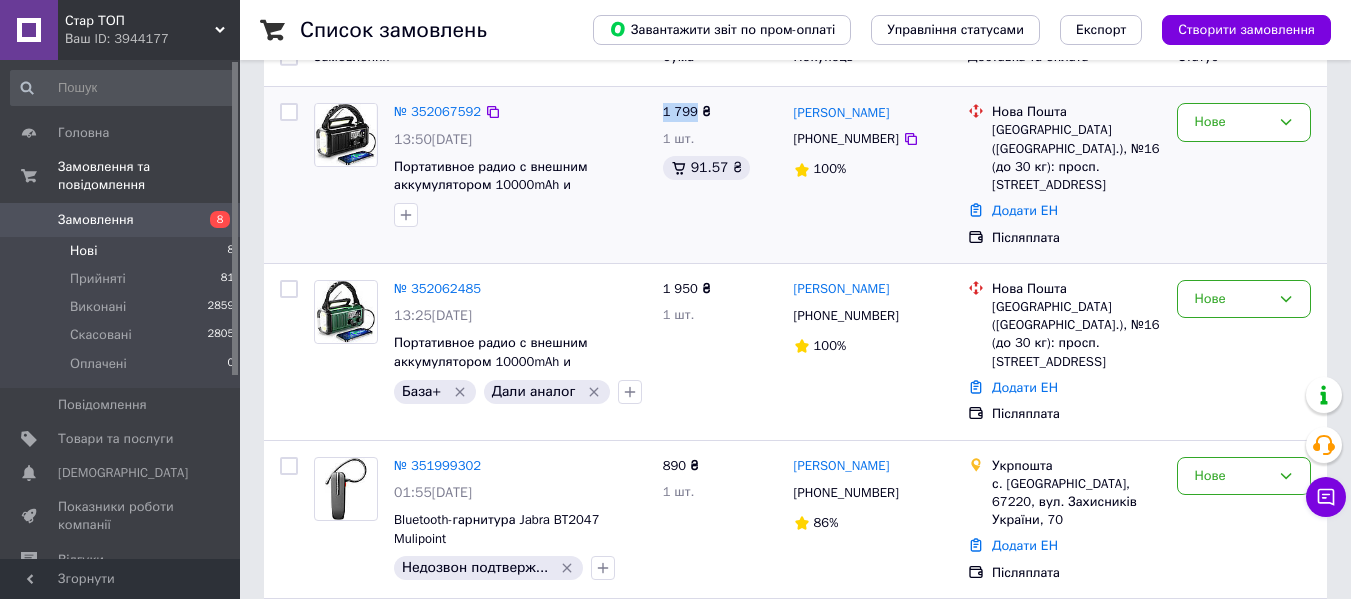 drag, startPoint x: 656, startPoint y: 110, endPoint x: 694, endPoint y: 117, distance: 38.63936 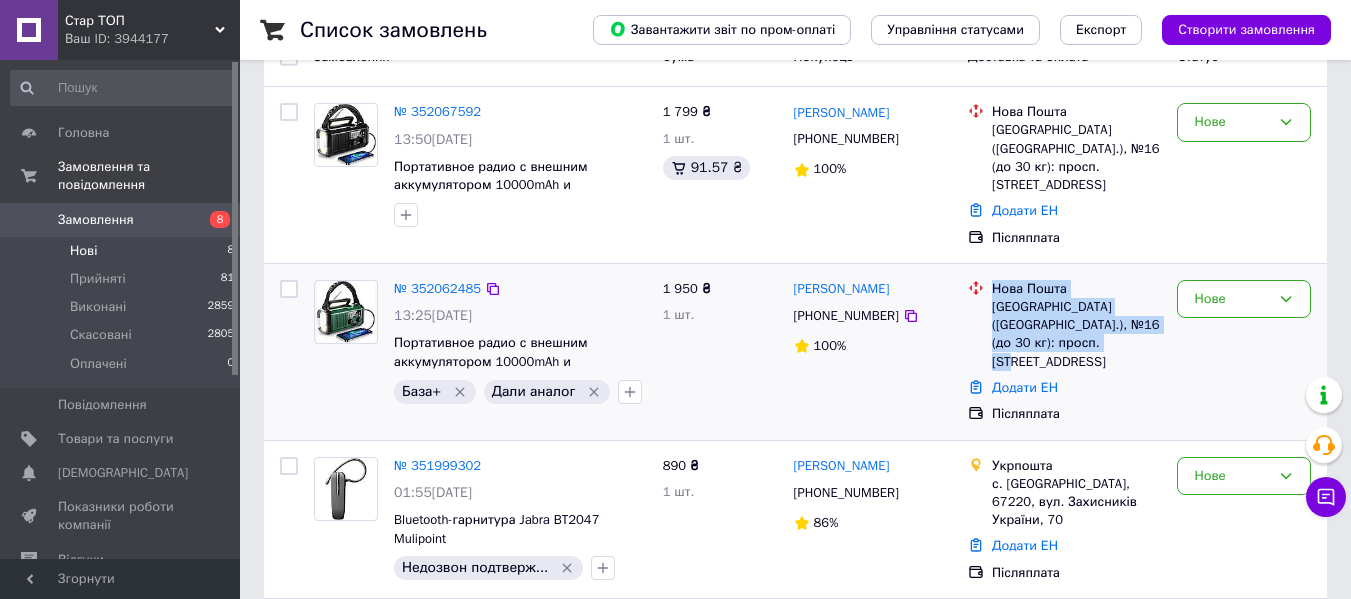 drag, startPoint x: 1071, startPoint y: 329, endPoint x: 989, endPoint y: 273, distance: 99.29753 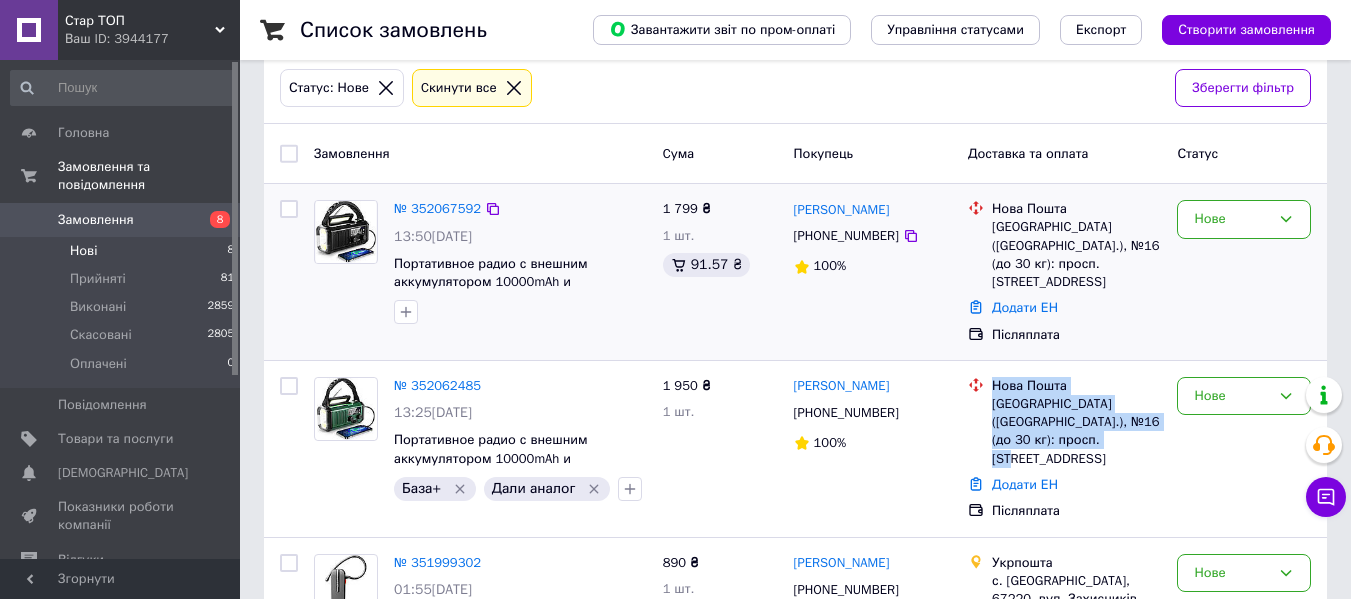 scroll, scrollTop: 0, scrollLeft: 0, axis: both 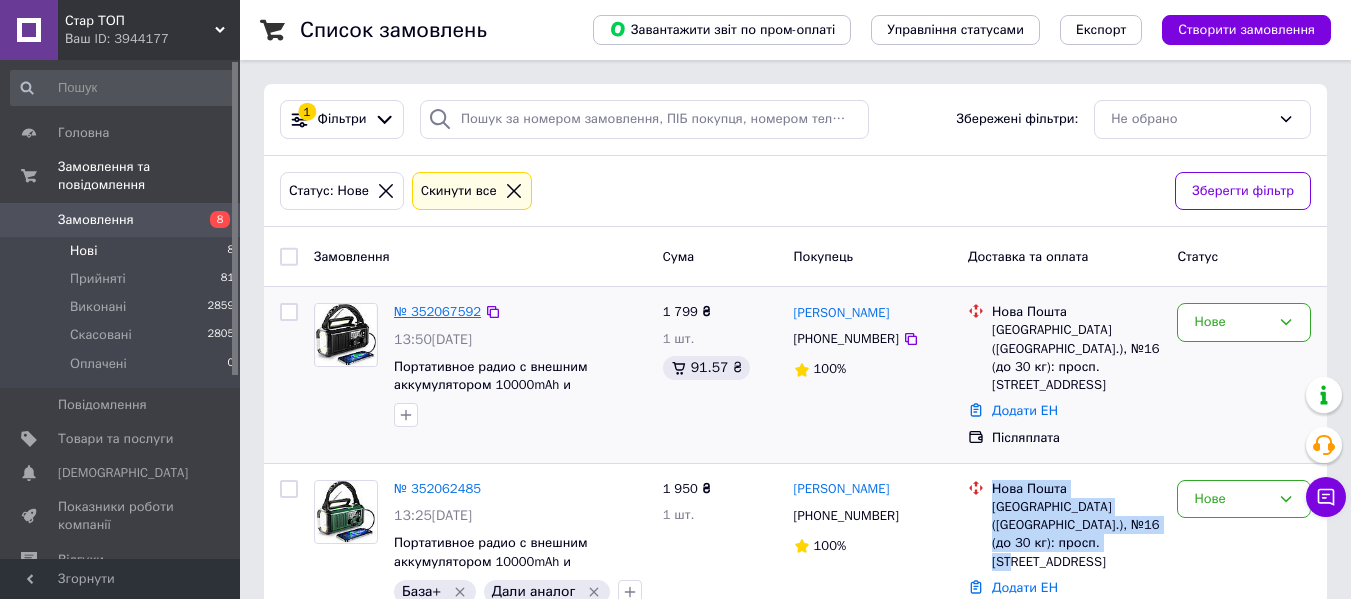 click on "№ 352067592" at bounding box center (437, 311) 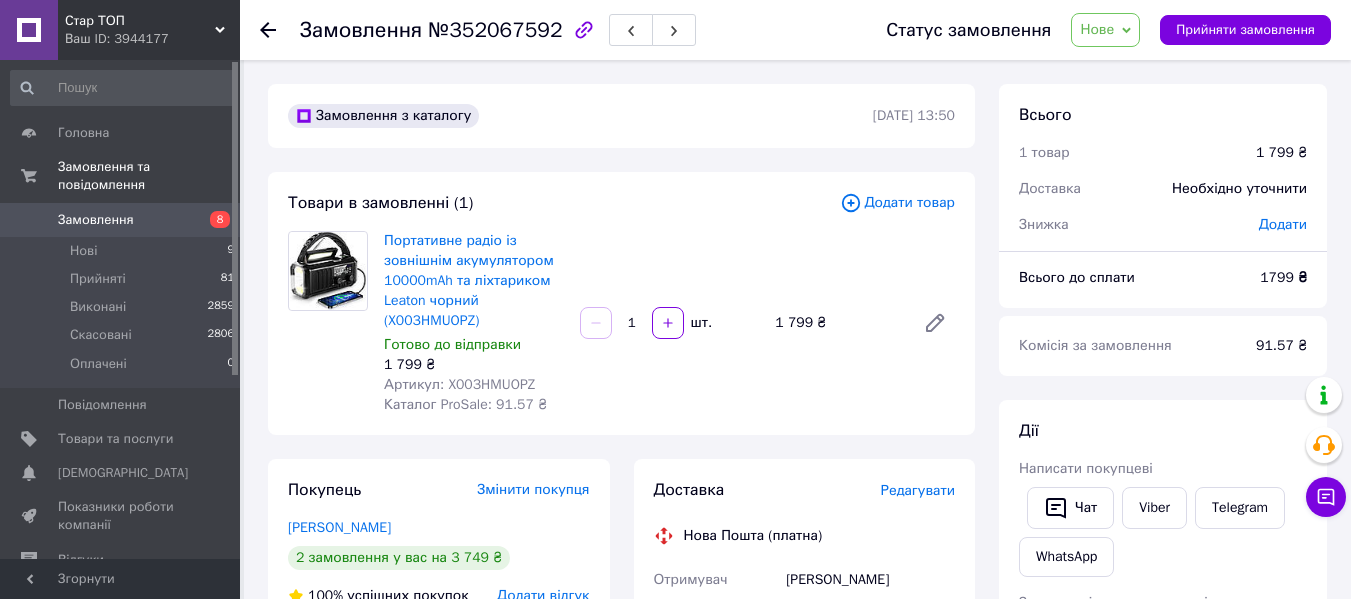 click on "Нове" at bounding box center (1105, 30) 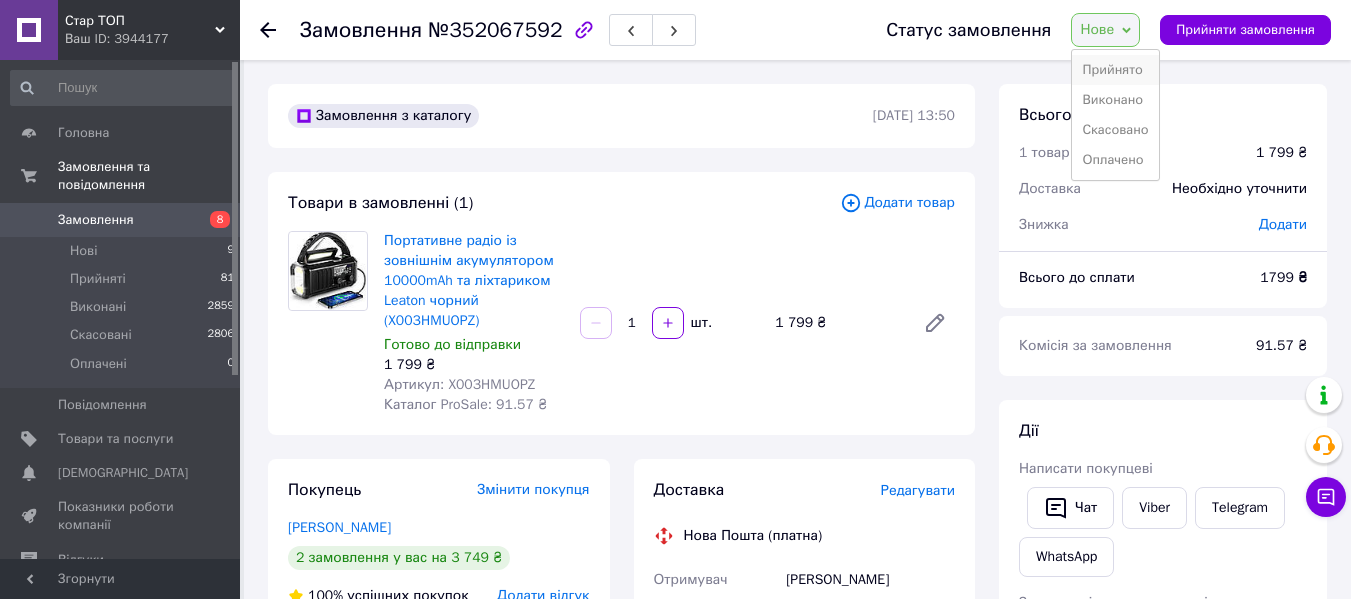 click on "Прийнято" at bounding box center (1115, 70) 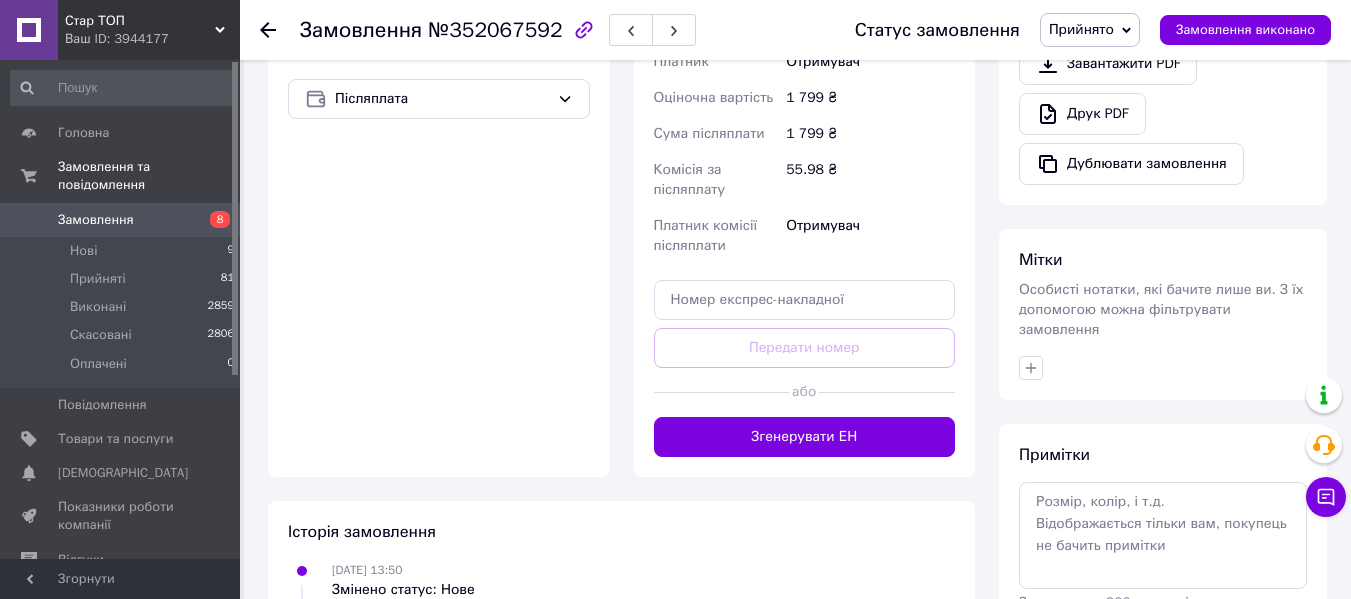 scroll, scrollTop: 636, scrollLeft: 0, axis: vertical 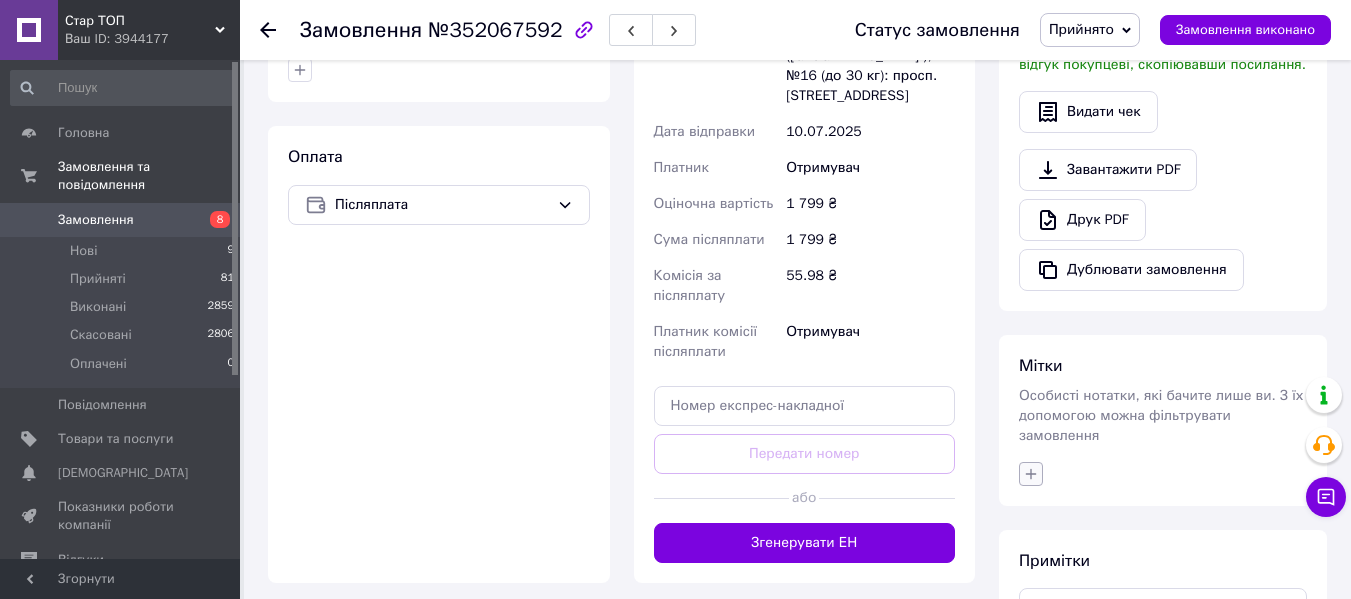 click 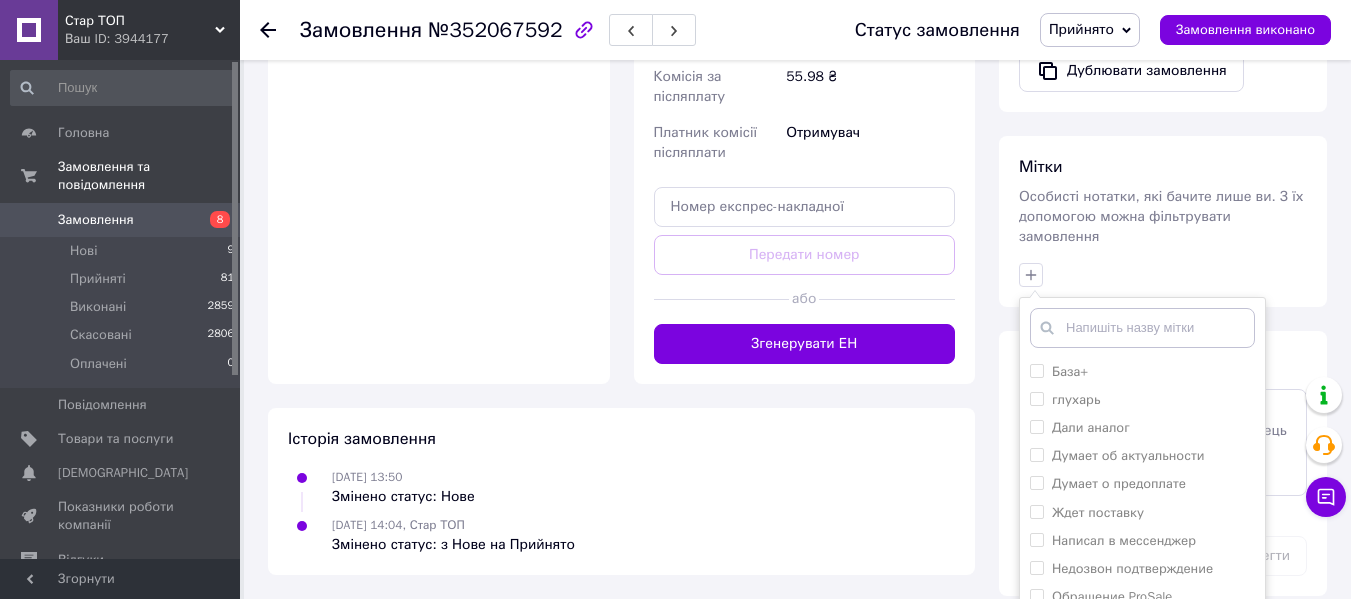 scroll, scrollTop: 836, scrollLeft: 0, axis: vertical 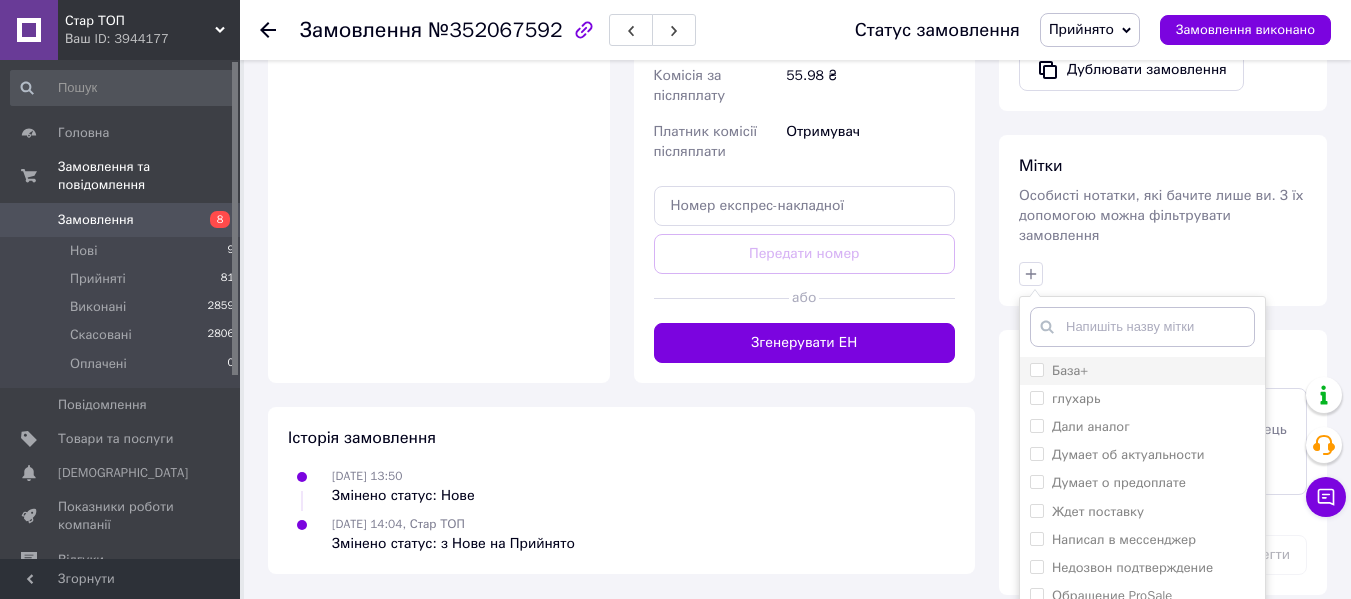 click on "База+" at bounding box center (1036, 369) 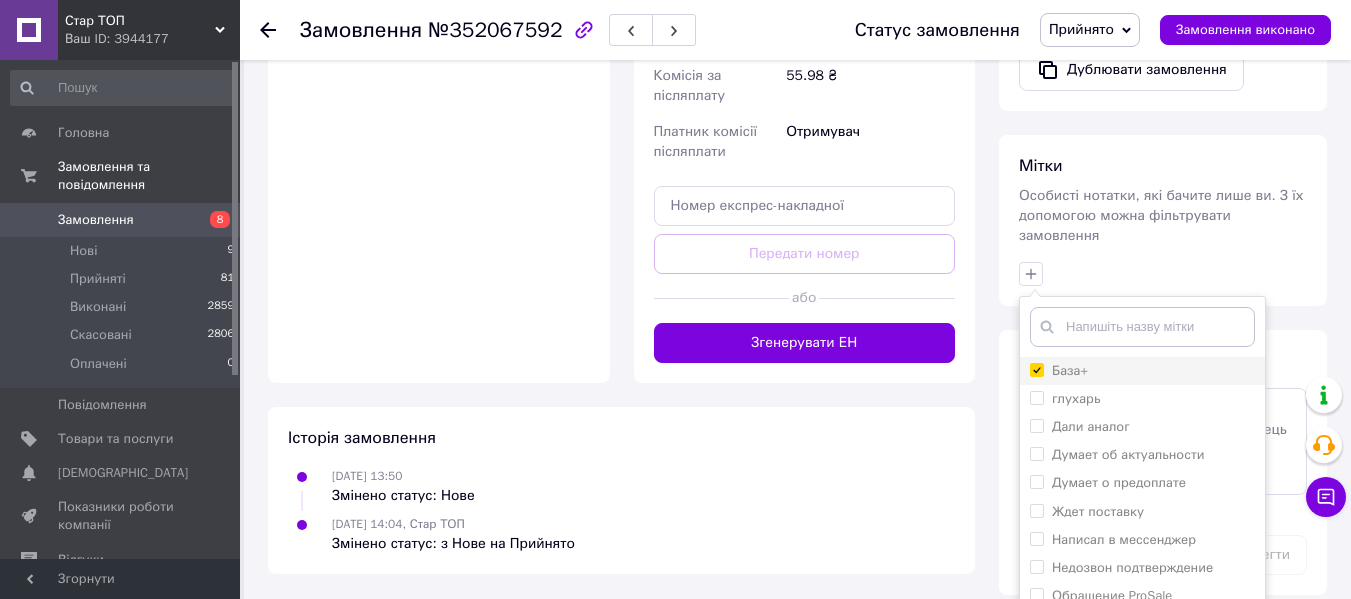 checkbox on "true" 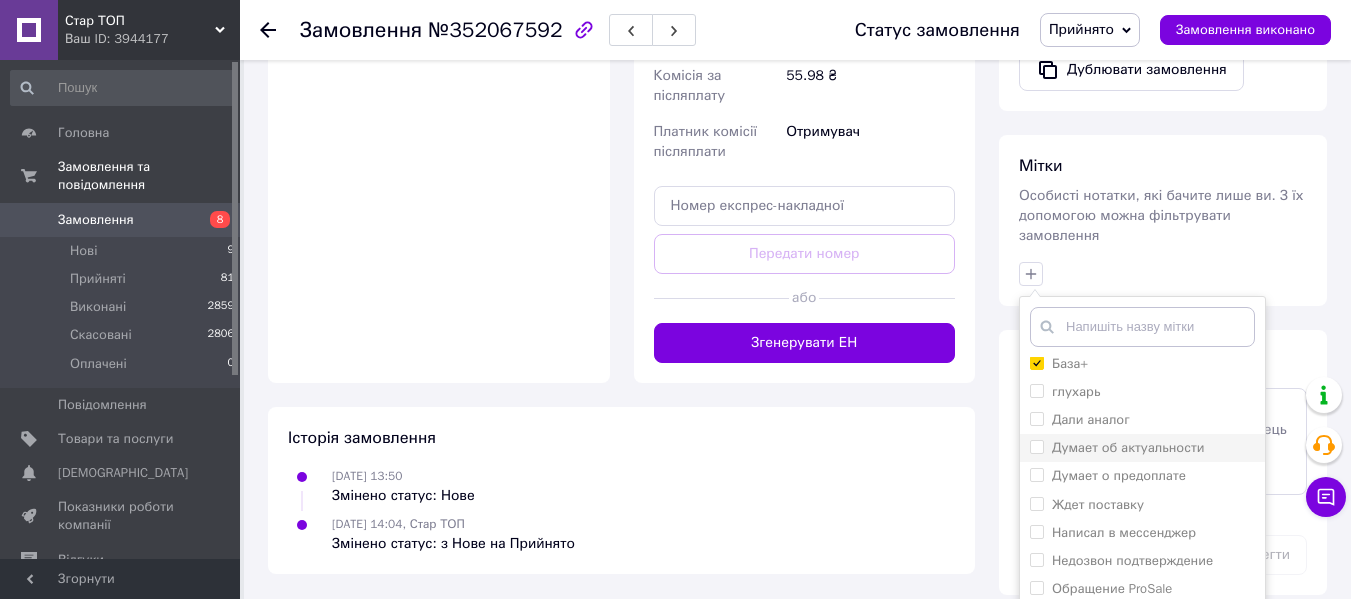 scroll, scrollTop: 10, scrollLeft: 0, axis: vertical 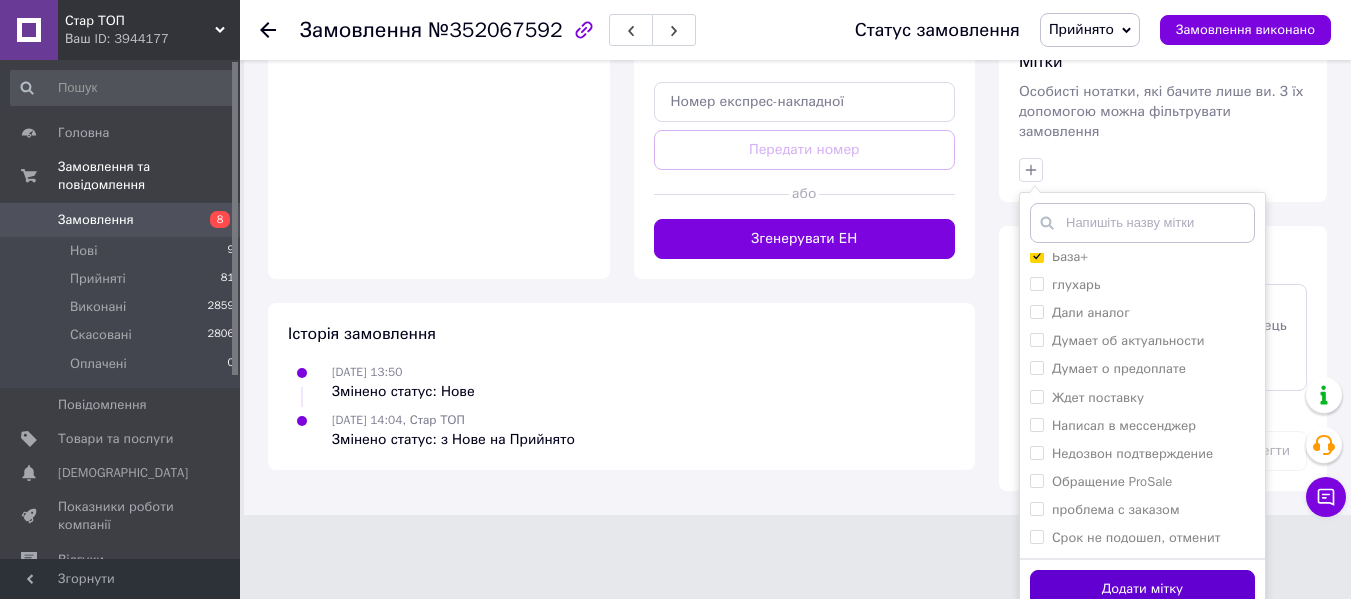 click on "Додати мітку" at bounding box center (1142, 589) 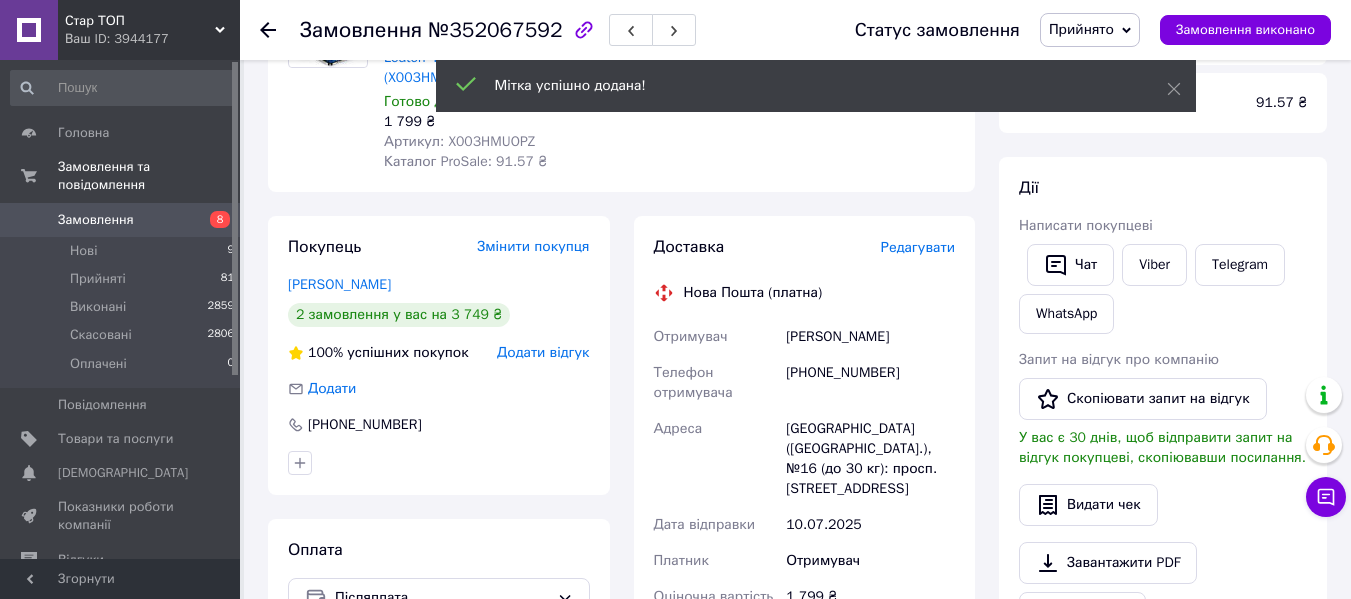 scroll, scrollTop: 0, scrollLeft: 0, axis: both 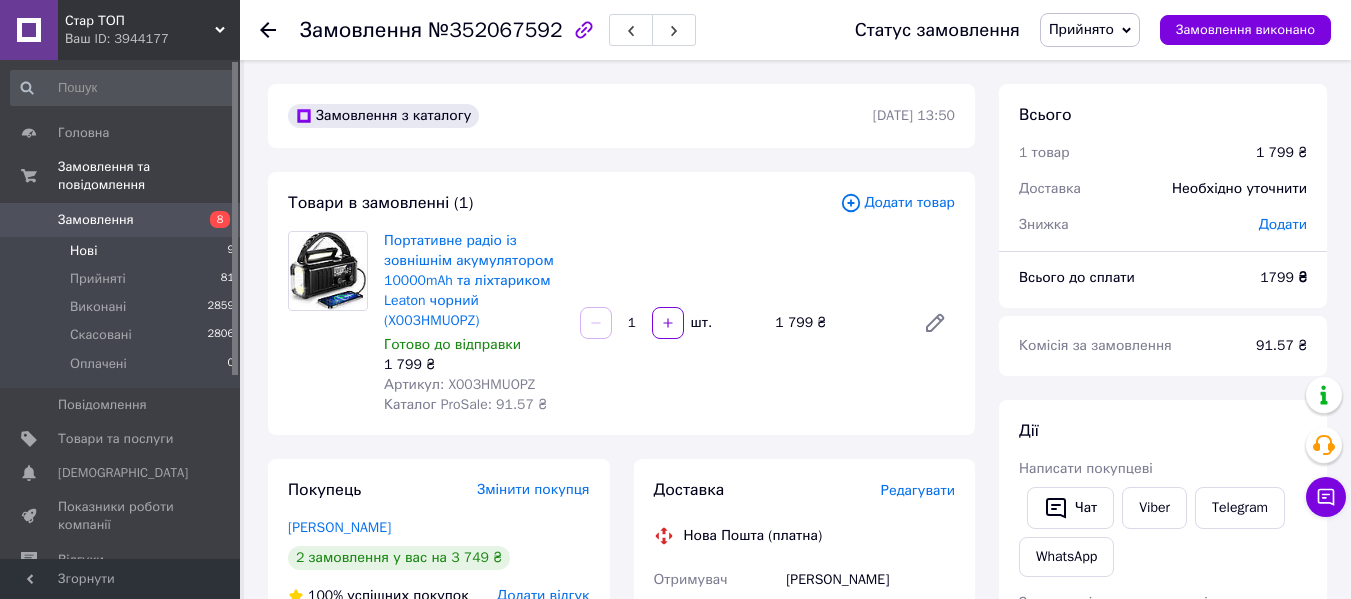 click on "Нові 9" at bounding box center [123, 251] 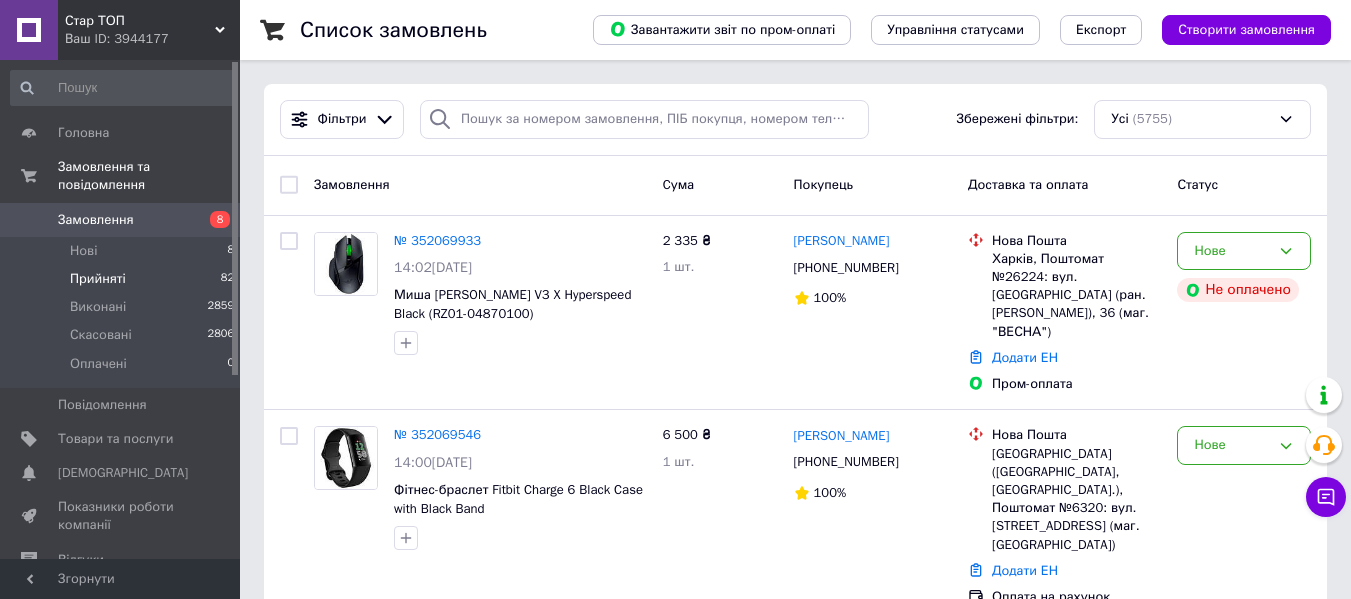 click on "Прийняті 82" at bounding box center [123, 279] 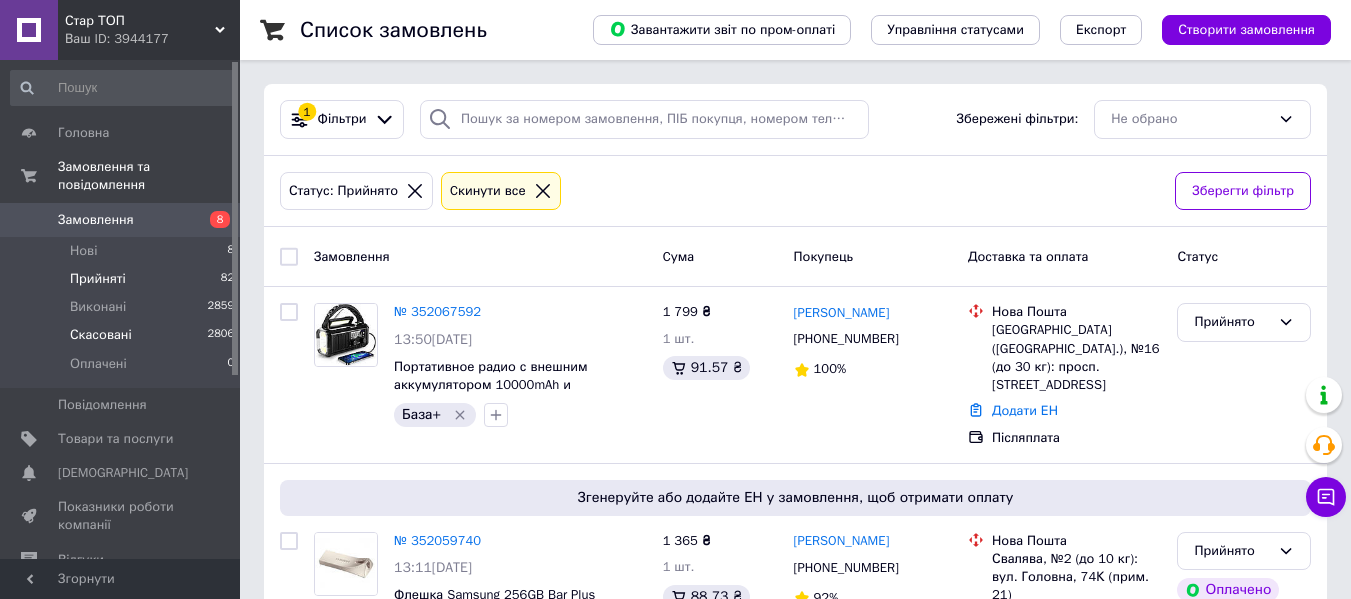 click on "Скасовані" at bounding box center [101, 335] 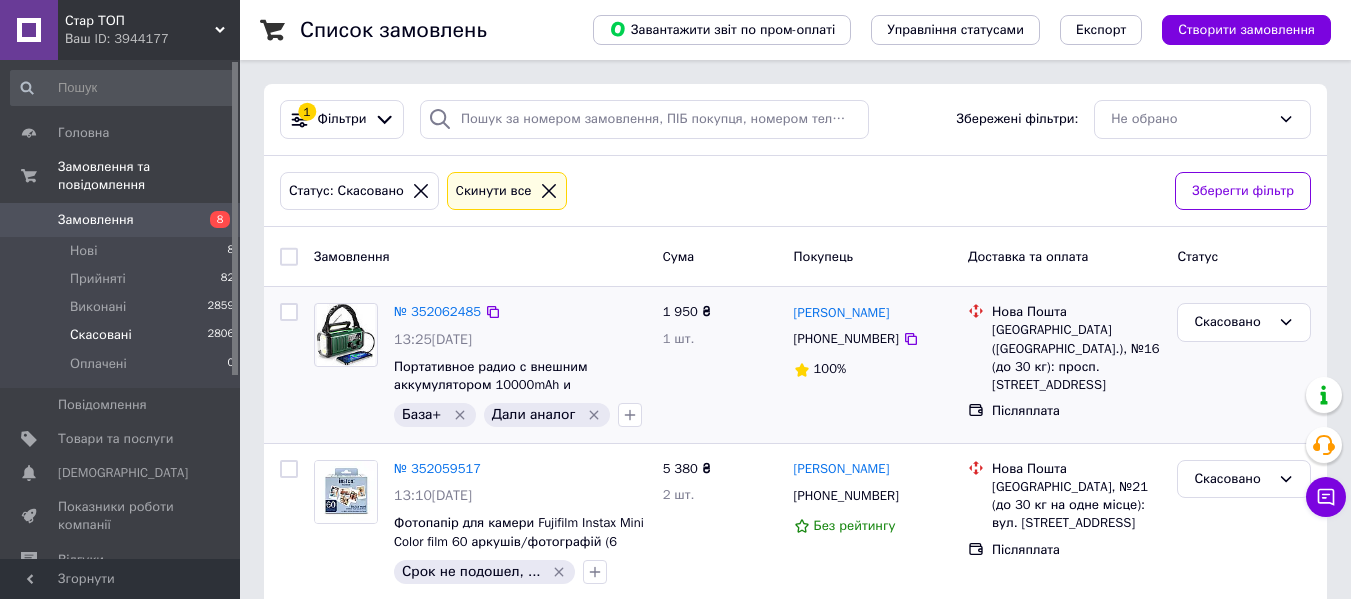 click 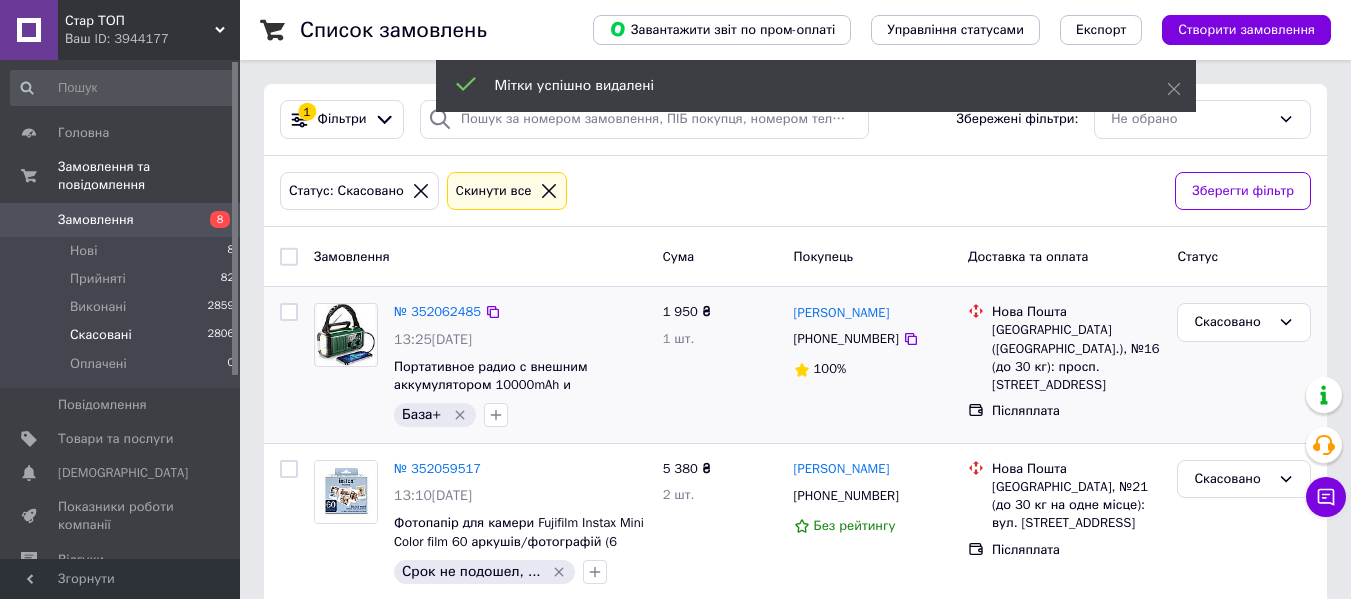 click 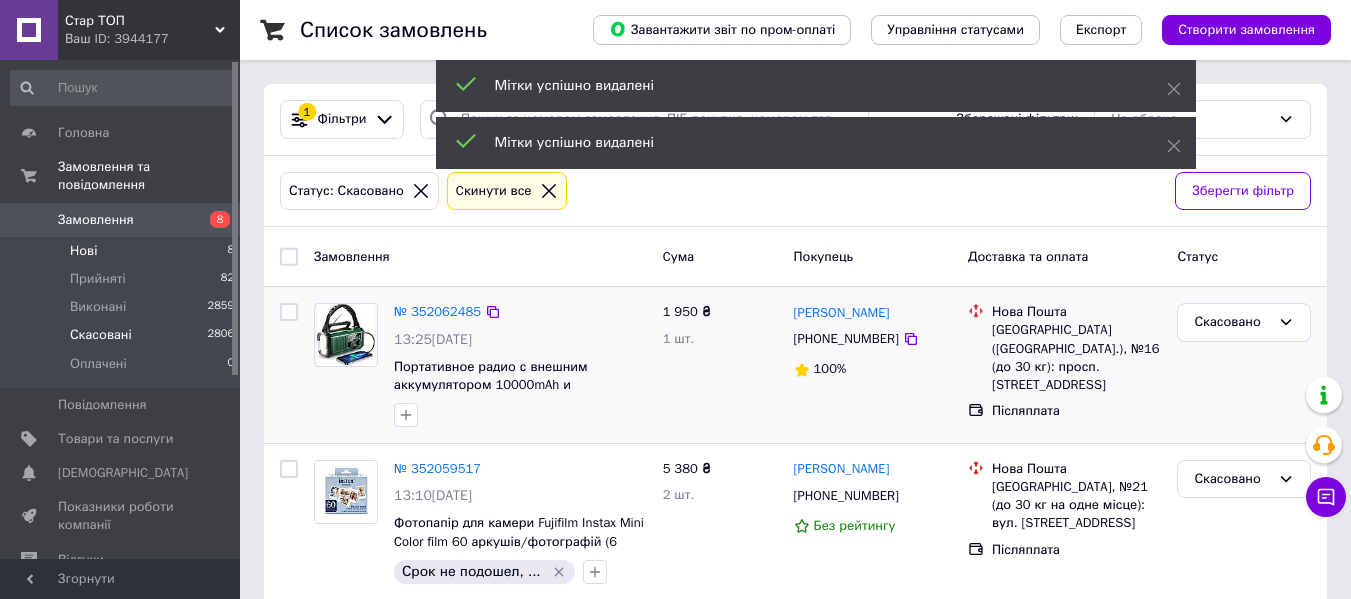 click on "Нові 8" at bounding box center (123, 251) 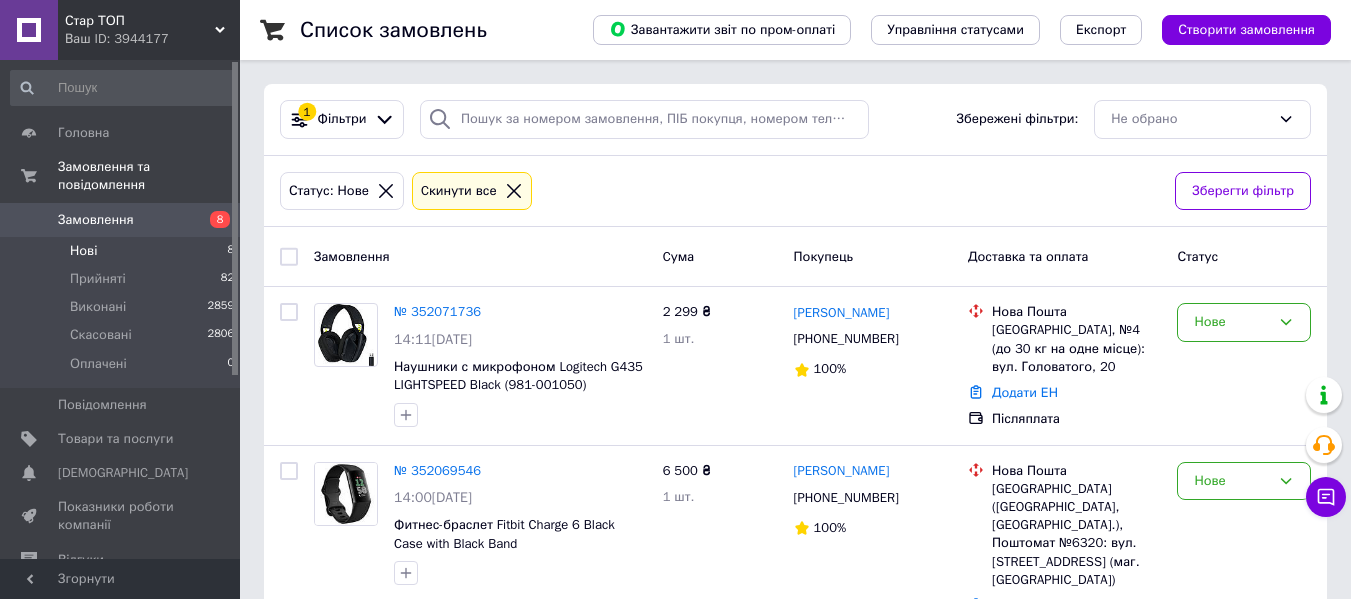 click on "Нові 8" at bounding box center [123, 251] 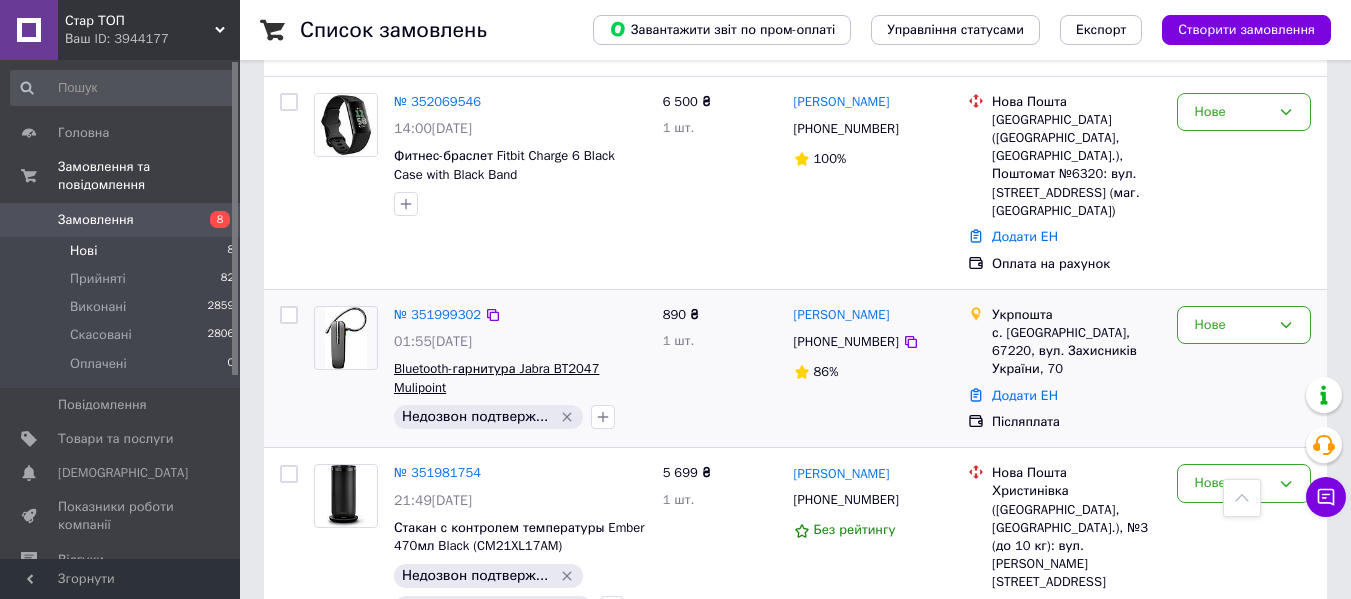 scroll, scrollTop: 400, scrollLeft: 0, axis: vertical 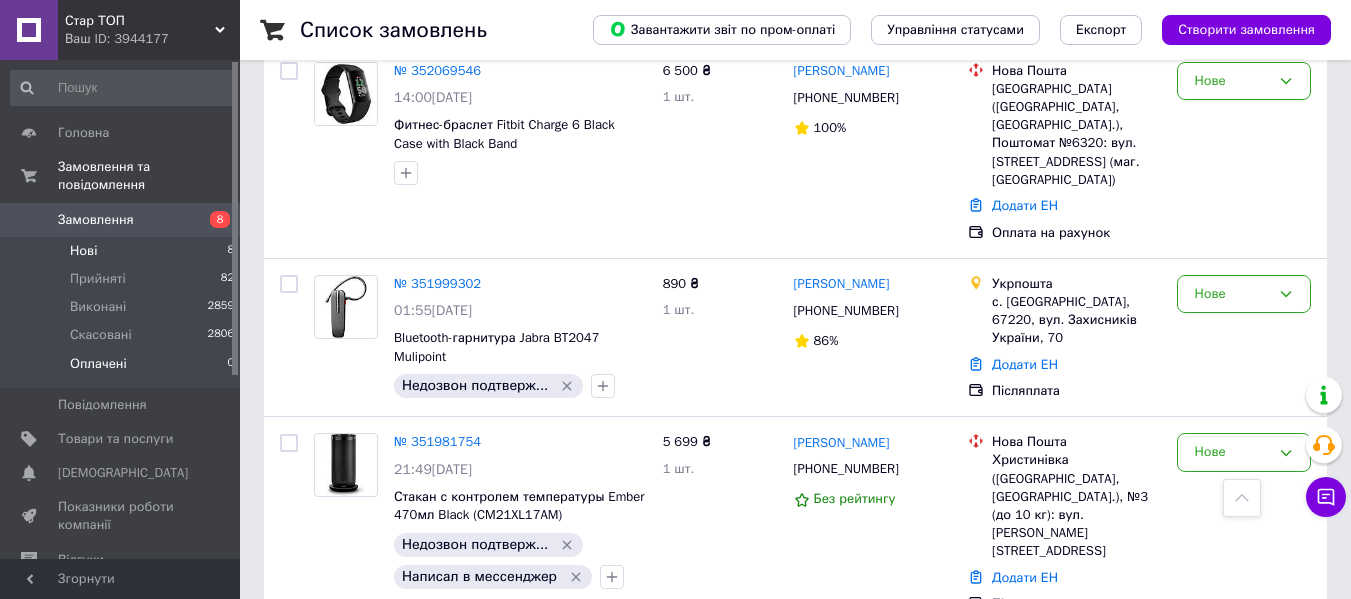 click on "Оплачені 0" at bounding box center [123, 369] 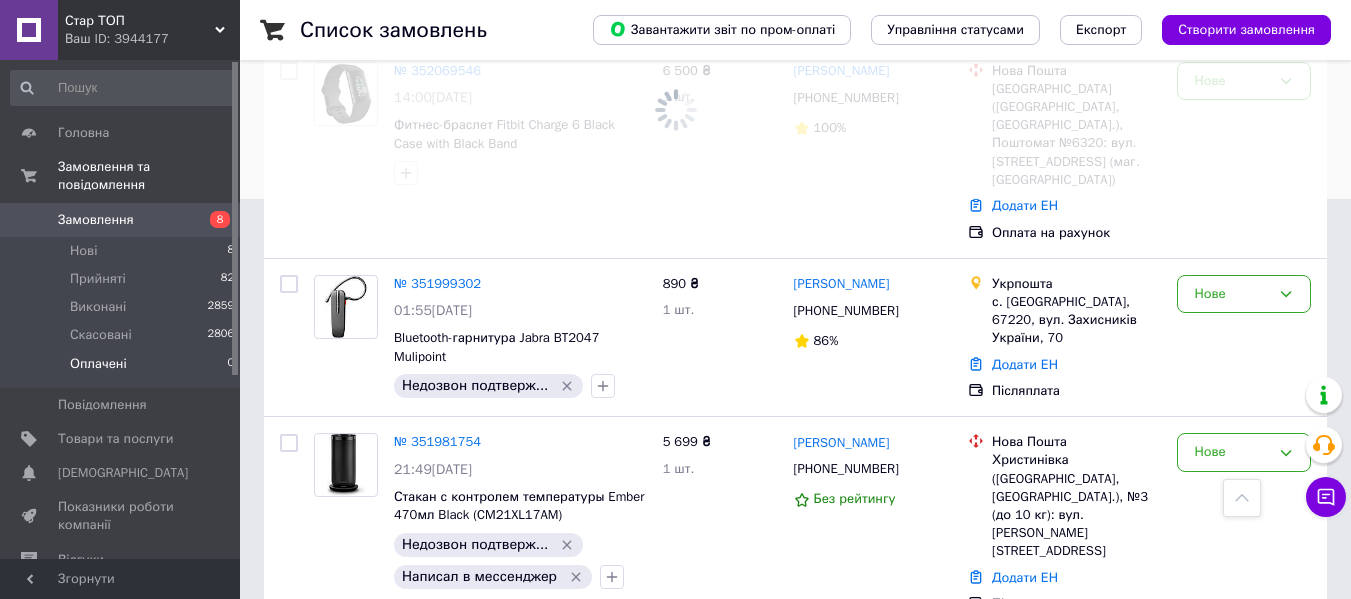 scroll, scrollTop: 0, scrollLeft: 0, axis: both 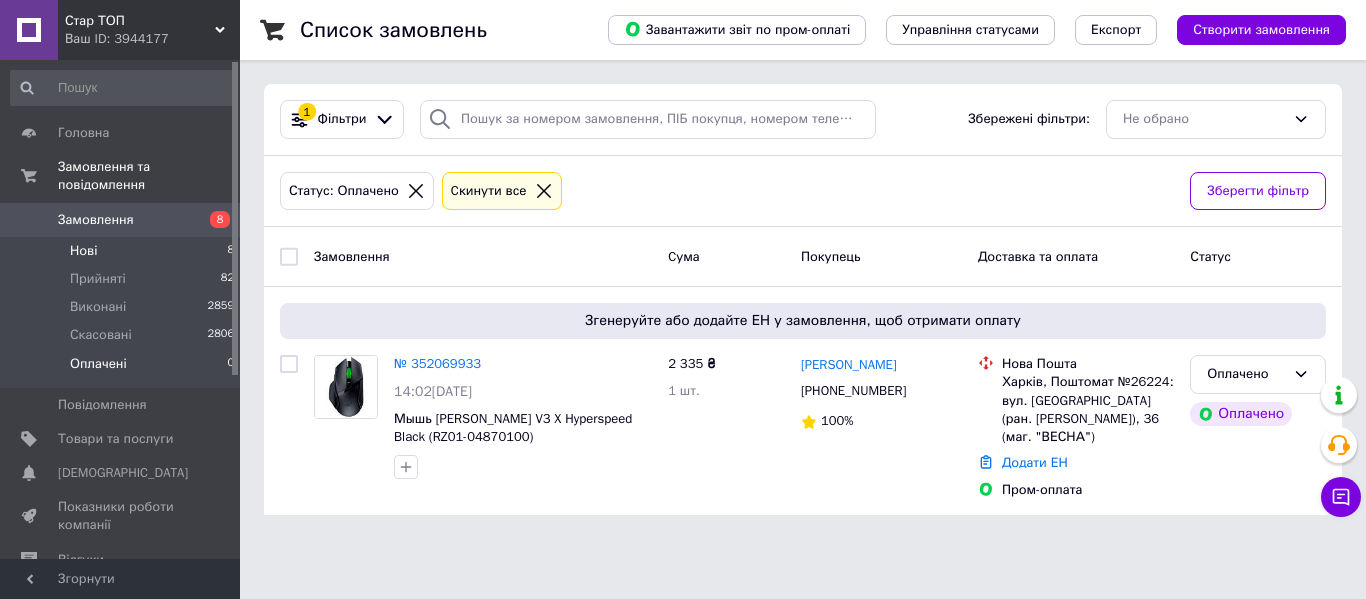 click on "Нові 8" at bounding box center (123, 251) 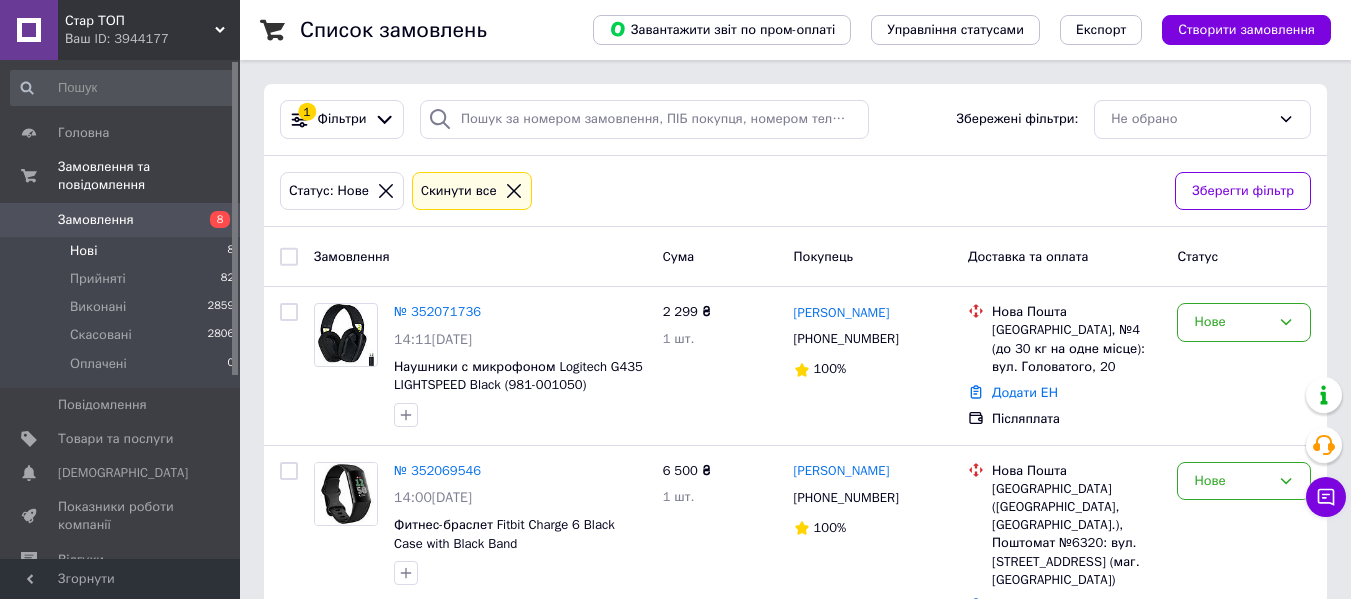 click on "Нові 8" at bounding box center (123, 251) 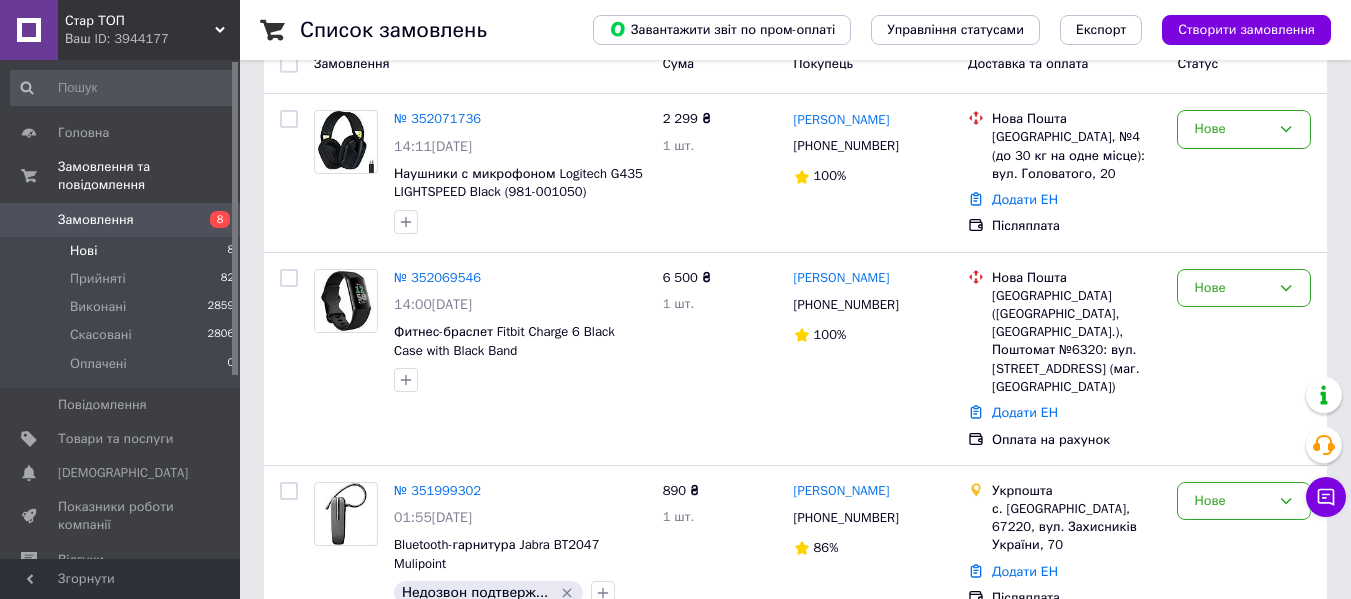 scroll, scrollTop: 84, scrollLeft: 0, axis: vertical 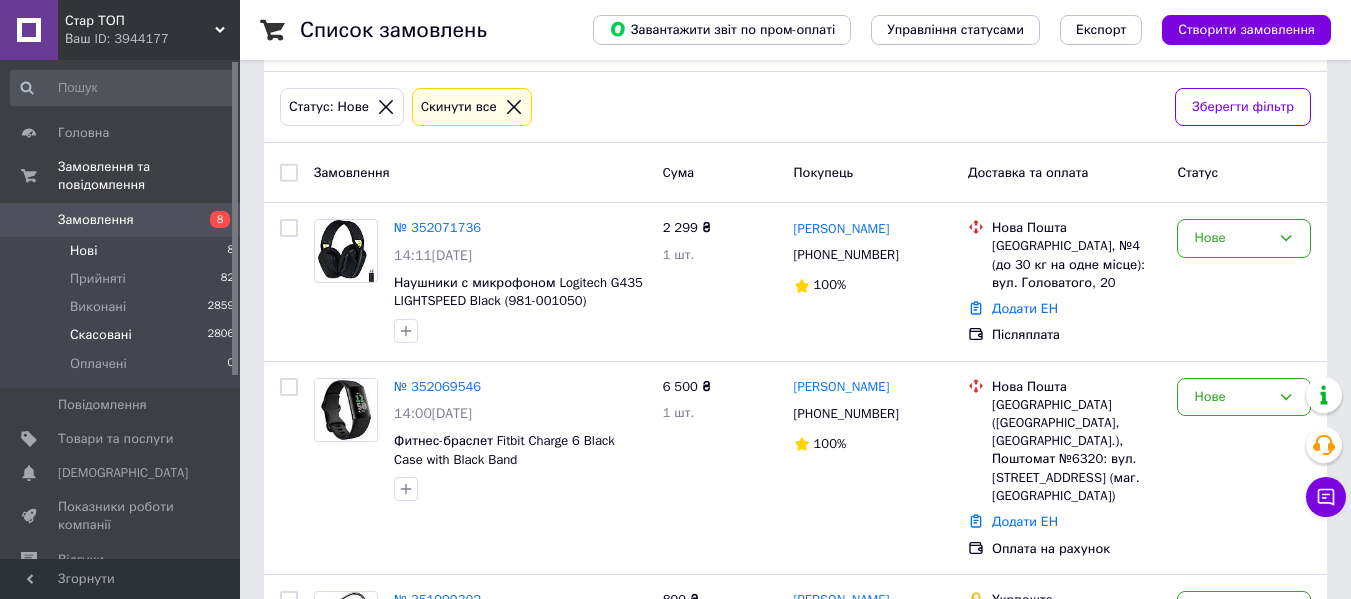 click on "Скасовані" at bounding box center (101, 335) 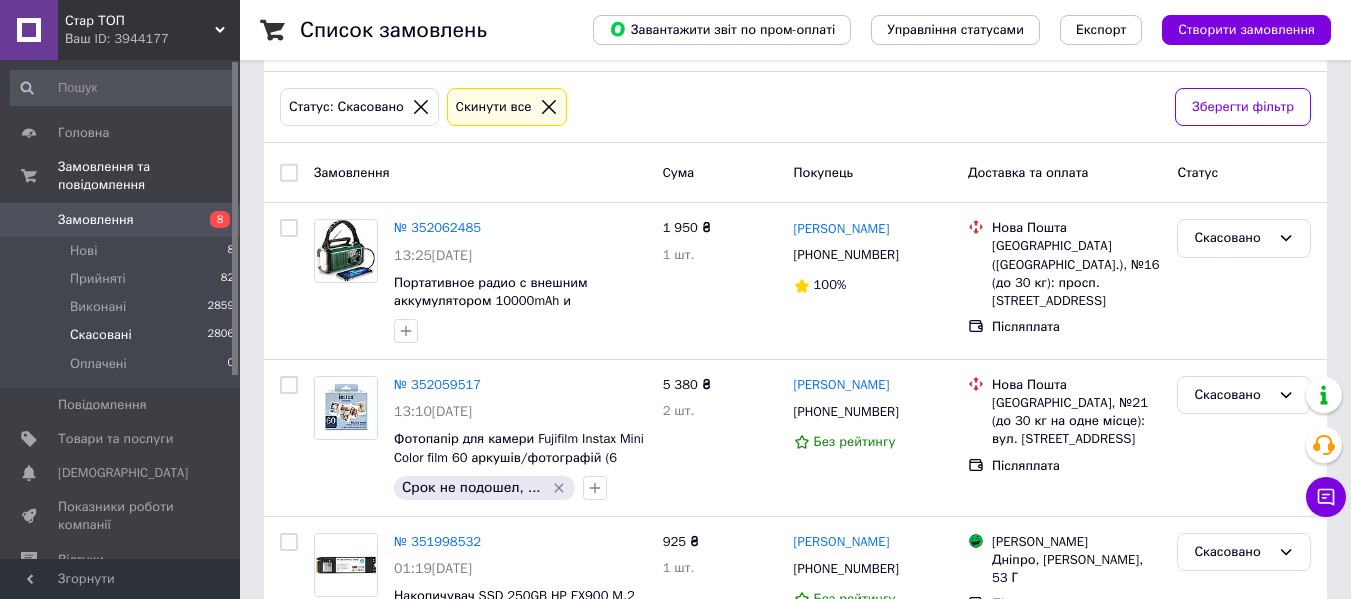 scroll, scrollTop: 0, scrollLeft: 0, axis: both 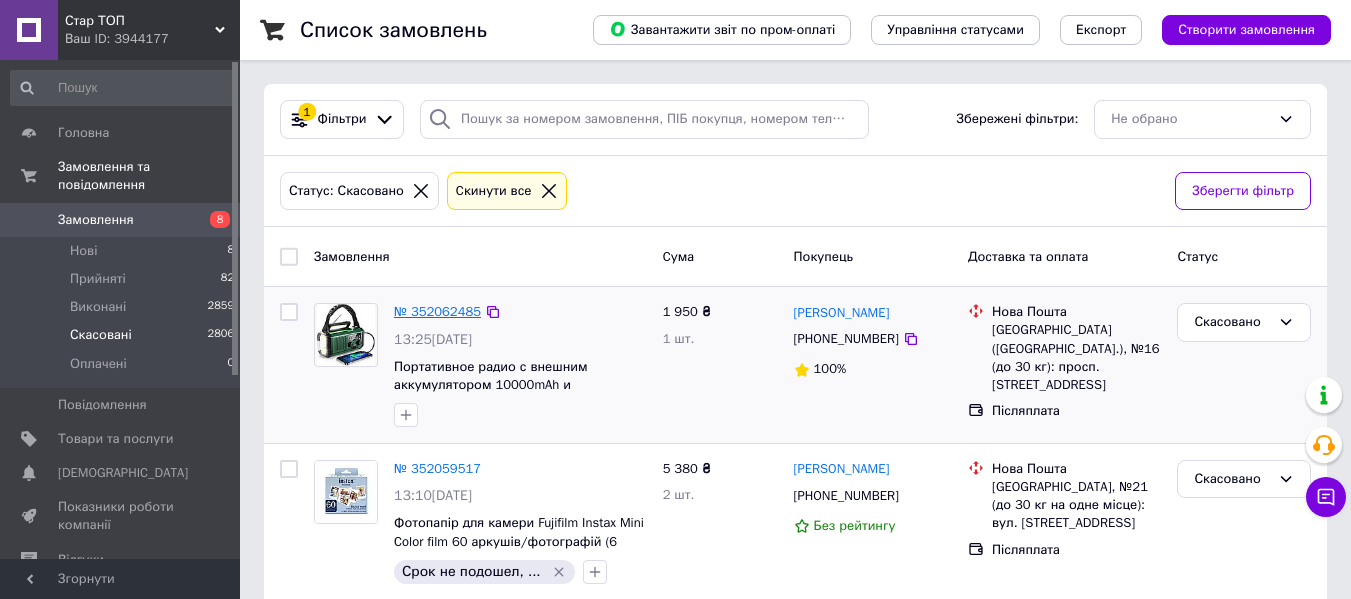 click on "№ 352062485" at bounding box center (437, 311) 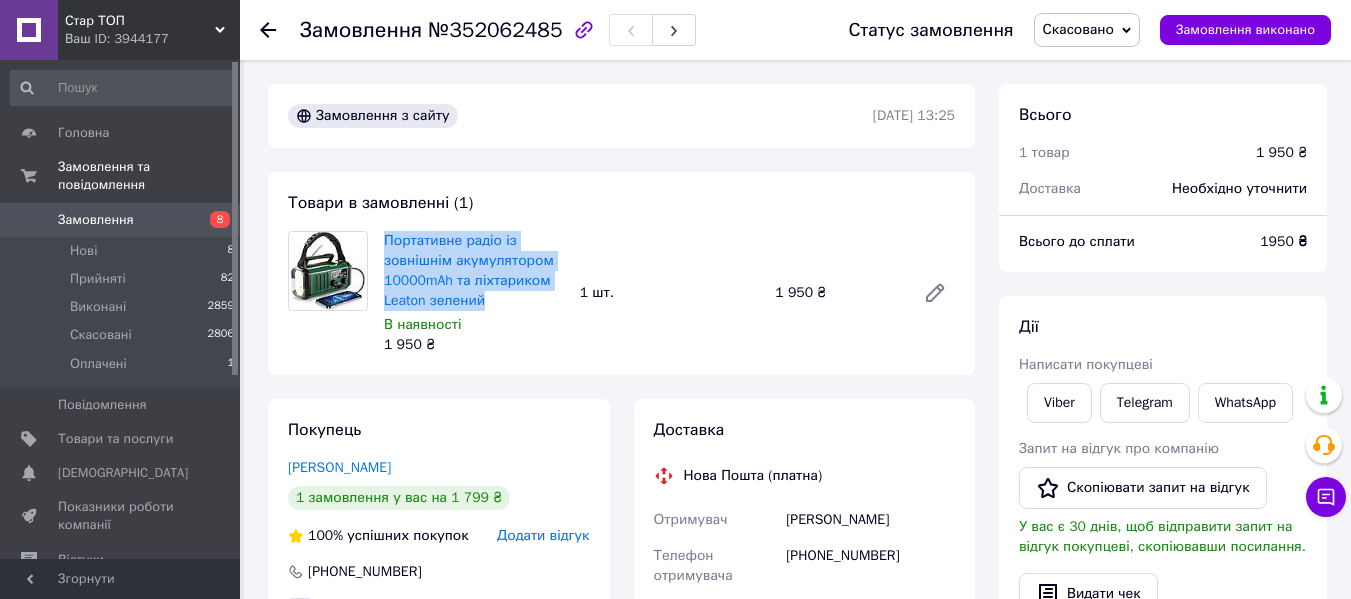 drag, startPoint x: 502, startPoint y: 306, endPoint x: 380, endPoint y: 240, distance: 138.70833 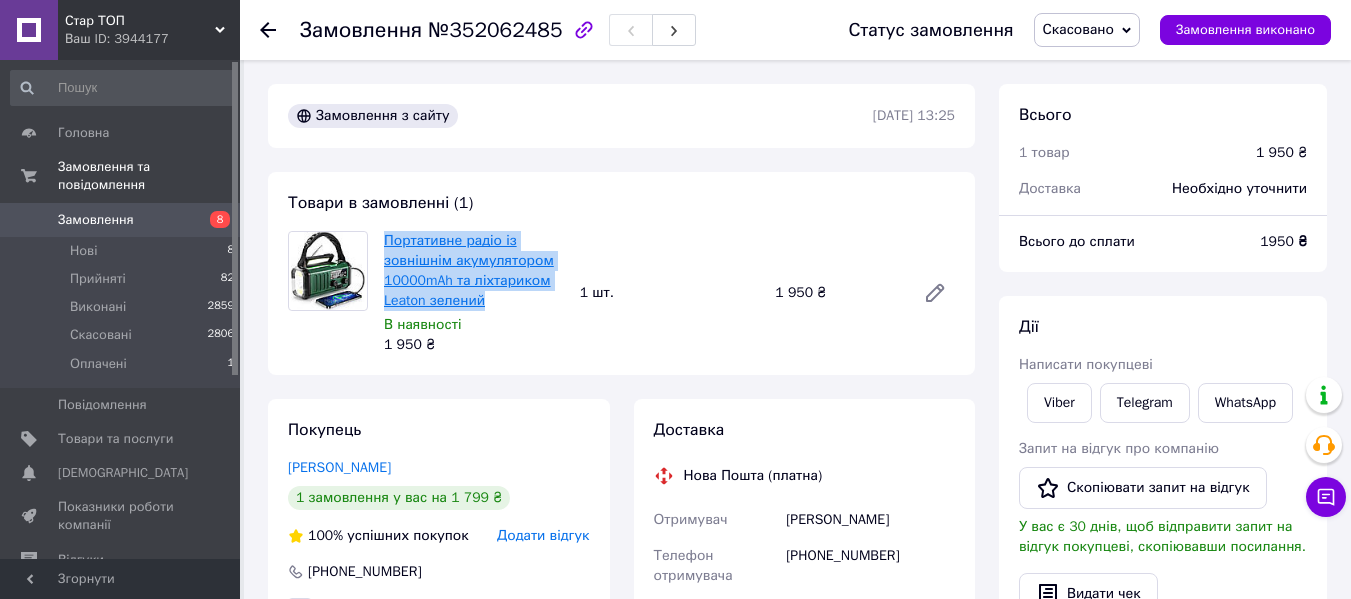 copy on "Портативне радіо із зовнішнім акумулятором 10000mAh та ліхтариком Leaton зелений" 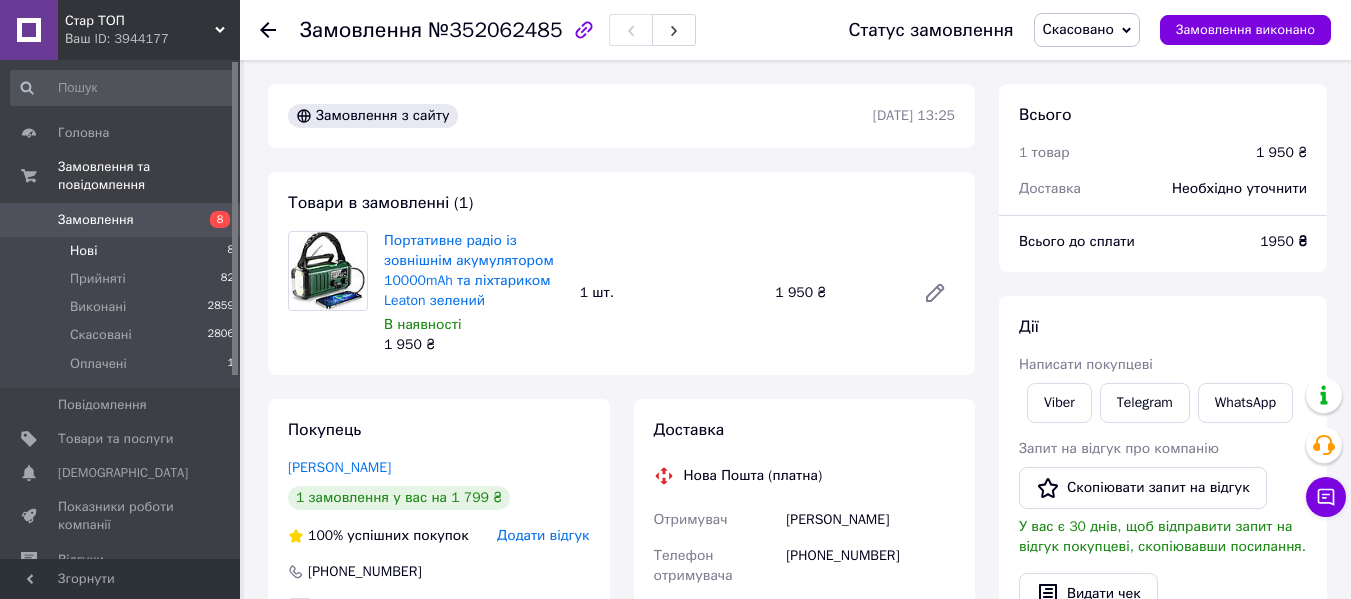 click on "Нові 8" at bounding box center (123, 251) 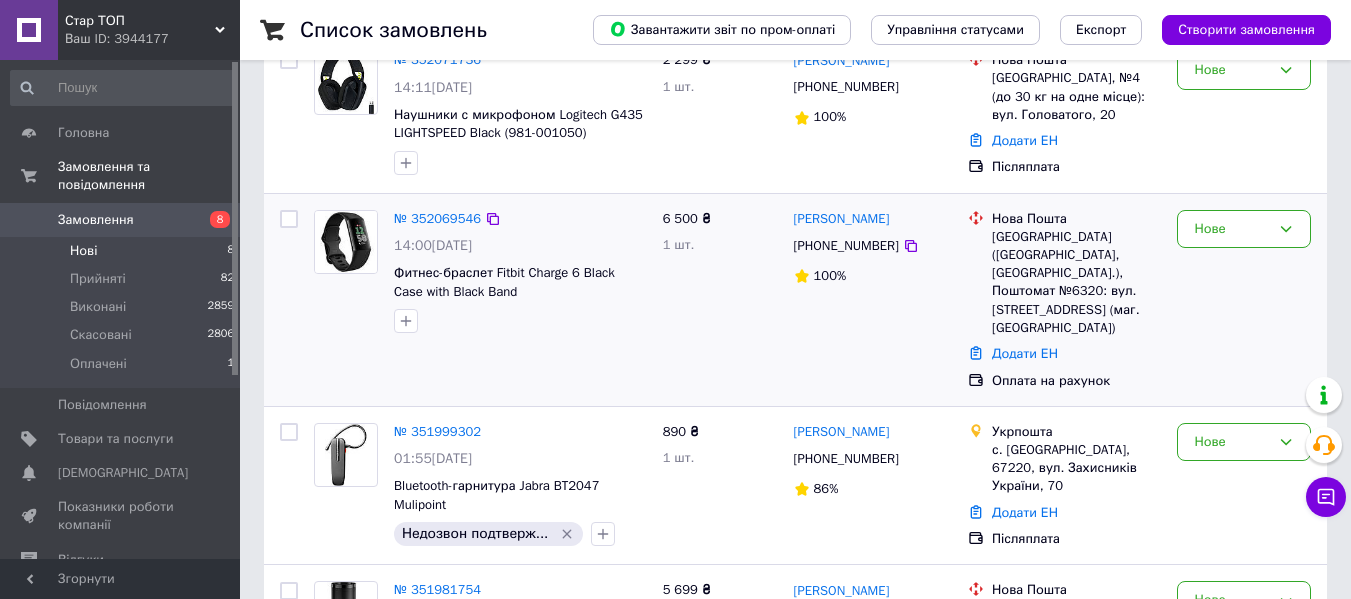 scroll, scrollTop: 300, scrollLeft: 0, axis: vertical 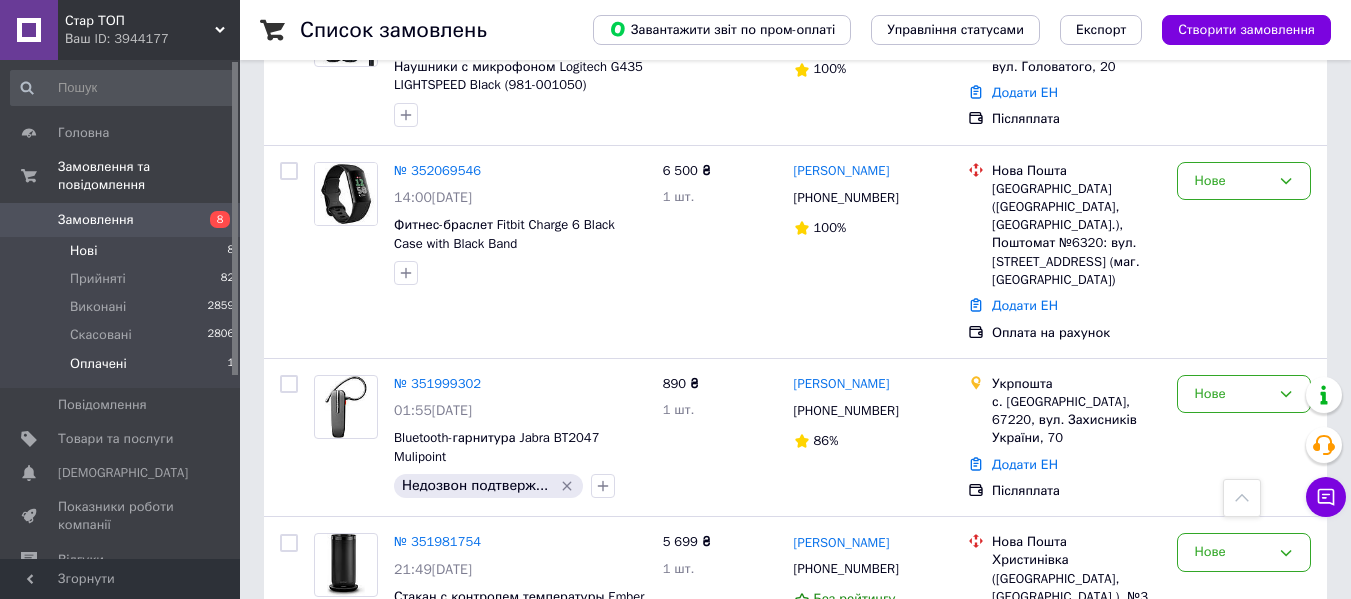 click on "Оплачені 1" at bounding box center (123, 369) 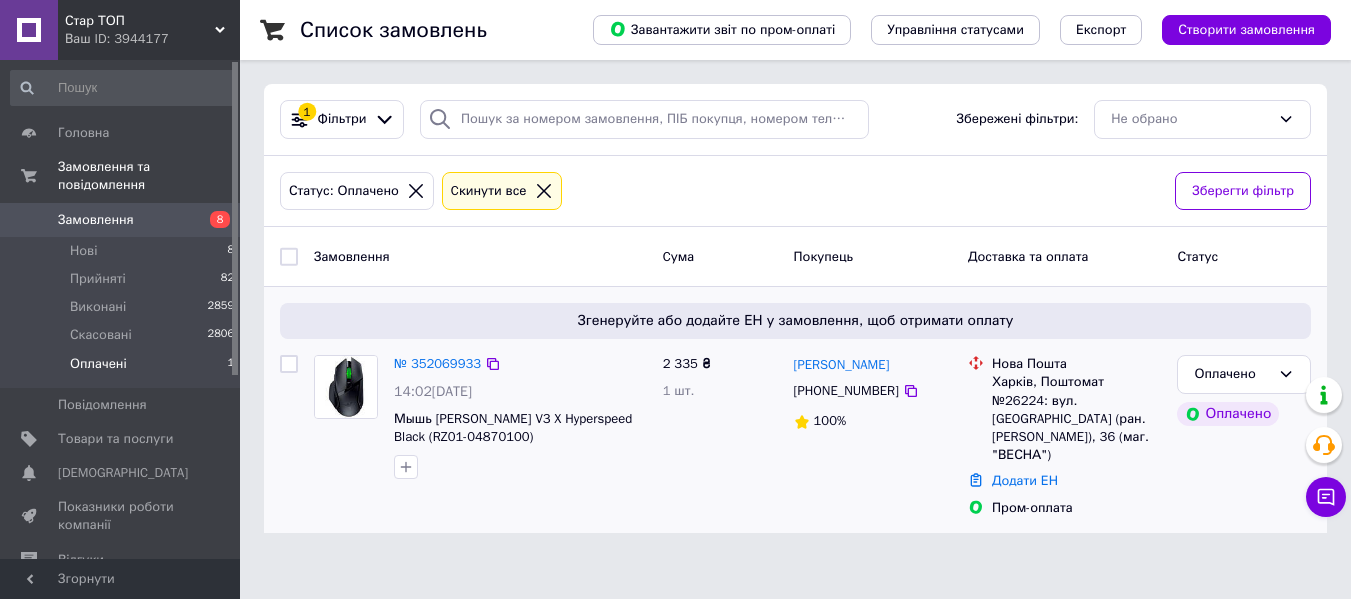 scroll, scrollTop: 0, scrollLeft: 0, axis: both 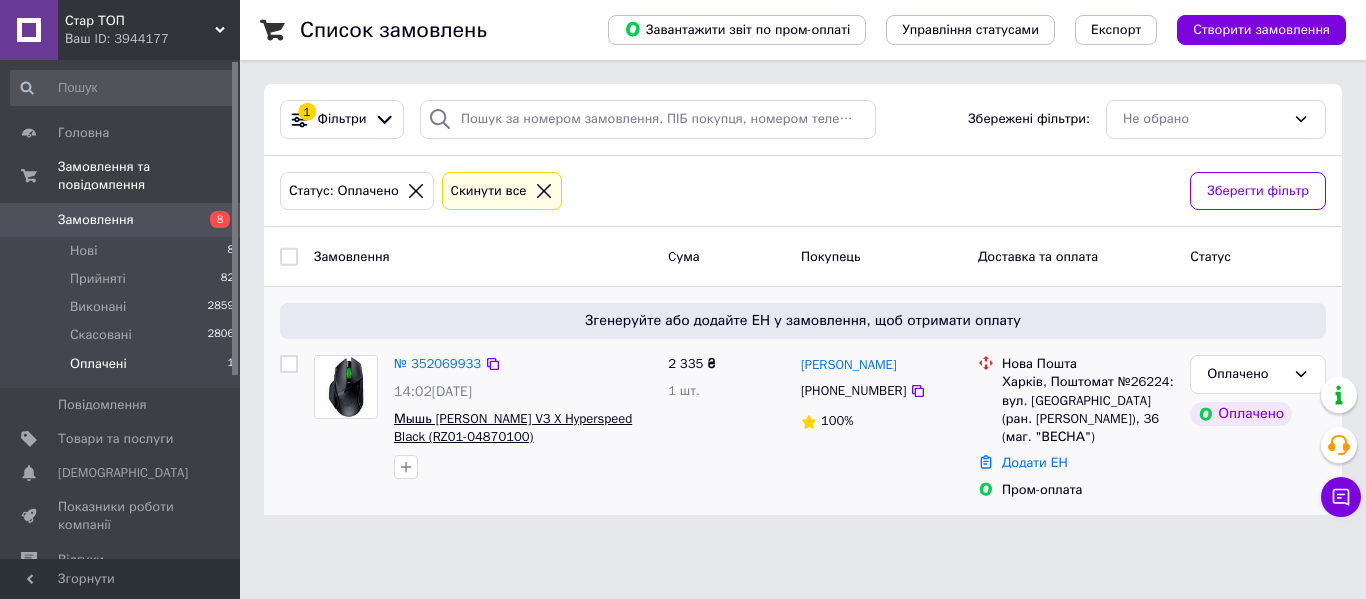 drag, startPoint x: 503, startPoint y: 433, endPoint x: 437, endPoint y: 421, distance: 67.08204 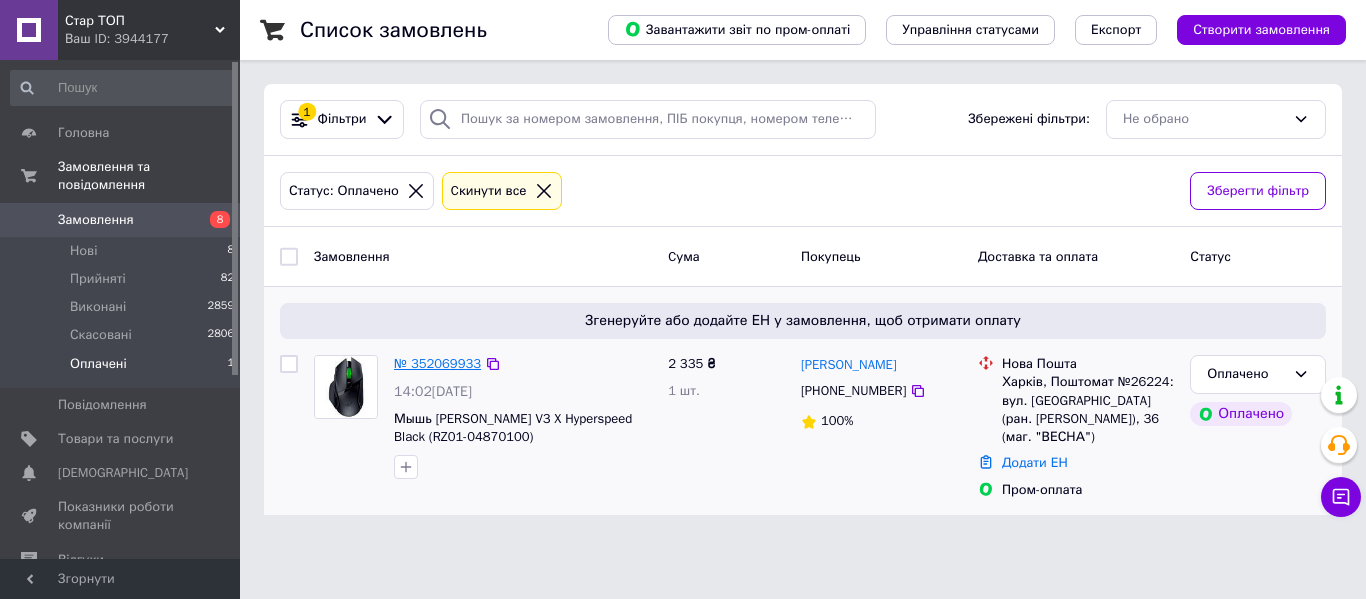 click on "№ 352069933" at bounding box center (437, 363) 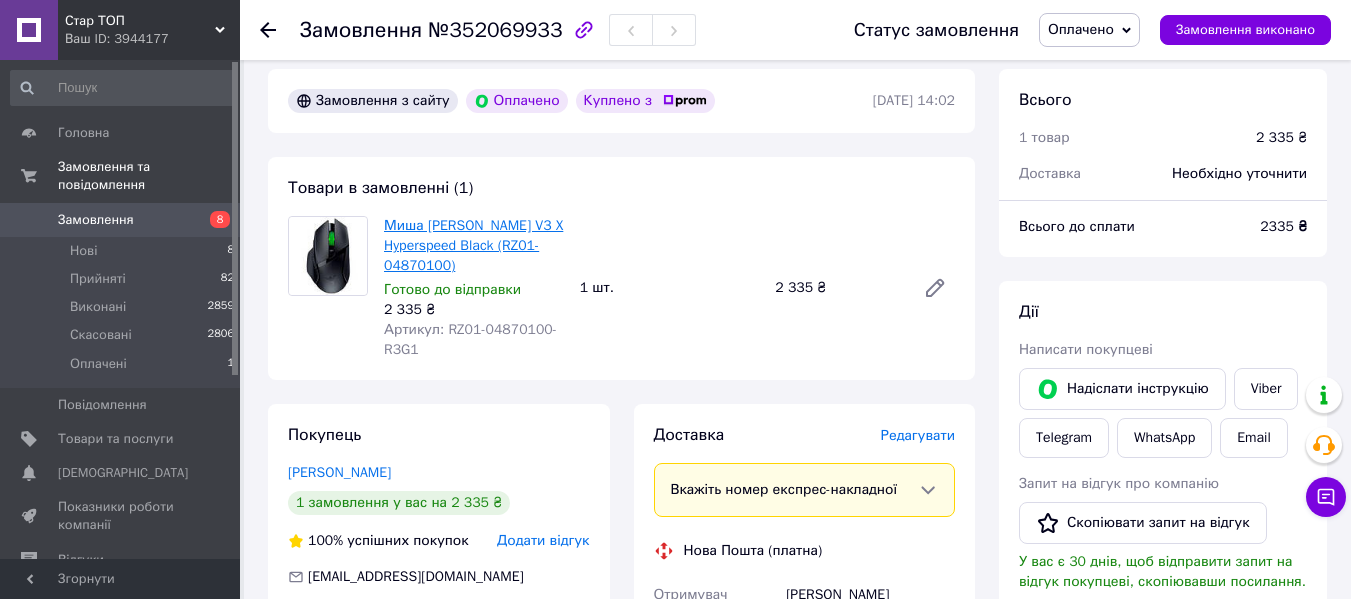 scroll, scrollTop: 200, scrollLeft: 0, axis: vertical 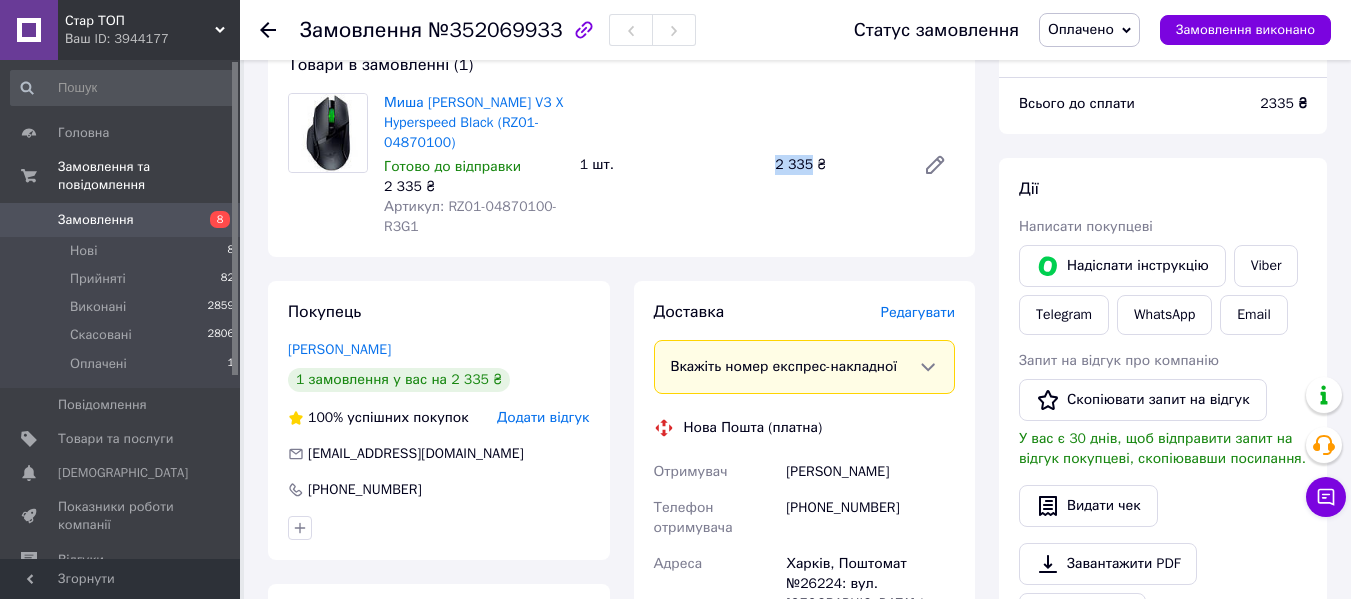 drag, startPoint x: 775, startPoint y: 167, endPoint x: 811, endPoint y: 166, distance: 36.013885 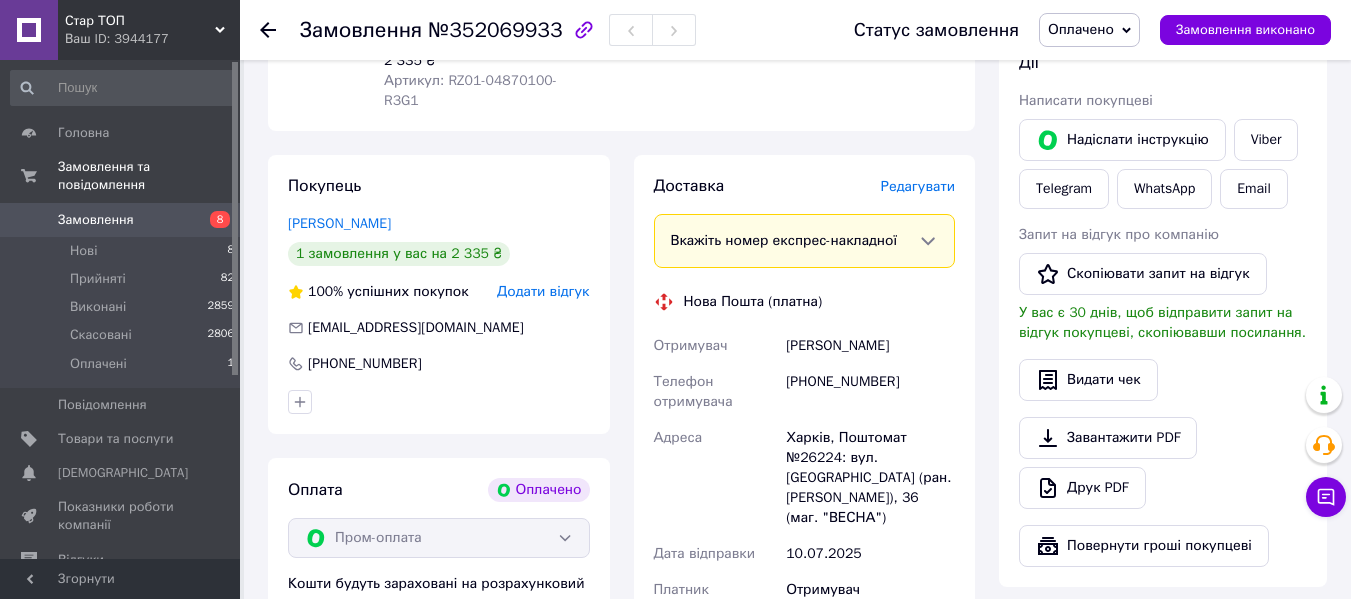 scroll, scrollTop: 400, scrollLeft: 0, axis: vertical 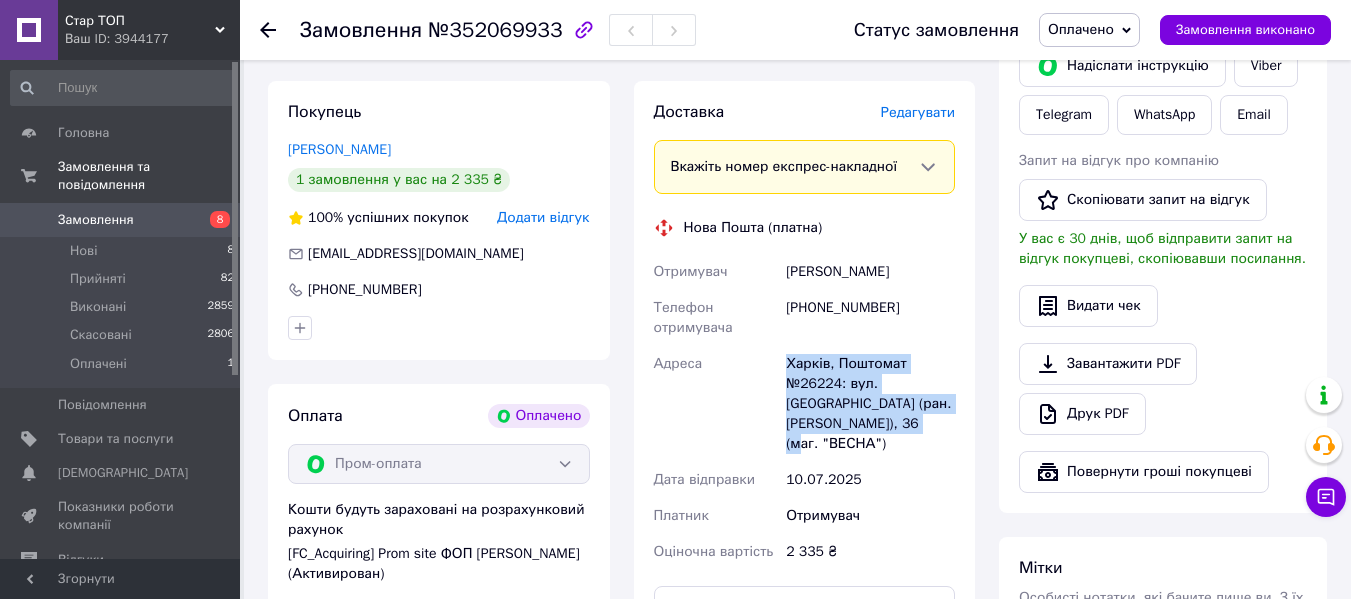 drag, startPoint x: 851, startPoint y: 432, endPoint x: 784, endPoint y: 366, distance: 94.04786 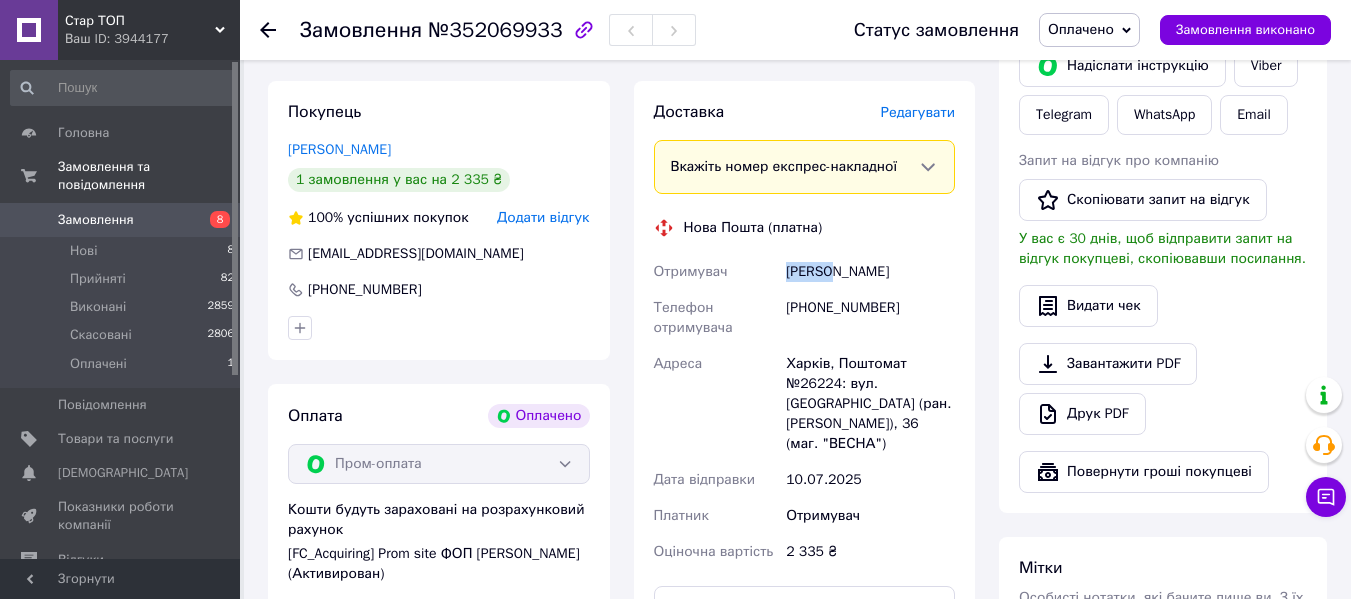 drag, startPoint x: 832, startPoint y: 272, endPoint x: 788, endPoint y: 270, distance: 44.04543 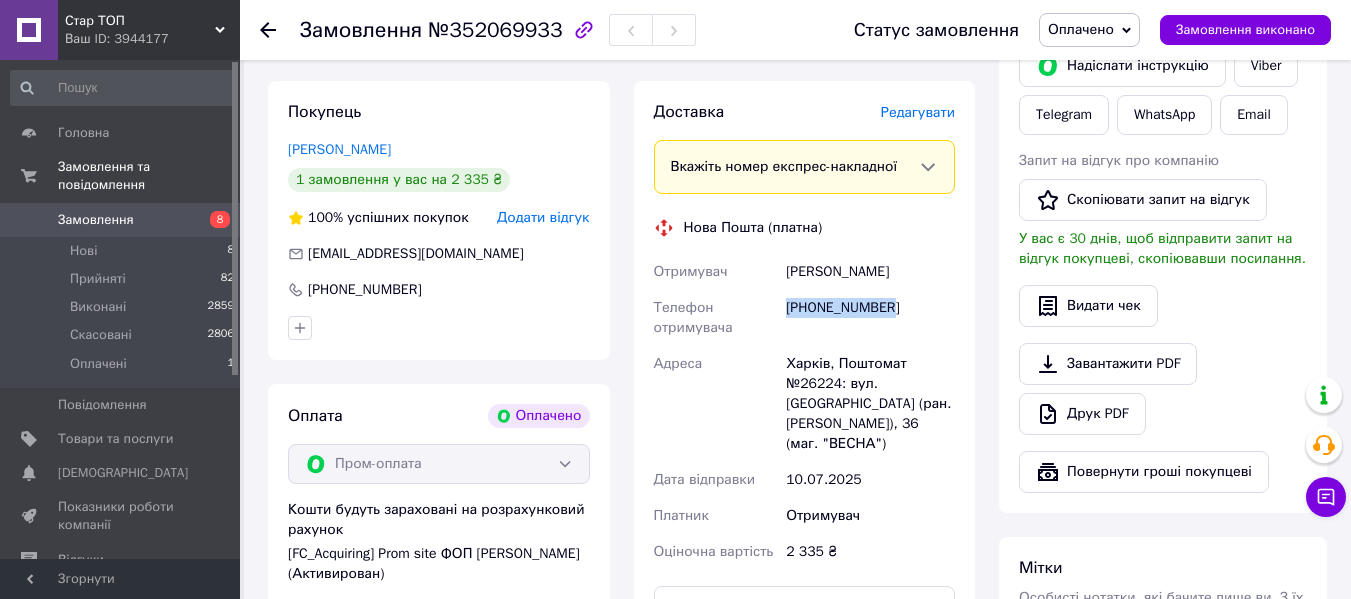 drag, startPoint x: 789, startPoint y: 299, endPoint x: 899, endPoint y: 309, distance: 110.45361 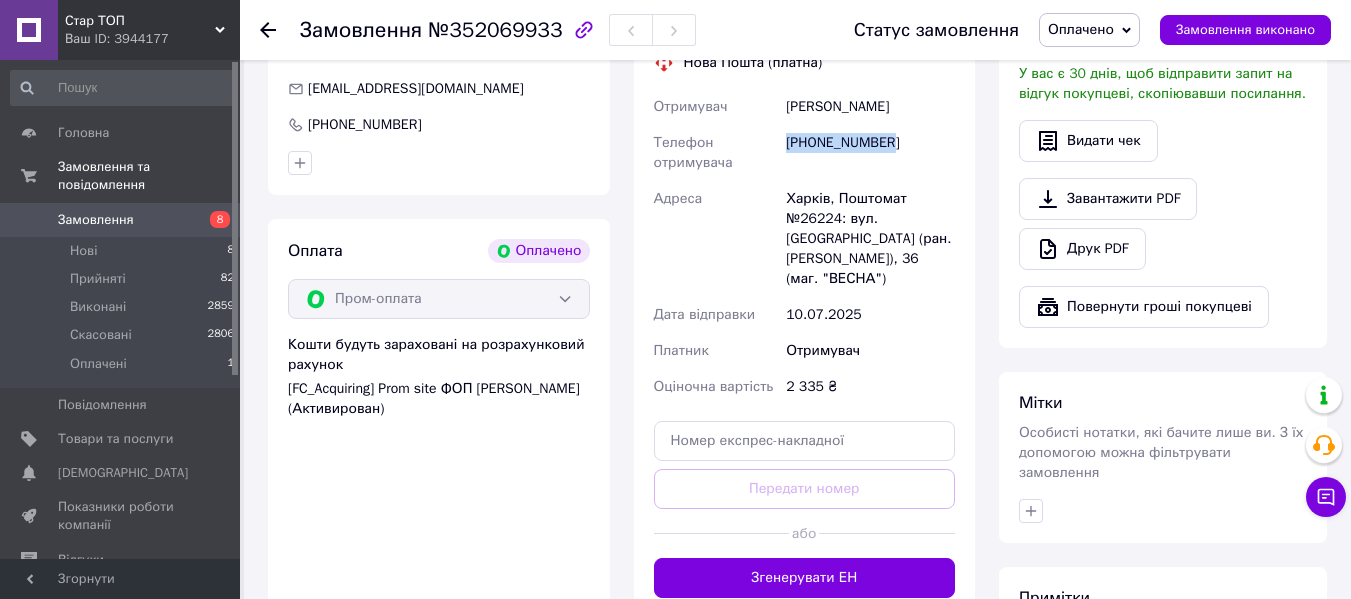 scroll, scrollTop: 600, scrollLeft: 0, axis: vertical 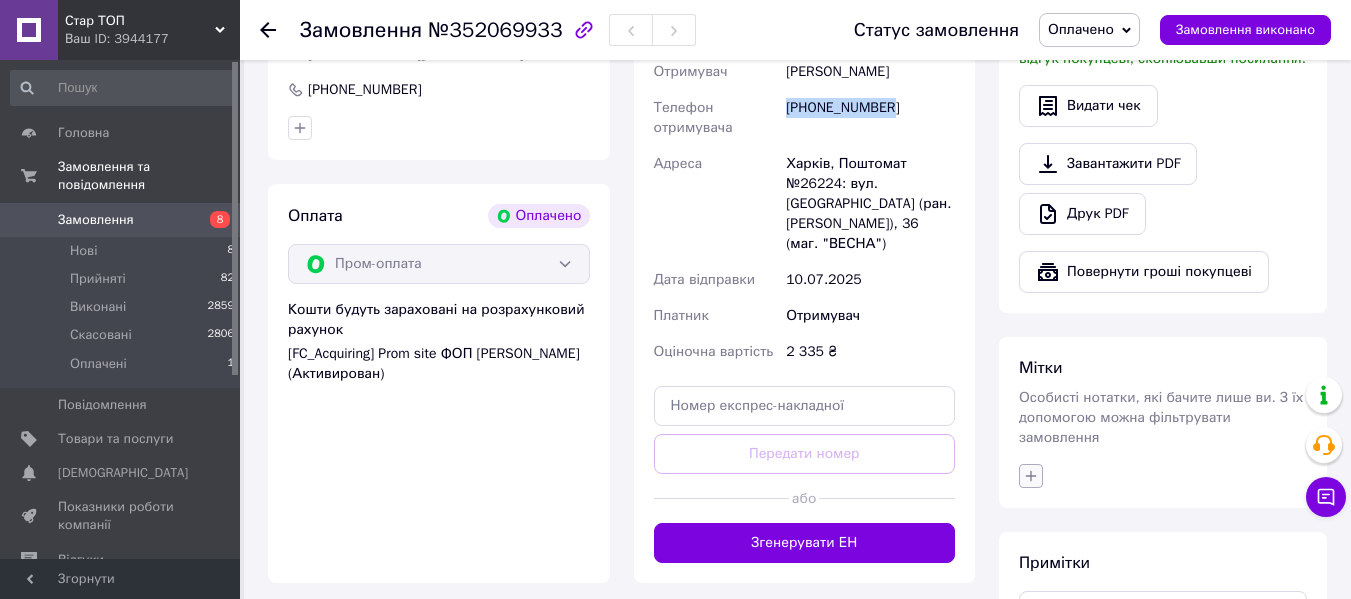 click 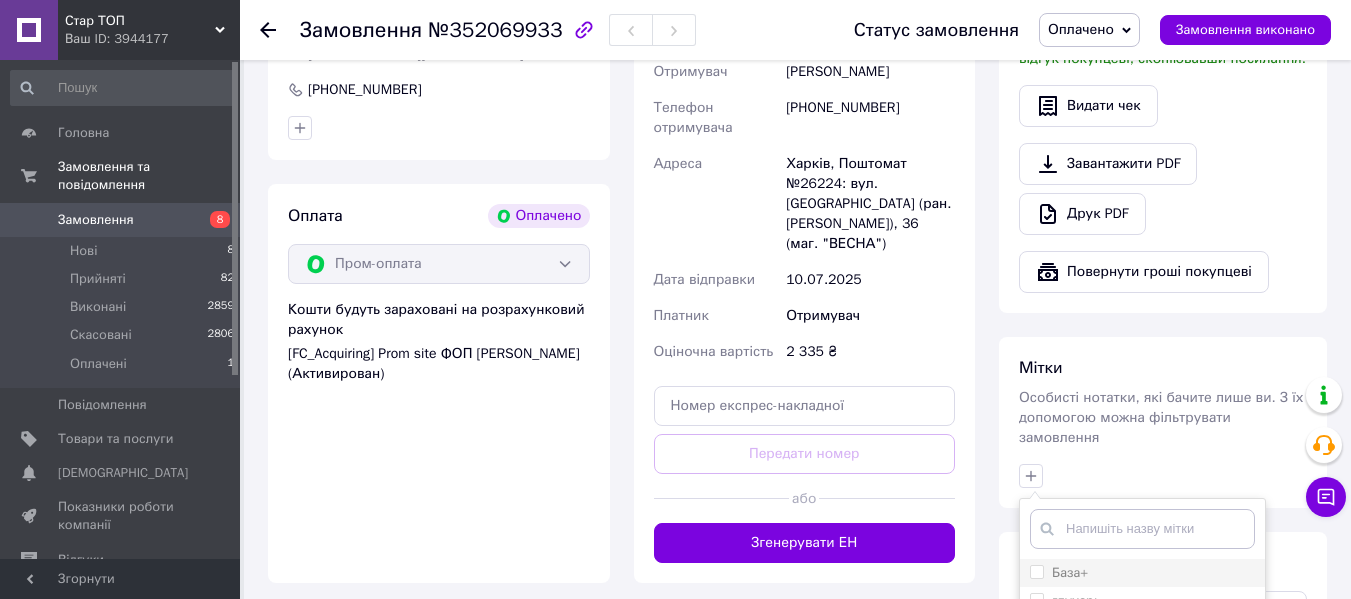 click on "База+" at bounding box center [1036, 571] 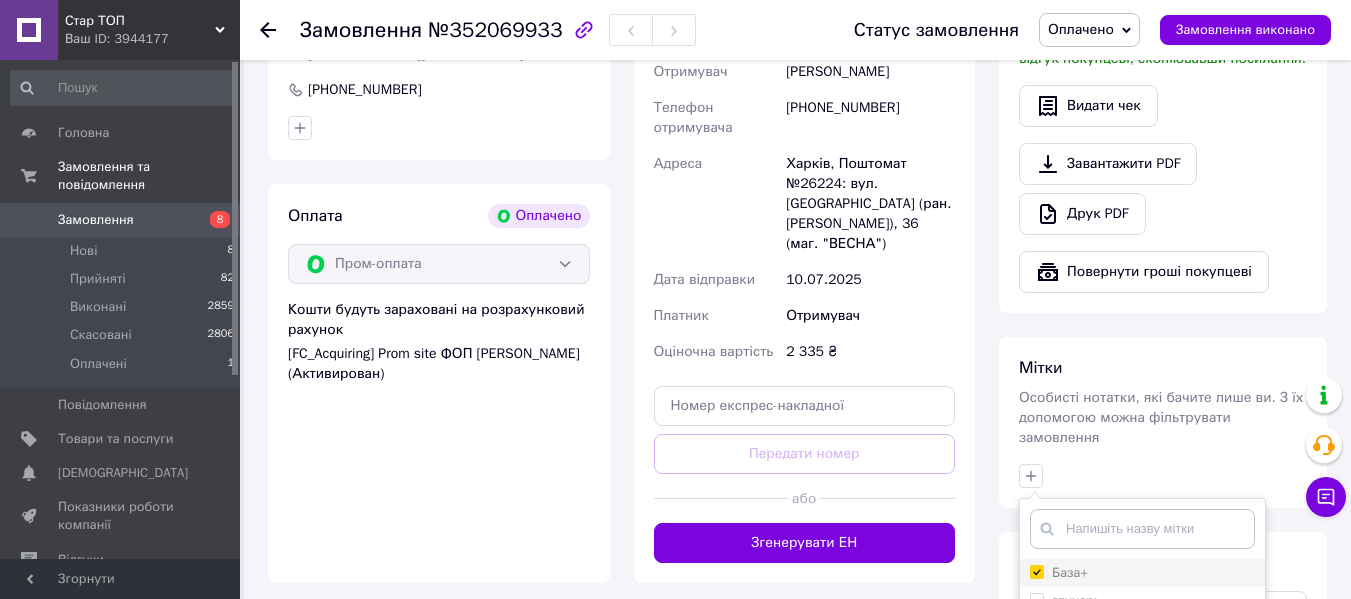 checkbox on "true" 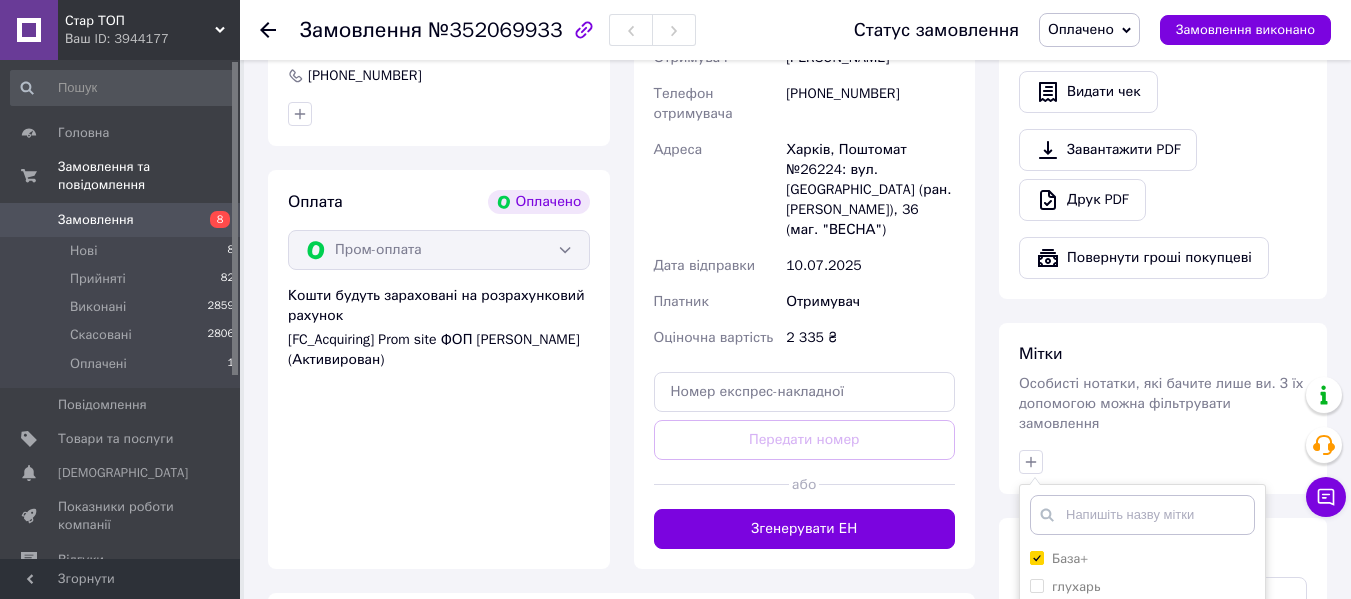 scroll, scrollTop: 900, scrollLeft: 0, axis: vertical 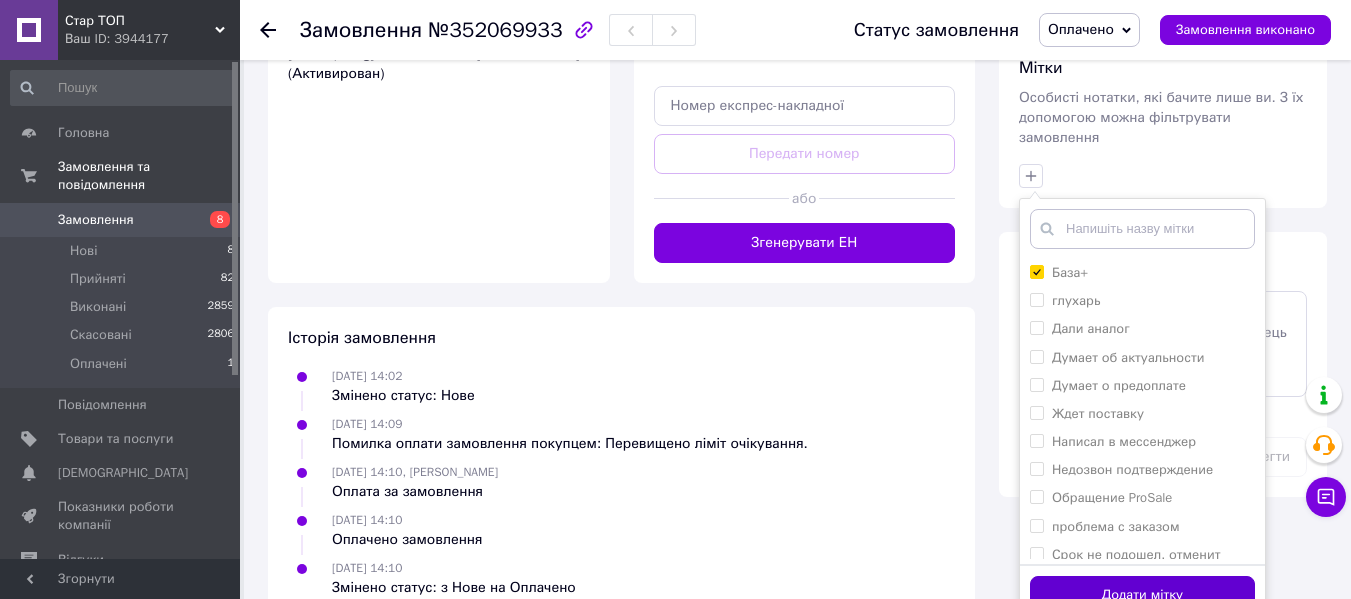 click on "Додати мітку" at bounding box center [1142, 595] 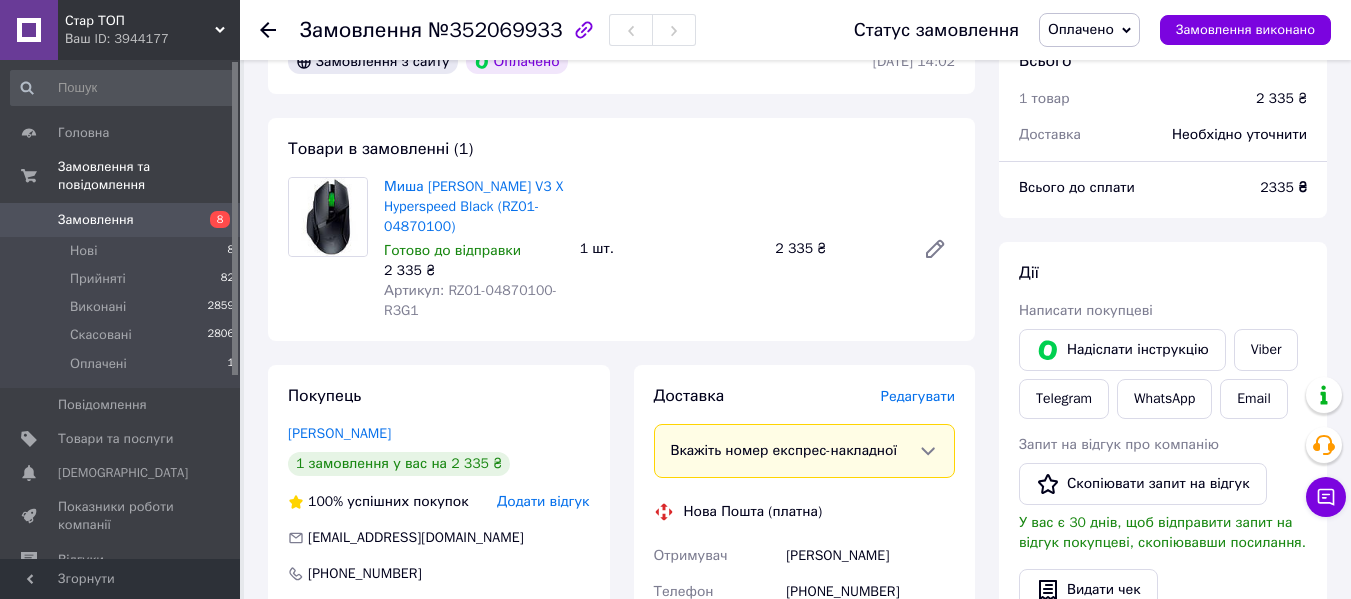 scroll, scrollTop: 400, scrollLeft: 0, axis: vertical 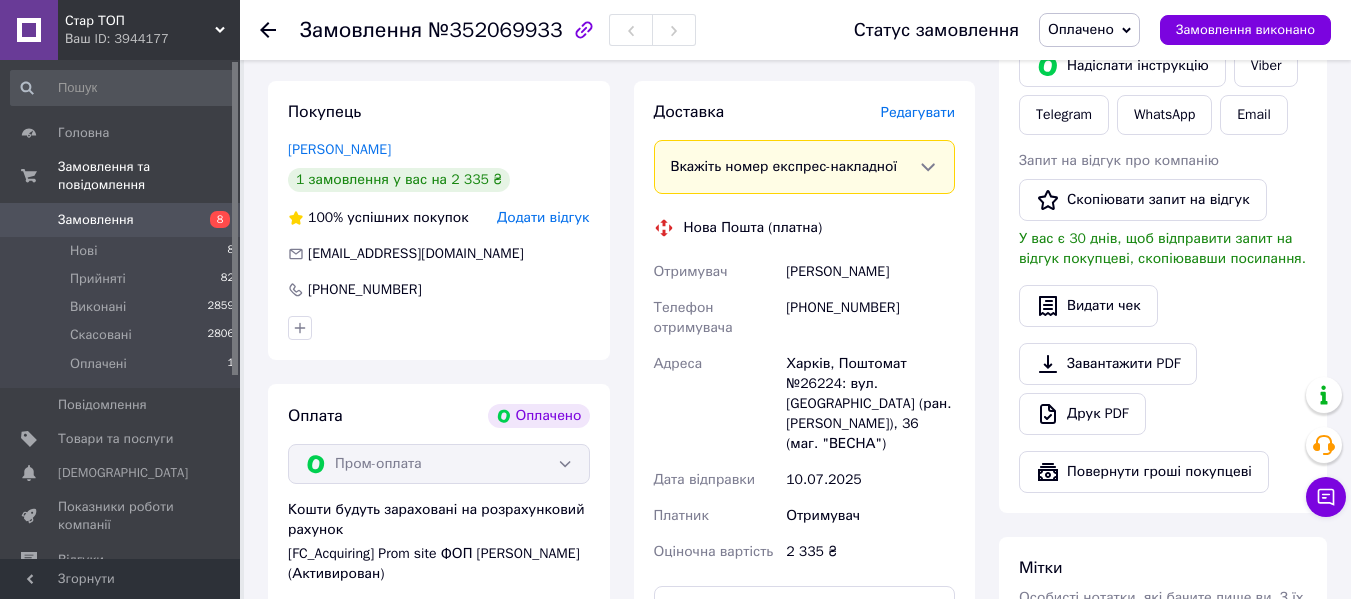 click on "Оплачено" at bounding box center (1089, 30) 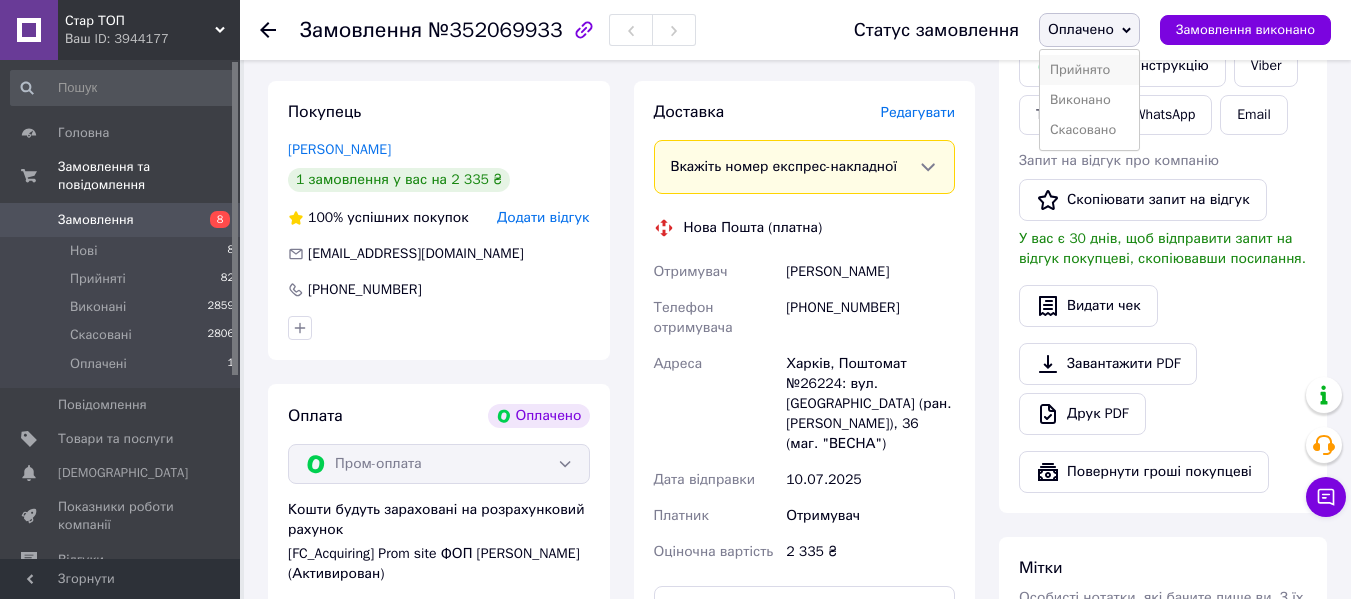 click on "Прийнято" at bounding box center [1089, 70] 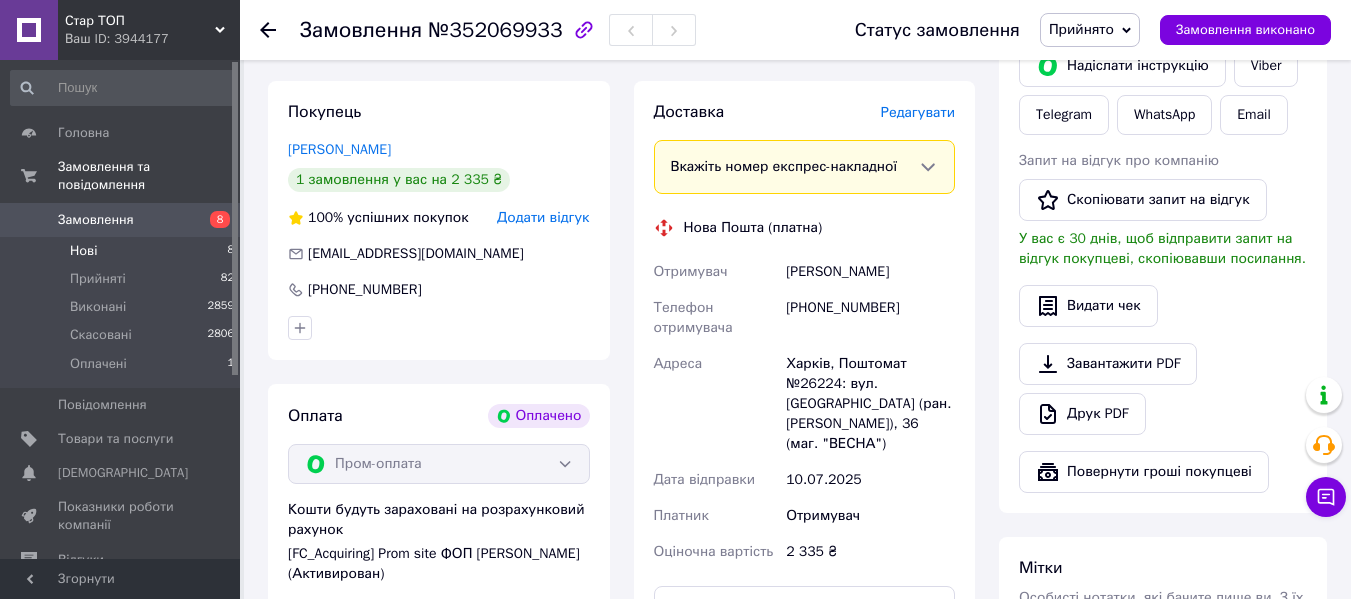 click on "Нові 8" at bounding box center [123, 251] 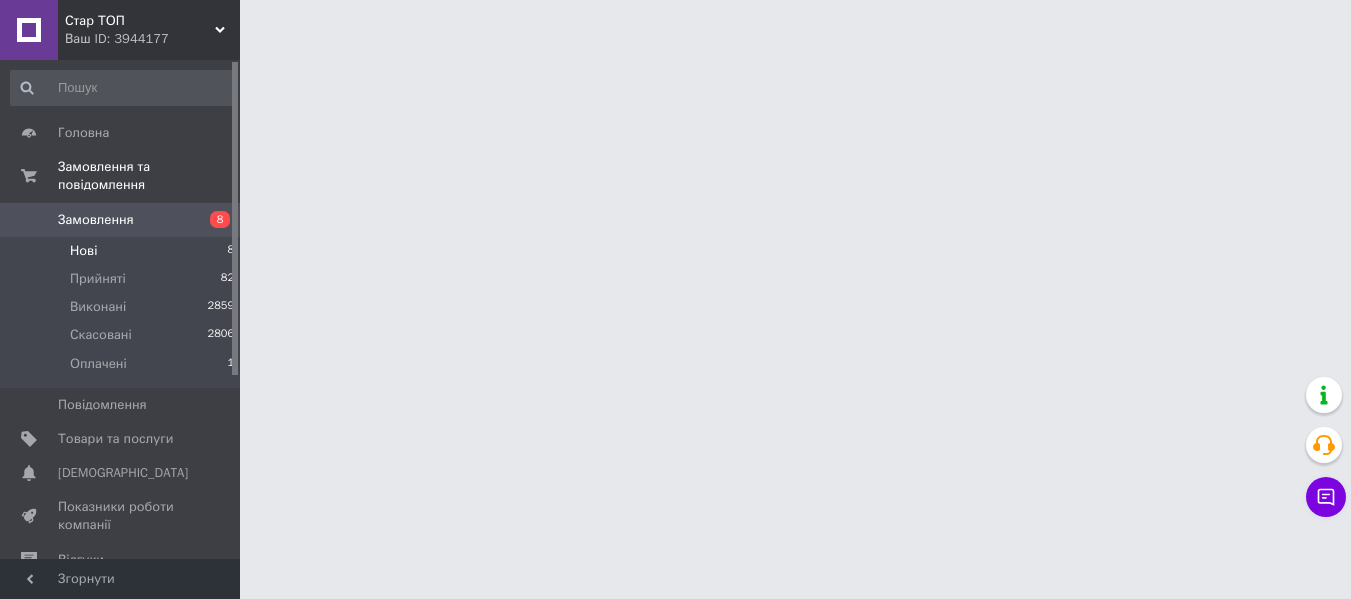 scroll, scrollTop: 0, scrollLeft: 0, axis: both 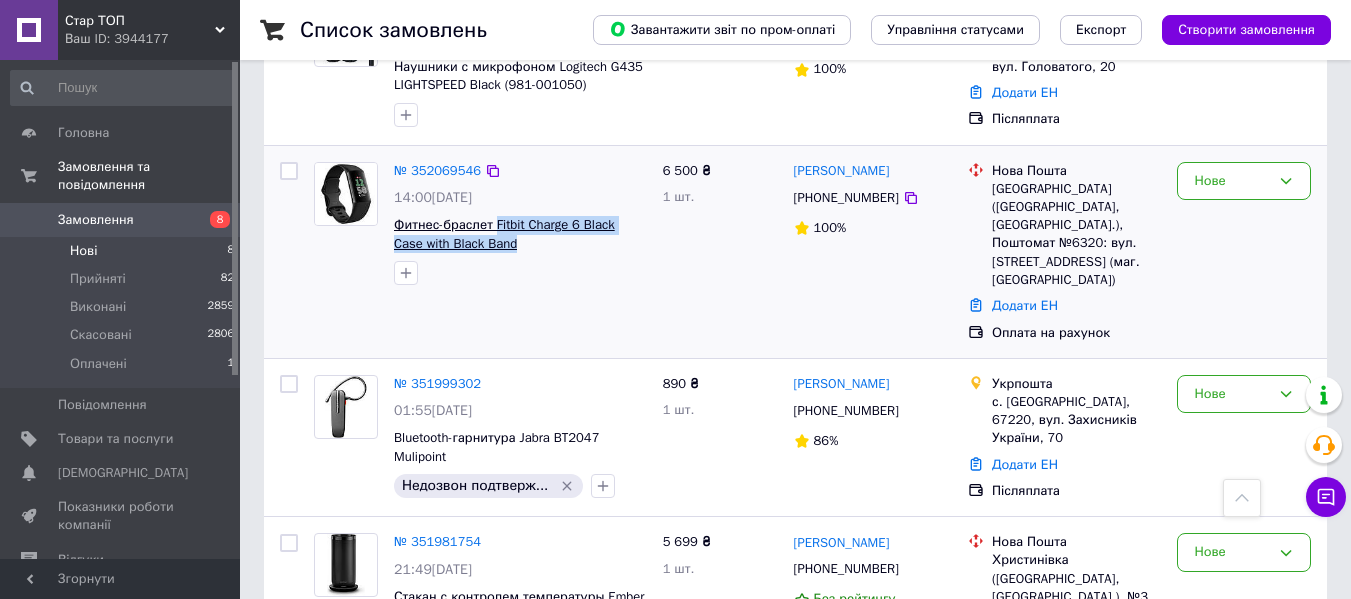drag, startPoint x: 520, startPoint y: 247, endPoint x: 493, endPoint y: 226, distance: 34.20526 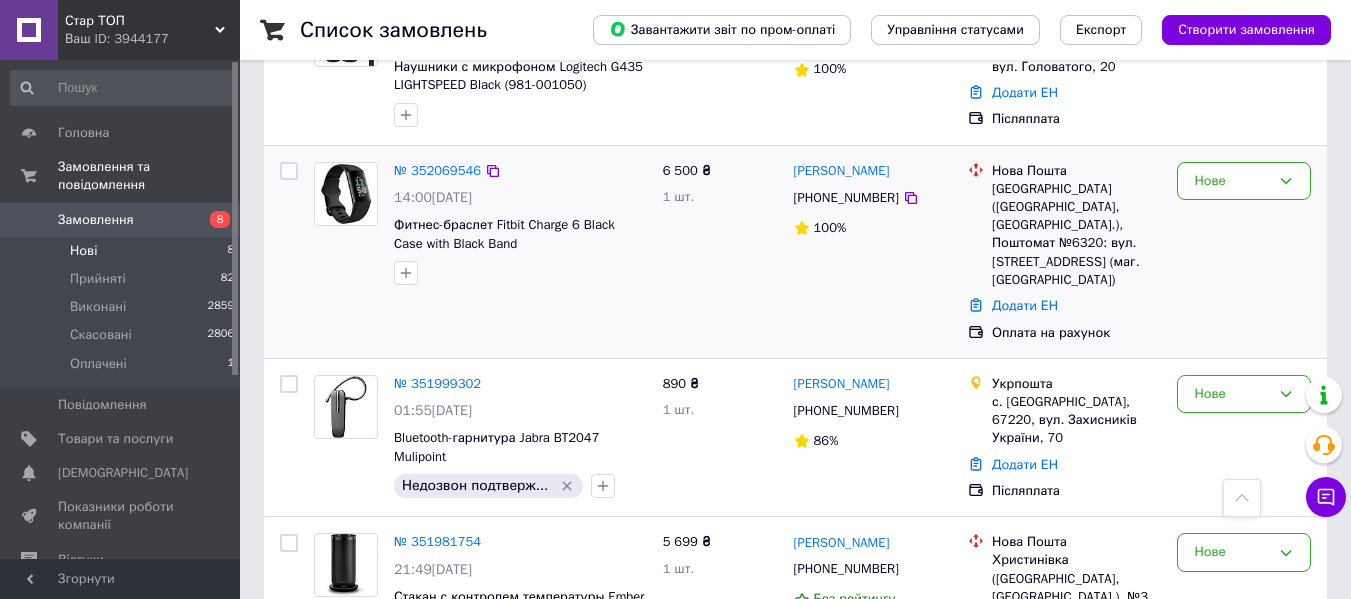 drag, startPoint x: 506, startPoint y: 230, endPoint x: 473, endPoint y: 304, distance: 81.02469 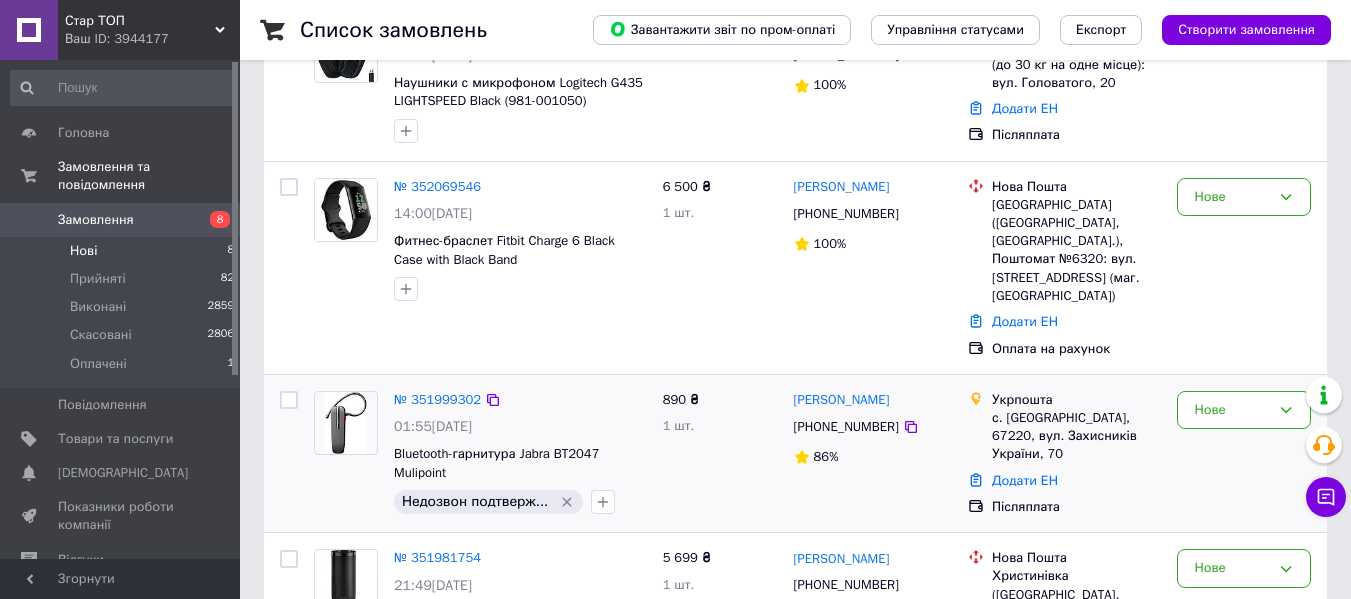 scroll, scrollTop: 184, scrollLeft: 0, axis: vertical 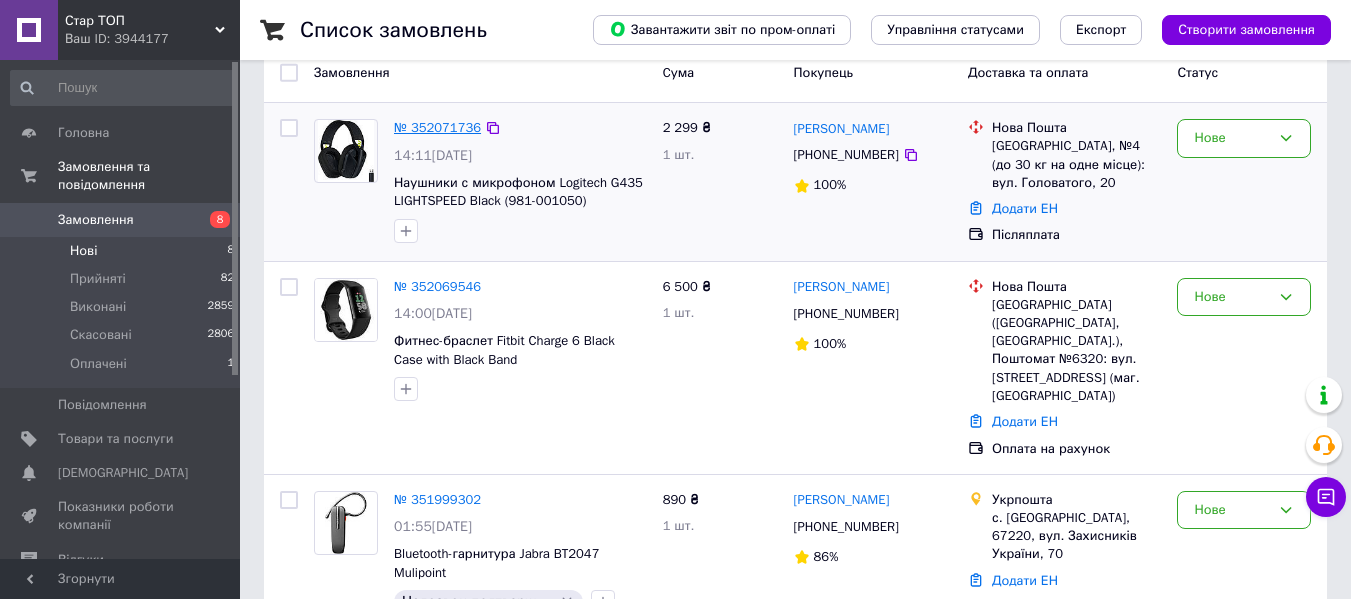 click on "№ 352071736" at bounding box center [437, 127] 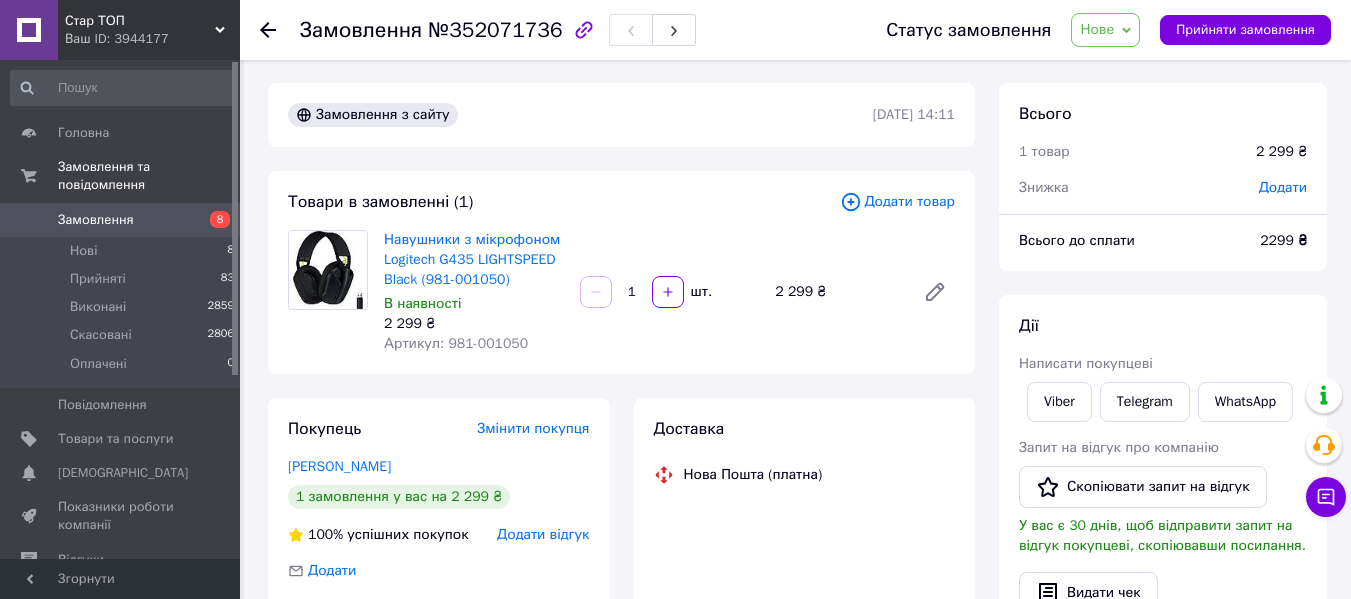 scroll, scrollTop: 0, scrollLeft: 0, axis: both 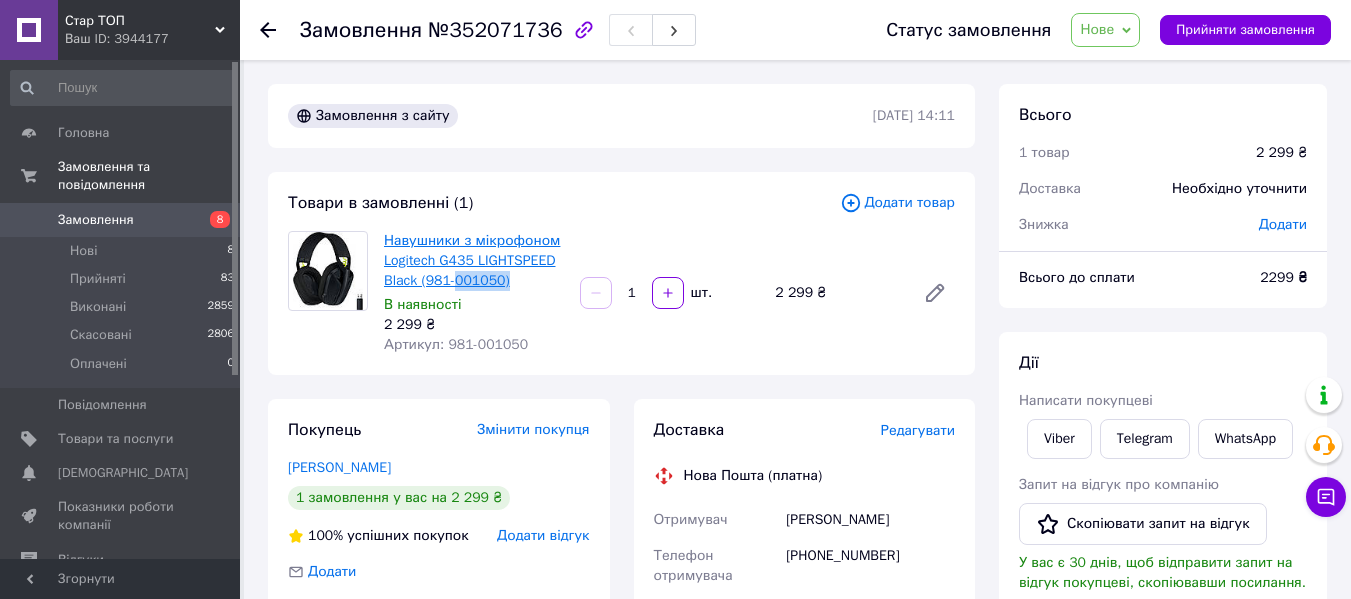 drag, startPoint x: 508, startPoint y: 283, endPoint x: 452, endPoint y: 273, distance: 56.88585 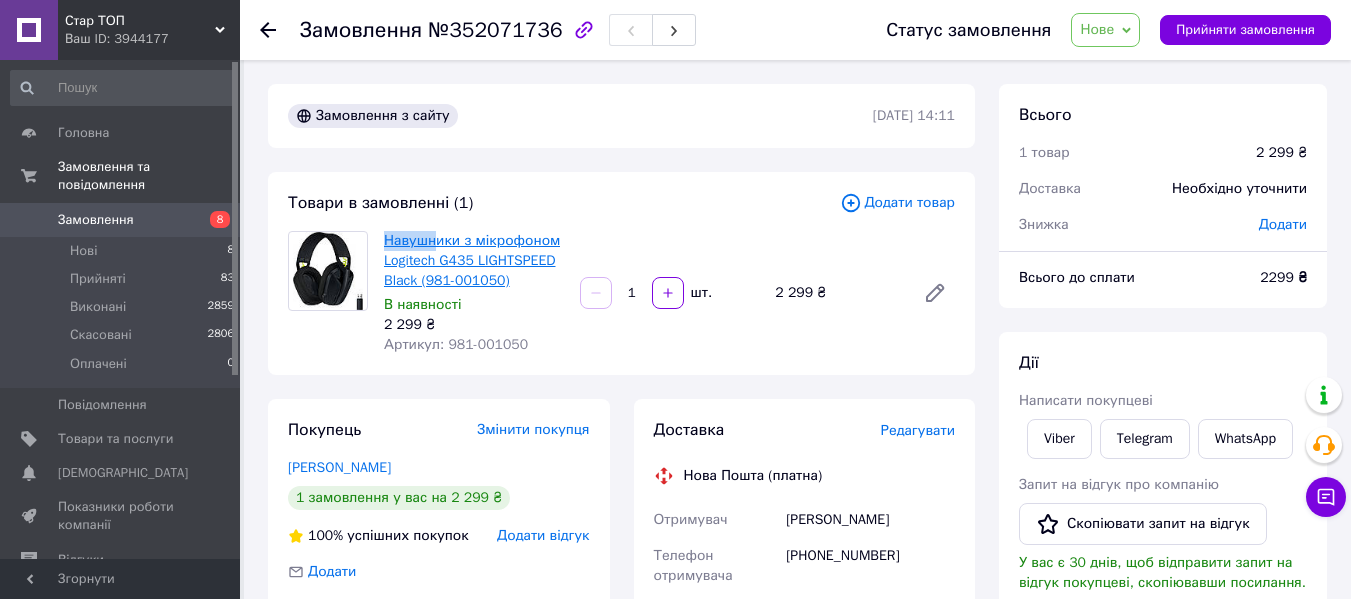 drag, startPoint x: 380, startPoint y: 239, endPoint x: 431, endPoint y: 250, distance: 52.17279 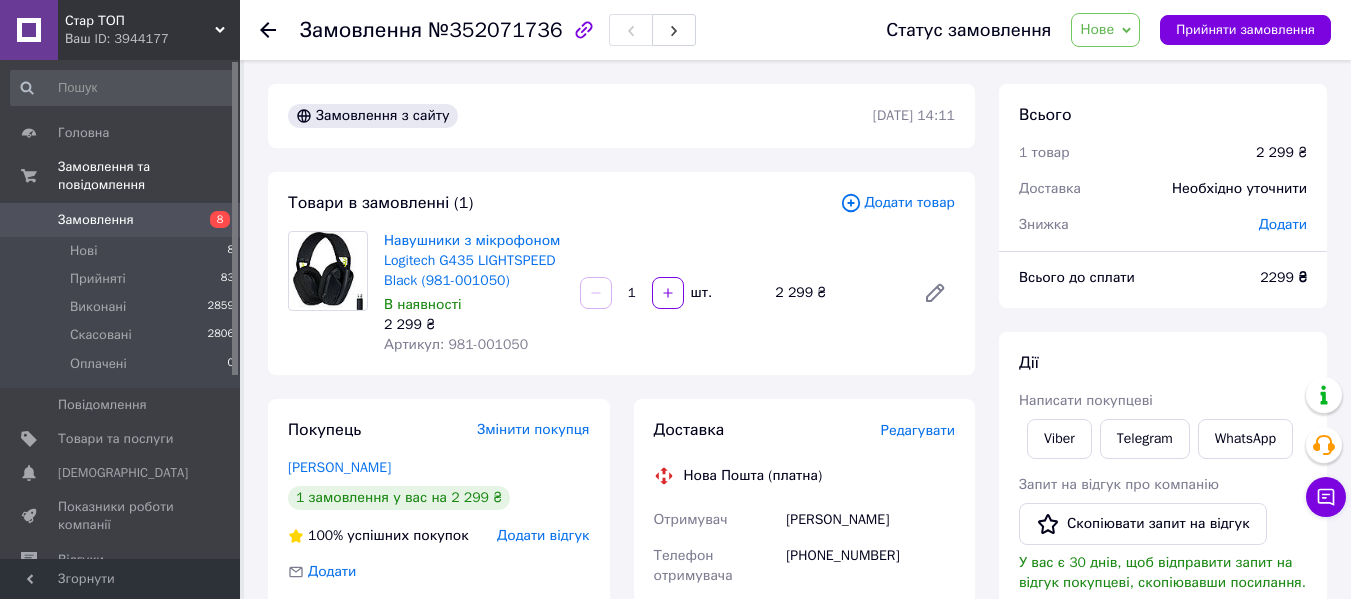 drag, startPoint x: 612, startPoint y: 247, endPoint x: 572, endPoint y: 253, distance: 40.4475 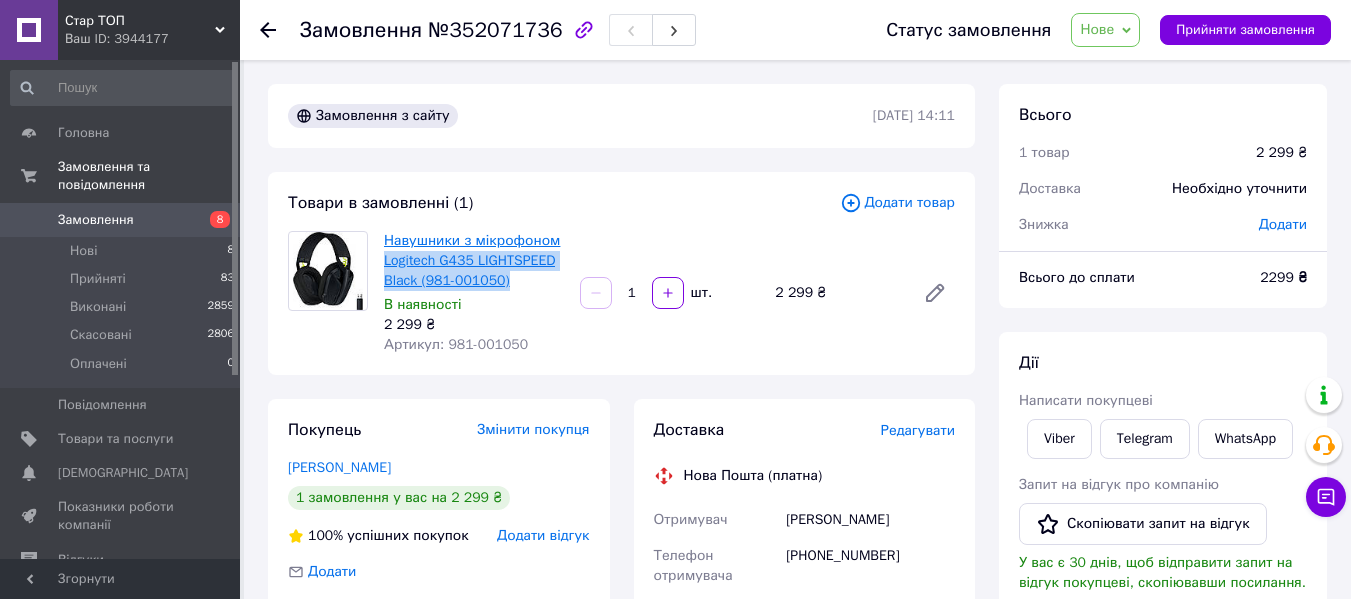 drag, startPoint x: 513, startPoint y: 285, endPoint x: 403, endPoint y: 267, distance: 111.463 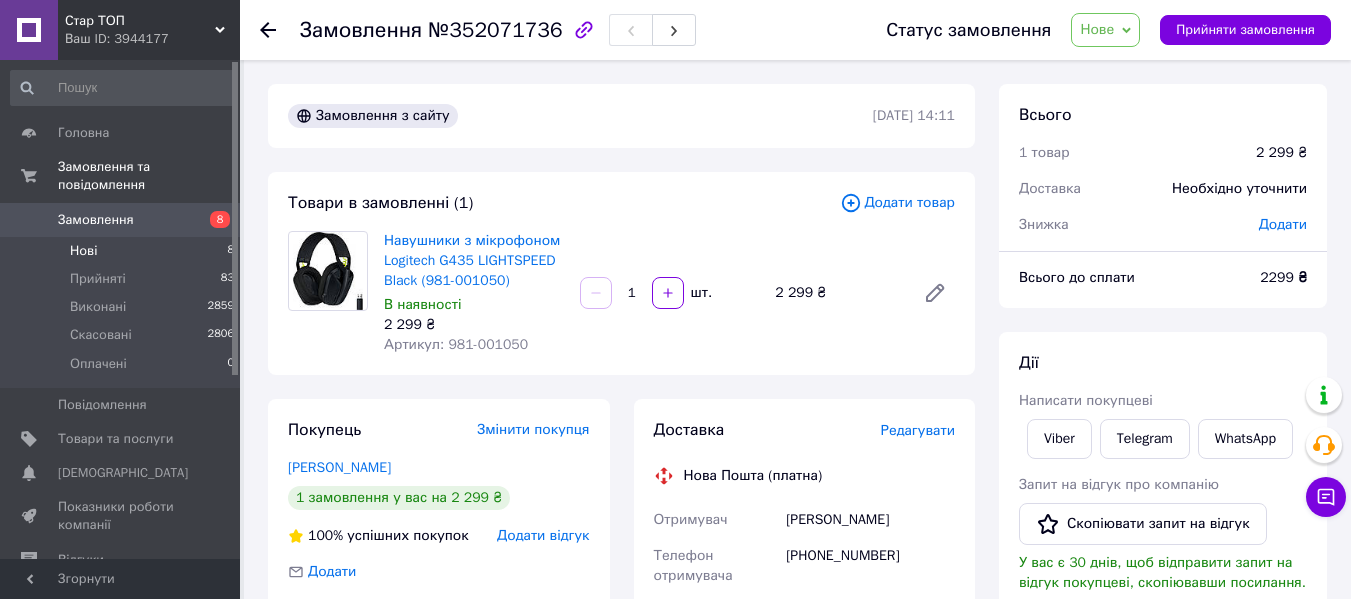 click on "Нові 8" at bounding box center (123, 251) 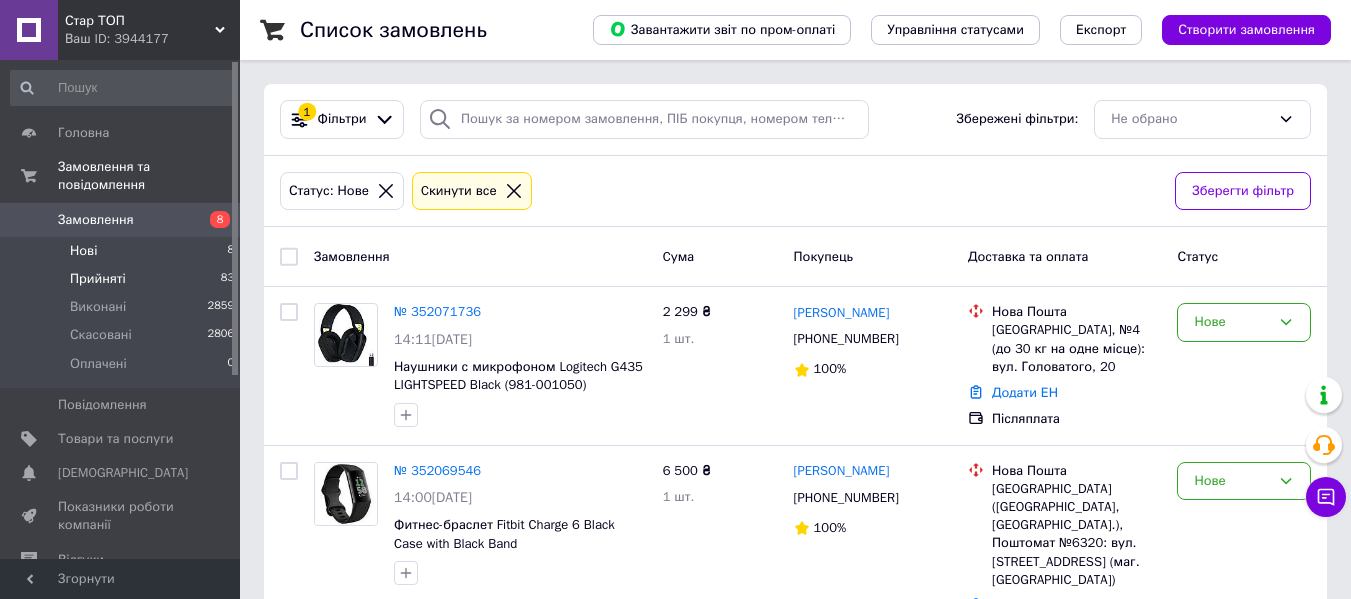 click on "Прийняті" at bounding box center [98, 279] 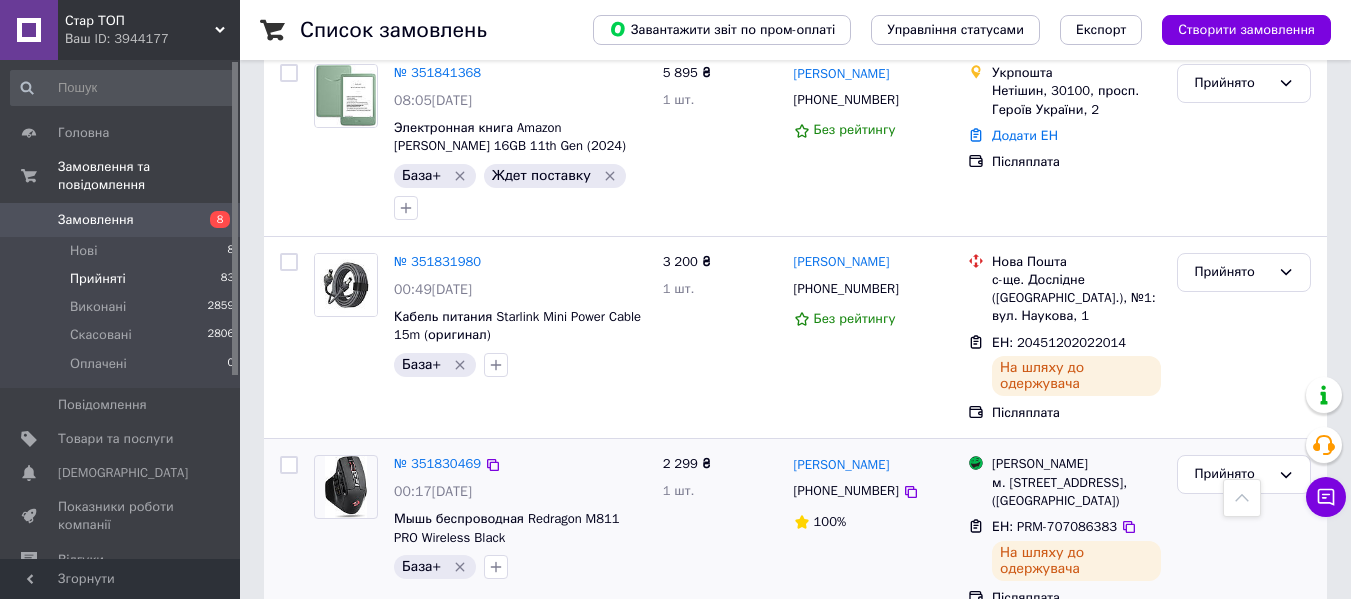 scroll, scrollTop: 3813, scrollLeft: 0, axis: vertical 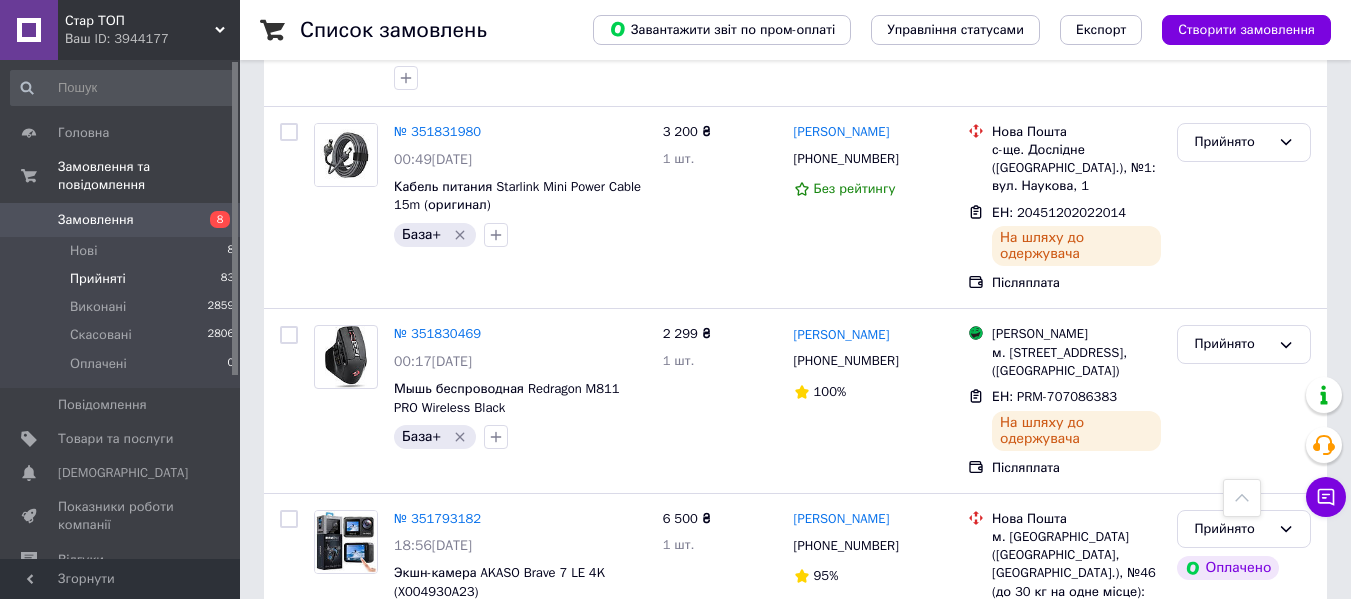 click on "5" at bounding box center (461, 779) 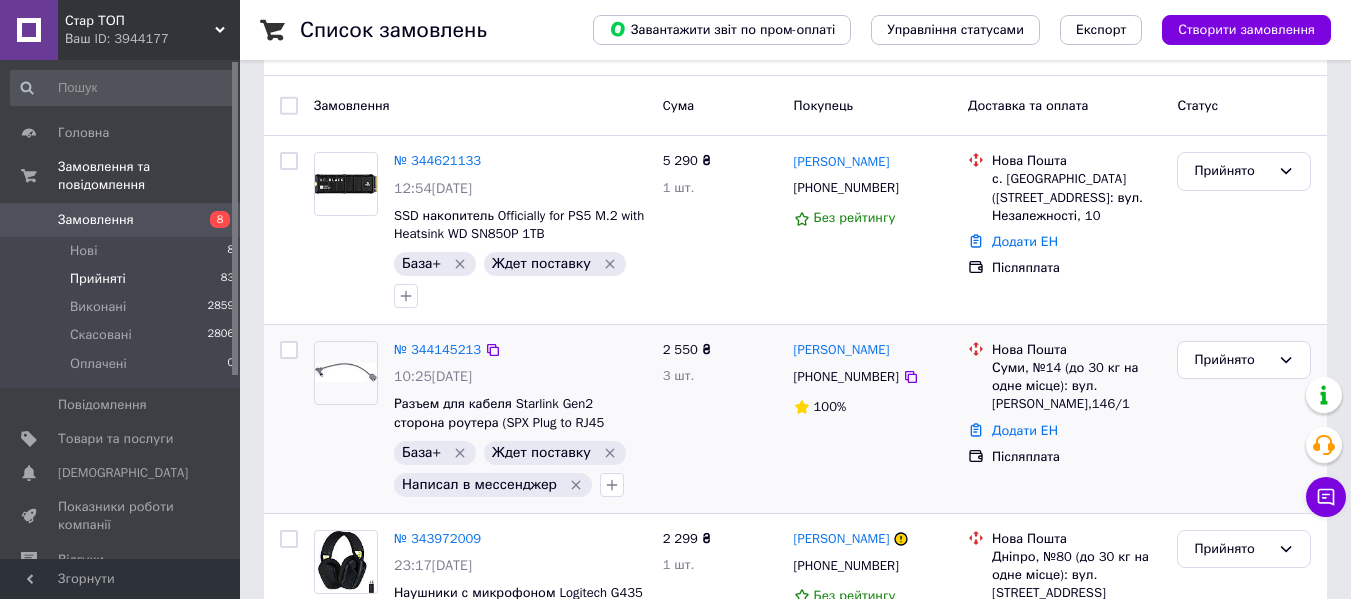 scroll, scrollTop: 340, scrollLeft: 0, axis: vertical 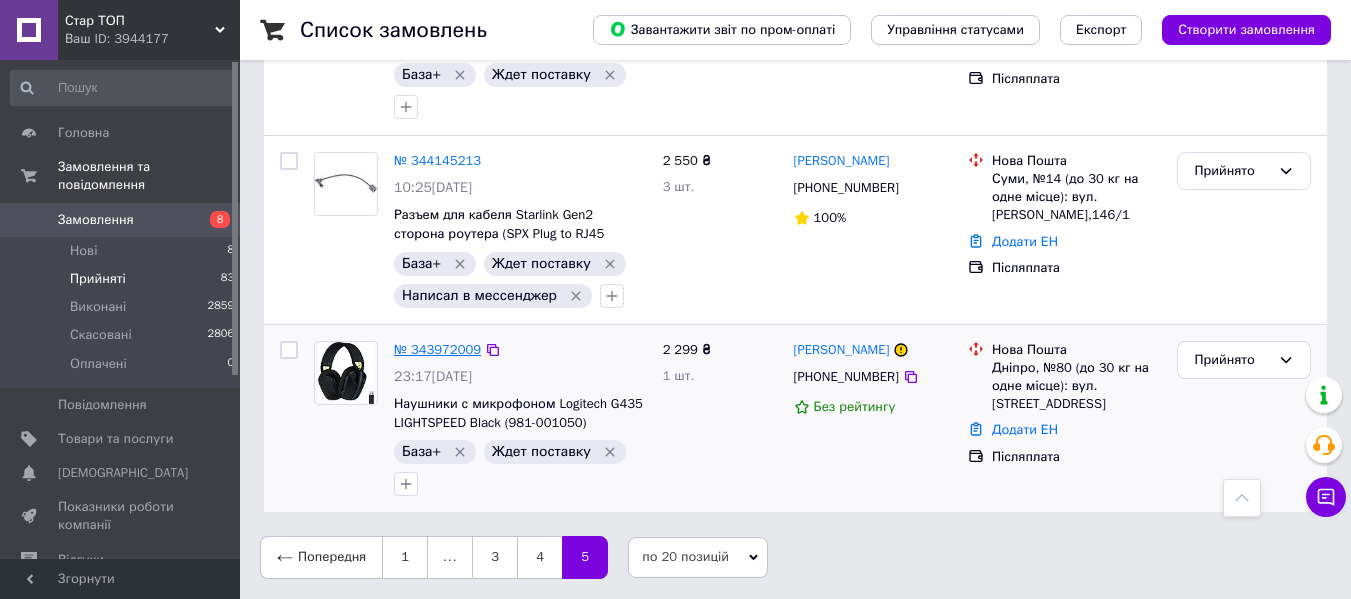 click on "№ 343972009" at bounding box center [437, 349] 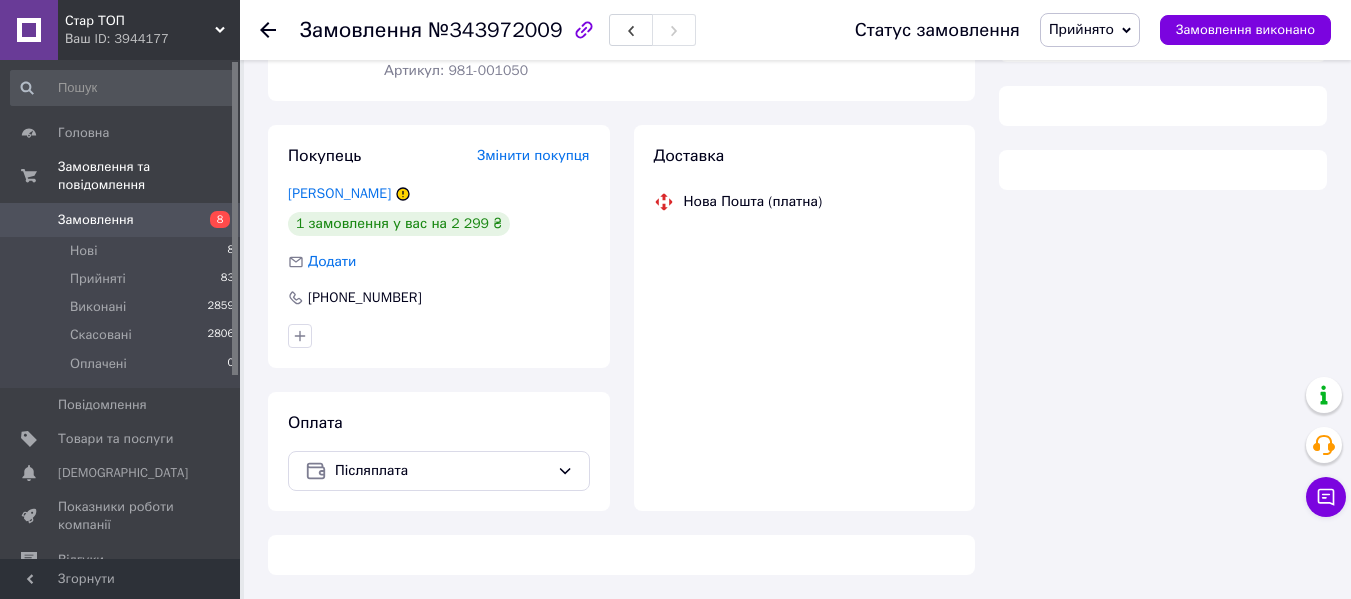 scroll, scrollTop: 340, scrollLeft: 0, axis: vertical 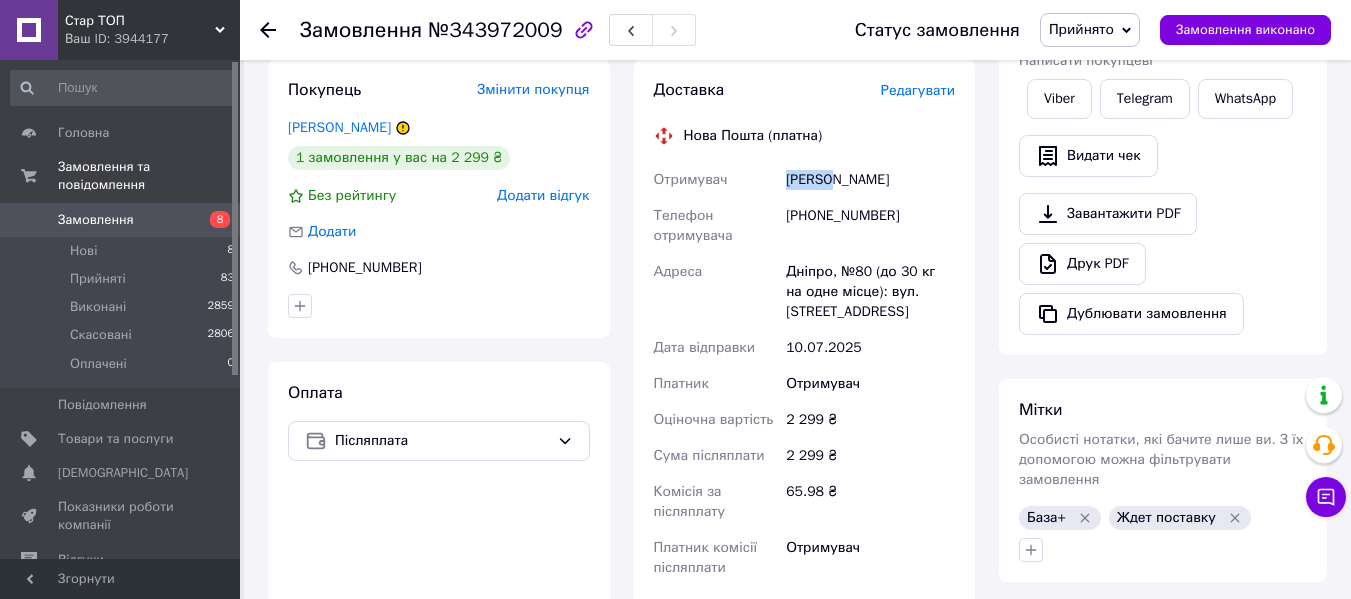 drag, startPoint x: 784, startPoint y: 180, endPoint x: 831, endPoint y: 191, distance: 48.270073 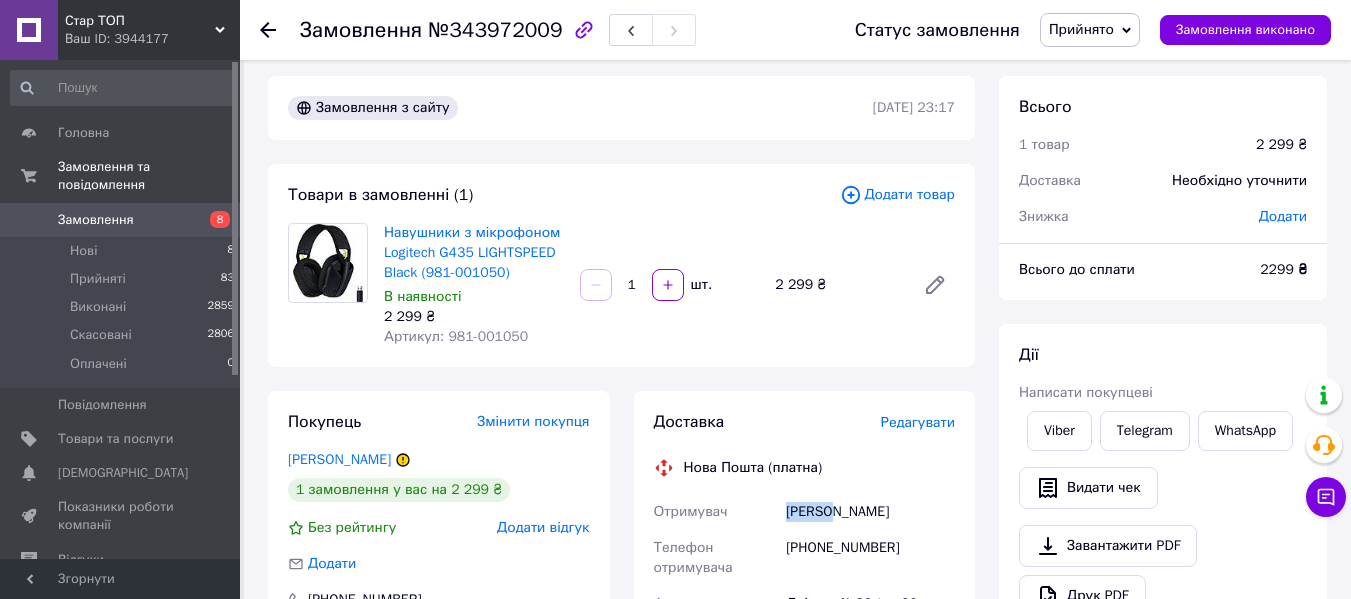scroll, scrollTop: 0, scrollLeft: 0, axis: both 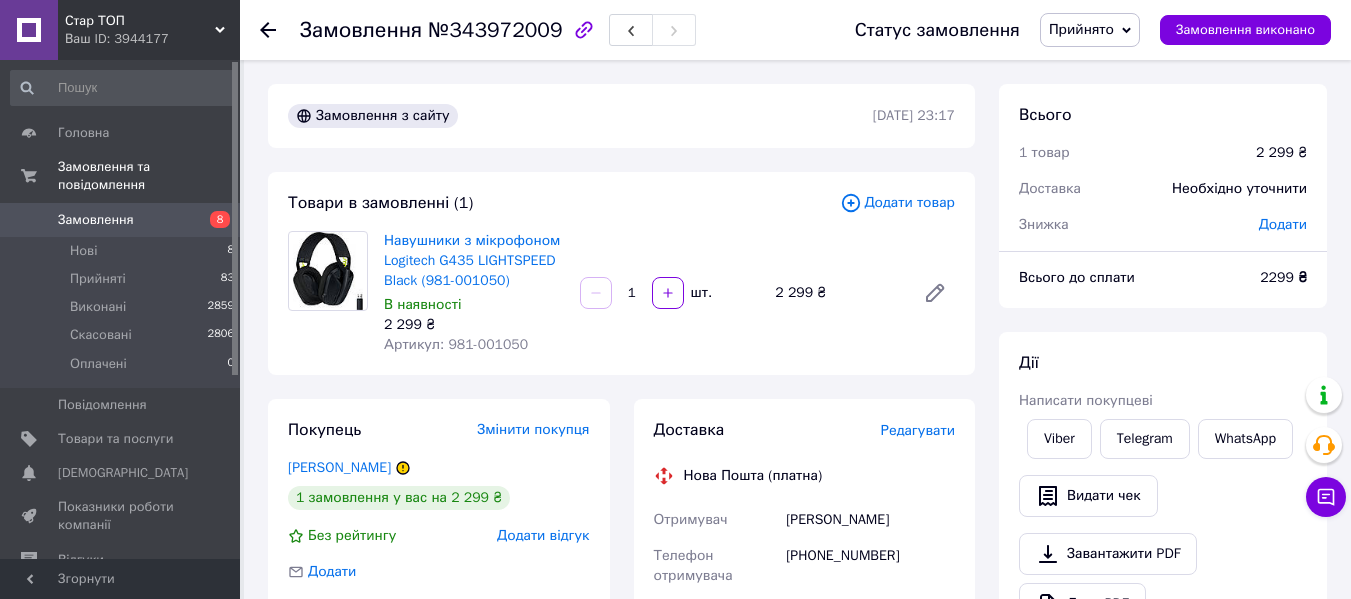 click 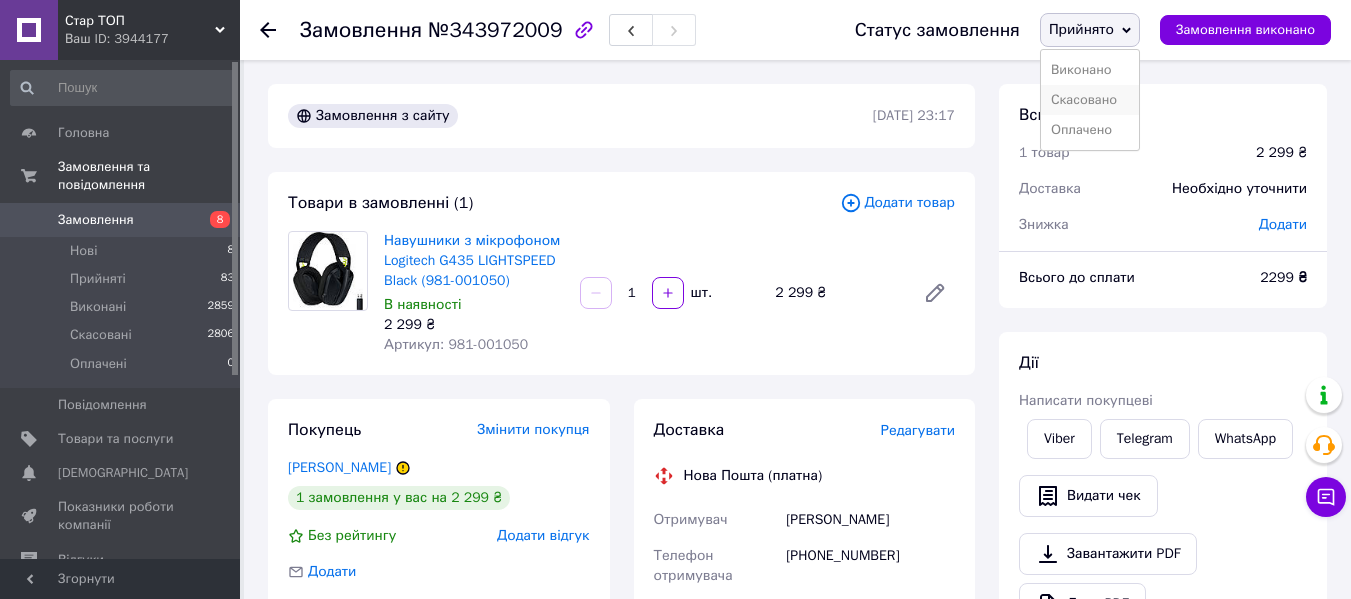 click on "Скасовано" at bounding box center (1090, 100) 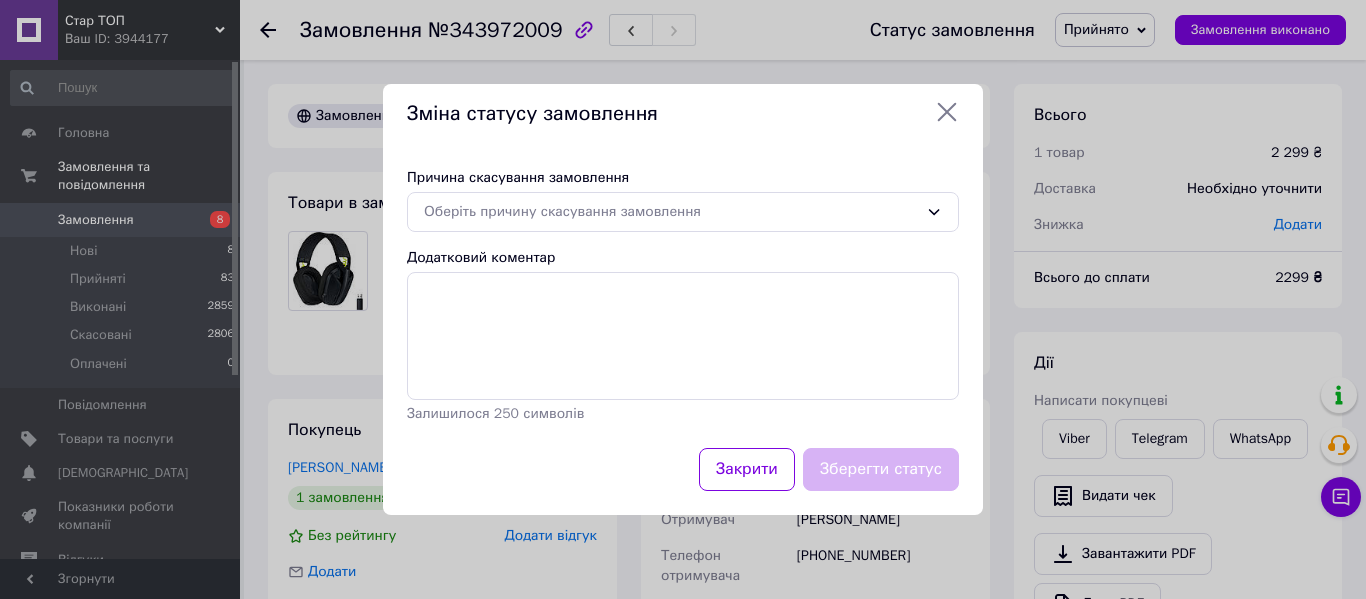 click 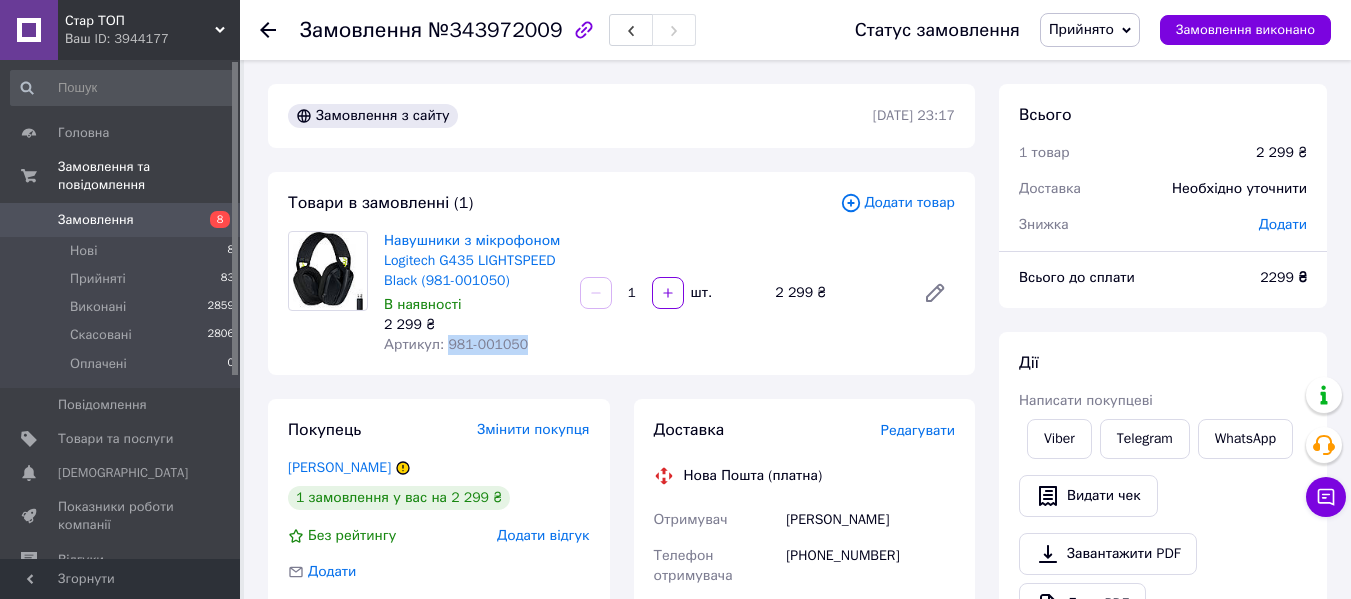 drag, startPoint x: 520, startPoint y: 346, endPoint x: 443, endPoint y: 338, distance: 77.41447 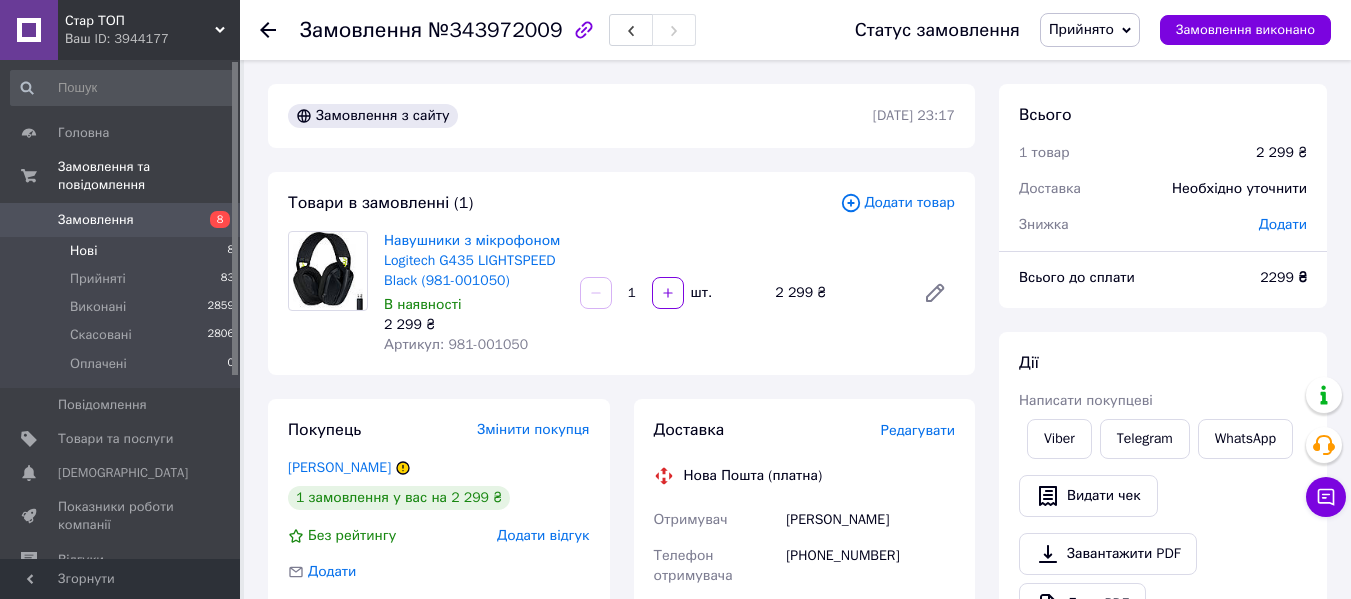 click on "Нові 8" at bounding box center [123, 251] 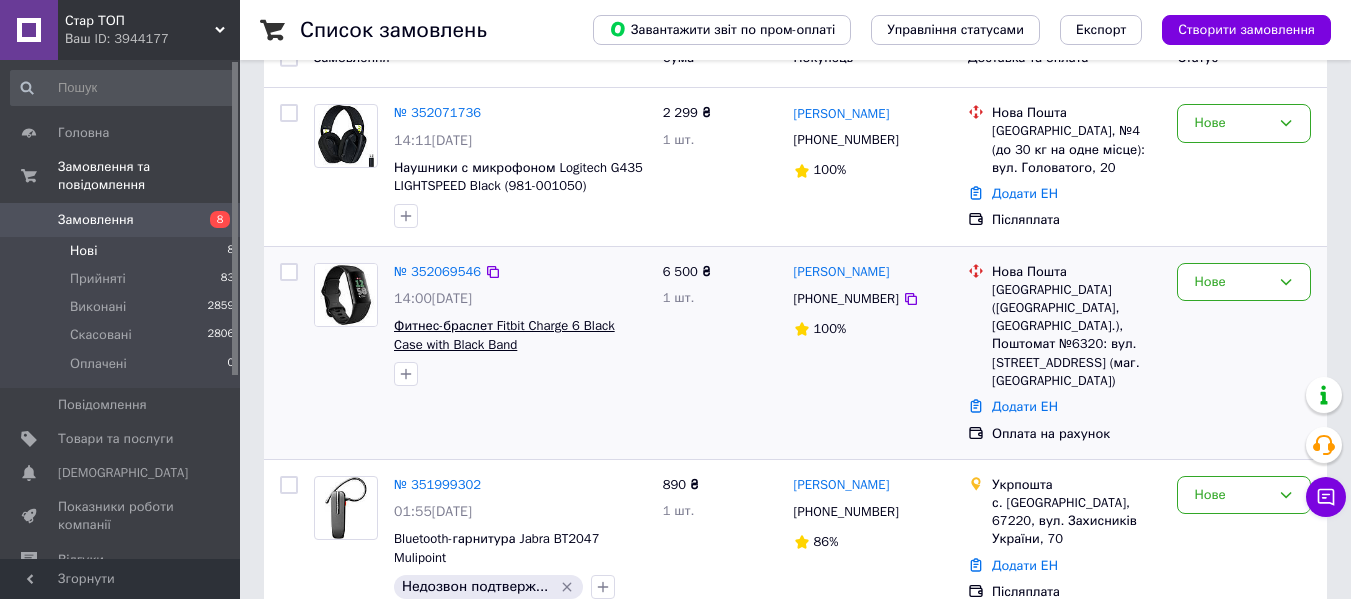 scroll, scrollTop: 200, scrollLeft: 0, axis: vertical 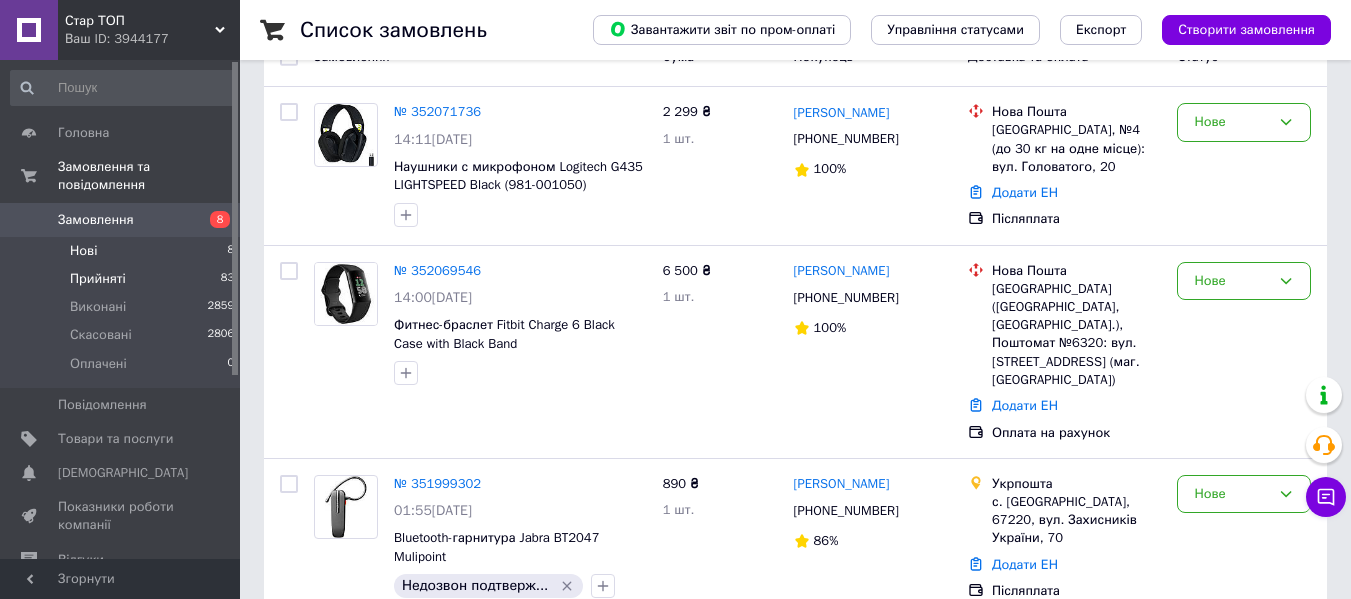 click on "Прийняті 83" at bounding box center [123, 279] 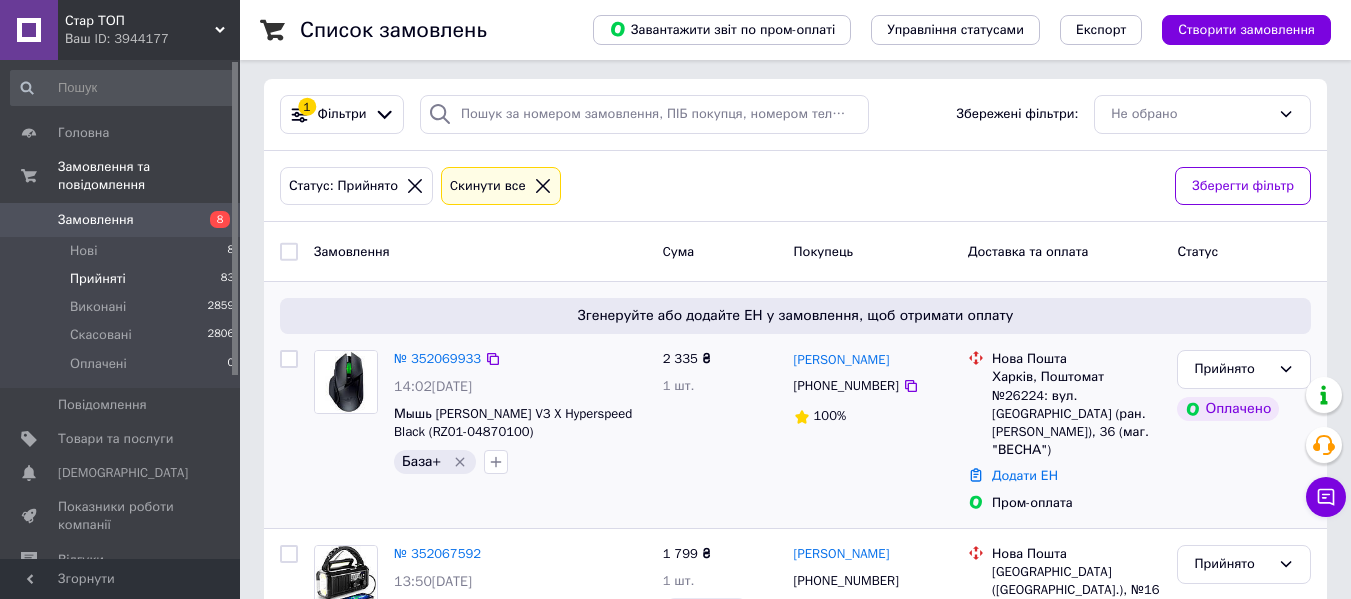 scroll, scrollTop: 0, scrollLeft: 0, axis: both 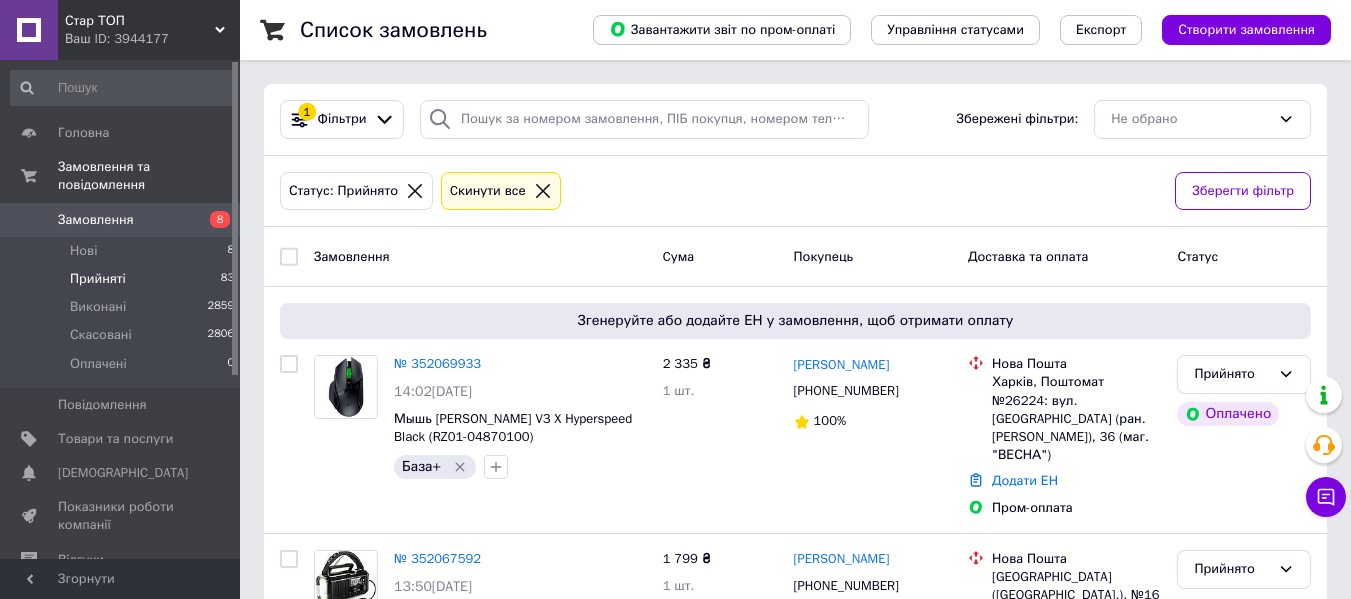 click 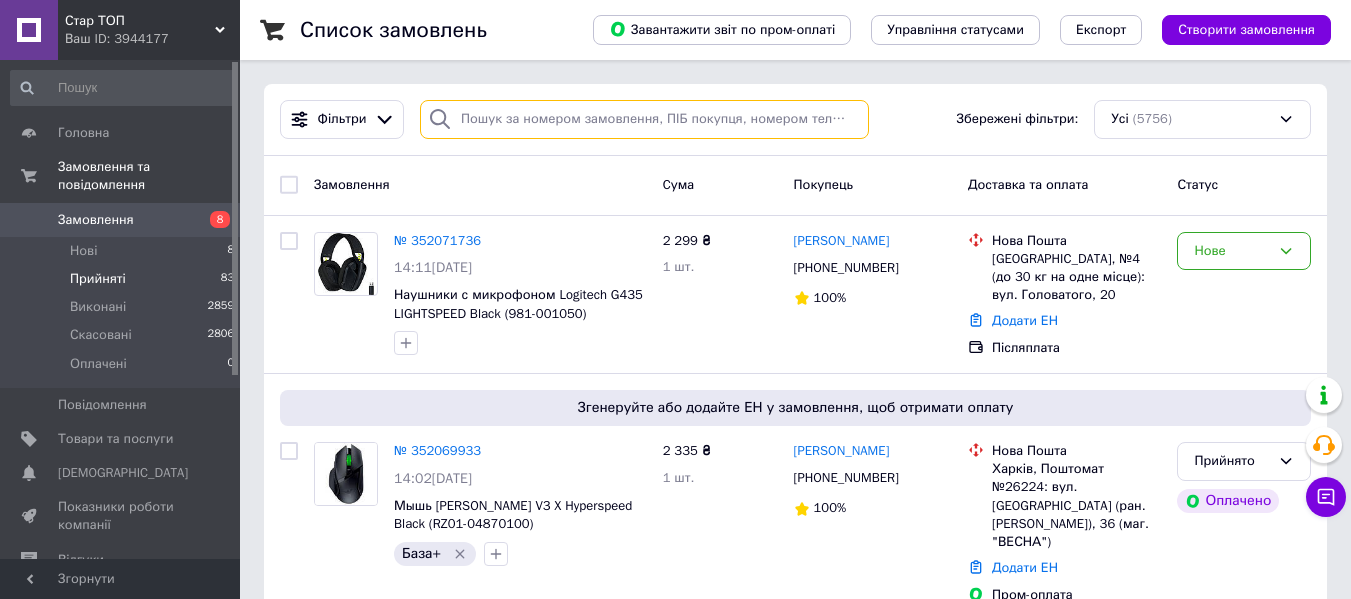 click at bounding box center (644, 119) 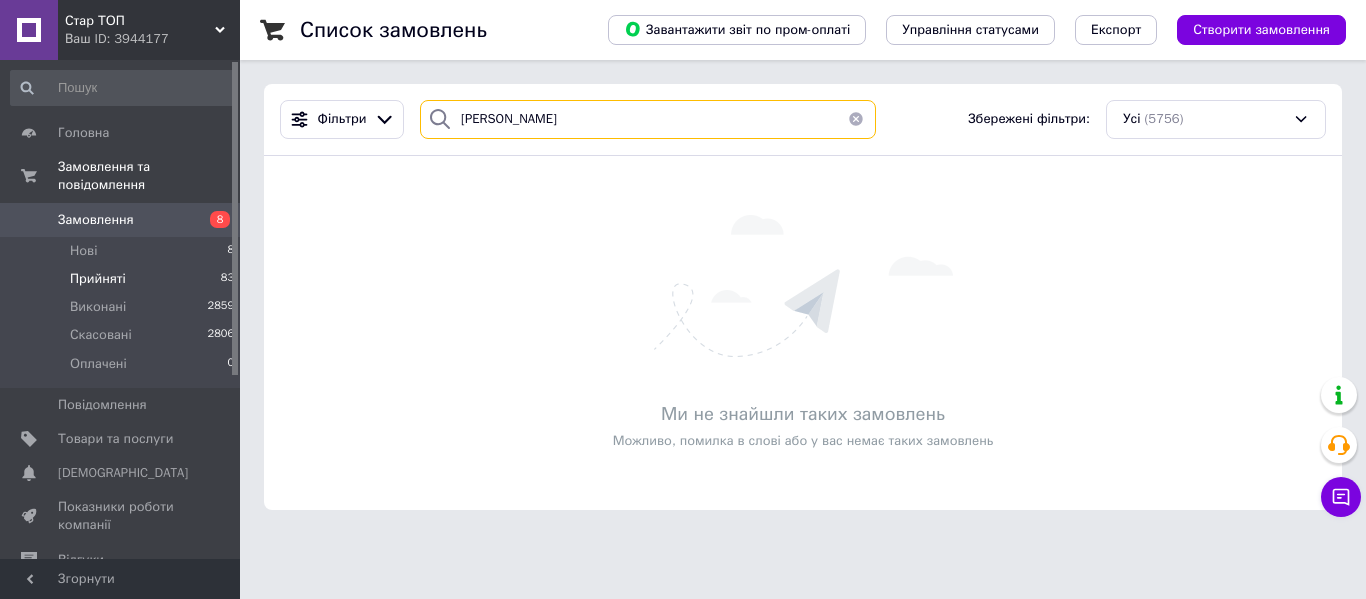 type on "[PERSON_NAME]" 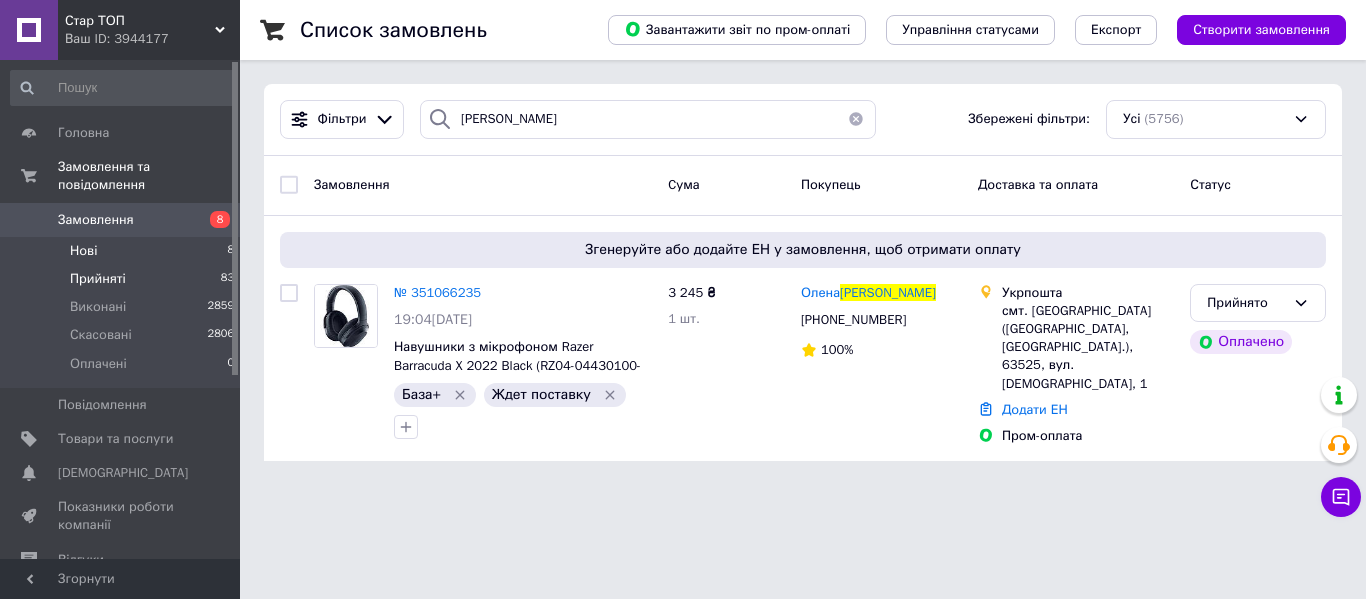 click on "Нові 8" at bounding box center (123, 251) 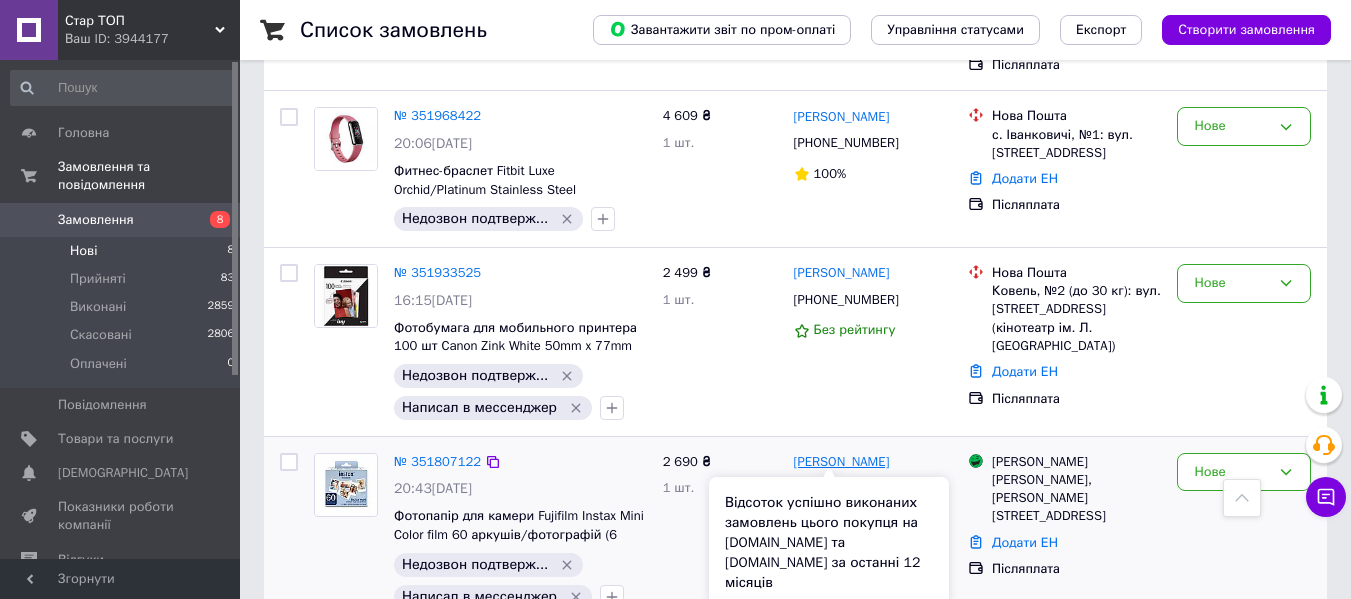 scroll, scrollTop: 1084, scrollLeft: 0, axis: vertical 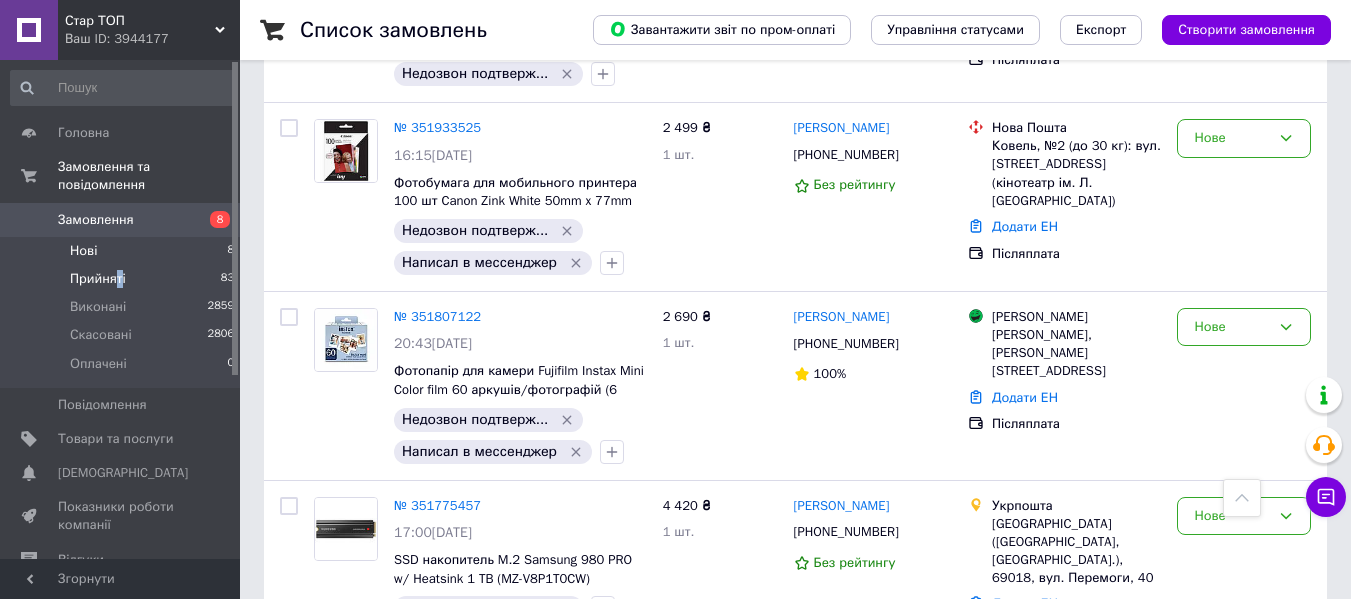 click on "Прийняті" at bounding box center [98, 279] 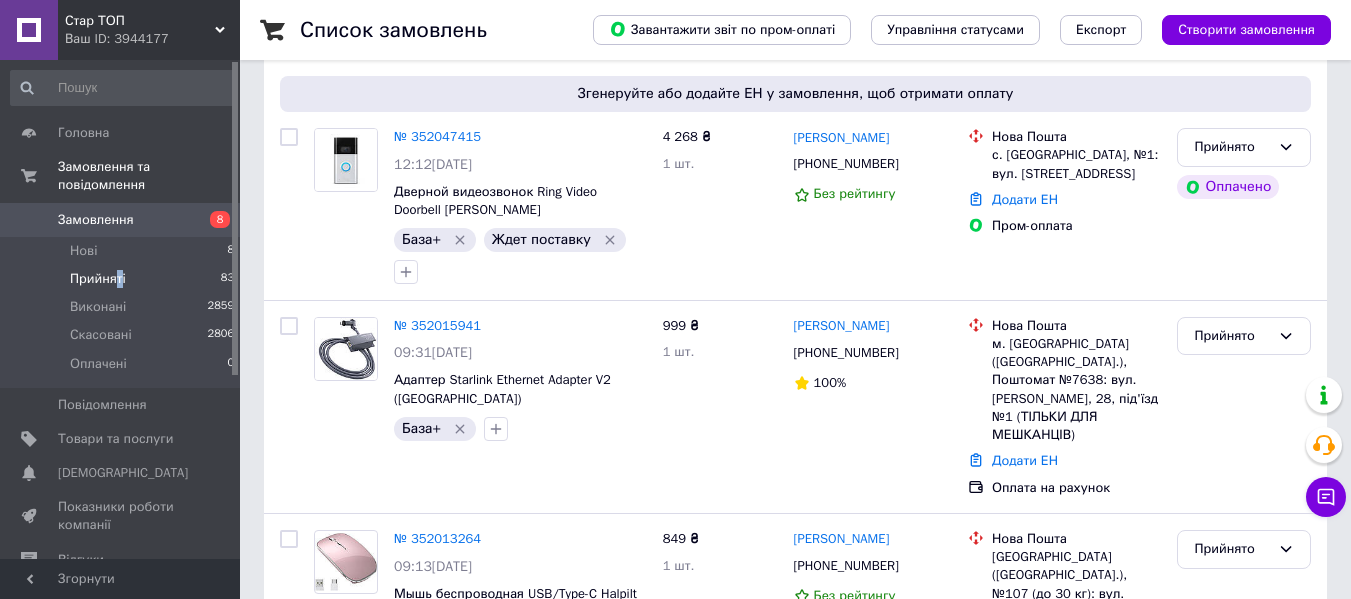 scroll, scrollTop: 0, scrollLeft: 0, axis: both 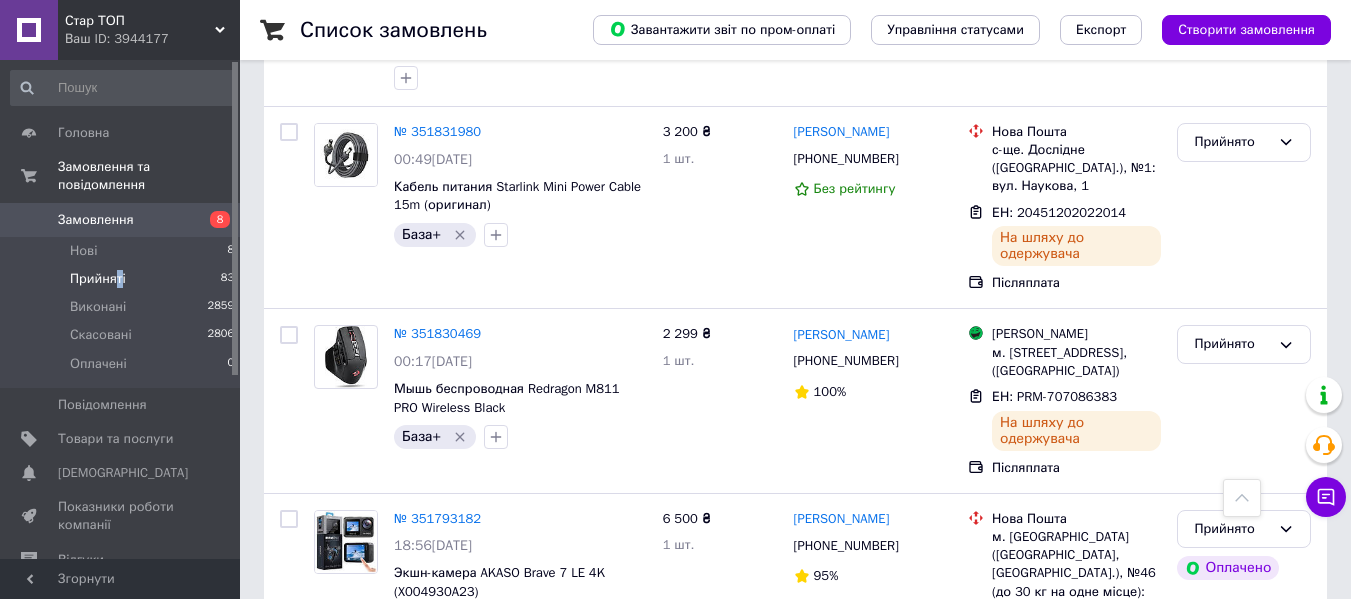 click on "5" at bounding box center [461, 779] 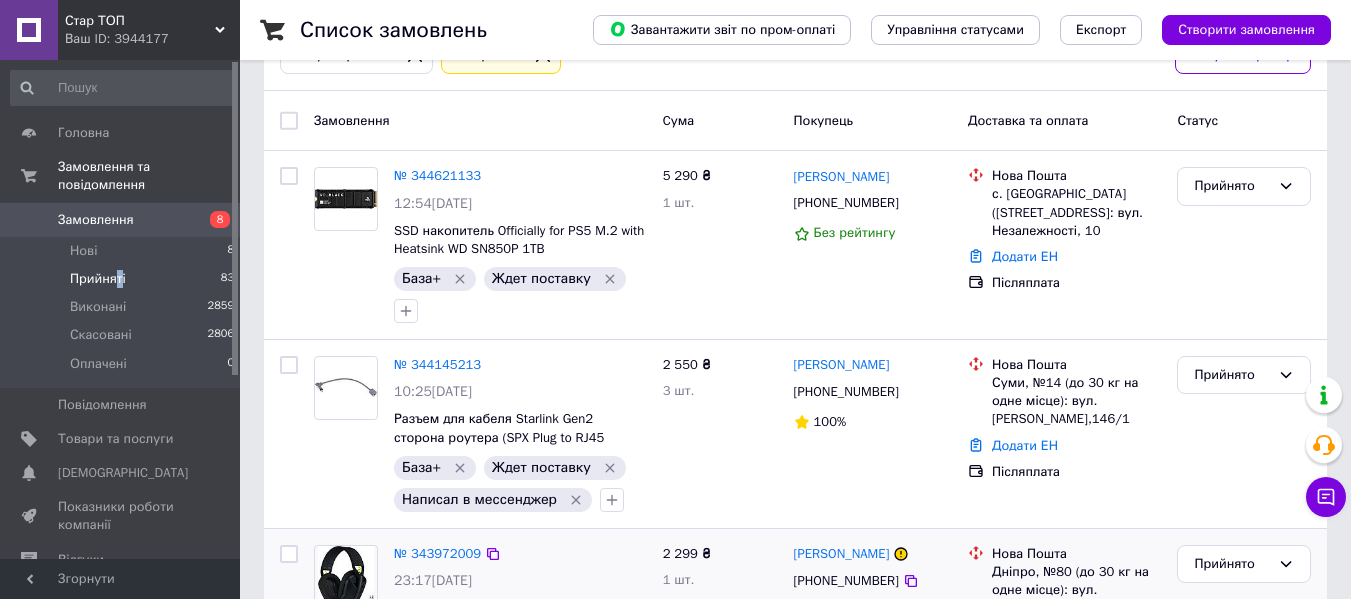 scroll, scrollTop: 340, scrollLeft: 0, axis: vertical 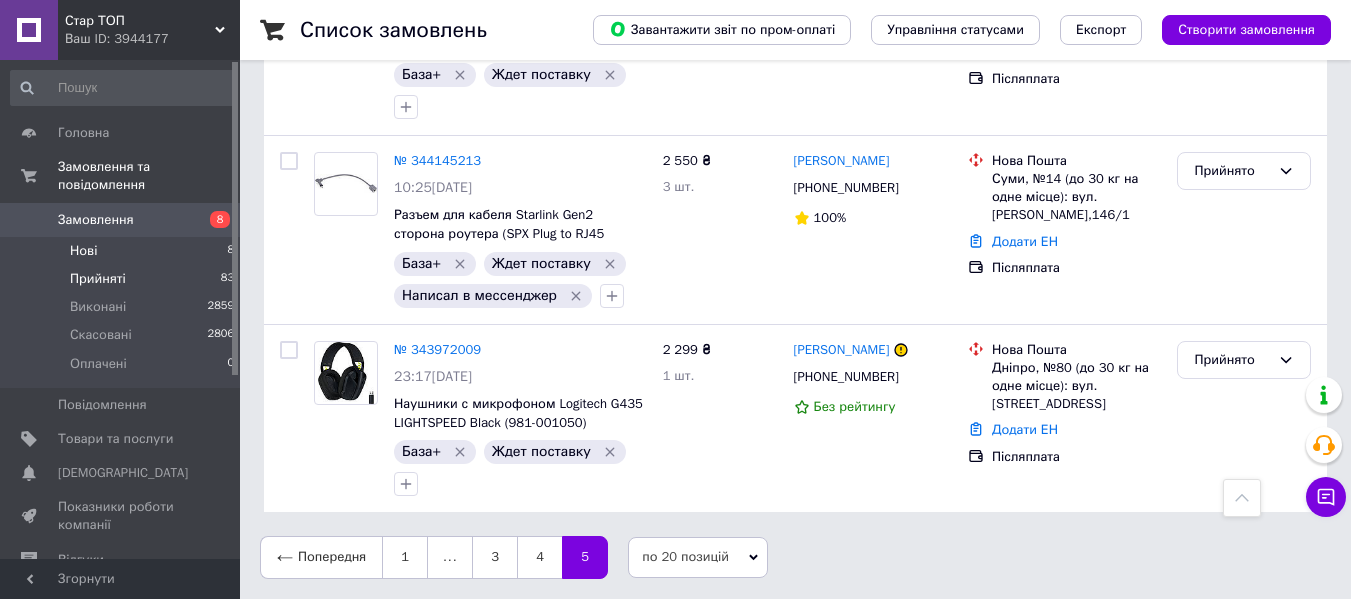 click on "Нові 8" at bounding box center [123, 251] 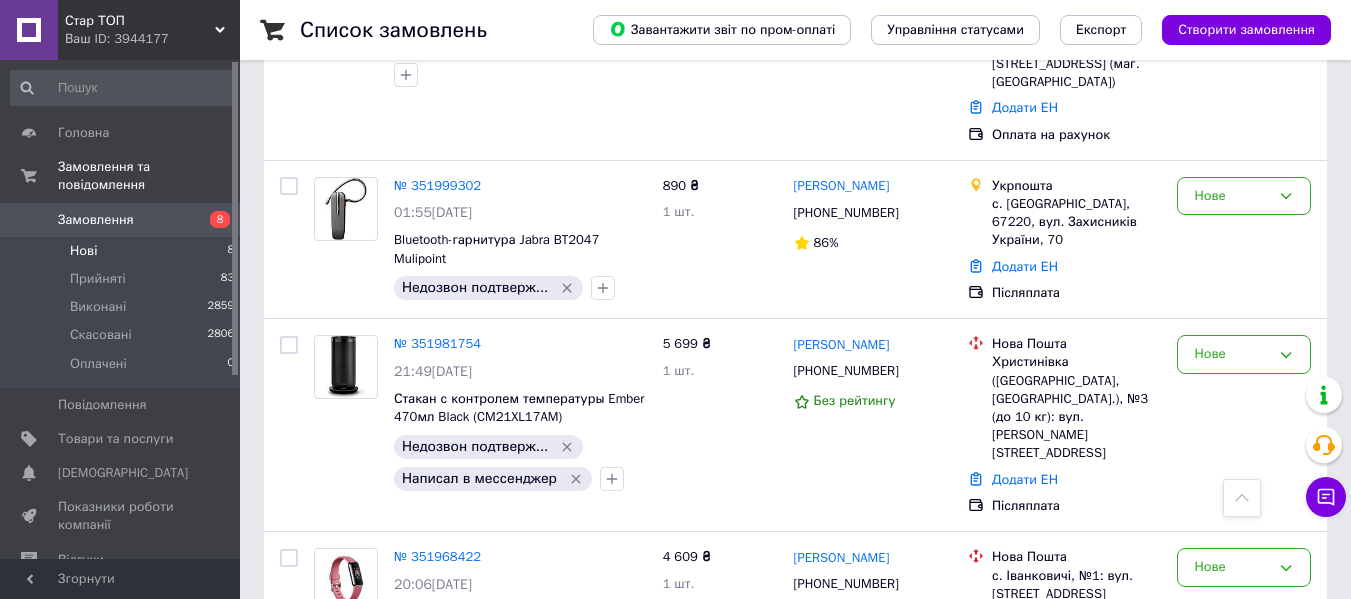 scroll, scrollTop: 500, scrollLeft: 0, axis: vertical 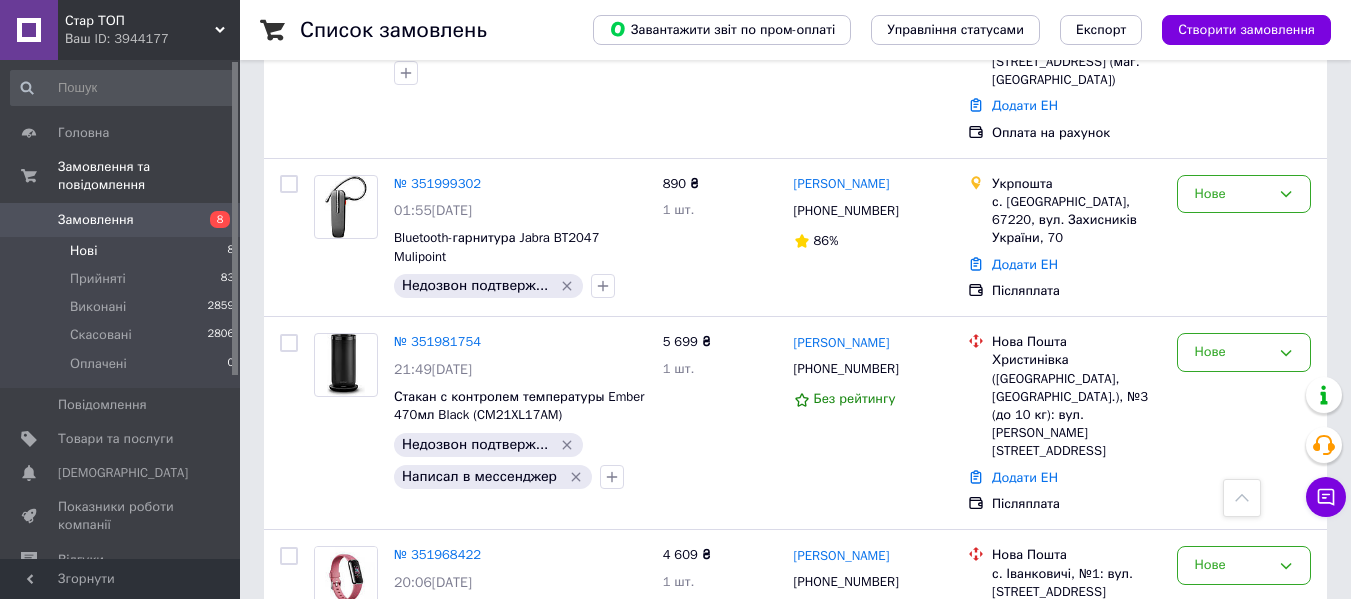 click on "Нові 8" at bounding box center (123, 251) 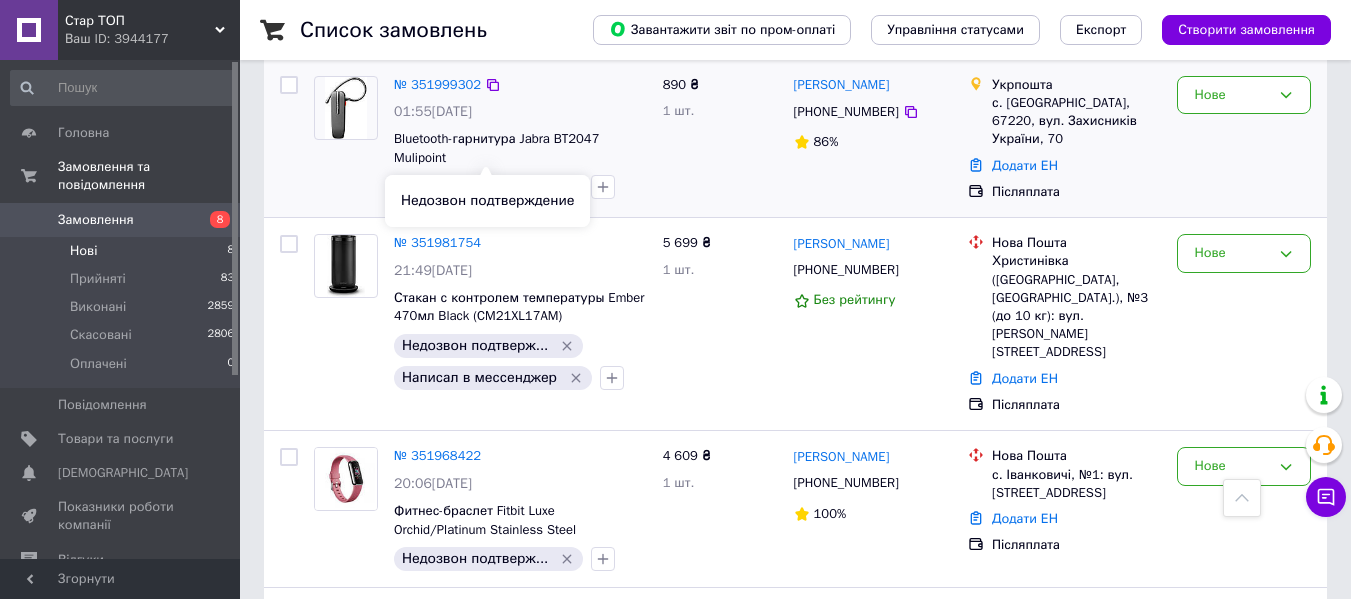 scroll, scrollTop: 700, scrollLeft: 0, axis: vertical 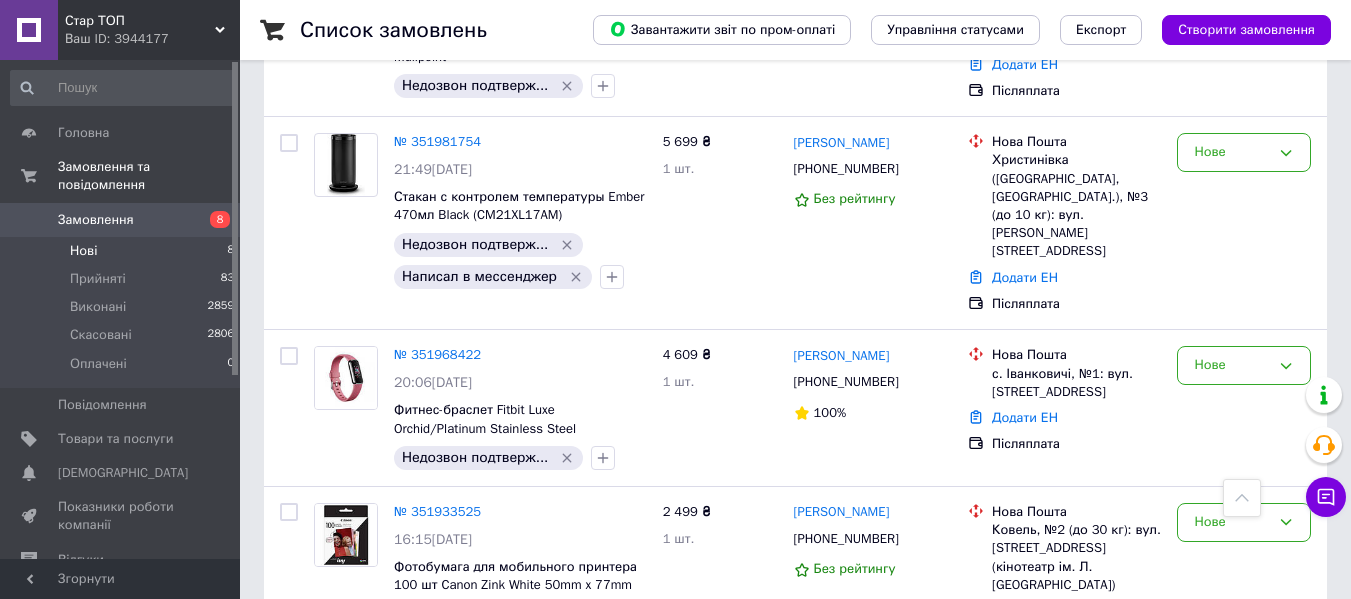 click on "Замовлення 8" at bounding box center (123, 220) 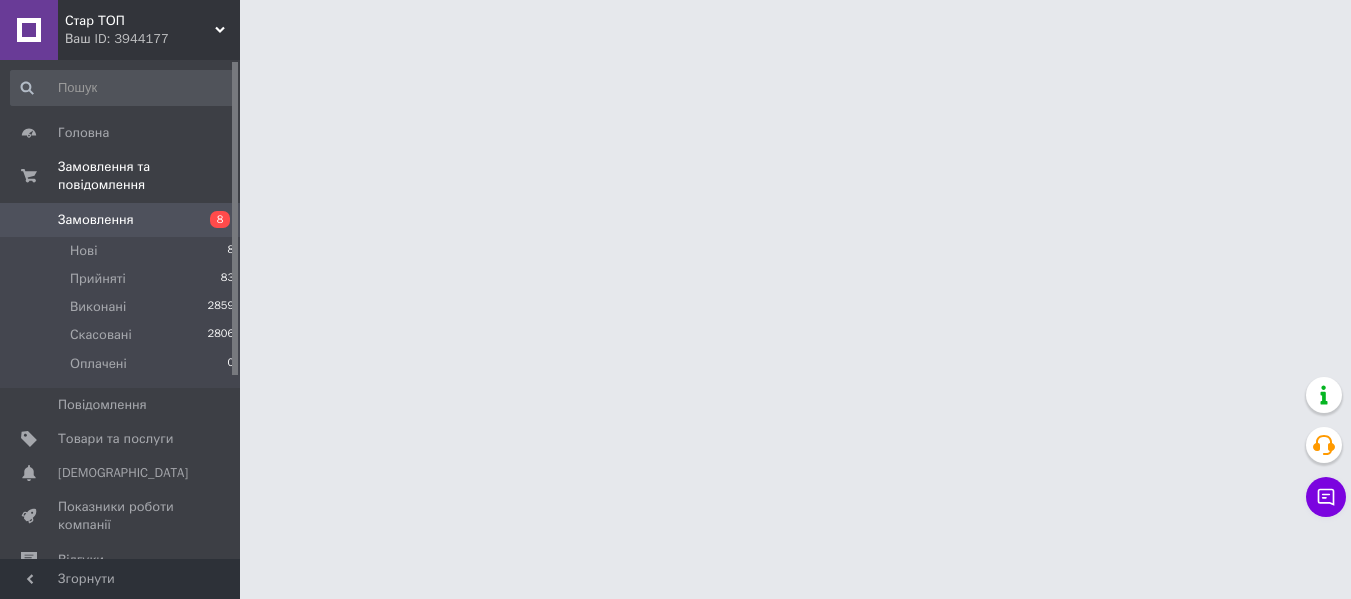 scroll, scrollTop: 0, scrollLeft: 0, axis: both 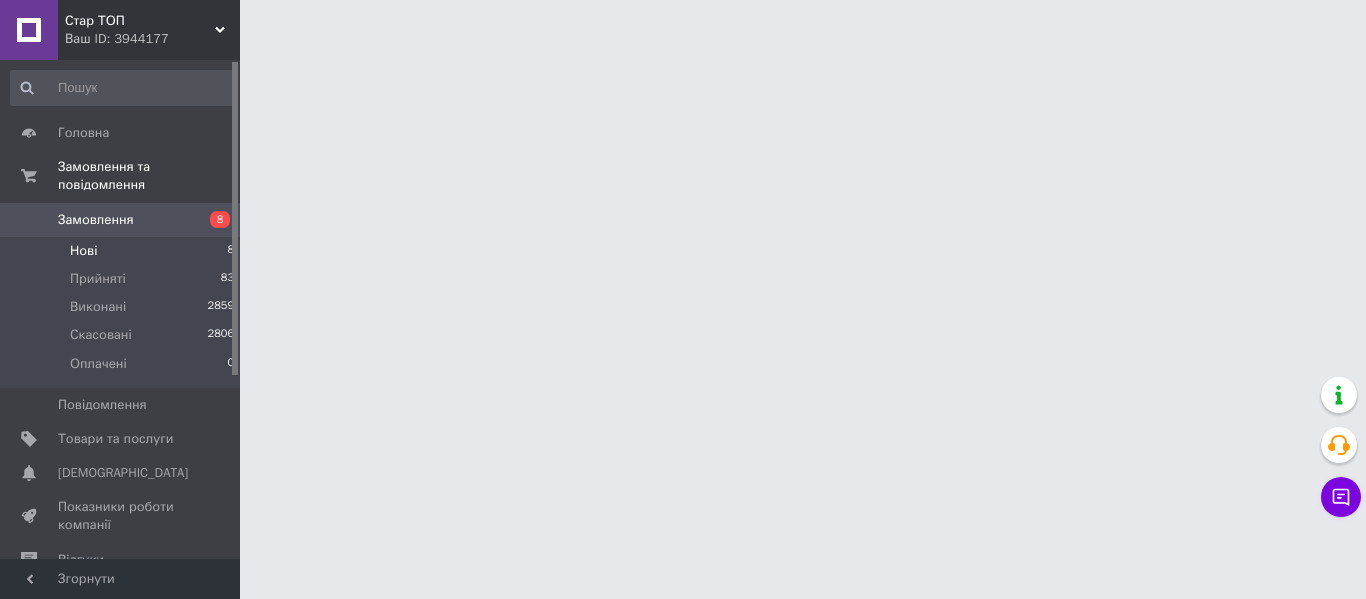 click on "Нові 8" at bounding box center [123, 251] 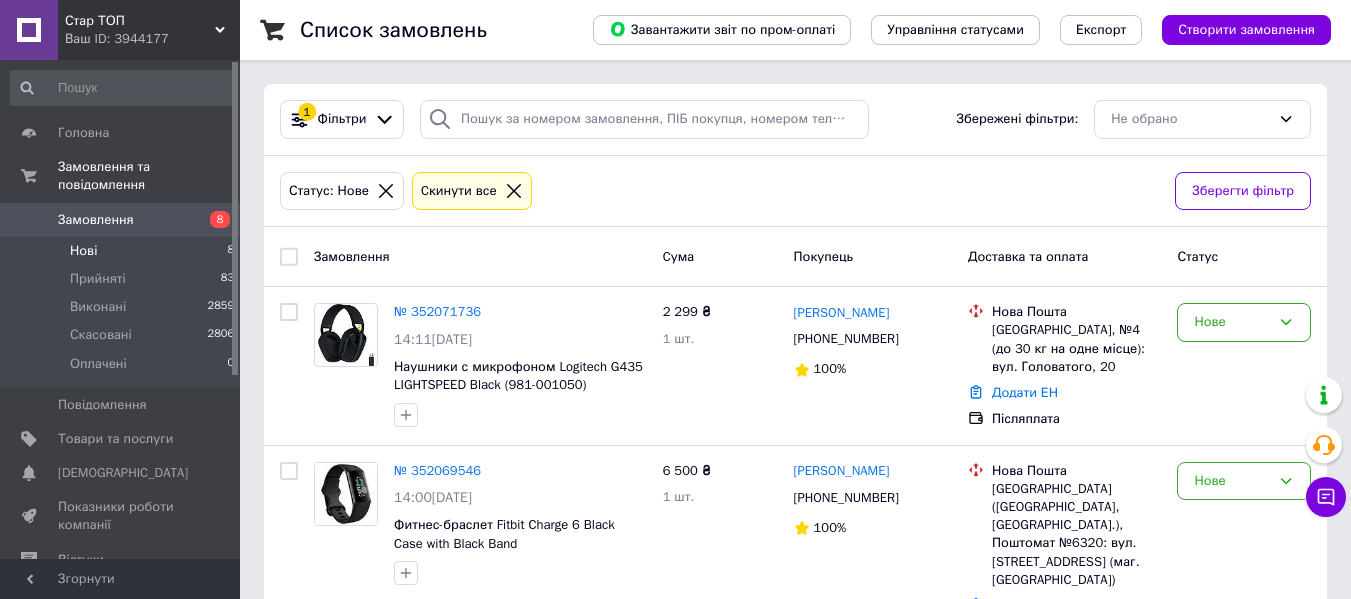 click on "Нові 8" at bounding box center (123, 251) 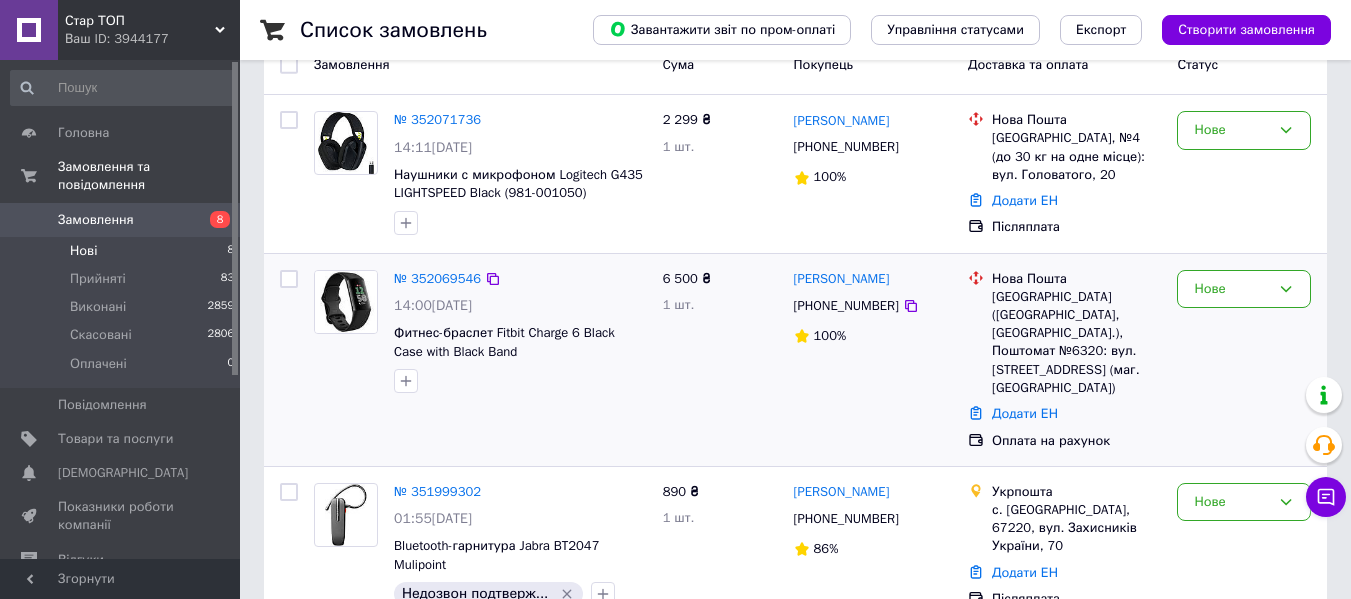scroll, scrollTop: 200, scrollLeft: 0, axis: vertical 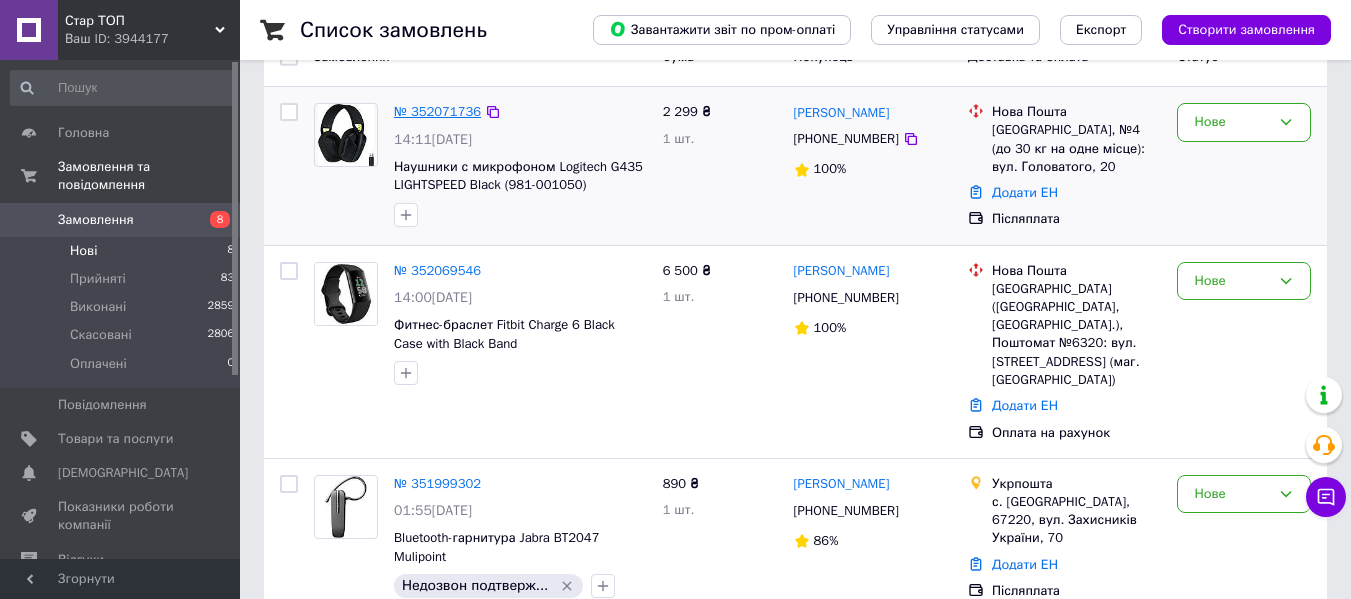 click on "№ 352071736" at bounding box center [437, 111] 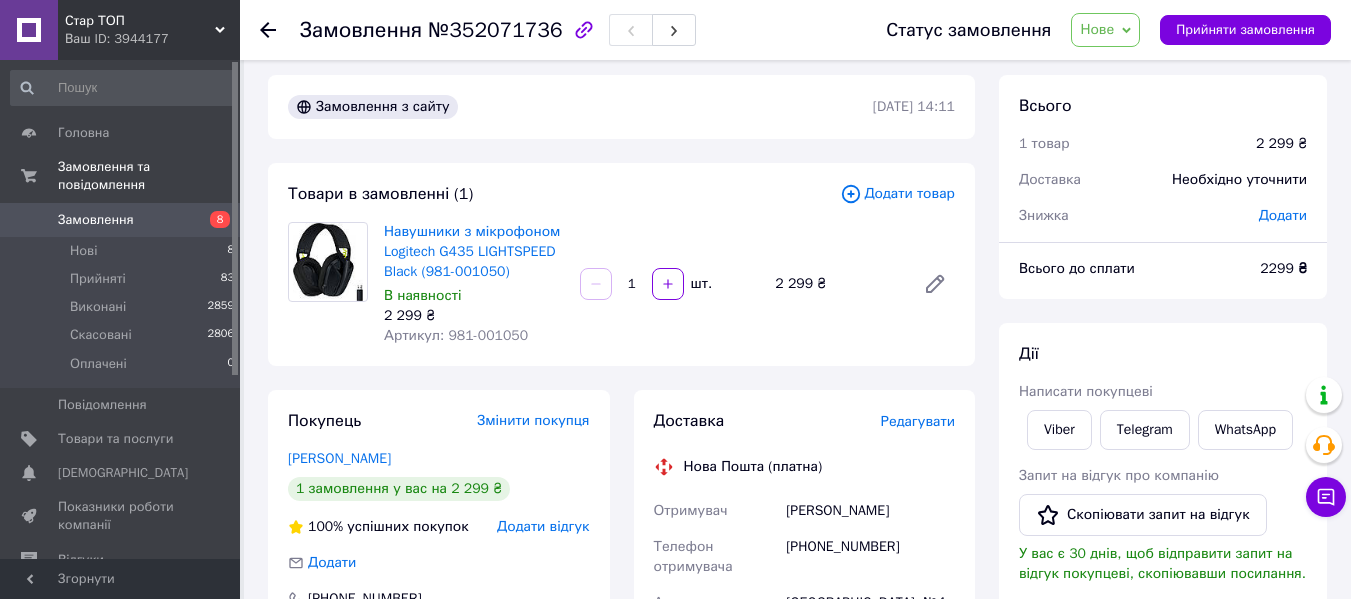 scroll, scrollTop: 0, scrollLeft: 0, axis: both 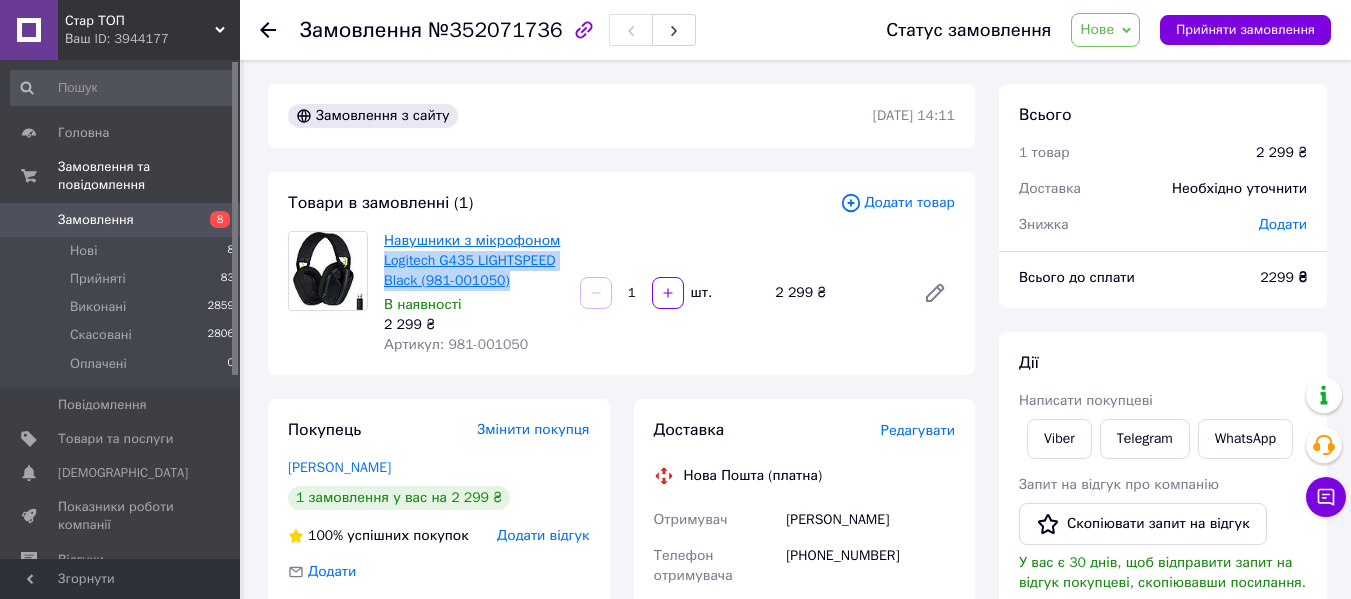 drag, startPoint x: 510, startPoint y: 288, endPoint x: 386, endPoint y: 259, distance: 127.345985 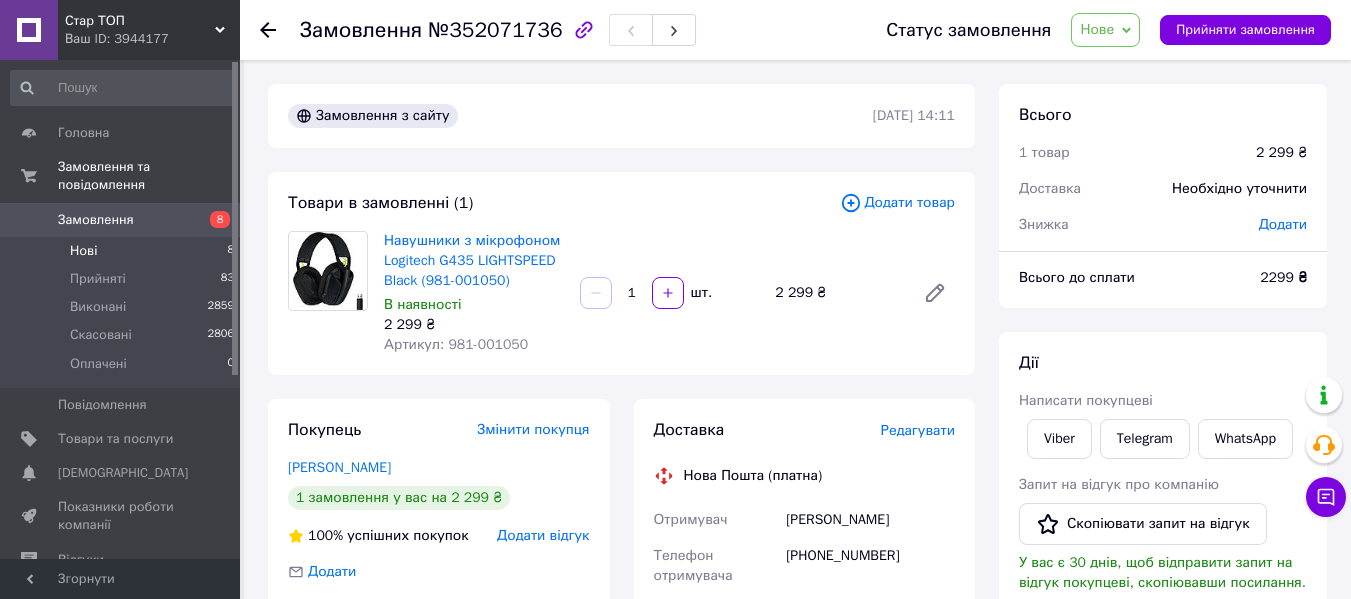 click on "Нові 8" at bounding box center [123, 251] 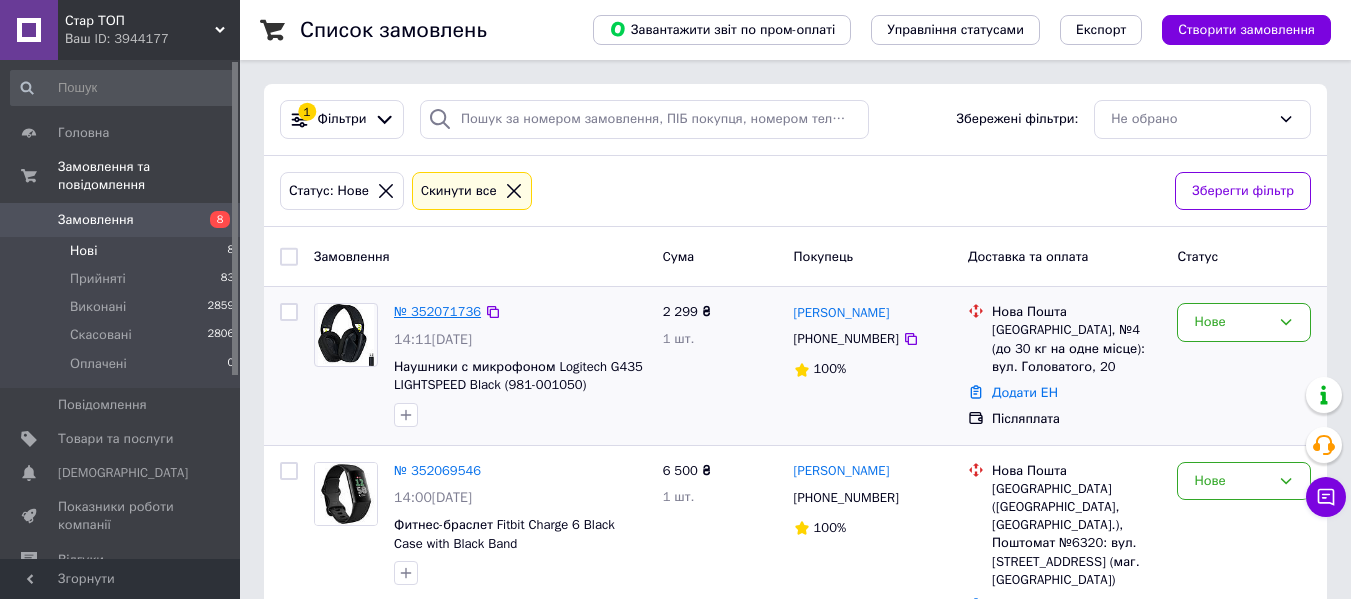 click on "№ 352071736" at bounding box center [437, 311] 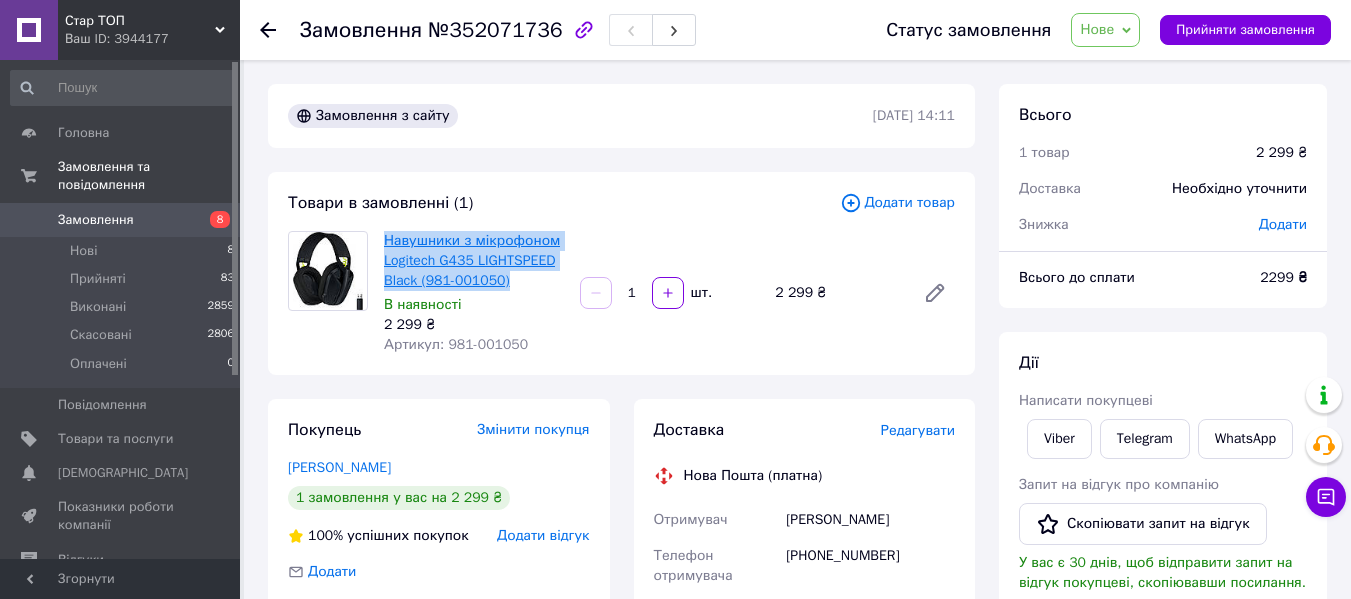 drag, startPoint x: 512, startPoint y: 282, endPoint x: 385, endPoint y: 235, distance: 135.41788 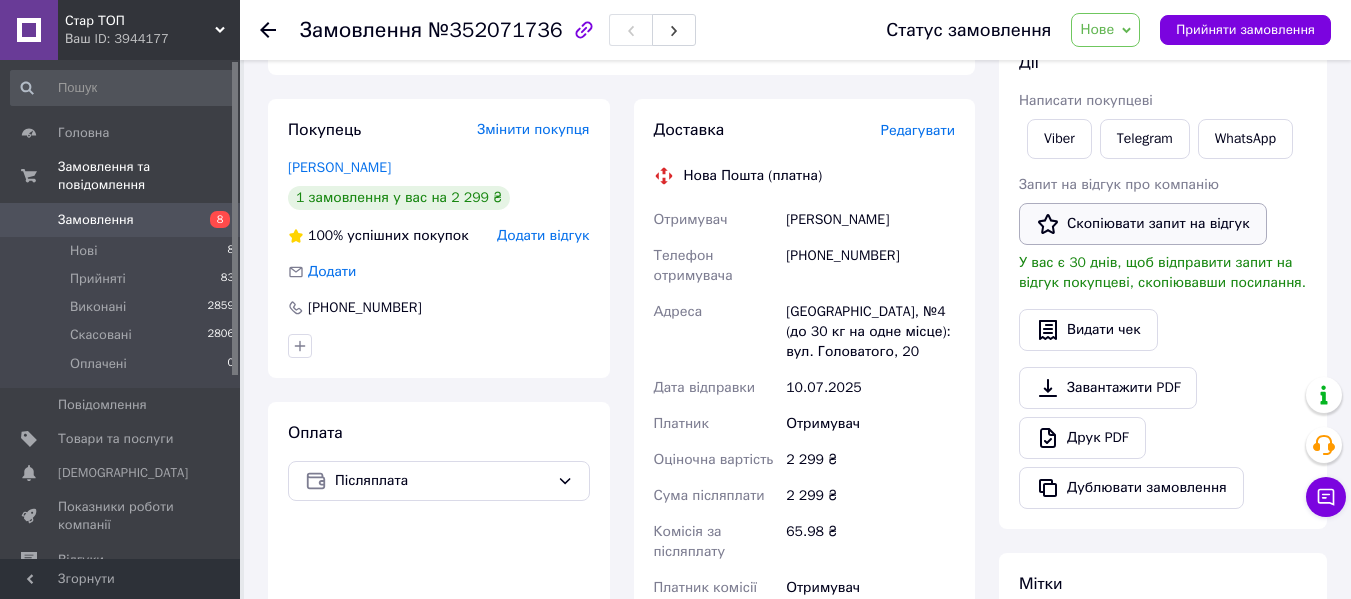 scroll, scrollTop: 500, scrollLeft: 0, axis: vertical 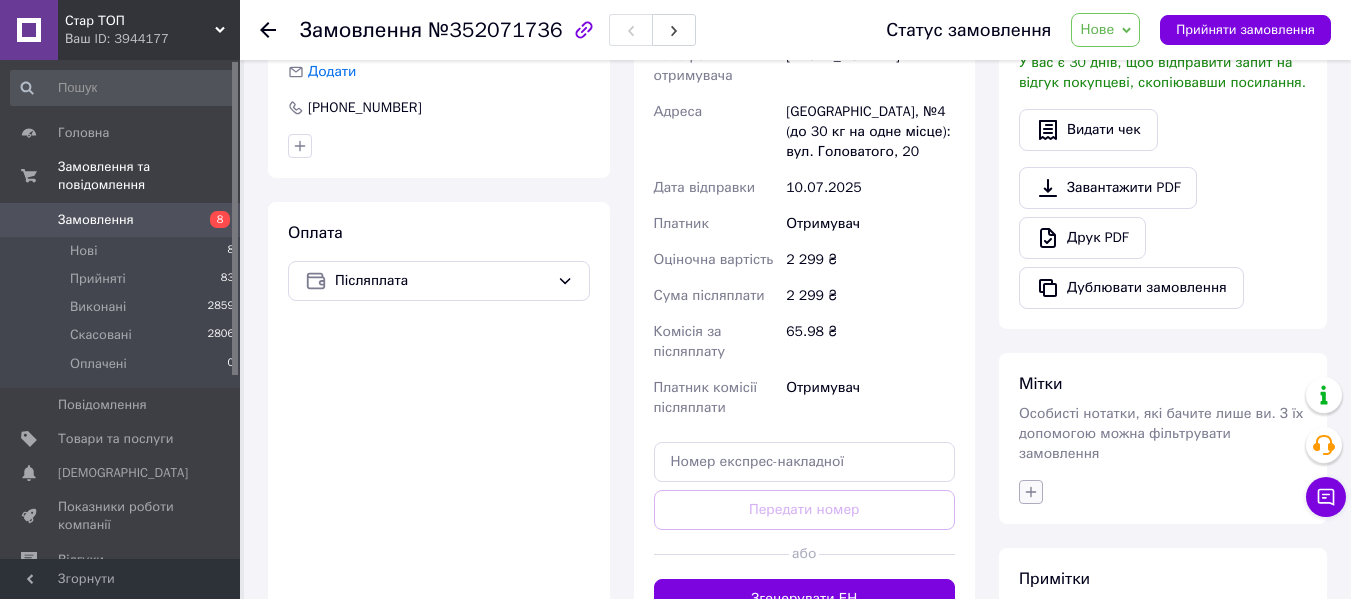 click 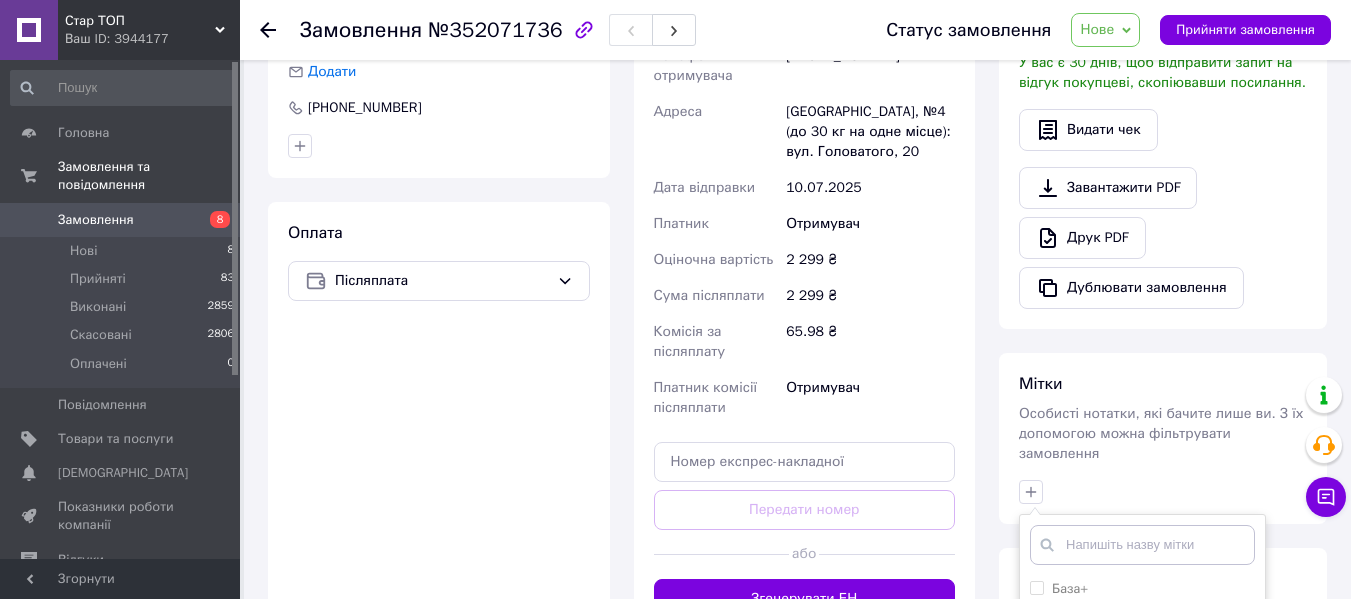 scroll, scrollTop: 700, scrollLeft: 0, axis: vertical 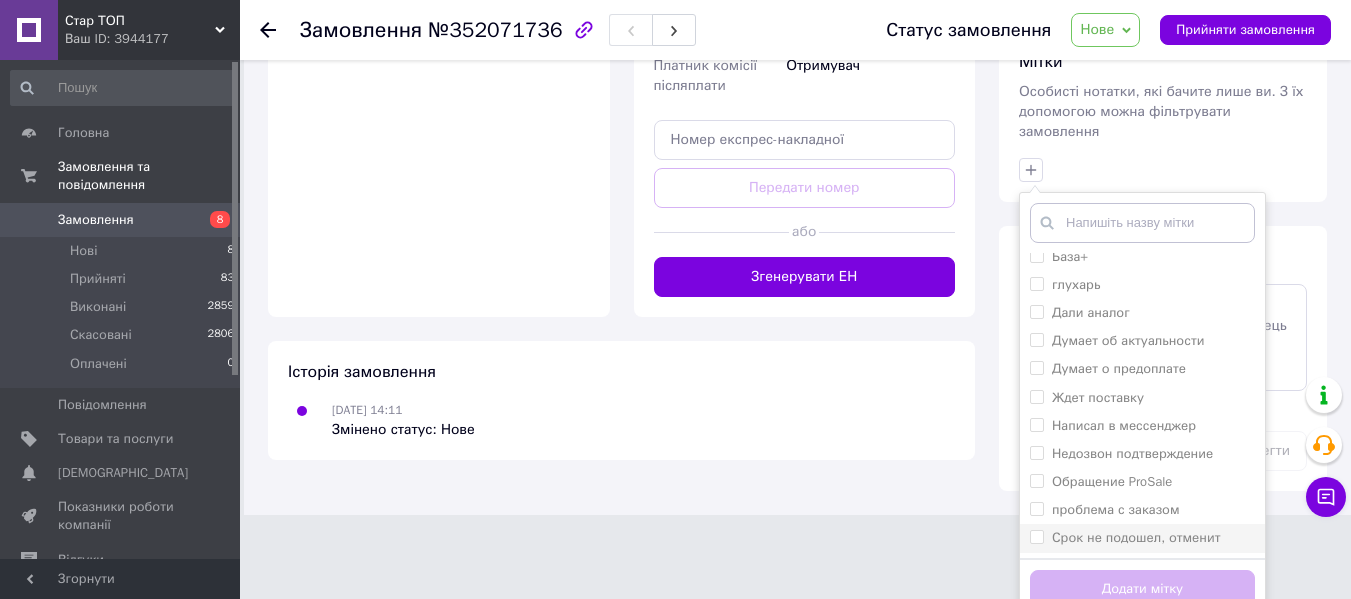 click on "Срок не подошел, отменит" at bounding box center (1136, 537) 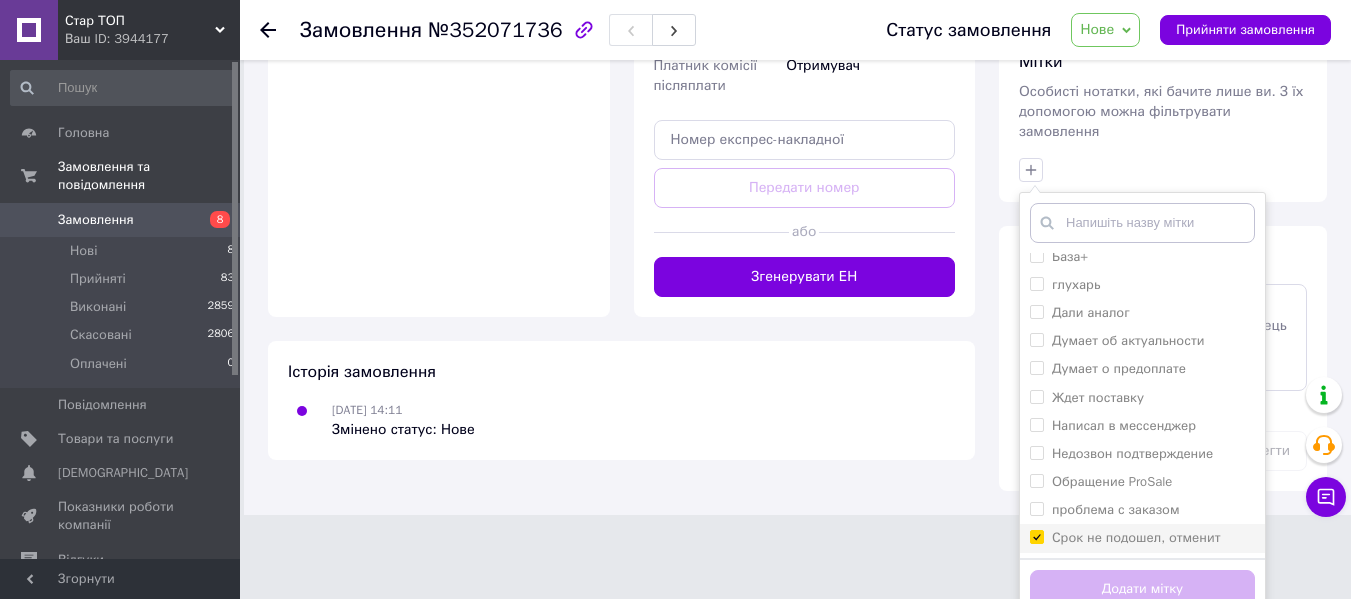checkbox on "true" 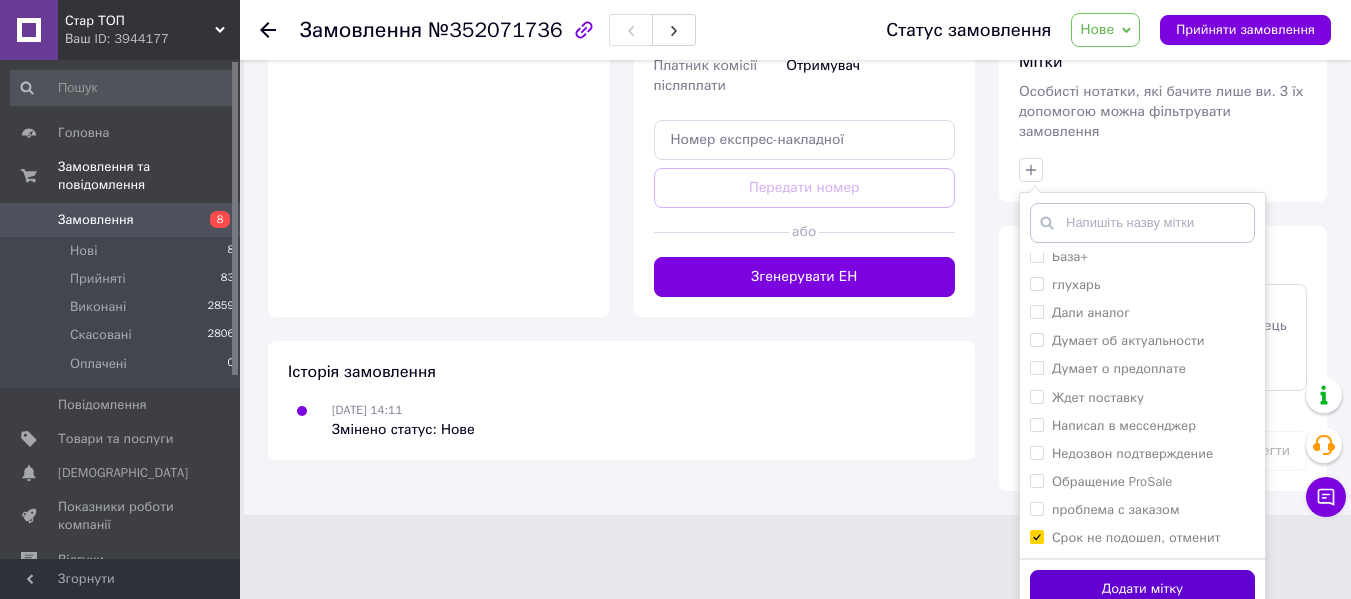 click on "Додати мітку" at bounding box center (1142, 589) 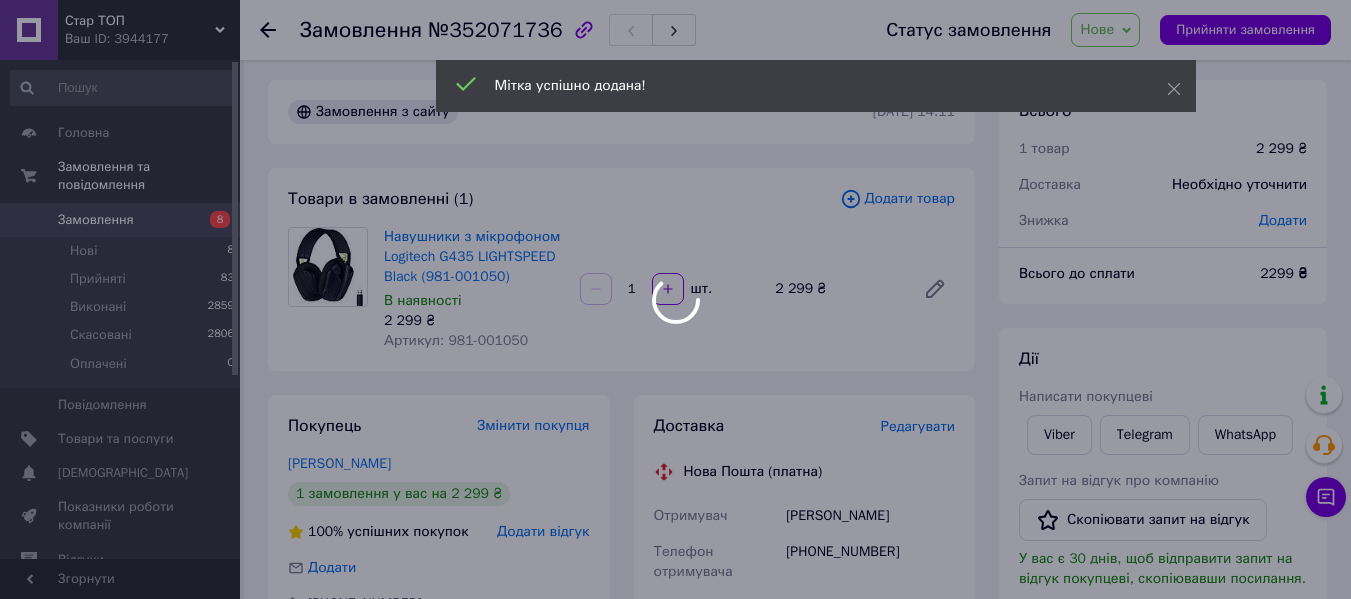scroll, scrollTop: 0, scrollLeft: 0, axis: both 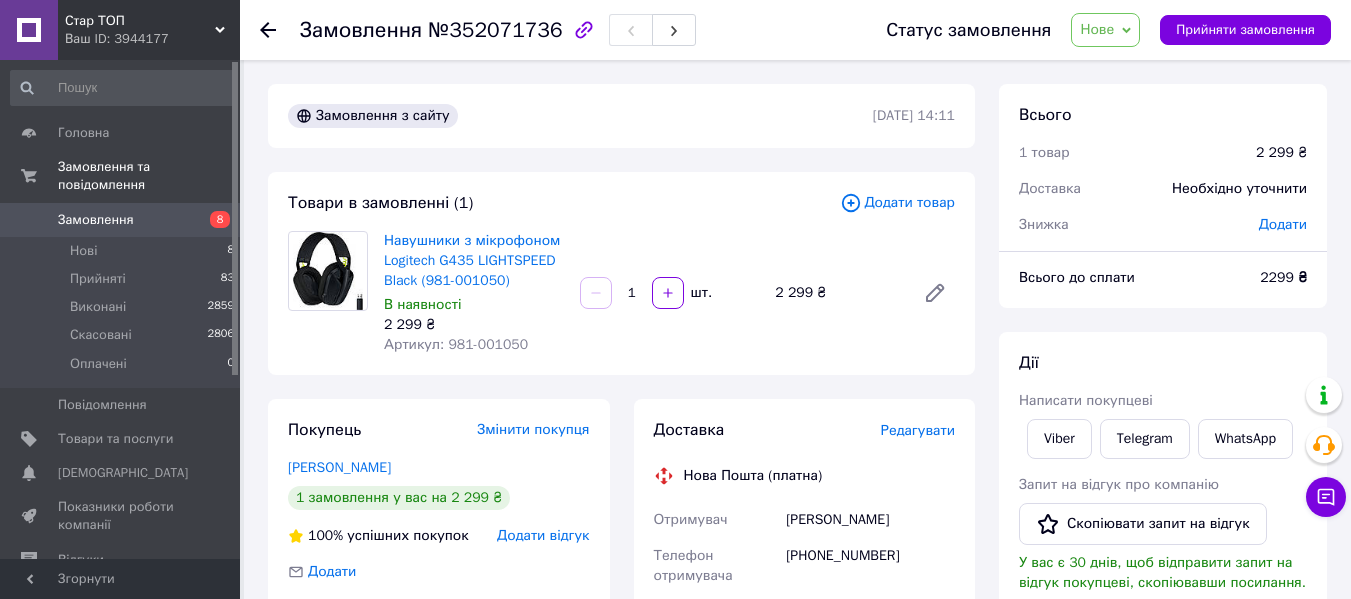 click 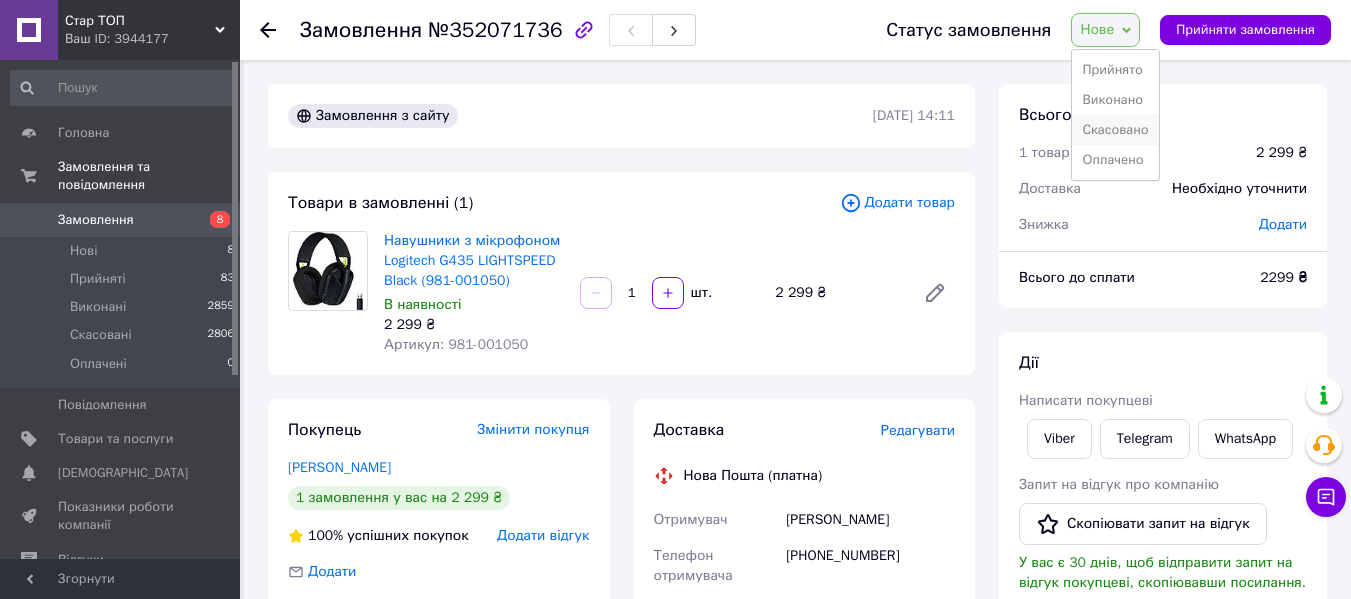 click on "Скасовано" at bounding box center [1115, 130] 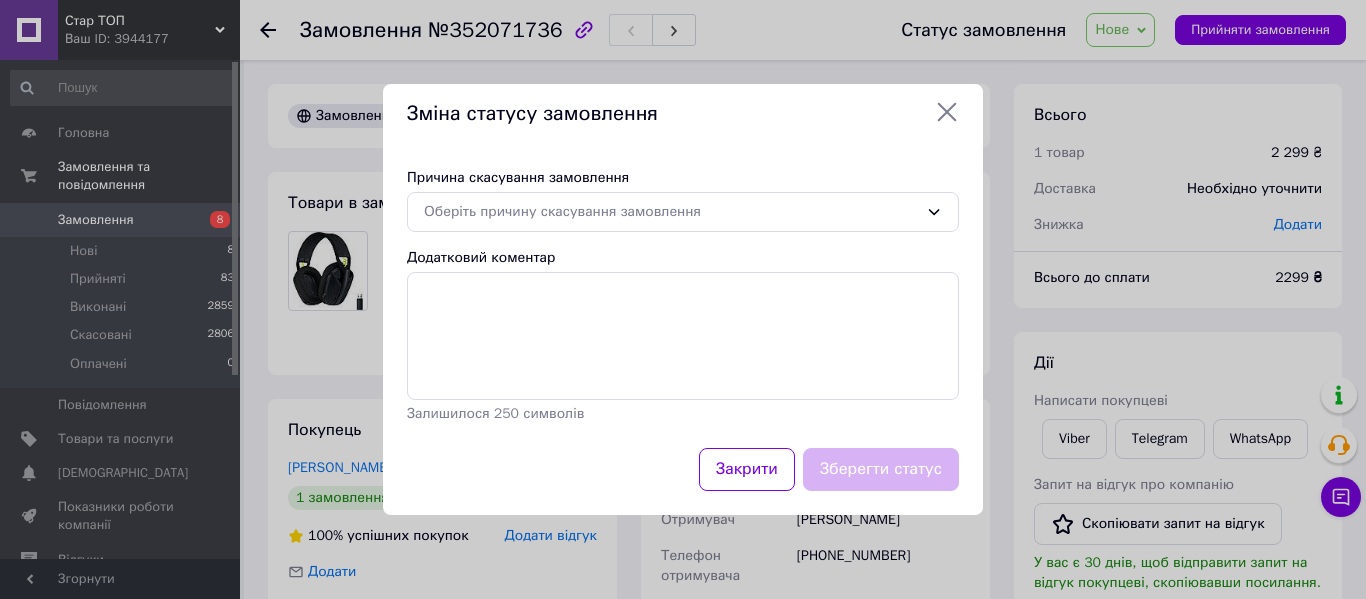 click on "Зміна статусу замовлення" at bounding box center (683, 114) 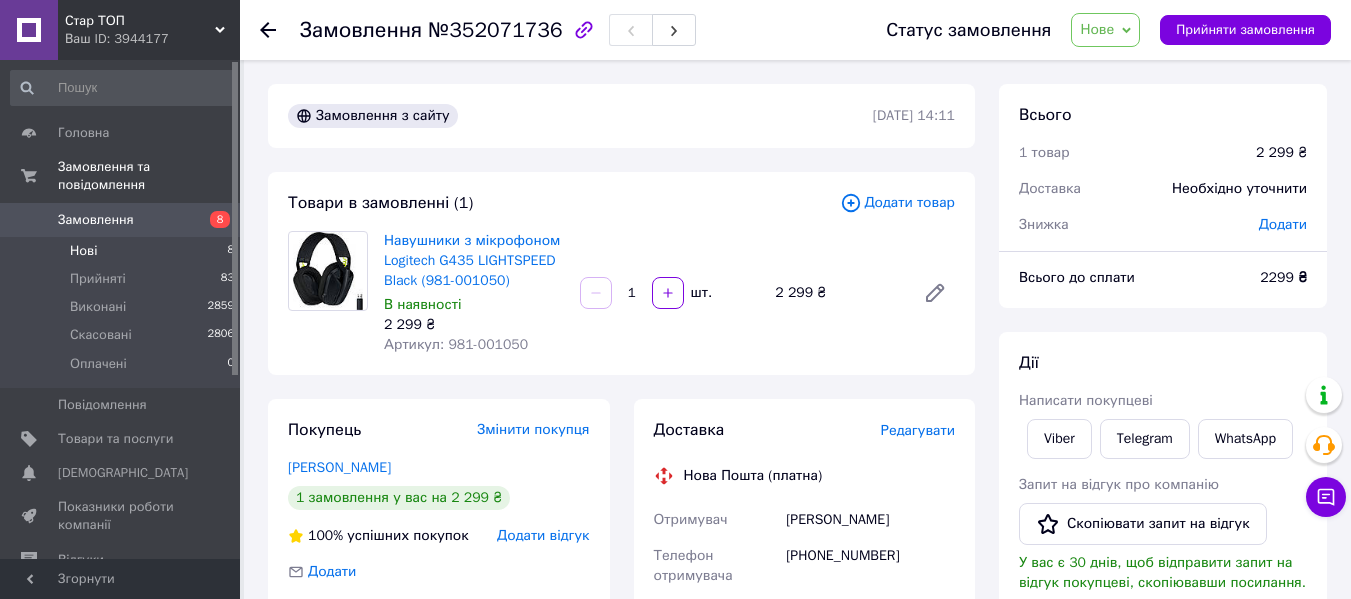 click on "Нові 8" at bounding box center [123, 251] 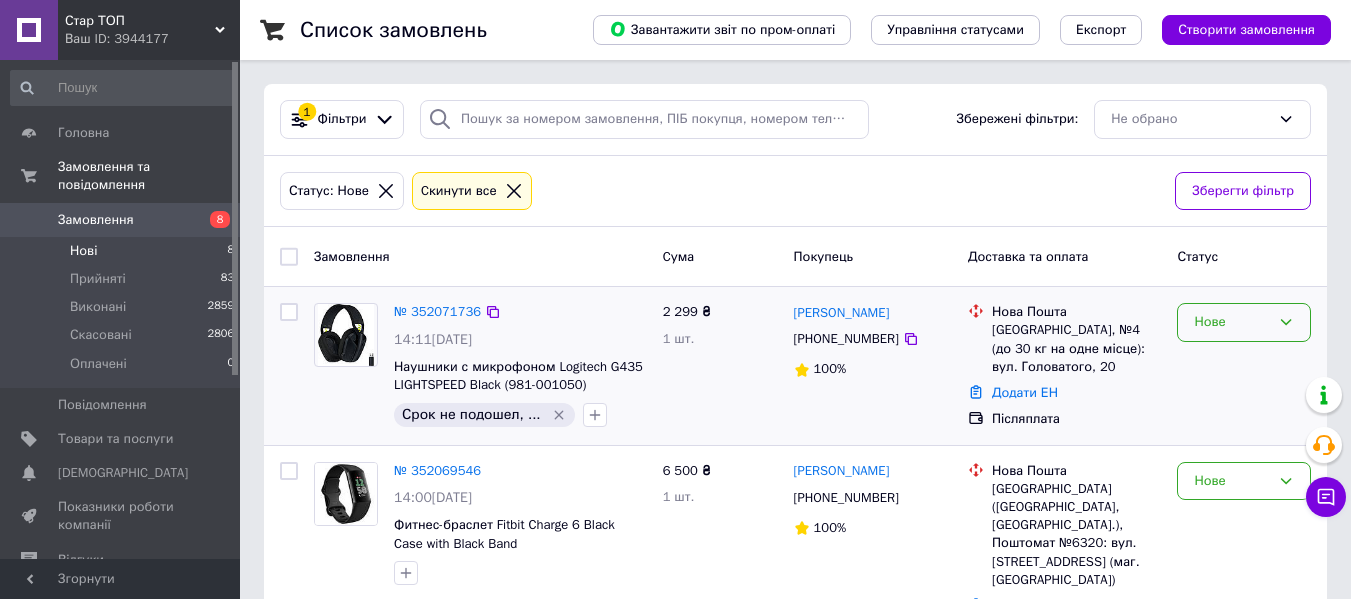 click on "Нове" at bounding box center [1244, 322] 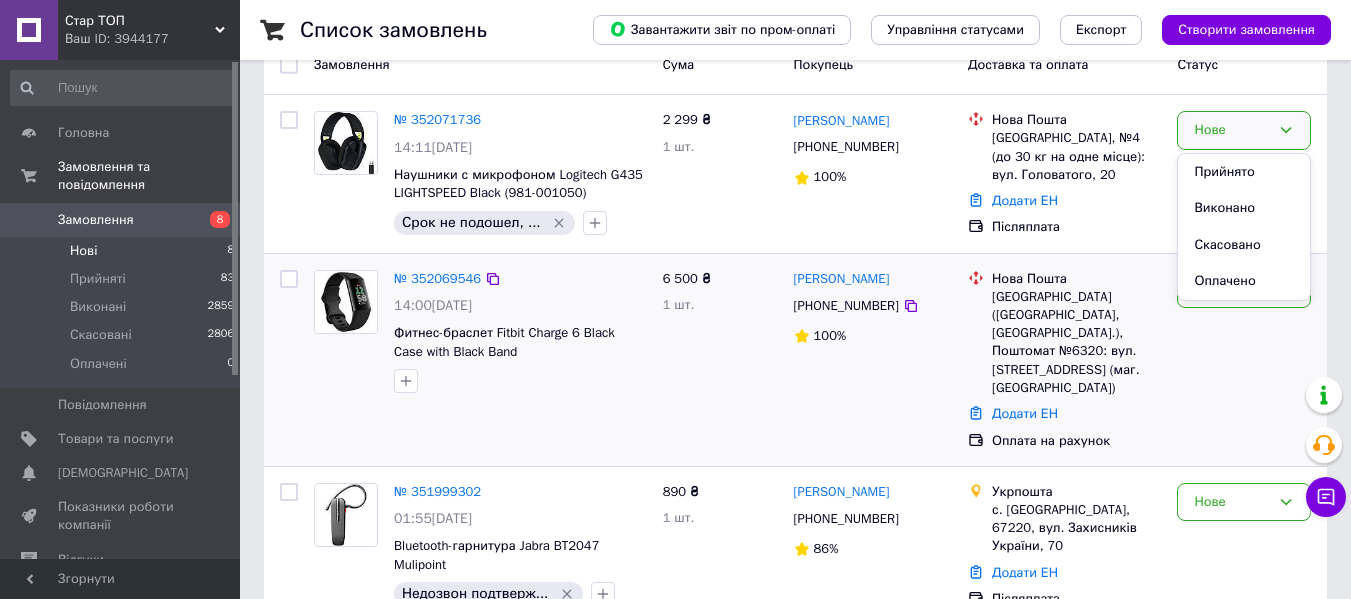 scroll, scrollTop: 200, scrollLeft: 0, axis: vertical 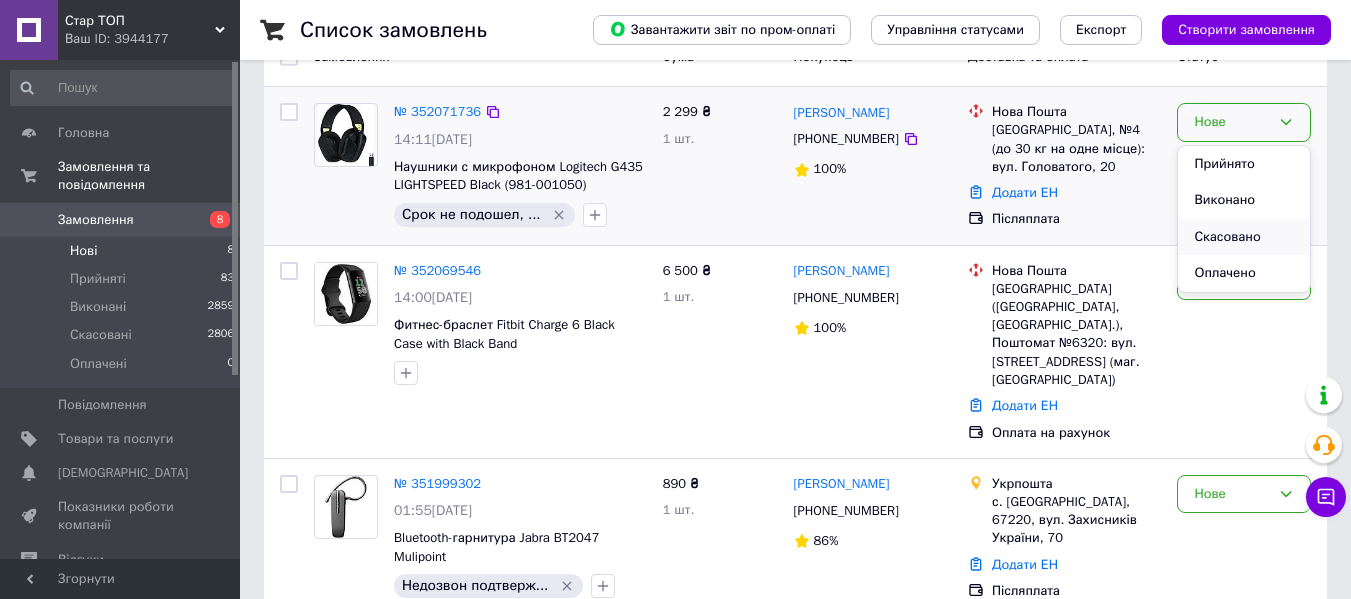 click on "Скасовано" at bounding box center [1244, 237] 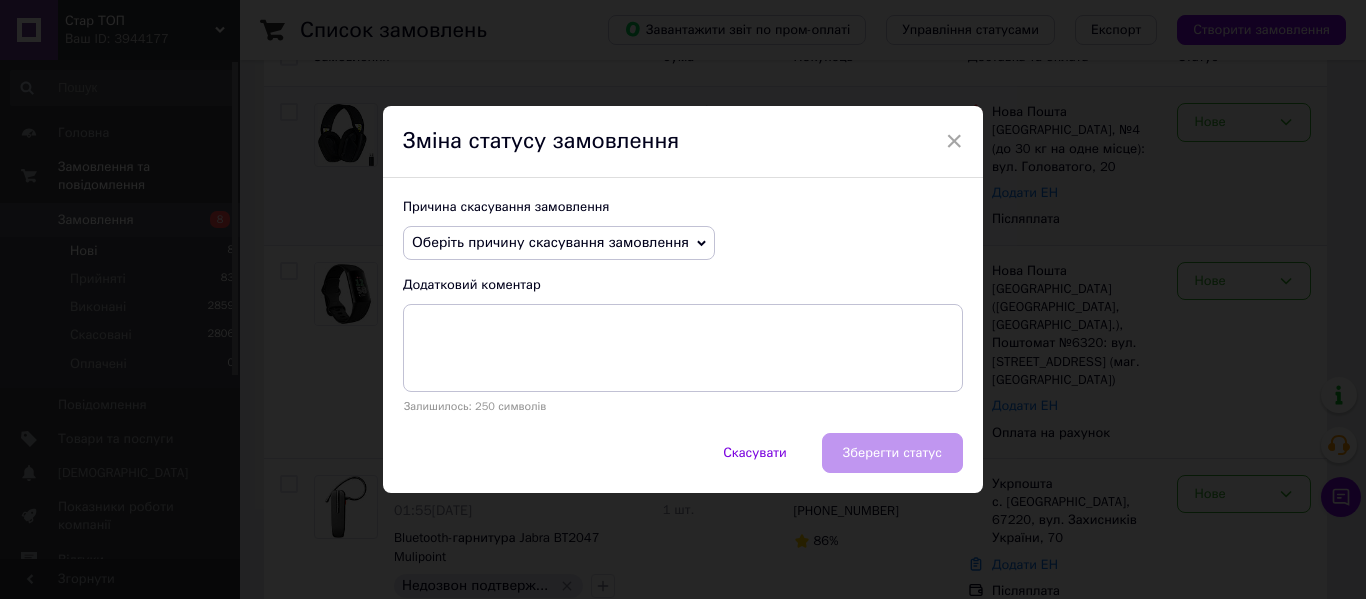 click on "Оберіть причину скасування замовлення" at bounding box center [559, 243] 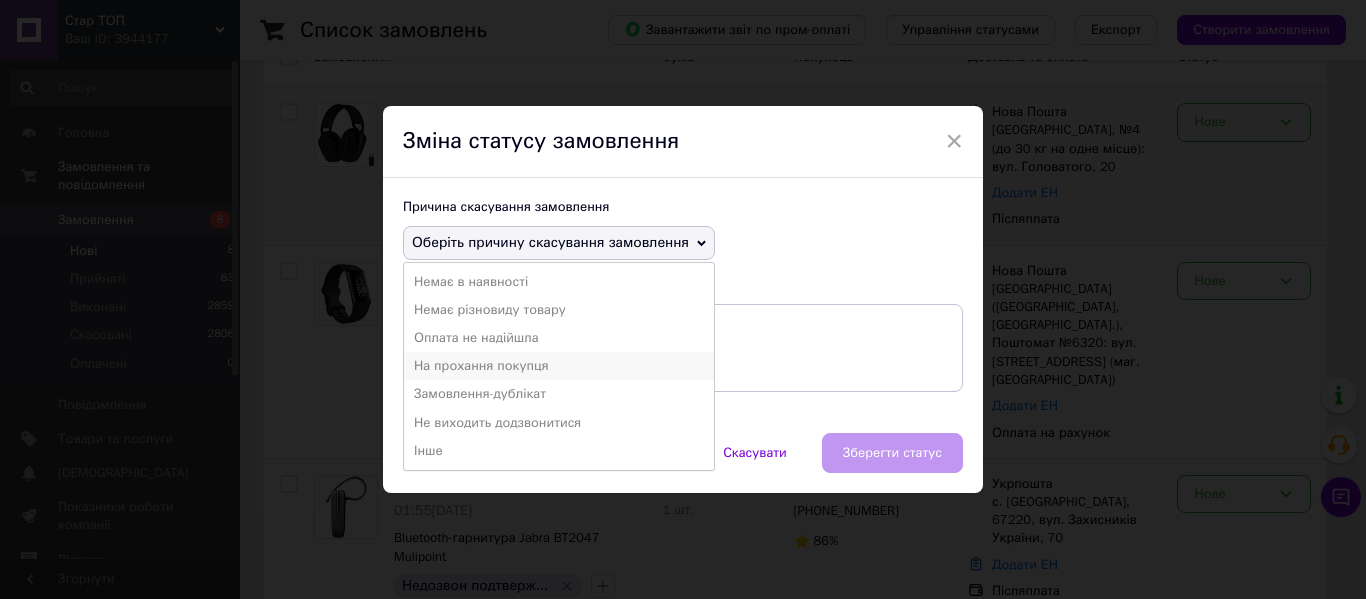click on "На прохання покупця" at bounding box center [559, 366] 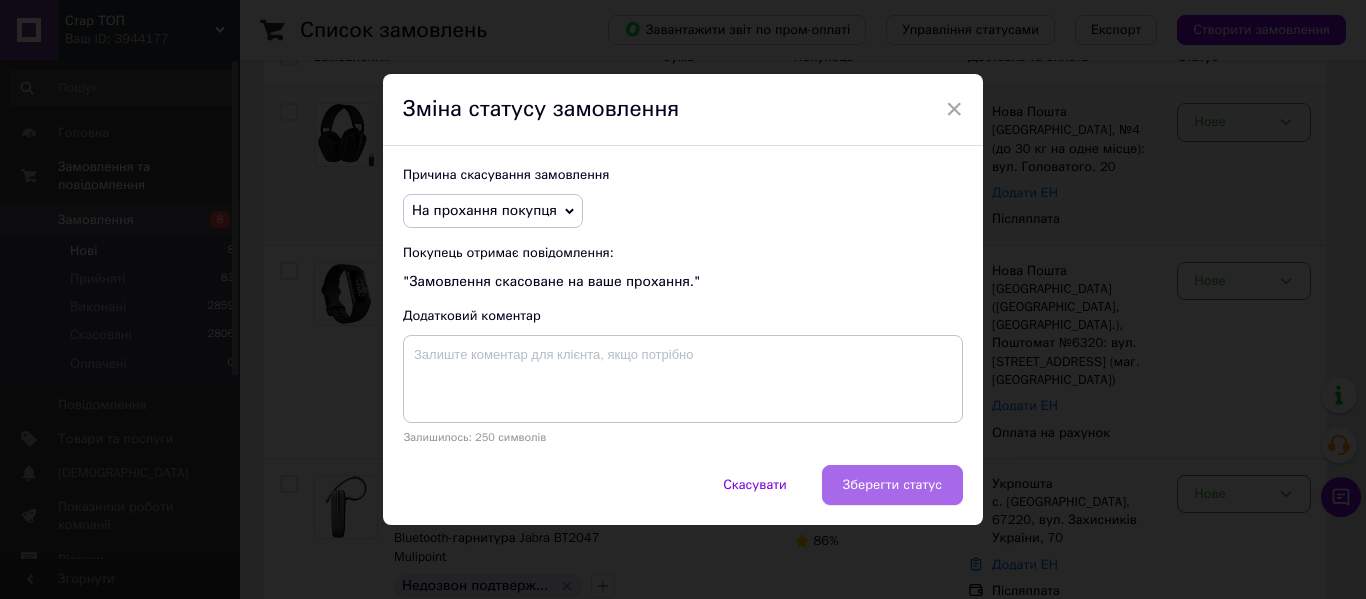 click on "Зберегти статус" at bounding box center (892, 485) 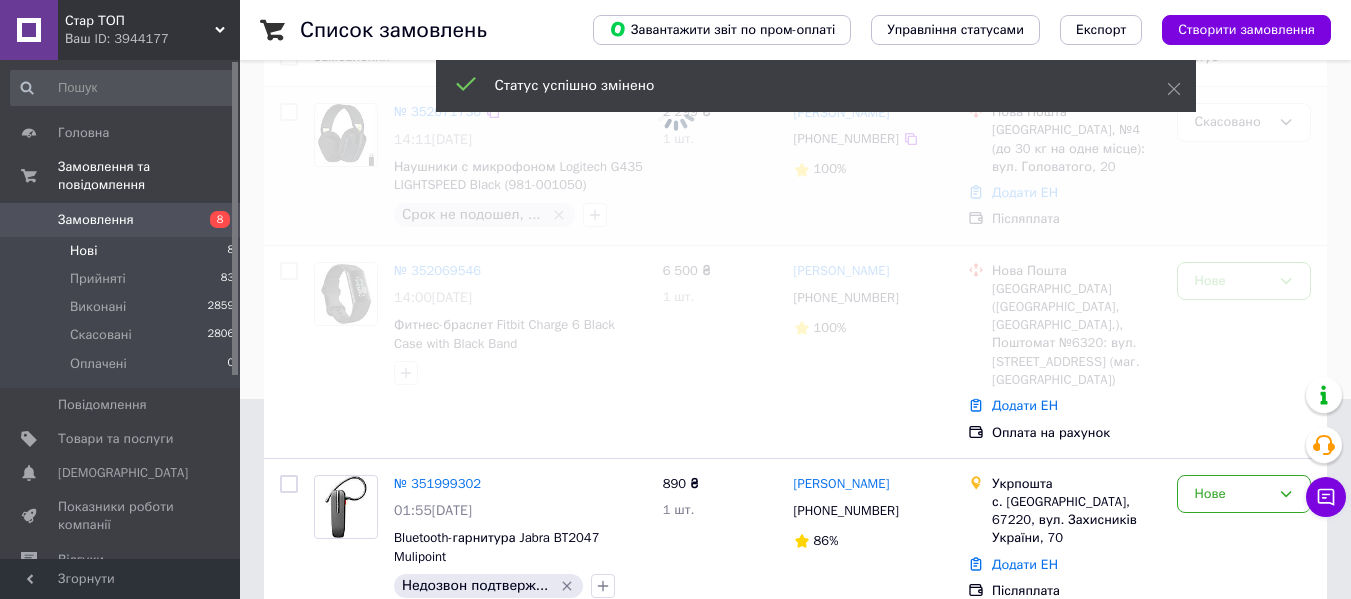 click on "Нові 8" at bounding box center [123, 251] 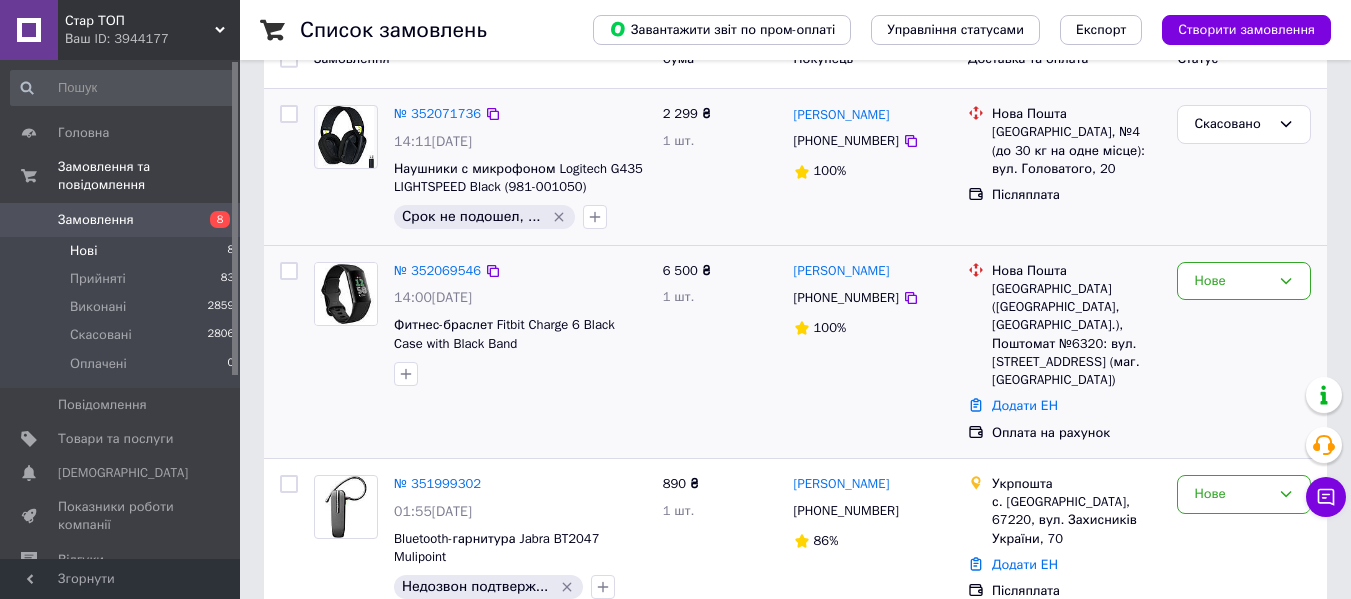scroll, scrollTop: 200, scrollLeft: 0, axis: vertical 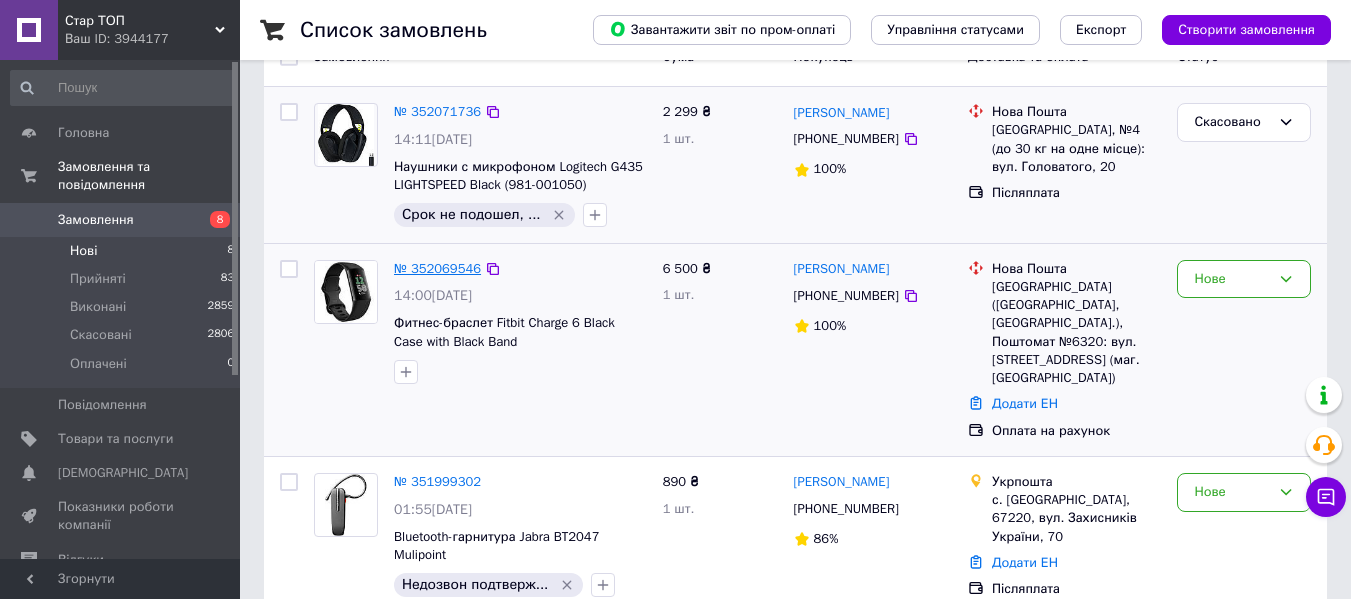 click on "№ 352069546" at bounding box center [437, 268] 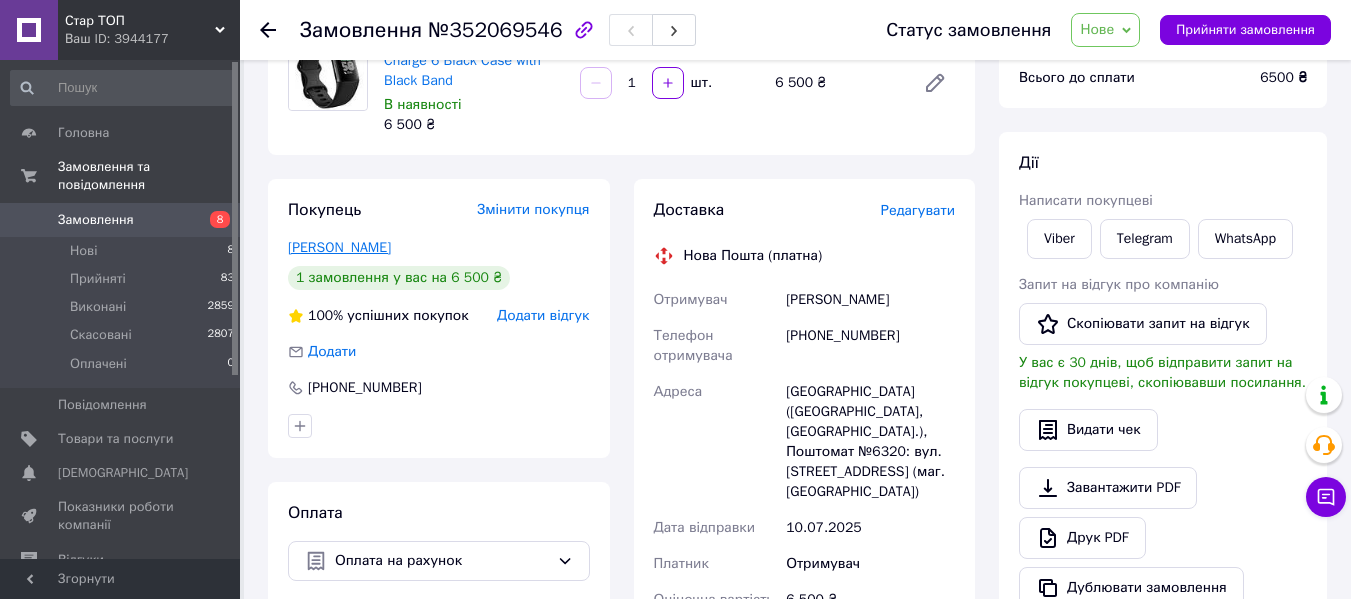 click on "[PERSON_NAME]" at bounding box center [339, 247] 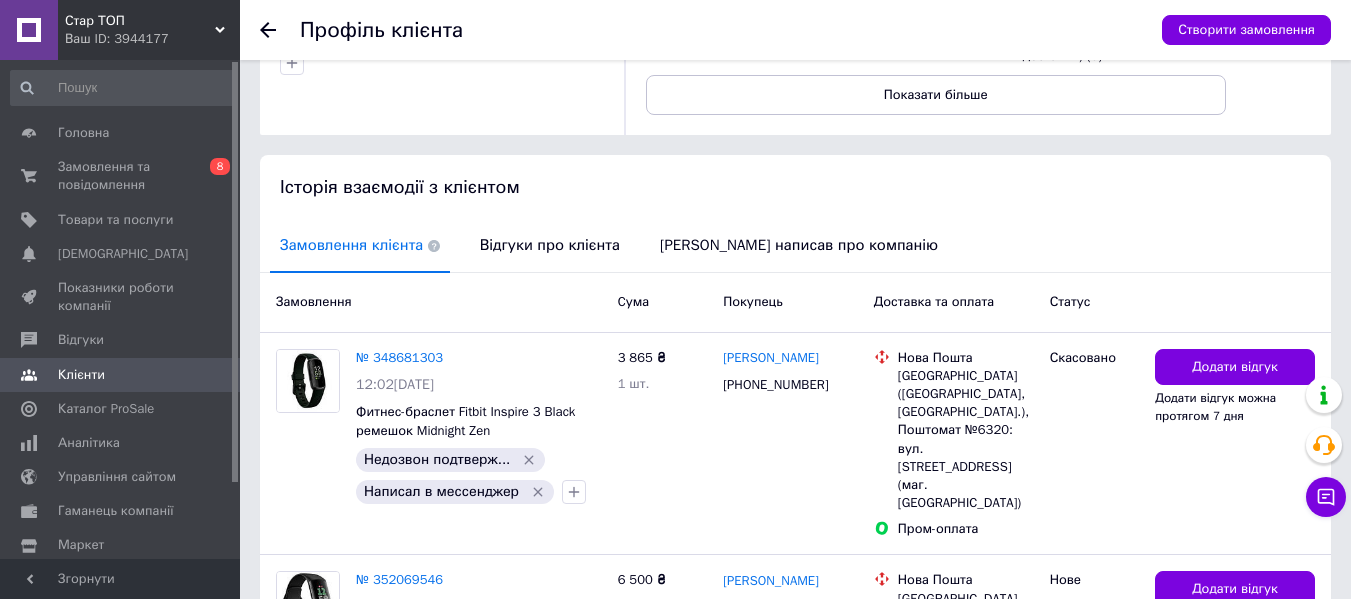 scroll, scrollTop: 500, scrollLeft: 0, axis: vertical 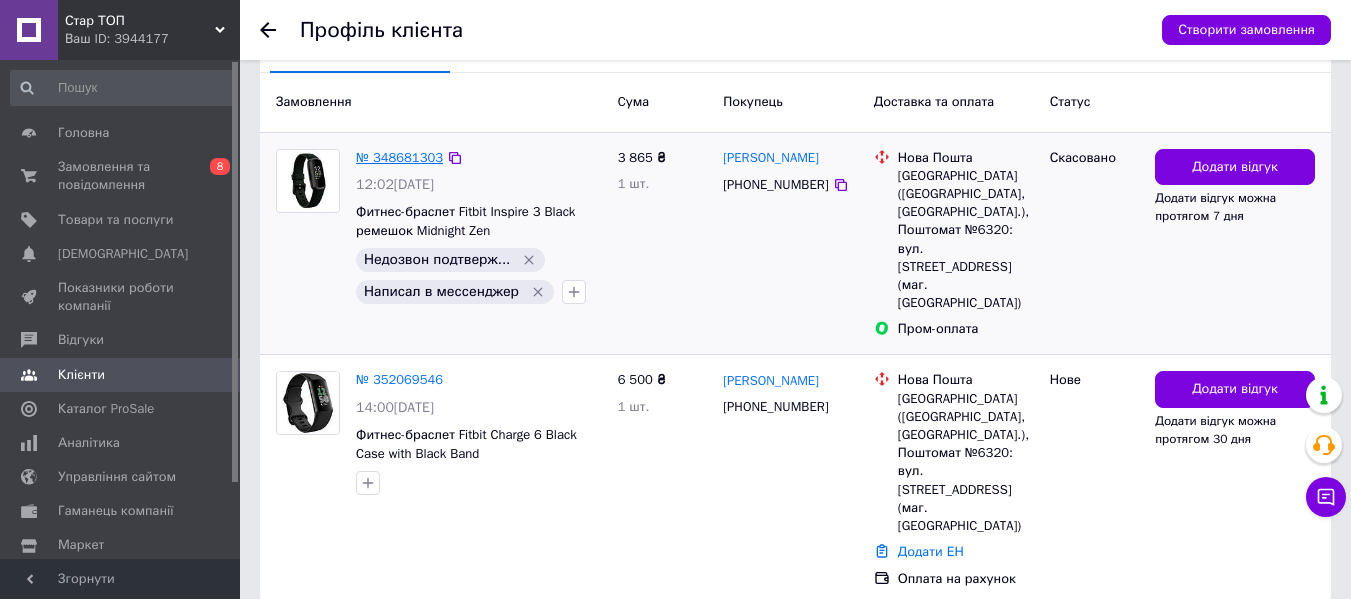 click on "№ 348681303" at bounding box center (399, 157) 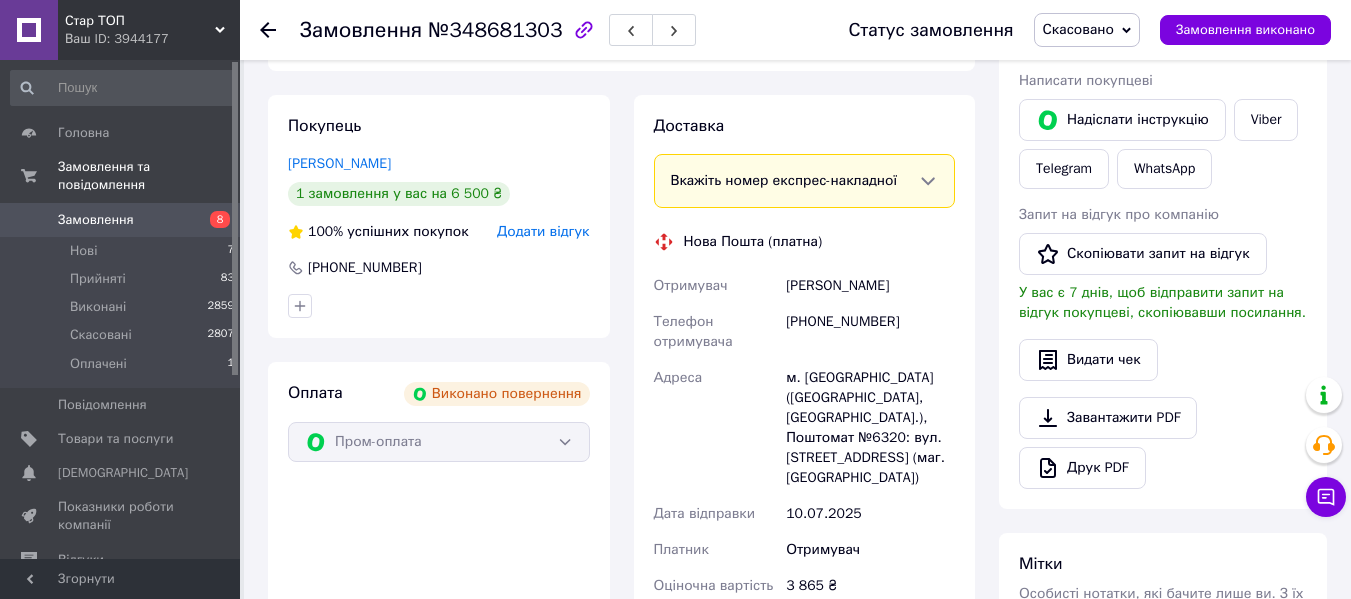 scroll, scrollTop: 100, scrollLeft: 0, axis: vertical 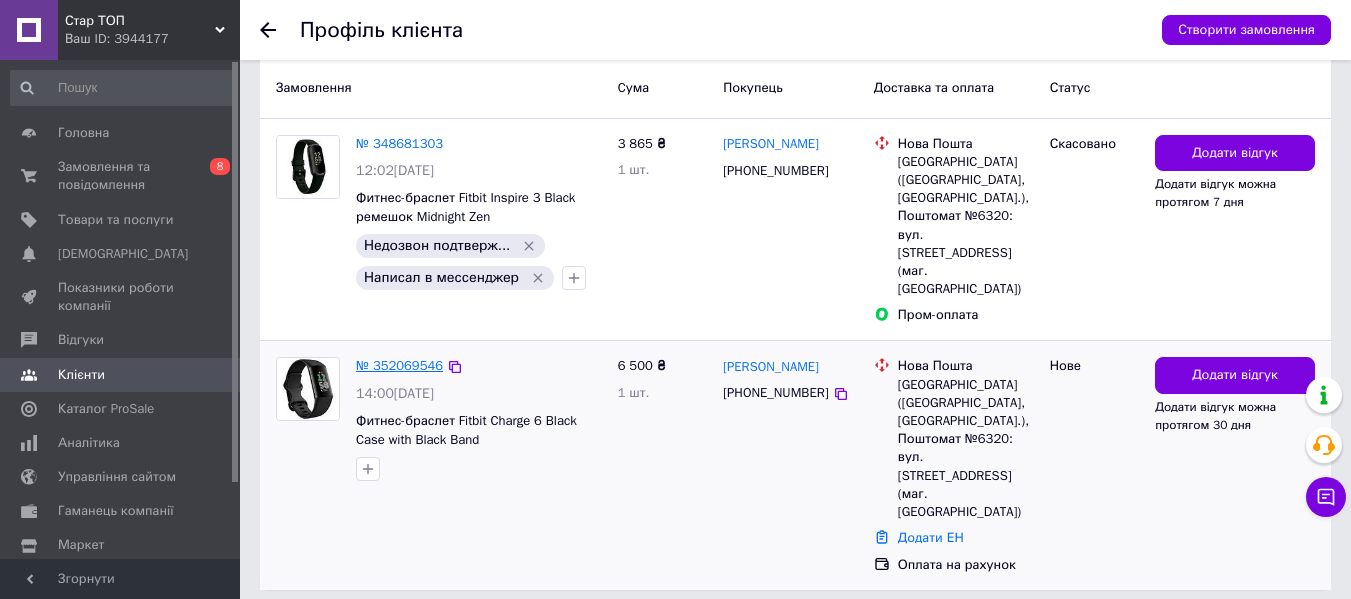 click on "№ 352069546" at bounding box center [399, 365] 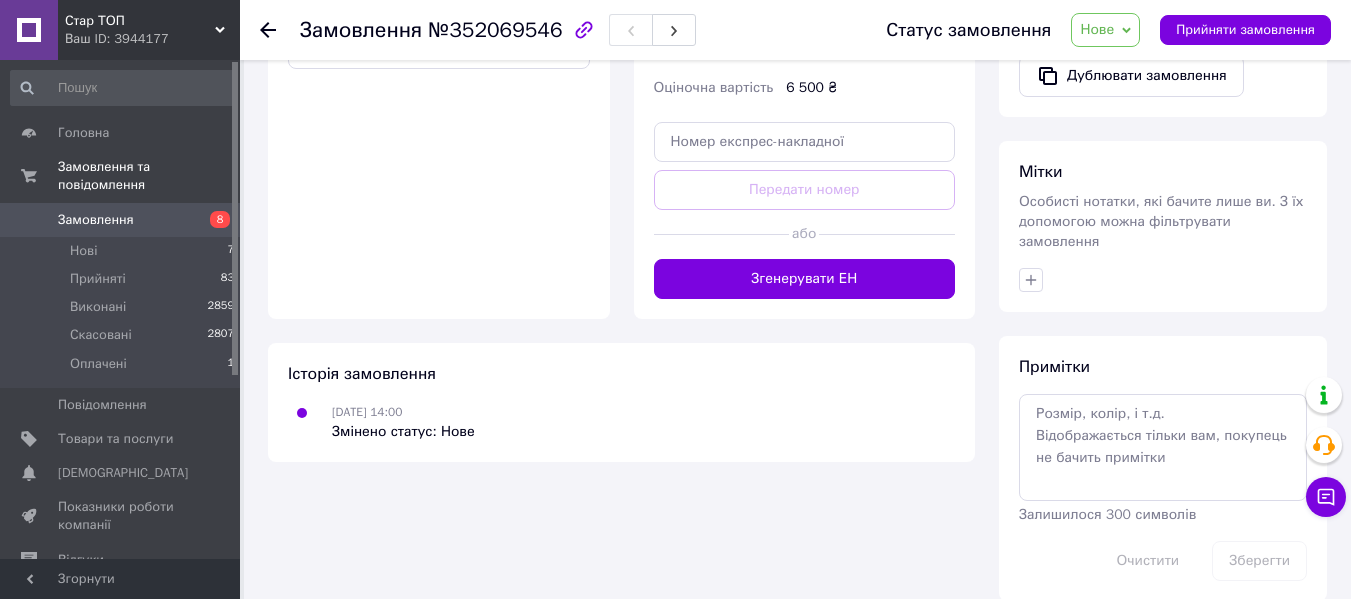 scroll, scrollTop: 718, scrollLeft: 0, axis: vertical 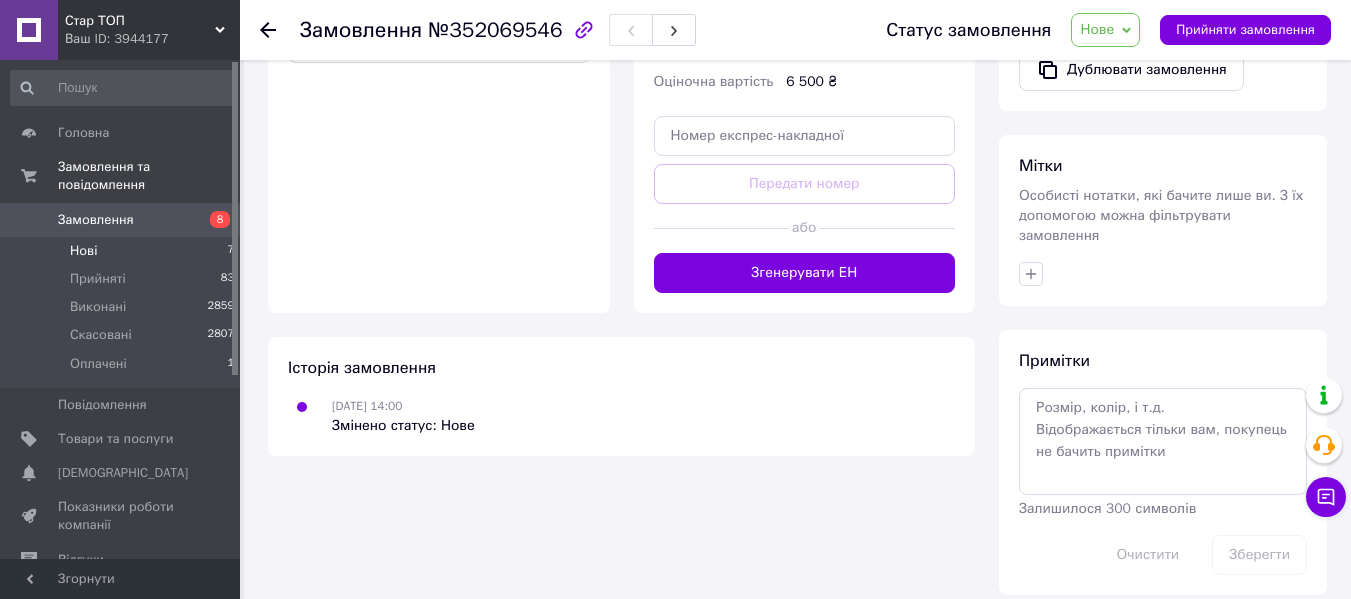click on "Нові 7" at bounding box center (123, 251) 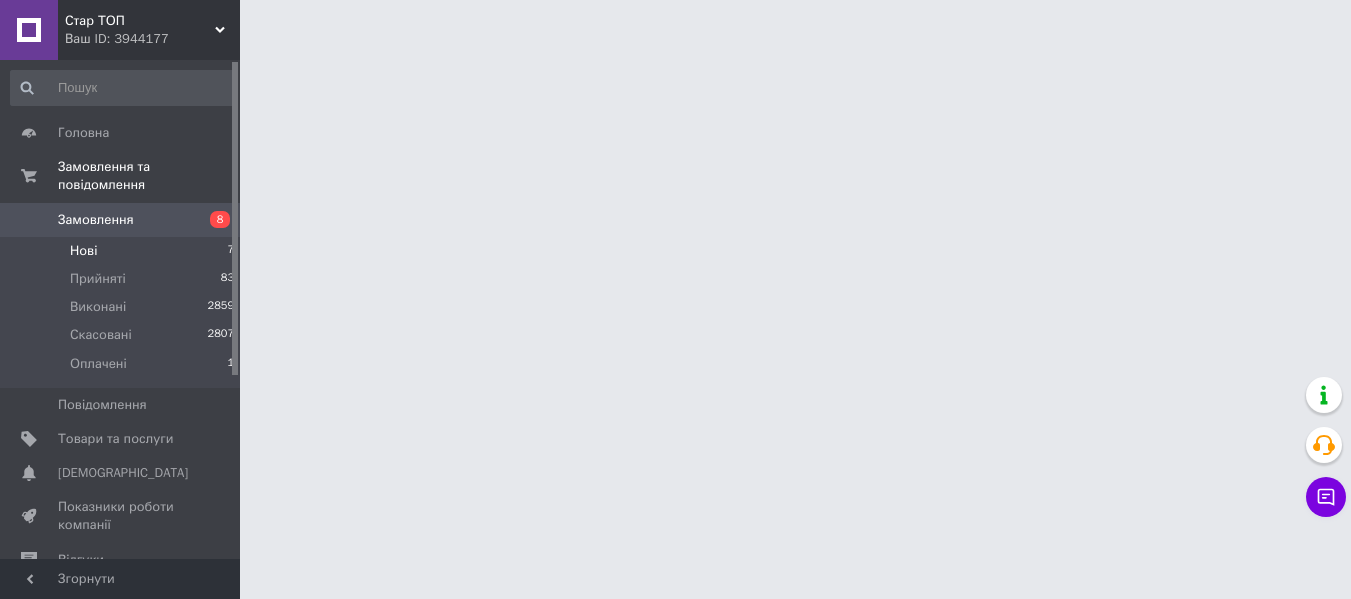 scroll, scrollTop: 0, scrollLeft: 0, axis: both 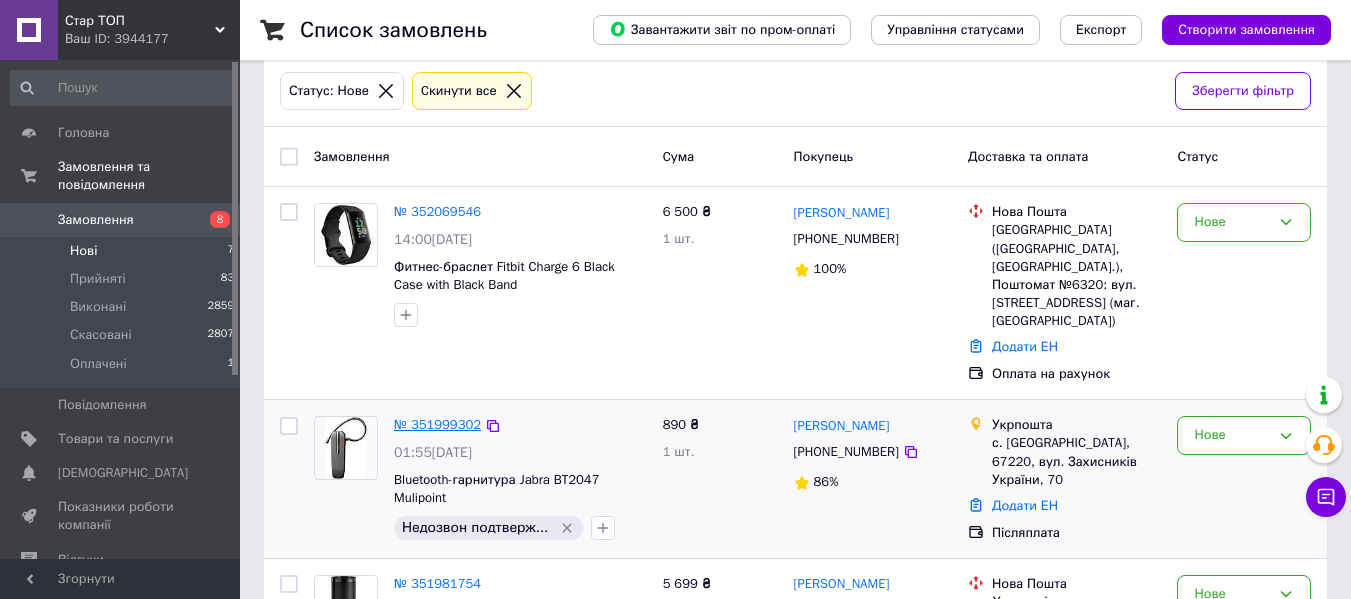 click on "№ 351999302" at bounding box center [437, 424] 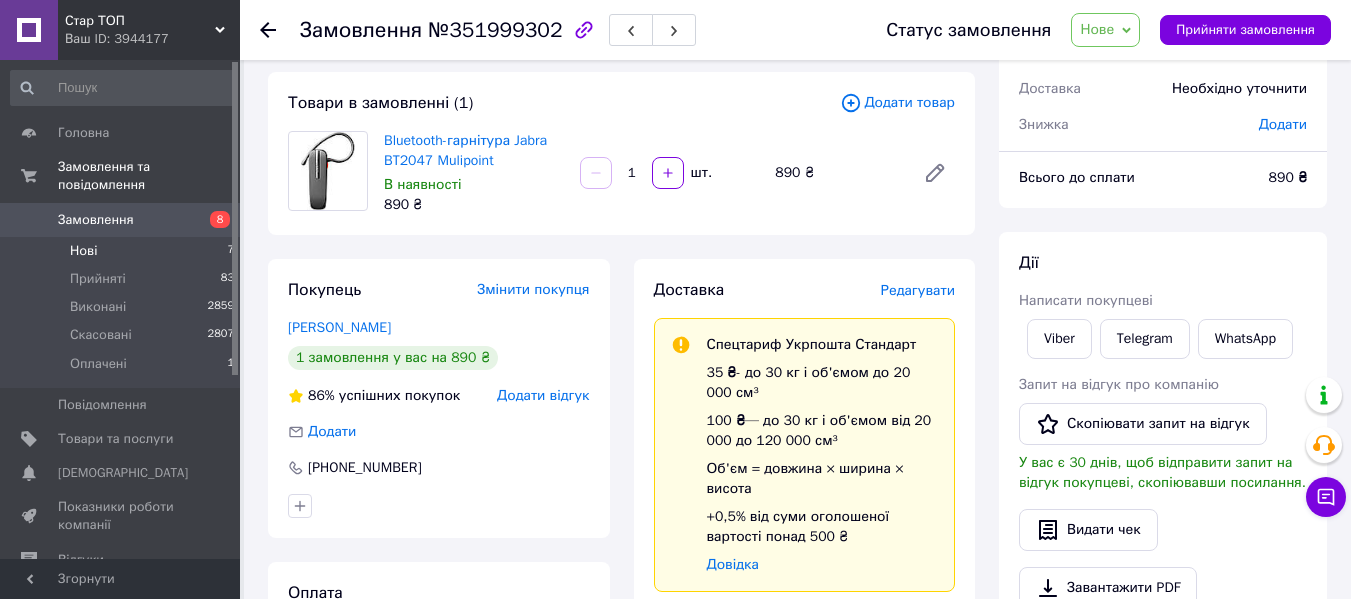 click on "Нові 7" at bounding box center (123, 251) 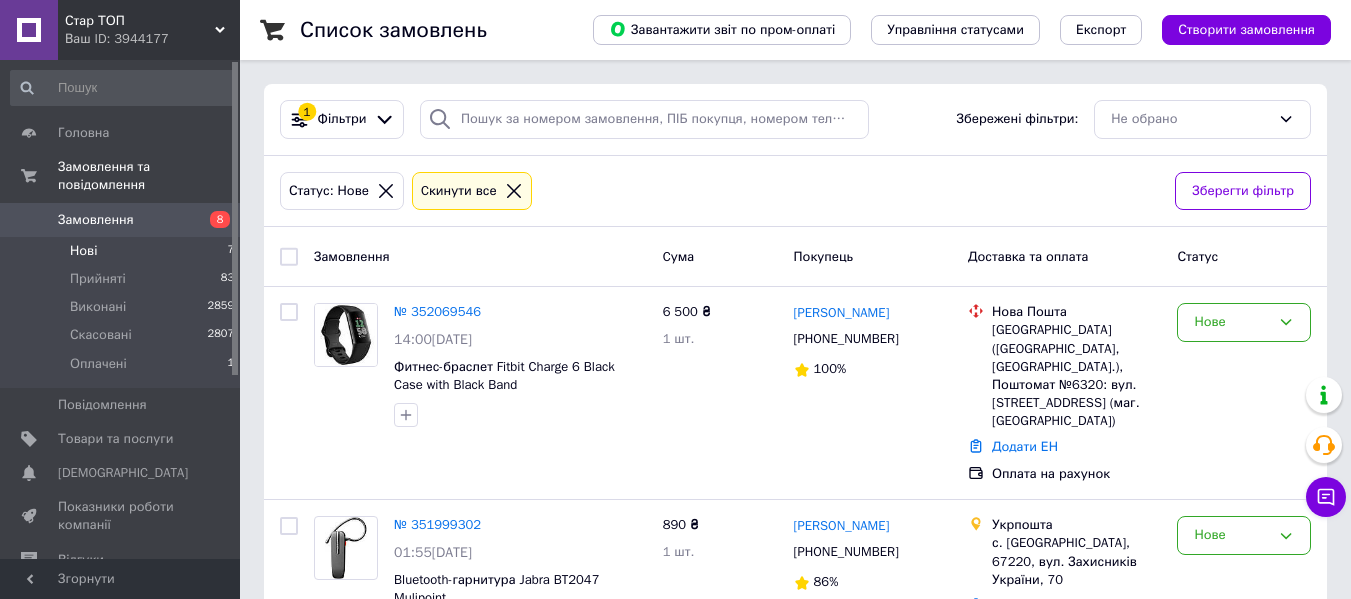 click on "Нові 7" at bounding box center [123, 251] 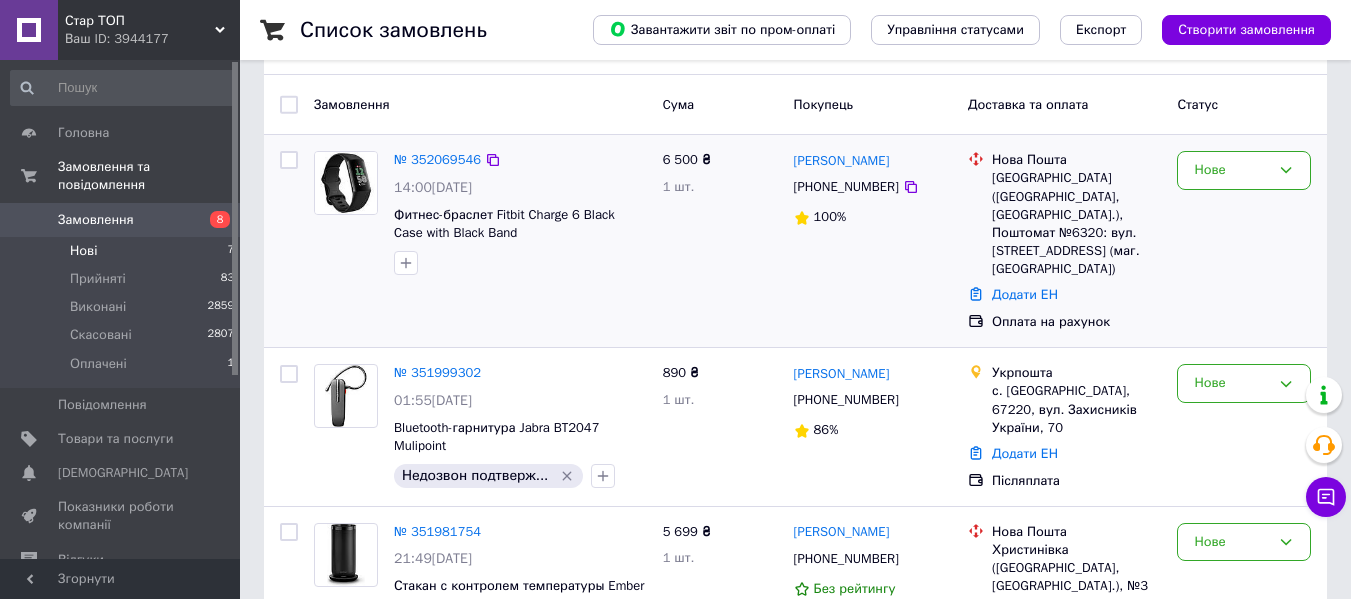 scroll, scrollTop: 0, scrollLeft: 0, axis: both 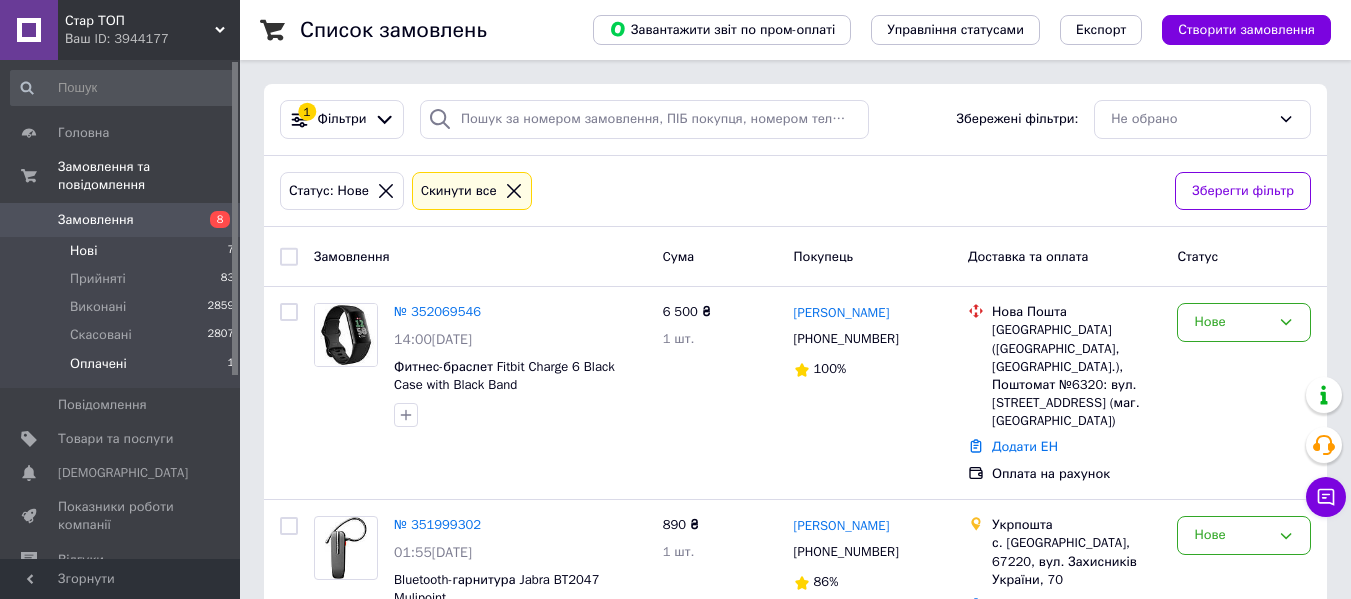 click on "Оплачені 1" at bounding box center [123, 369] 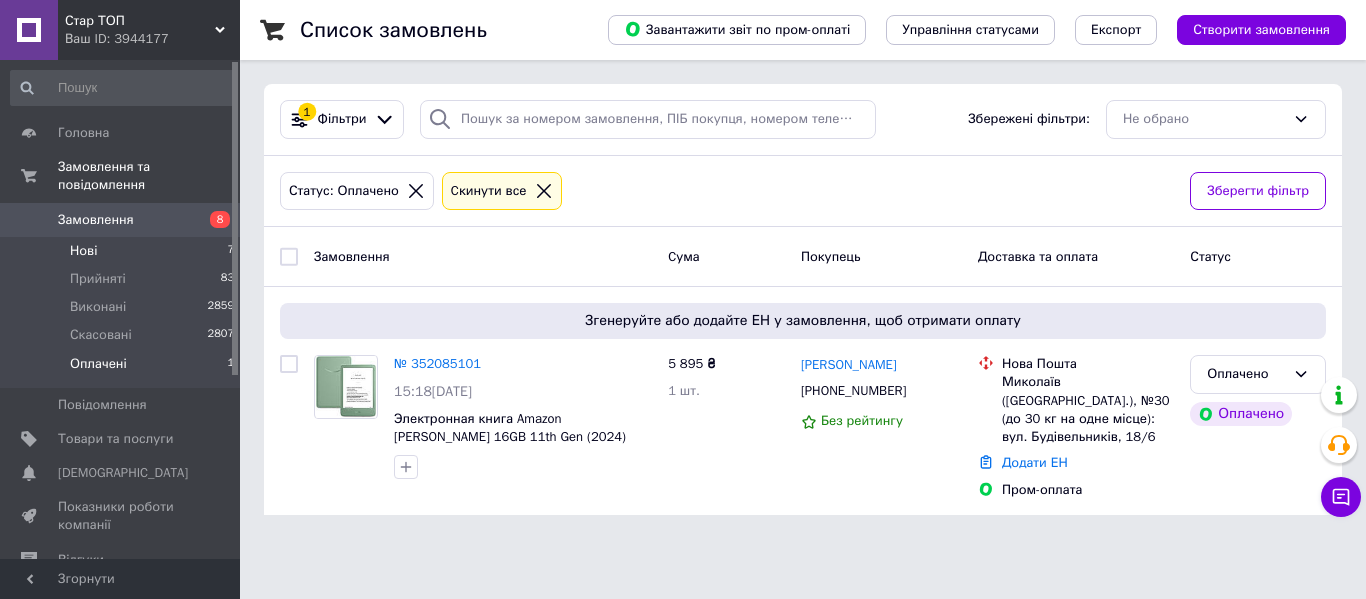 click on "Нові 7" at bounding box center [123, 251] 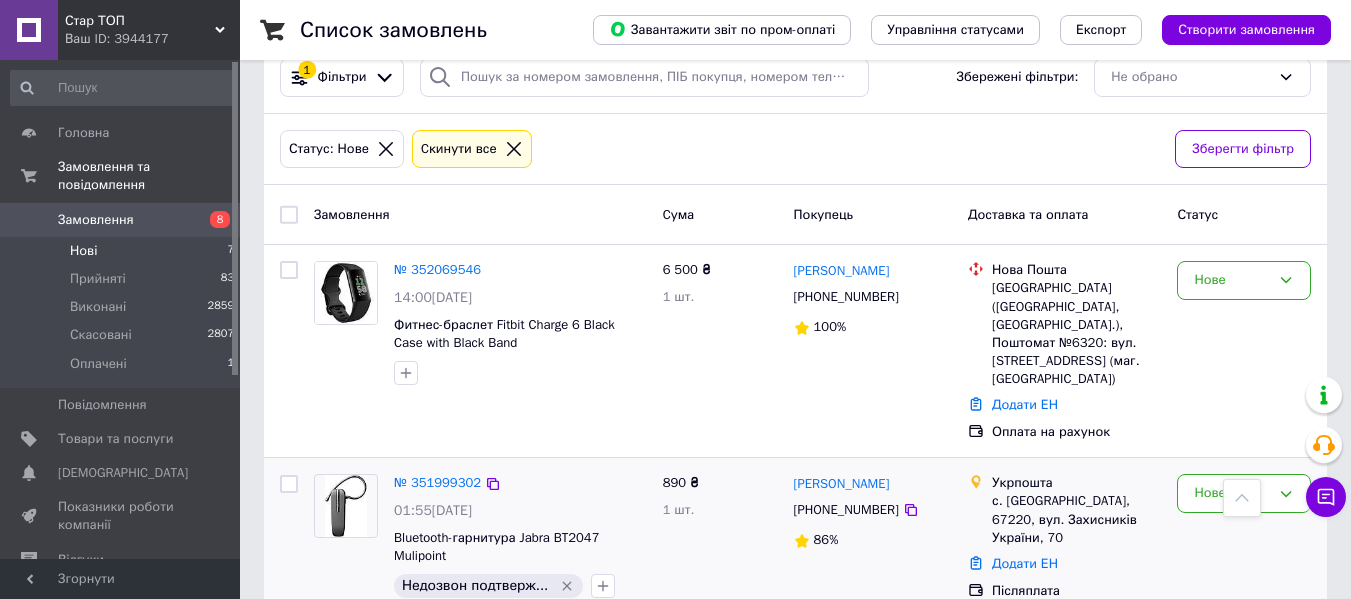 scroll, scrollTop: 0, scrollLeft: 0, axis: both 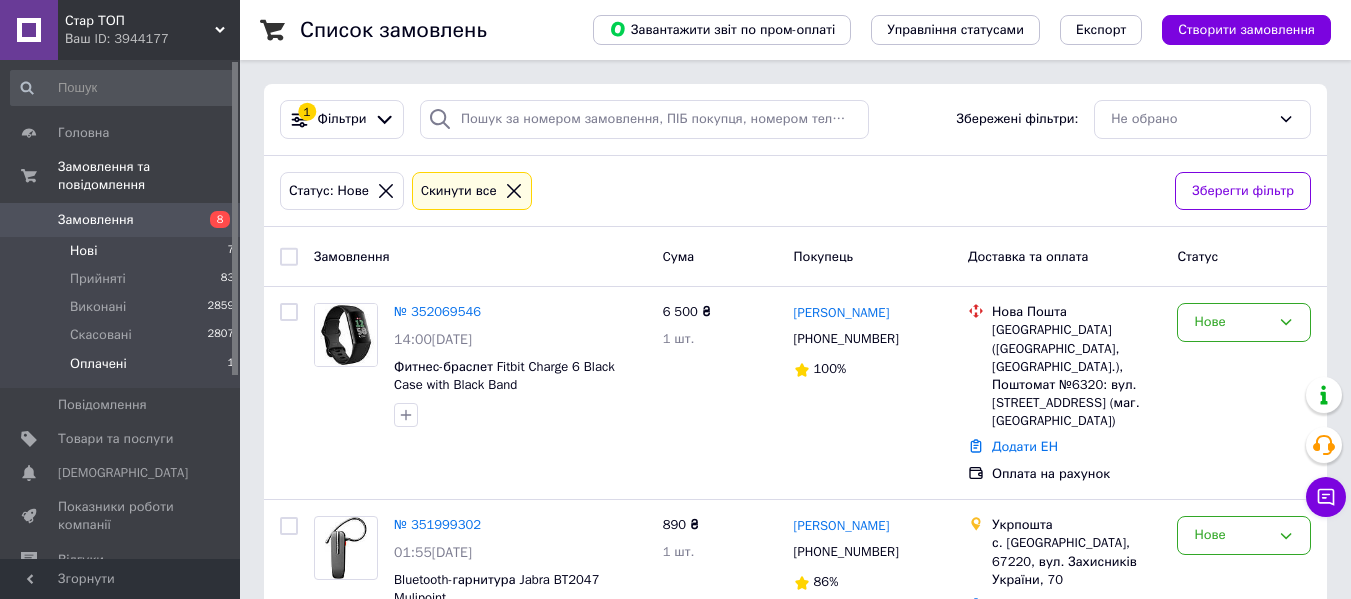 click on "Оплачені" at bounding box center [98, 364] 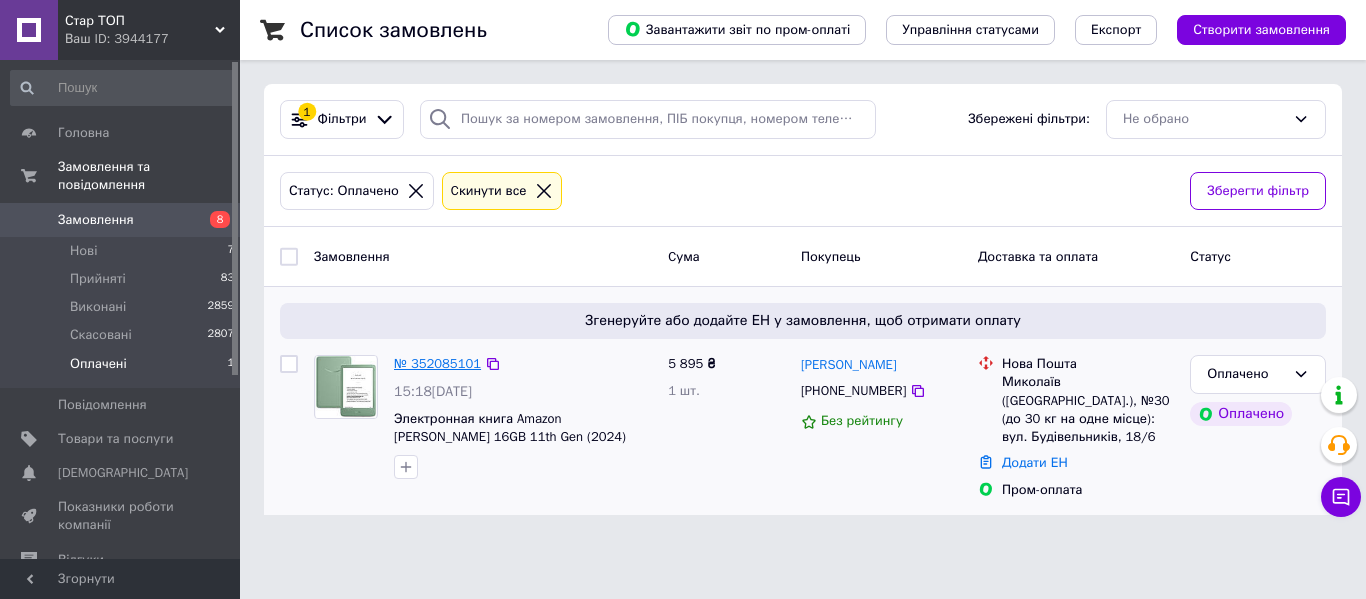 click on "№ 352085101" at bounding box center (437, 363) 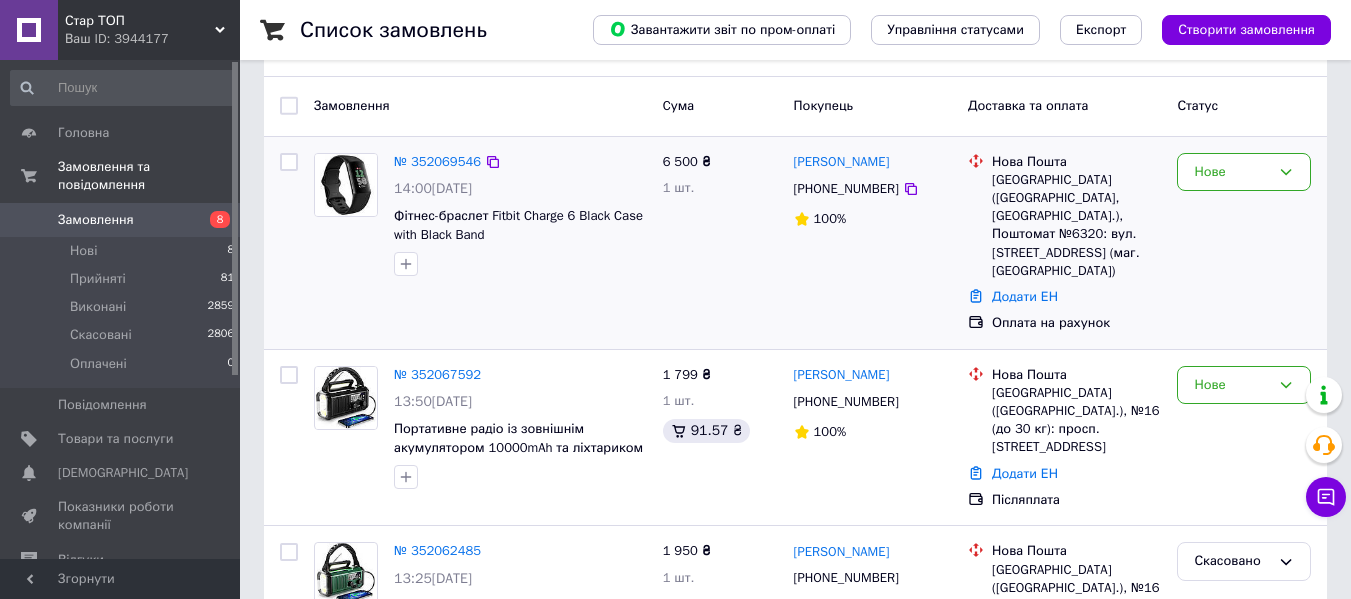 scroll, scrollTop: 200, scrollLeft: 0, axis: vertical 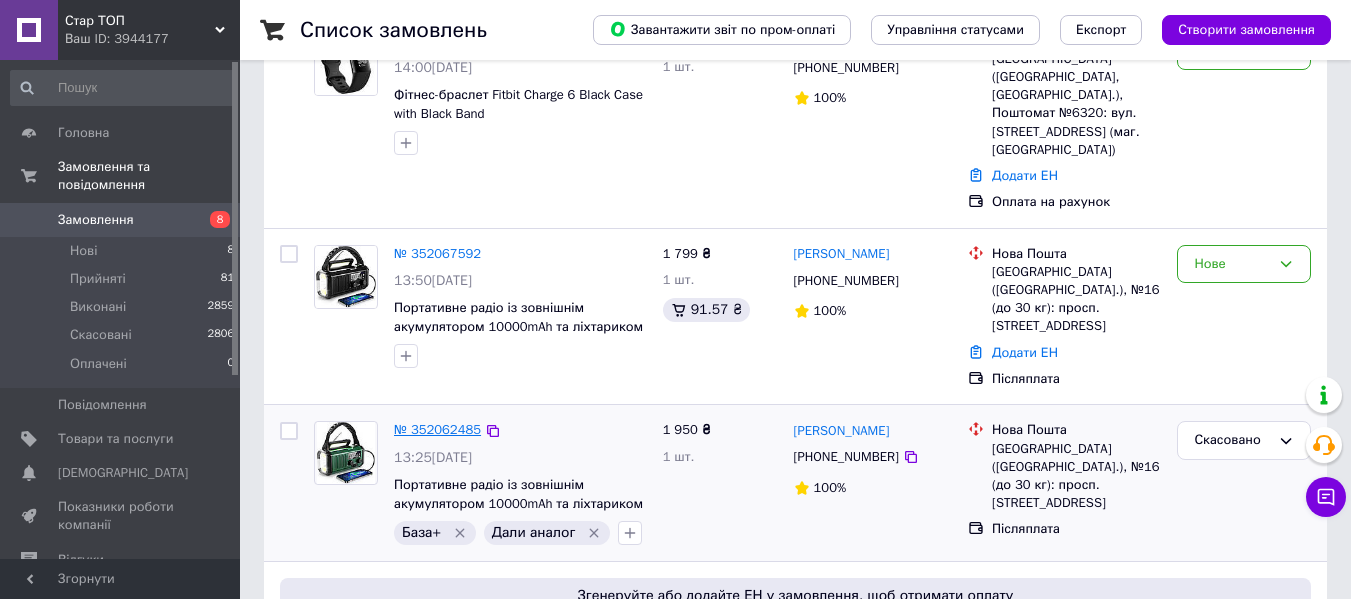 click on "№ 352062485" at bounding box center (437, 429) 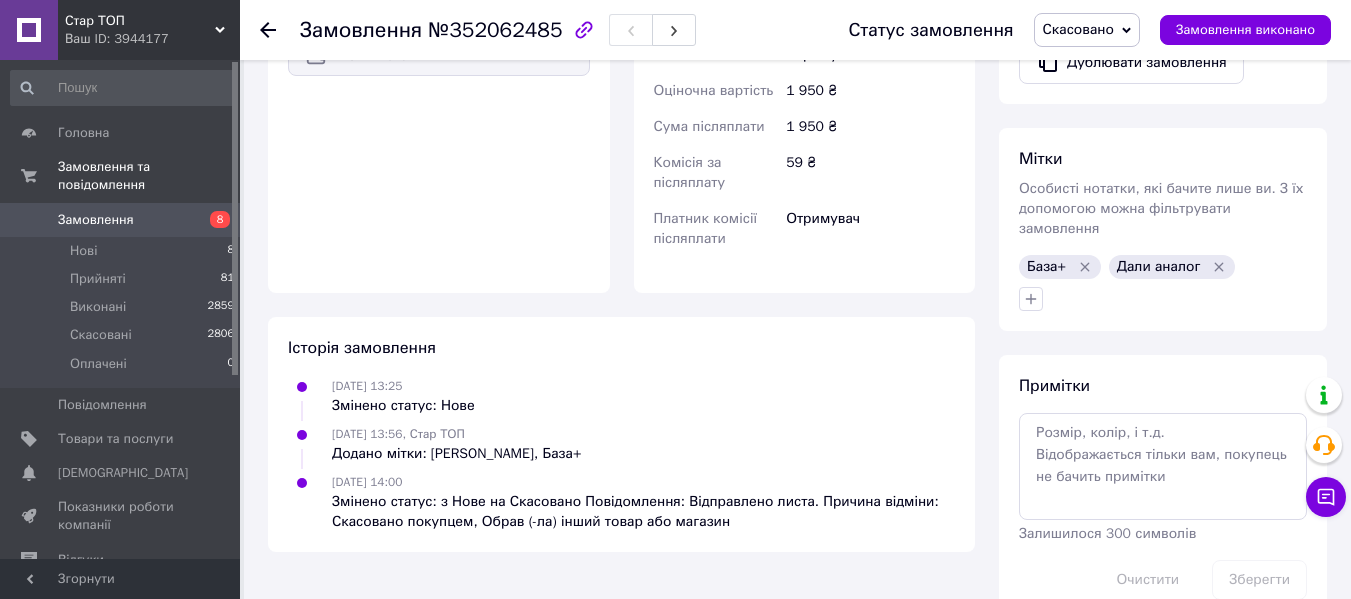 scroll, scrollTop: 714, scrollLeft: 0, axis: vertical 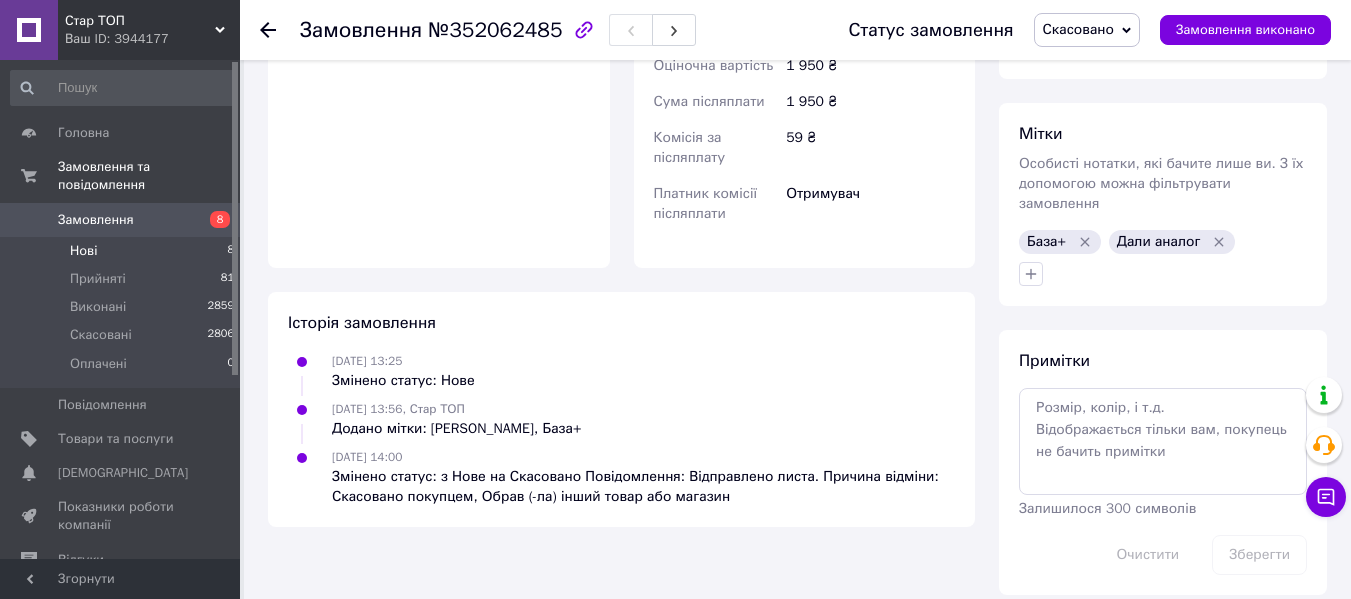 click on "Нові 8" at bounding box center [123, 251] 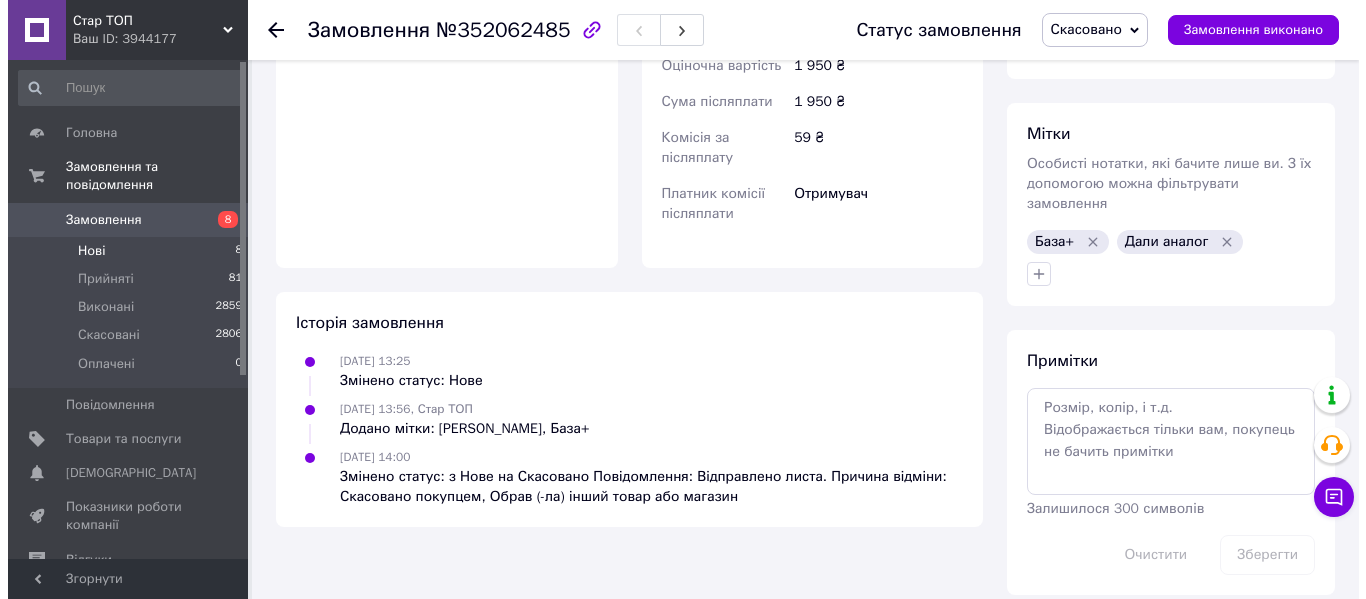scroll, scrollTop: 0, scrollLeft: 0, axis: both 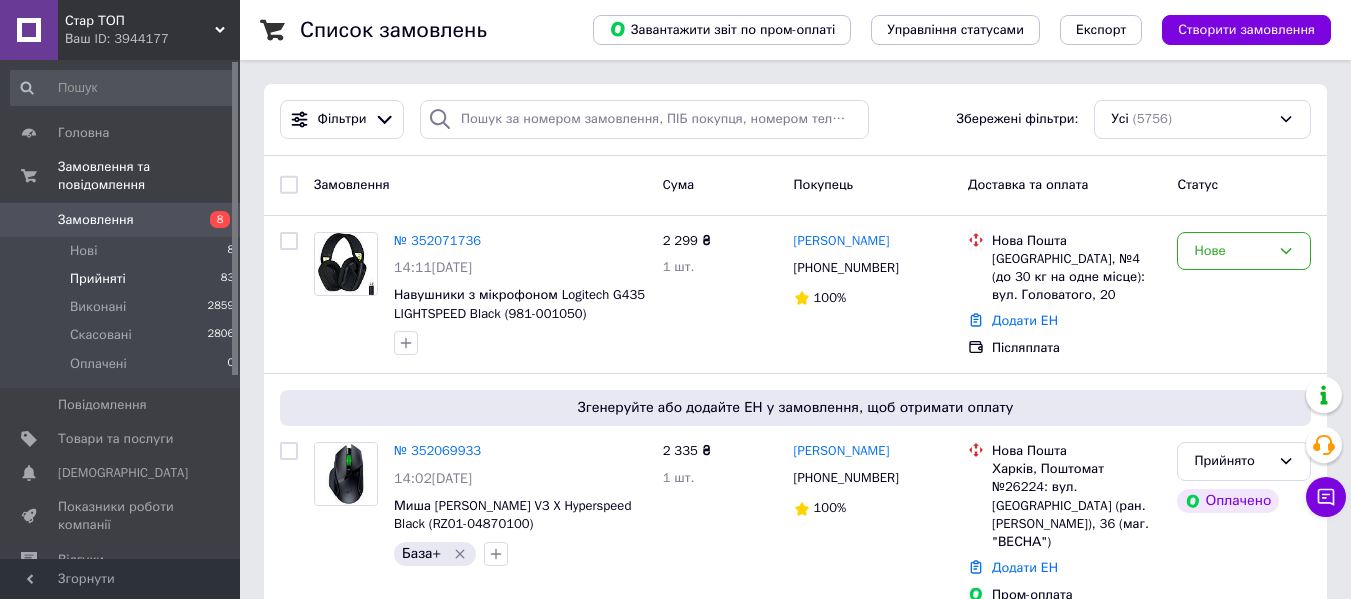 click on "Прийняті 83" at bounding box center [123, 279] 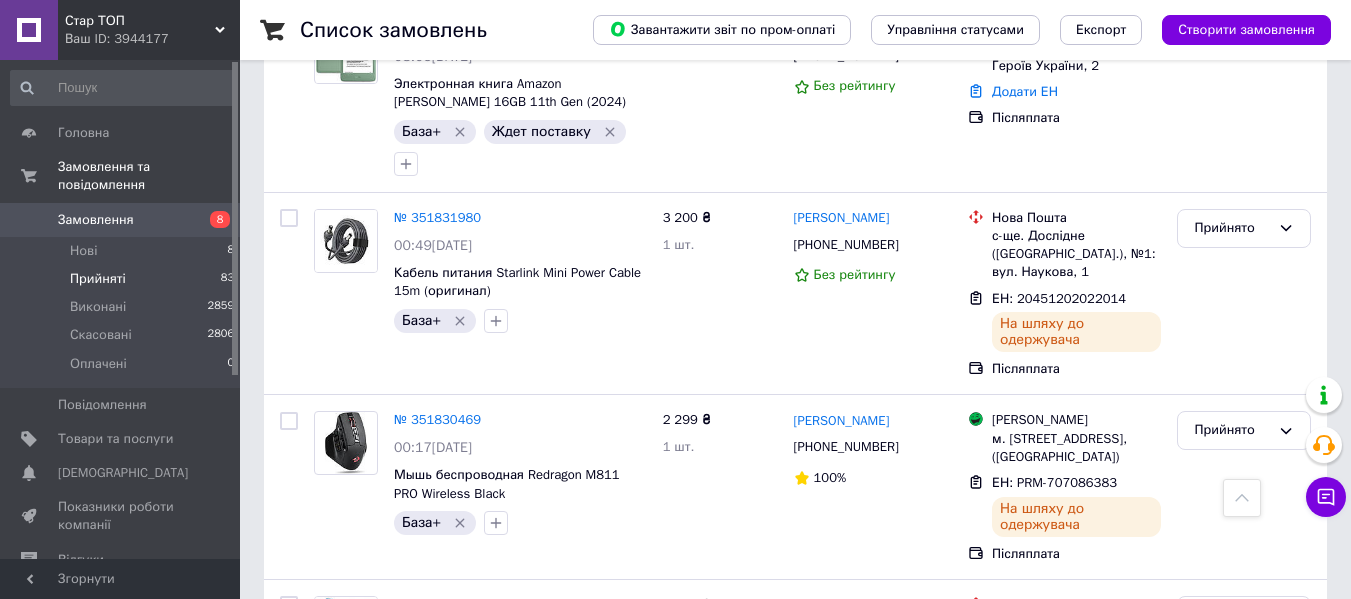 scroll, scrollTop: 3813, scrollLeft: 0, axis: vertical 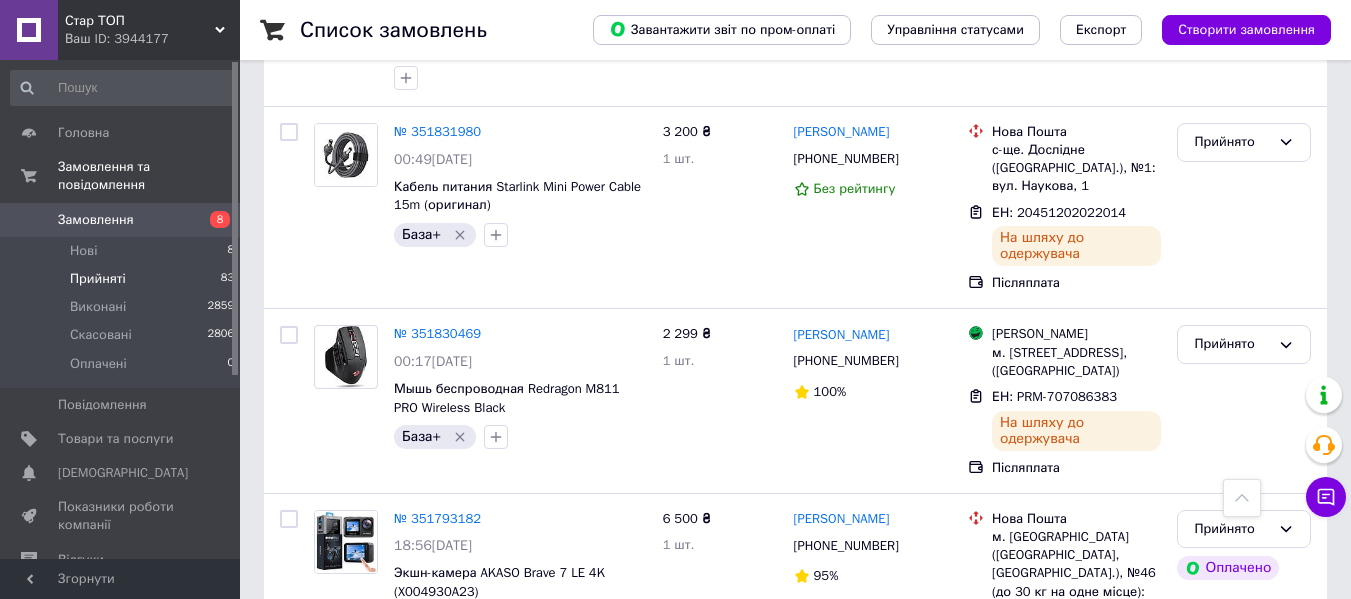click on "5" at bounding box center (461, 779) 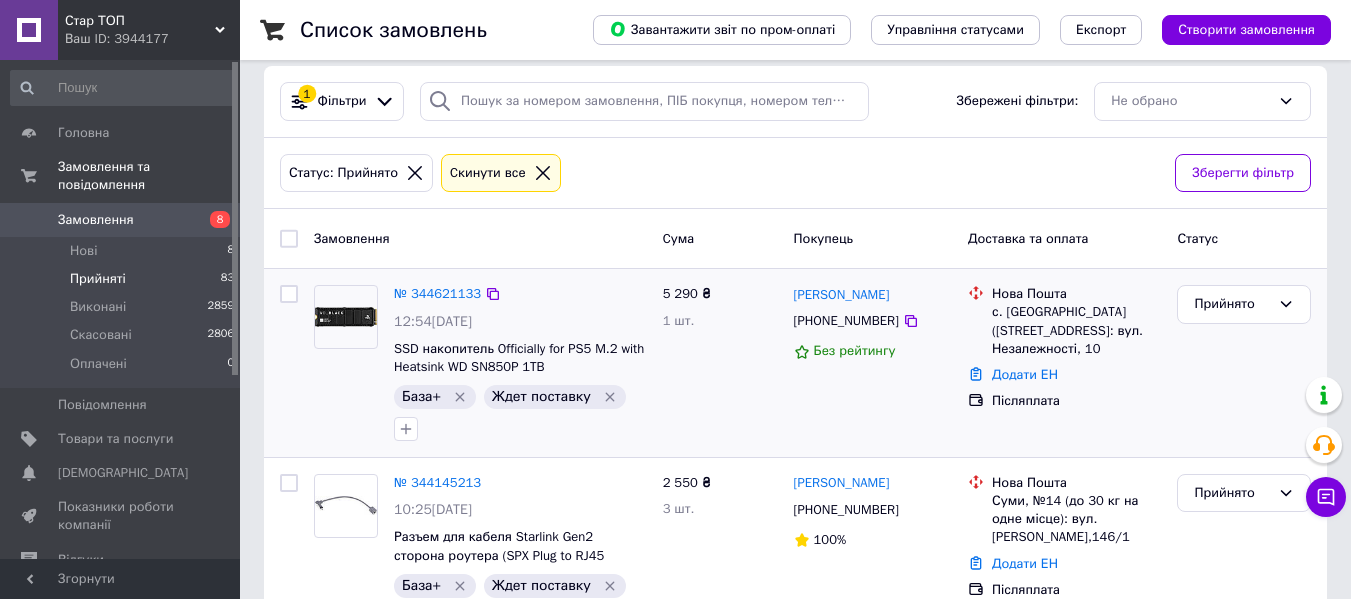 scroll, scrollTop: 340, scrollLeft: 0, axis: vertical 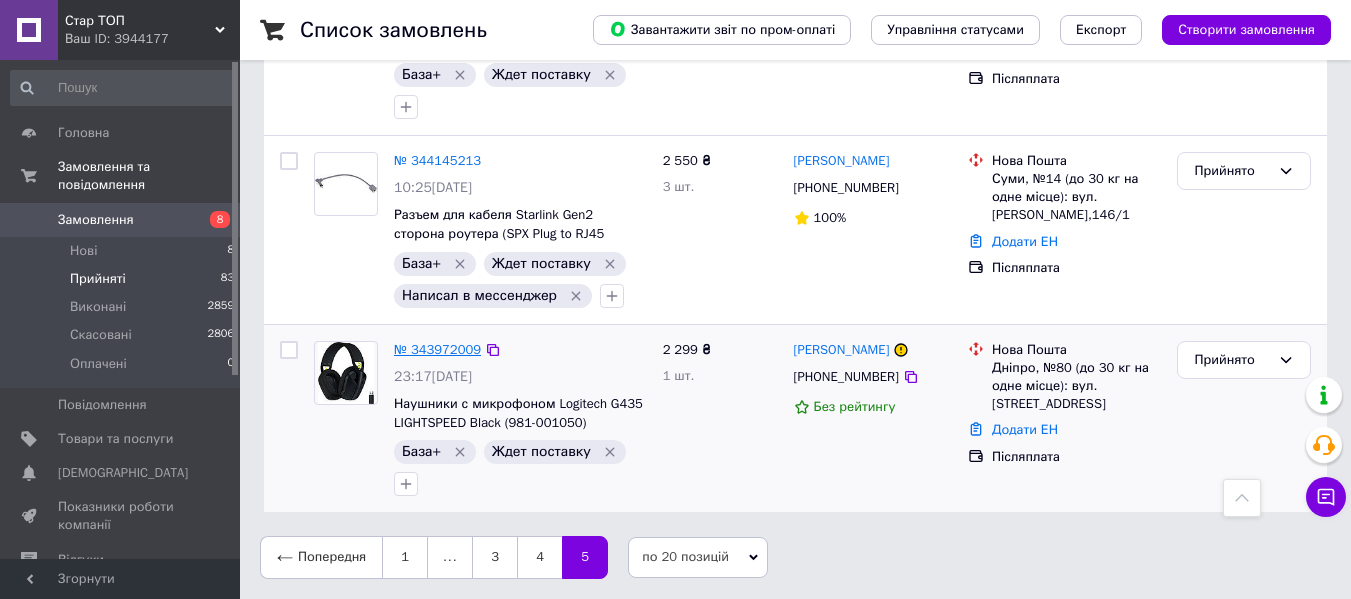 click on "№ 343972009" at bounding box center (437, 349) 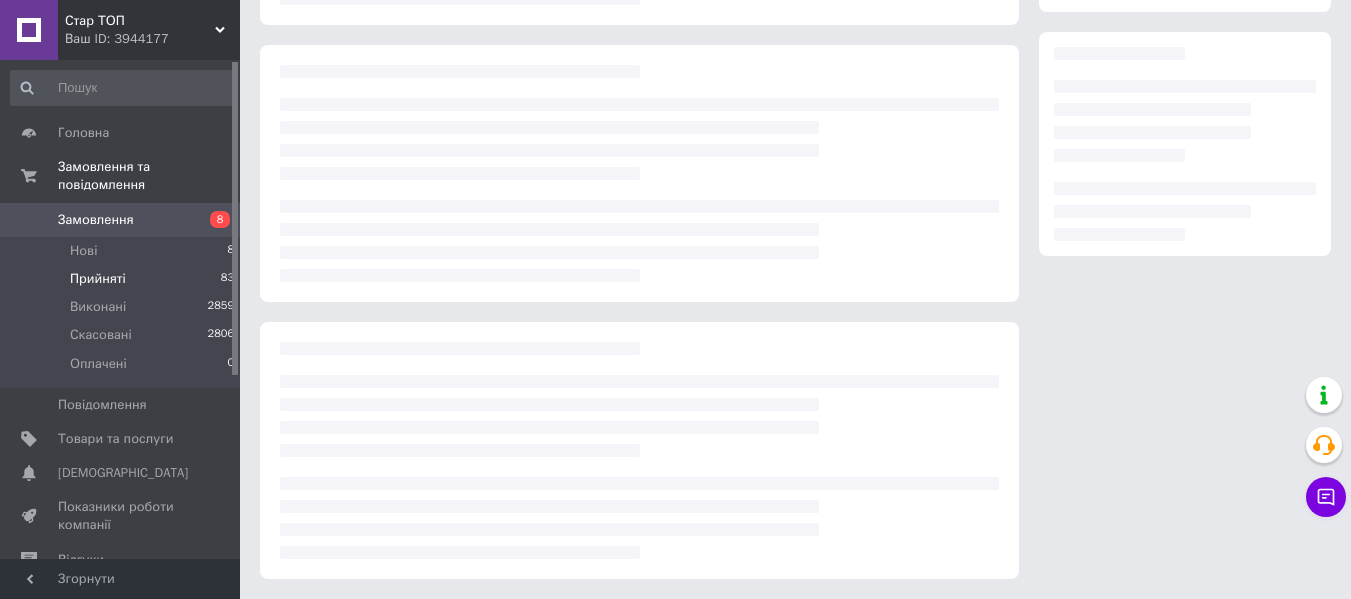 scroll, scrollTop: 0, scrollLeft: 0, axis: both 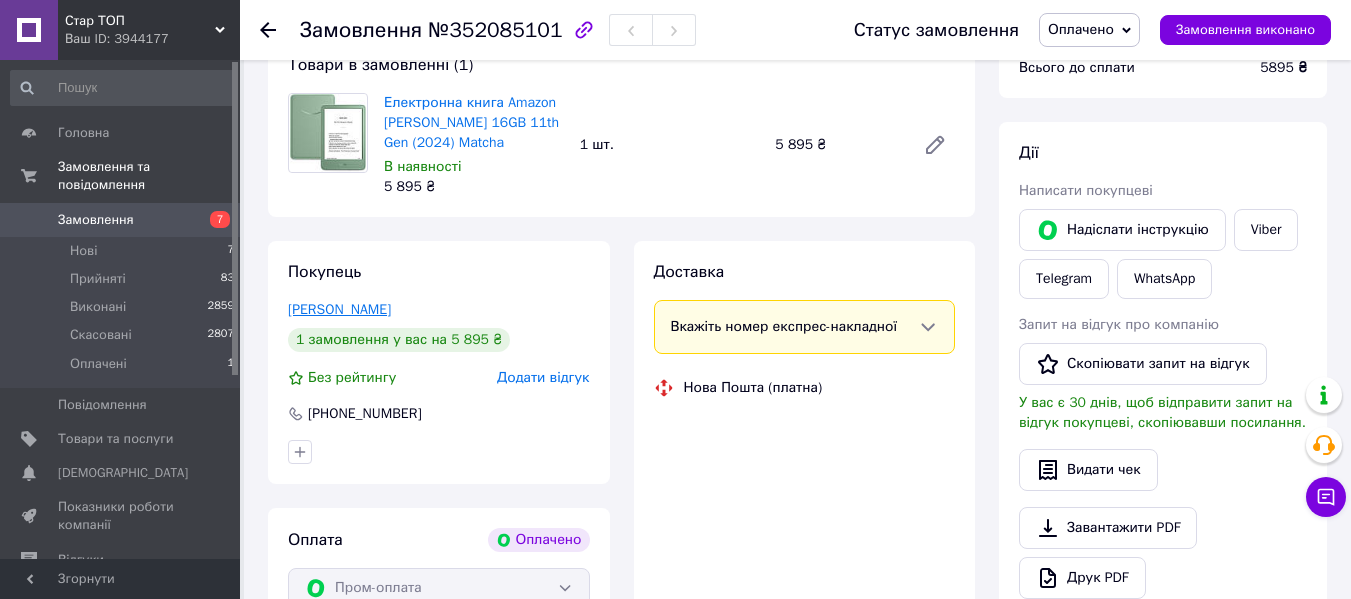 click on "[PERSON_NAME]" at bounding box center [339, 309] 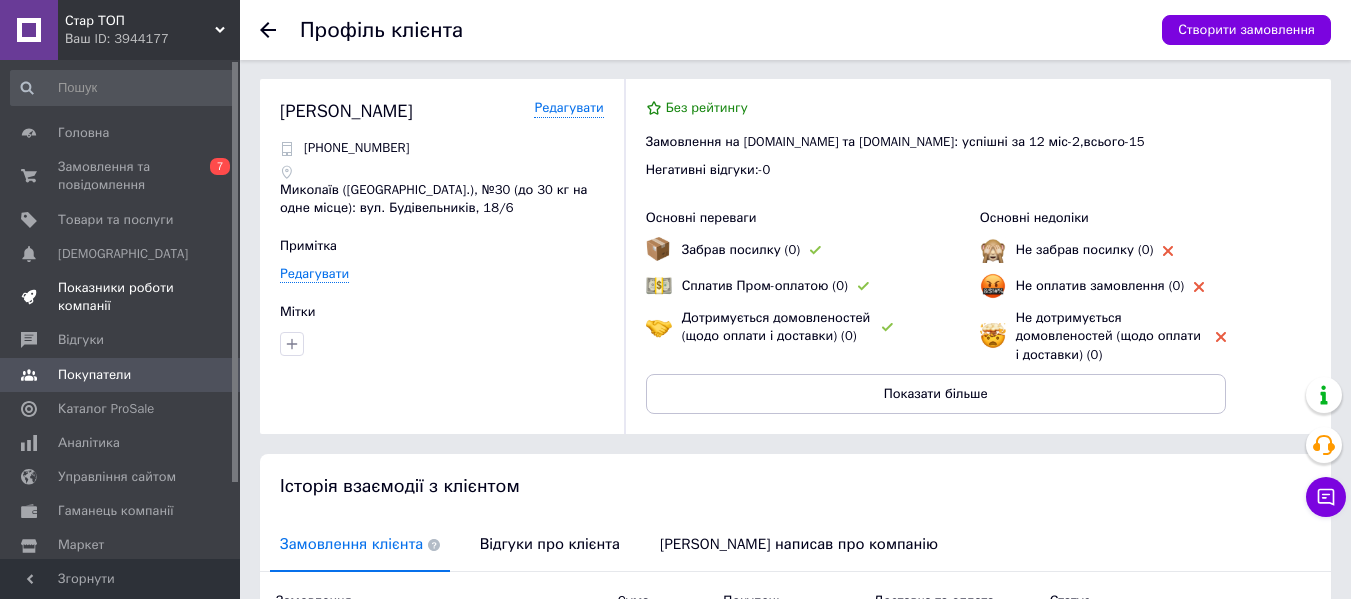 scroll, scrollTop: 0, scrollLeft: 0, axis: both 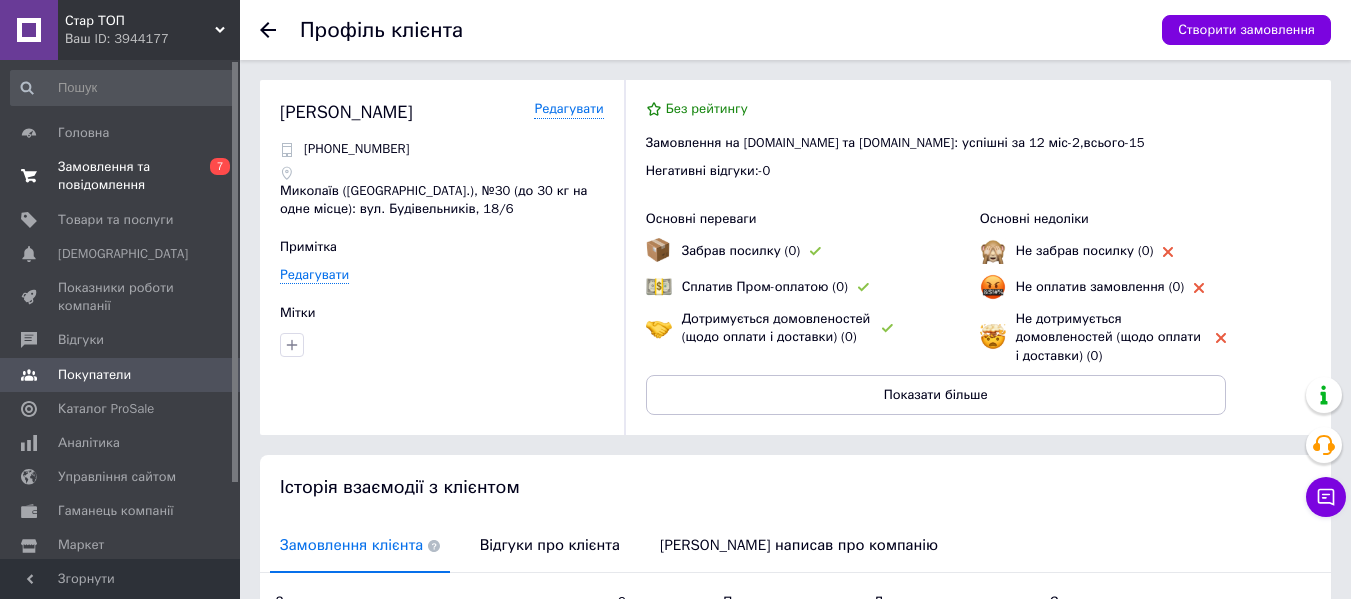 click on "Замовлення та повідомлення" at bounding box center [121, 176] 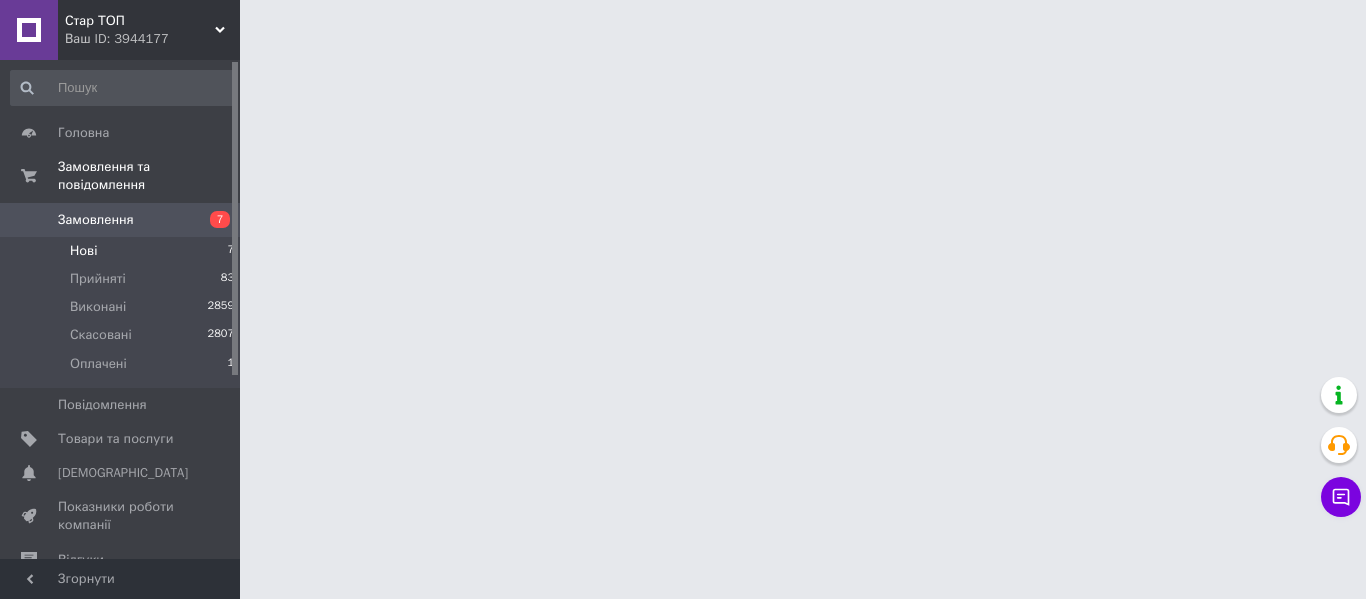 click on "Нові 7" at bounding box center (123, 251) 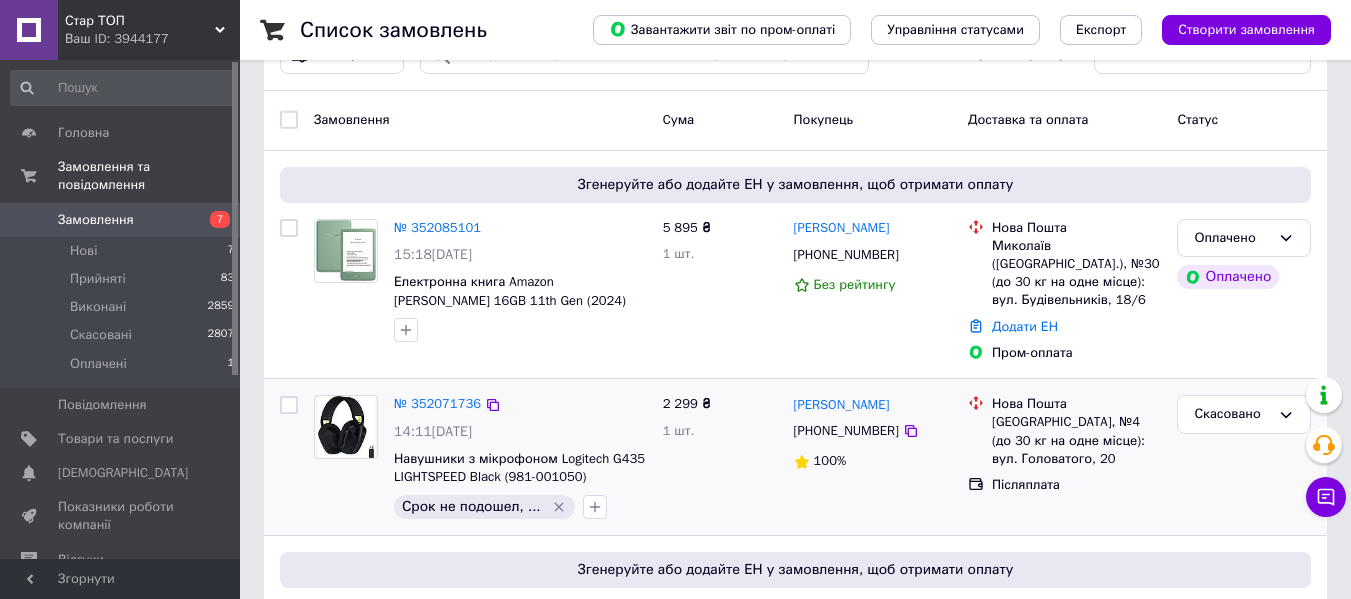 scroll, scrollTop: 100, scrollLeft: 0, axis: vertical 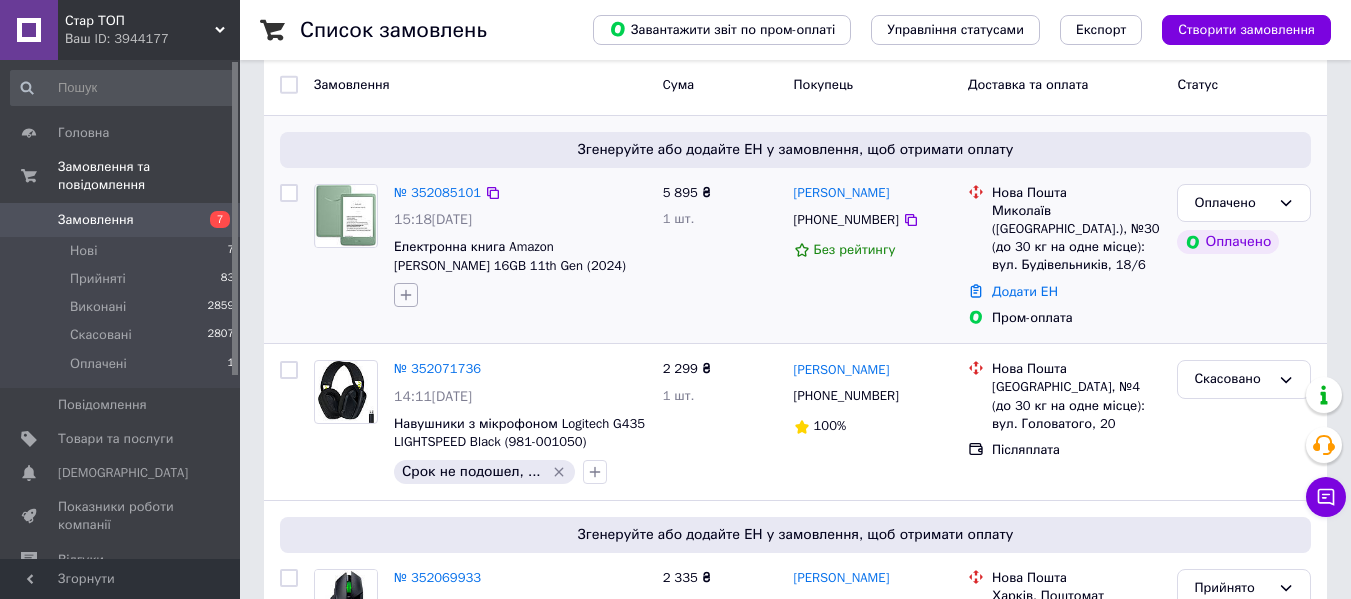 click 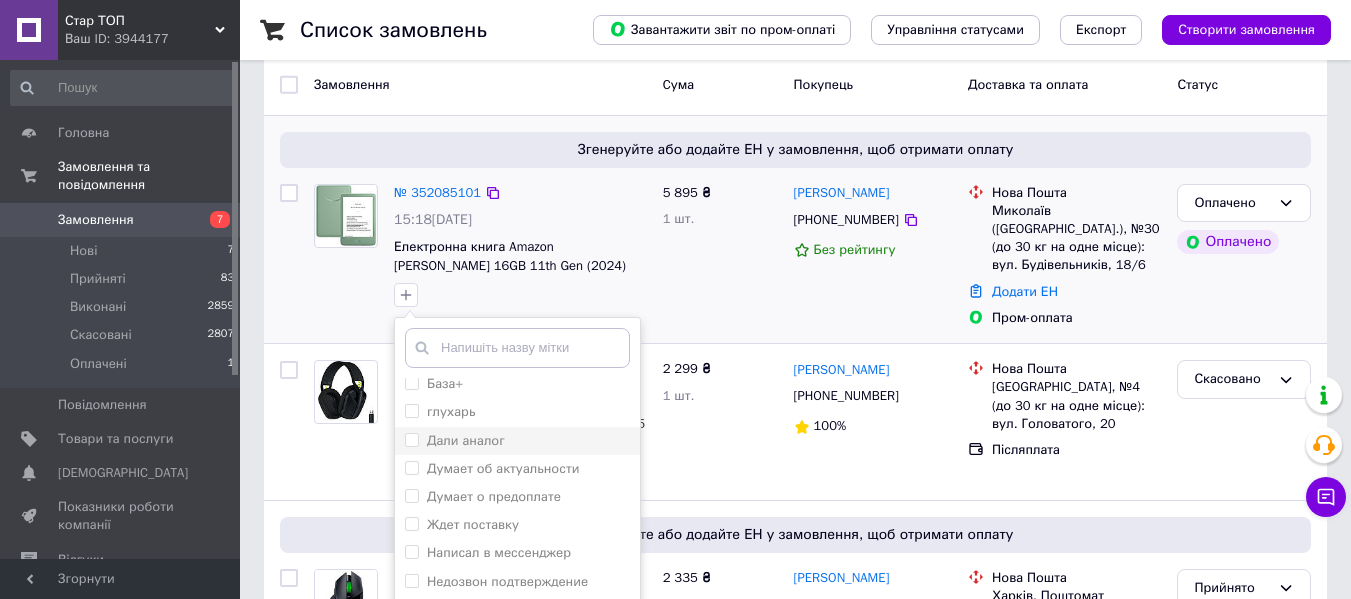 scroll, scrollTop: 10, scrollLeft: 0, axis: vertical 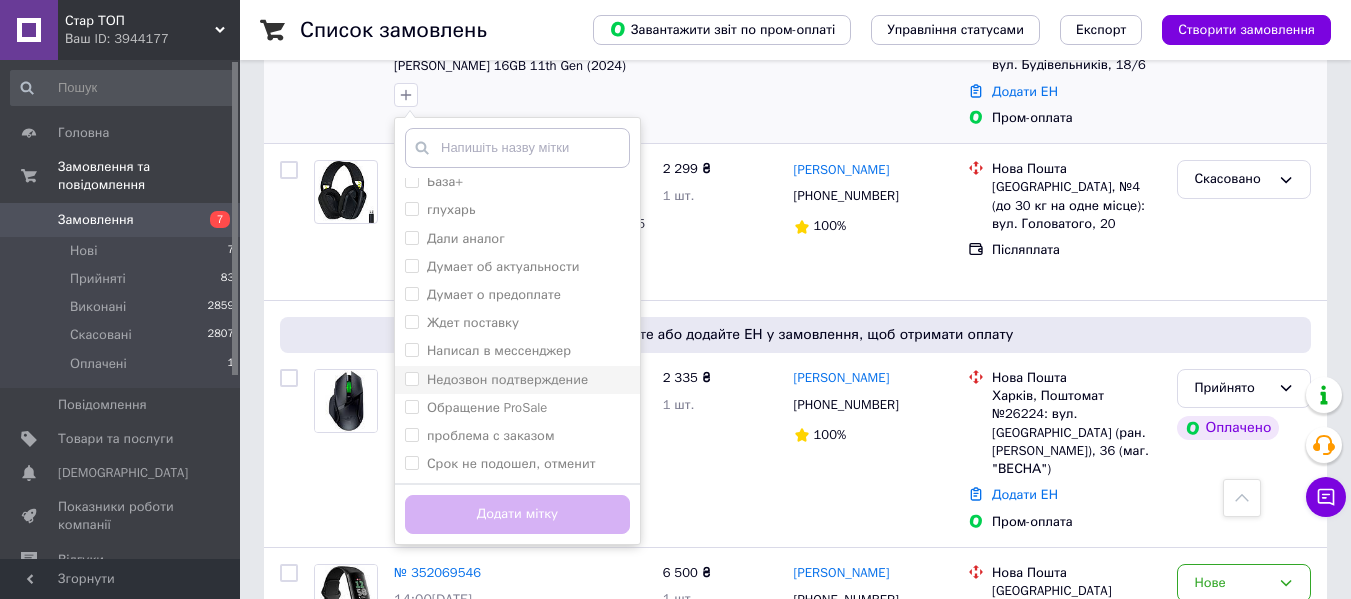 click on "Недозвон подтверждение" at bounding box center (517, 380) 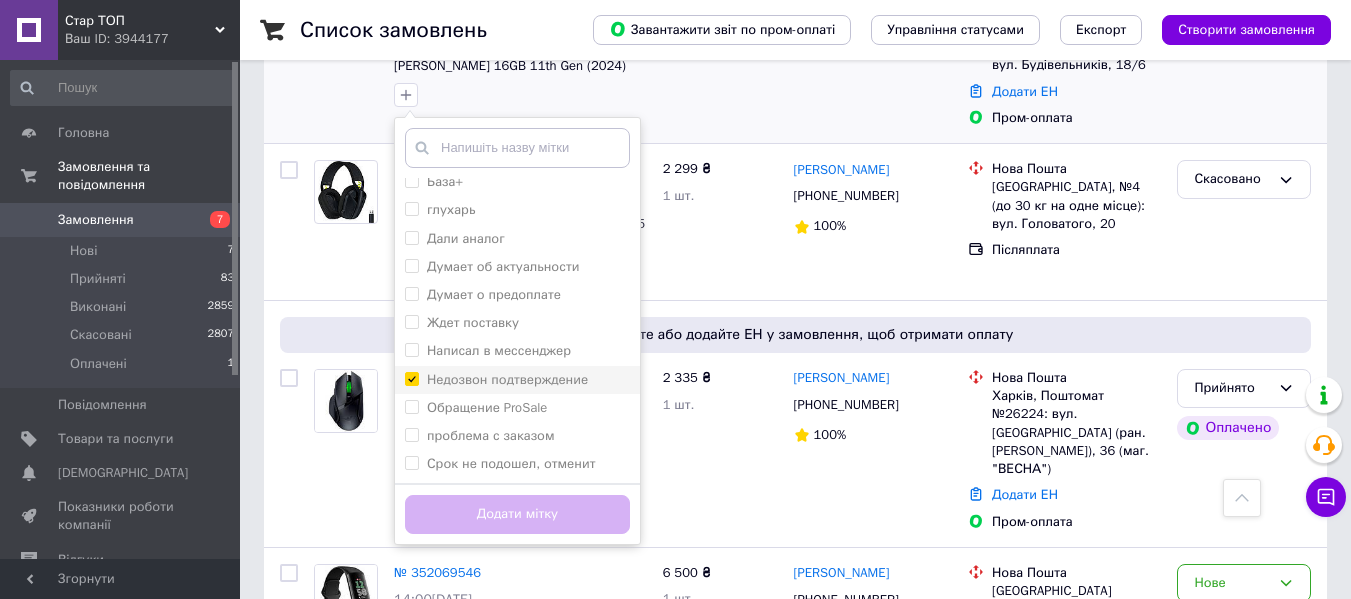 checkbox on "true" 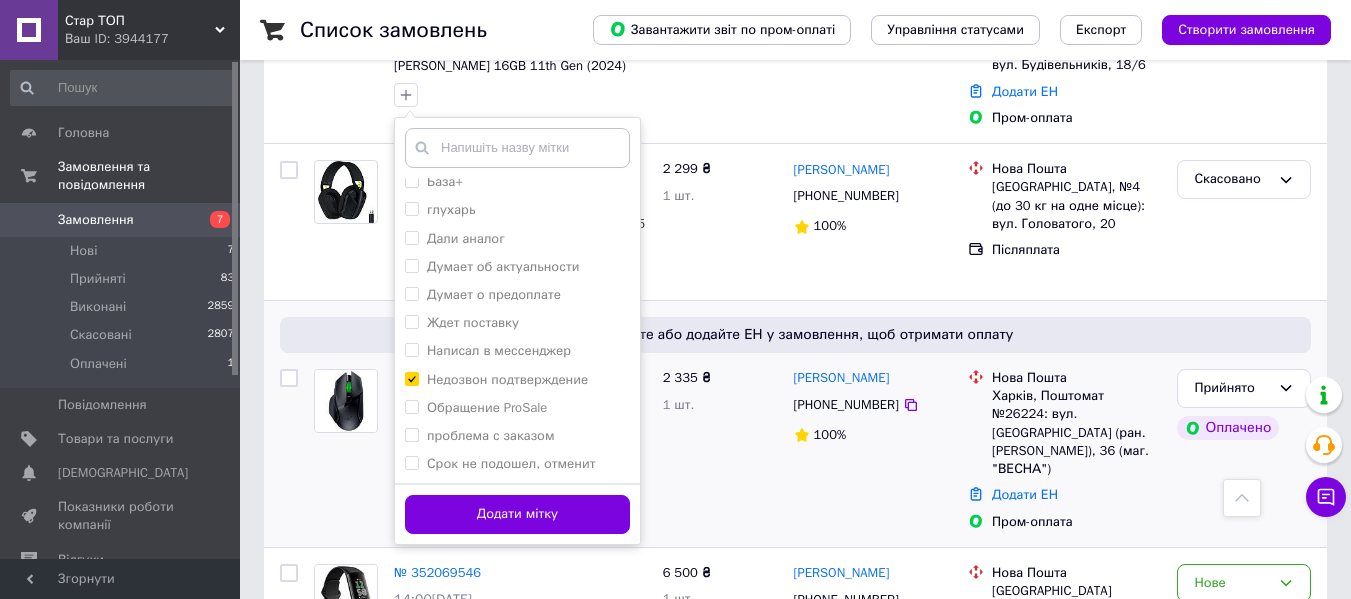 click on "Додати мітку" at bounding box center (517, 514) 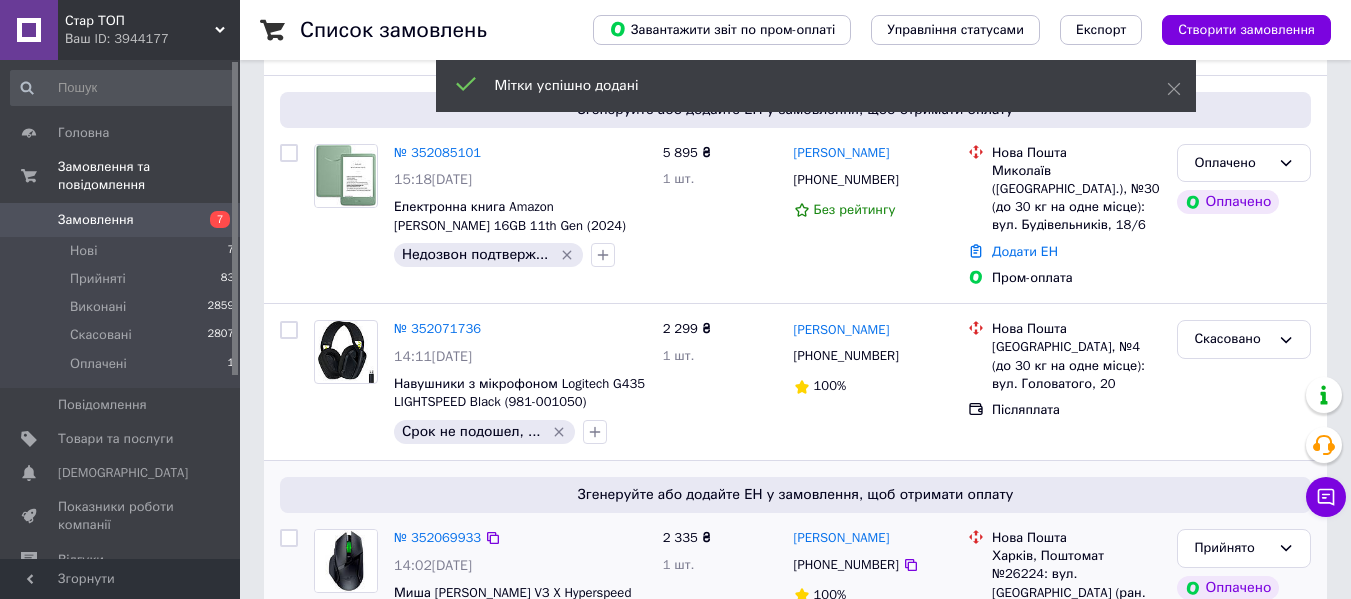 scroll, scrollTop: 0, scrollLeft: 0, axis: both 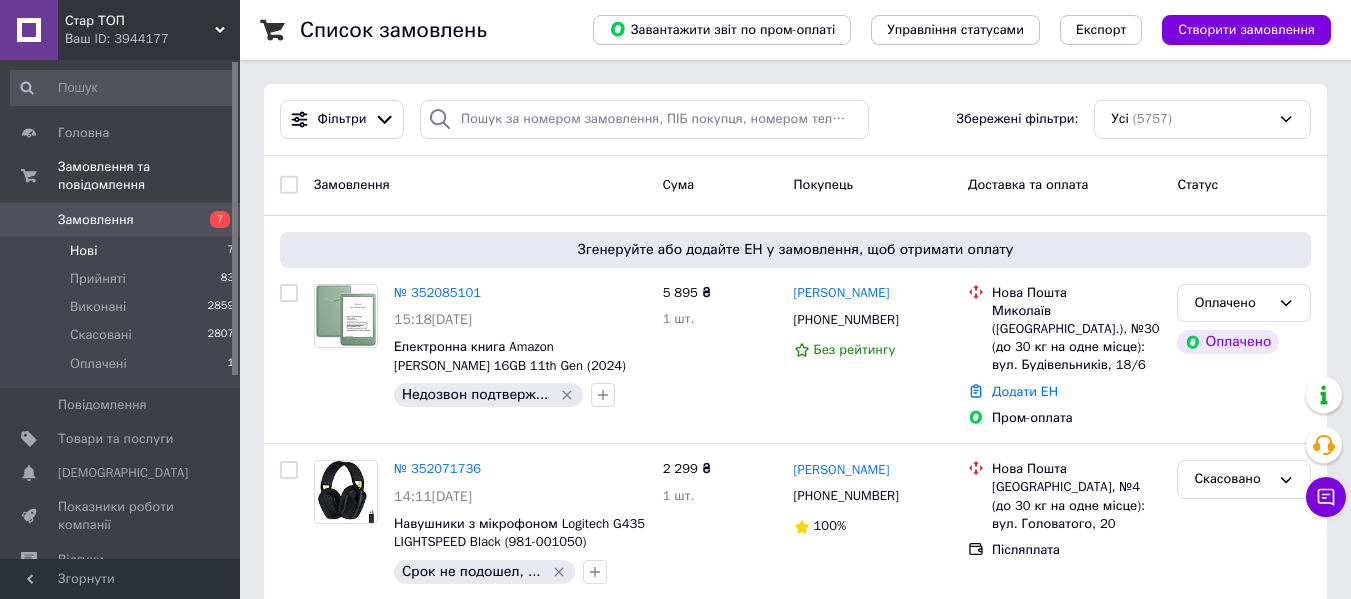 click on "Нові 7" at bounding box center [123, 251] 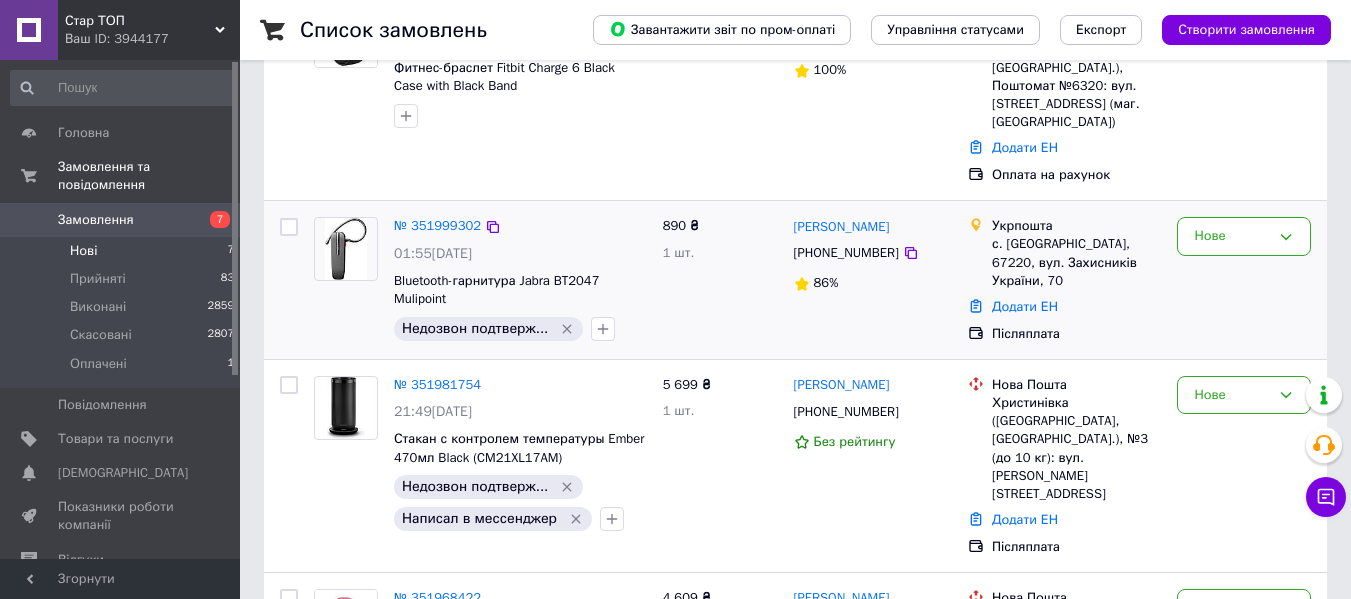 scroll, scrollTop: 300, scrollLeft: 0, axis: vertical 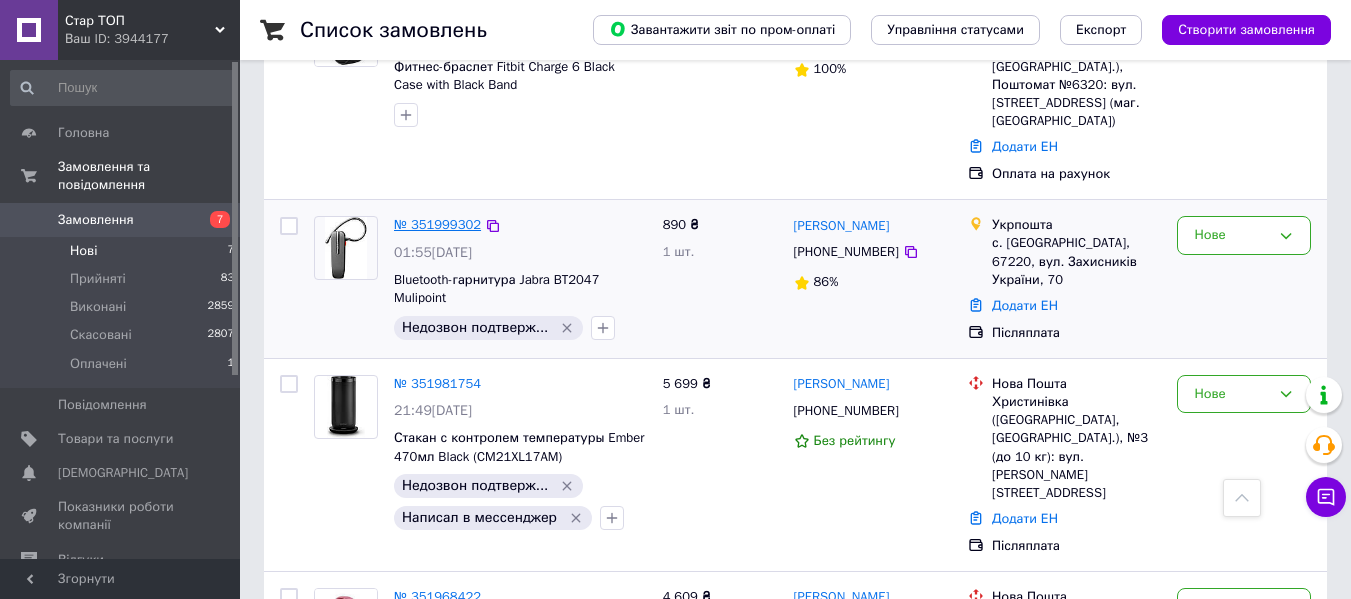 click on "№ 351999302" at bounding box center [437, 224] 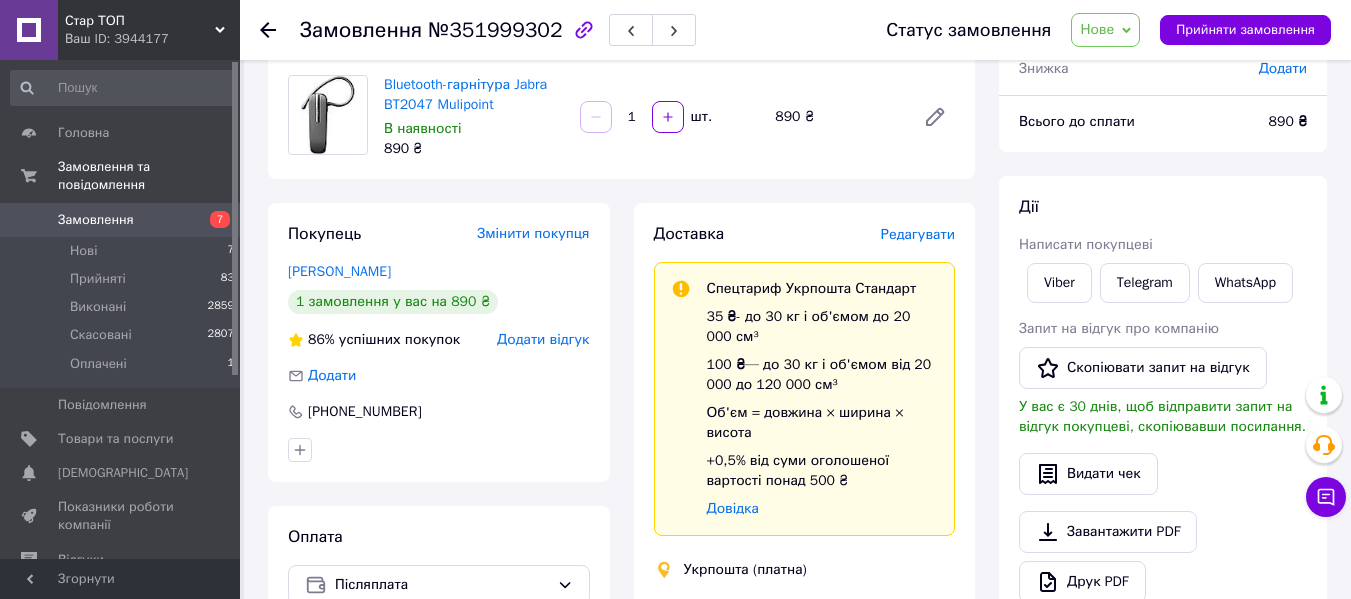 scroll, scrollTop: 0, scrollLeft: 0, axis: both 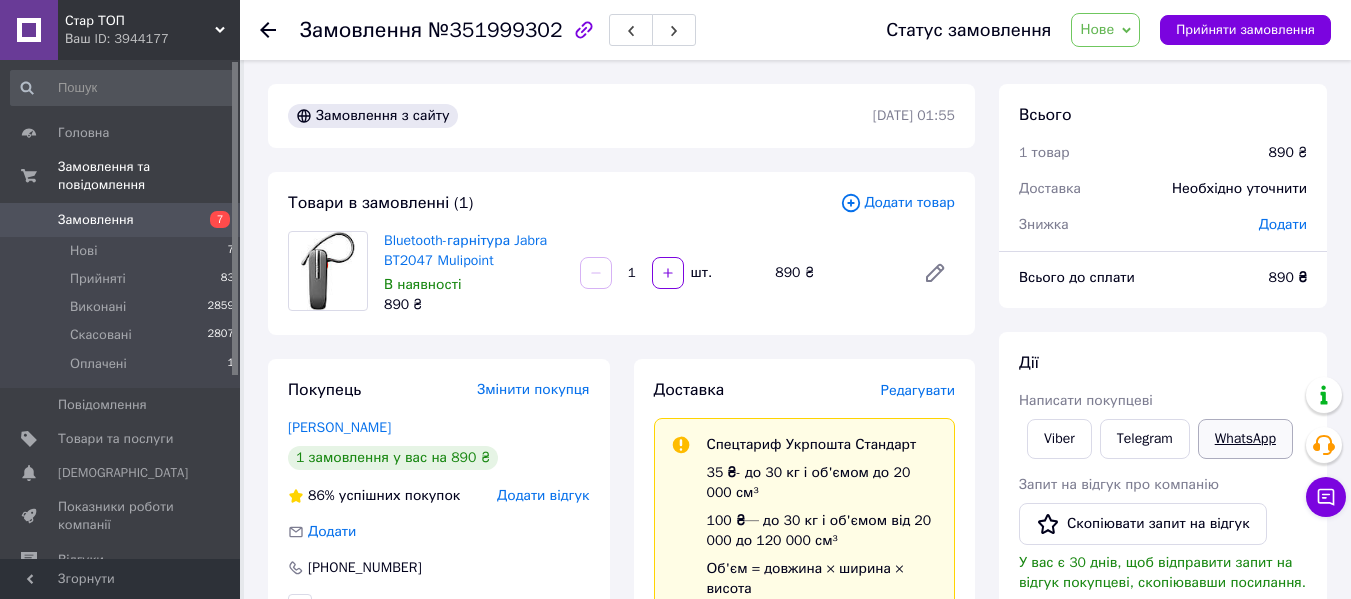 click on "WhatsApp" at bounding box center [1245, 439] 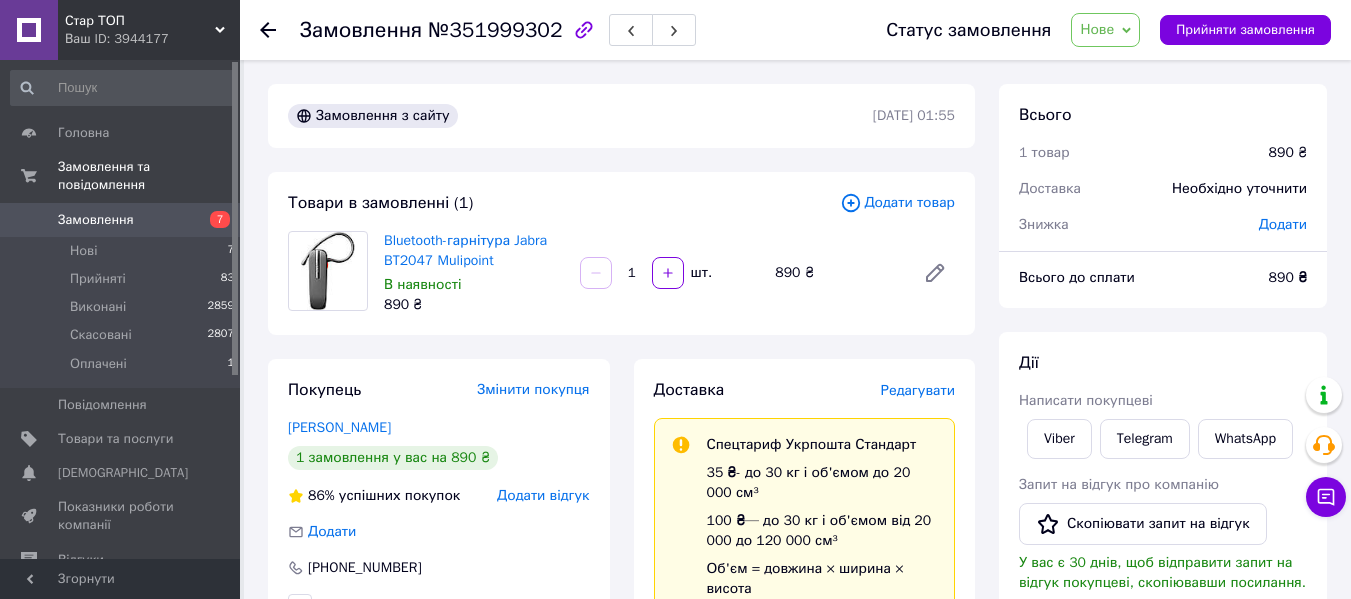 scroll, scrollTop: 0, scrollLeft: 0, axis: both 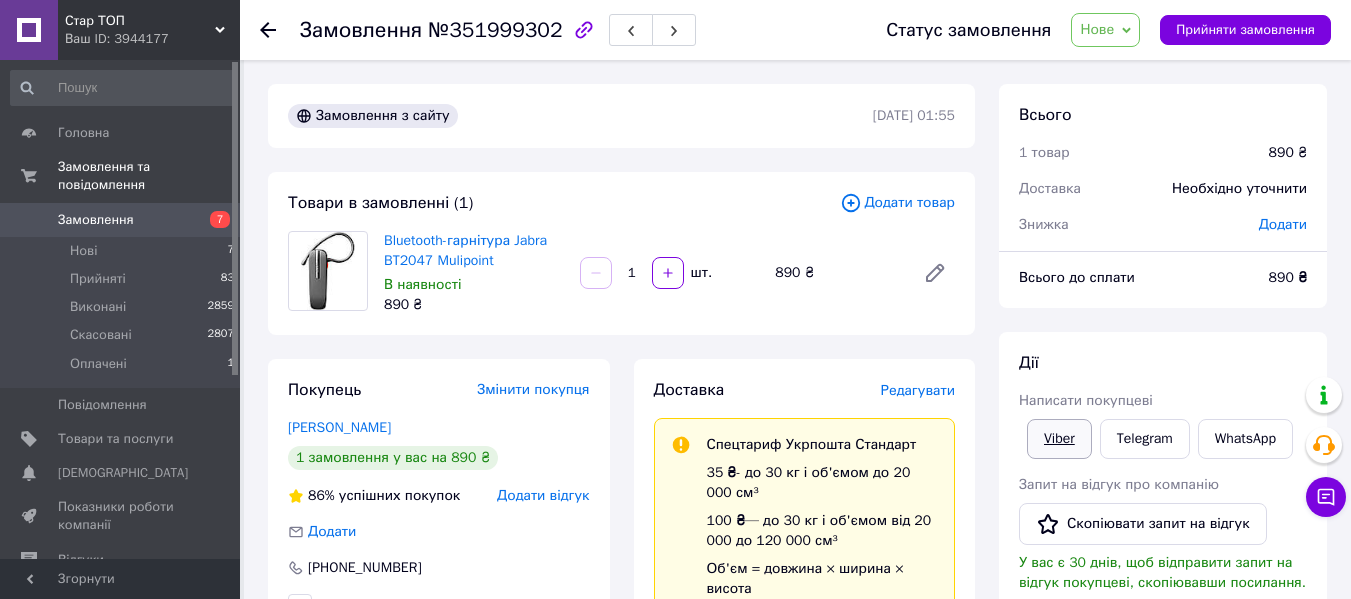 click on "Viber" at bounding box center [1059, 439] 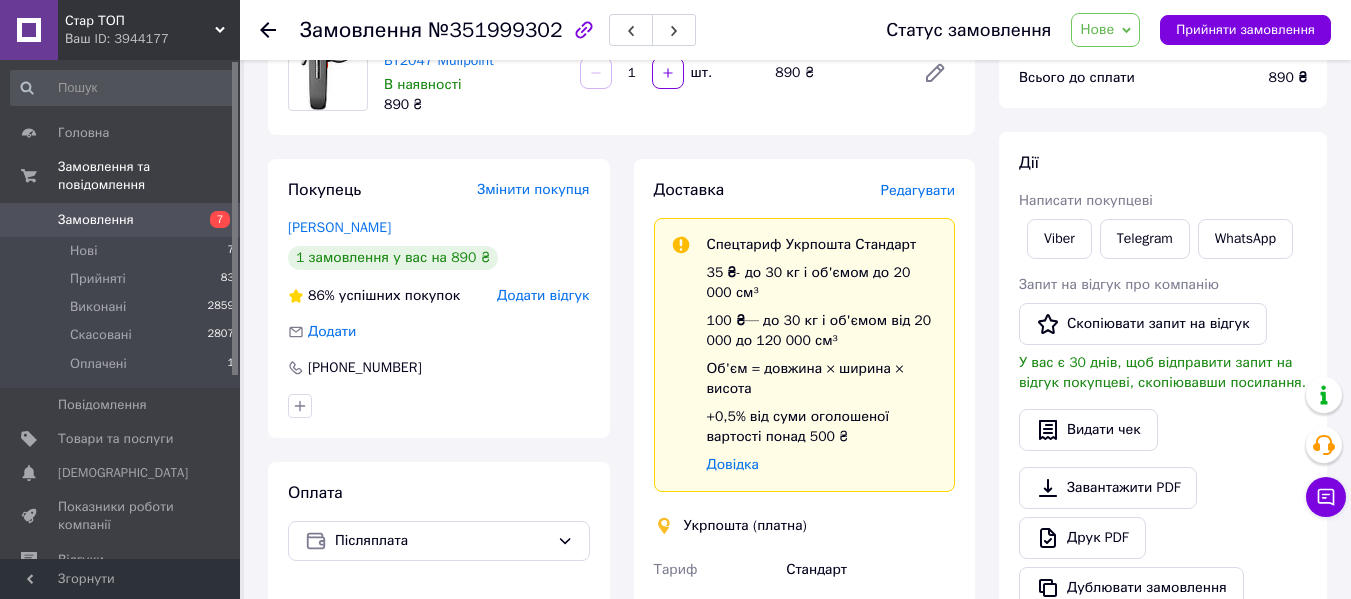 scroll, scrollTop: 0, scrollLeft: 0, axis: both 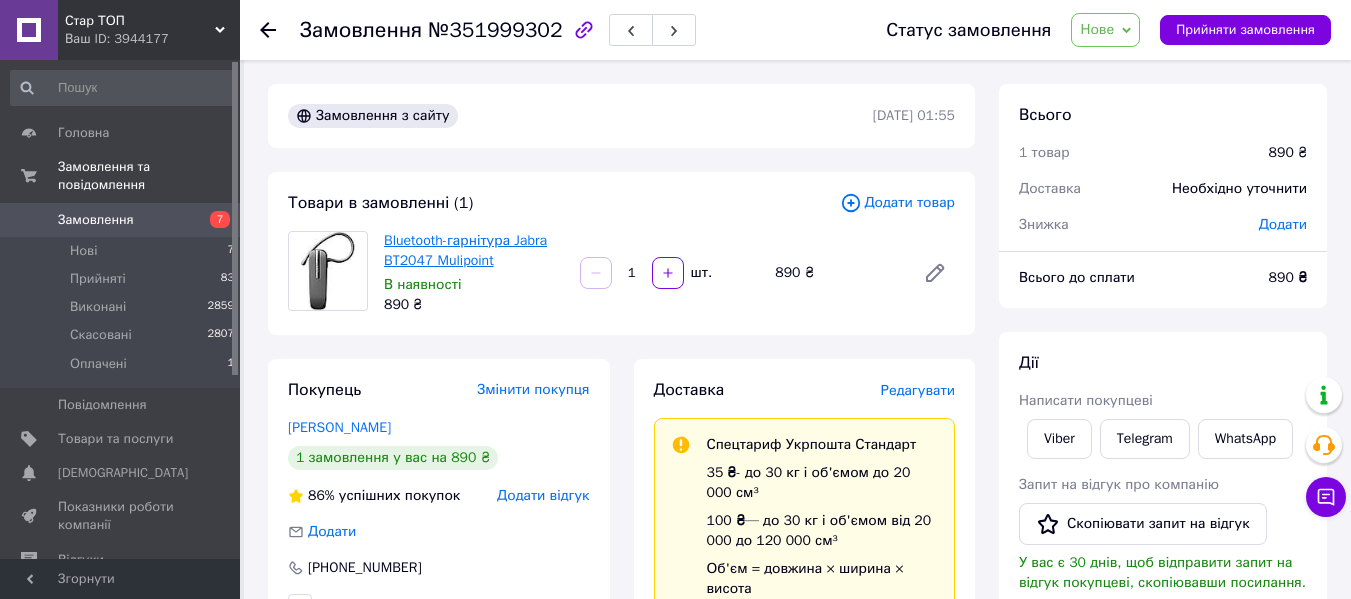 click on "Bluetooth-гарнітура Jabra BT2047 Mulipoint" at bounding box center [465, 250] 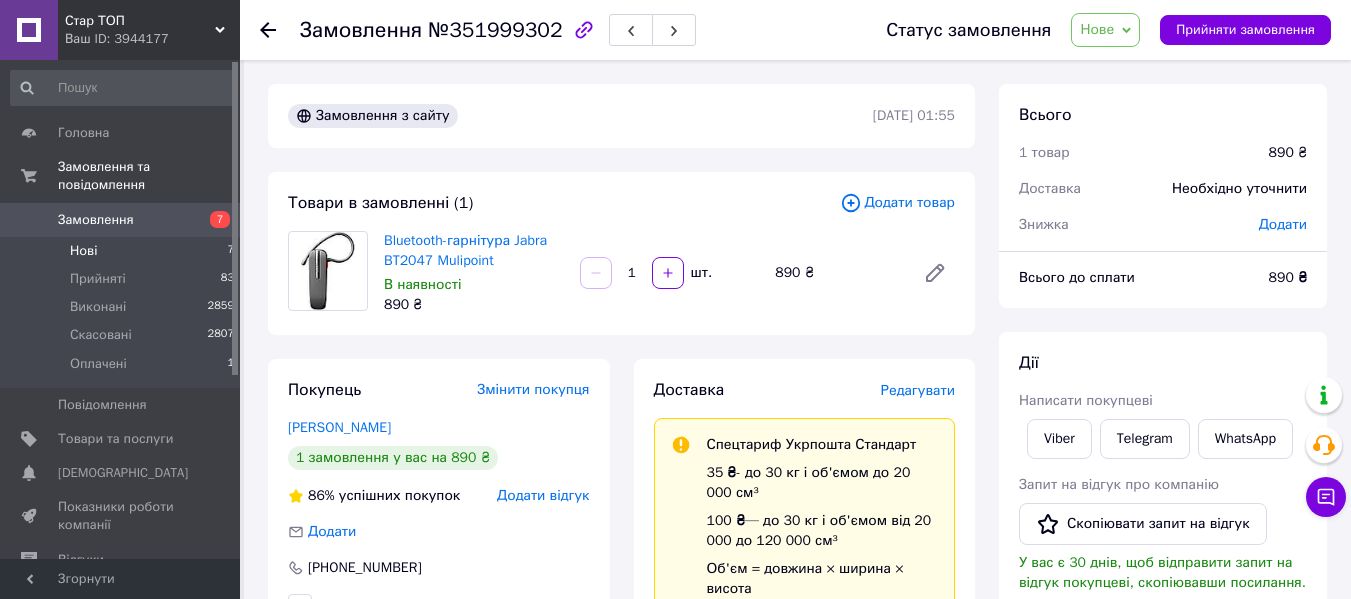 click on "Нові 7" at bounding box center [123, 251] 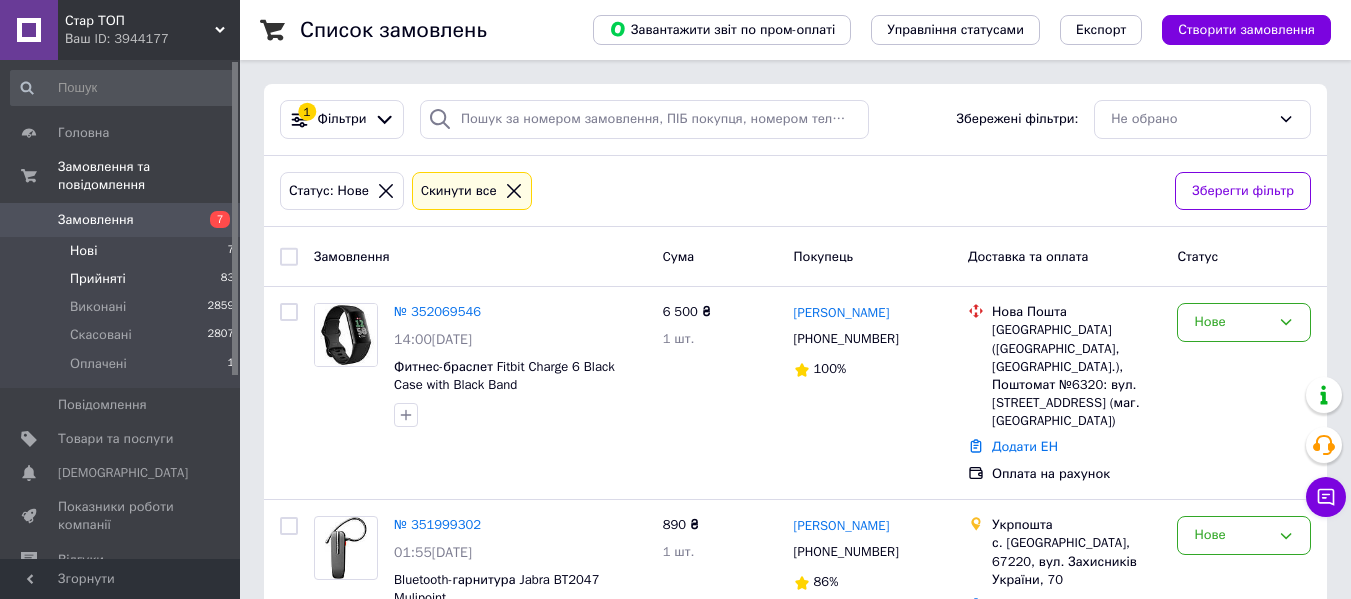 click on "Прийняті 83" at bounding box center (123, 279) 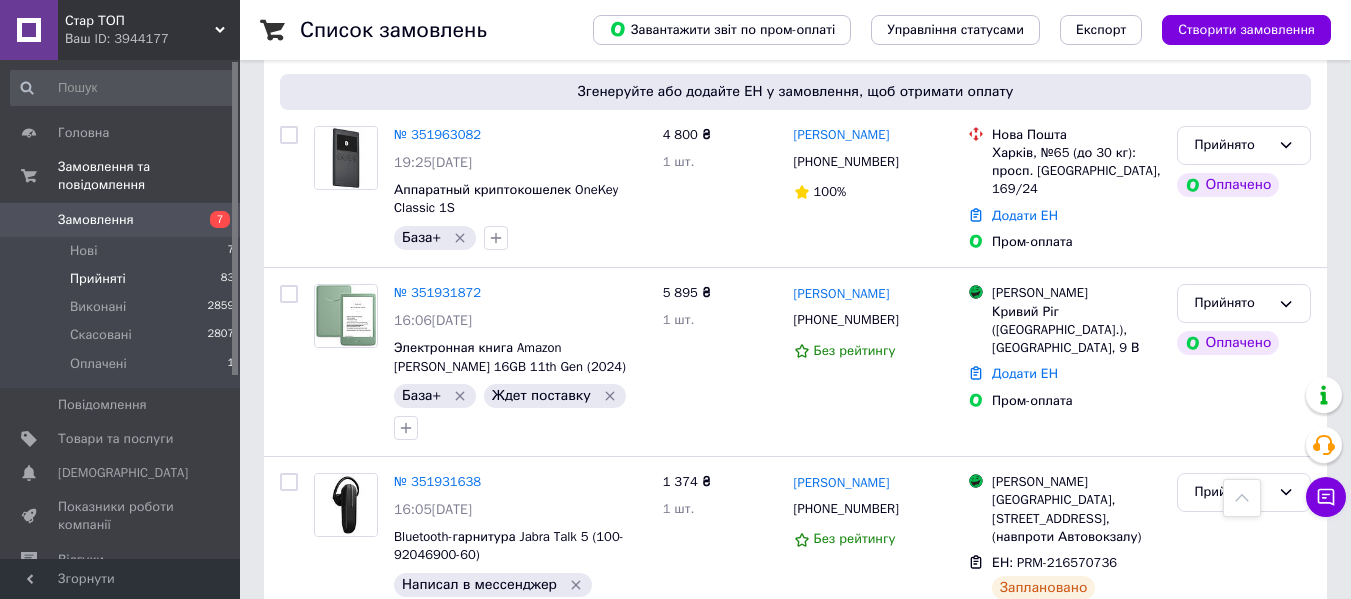 scroll, scrollTop: 2100, scrollLeft: 0, axis: vertical 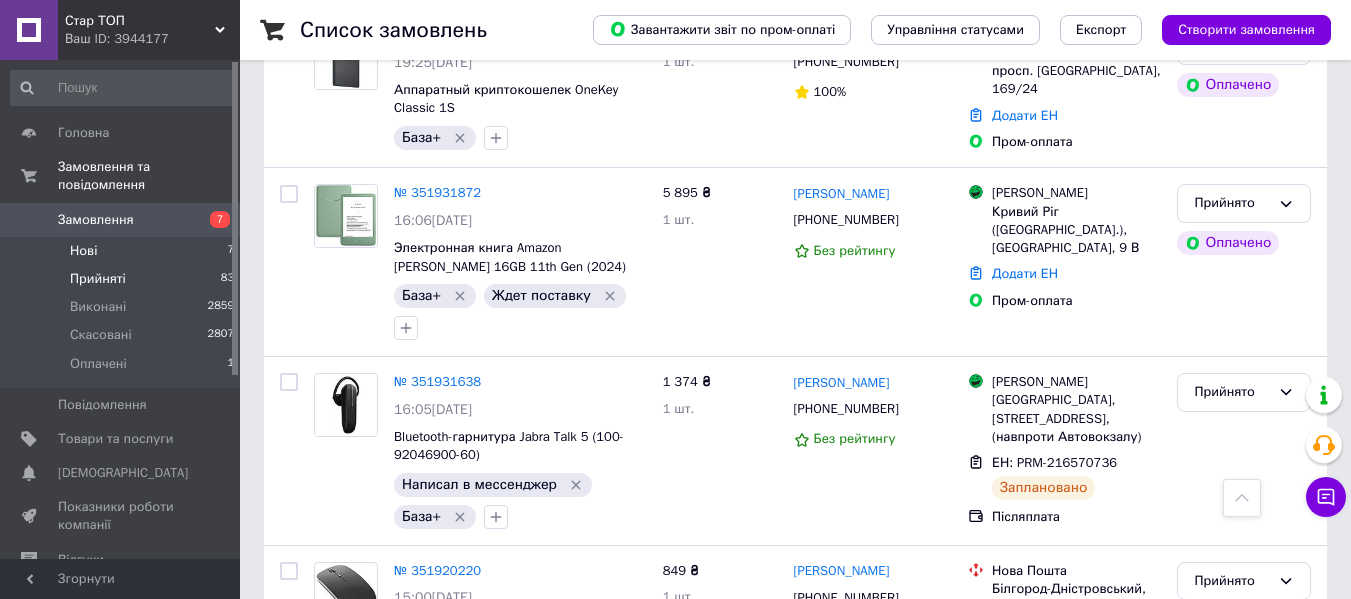 click on "Нові 7" at bounding box center [123, 251] 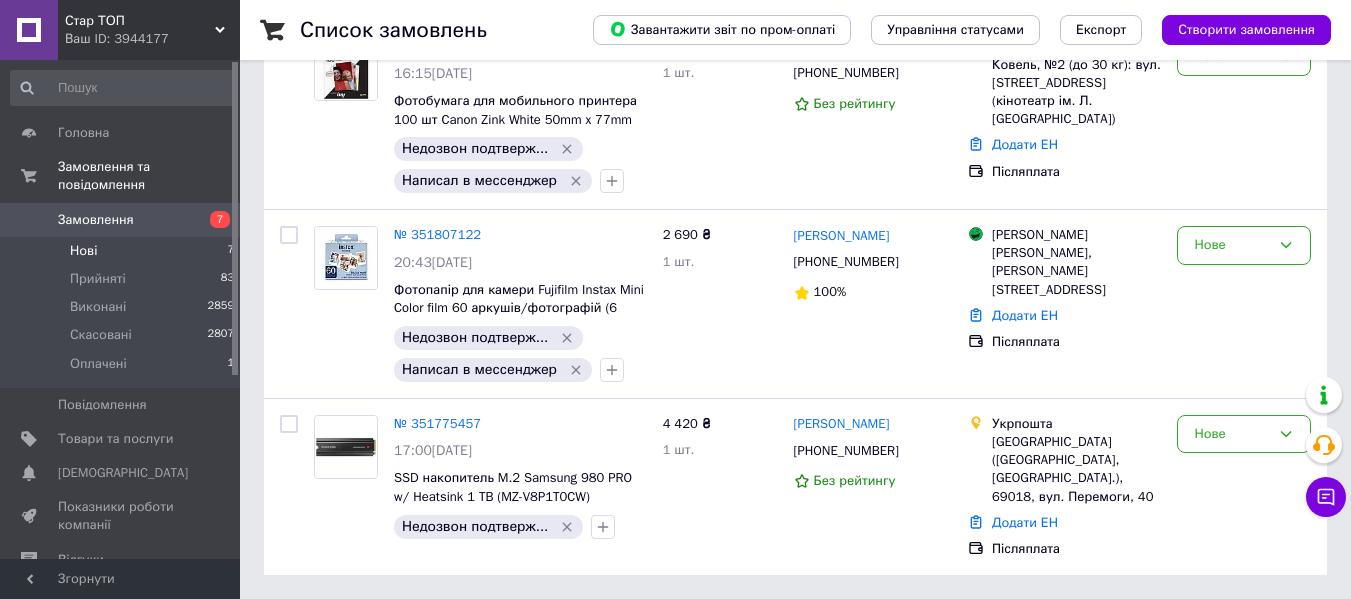 scroll, scrollTop: 0, scrollLeft: 0, axis: both 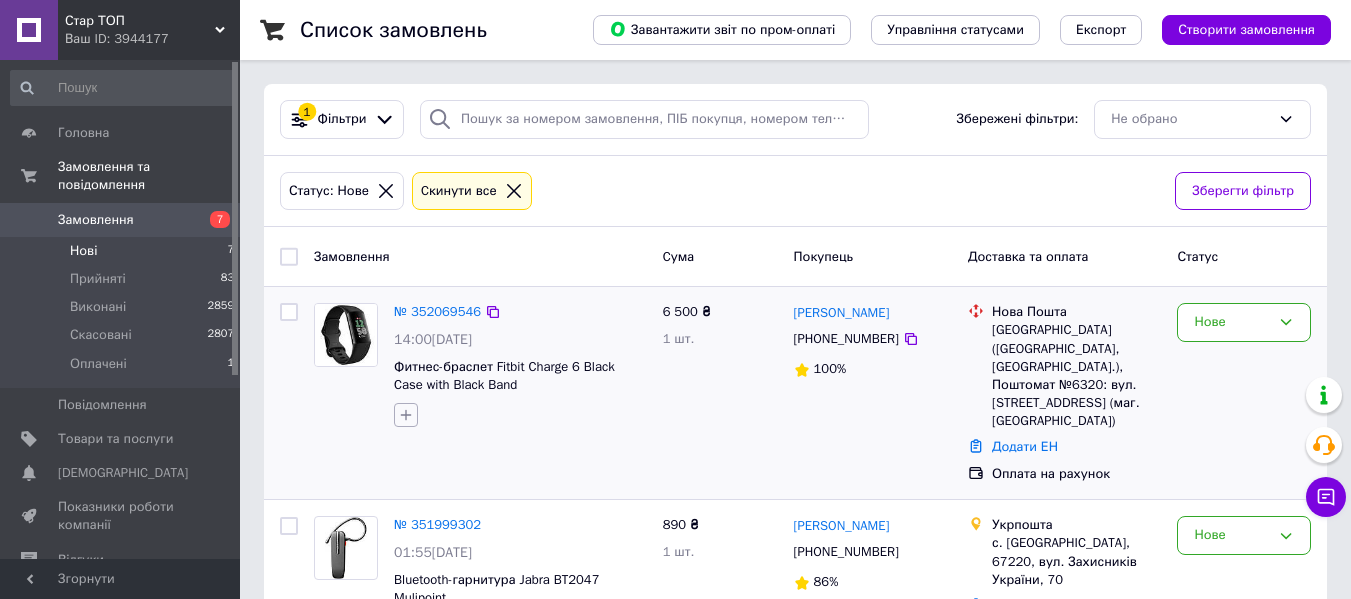 click 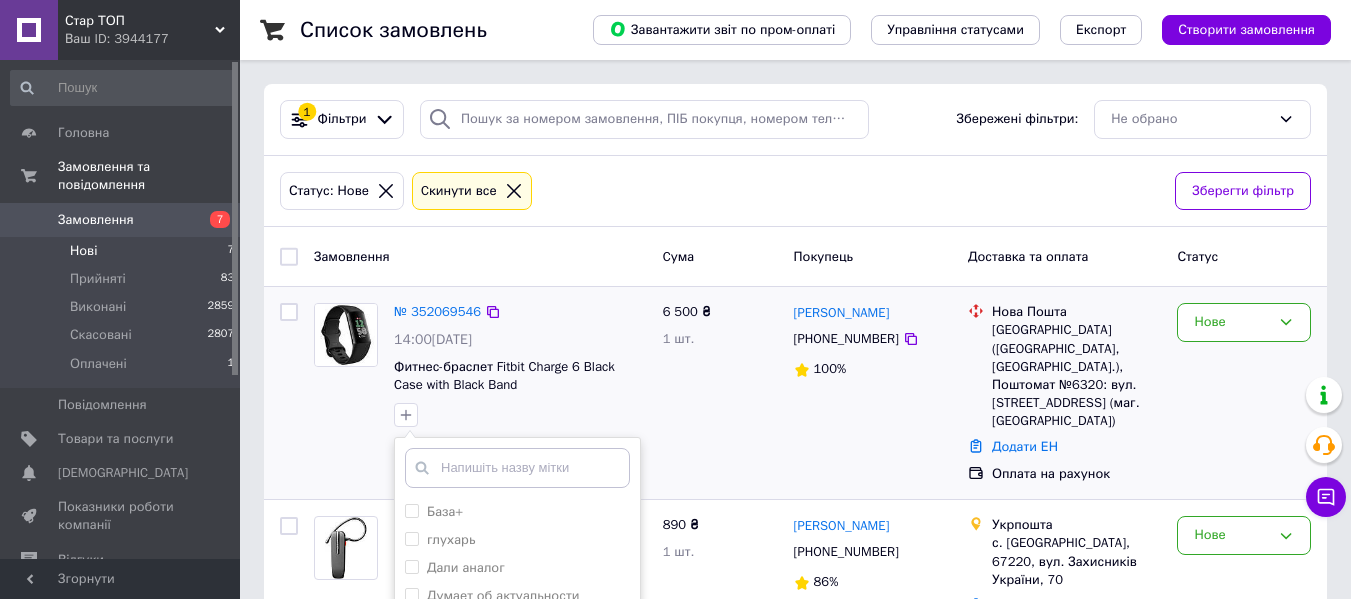 scroll, scrollTop: 100, scrollLeft: 0, axis: vertical 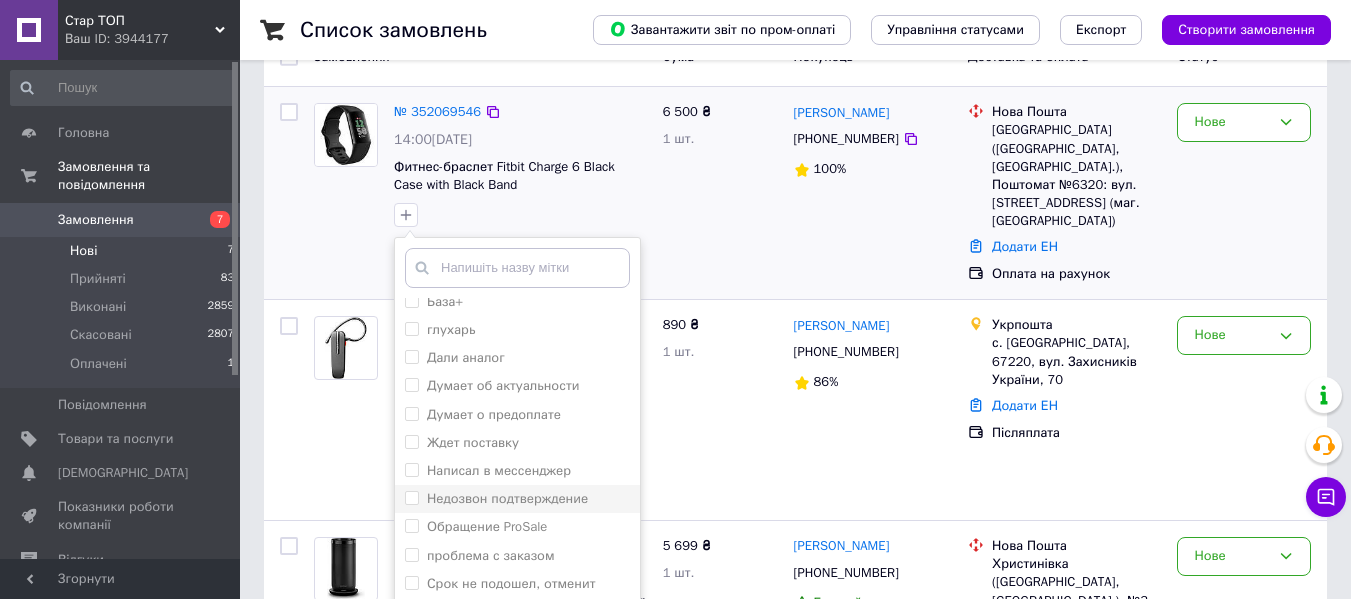 click on "Недозвон подтверждение" at bounding box center (507, 498) 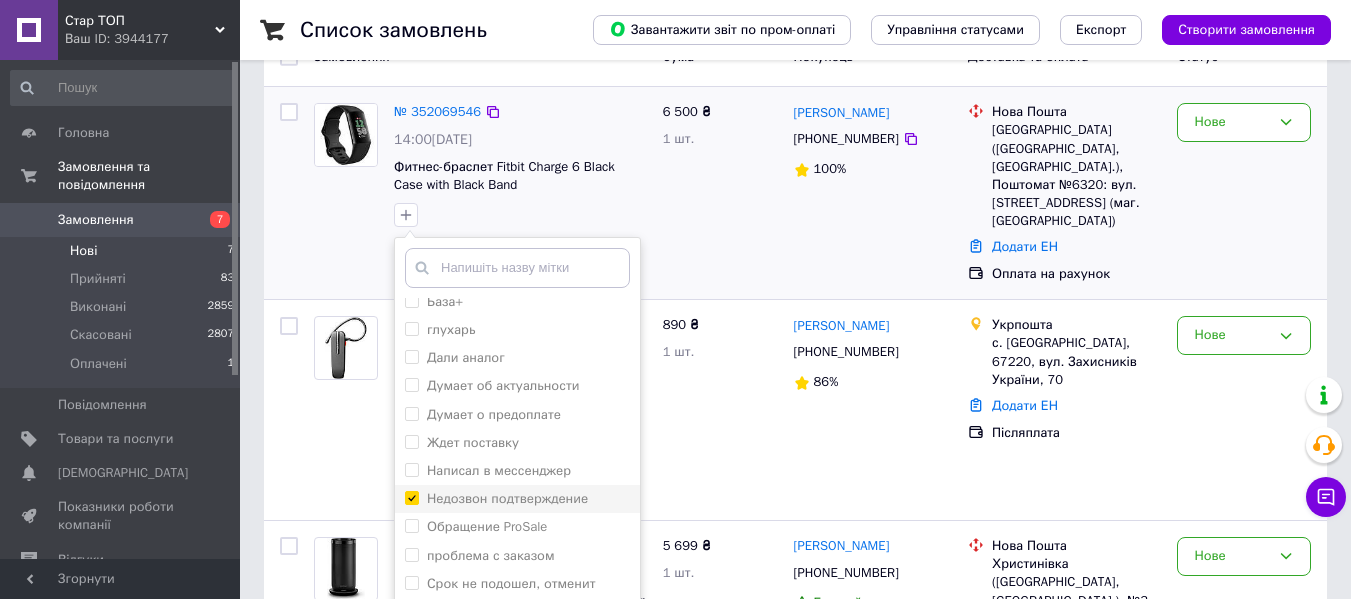 checkbox on "true" 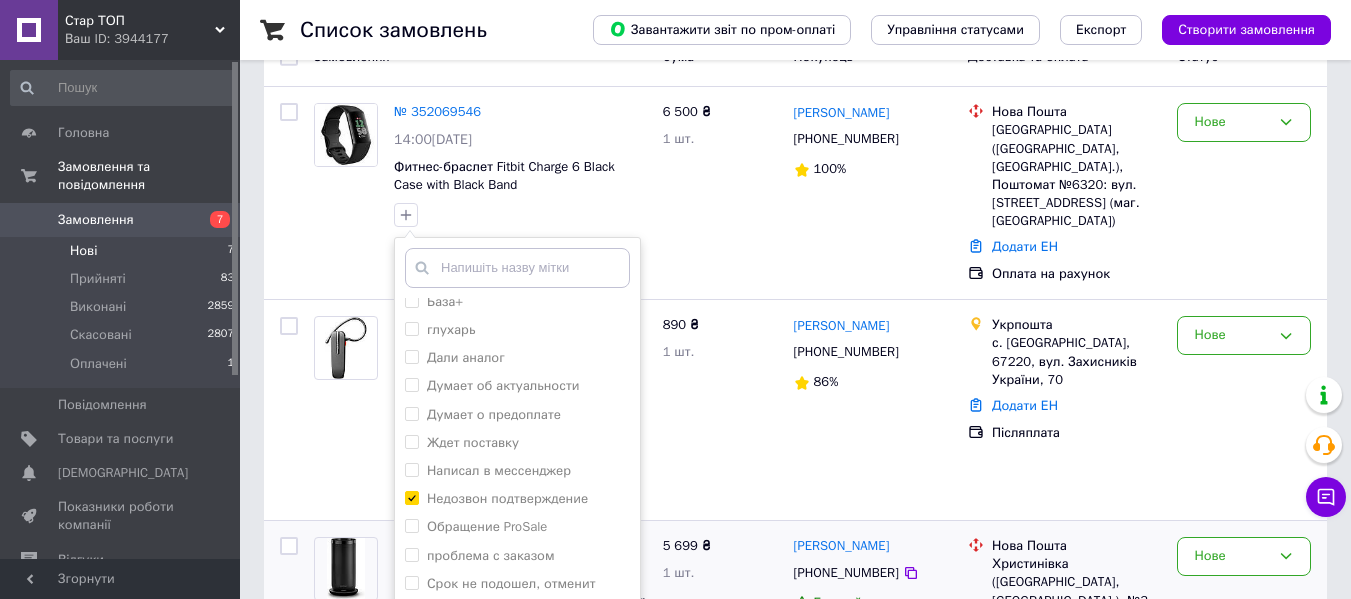 scroll, scrollTop: 500, scrollLeft: 0, axis: vertical 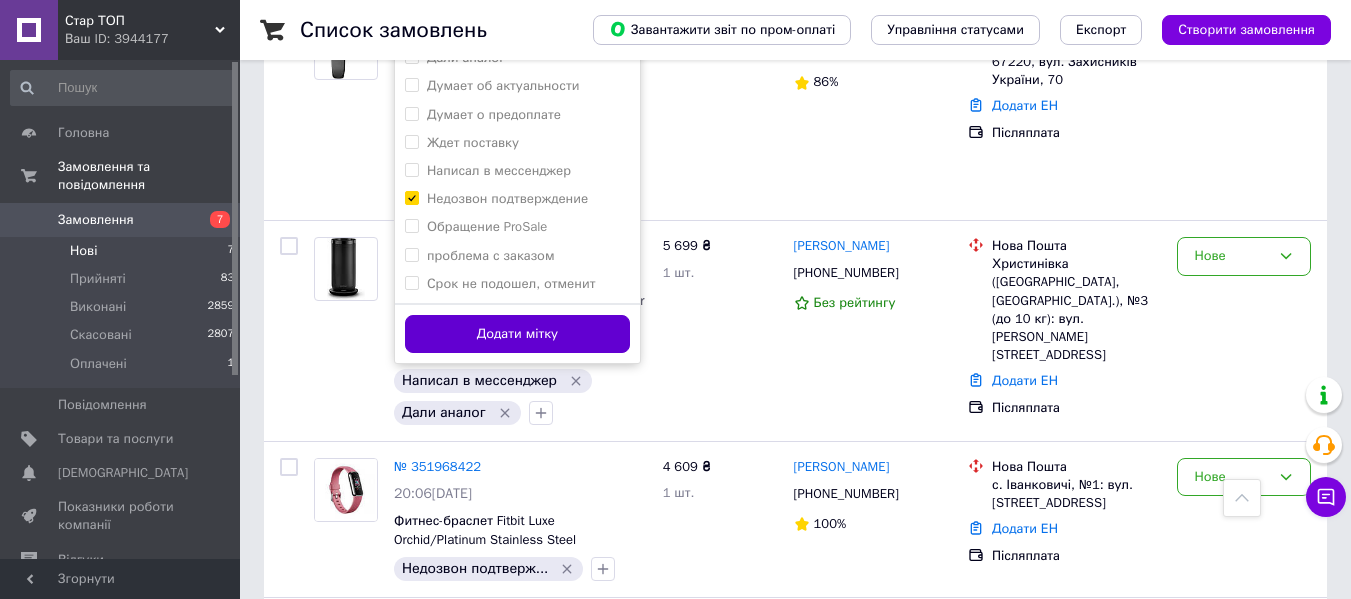 click on "Додати мітку" at bounding box center (517, 334) 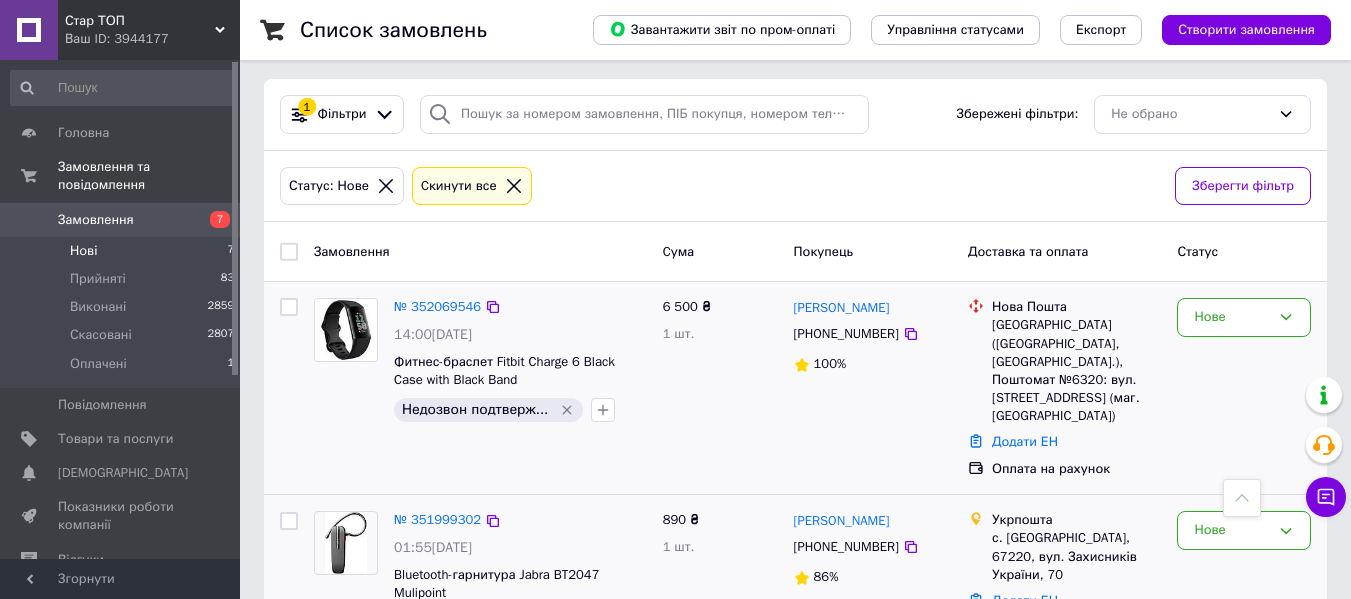 scroll, scrollTop: 0, scrollLeft: 0, axis: both 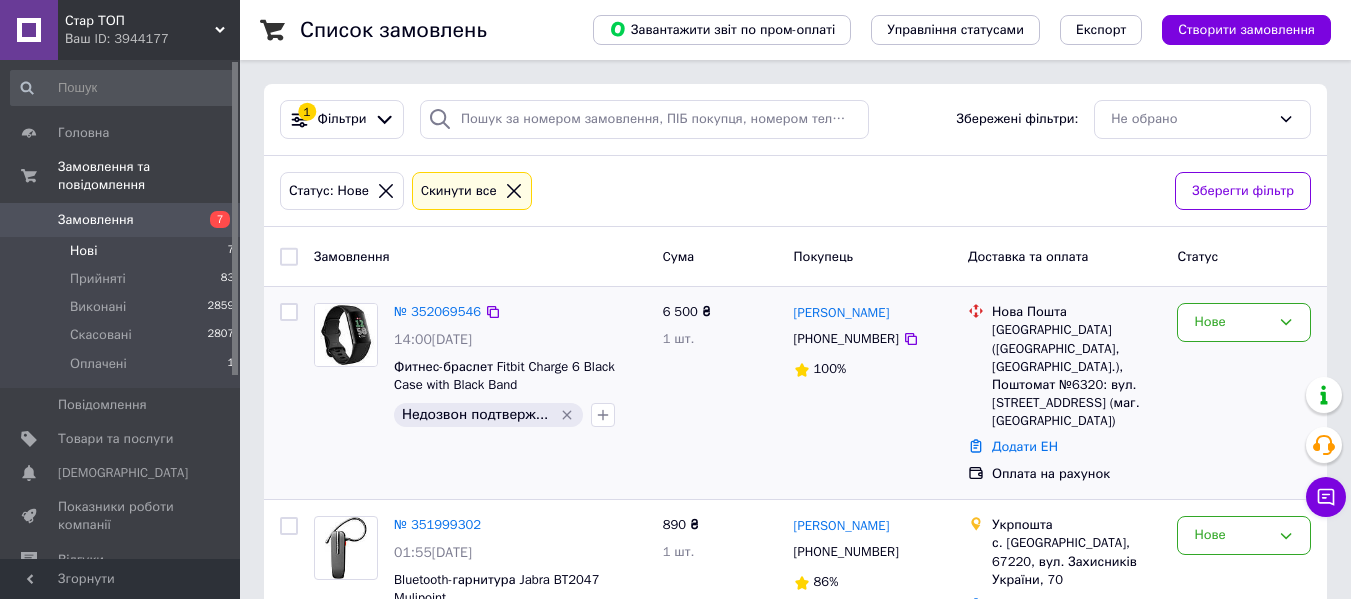 click on "Нові 7" at bounding box center (123, 251) 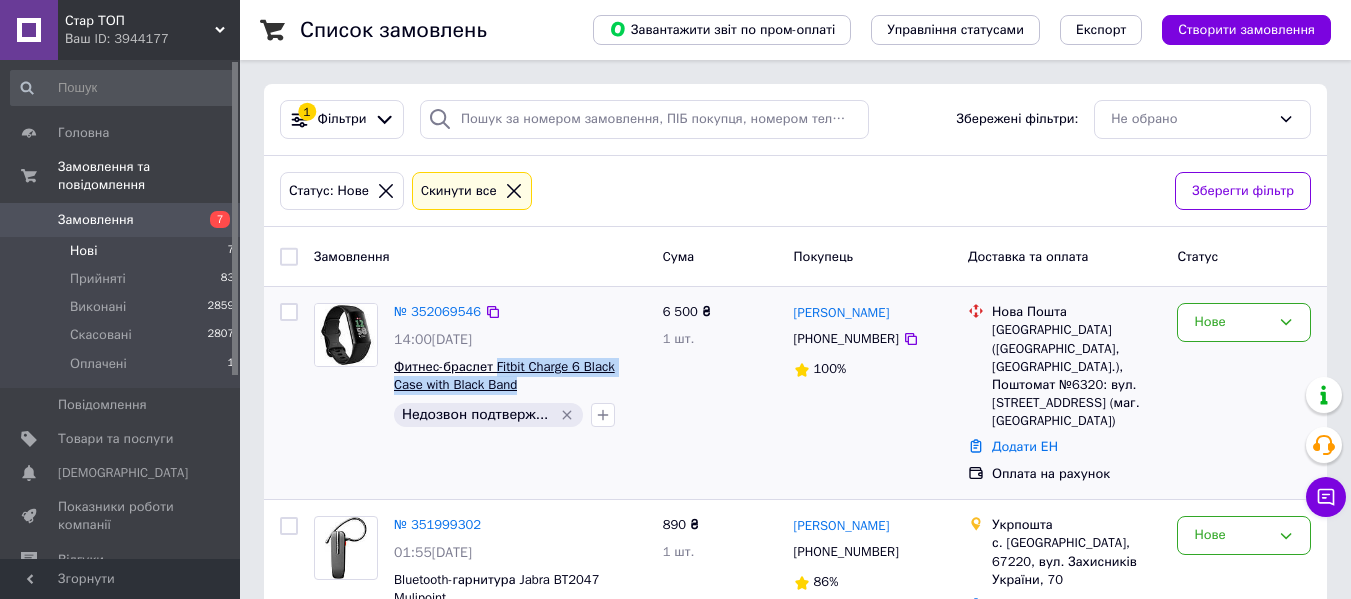 drag, startPoint x: 500, startPoint y: 391, endPoint x: 493, endPoint y: 367, distance: 25 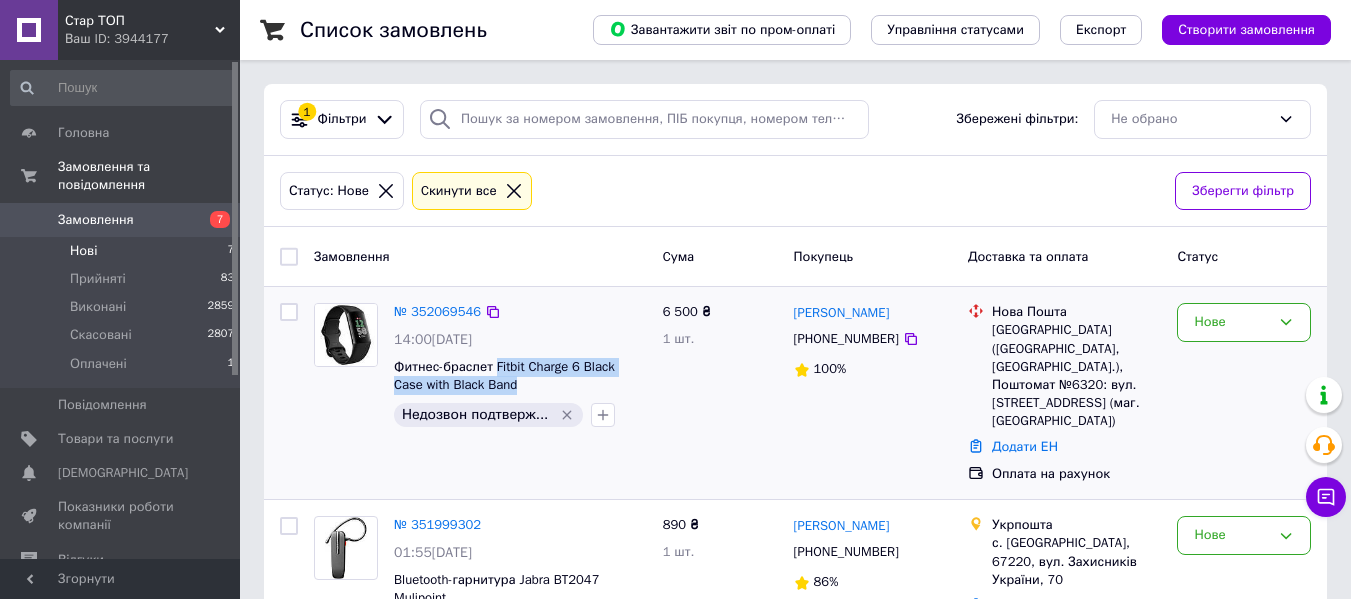 click on "Фитнес-браслет Fitbit Charge 6 Black Case with Black Band" at bounding box center (520, 376) 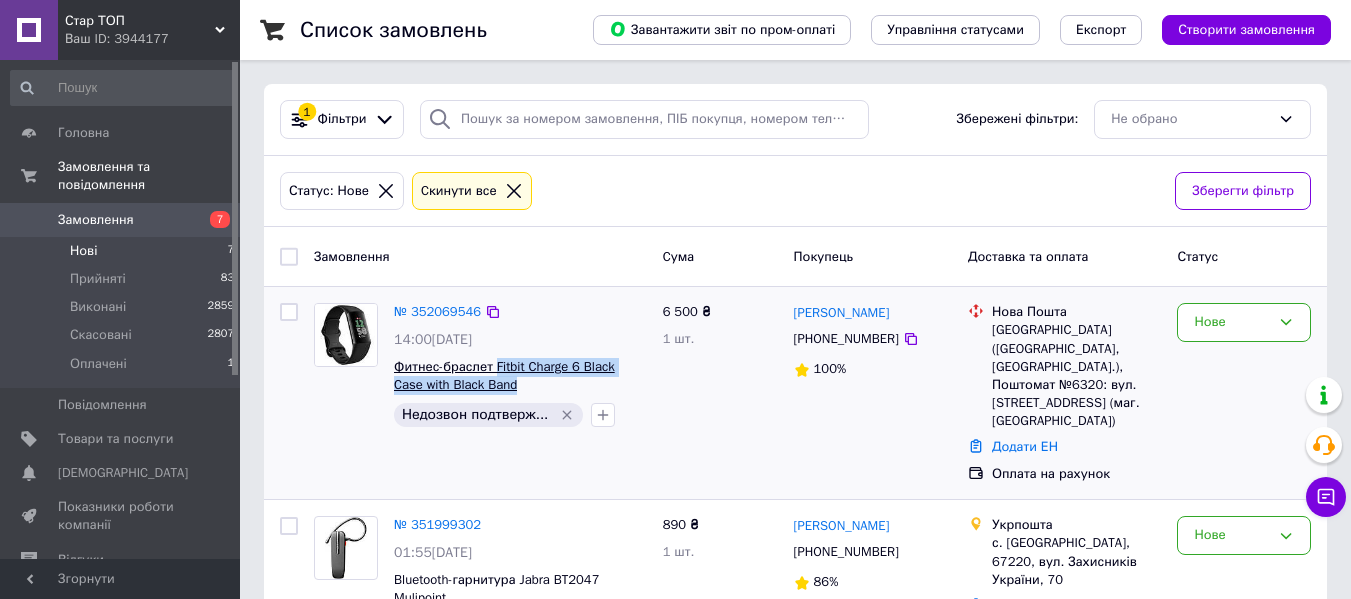 drag, startPoint x: 502, startPoint y: 389, endPoint x: 493, endPoint y: 358, distance: 32.280025 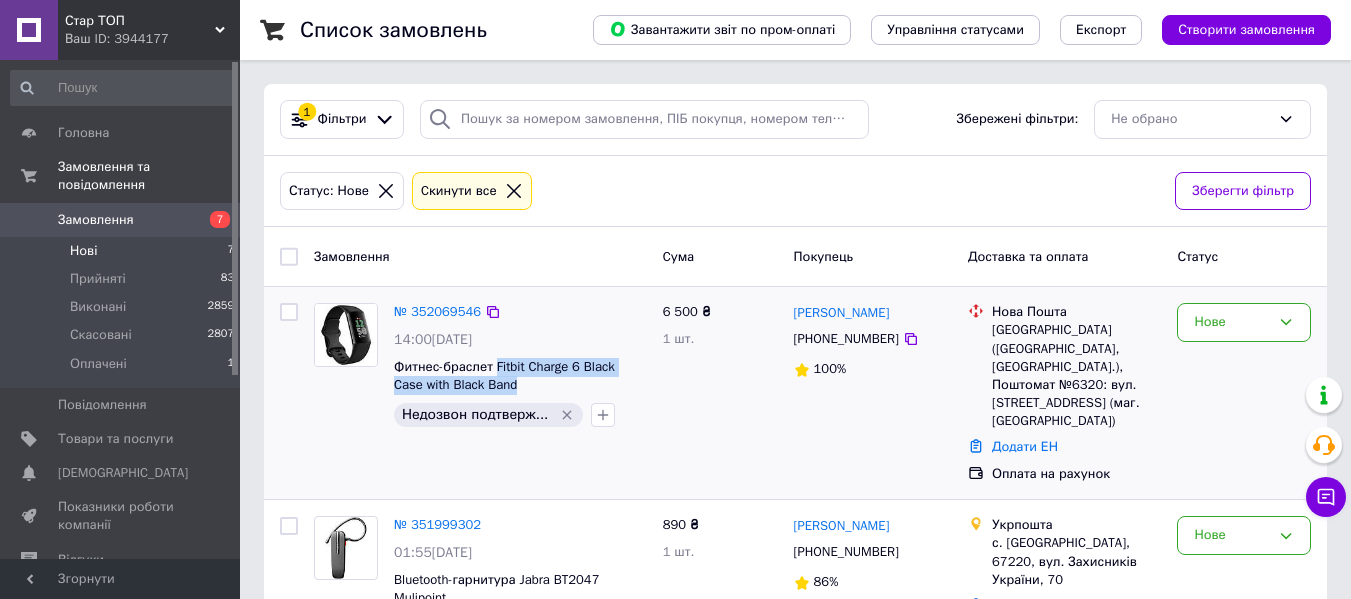 click on "Фитнес-браслет Fitbit Charge 6 Black Case with Black Band" at bounding box center (520, 376) 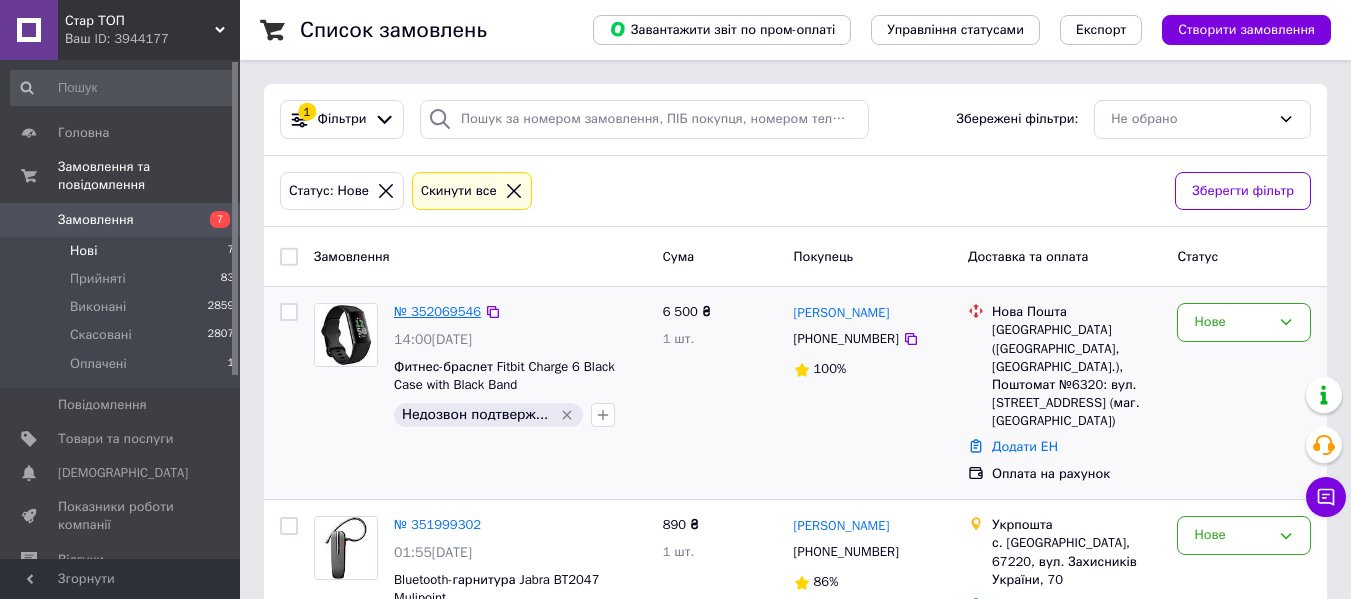 click on "№ 352069546" at bounding box center [437, 311] 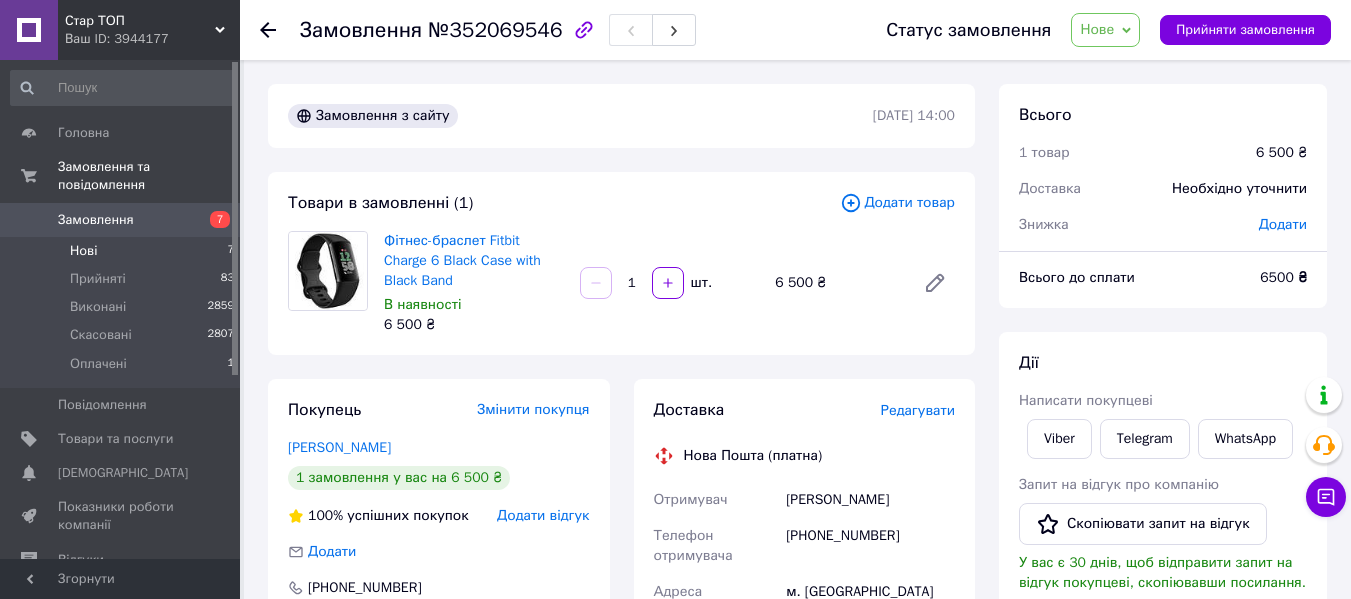 click on "Нові 7" at bounding box center [123, 251] 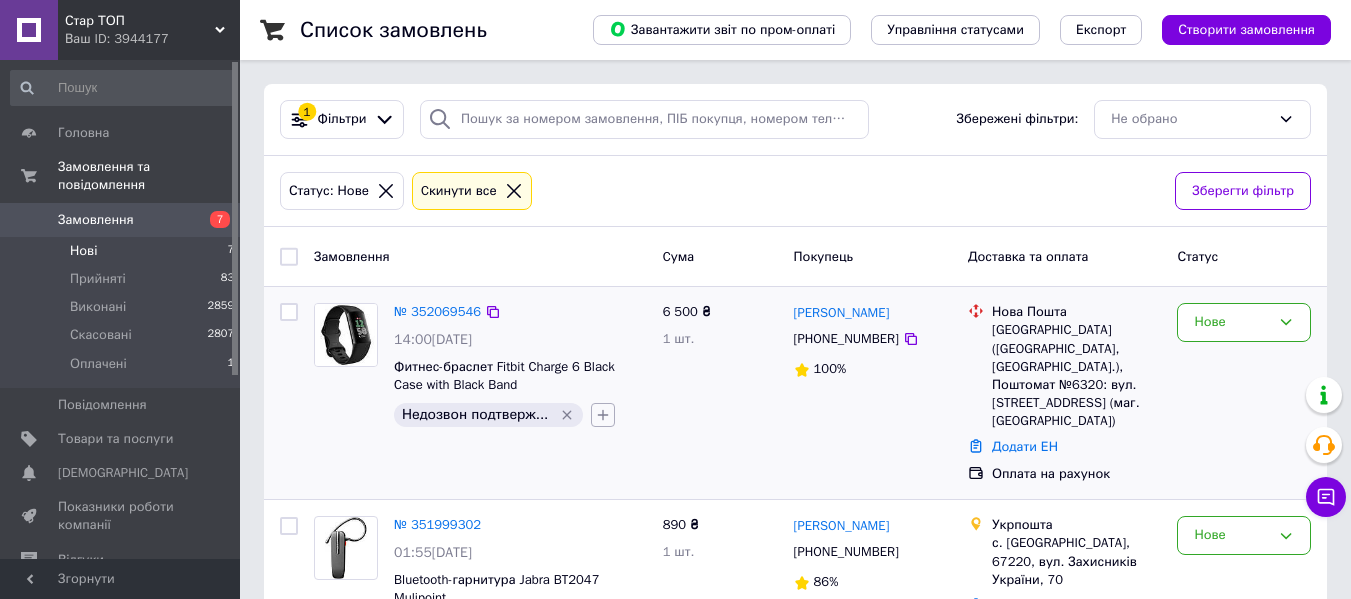 click 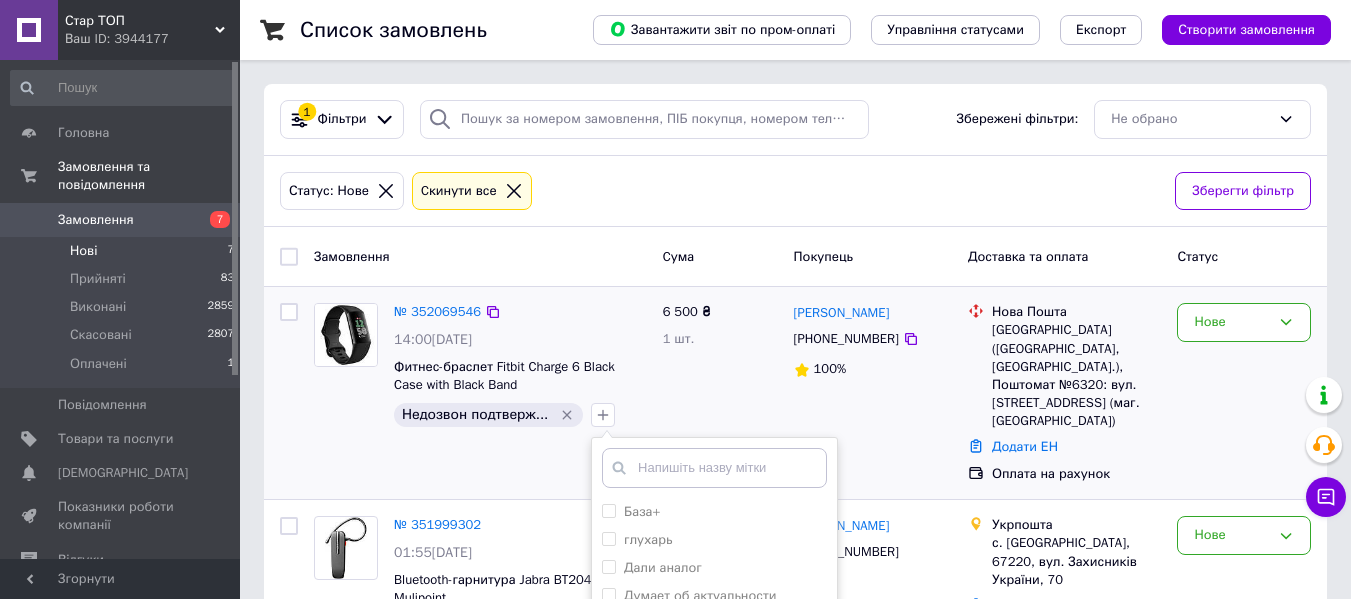 scroll, scrollTop: 200, scrollLeft: 0, axis: vertical 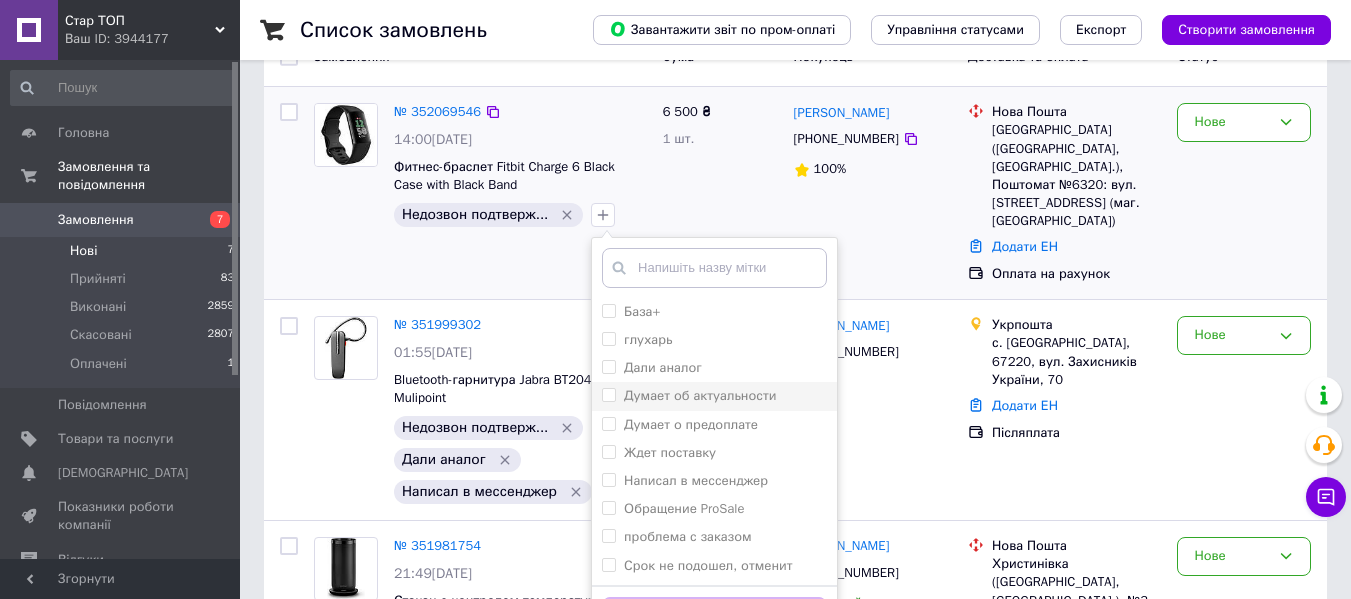click on "Думает об актуальности" at bounding box center [700, 395] 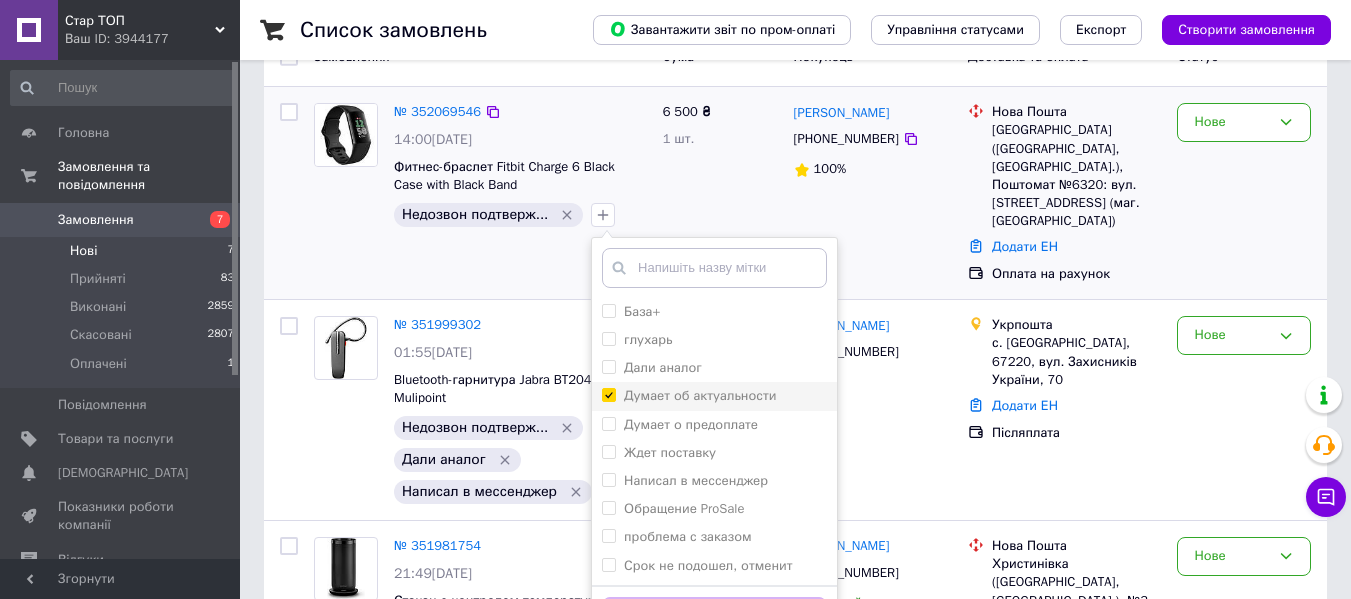 checkbox on "true" 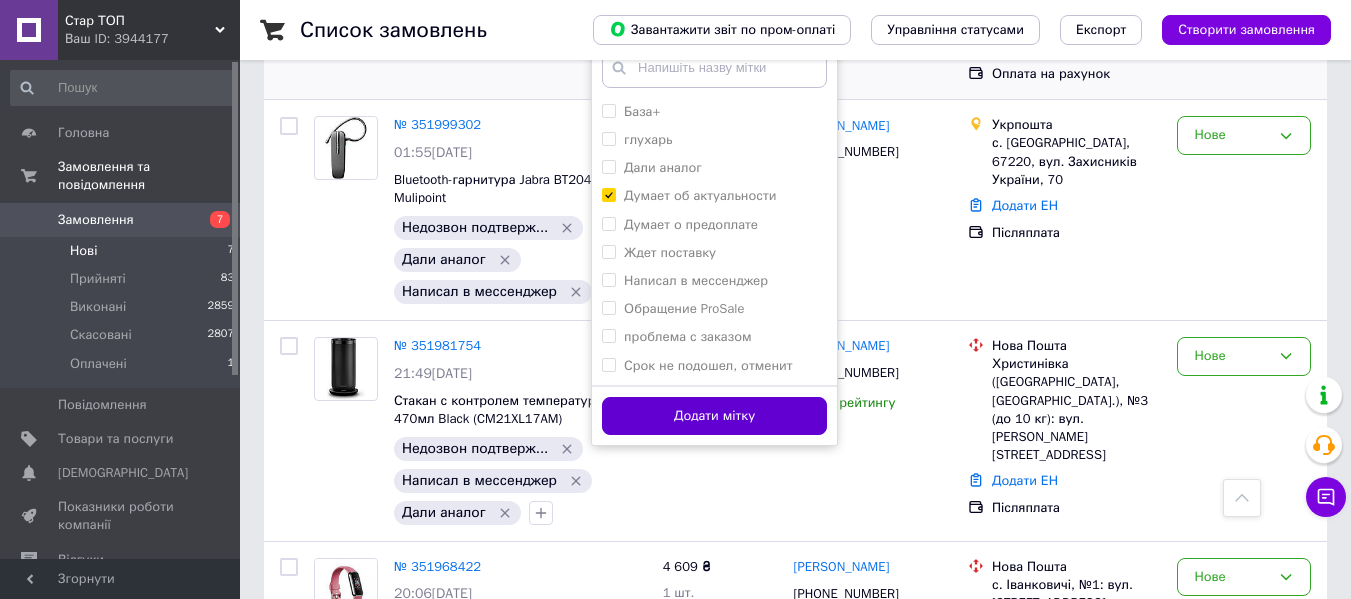 click on "Додати мітку" at bounding box center [714, 416] 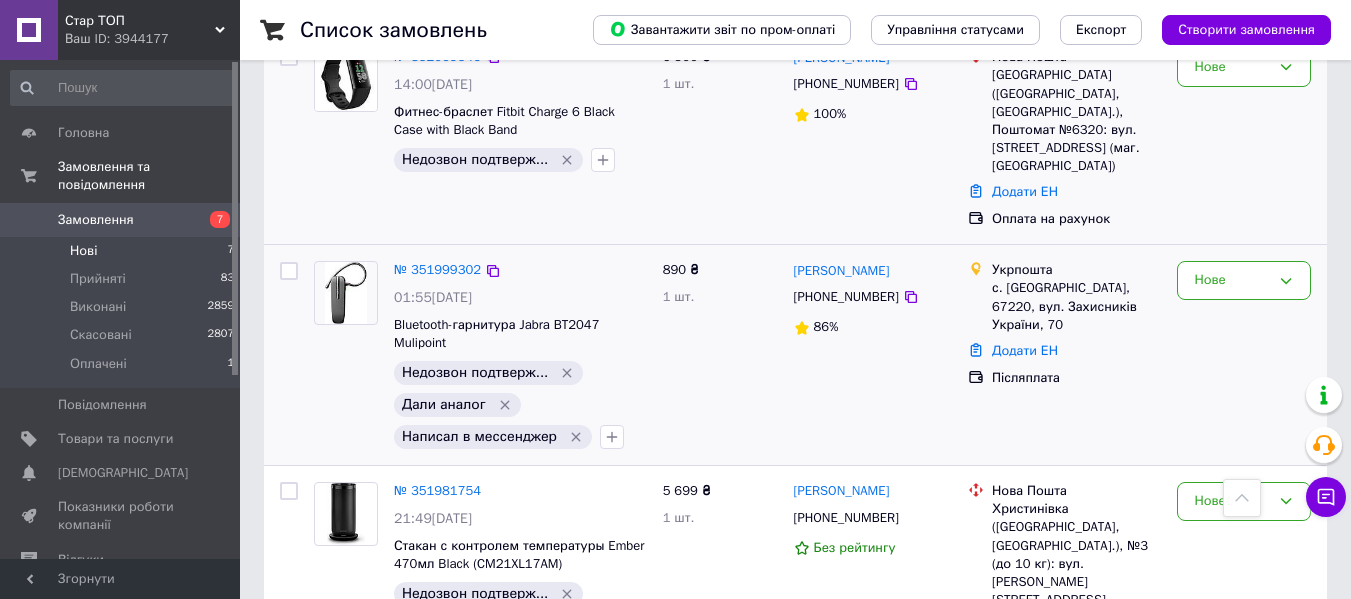 scroll, scrollTop: 100, scrollLeft: 0, axis: vertical 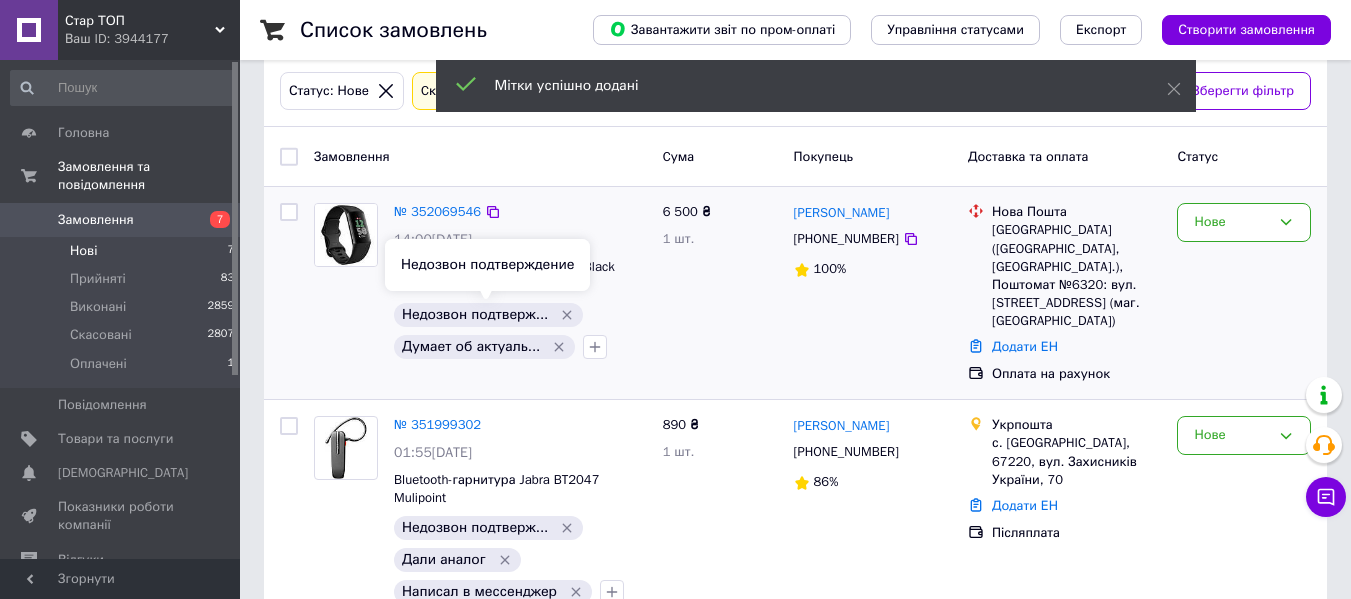 click 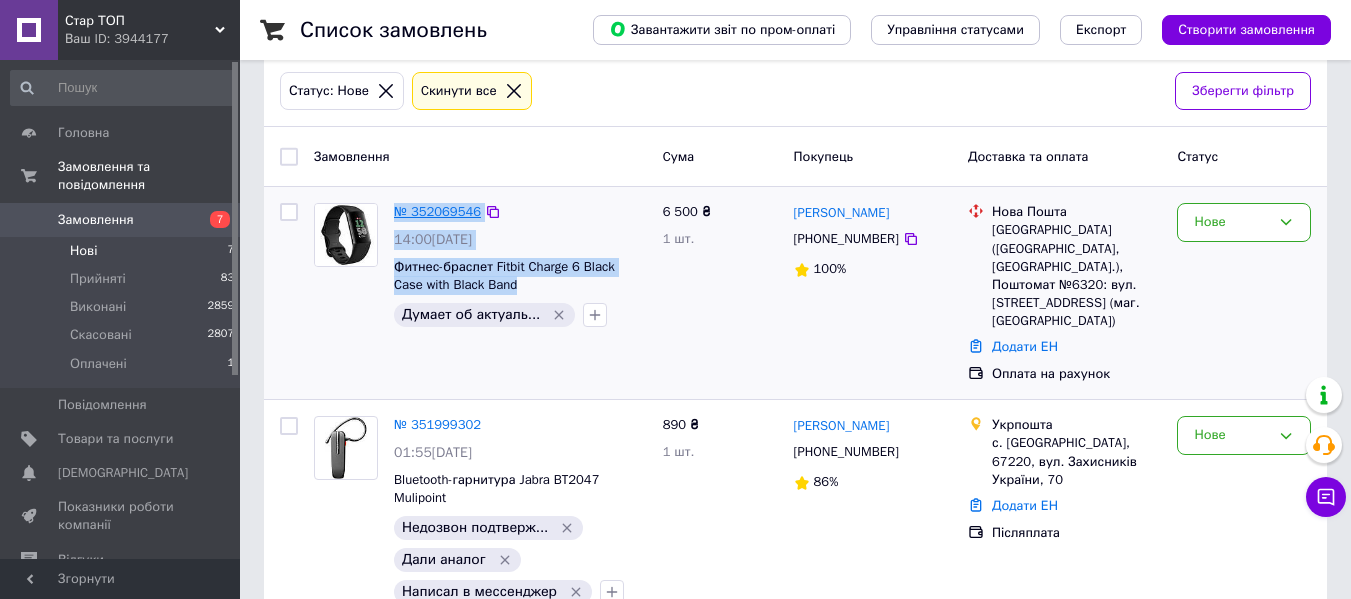 drag, startPoint x: 499, startPoint y: 289, endPoint x: 394, endPoint y: 212, distance: 130.20752 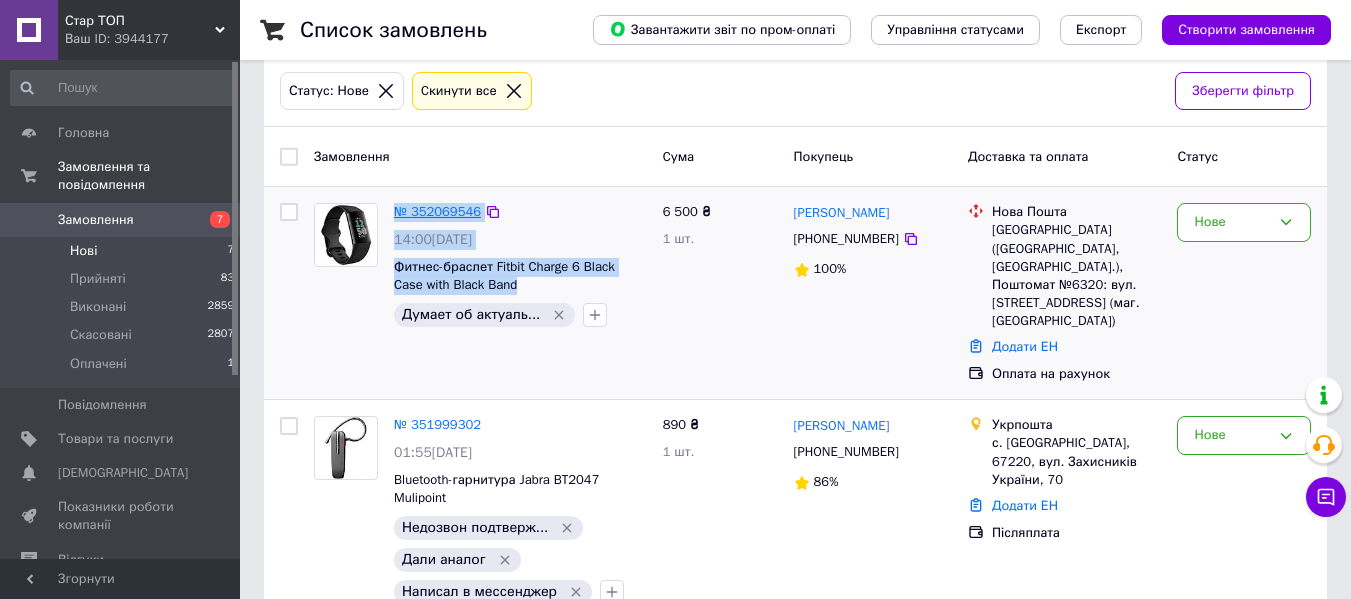 copy on "№ 352069546 14:00, 10.07.2025 Фитнес-браслет Fitbit Charge 6 Black Case with Black Band" 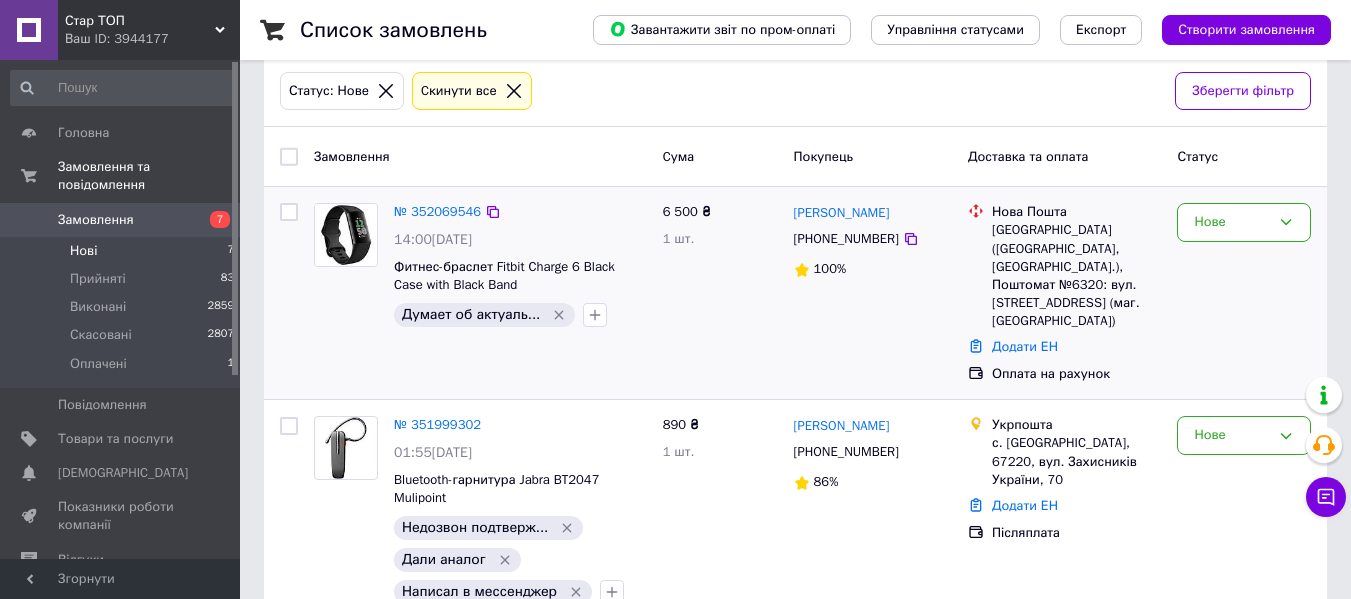 click on "6 500 ₴ 1 шт." at bounding box center (720, 293) 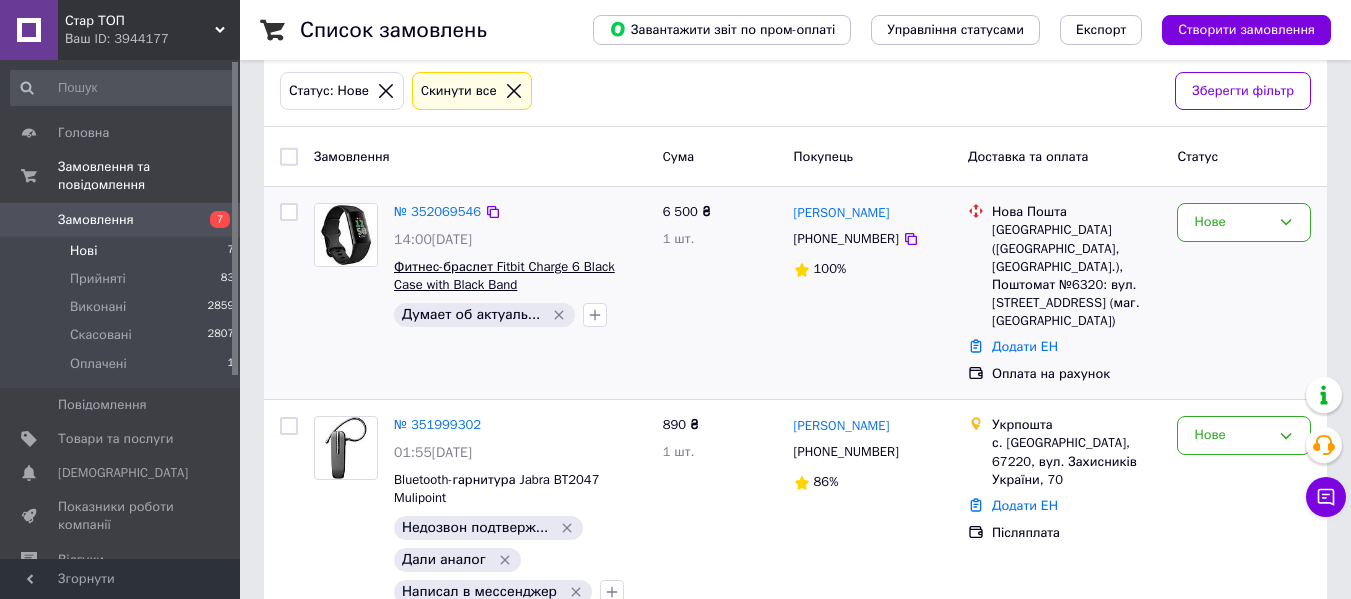 click on "Фитнес-браслет Fitbit Charge 6 Black Case with Black Band" at bounding box center (504, 276) 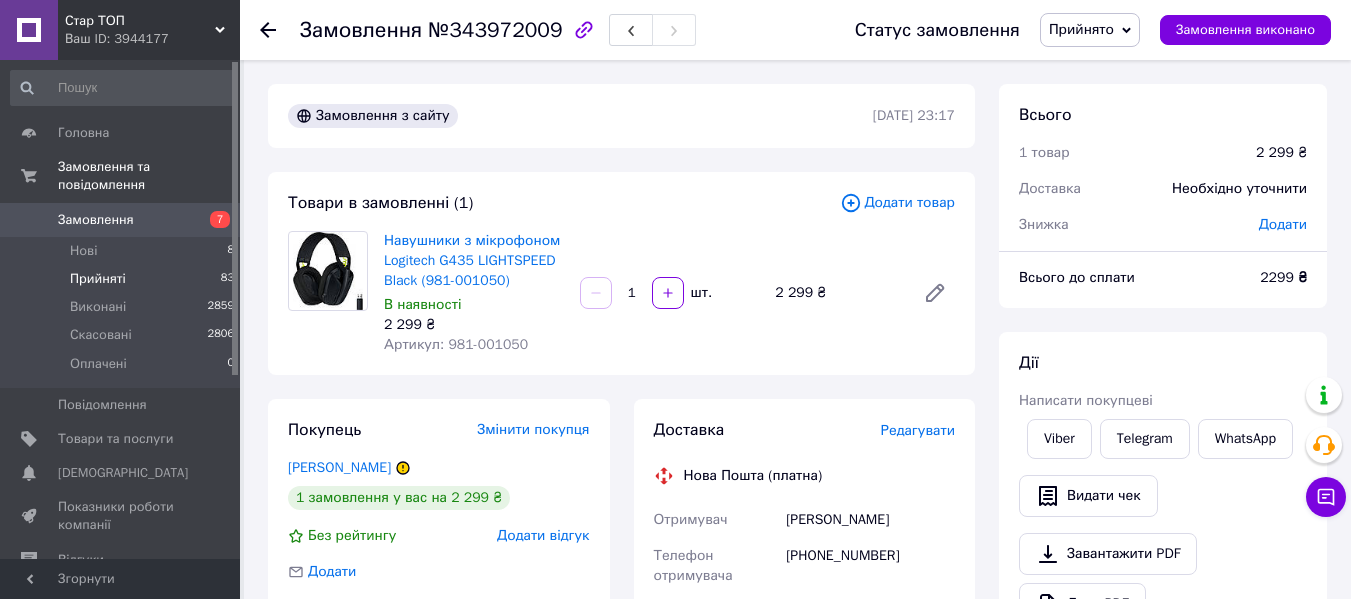 scroll, scrollTop: 0, scrollLeft: 0, axis: both 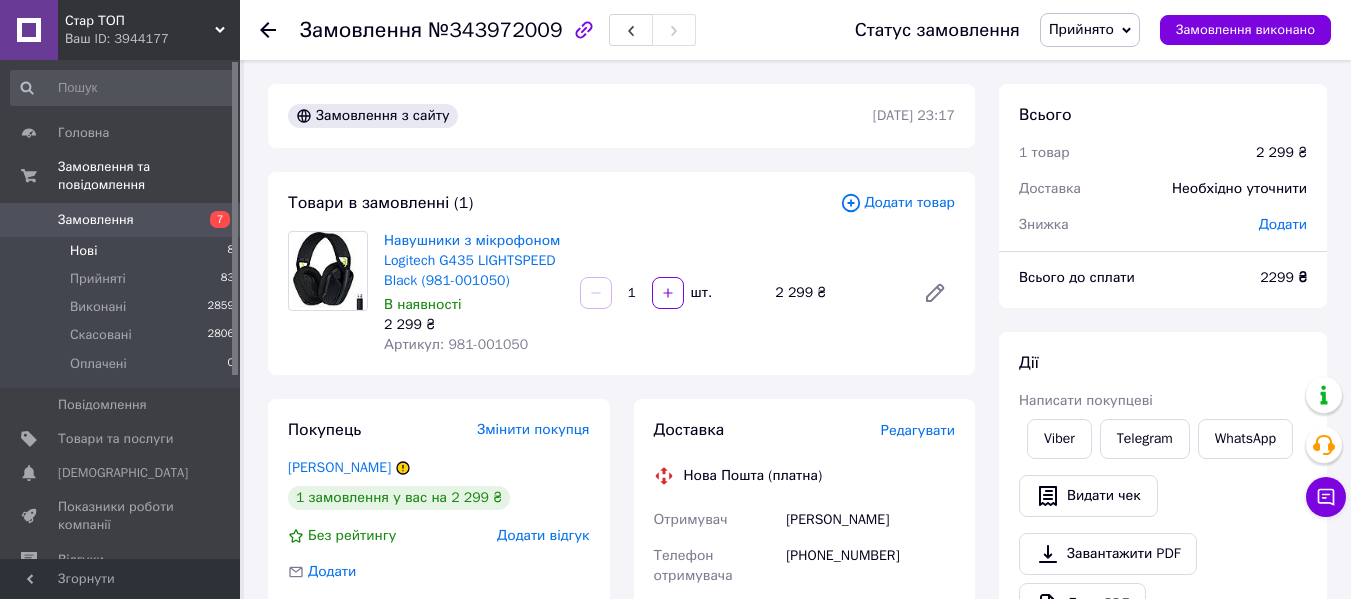 click on "Нові 8" at bounding box center (123, 251) 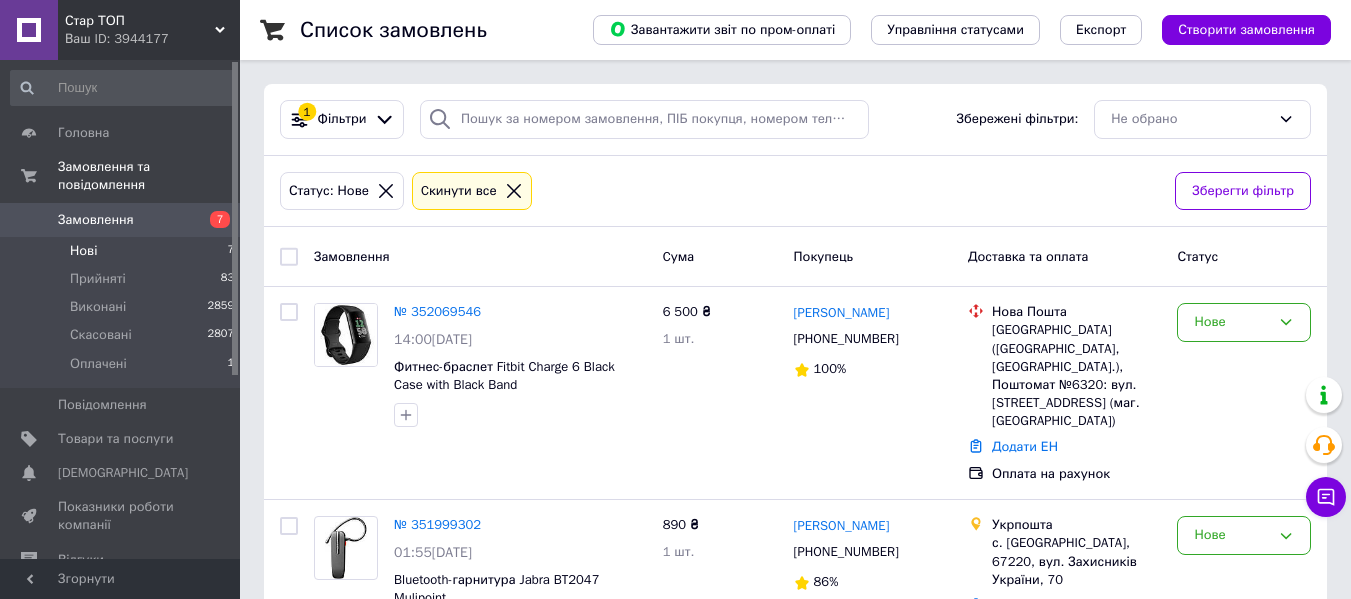click 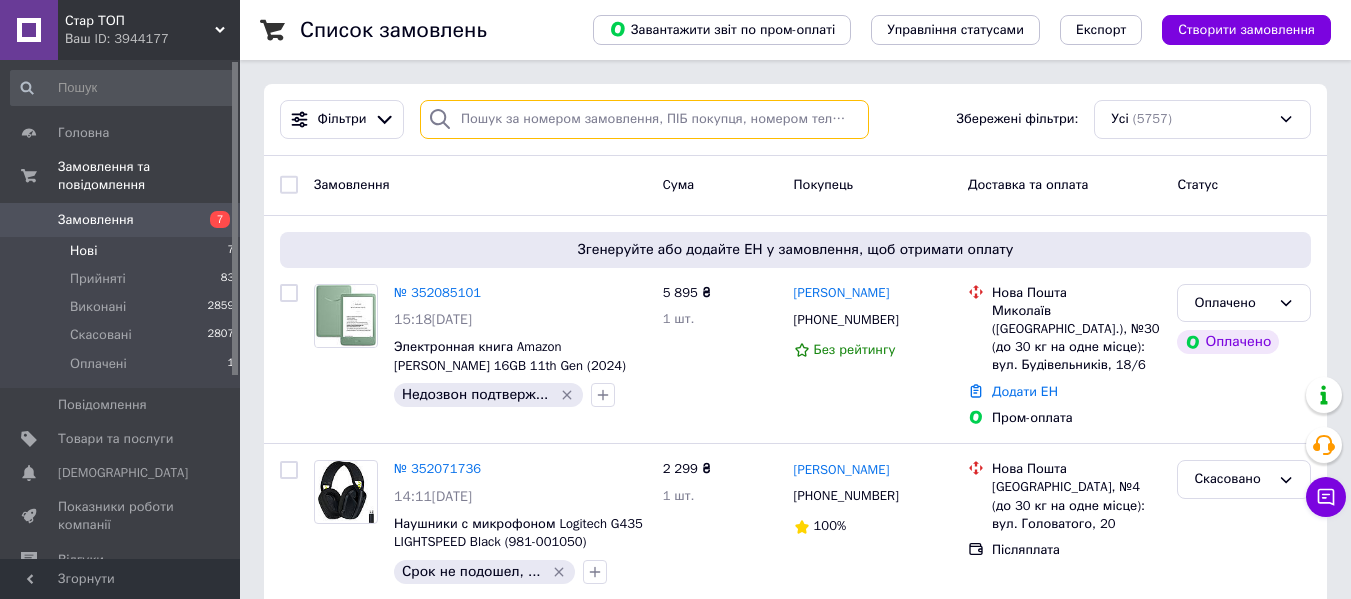 click at bounding box center [644, 119] 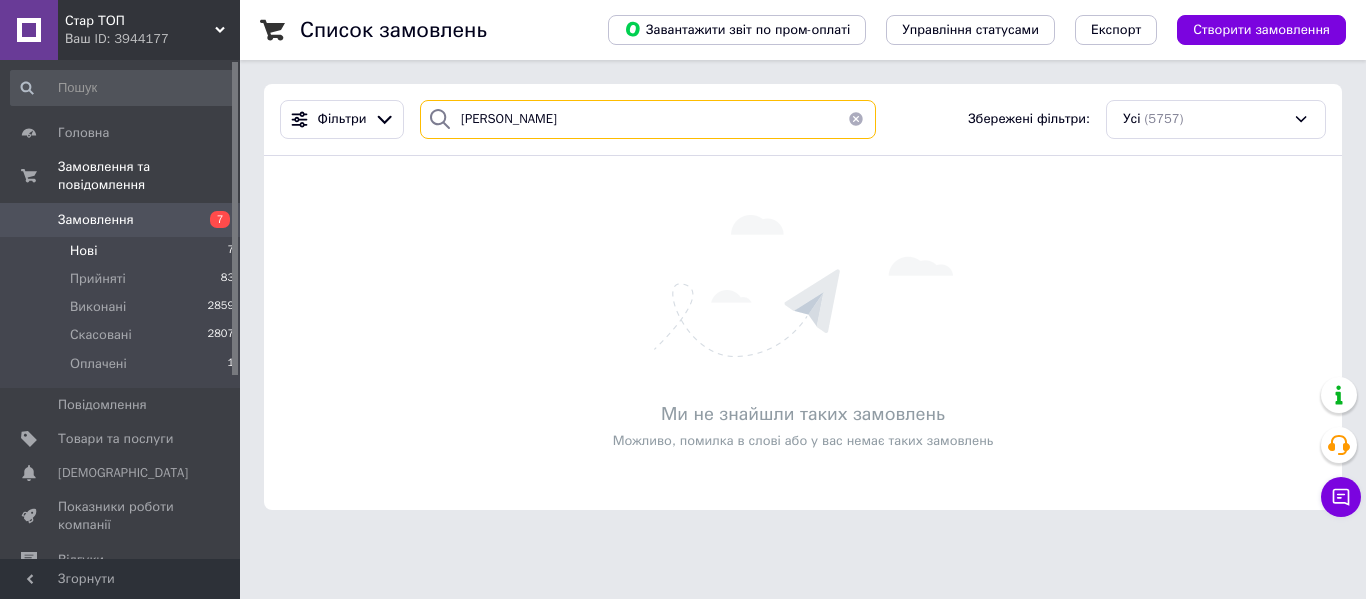 type on "[PERSON_NAME]" 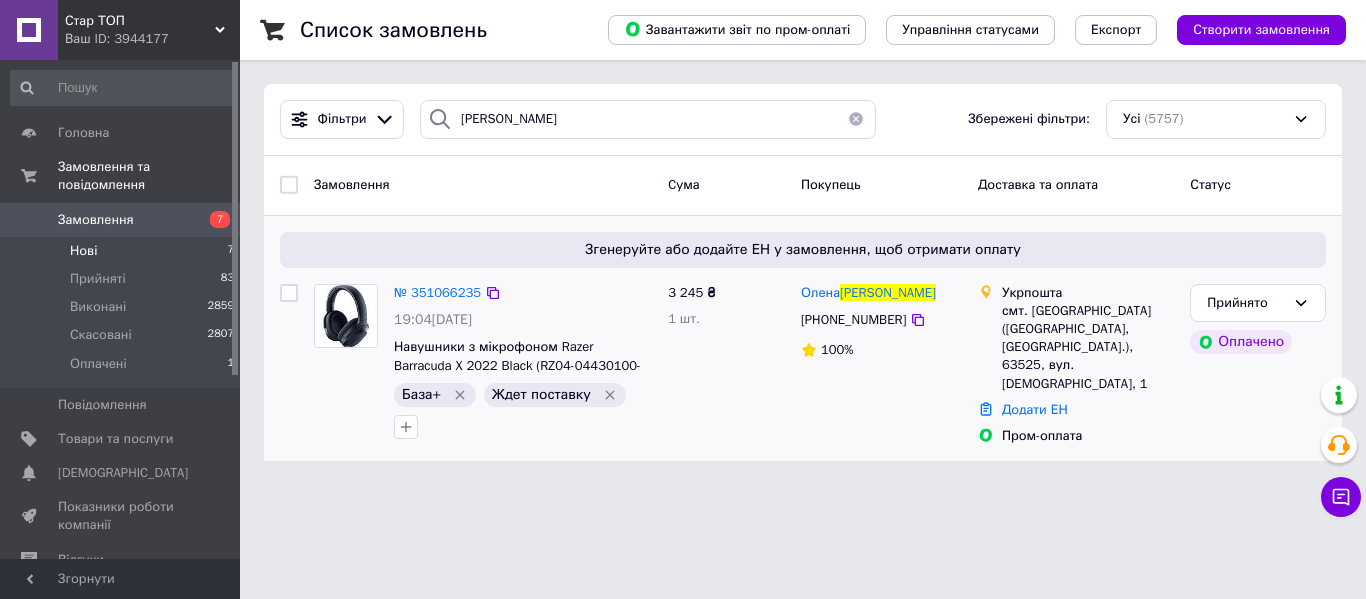 click 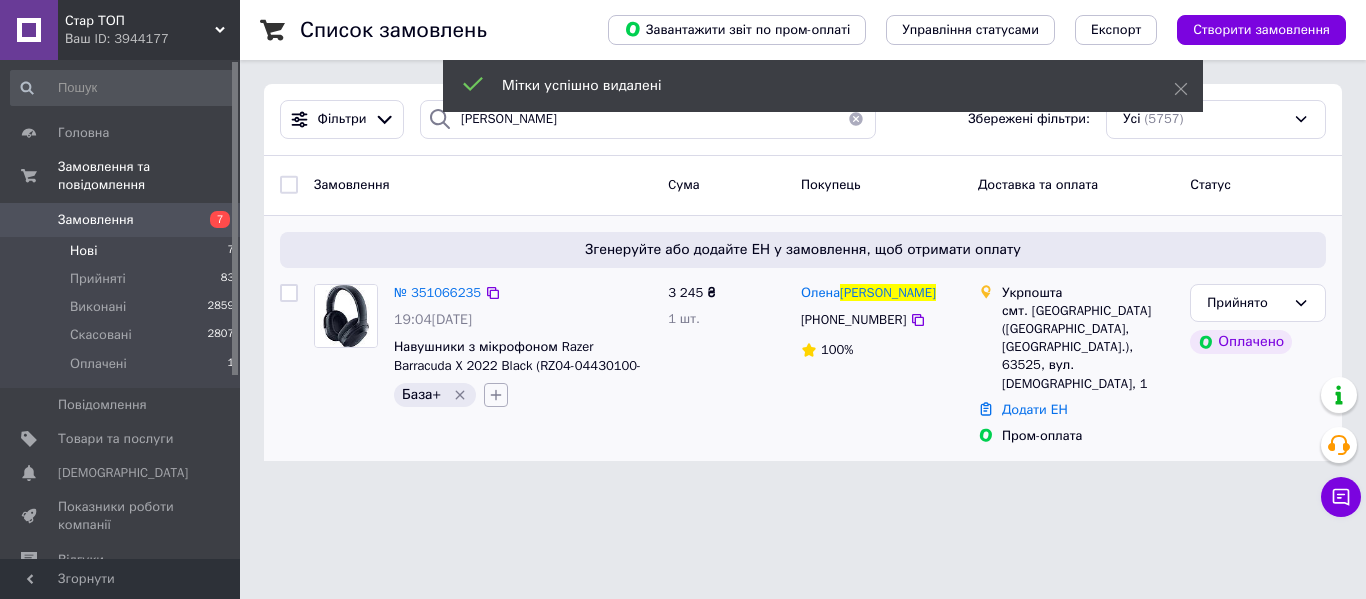 click 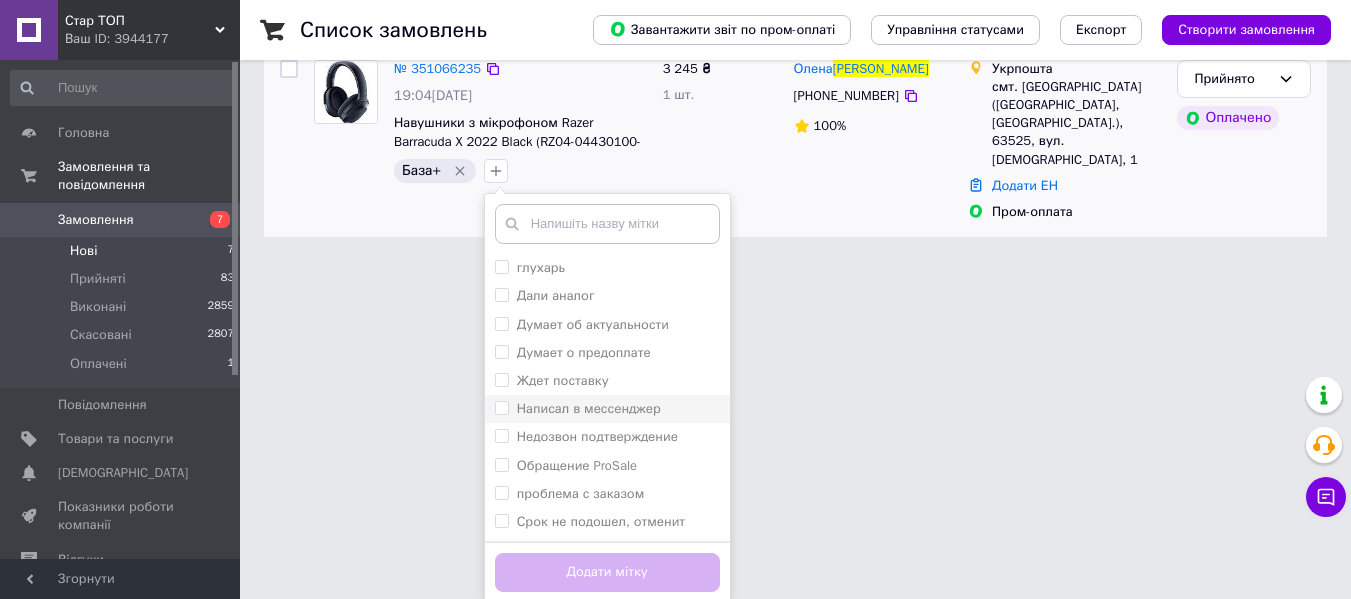 scroll, scrollTop: 228, scrollLeft: 0, axis: vertical 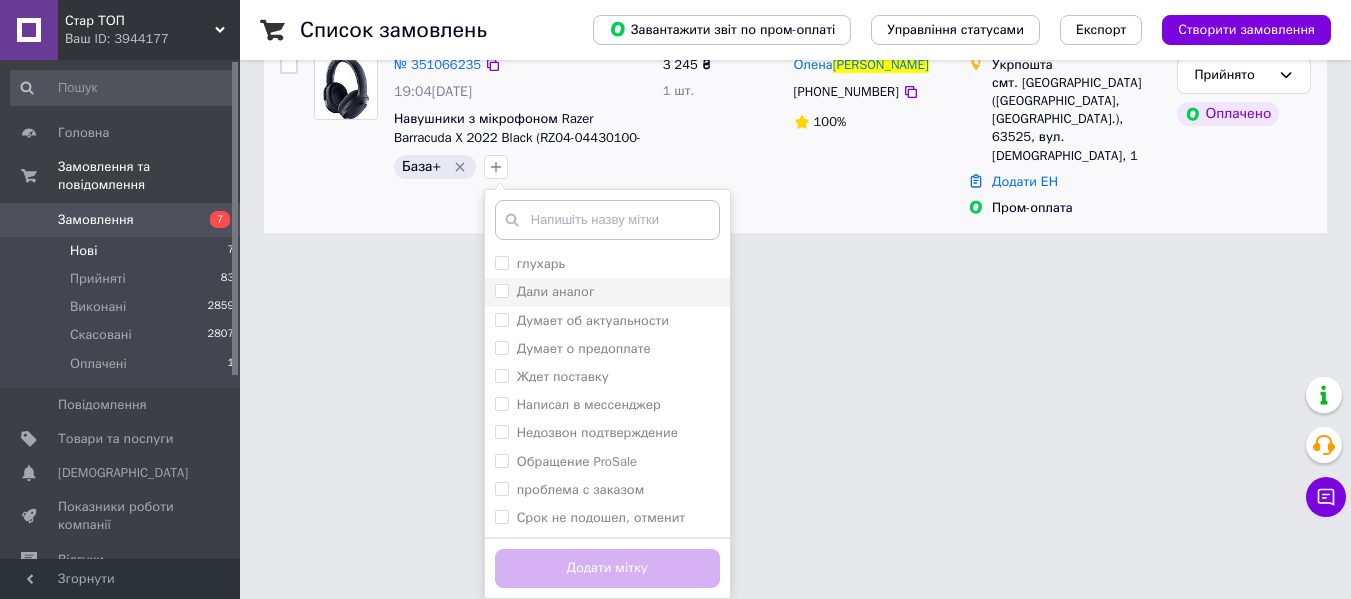 click on "Дали аналог" at bounding box center (556, 291) 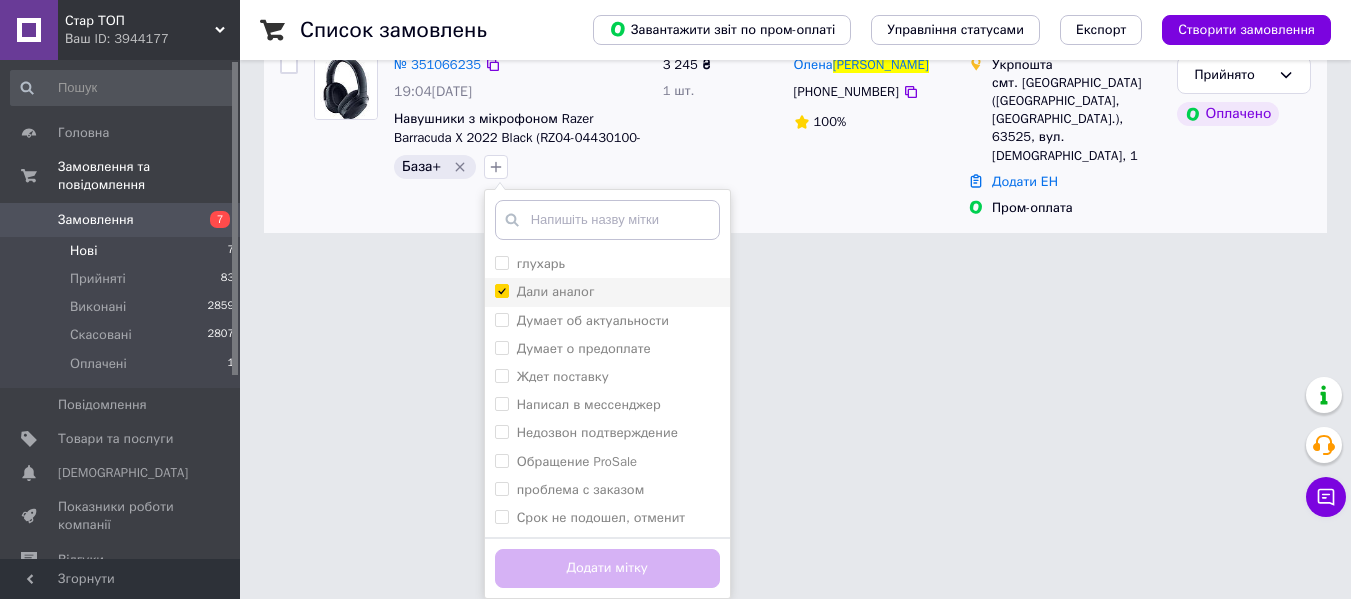 checkbox on "true" 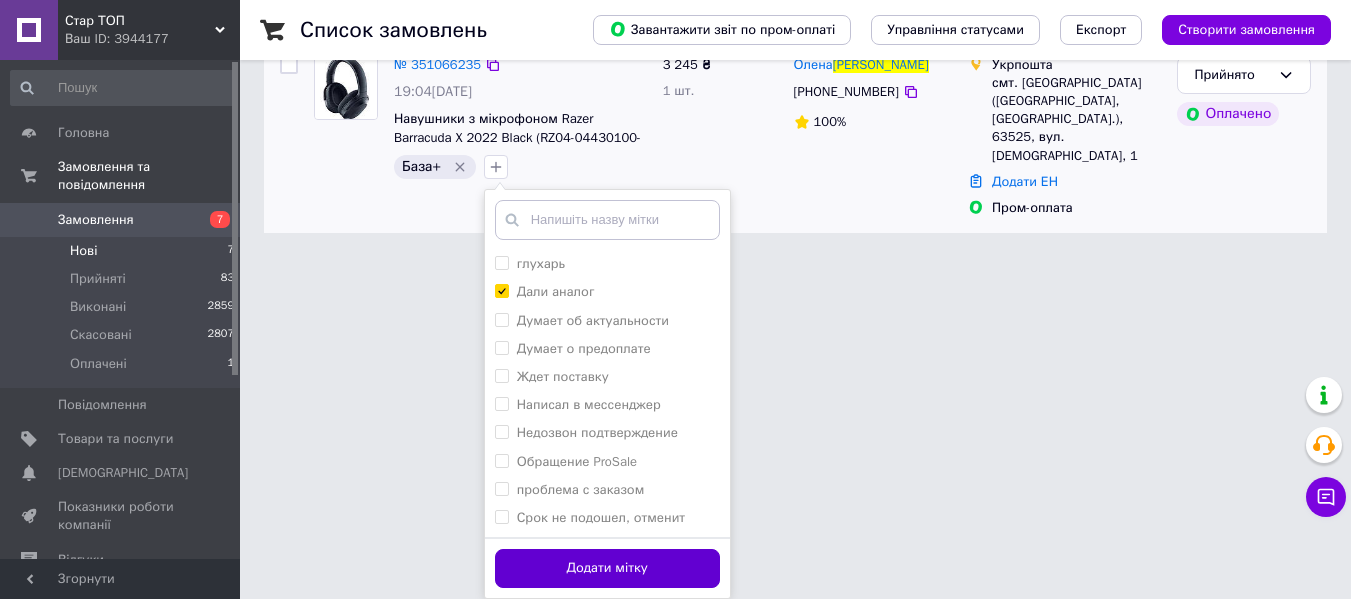 click on "Додати мітку" at bounding box center [607, 568] 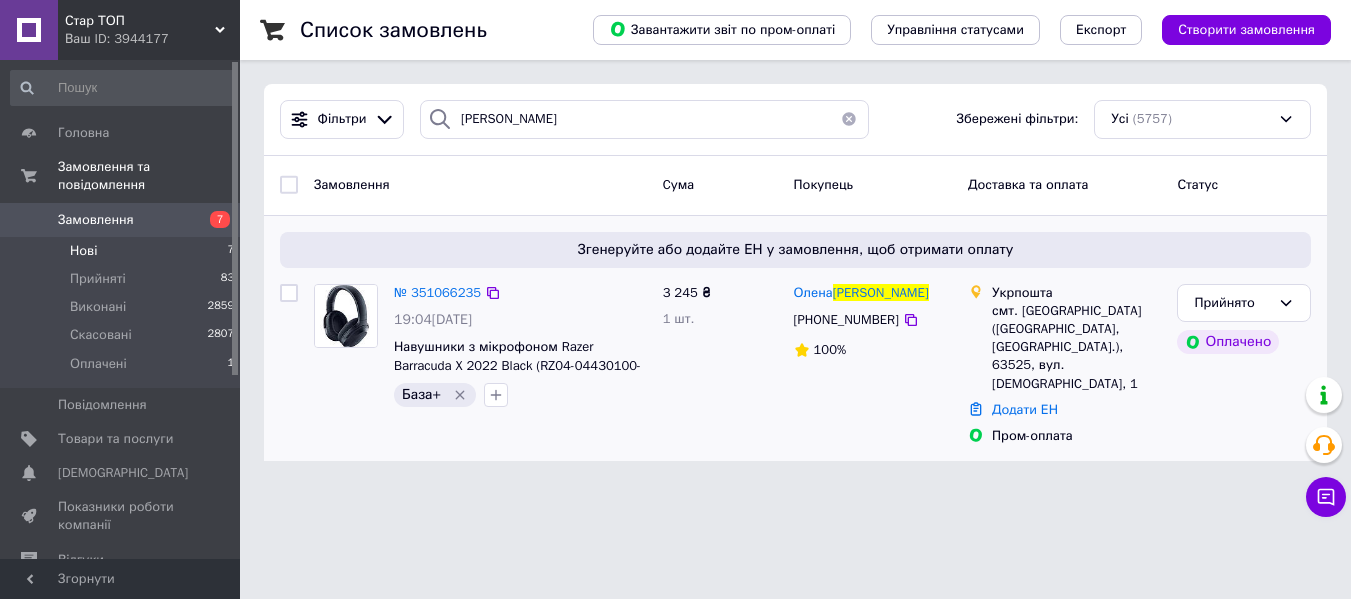 scroll, scrollTop: 0, scrollLeft: 0, axis: both 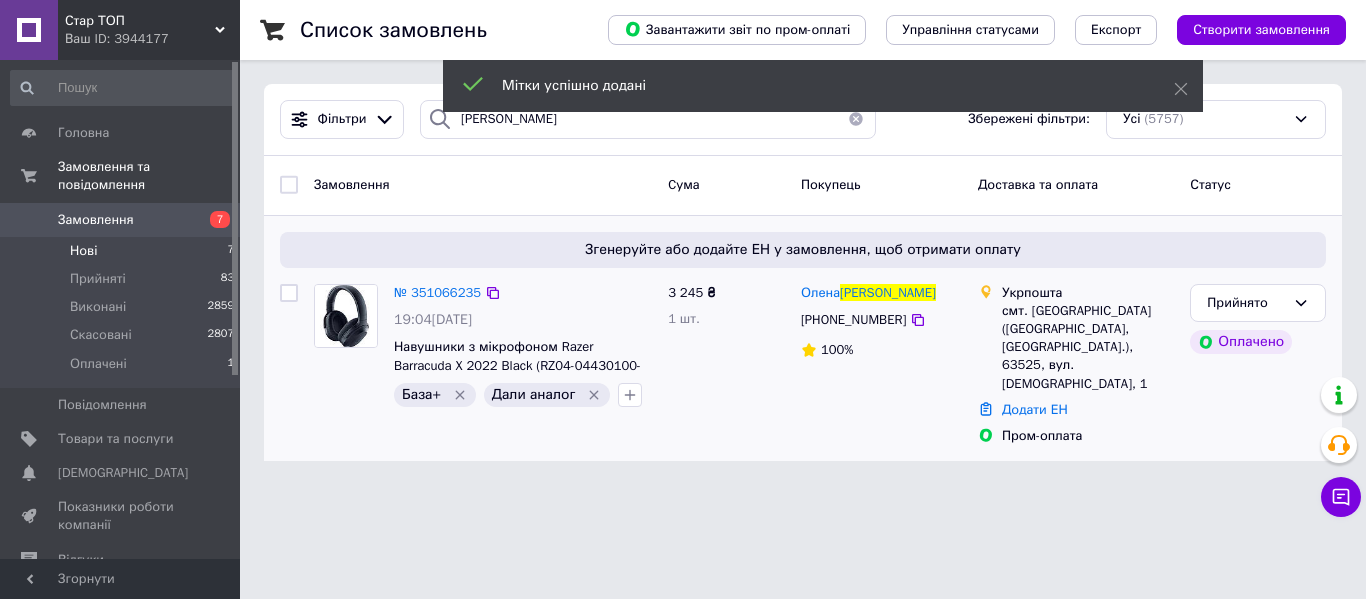 click on "Нові 7" at bounding box center (123, 251) 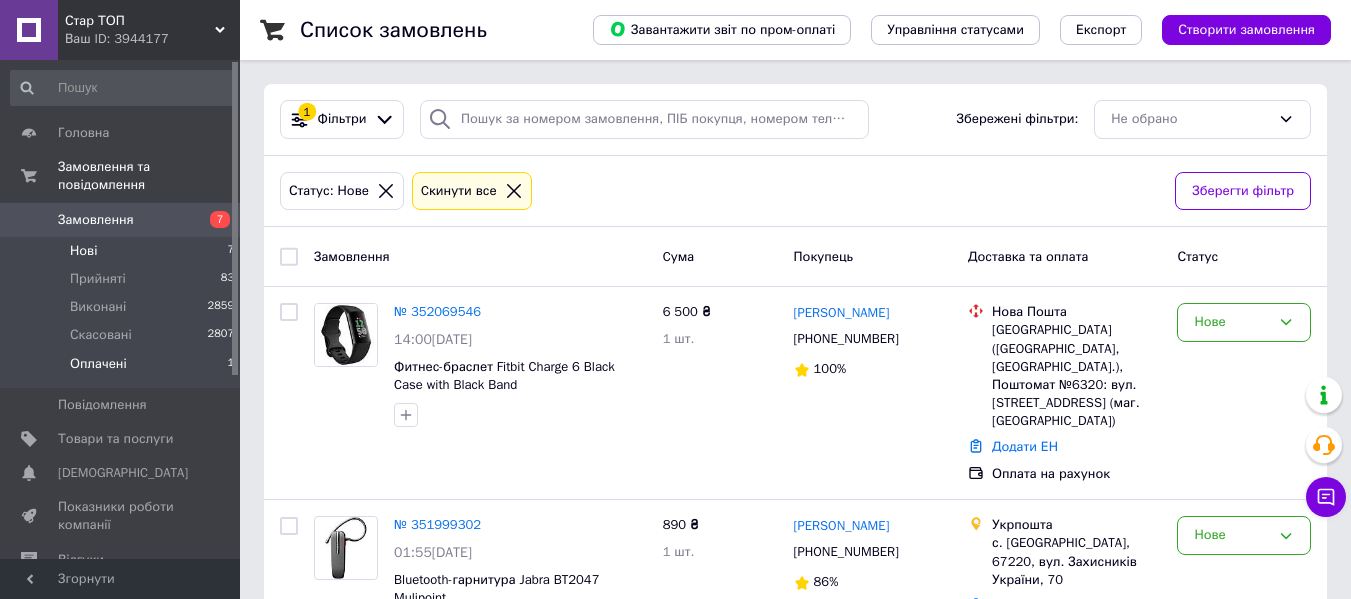 click on "Оплачені 1" at bounding box center [123, 369] 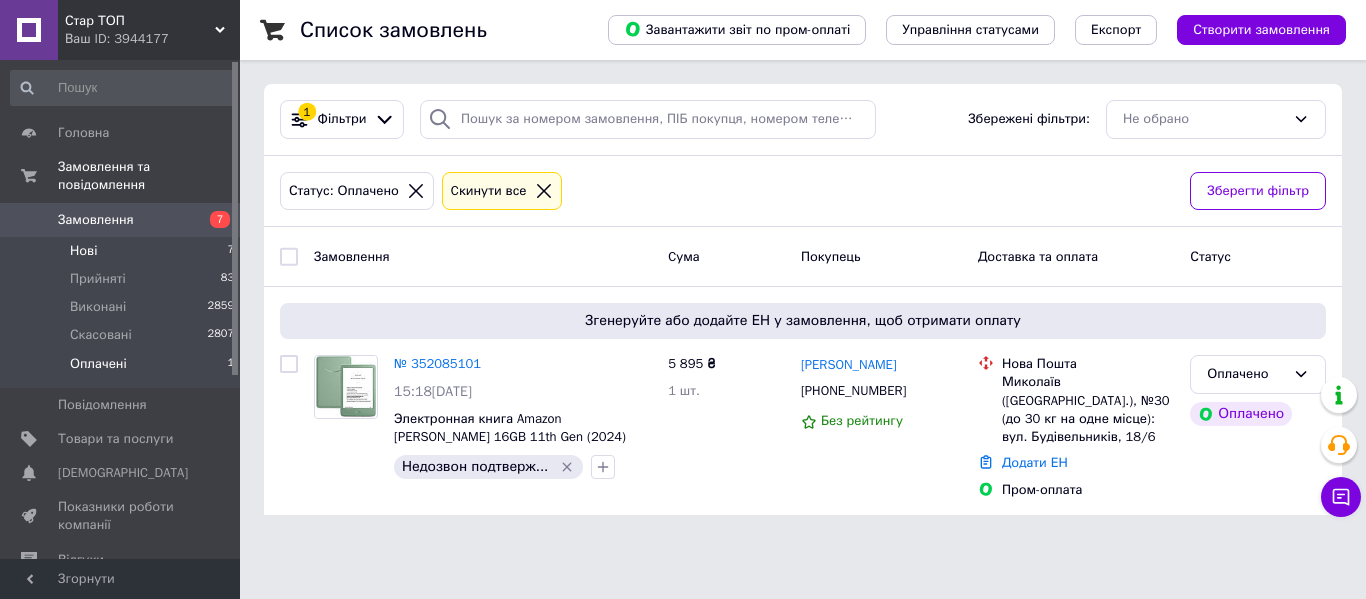 click on "Нові 7" at bounding box center [123, 251] 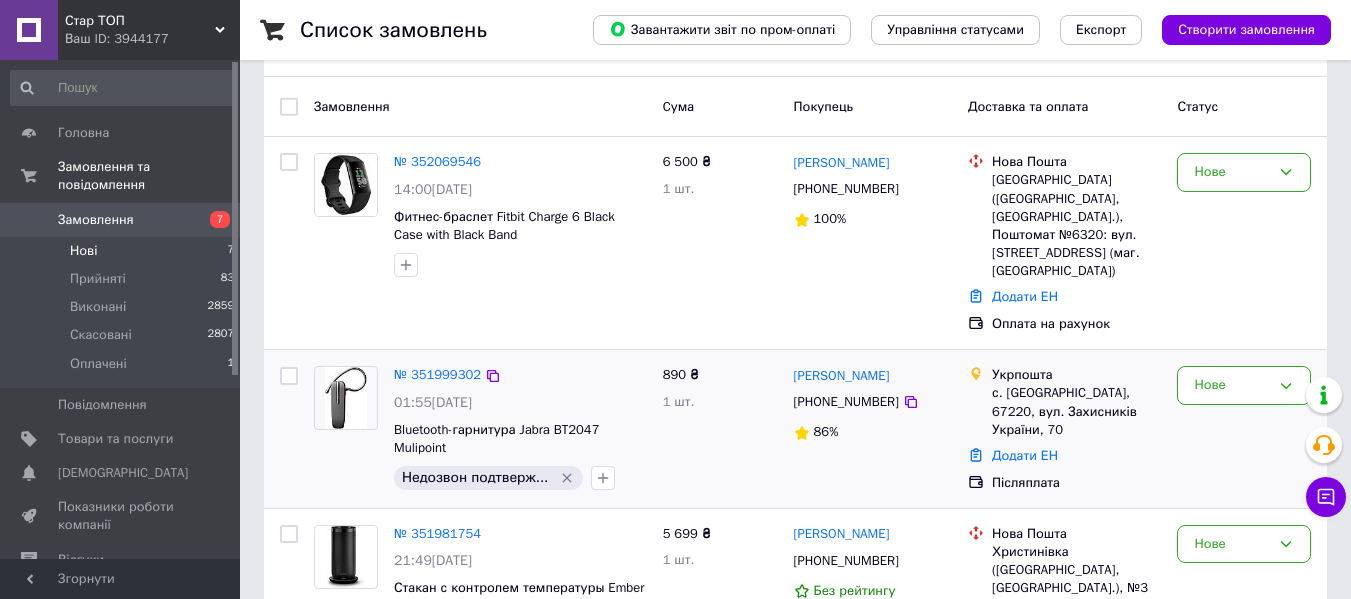 scroll, scrollTop: 199, scrollLeft: 0, axis: vertical 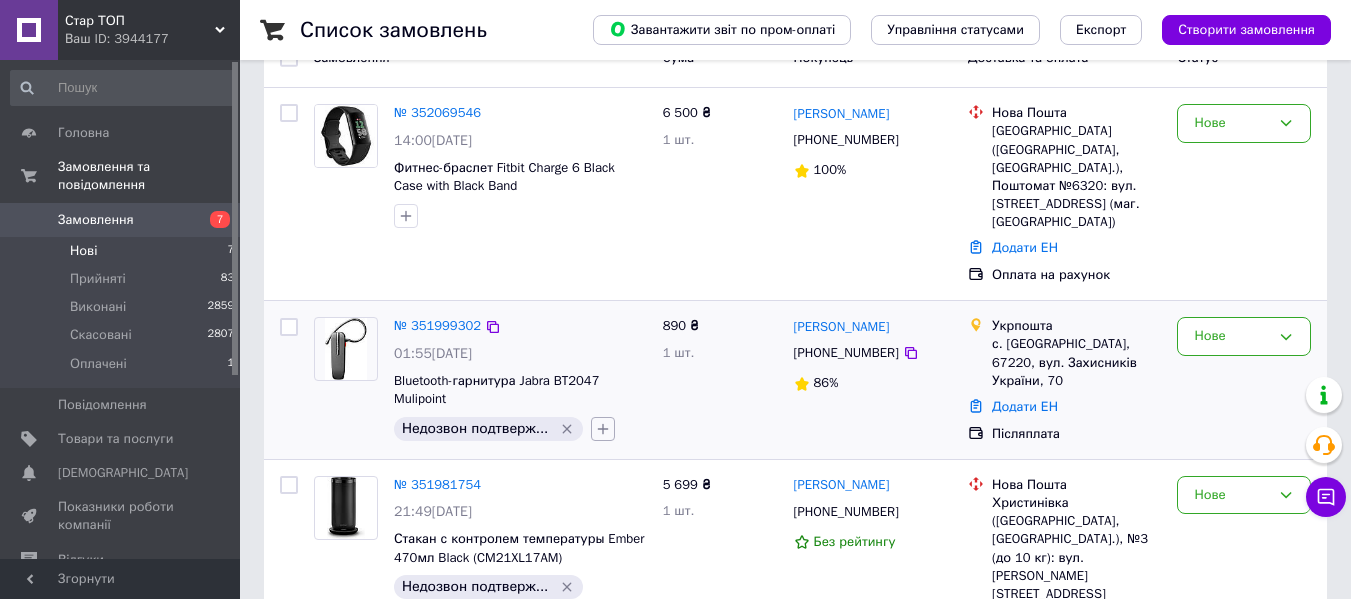 click 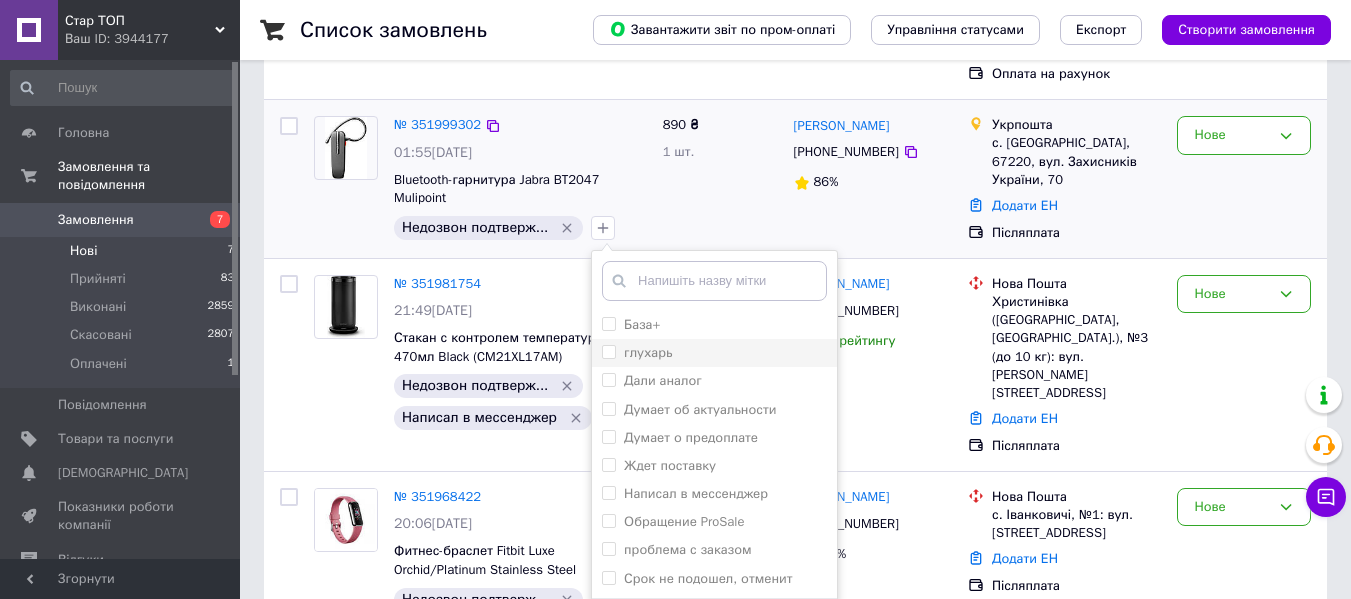 scroll, scrollTop: 299, scrollLeft: 0, axis: vertical 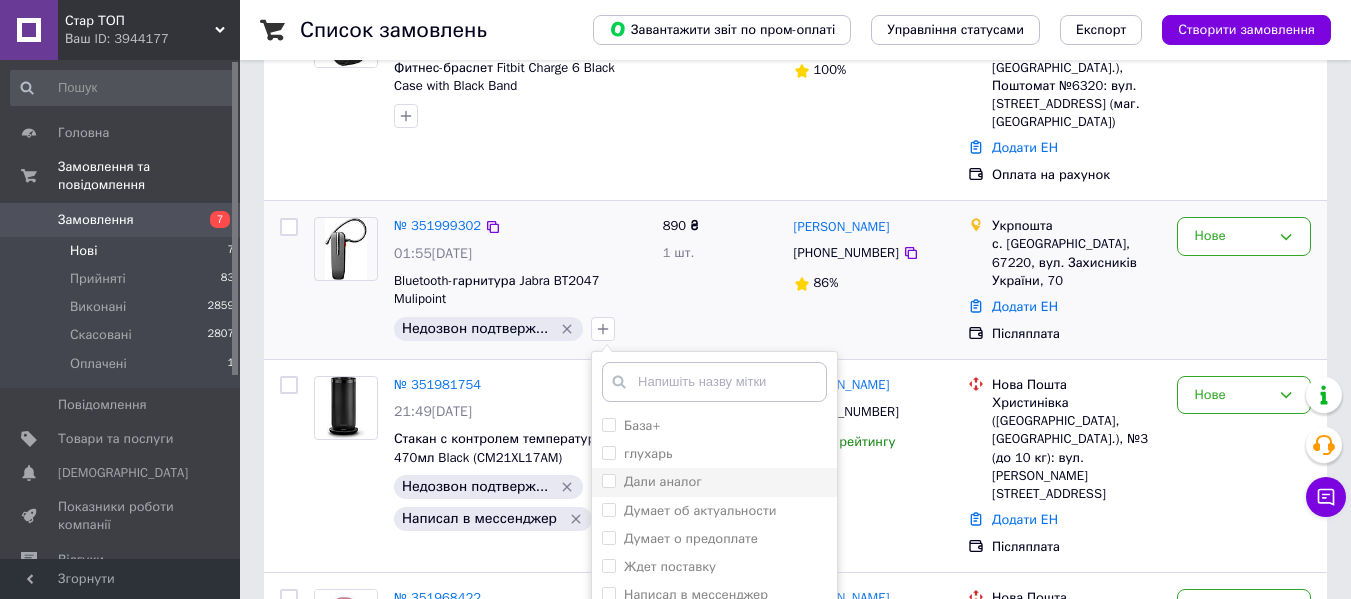 click on "Дали аналог" at bounding box center (663, 481) 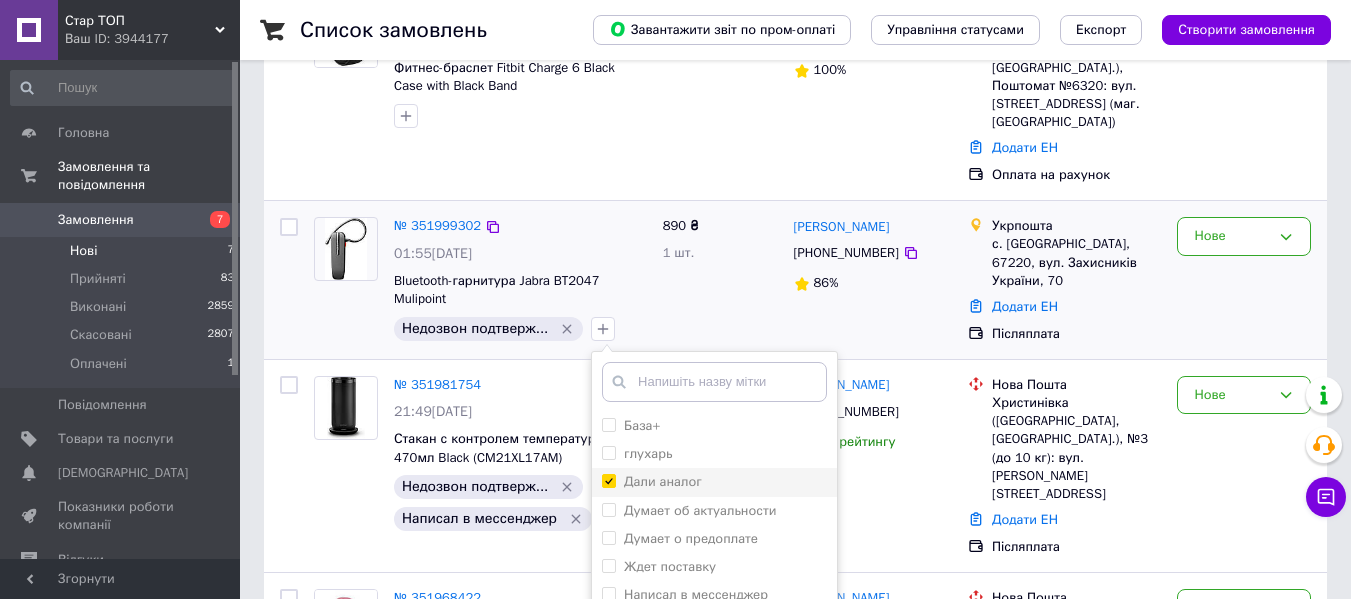 checkbox on "true" 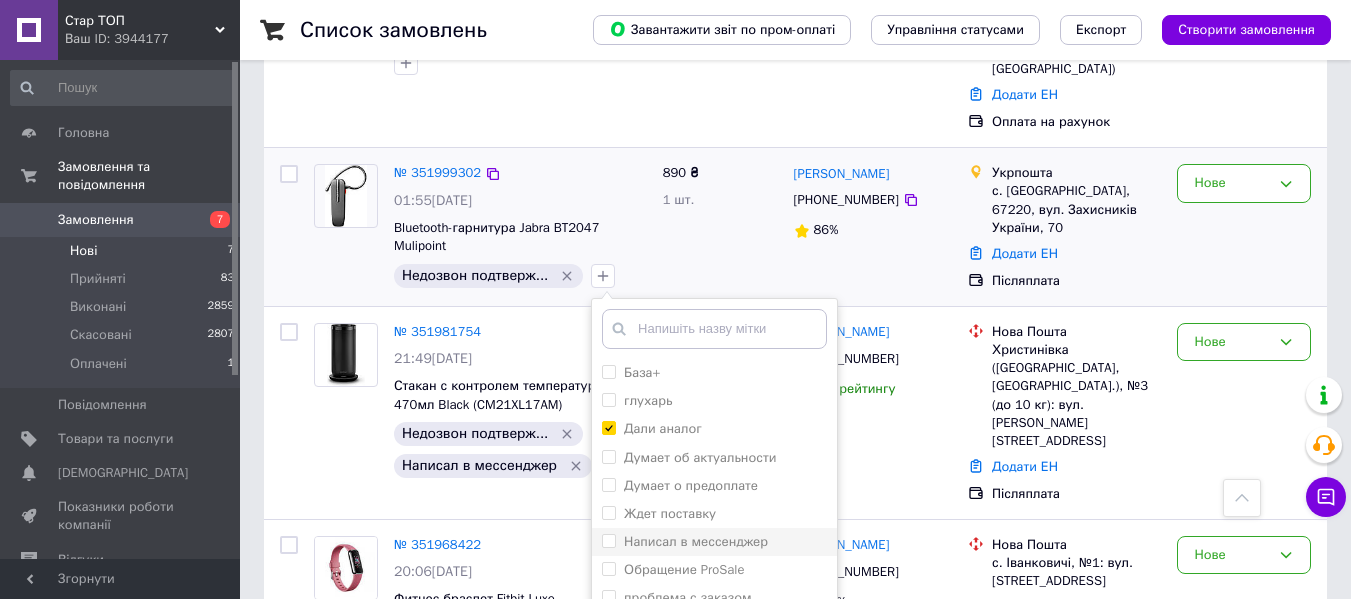 scroll, scrollTop: 399, scrollLeft: 0, axis: vertical 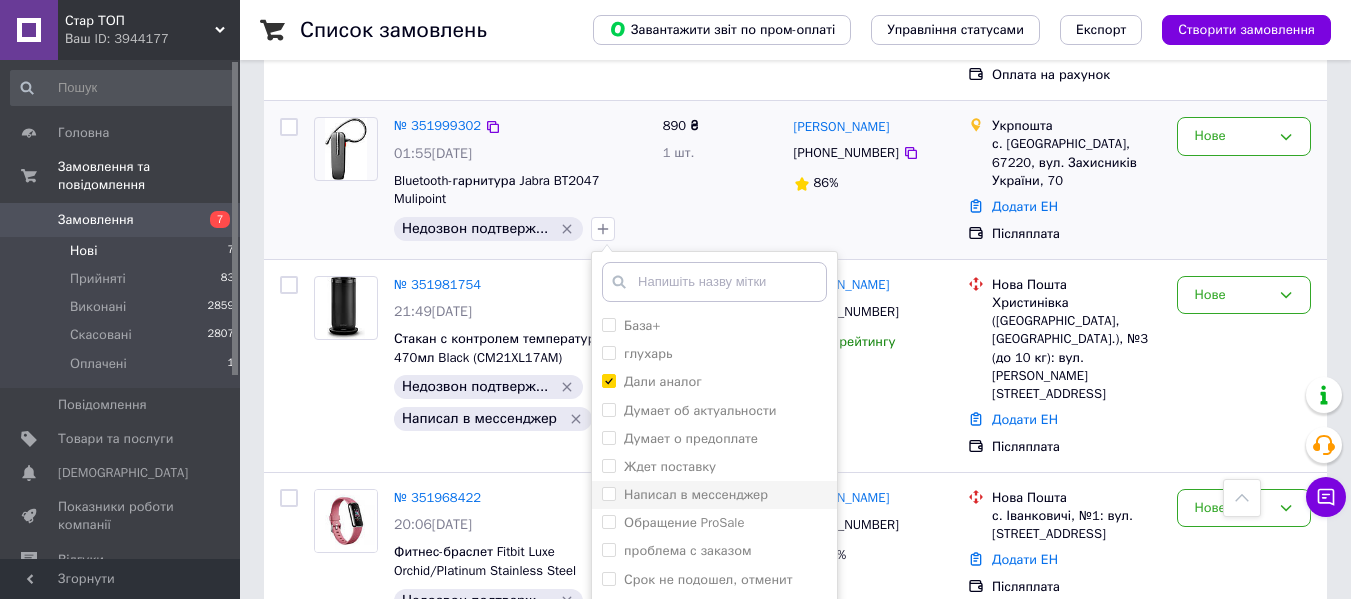 click on "Написал в мессенджер" at bounding box center [696, 494] 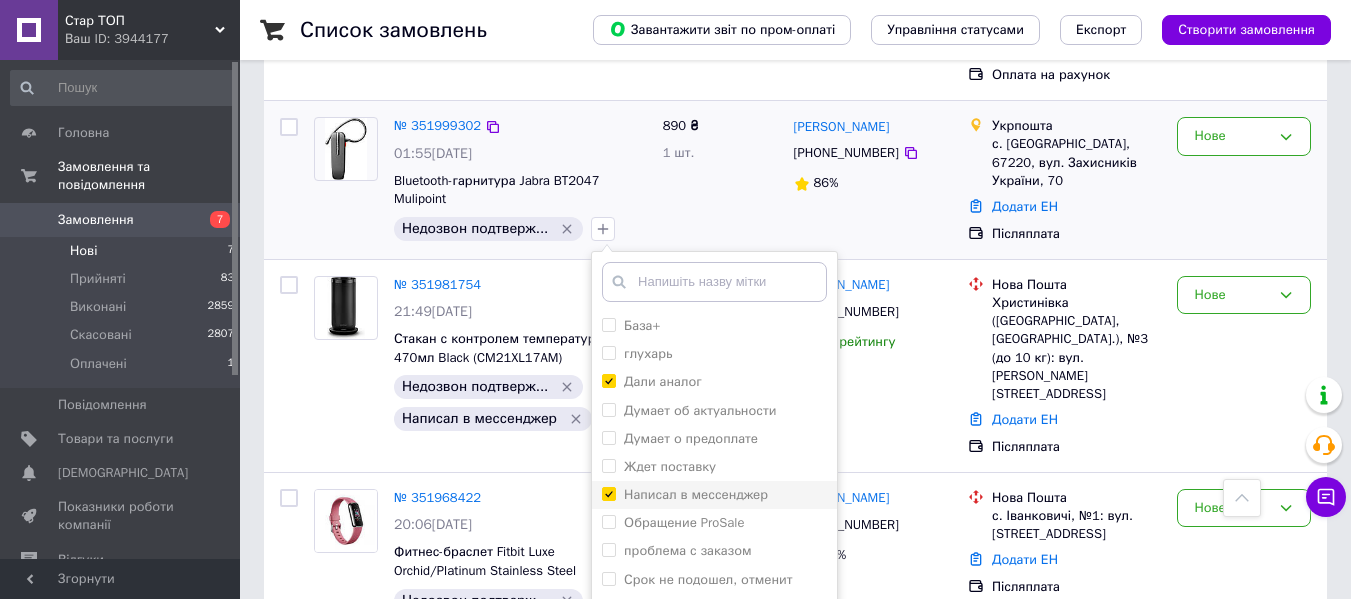 checkbox on "true" 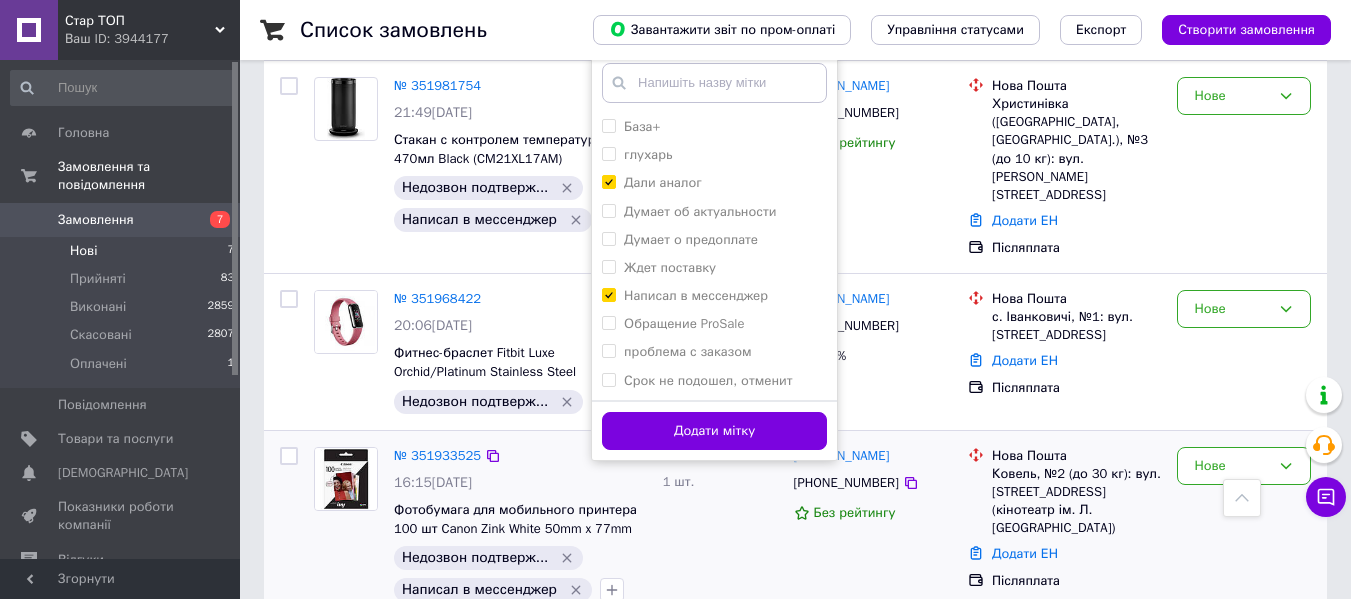 scroll, scrollTop: 599, scrollLeft: 0, axis: vertical 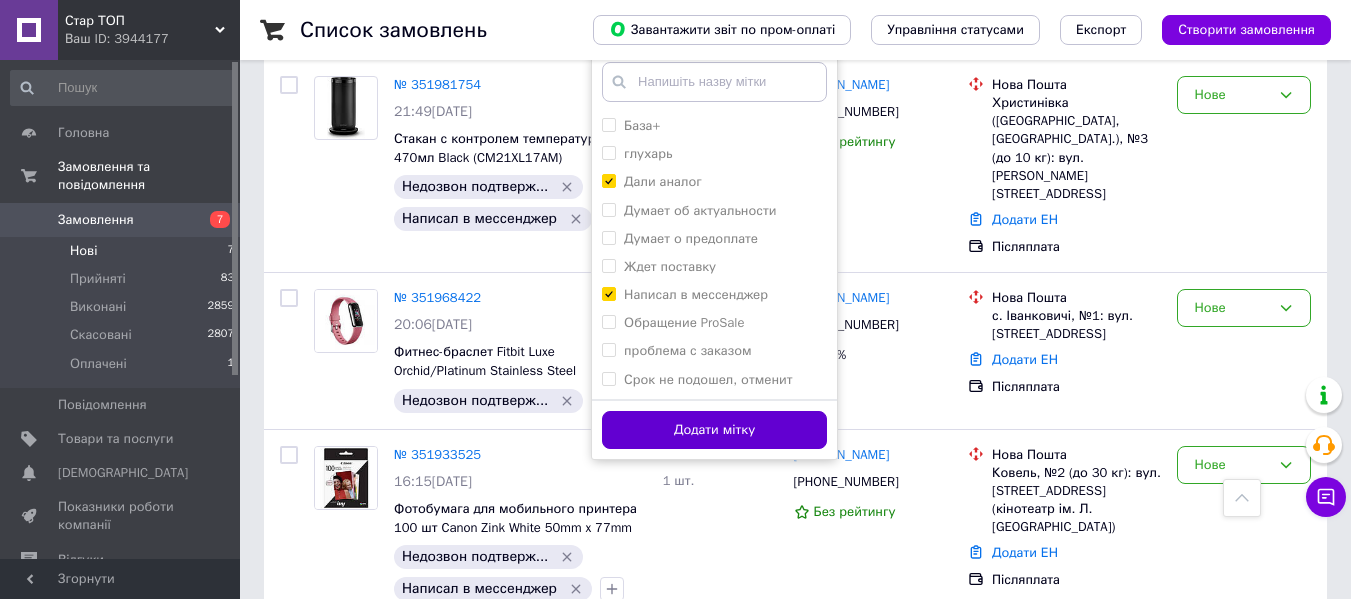 click on "Додати мітку" at bounding box center [714, 430] 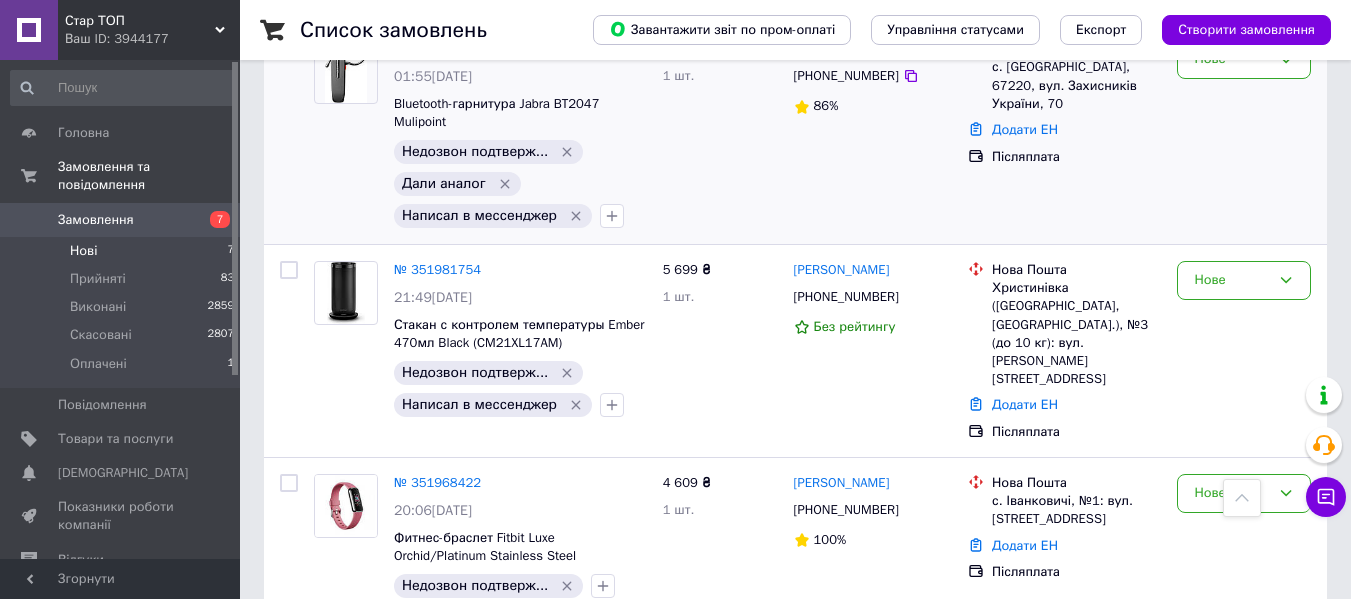 scroll, scrollTop: 600, scrollLeft: 0, axis: vertical 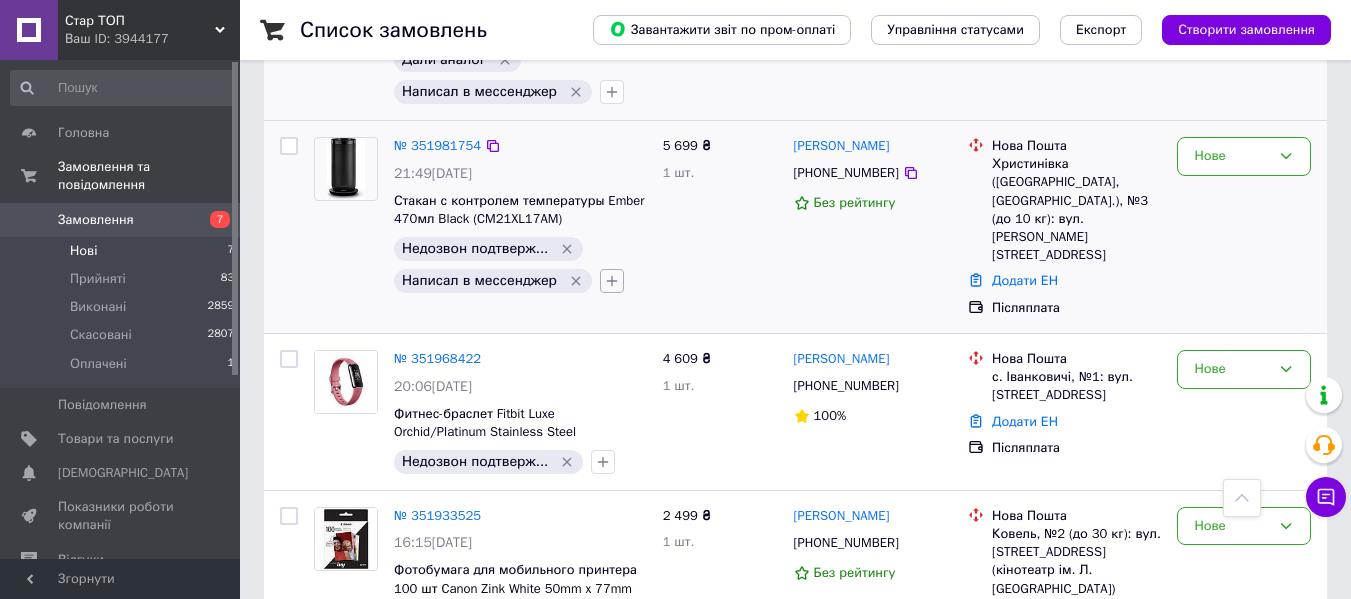 click 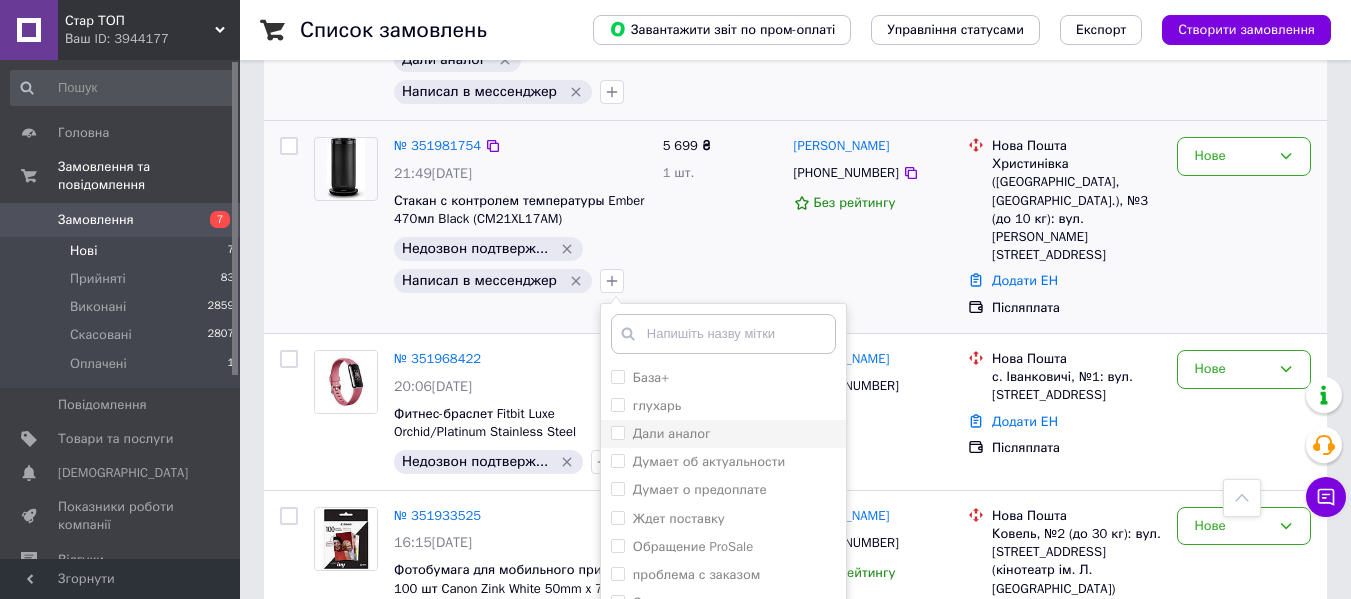click on "Дали аналог" at bounding box center (672, 433) 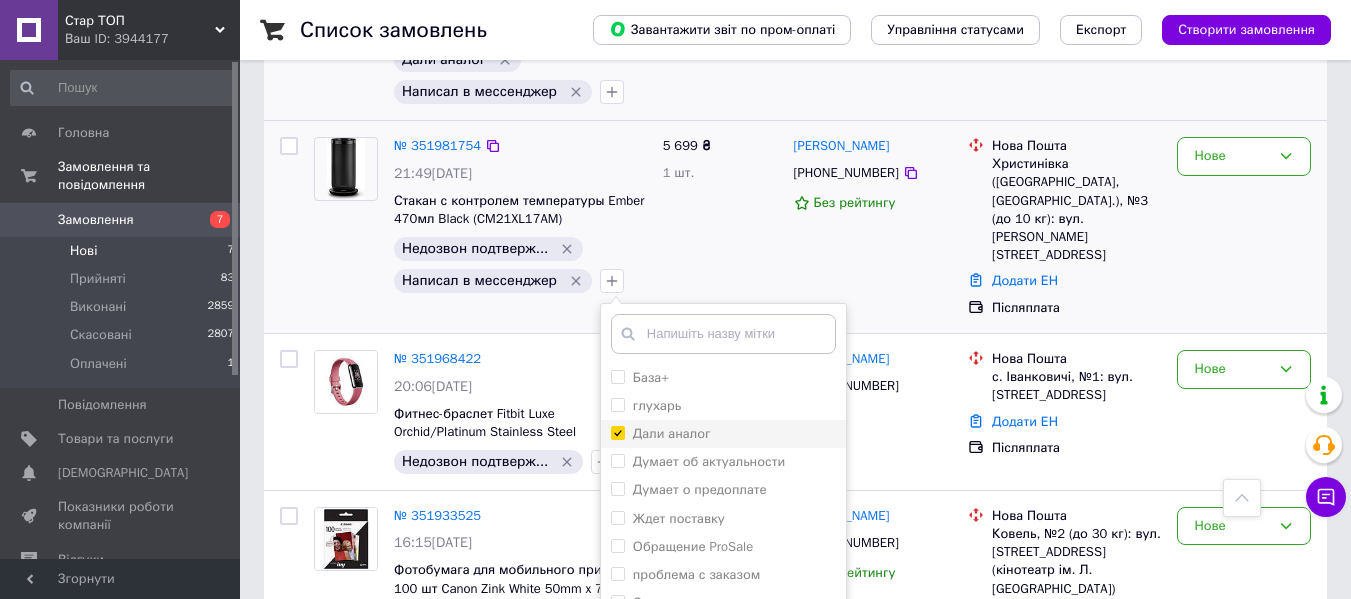 checkbox on "true" 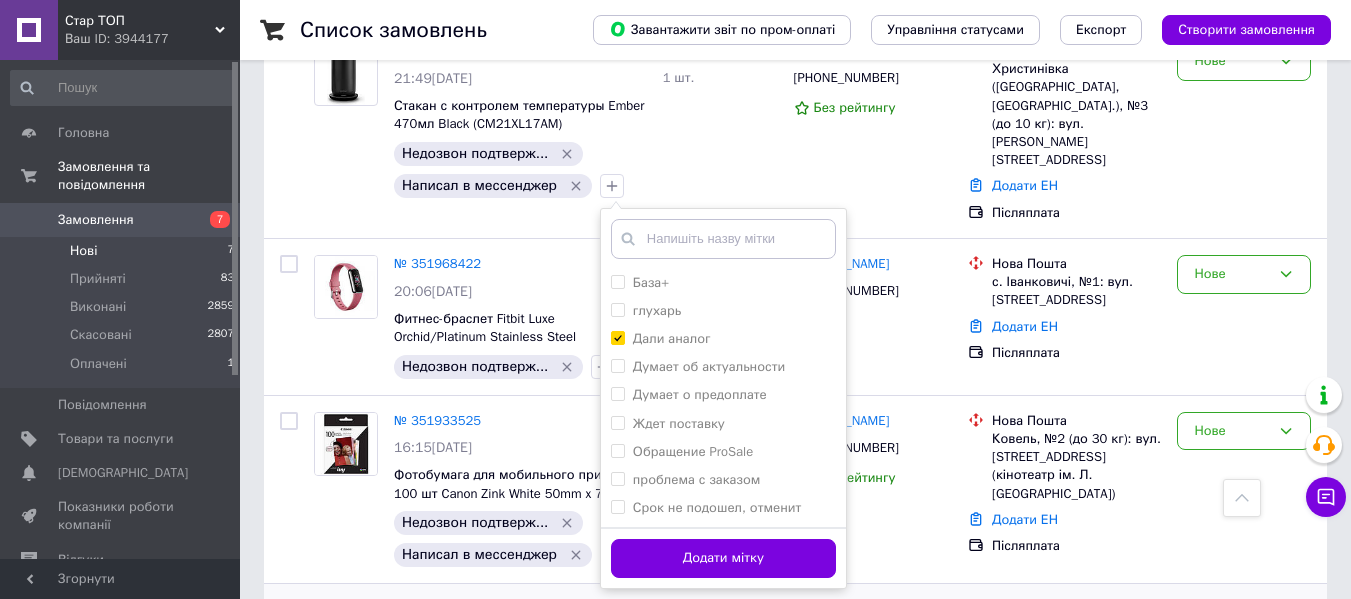 scroll, scrollTop: 800, scrollLeft: 0, axis: vertical 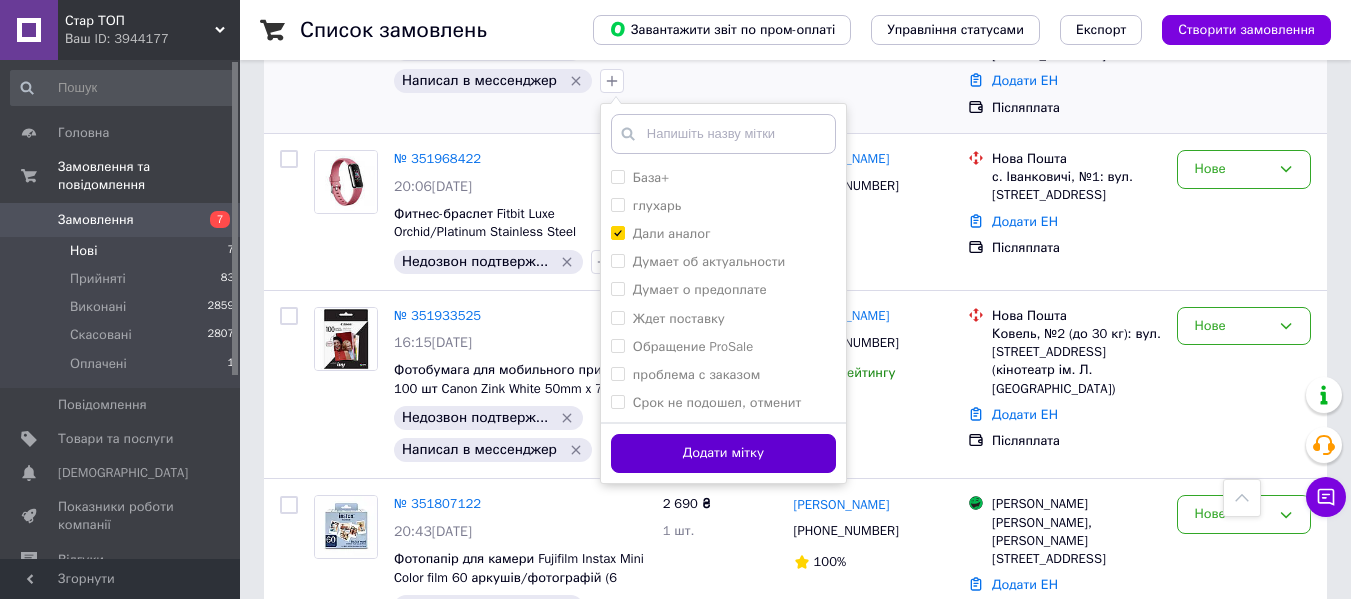 click on "Додати мітку" at bounding box center [723, 453] 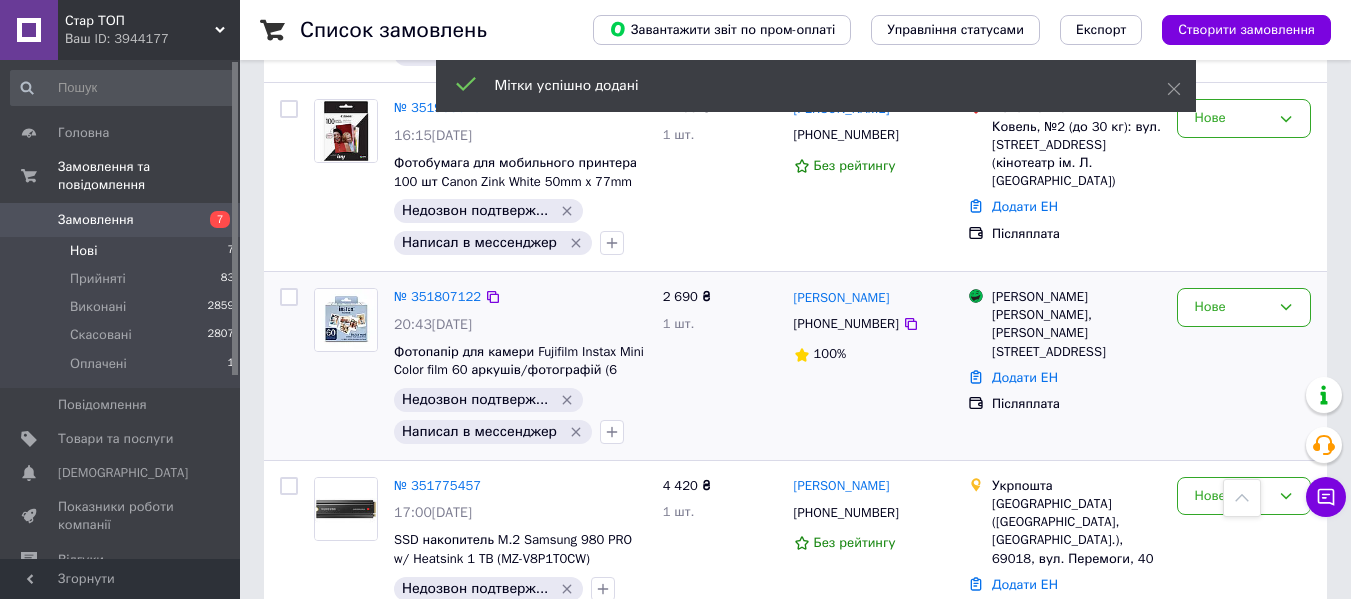 scroll, scrollTop: 1022, scrollLeft: 0, axis: vertical 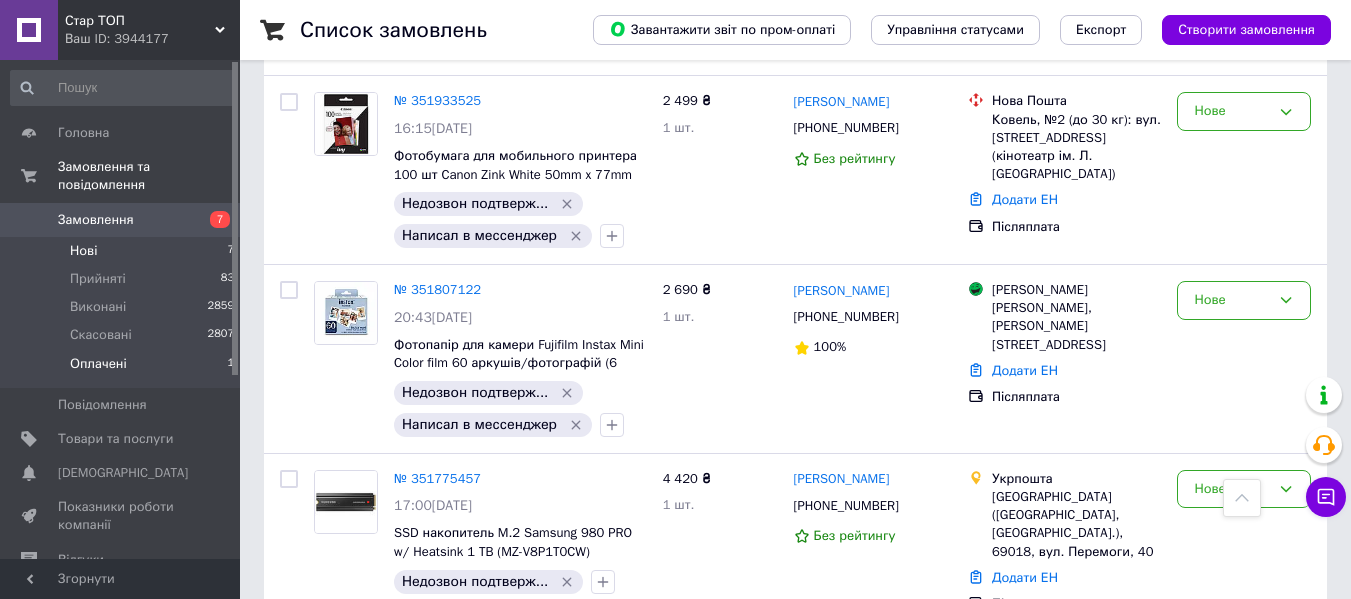 click on "Оплачені 1" at bounding box center [123, 369] 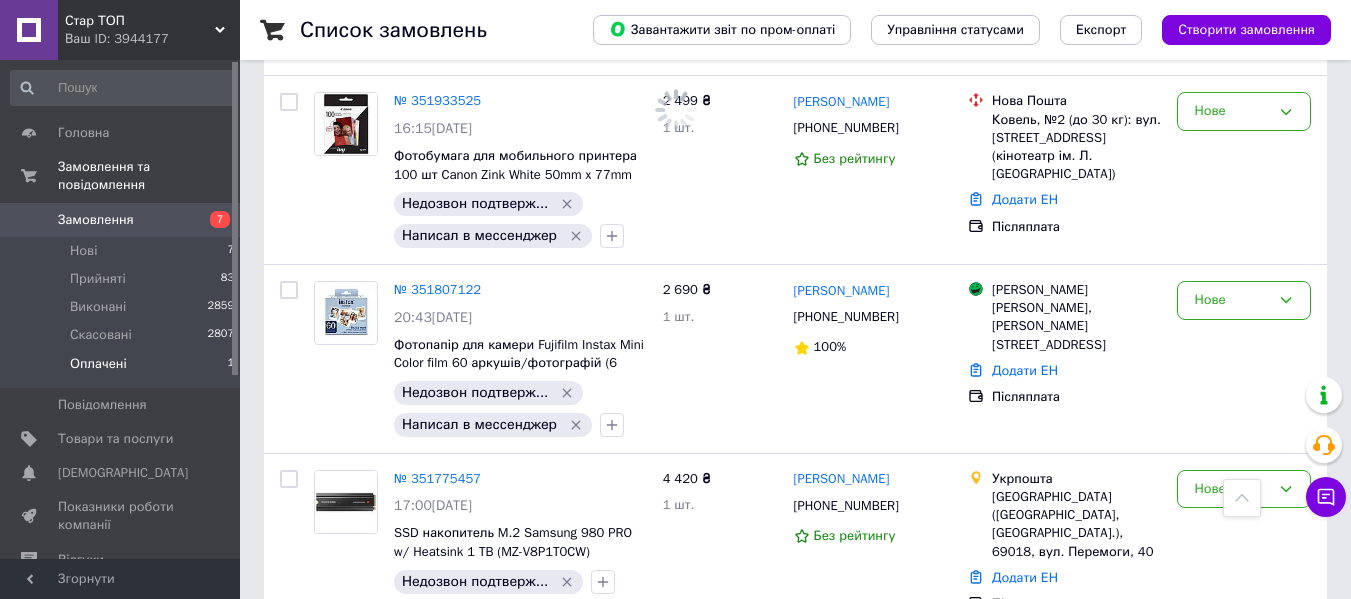 scroll, scrollTop: 0, scrollLeft: 0, axis: both 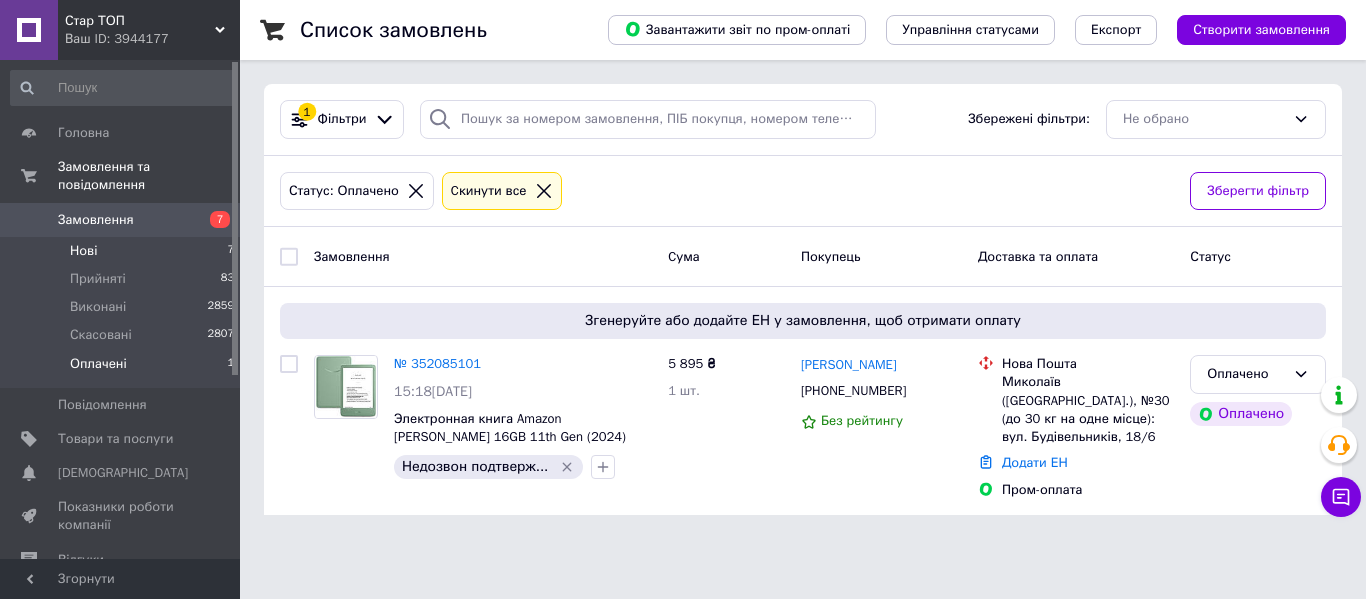 click on "Нові 7" at bounding box center [123, 251] 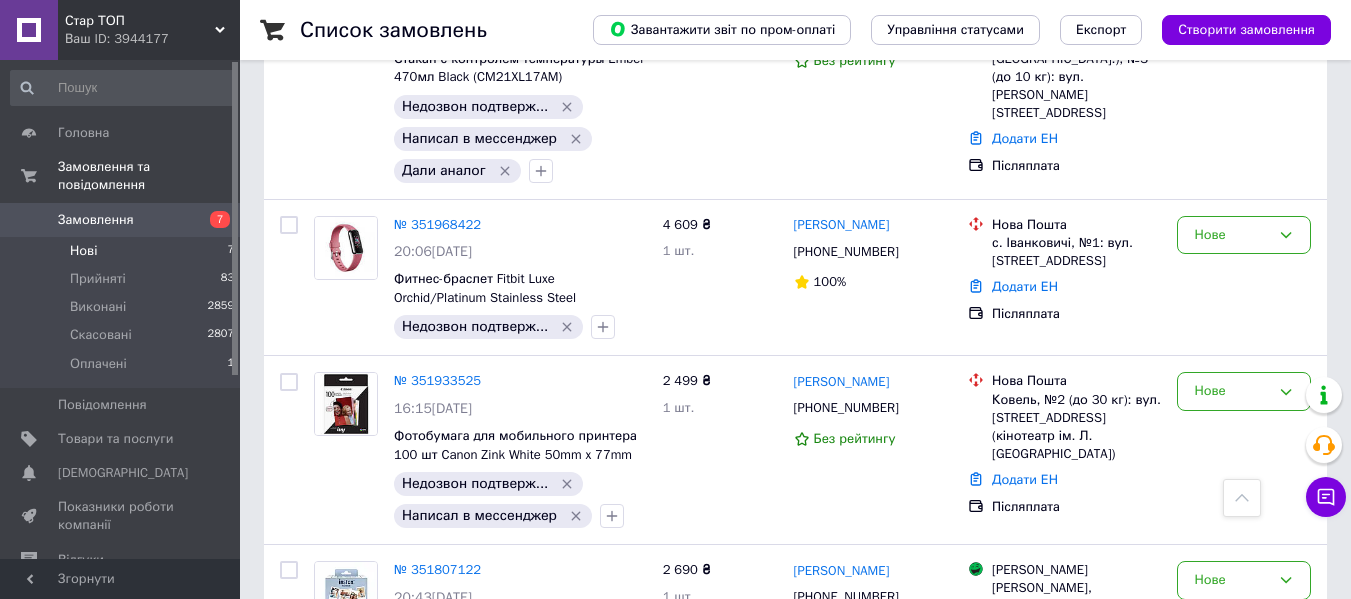 scroll, scrollTop: 700, scrollLeft: 0, axis: vertical 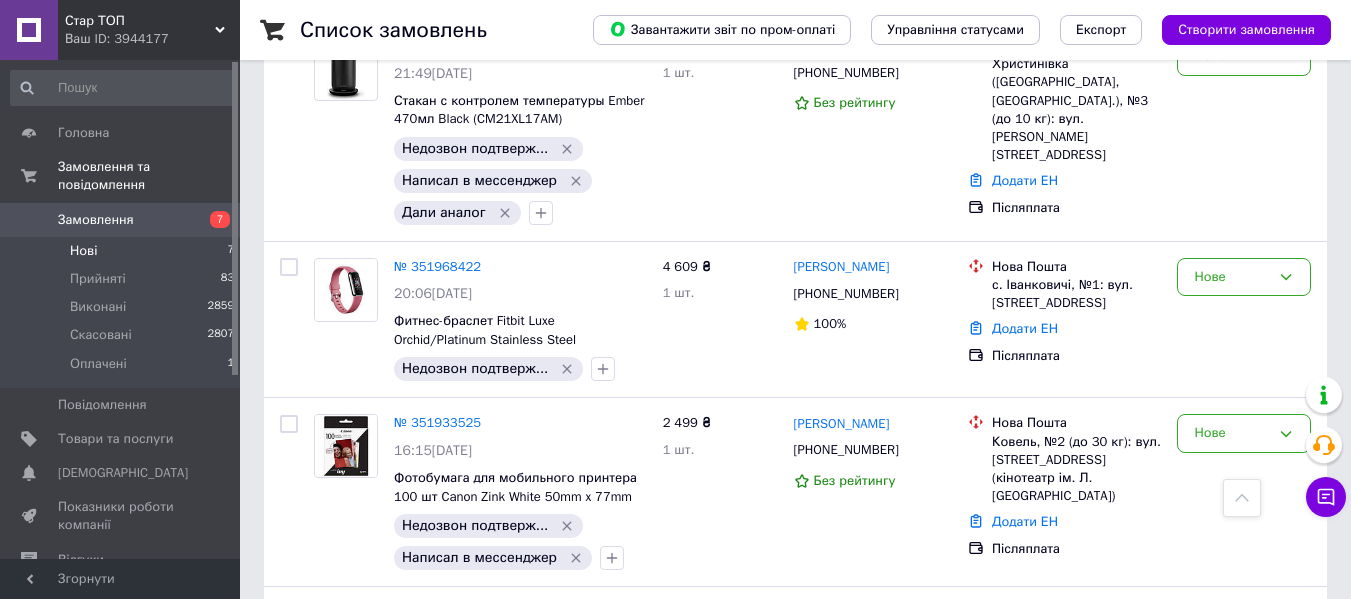 click on "Нові 7" at bounding box center (123, 251) 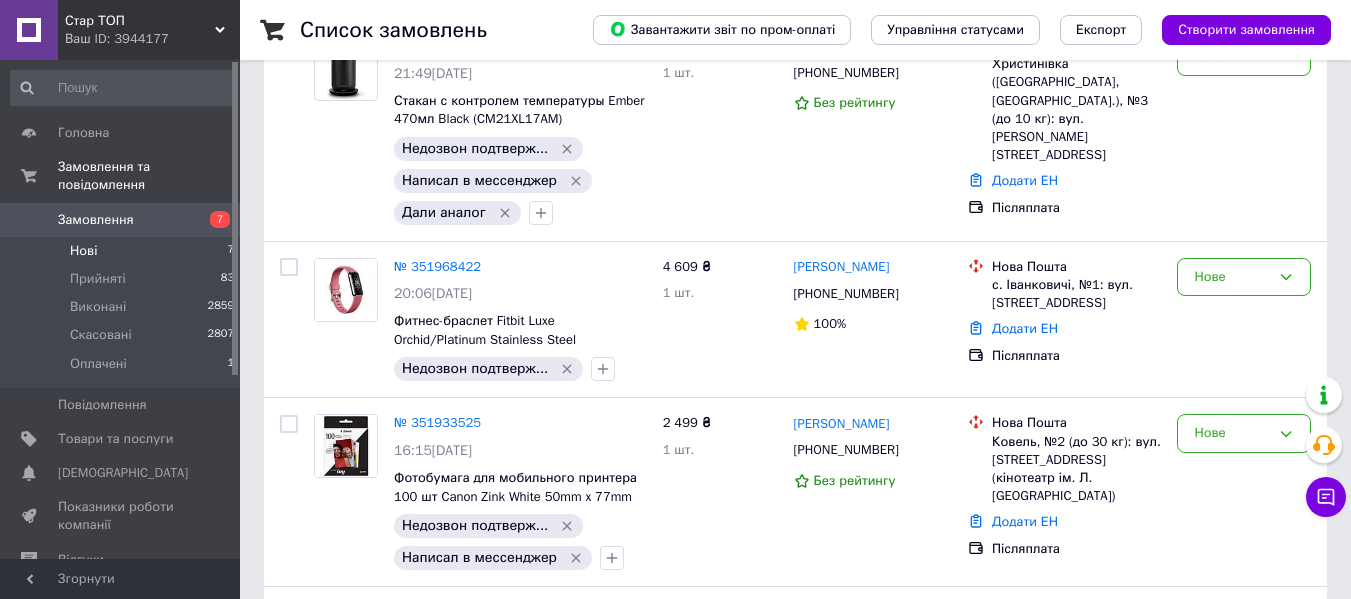 scroll, scrollTop: 0, scrollLeft: 0, axis: both 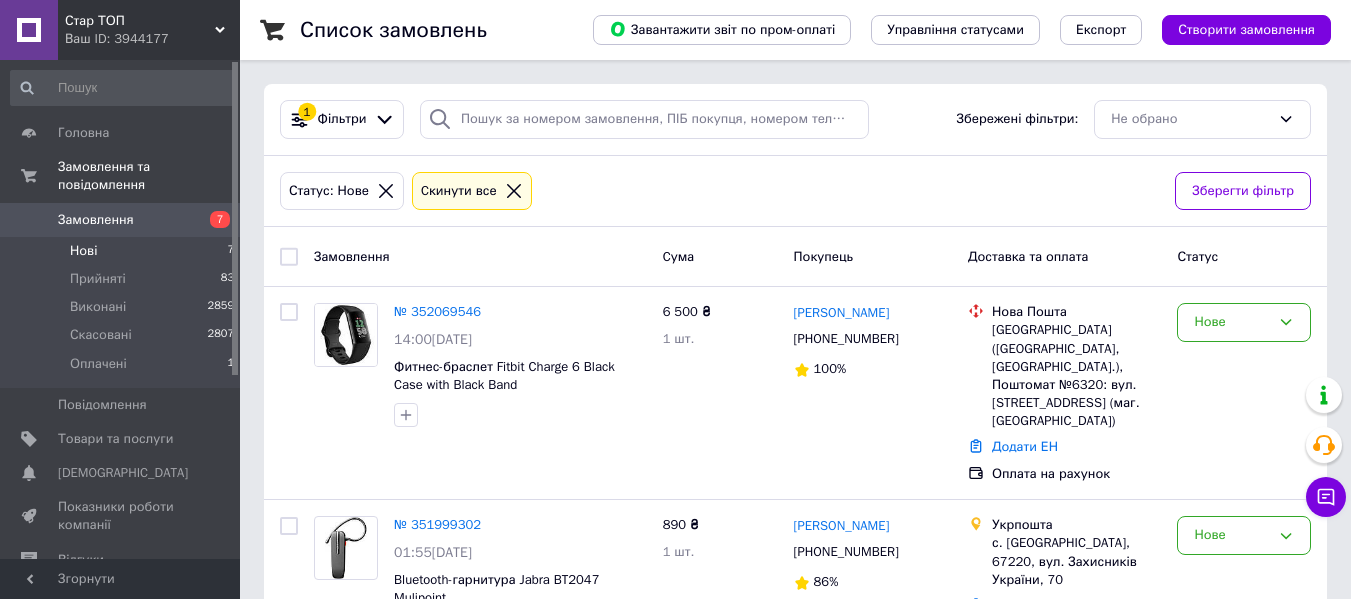 click on "Нові 7" at bounding box center [123, 251] 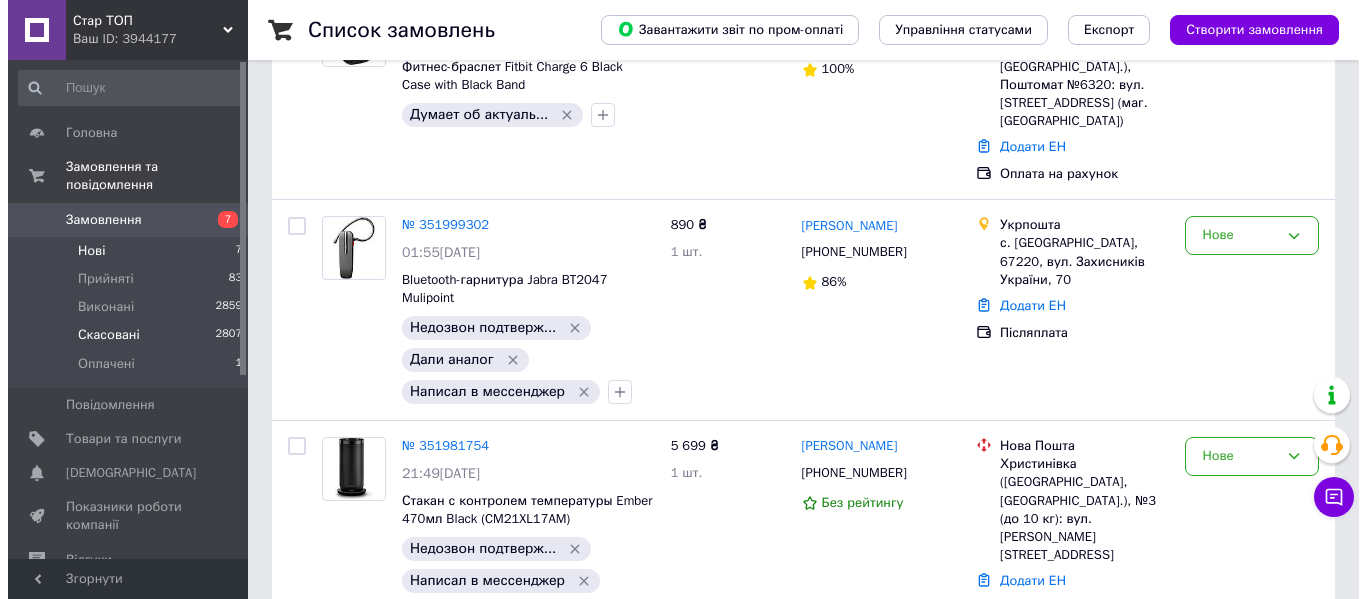 scroll, scrollTop: 0, scrollLeft: 0, axis: both 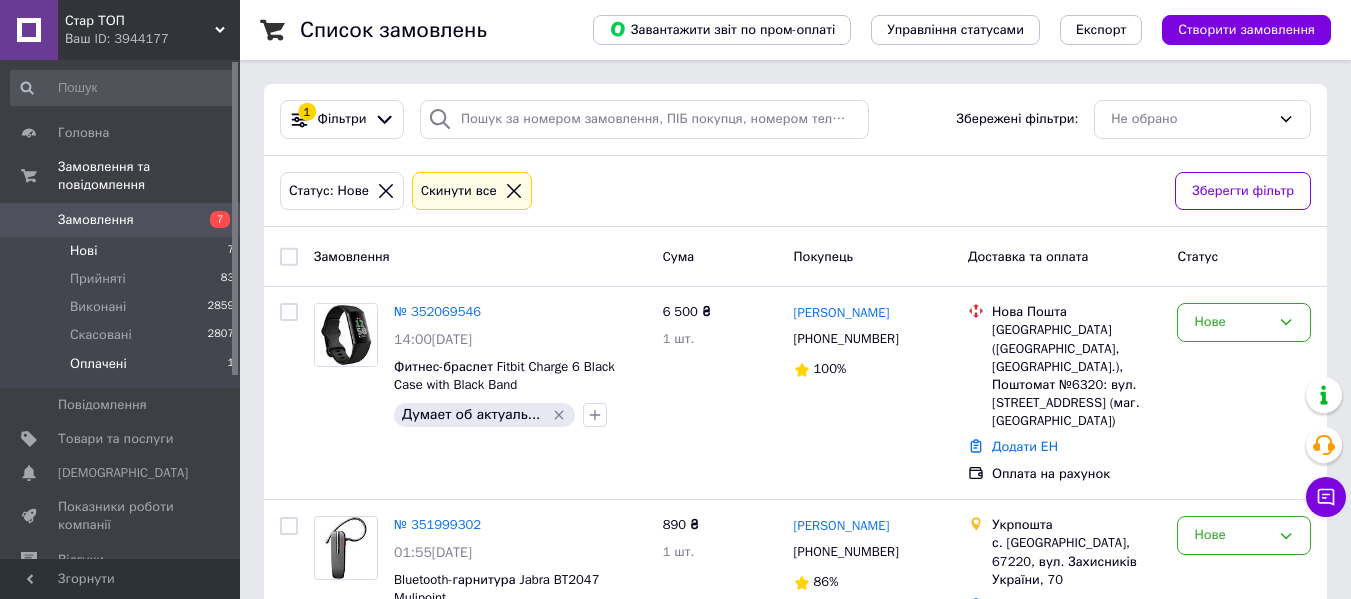 click on "Оплачені 1" at bounding box center [123, 369] 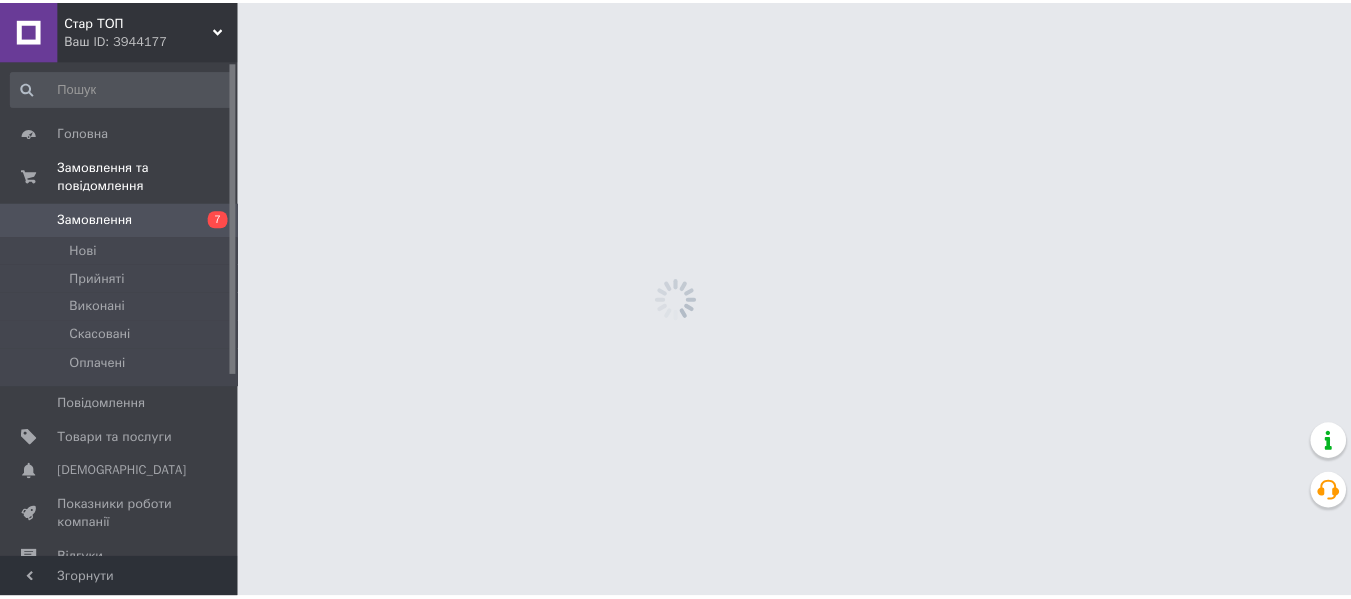 scroll, scrollTop: 0, scrollLeft: 0, axis: both 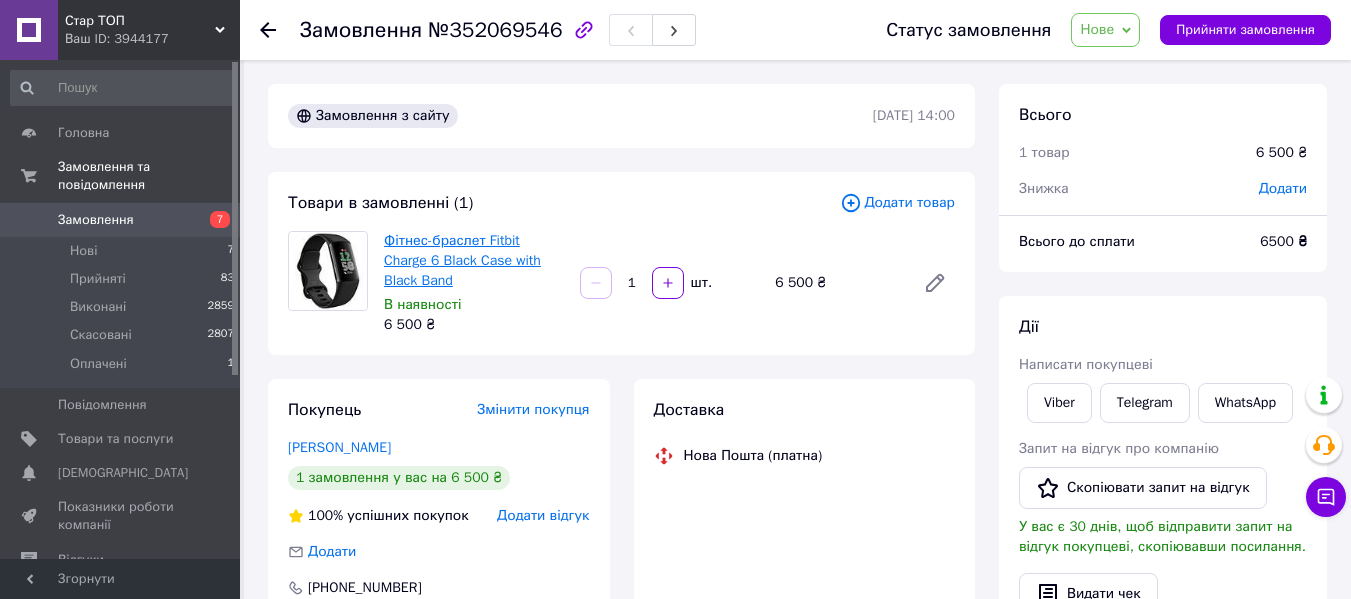 click on "Фітнес-браслет Fitbit Charge 6 Black Case with Black Band" at bounding box center [462, 260] 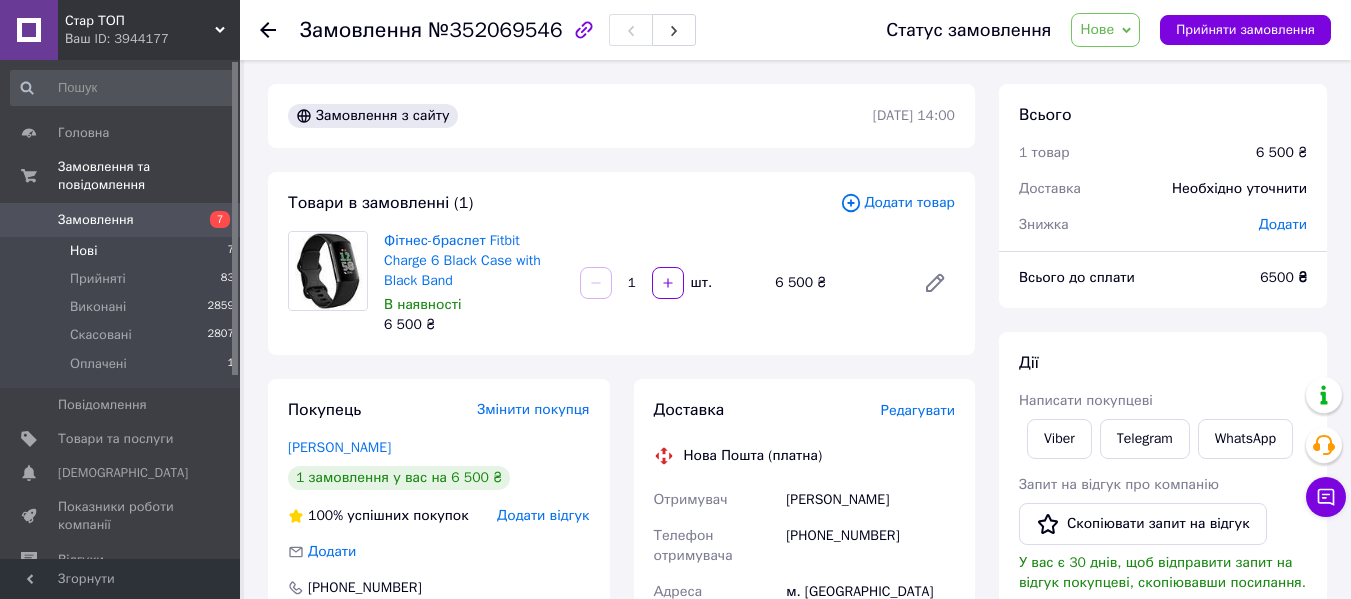 click on "Нові 7" at bounding box center (123, 251) 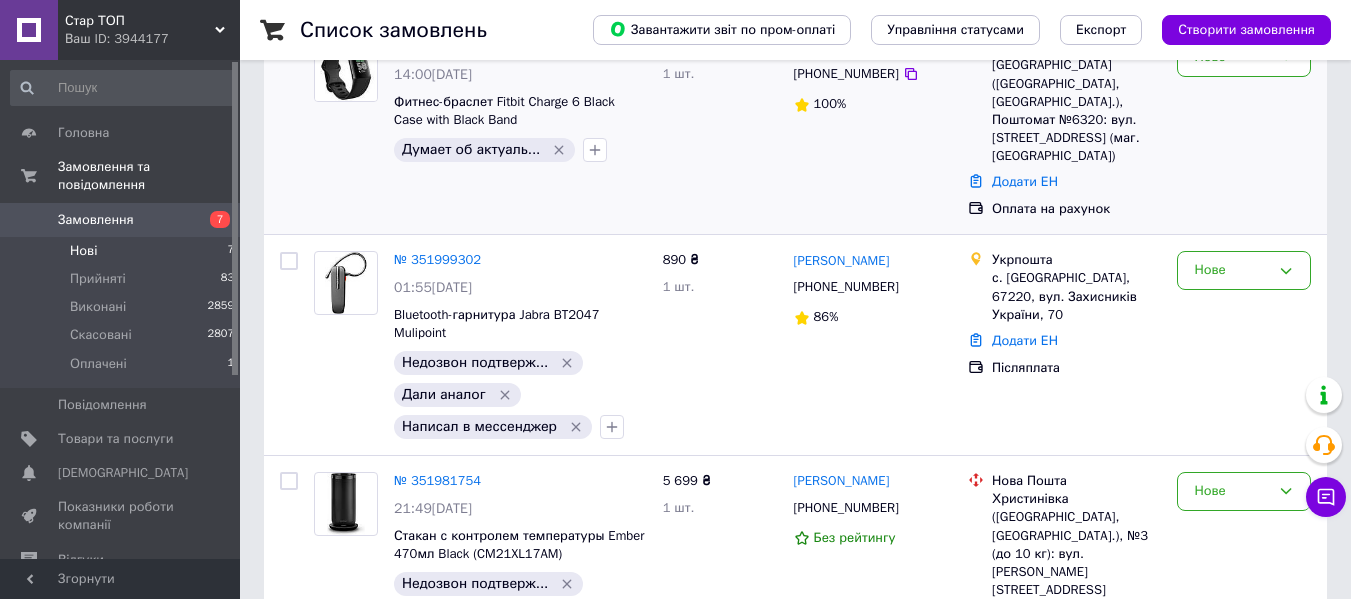 scroll, scrollTop: 200, scrollLeft: 0, axis: vertical 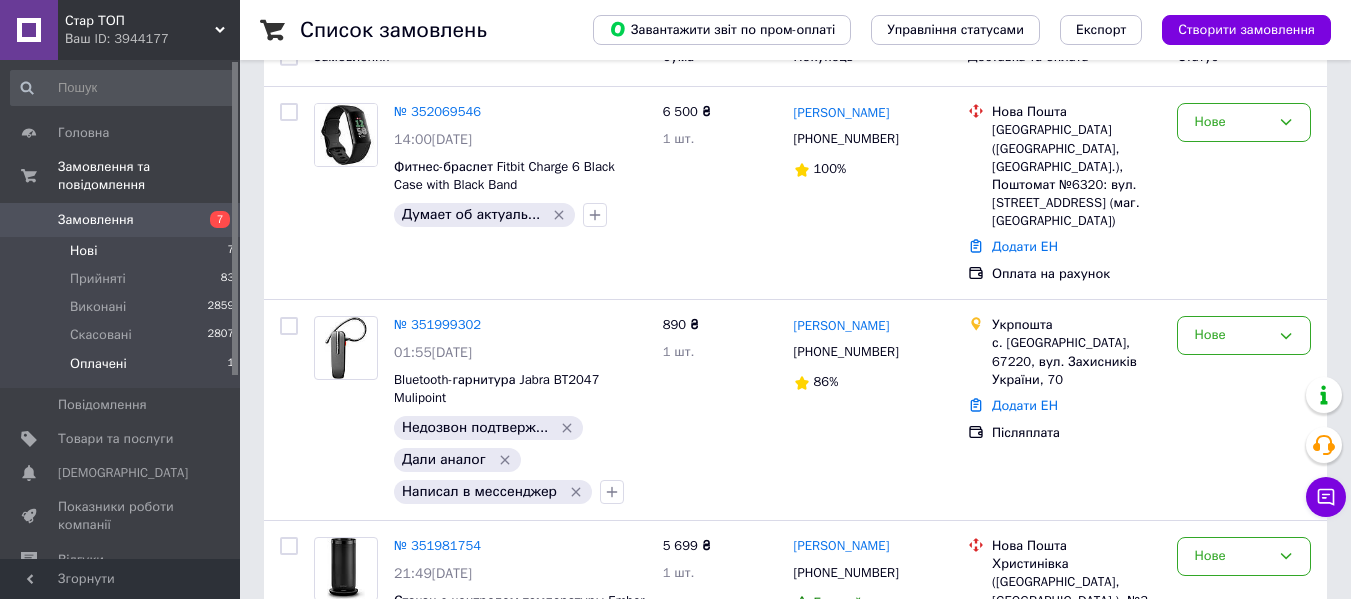 click on "Оплачені 1" at bounding box center [123, 369] 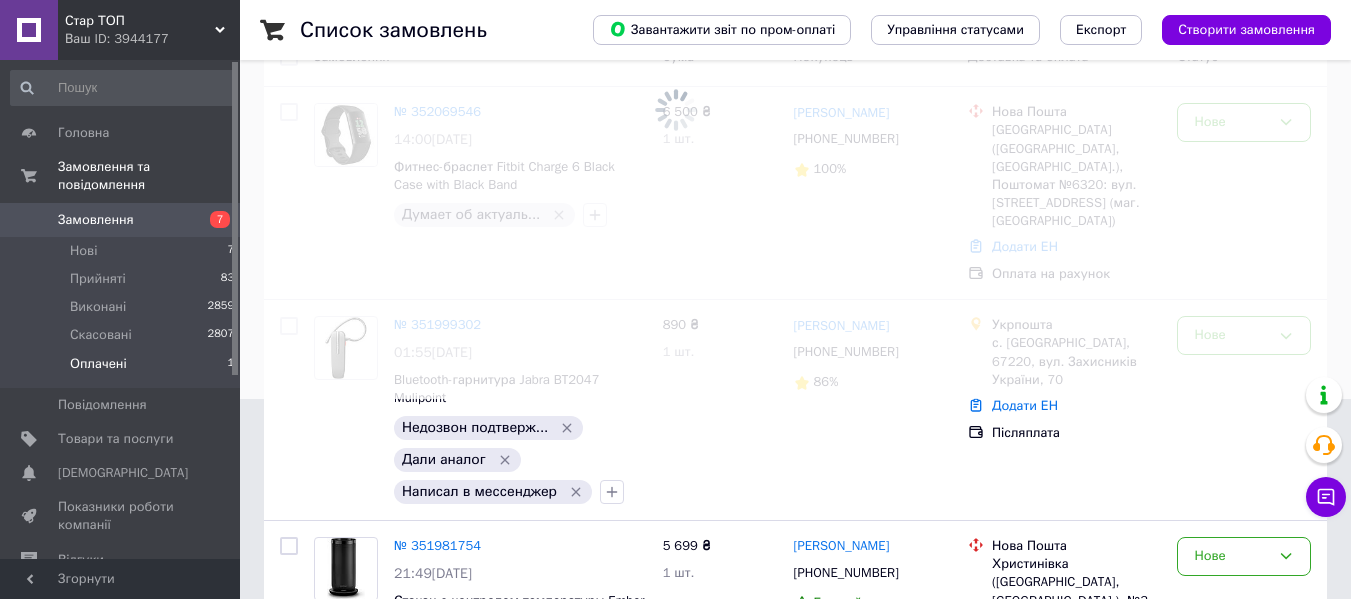 scroll, scrollTop: 0, scrollLeft: 0, axis: both 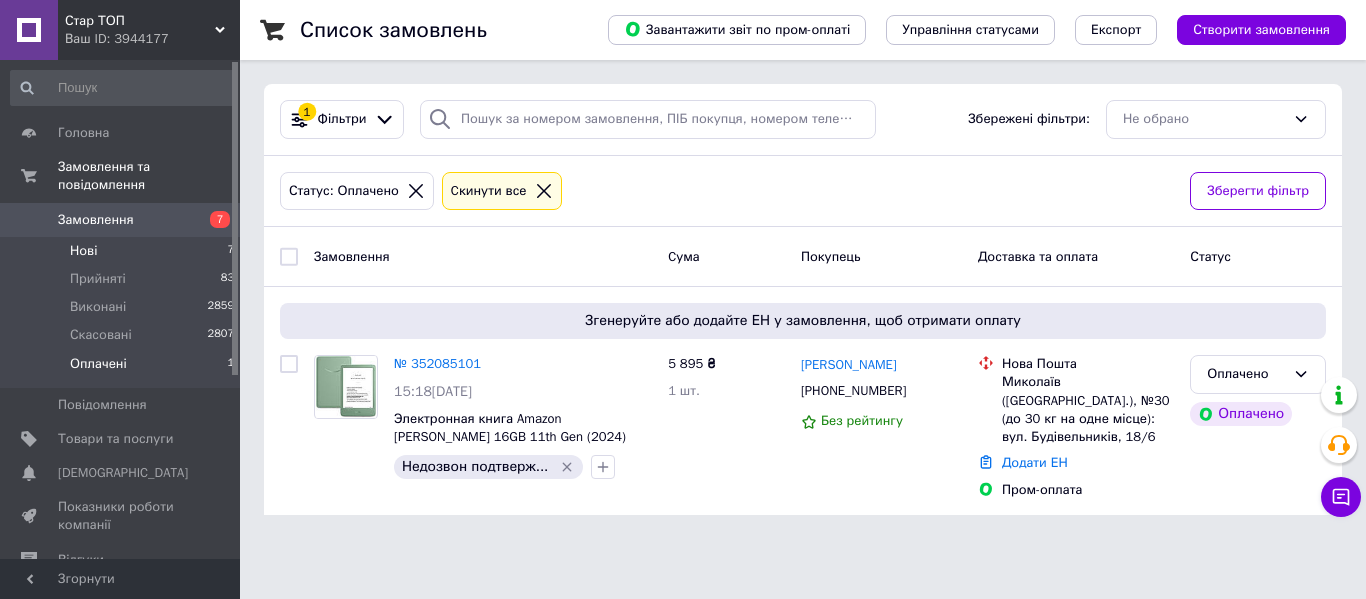 click on "Нові 7" at bounding box center (123, 251) 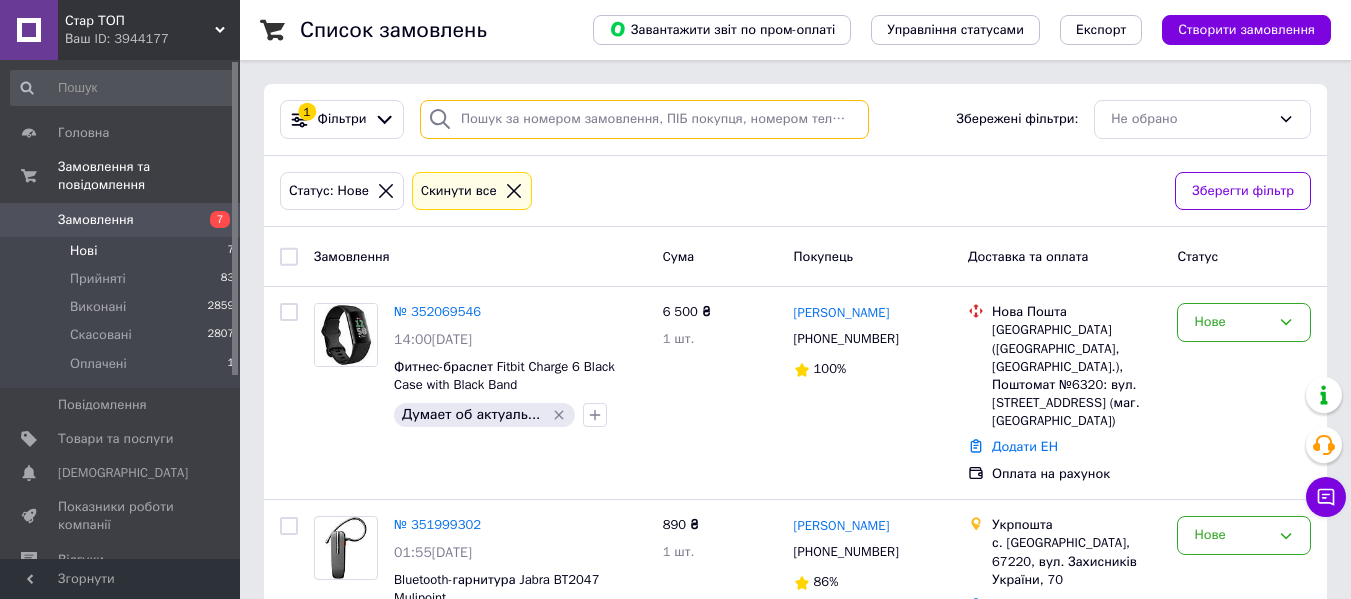 click at bounding box center [644, 119] 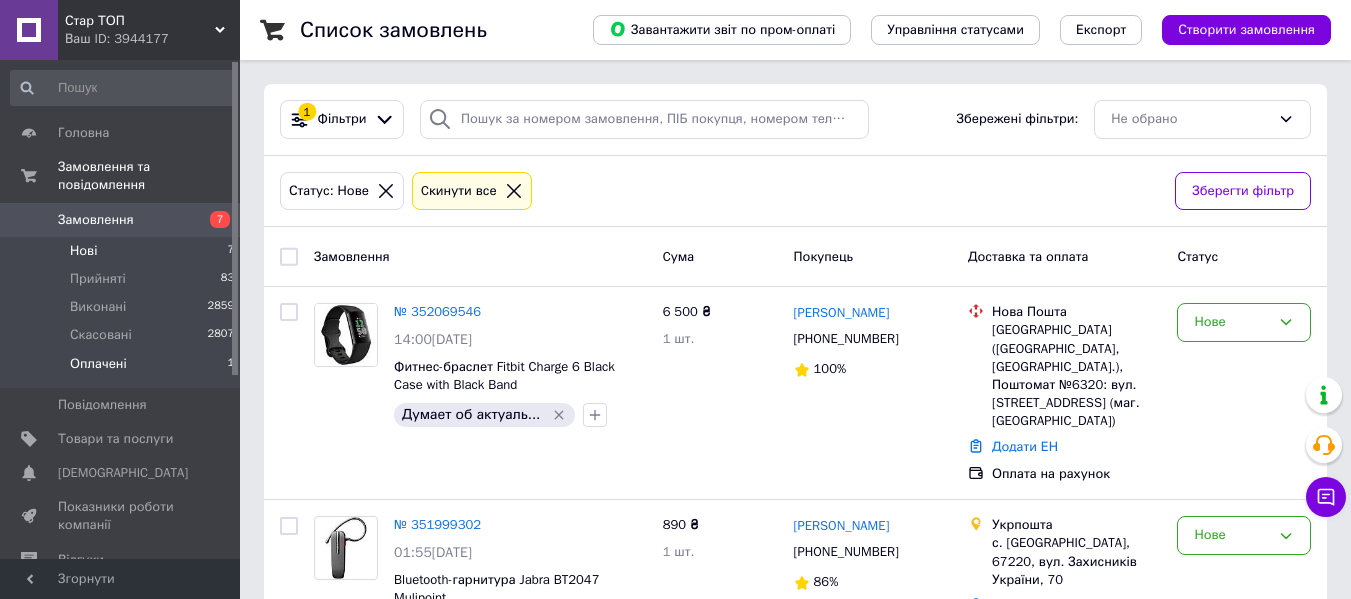 click on "Оплачені" at bounding box center [98, 364] 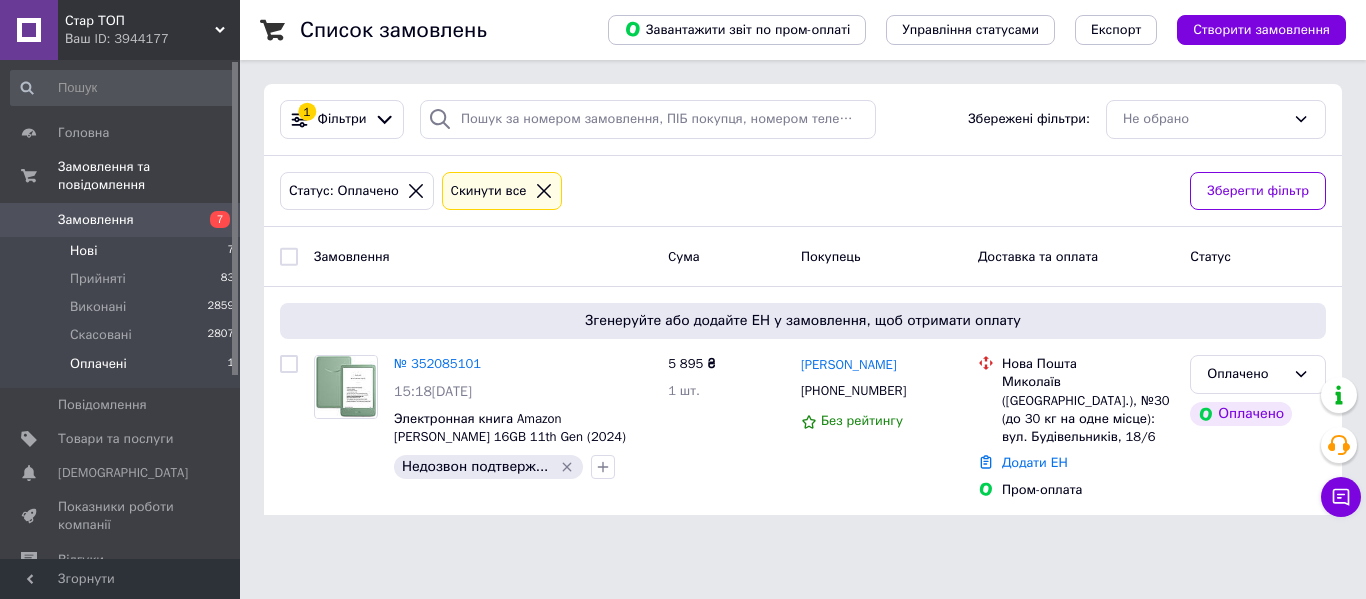 click on "Нові" at bounding box center [83, 251] 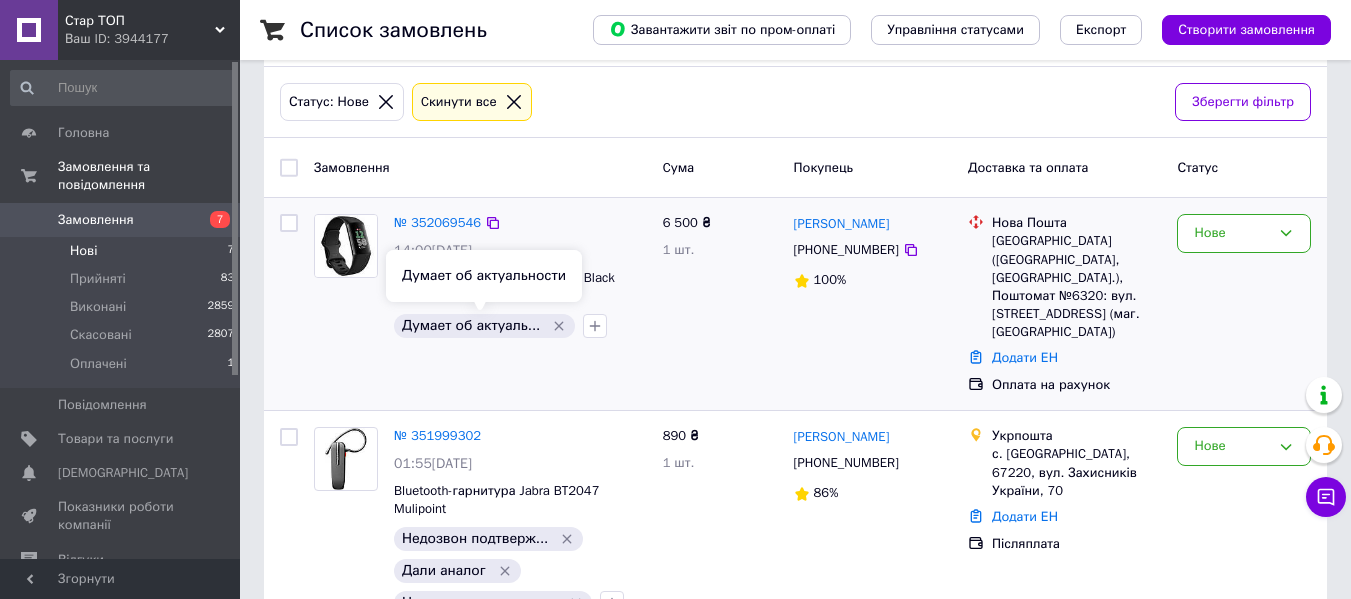 scroll, scrollTop: 100, scrollLeft: 0, axis: vertical 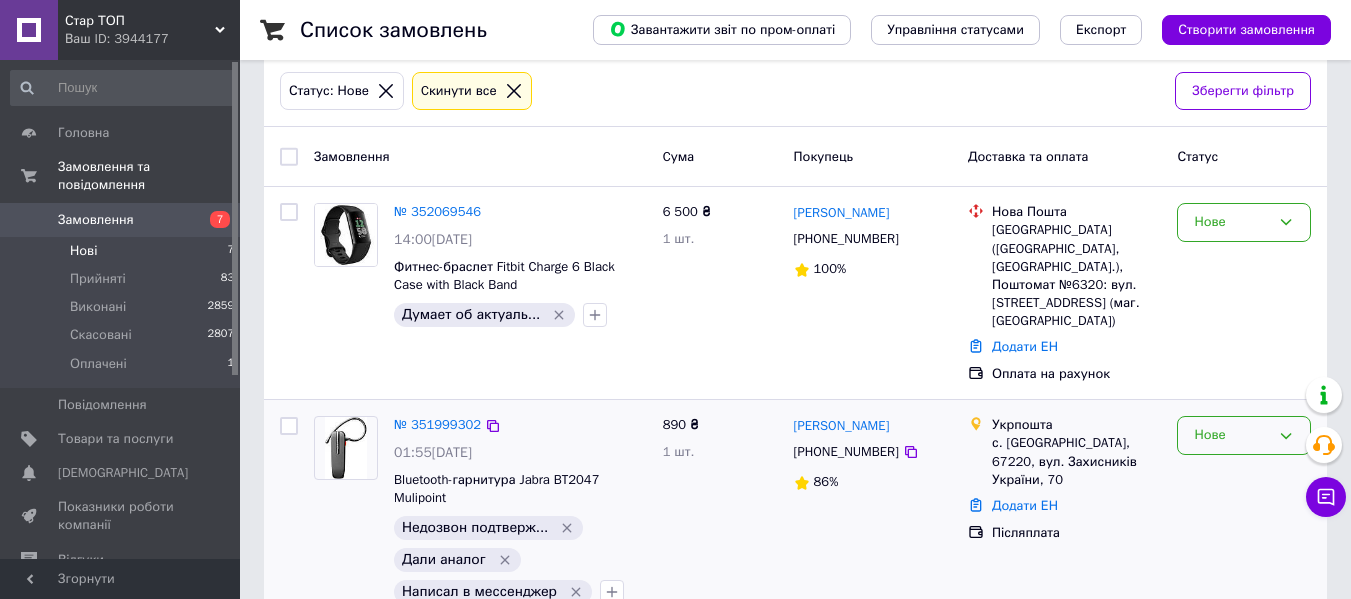 click 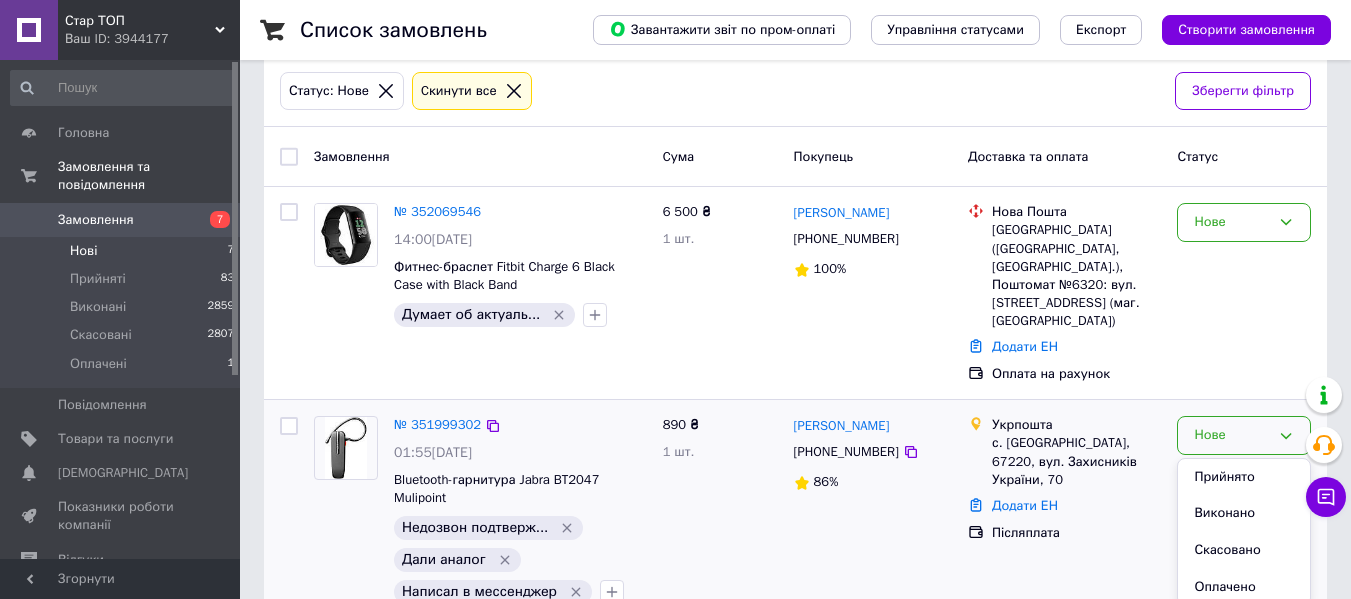 click on "Недозвон подтверж...   Дали аналог   Написал в мессенджер" at bounding box center (520, 560) 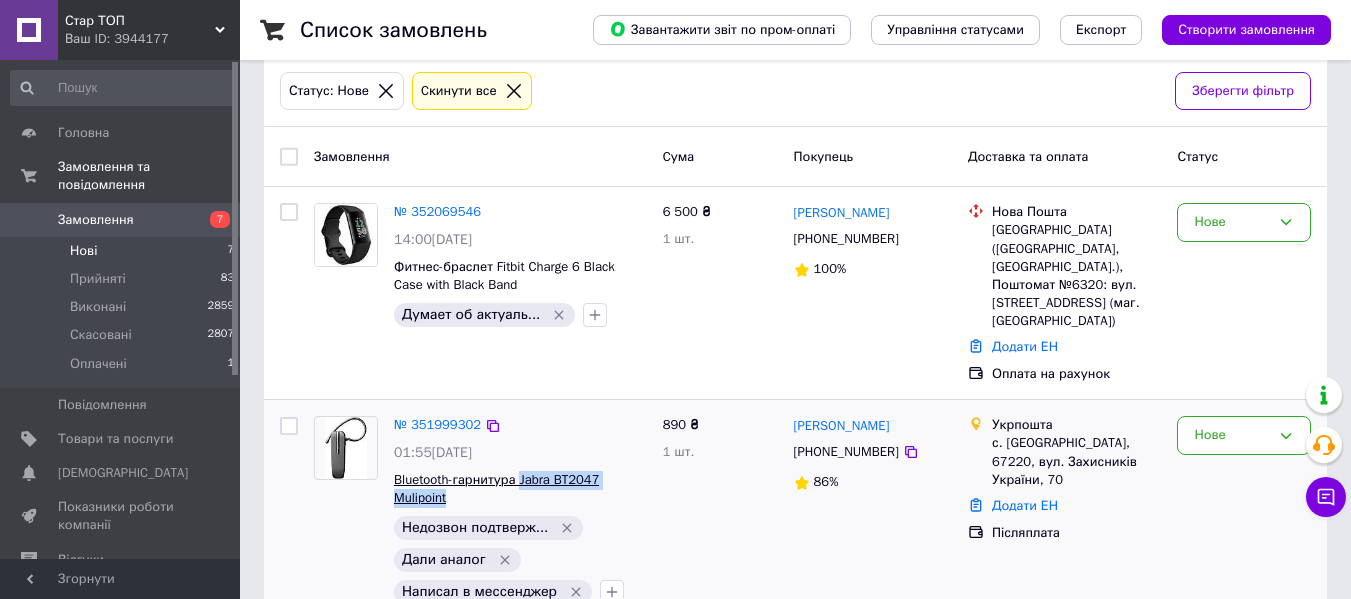 drag, startPoint x: 471, startPoint y: 464, endPoint x: 520, endPoint y: 435, distance: 56.938564 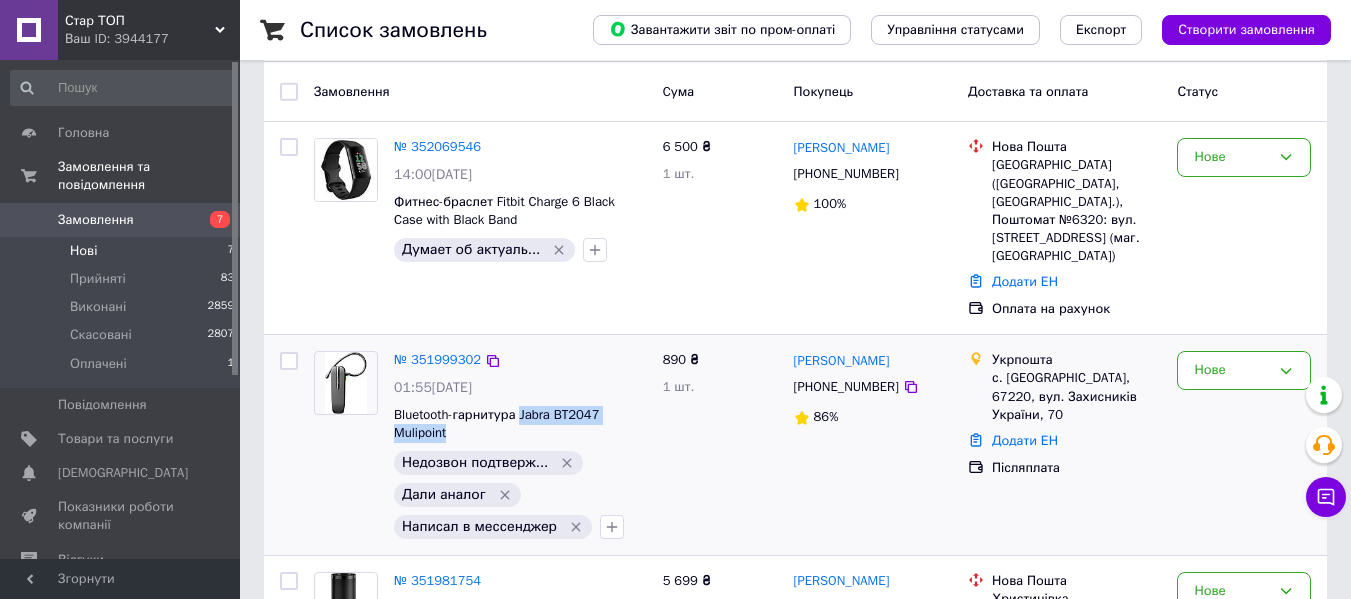 scroll, scrollTop: 200, scrollLeft: 0, axis: vertical 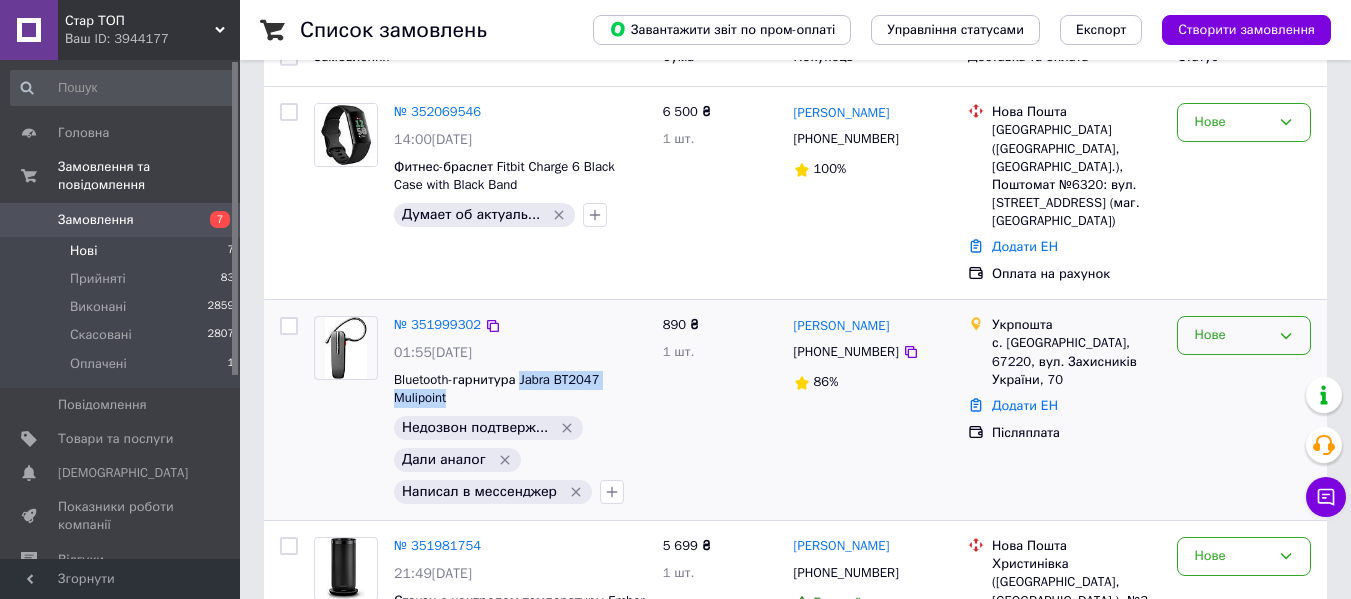 click 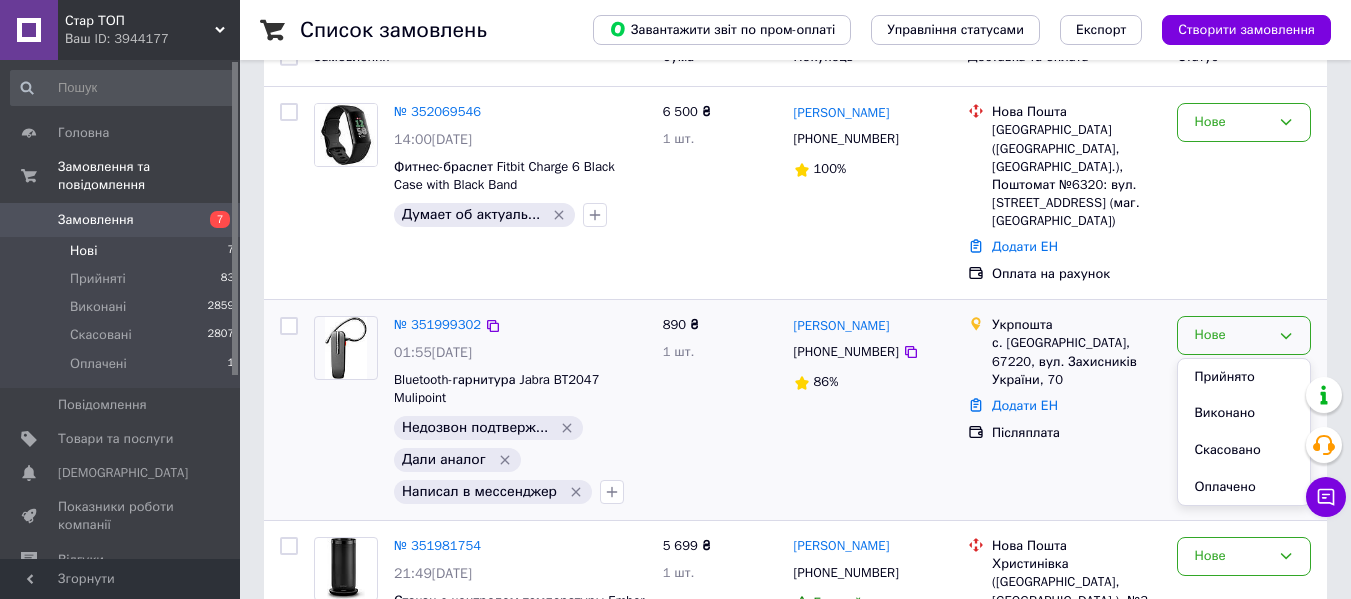click on "[PERSON_NAME] [PHONE_NUMBER] 86%" at bounding box center (873, 410) 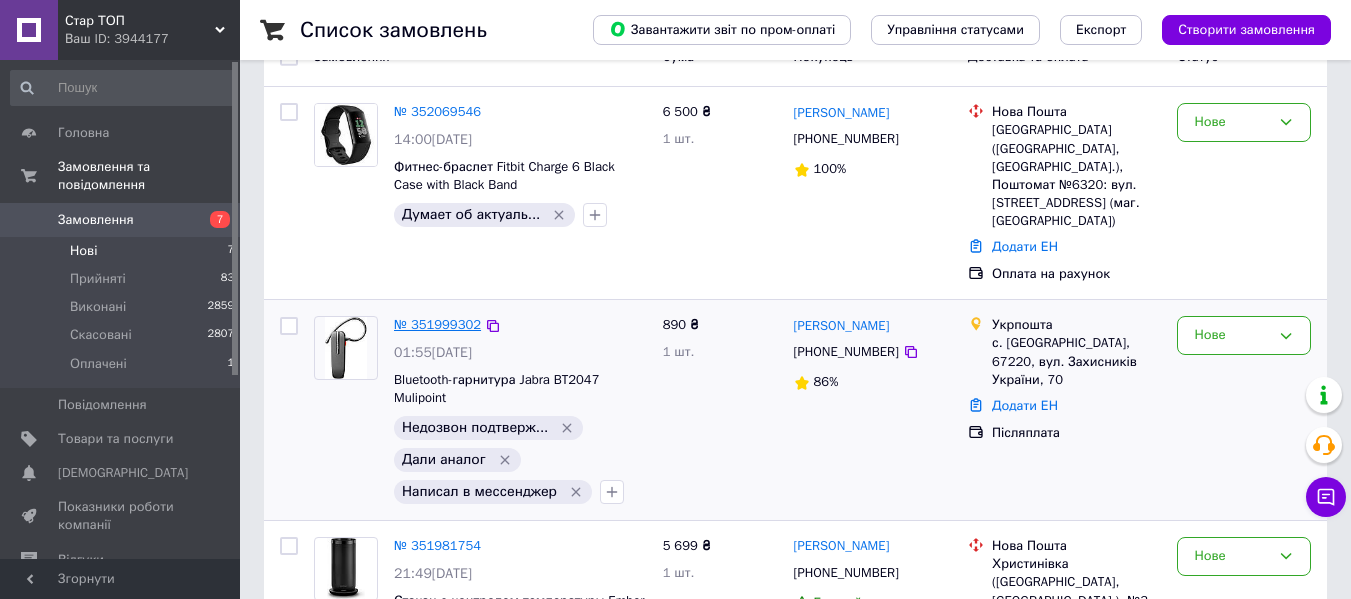 click on "№ 351999302" at bounding box center (437, 324) 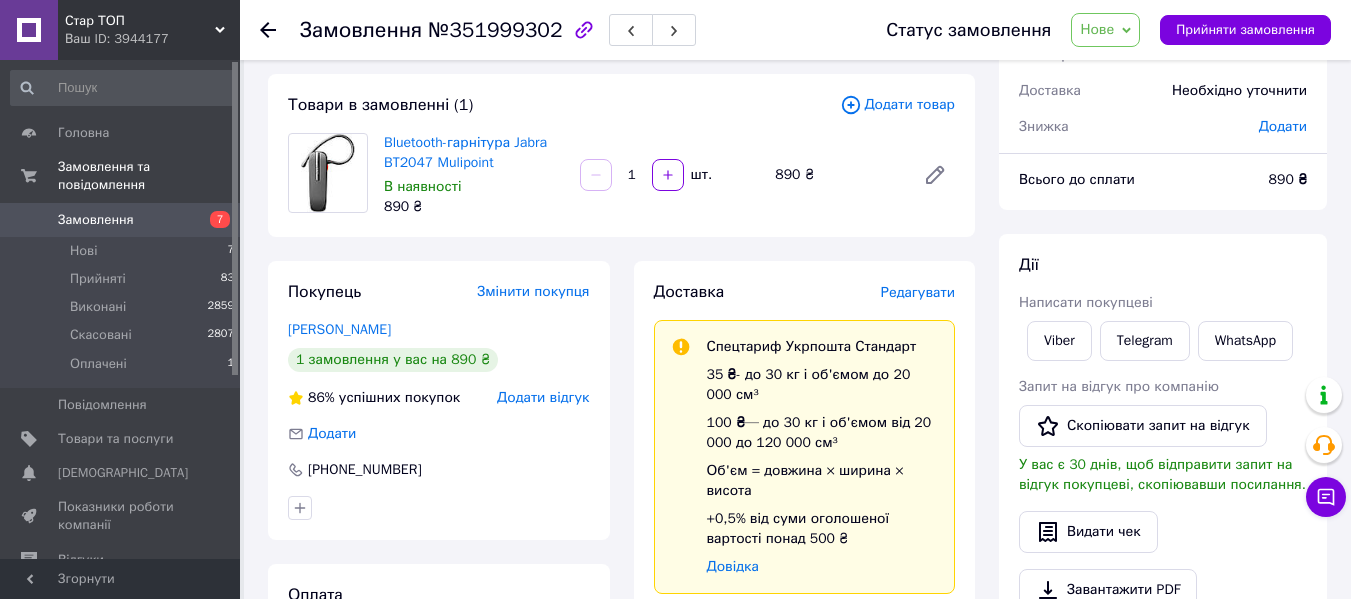 scroll, scrollTop: 0, scrollLeft: 0, axis: both 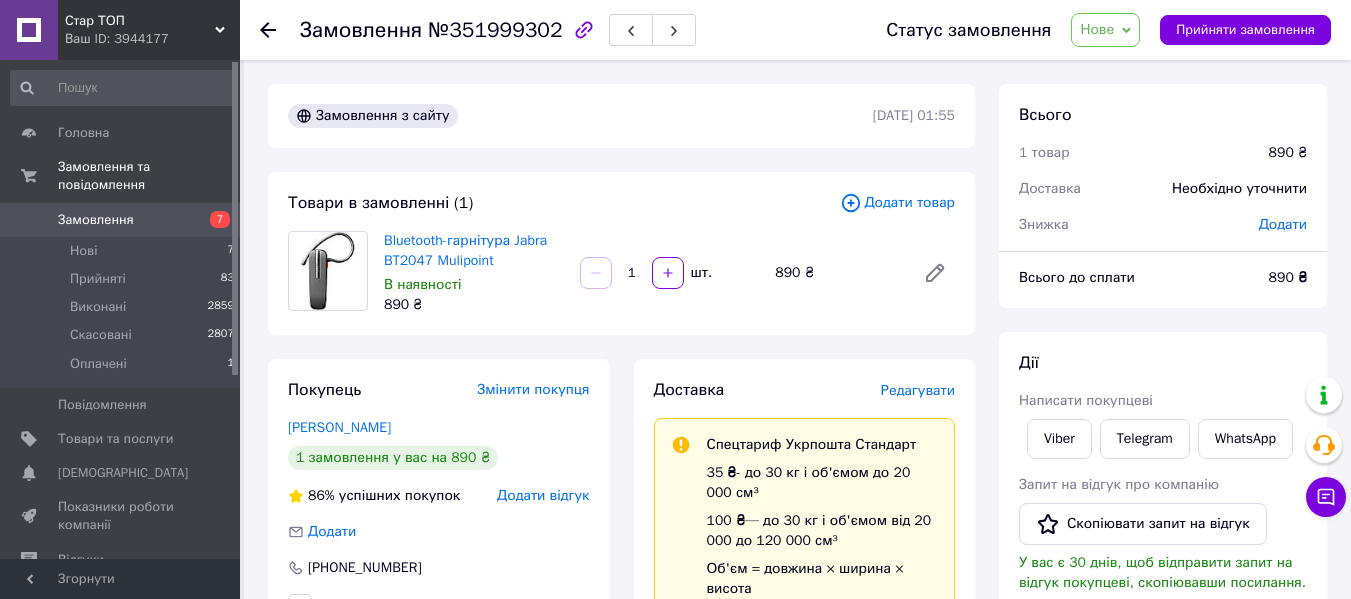click on "Нове" at bounding box center [1105, 30] 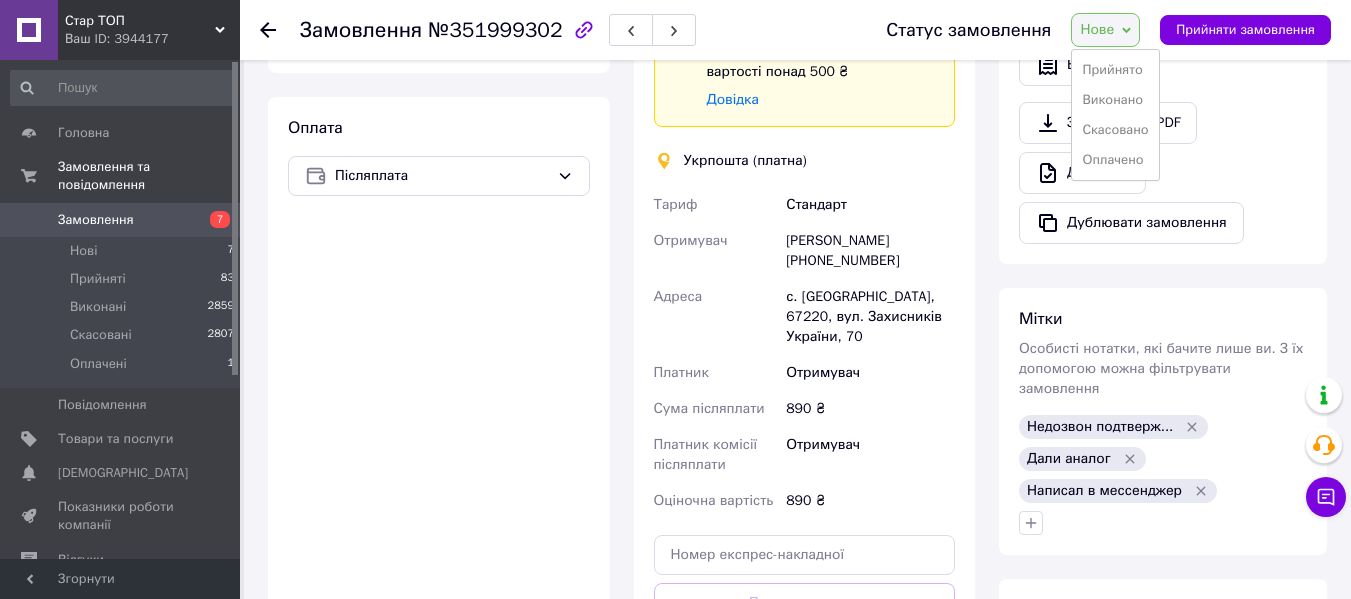 scroll, scrollTop: 600, scrollLeft: 0, axis: vertical 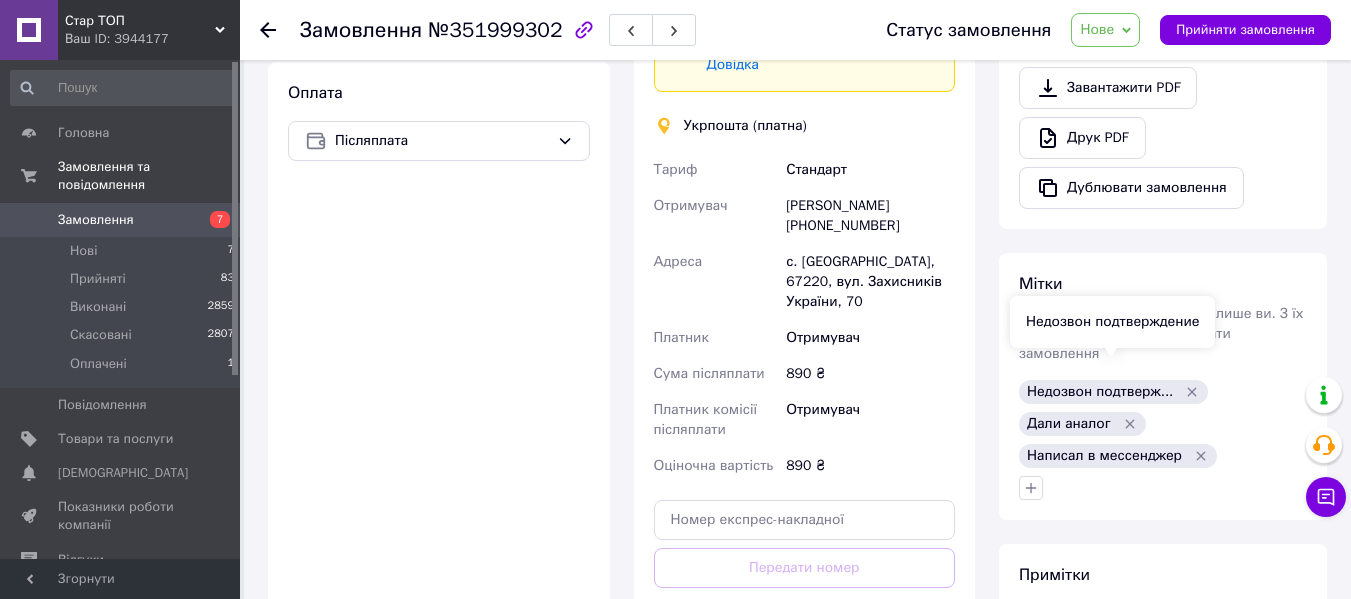 click 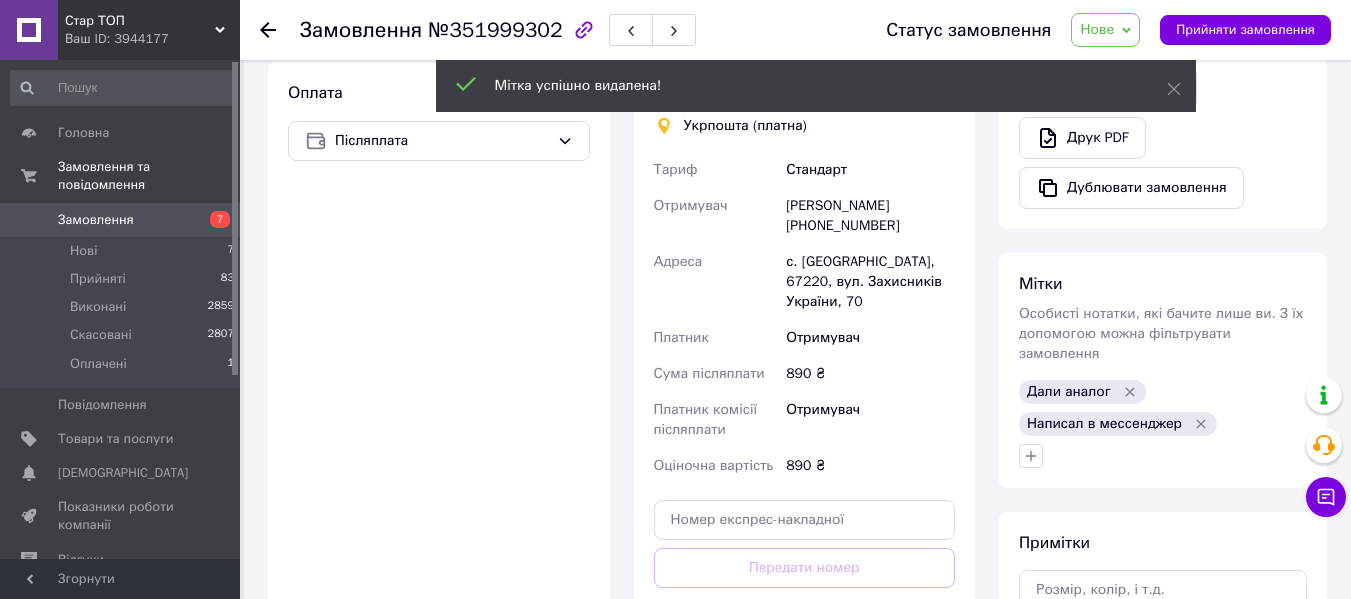 click on "Написал в мессенджер" at bounding box center [1104, 424] 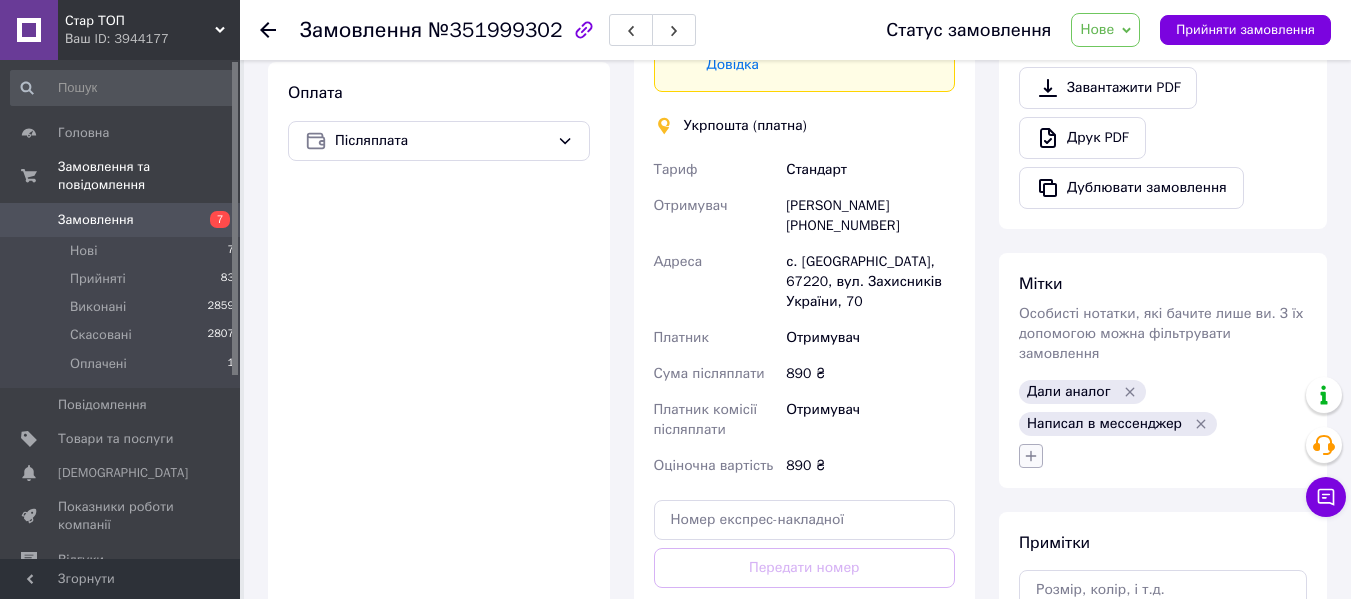 click 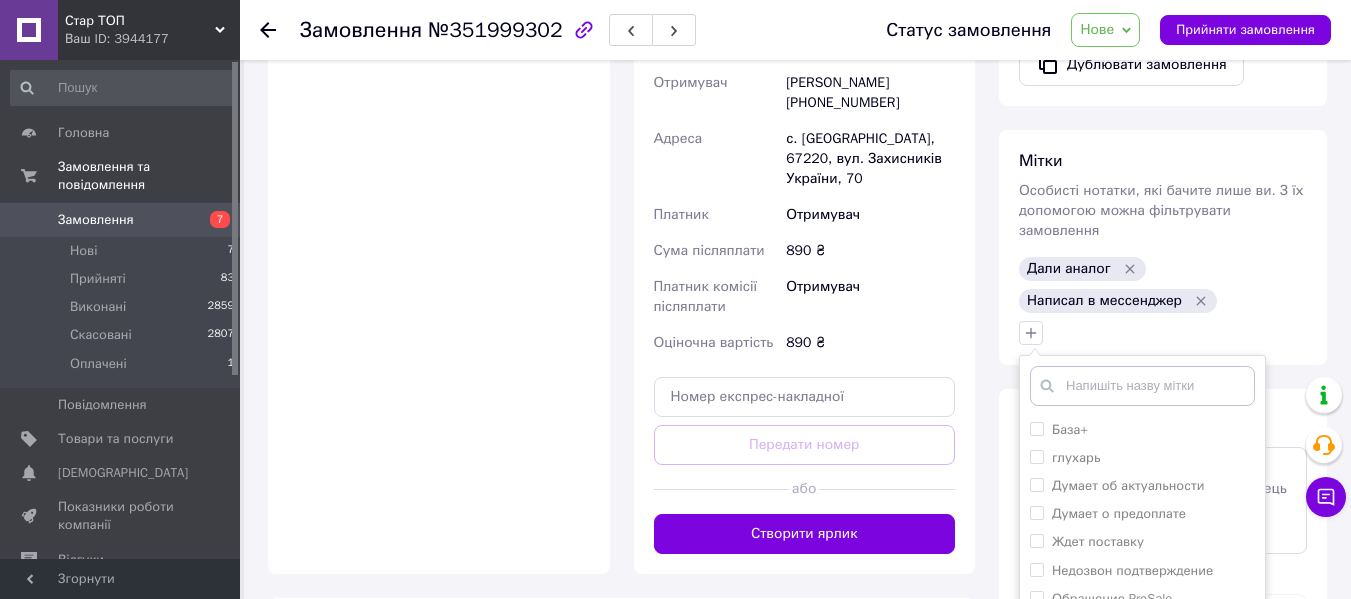 scroll, scrollTop: 900, scrollLeft: 0, axis: vertical 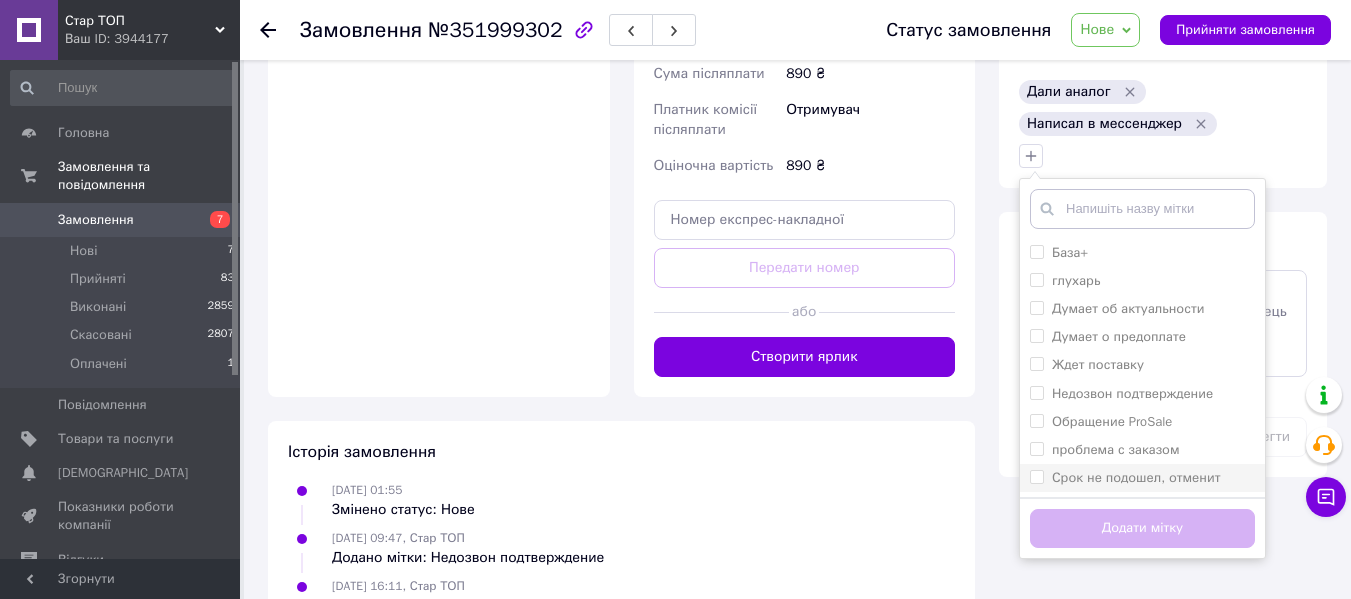click on "Срок не подошел, отменит" at bounding box center [1136, 477] 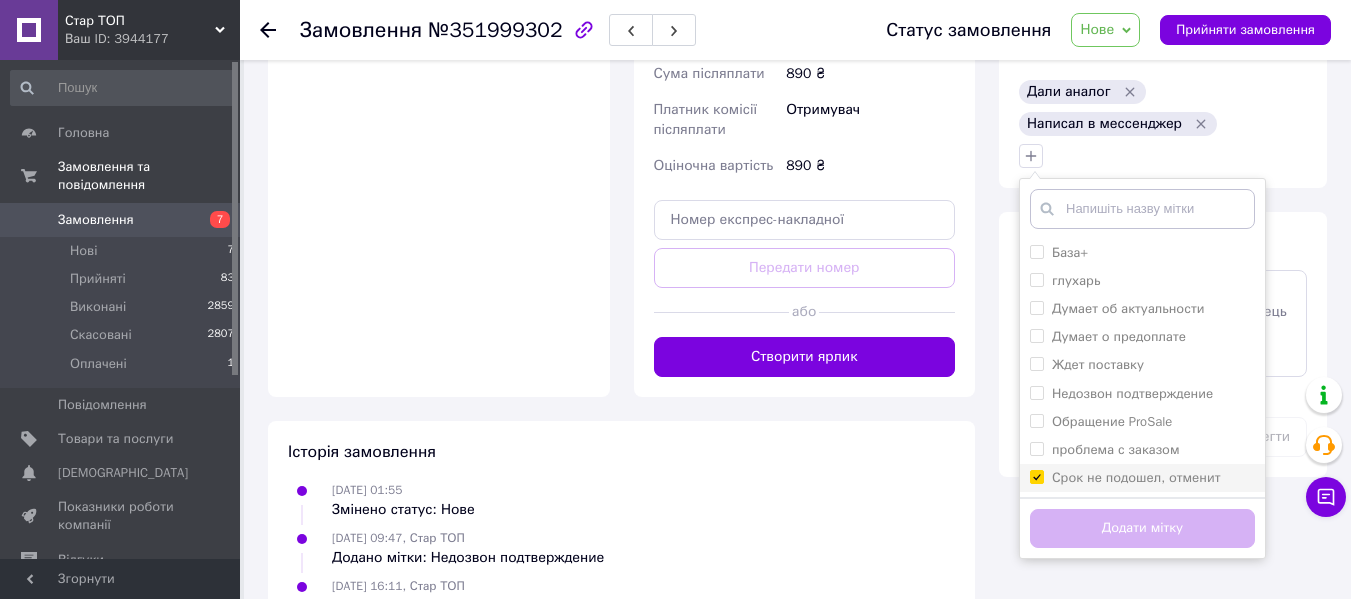 checkbox on "true" 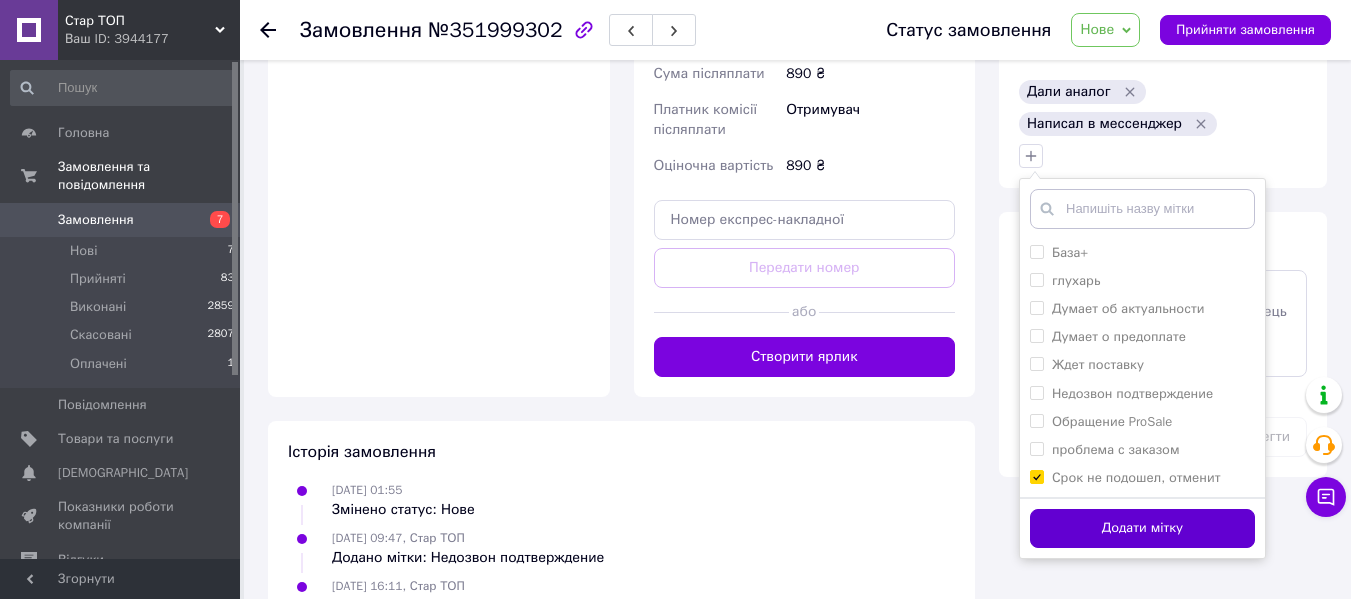 click on "Додати мітку" at bounding box center (1142, 528) 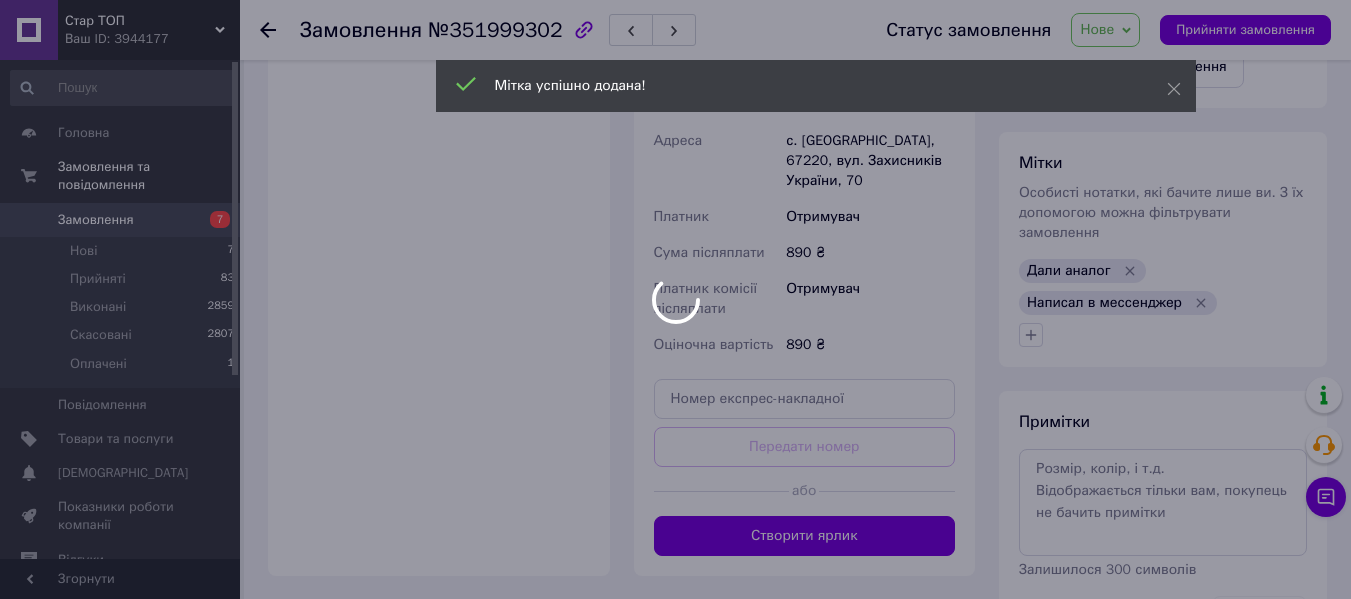 scroll, scrollTop: 500, scrollLeft: 0, axis: vertical 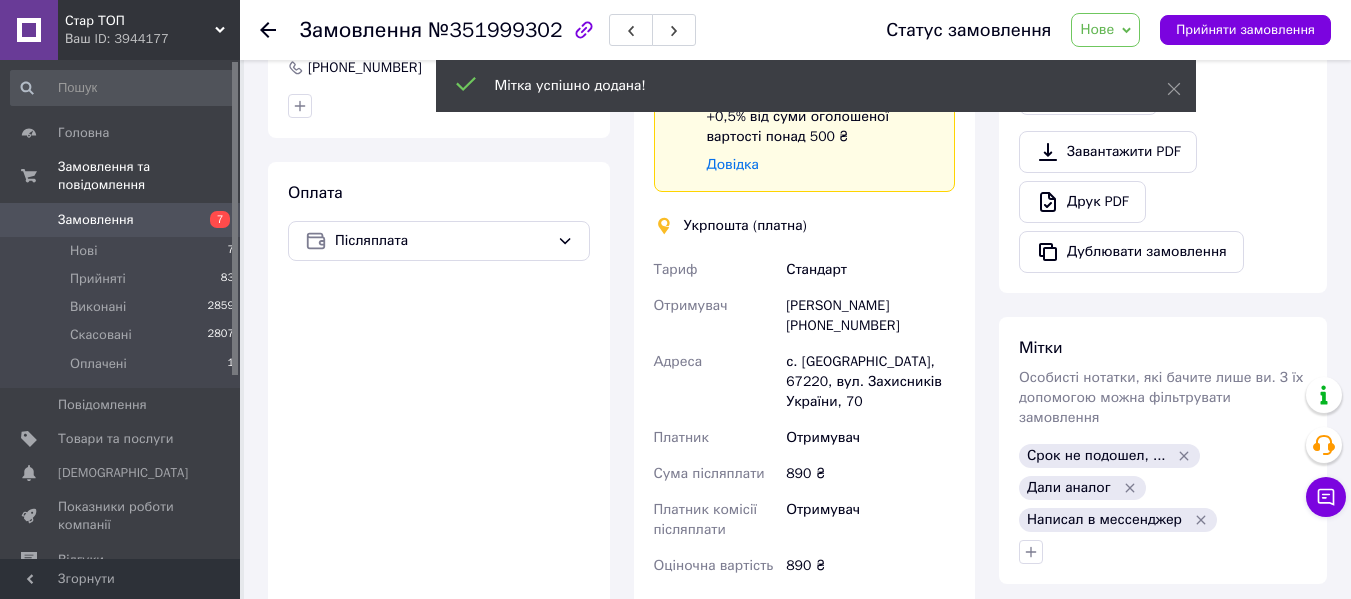 click 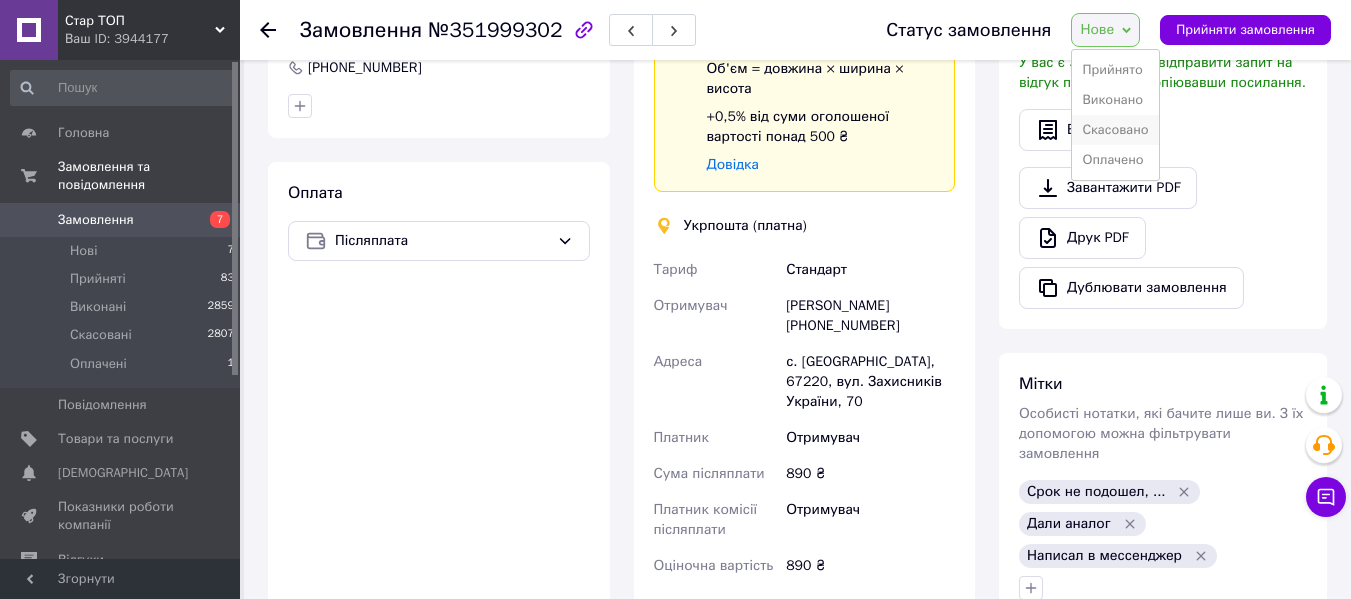 click on "Скасовано" at bounding box center (1115, 130) 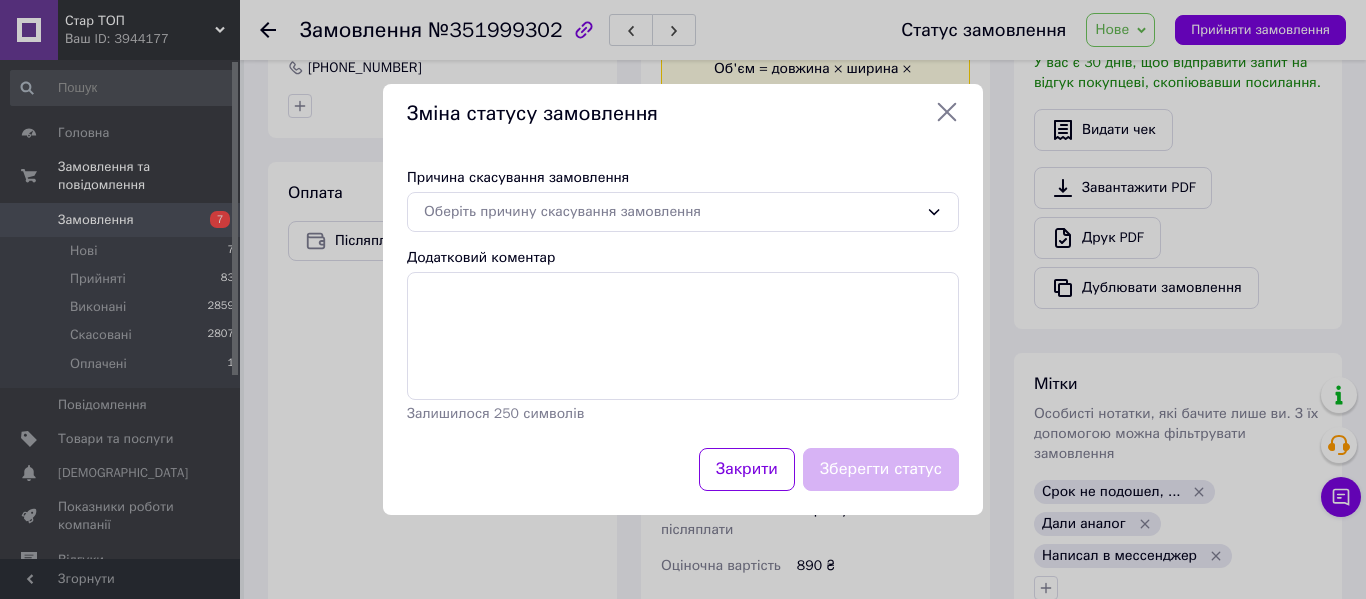 click 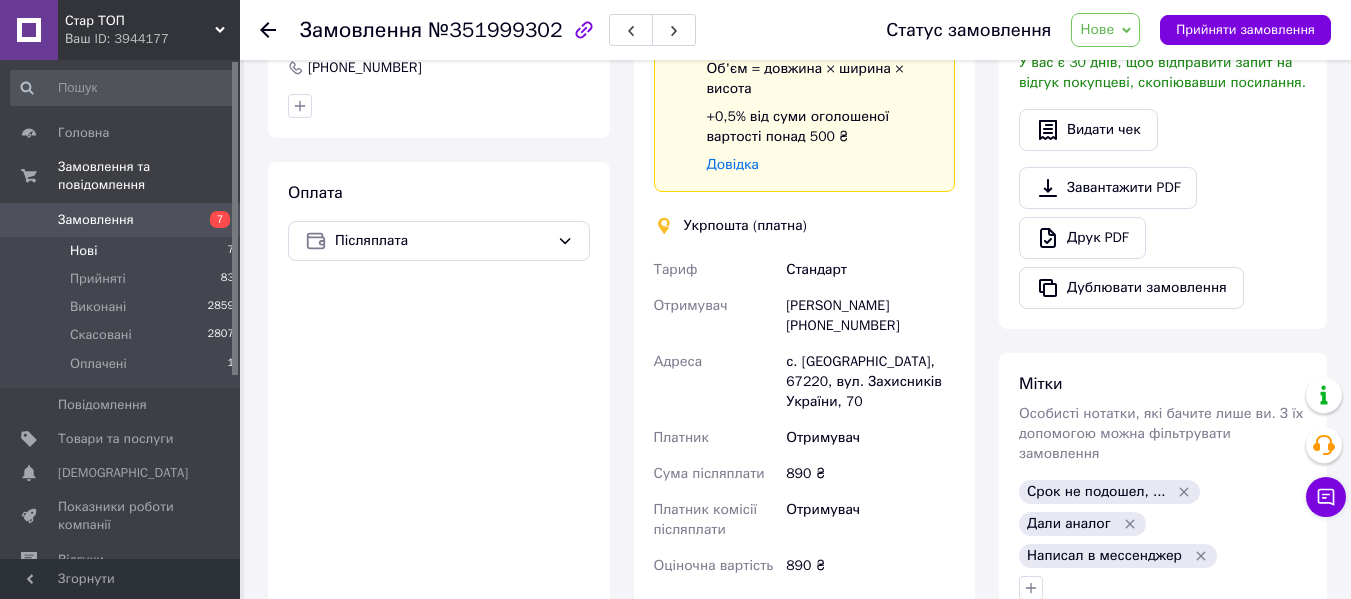 click on "Нові 7" at bounding box center [123, 251] 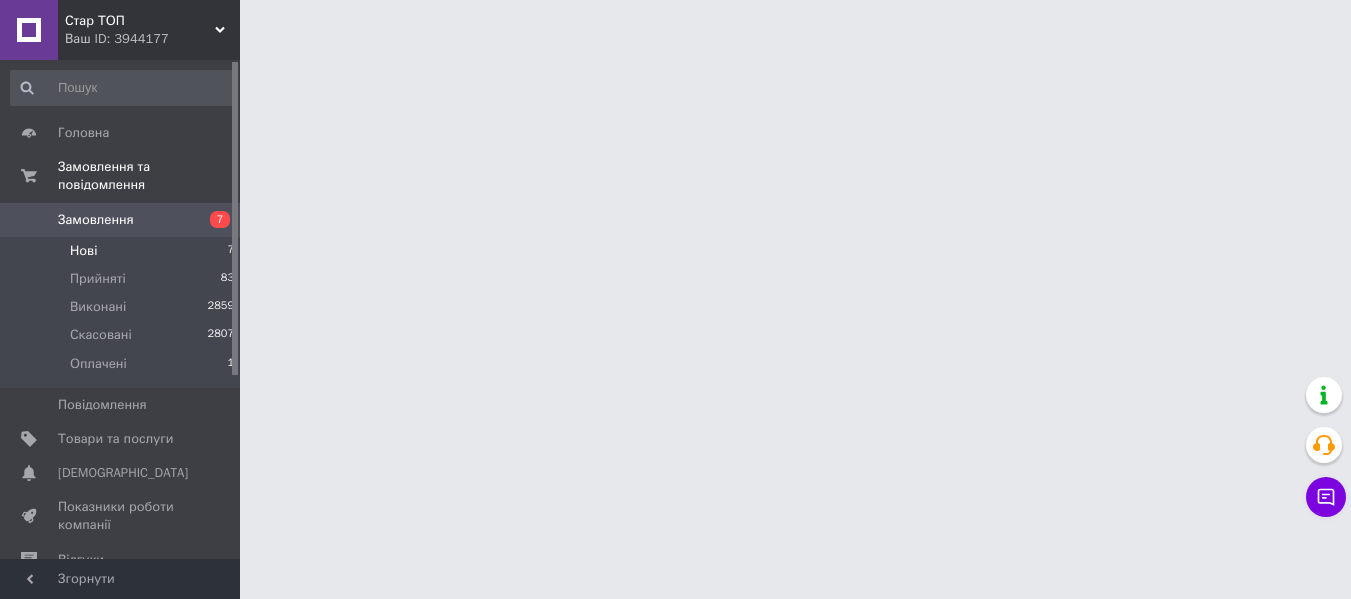 scroll, scrollTop: 0, scrollLeft: 0, axis: both 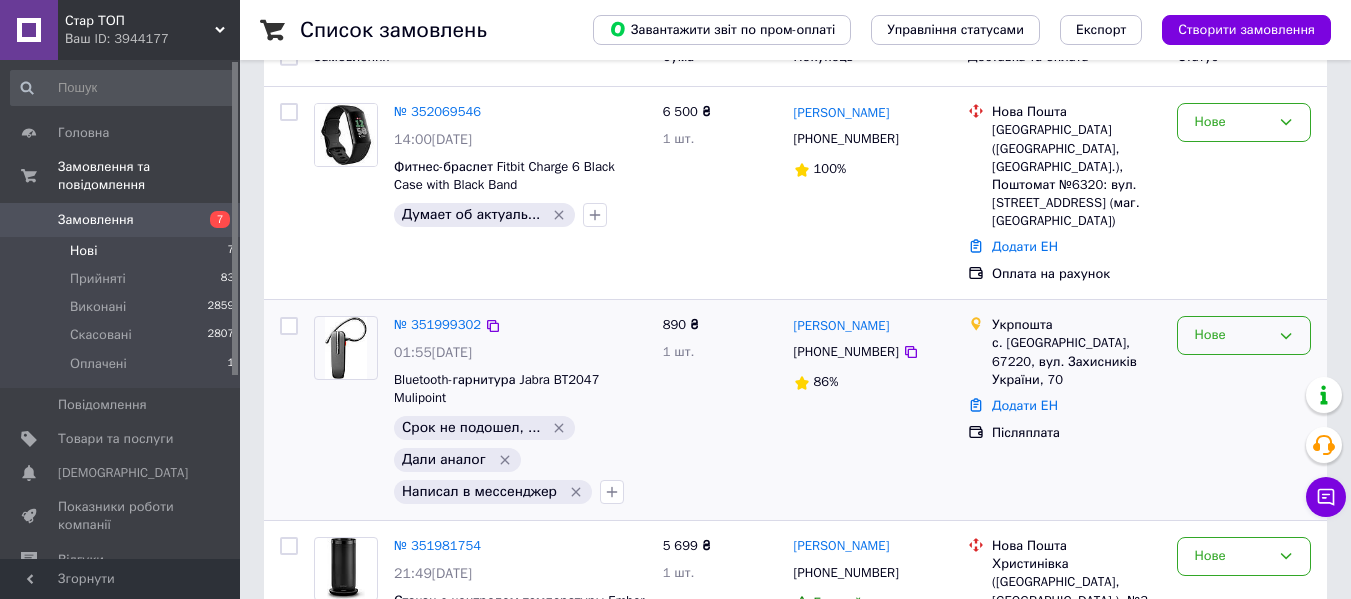 click 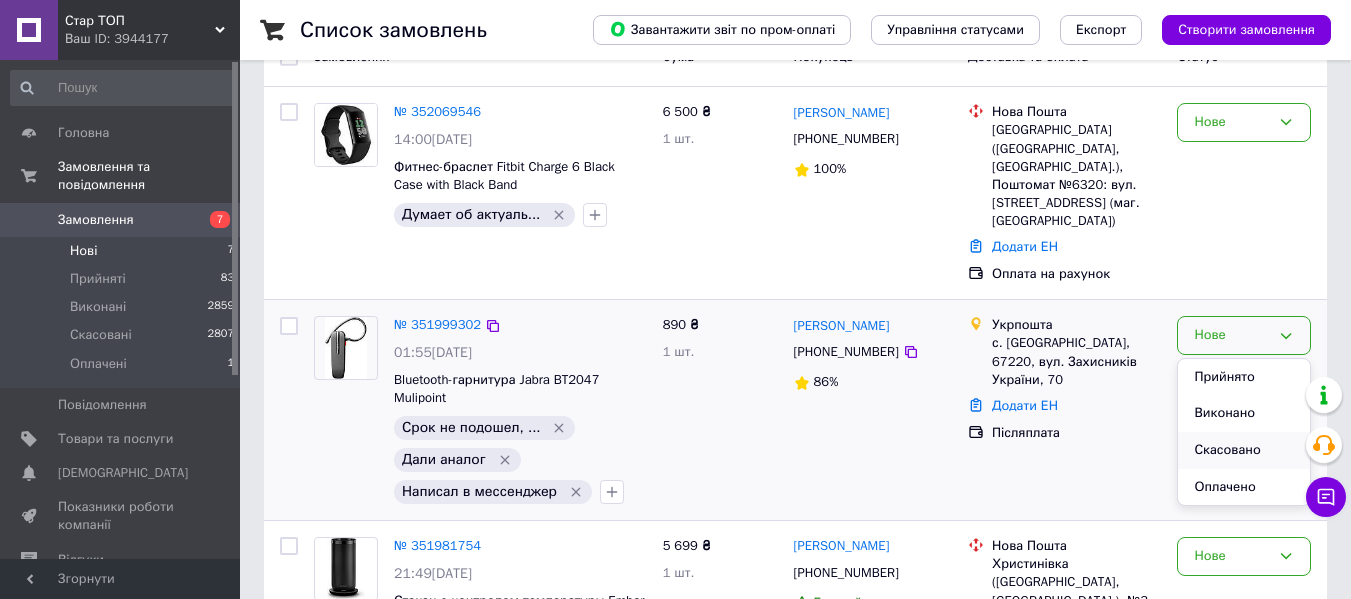 click on "Скасовано" at bounding box center [1244, 450] 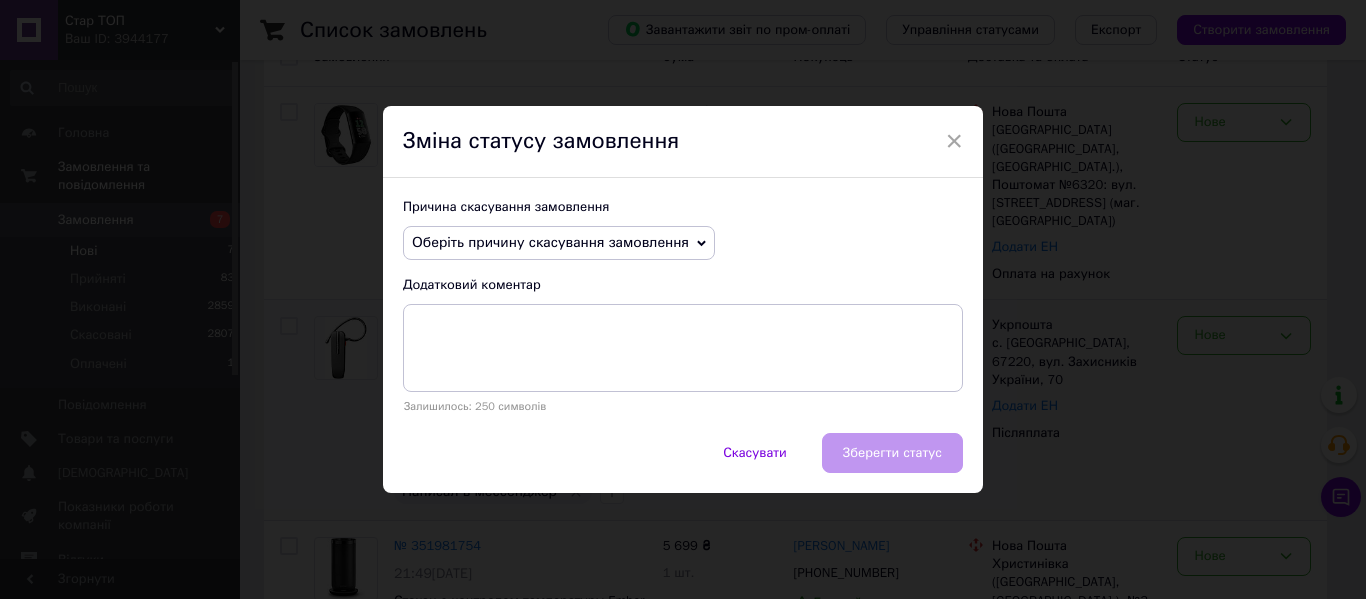click on "Оберіть причину скасування замовлення" at bounding box center [559, 243] 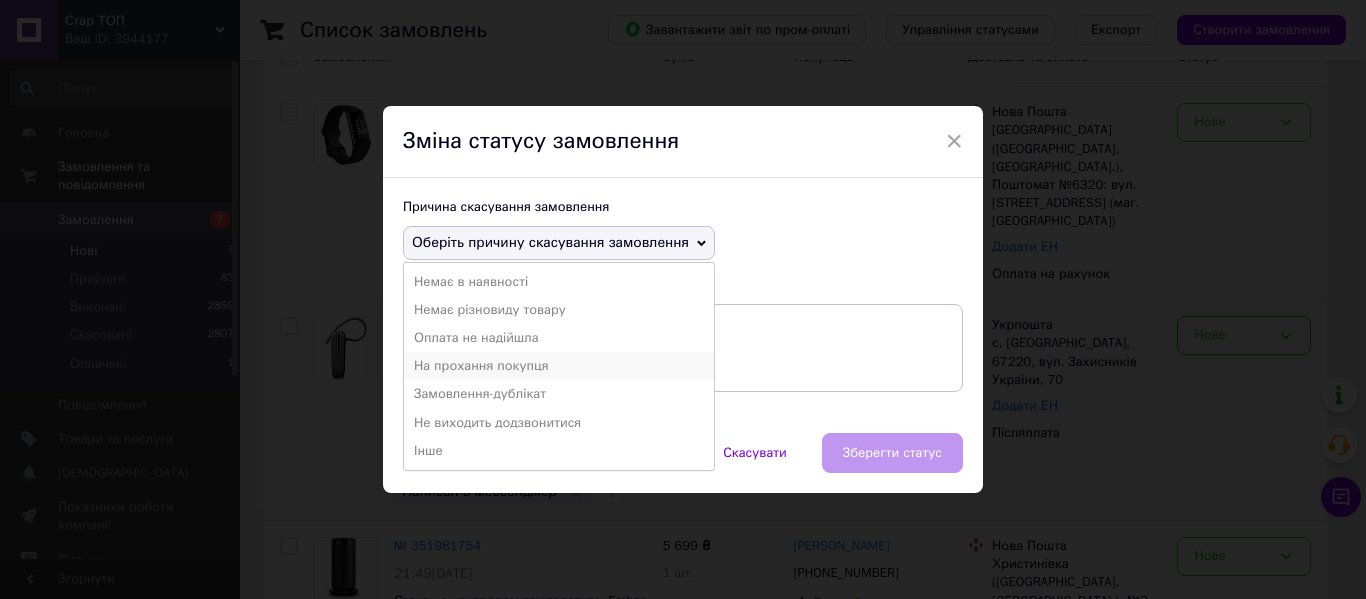 click on "На прохання покупця" at bounding box center (559, 366) 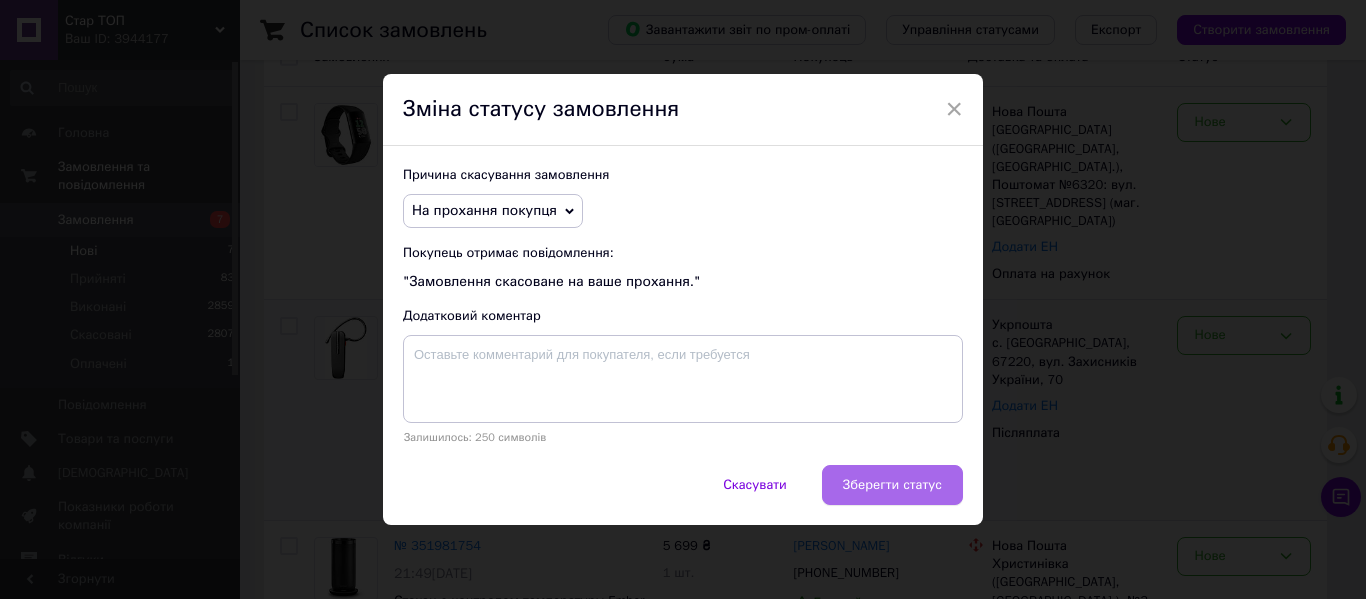 click on "Зберегти статус" at bounding box center (892, 485) 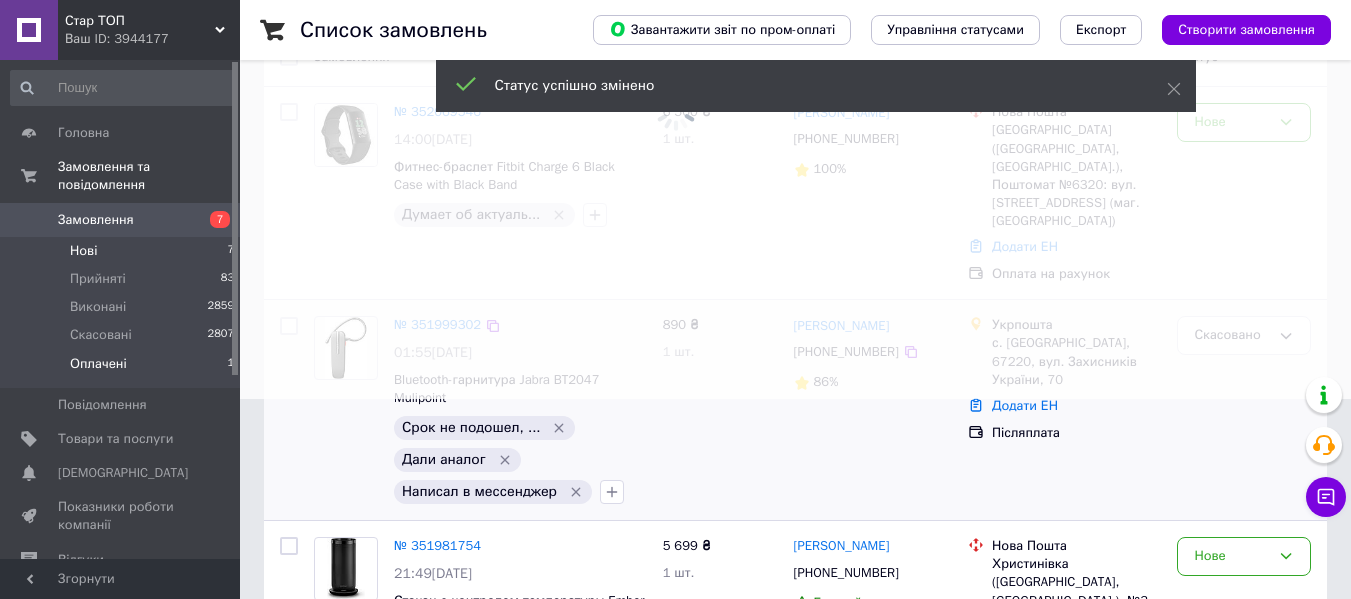 click on "Оплачені 1" at bounding box center [123, 369] 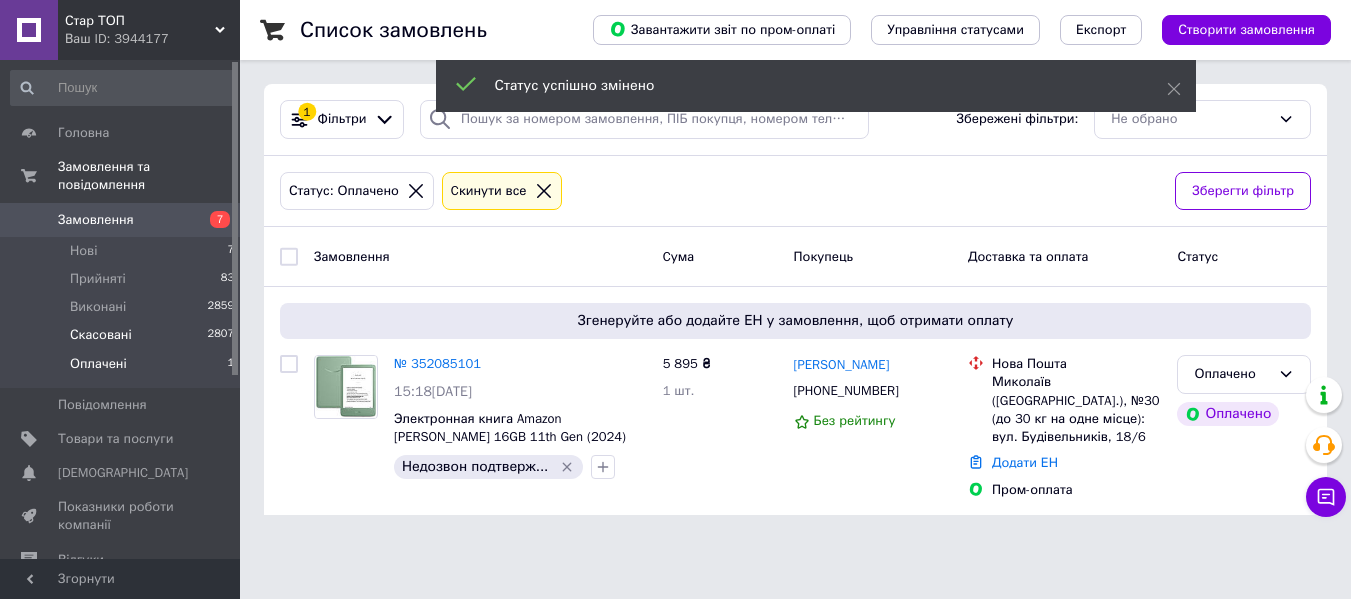 scroll, scrollTop: 0, scrollLeft: 0, axis: both 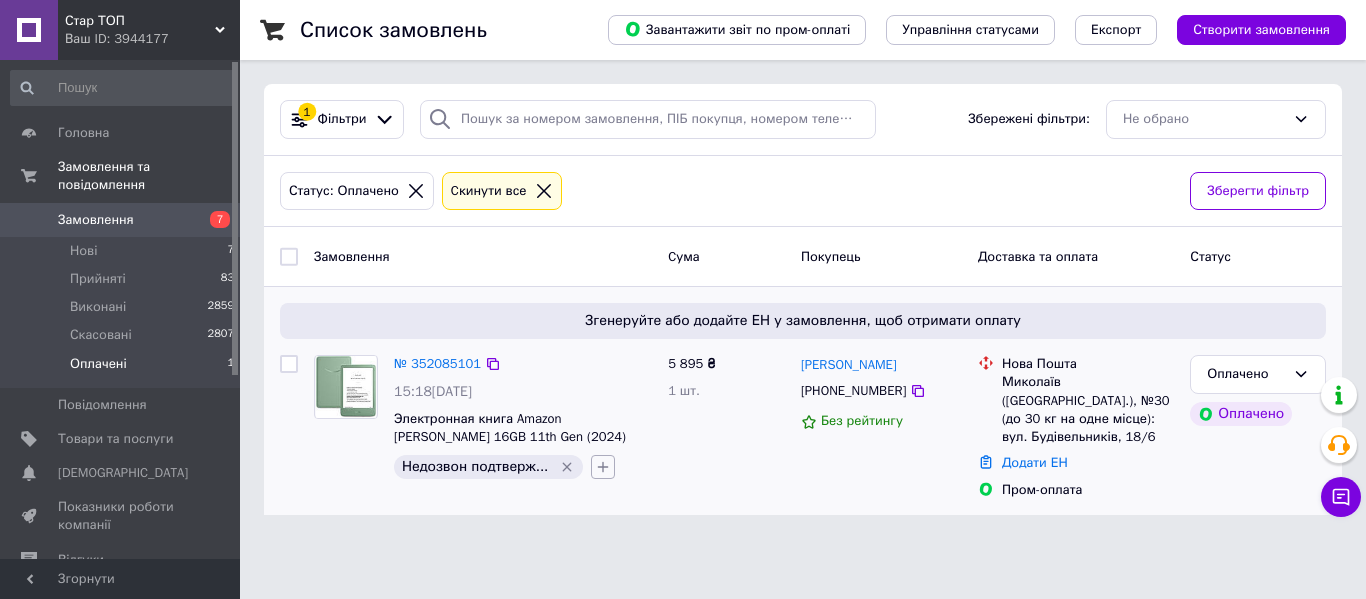 click at bounding box center [603, 467] 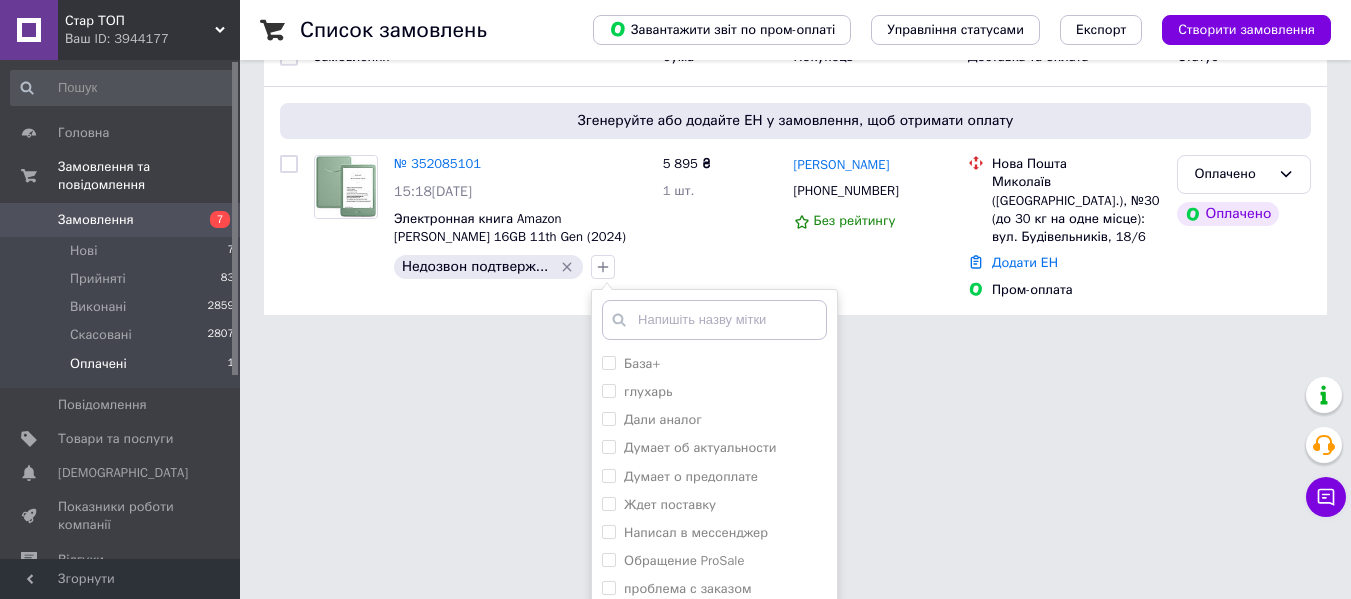 scroll, scrollTop: 299, scrollLeft: 0, axis: vertical 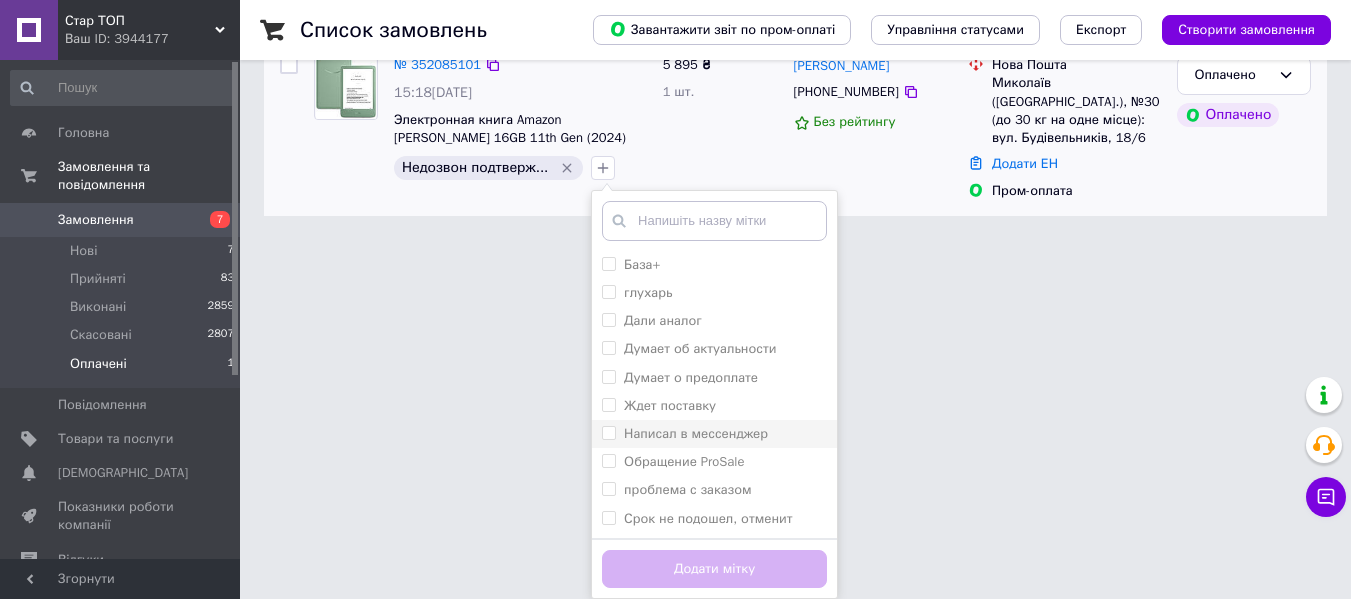 click on "Написал в мессенджер" at bounding box center [696, 433] 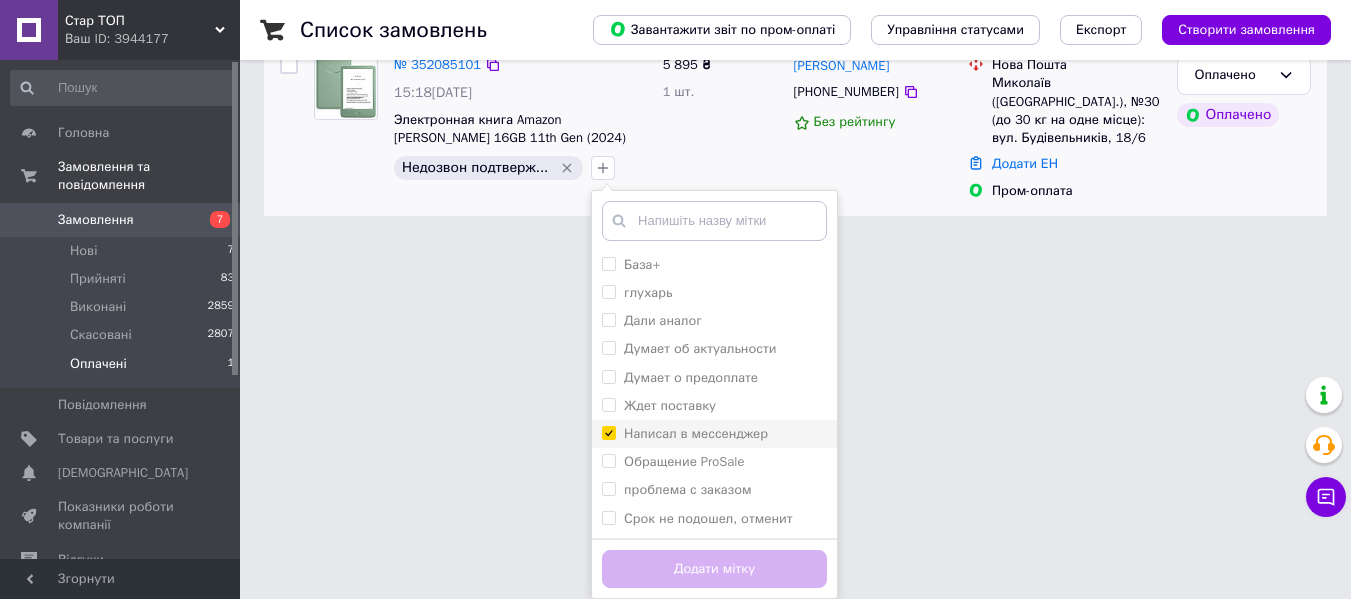 checkbox on "true" 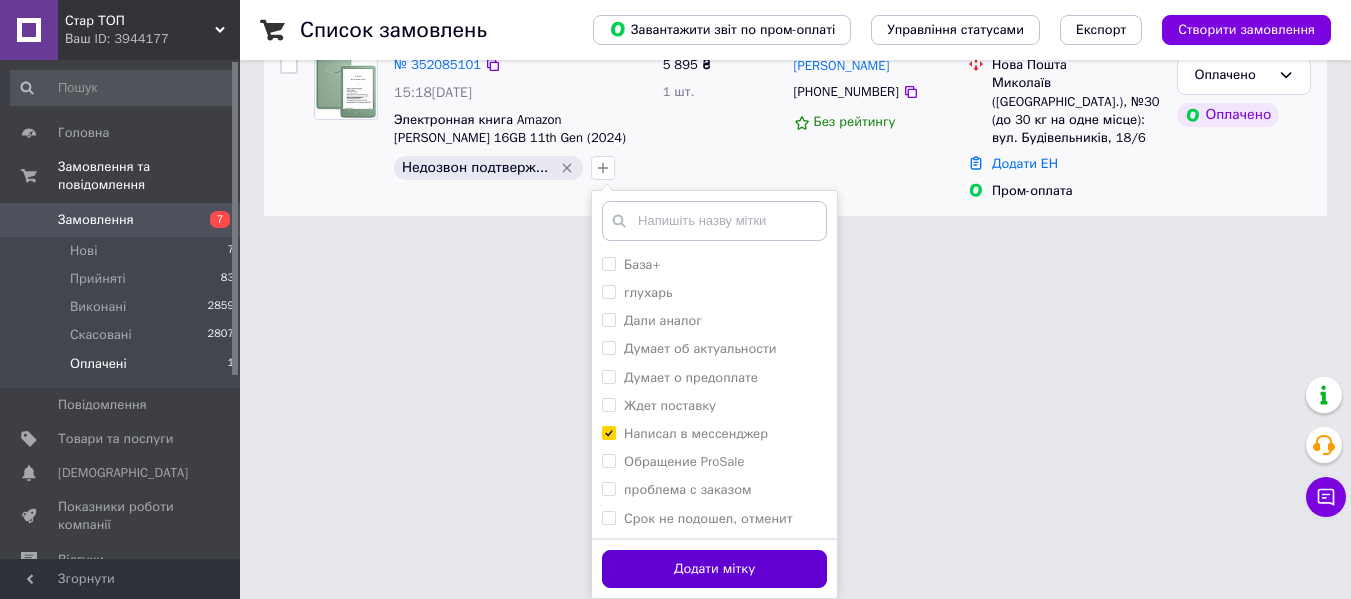 click on "Додати мітку" at bounding box center [714, 569] 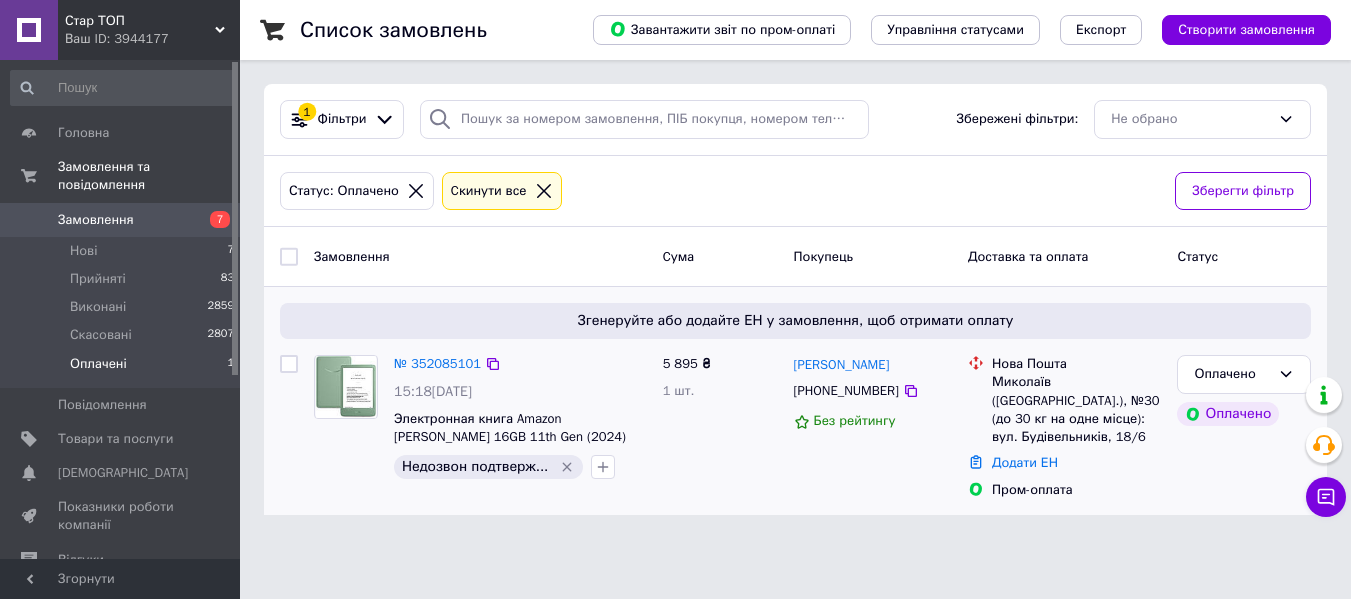 scroll, scrollTop: 0, scrollLeft: 0, axis: both 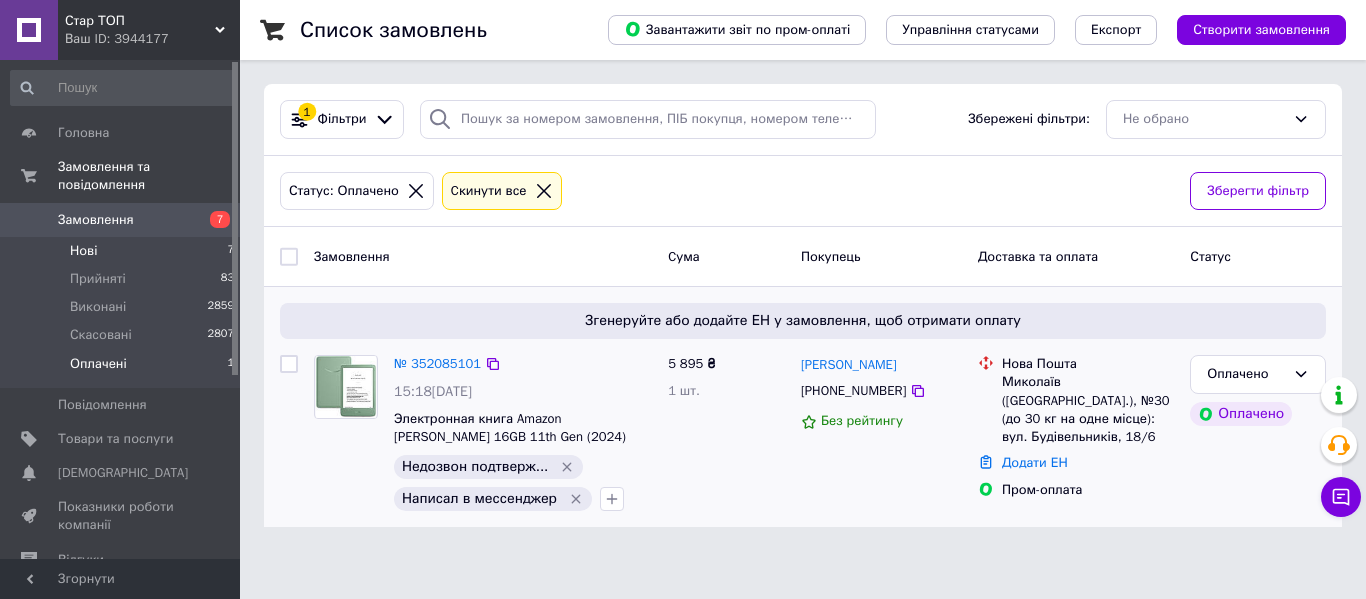 click on "Нові 7" at bounding box center (123, 251) 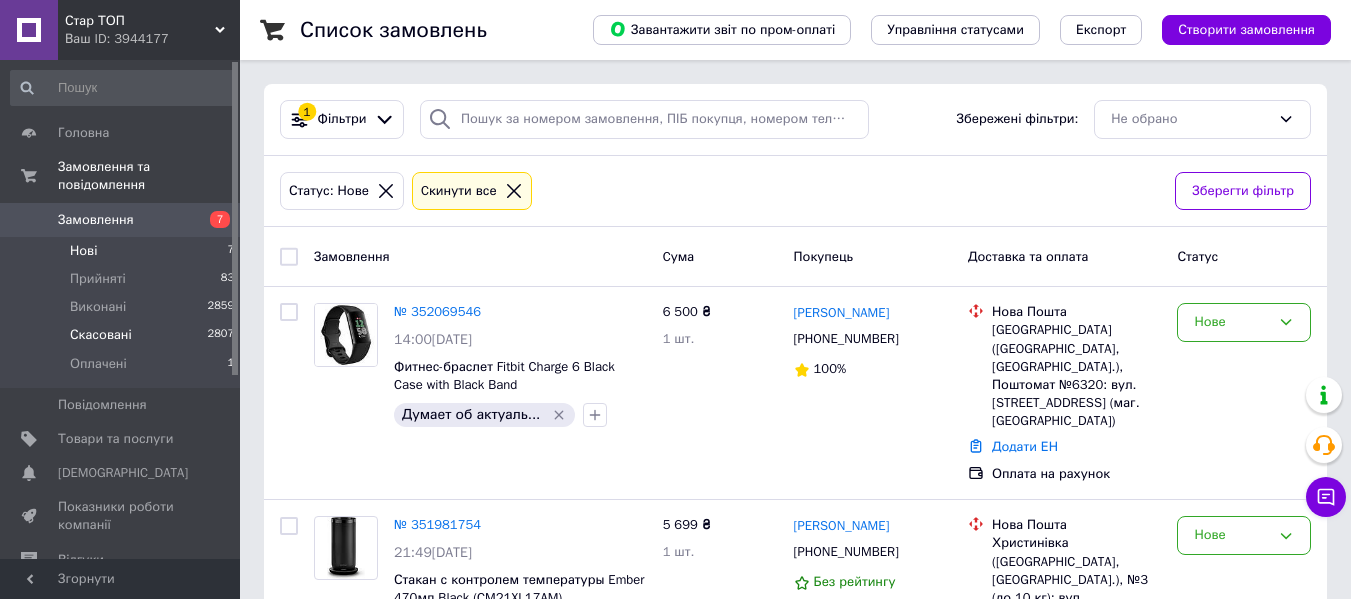 click on "Скасовані 2807" at bounding box center (123, 335) 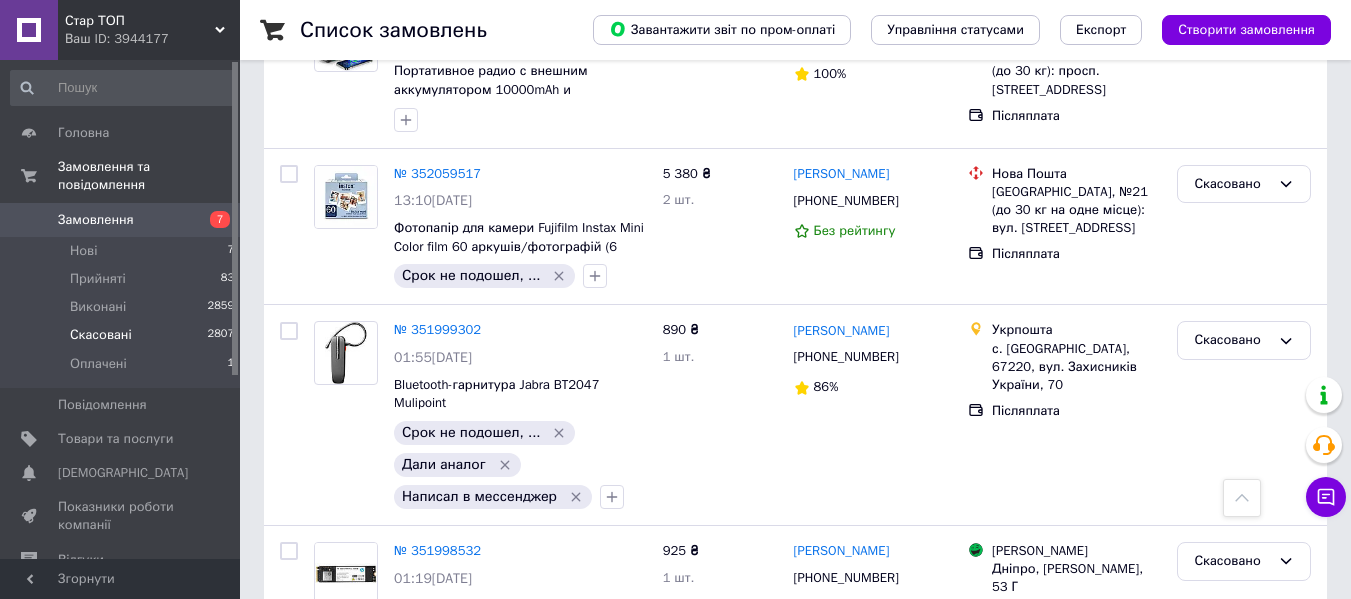 scroll, scrollTop: 500, scrollLeft: 0, axis: vertical 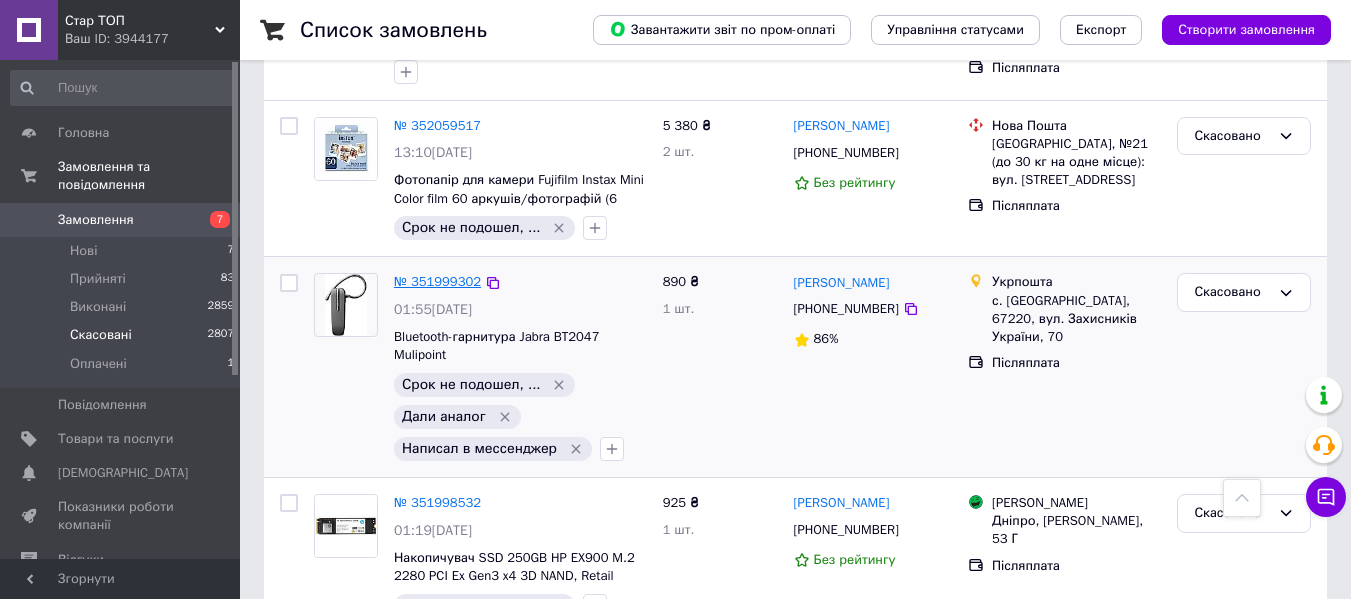 click on "№ 351999302" at bounding box center [437, 281] 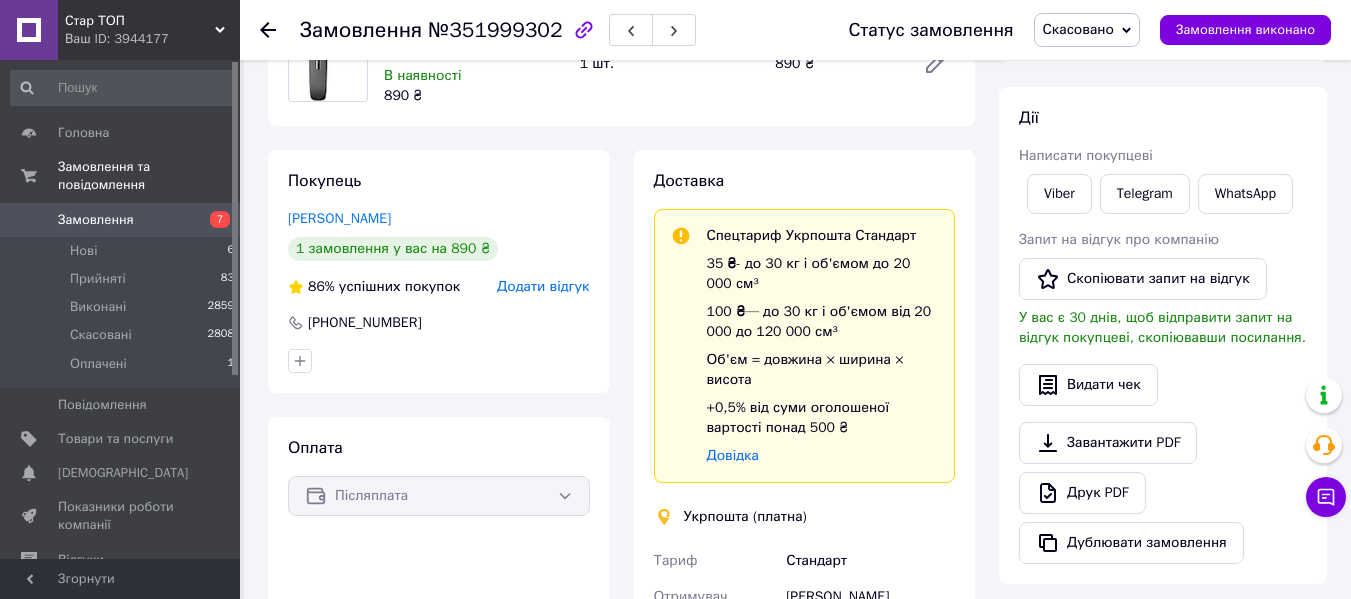 scroll, scrollTop: 0, scrollLeft: 0, axis: both 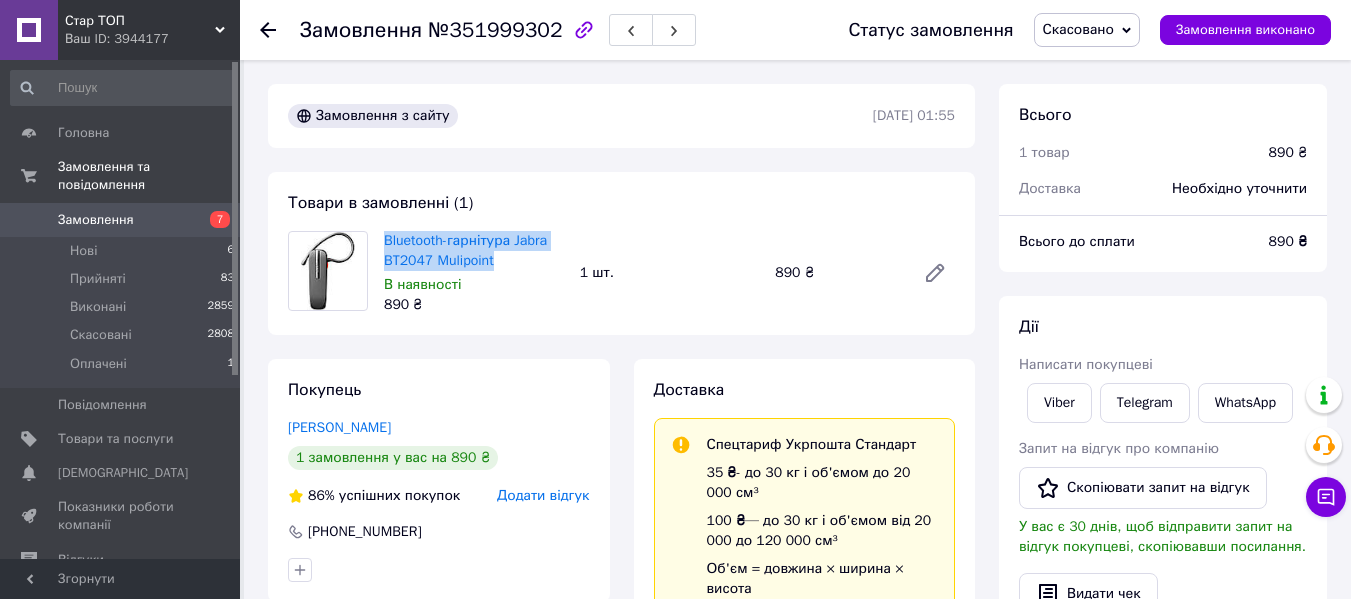 drag, startPoint x: 508, startPoint y: 269, endPoint x: 383, endPoint y: 236, distance: 129.28264 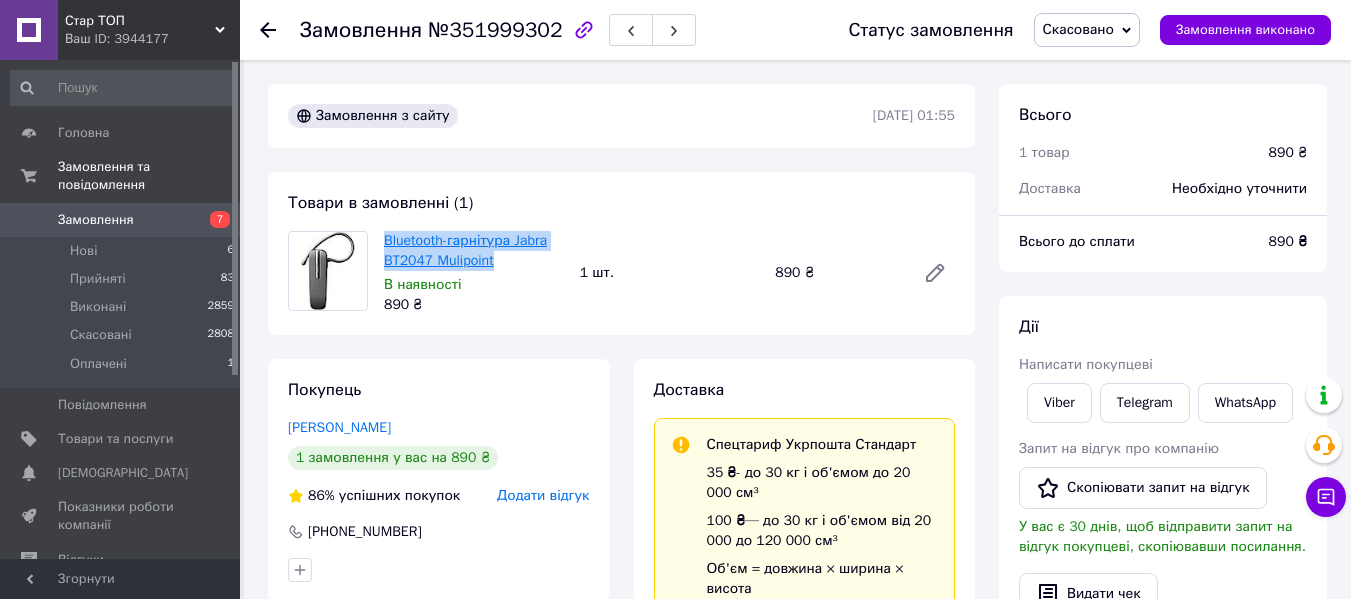 copy on "Bluetooth-гарнітура Jabra BT2047 Mulipoint" 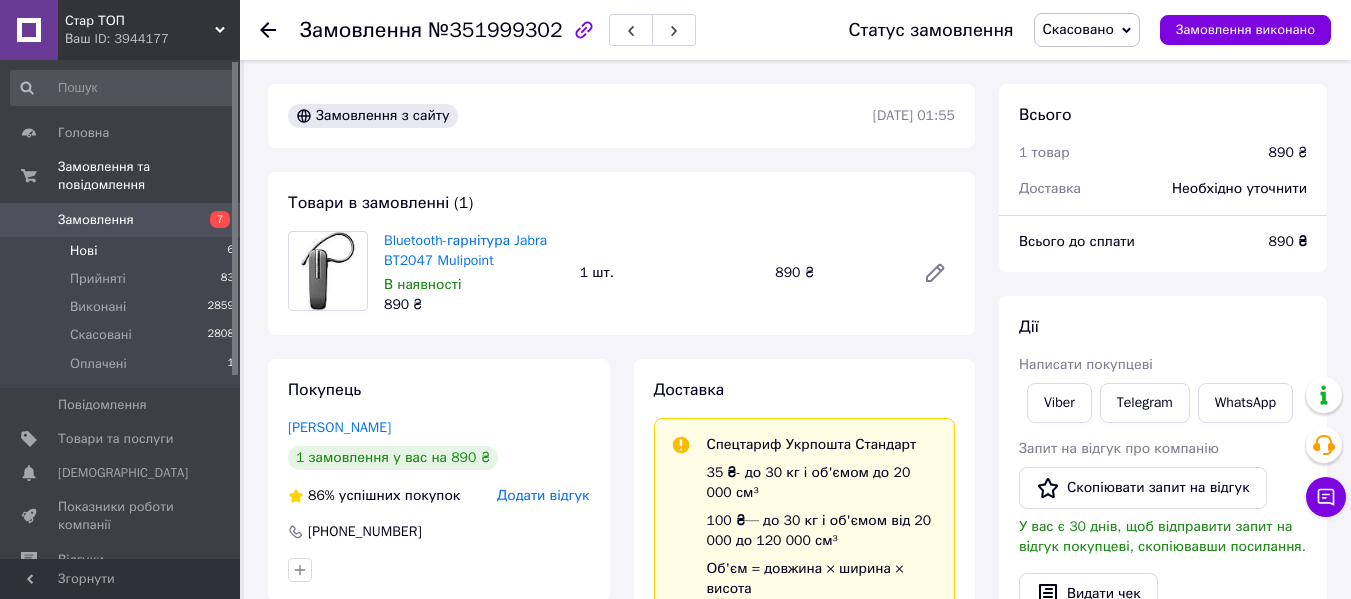 click on "Нові 6" at bounding box center [123, 251] 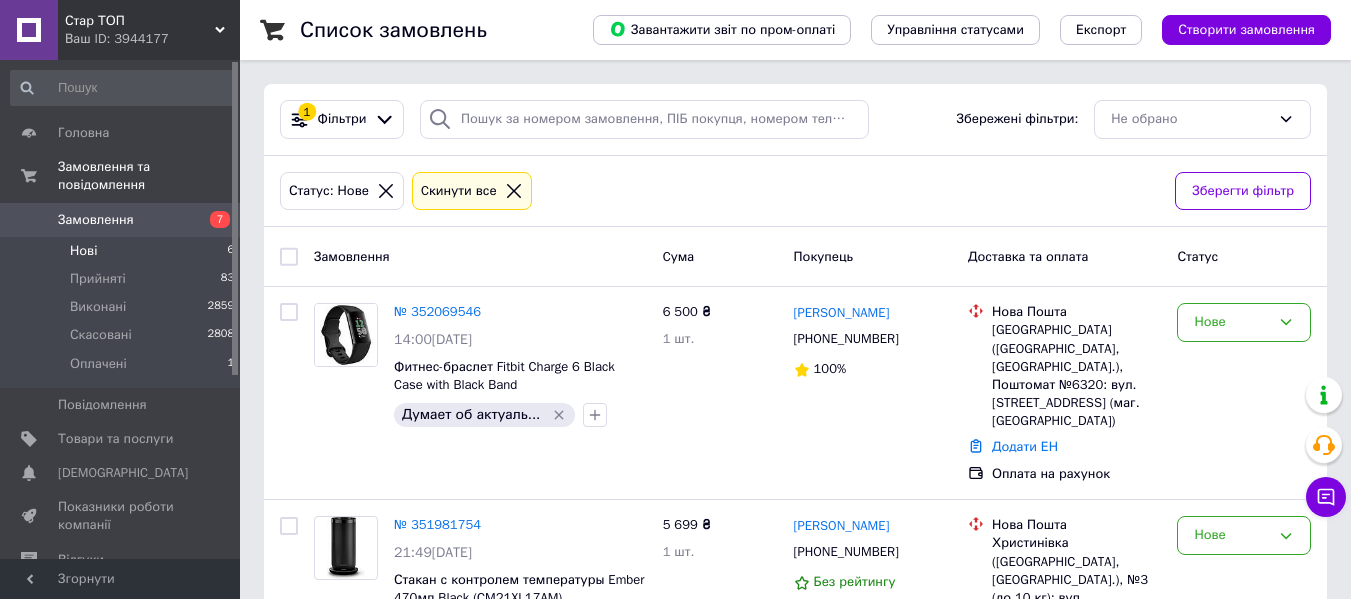 click 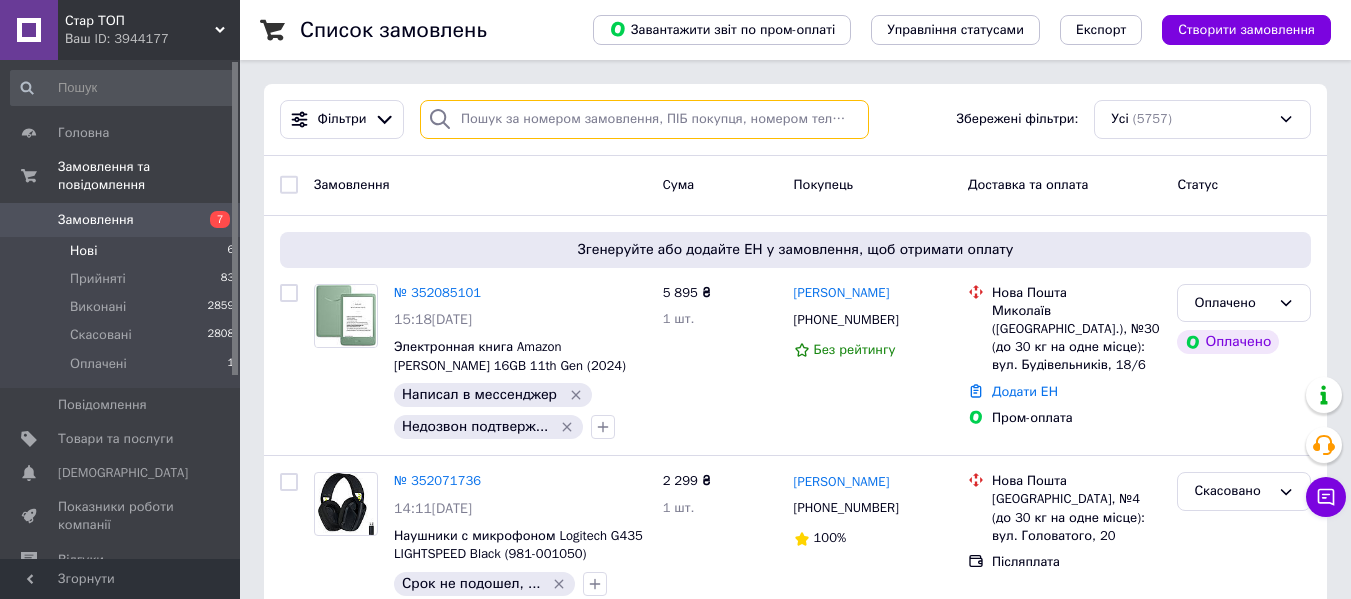 click at bounding box center [644, 119] 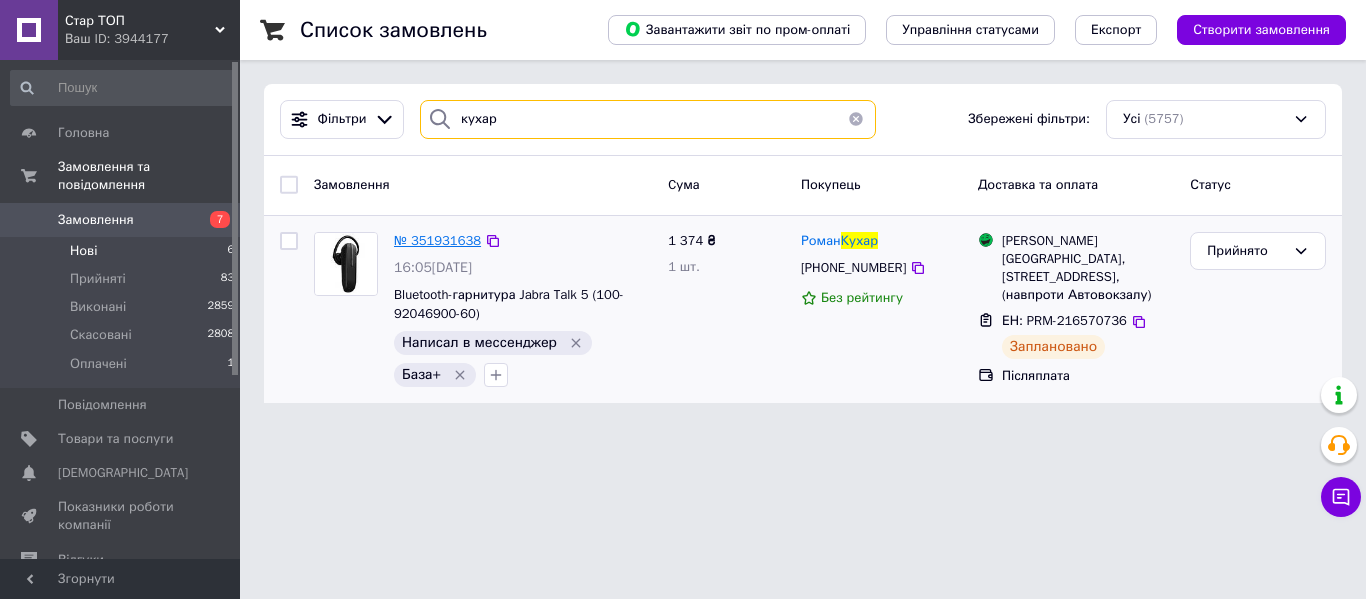 type on "кухар" 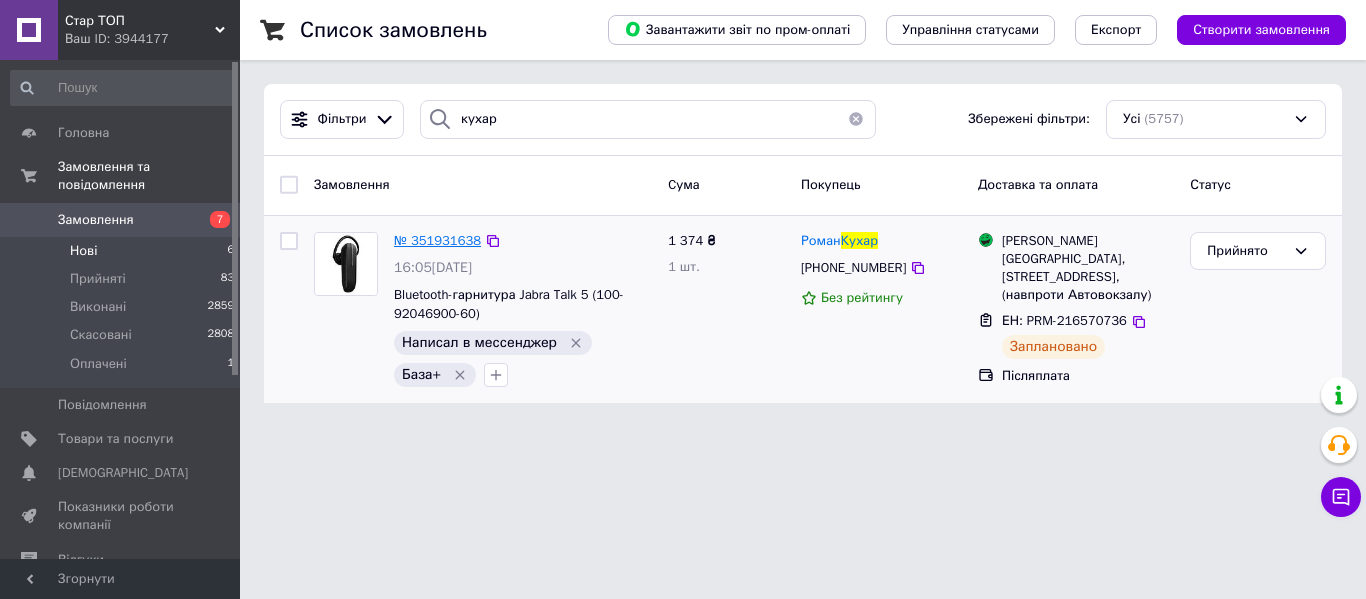click on "№ 351931638" at bounding box center (437, 240) 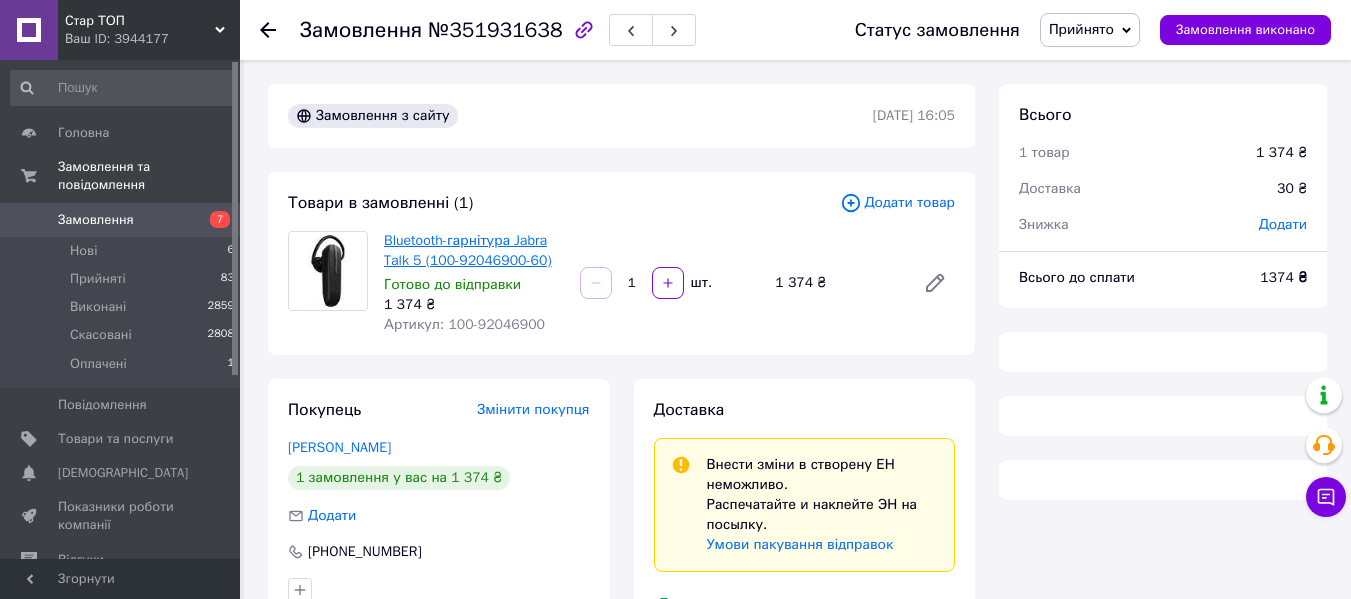 click on "Bluetooth-гарнітура Jabra Talk 5 (100-92046900-60)" at bounding box center [468, 250] 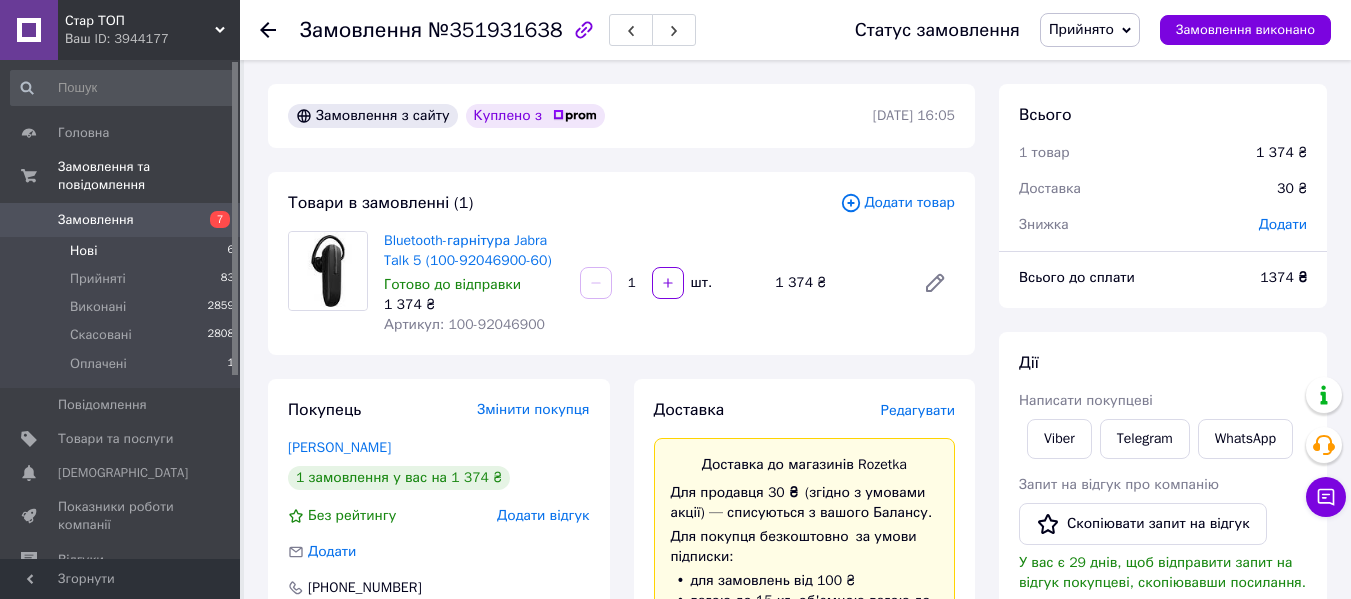click on "Нові 6" at bounding box center (123, 251) 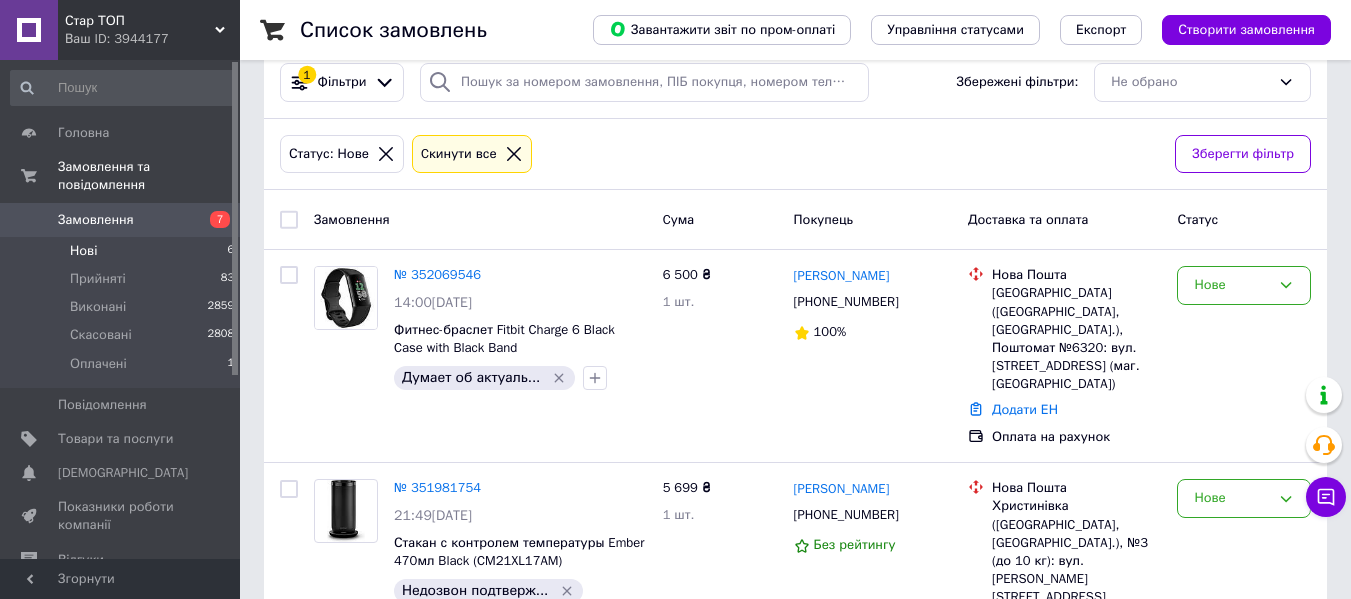 scroll, scrollTop: 100, scrollLeft: 0, axis: vertical 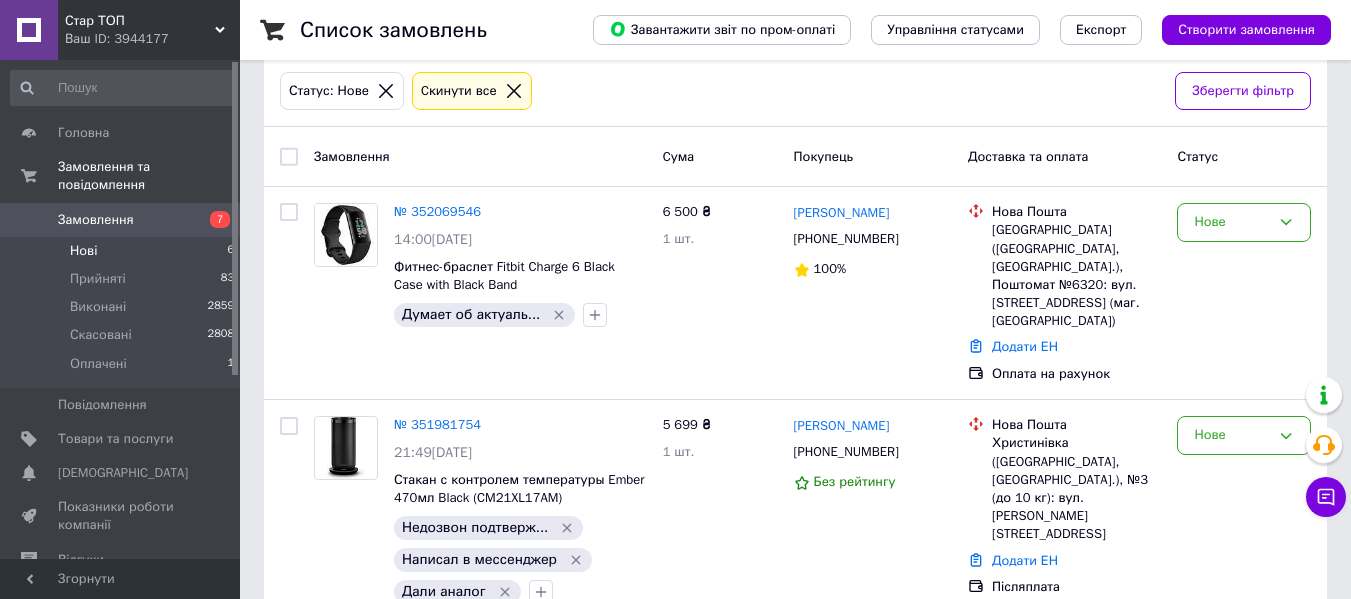 click on "Нові 6" at bounding box center [123, 251] 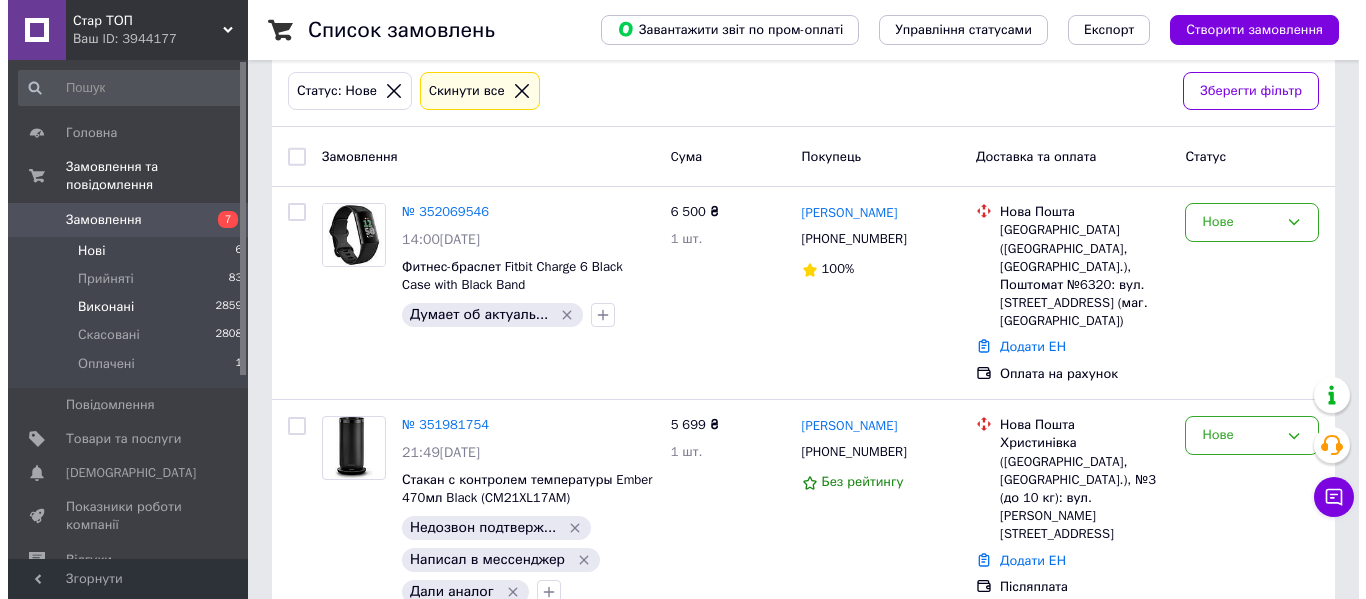 scroll, scrollTop: 0, scrollLeft: 0, axis: both 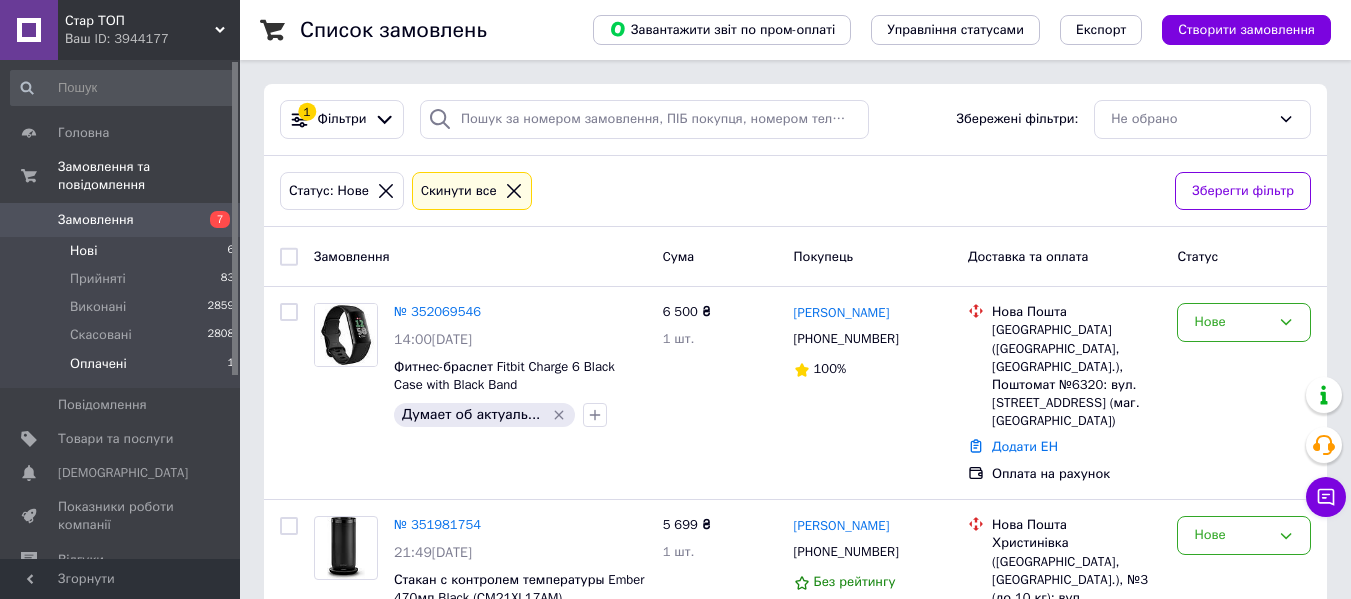 click on "Оплачені 1" at bounding box center [123, 369] 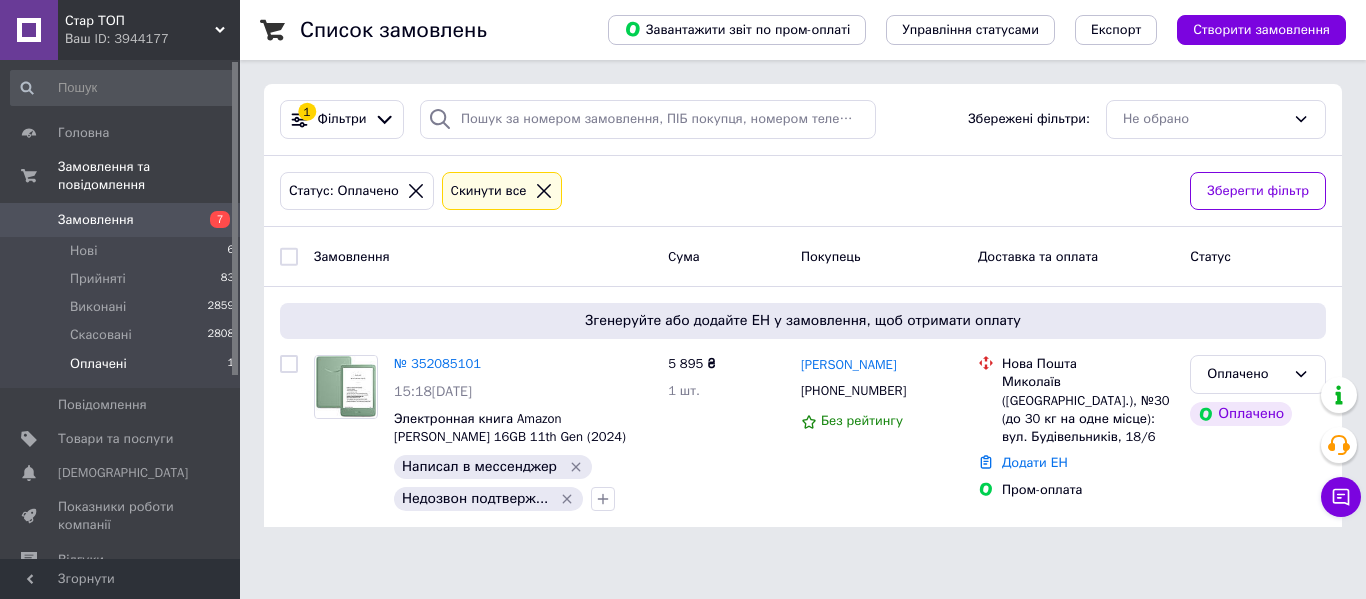 click on "Оплачені 1" at bounding box center (123, 369) 